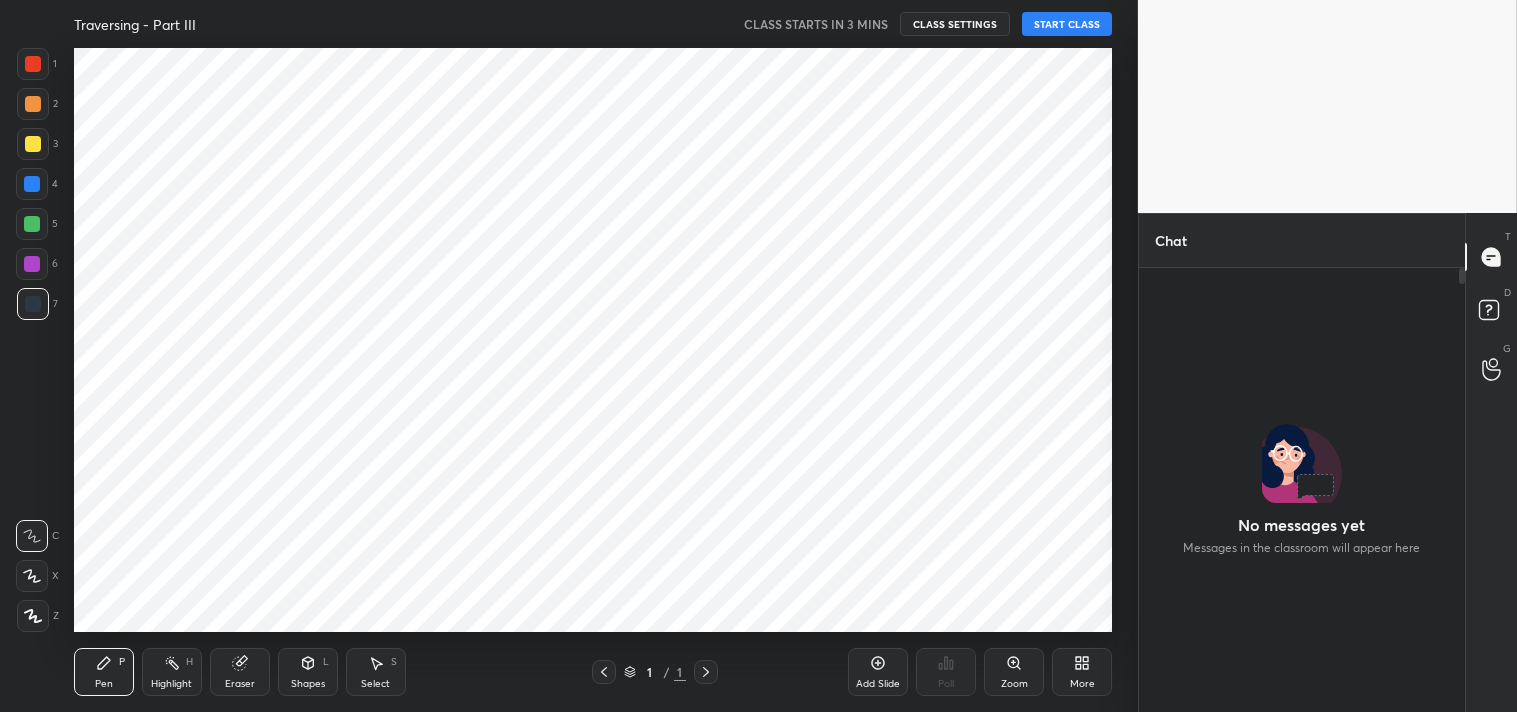 scroll, scrollTop: 0, scrollLeft: 0, axis: both 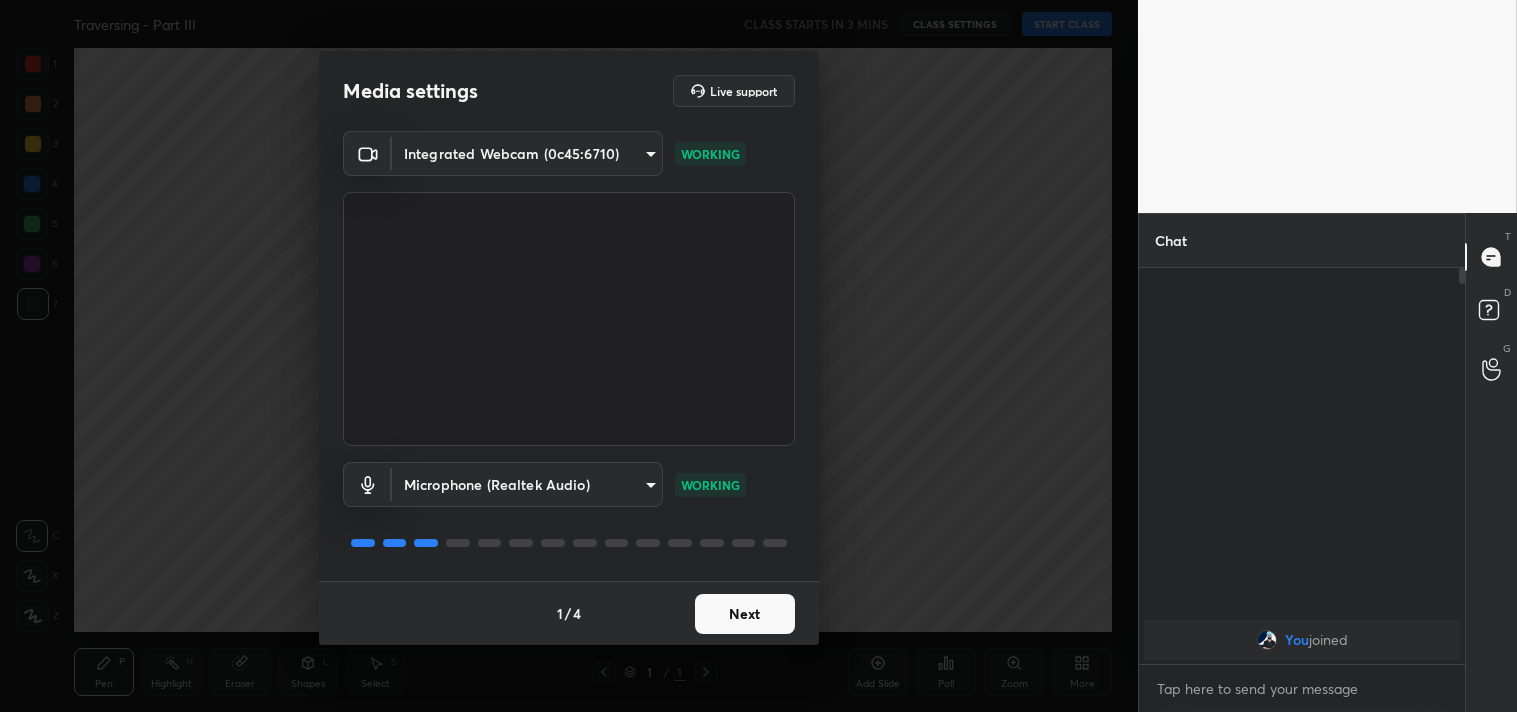 click on "Next" at bounding box center [745, 614] 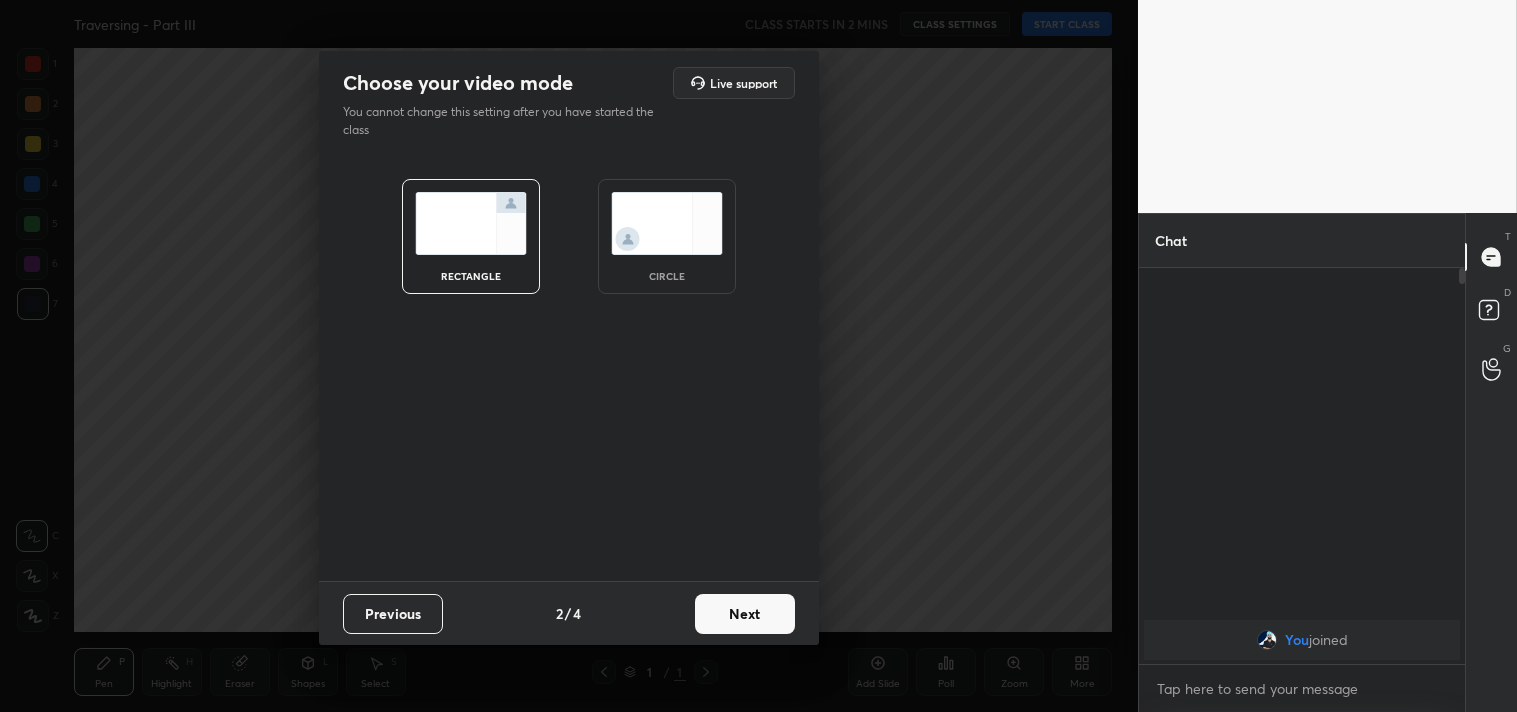 click on "Next" at bounding box center [745, 614] 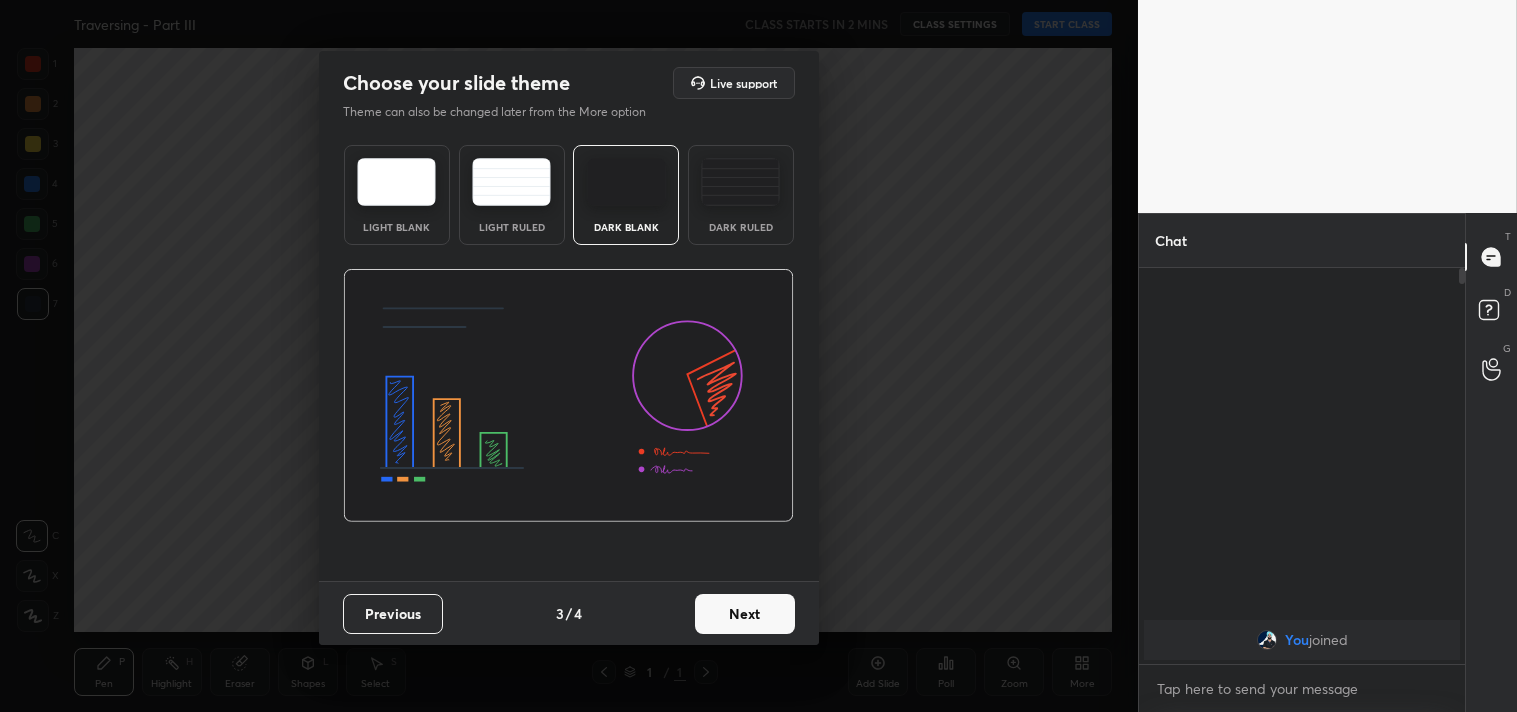 click on "Next" at bounding box center [745, 614] 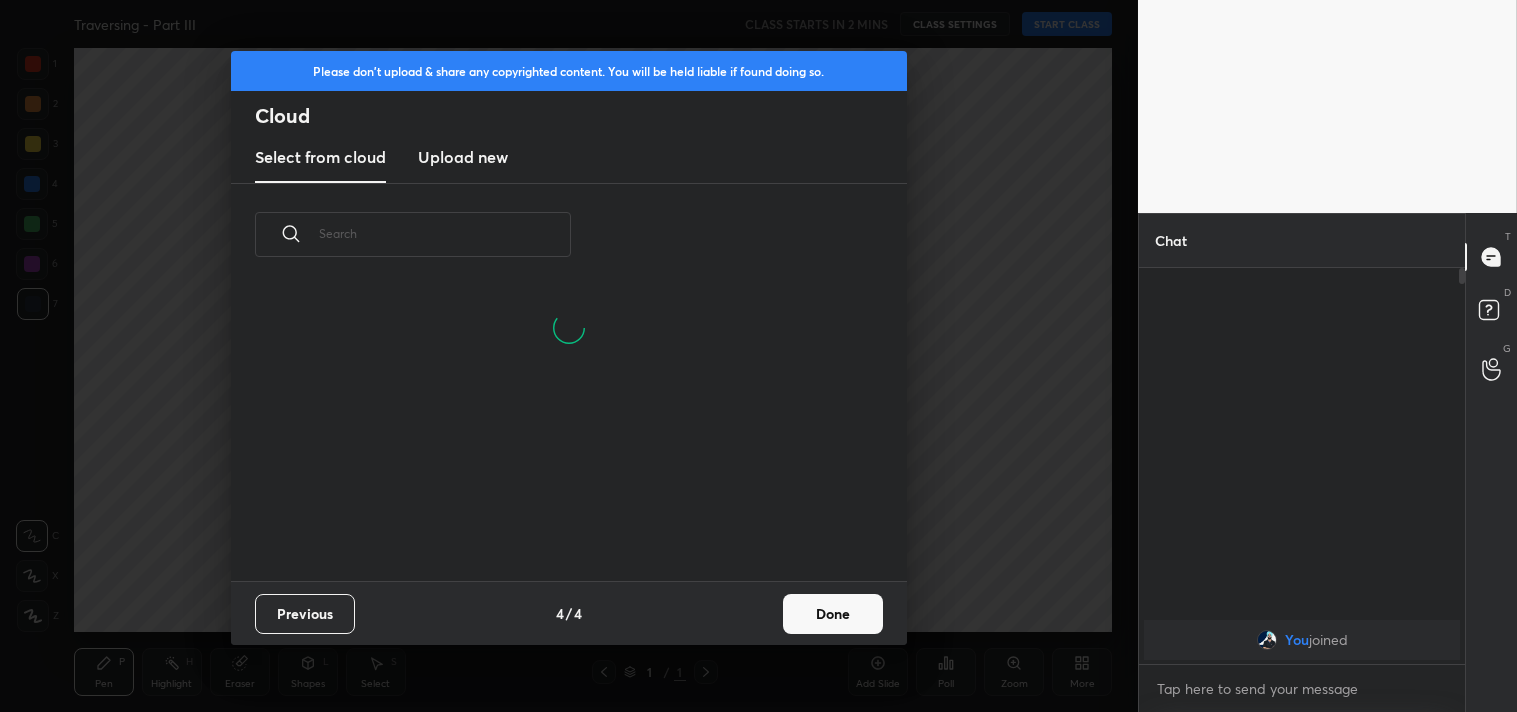 click on "Done" at bounding box center (833, 614) 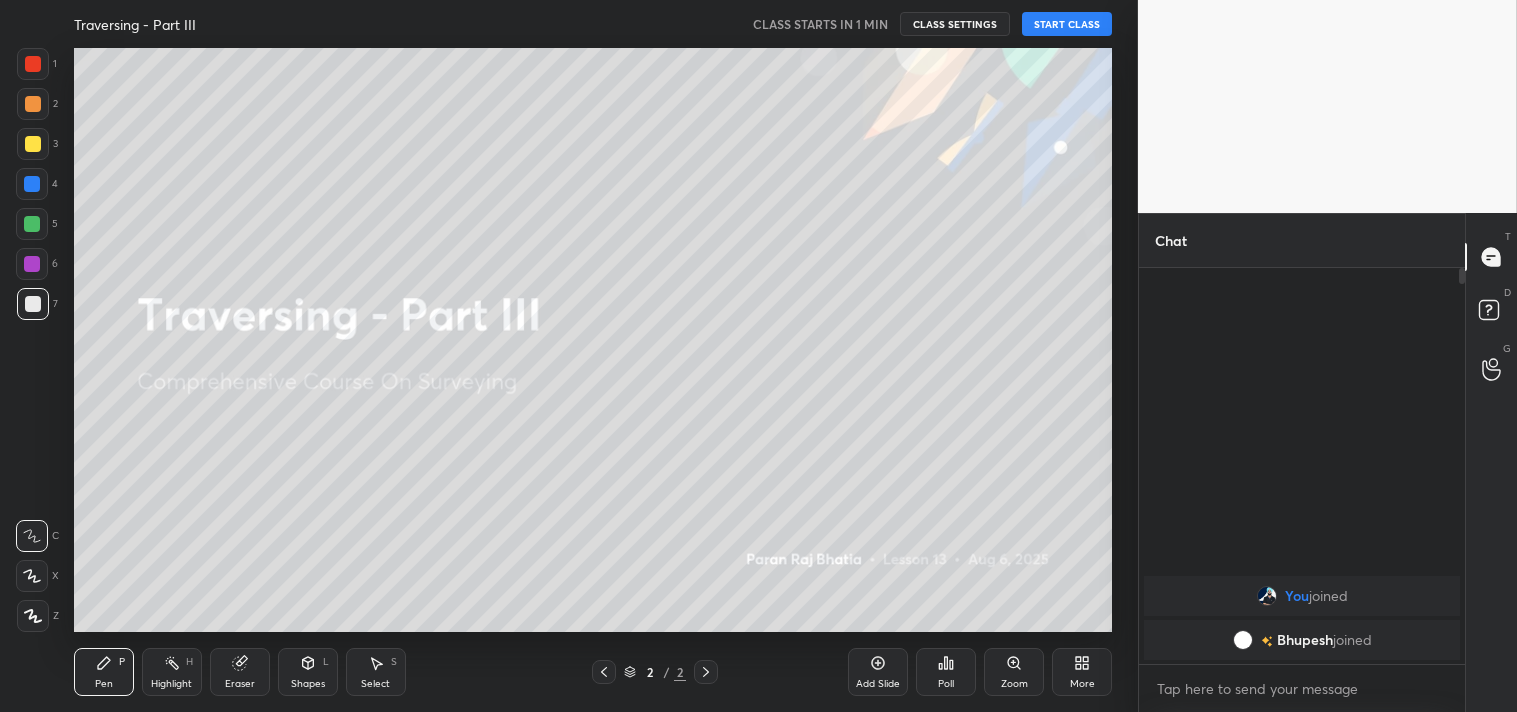 click at bounding box center [33, 616] 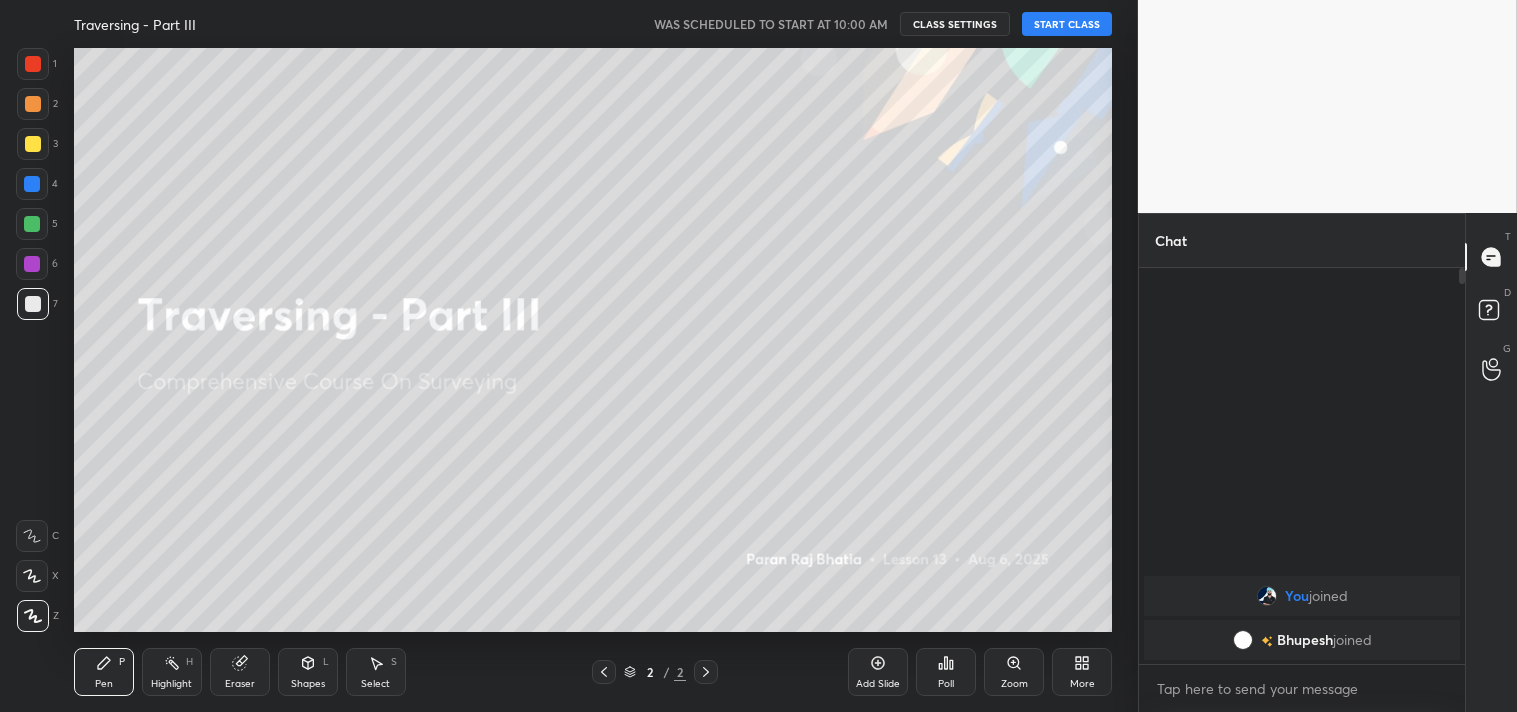 click on "START CLASS" at bounding box center [1067, 24] 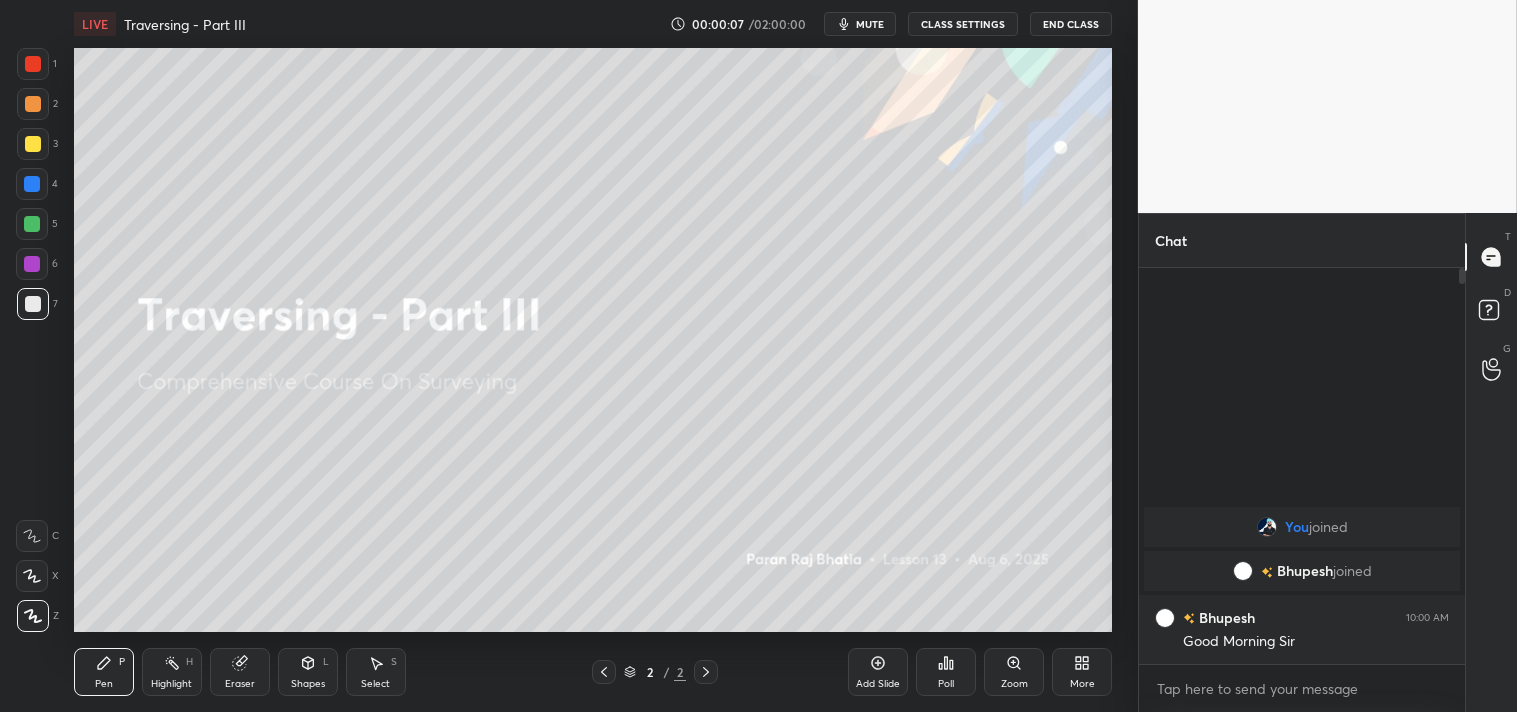 click on "mute" at bounding box center (860, 24) 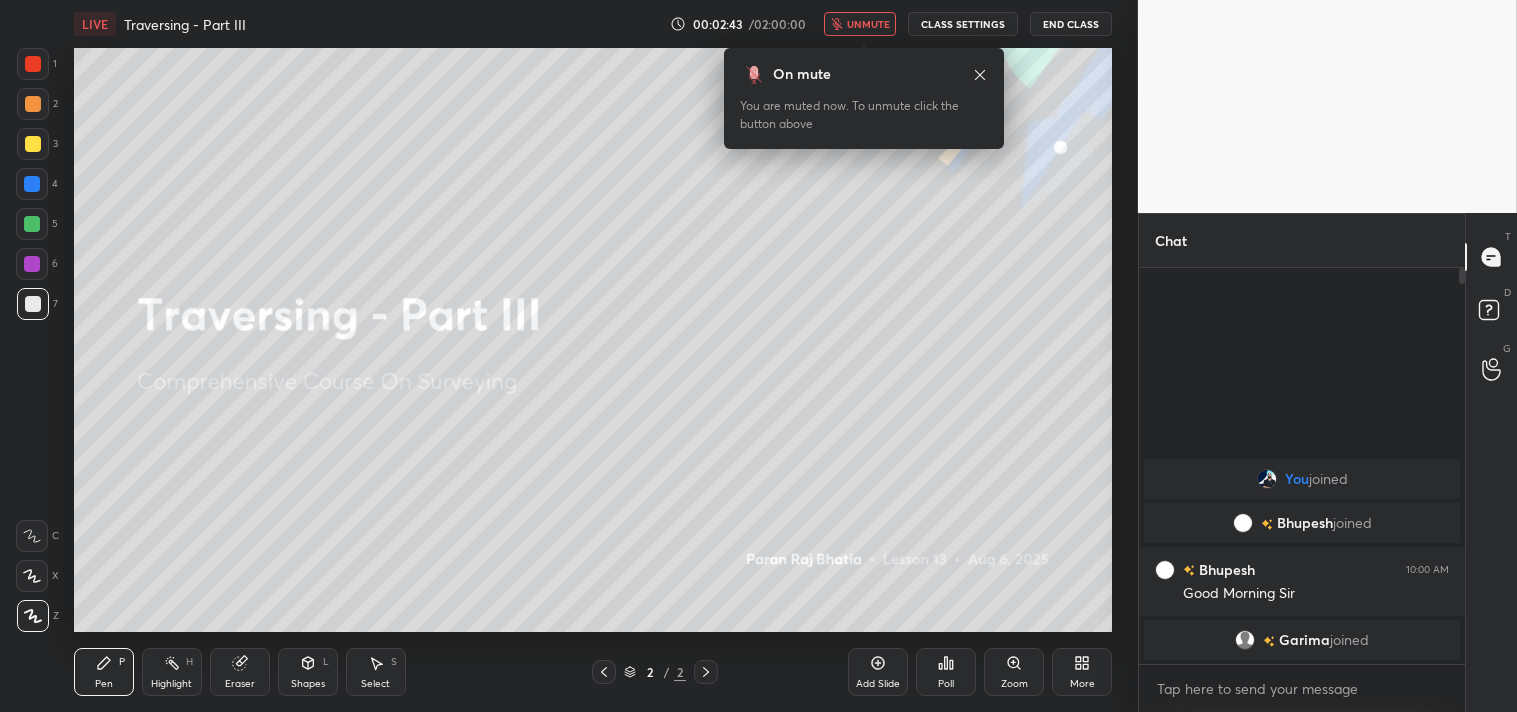click 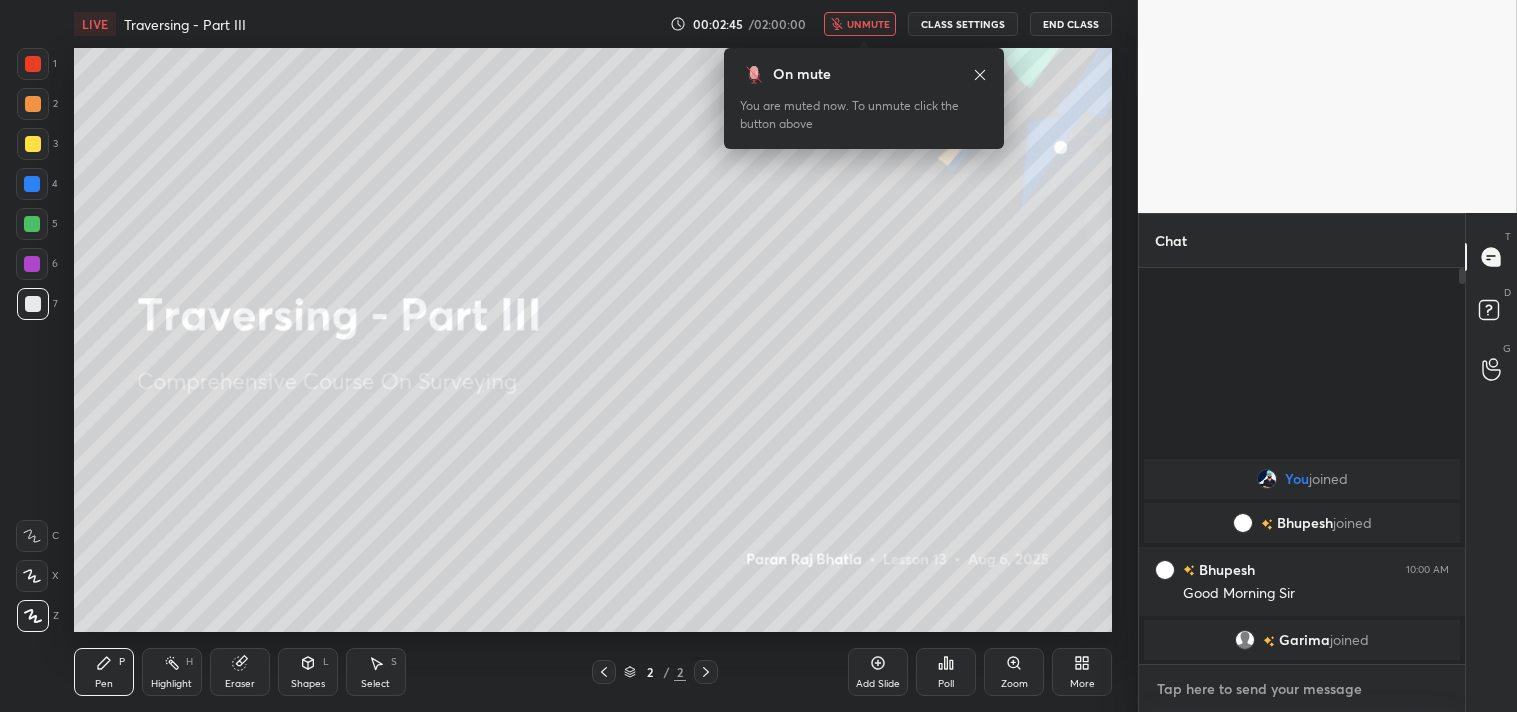 type on "x" 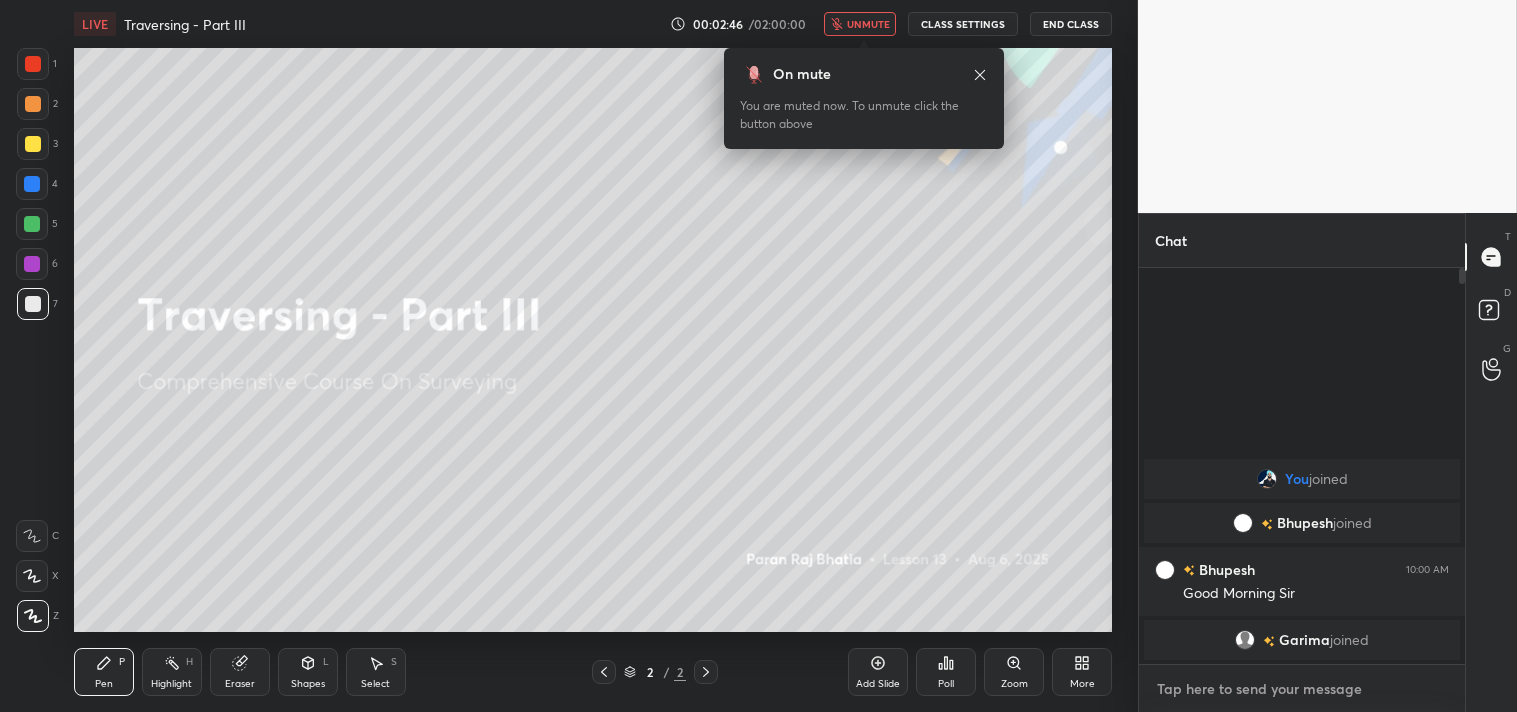 type on "j" 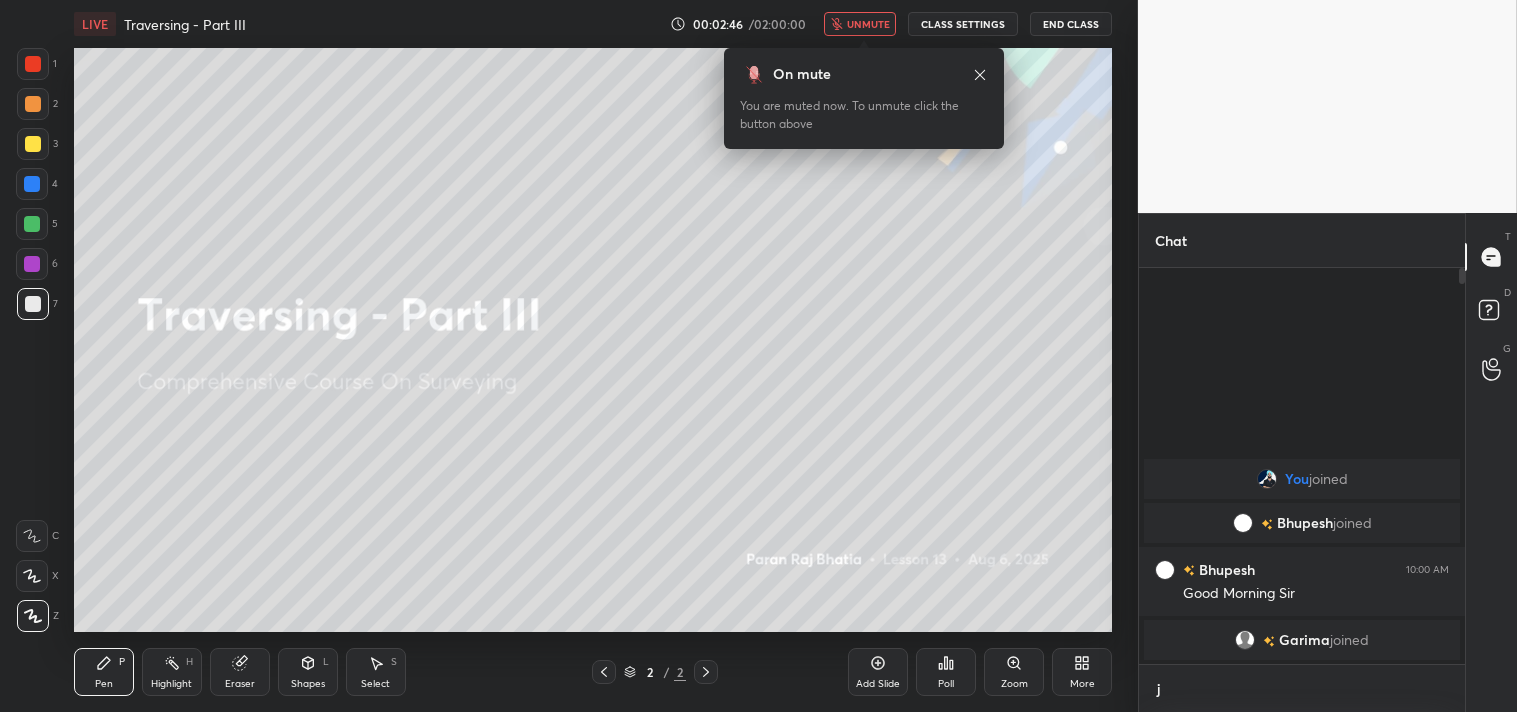 type on "x" 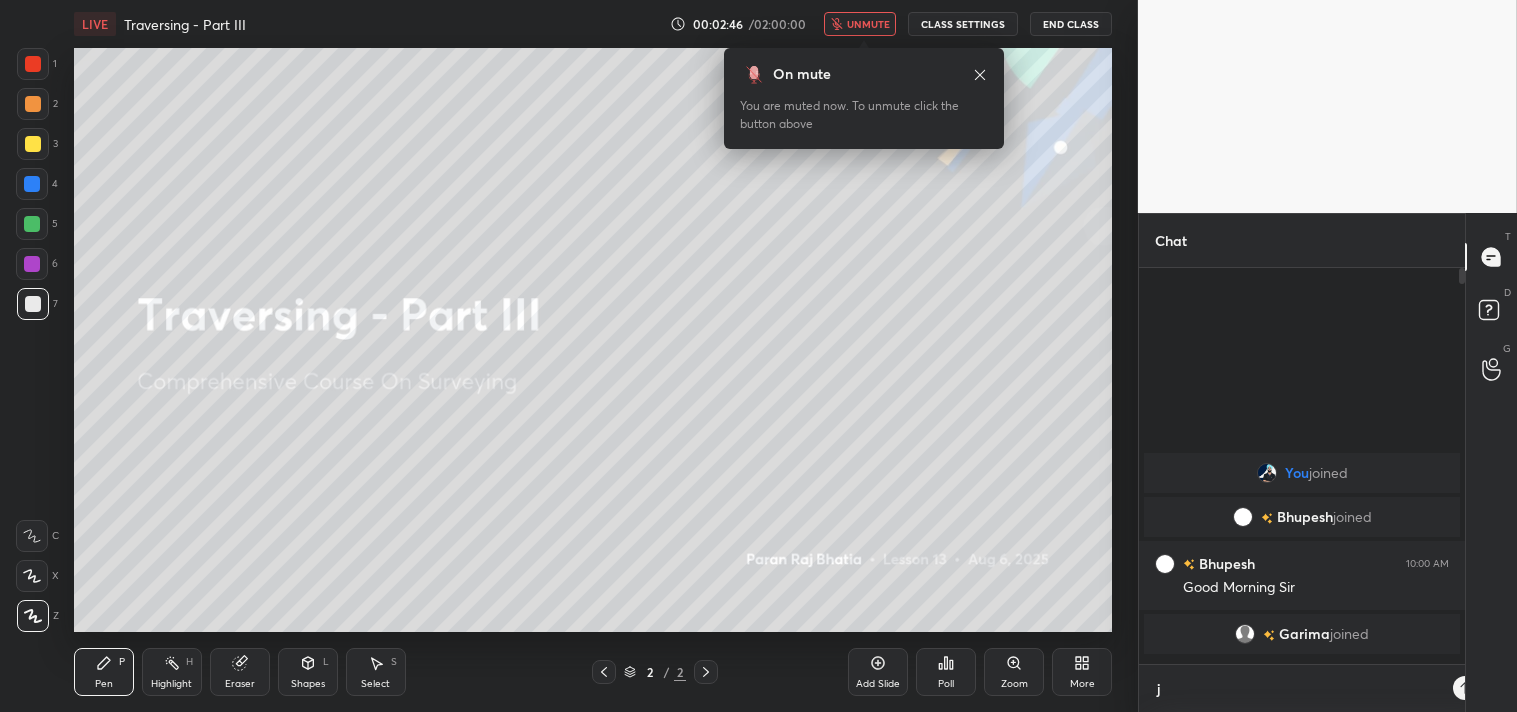 scroll, scrollTop: 384, scrollLeft: 320, axis: both 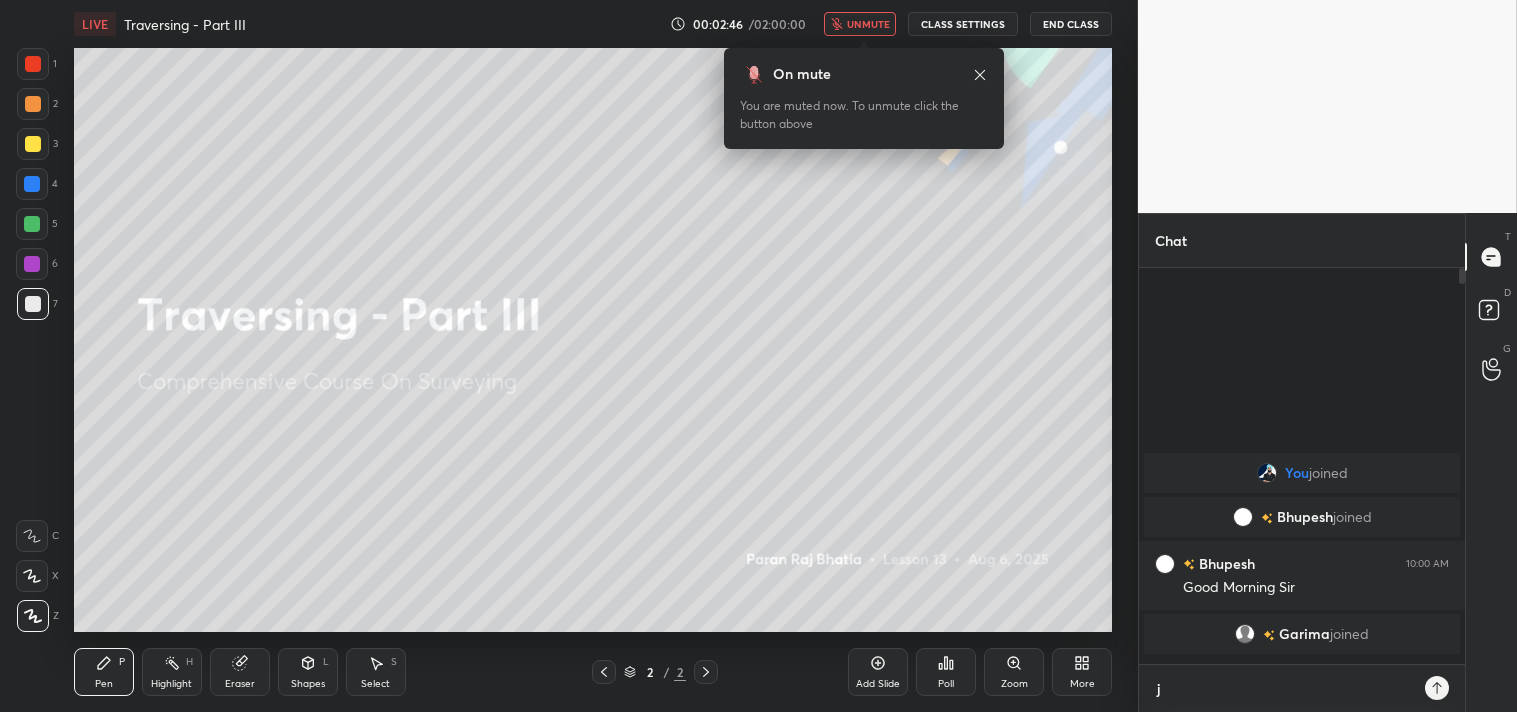 type on "jo" 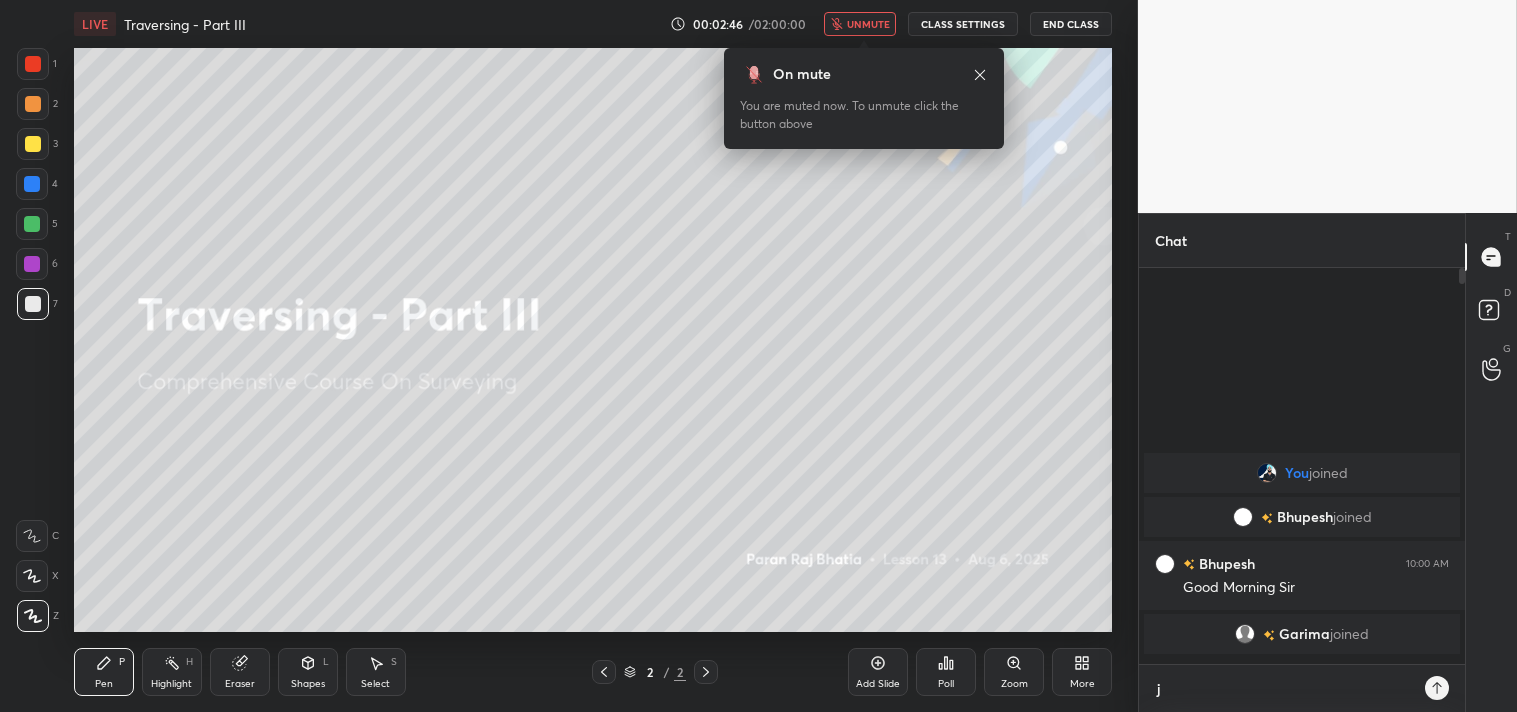 type on "x" 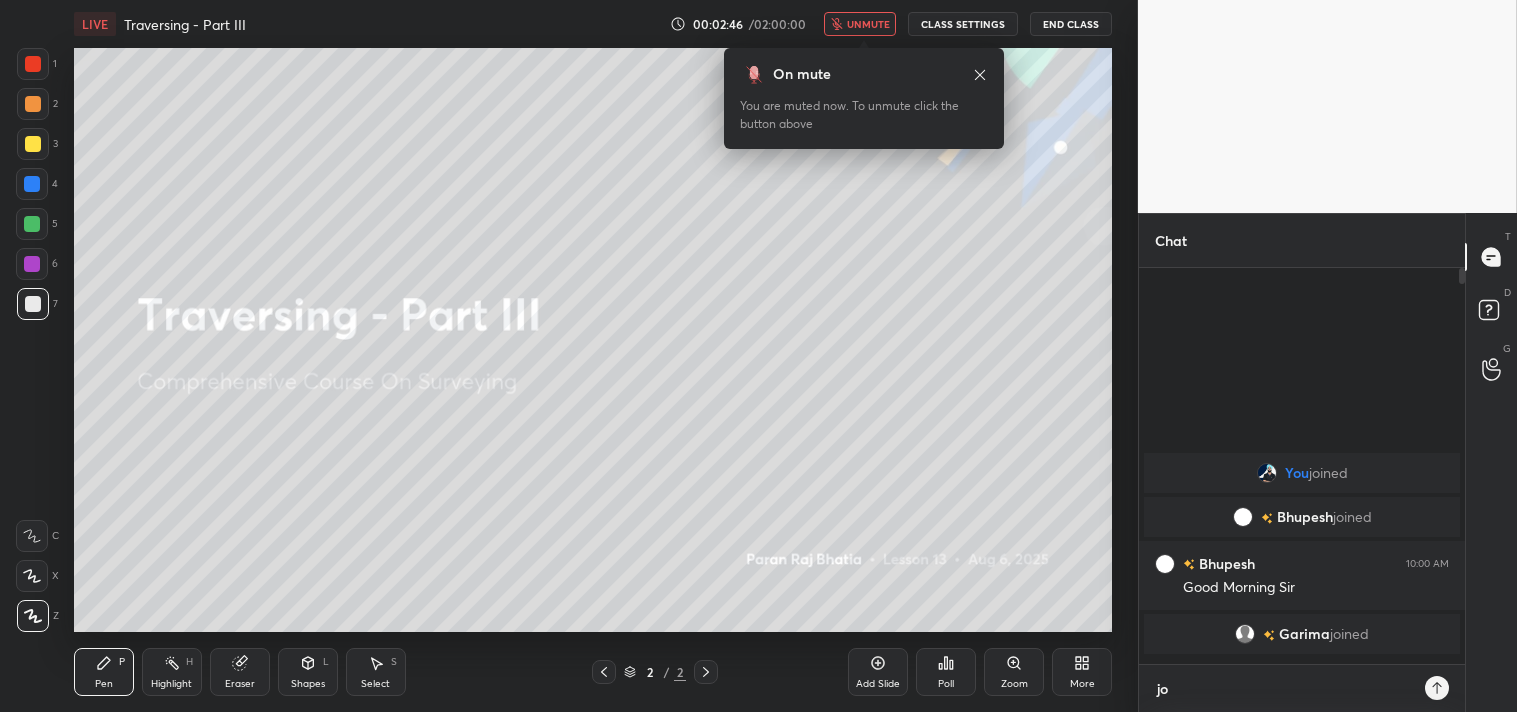 scroll, scrollTop: 6, scrollLeft: 5, axis: both 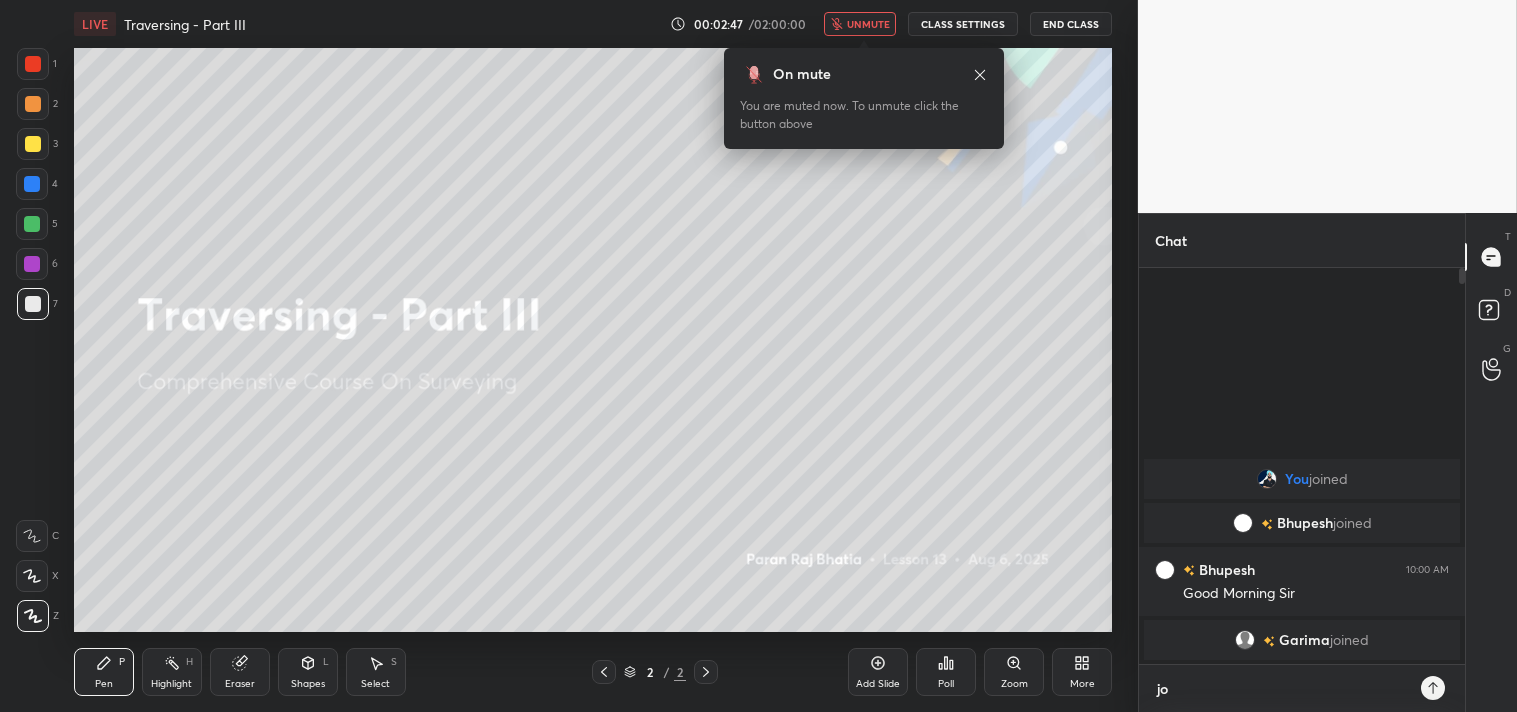 type on "joi" 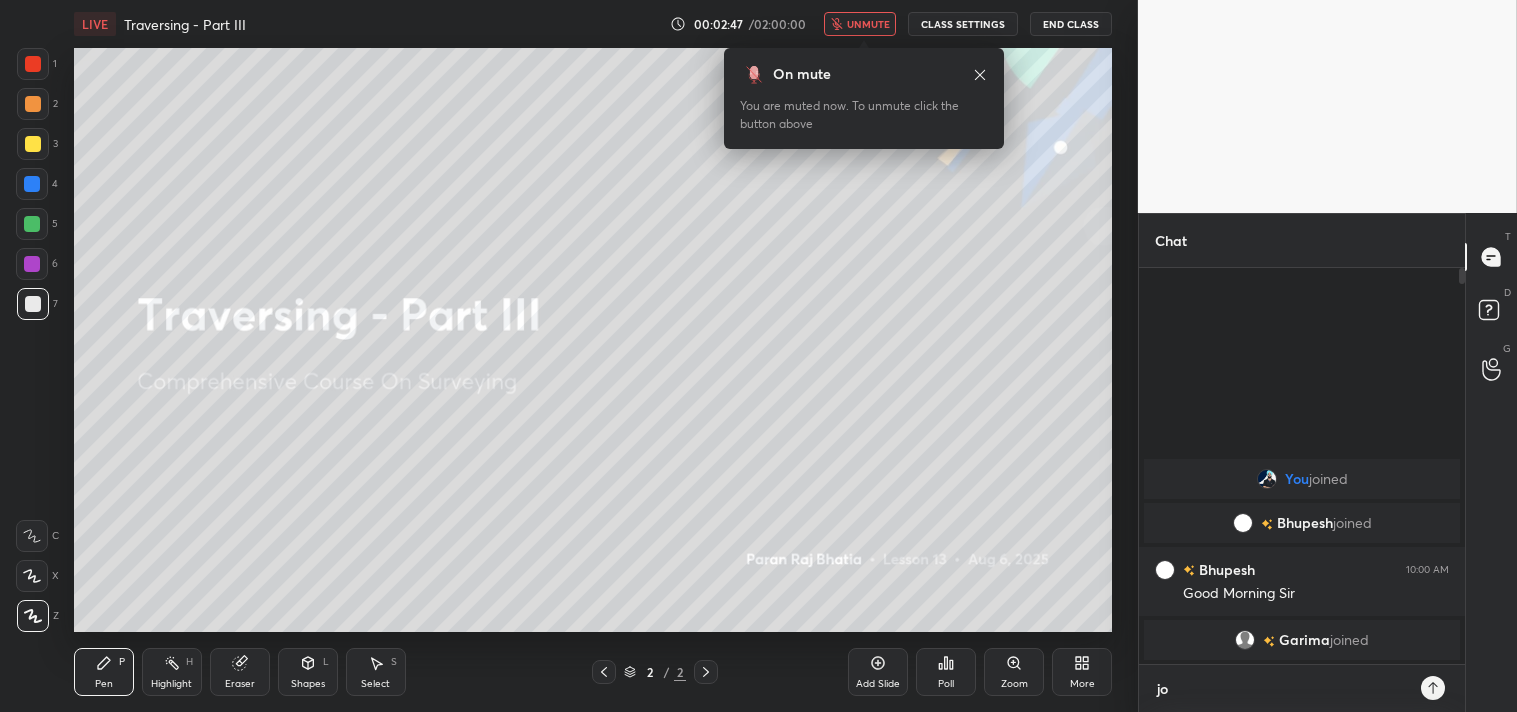 type on "x" 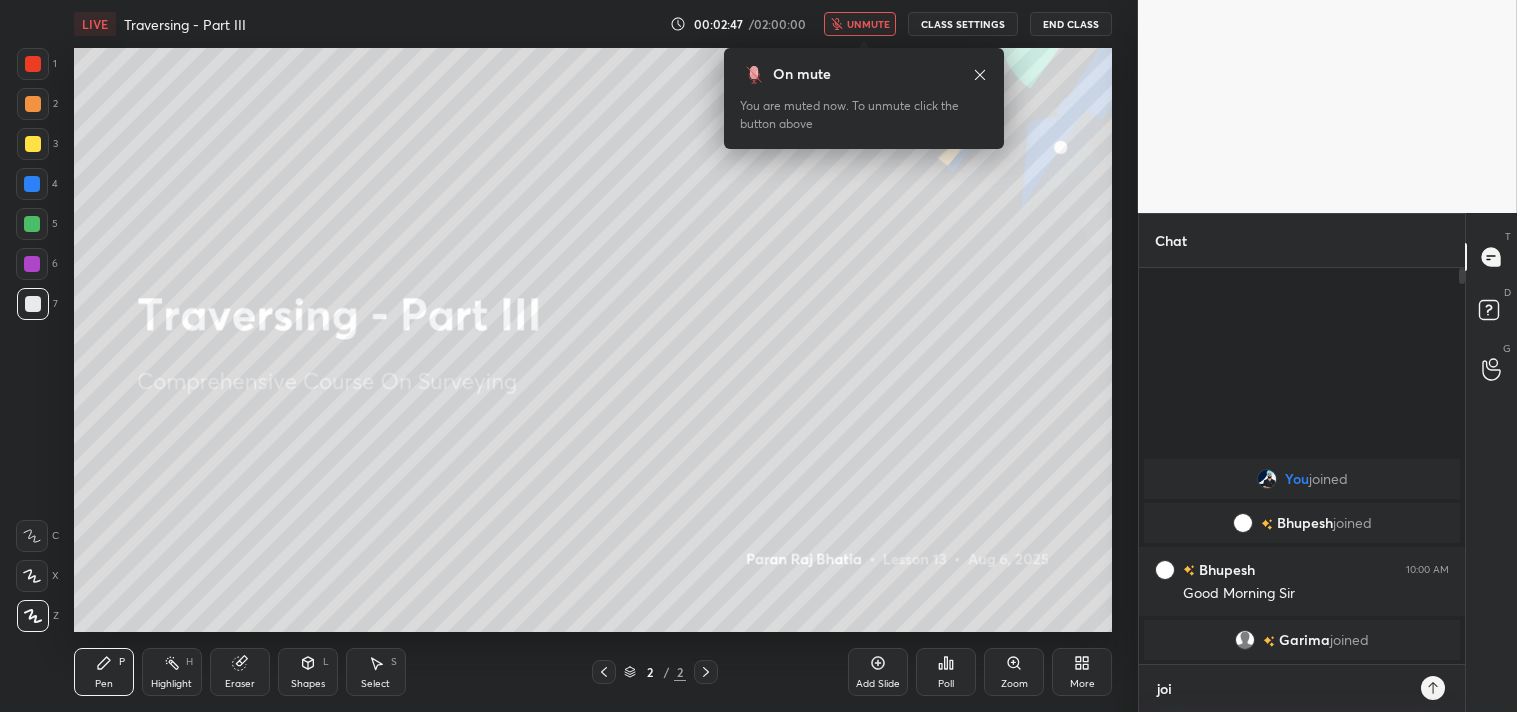 type on "join" 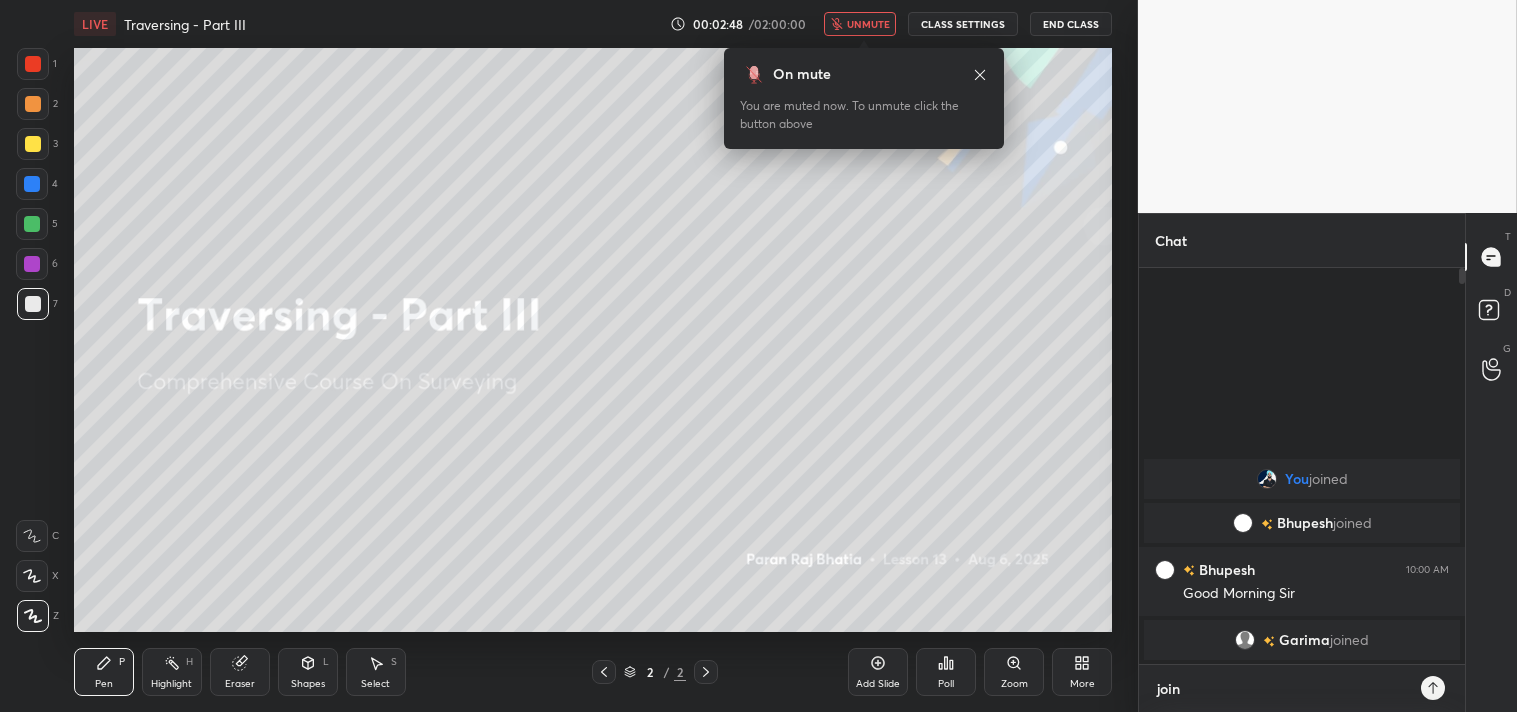 type on "joini" 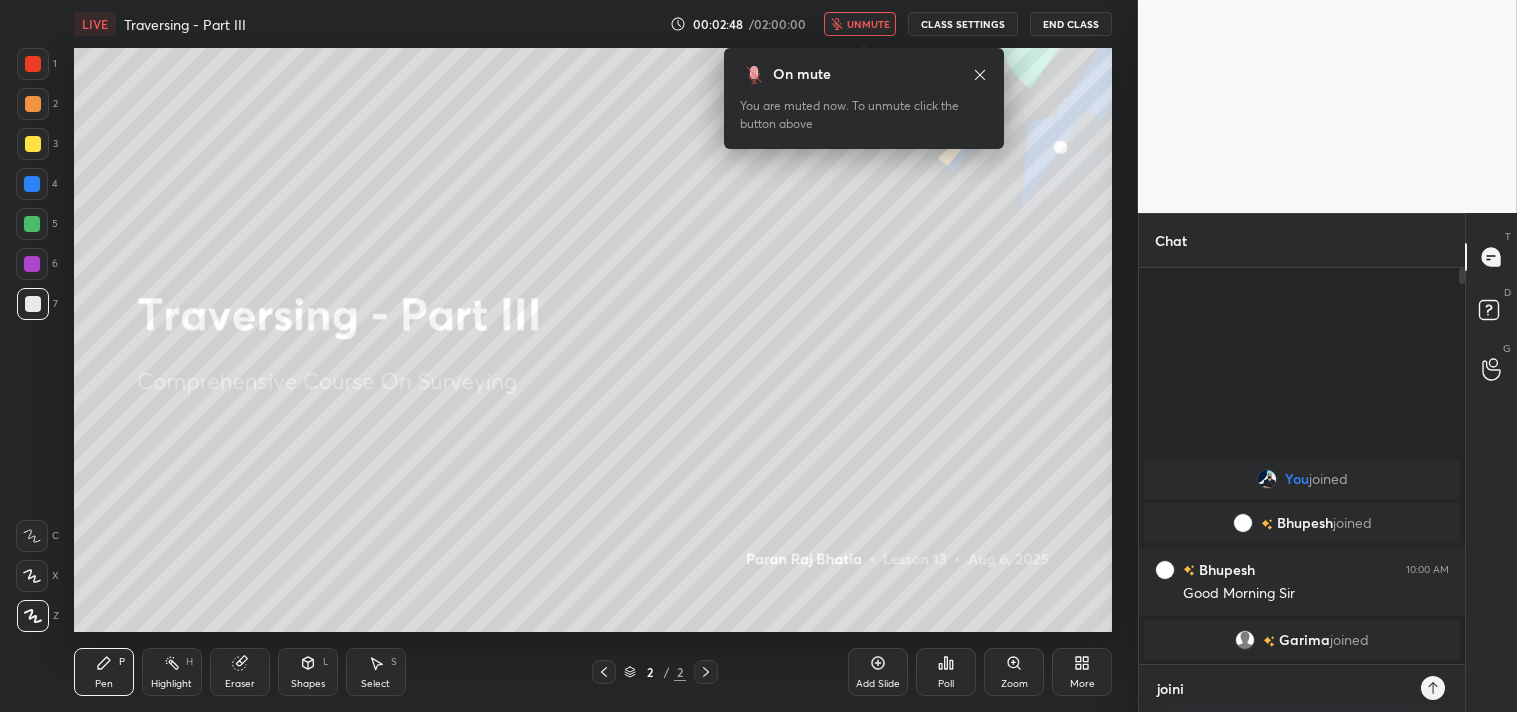 type on "x" 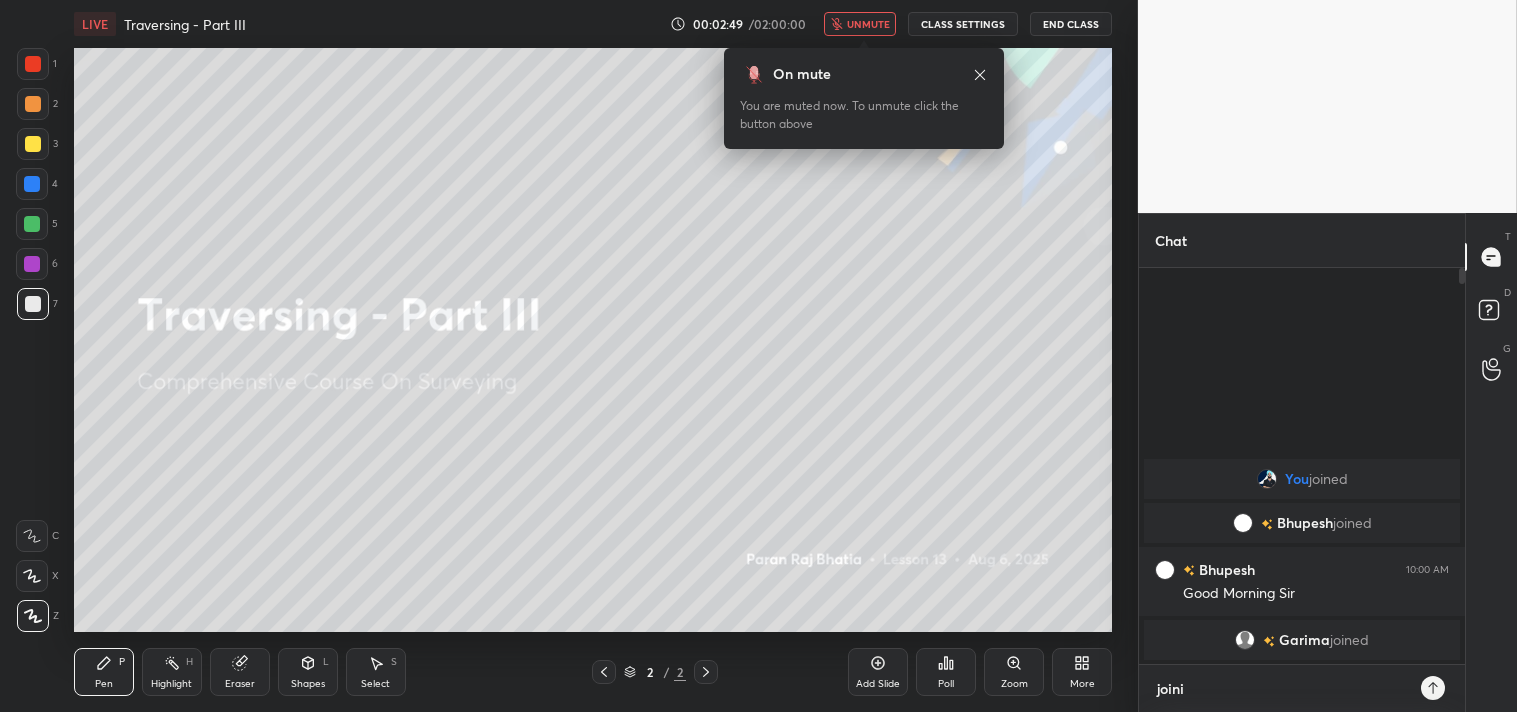 type on "joinin" 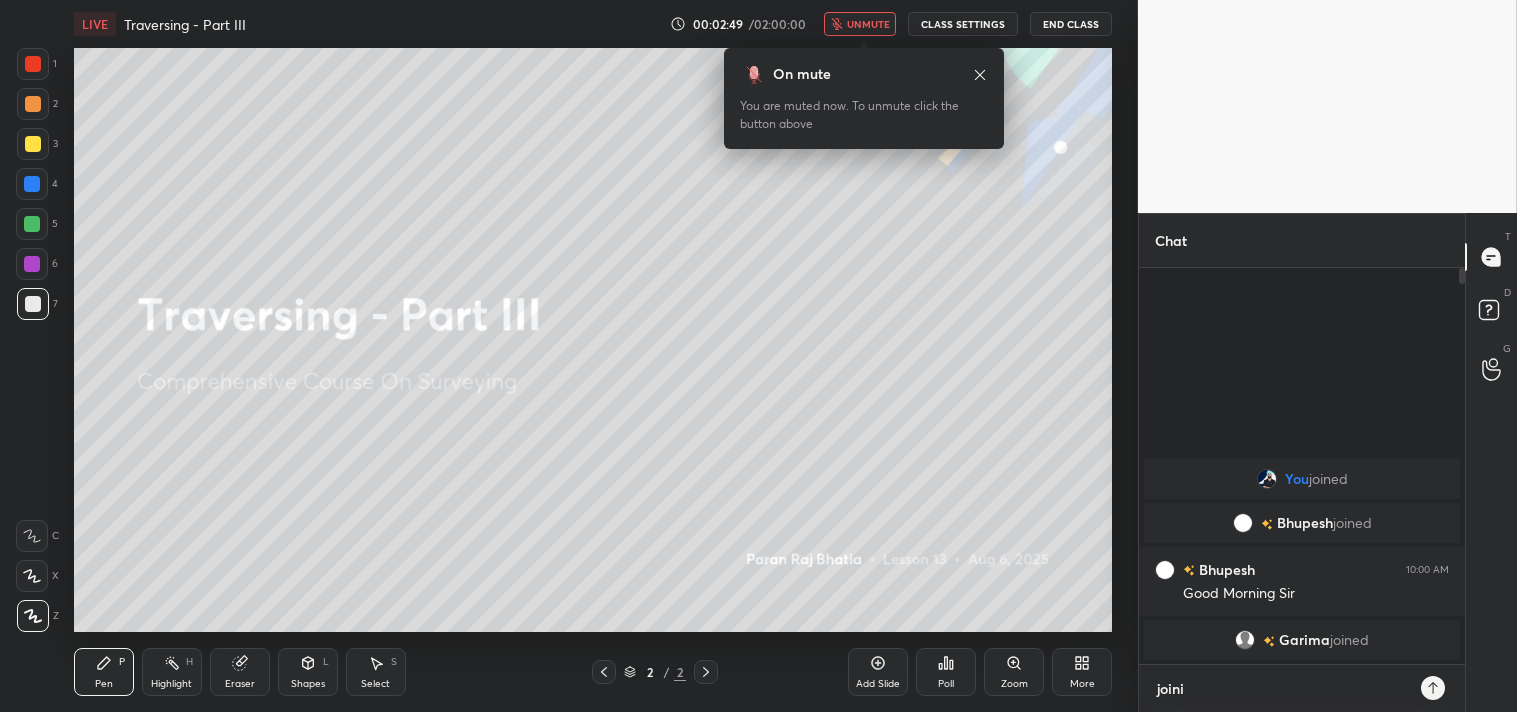 type on "x" 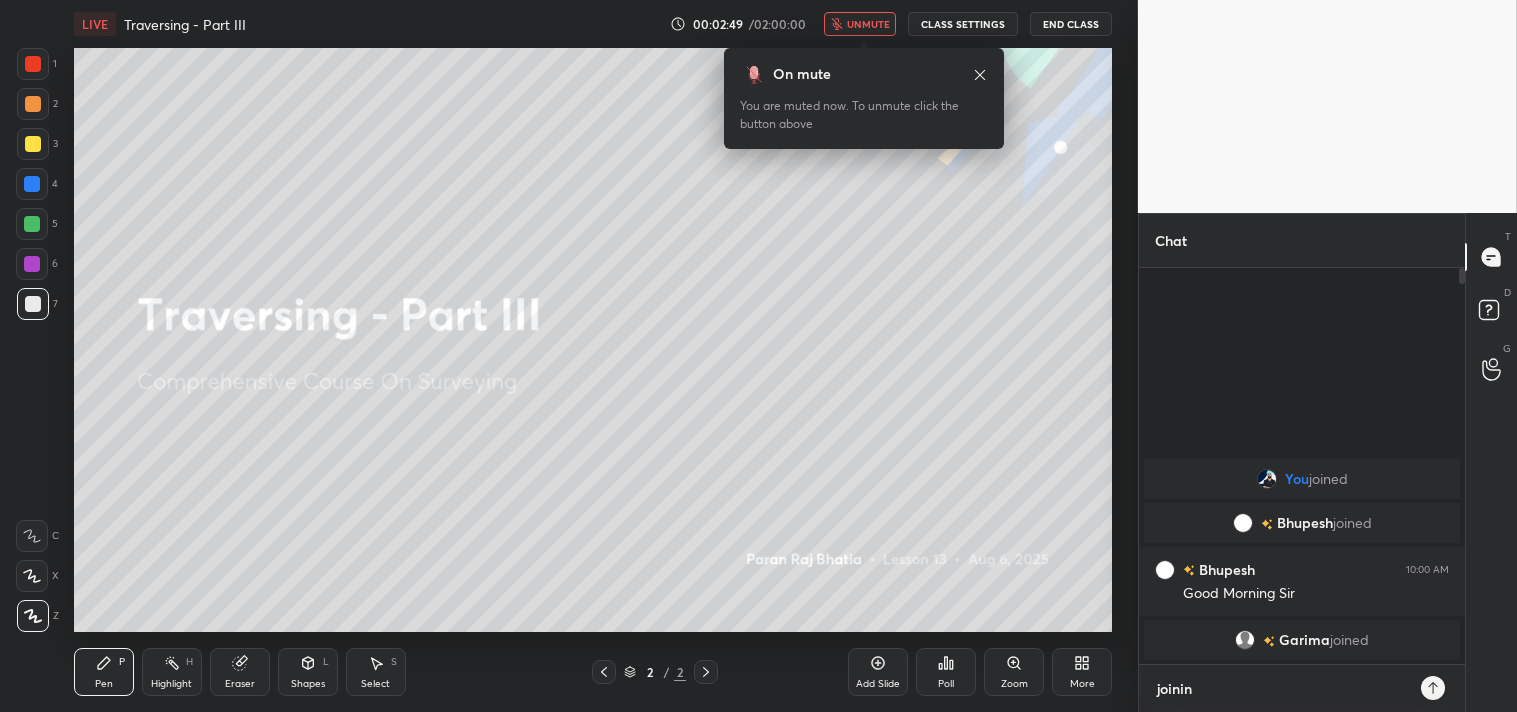 type on "joining" 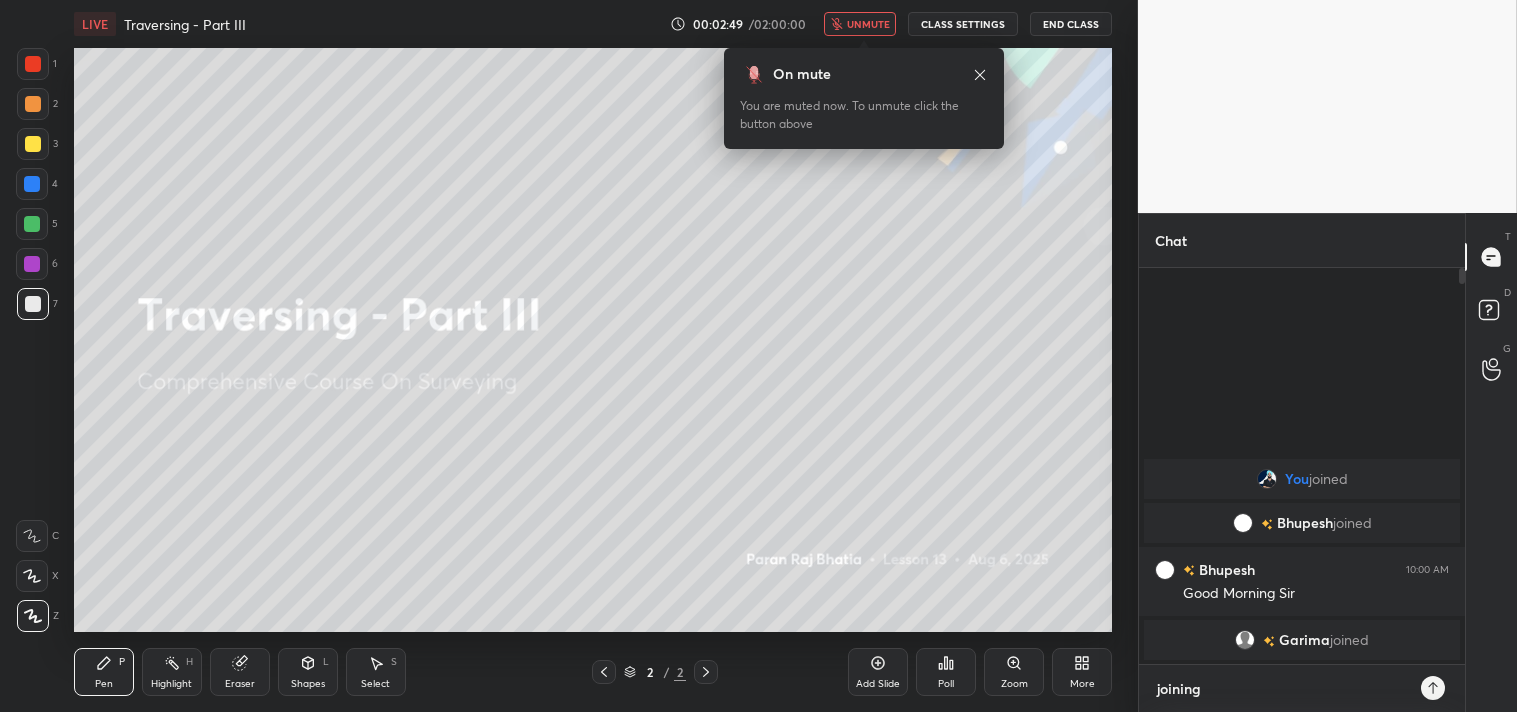 type on "joining" 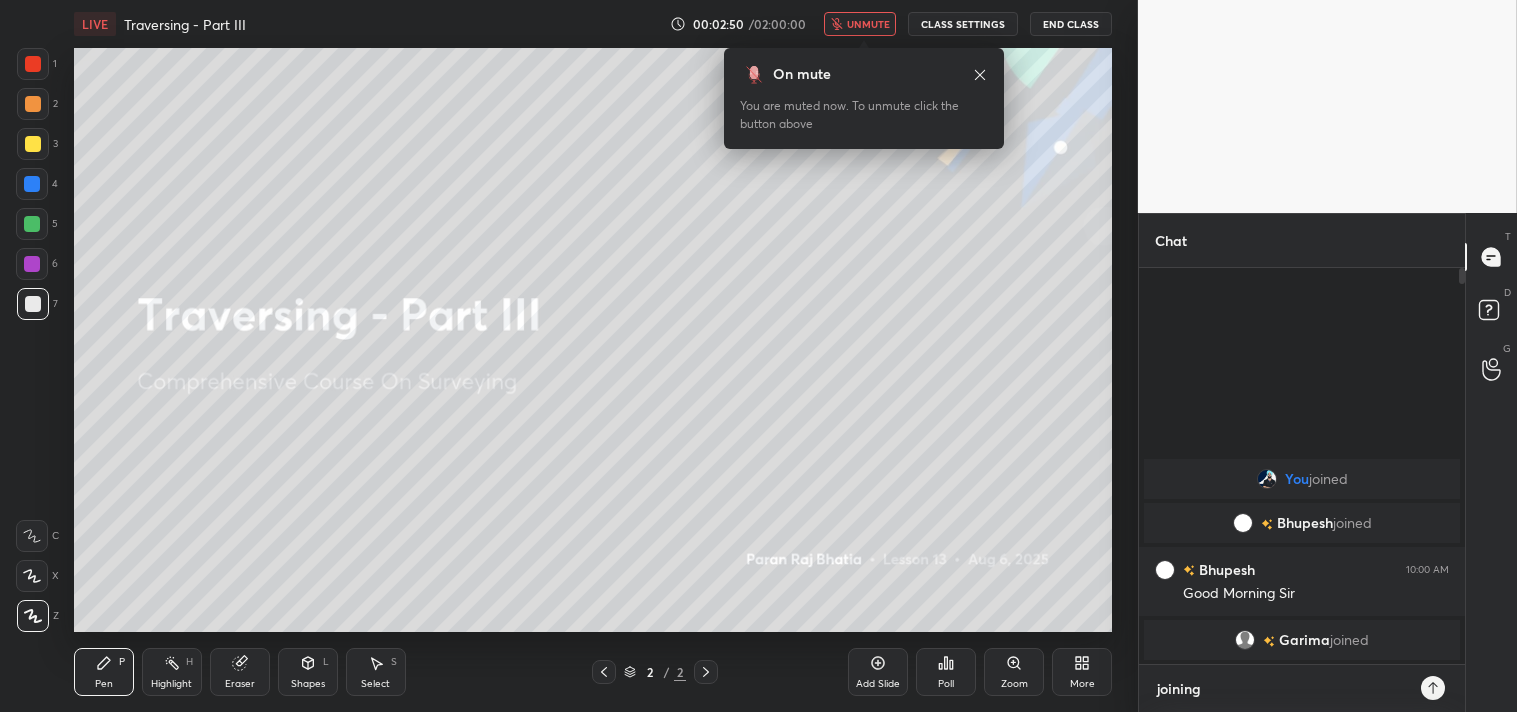 type on "joining w" 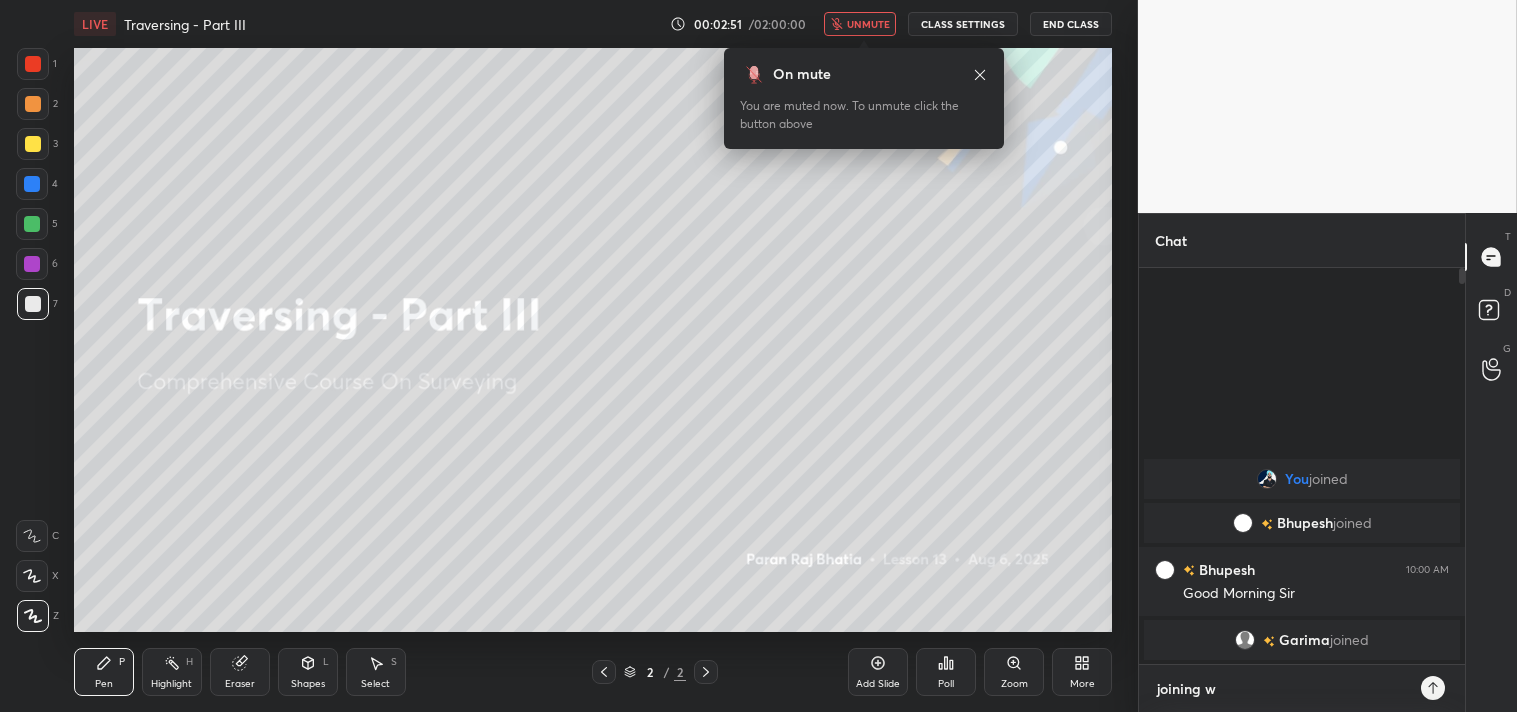 type on "joining wi" 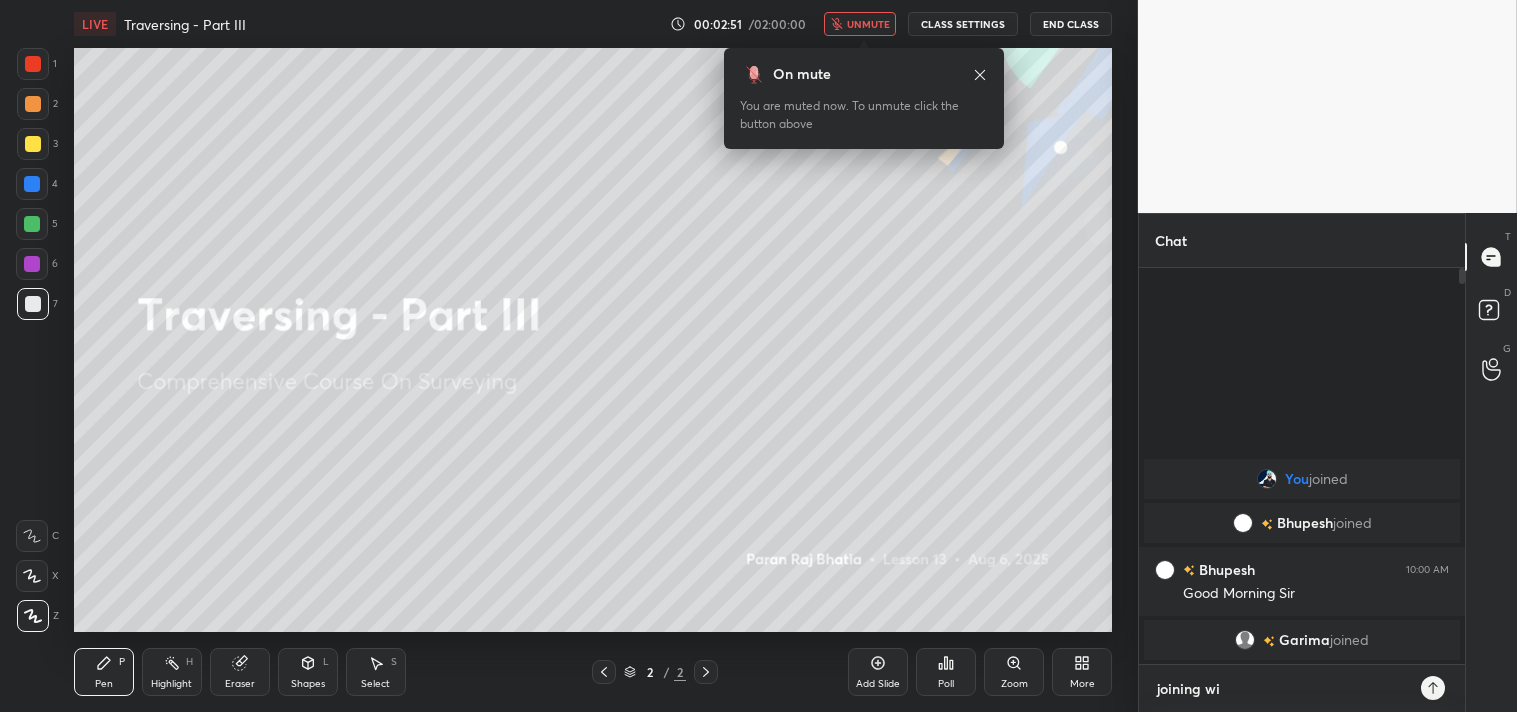 type on "joining wit" 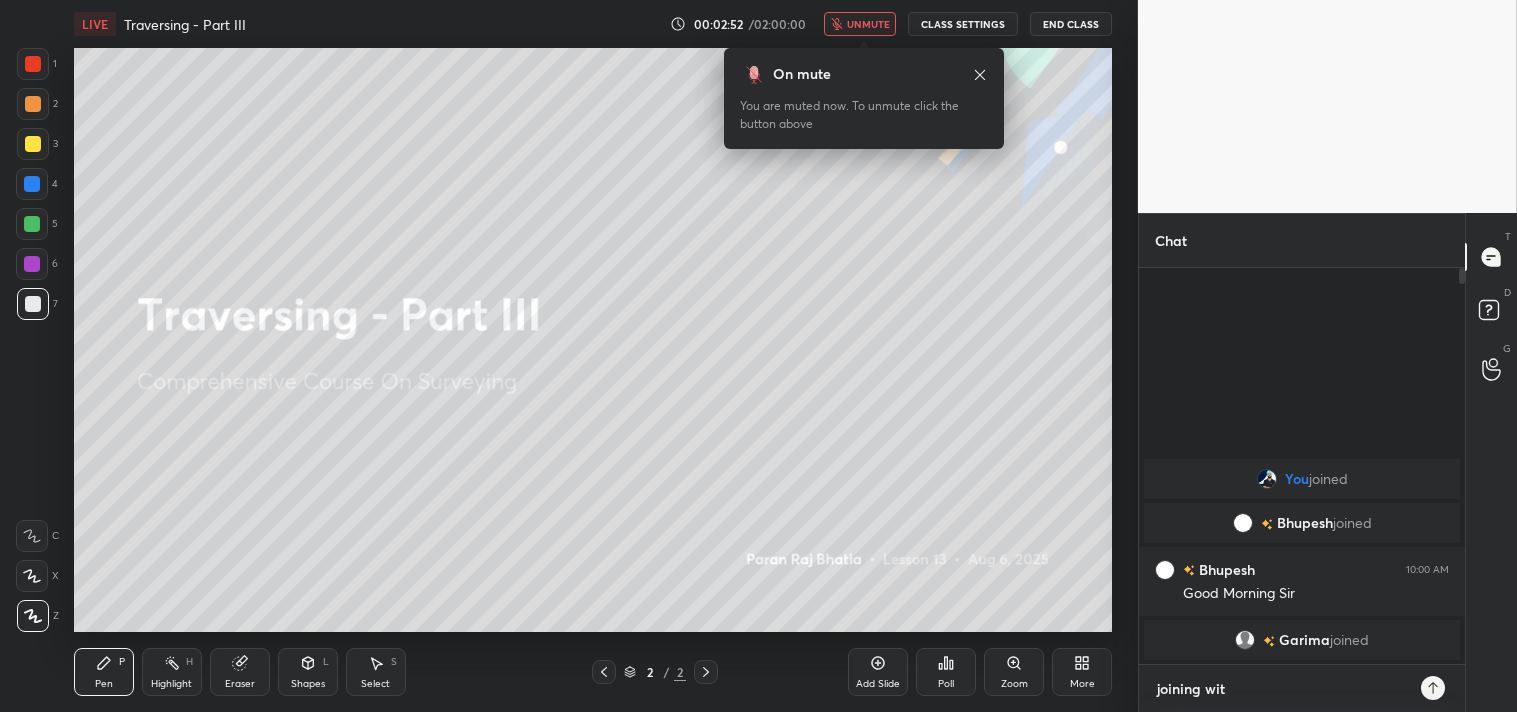 type on "joining with" 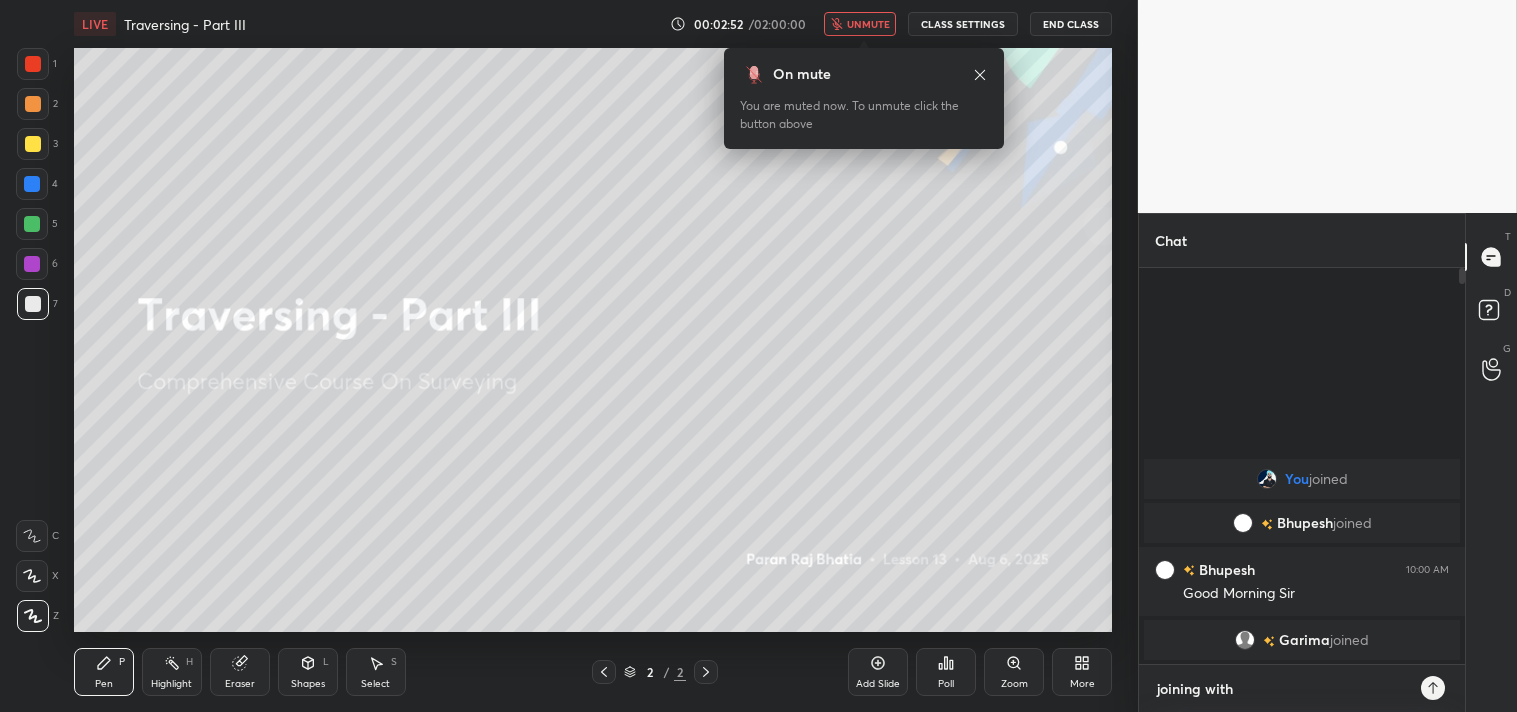 type on "joining withi" 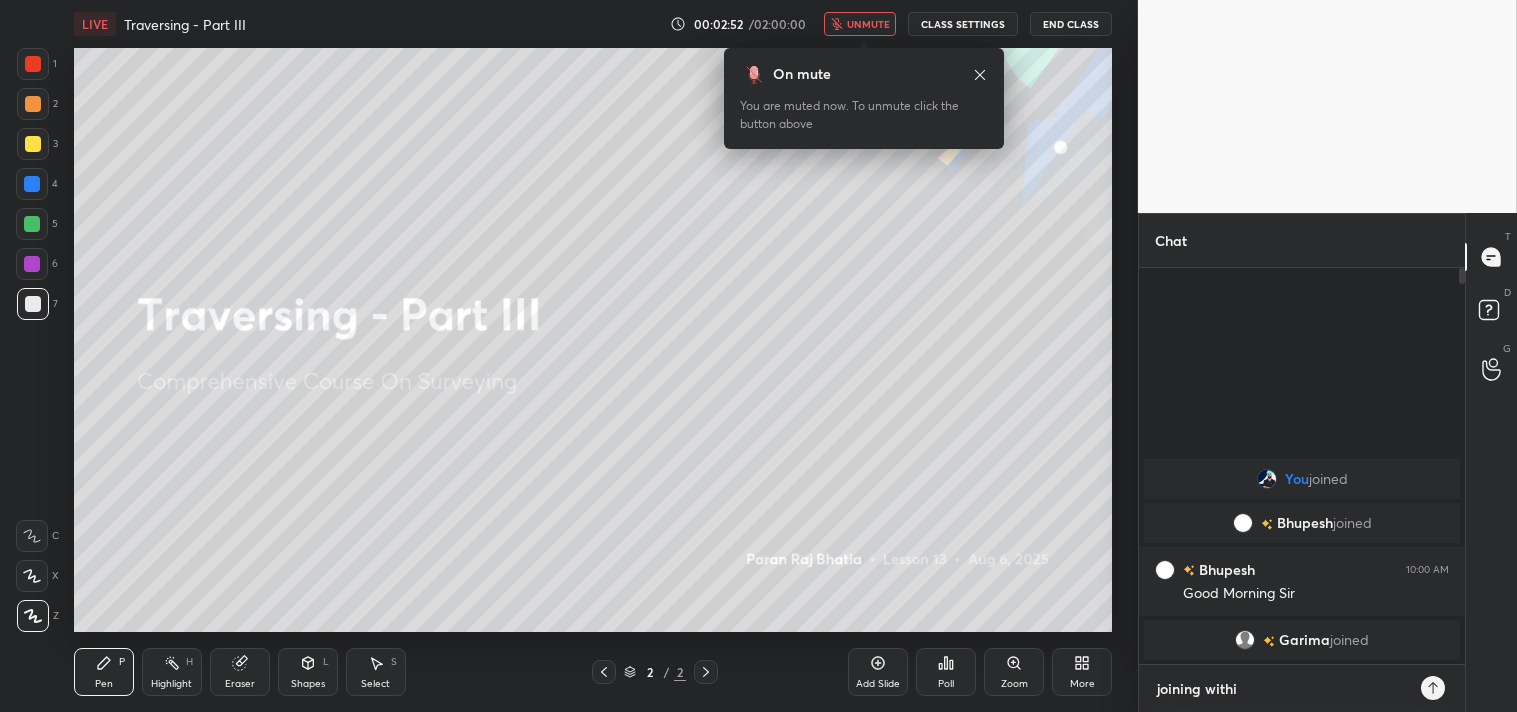 type on "joining within" 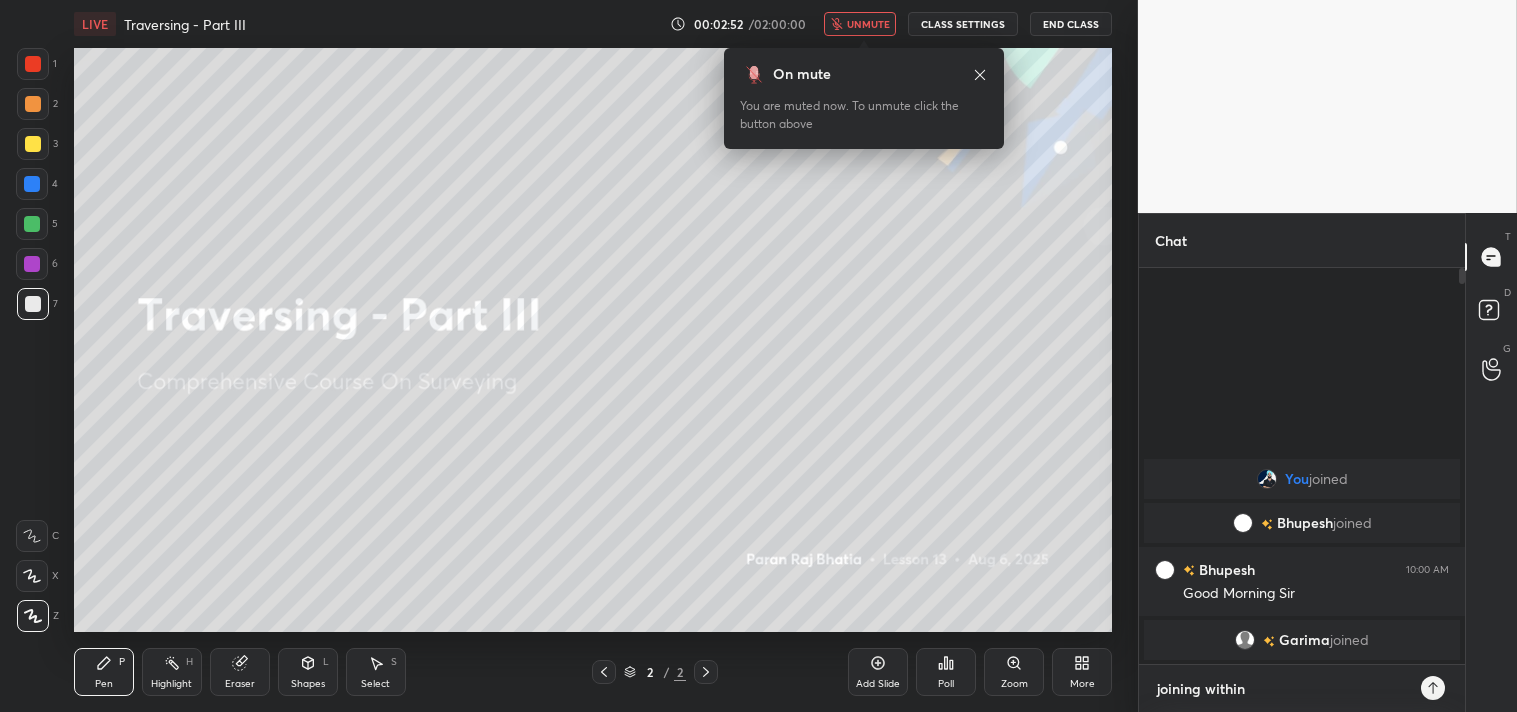 type on "x" 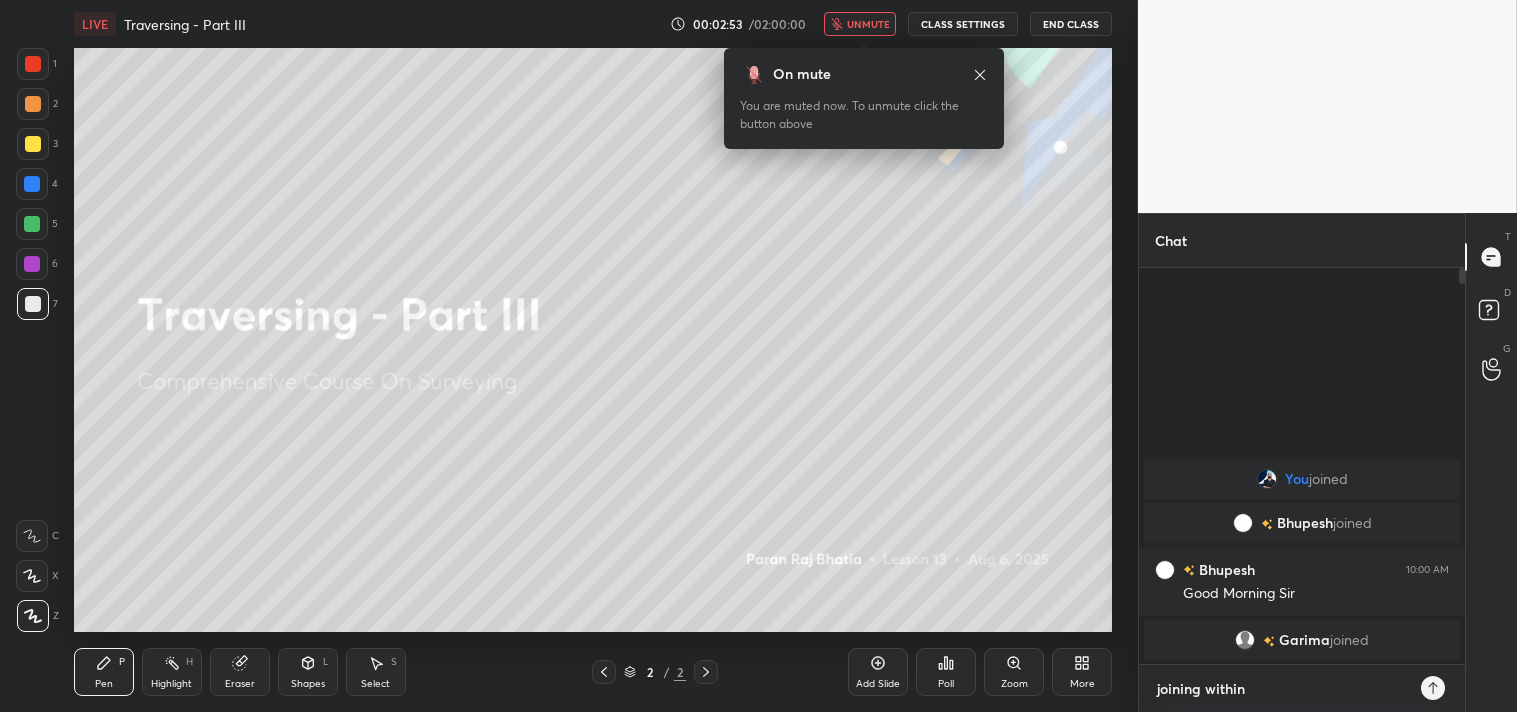 type on "joining within" 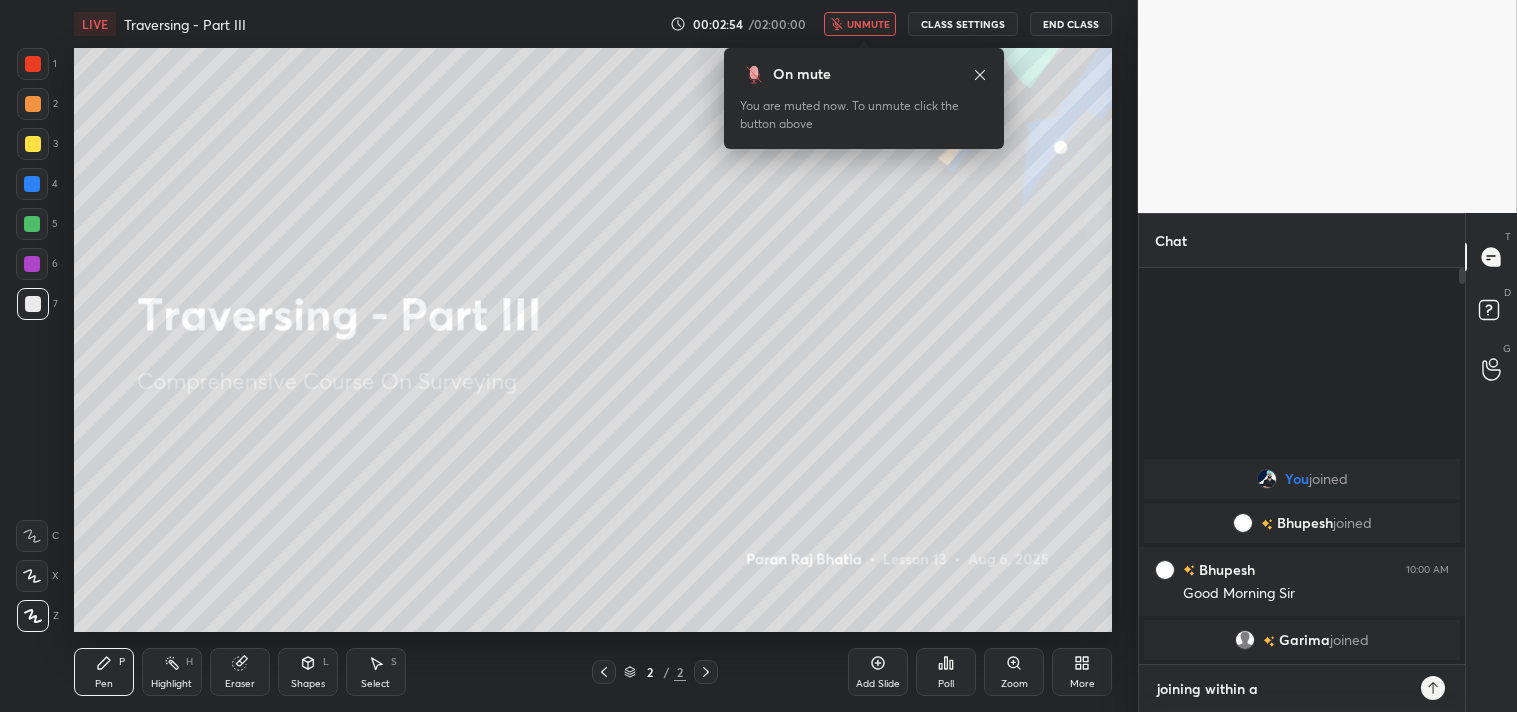 type on "joining within a" 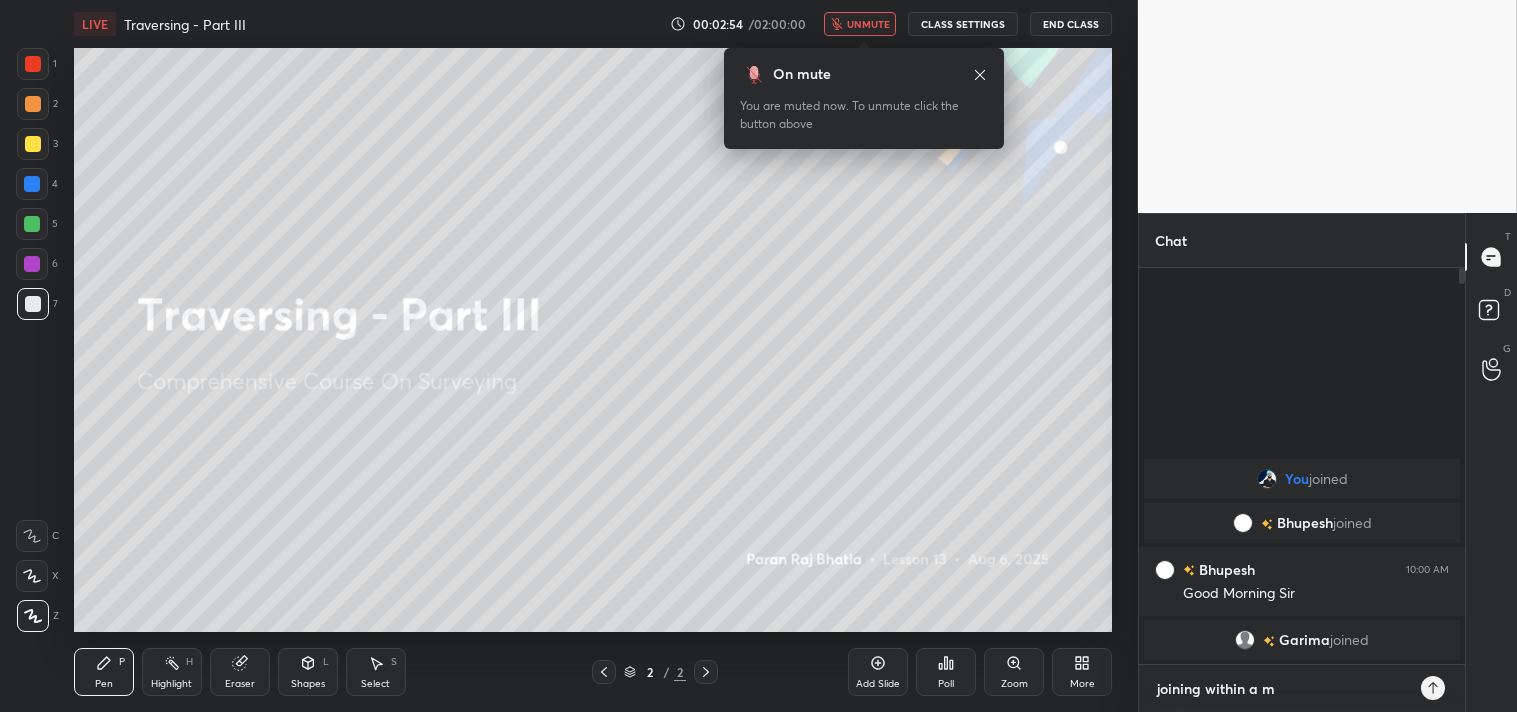 type on "joining within a mi" 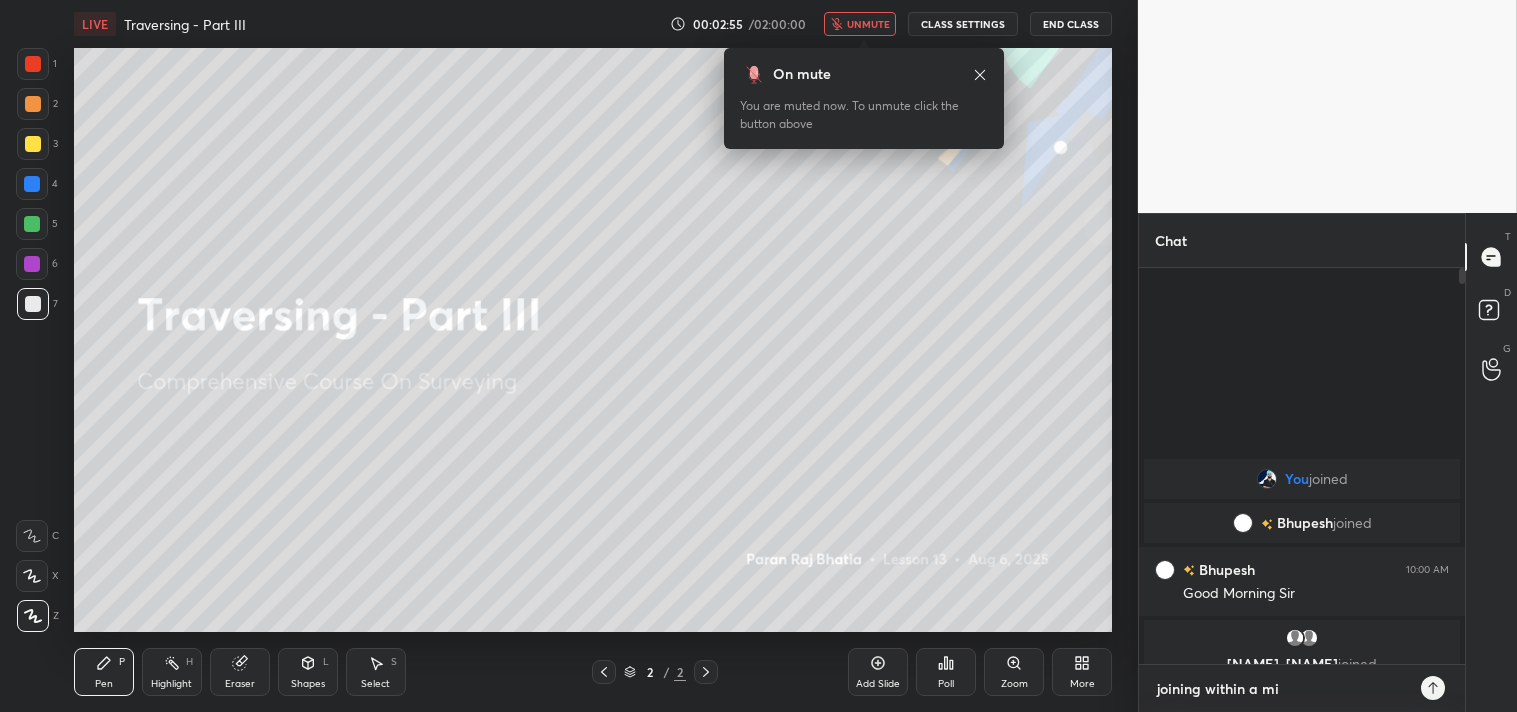 type on "joining within a min" 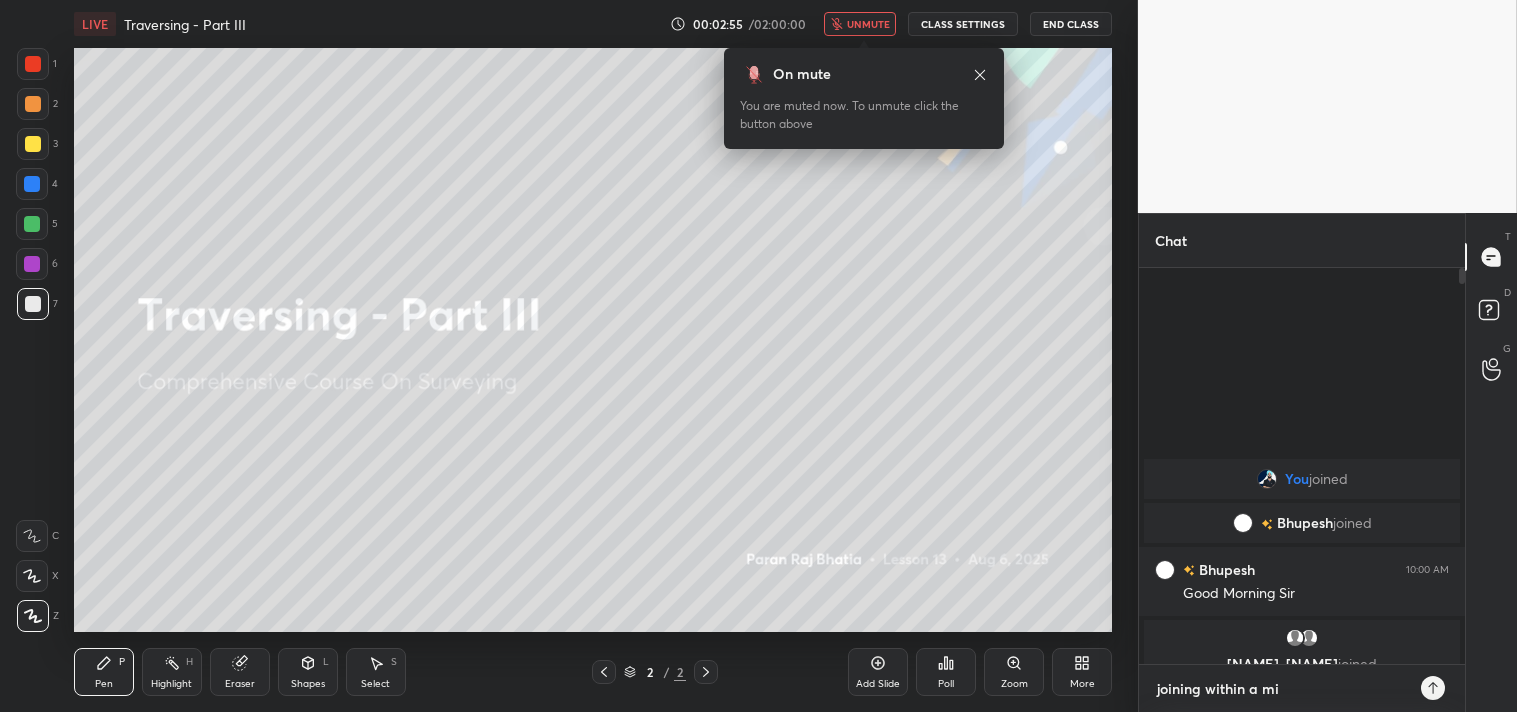 type on "x" 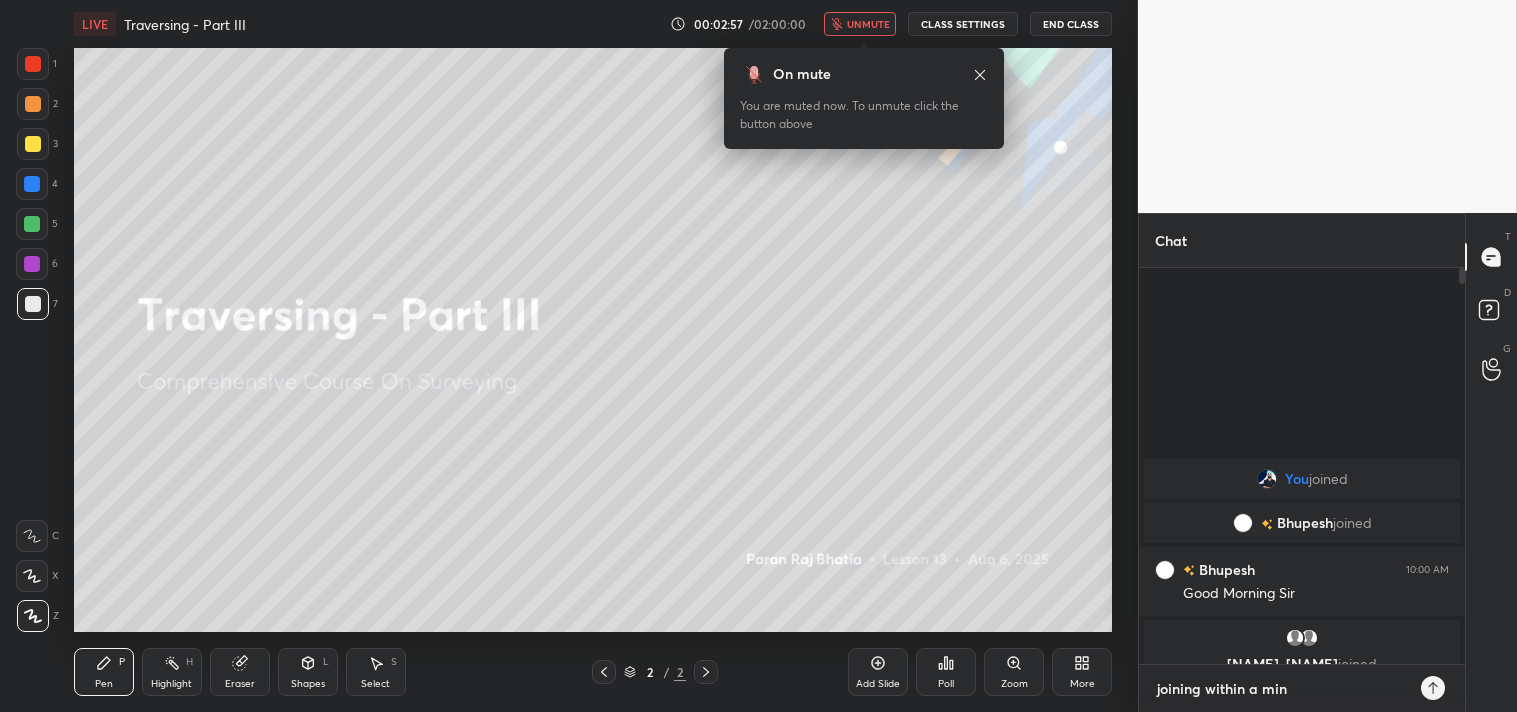type on "joining within a min" 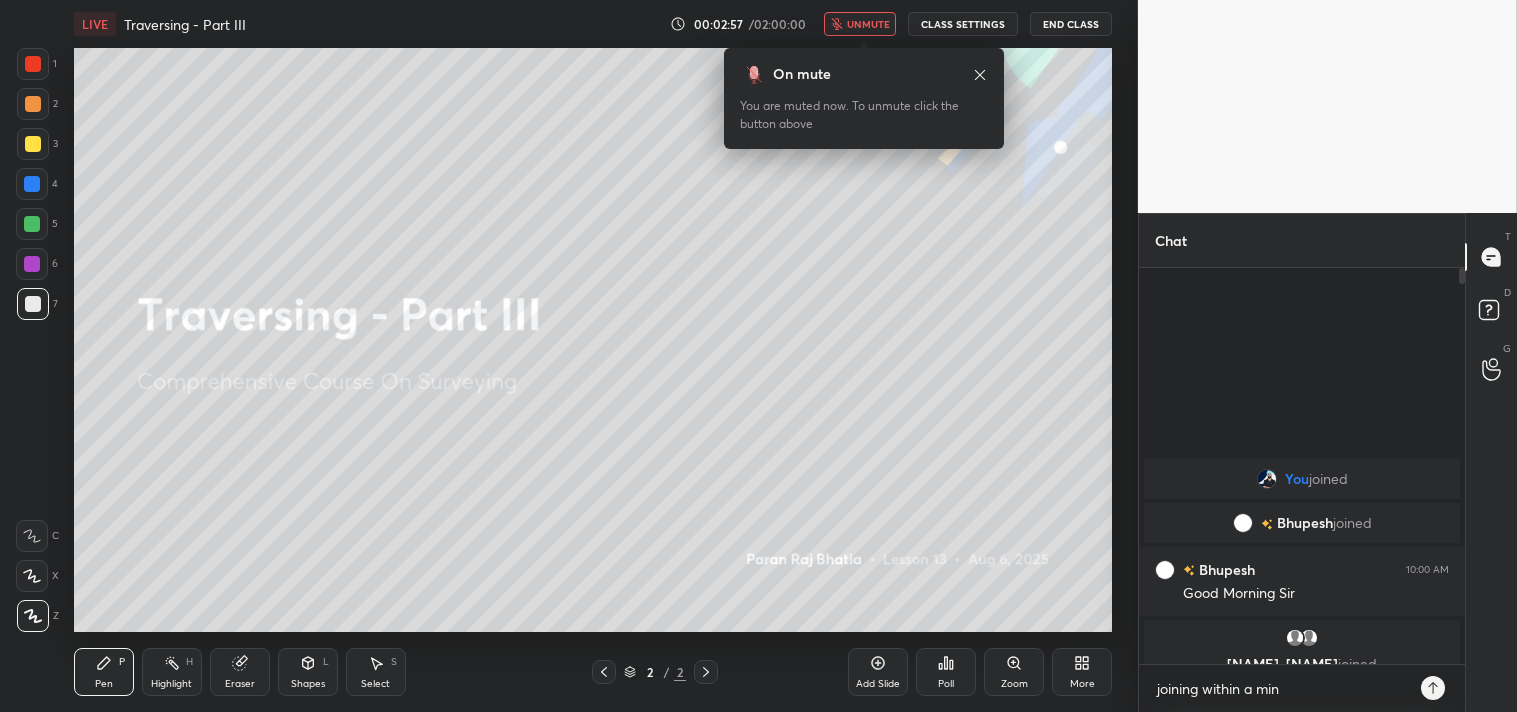 click at bounding box center (1433, 688) 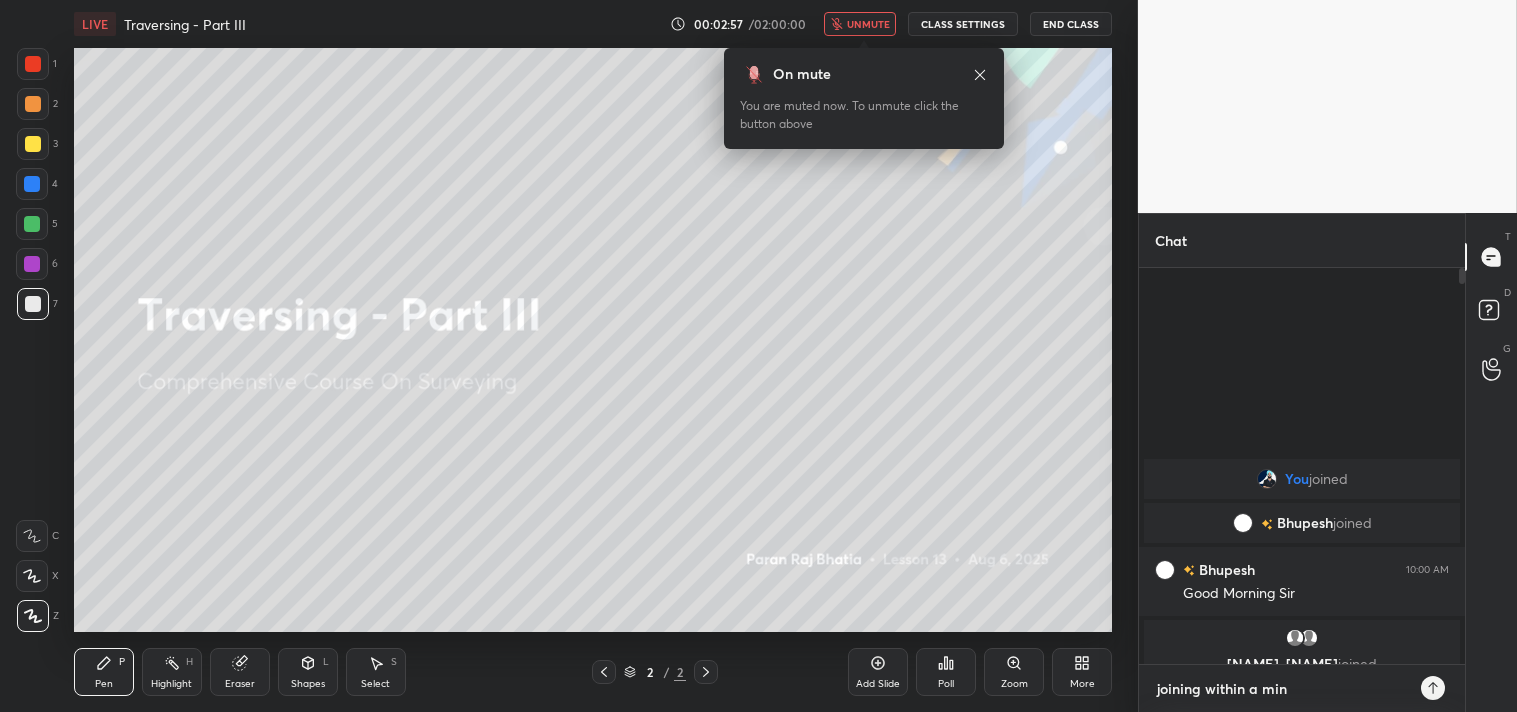 type 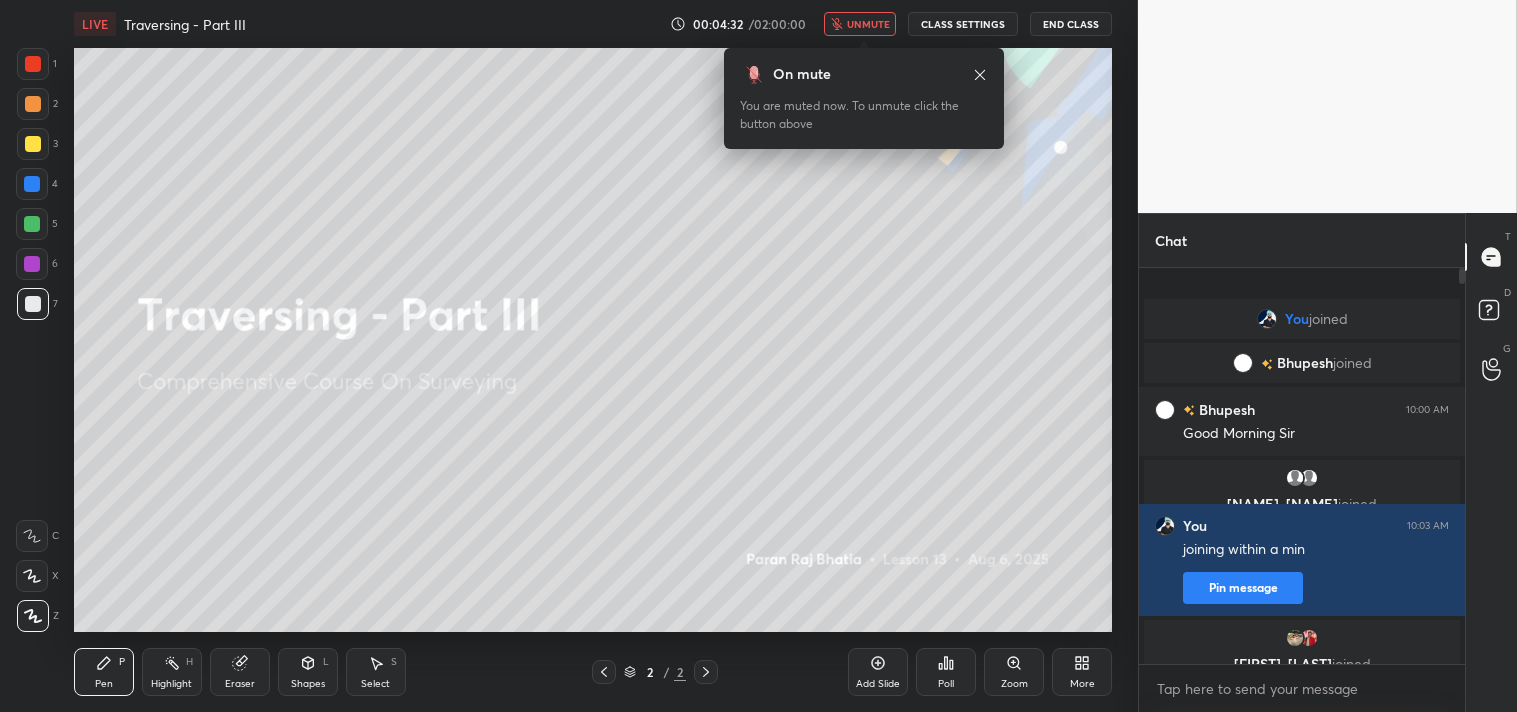 type on "x" 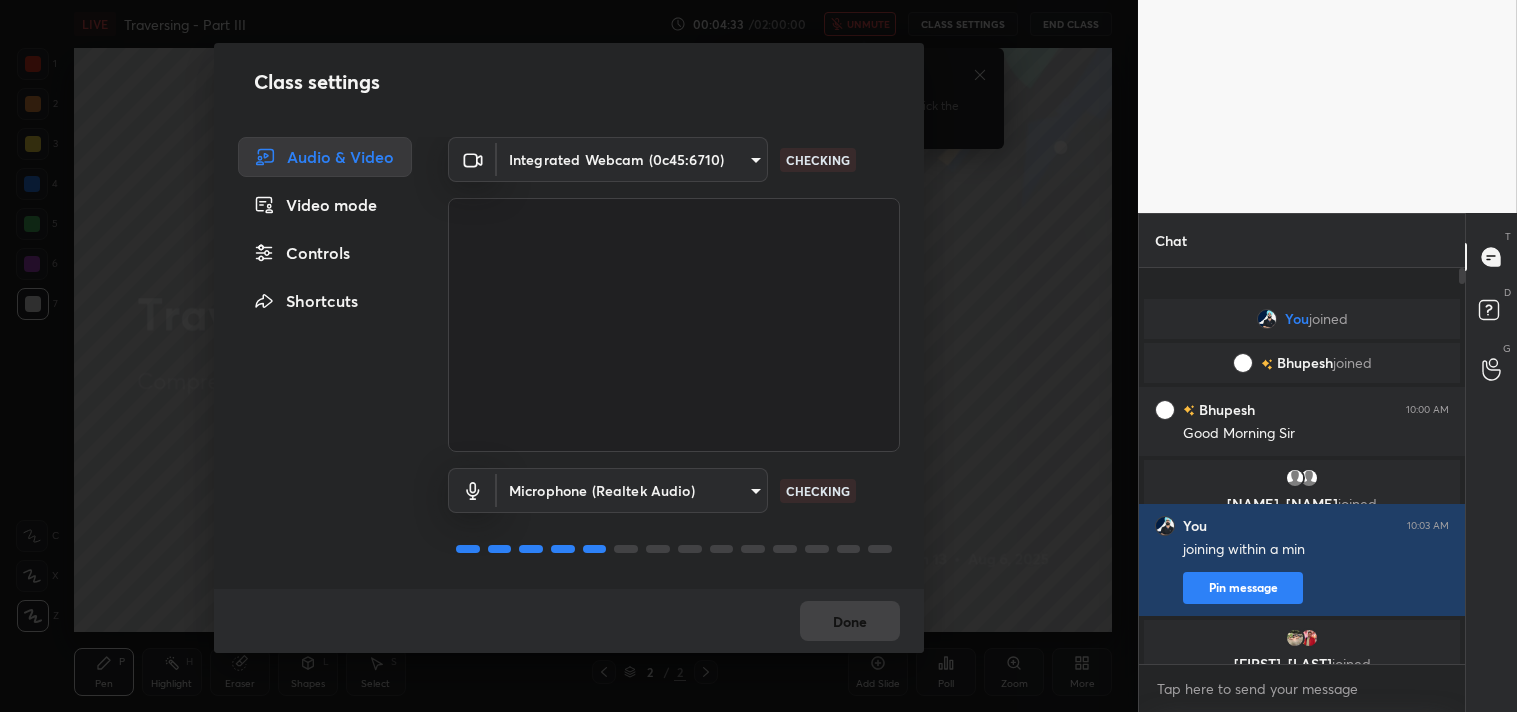 click on "1 2 3 4 5 6 7 C X Z C X Z E E Erase all   H H LIVE Traversing - Part III 00:04:33 /  02:00:00 unmute CLASS SETTINGS End Class Setting up your live class Poll for   secs No correct answer Start poll Back Traversing - Part III • L13 of Comprehensive Course On Surveying [FIRST] [LAST] Pen P Highlight H Eraser Shapes L Select S 2 / 2 Add Slide Poll Zoom More Chat You  joined [NAME]  joined [NAME] 10:00 AM Good Morning Sir [NAME], [NAME]  joined You 10:03 AM joining within a min Pin message [NAME], [NAME]  joined 8 NEW MESSAGES Enable hand raising Enable raise hand to speak to learners. Once enabled, chat will be turned off temporarily. Enable x   introducing Raise a hand with a doubt Now learners can raise their hand along with a doubt  How it works? Doubts asked by learners will show up here NEW DOUBTS ASKED No one has raised a hand yet Can't raise hand Looks like educator just invited you to speak. Please wait before you can raise your hand again. Got it T Messages (T) D Doubts (D) G Raise Hand (G)" at bounding box center [758, 356] 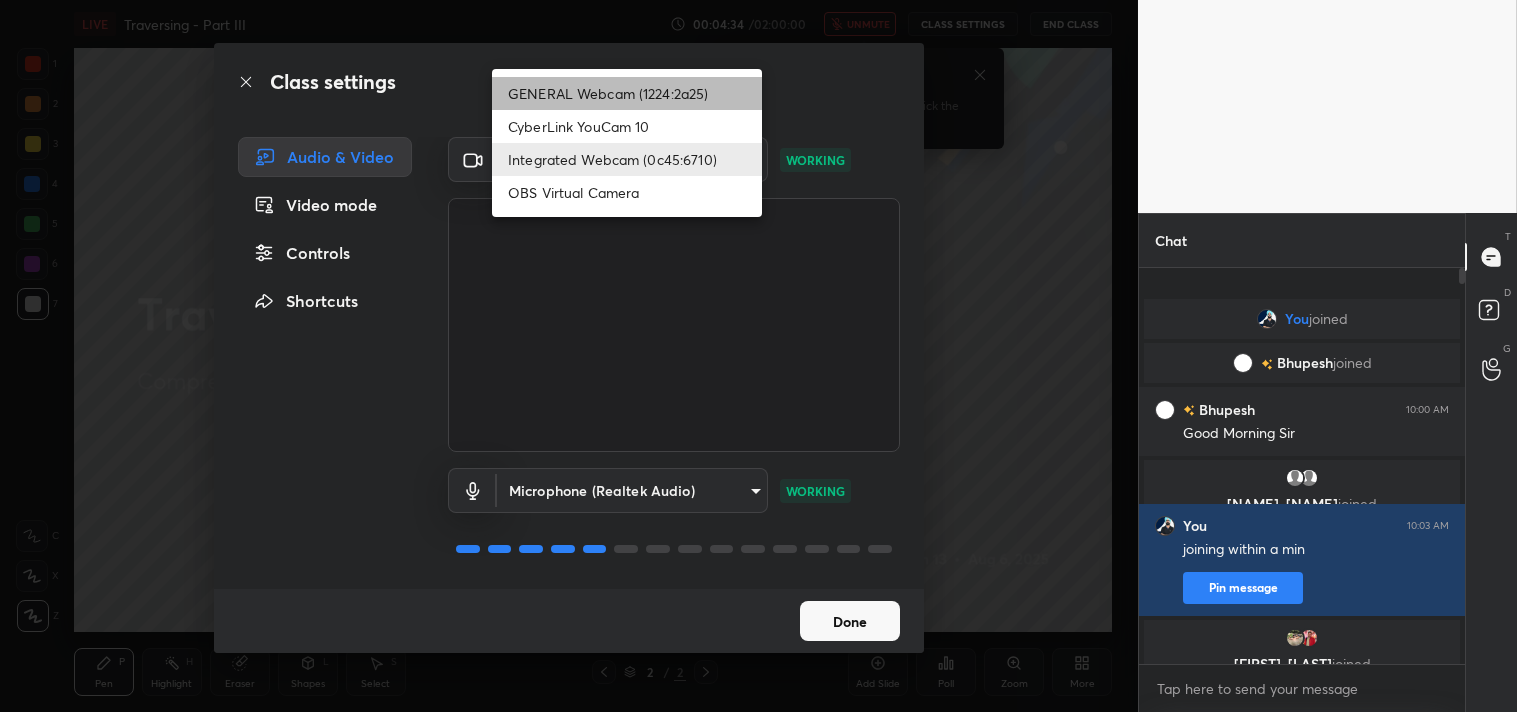 click on "GENERAL Webcam (1224:2a25)" at bounding box center (627, 93) 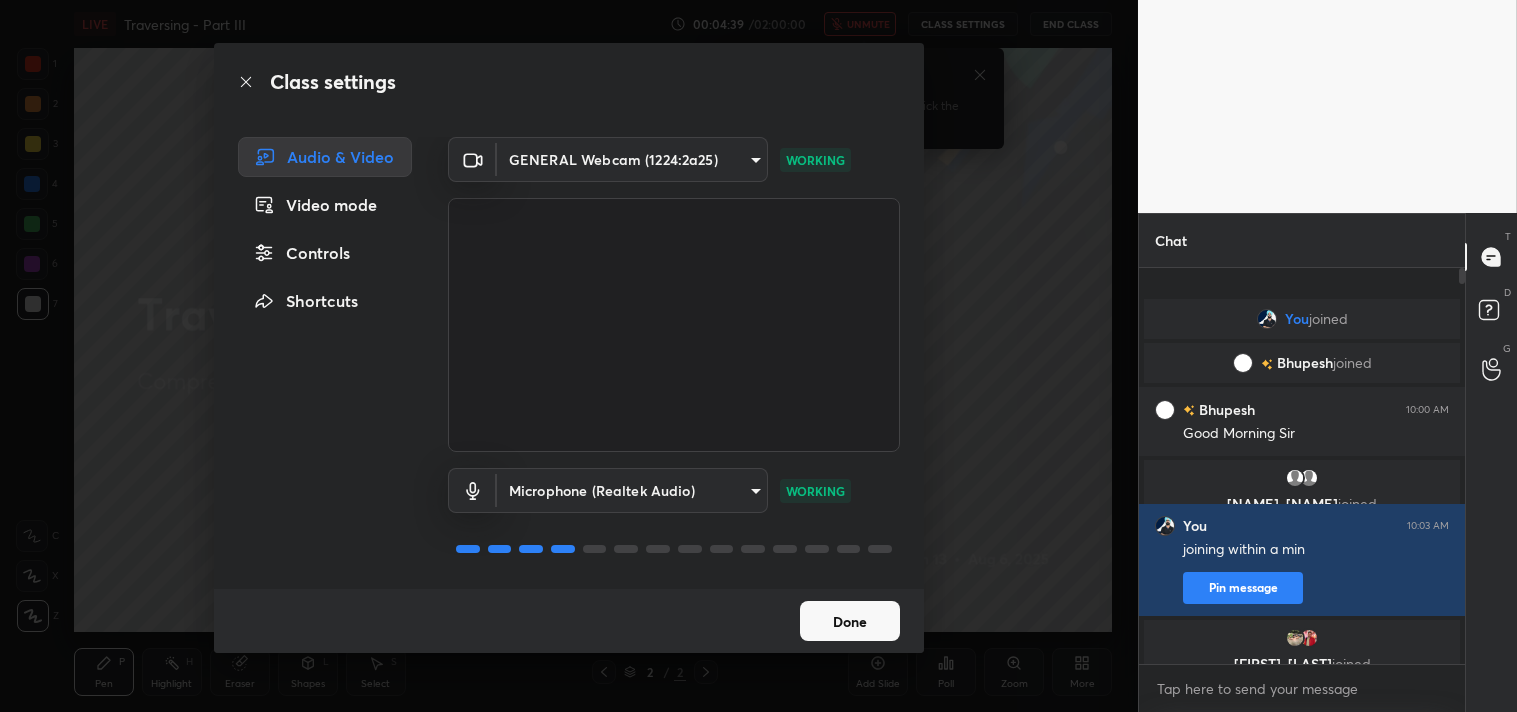 click on "Done" at bounding box center [850, 621] 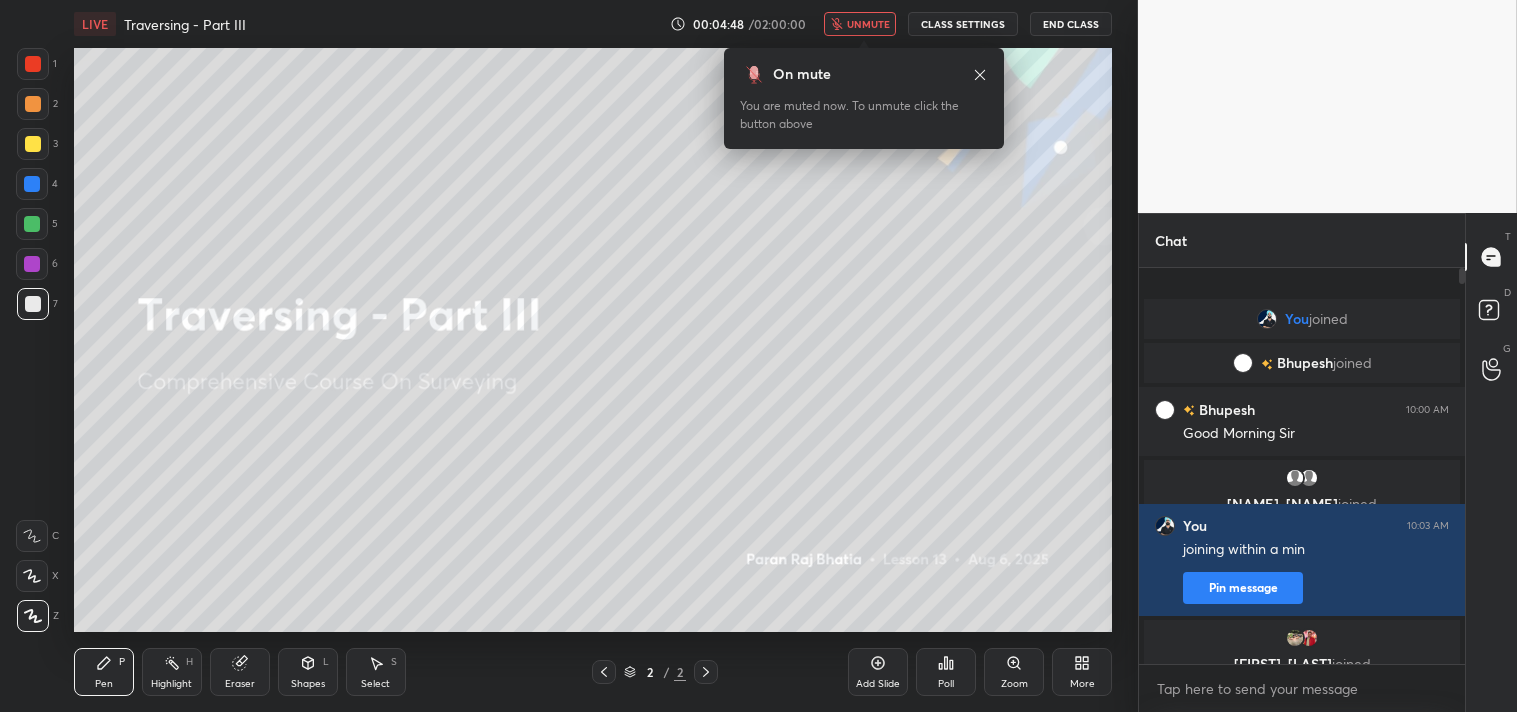 drag, startPoint x: 245, startPoint y: 670, endPoint x: 234, endPoint y: 665, distance: 12.083046 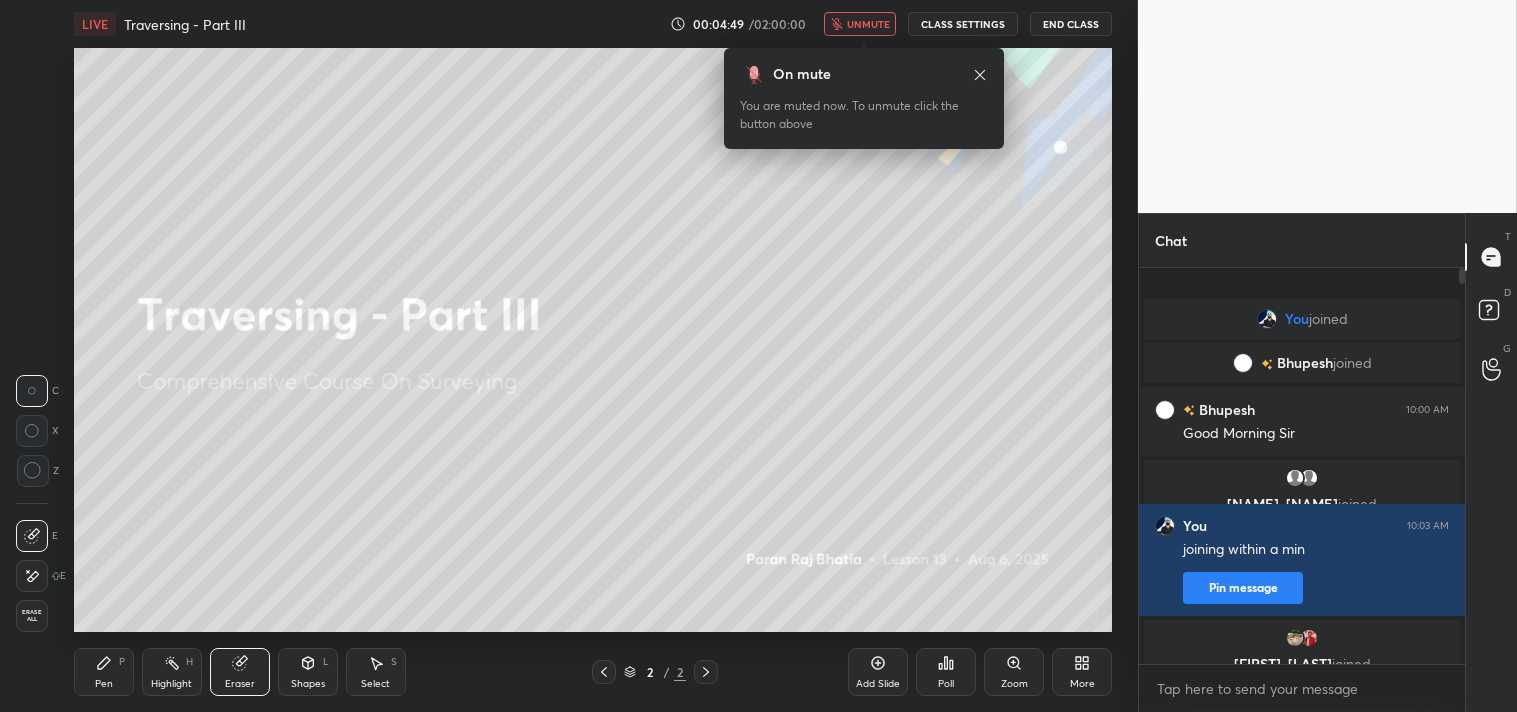 click on "Erase all" at bounding box center (32, 616) 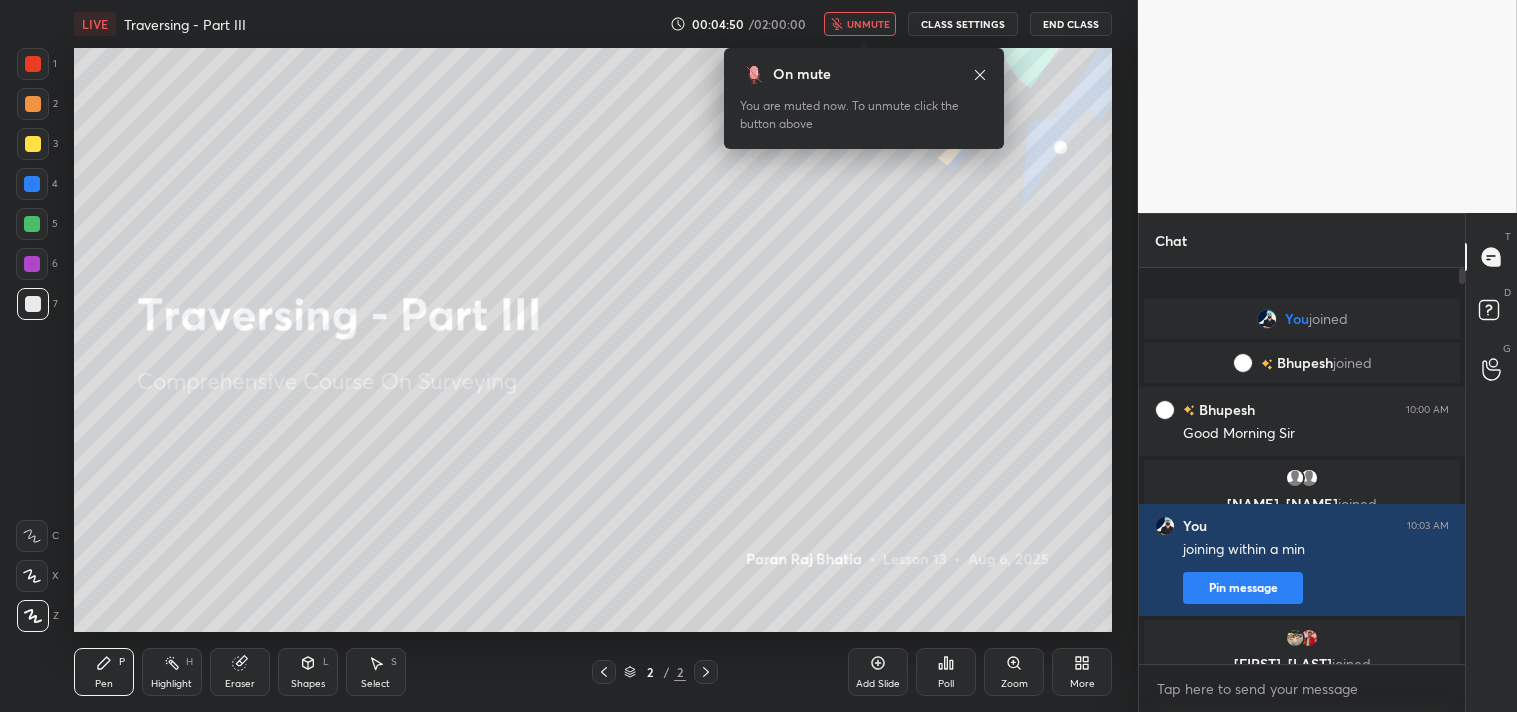 drag, startPoint x: 868, startPoint y: 663, endPoint x: 858, endPoint y: 646, distance: 19.723083 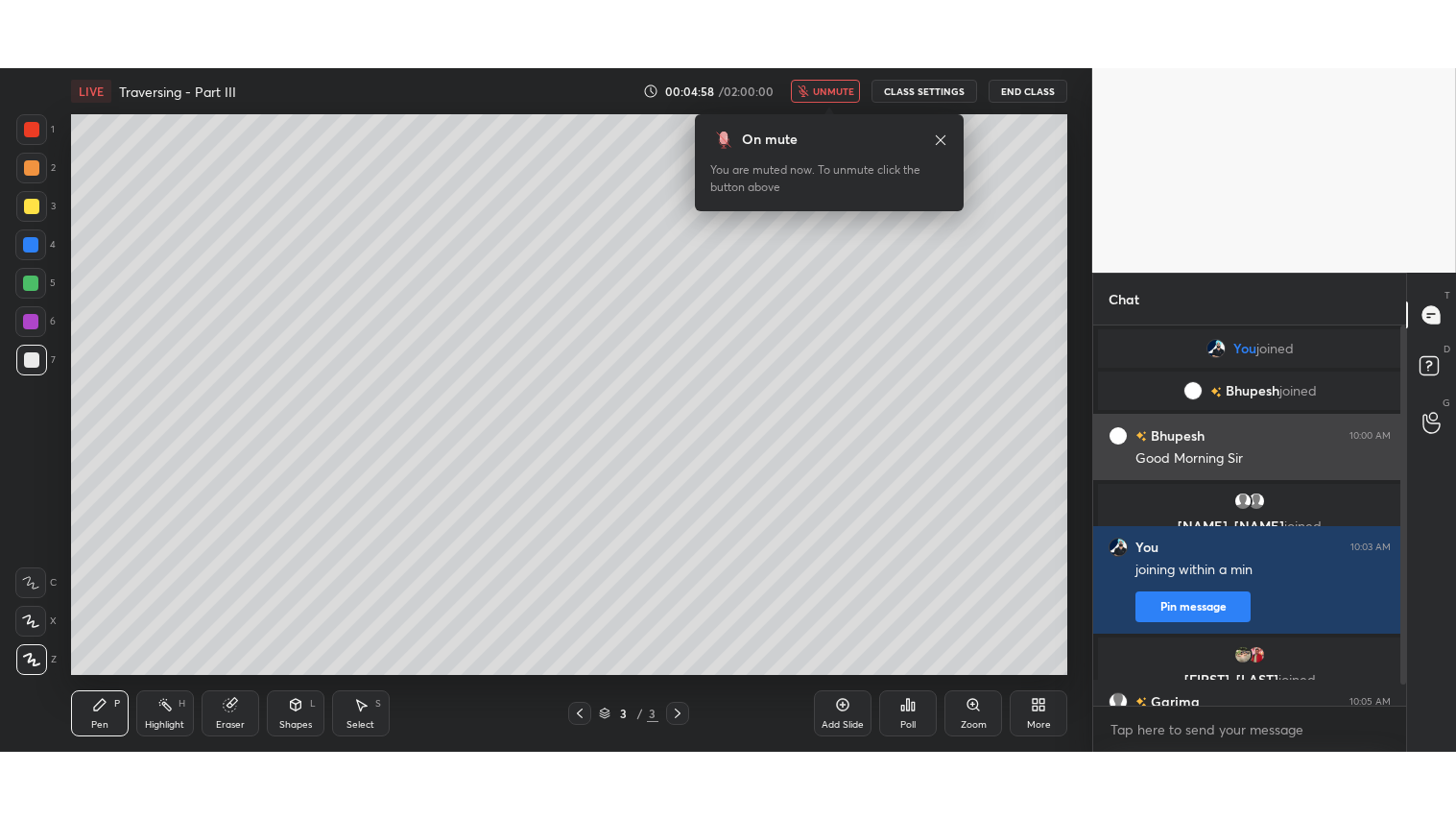 scroll, scrollTop: 40, scrollLeft: 0, axis: vertical 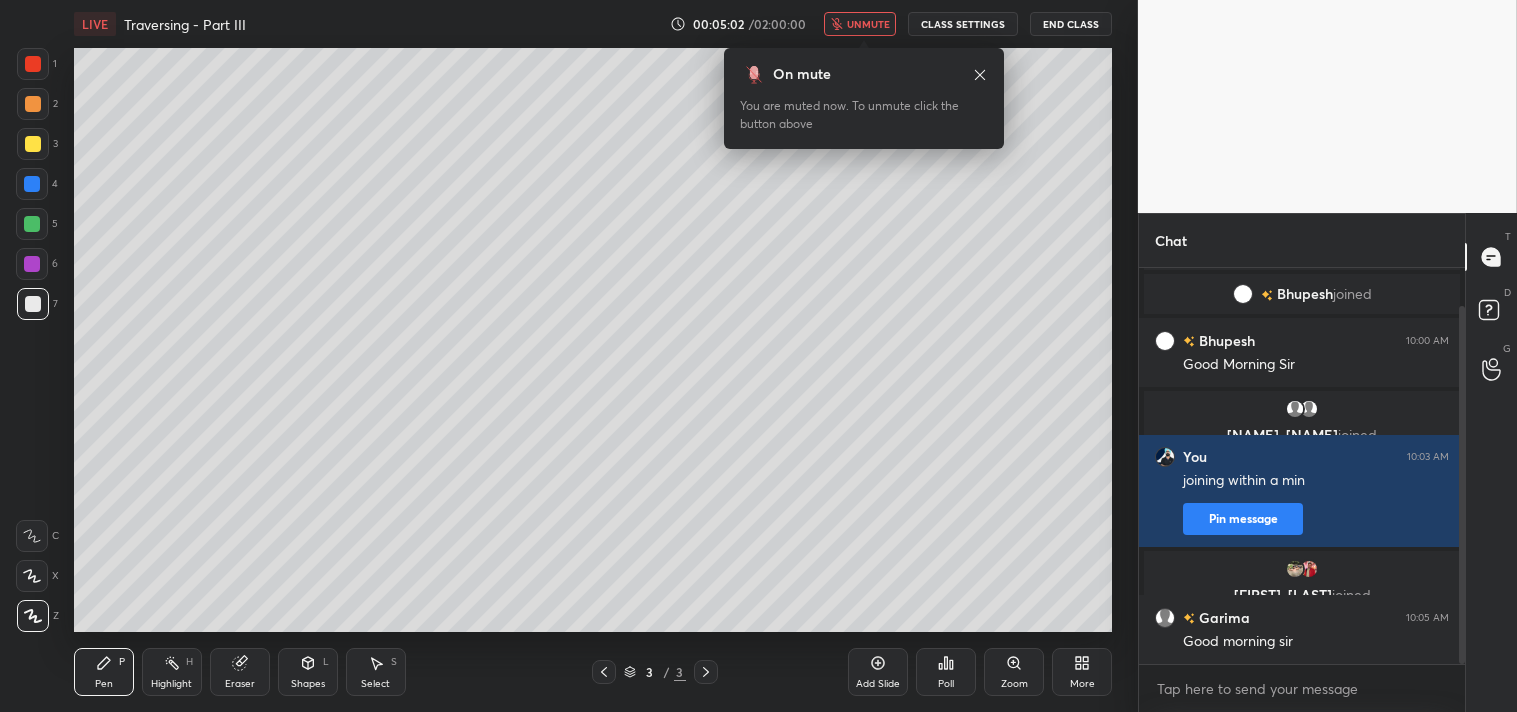 click on "More" at bounding box center (1082, 672) 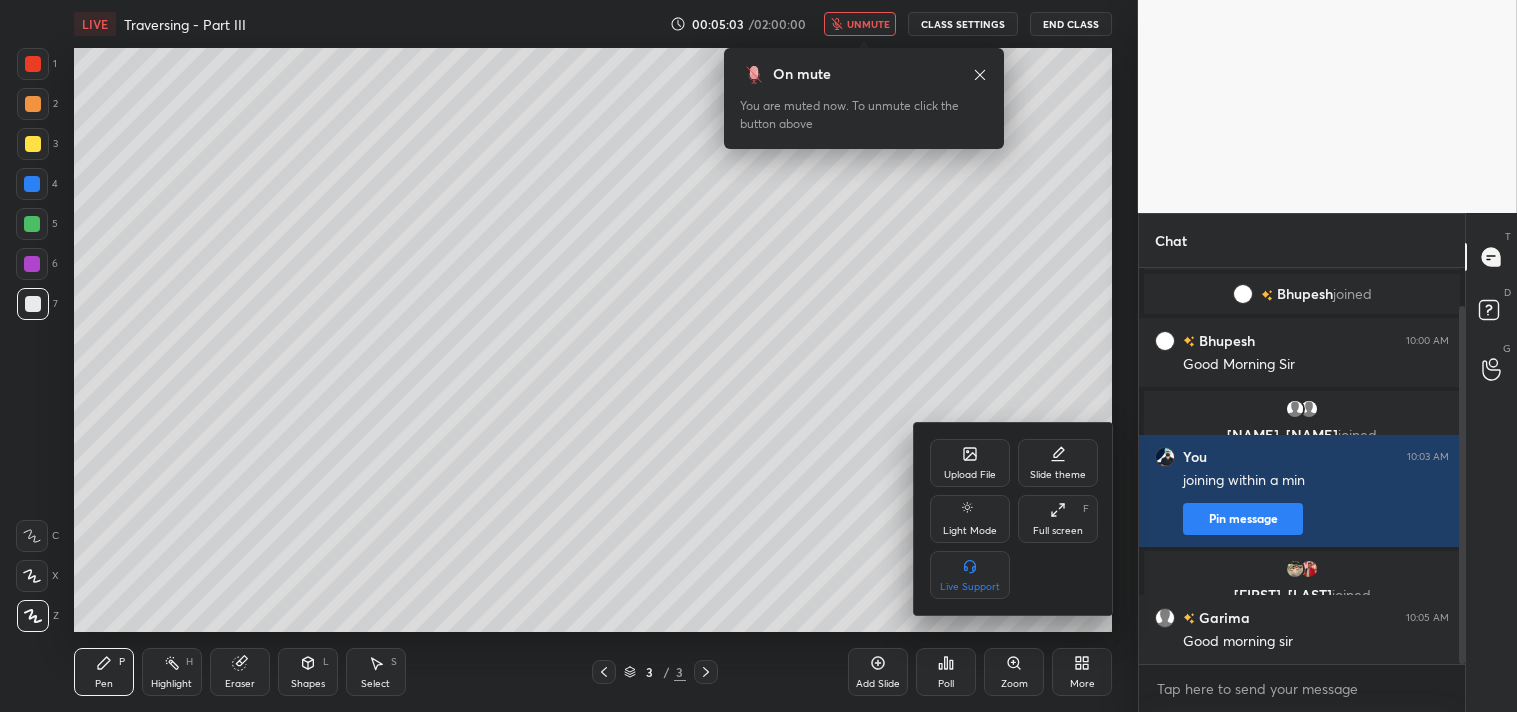 drag, startPoint x: 1076, startPoint y: 525, endPoint x: 1075, endPoint y: 622, distance: 97.00516 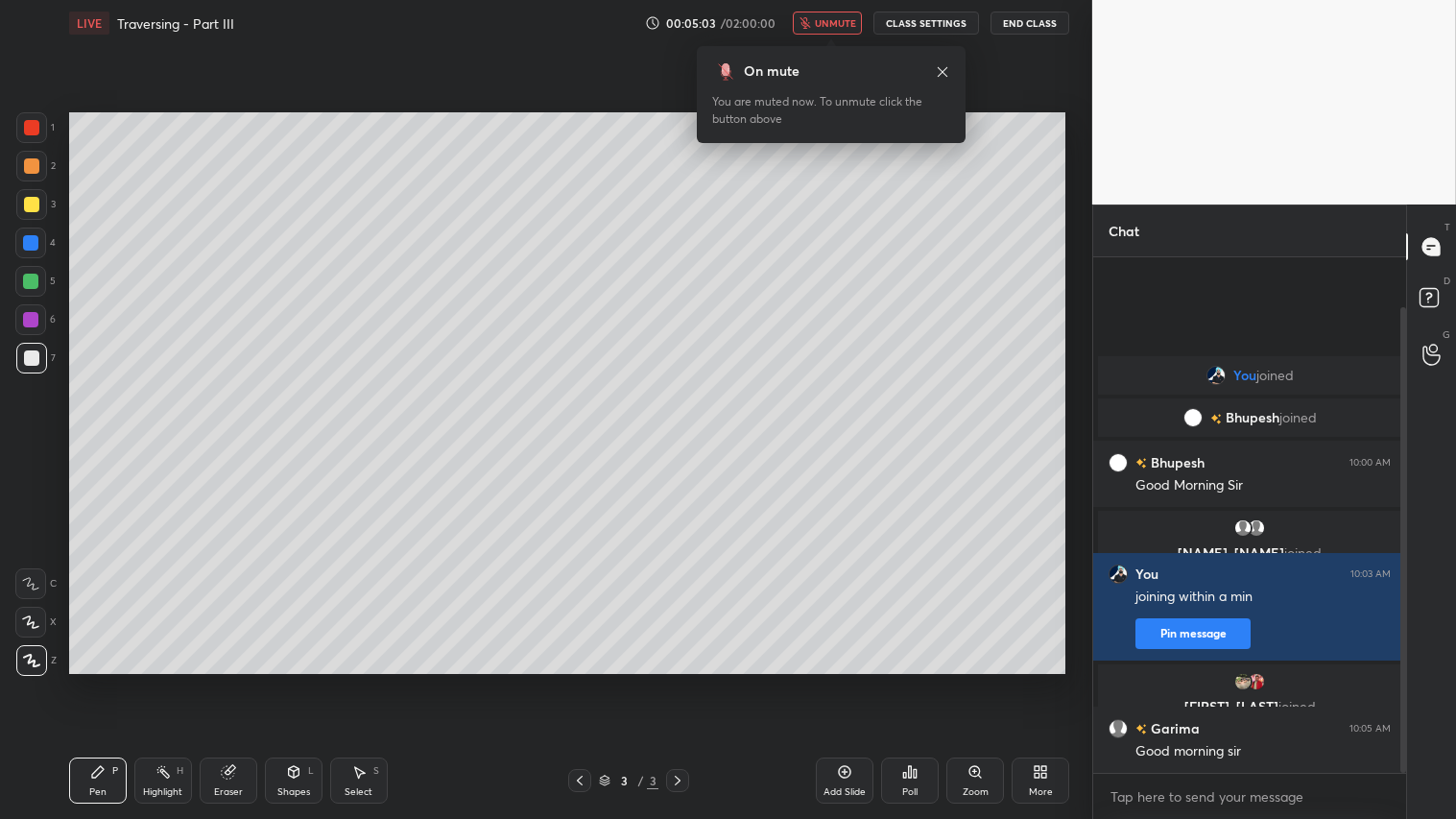 scroll, scrollTop: 95317, scrollLeft: 94962, axis: both 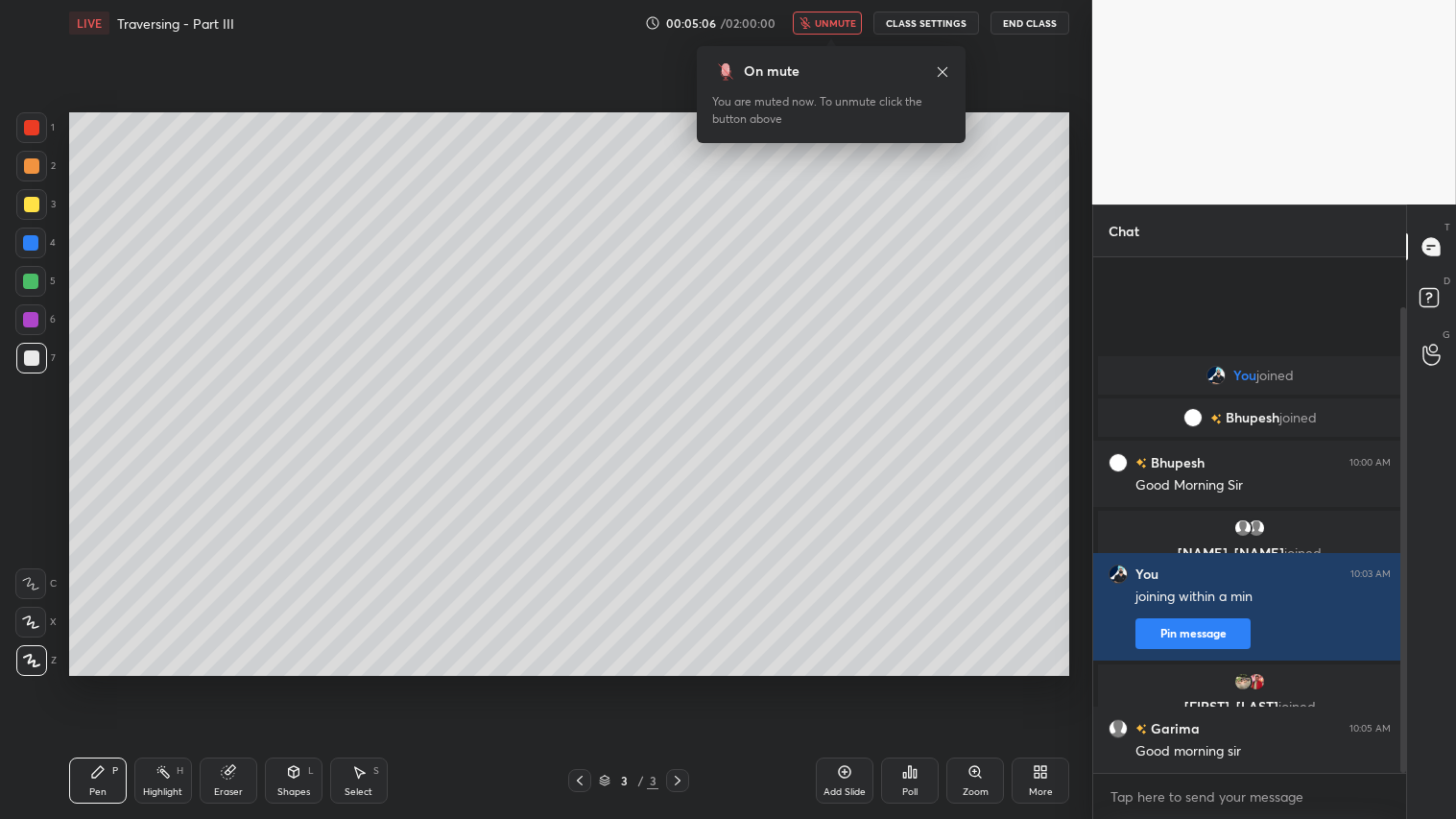 click on "unmute" at bounding box center (827, 23) 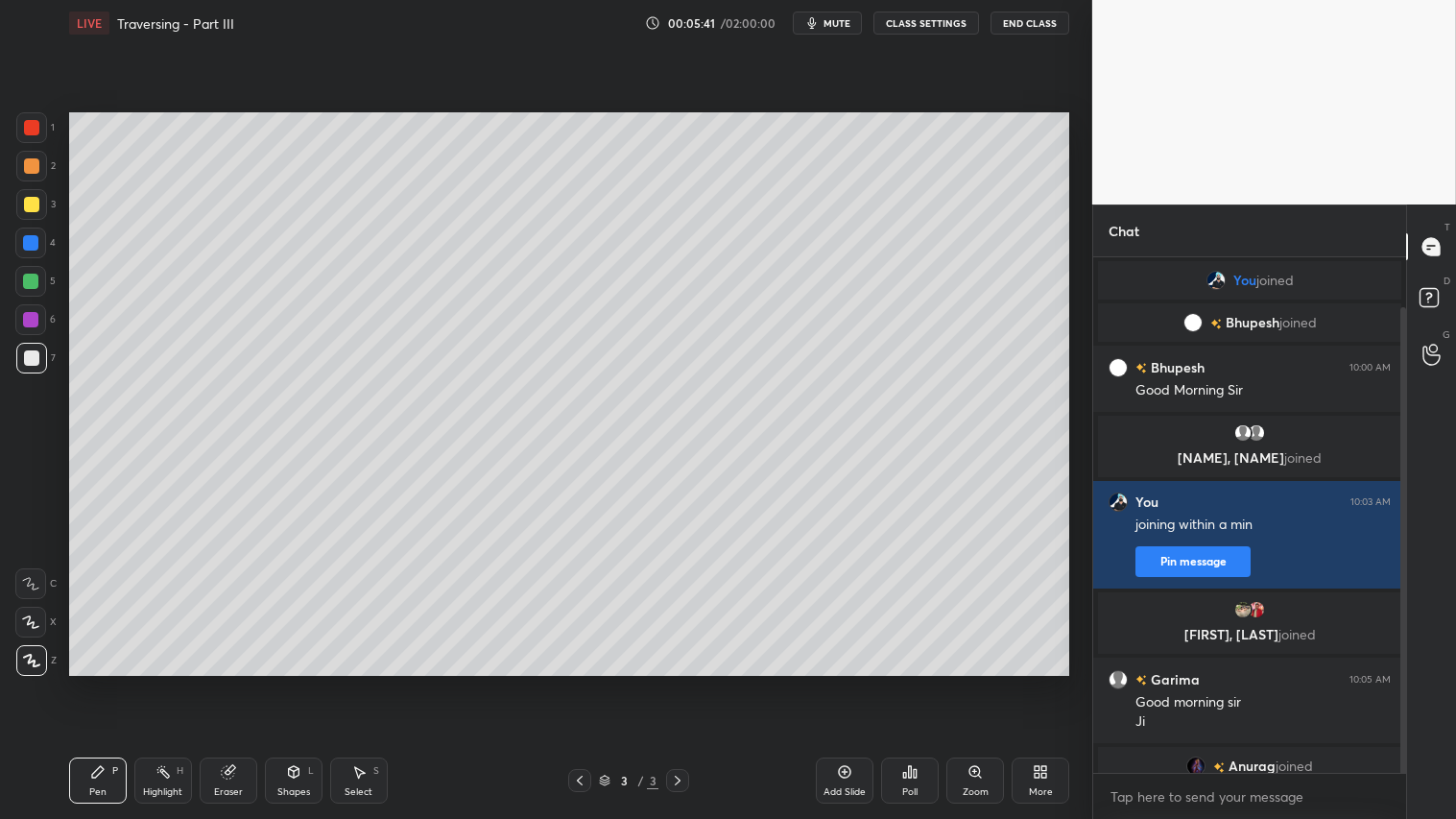 scroll, scrollTop: 15, scrollLeft: 0, axis: vertical 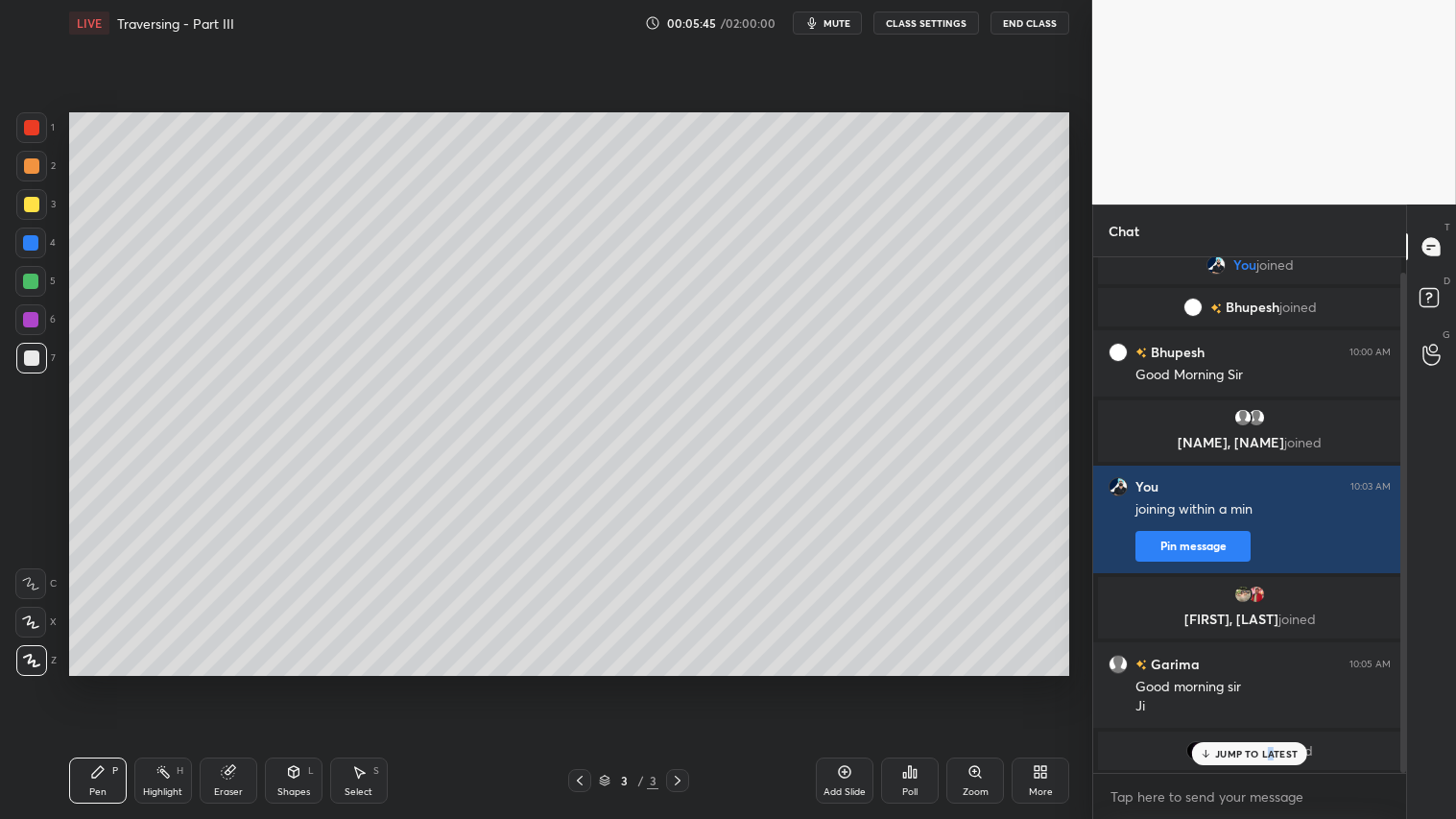 click on "JUMP TO LATEST" at bounding box center (1256, 754) 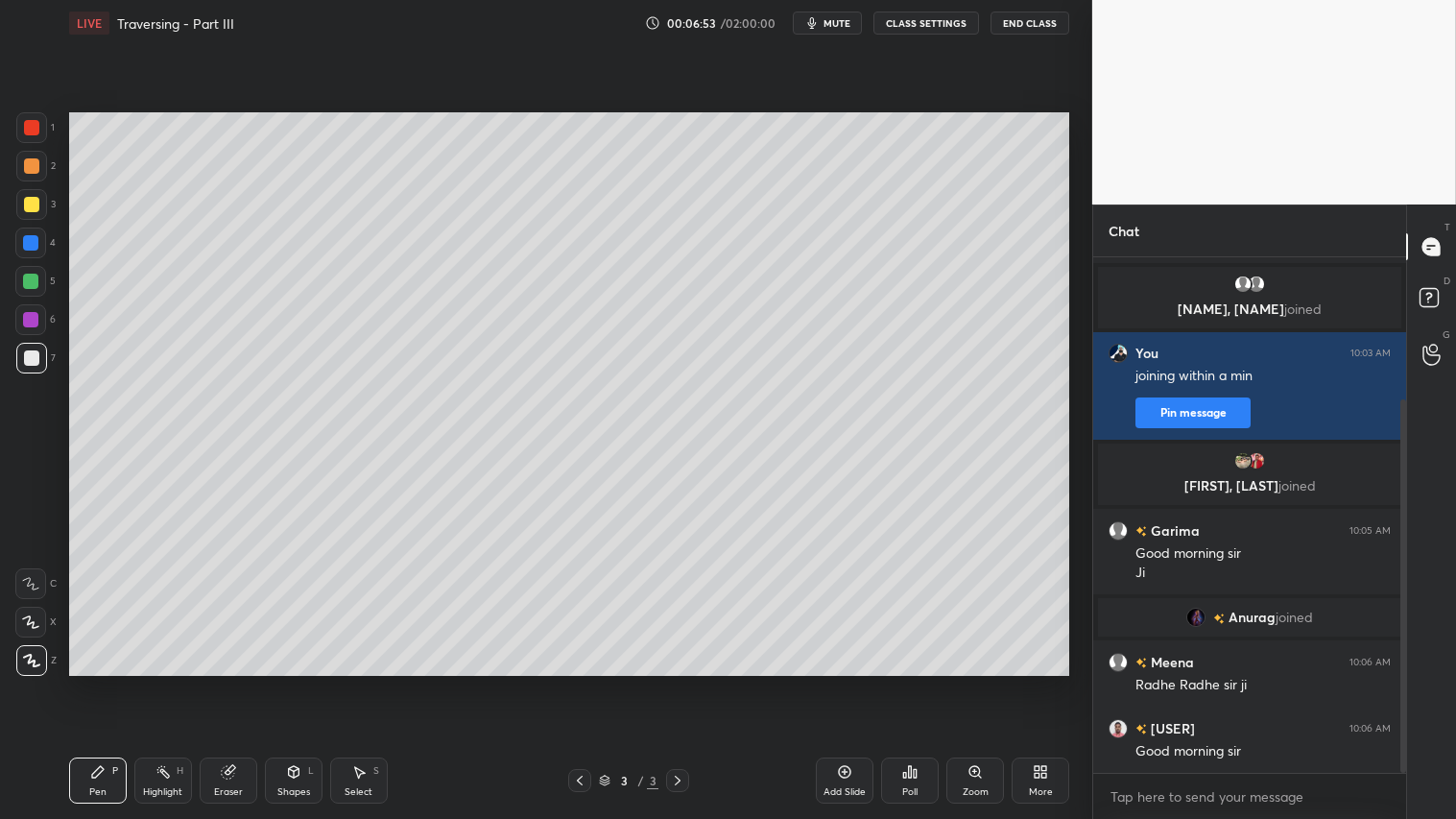 scroll, scrollTop: 195, scrollLeft: 0, axis: vertical 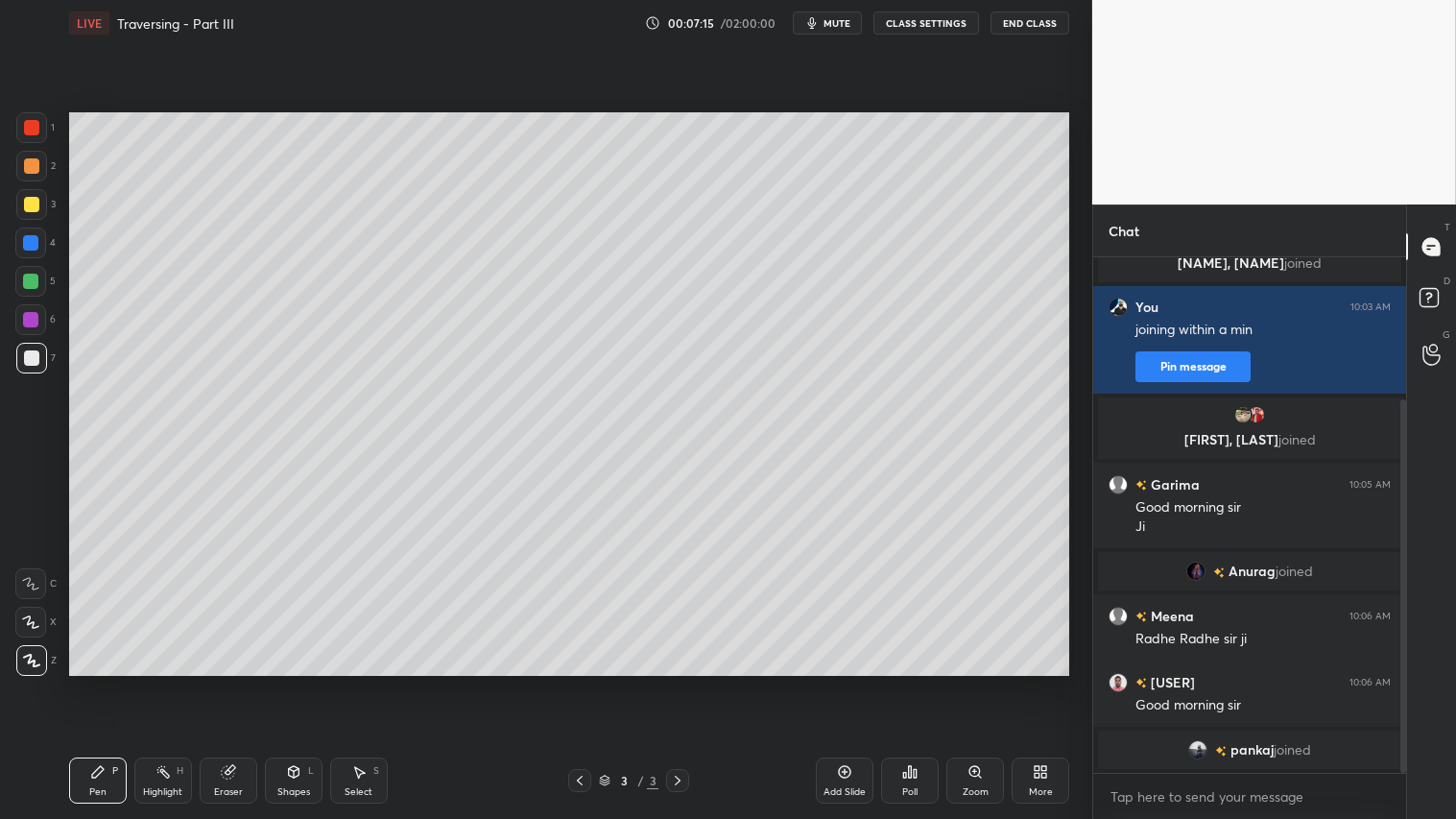 click 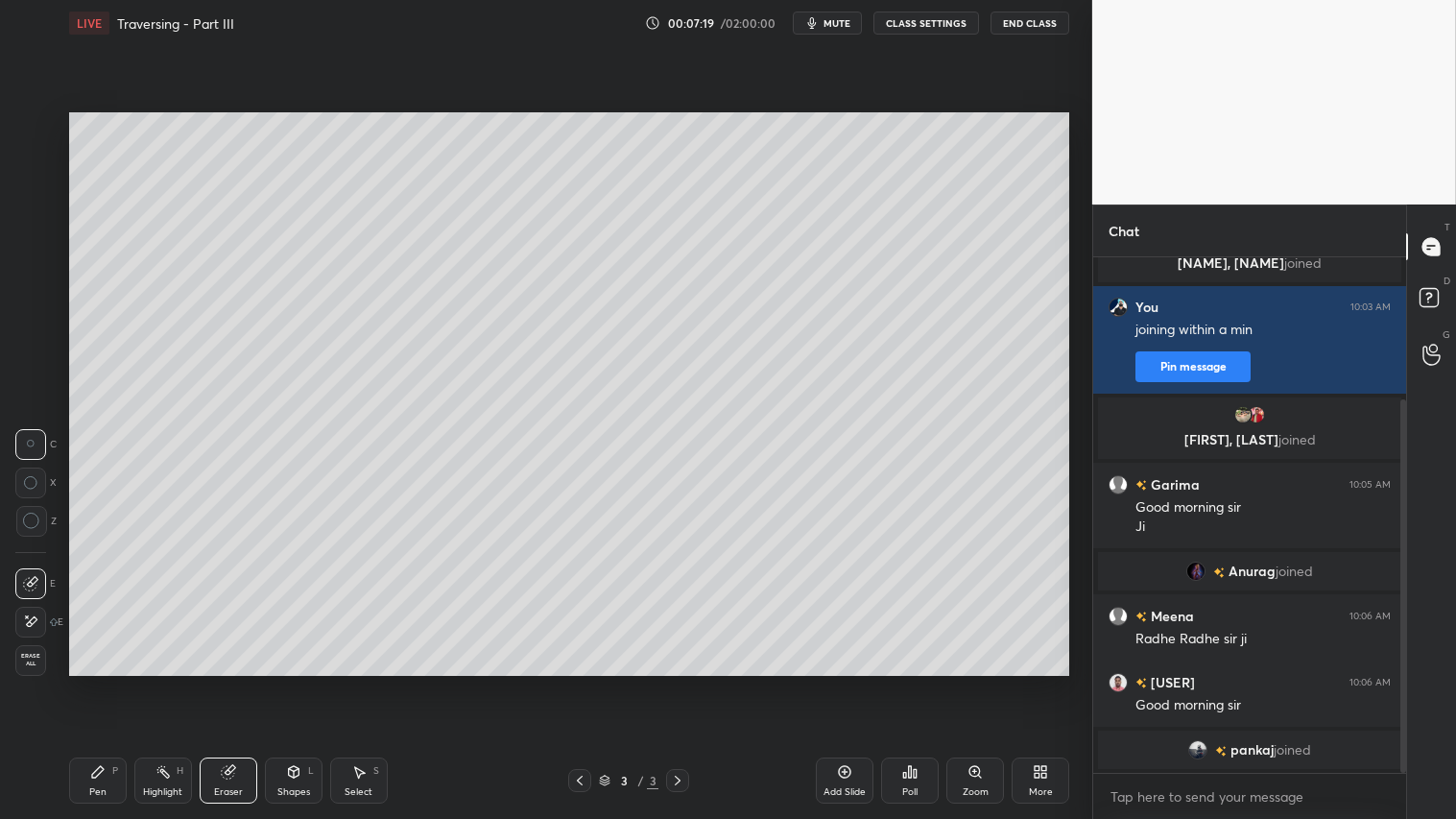 drag, startPoint x: 107, startPoint y: 783, endPoint x: 97, endPoint y: 779, distance: 10.77033 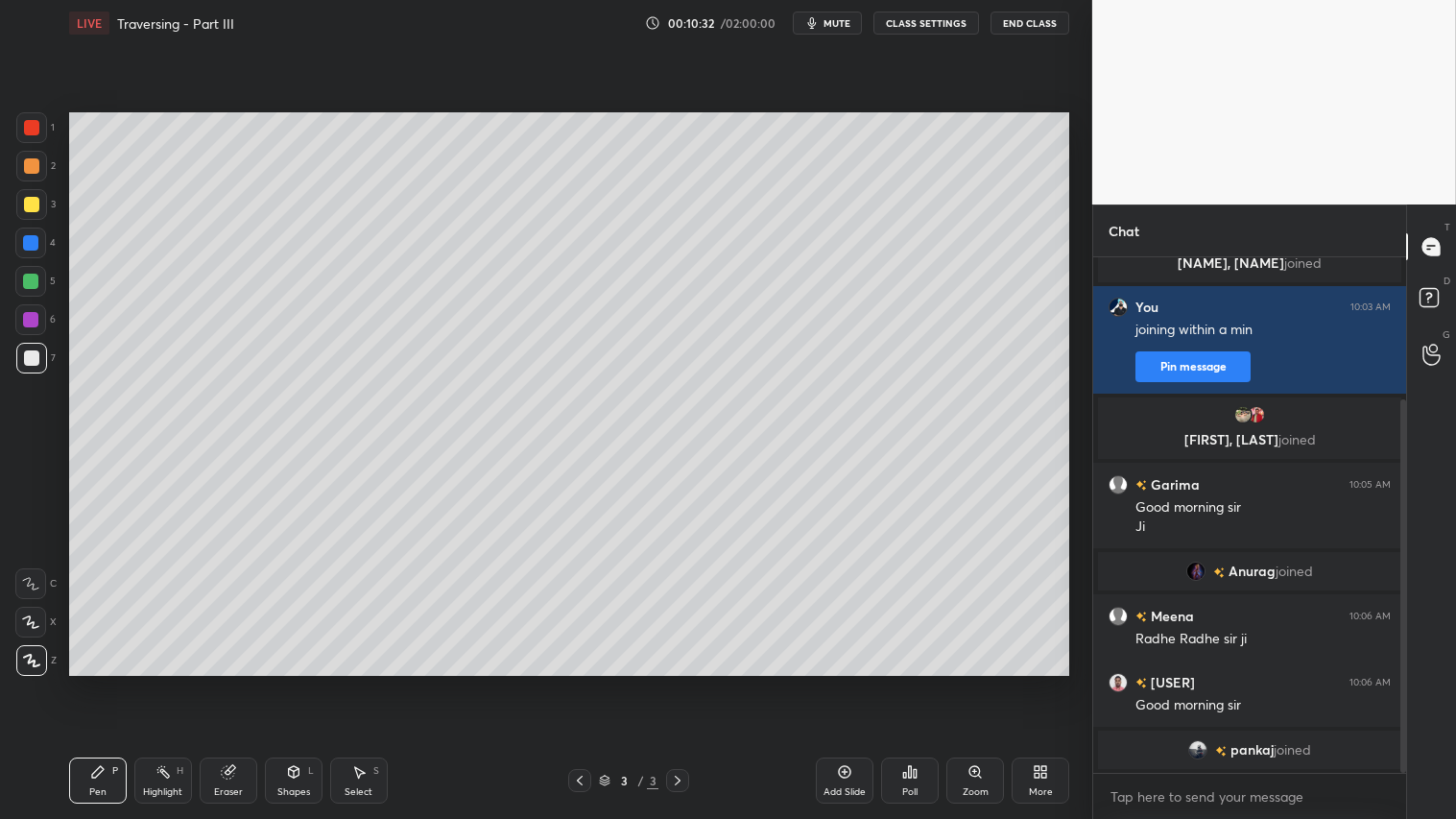 scroll, scrollTop: 261, scrollLeft: 0, axis: vertical 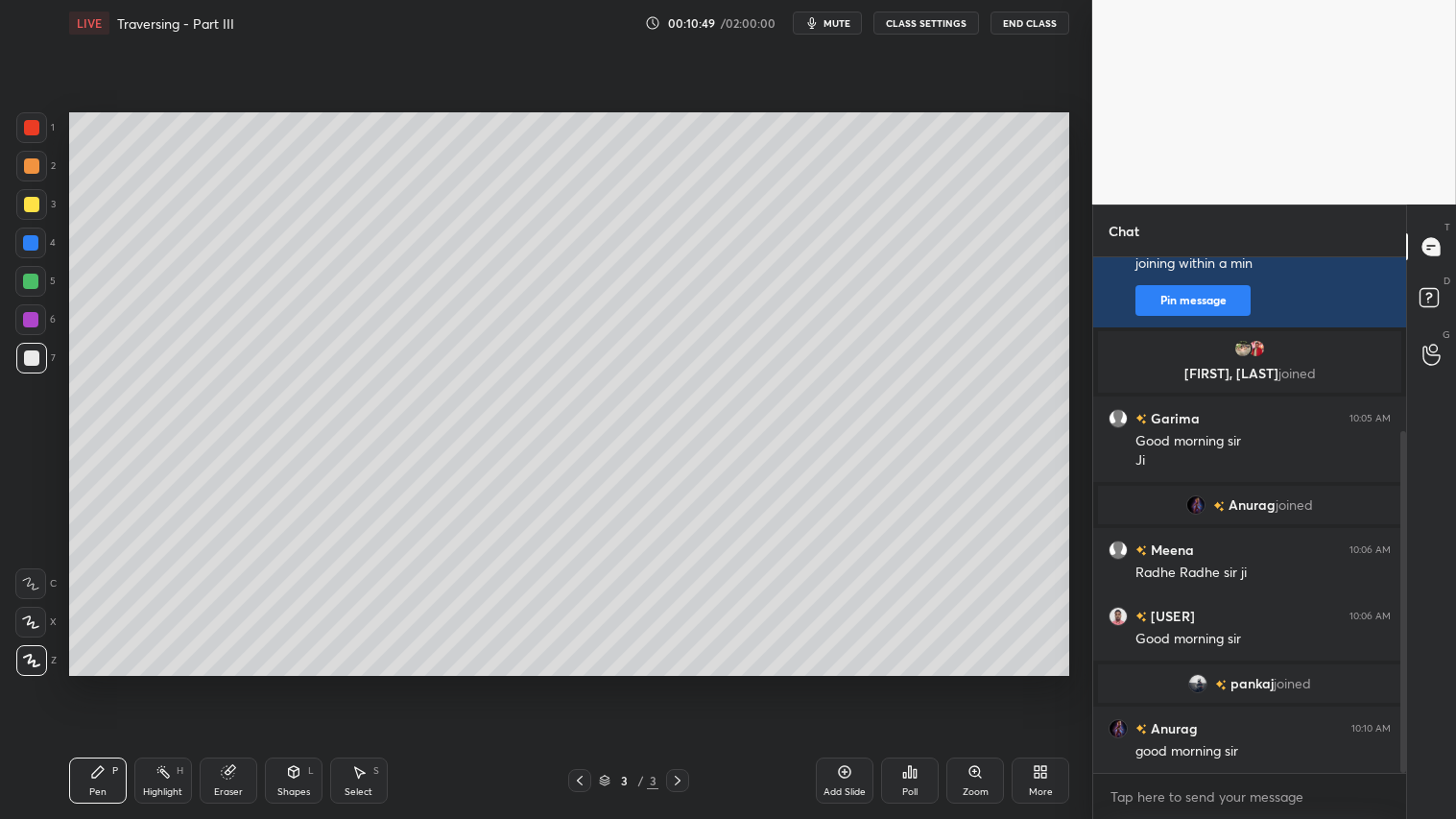click on "Add Slide" at bounding box center [845, 781] 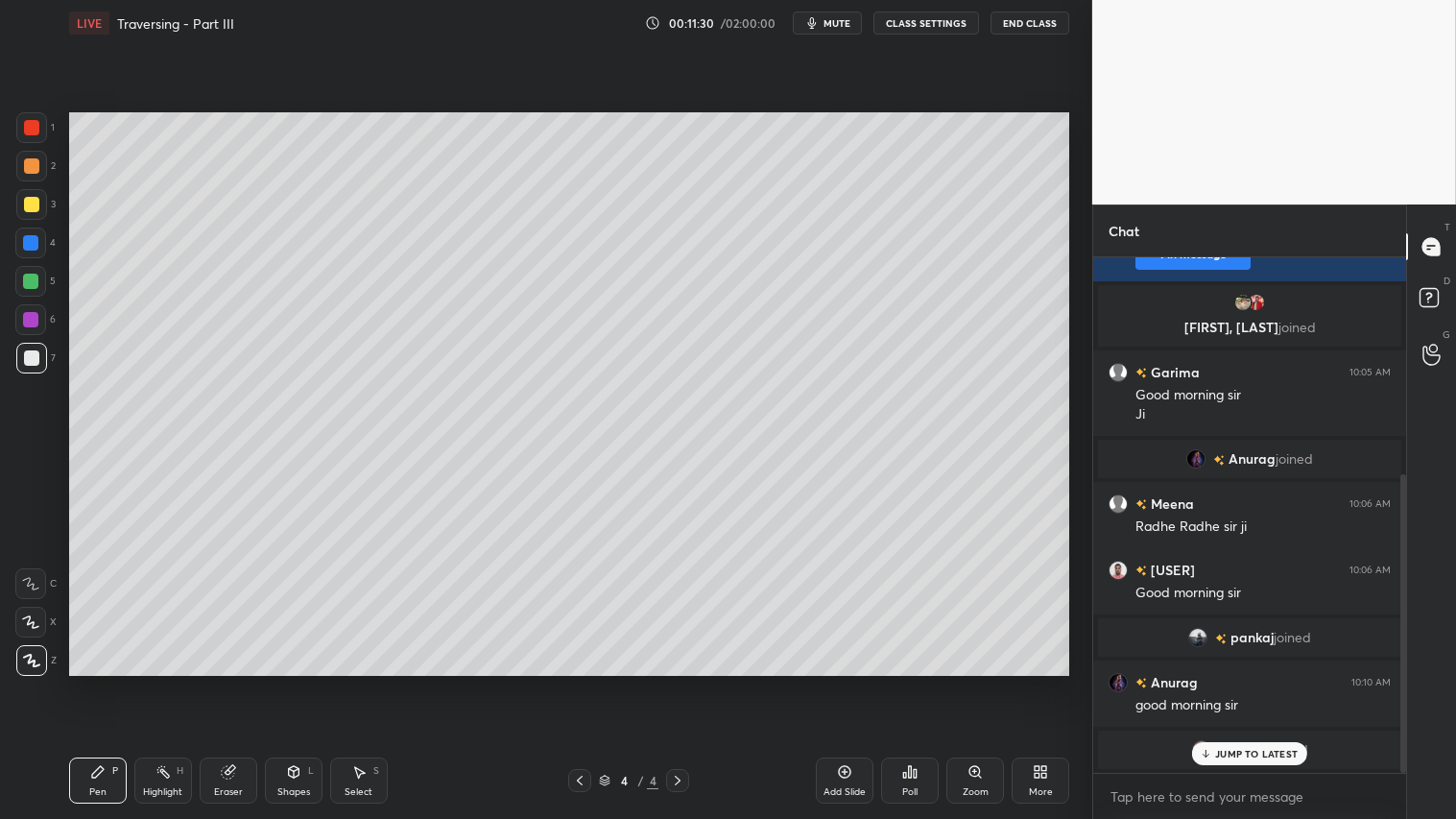 scroll, scrollTop: 373, scrollLeft: 0, axis: vertical 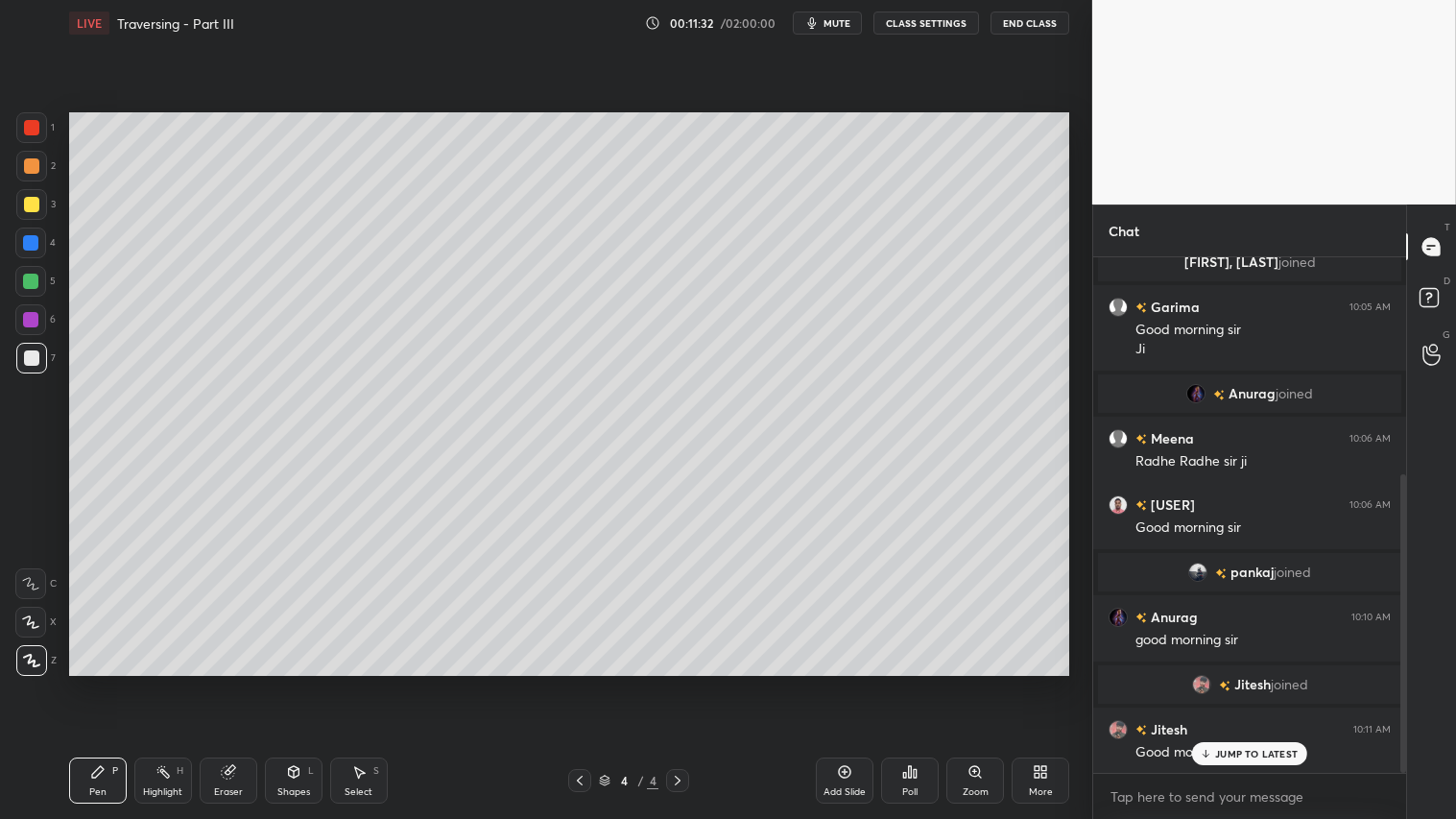 click 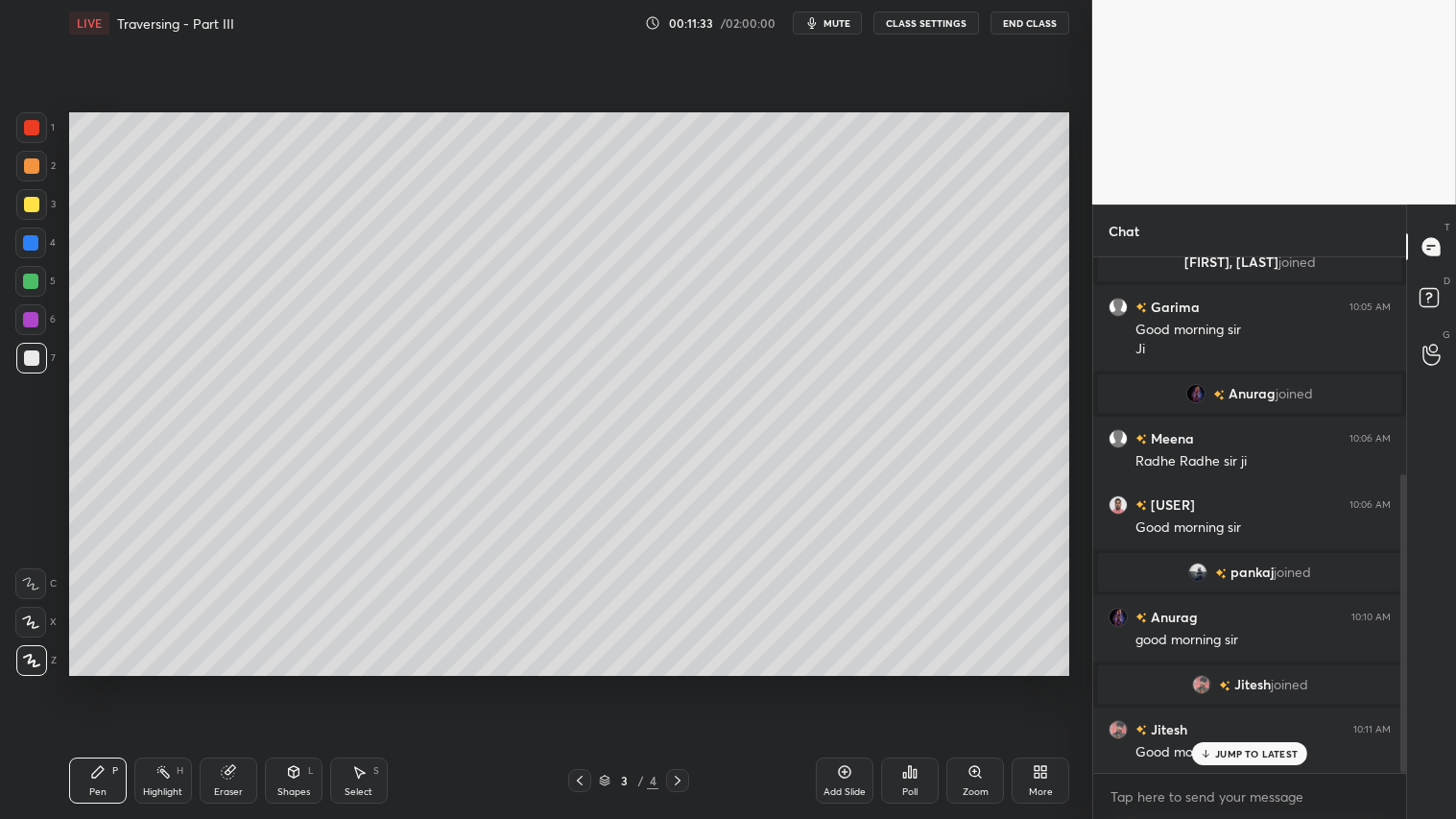 click 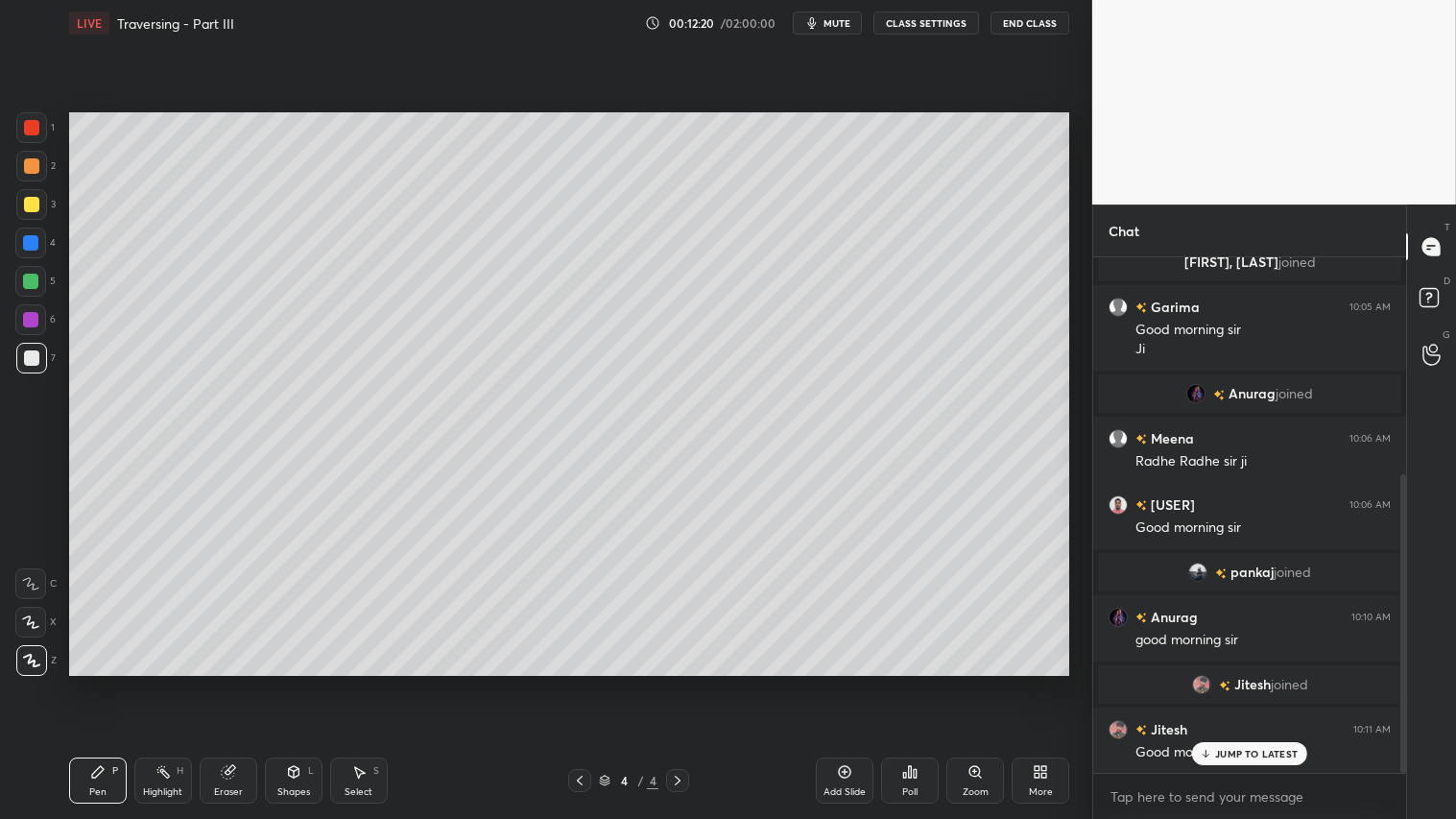 click 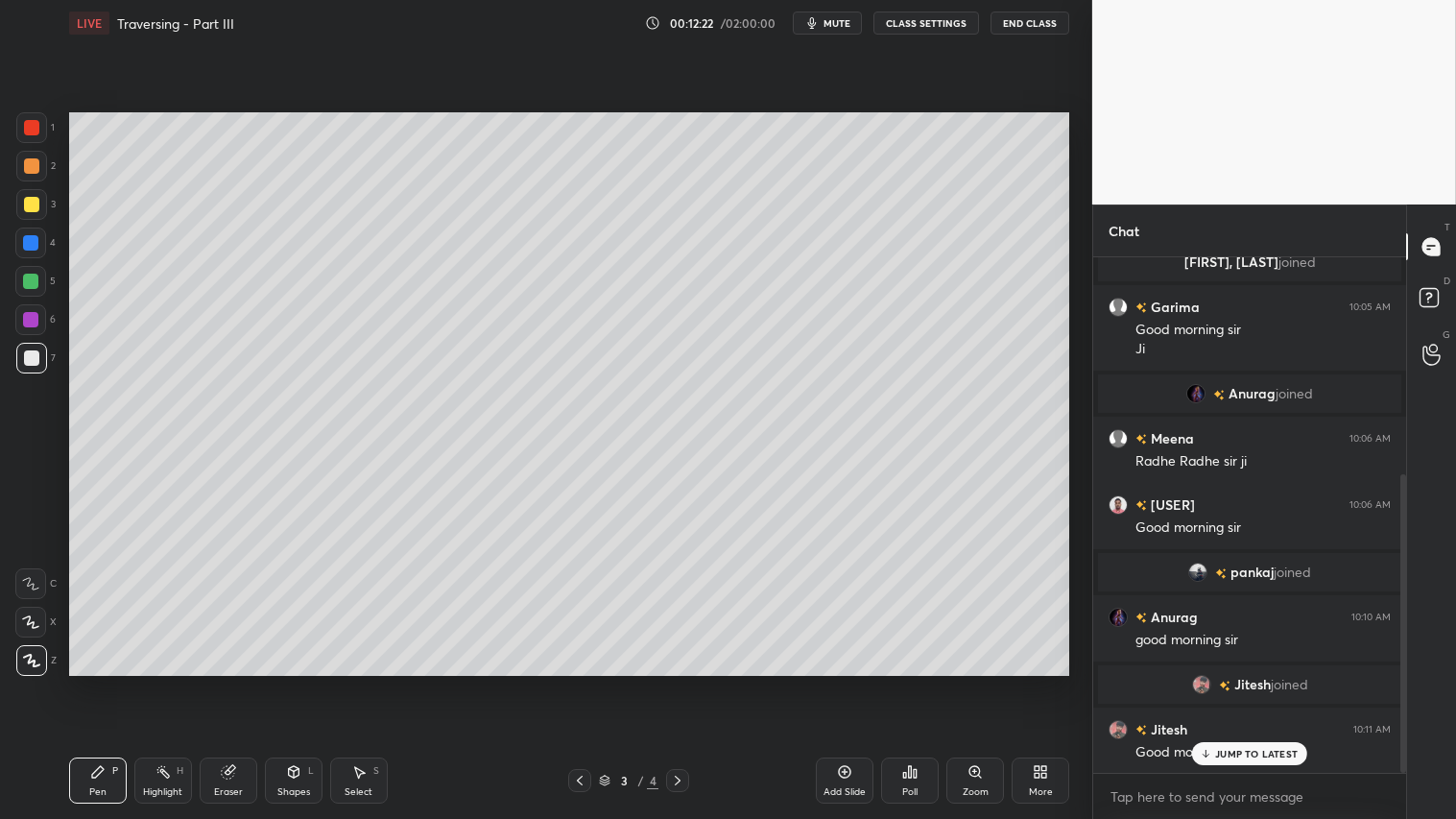 click 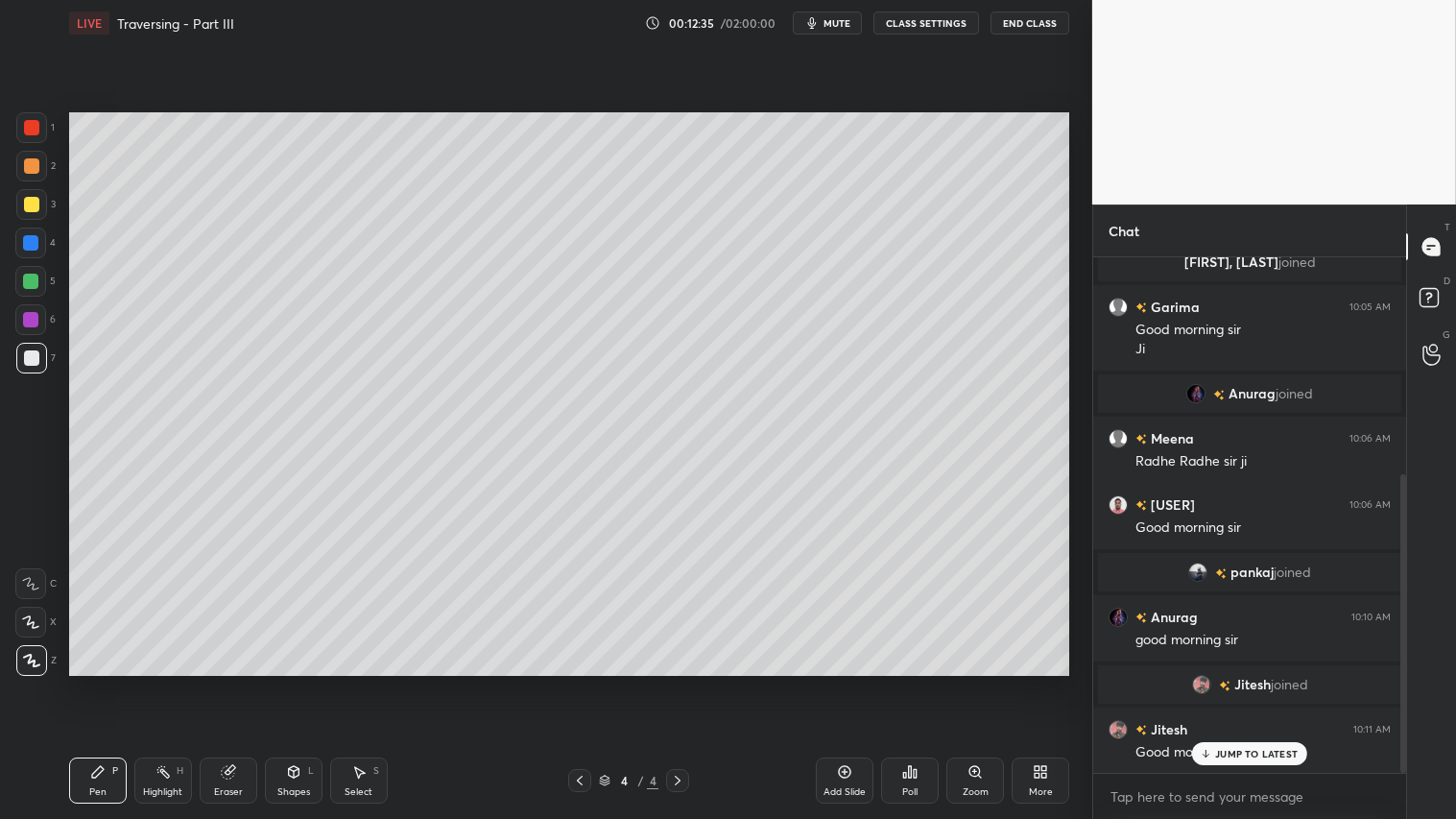 click 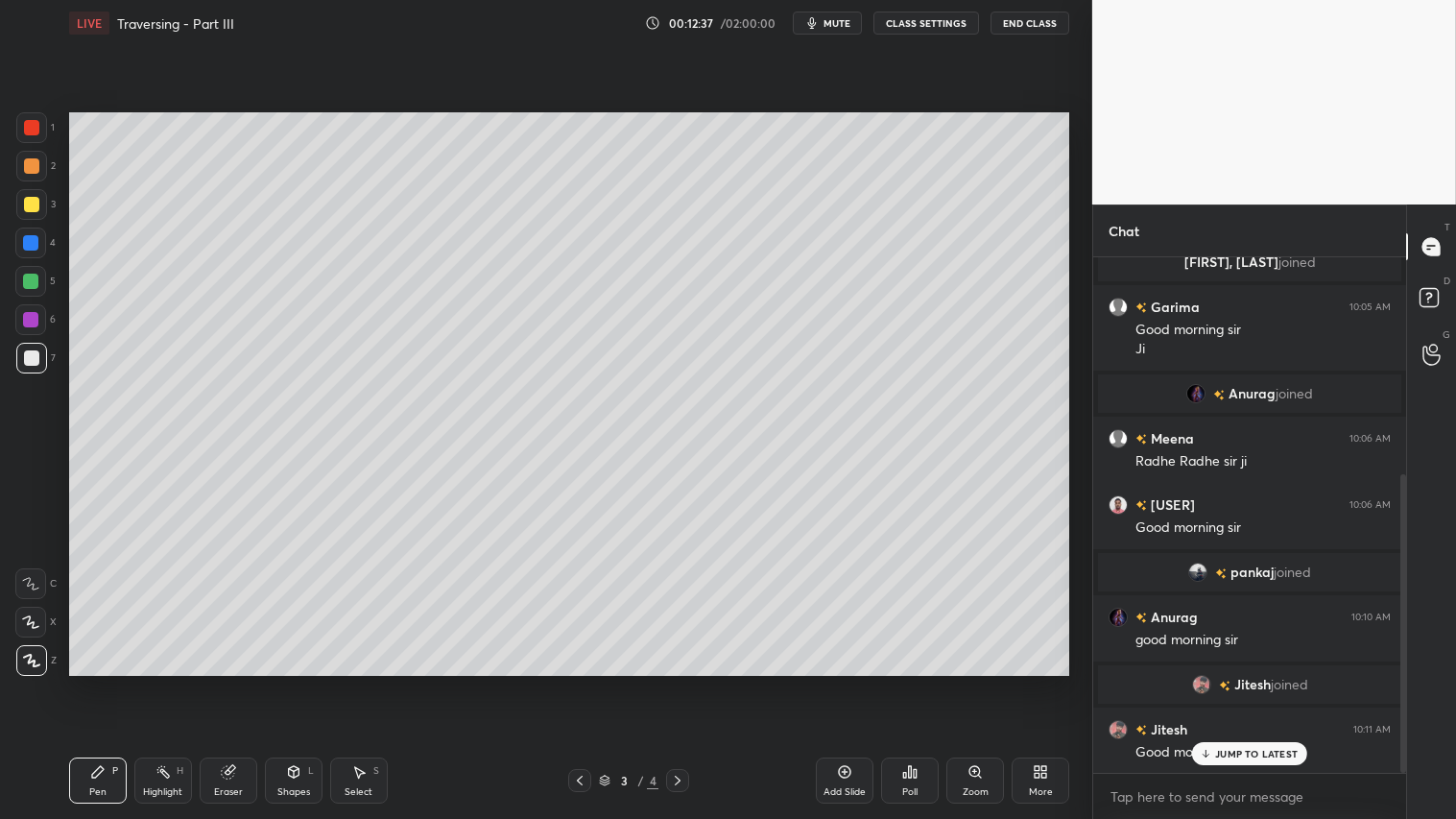 scroll, scrollTop: 439, scrollLeft: 0, axis: vertical 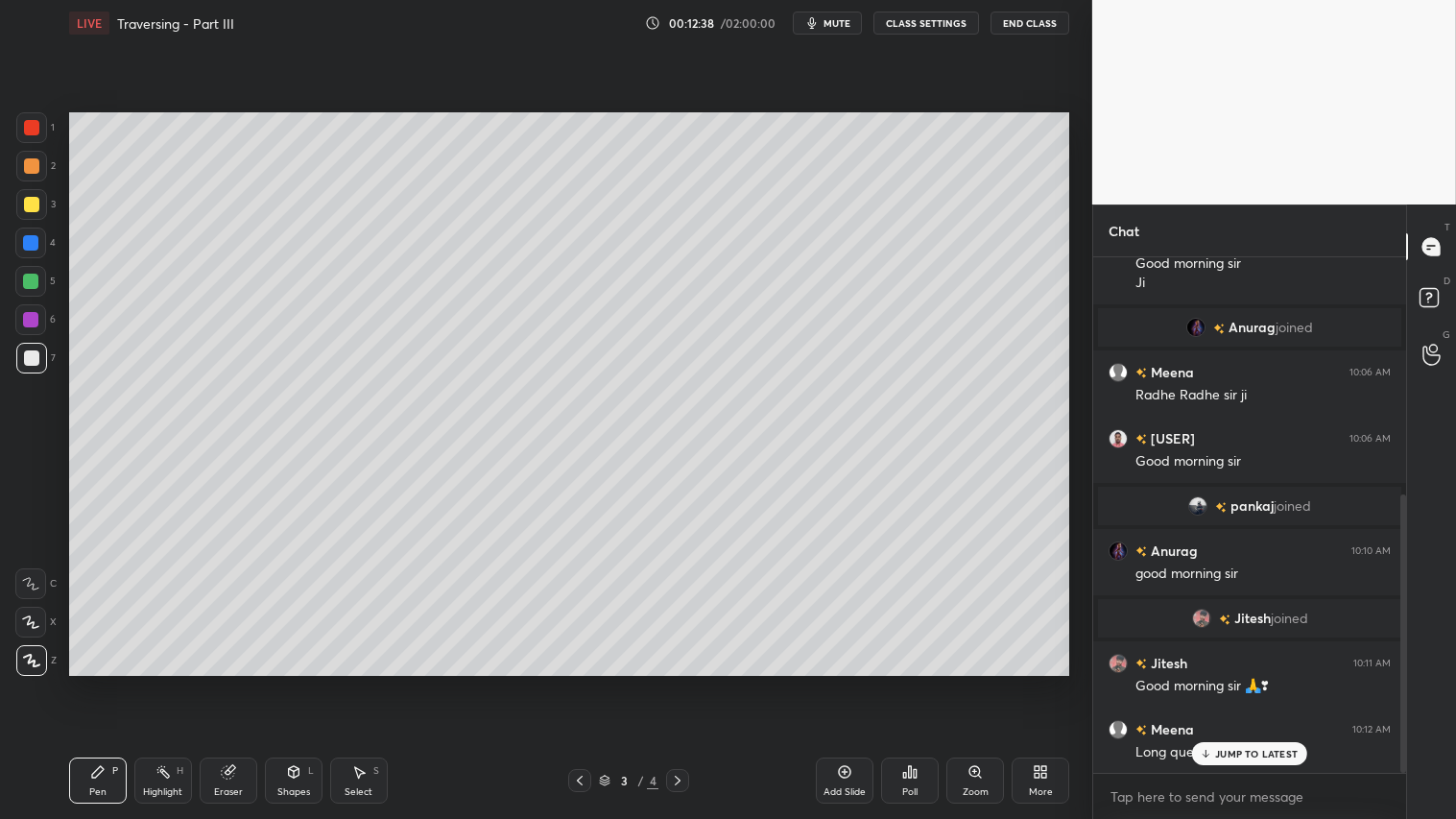 click 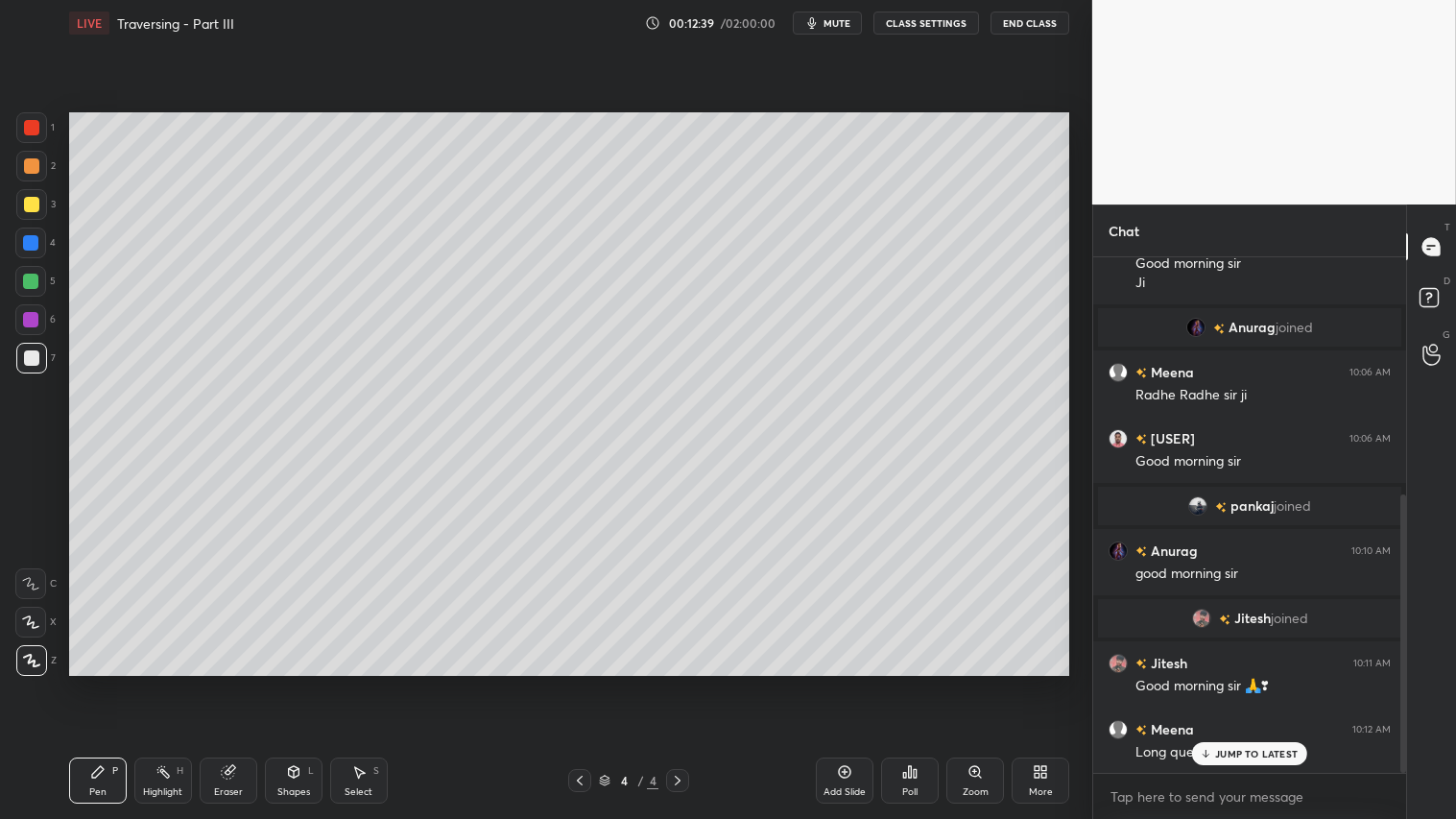 click on "JUMP TO LATEST" at bounding box center [1256, 754] 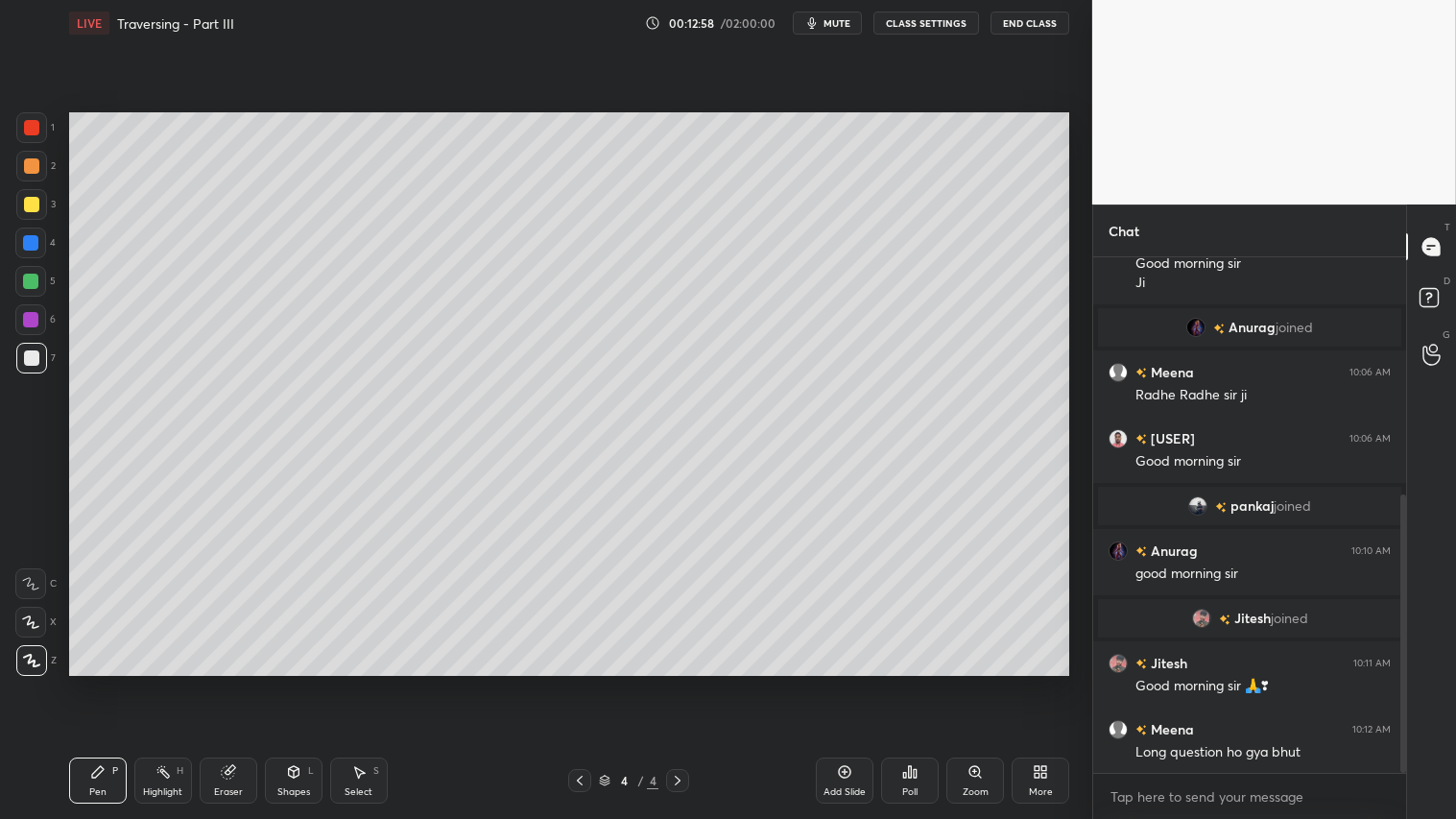 click 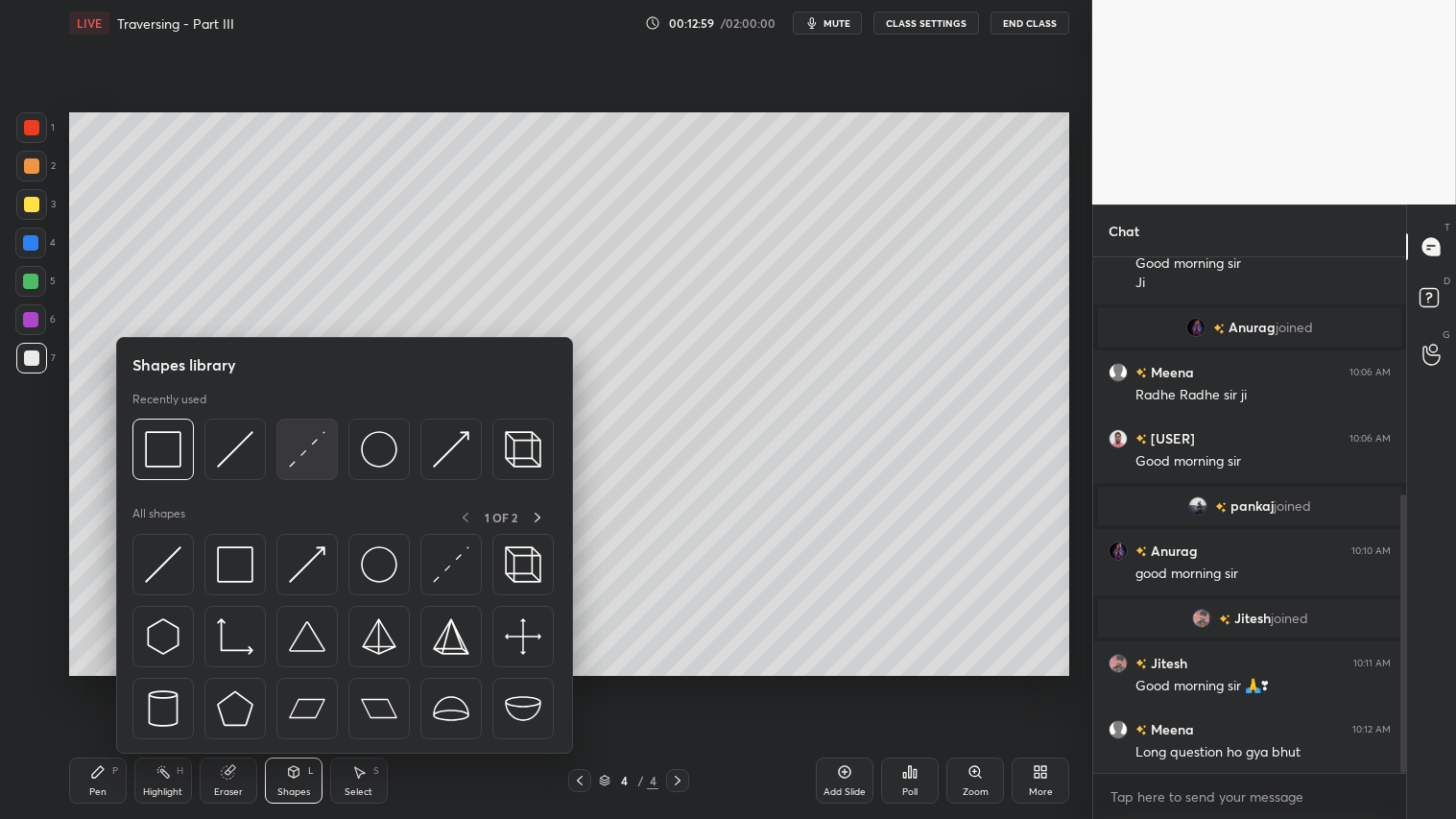 click at bounding box center [307, 449] 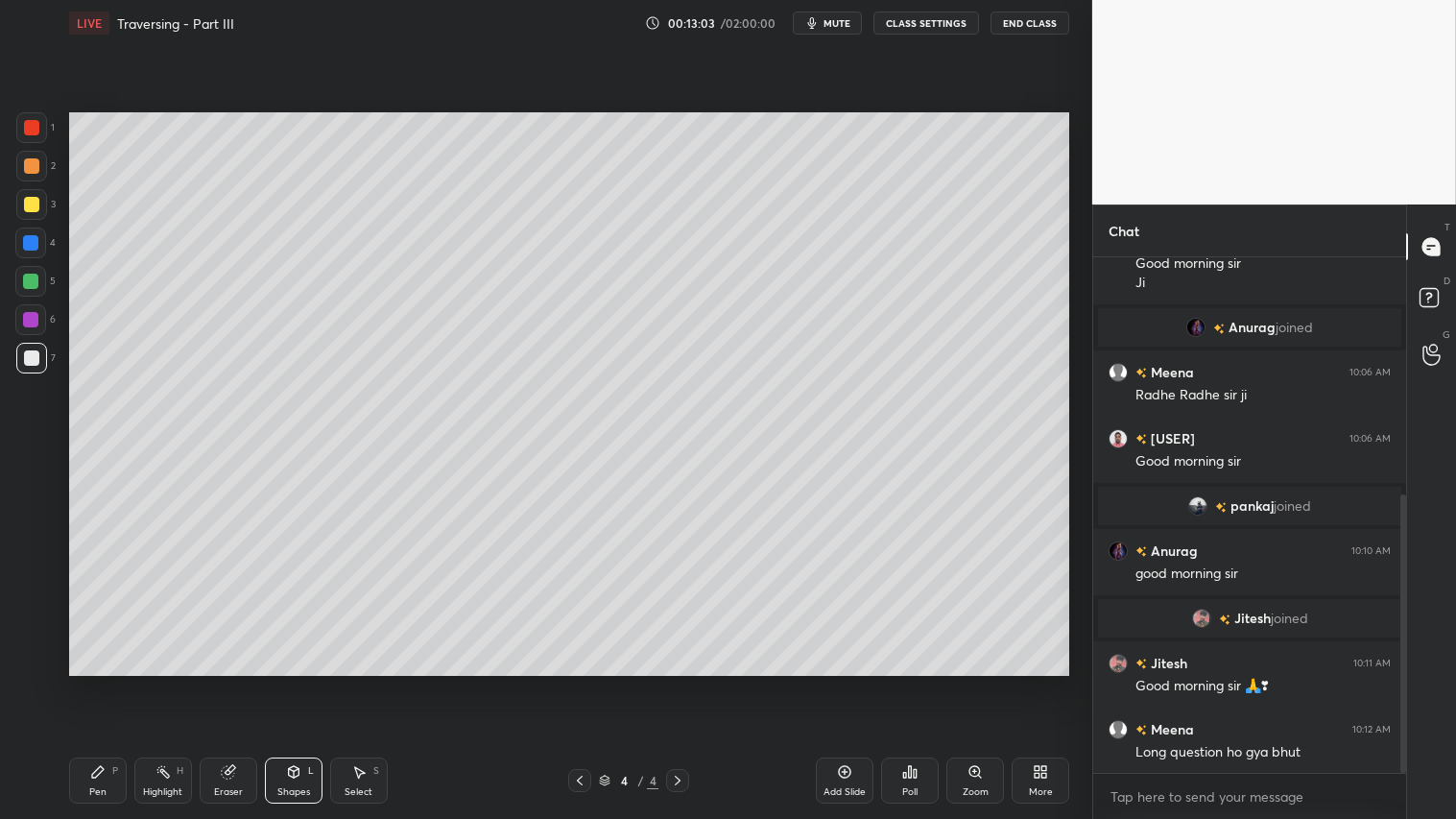 click at bounding box center (32, 166) 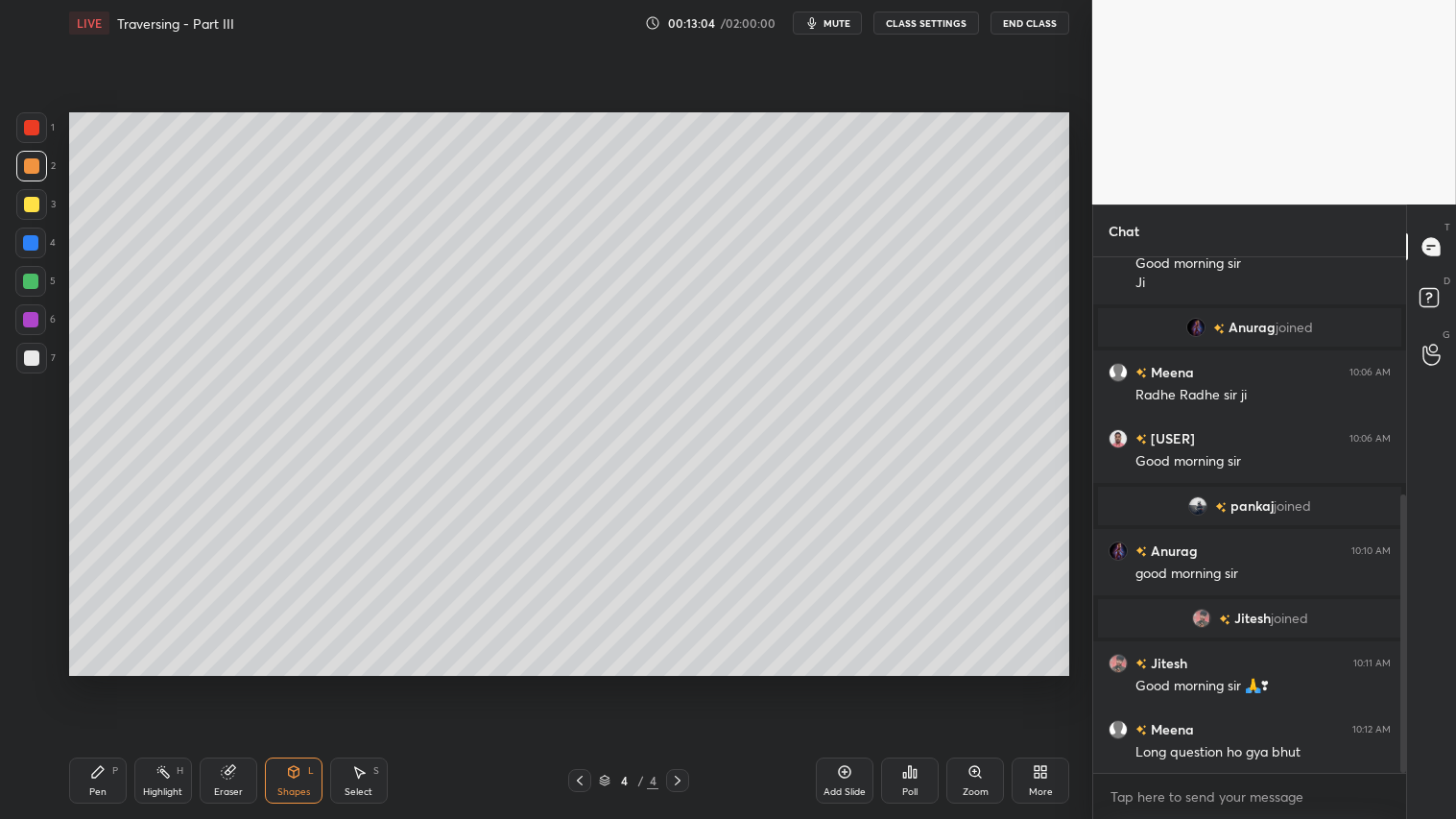 click on "Pen P" at bounding box center [98, 781] 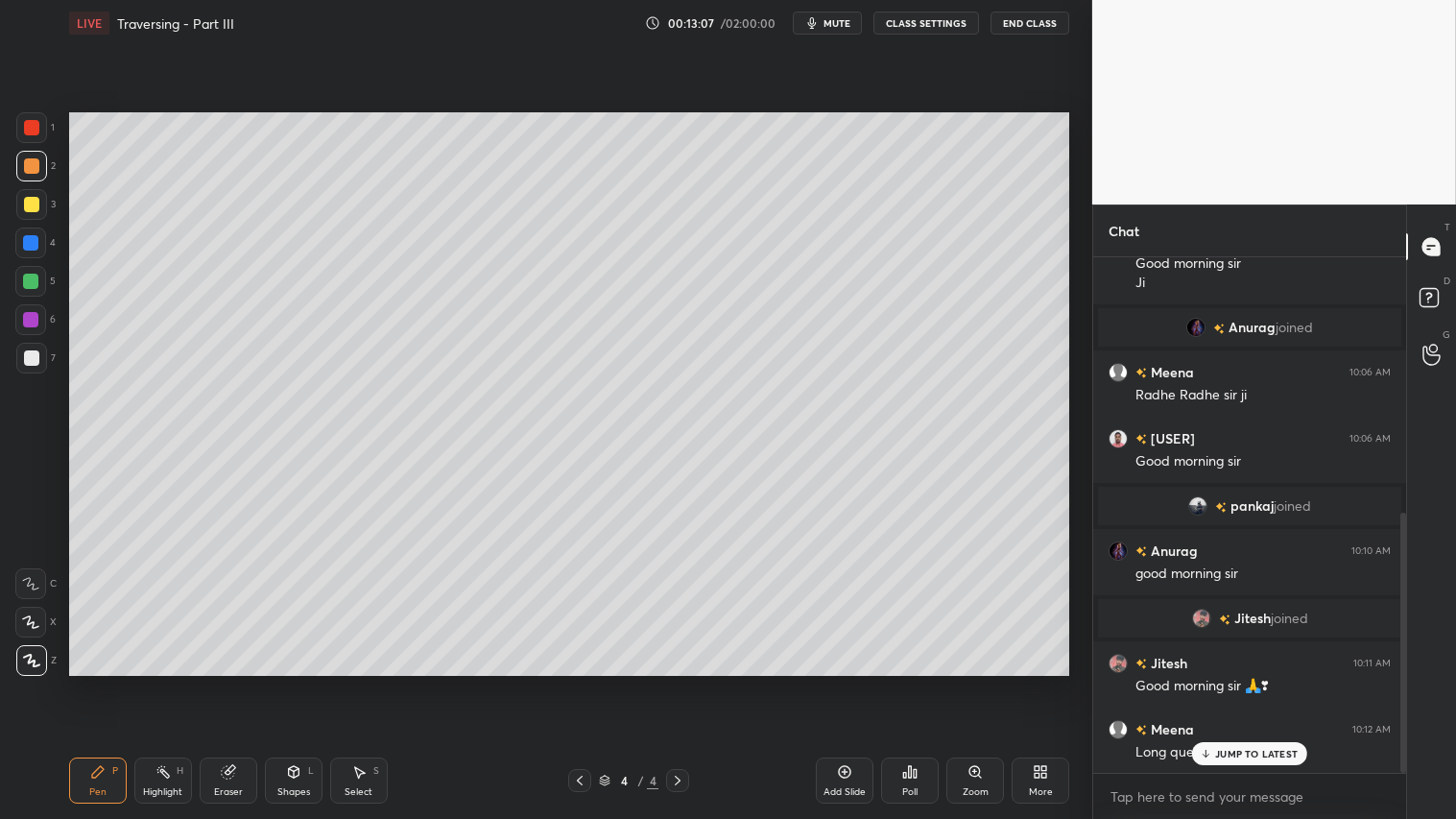 scroll, scrollTop: 505, scrollLeft: 0, axis: vertical 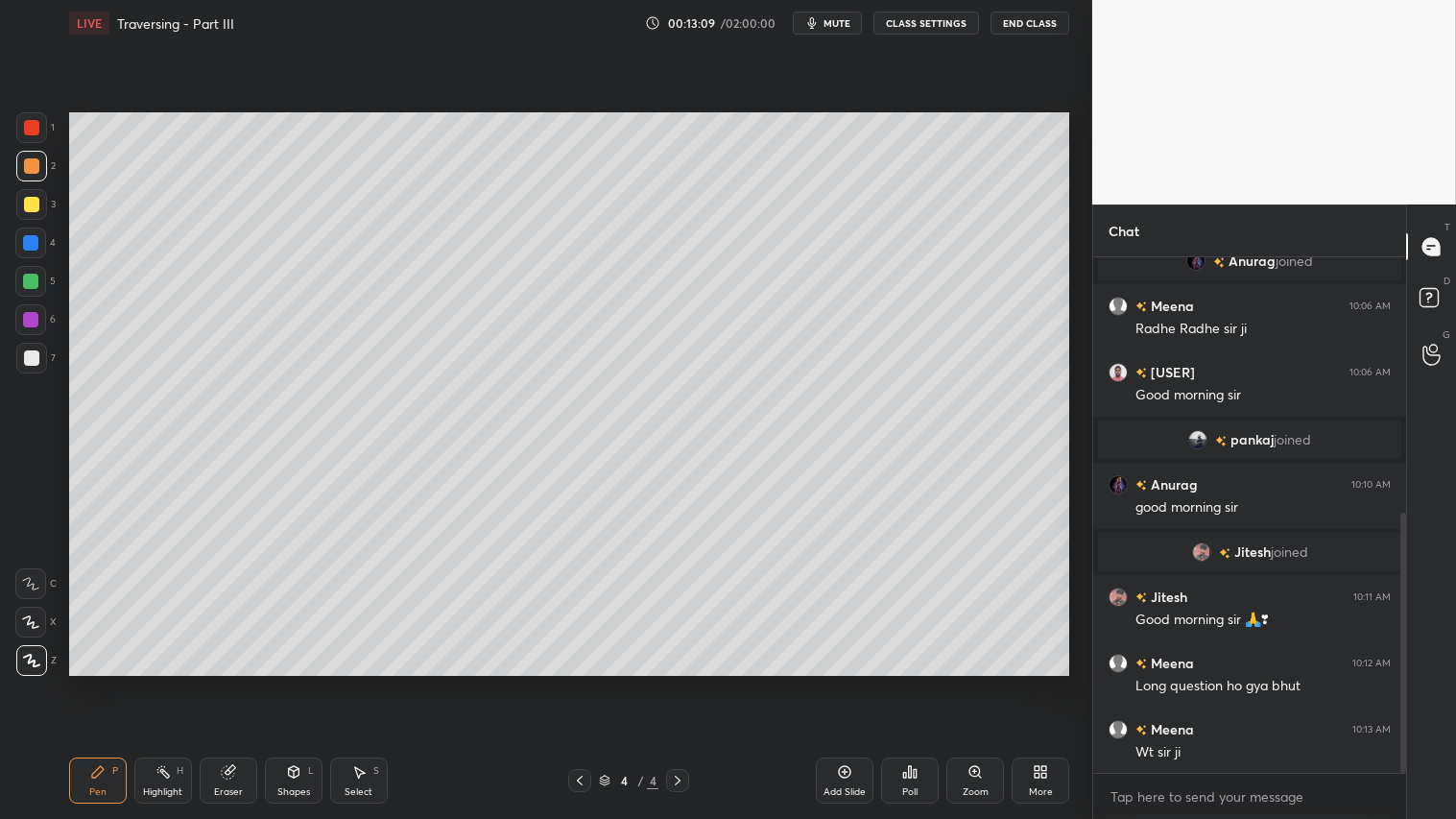 click 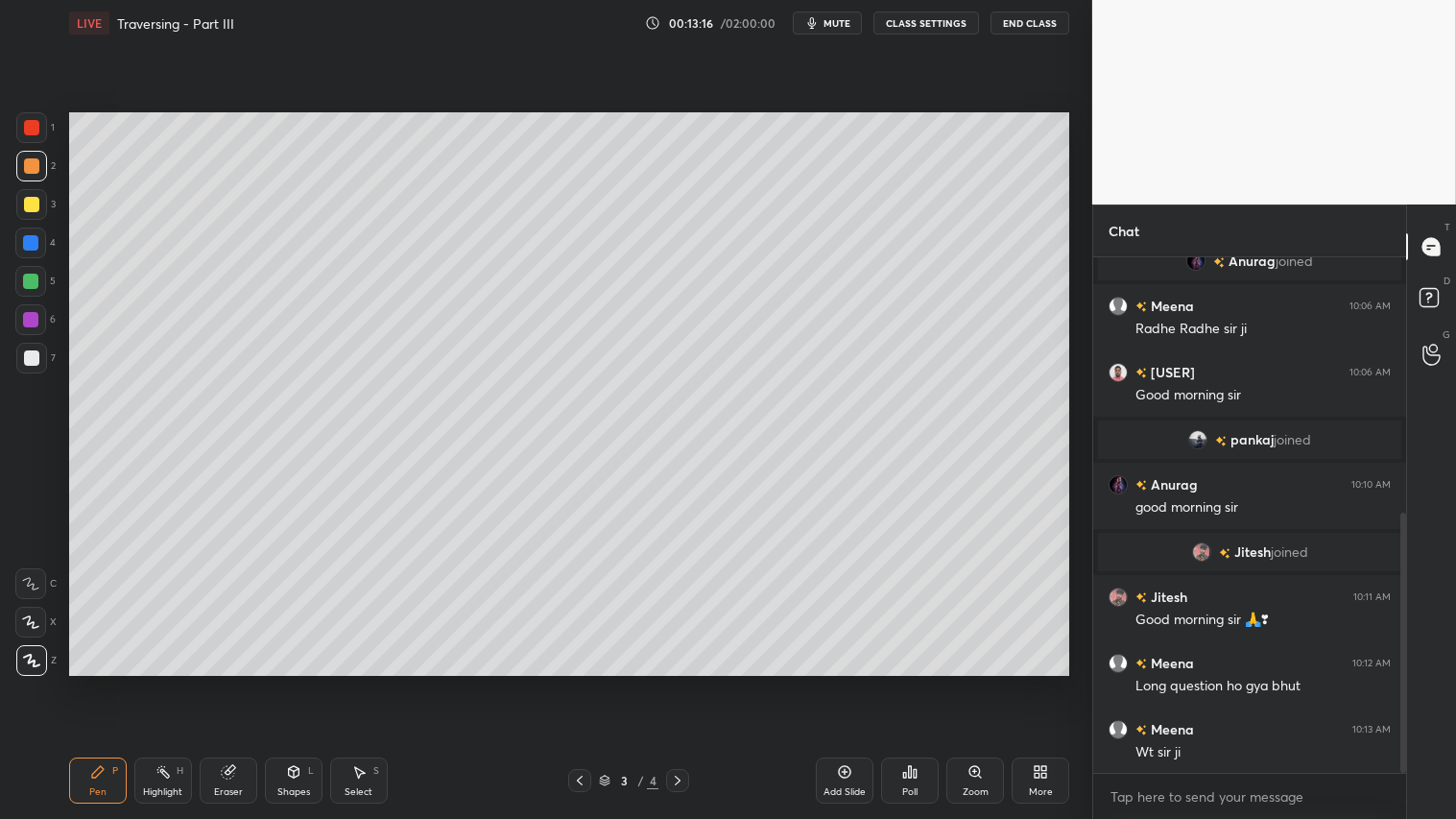 click 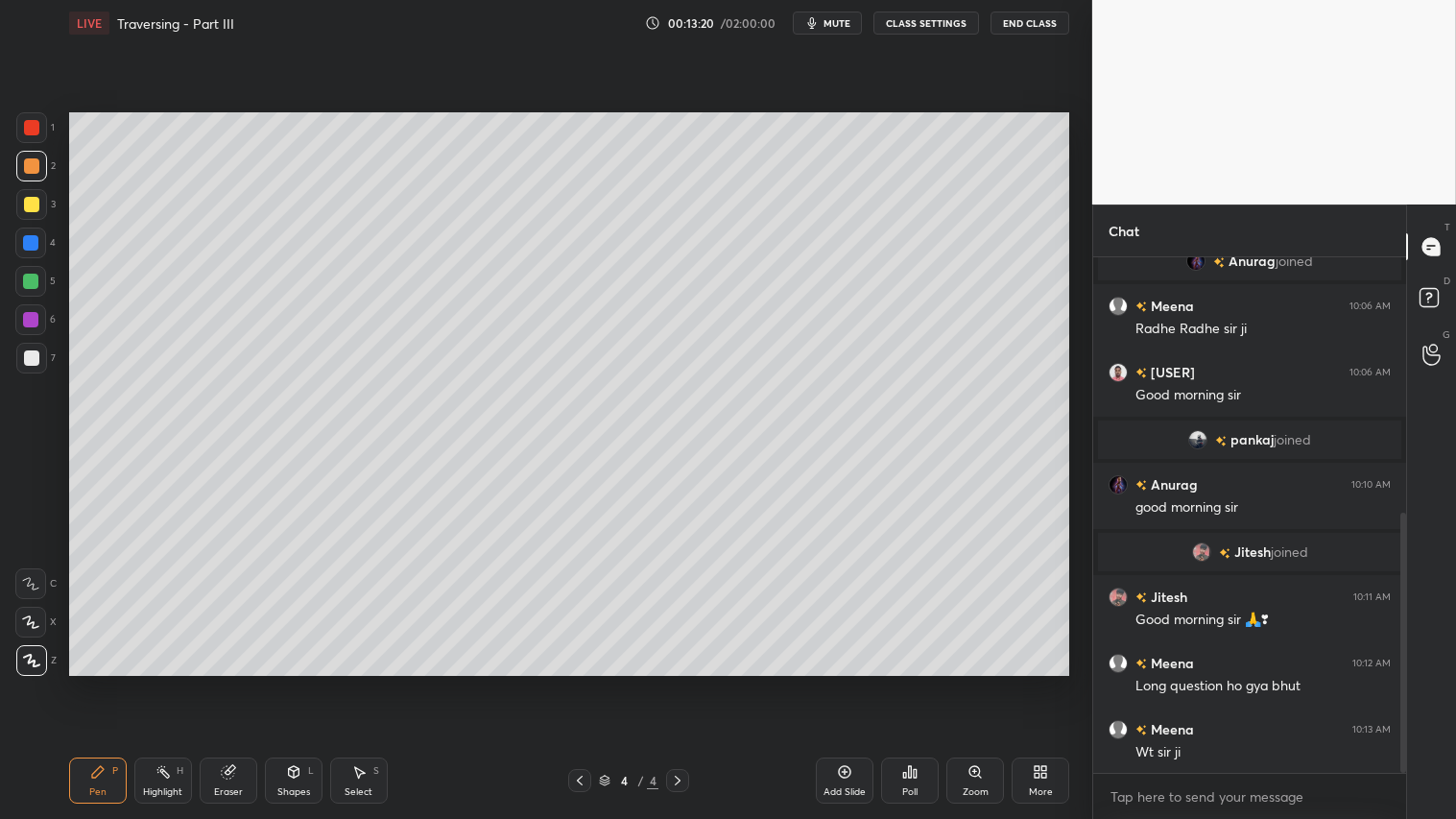 click on "Pen P" at bounding box center (98, 781) 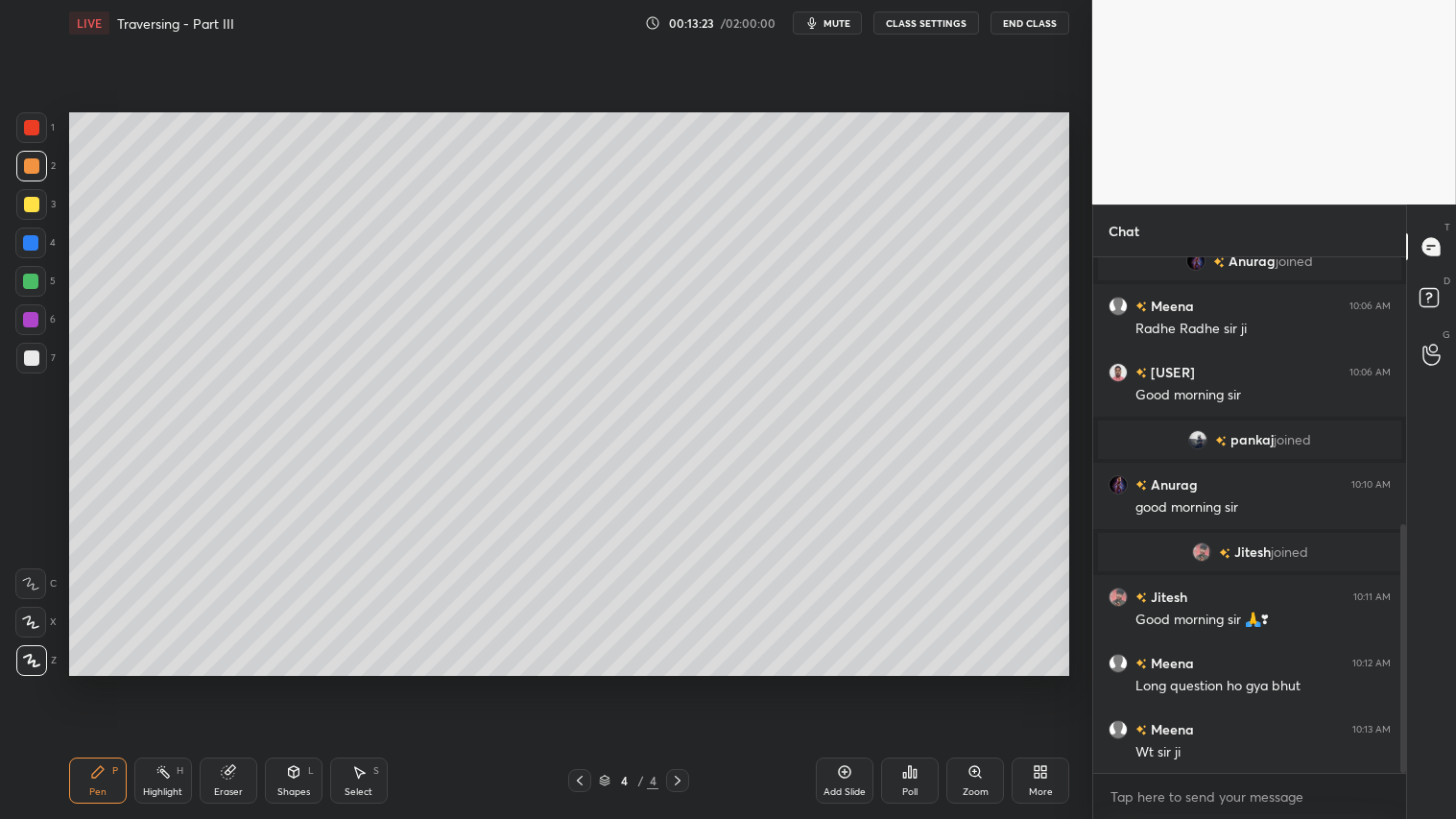 scroll, scrollTop: 552, scrollLeft: 0, axis: vertical 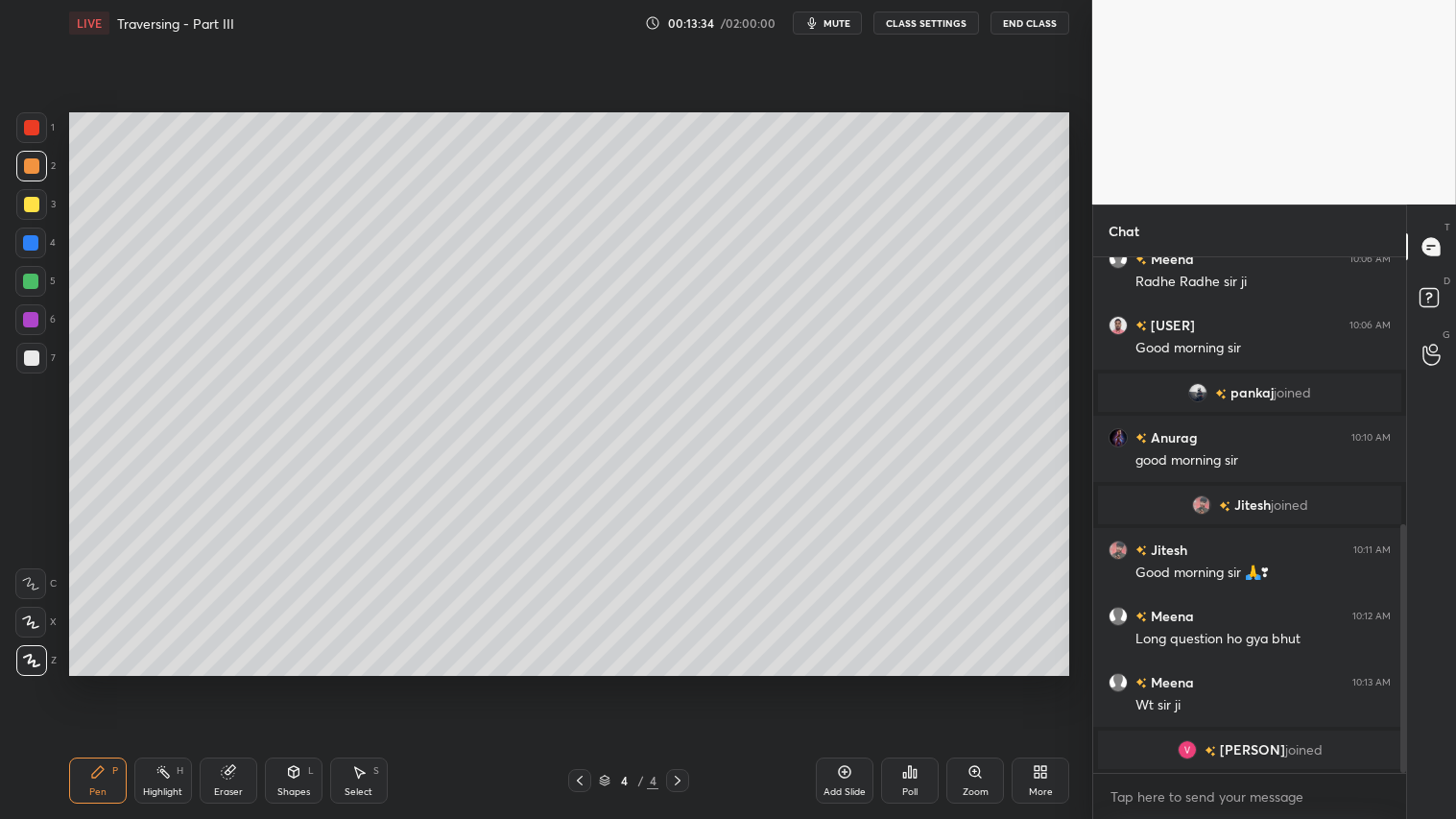 click 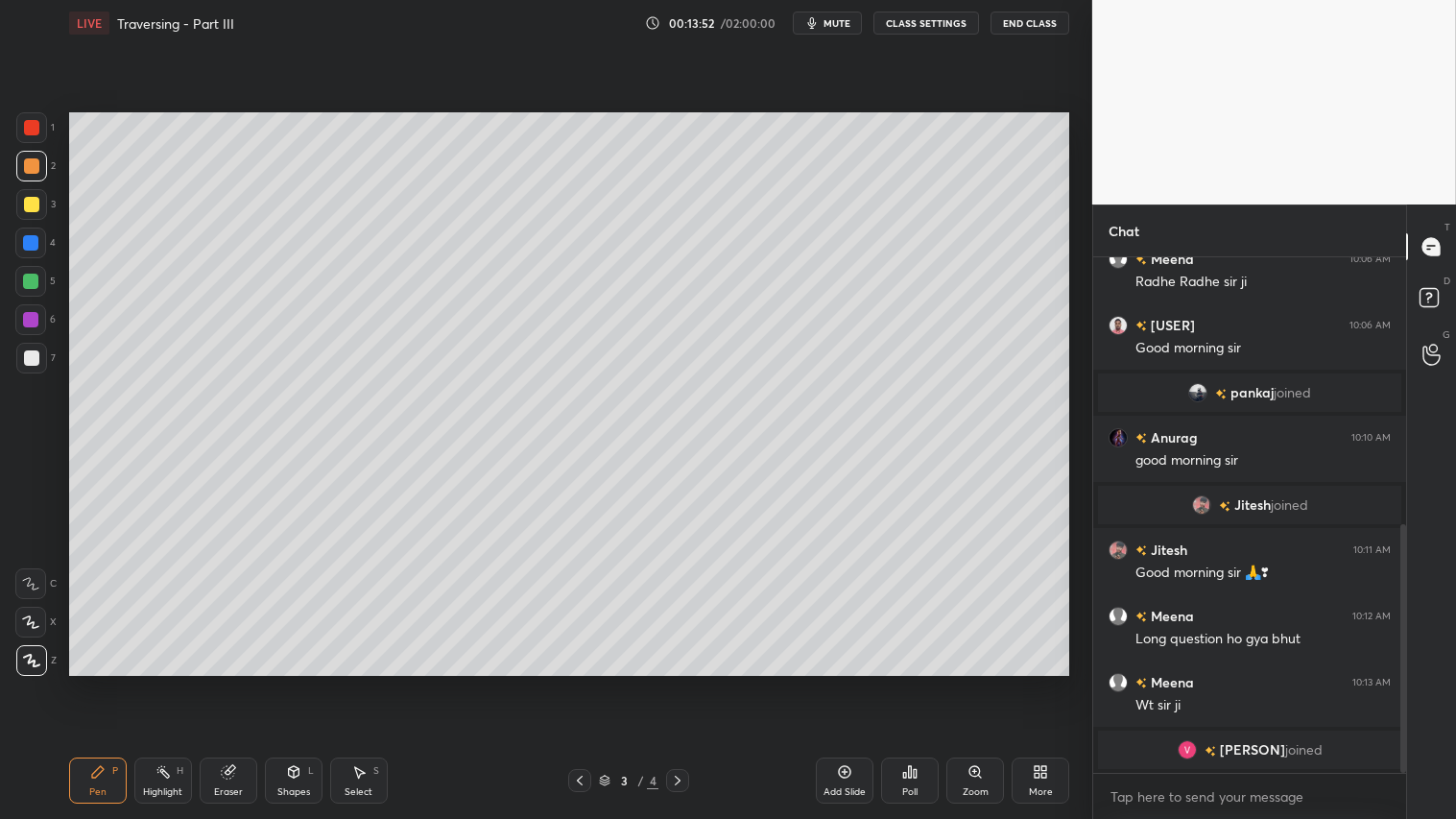 click 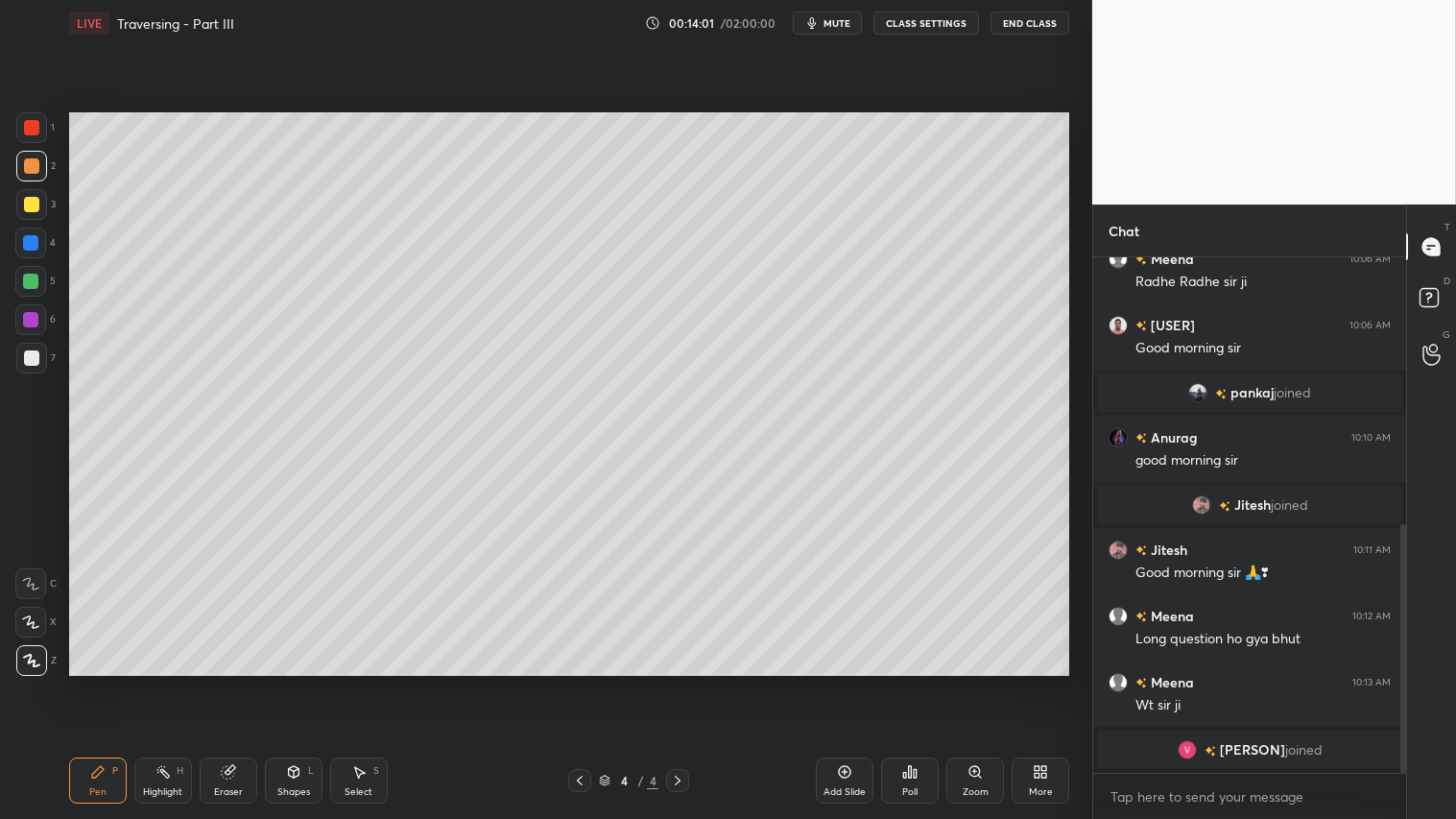 drag, startPoint x: 221, startPoint y: 785, endPoint x: 221, endPoint y: 726, distance: 59 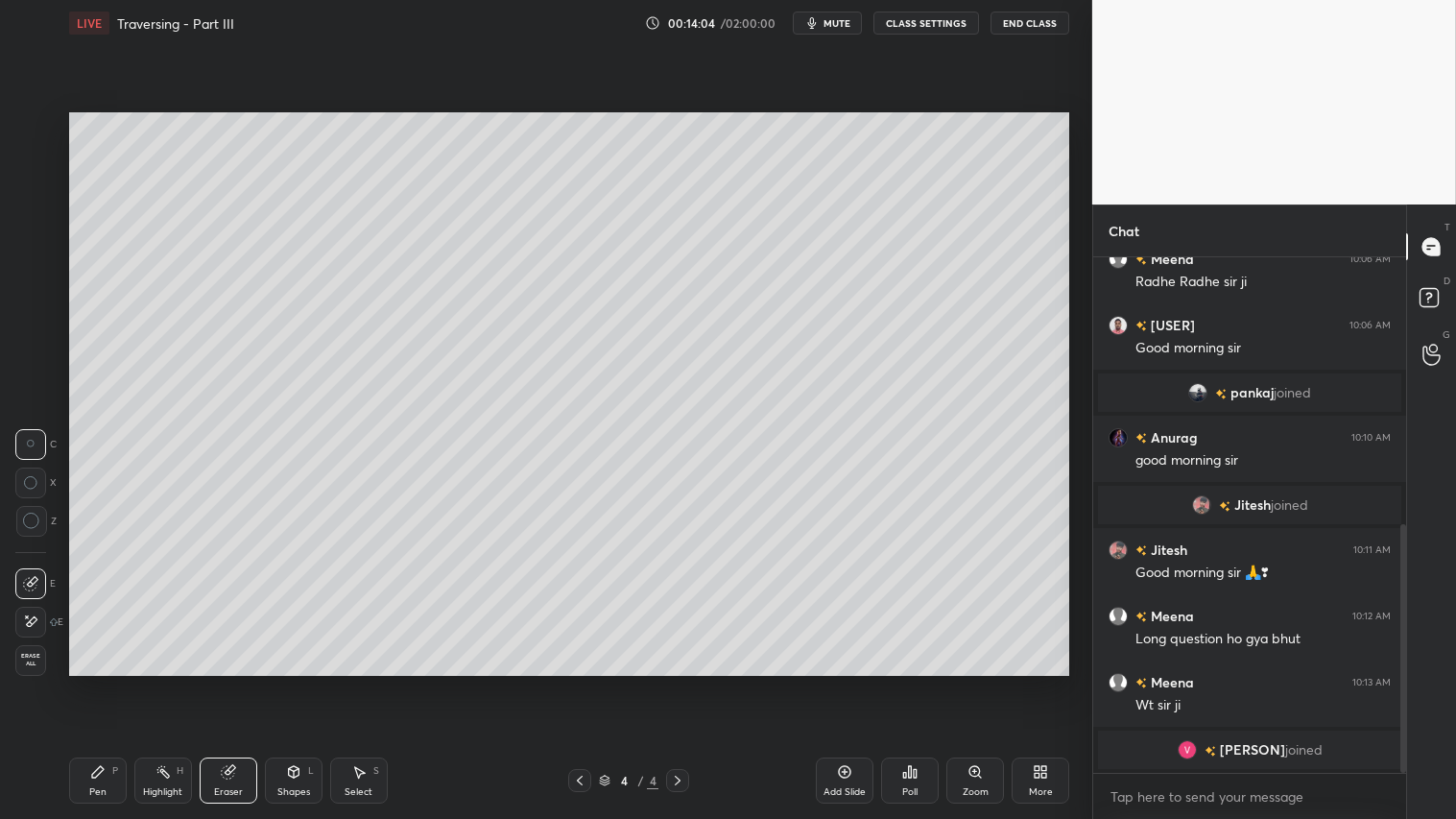 click 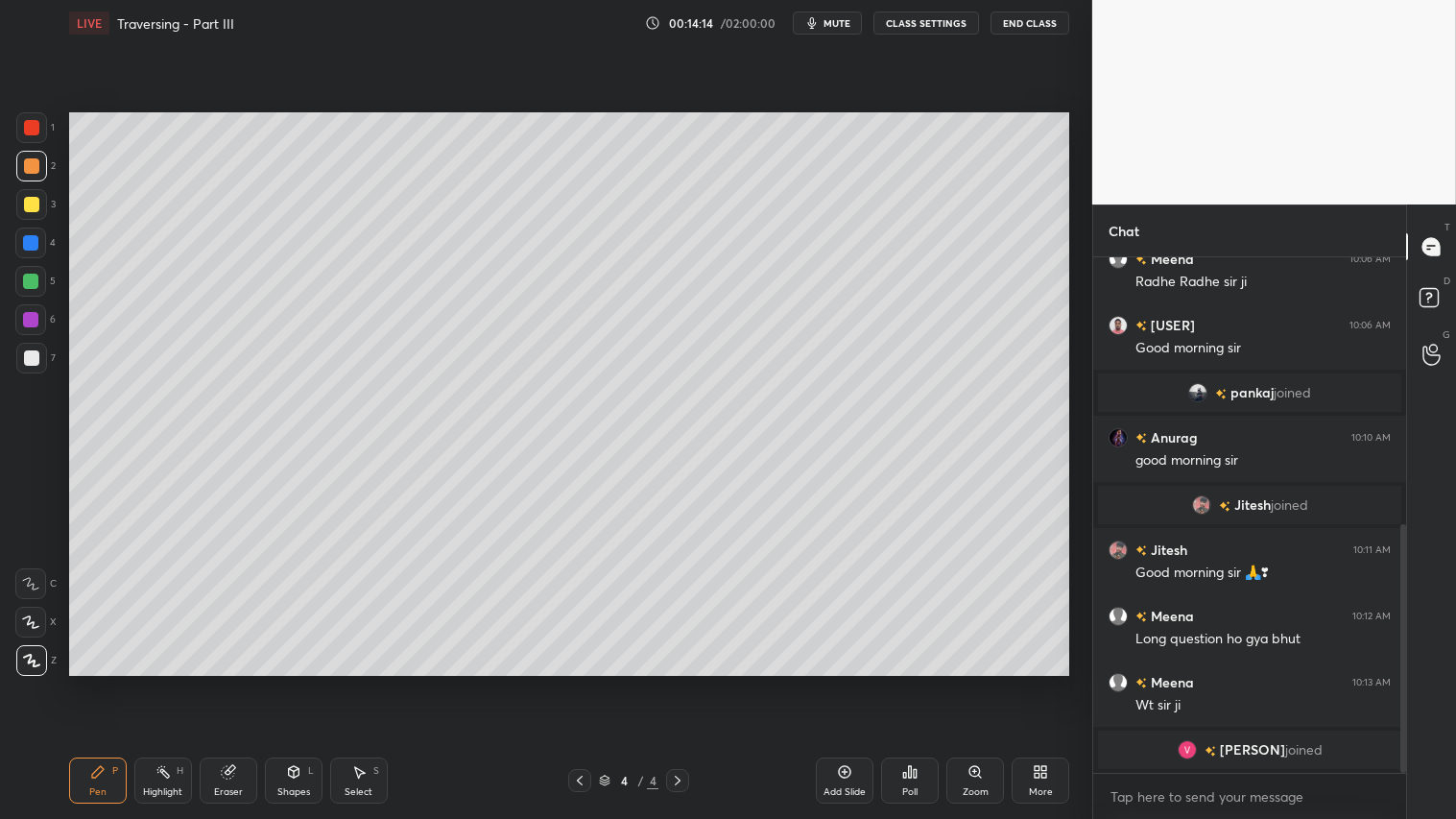 click 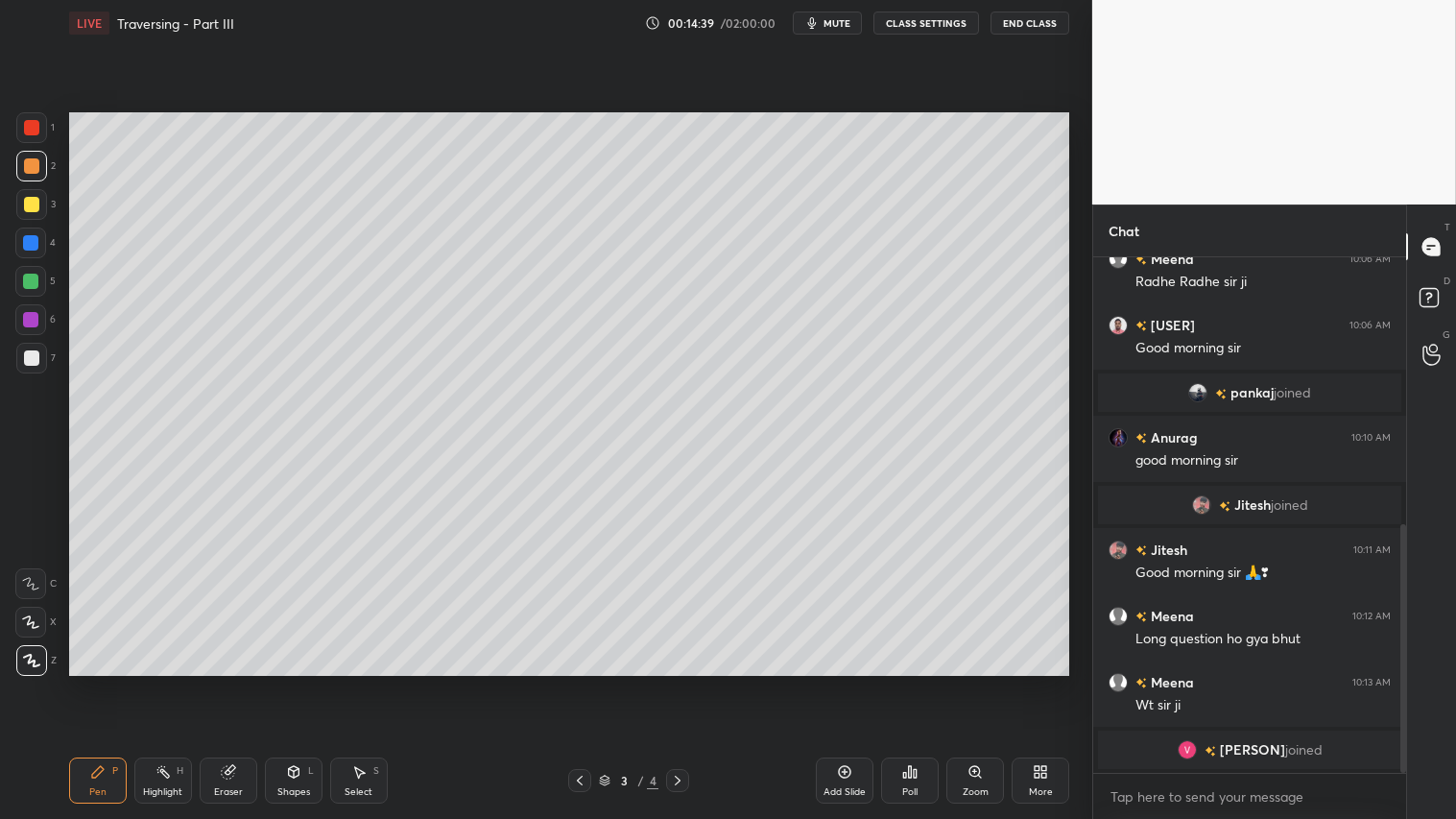 click 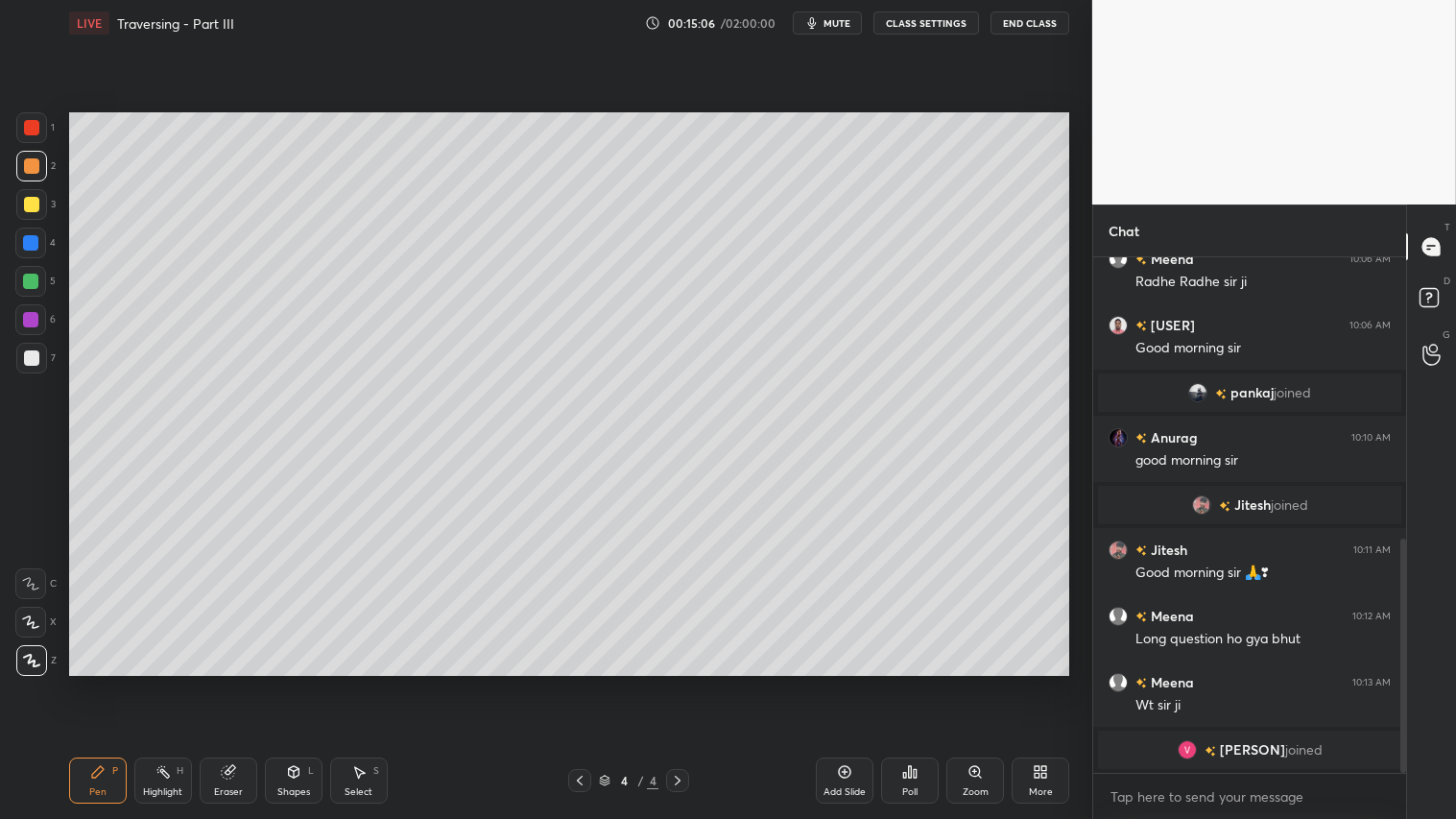 scroll, scrollTop: 618, scrollLeft: 0, axis: vertical 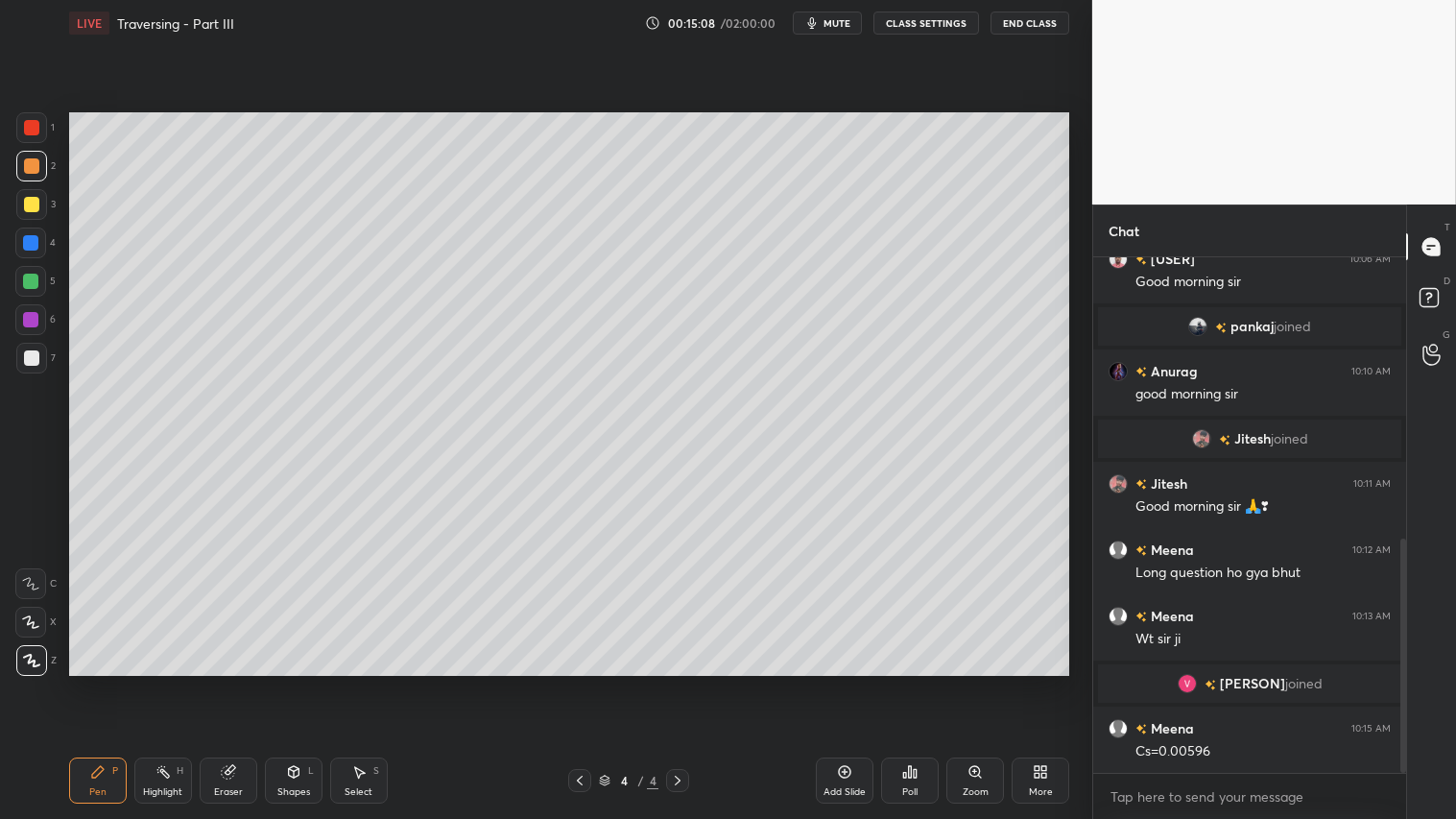drag, startPoint x: 230, startPoint y: 785, endPoint x: 216, endPoint y: 685, distance: 100.97524 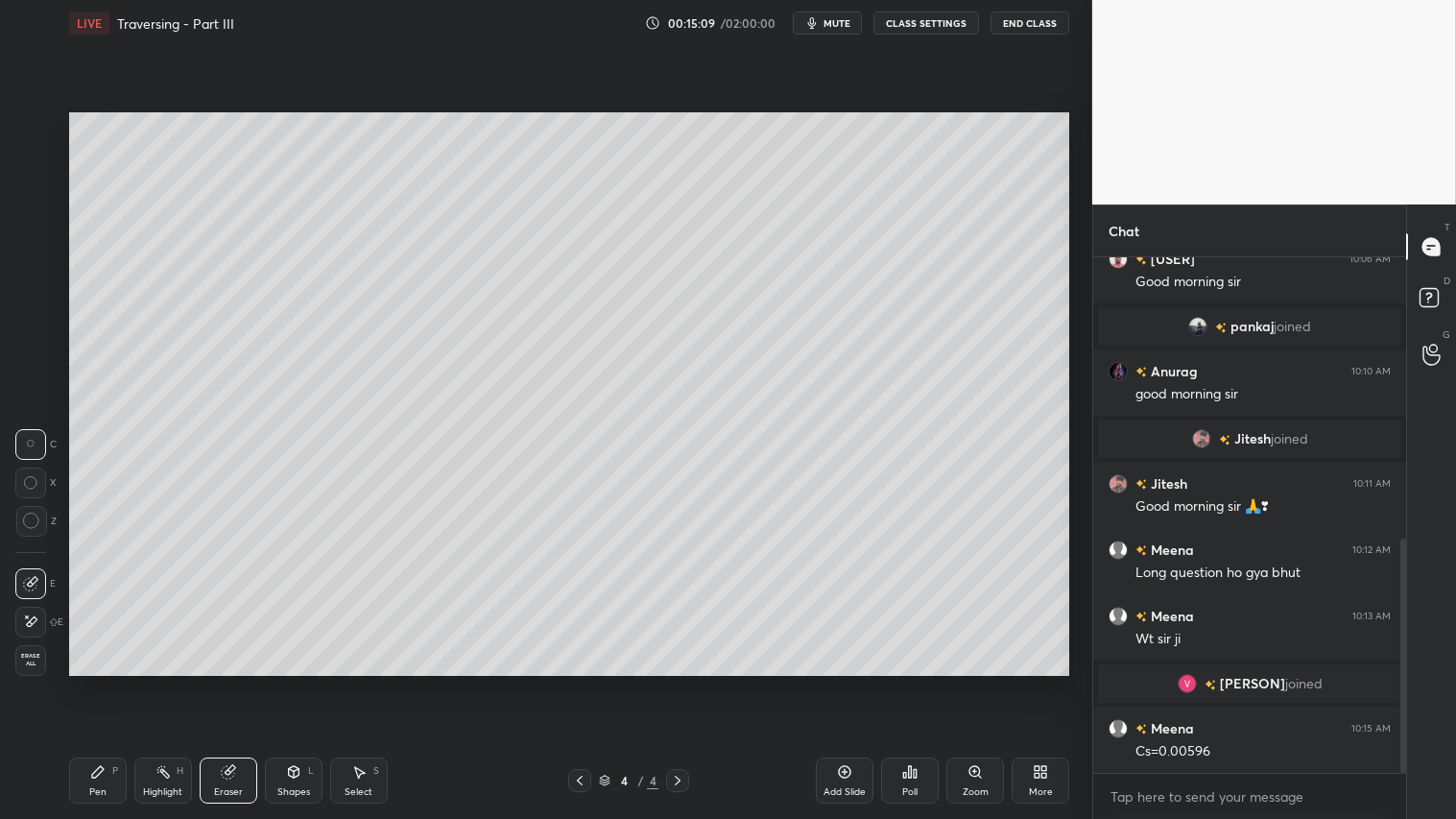 click on "Pen P" at bounding box center [98, 781] 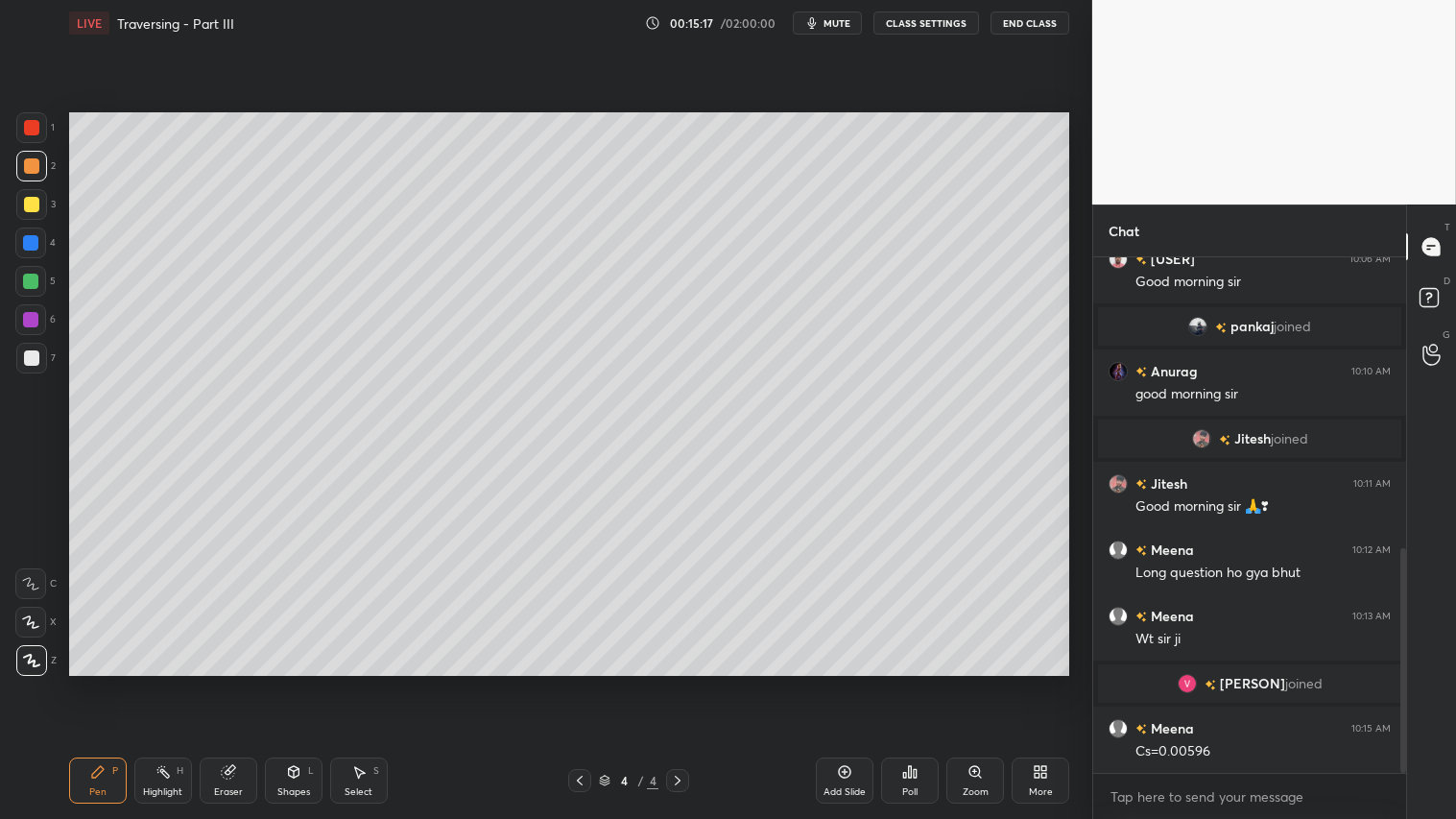 scroll, scrollTop: 664, scrollLeft: 0, axis: vertical 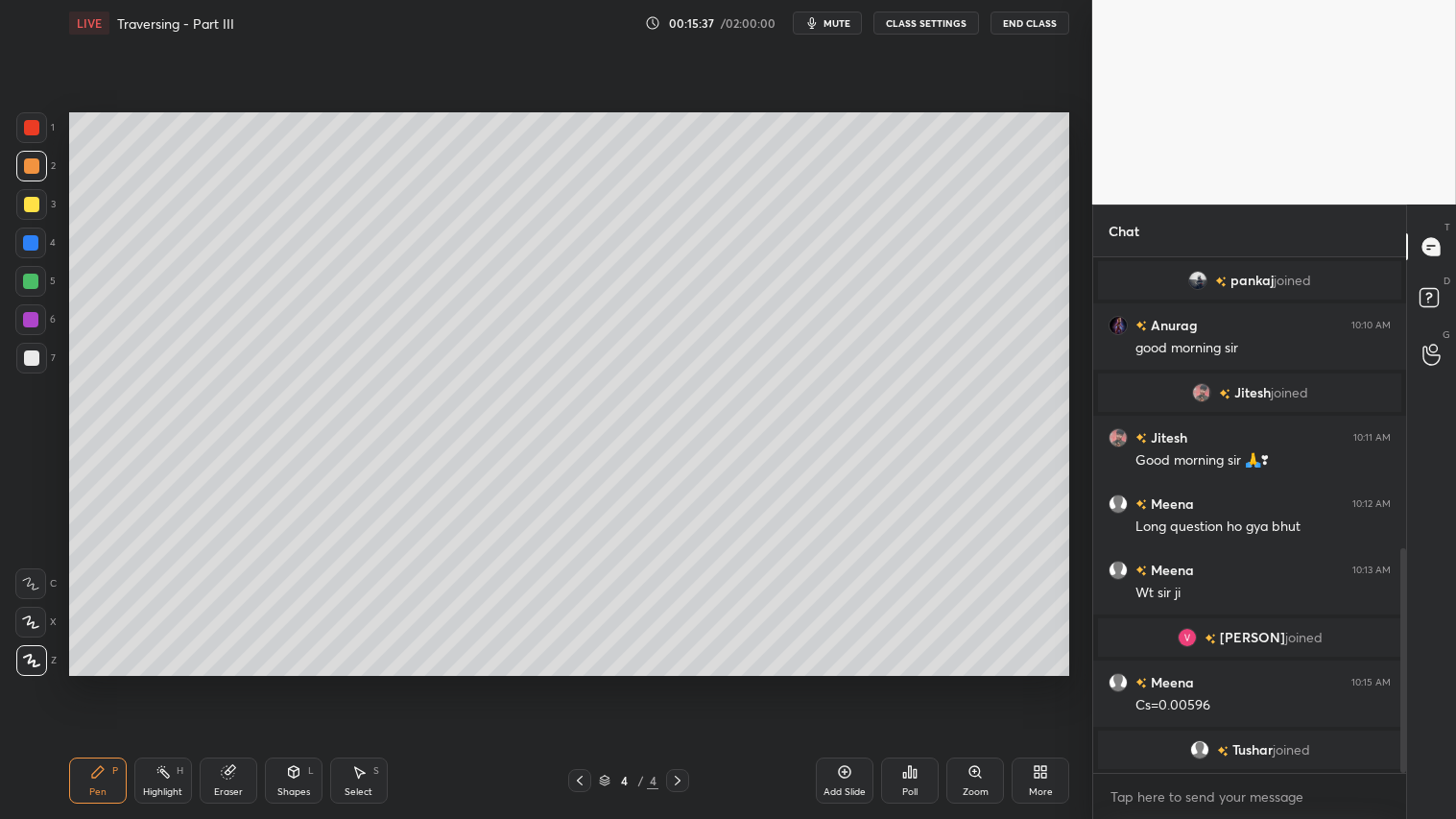 click on "Shapes" at bounding box center (294, 792) 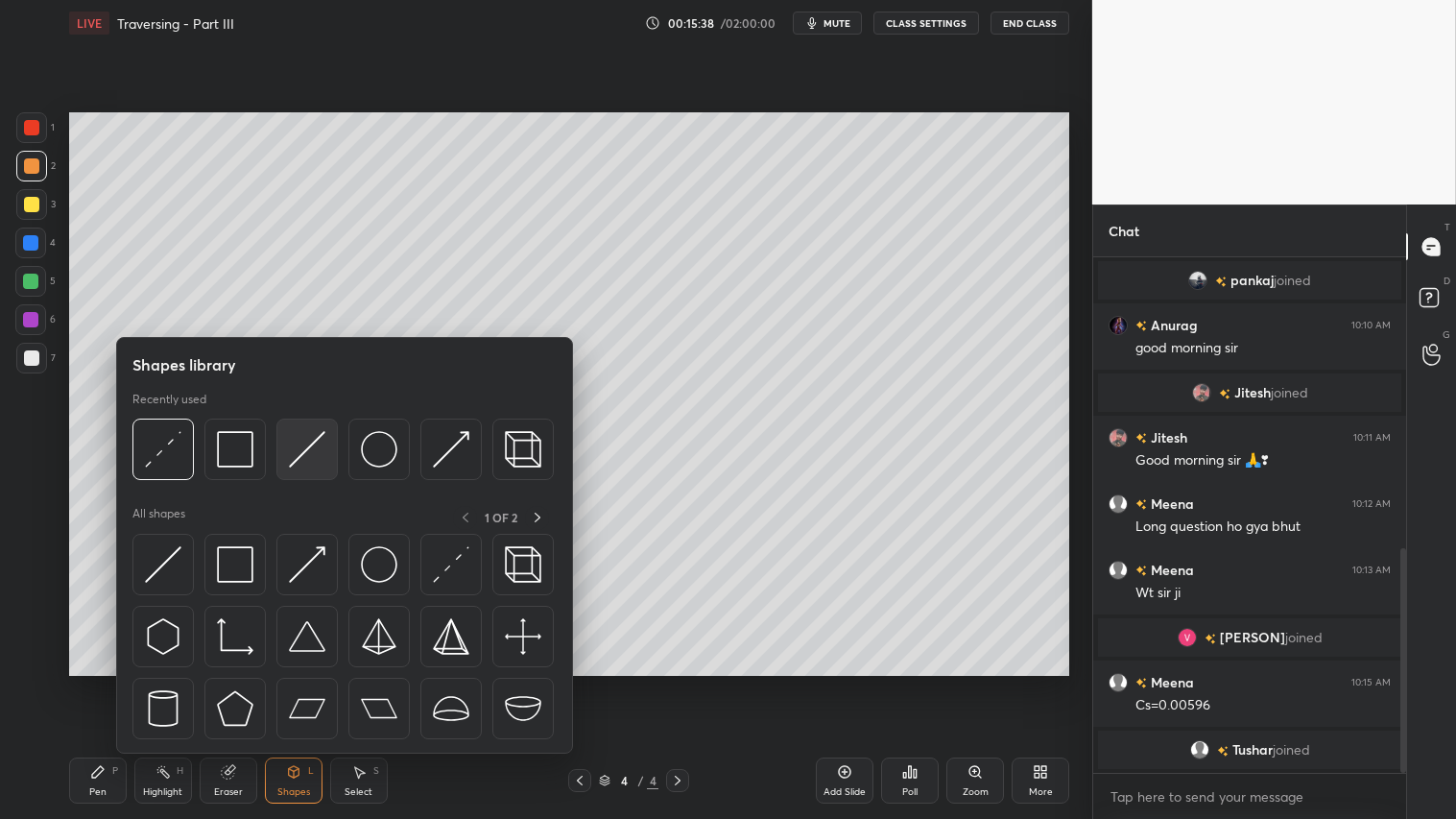 click at bounding box center [307, 449] 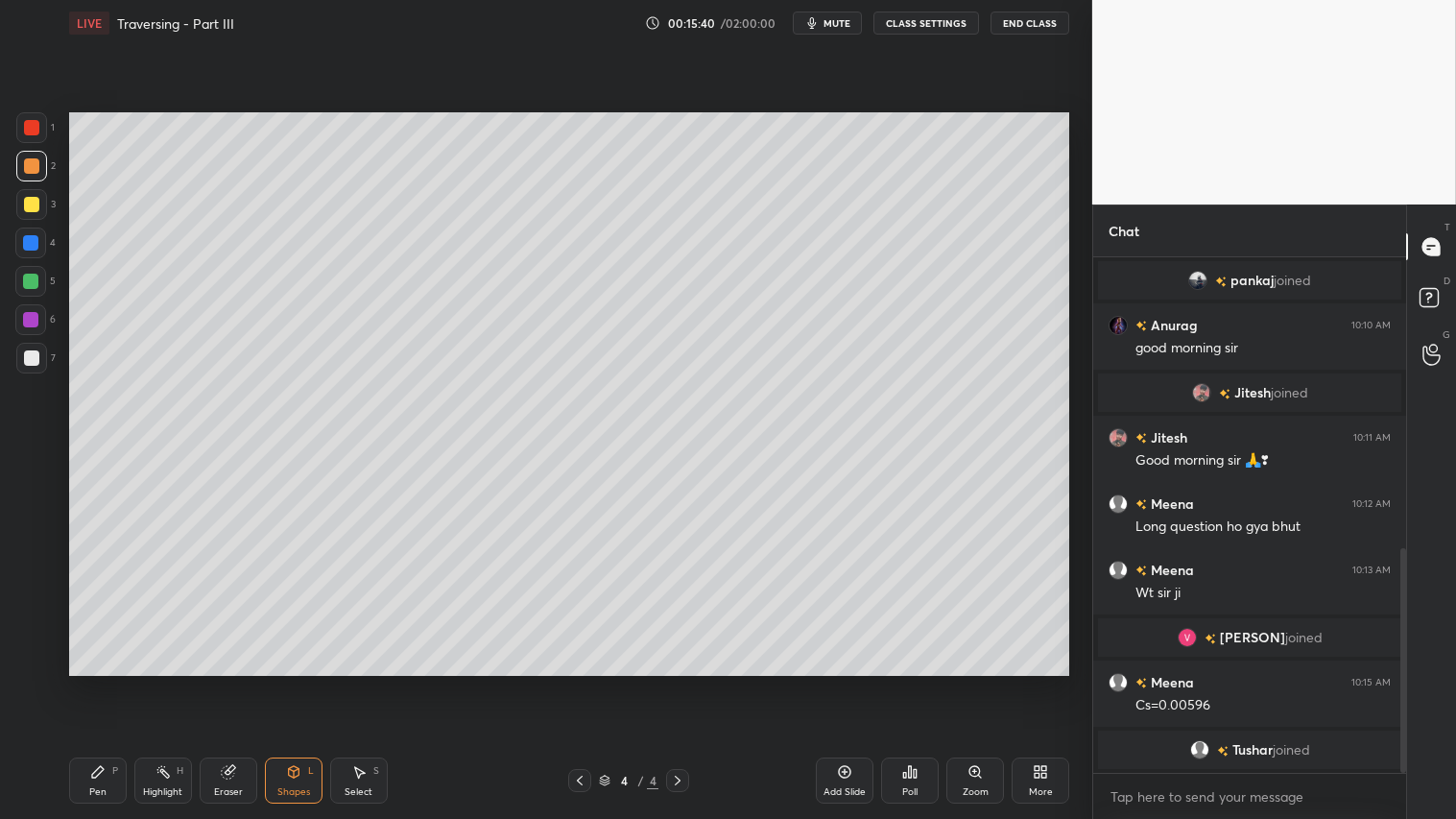 click on "Pen P" at bounding box center [98, 781] 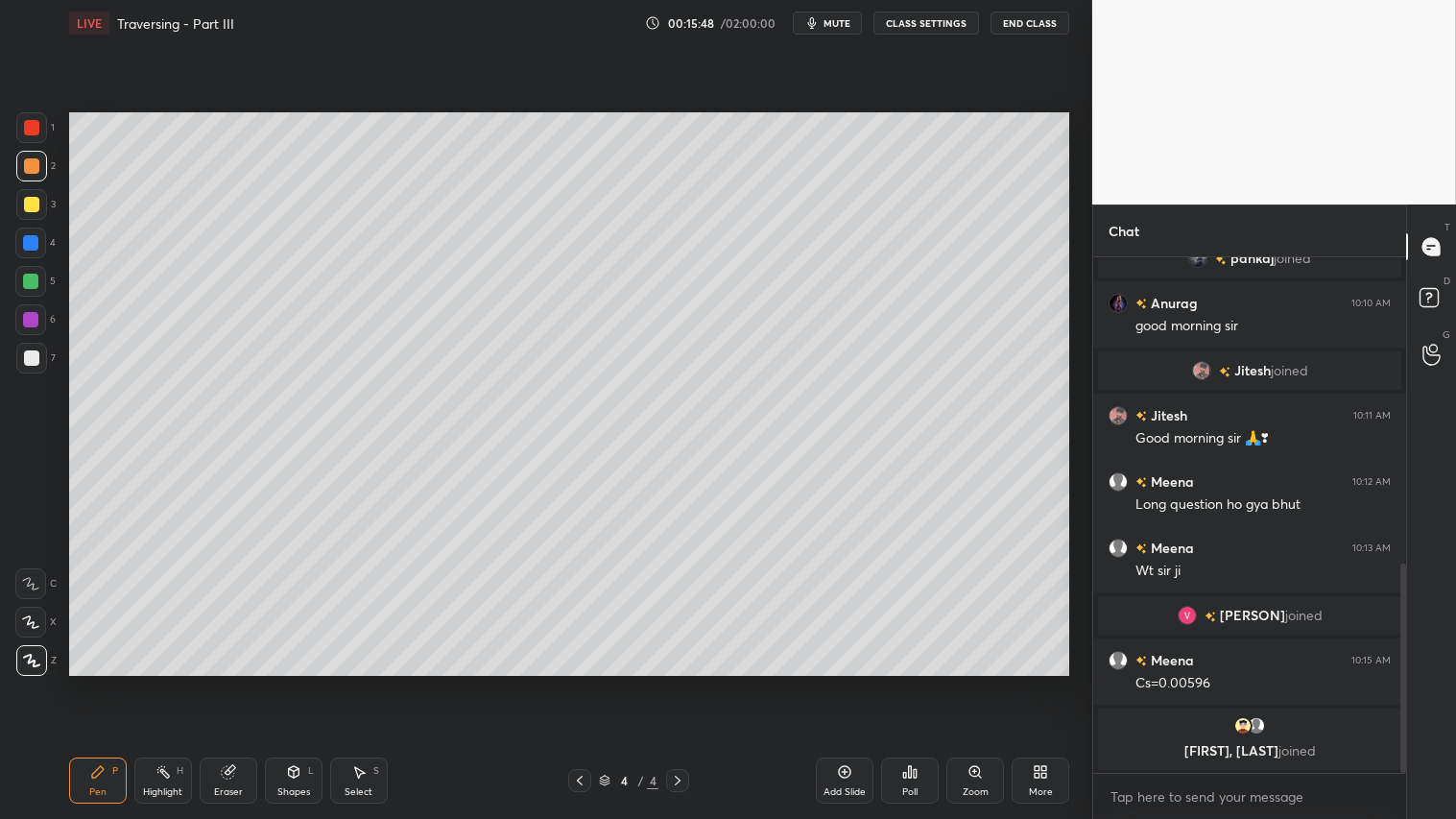 scroll, scrollTop: 754, scrollLeft: 0, axis: vertical 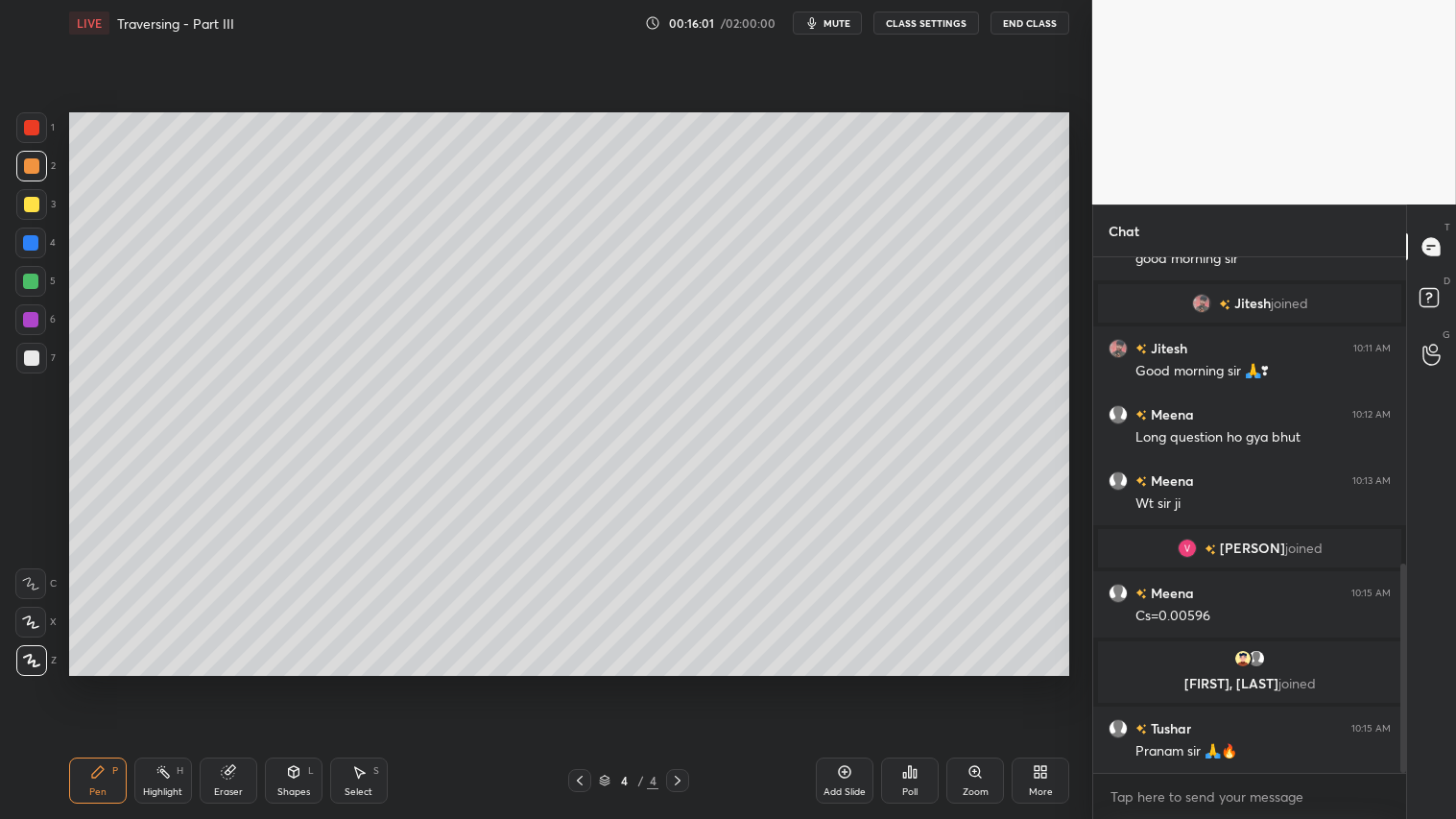 click on "Shapes" at bounding box center (294, 792) 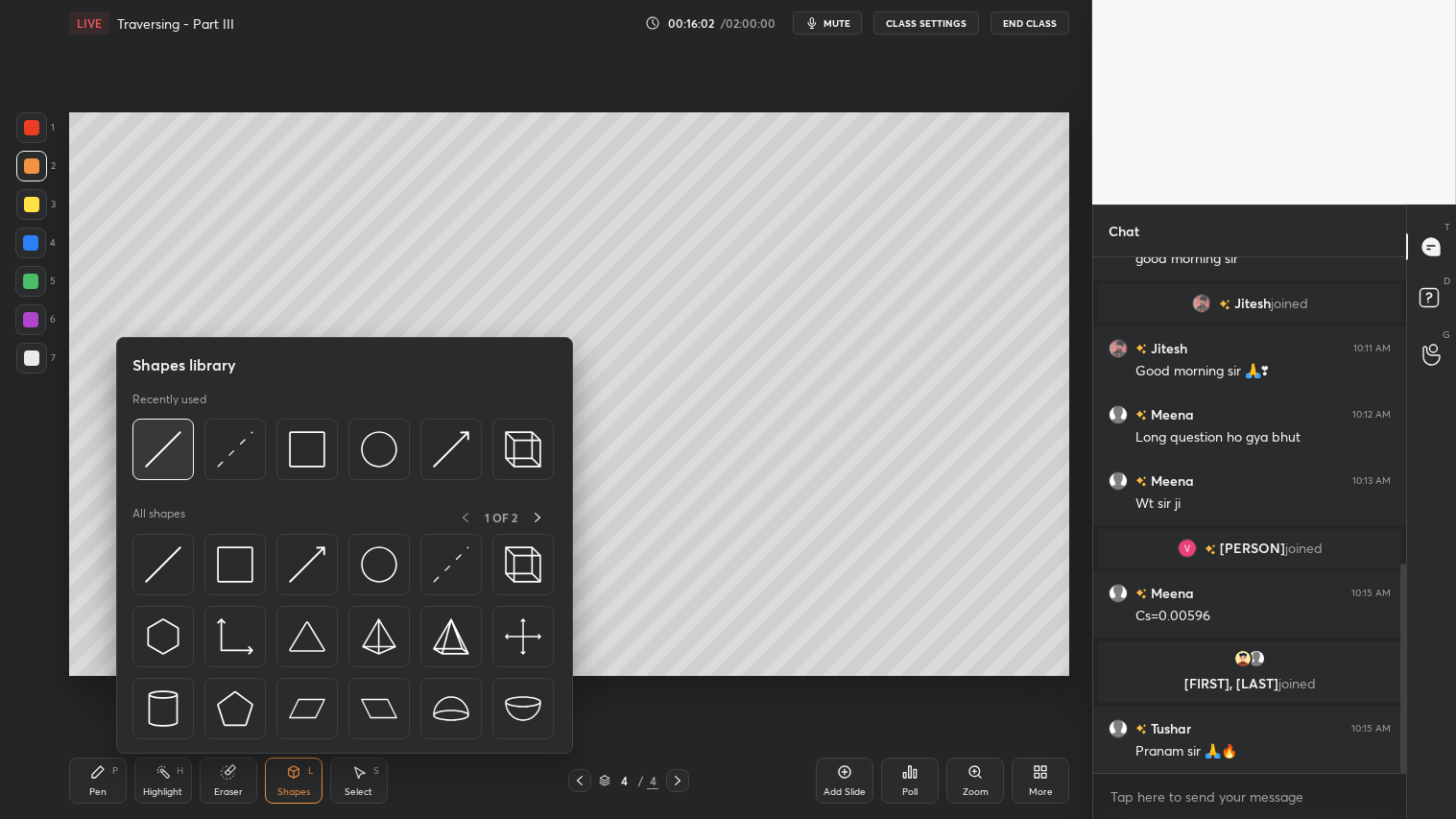 click at bounding box center [163, 449] 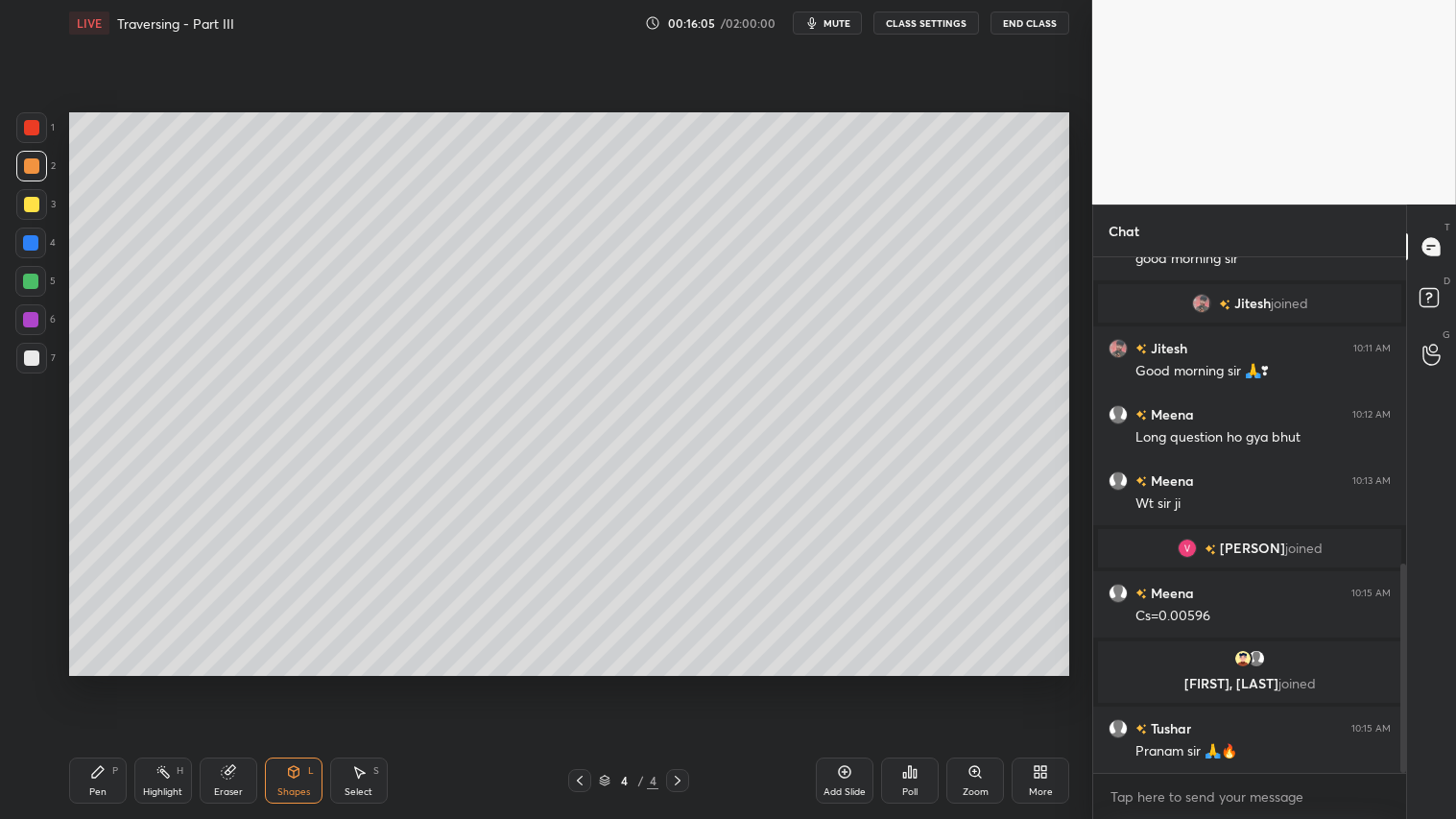 drag, startPoint x: 108, startPoint y: 771, endPoint x: 96, endPoint y: 773, distance: 12.165525 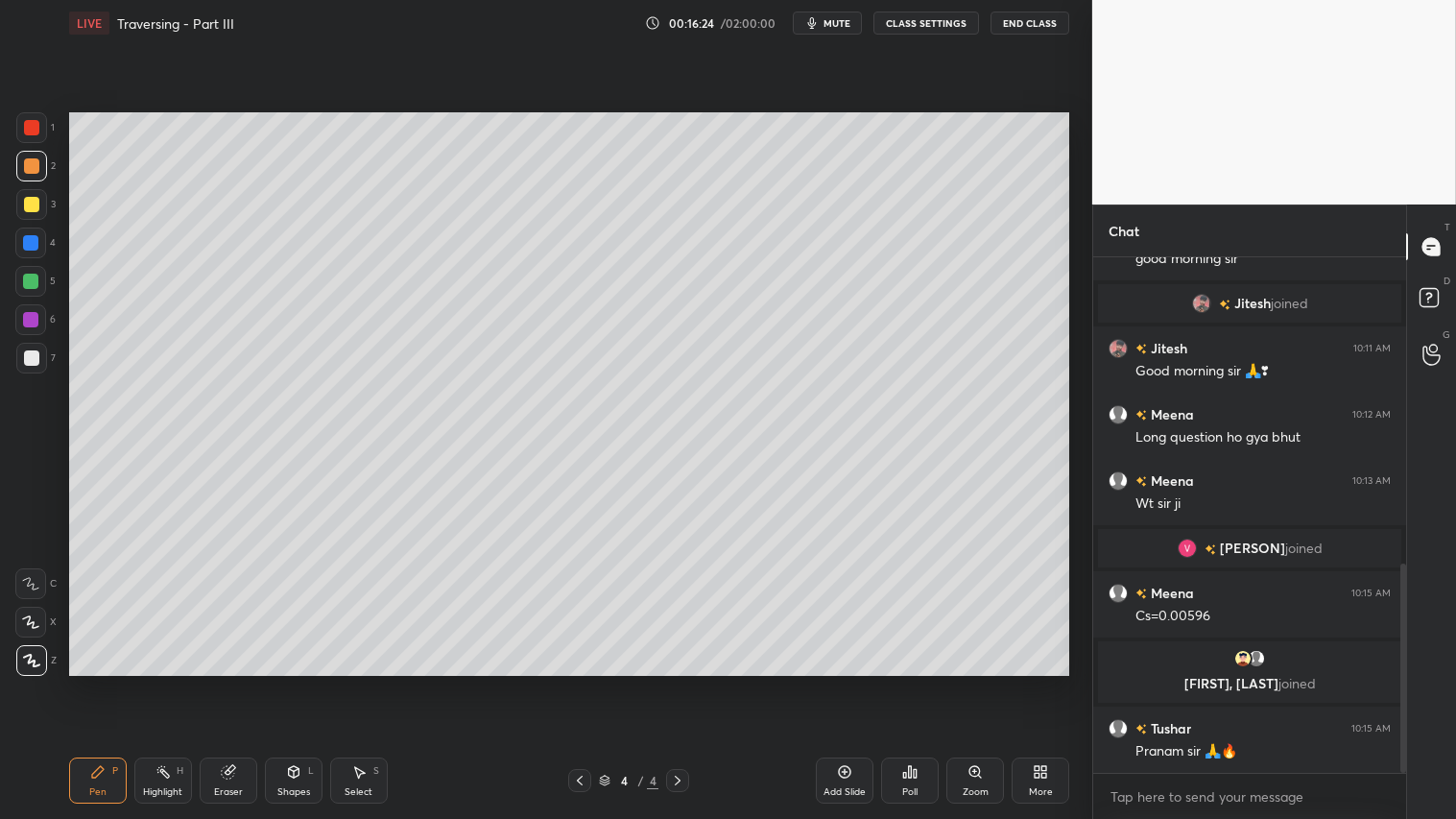 click on "Pen P" at bounding box center (98, 781) 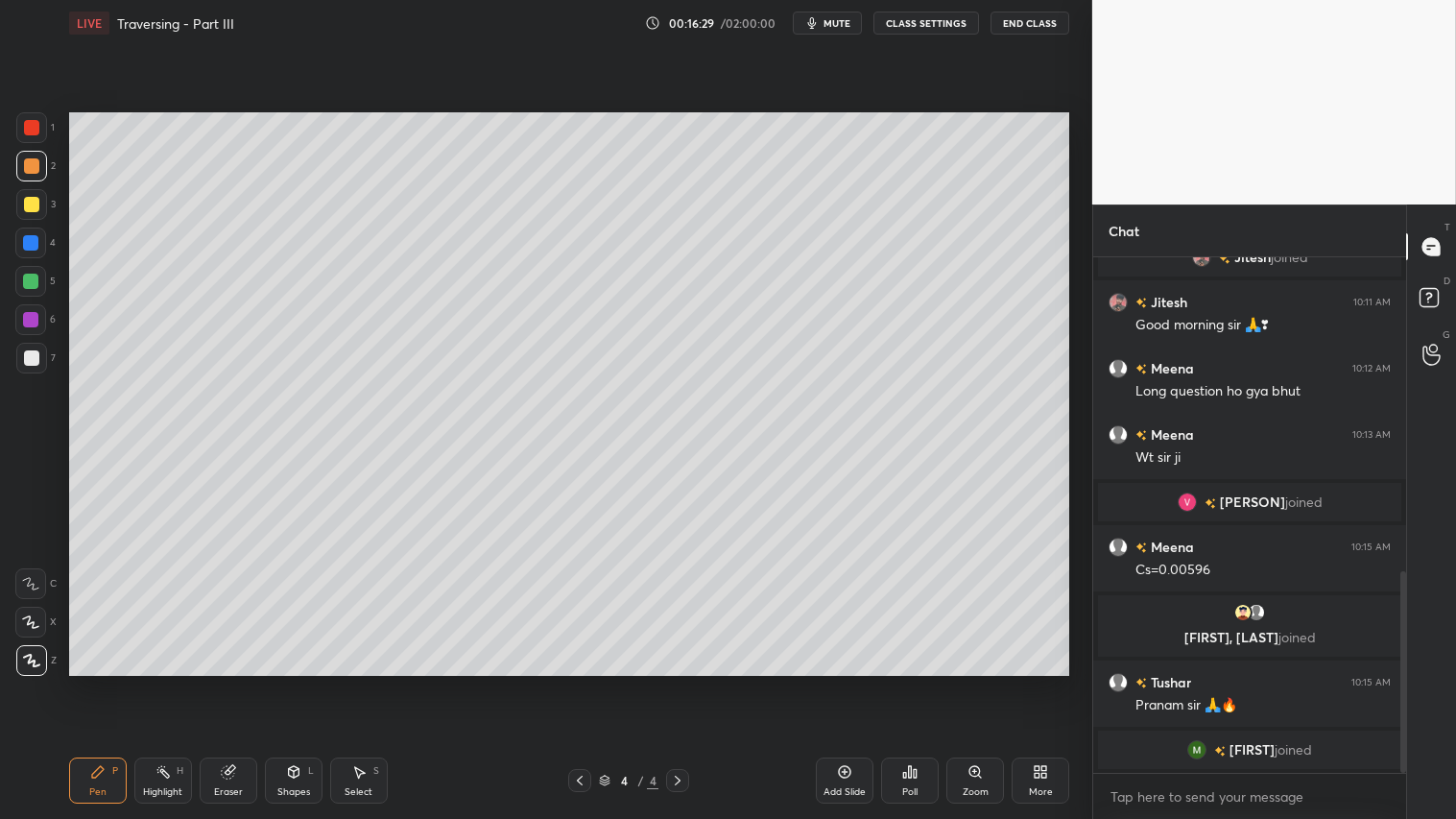 click on "Shapes" at bounding box center [294, 792] 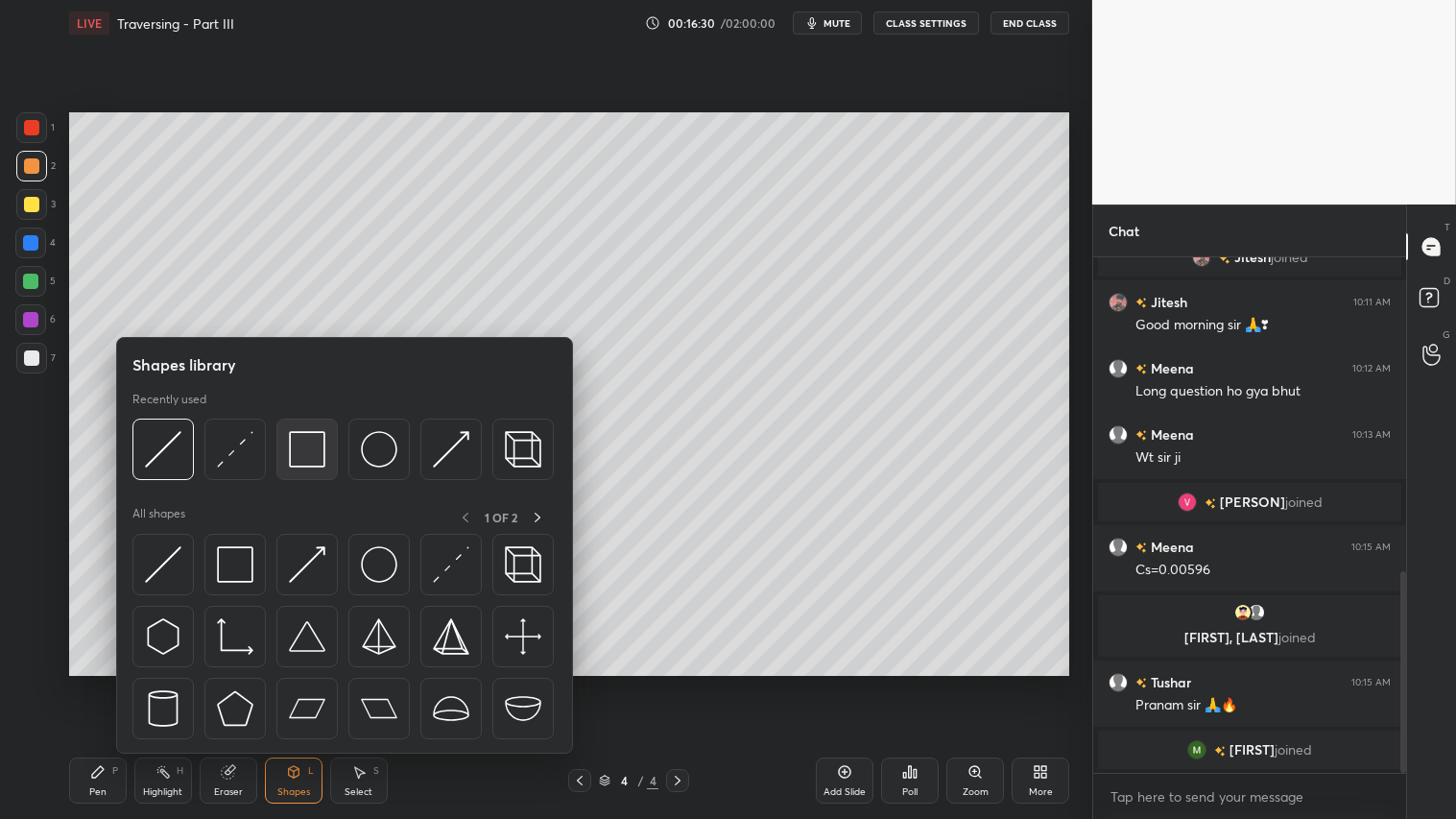 click at bounding box center (307, 449) 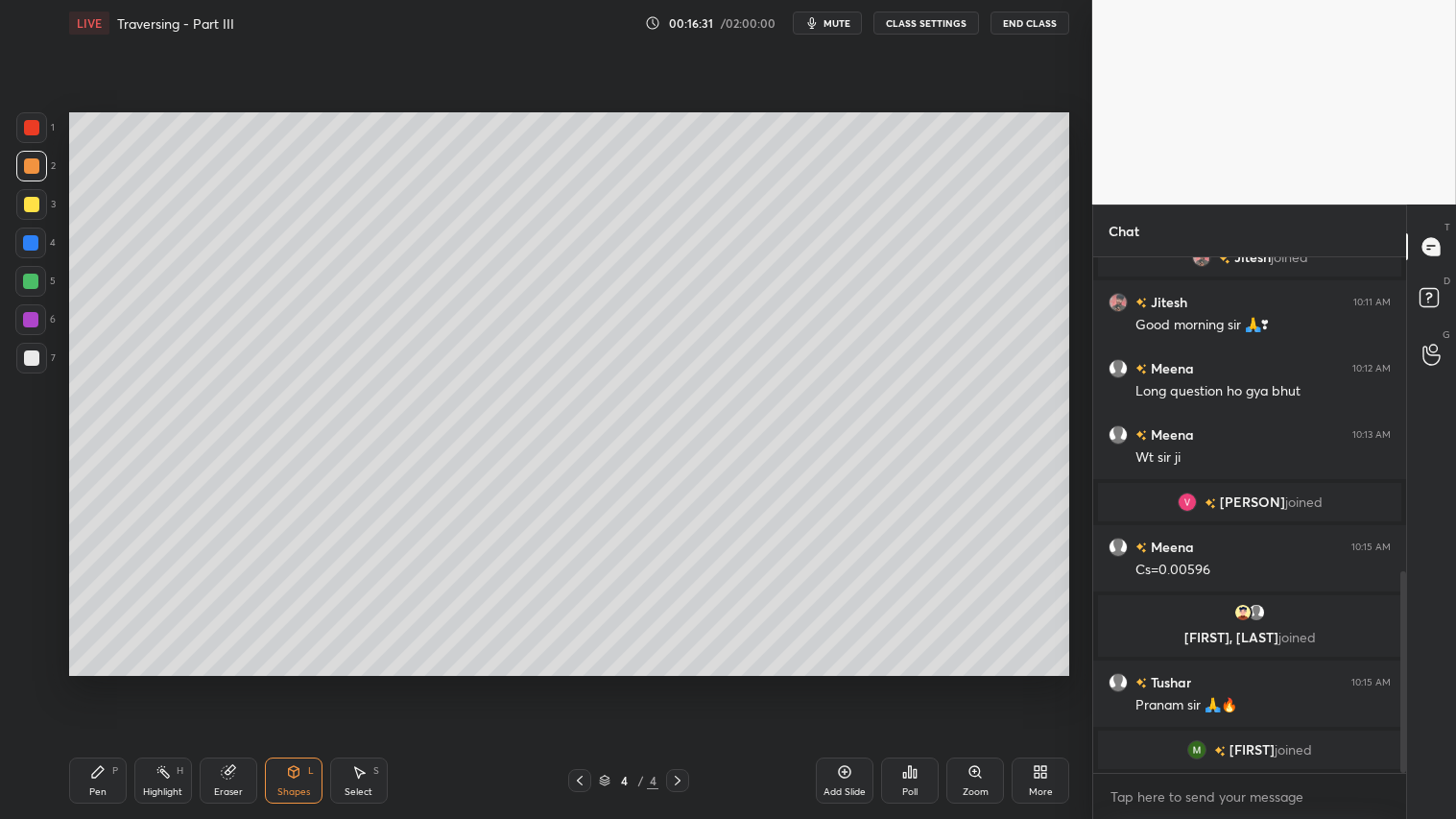 click at bounding box center [32, 358] 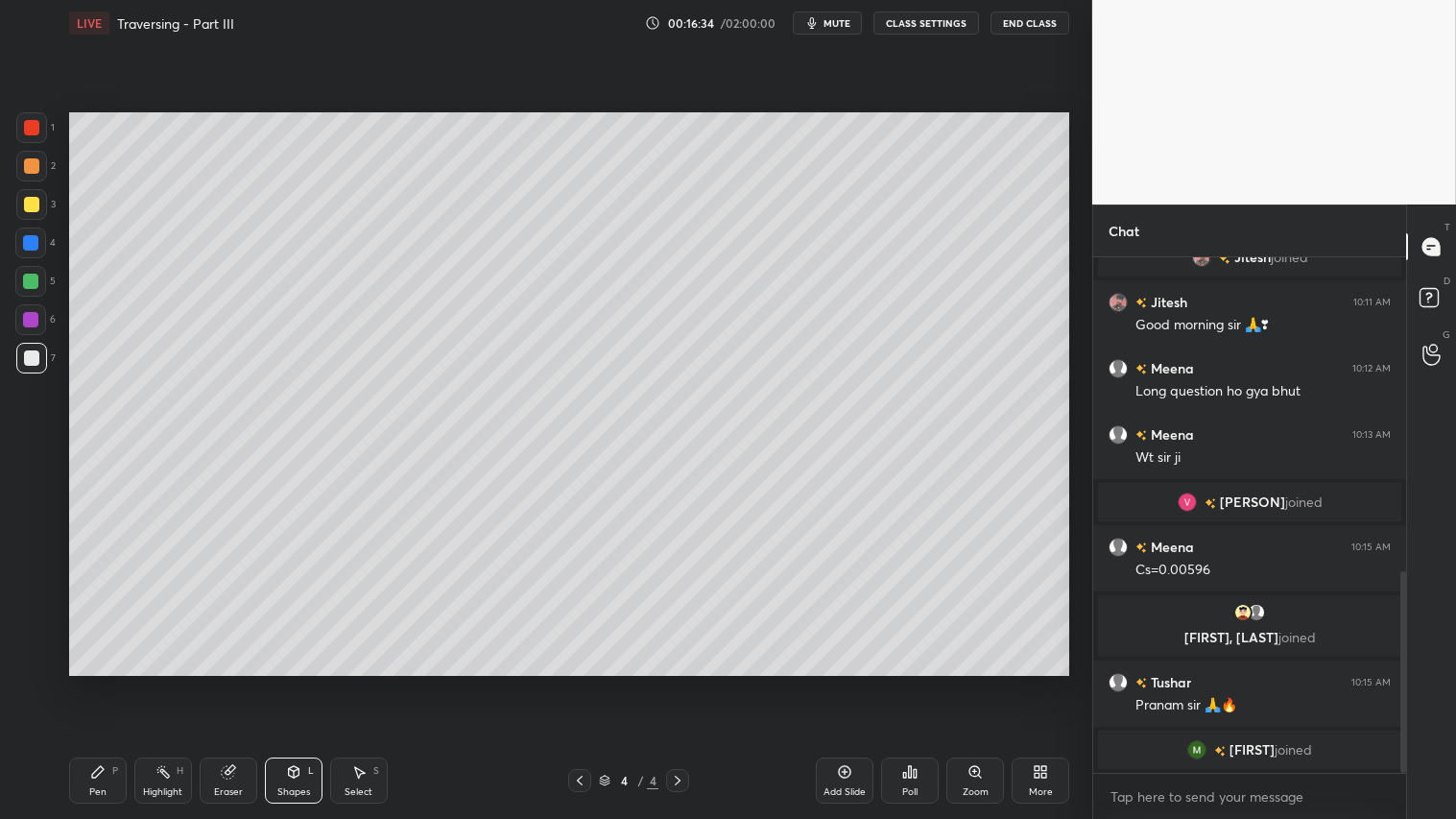 drag, startPoint x: 32, startPoint y: 164, endPoint x: 36, endPoint y: 184, distance: 20.396078 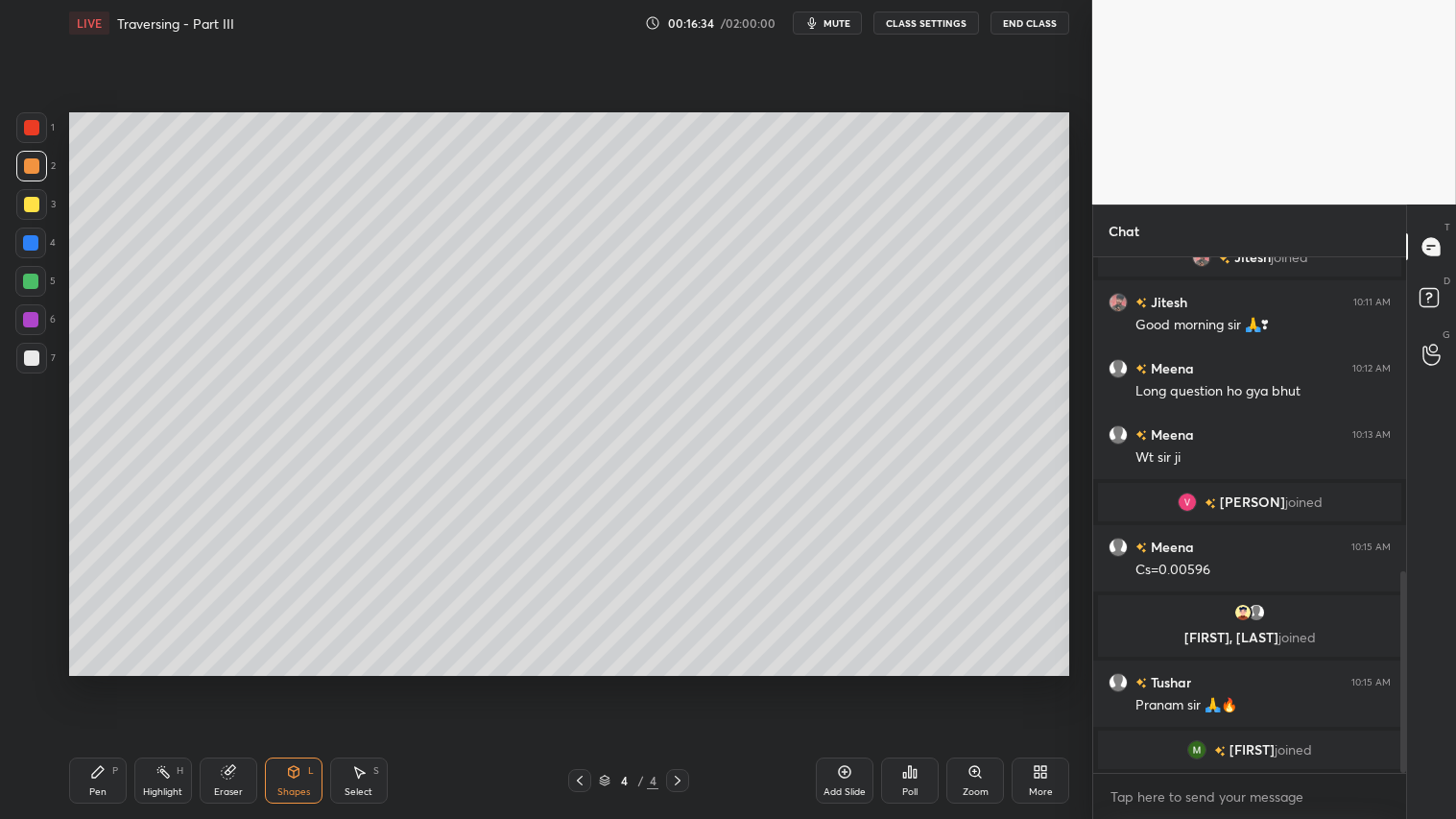 click 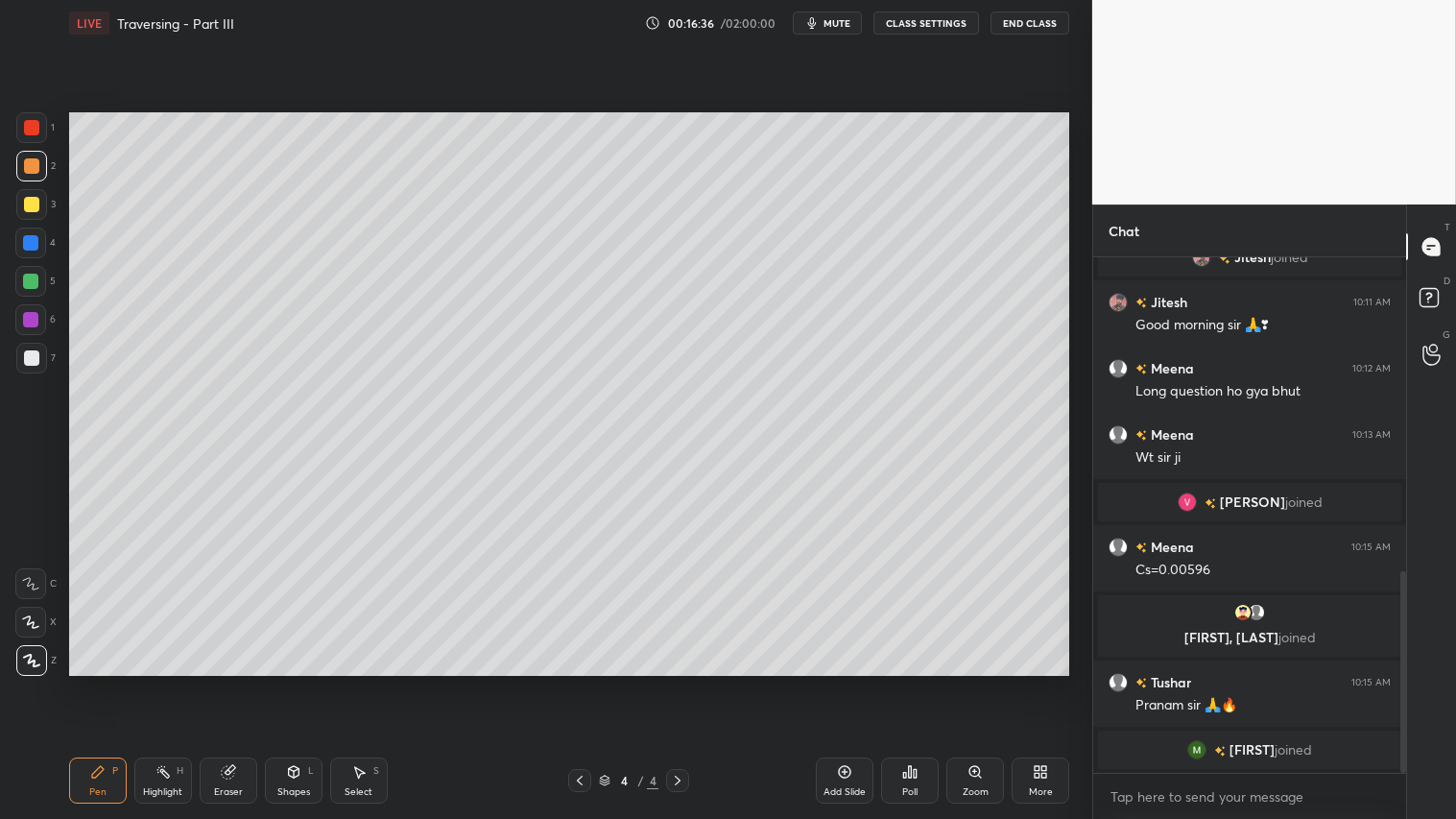click 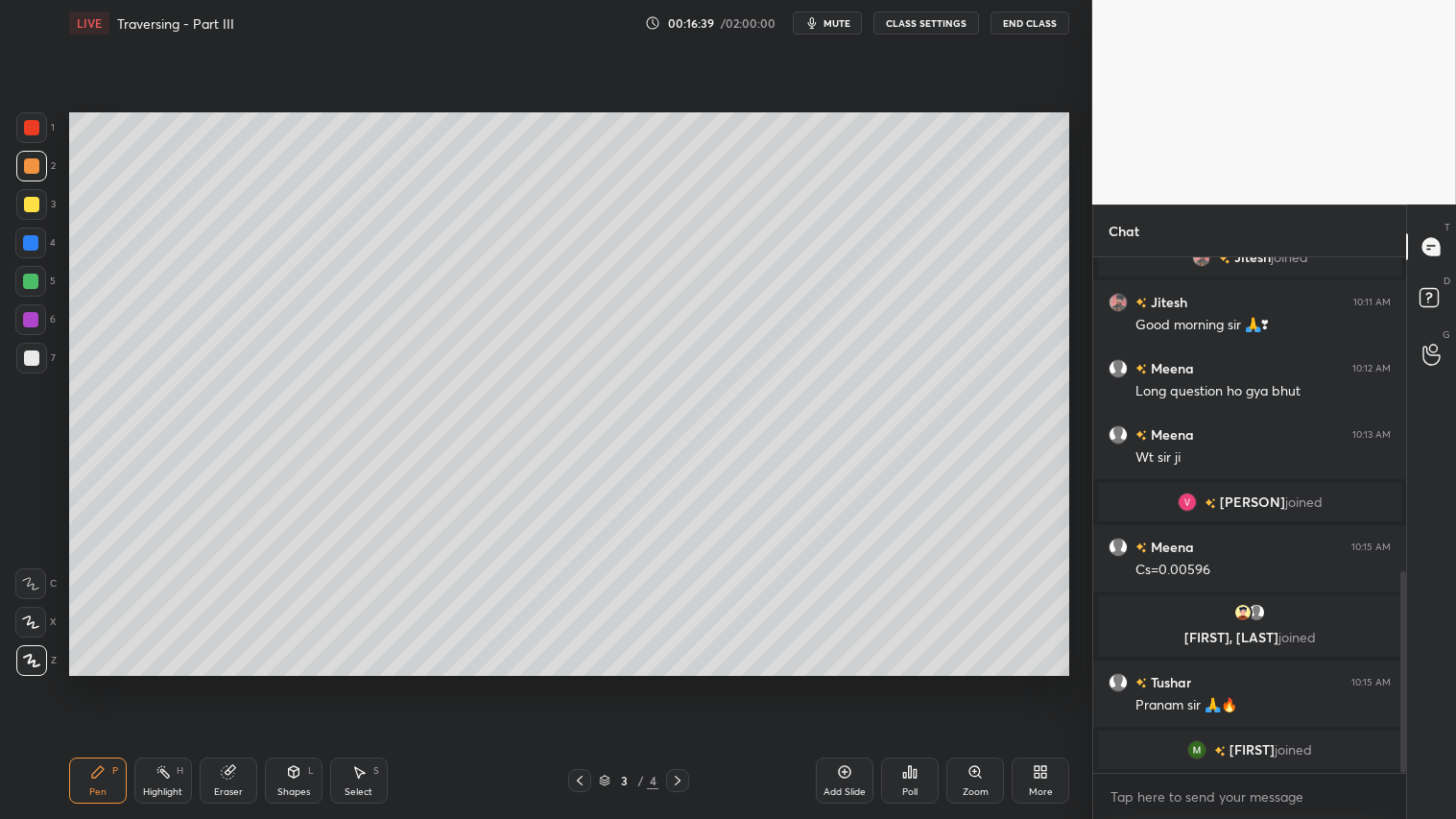 click 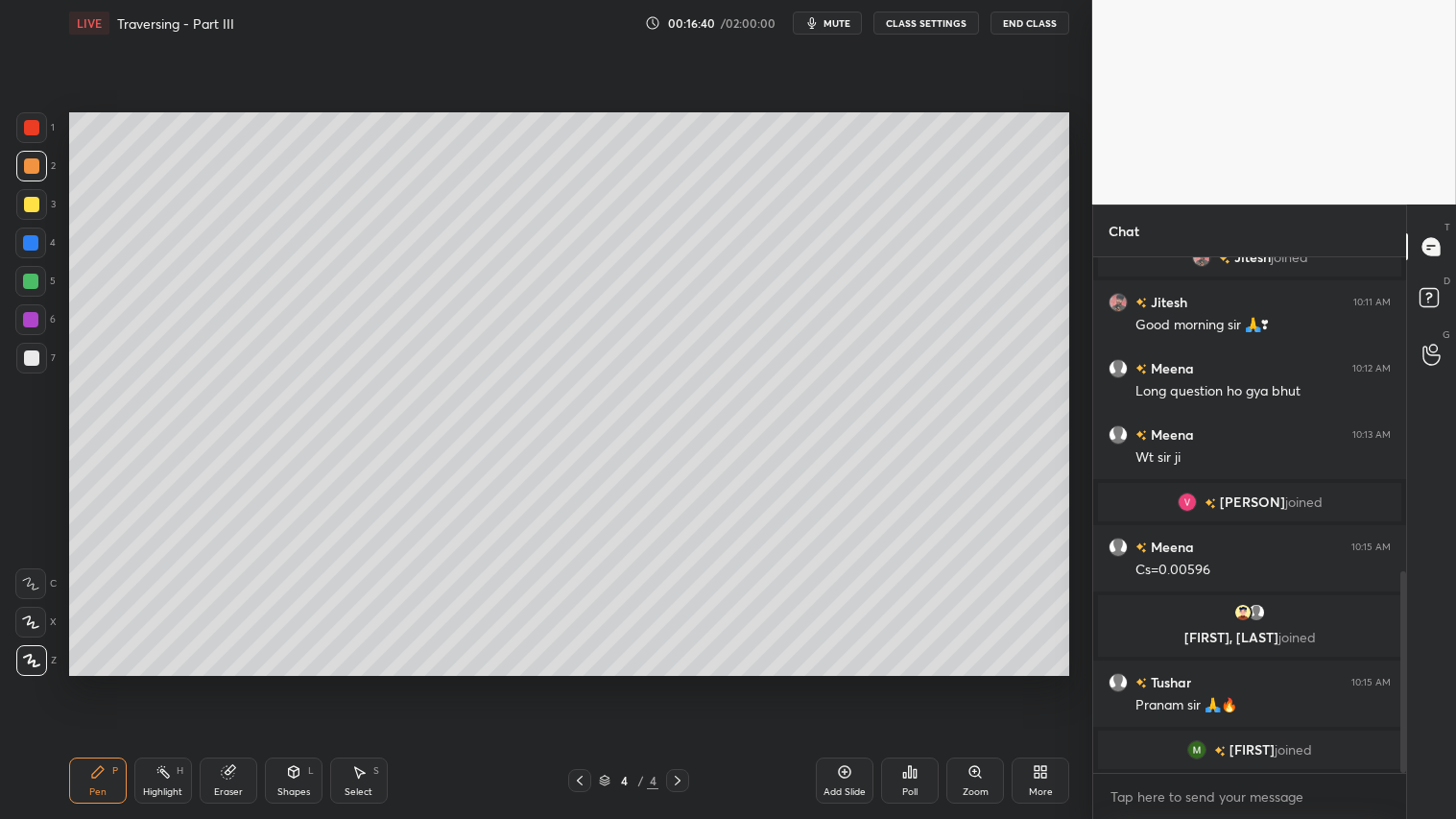 drag, startPoint x: 845, startPoint y: 784, endPoint x: 832, endPoint y: 779, distance: 13.9283883 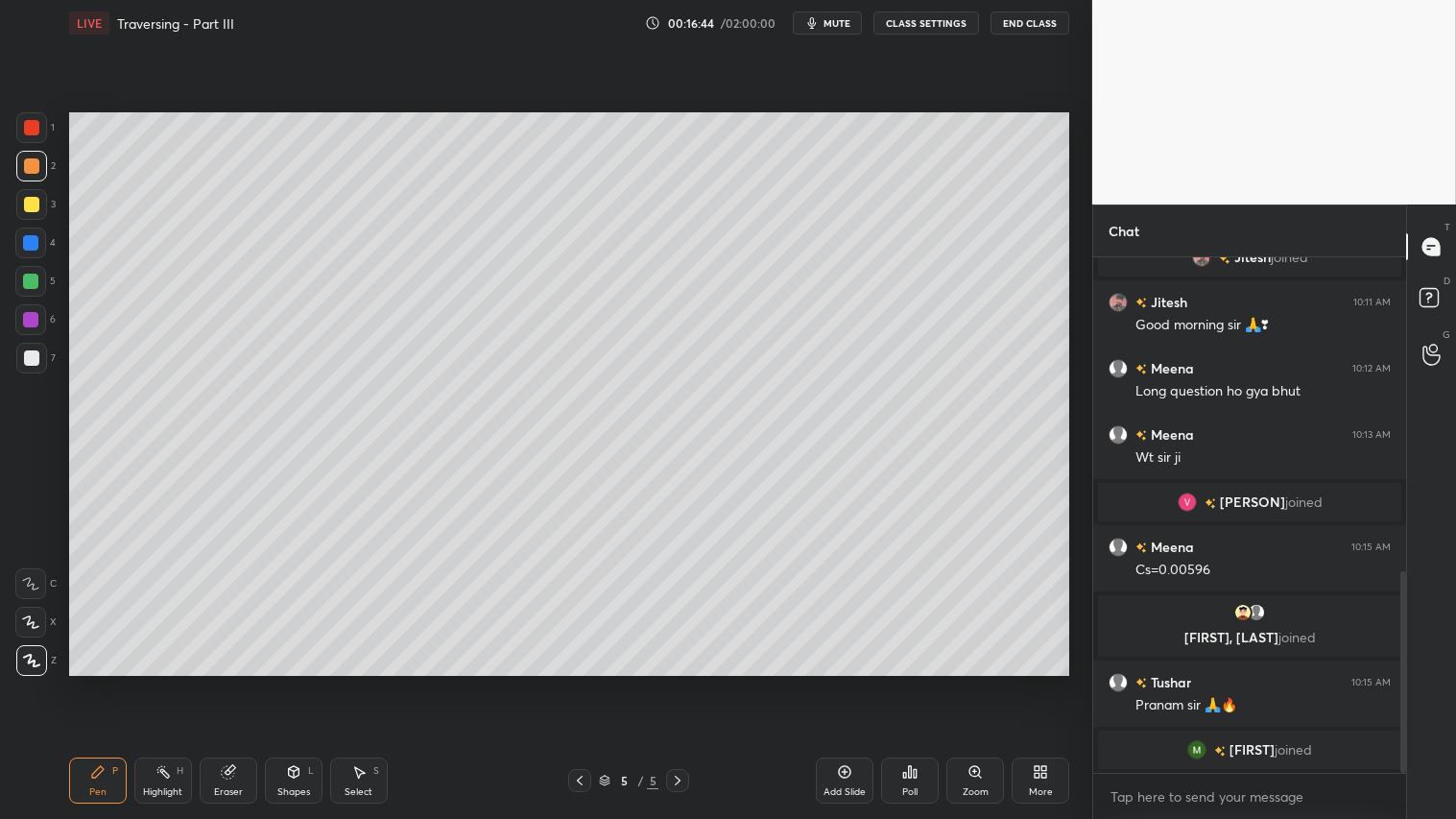 click 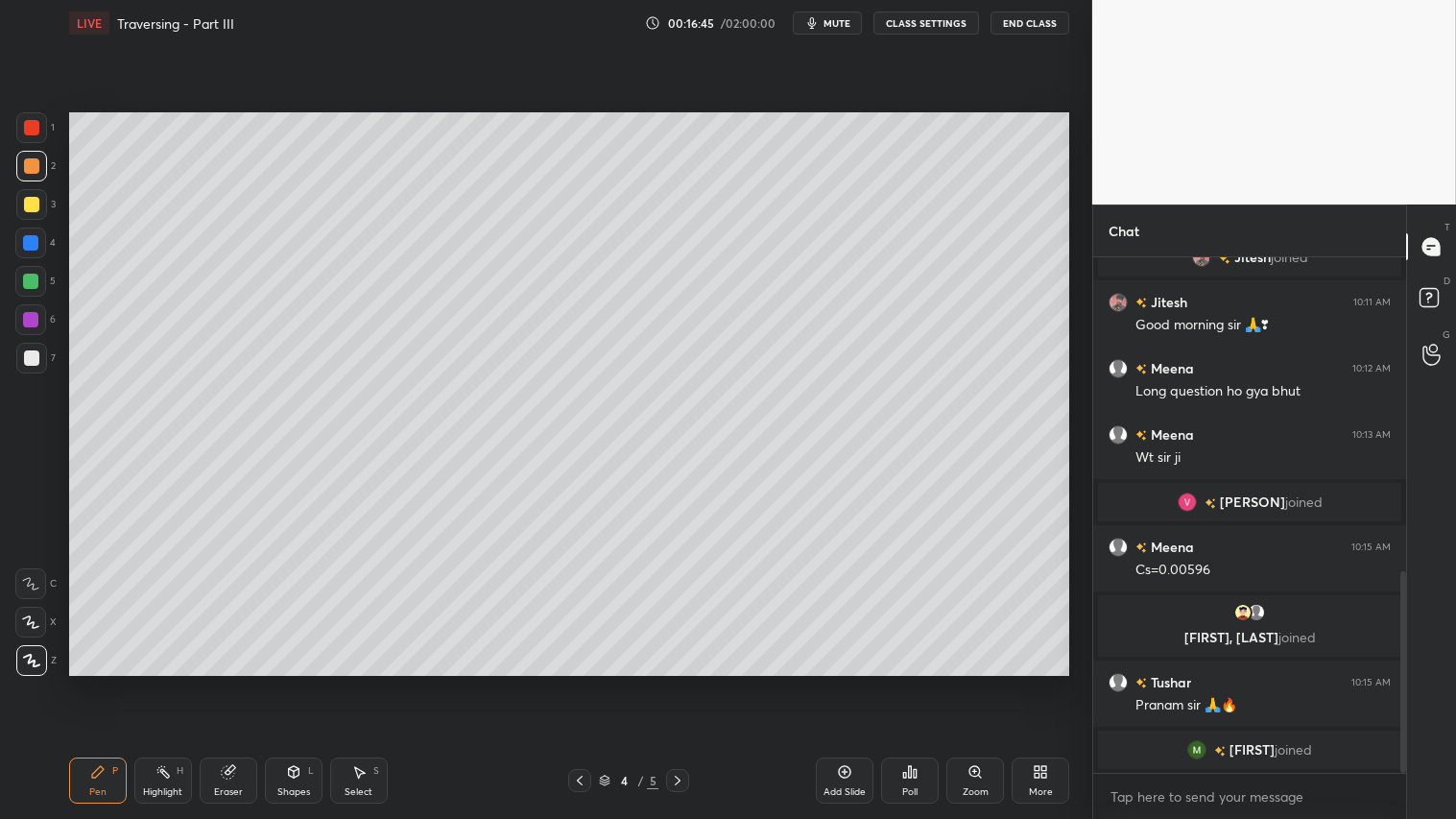 click 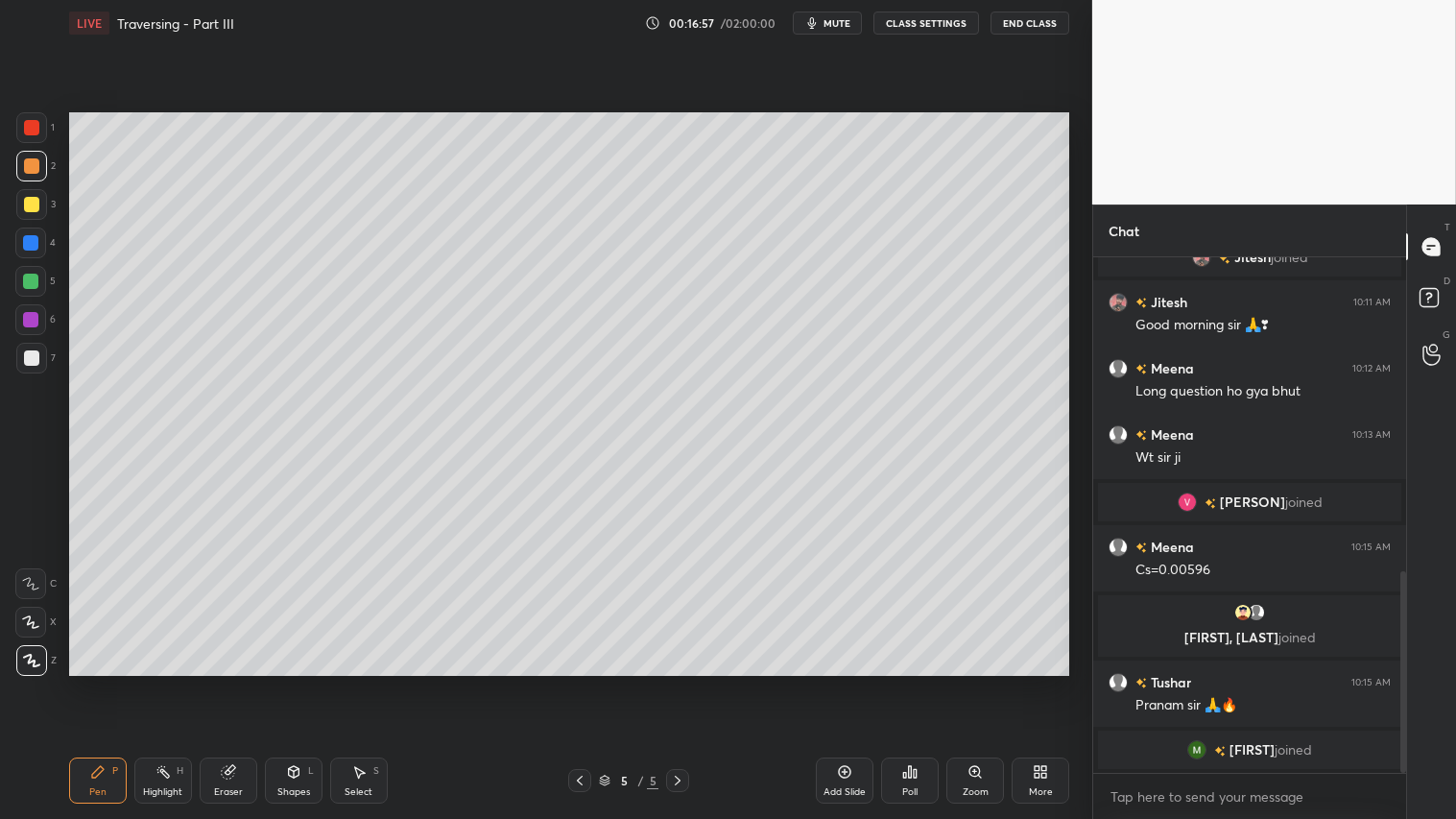 click on "Shapes L" at bounding box center (294, 781) 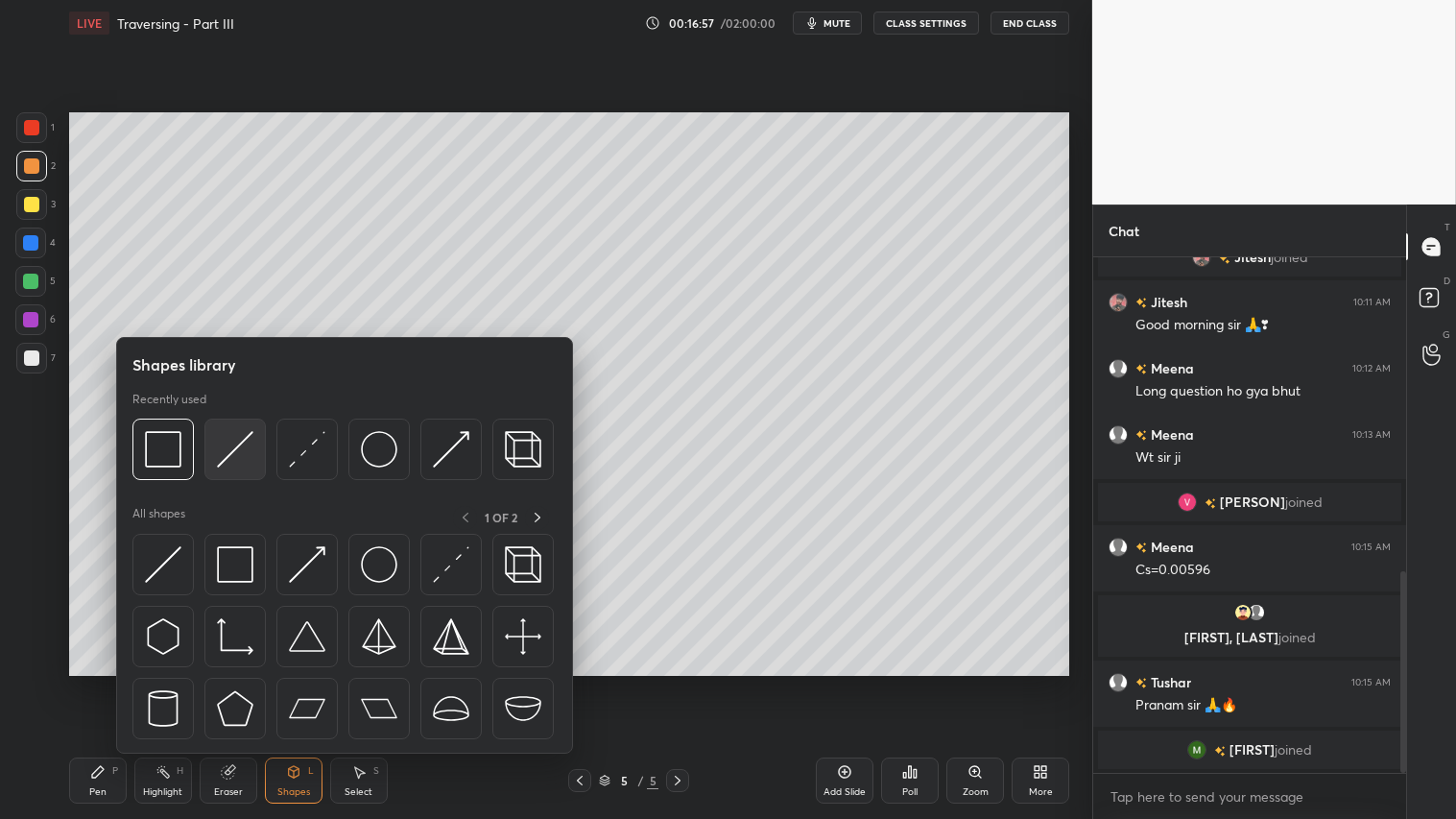 click at bounding box center (235, 449) 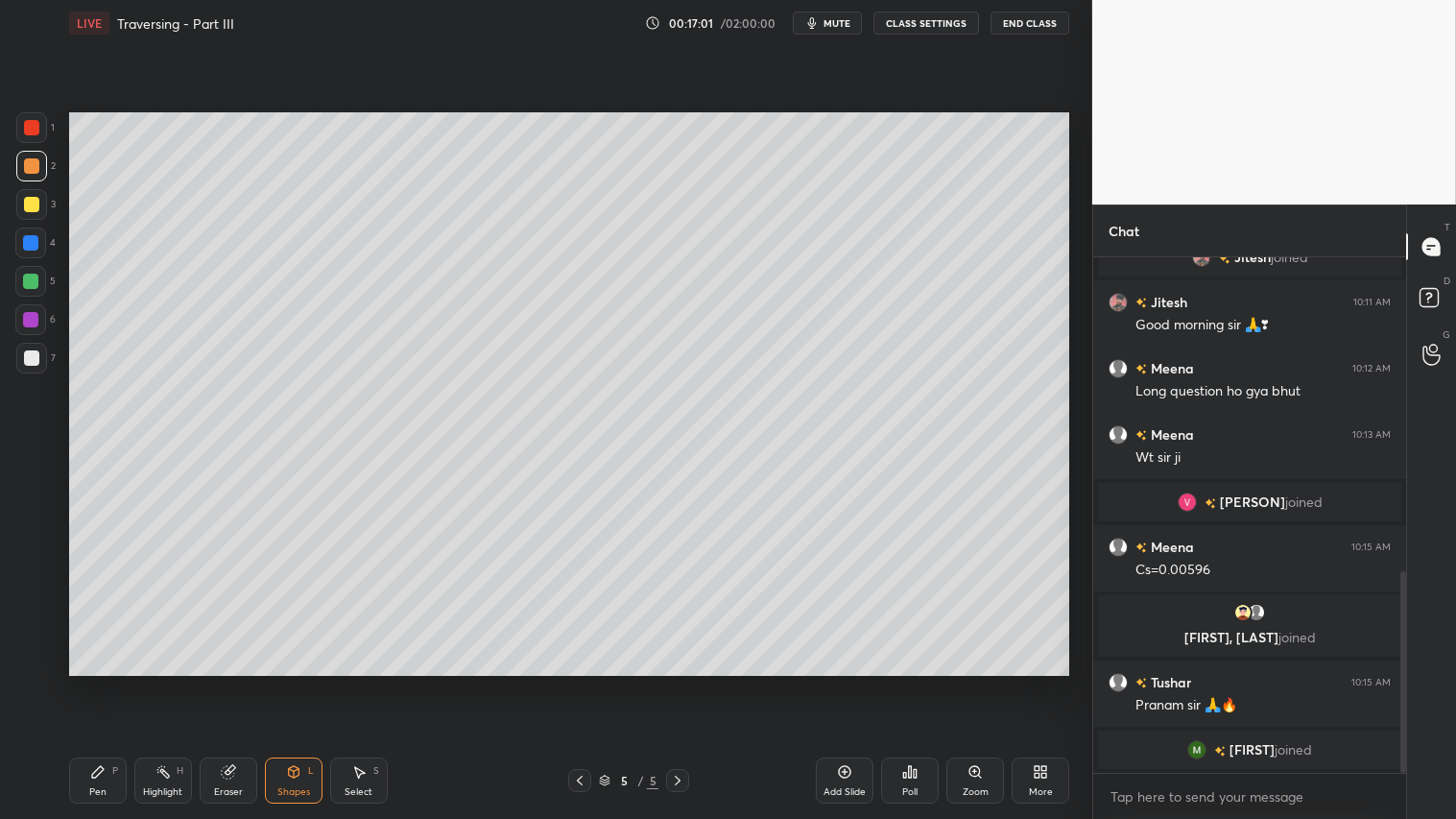 click 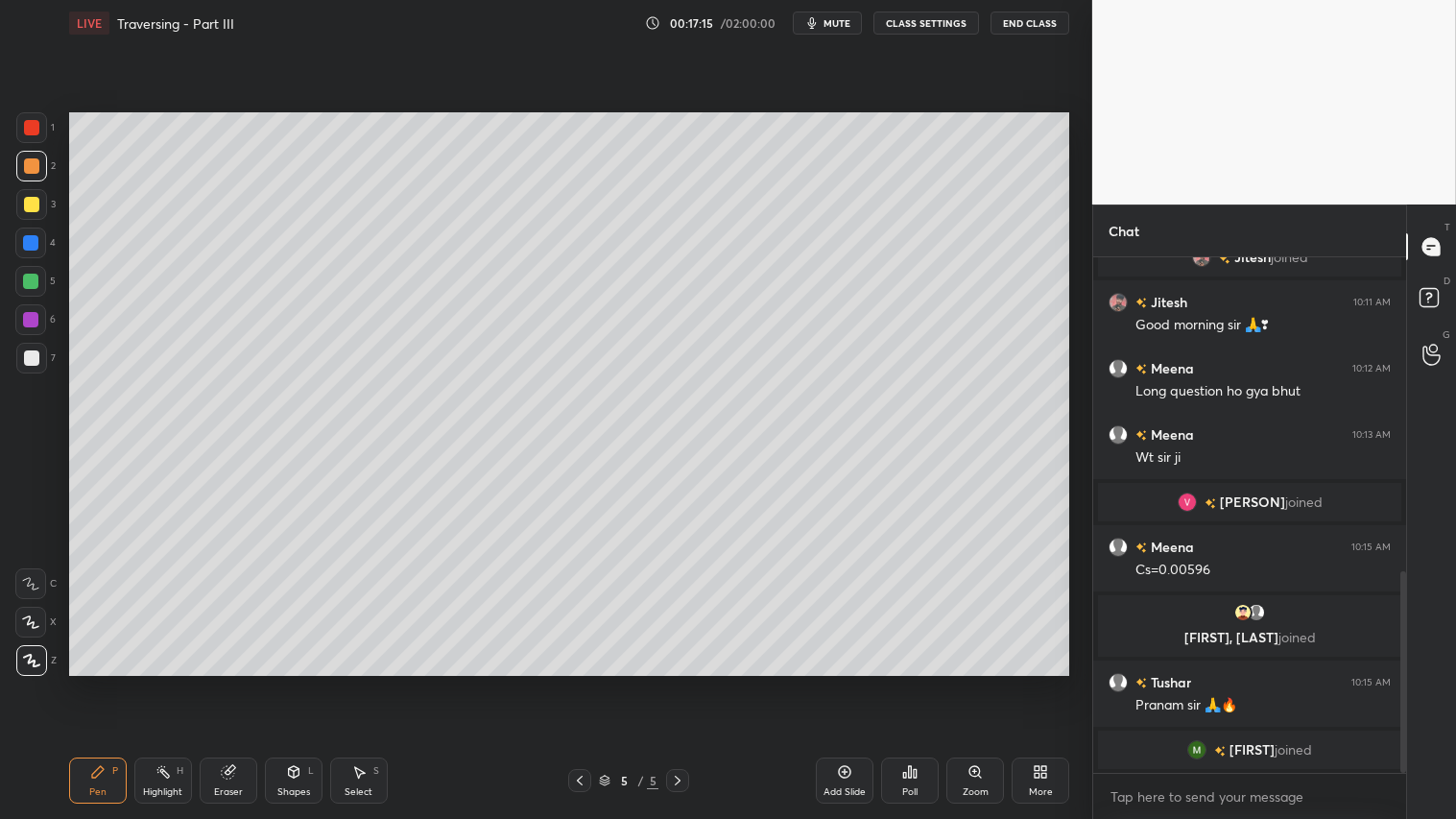 click at bounding box center (580, 781) 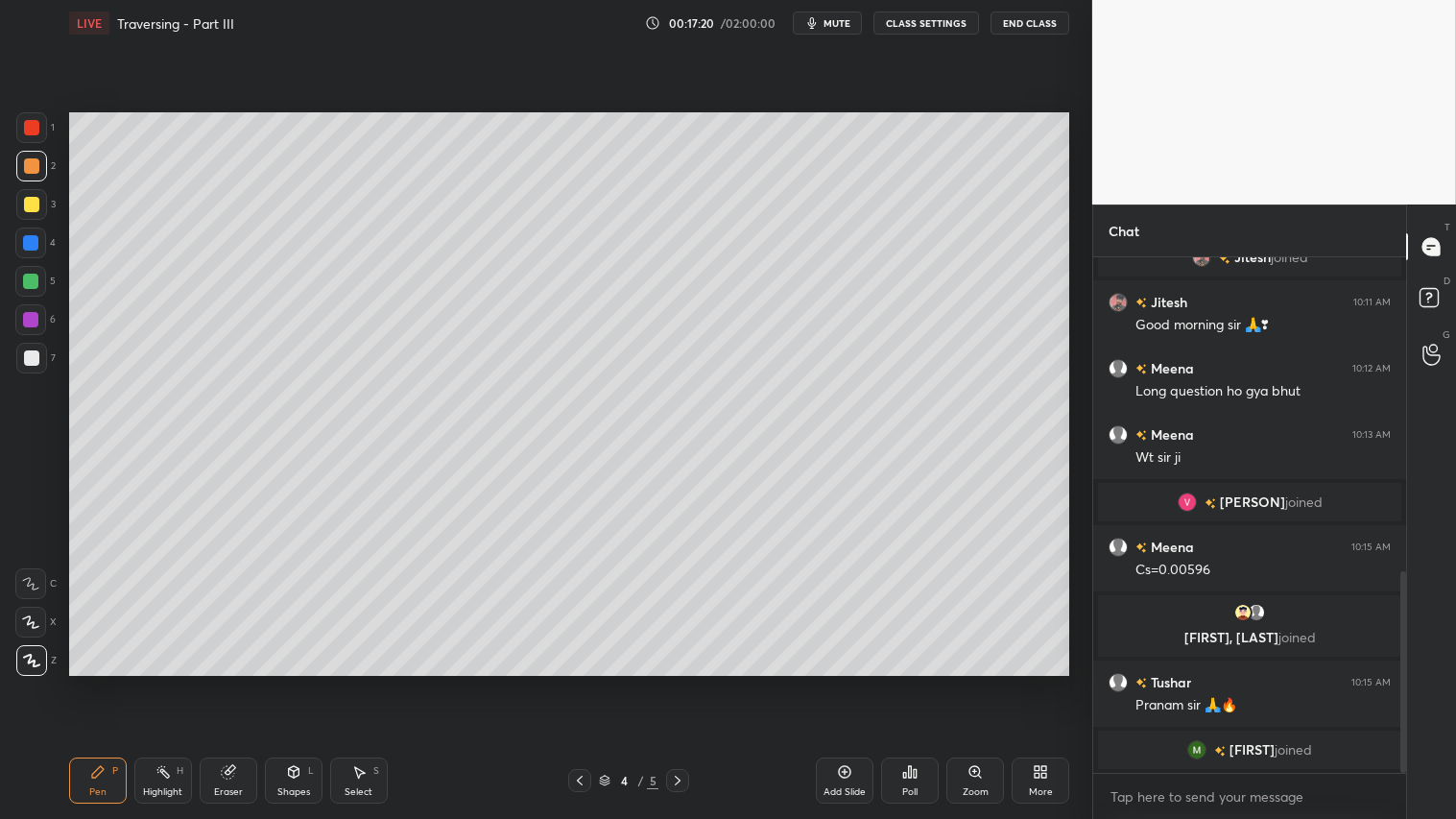 click at bounding box center [678, 781] 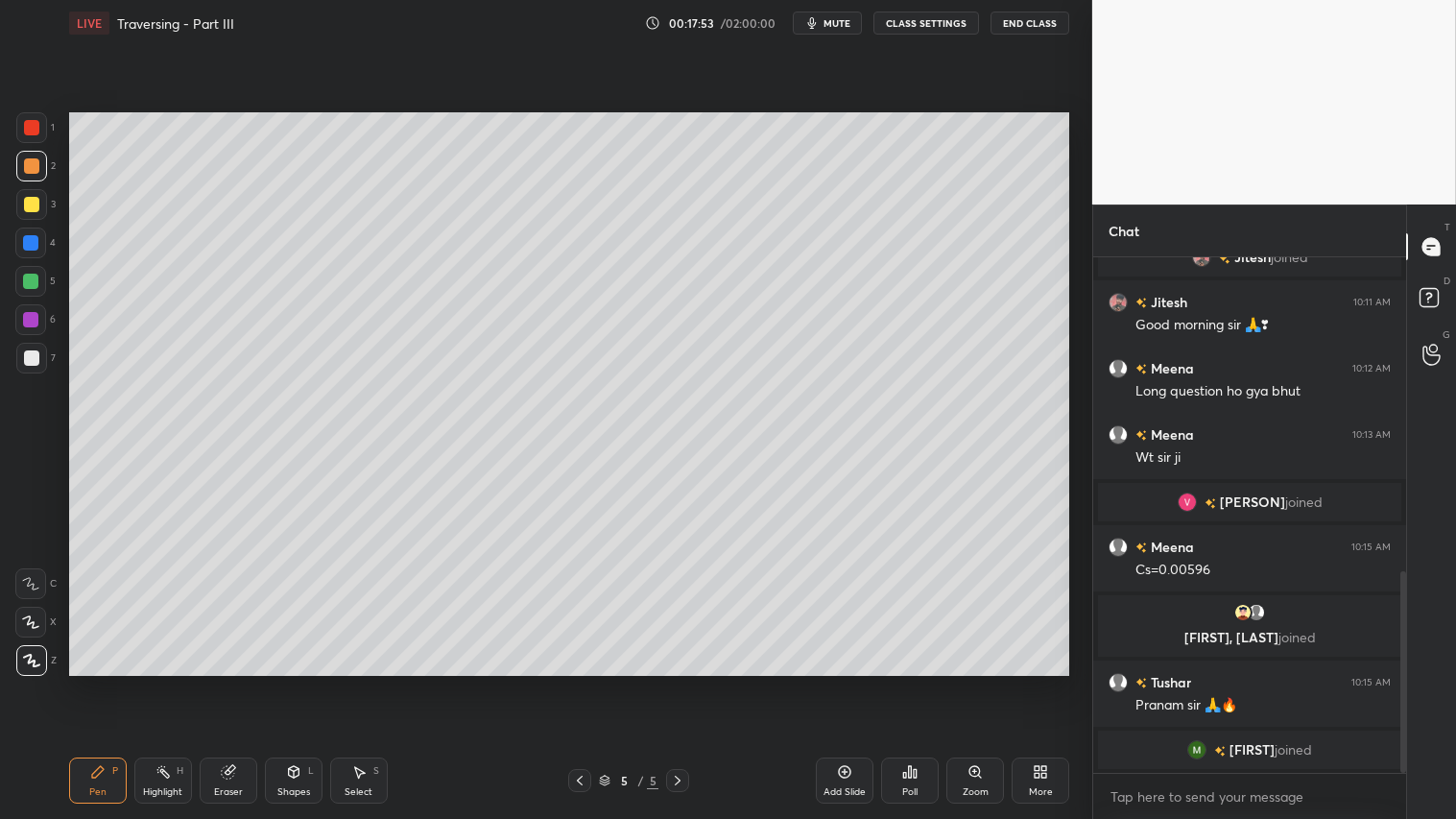 click on "Shapes" at bounding box center [294, 792] 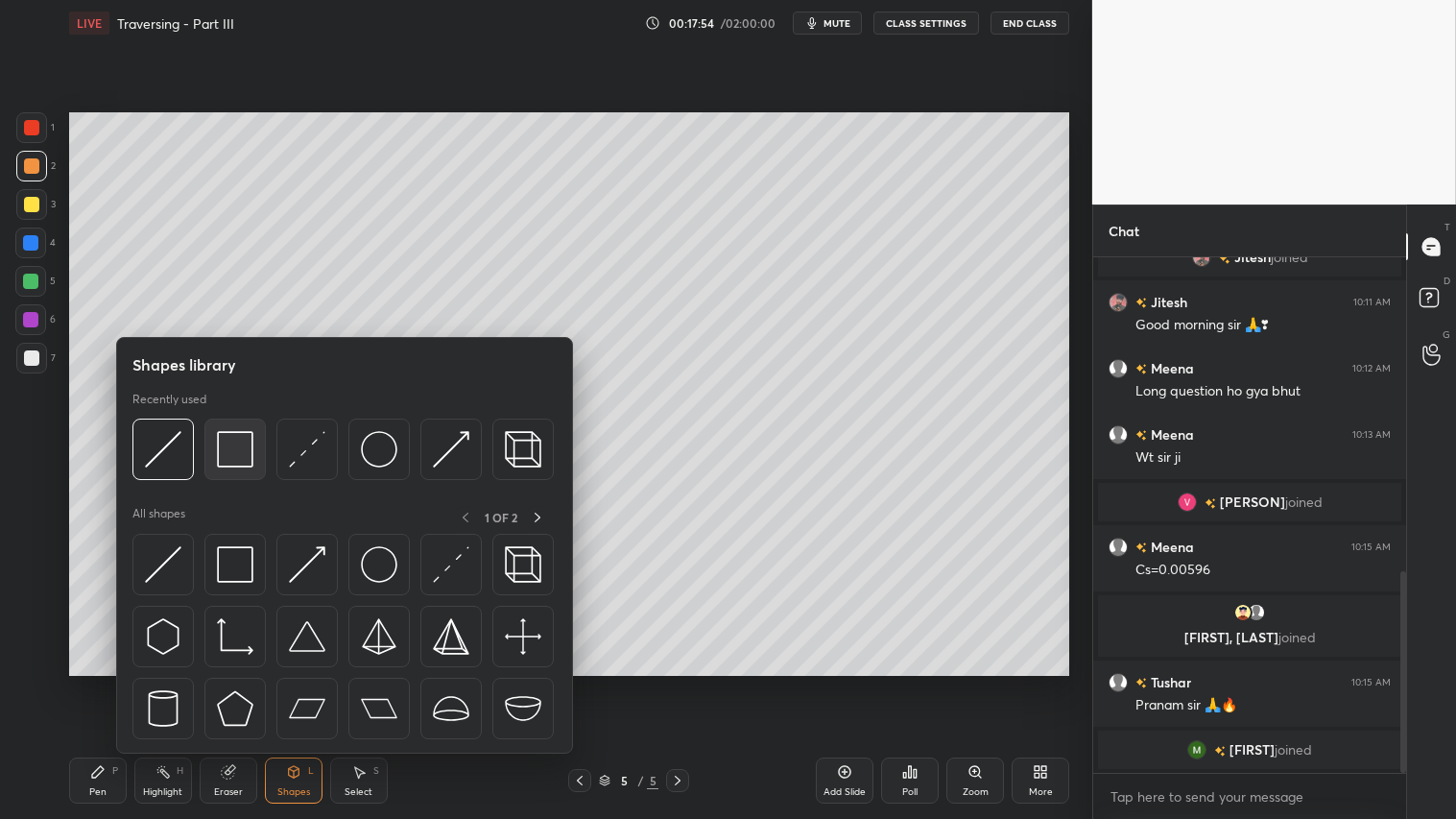 click at bounding box center (235, 449) 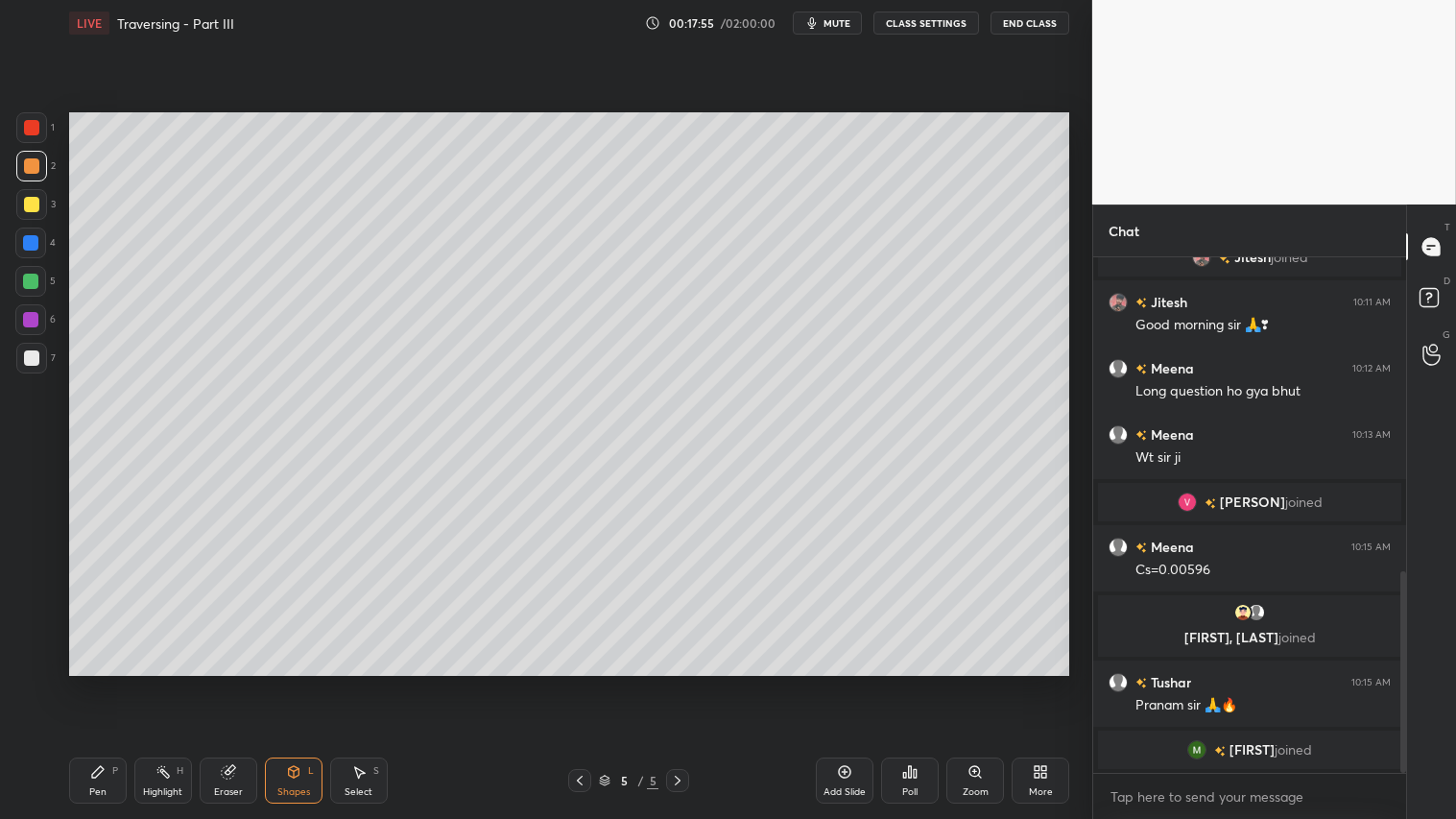 click at bounding box center (32, 358) 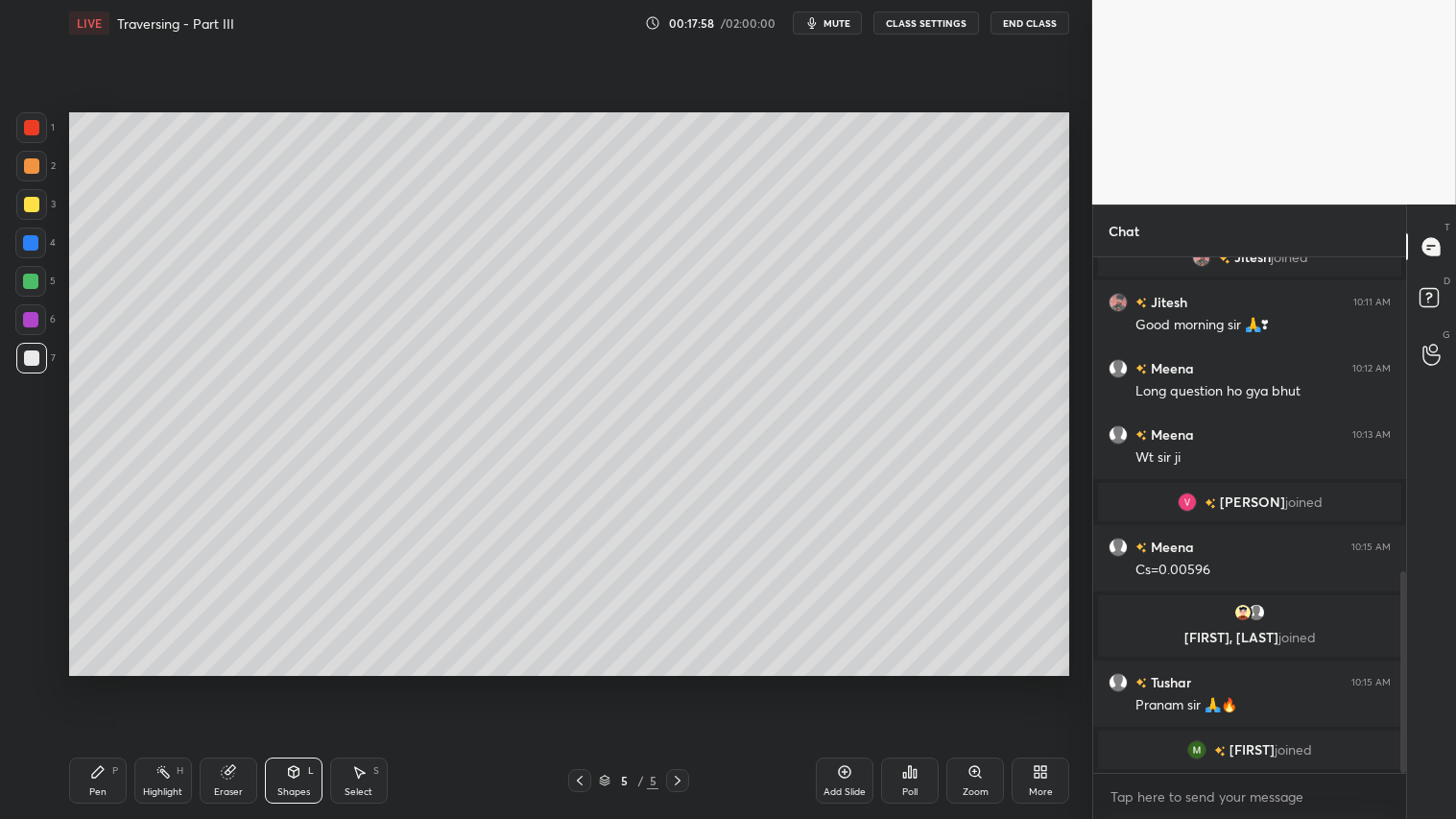 drag, startPoint x: 102, startPoint y: 775, endPoint x: 126, endPoint y: 741, distance: 41.617304 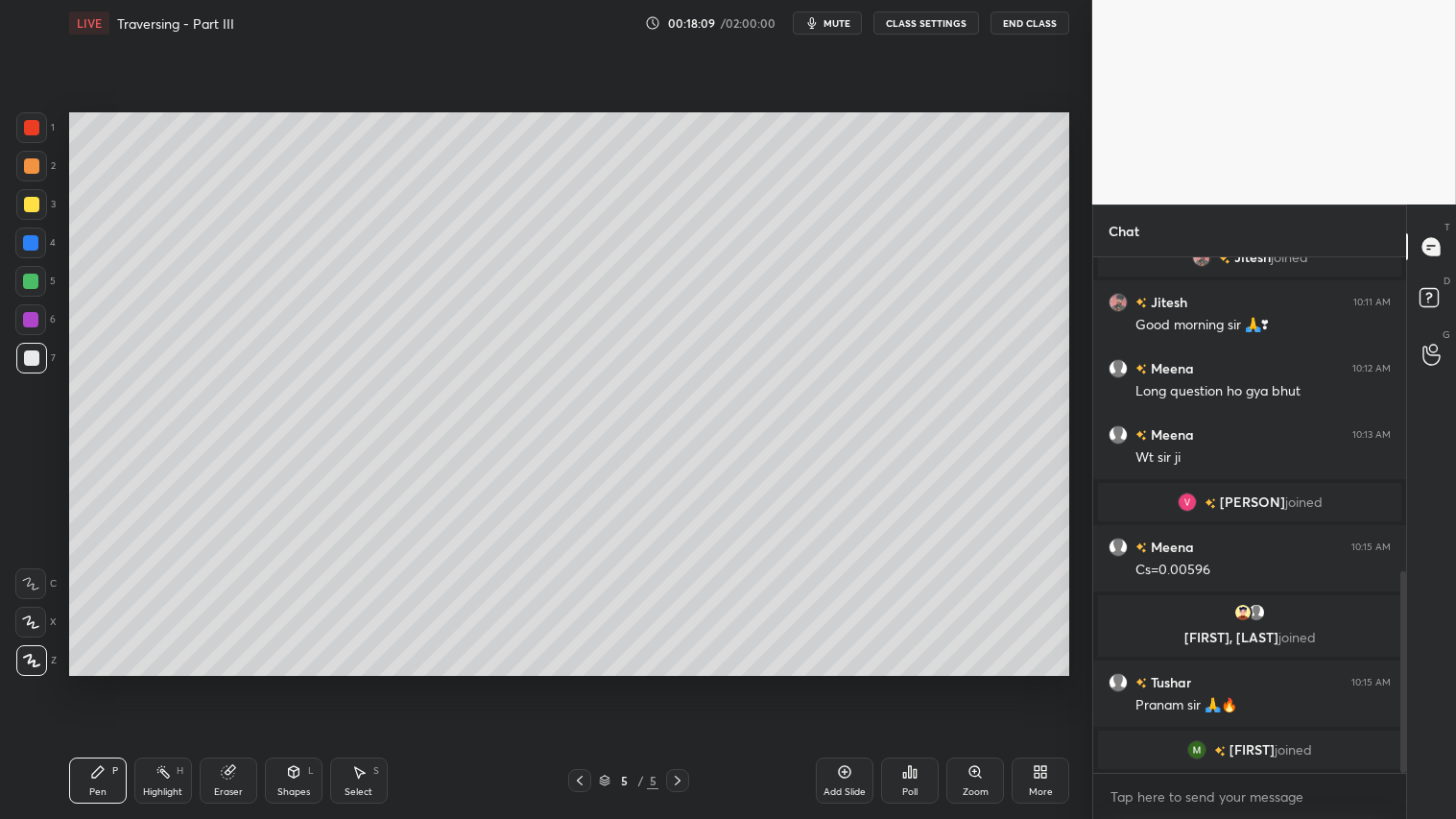 drag, startPoint x: 36, startPoint y: 164, endPoint x: 54, endPoint y: 242, distance: 80.049984 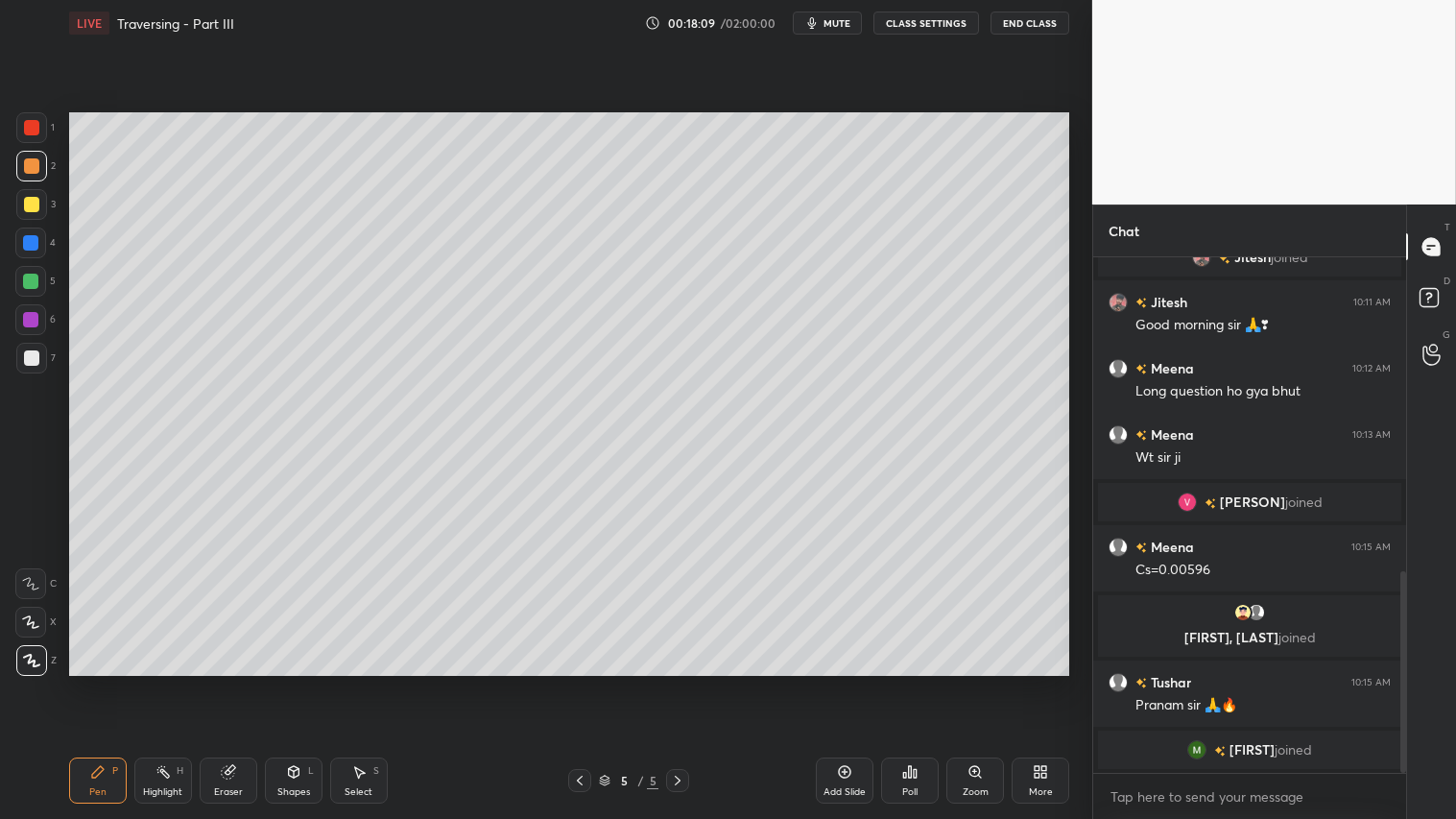 click on "Pen P" at bounding box center (98, 781) 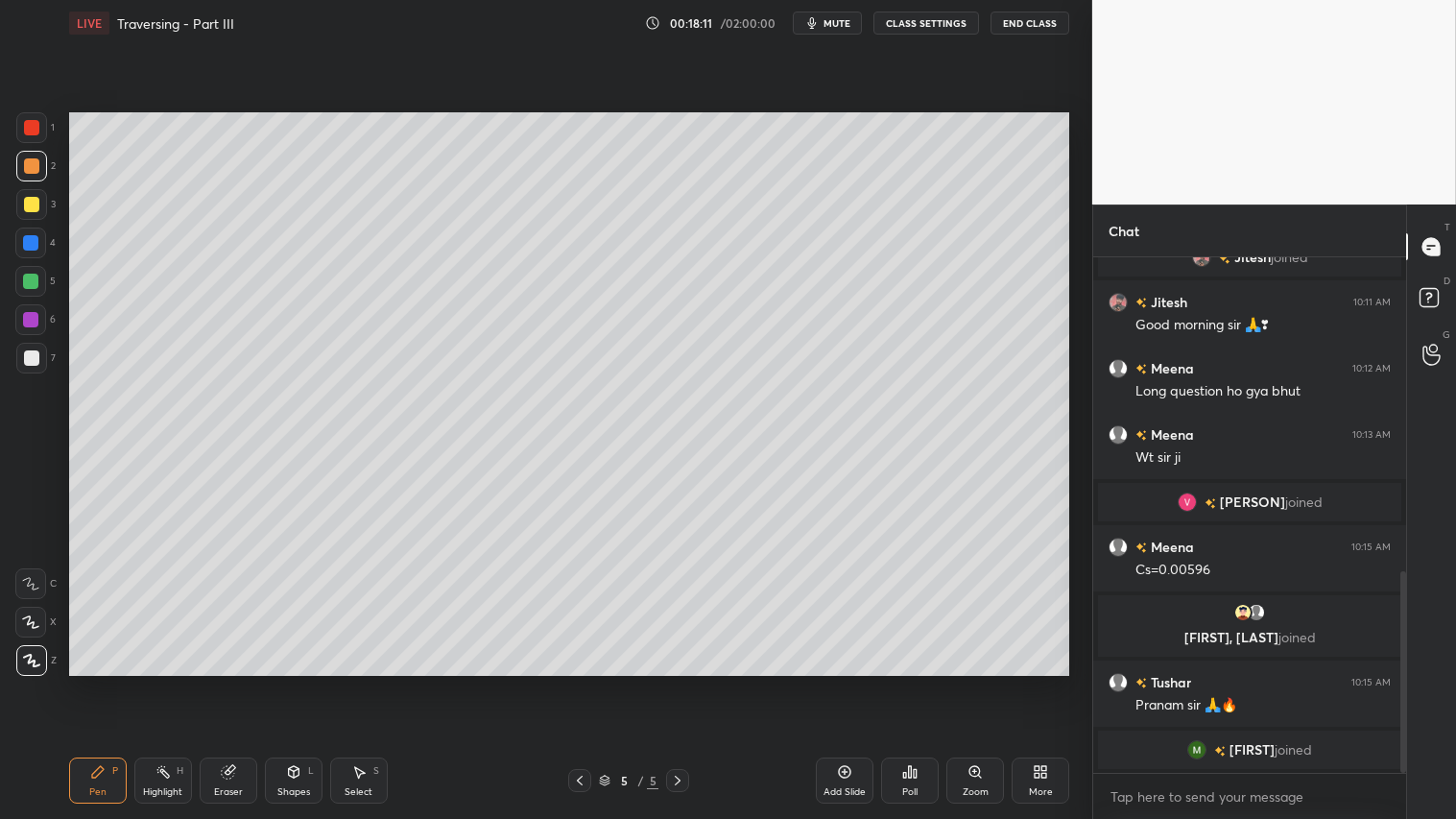 drag, startPoint x: 582, startPoint y: 783, endPoint x: 621, endPoint y: 782, distance: 39.01282 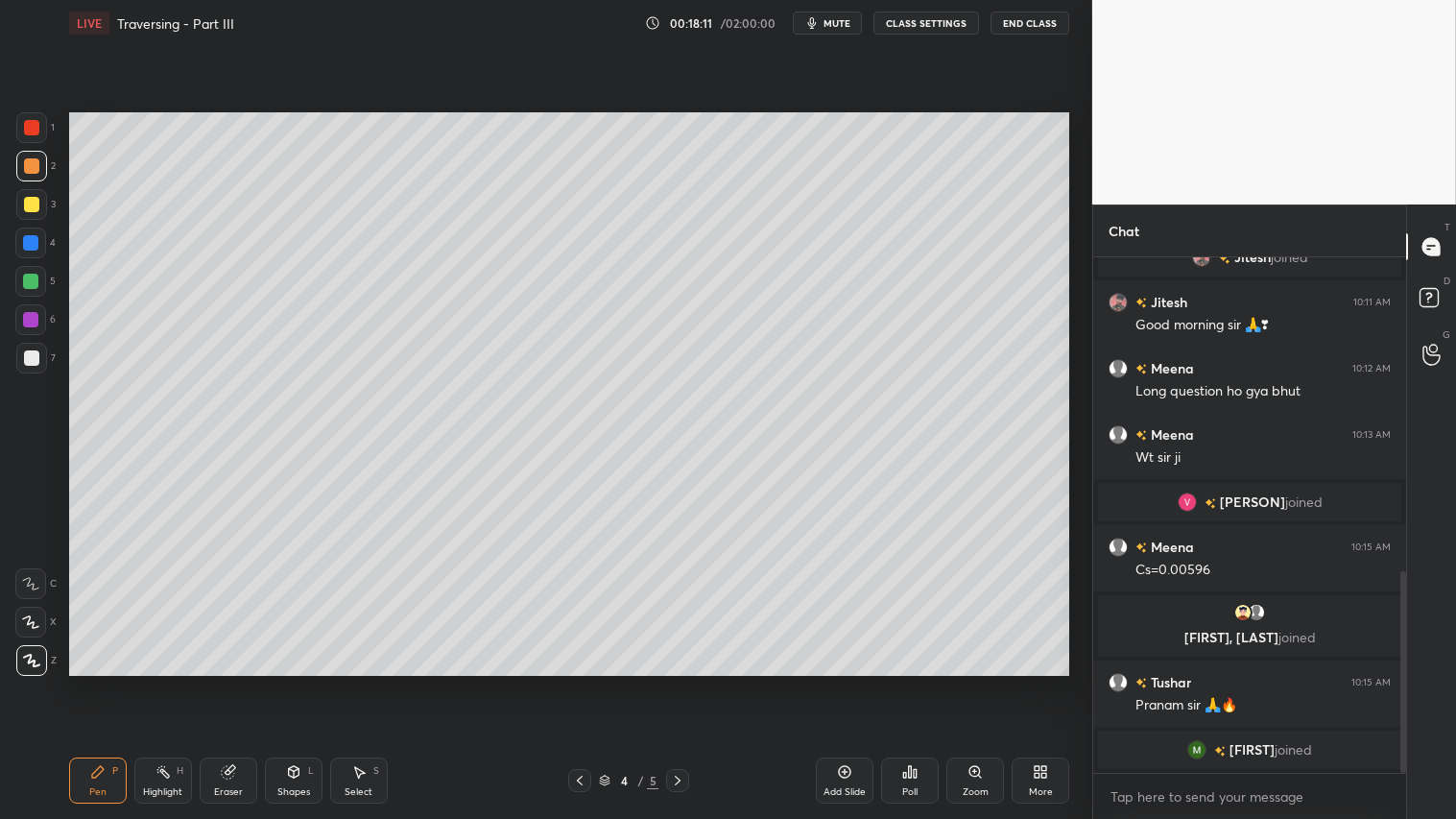 click 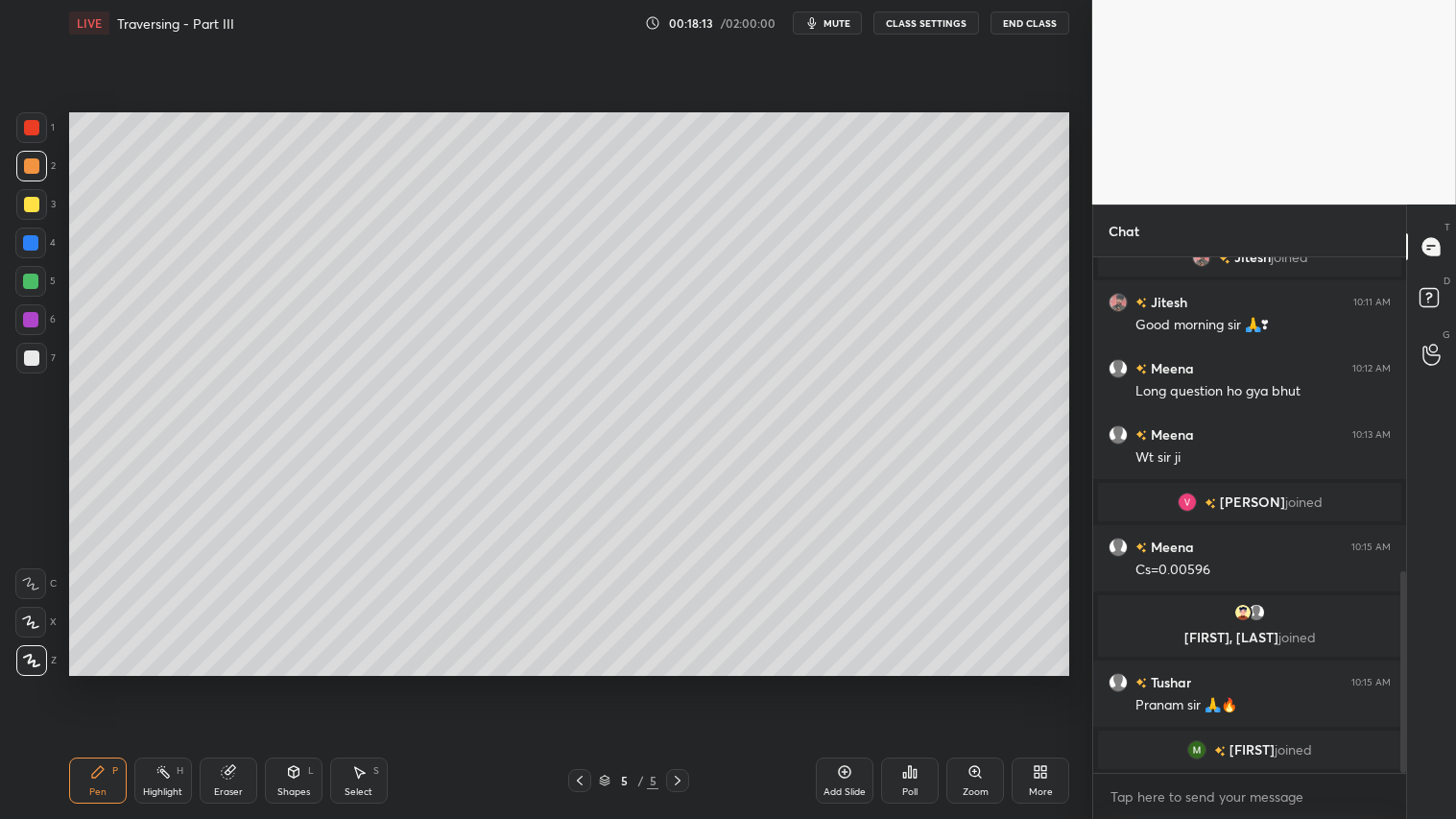 click at bounding box center [32, 166] 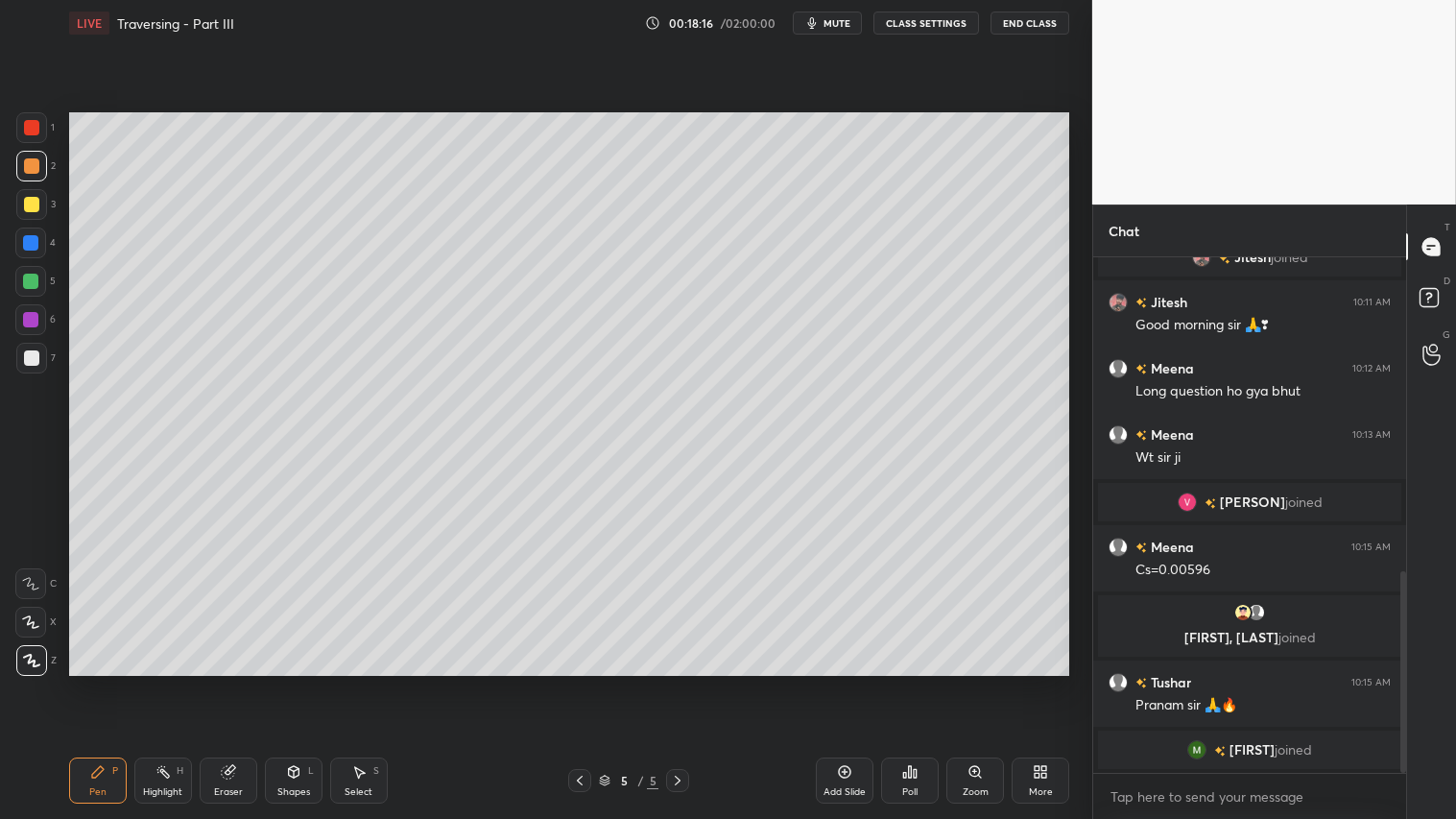 click 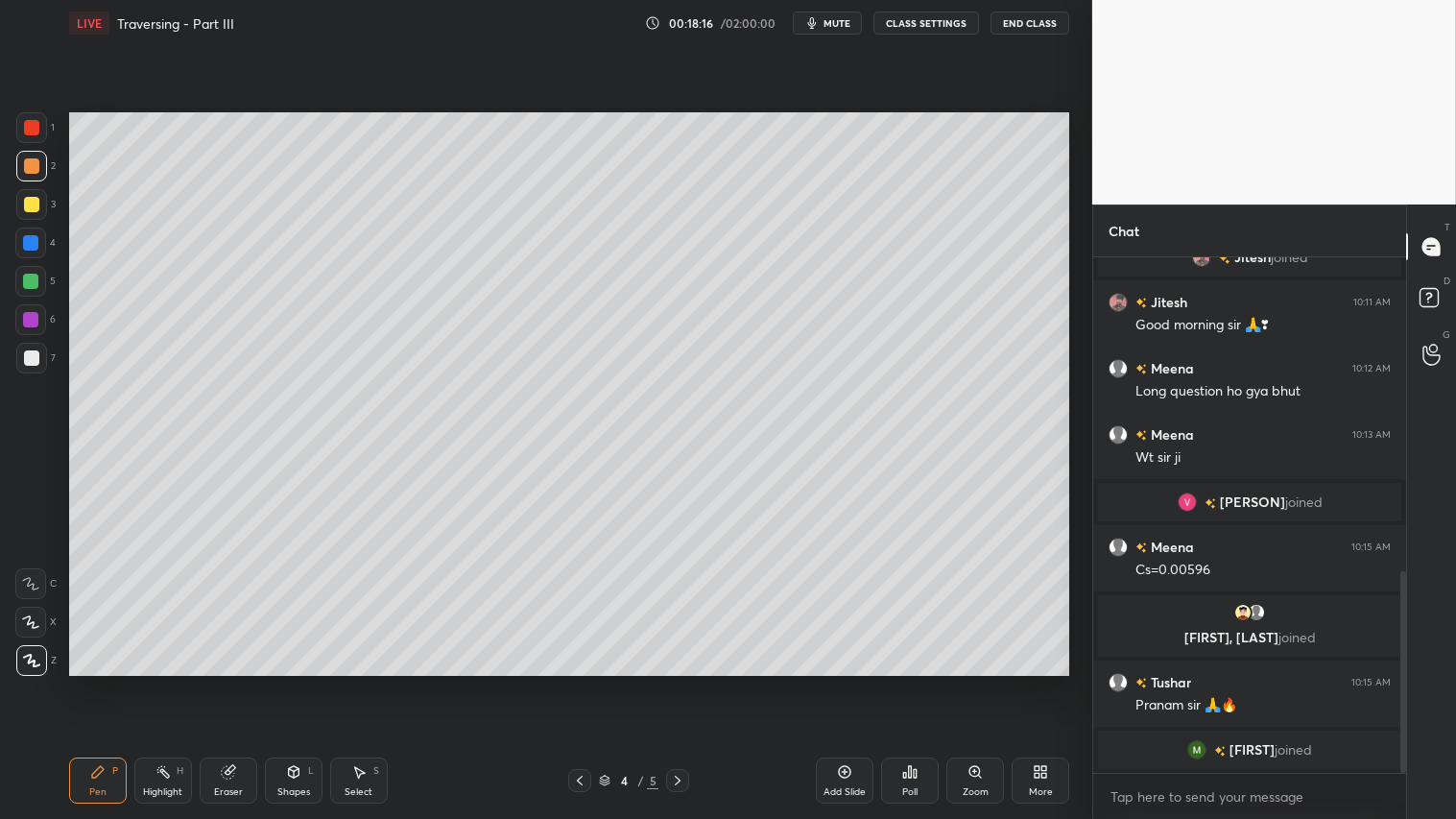 drag, startPoint x: 577, startPoint y: 779, endPoint x: 586, endPoint y: 778, distance: 9.055385 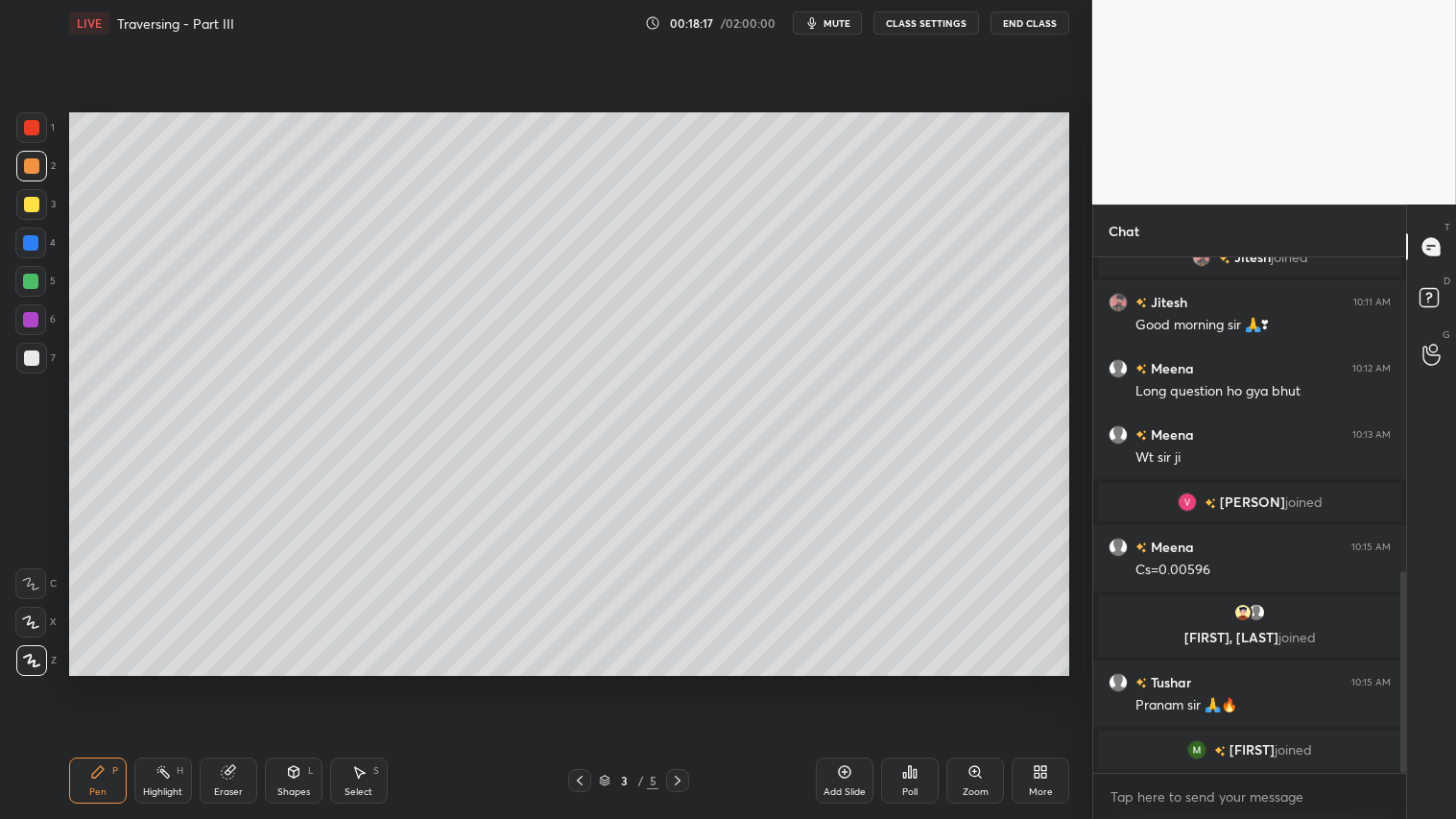 click 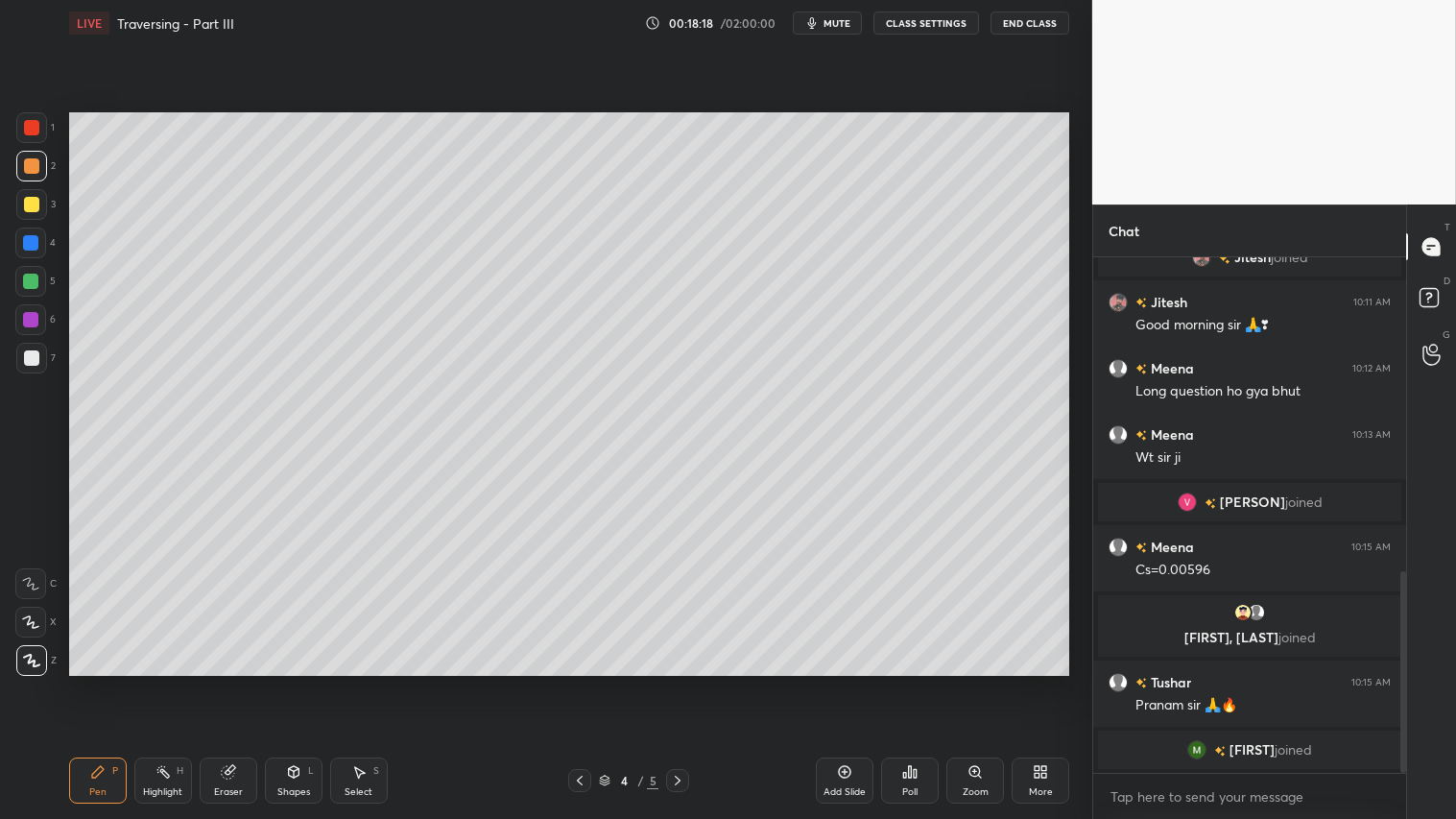 click at bounding box center [678, 781] 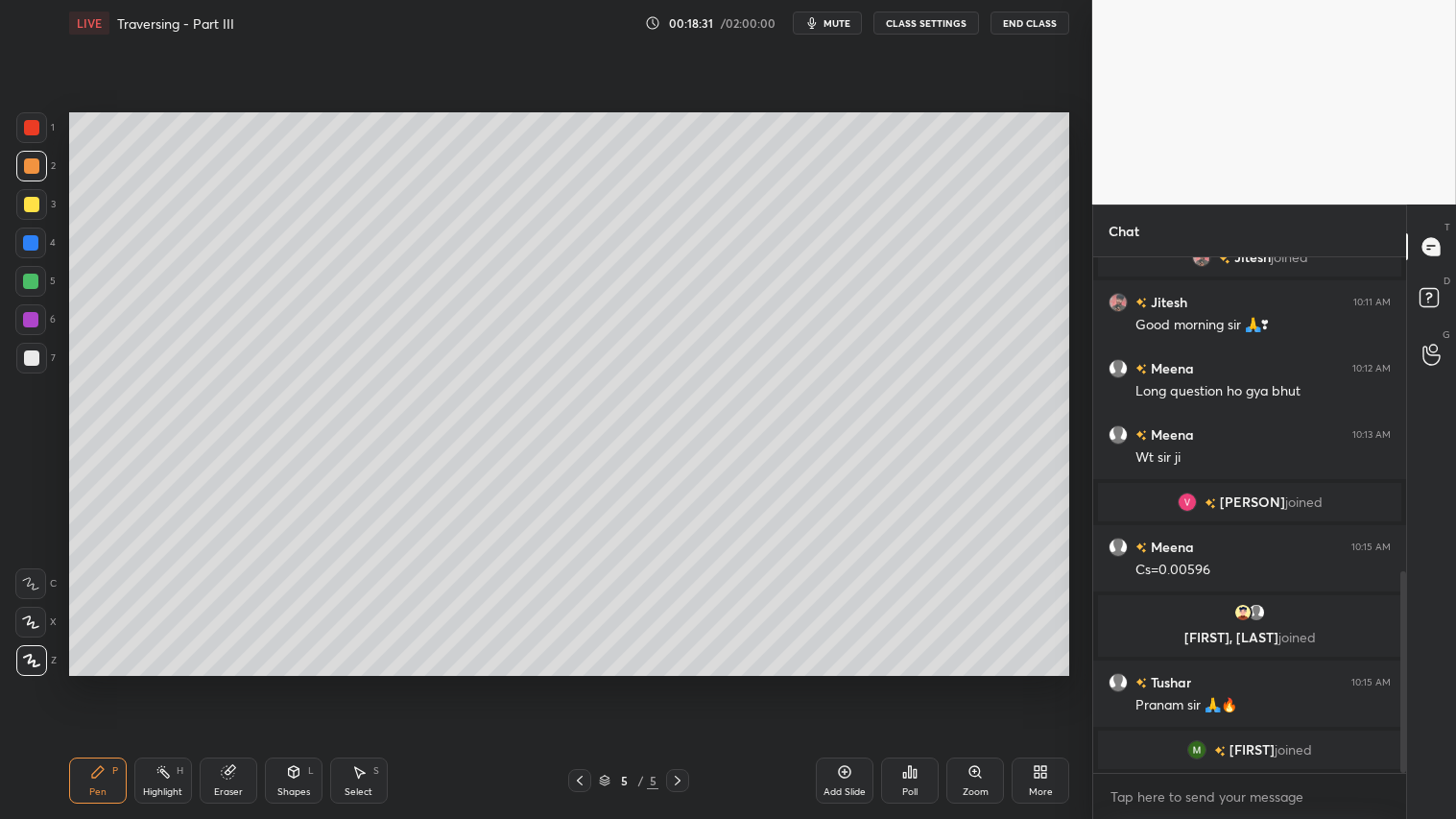 click on "Shapes L" at bounding box center (294, 781) 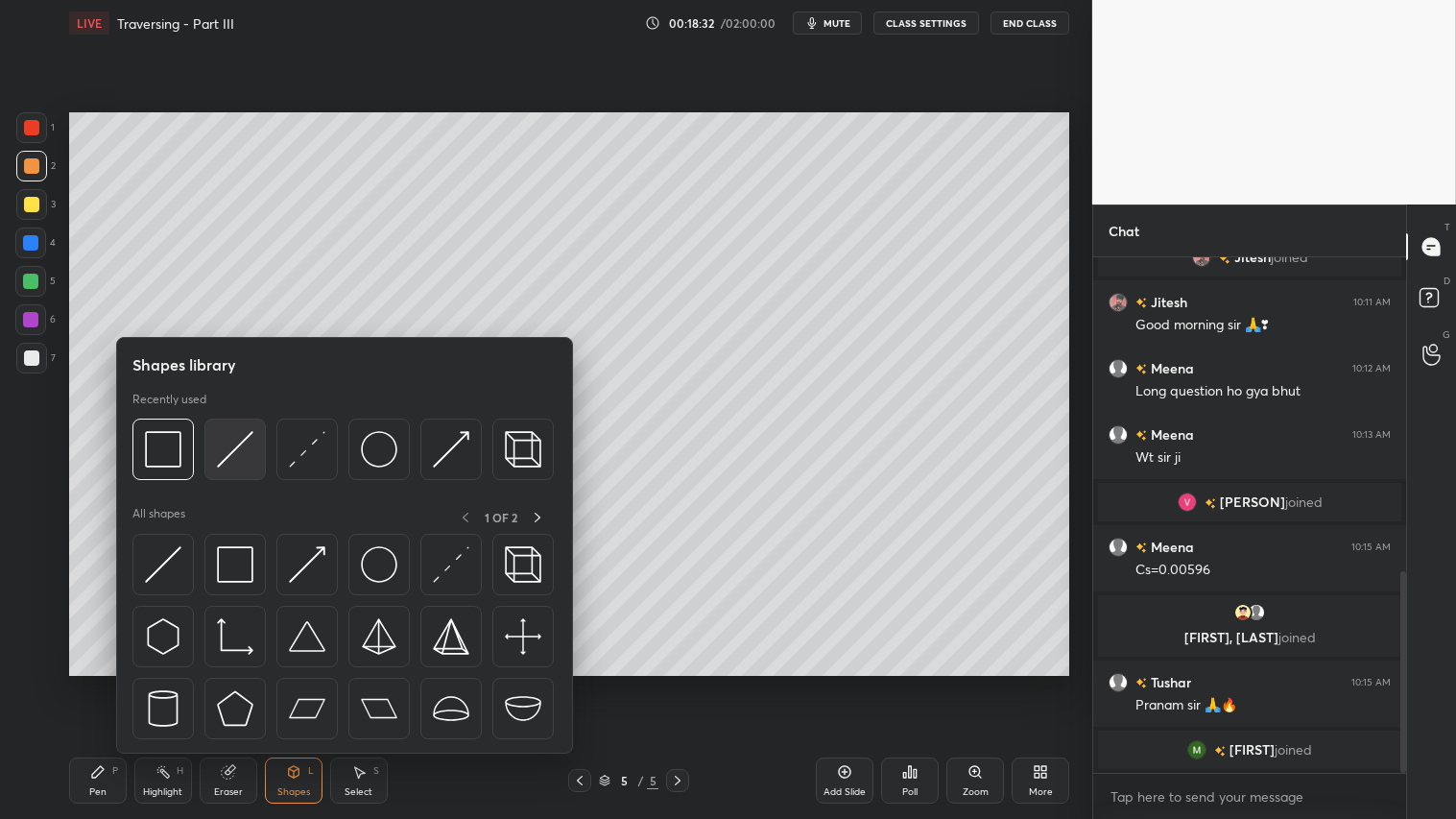 click at bounding box center [235, 449] 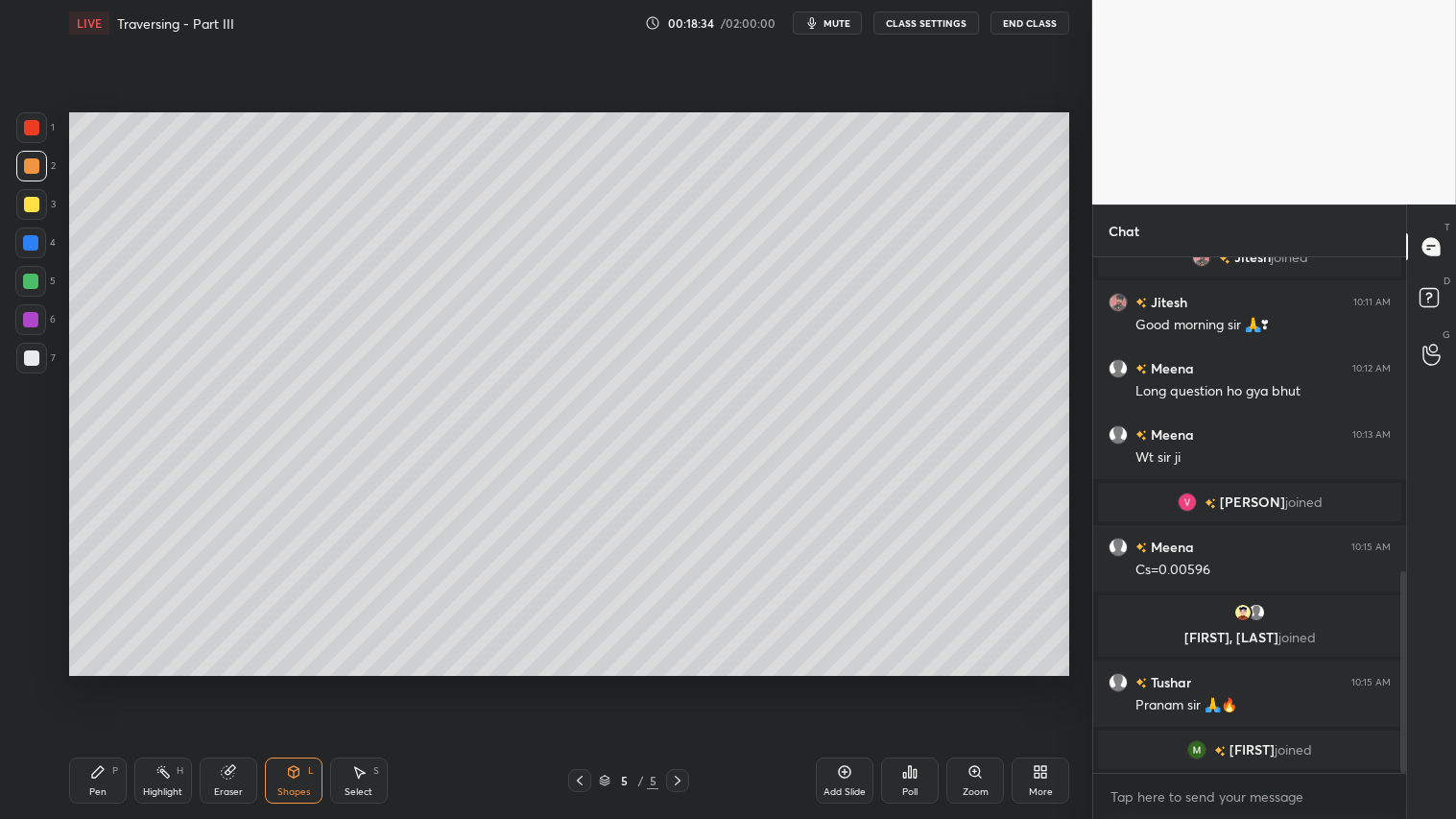 click on "P" at bounding box center (115, 771) 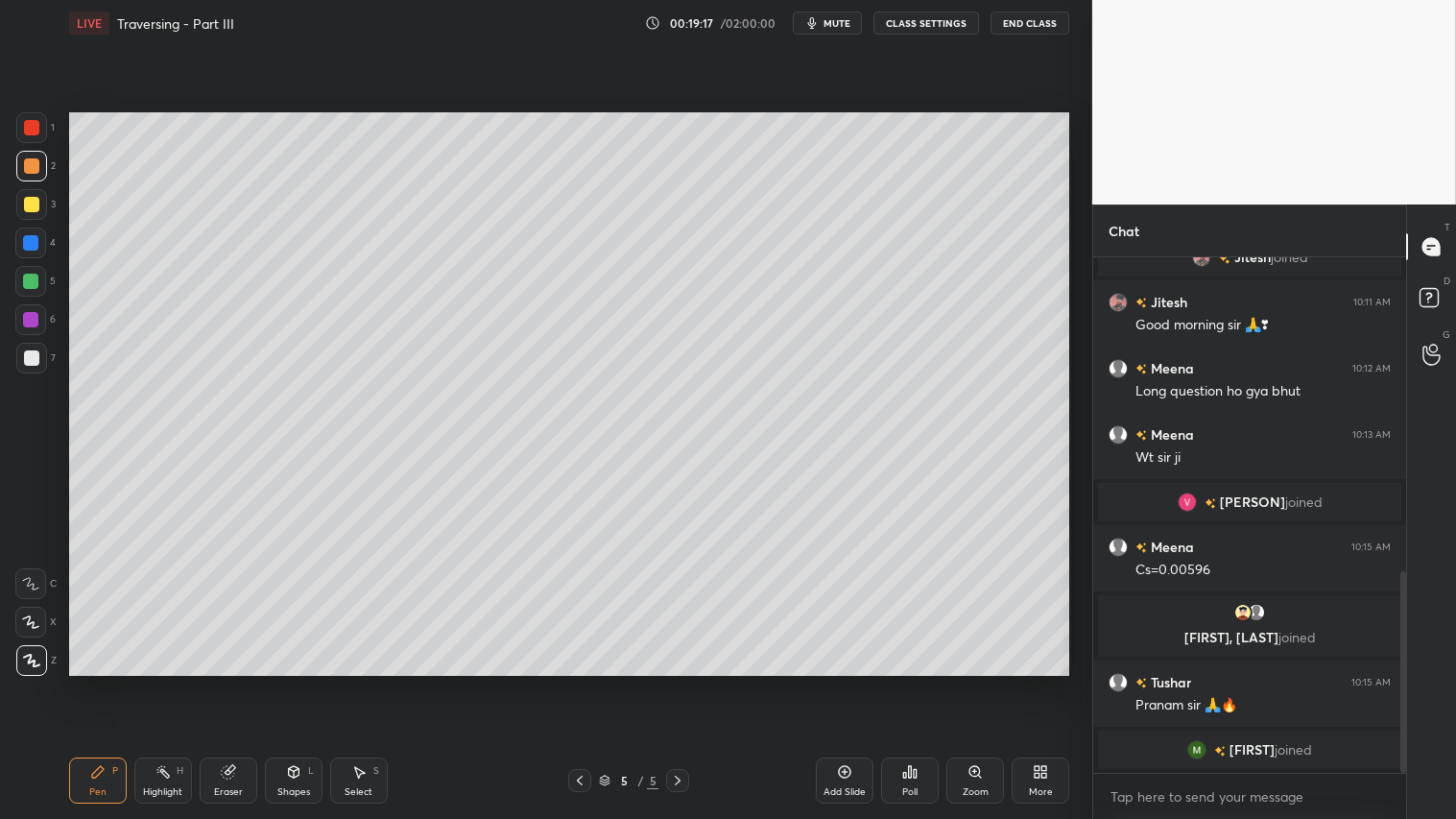 click 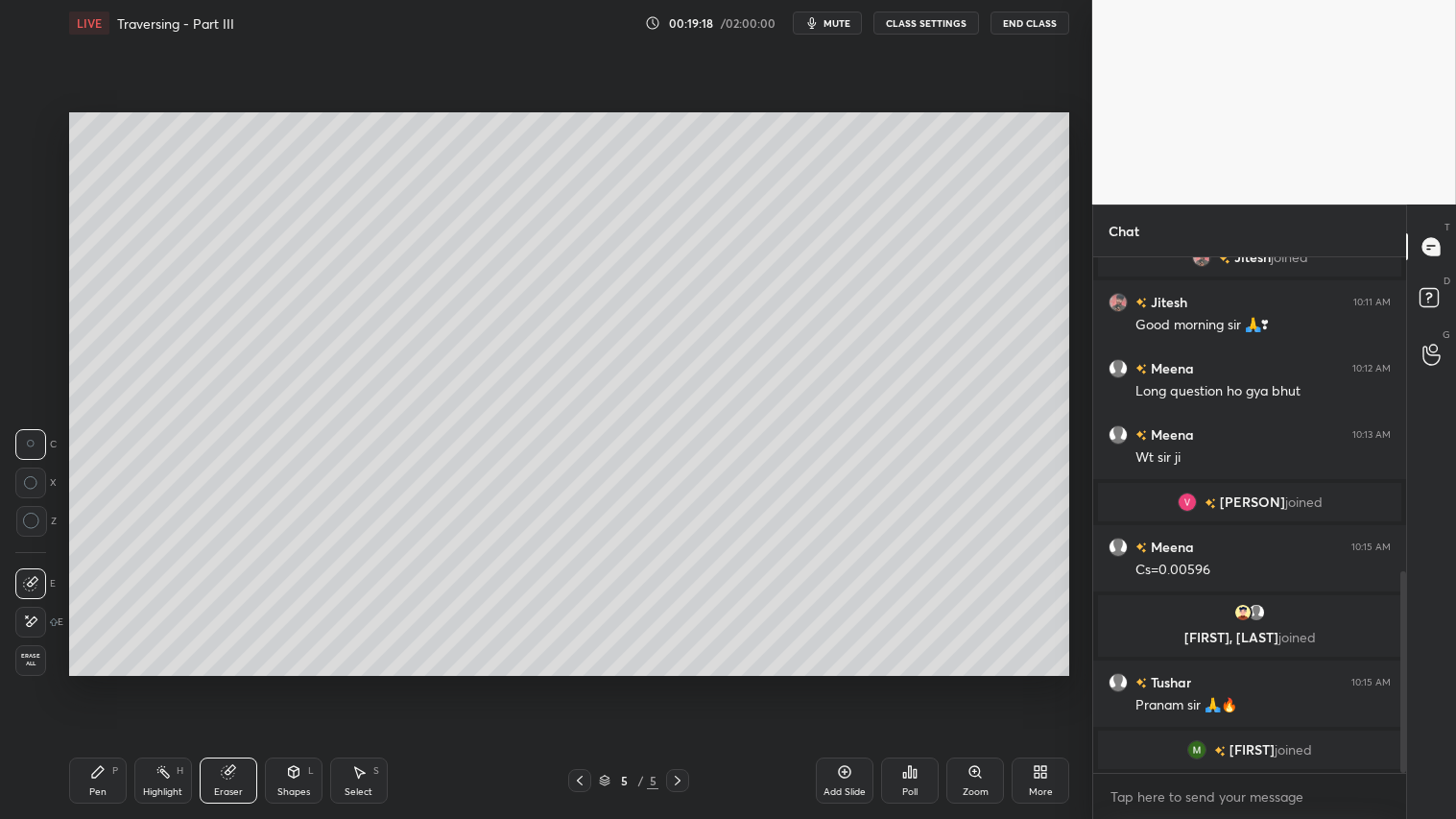 click on "Pen" at bounding box center (98, 792) 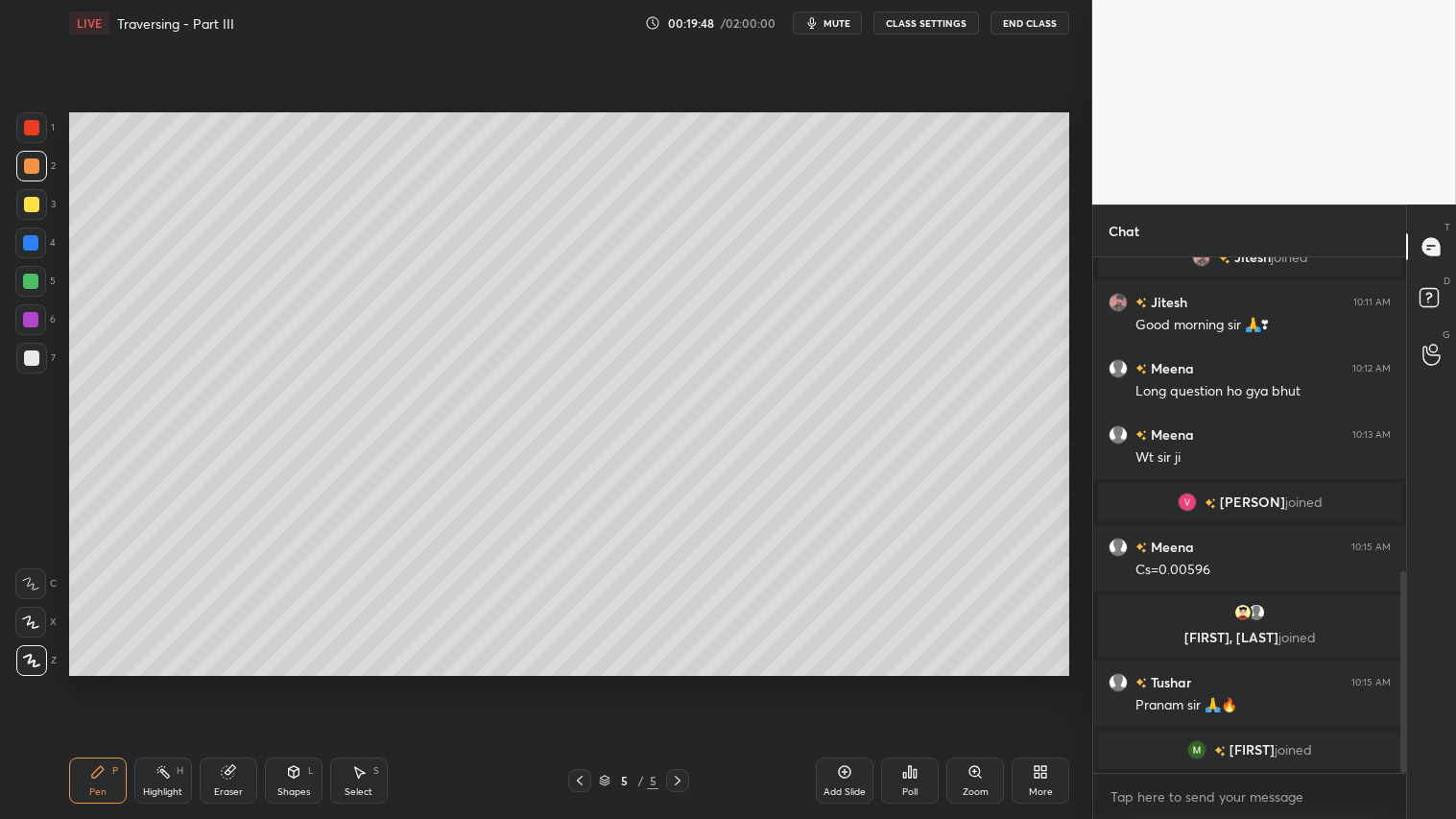 click on "Shapes L" at bounding box center [294, 781] 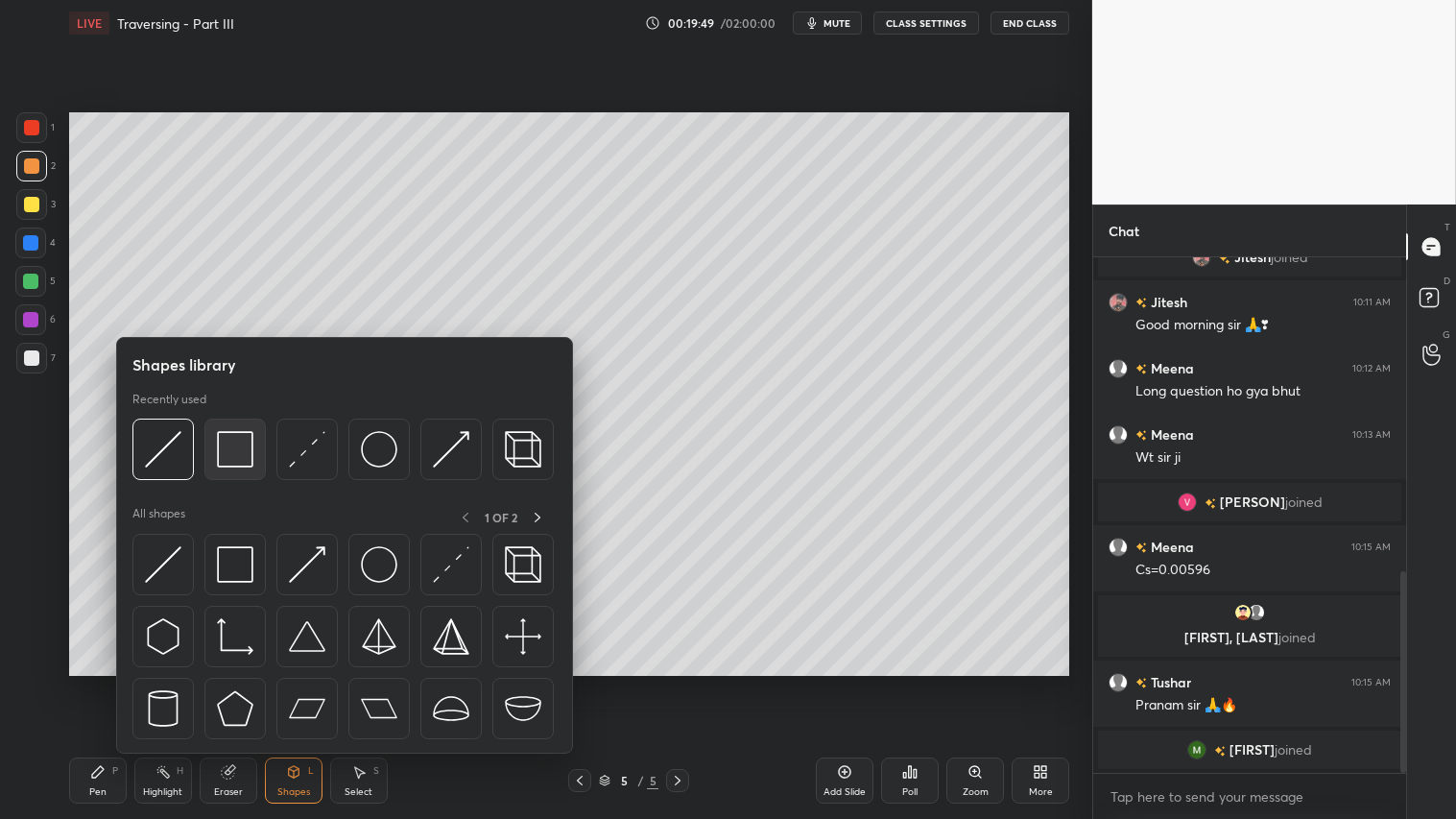 click at bounding box center [235, 449] 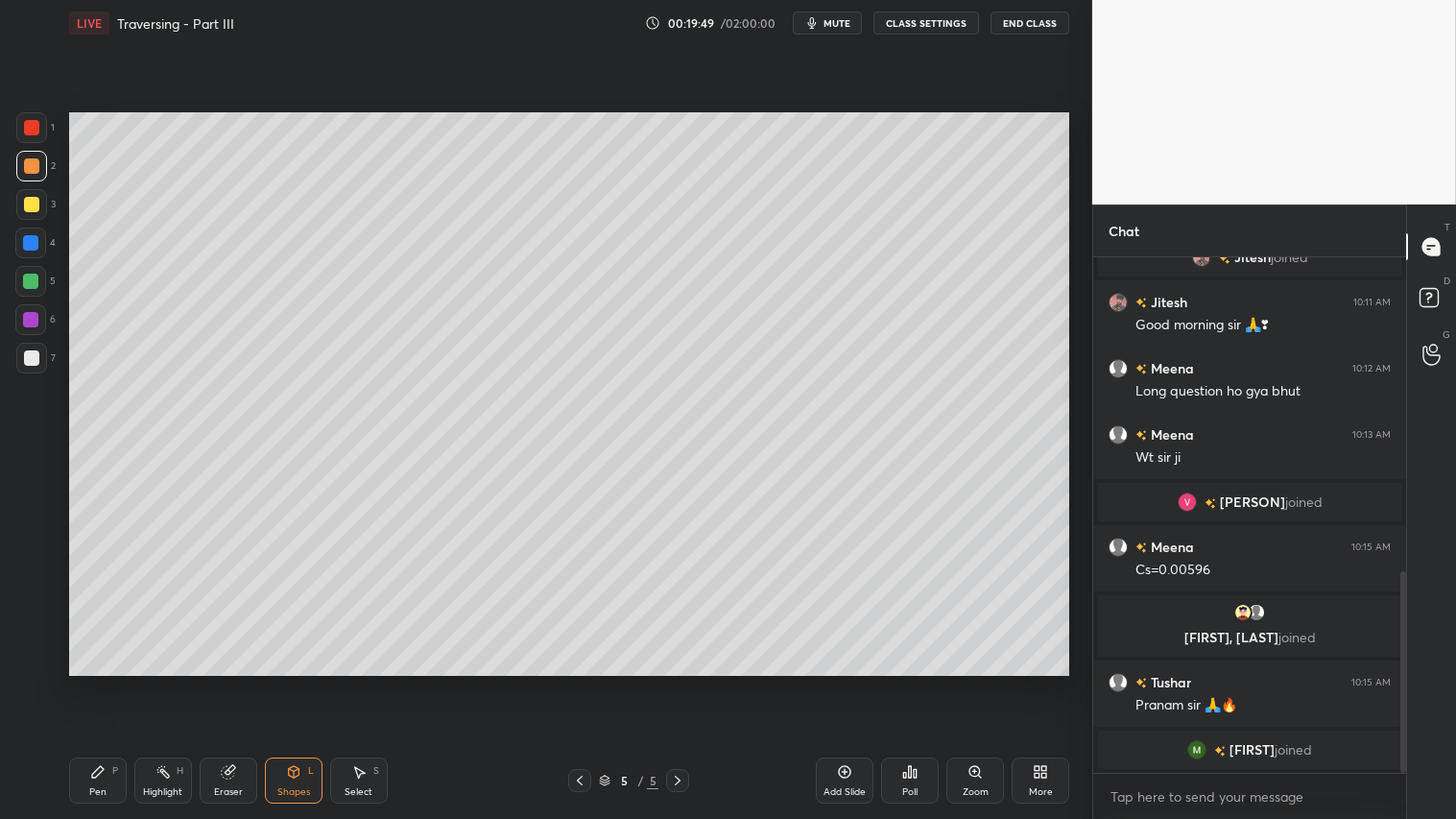drag, startPoint x: 33, startPoint y: 349, endPoint x: 43, endPoint y: 349, distance: 10 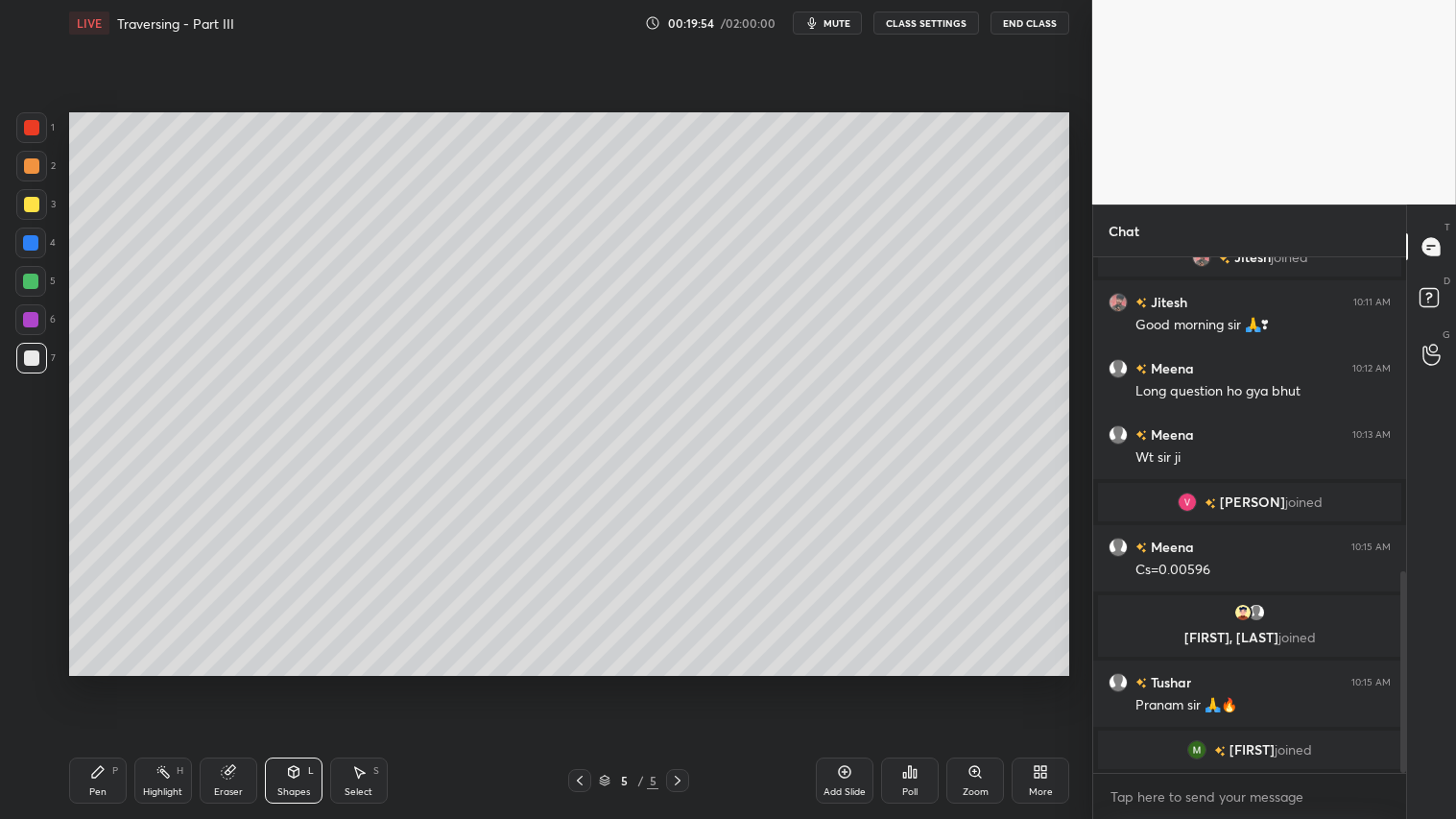click at bounding box center [32, 358] 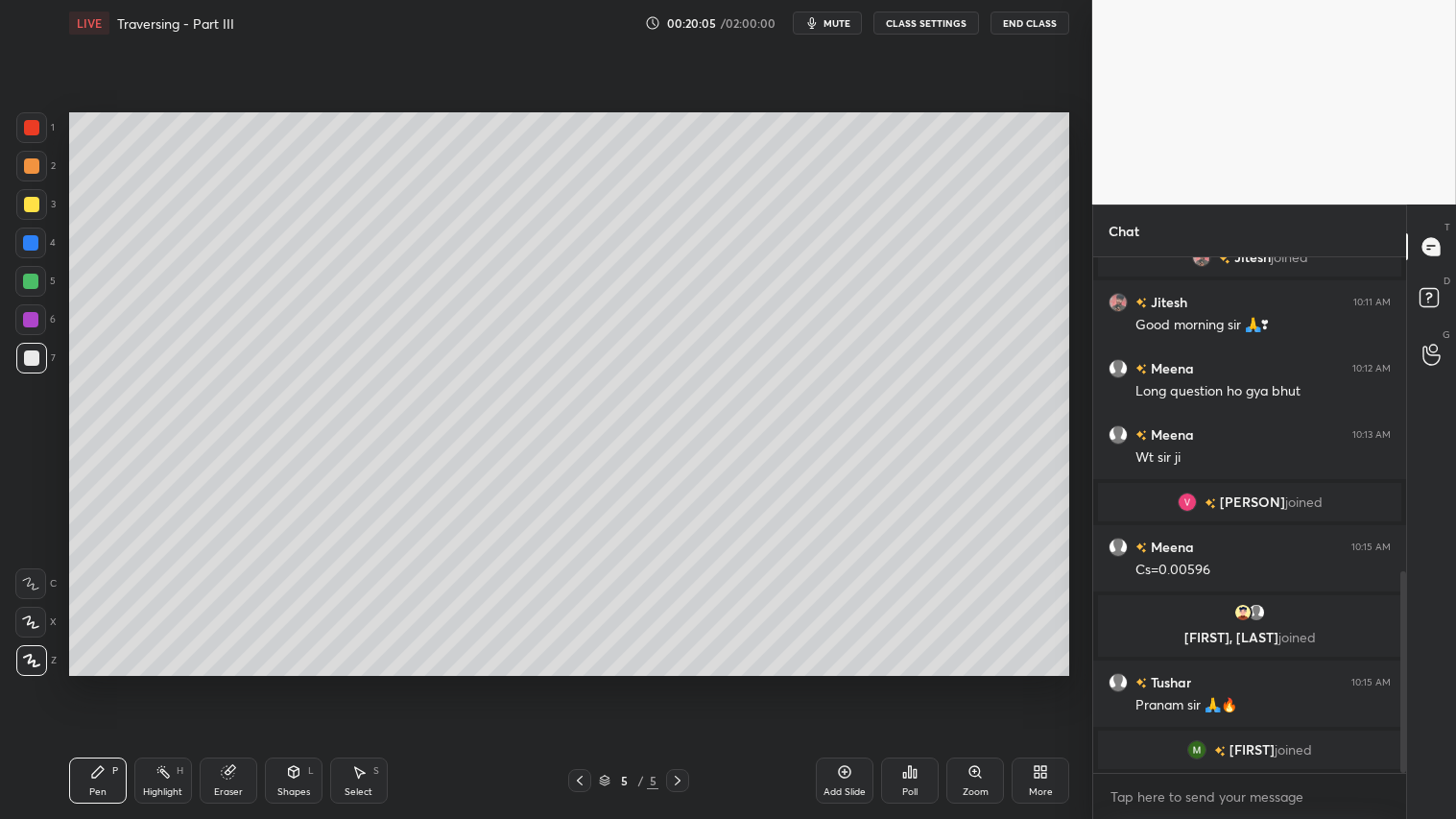 click at bounding box center (32, 166) 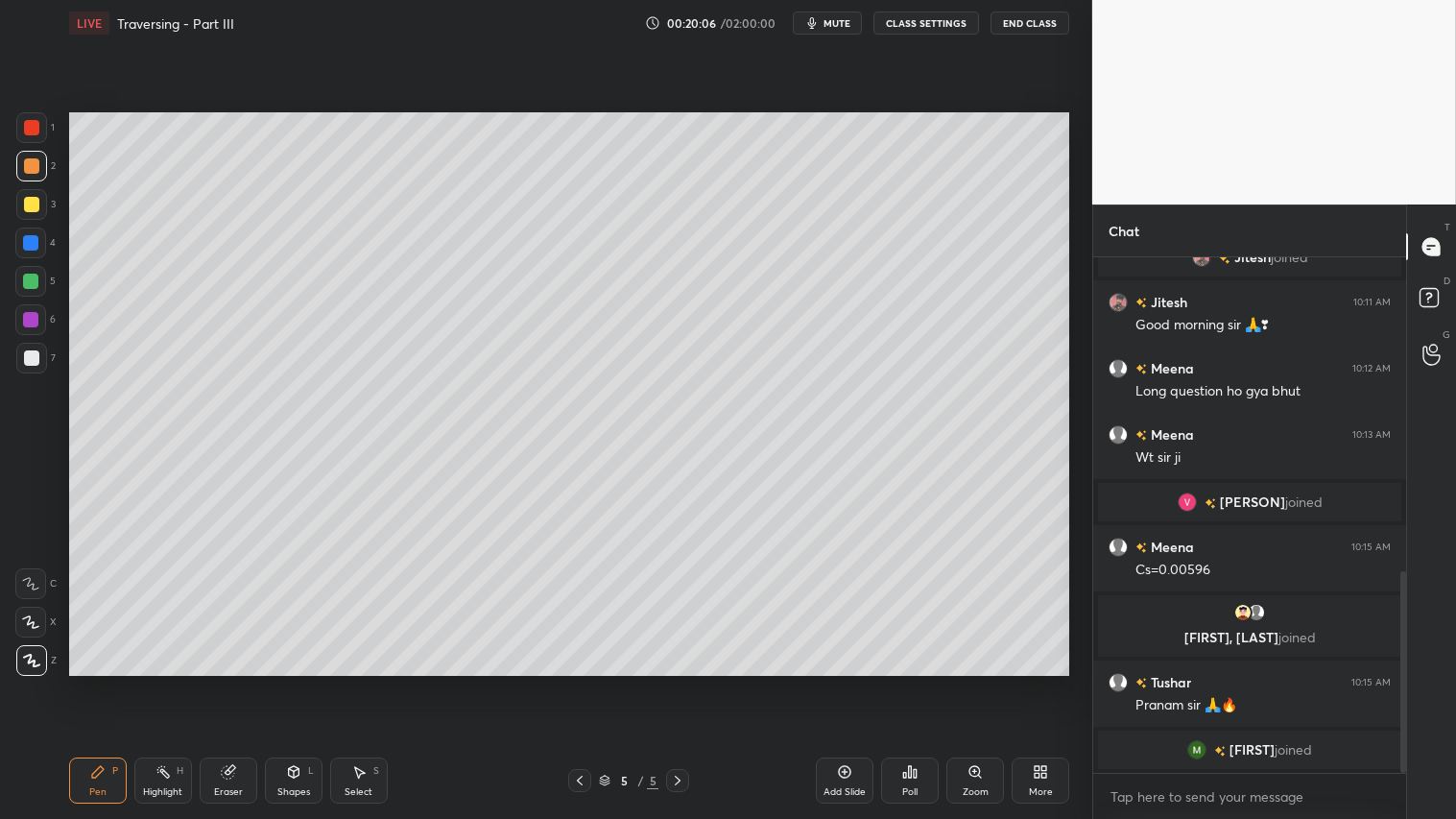 click 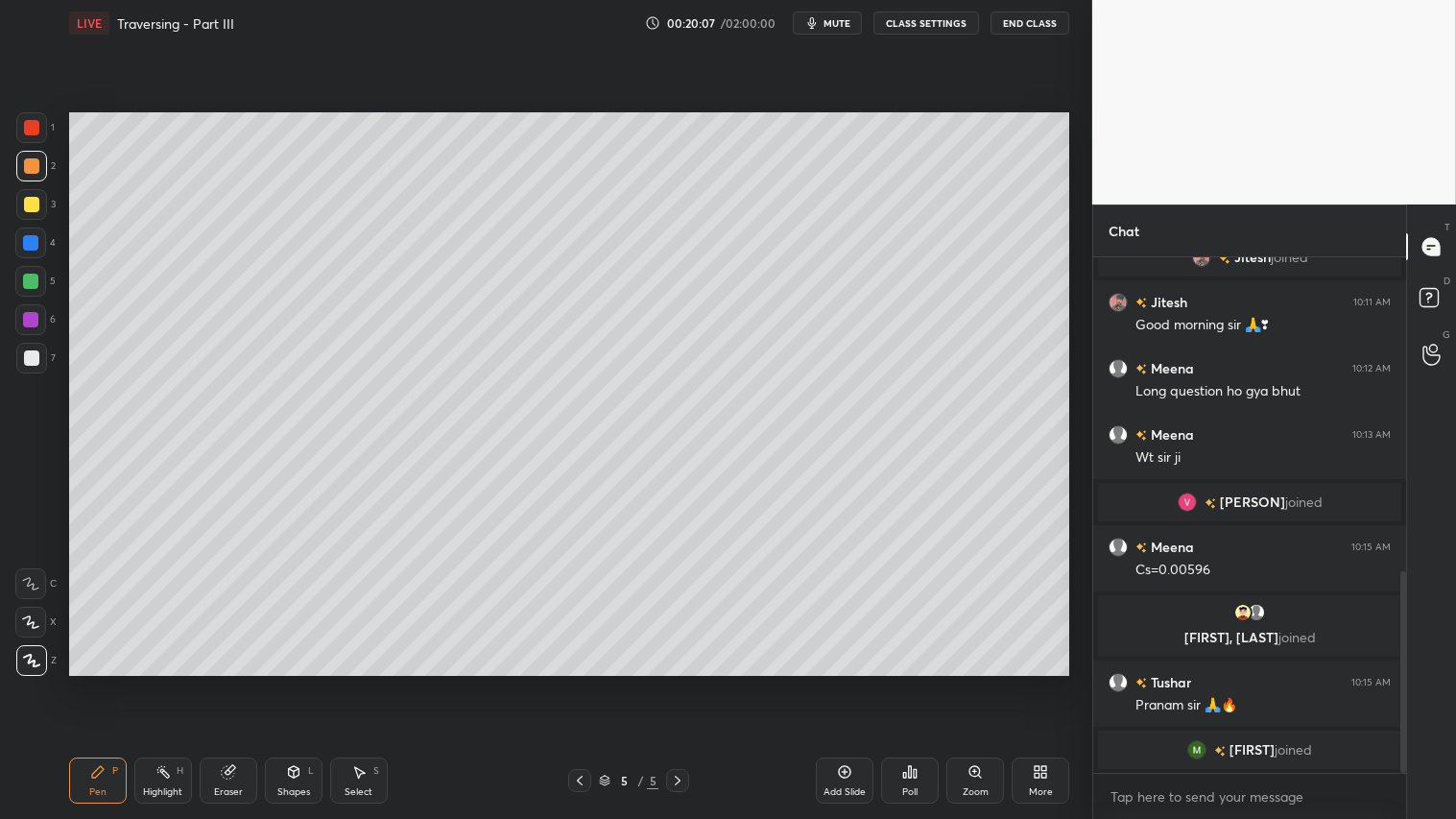 click on "Add Slide" at bounding box center (845, 781) 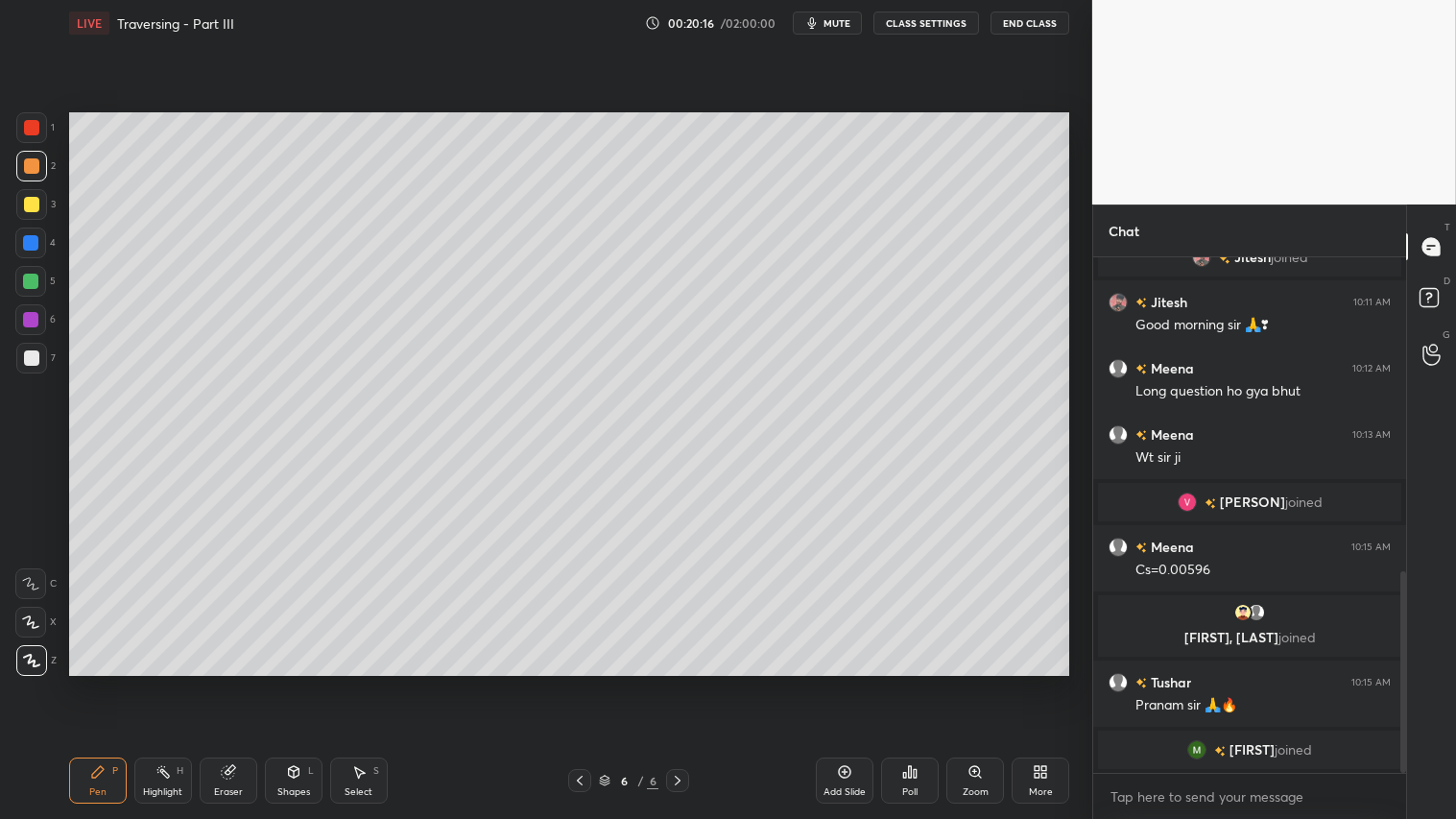 click on "Shapes" at bounding box center [294, 792] 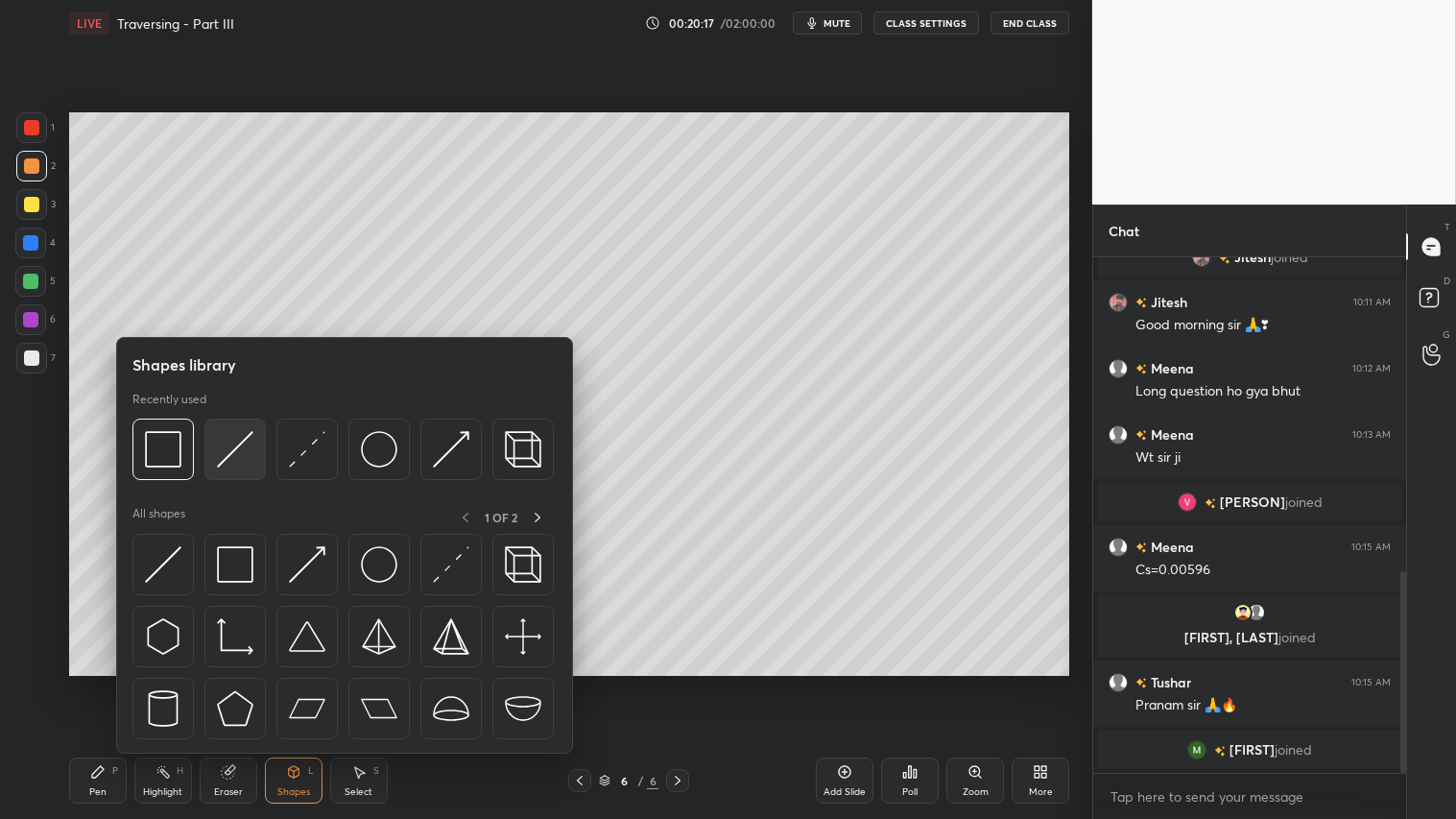 click at bounding box center [235, 449] 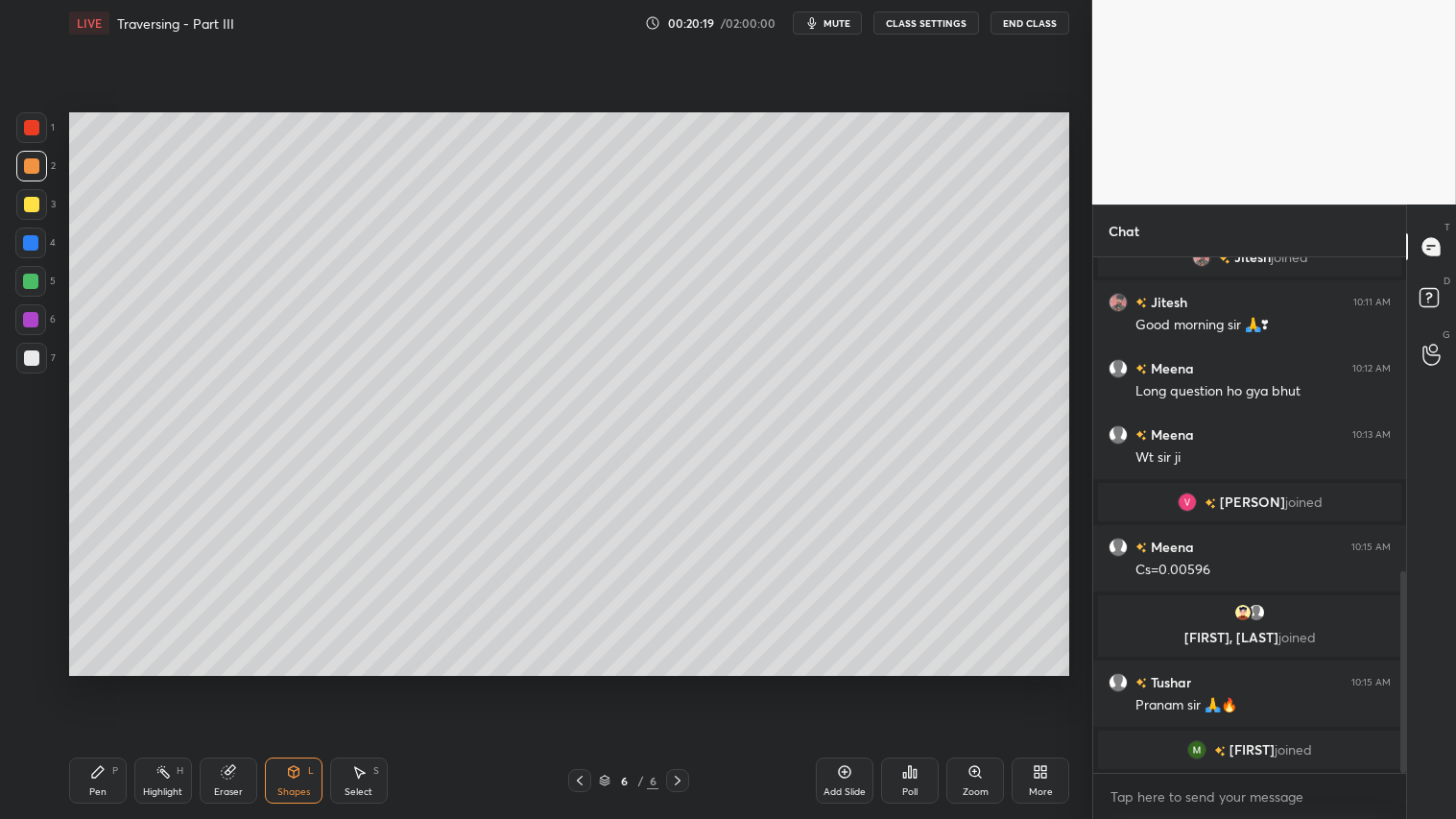 click on "Pen" at bounding box center [98, 792] 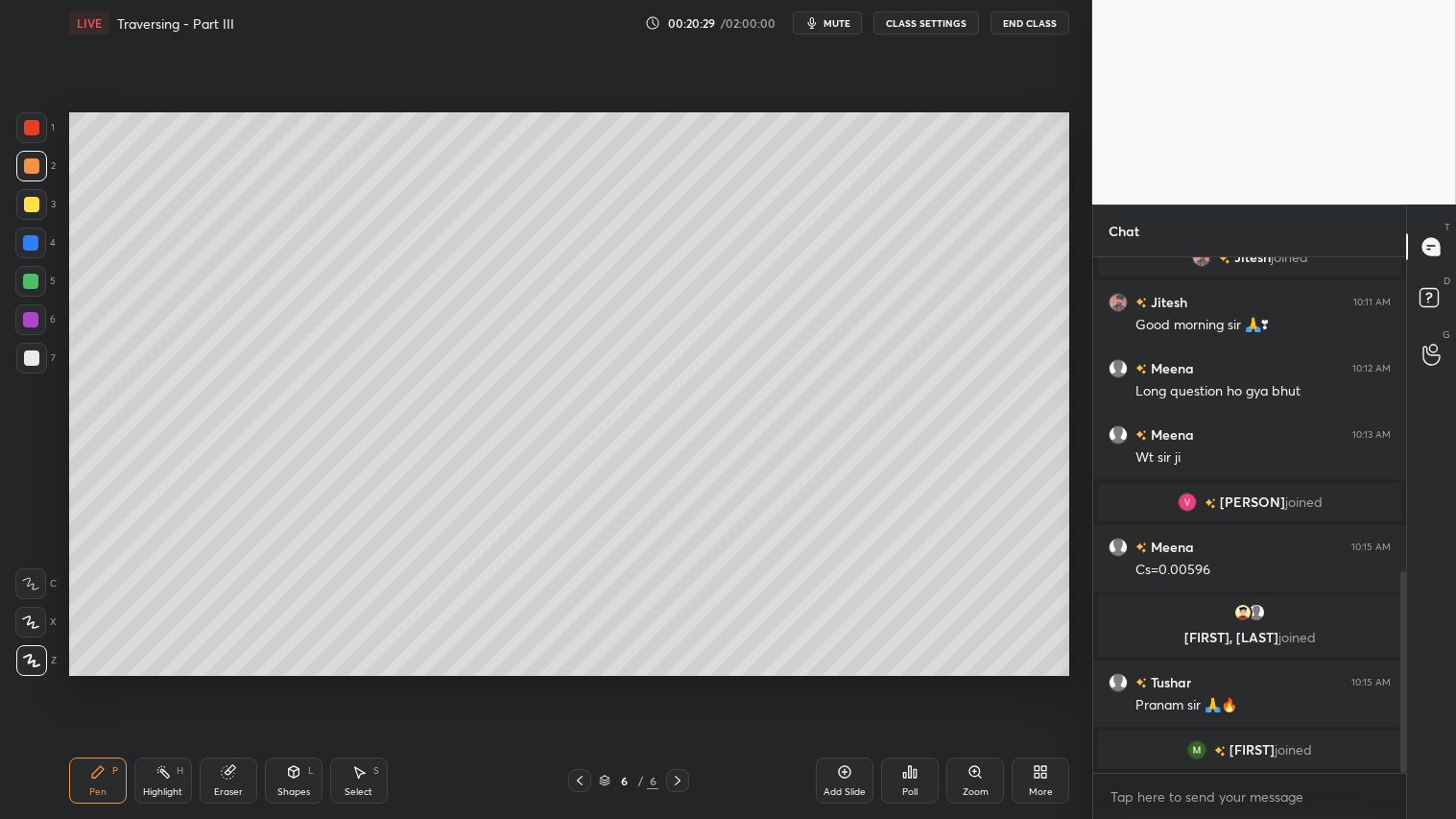 click on "Shapes L" at bounding box center (294, 781) 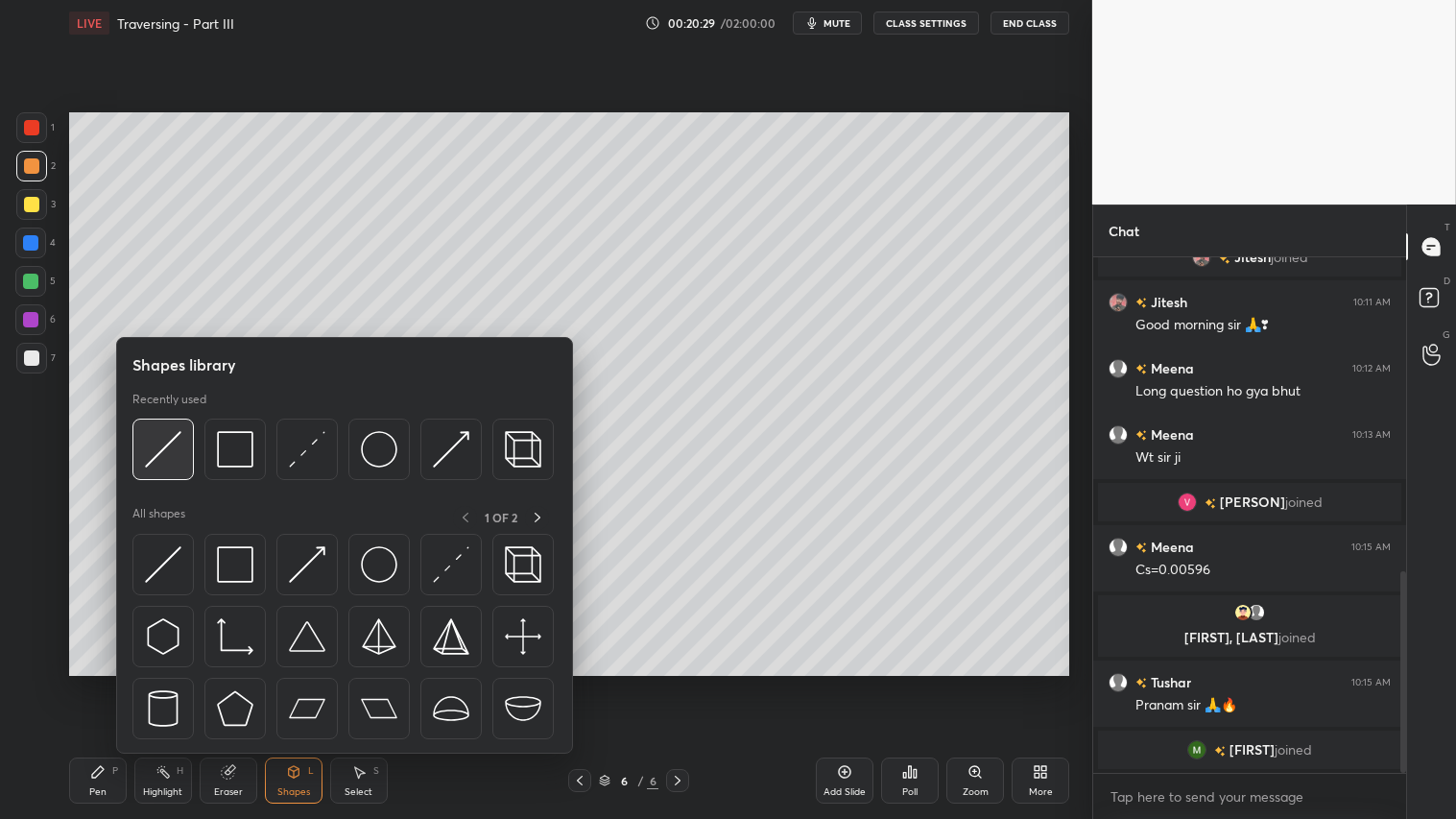 click at bounding box center (163, 449) 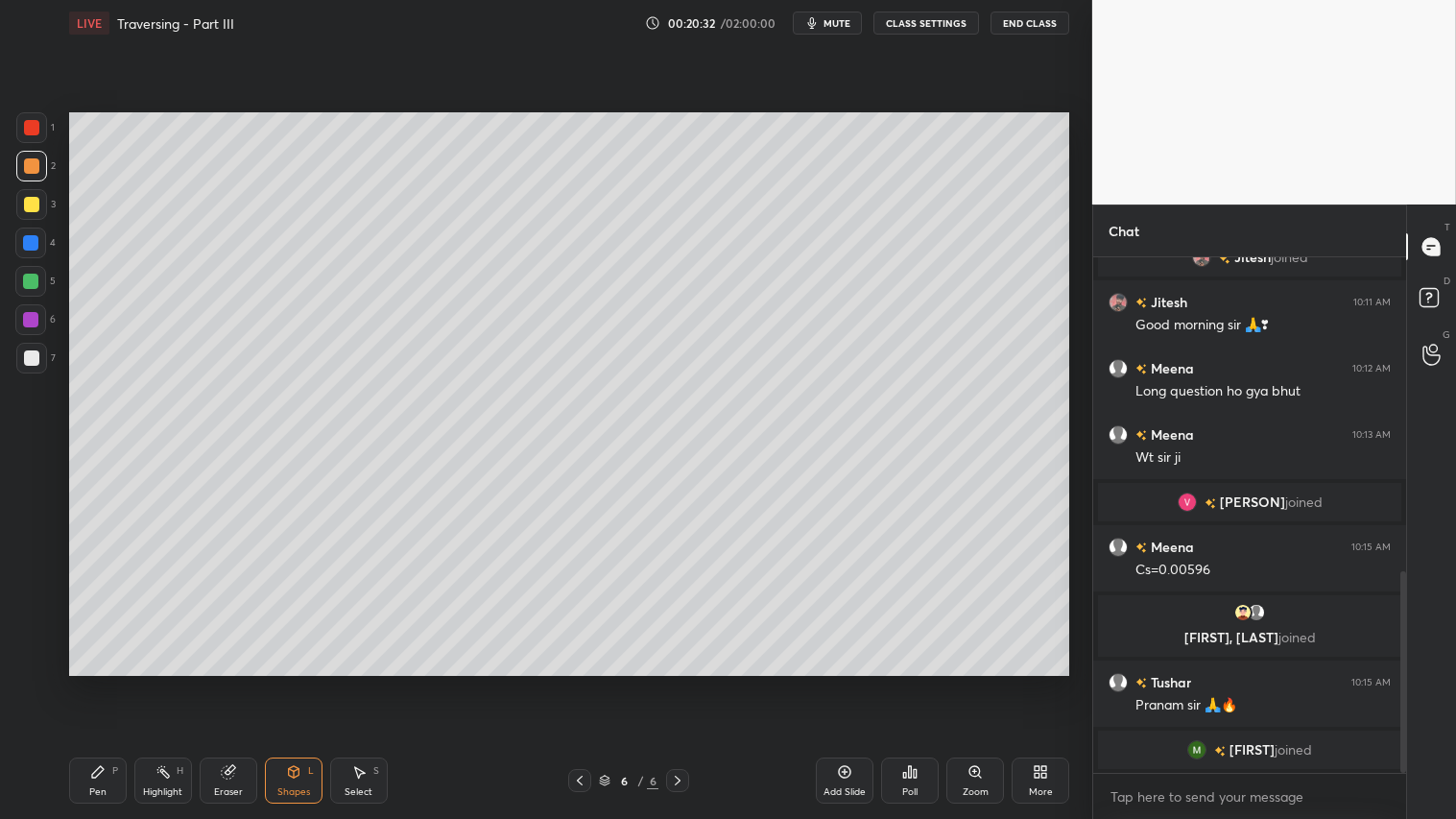 drag, startPoint x: 235, startPoint y: 784, endPoint x: 271, endPoint y: 711, distance: 81.3941 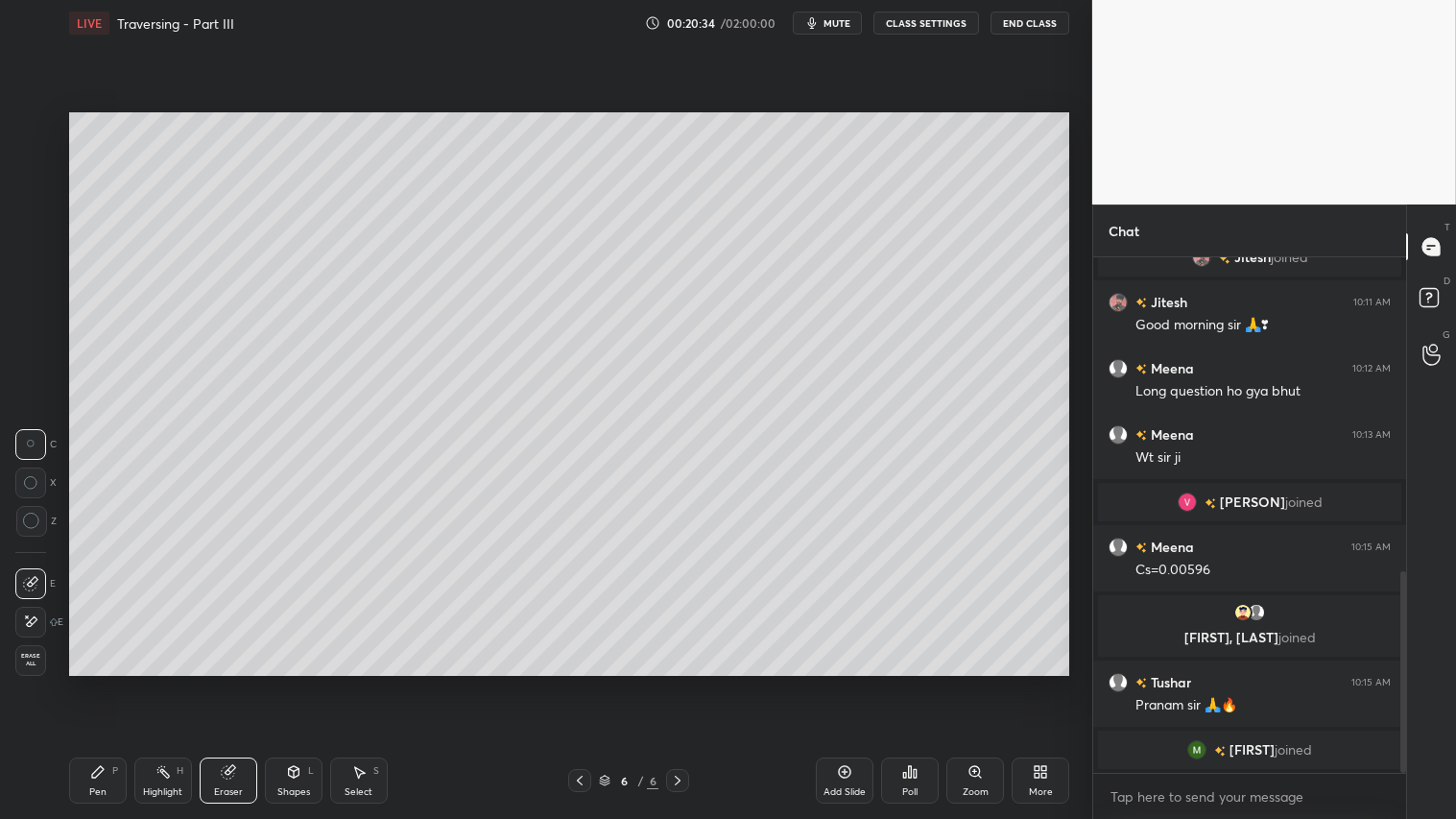 drag, startPoint x: 104, startPoint y: 785, endPoint x: 86, endPoint y: 785, distance: 18 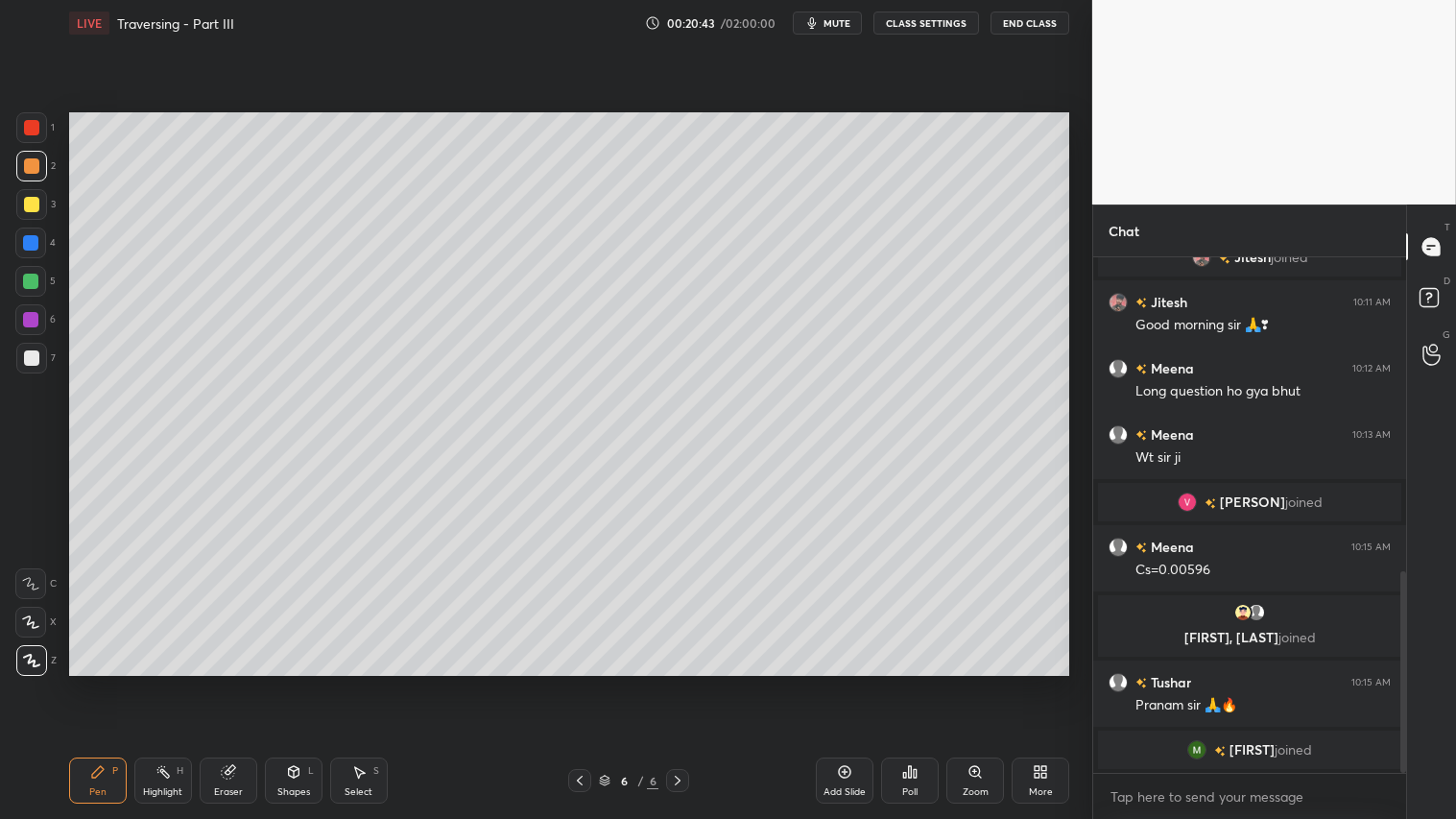 click at bounding box center [580, 781] 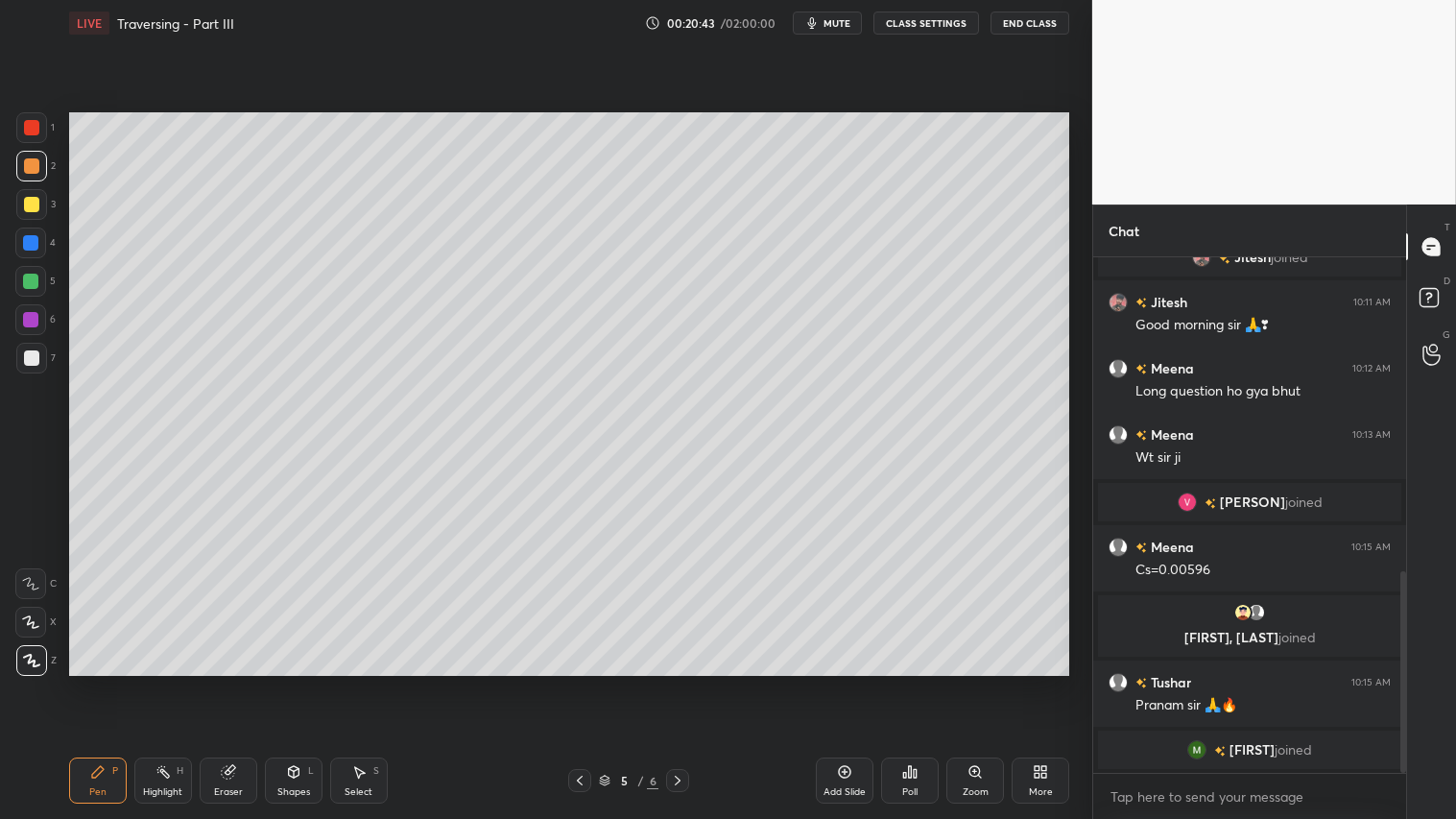 click 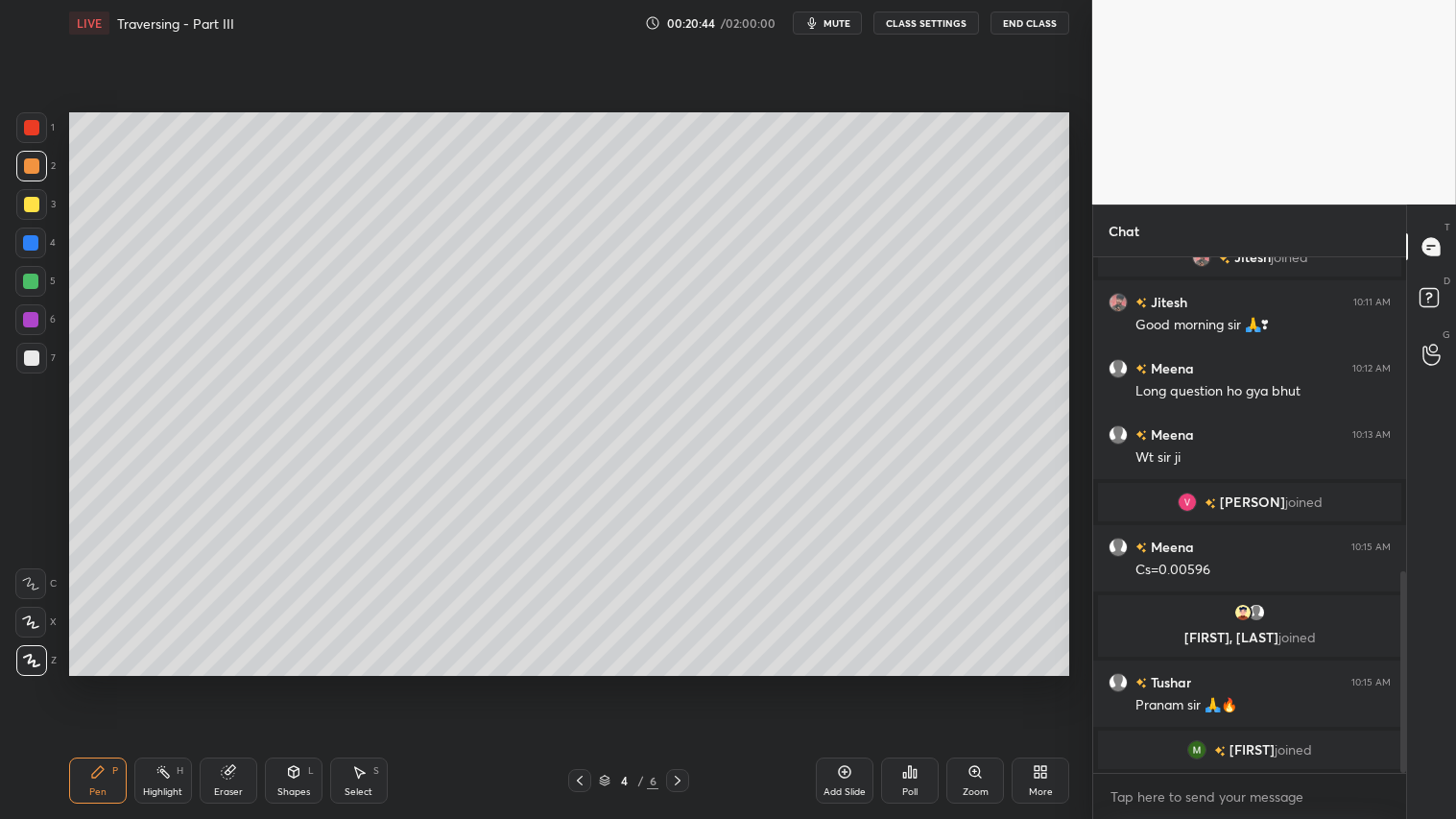 click 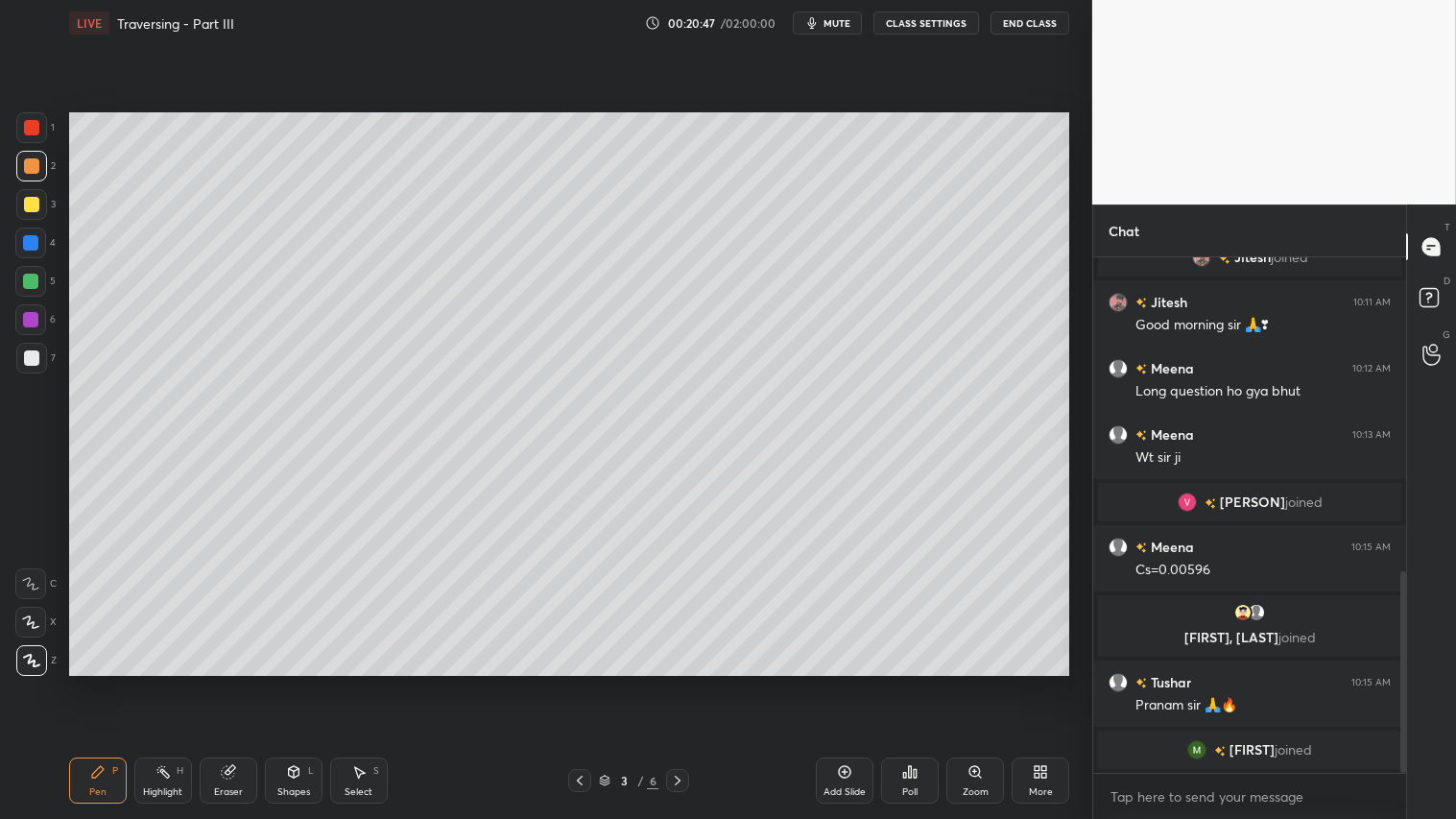 click 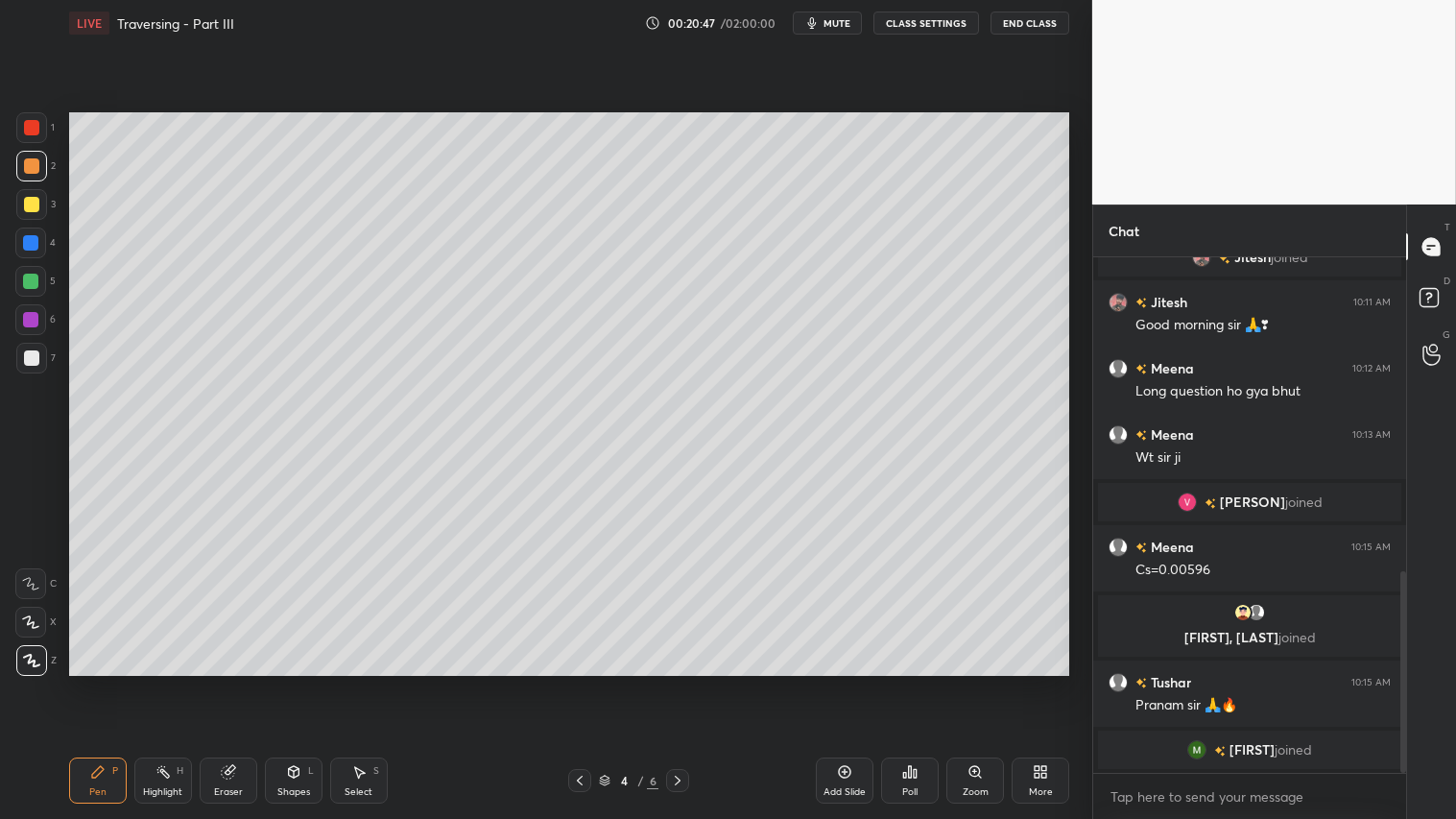 click 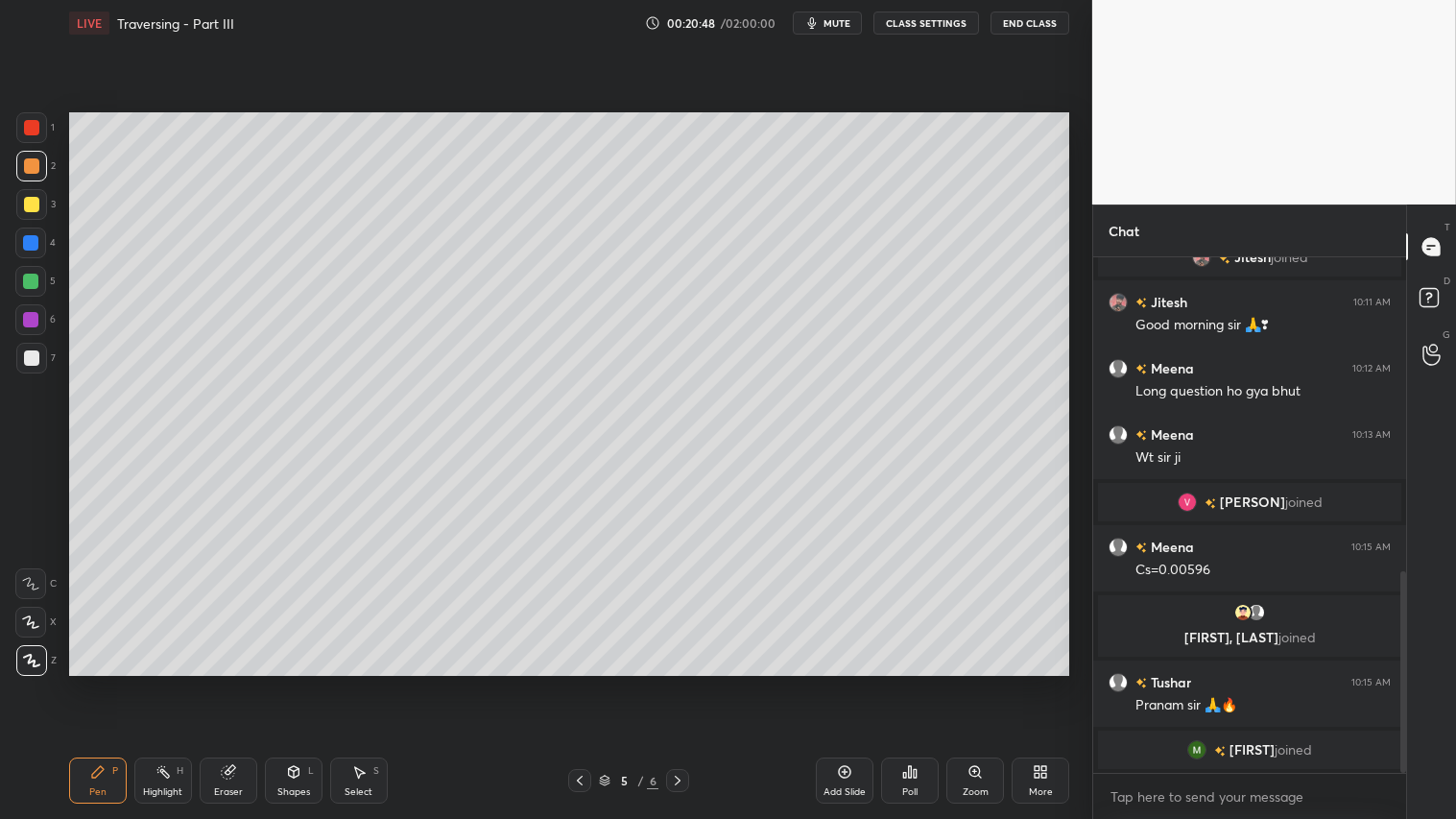 click 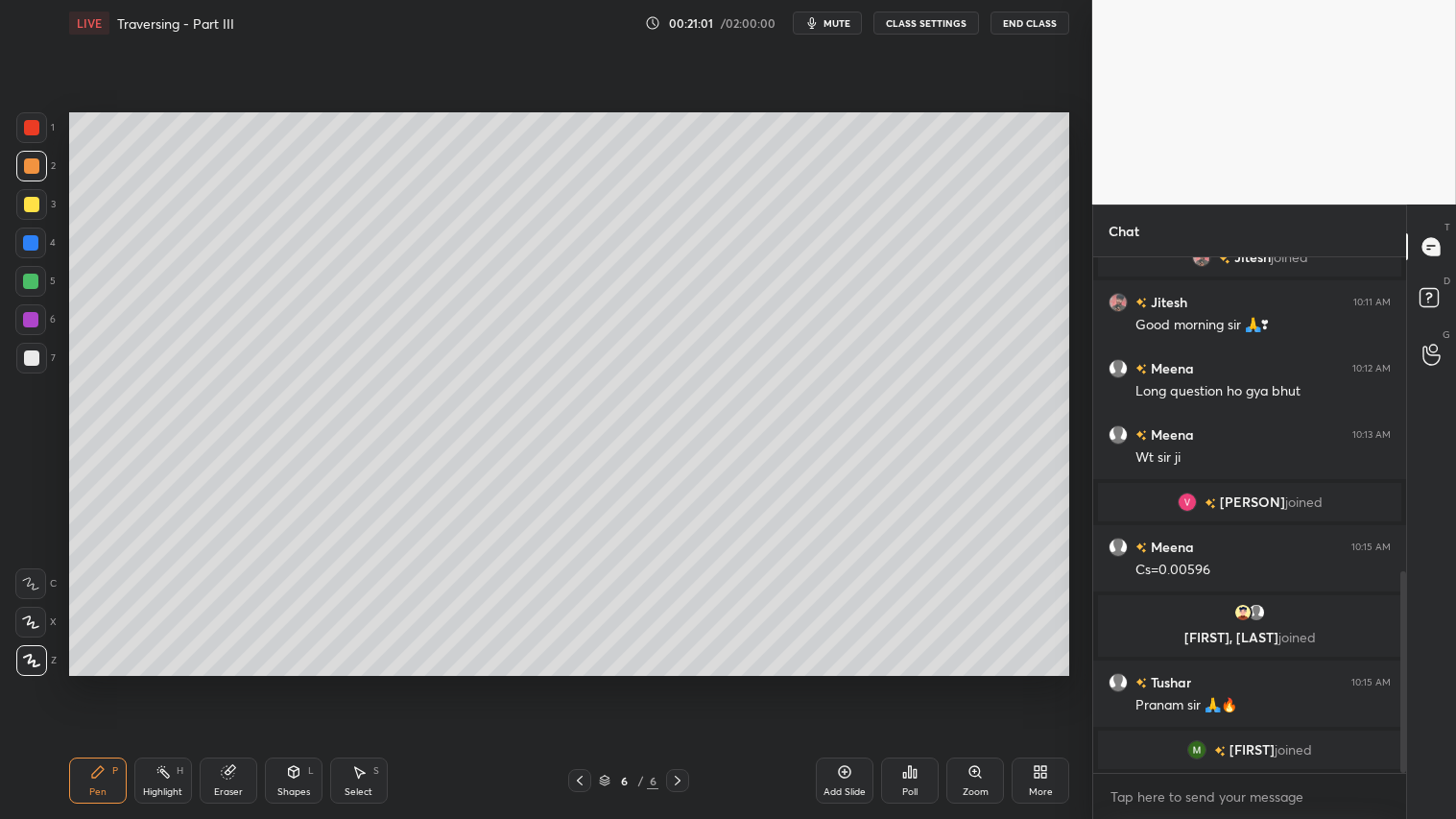drag, startPoint x: 292, startPoint y: 783, endPoint x: 288, endPoint y: 759, distance: 24.33105 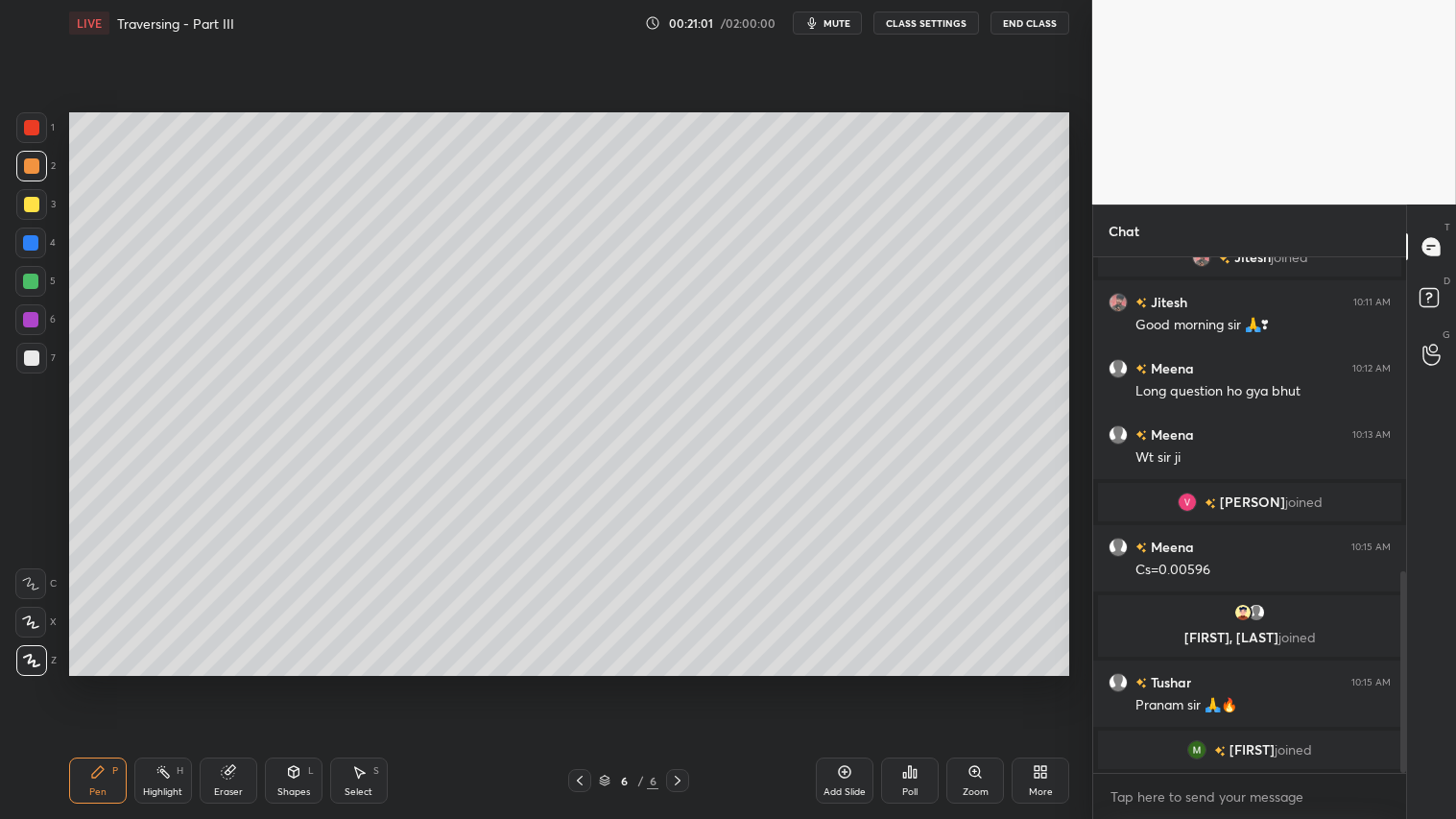 click on "Shapes L" at bounding box center (294, 781) 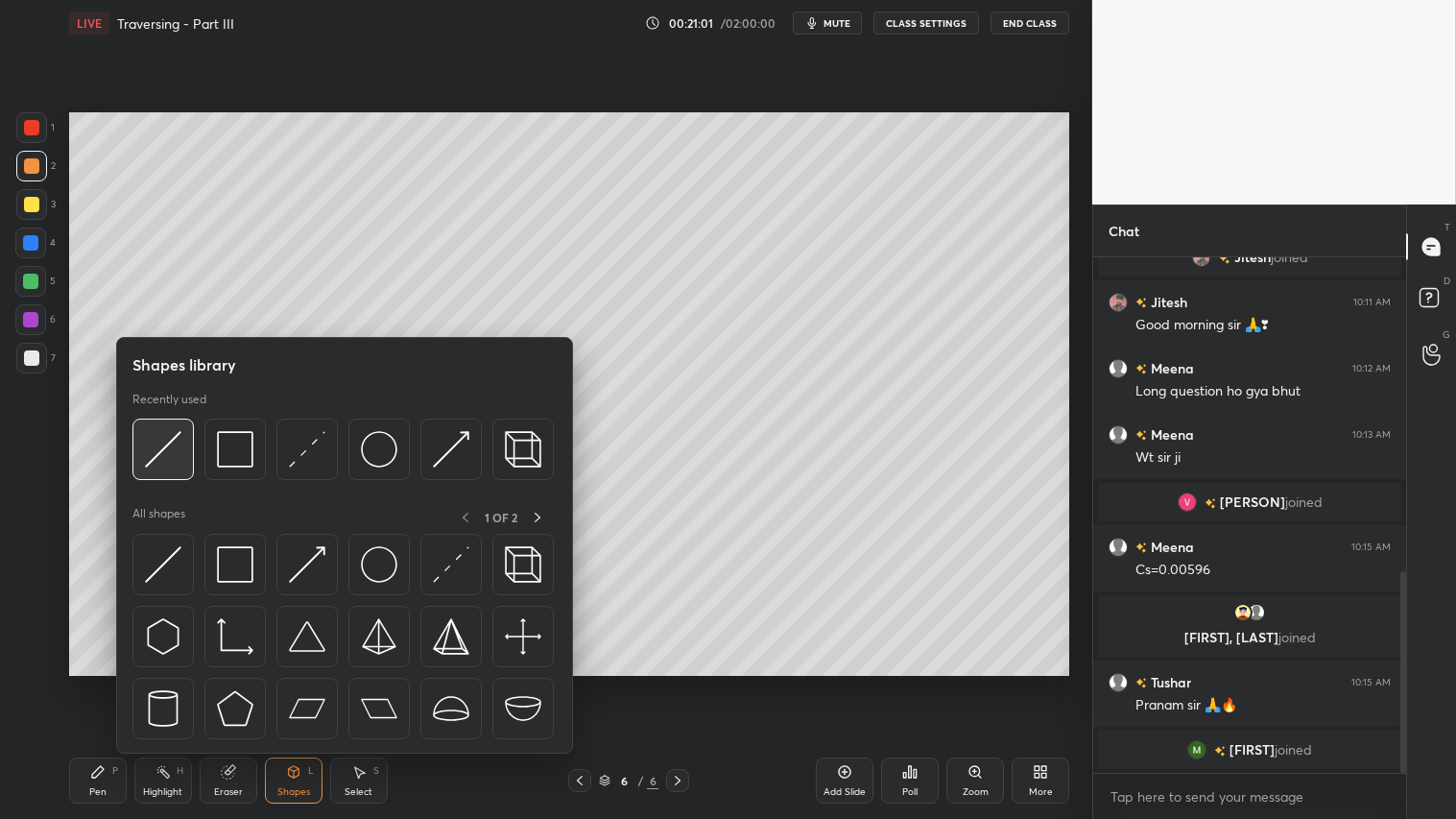 click at bounding box center (163, 449) 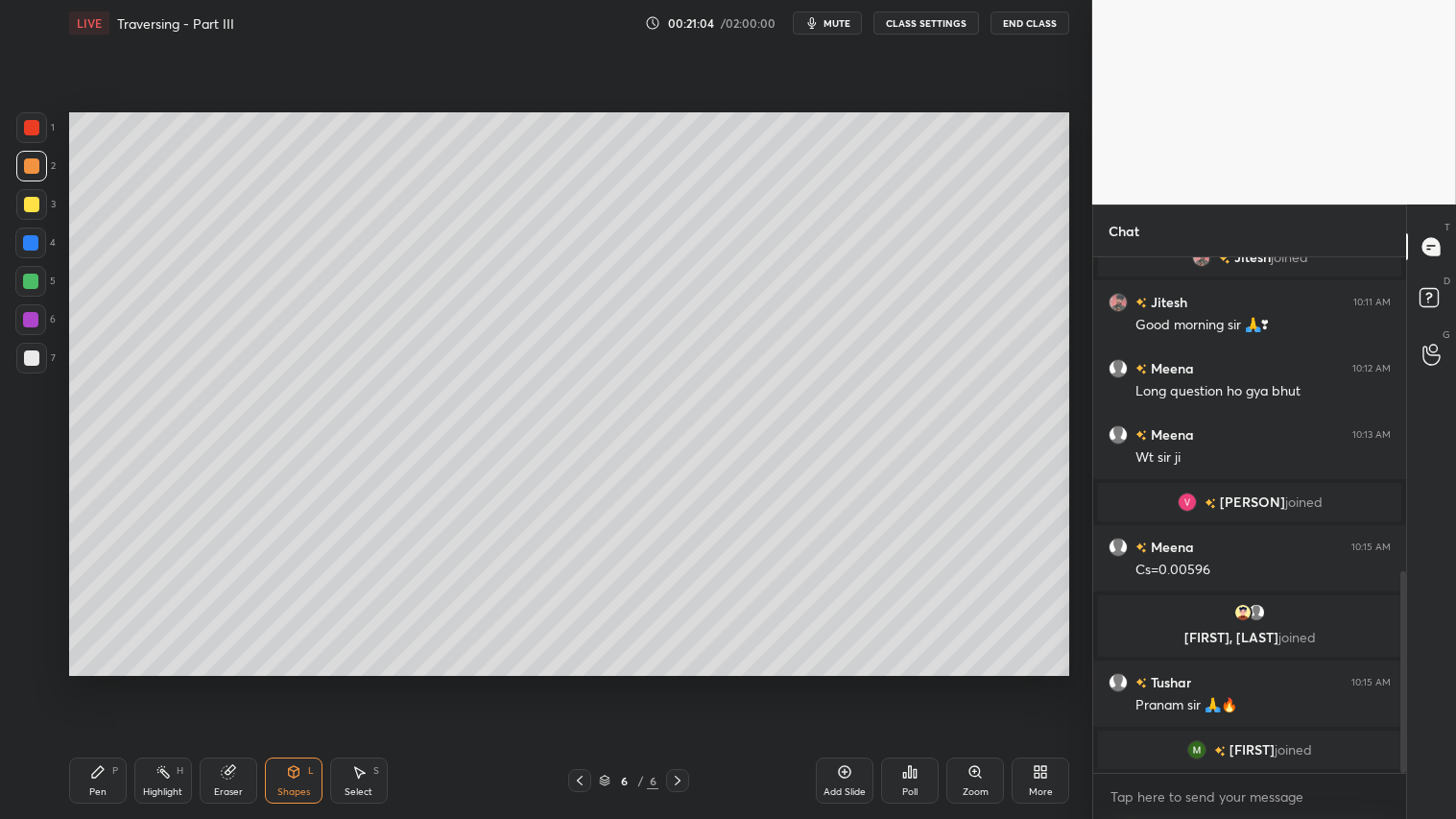 click 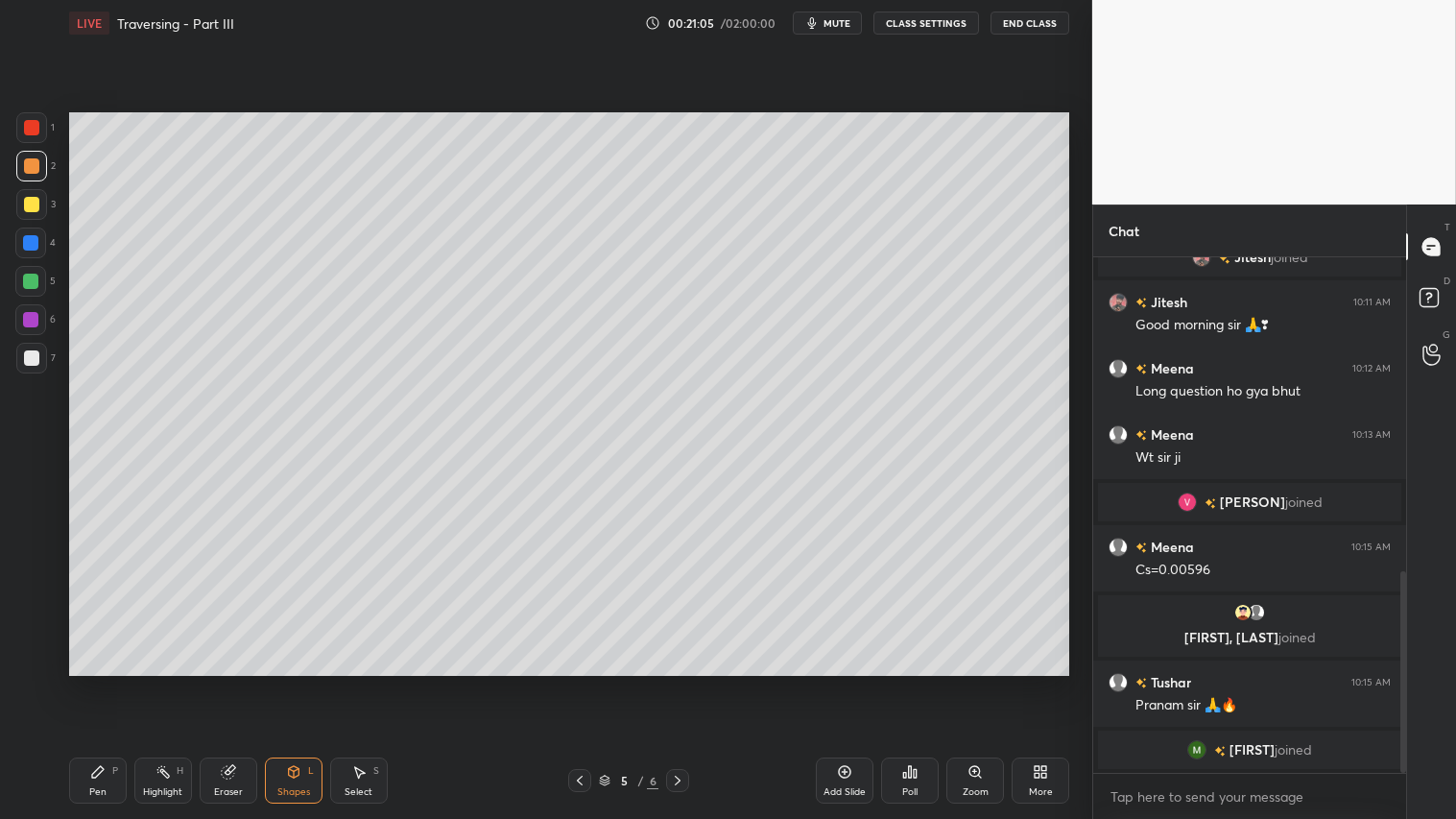 click 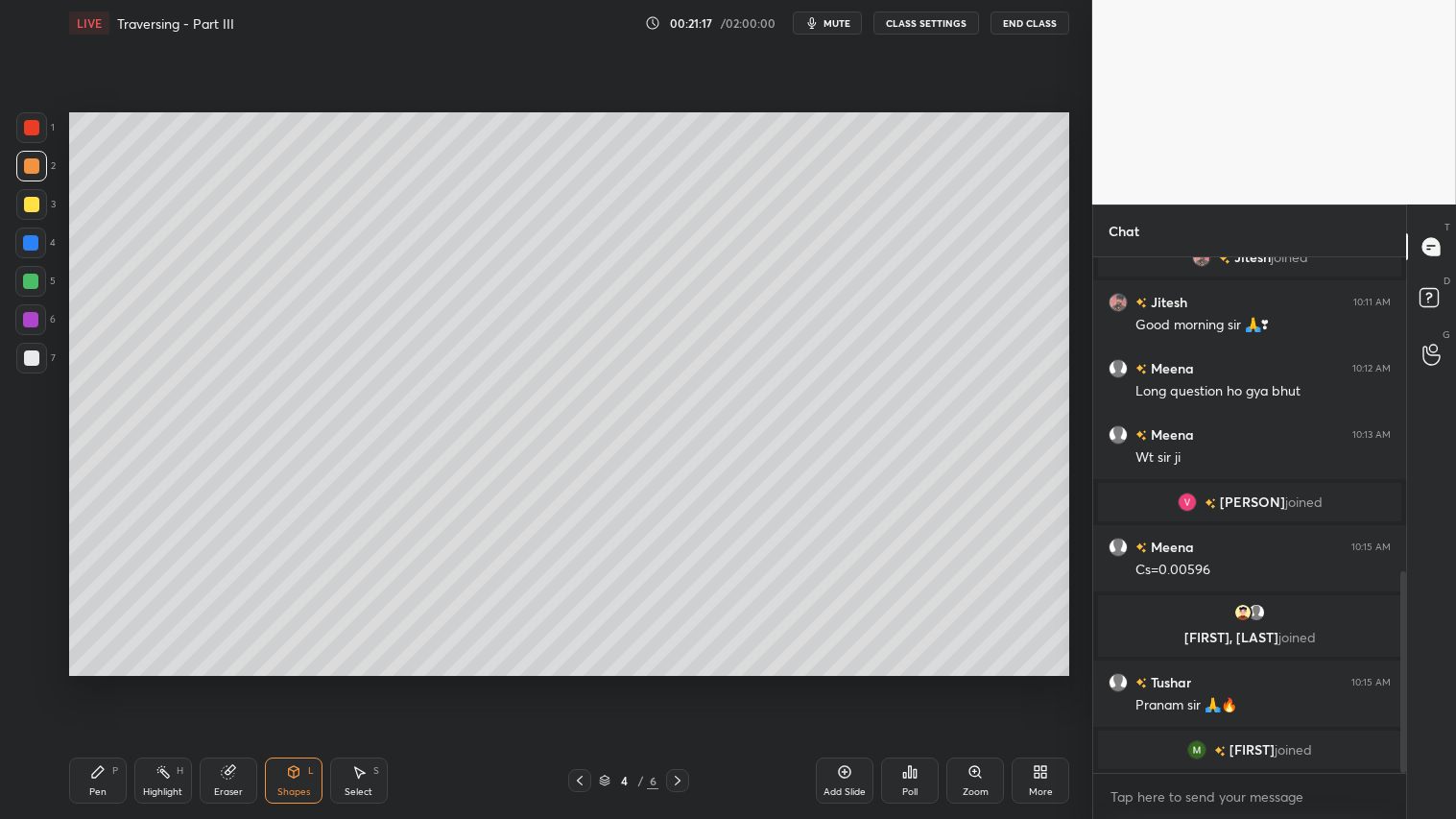 click 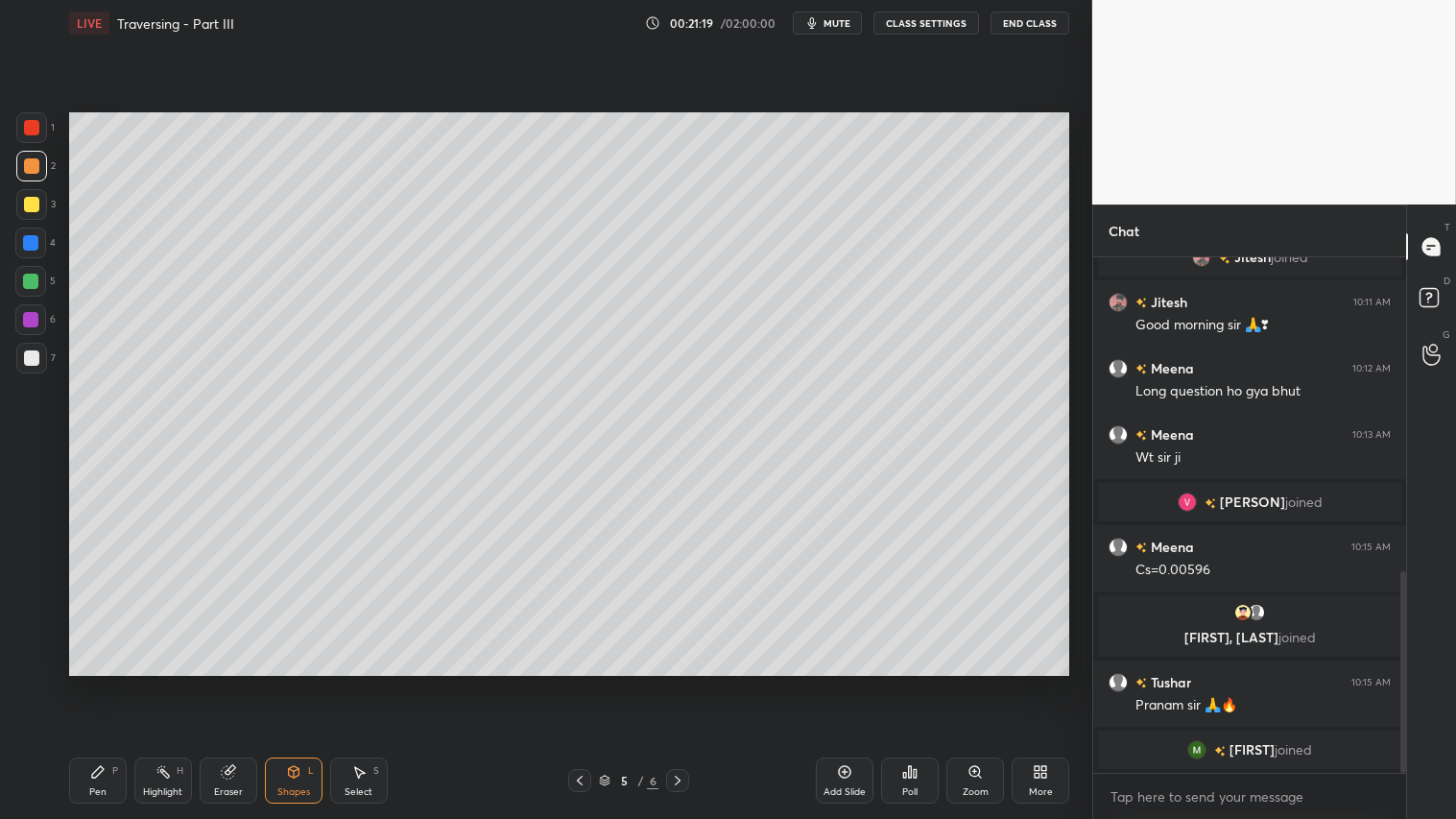 click 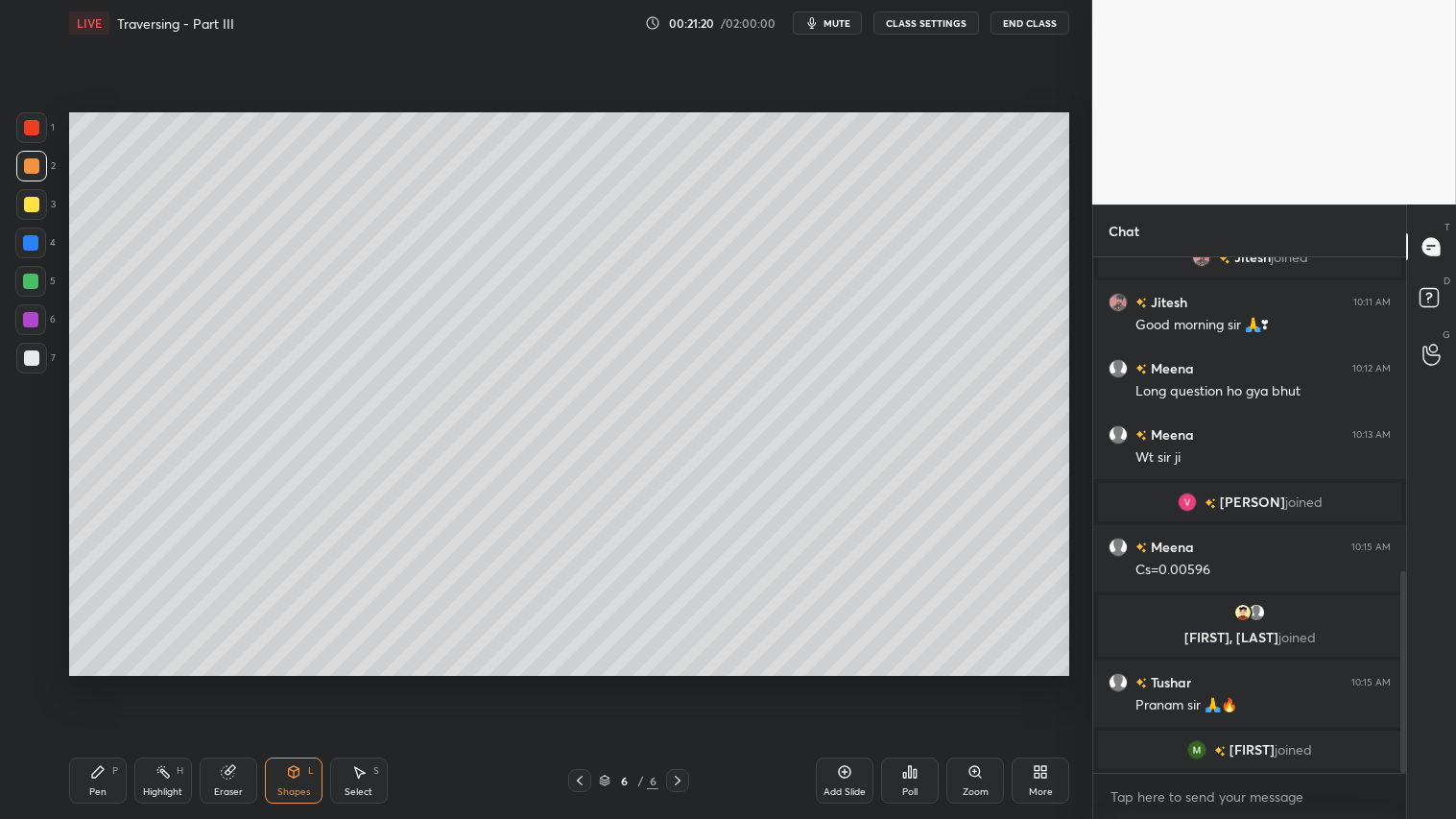 click on "Pen P" at bounding box center (98, 781) 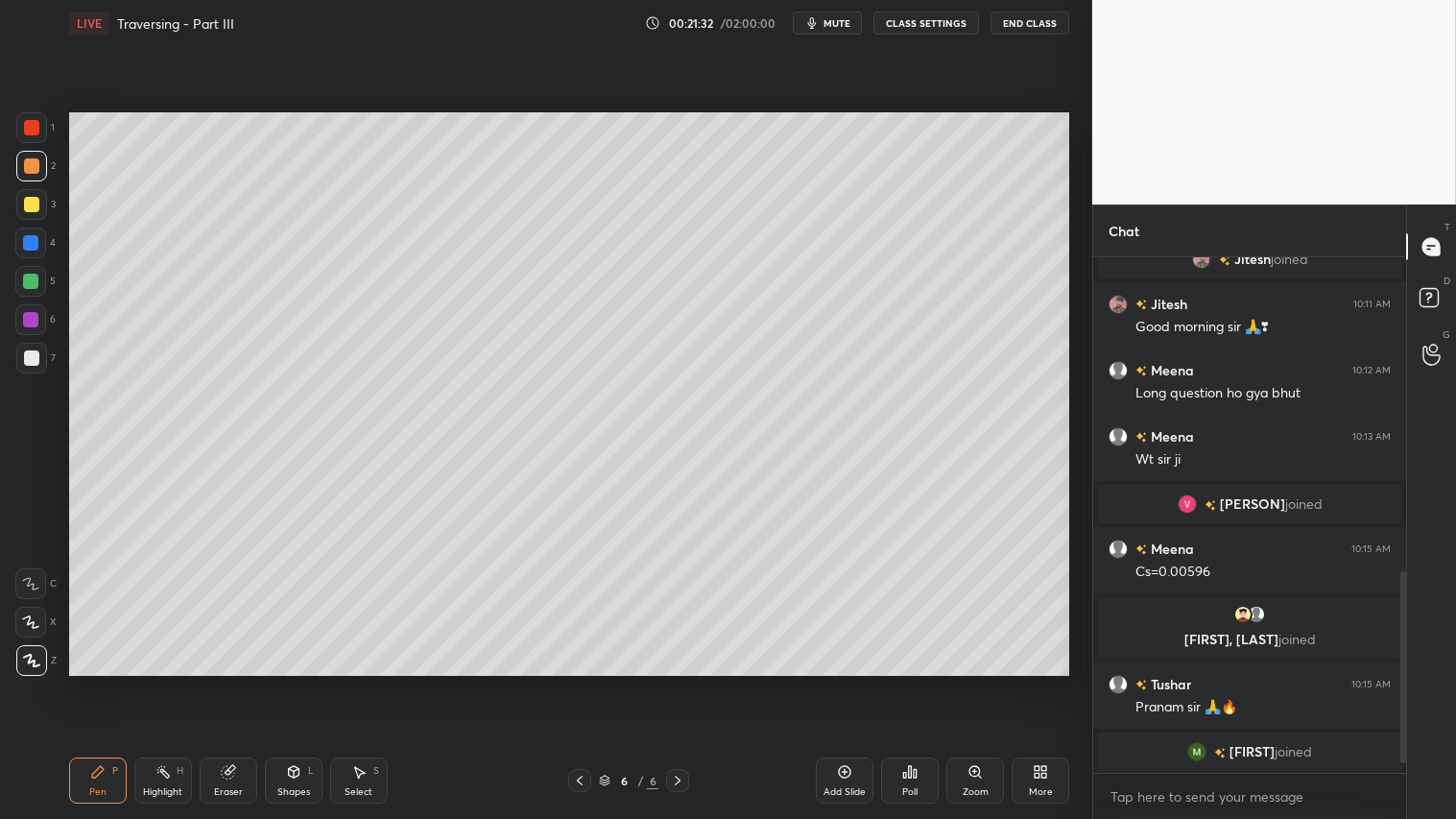 scroll, scrollTop: 868, scrollLeft: 0, axis: vertical 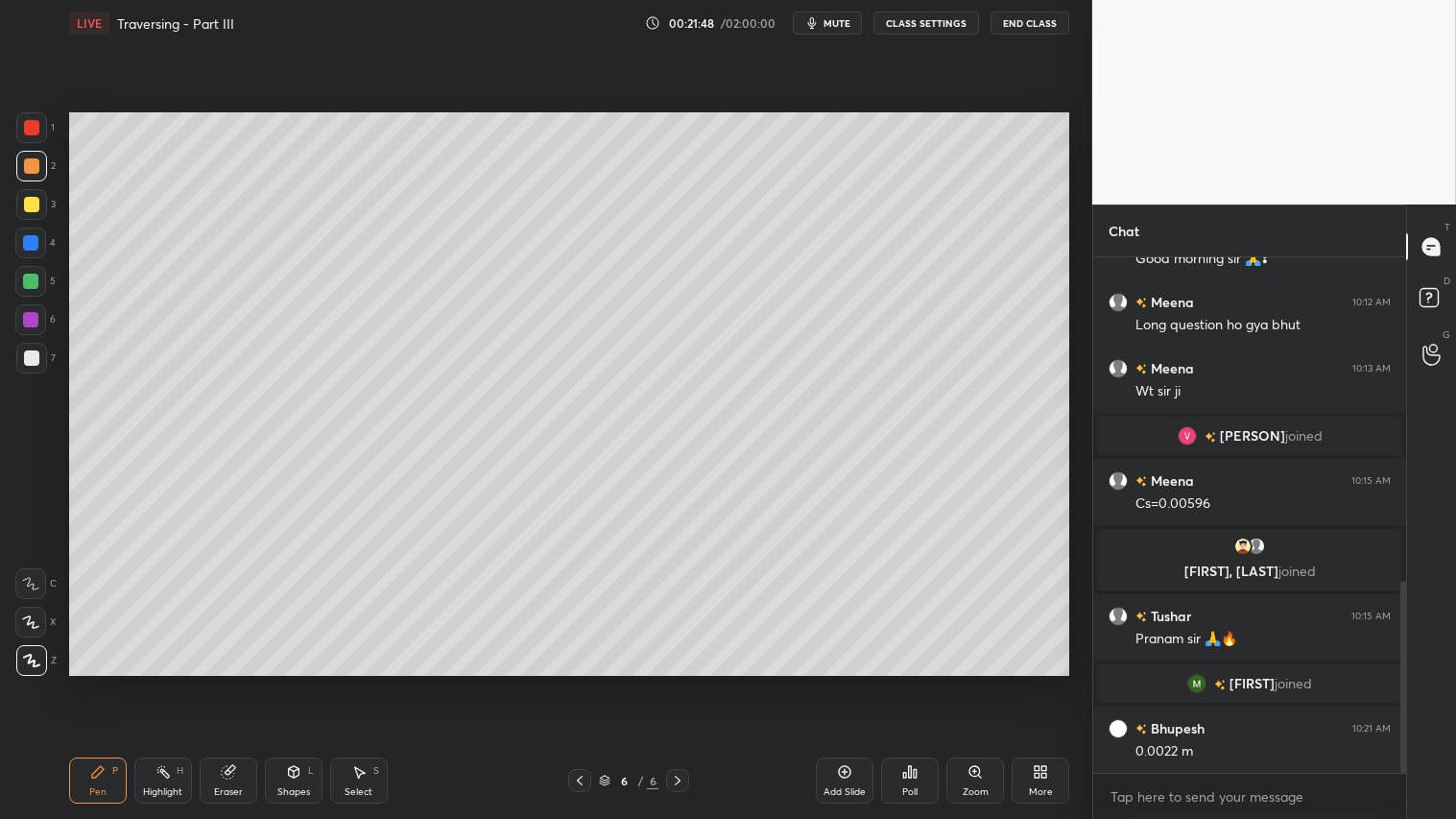 drag, startPoint x: 299, startPoint y: 781, endPoint x: 301, endPoint y: 769, distance: 12.165525 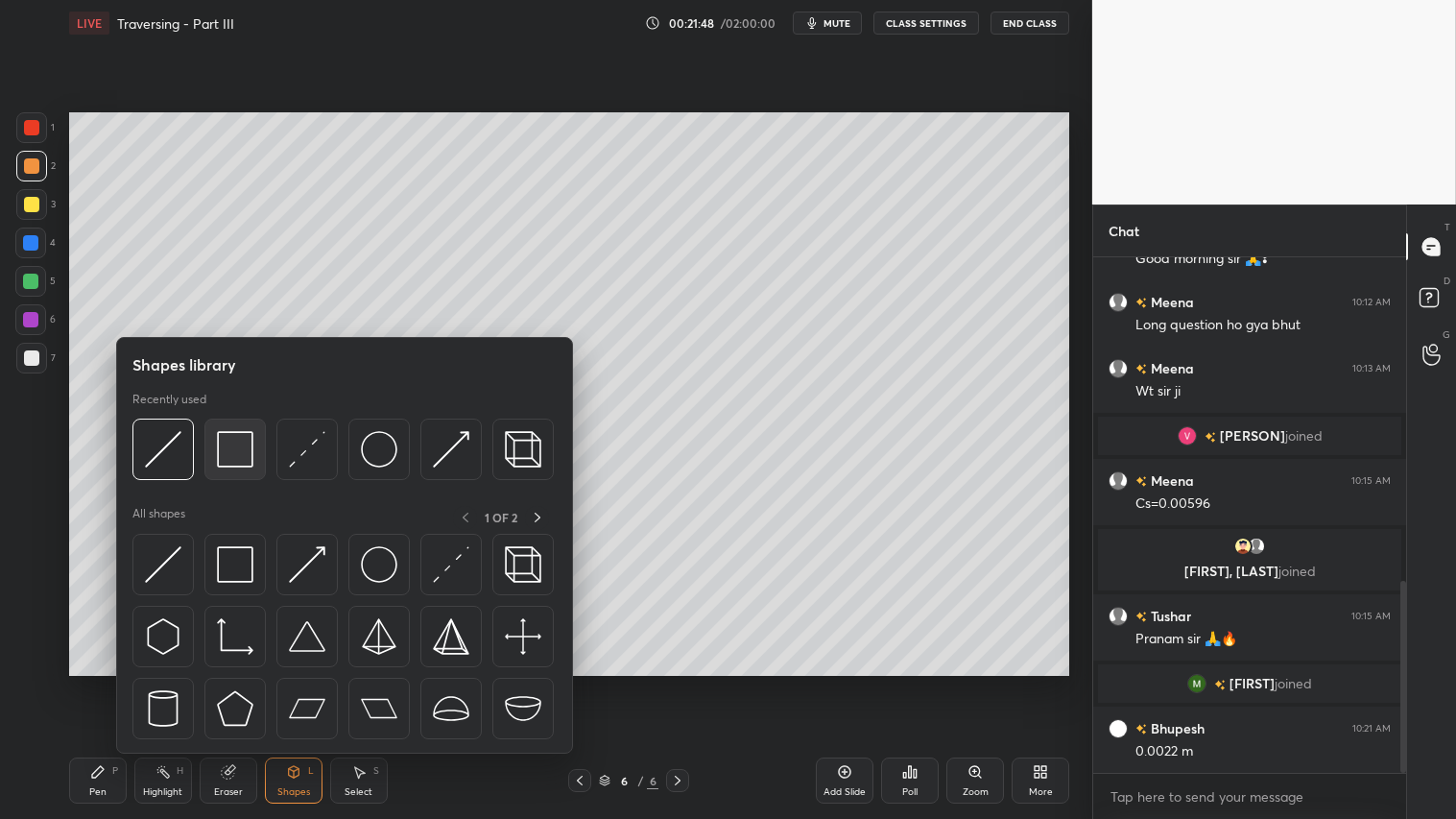 click at bounding box center (235, 449) 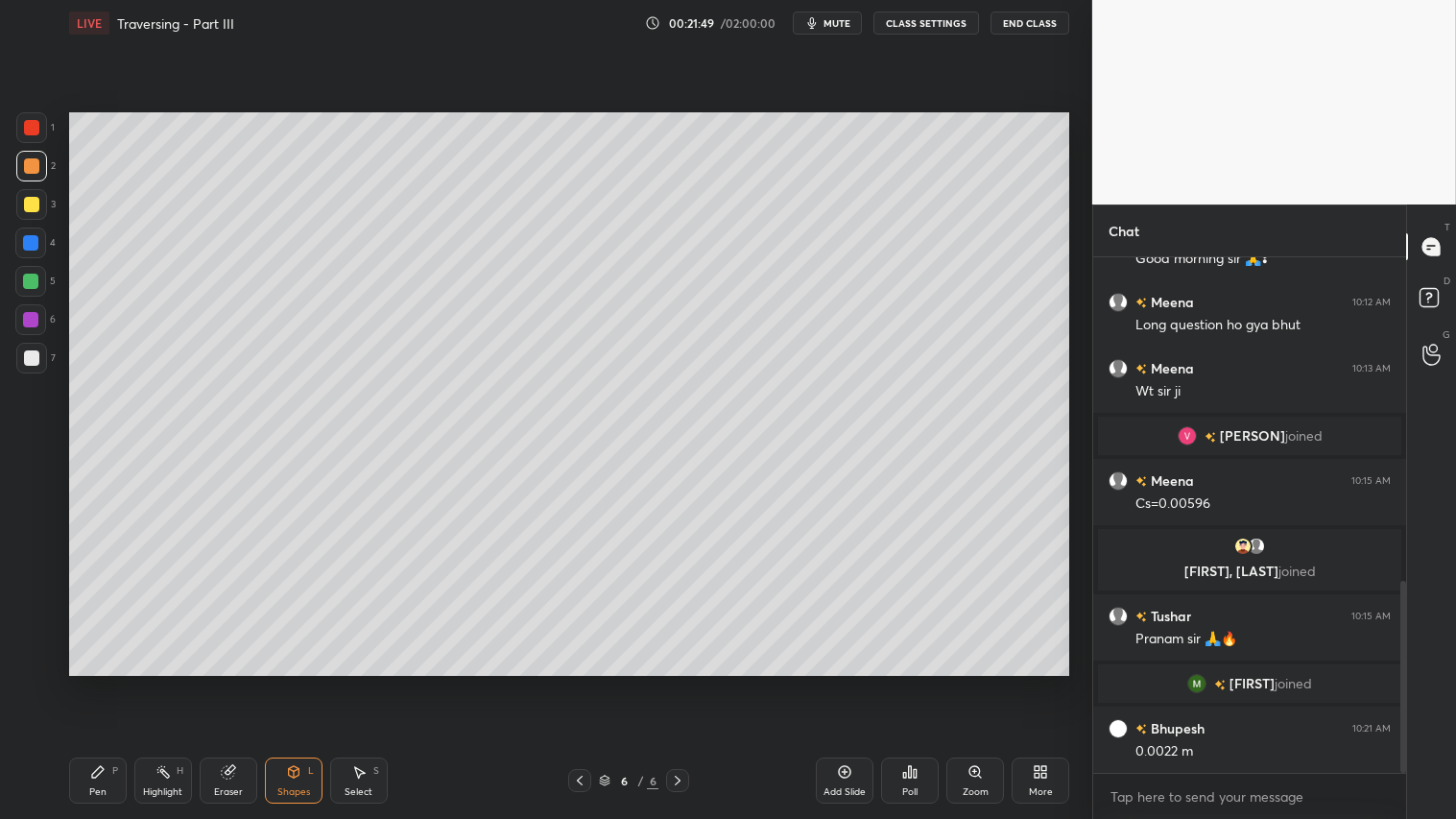 click at bounding box center [32, 358] 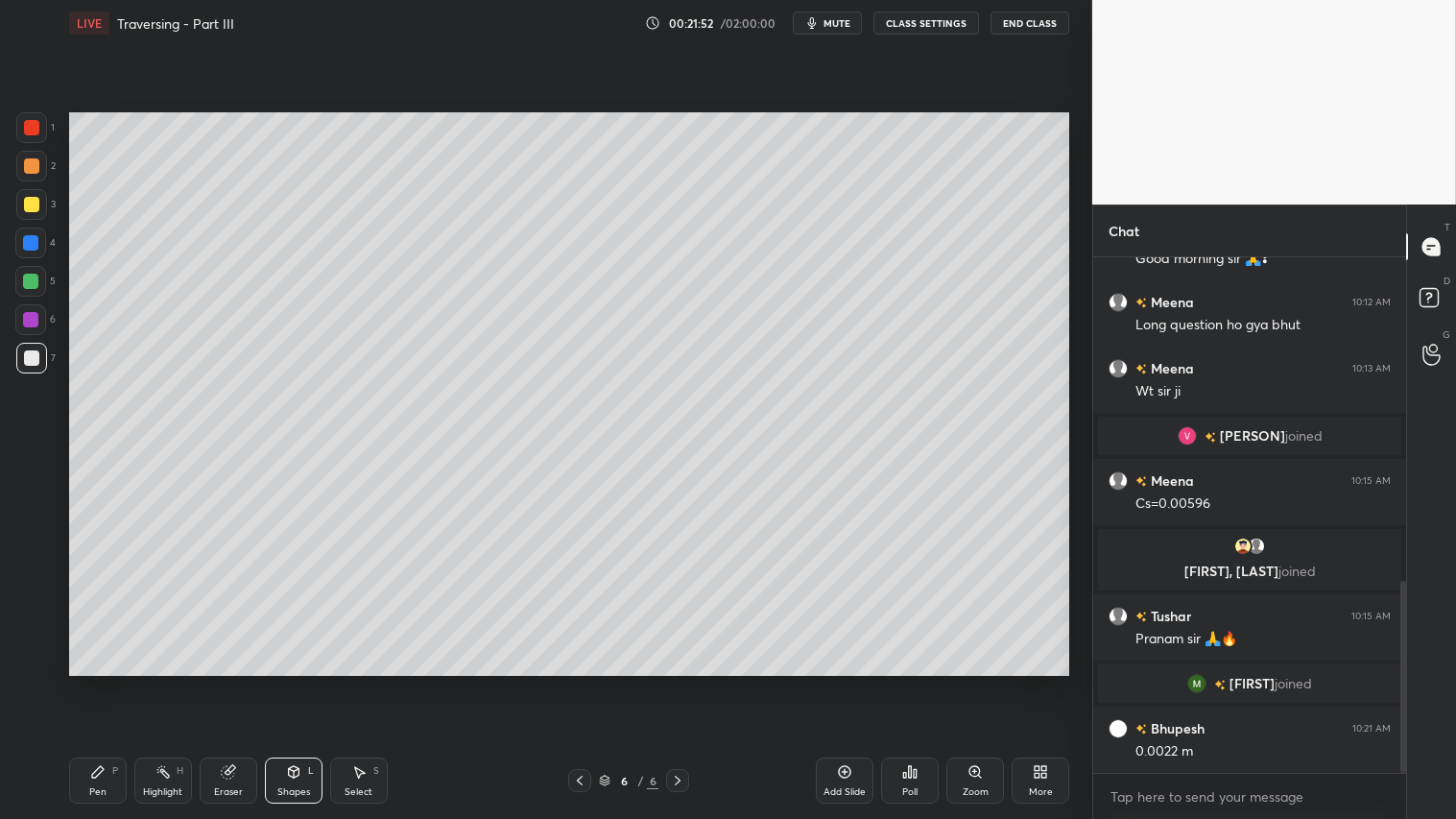 click on "7" at bounding box center [36, 362] 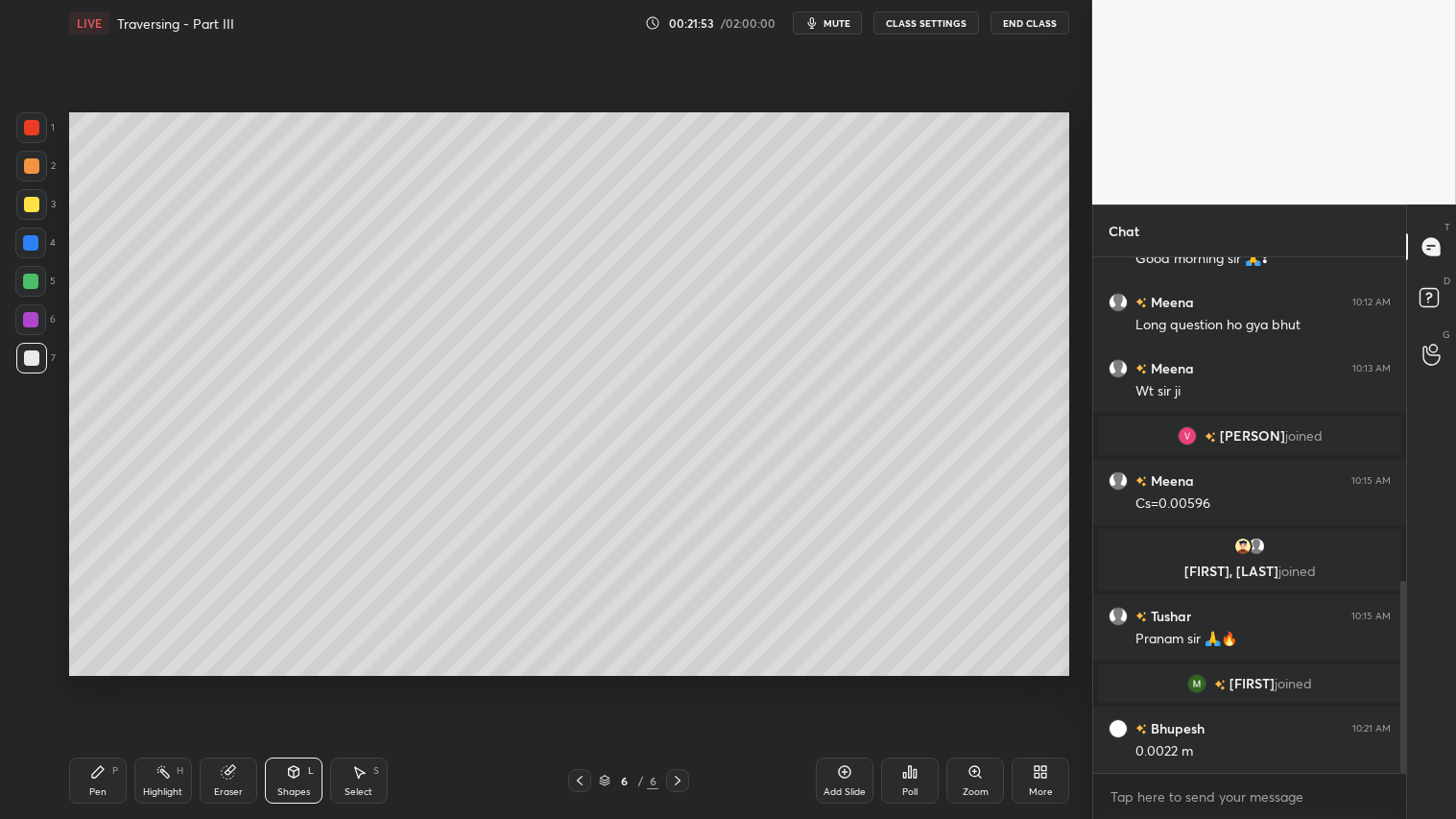 click 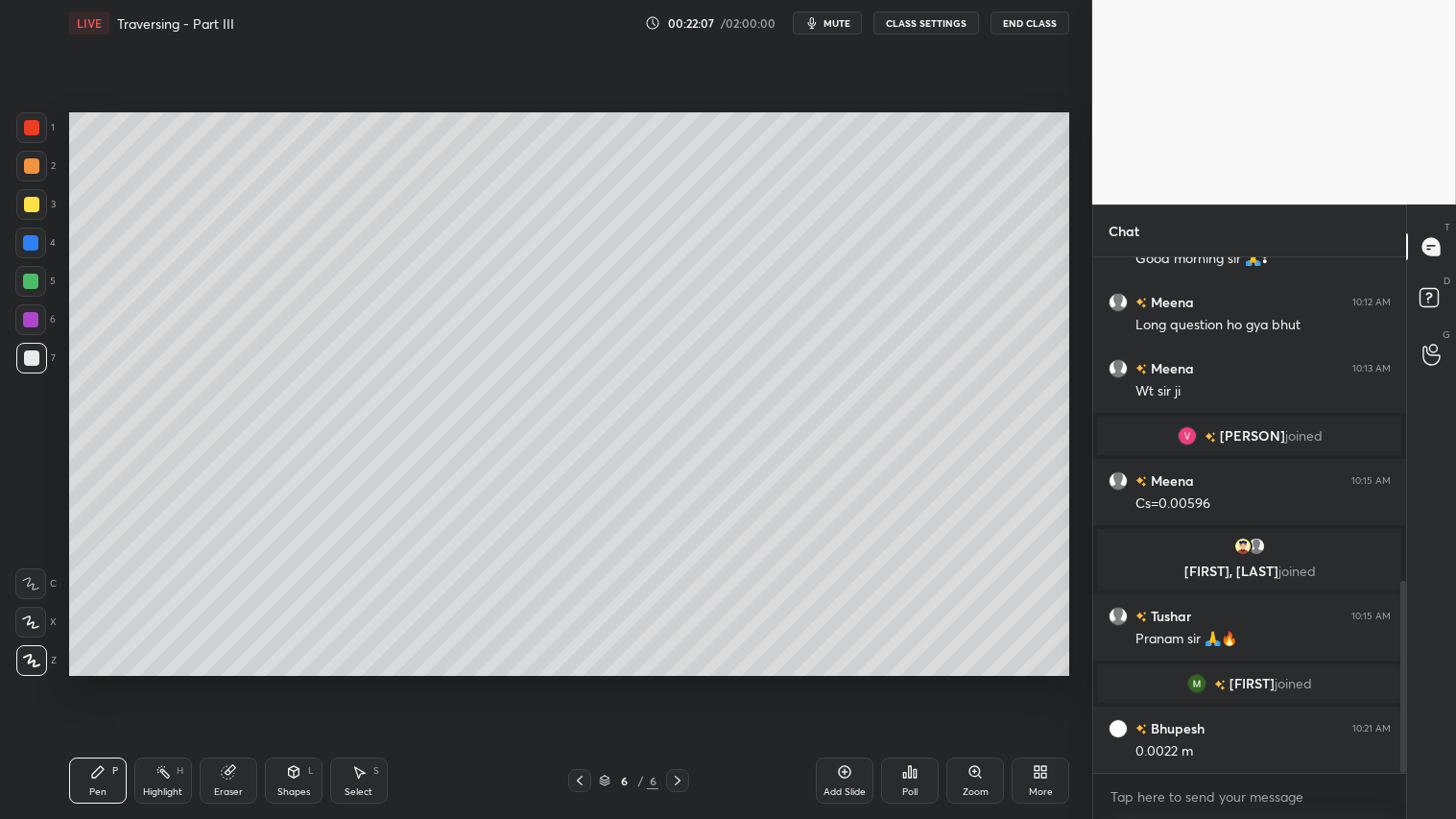 click at bounding box center [32, 166] 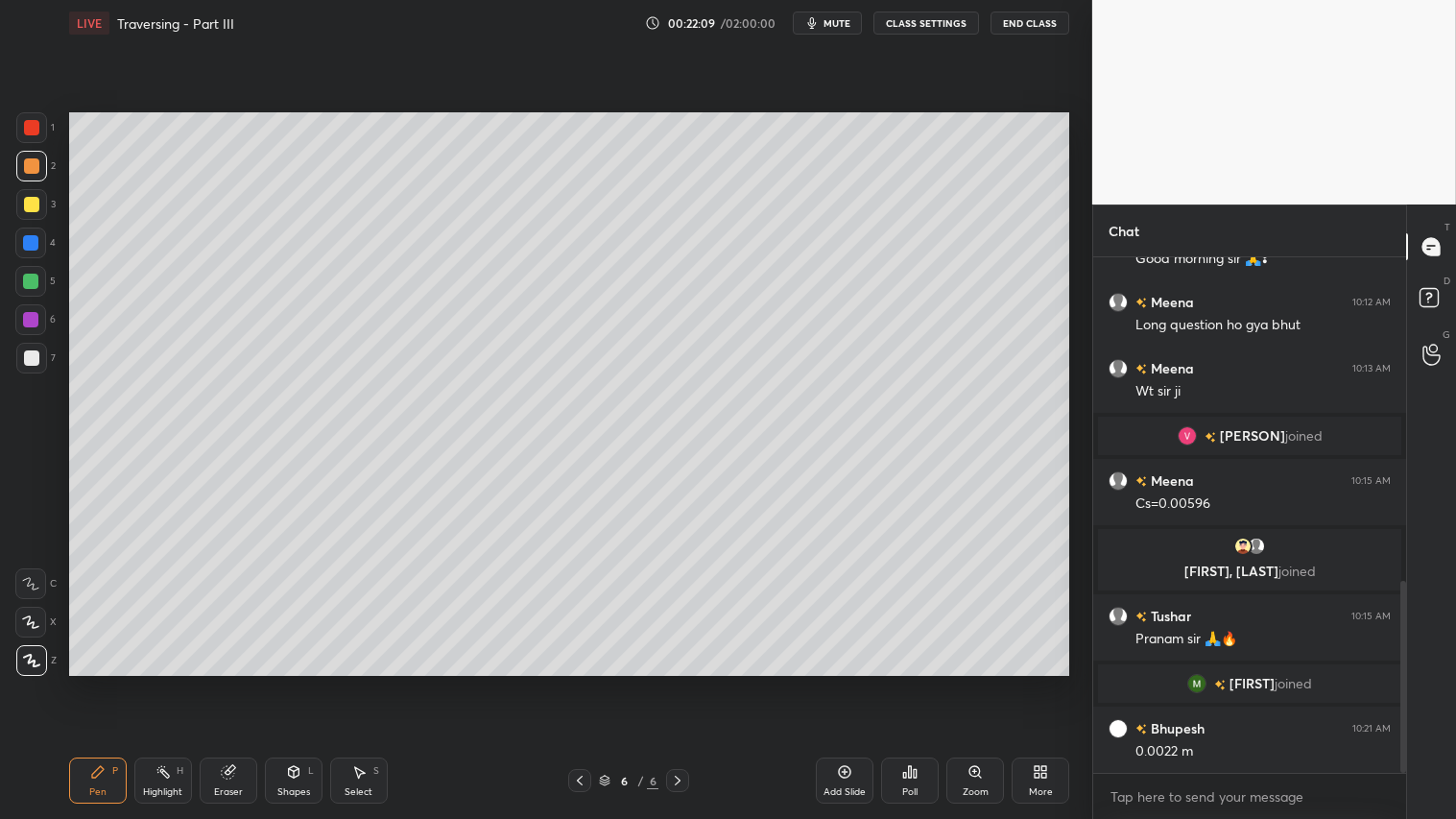drag, startPoint x: 81, startPoint y: 757, endPoint x: 80, endPoint y: 744, distance: 13.038405 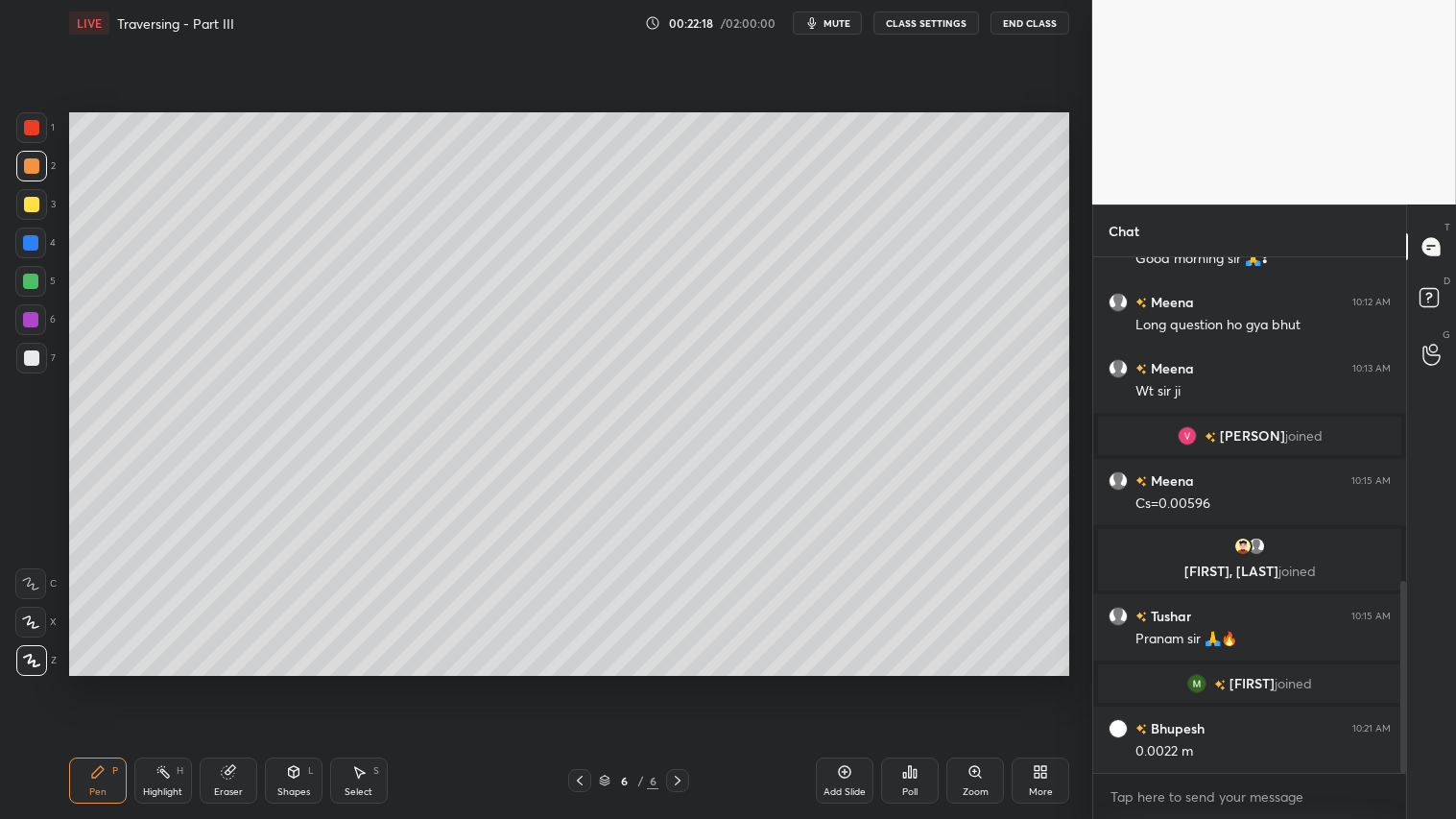 click on "Shapes" at bounding box center [294, 792] 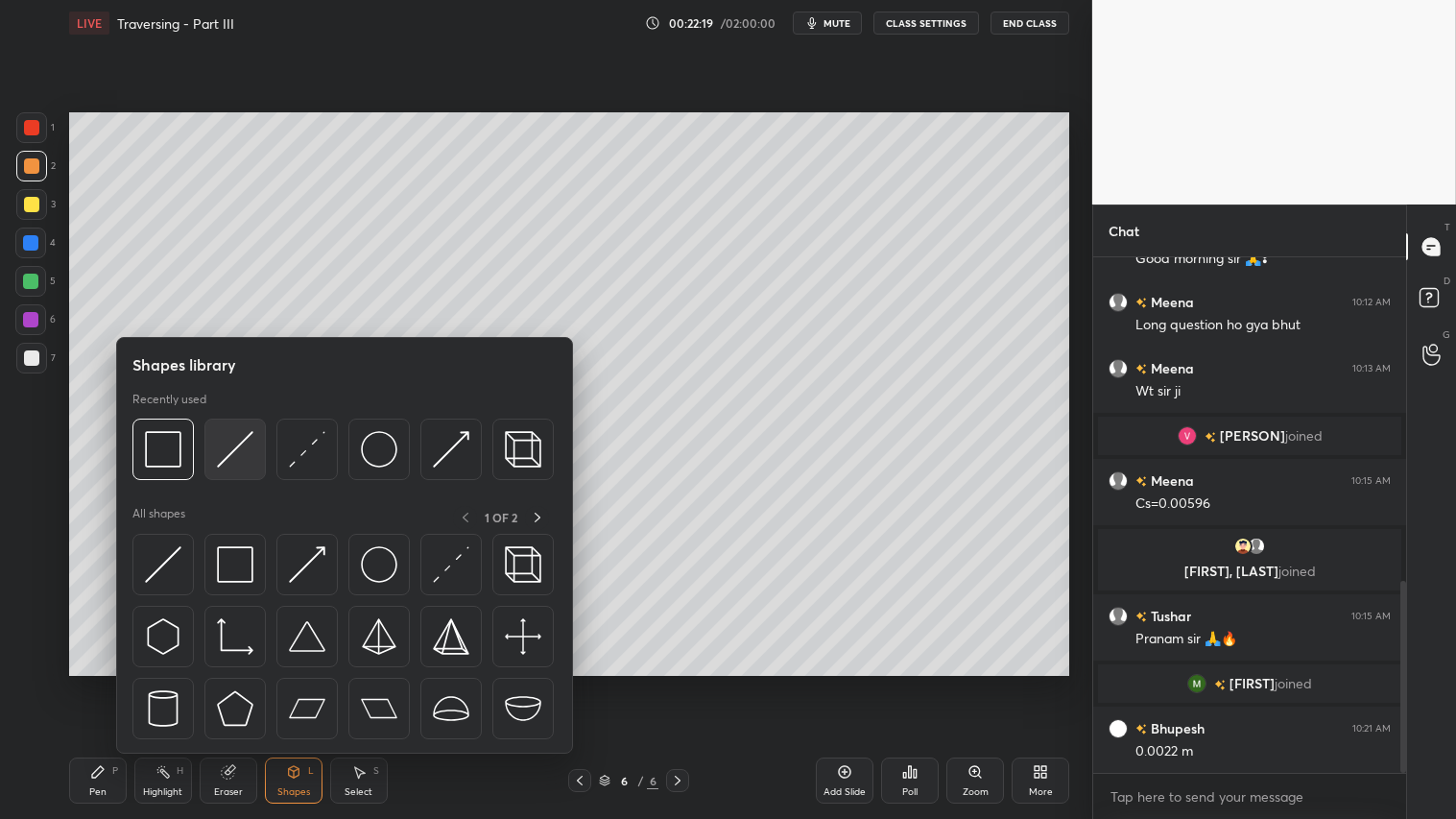 click at bounding box center (235, 449) 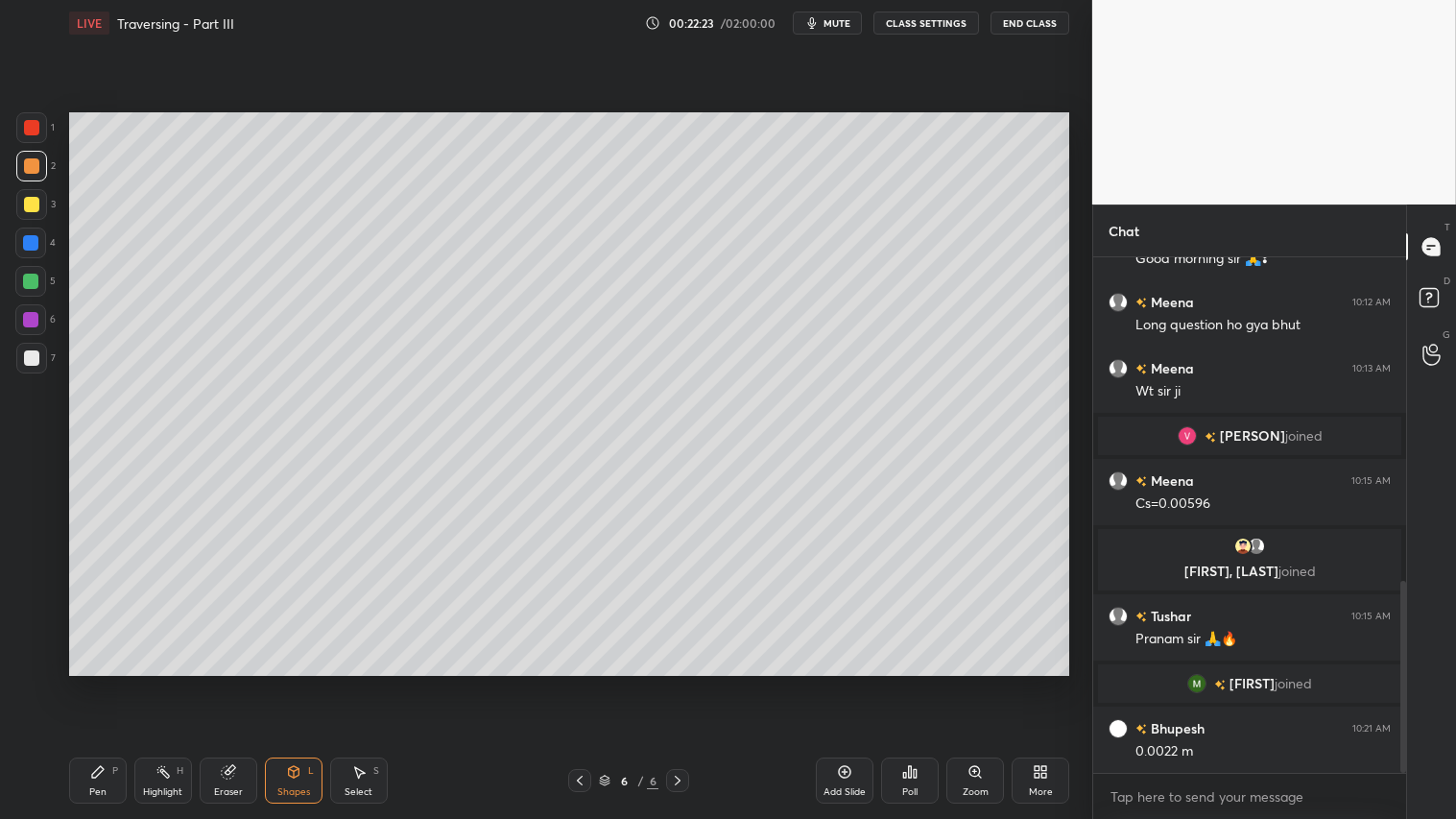 click on "Pen P" at bounding box center [98, 781] 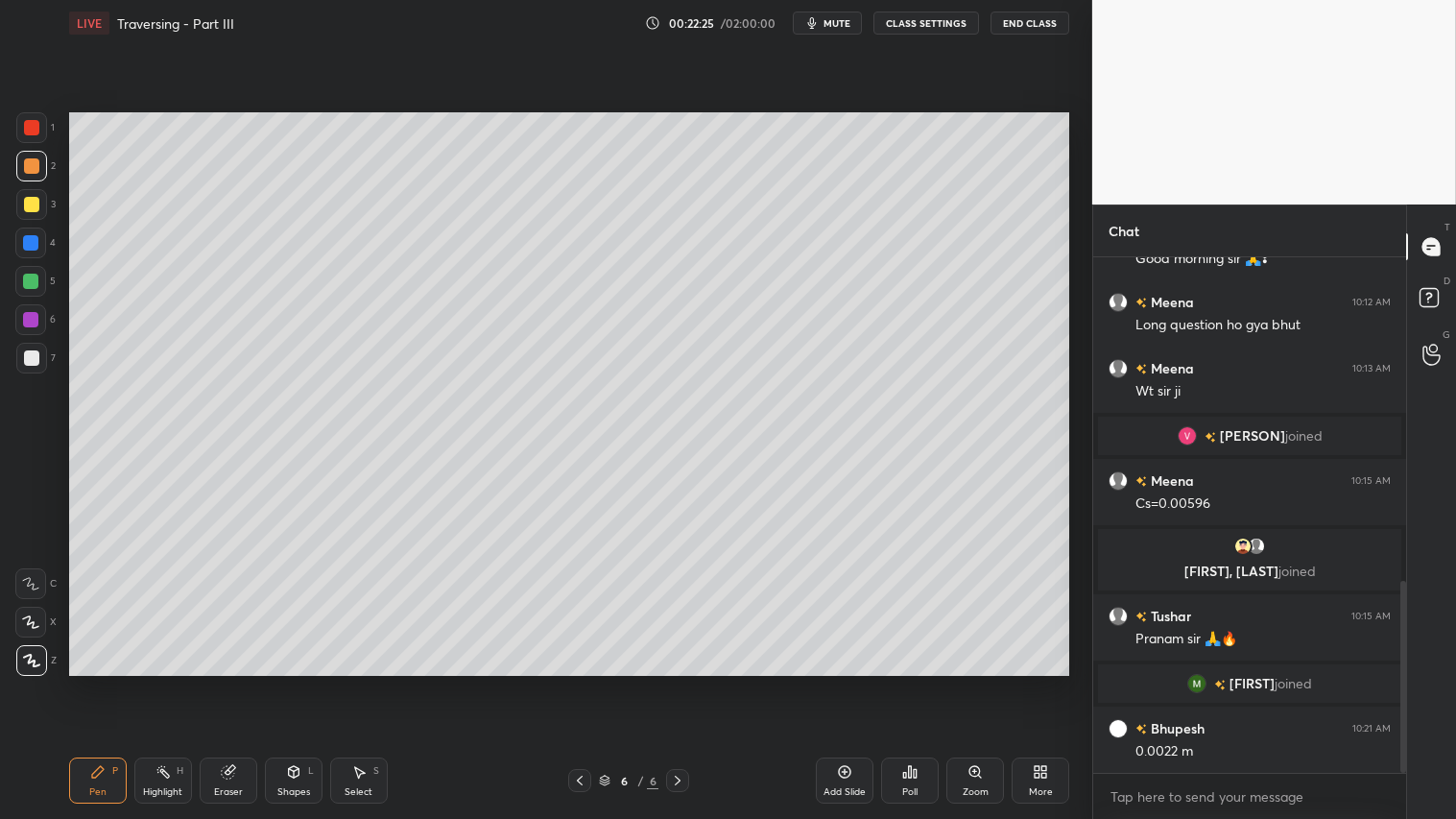 click at bounding box center (580, 781) 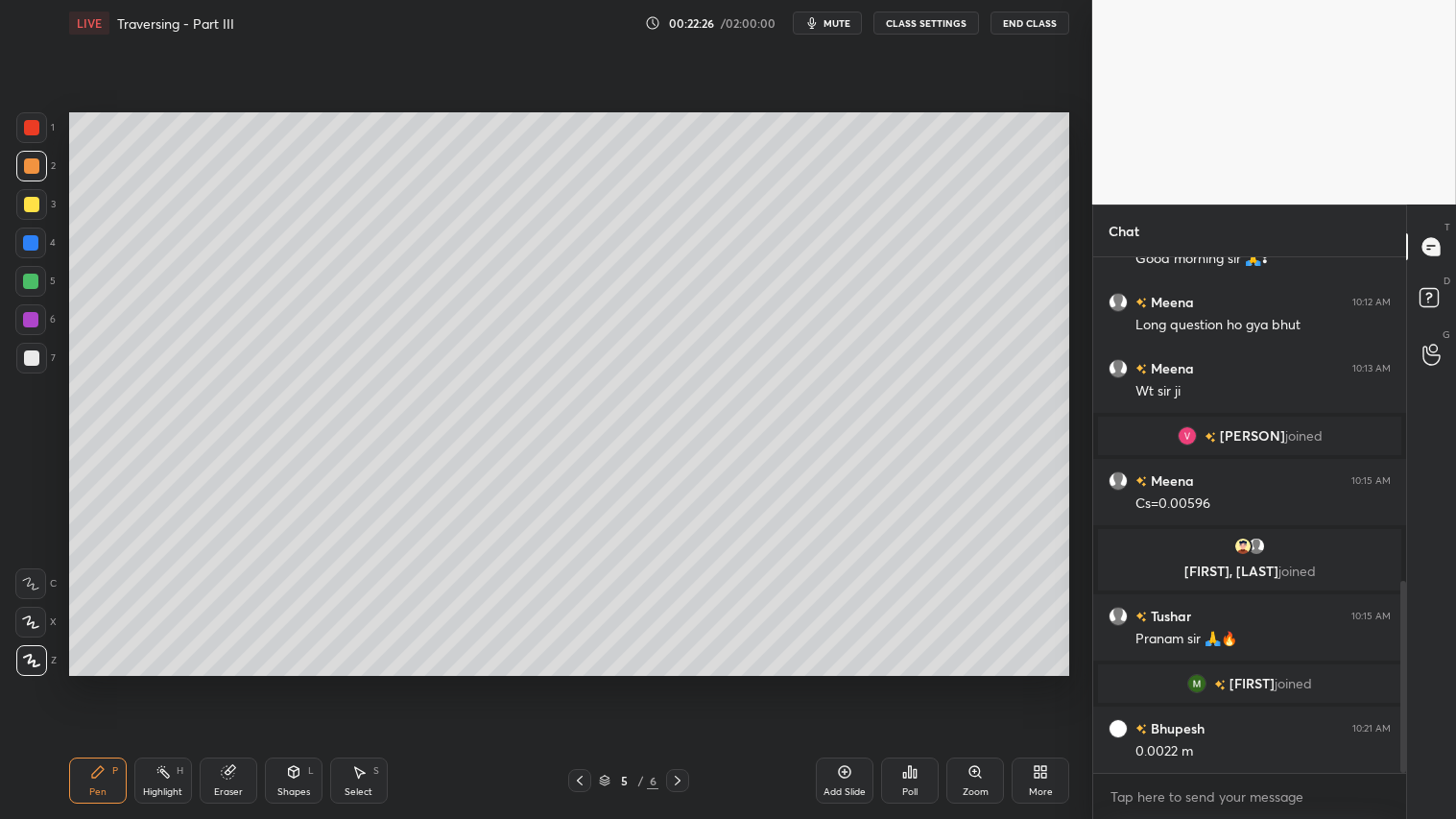click at bounding box center [580, 781] 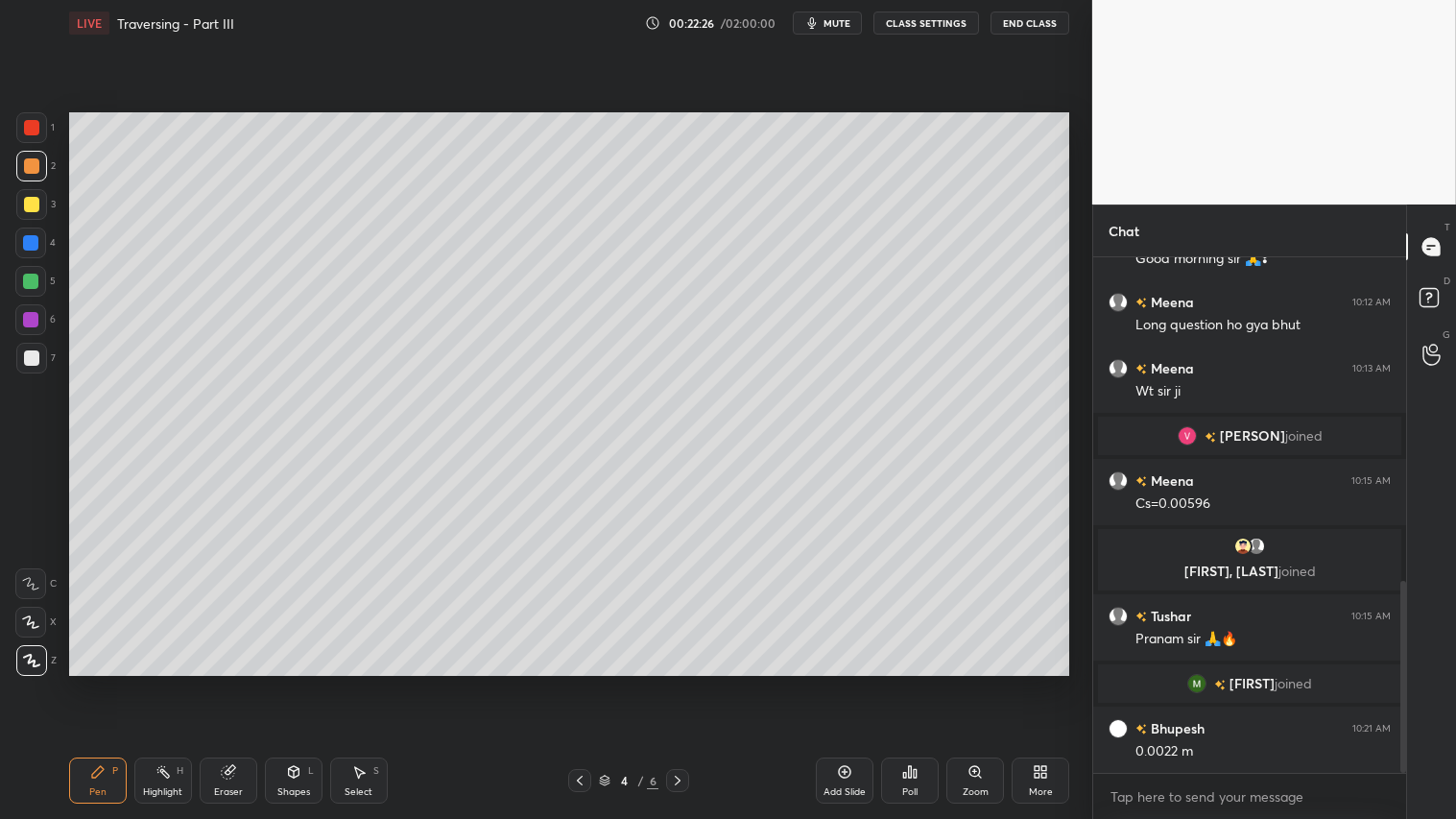 click at bounding box center [580, 781] 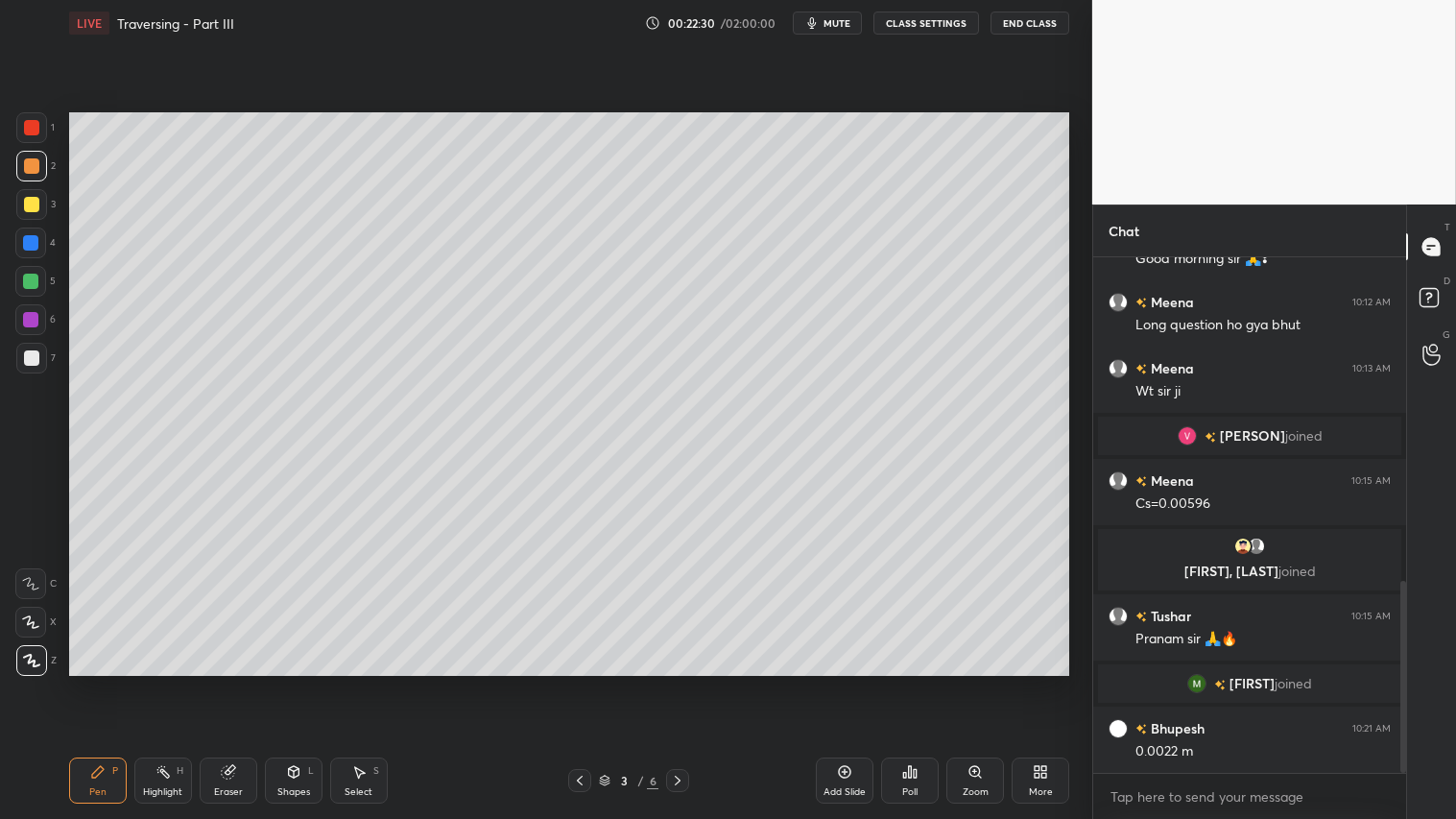 click 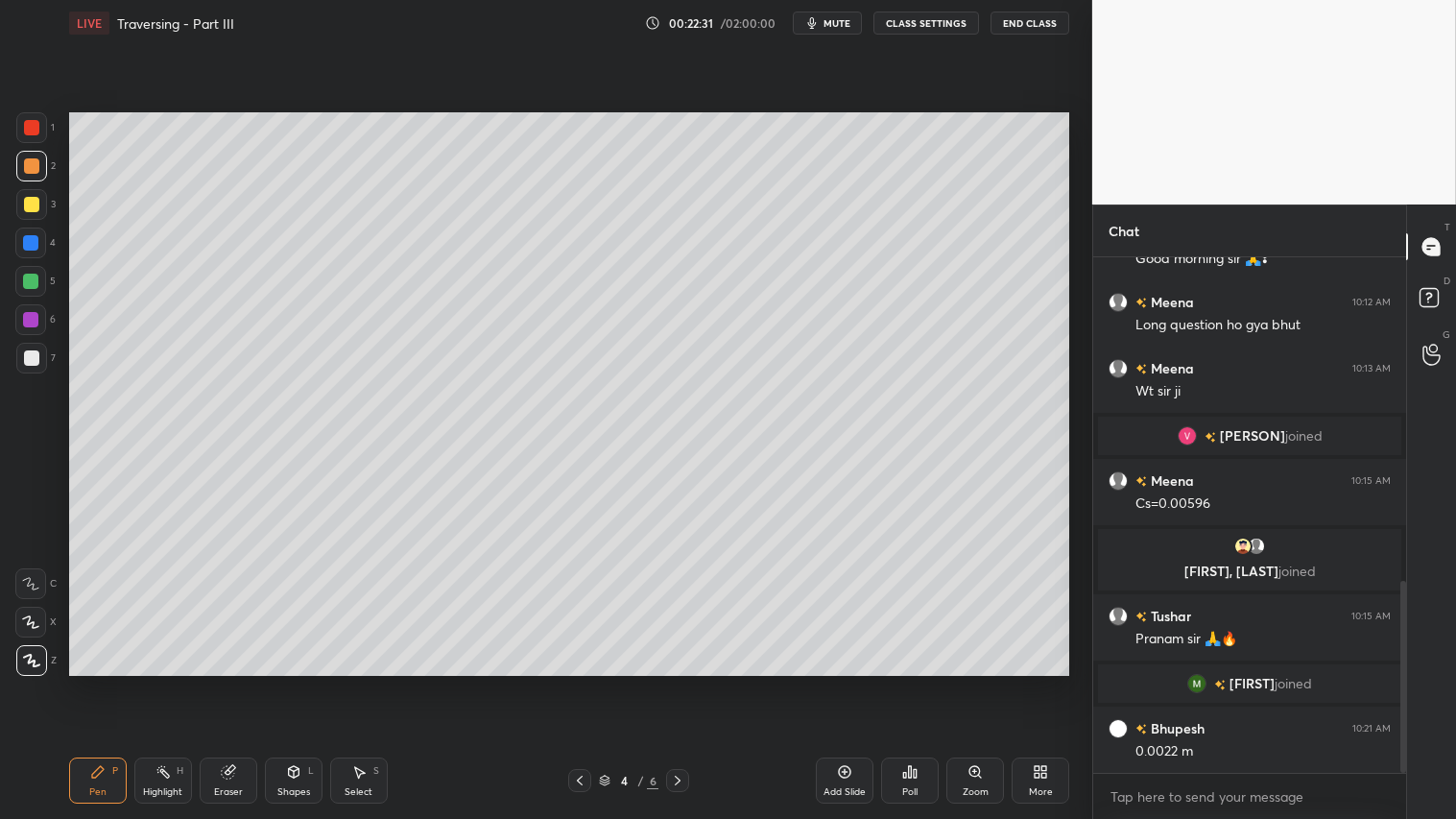click 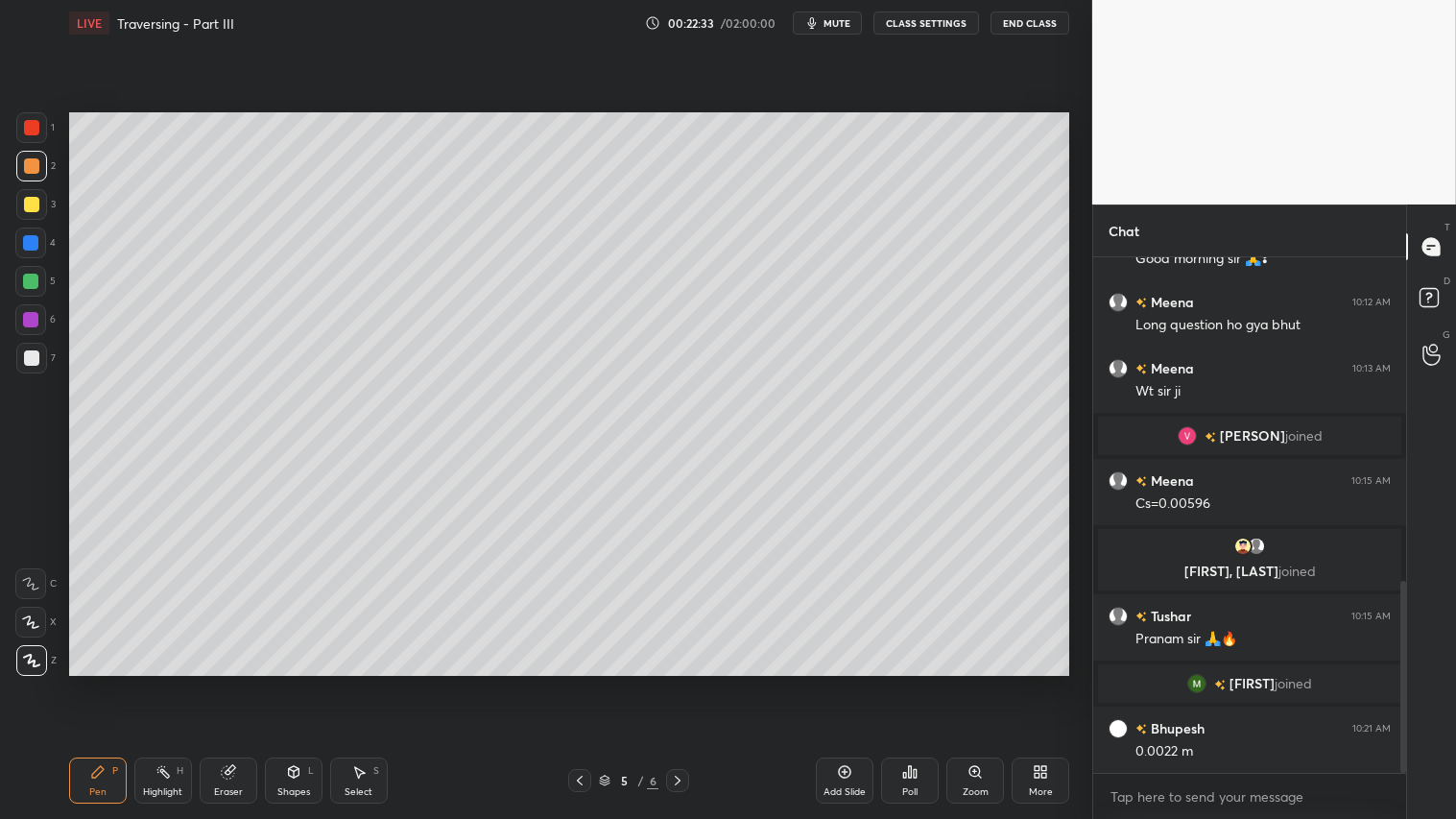 click 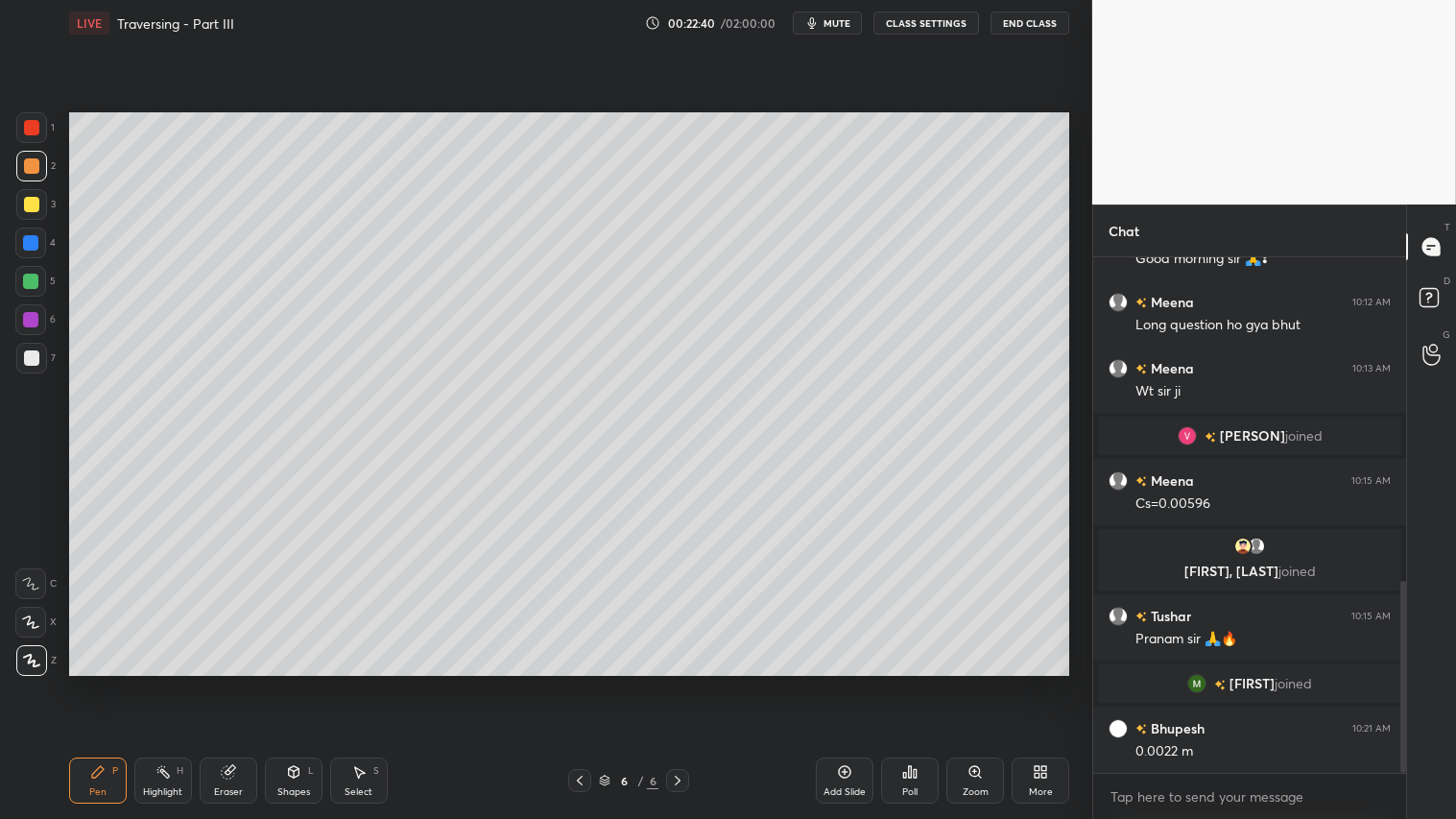 click 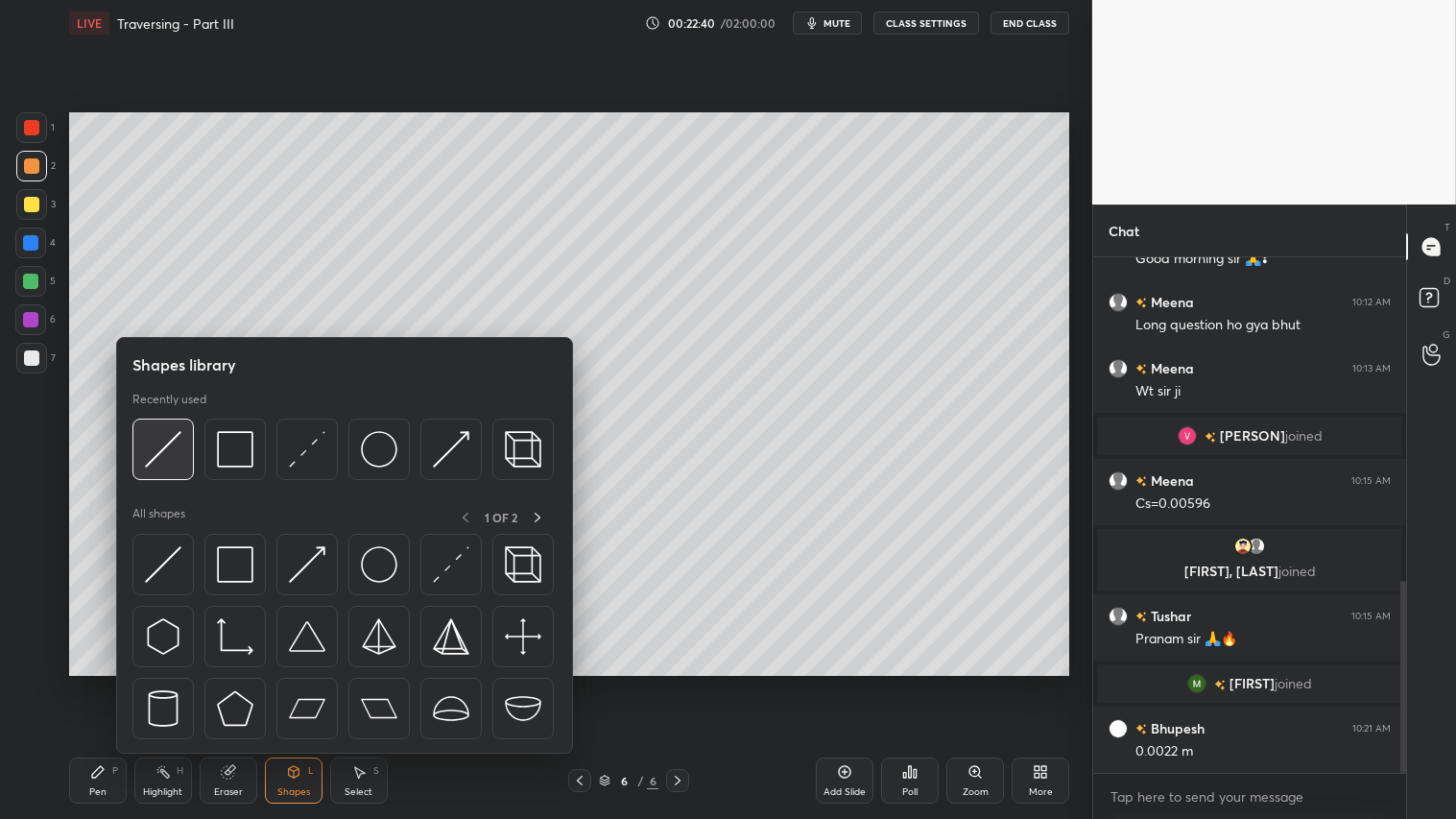 click at bounding box center (163, 449) 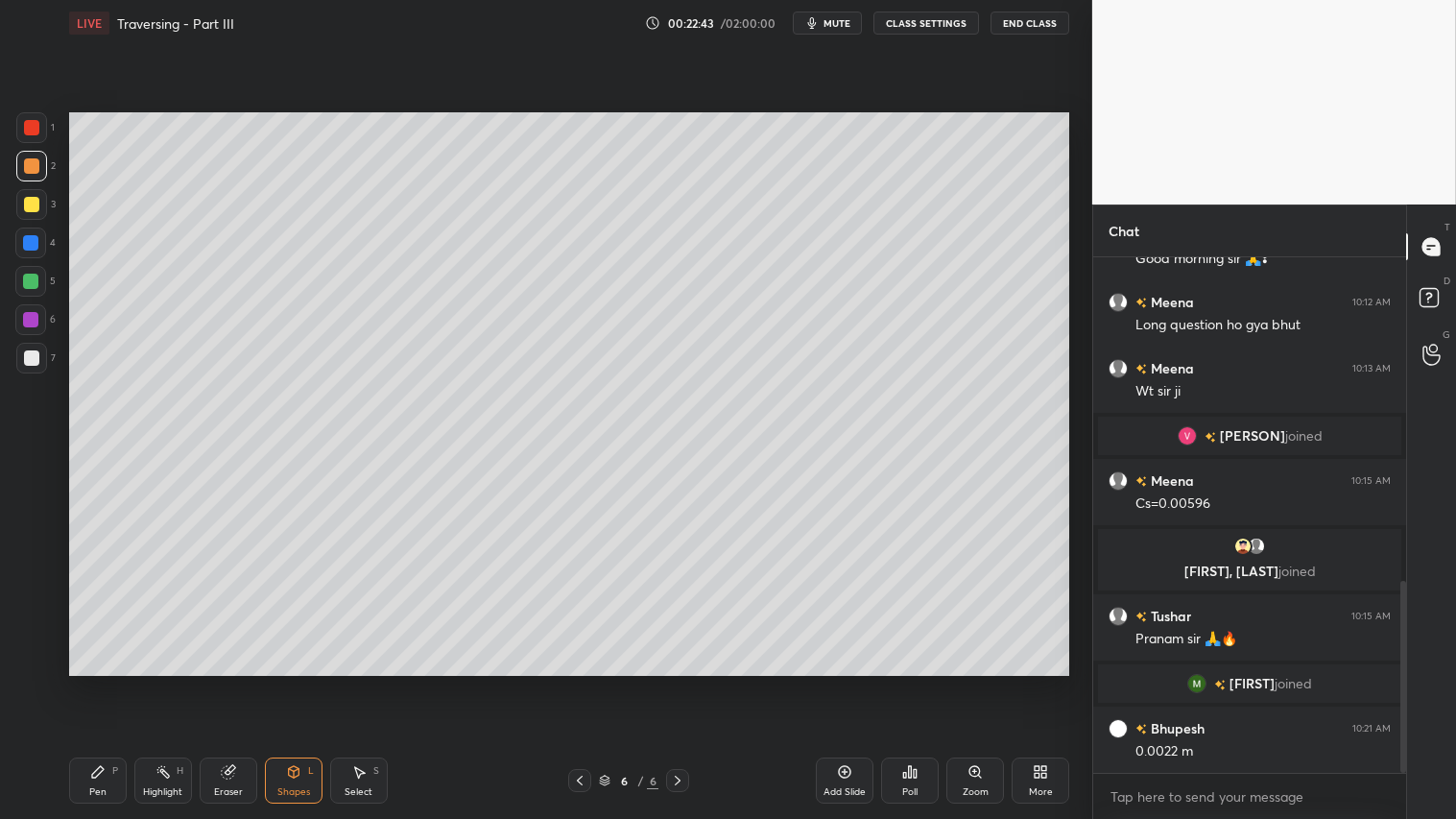 click on "Pen P" at bounding box center (98, 781) 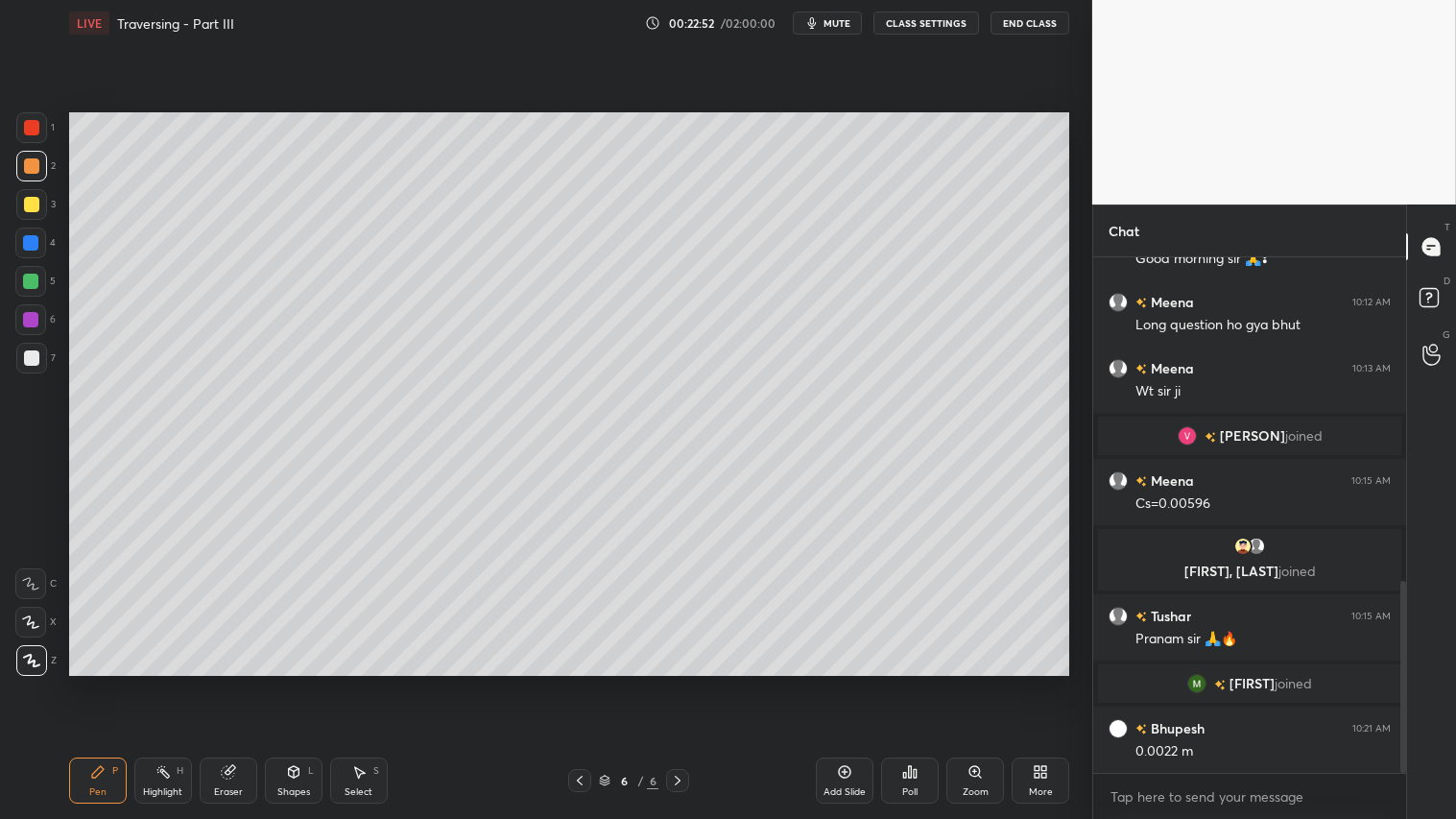 click at bounding box center (580, 781) 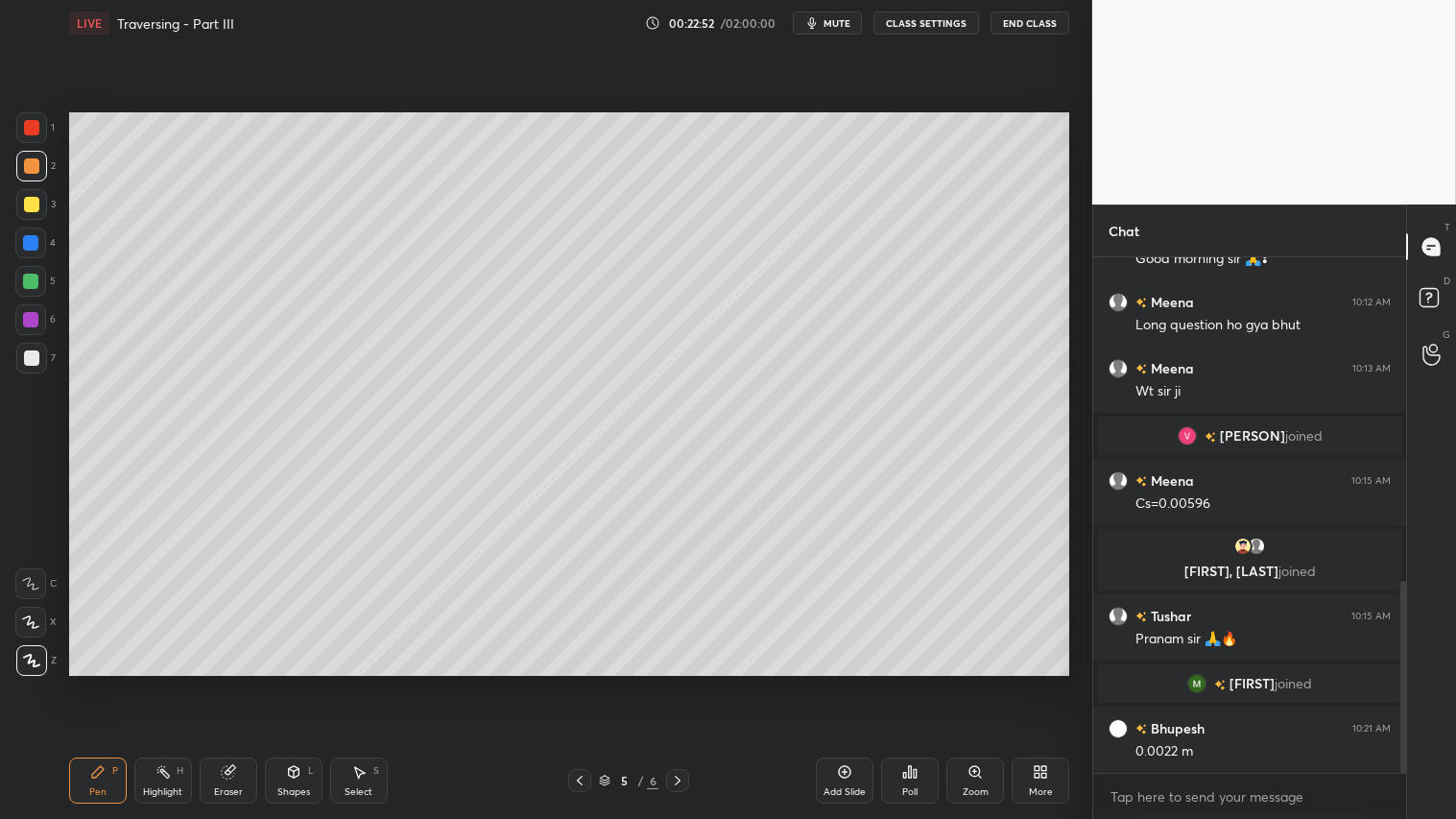 click 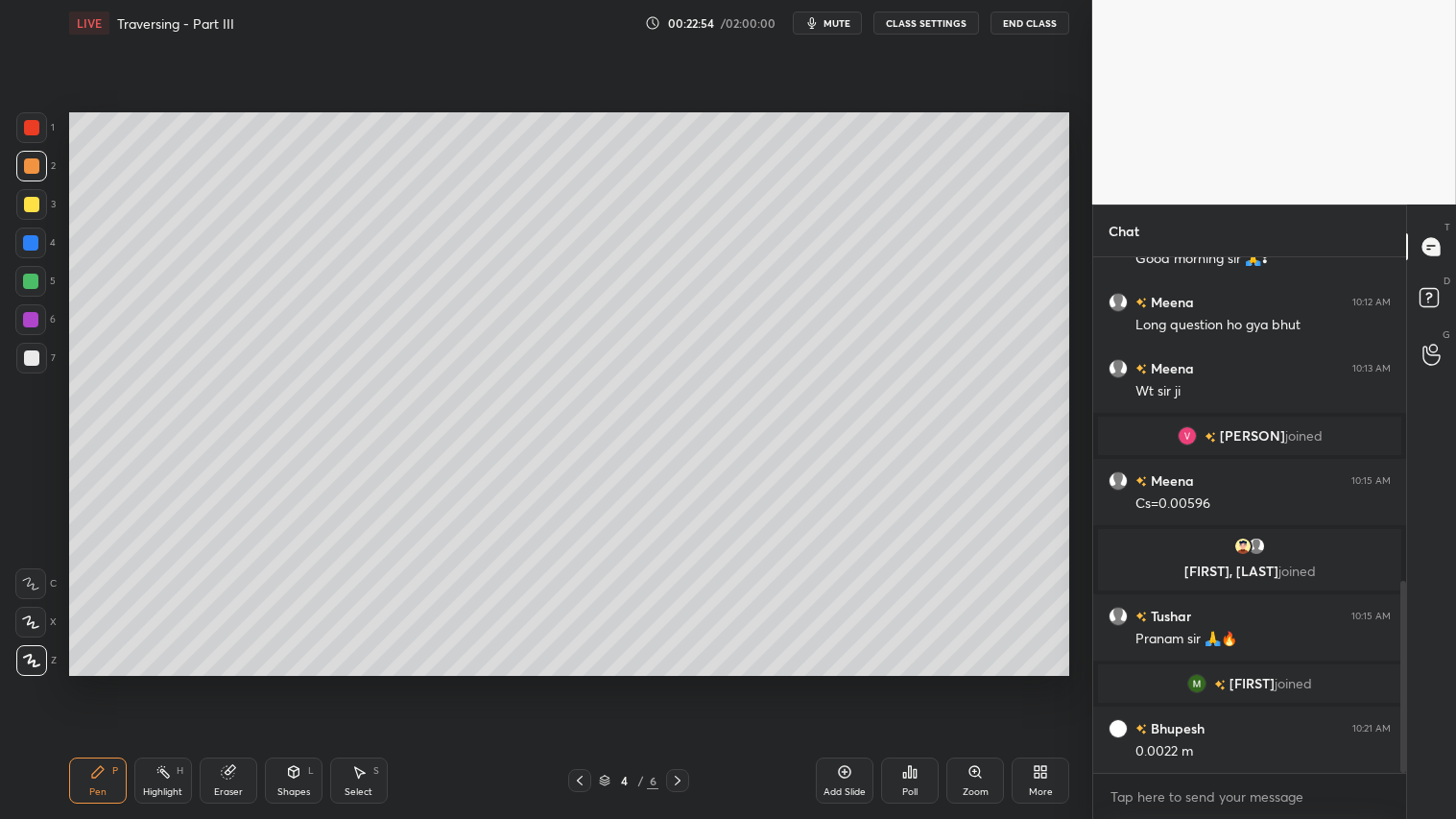 click 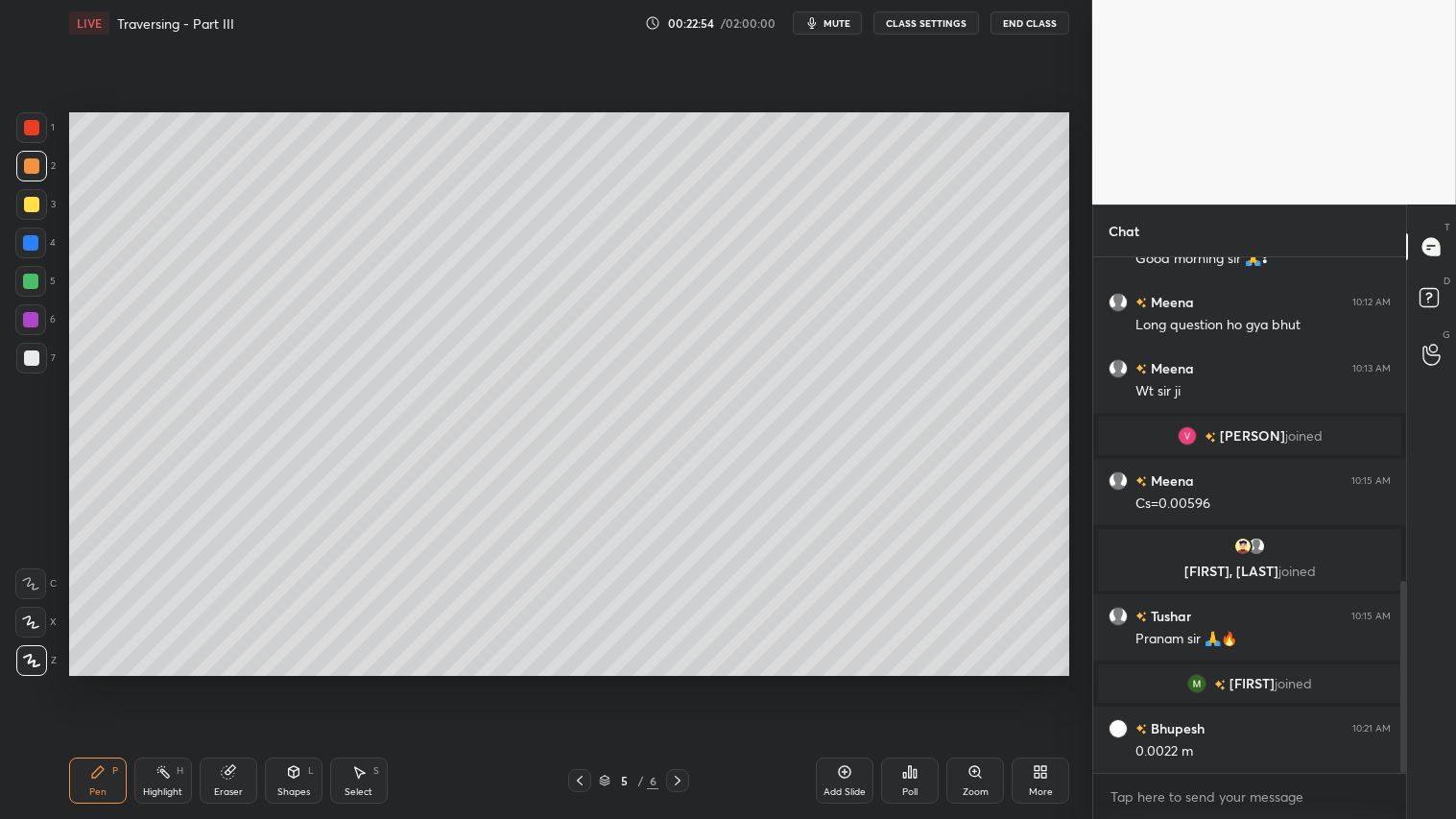 click 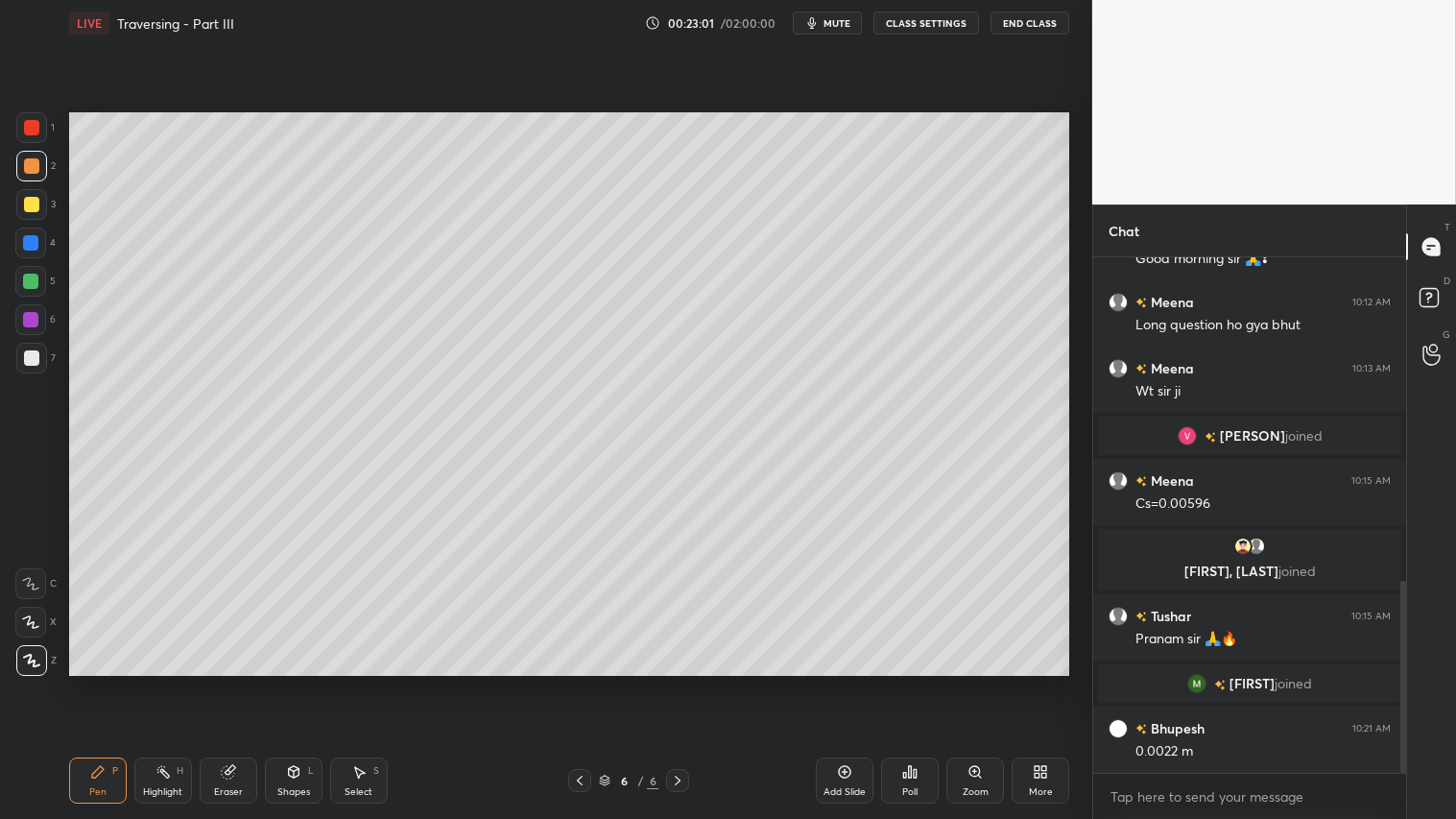 click at bounding box center (580, 781) 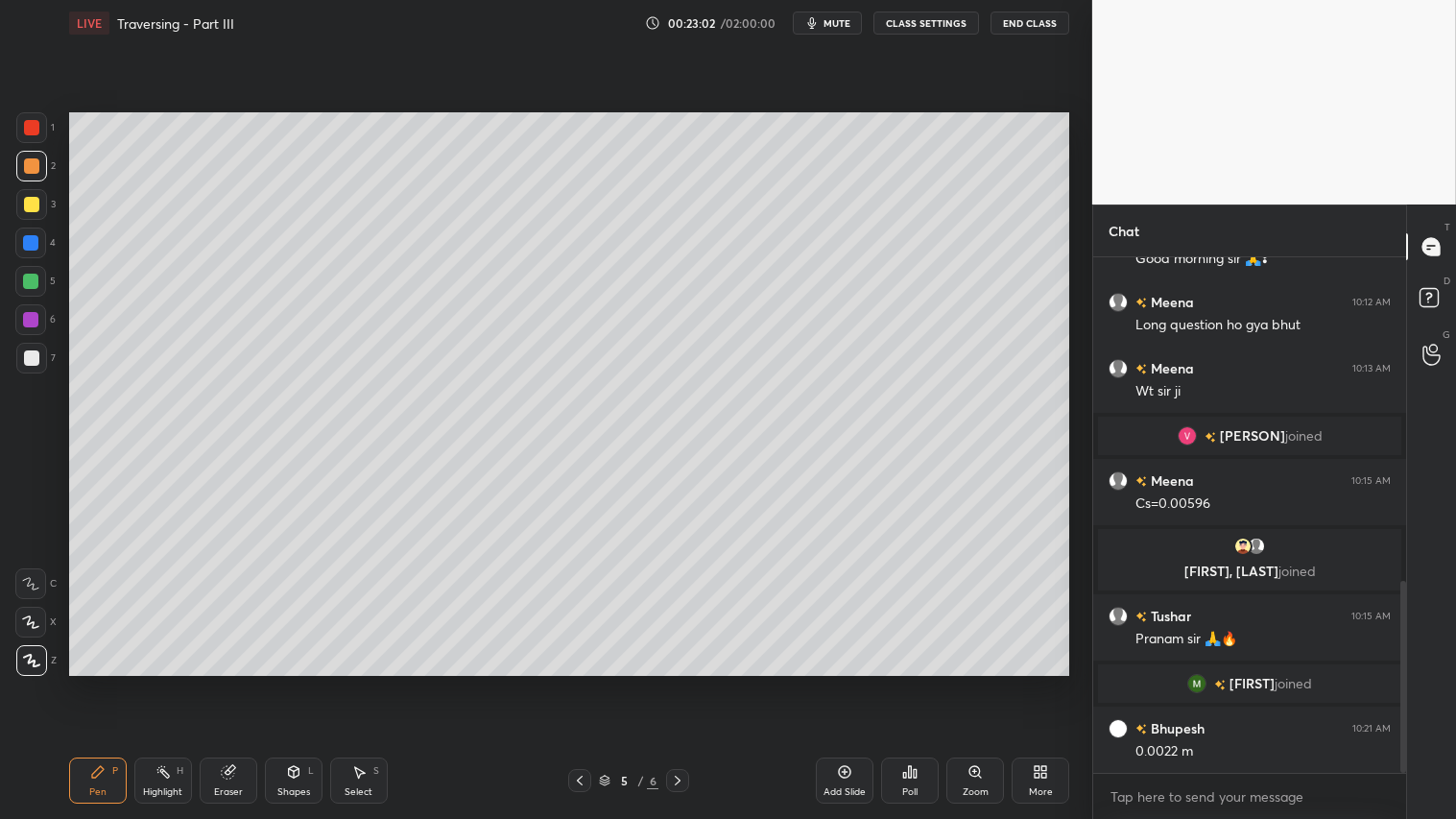 click 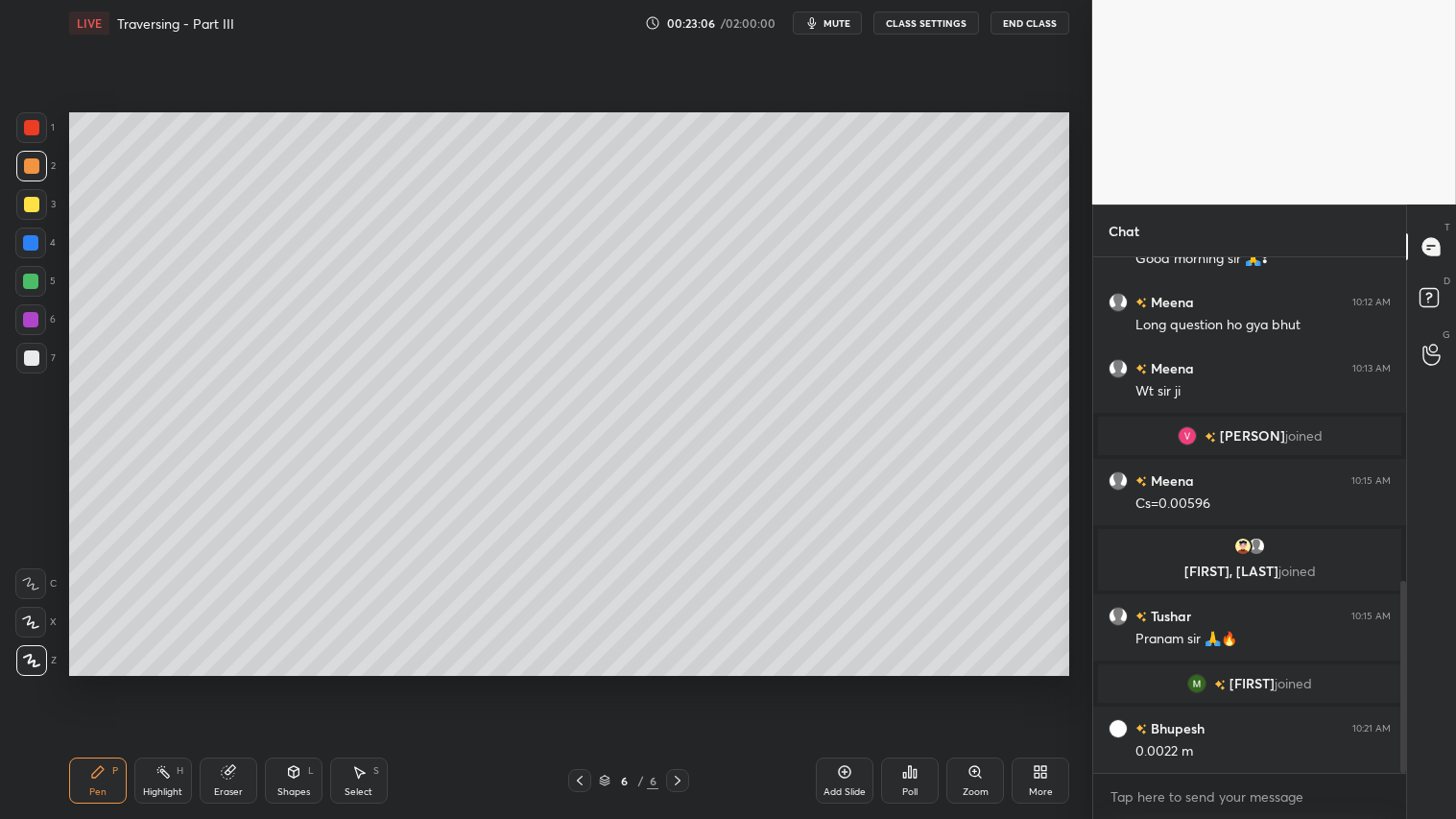 click on "Shapes L" at bounding box center [294, 781] 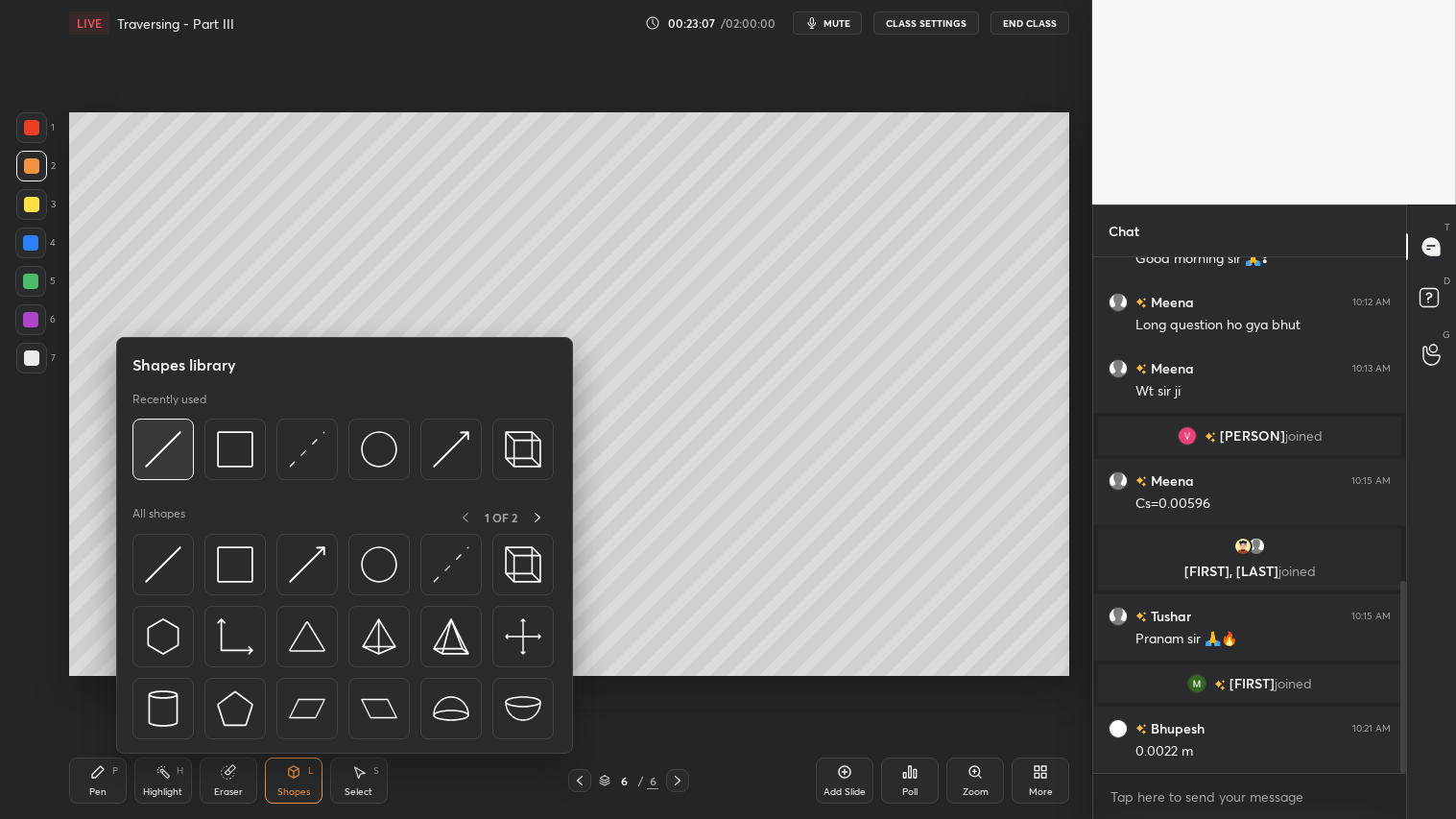 click at bounding box center [163, 449] 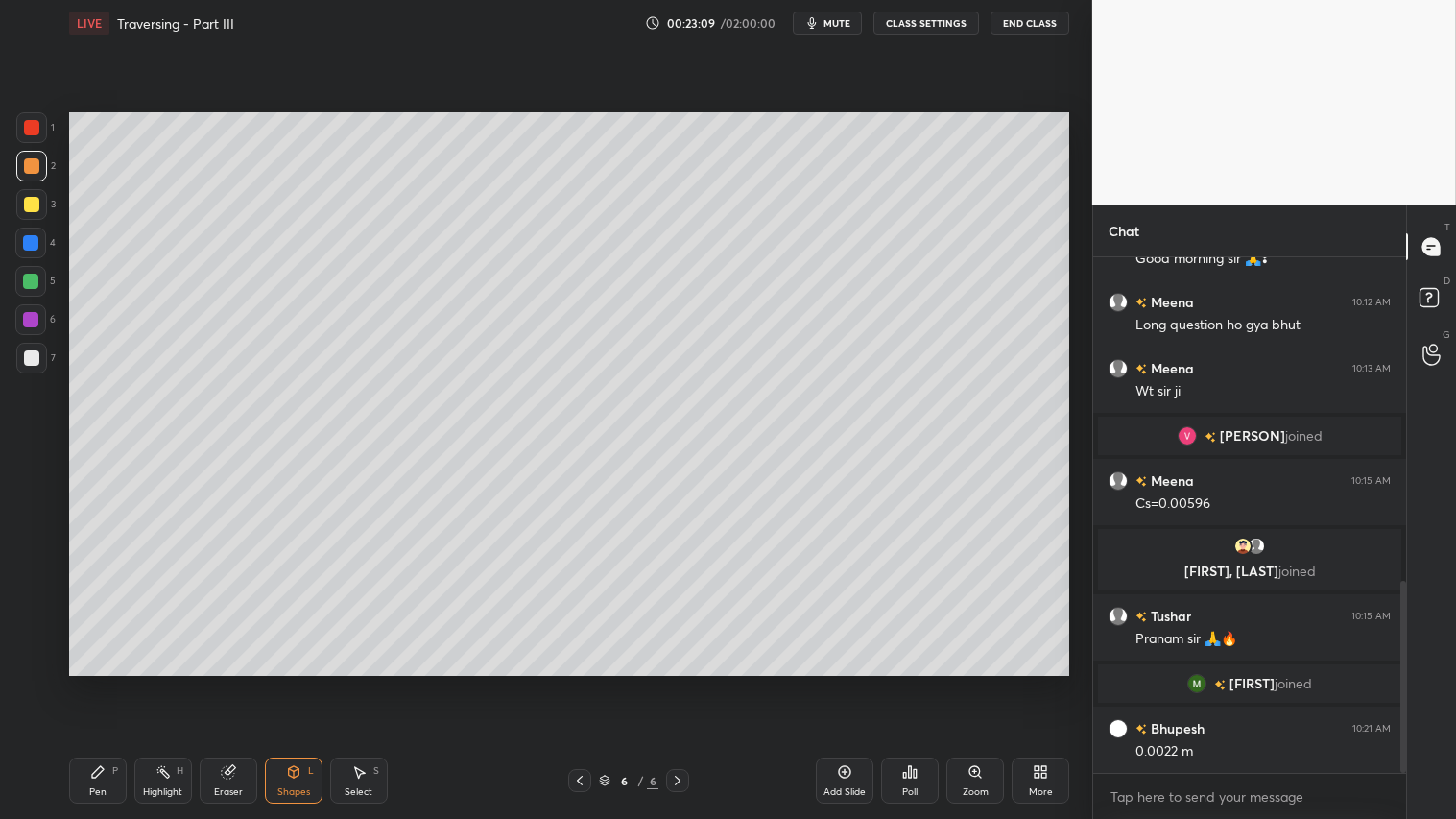 click on "Pen P" at bounding box center (98, 781) 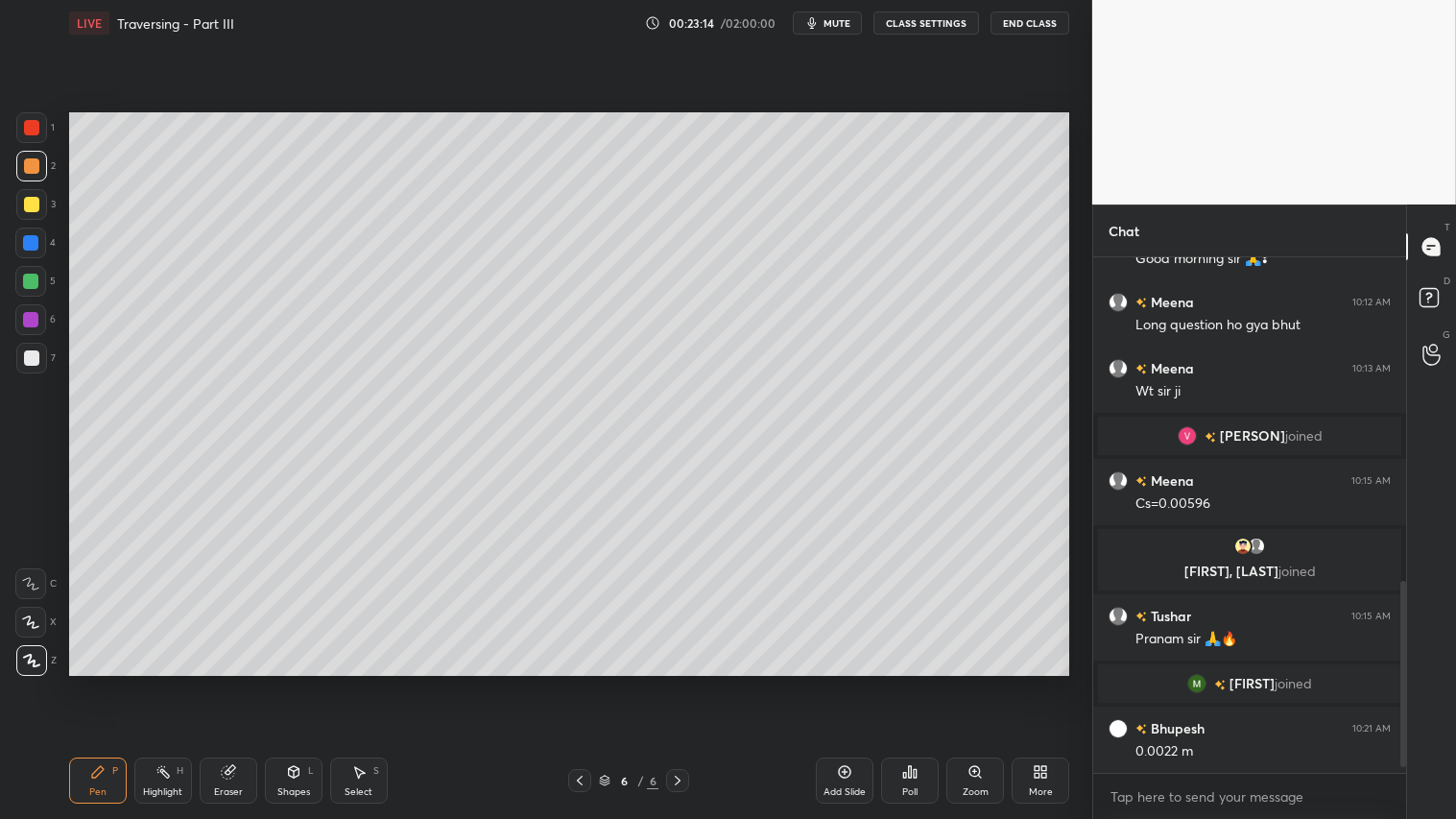scroll, scrollTop: 914, scrollLeft: 0, axis: vertical 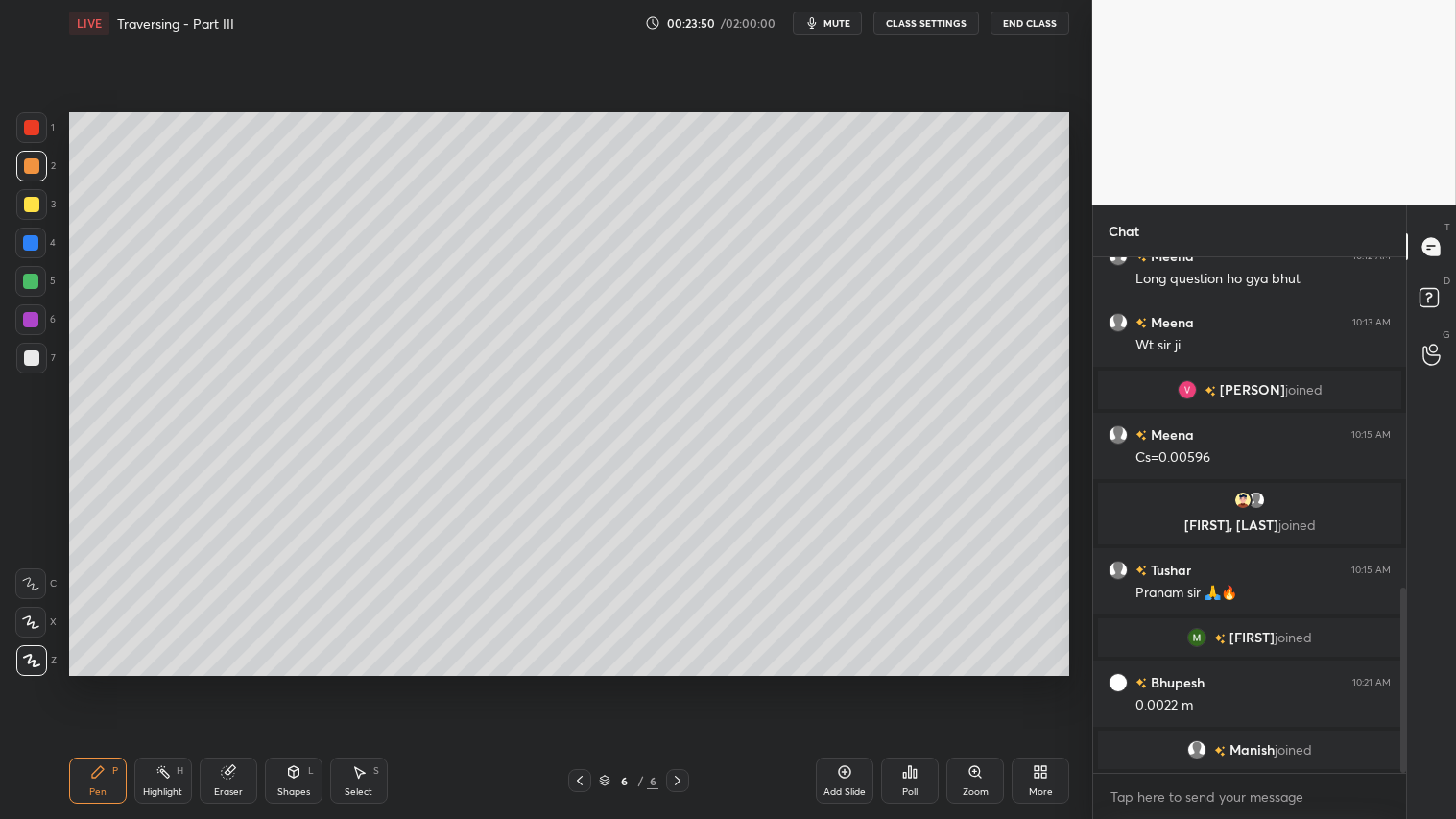 click on "Shapes L" at bounding box center (294, 781) 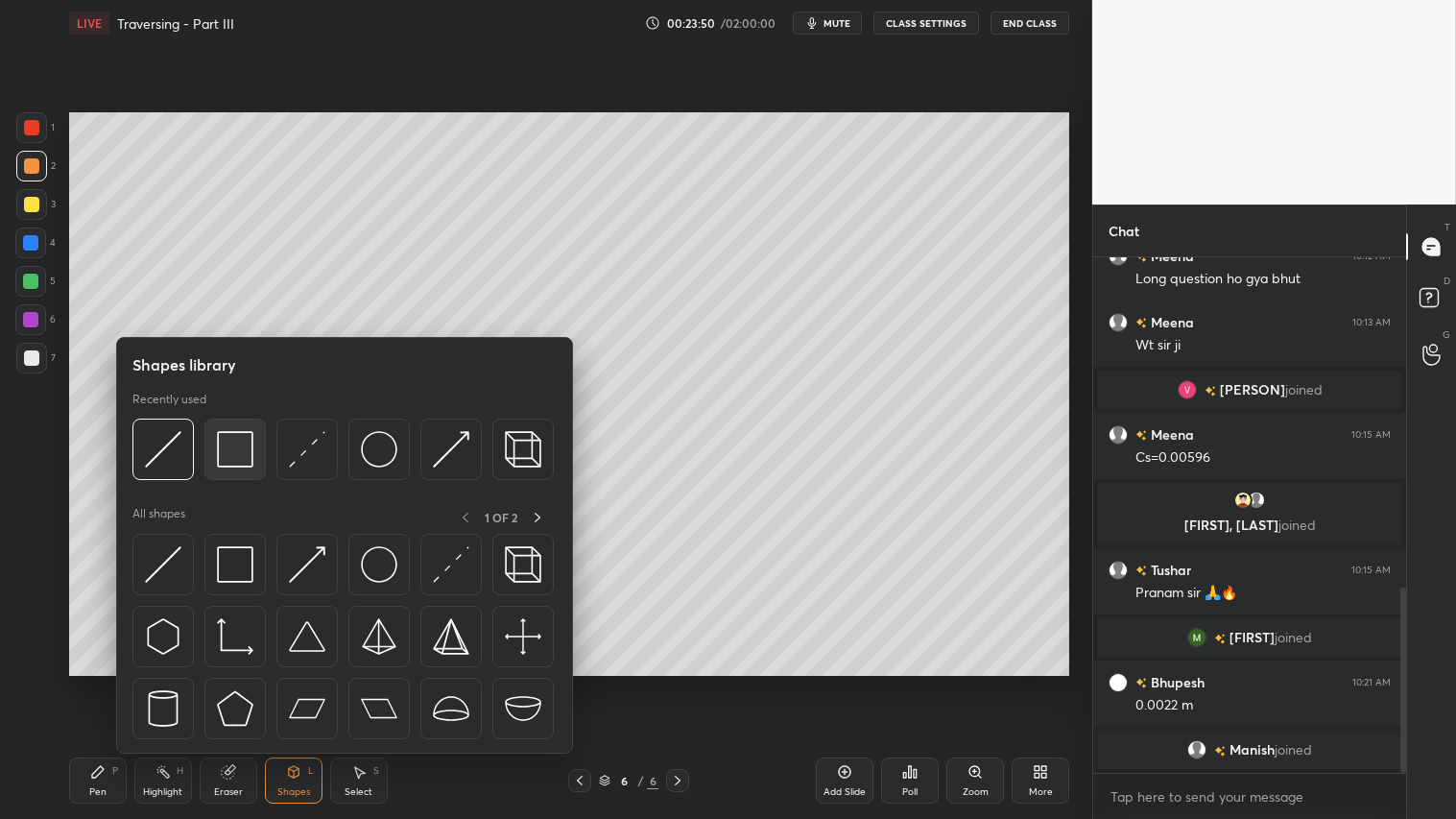 click at bounding box center (235, 449) 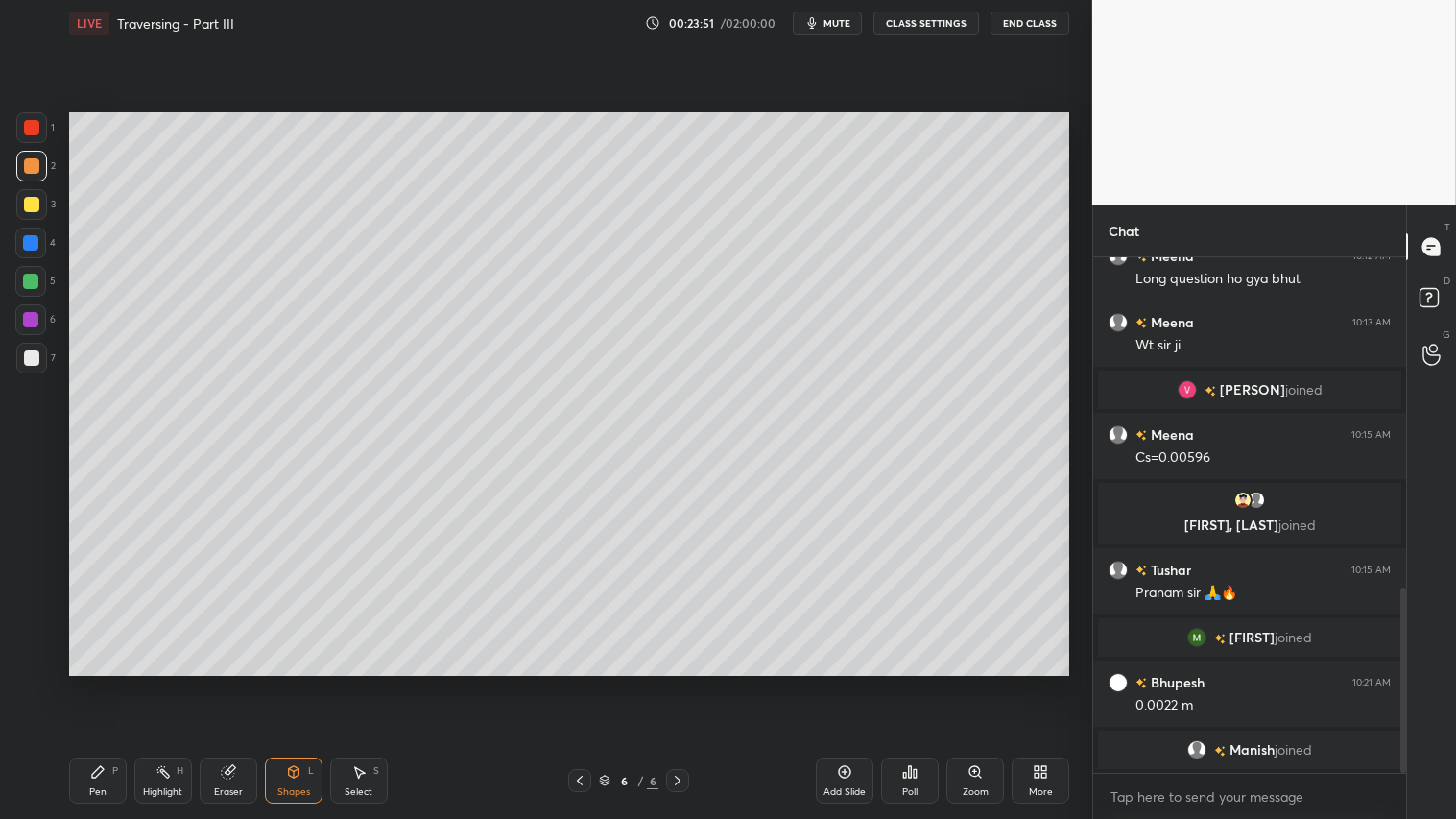 drag, startPoint x: 27, startPoint y: 357, endPoint x: 67, endPoint y: 434, distance: 86.76981 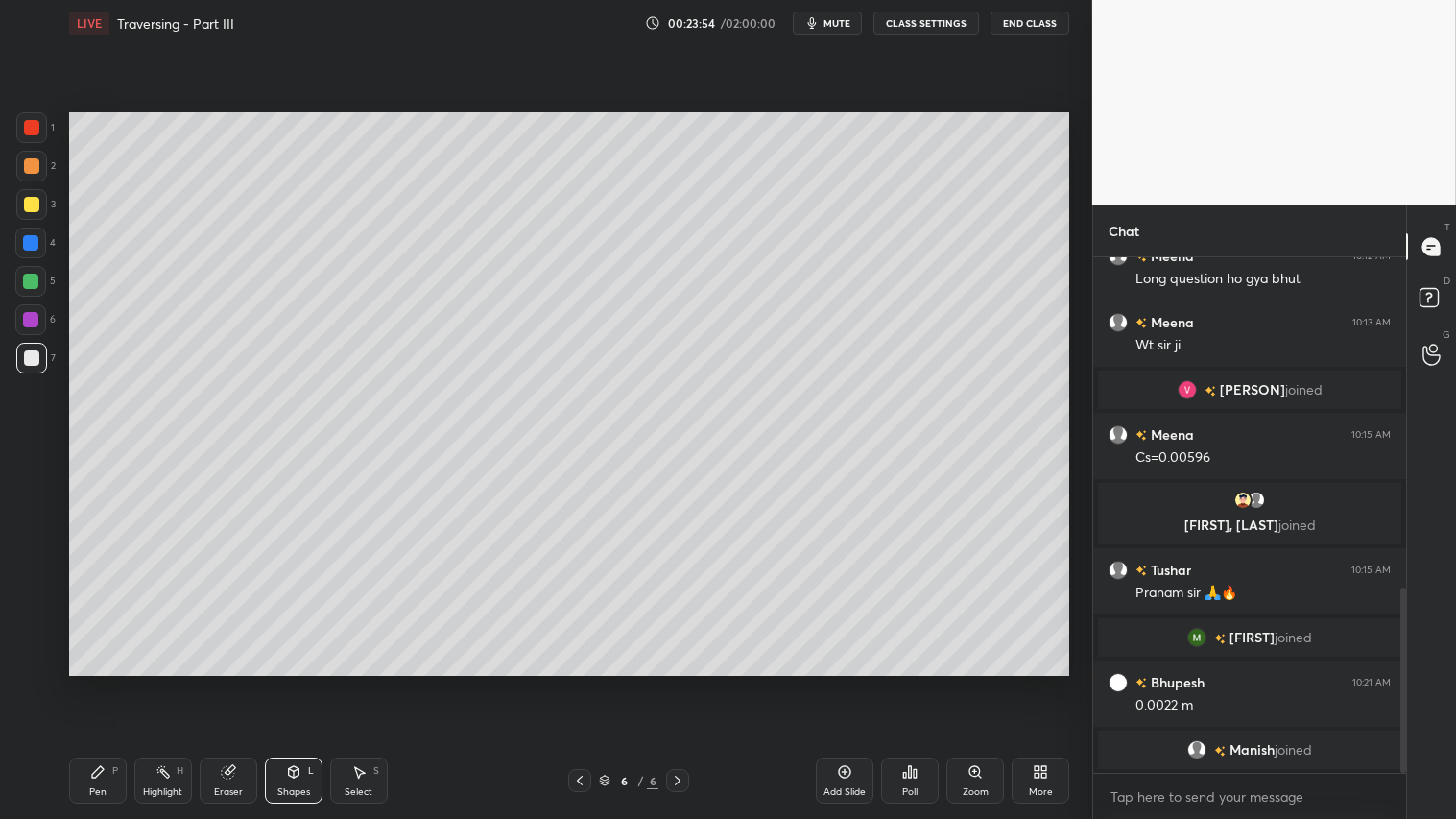 click at bounding box center (32, 166) 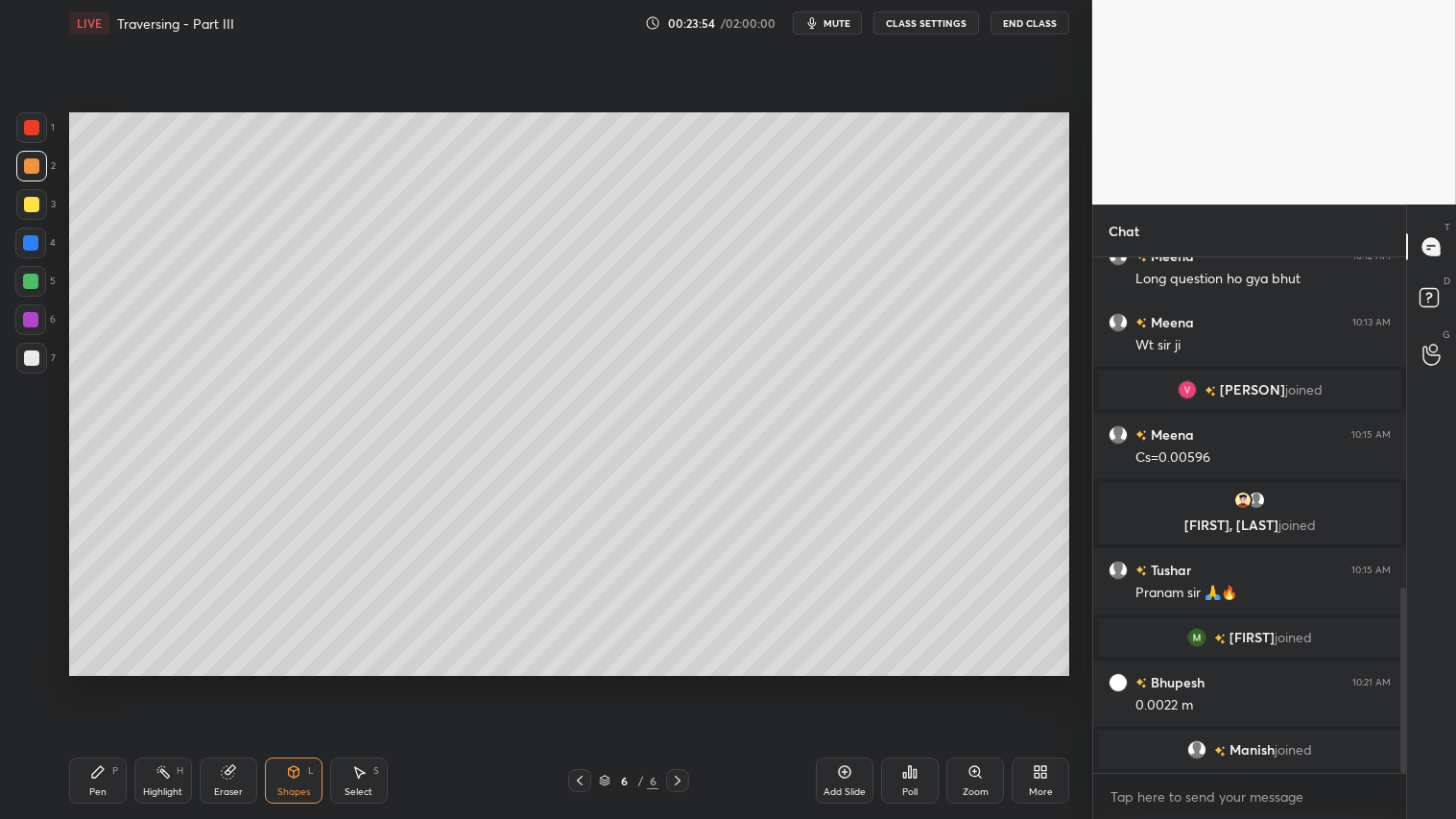 click on "Pen P" at bounding box center [98, 781] 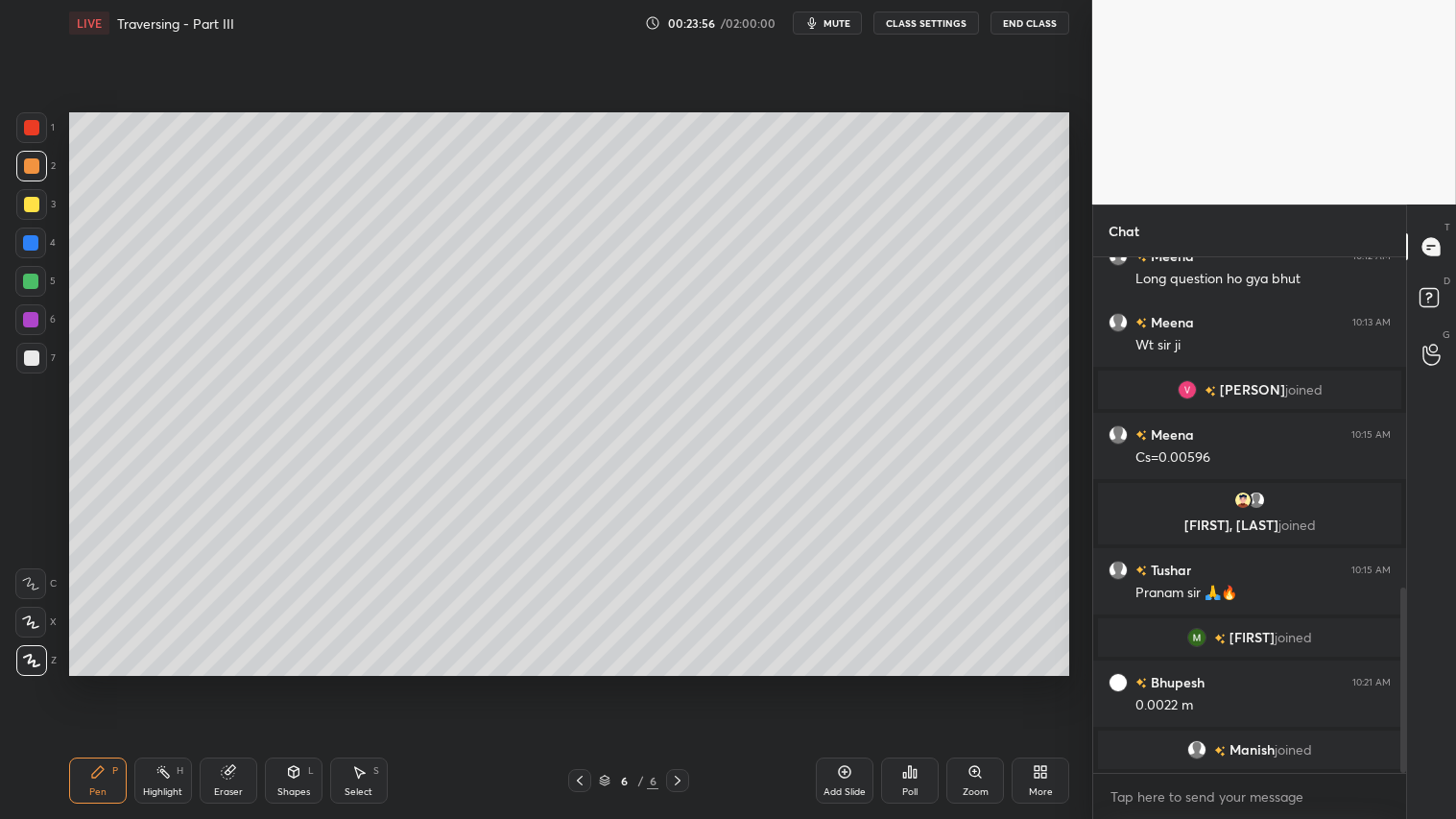 click 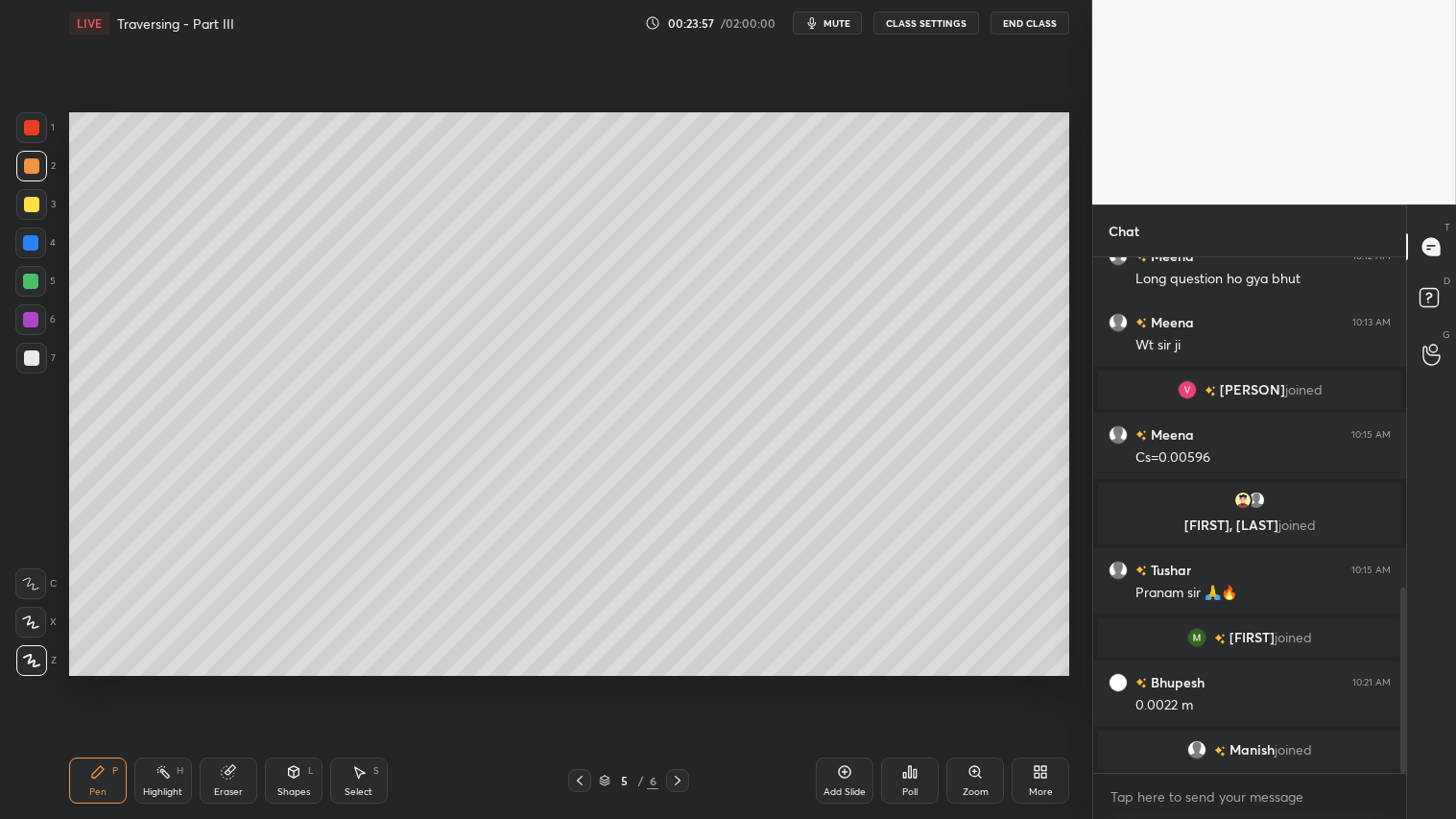 click 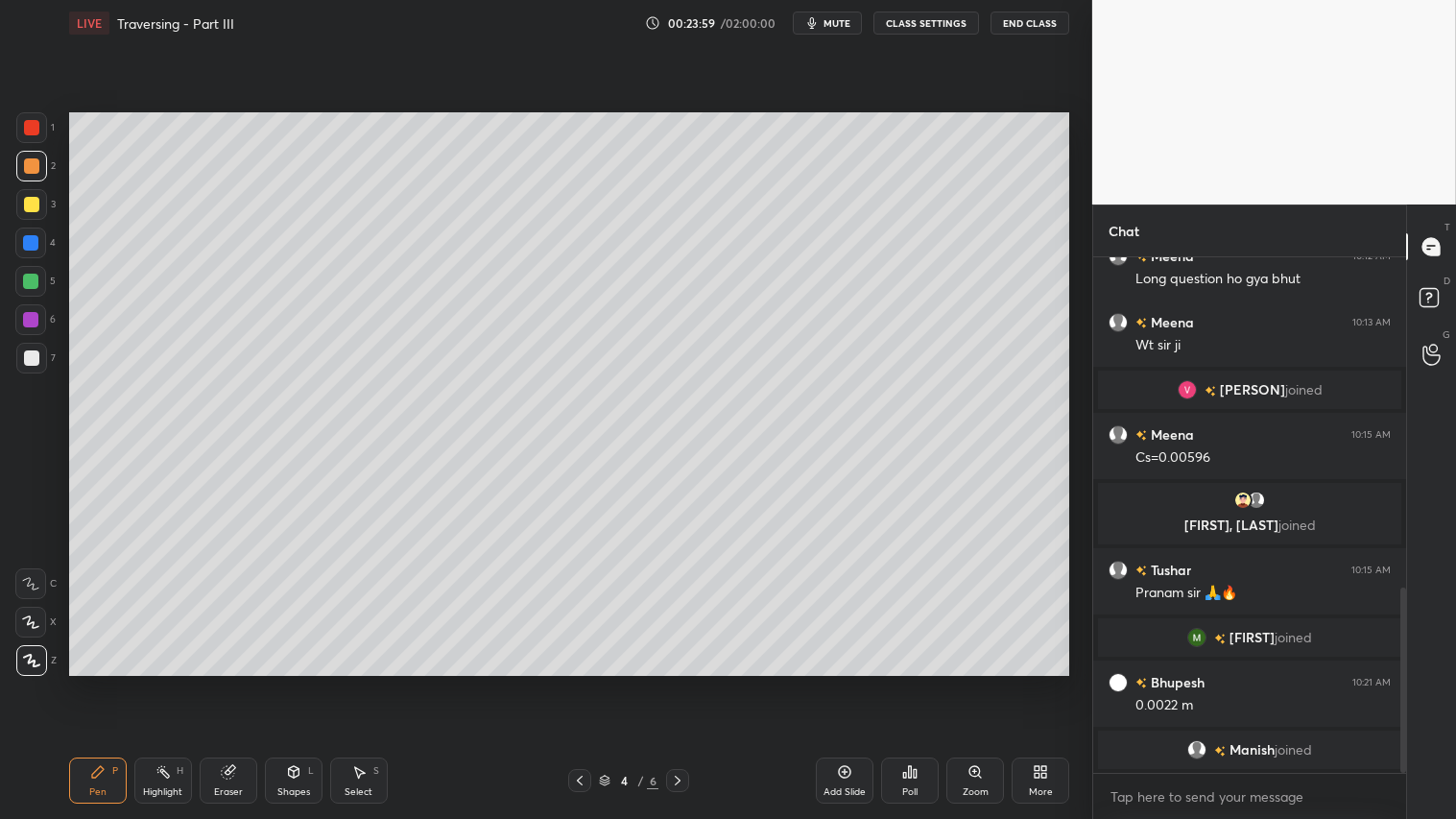click 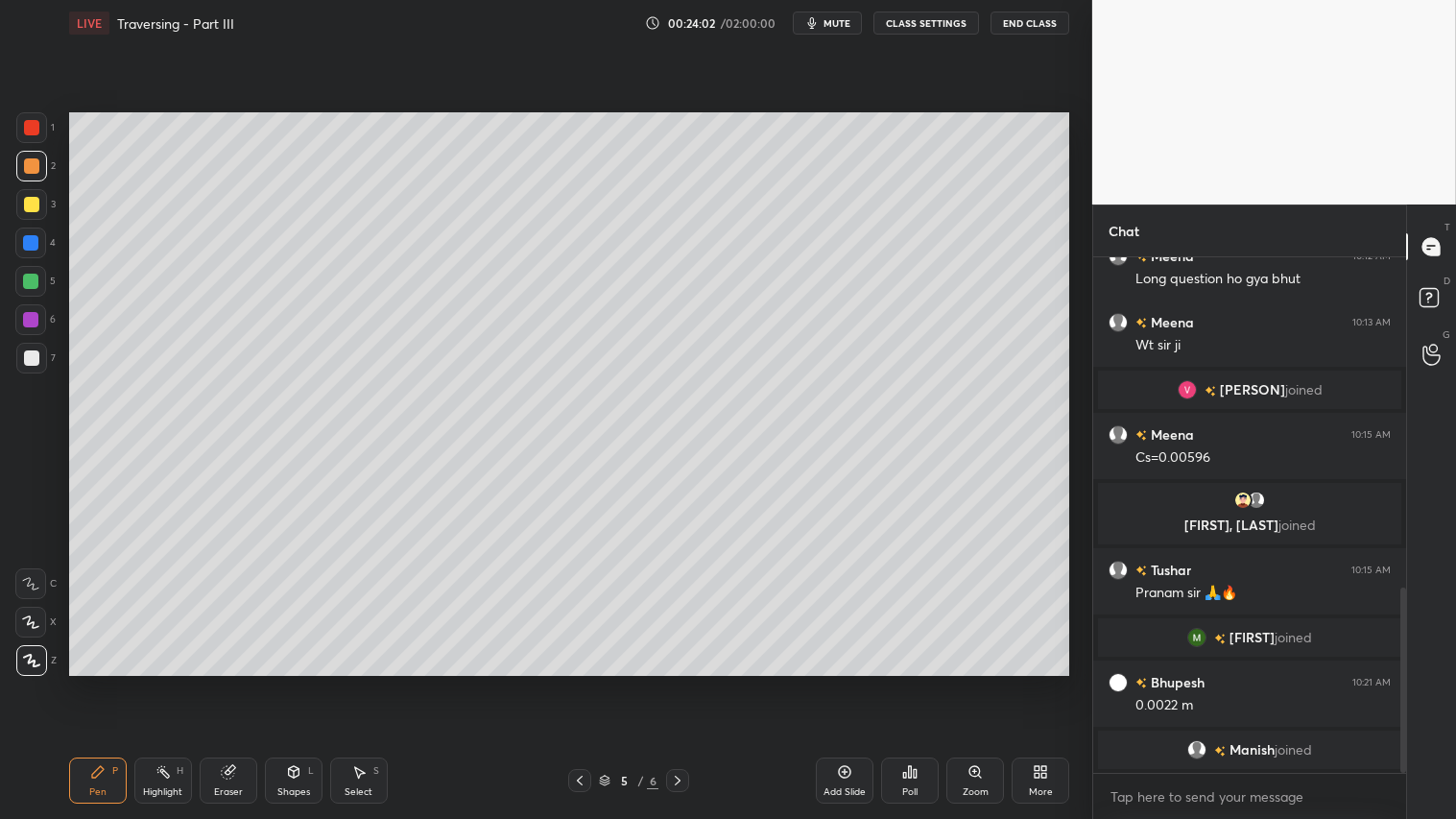 click 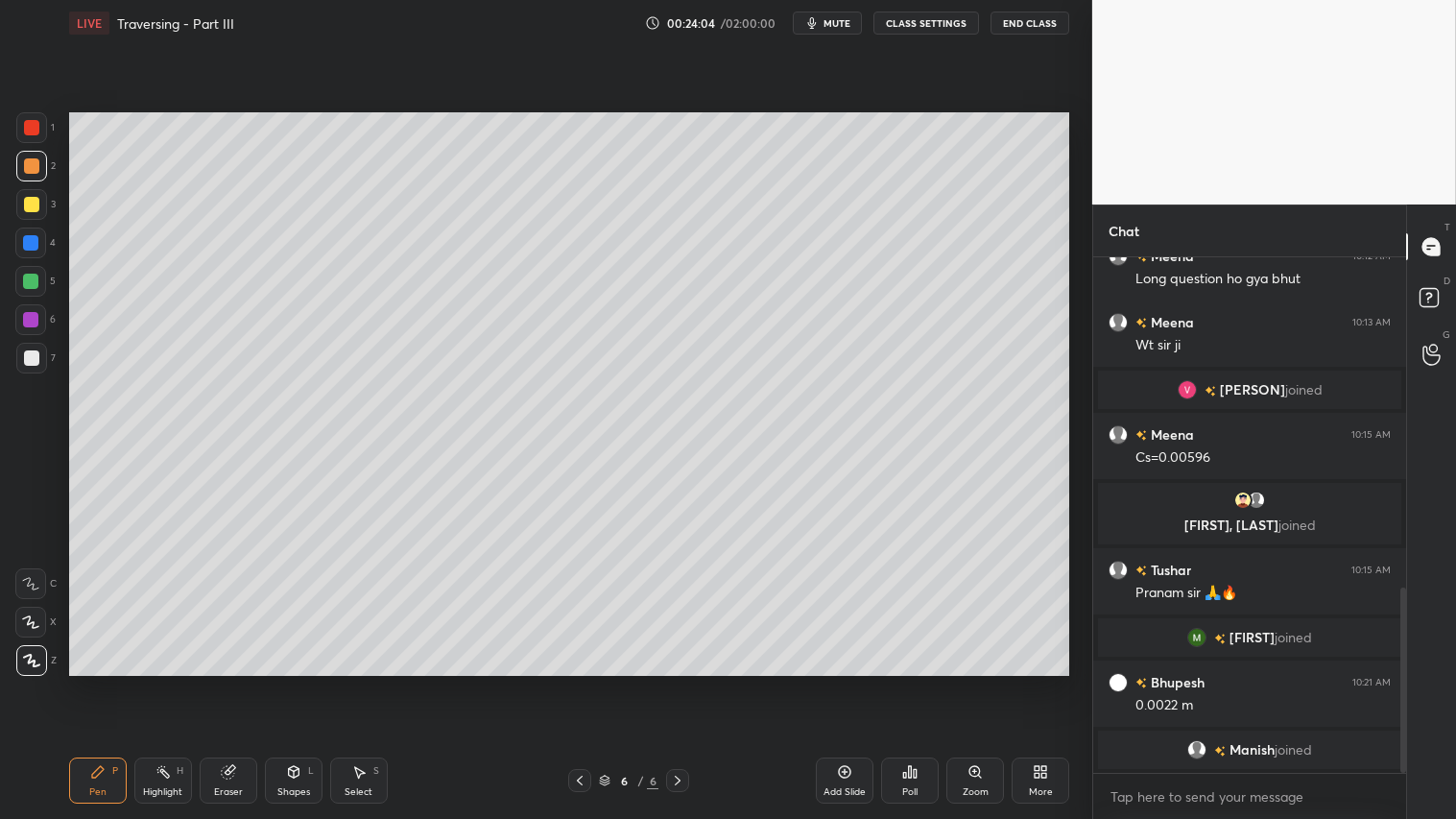 click at bounding box center (32, 166) 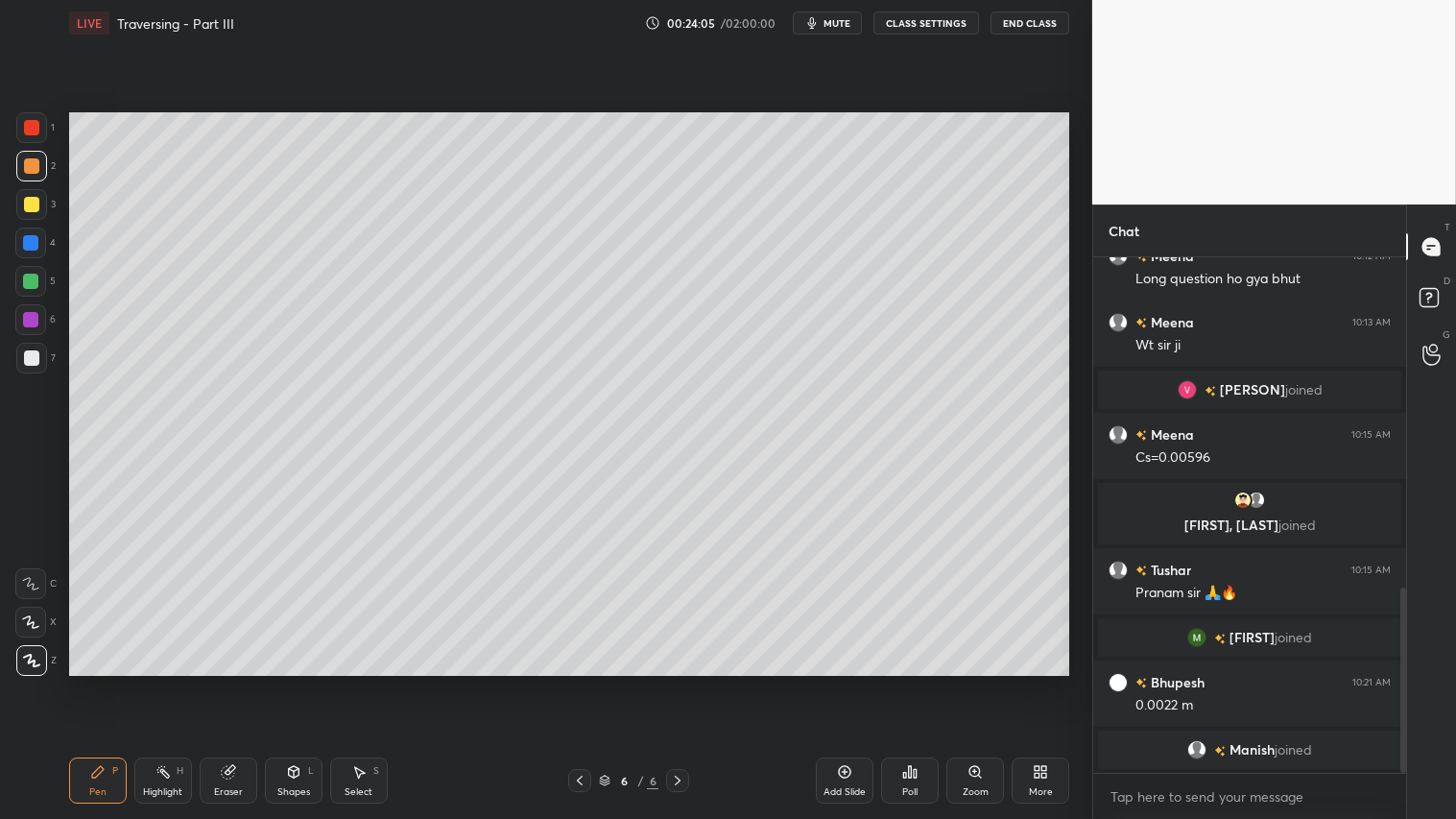 drag, startPoint x: 847, startPoint y: 784, endPoint x: 840, endPoint y: 776, distance: 10.6301458 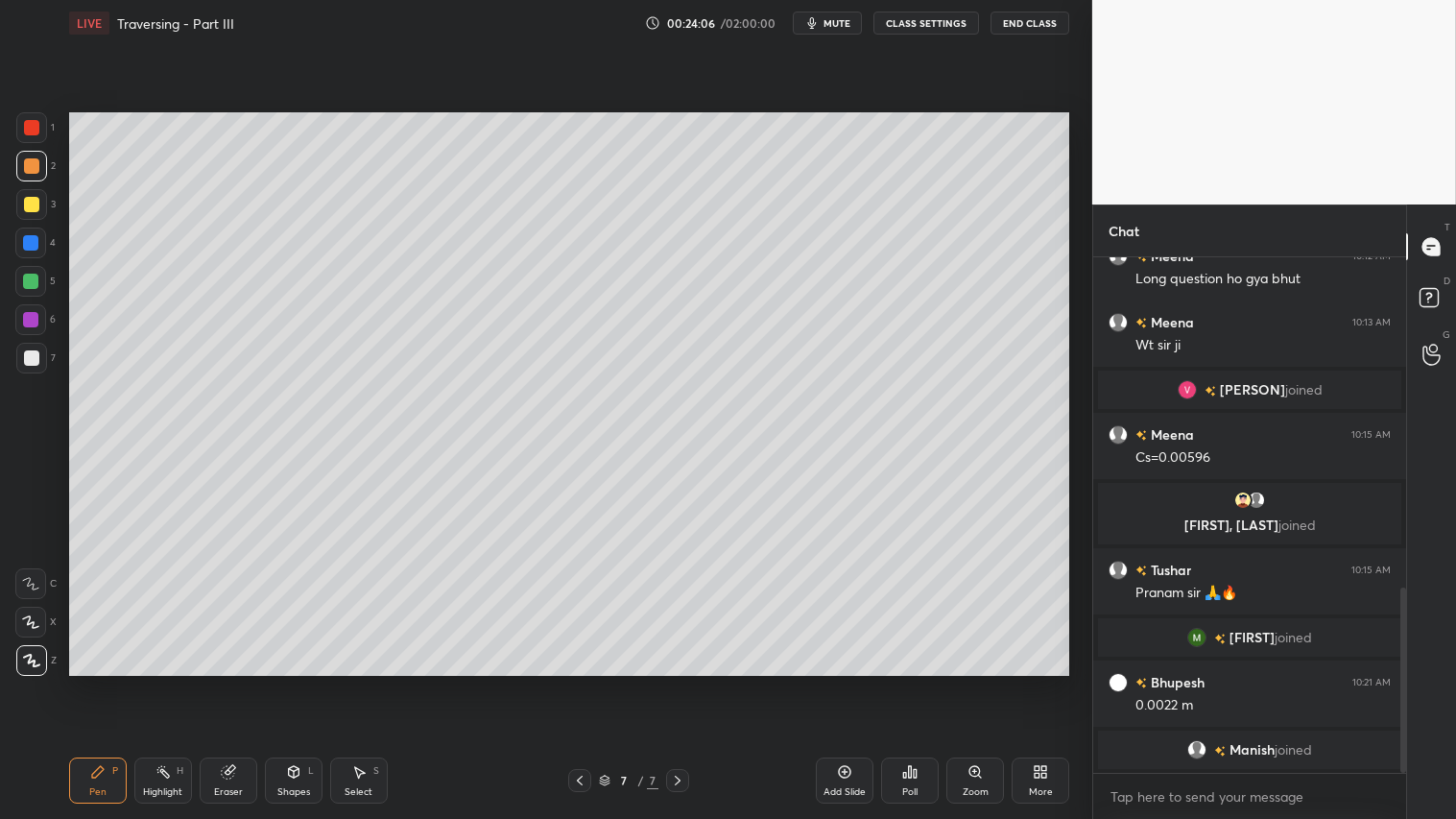 click 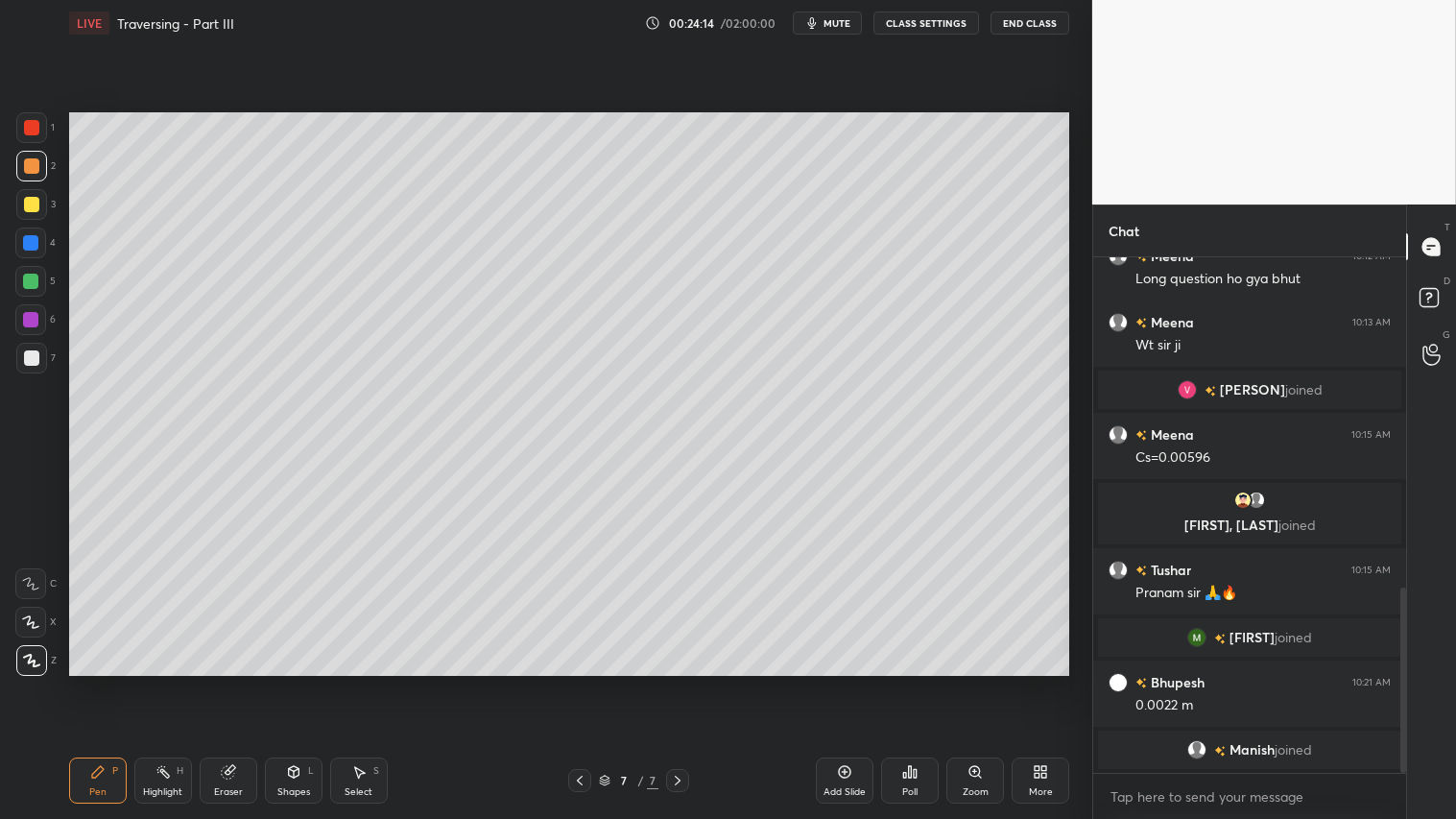 click on "Shapes L" at bounding box center [294, 781] 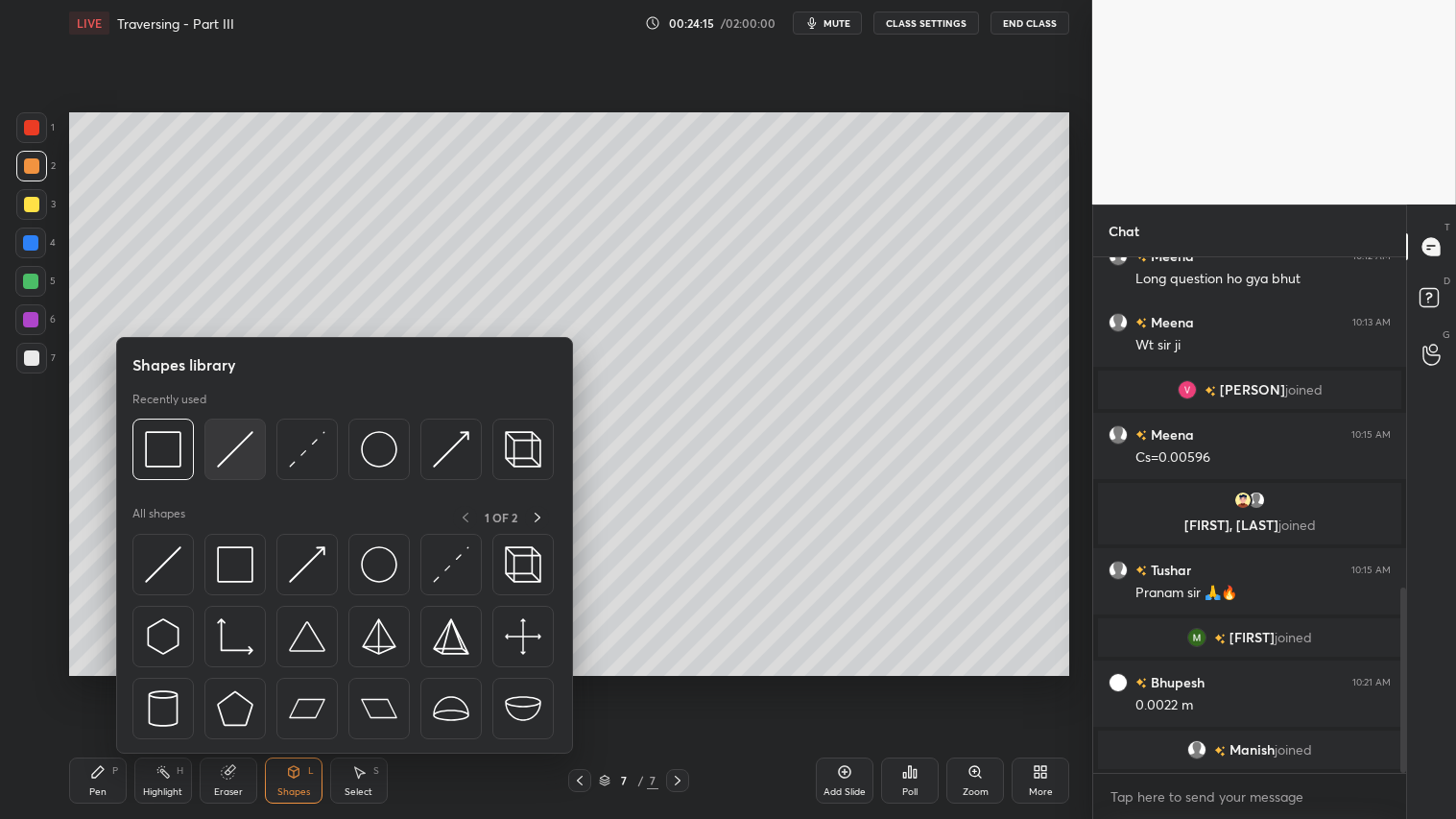 click at bounding box center [235, 449] 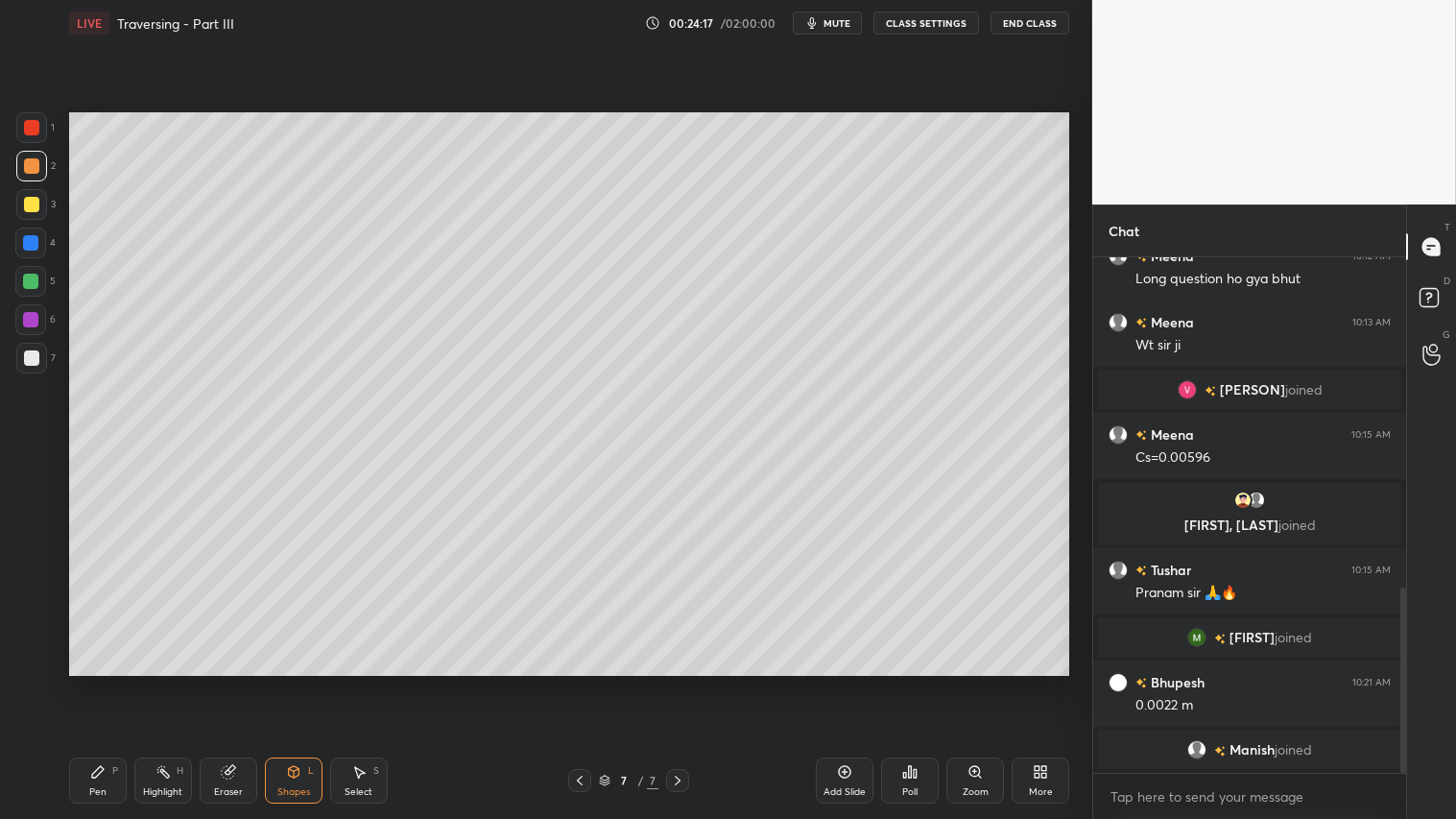 click on "Pen" at bounding box center (98, 792) 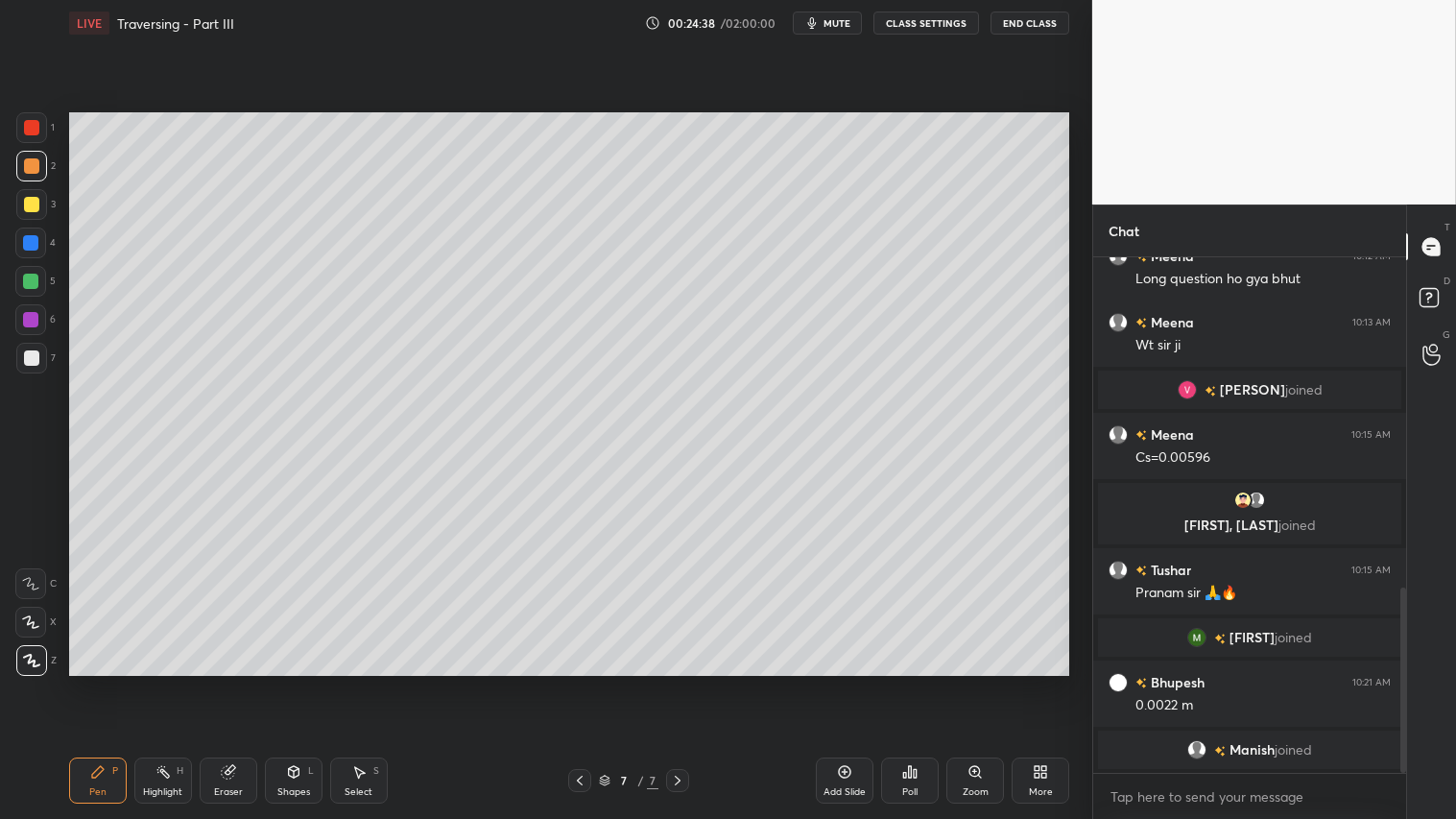 click 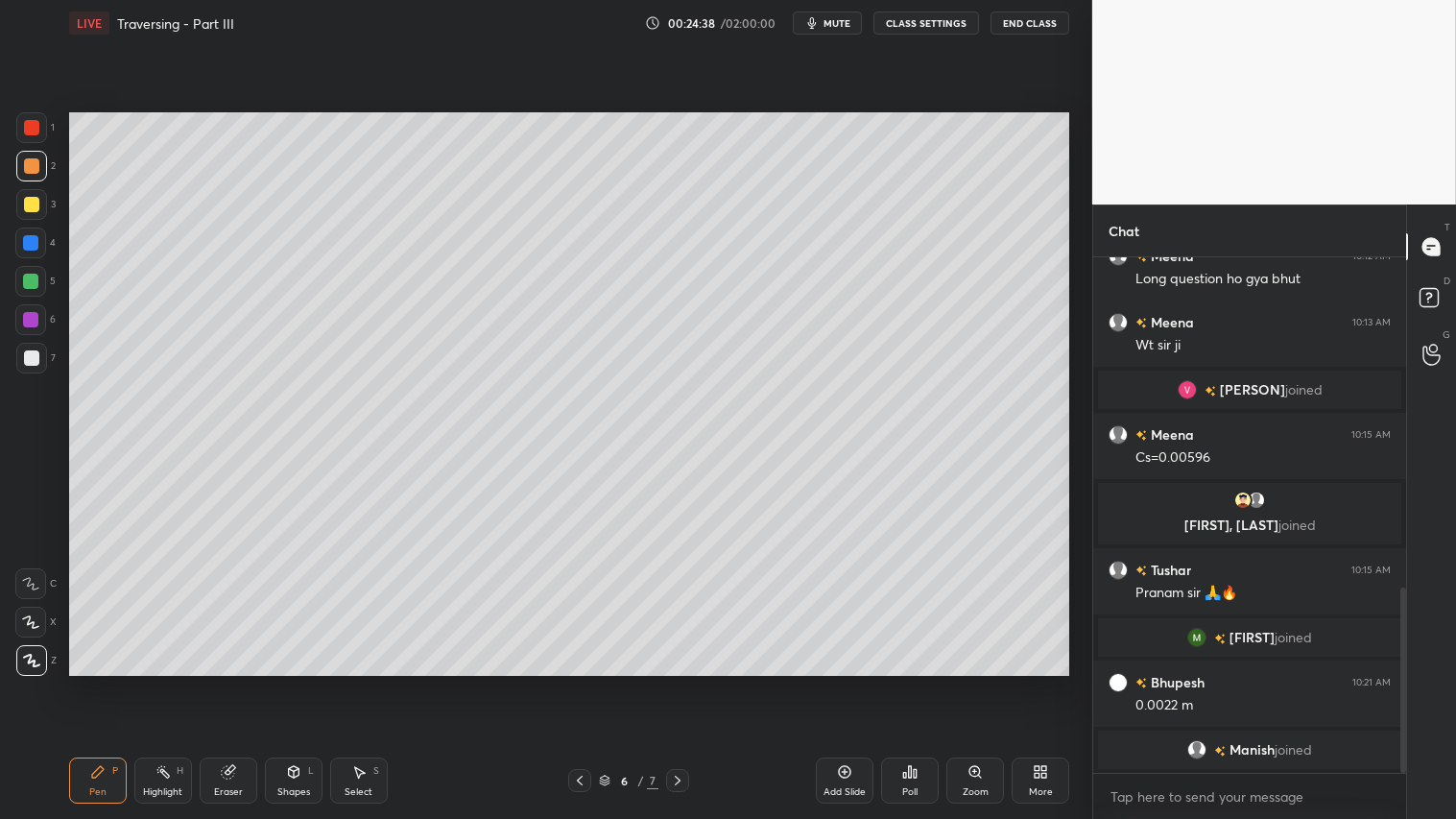 click 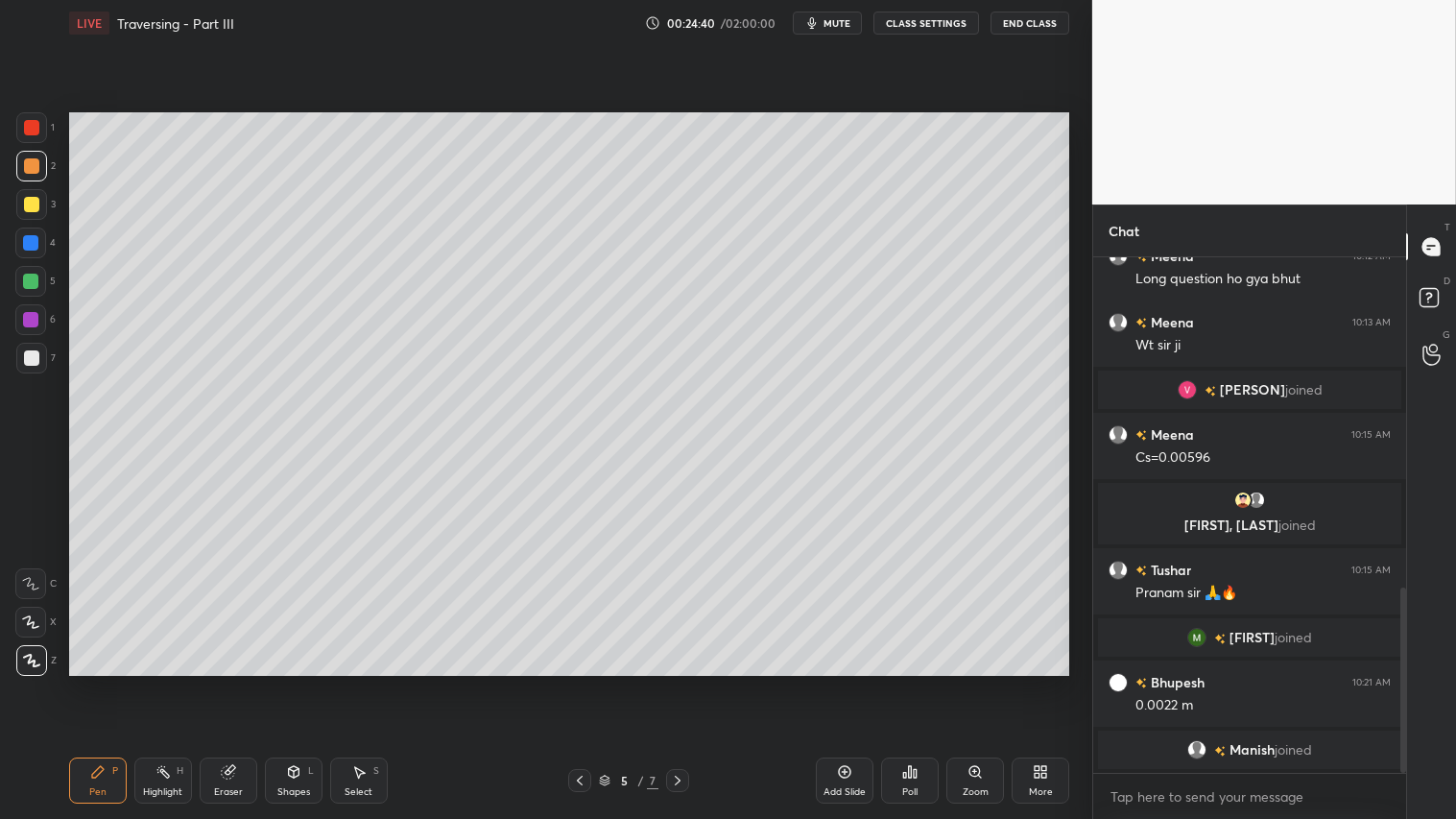 click 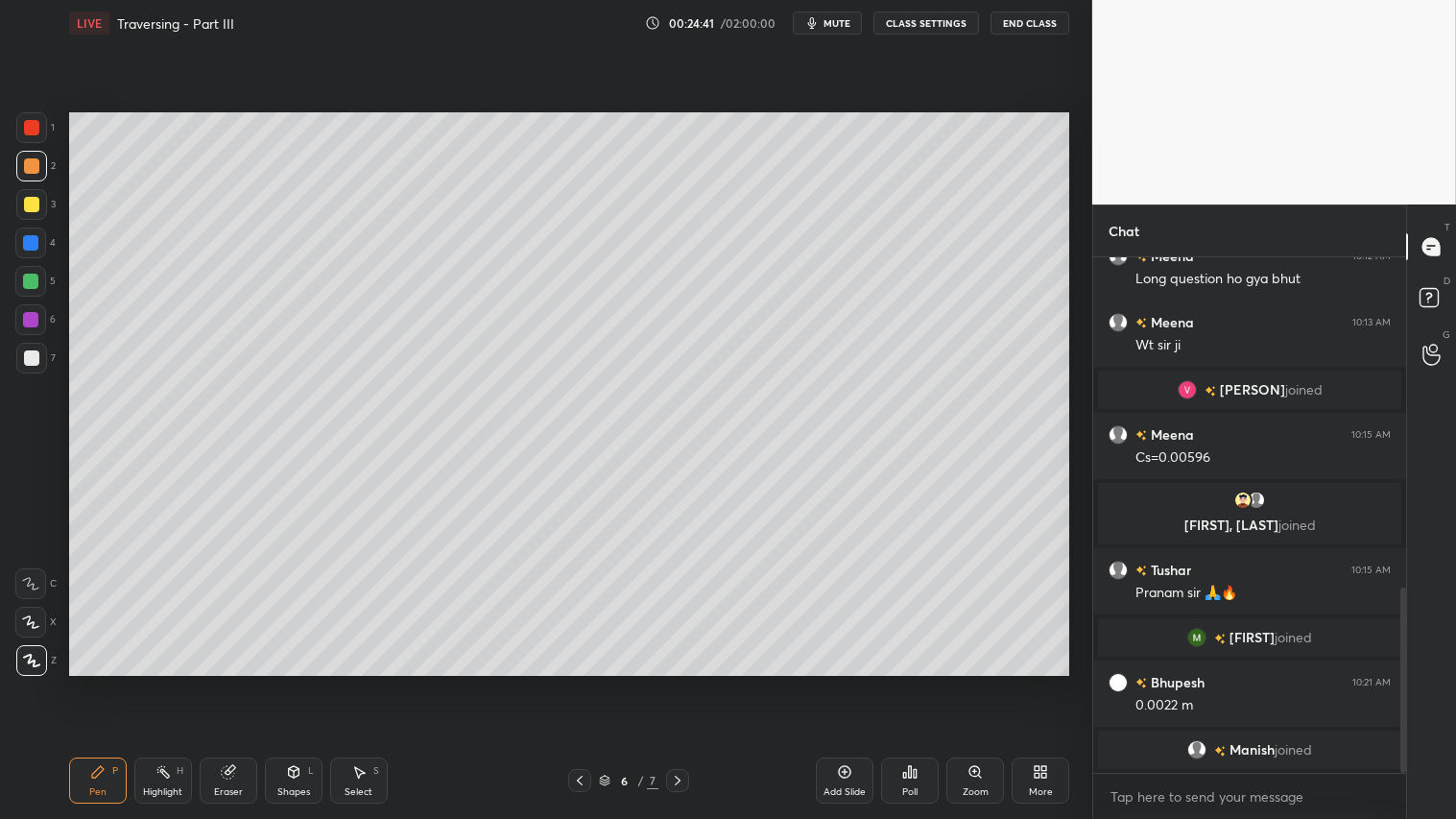 click 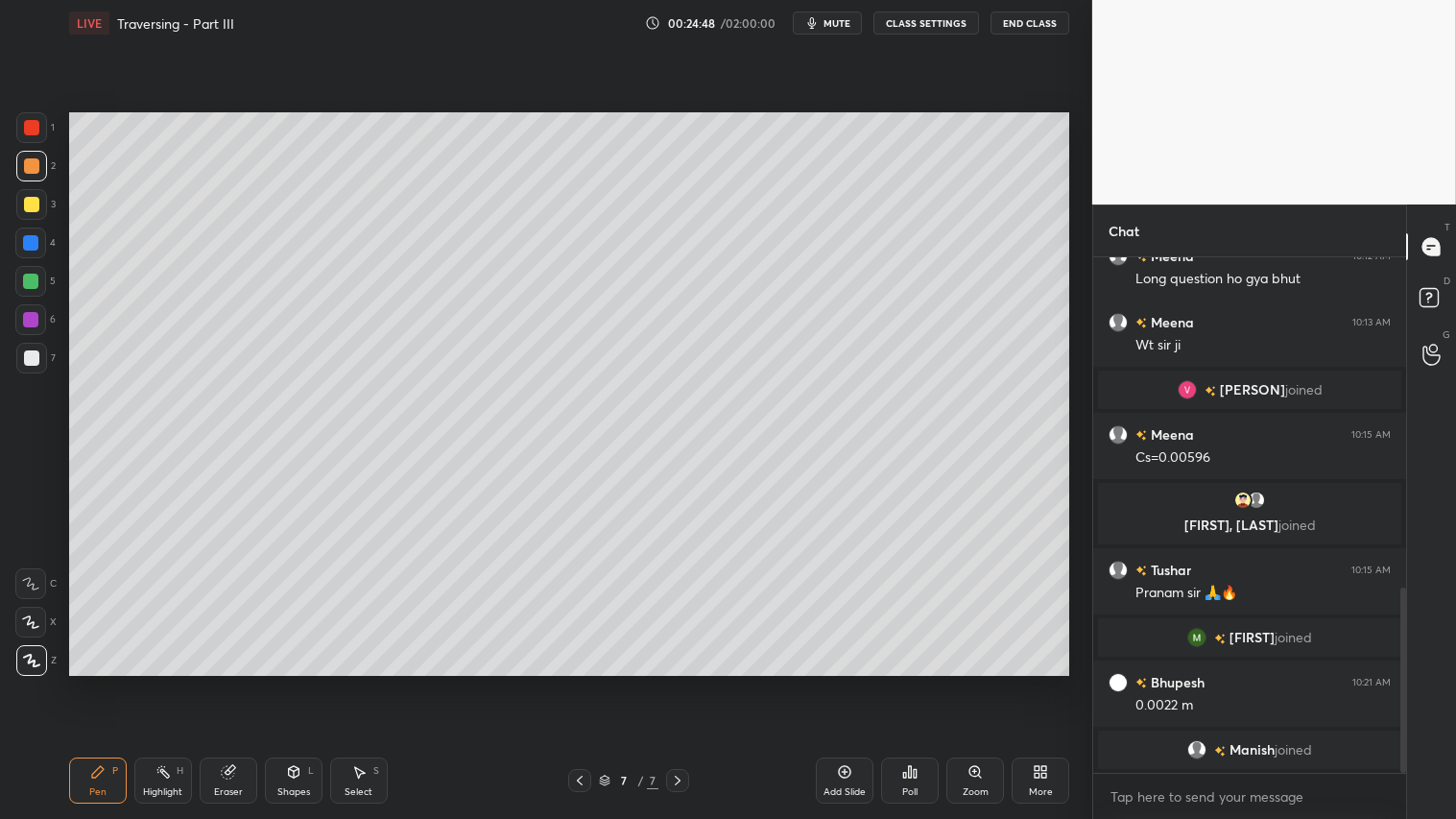 click 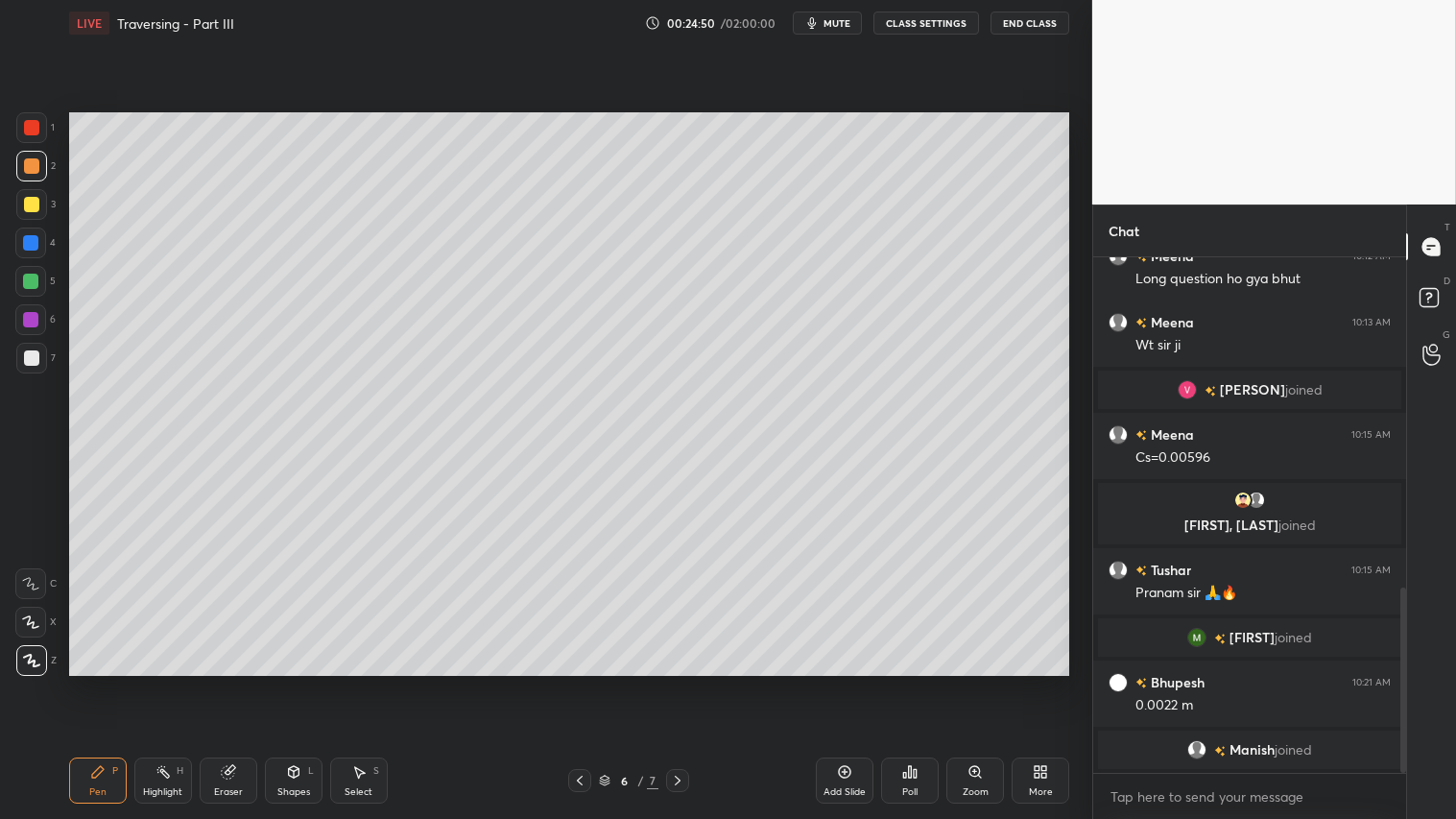 click 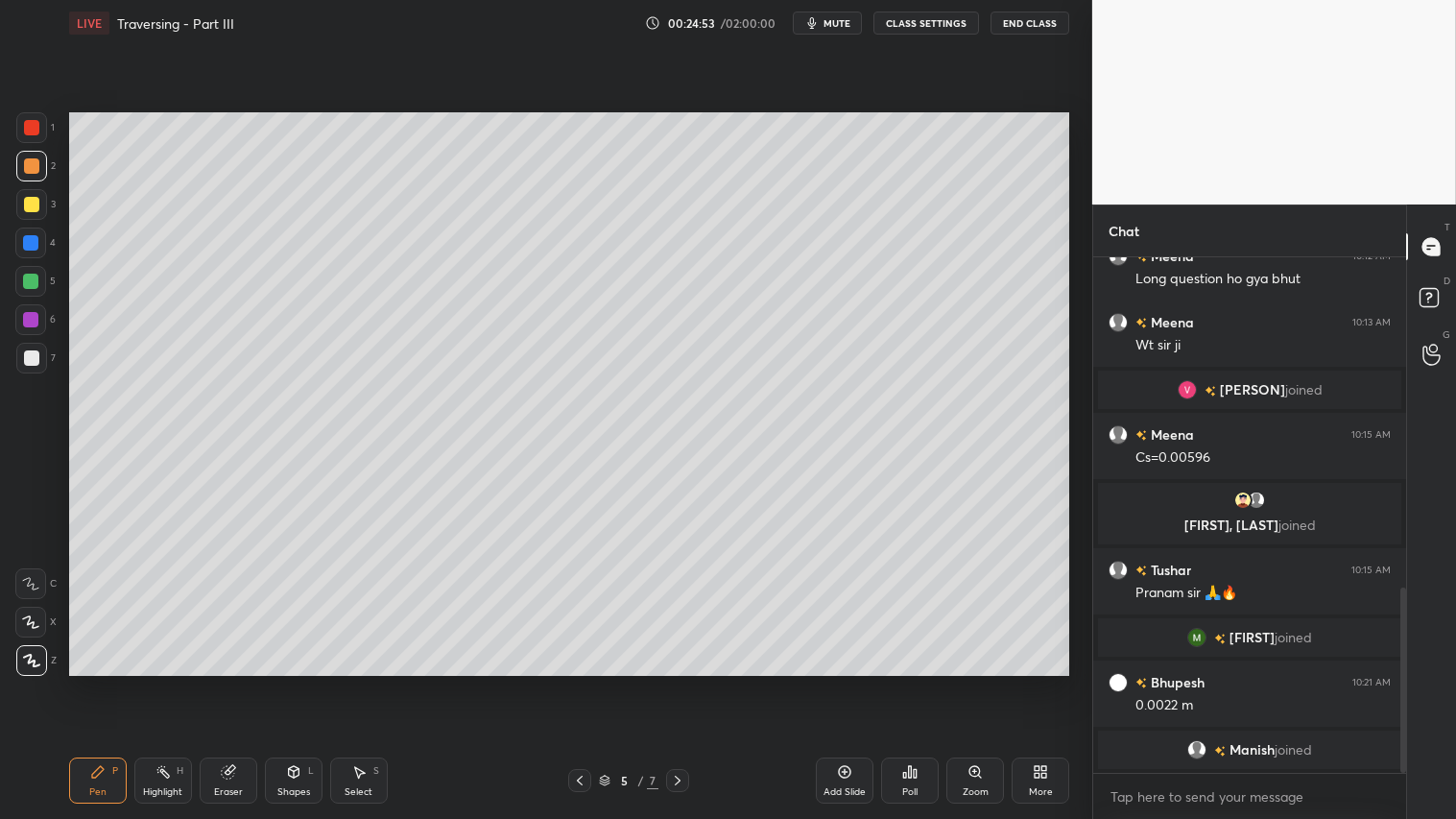 click 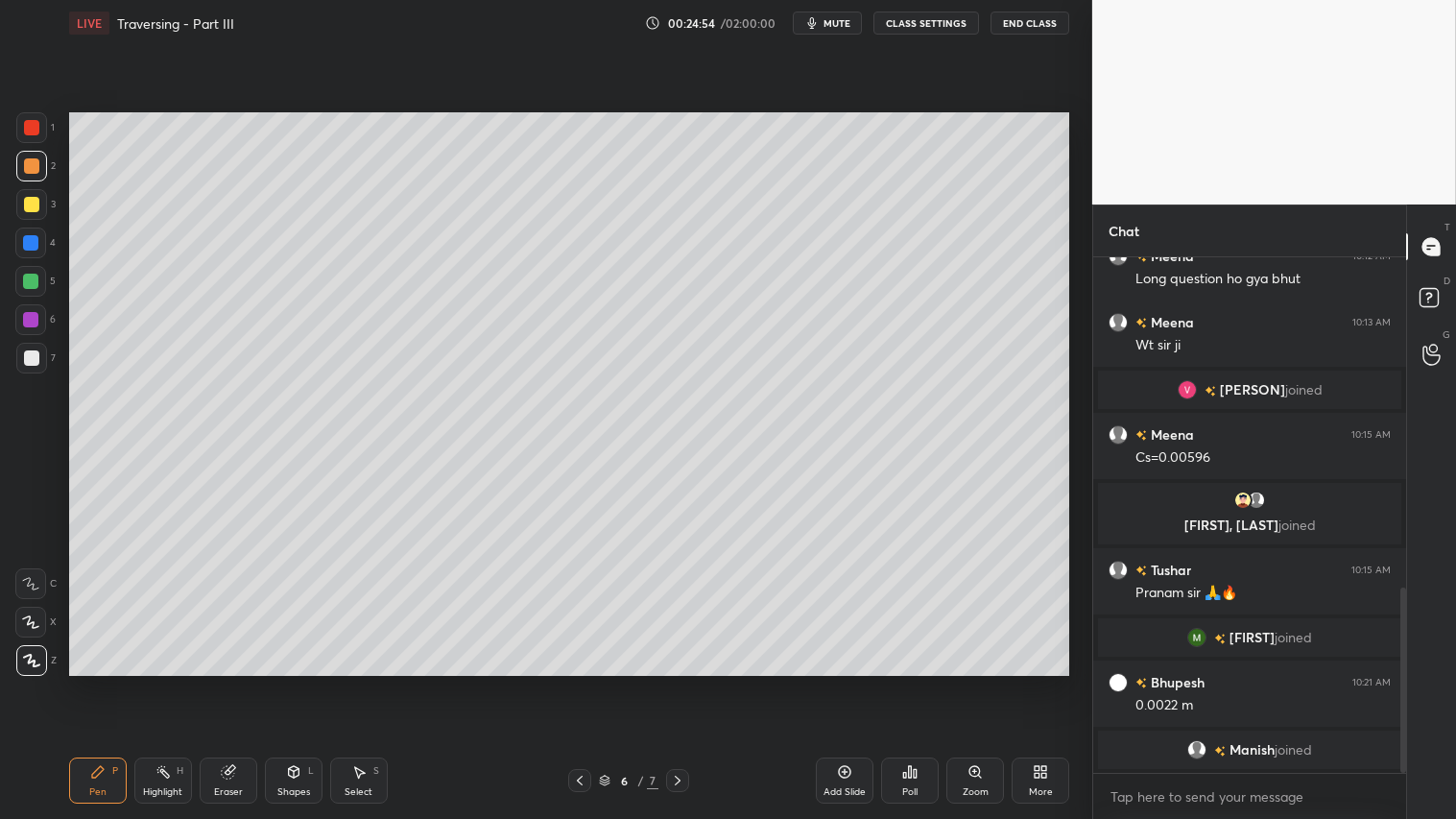 click 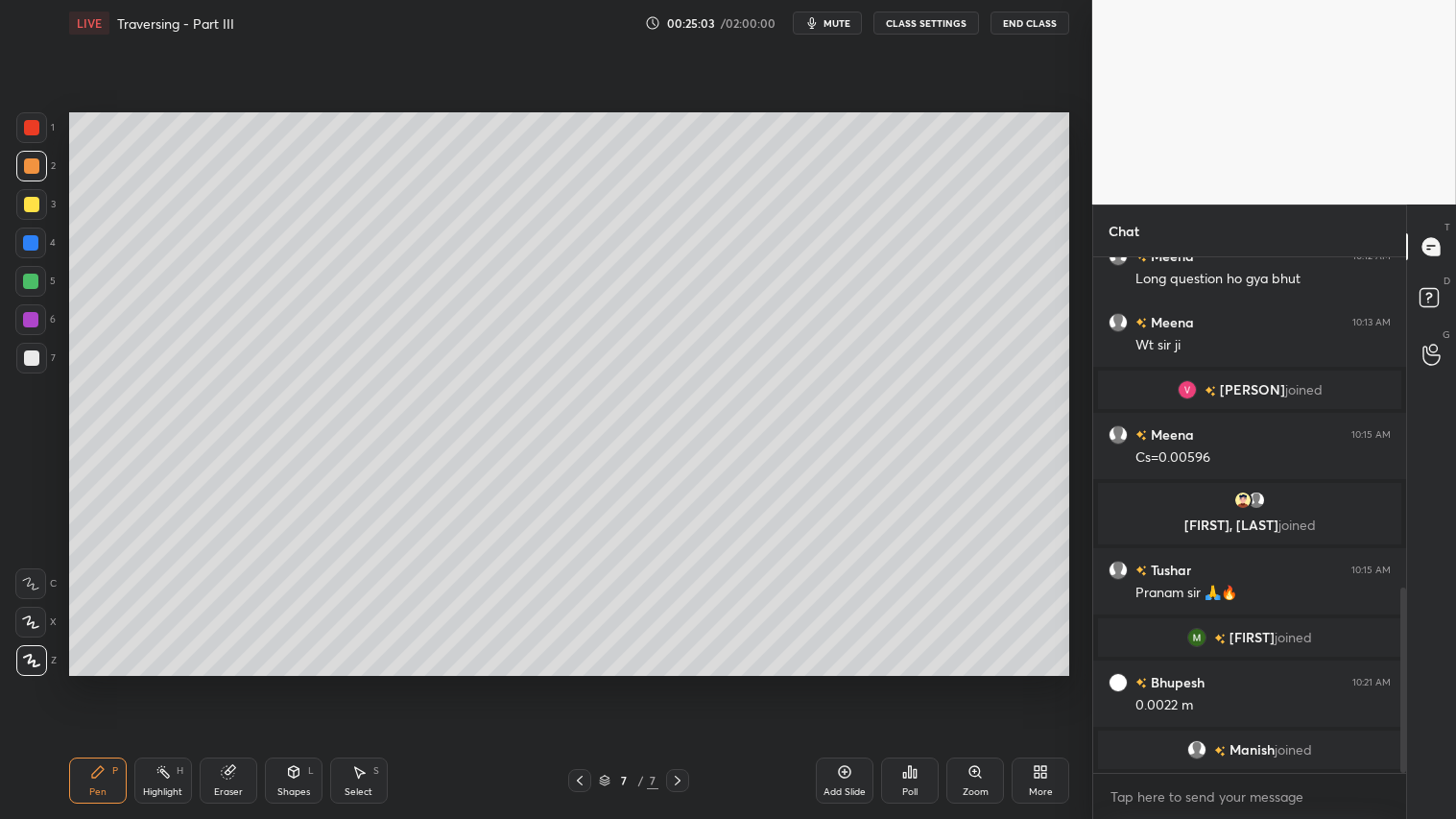 click 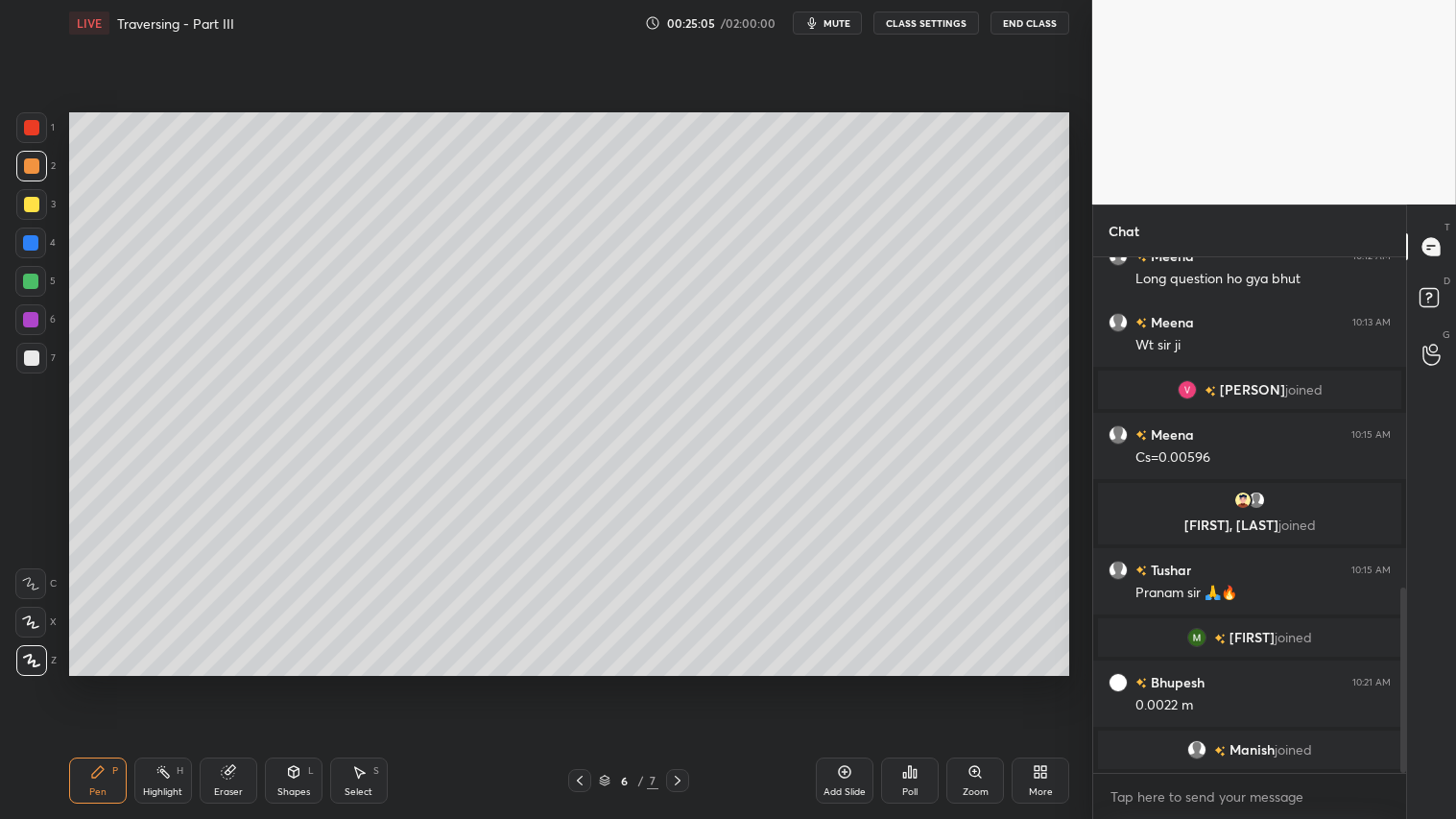 click 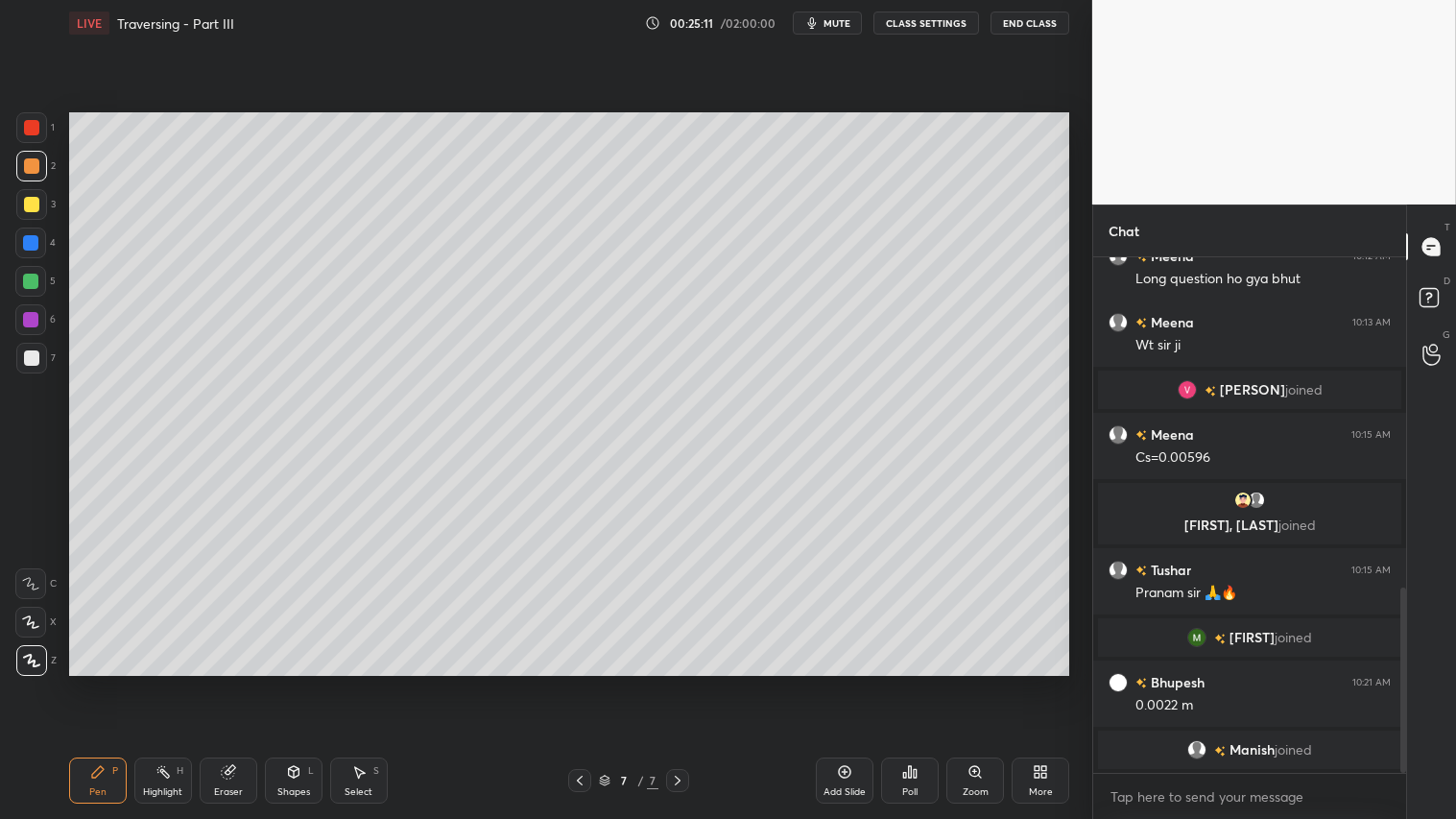click 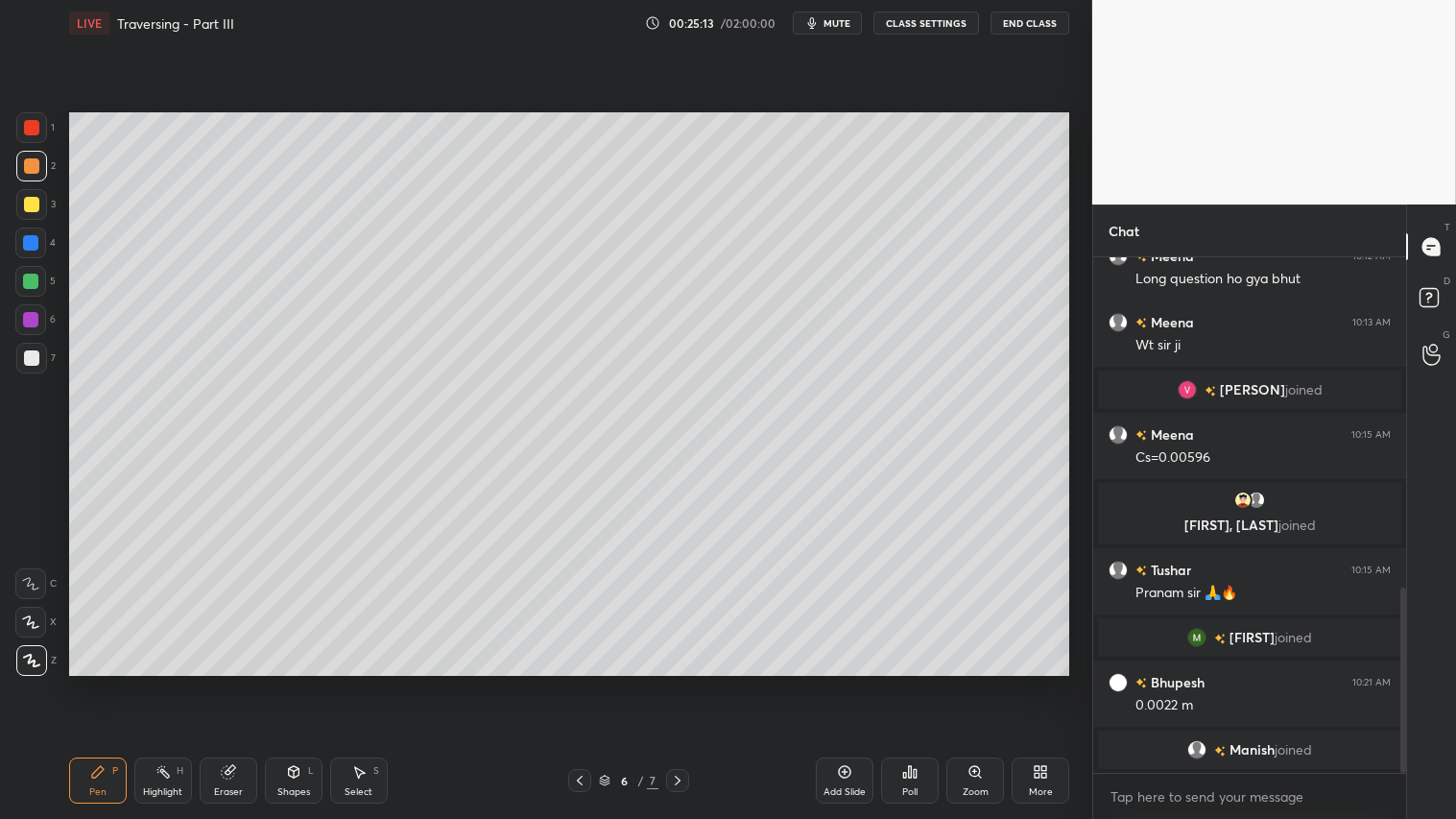 click 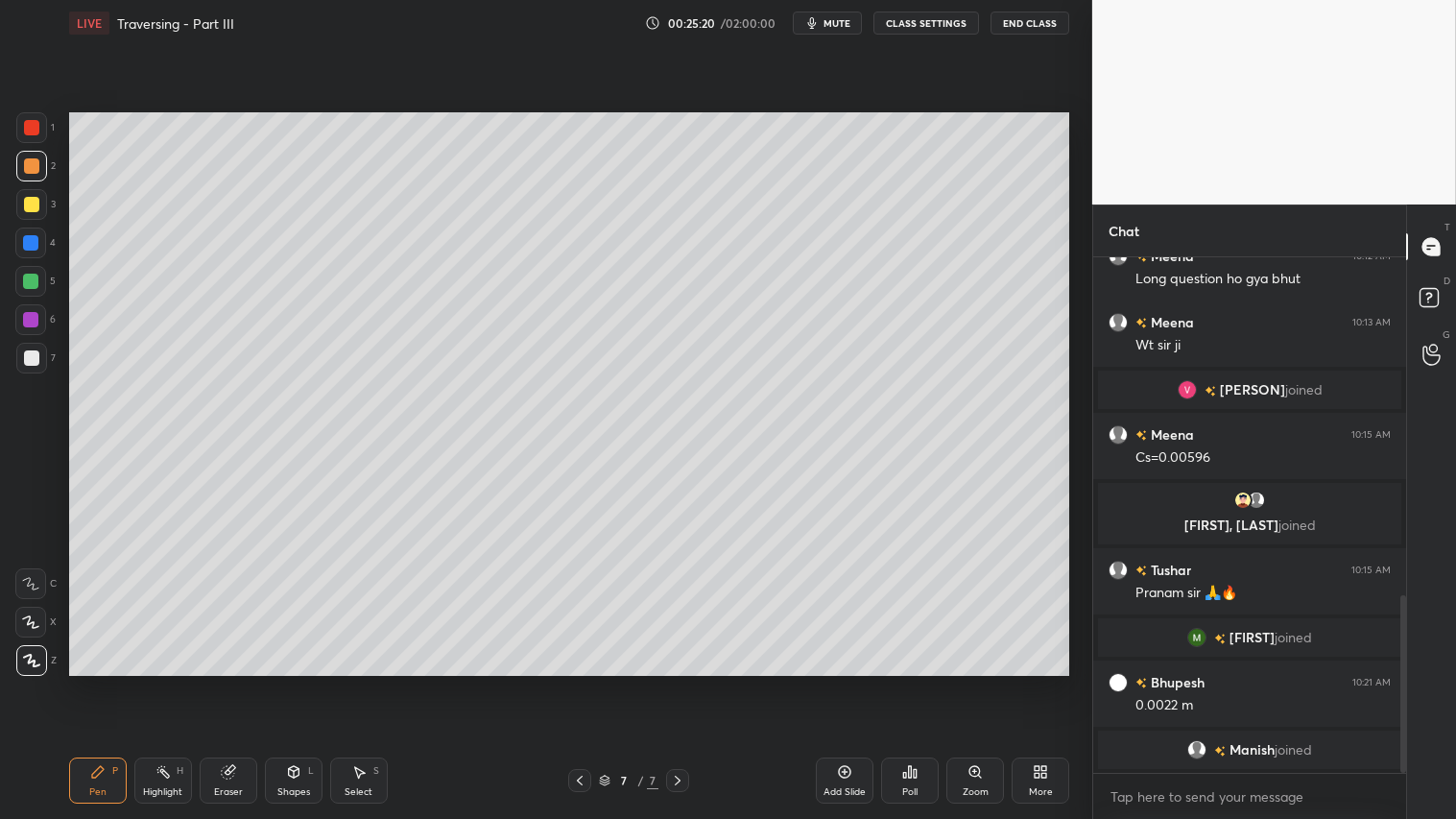 scroll, scrollTop: 980, scrollLeft: 0, axis: vertical 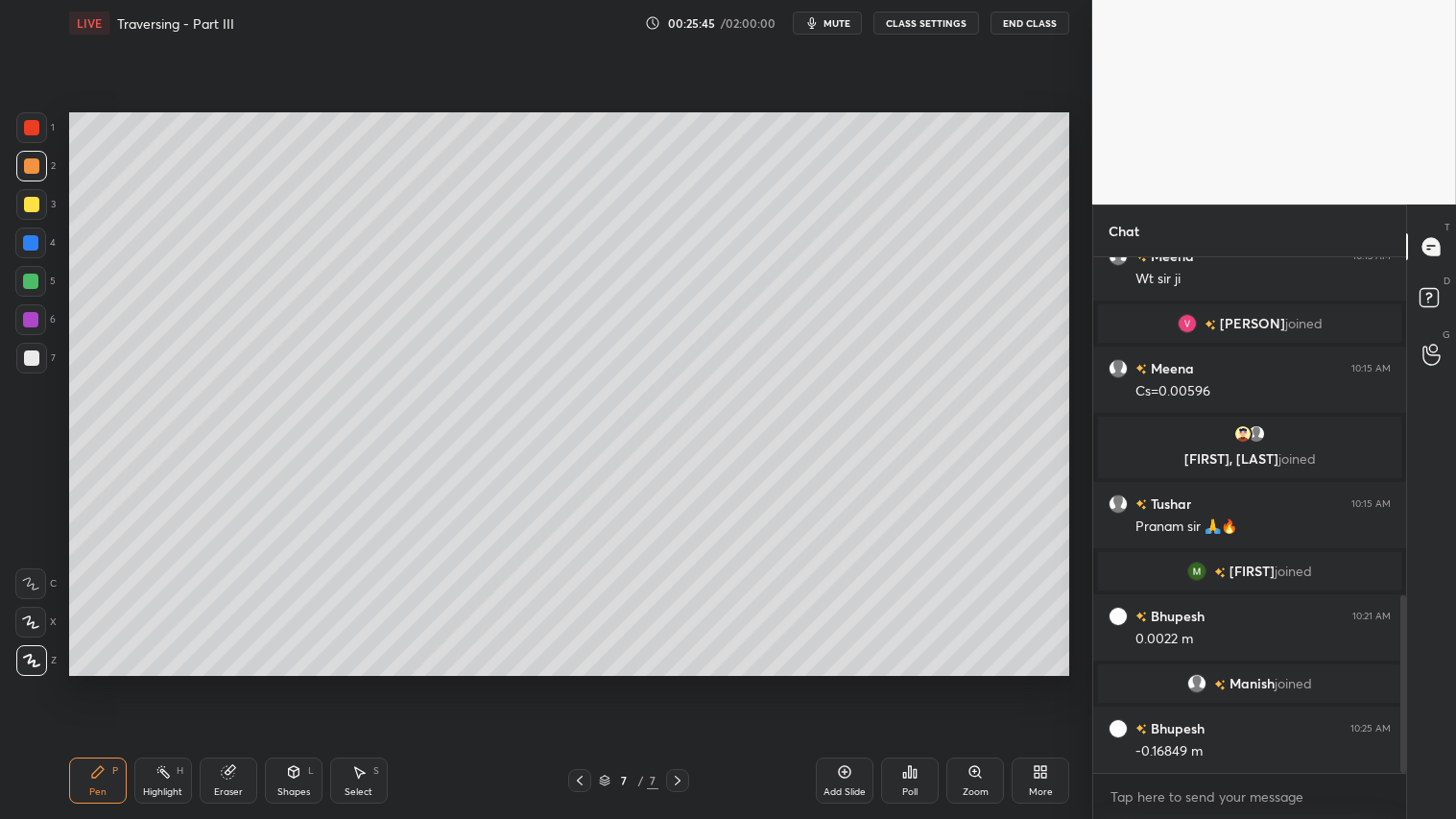 drag, startPoint x: 298, startPoint y: 782, endPoint x: 300, endPoint y: 764, distance: 18.11077 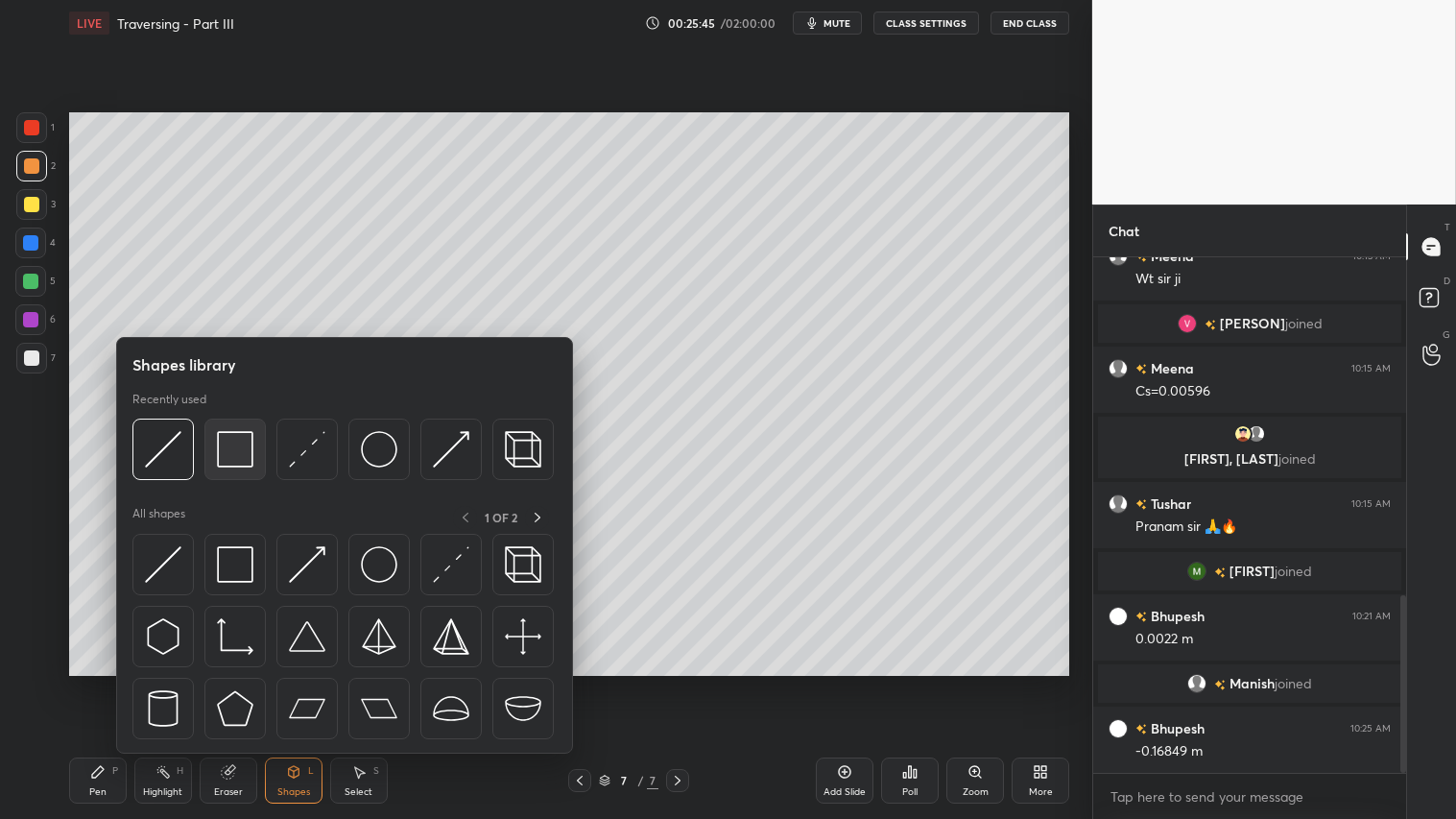 click at bounding box center [235, 449] 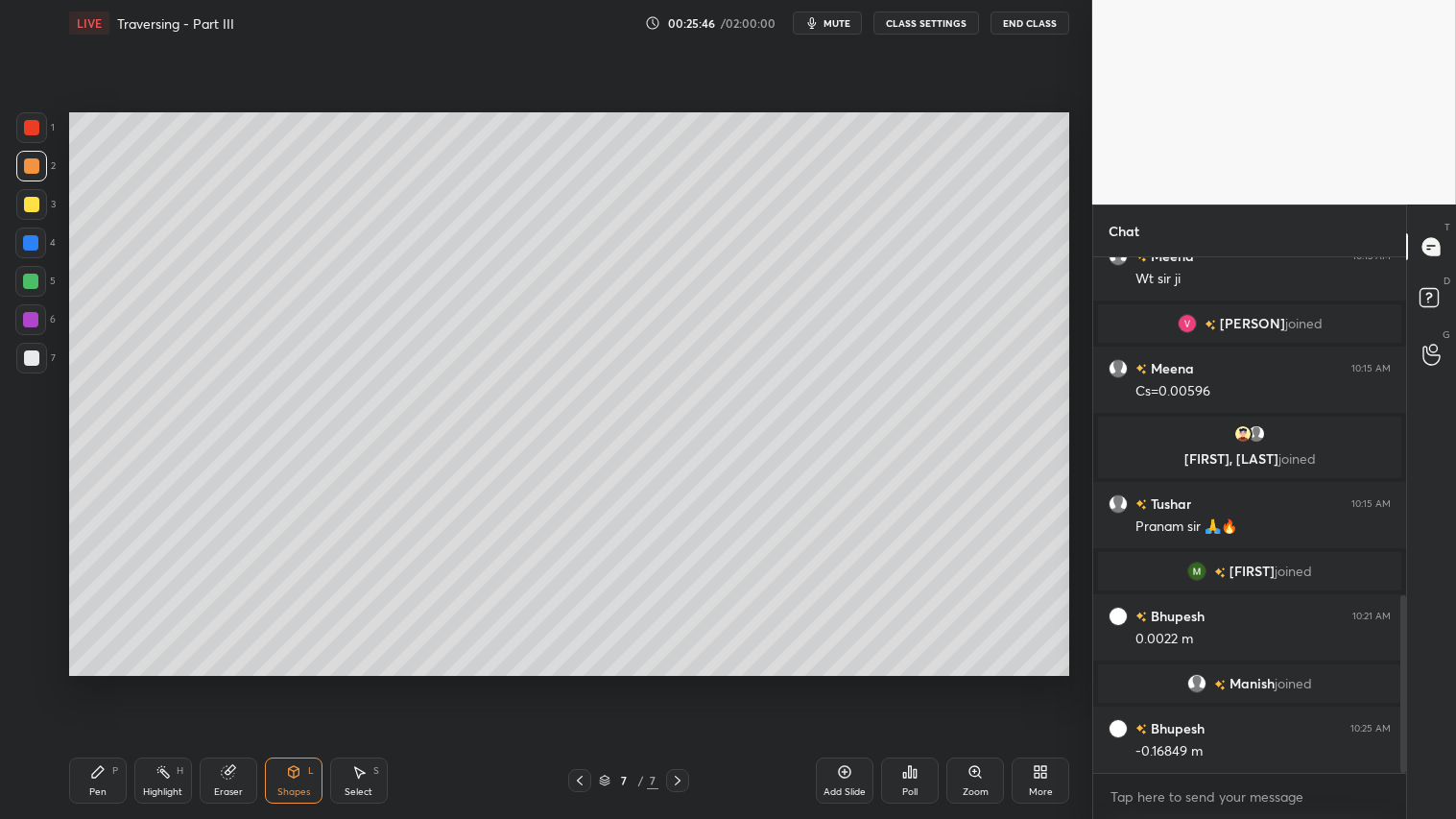 click at bounding box center [32, 358] 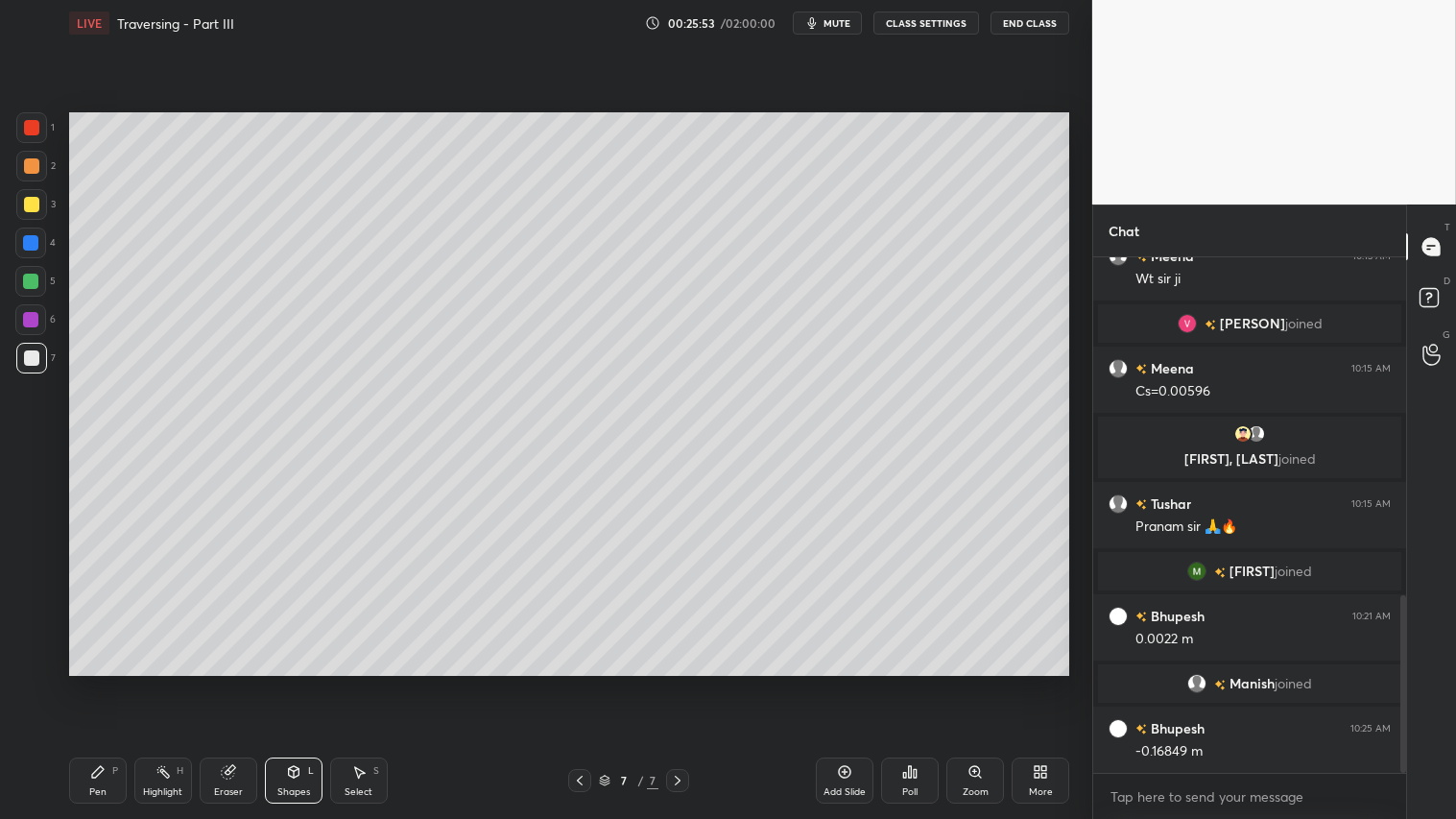 click at bounding box center [32, 166] 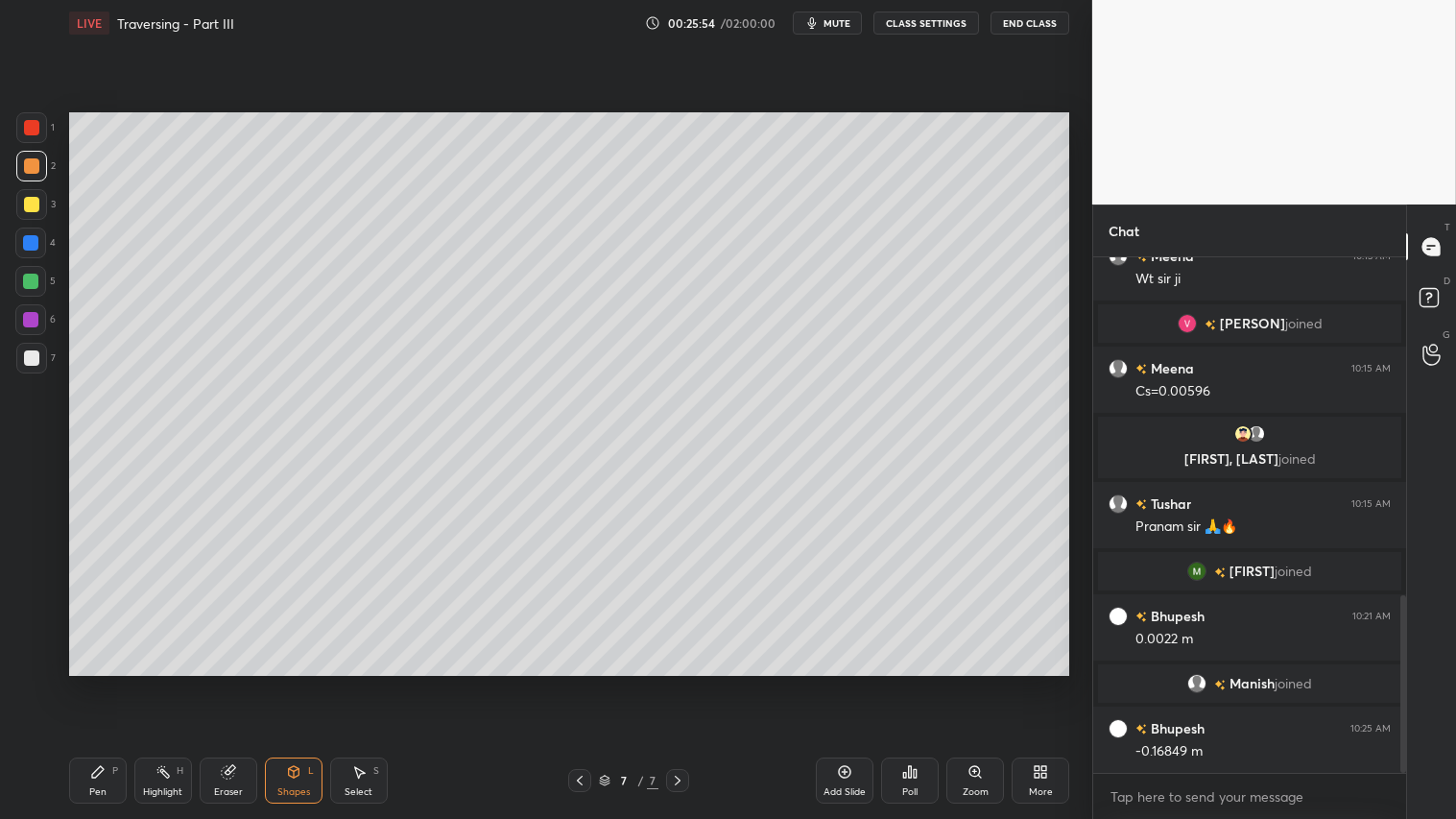 click on "Pen" at bounding box center [98, 792] 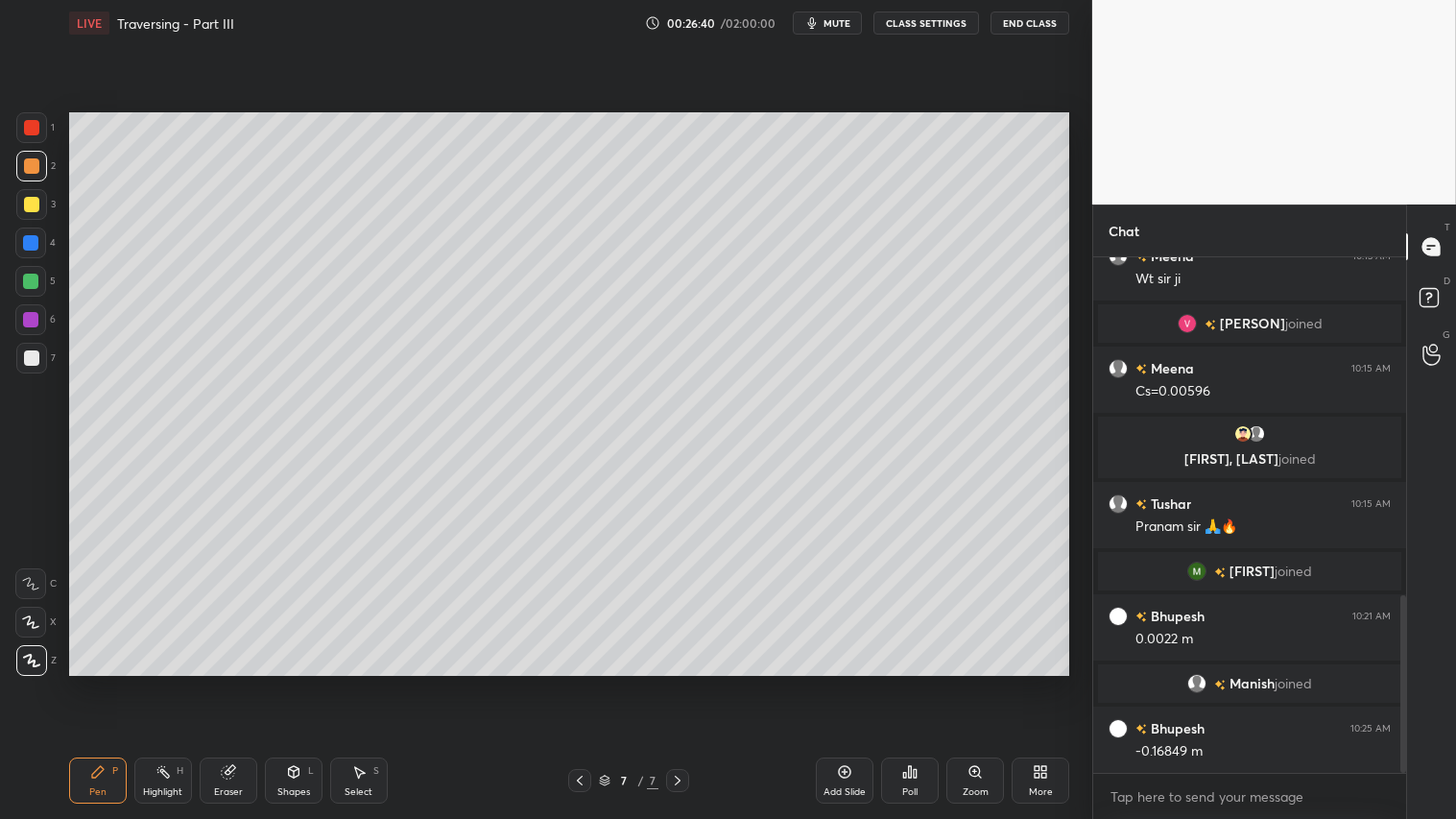 click on "Shapes L" at bounding box center (294, 781) 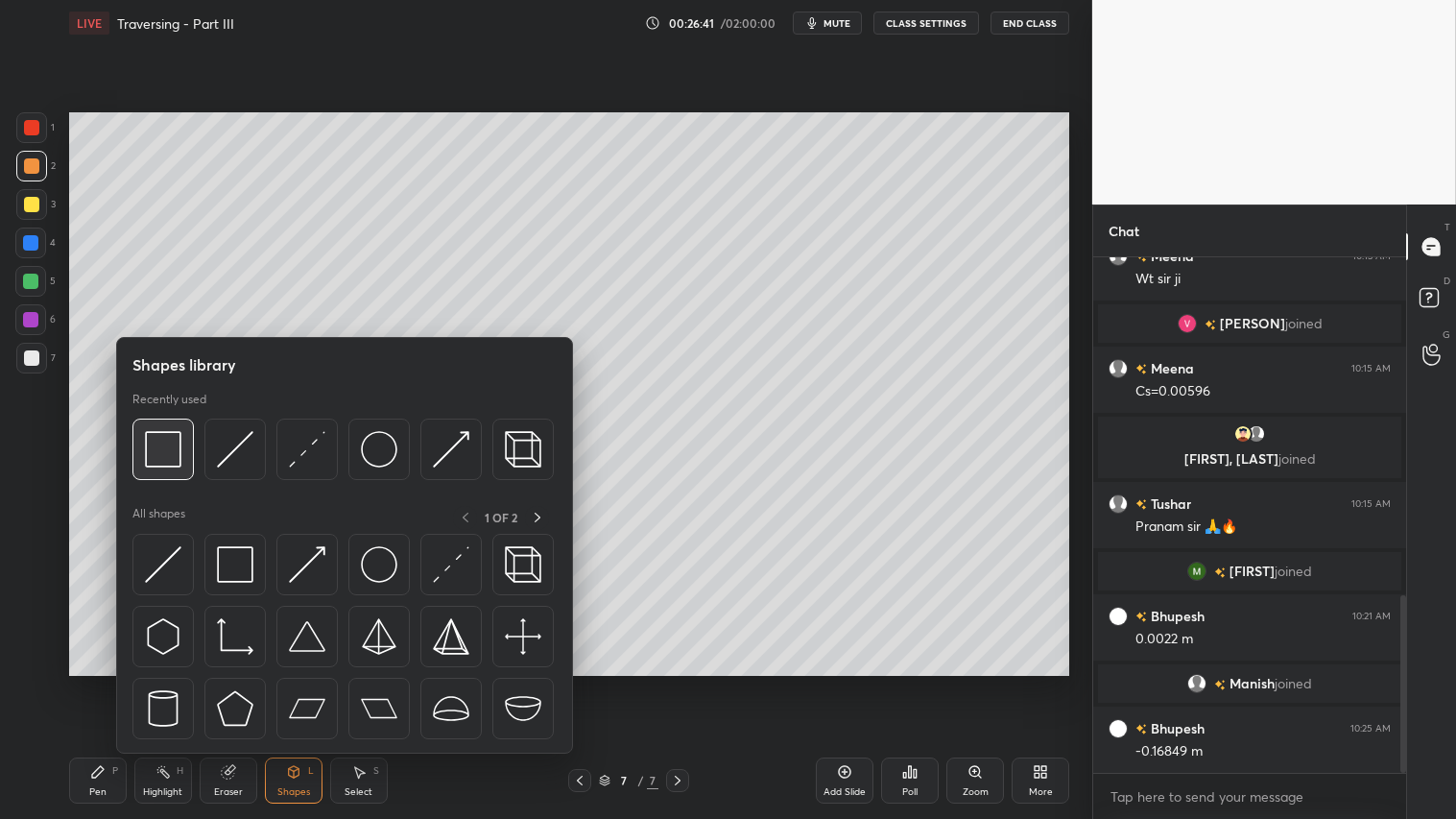 click at bounding box center (163, 449) 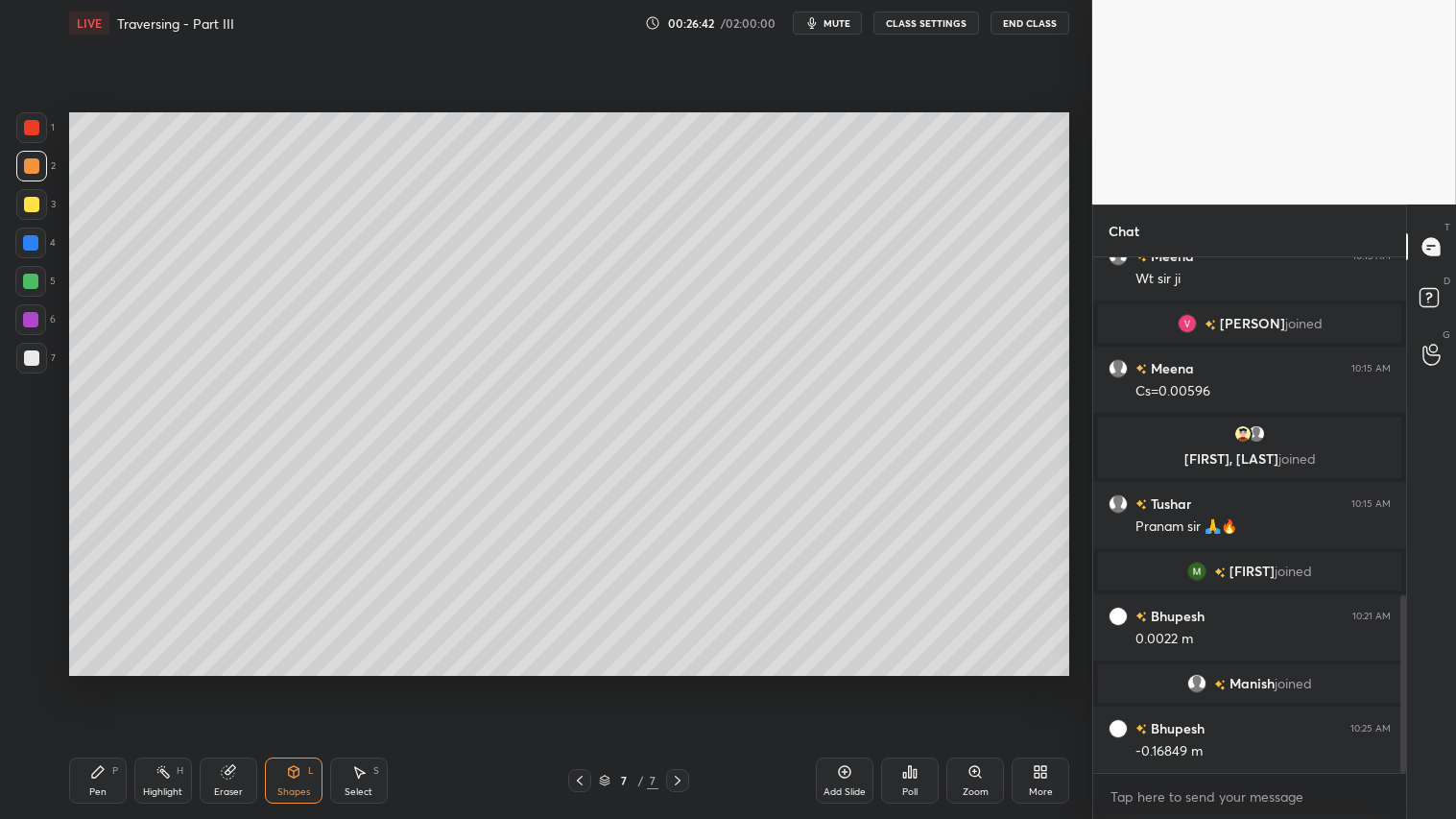 click at bounding box center [32, 205] 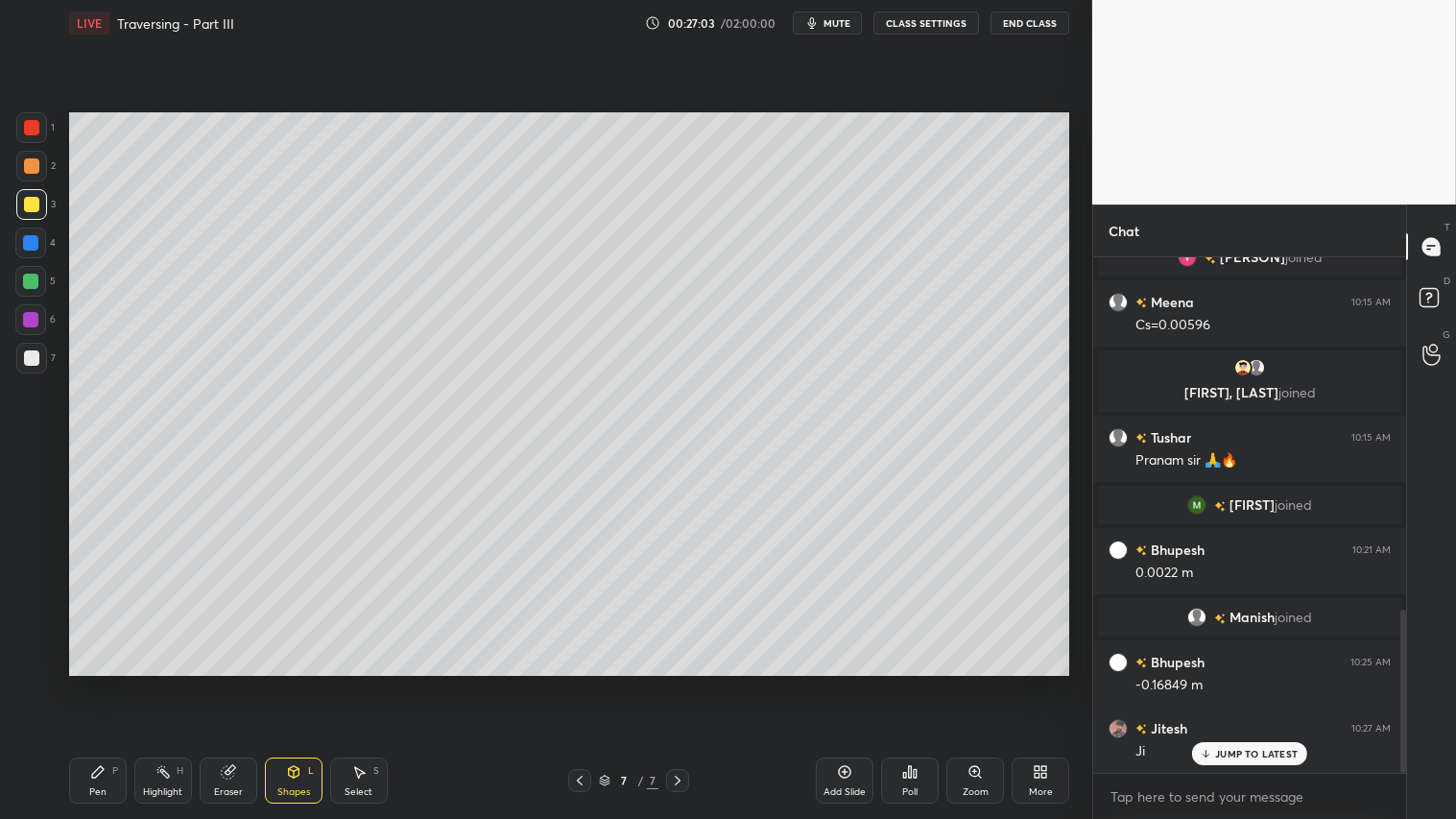scroll, scrollTop: 1112, scrollLeft: 0, axis: vertical 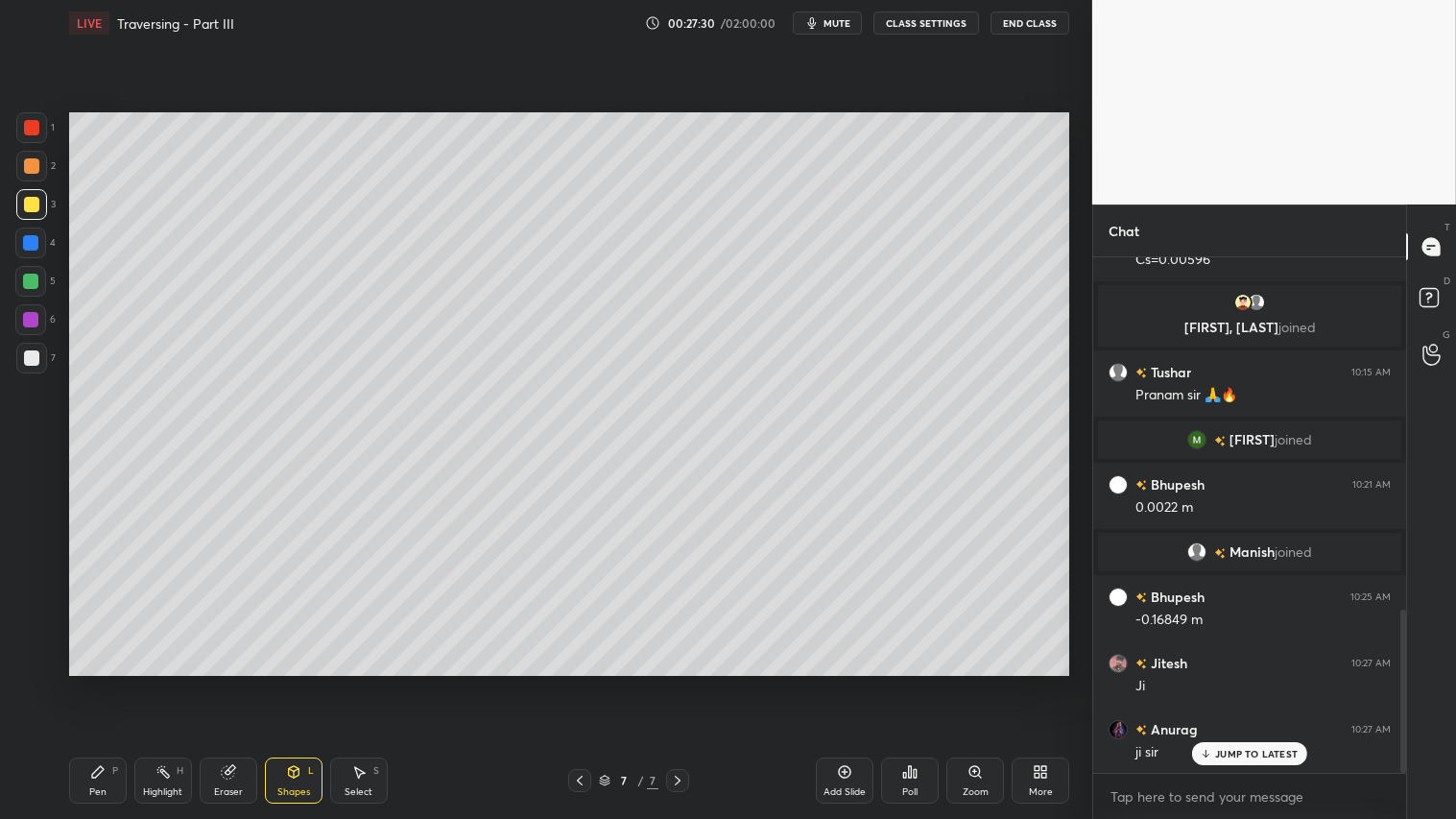 drag, startPoint x: 25, startPoint y: 357, endPoint x: 38, endPoint y: 400, distance: 44.922155 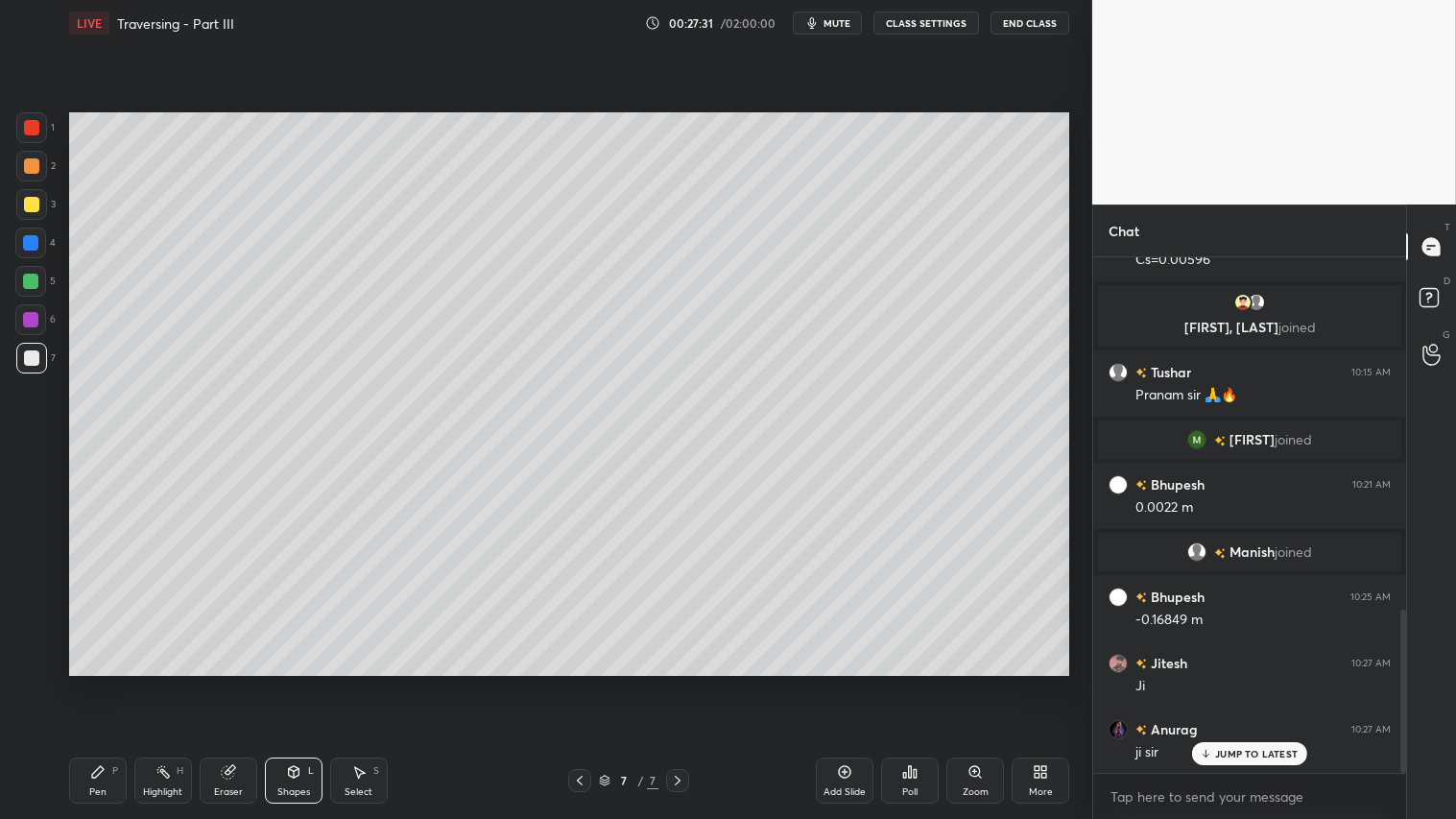 click on "Pen P" at bounding box center [98, 781] 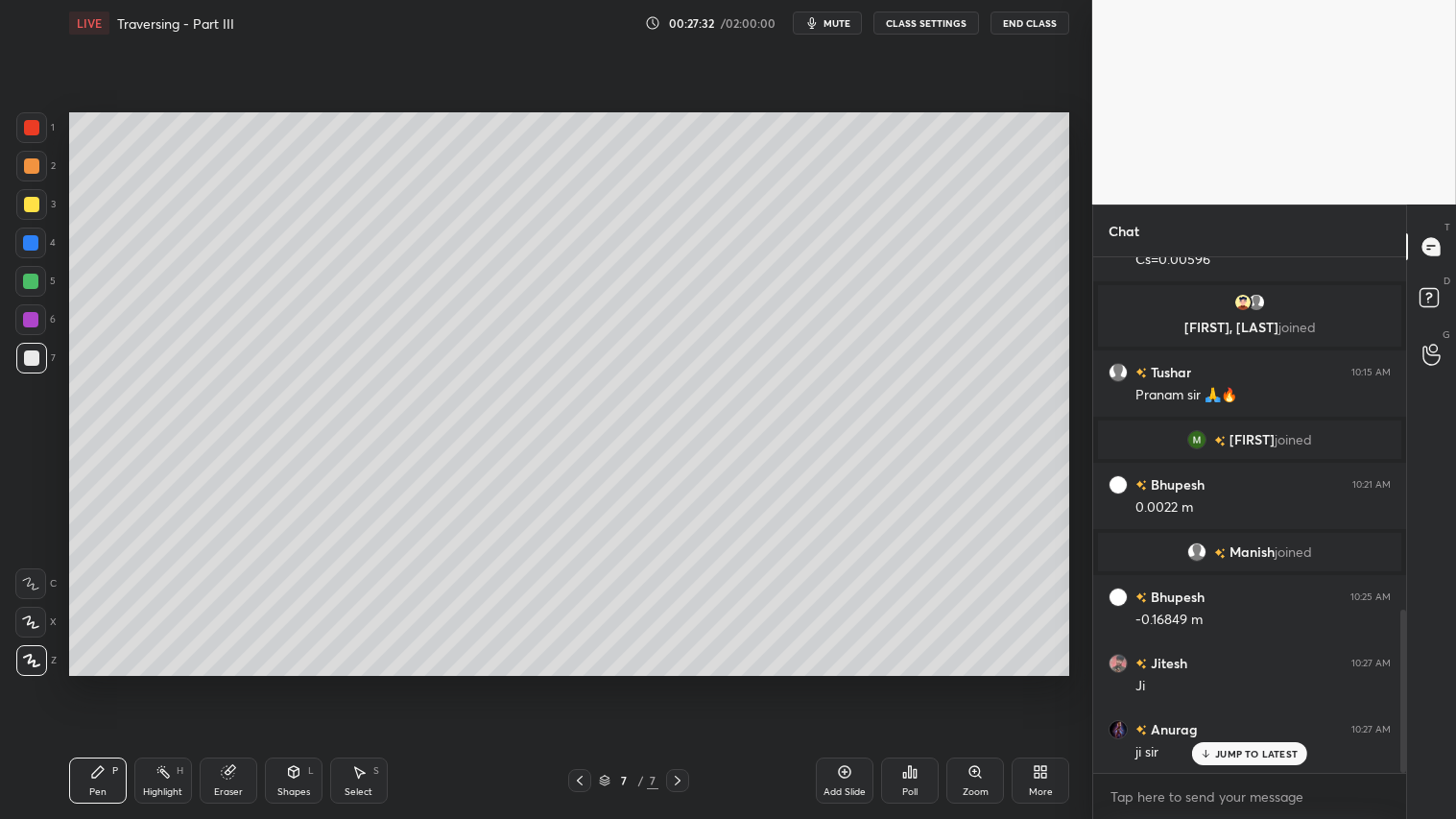click on "Add Slide" at bounding box center [845, 781] 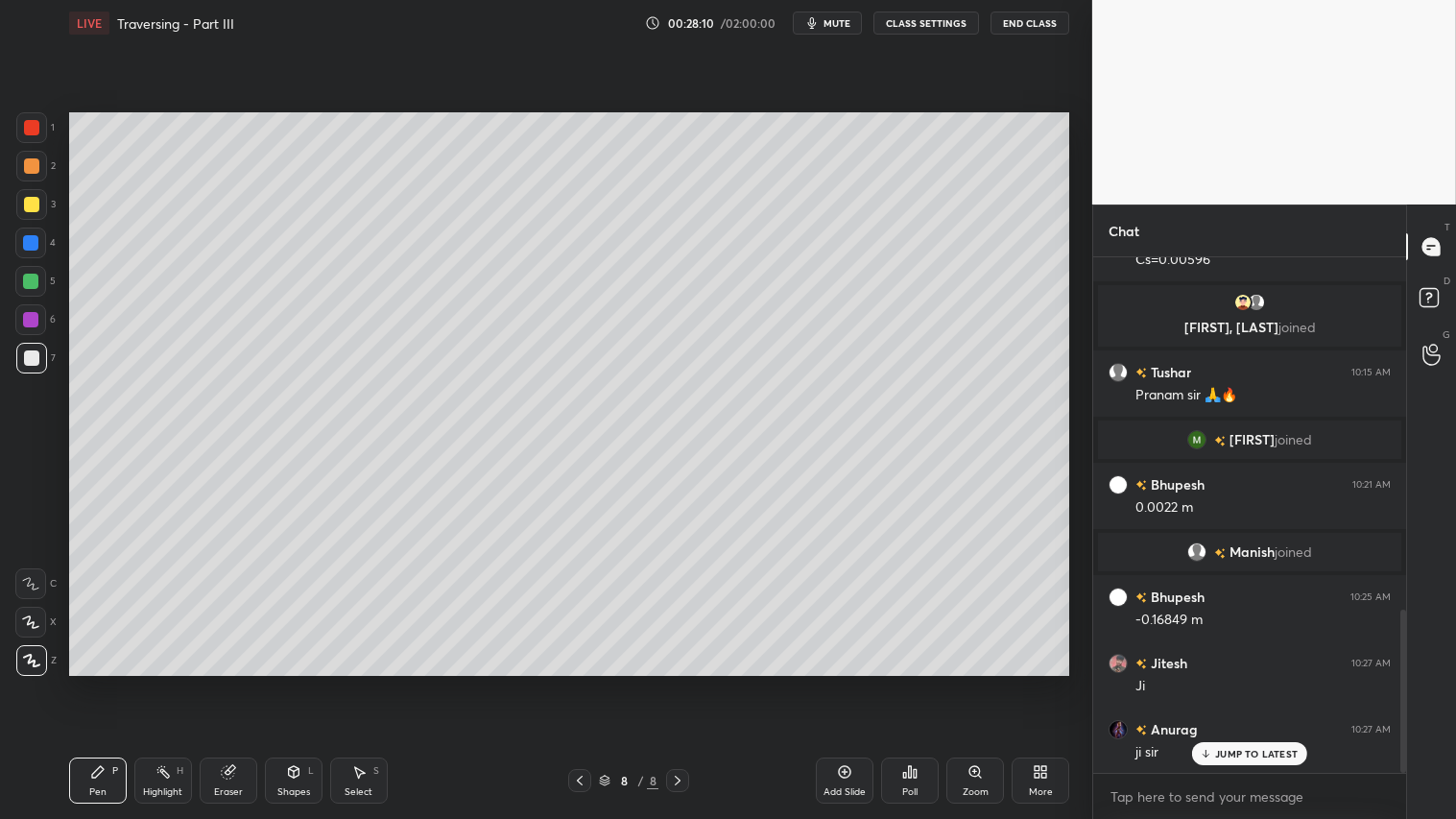 click on "Shapes" at bounding box center (294, 792) 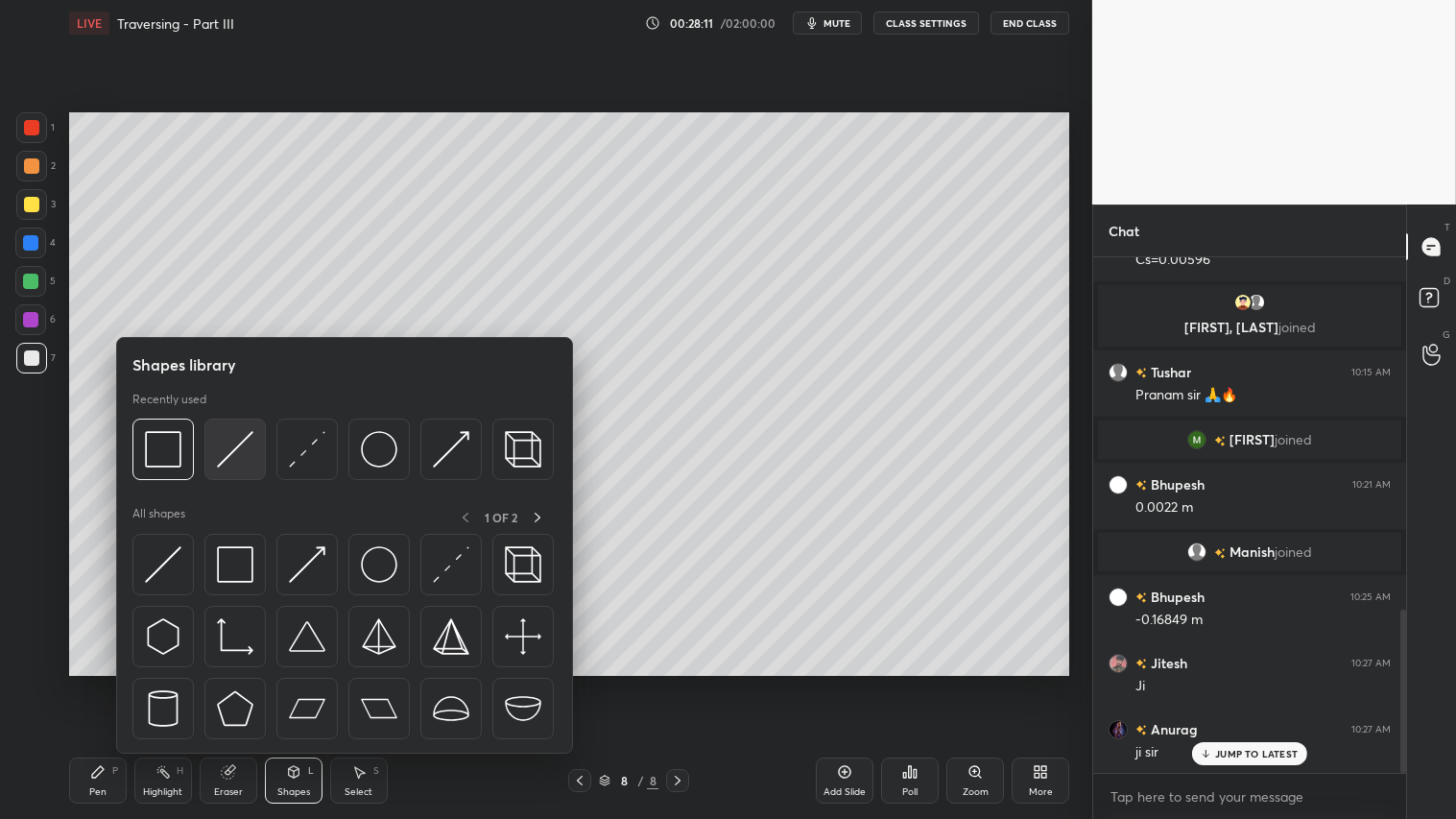 click at bounding box center [235, 449] 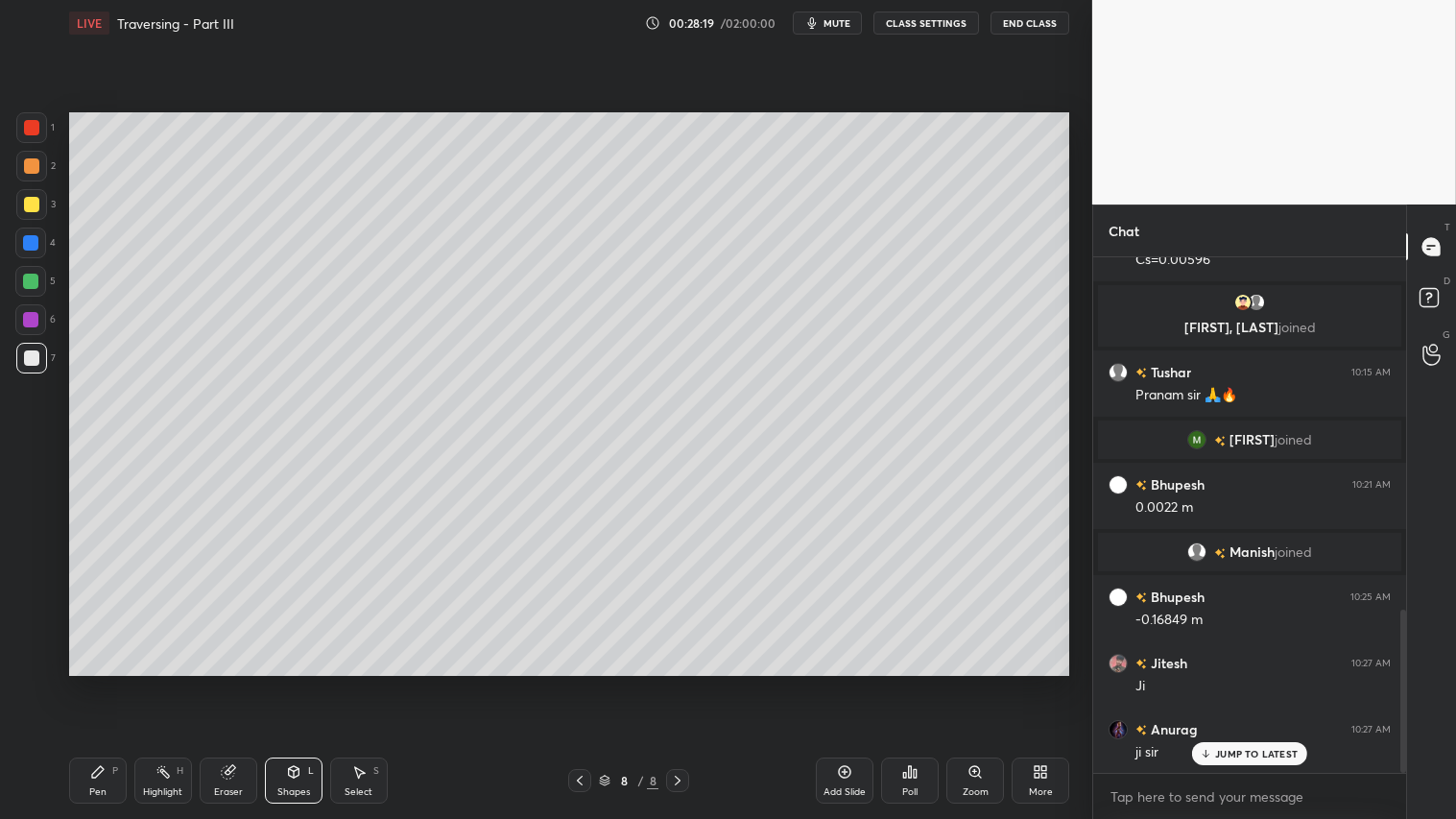 drag, startPoint x: 27, startPoint y: 167, endPoint x: 32, endPoint y: 177, distance: 11.18034 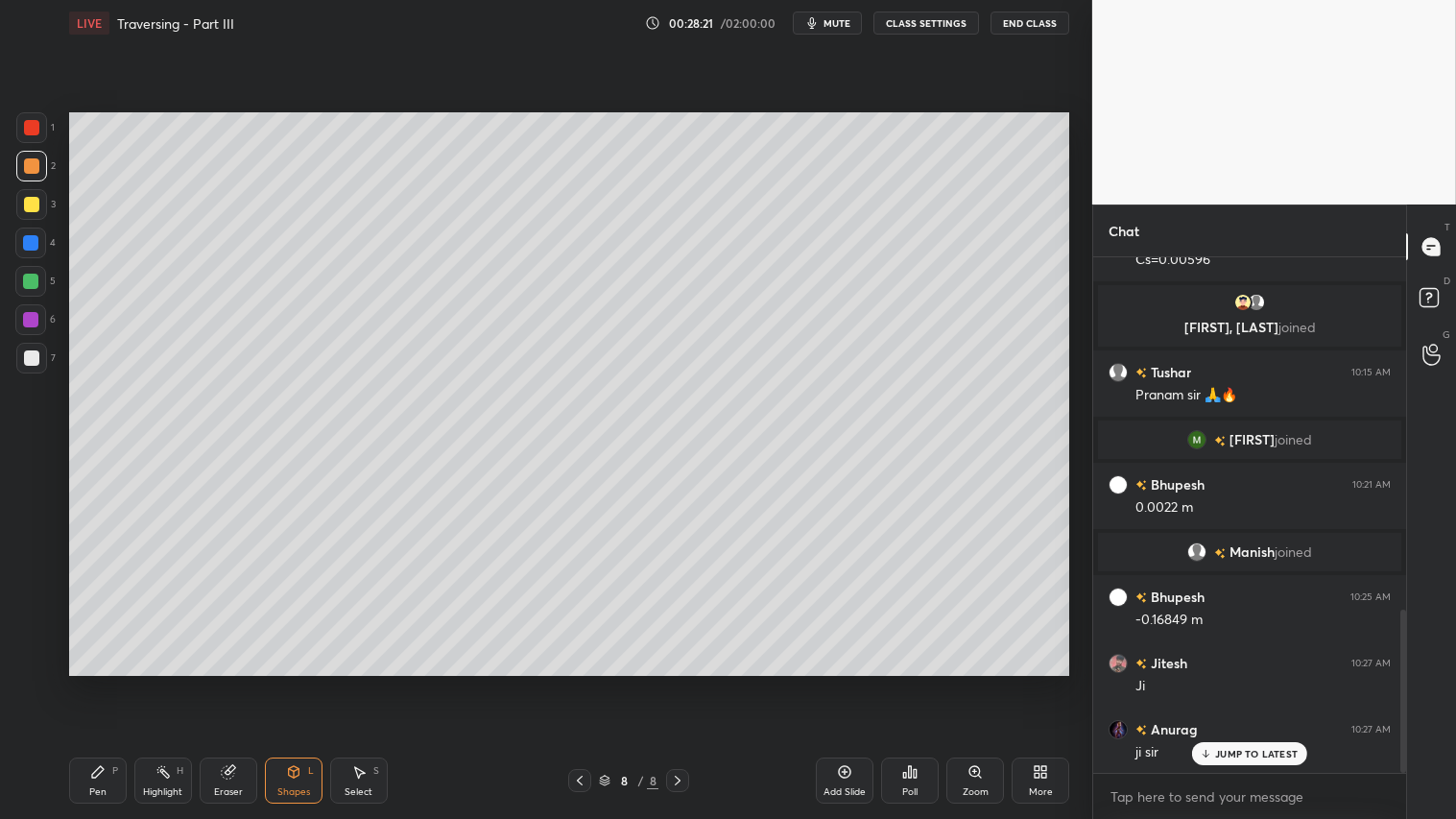 click on "Pen P" at bounding box center (98, 781) 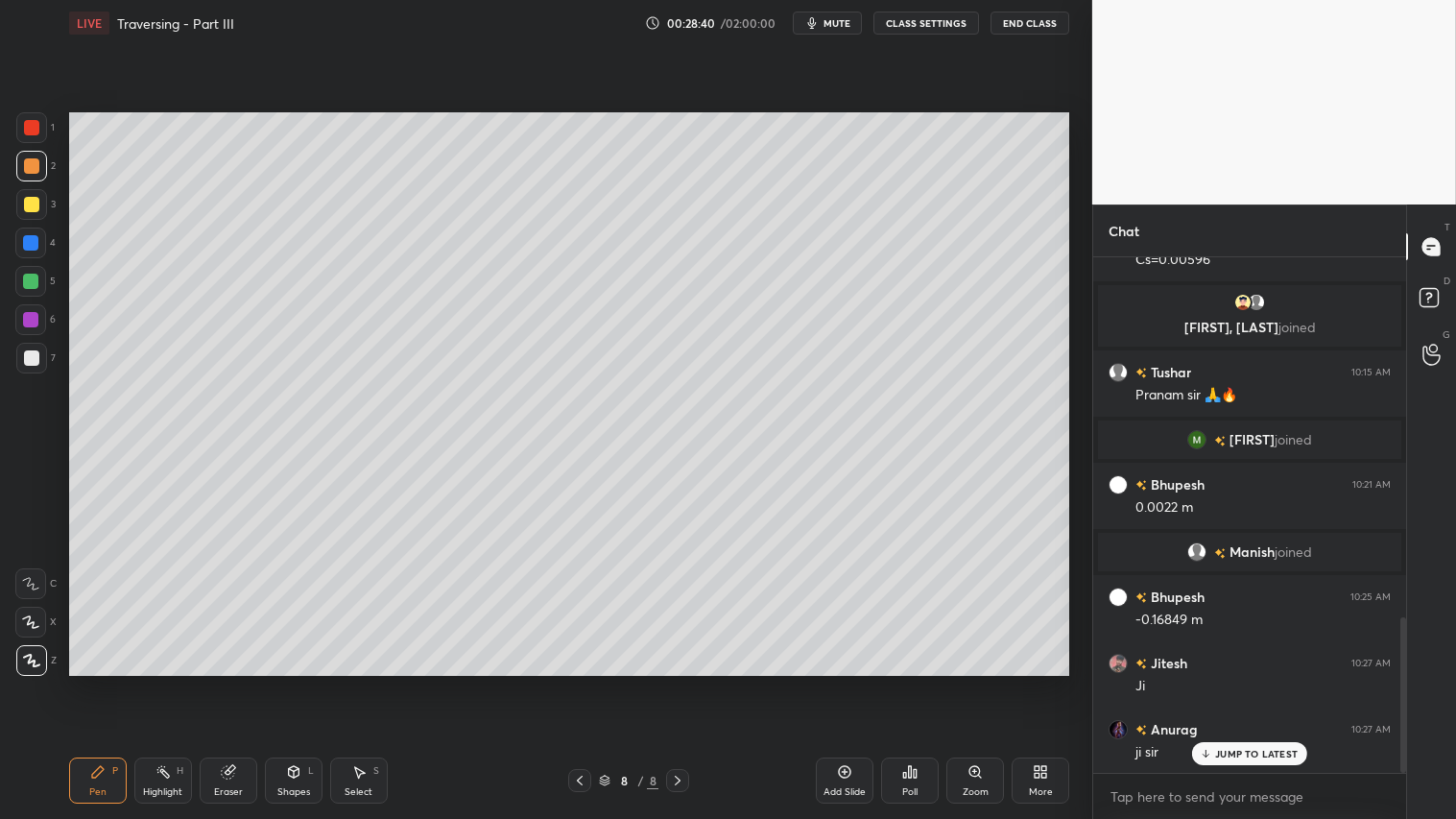 scroll, scrollTop: 1195, scrollLeft: 0, axis: vertical 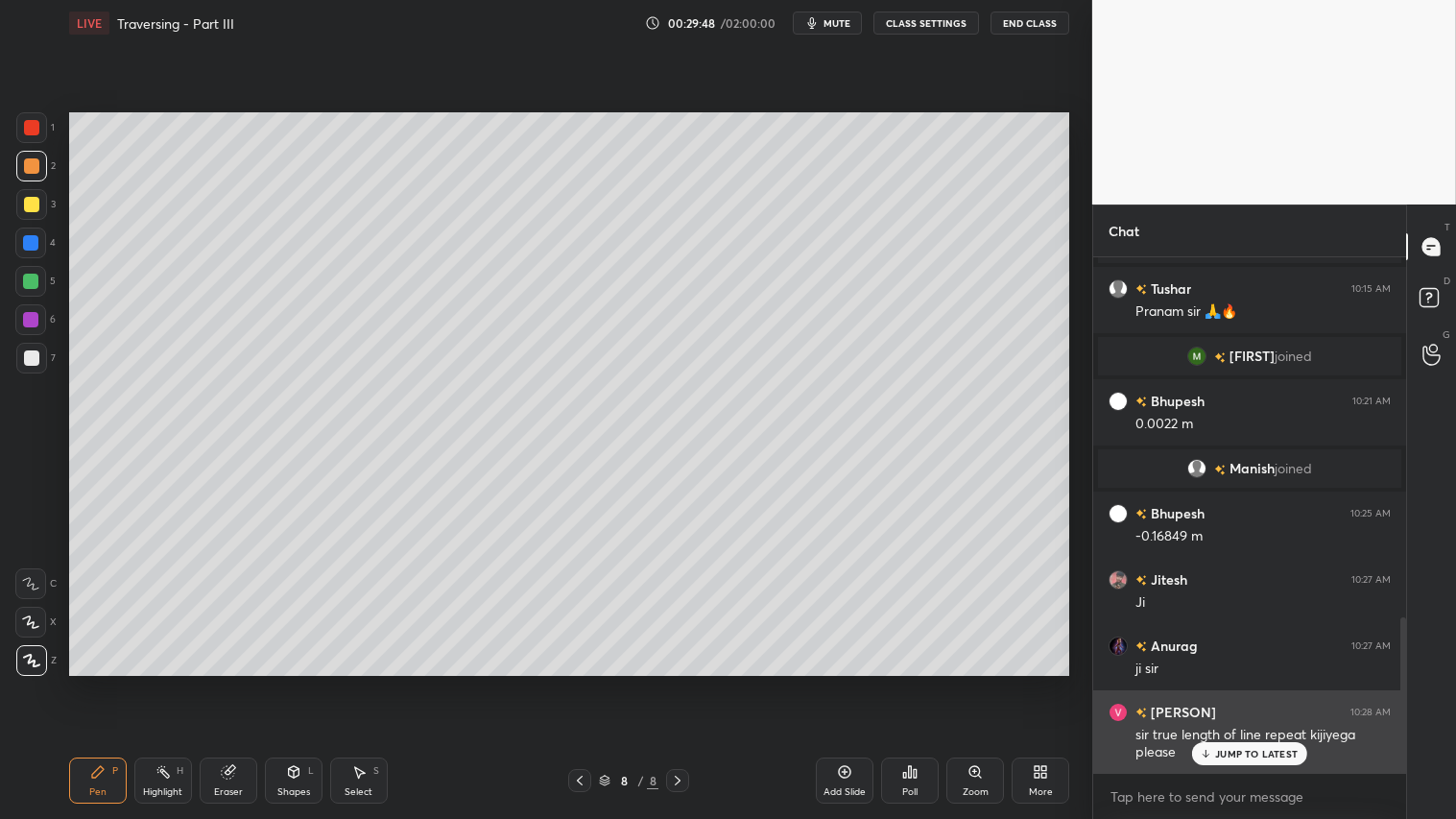 click on "JUMP TO LATEST" at bounding box center (1256, 754) 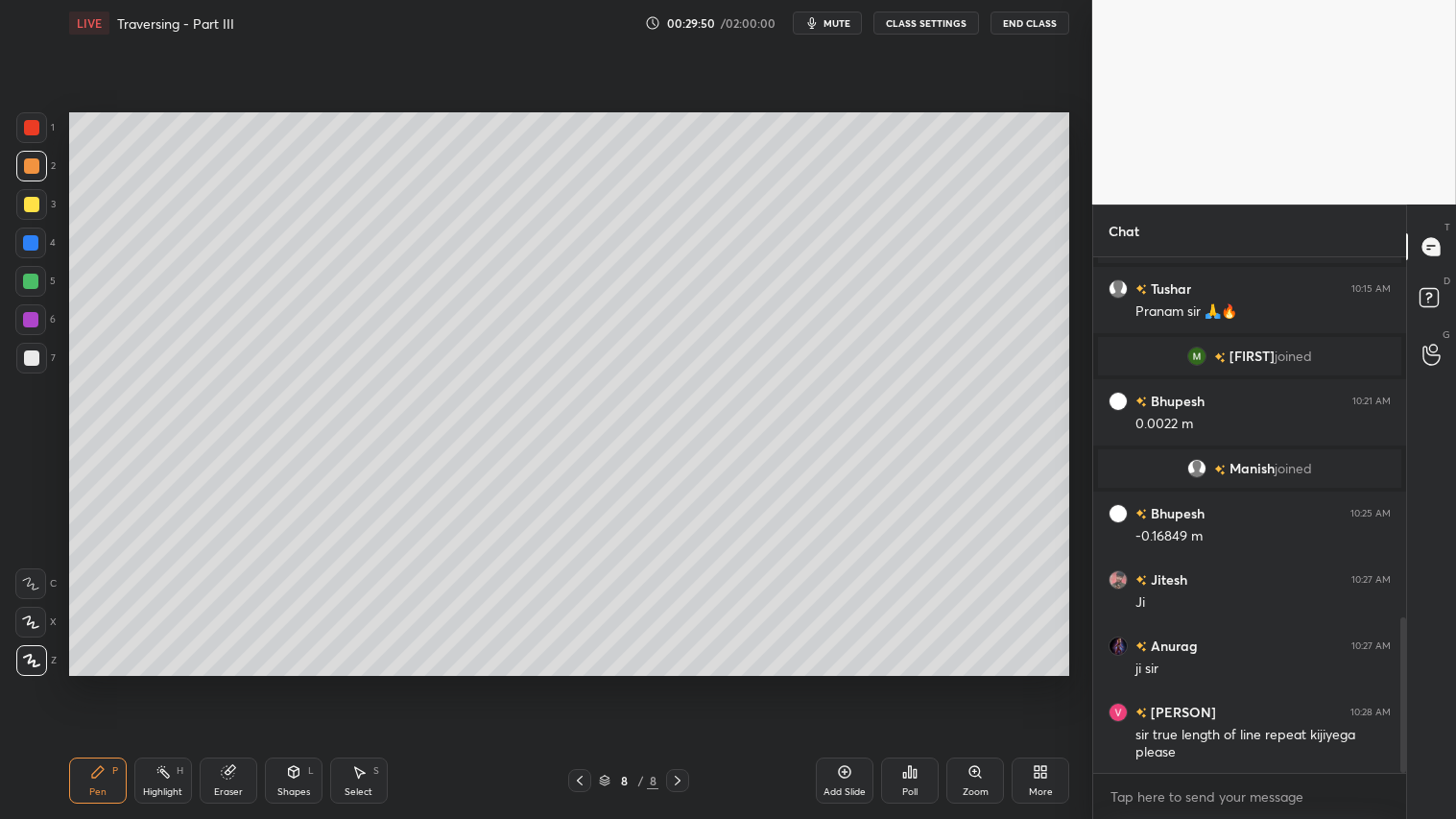 click at bounding box center (580, 781) 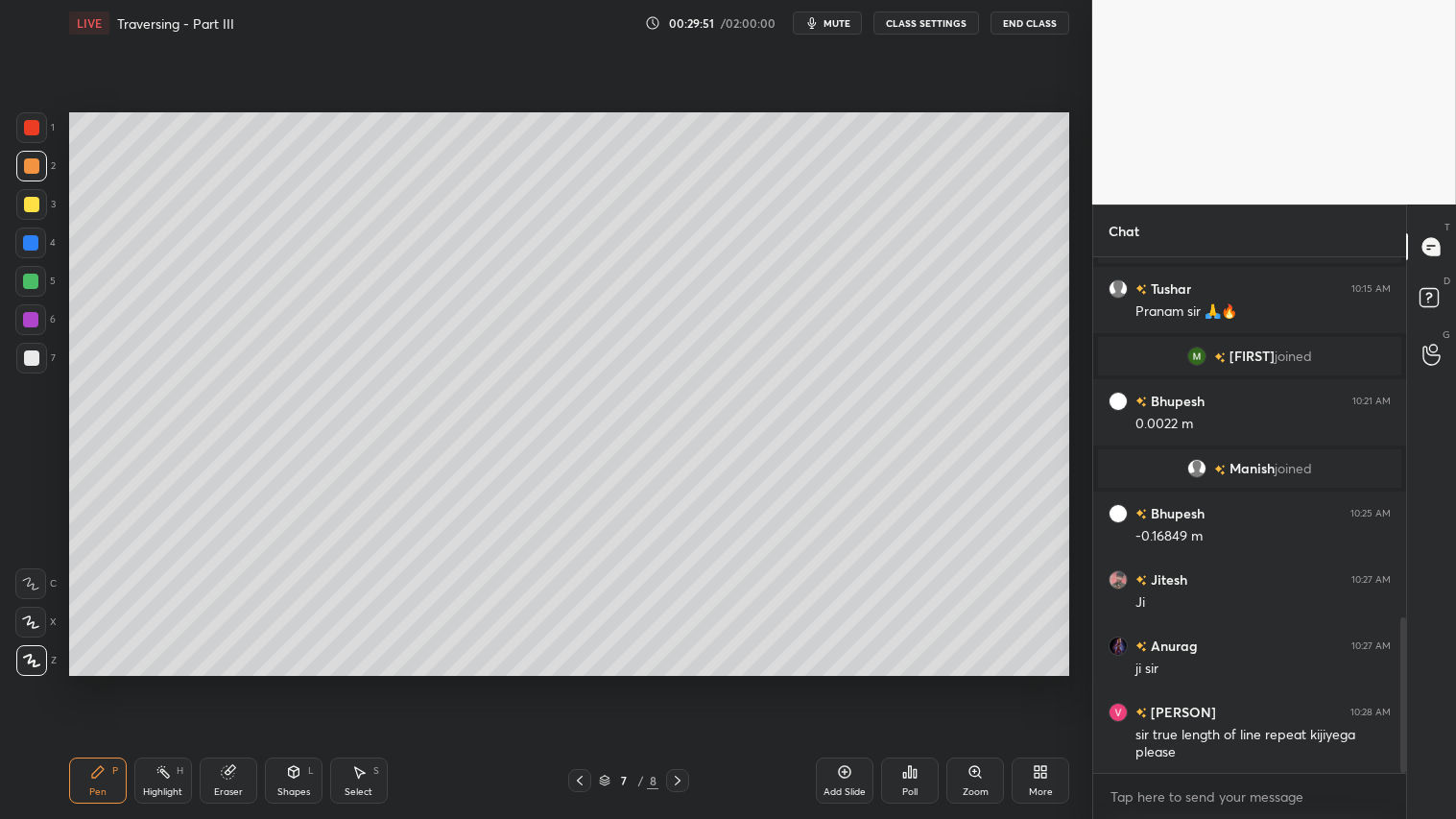click at bounding box center [32, 166] 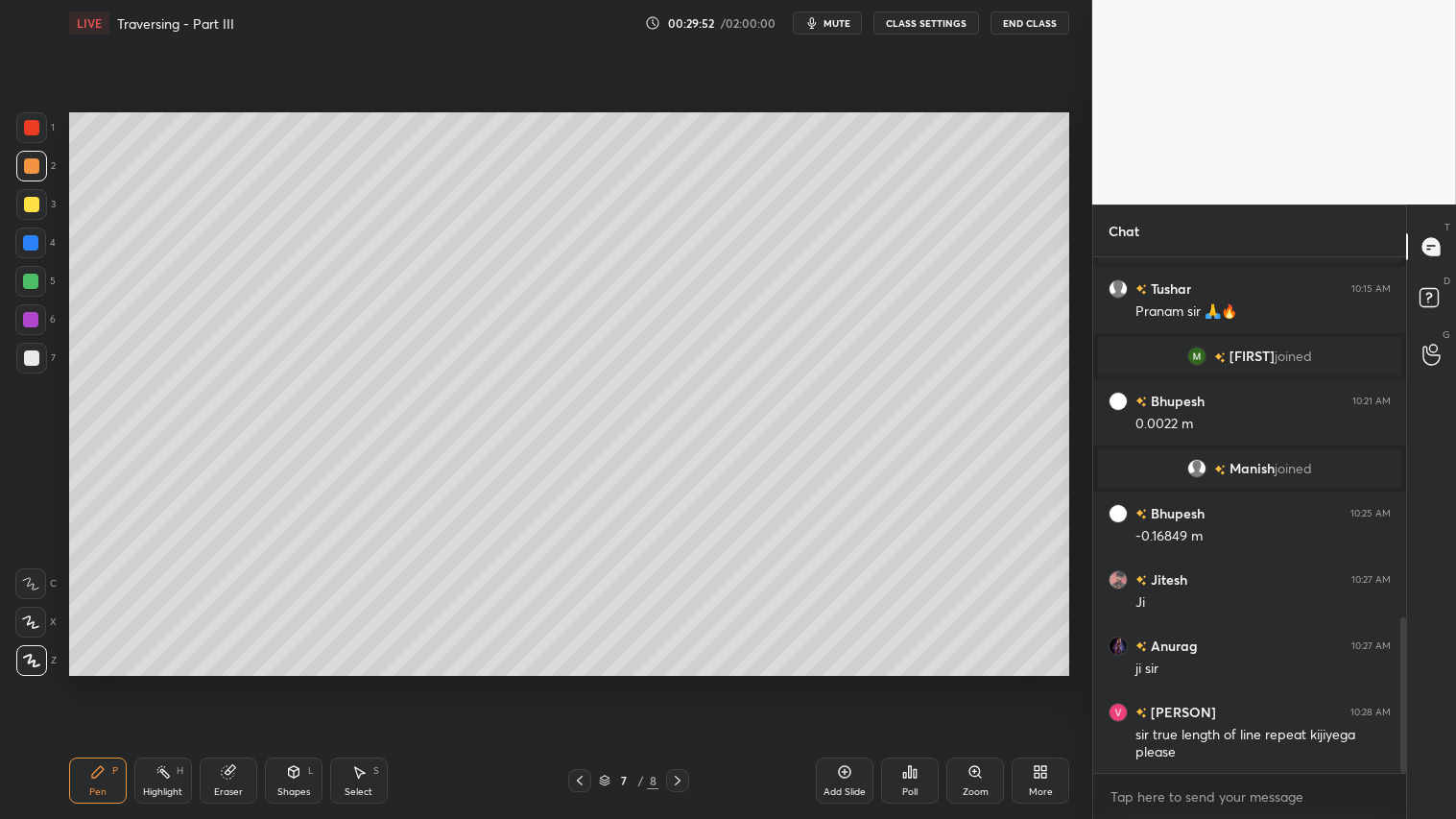 click on "Pen P" at bounding box center [98, 781] 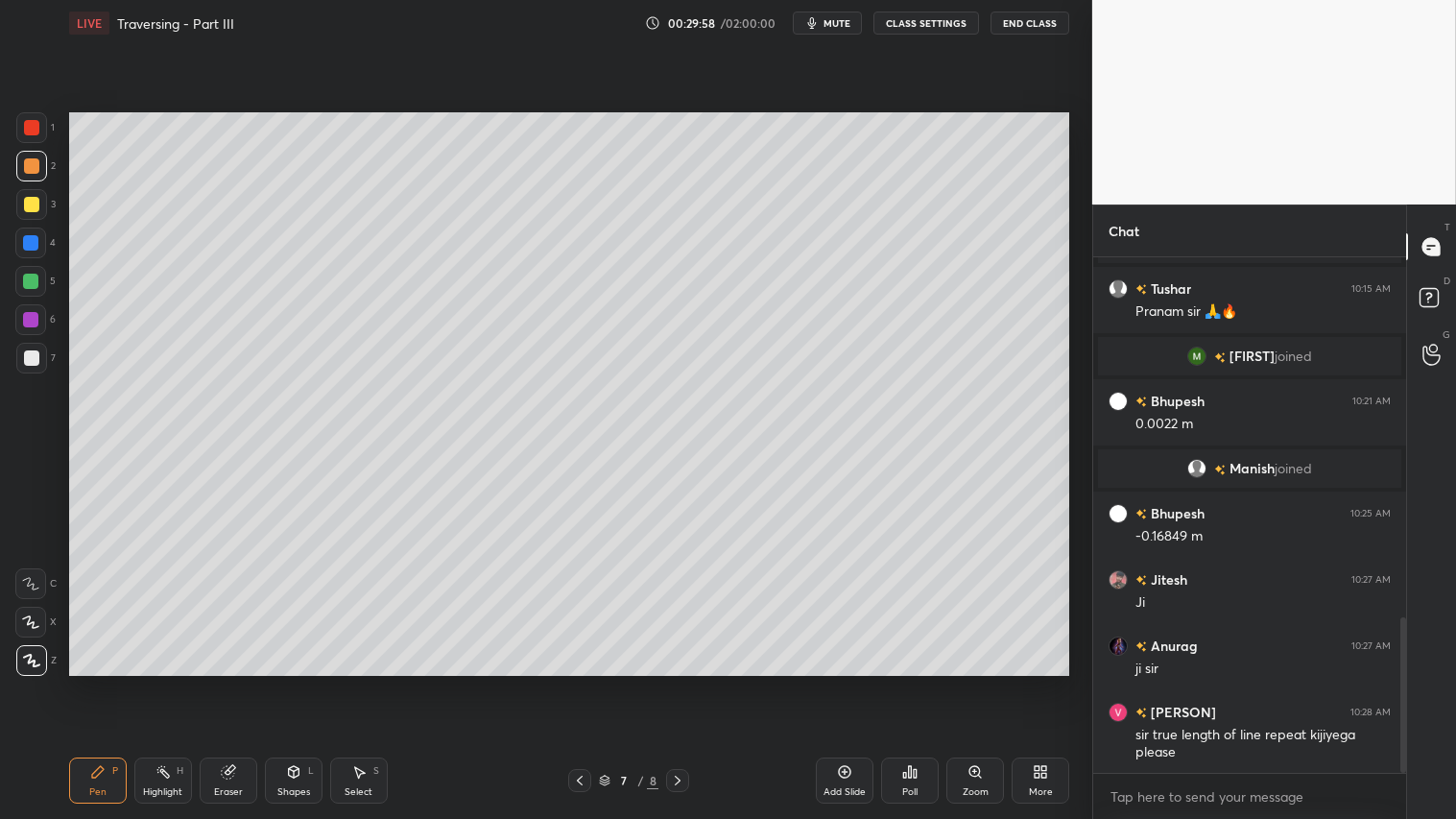 drag, startPoint x: 233, startPoint y: 774, endPoint x: 419, endPoint y: 723, distance: 192.86524 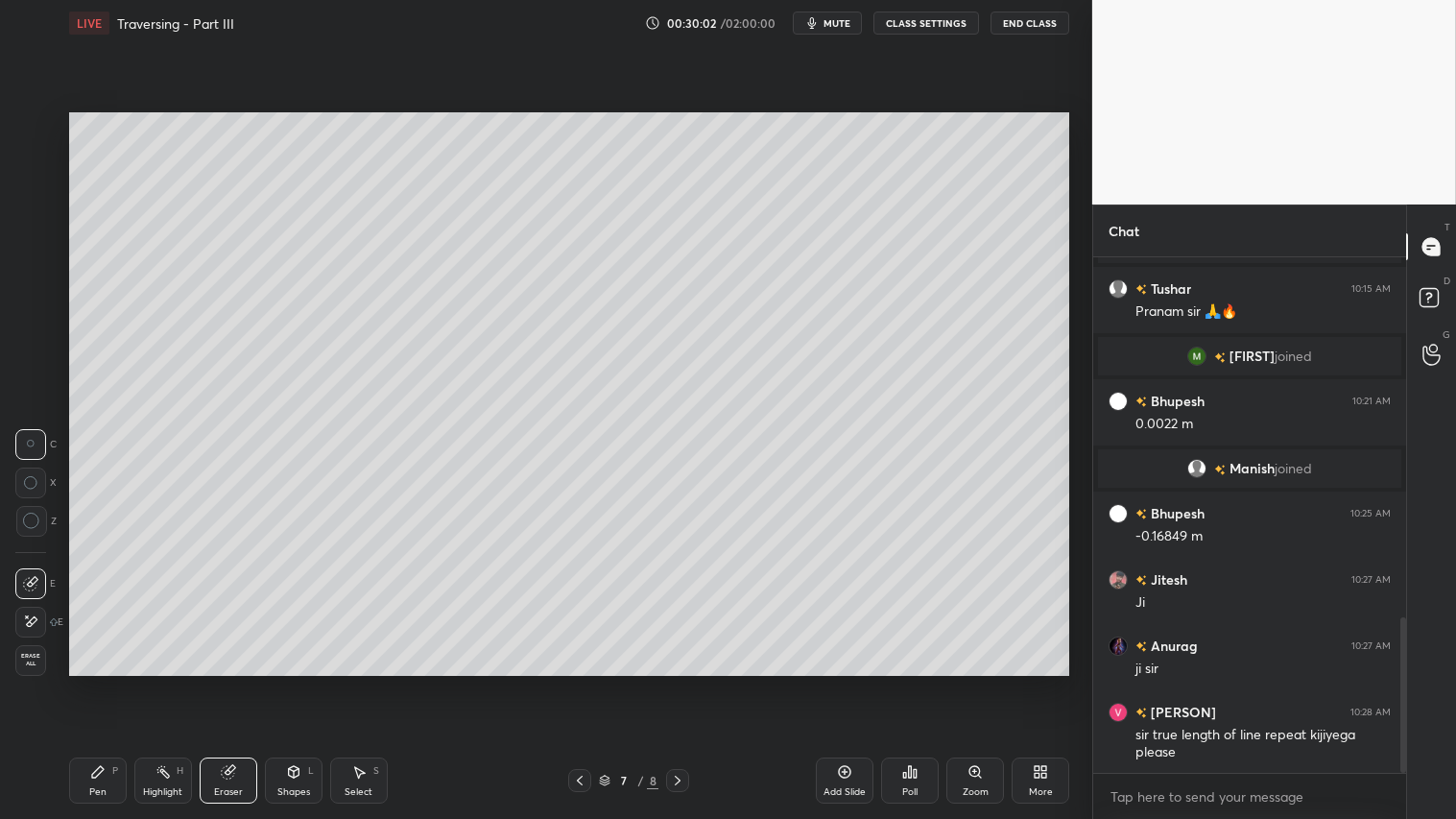 click on "Pen P" at bounding box center (98, 781) 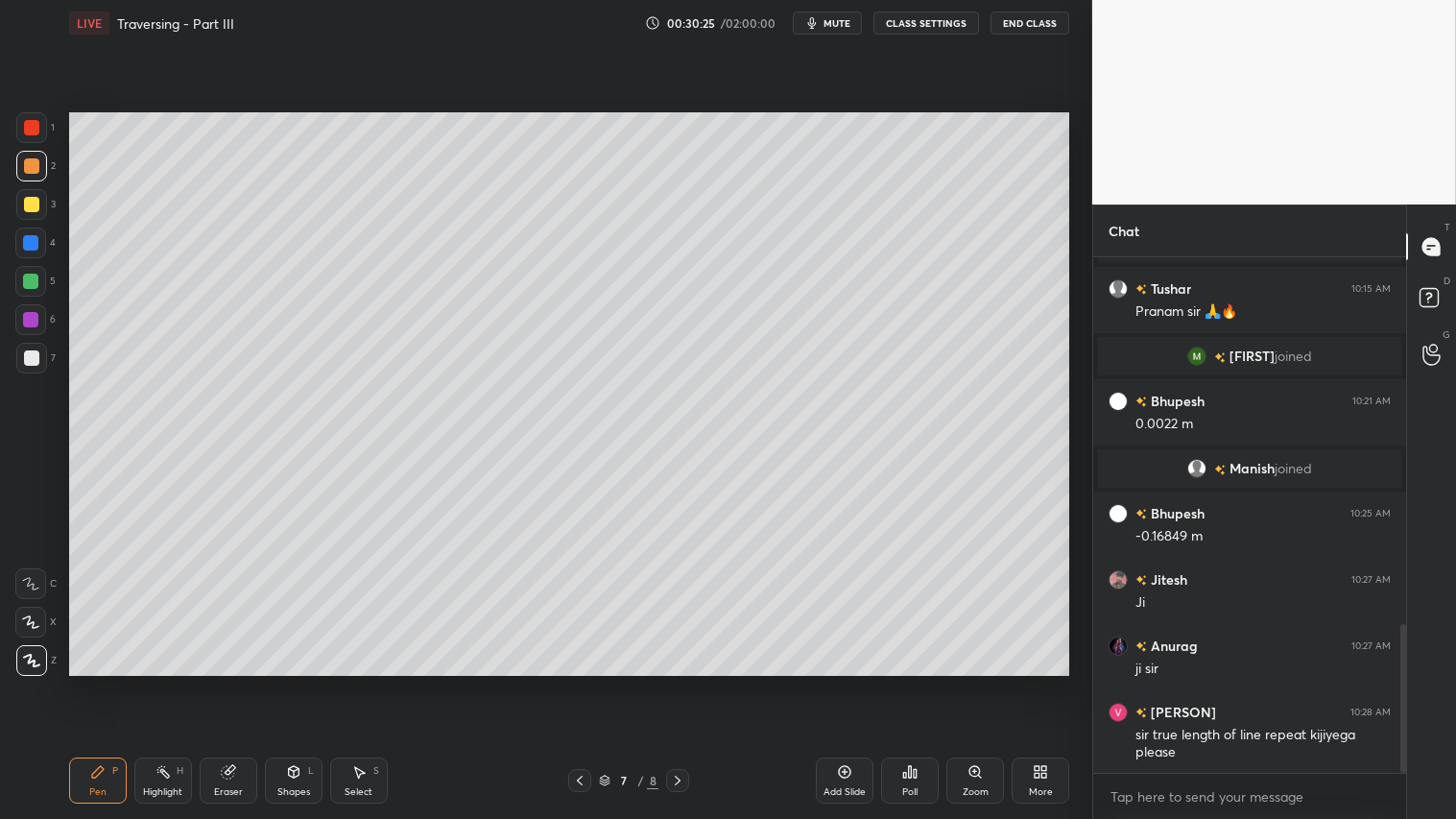 scroll, scrollTop: 1263, scrollLeft: 0, axis: vertical 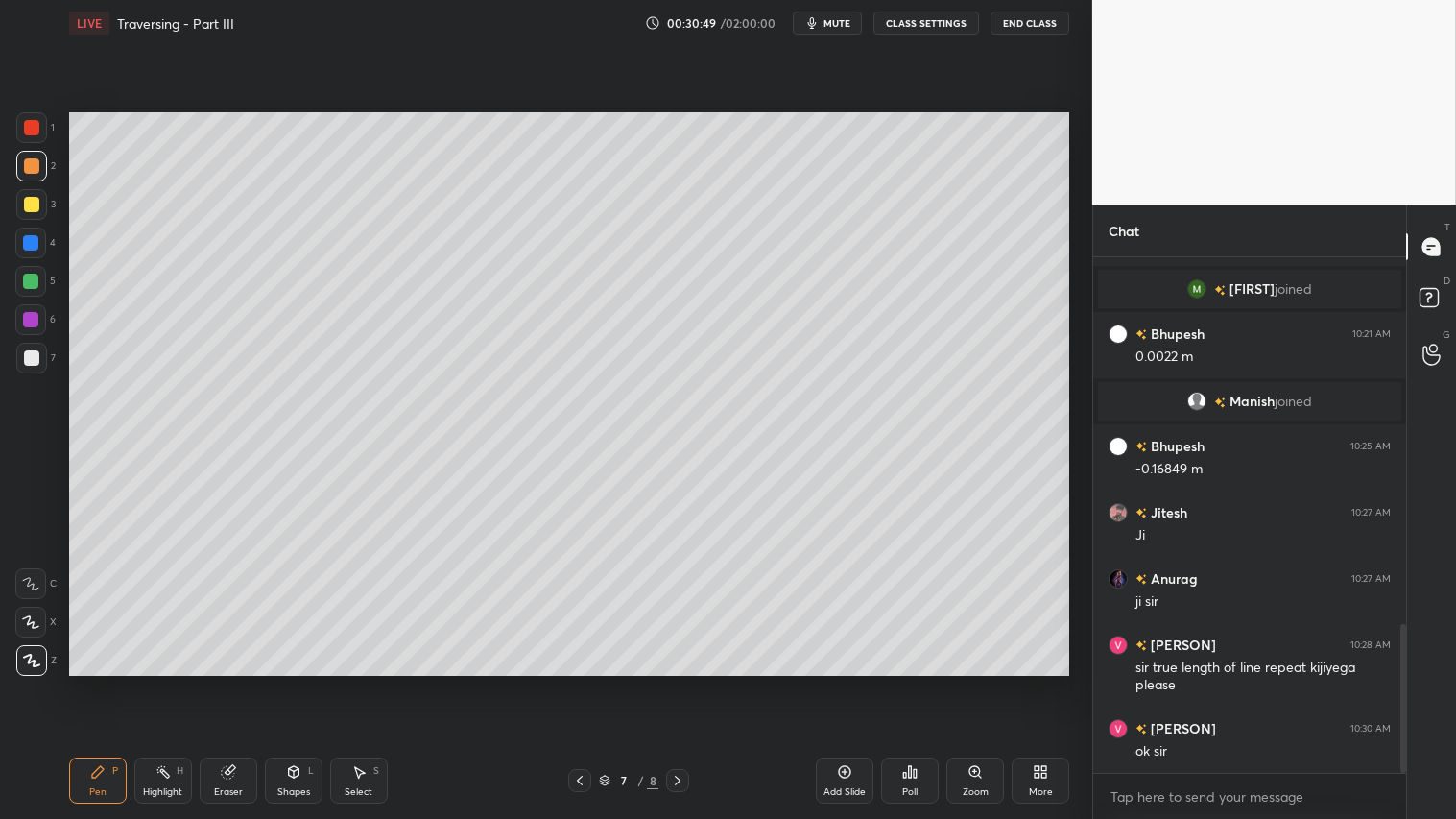 drag, startPoint x: 232, startPoint y: 775, endPoint x: 237, endPoint y: 703, distance: 72.1734 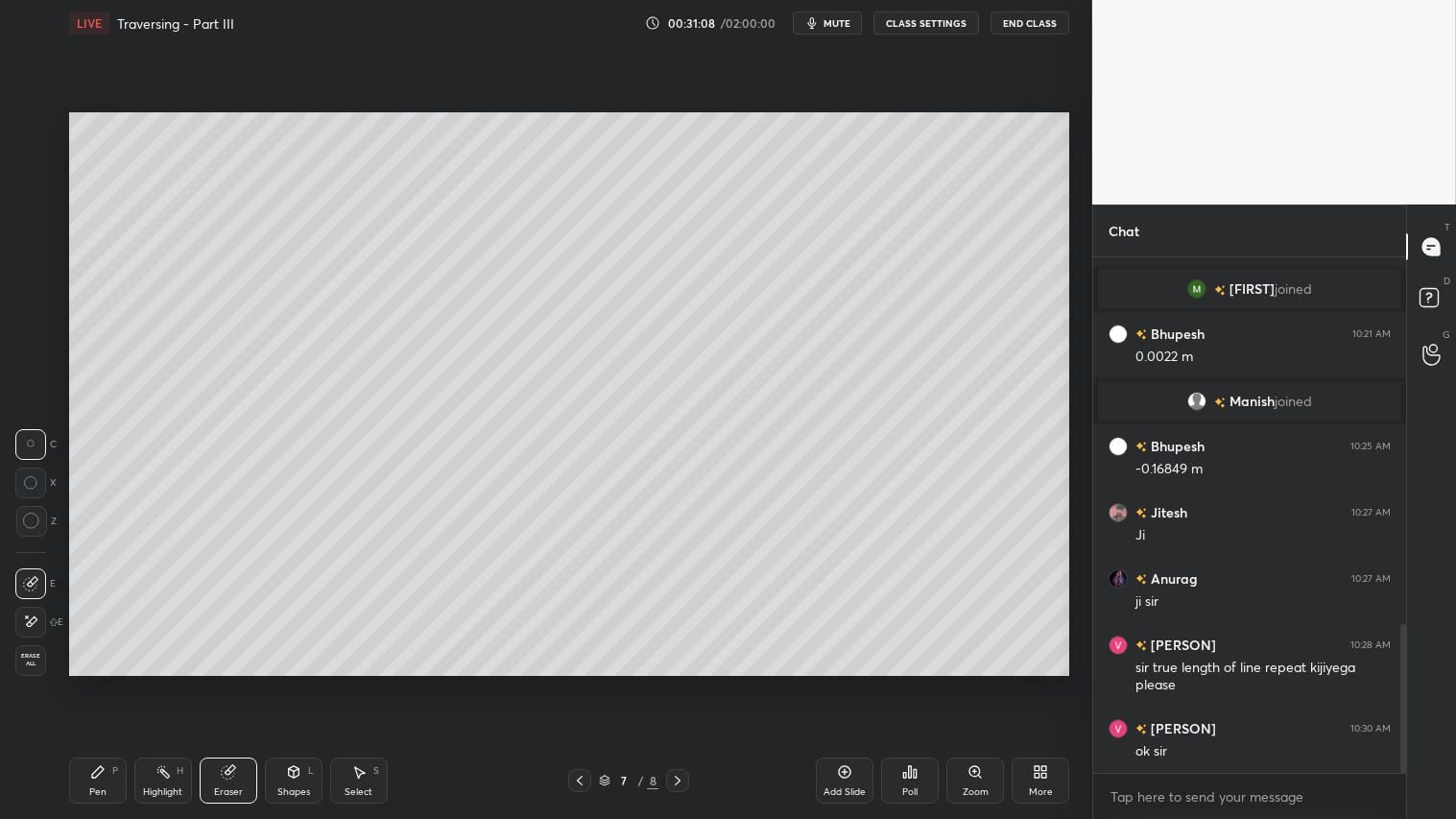 click on "Pen" at bounding box center [98, 792] 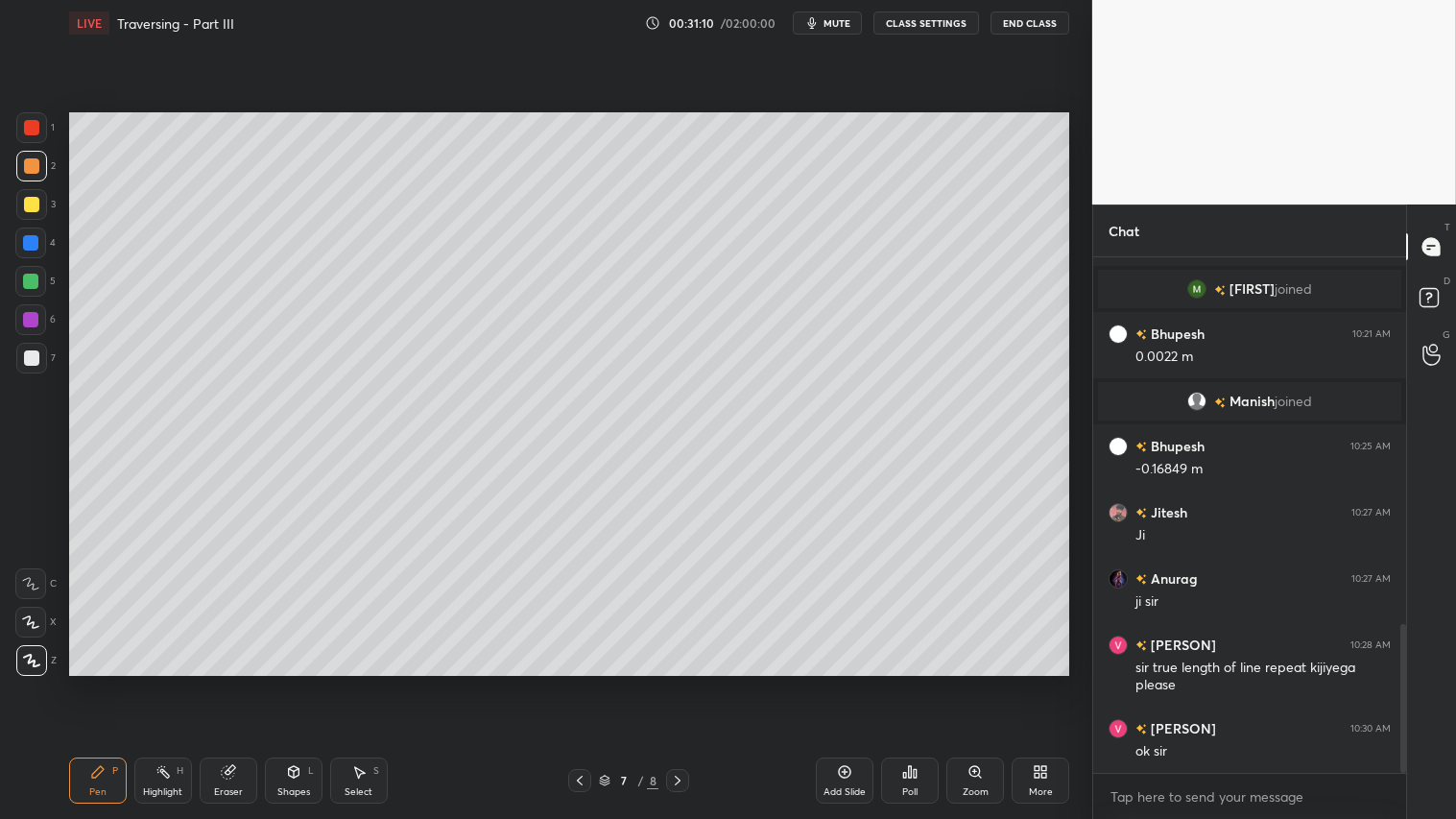click 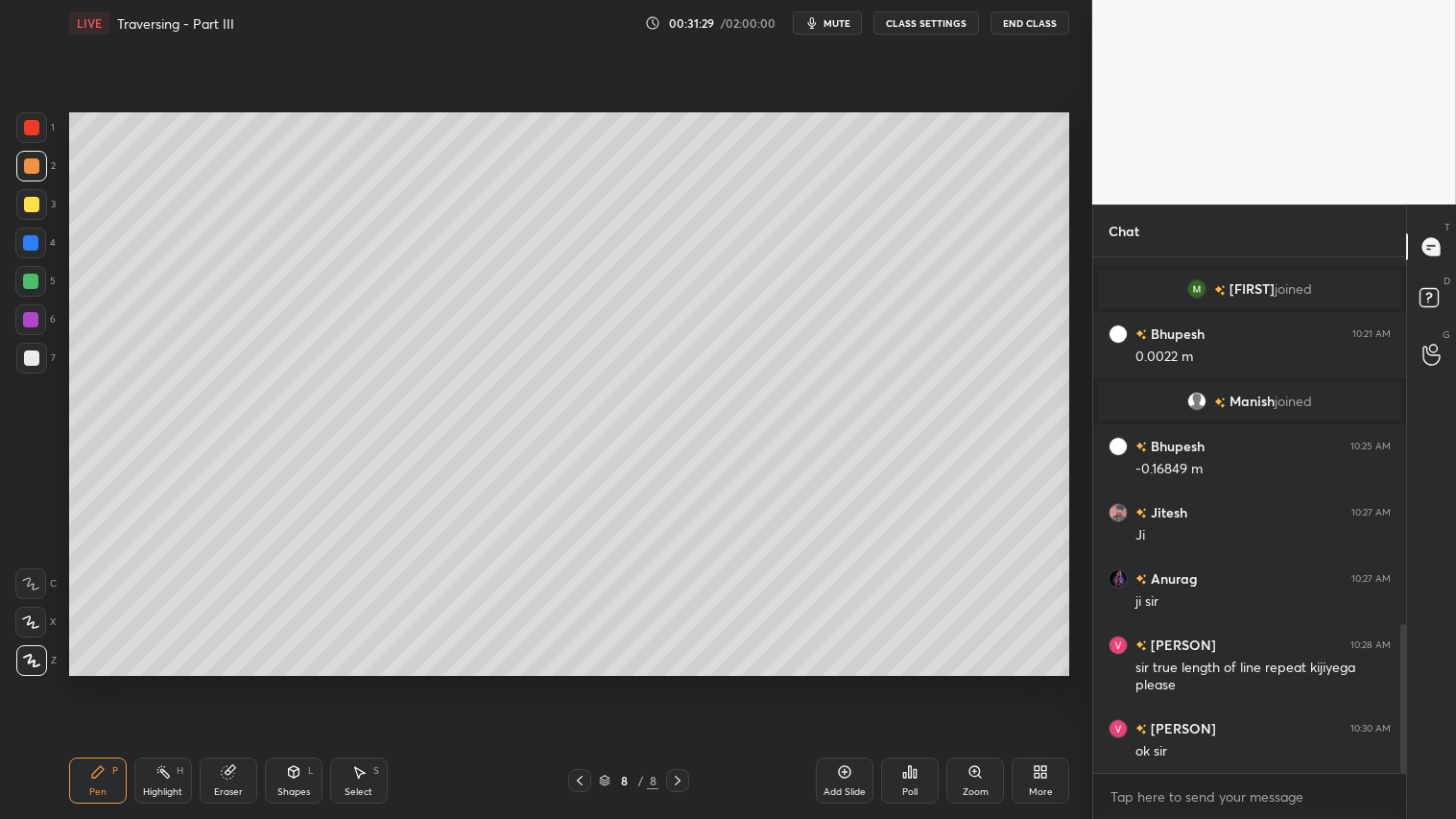 click 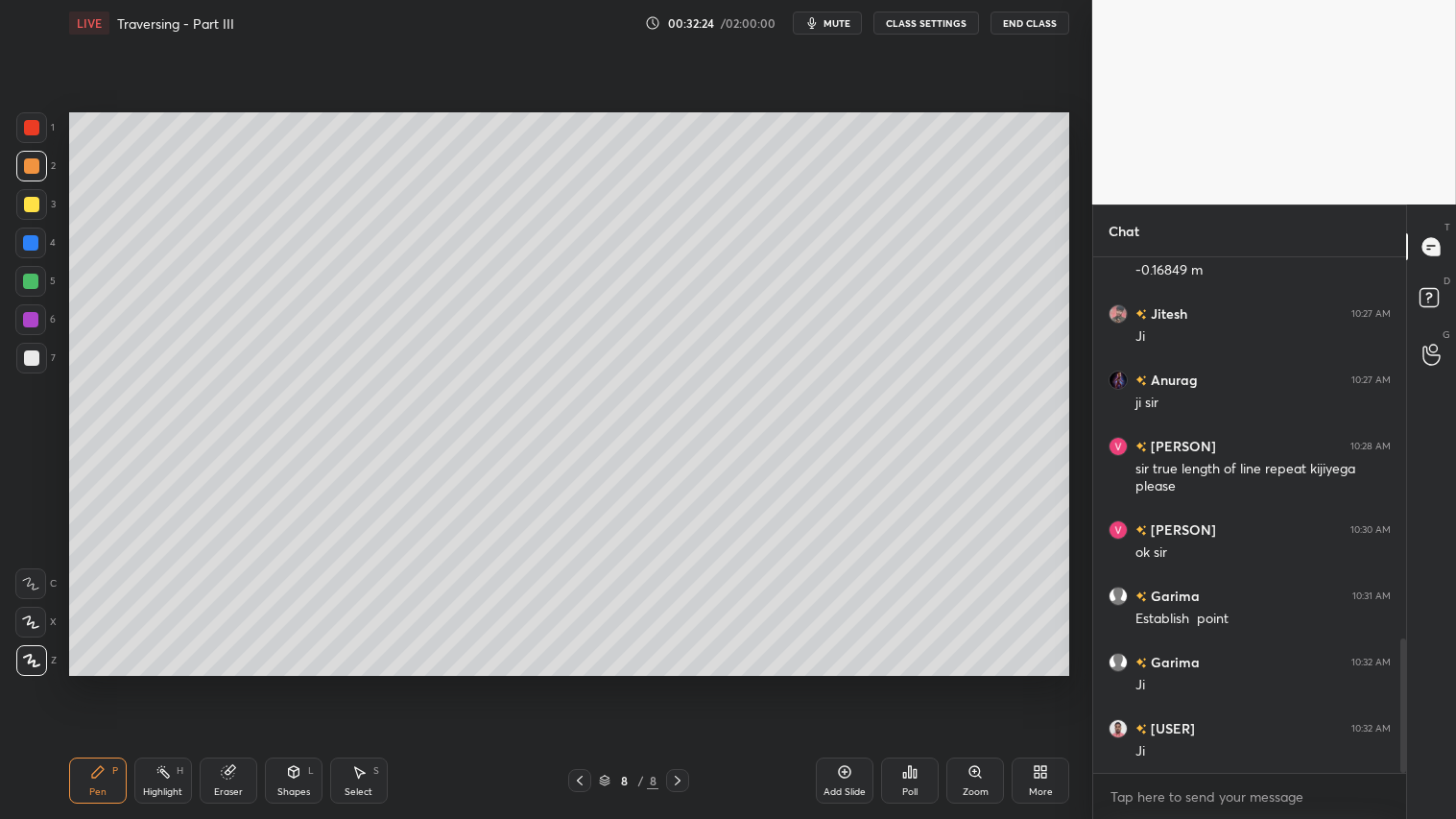 scroll, scrollTop: 1528, scrollLeft: 0, axis: vertical 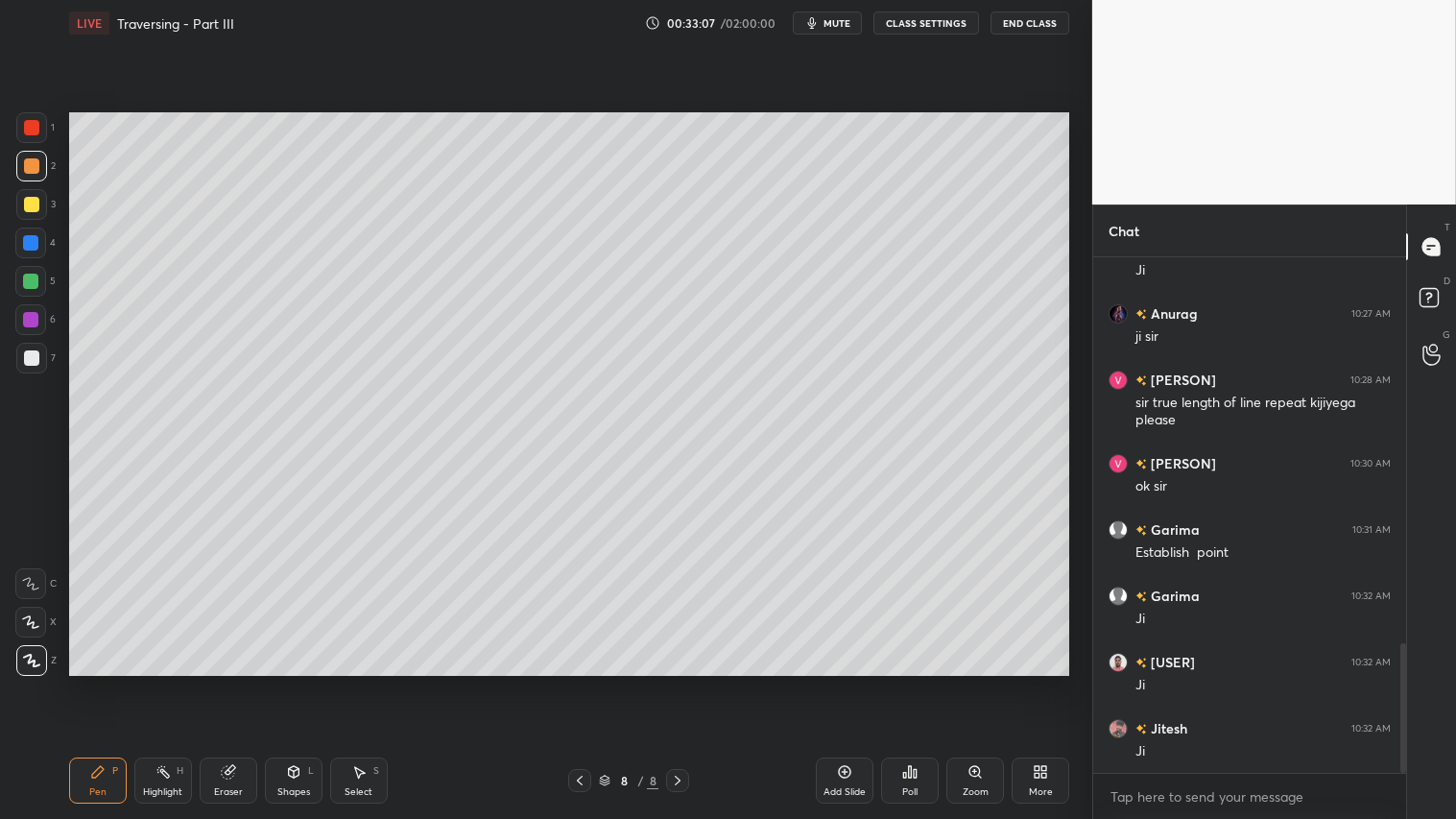 click on "Eraser" at bounding box center (228, 792) 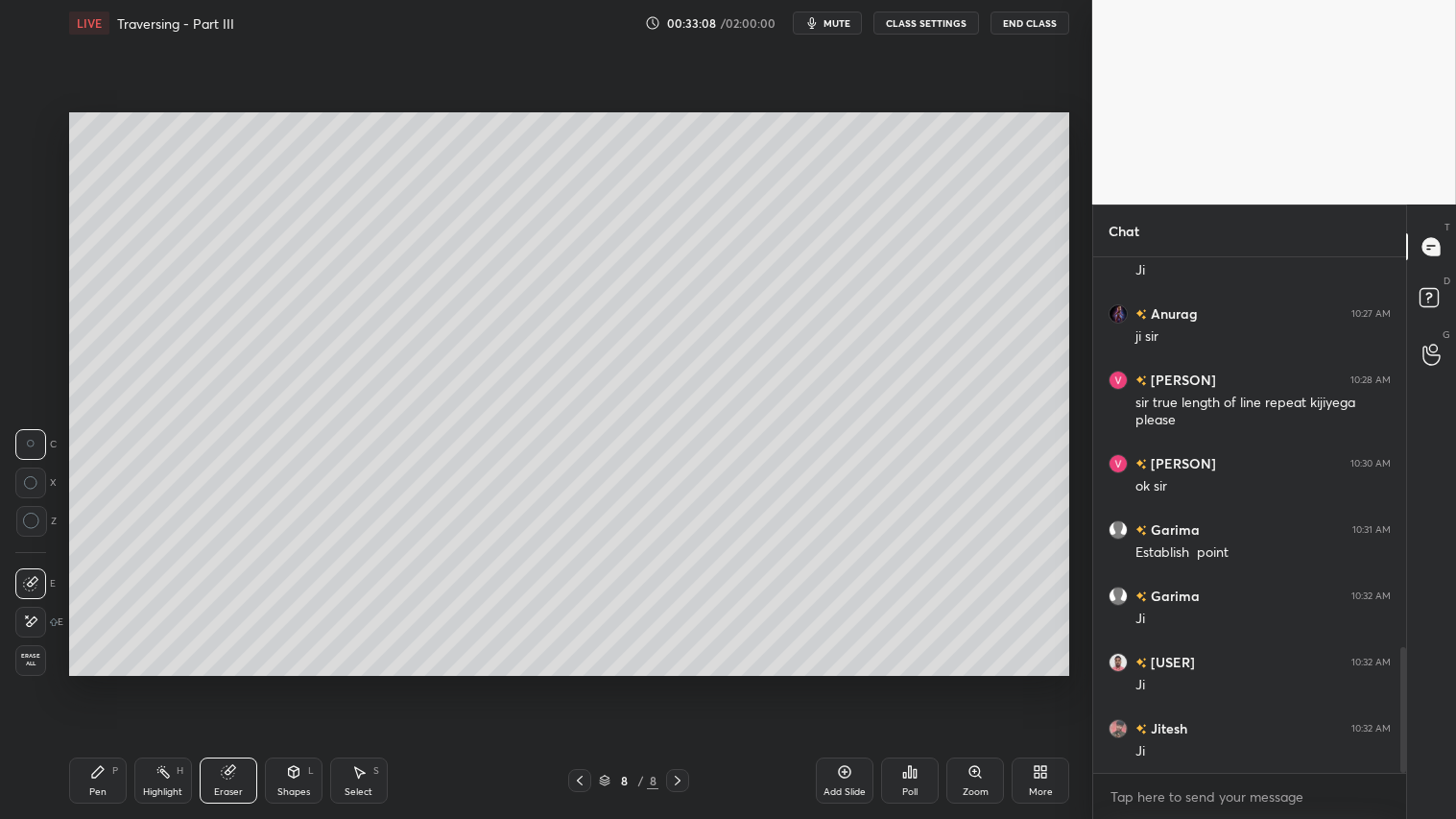 scroll, scrollTop: 1594, scrollLeft: 0, axis: vertical 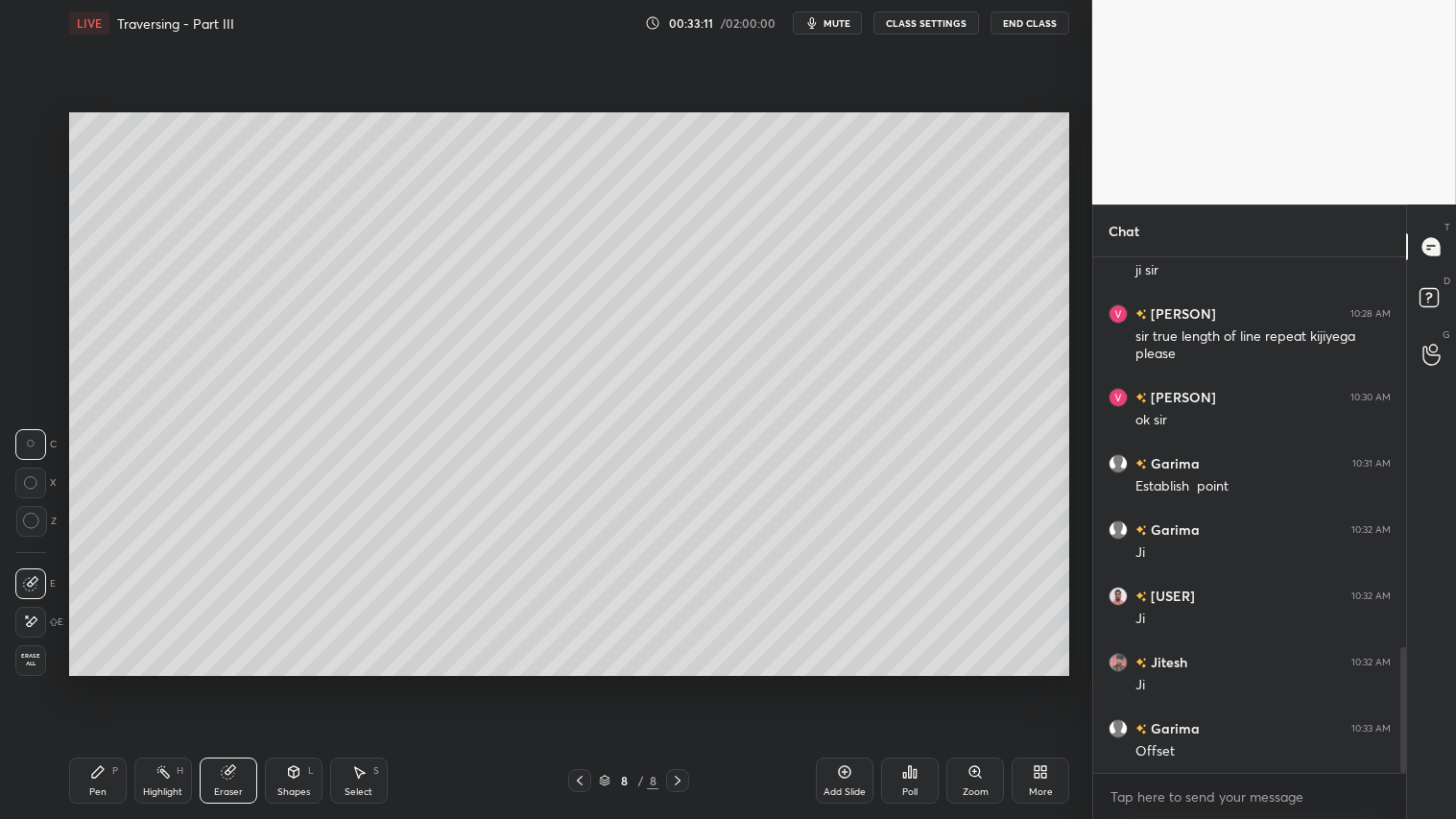click 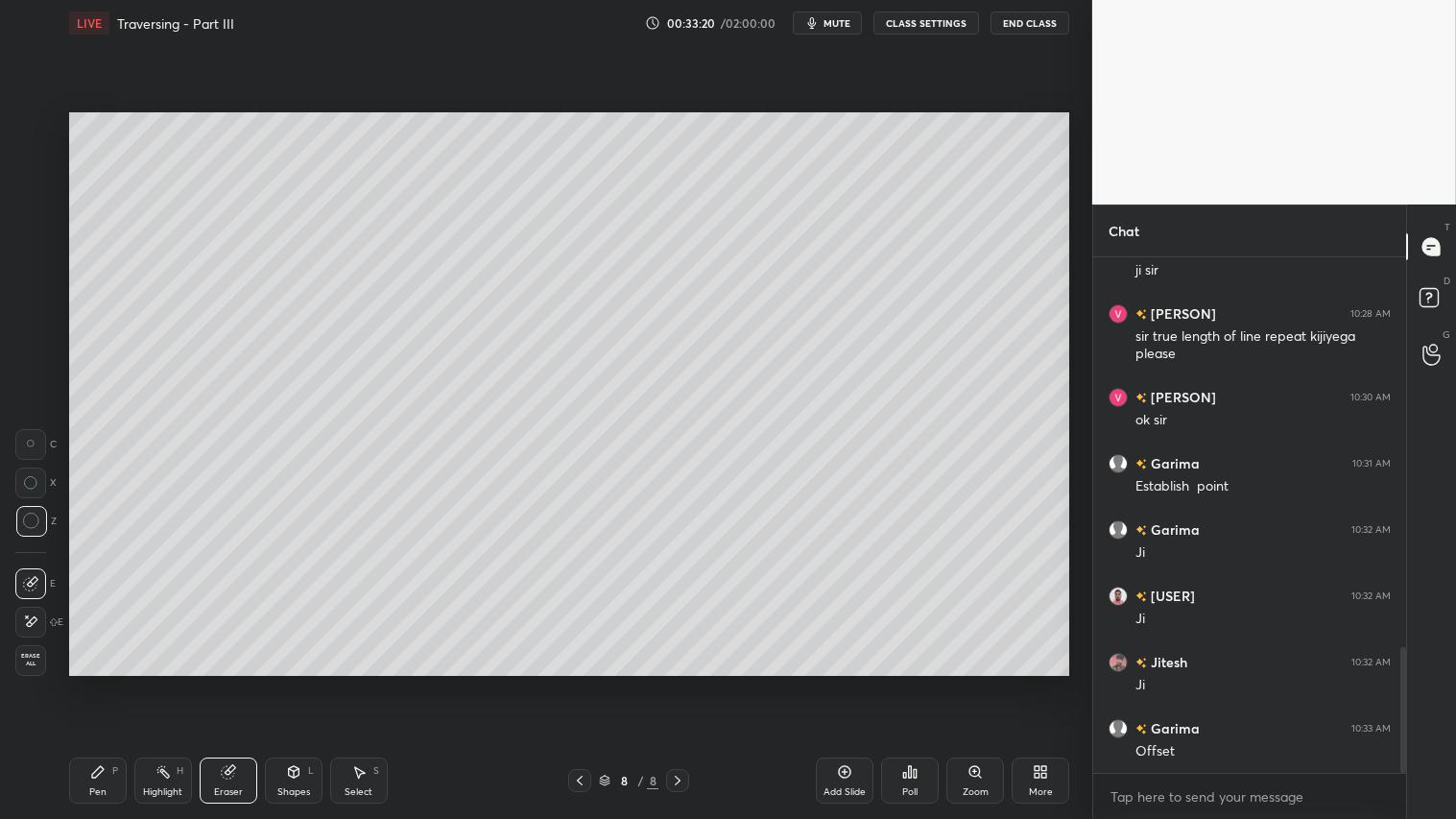 drag, startPoint x: 89, startPoint y: 803, endPoint x: 84, endPoint y: 789, distance: 14.866069 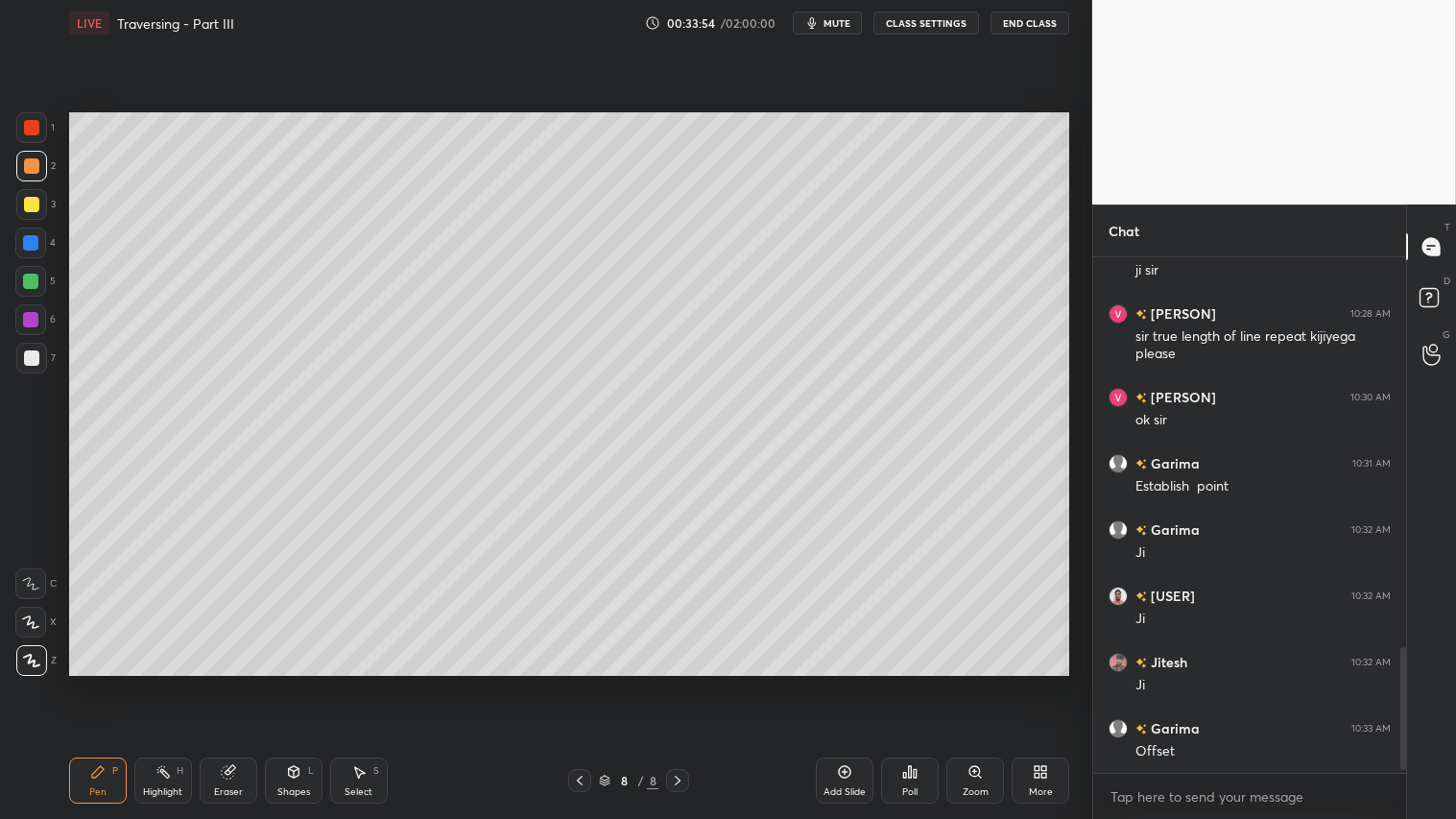 scroll, scrollTop: 1659, scrollLeft: 0, axis: vertical 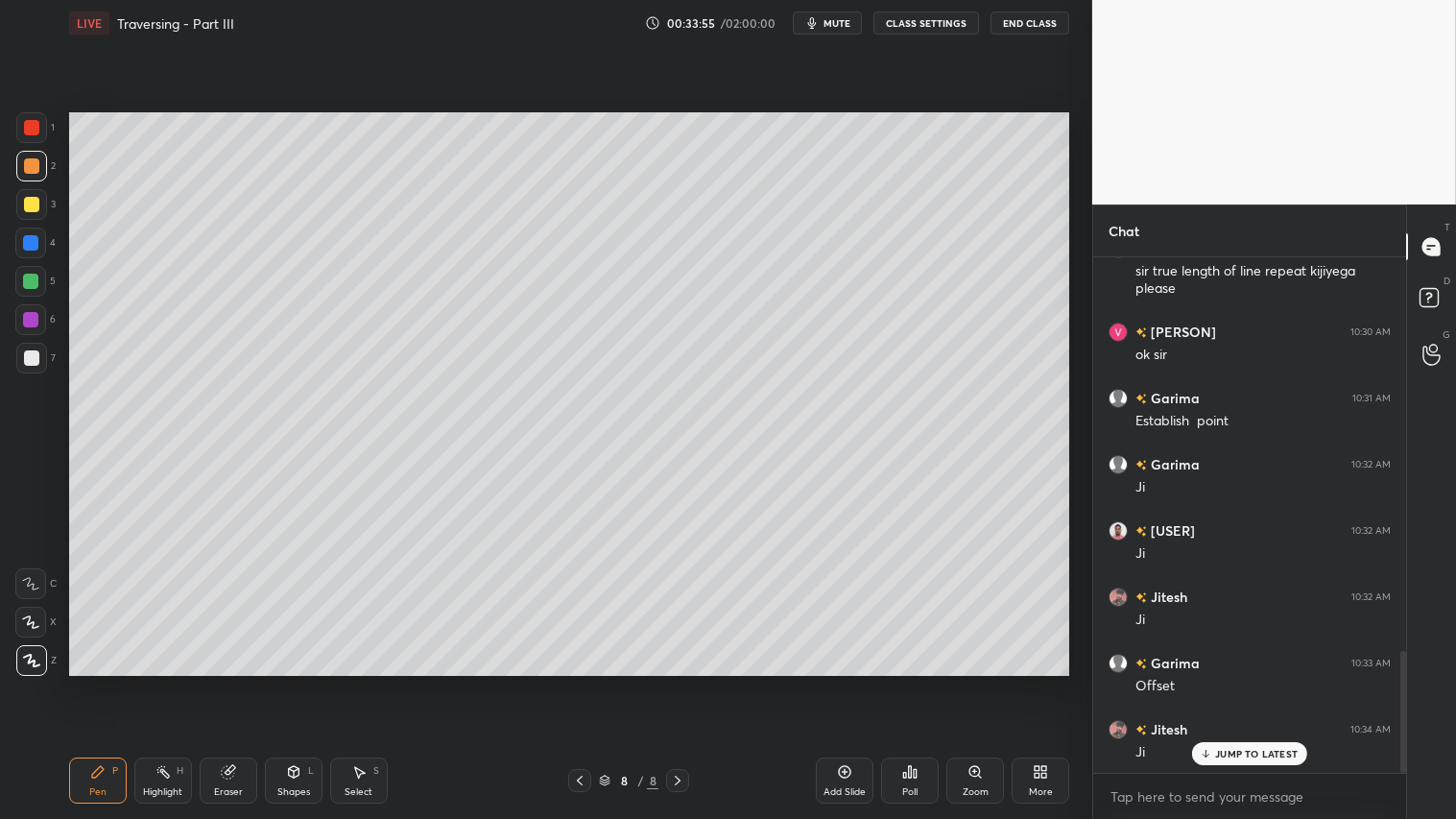 click on "Pen P" at bounding box center [98, 781] 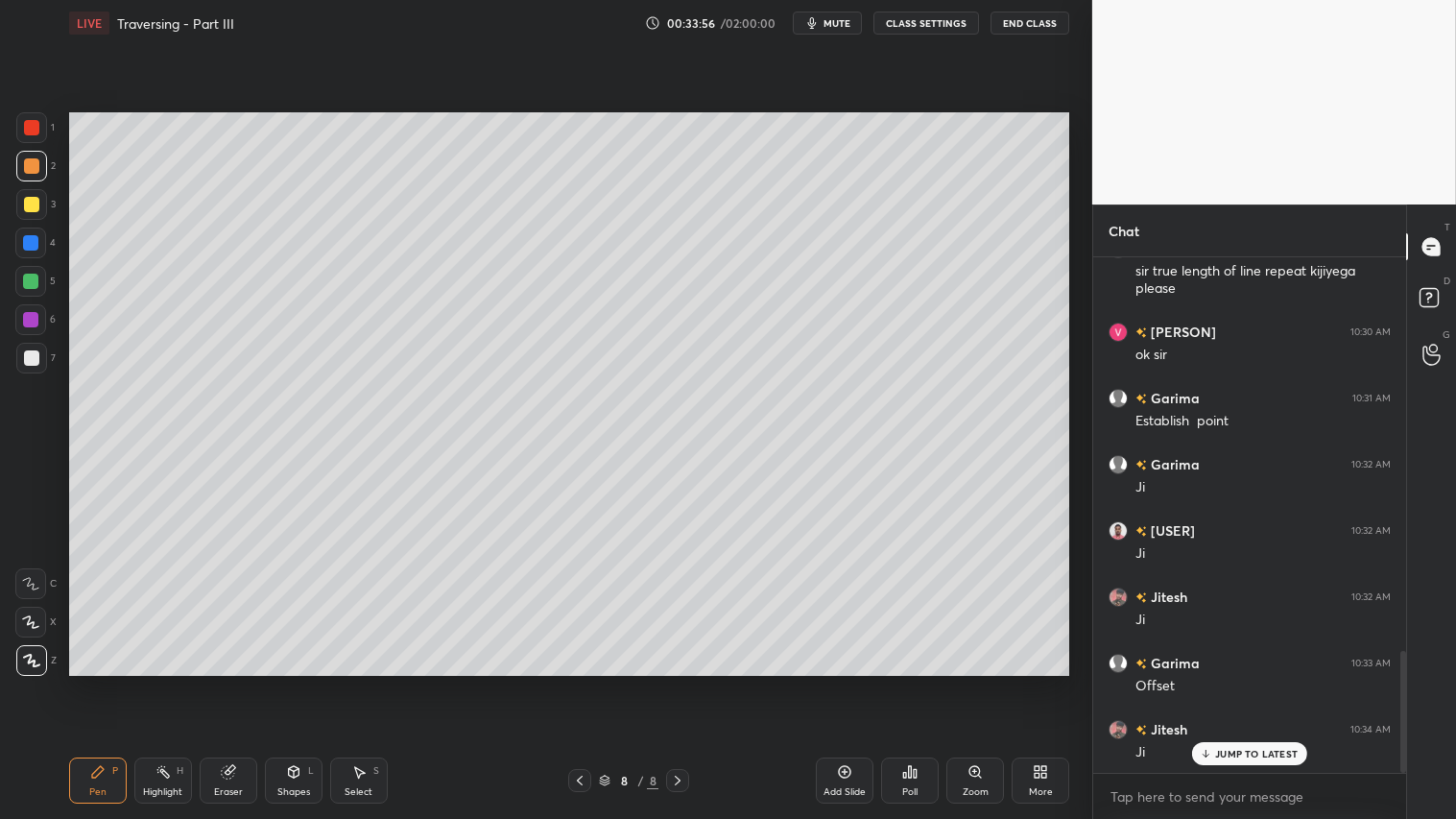 click at bounding box center [32, 166] 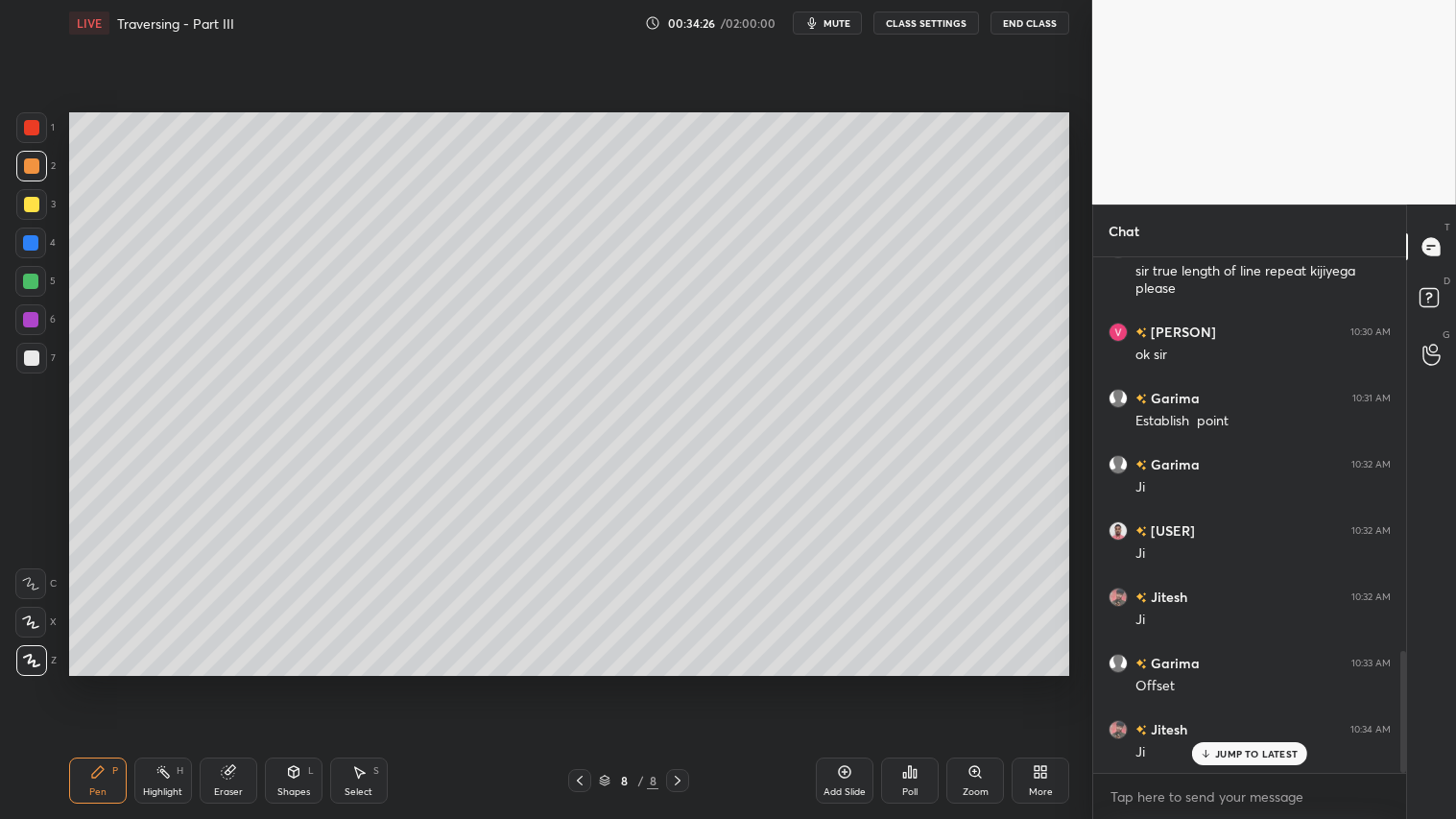 click on "Shapes L" at bounding box center (294, 781) 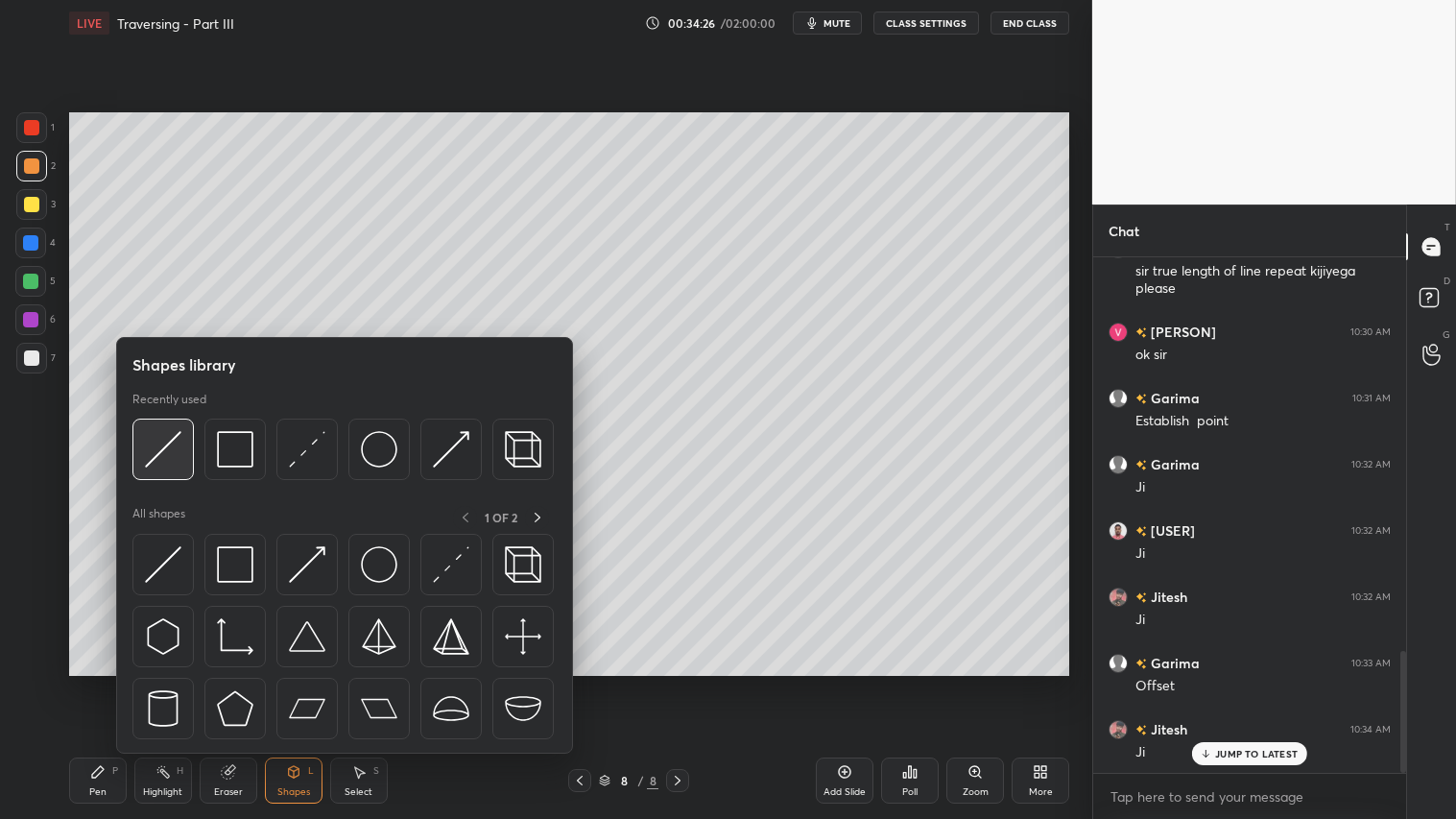 click at bounding box center [163, 449] 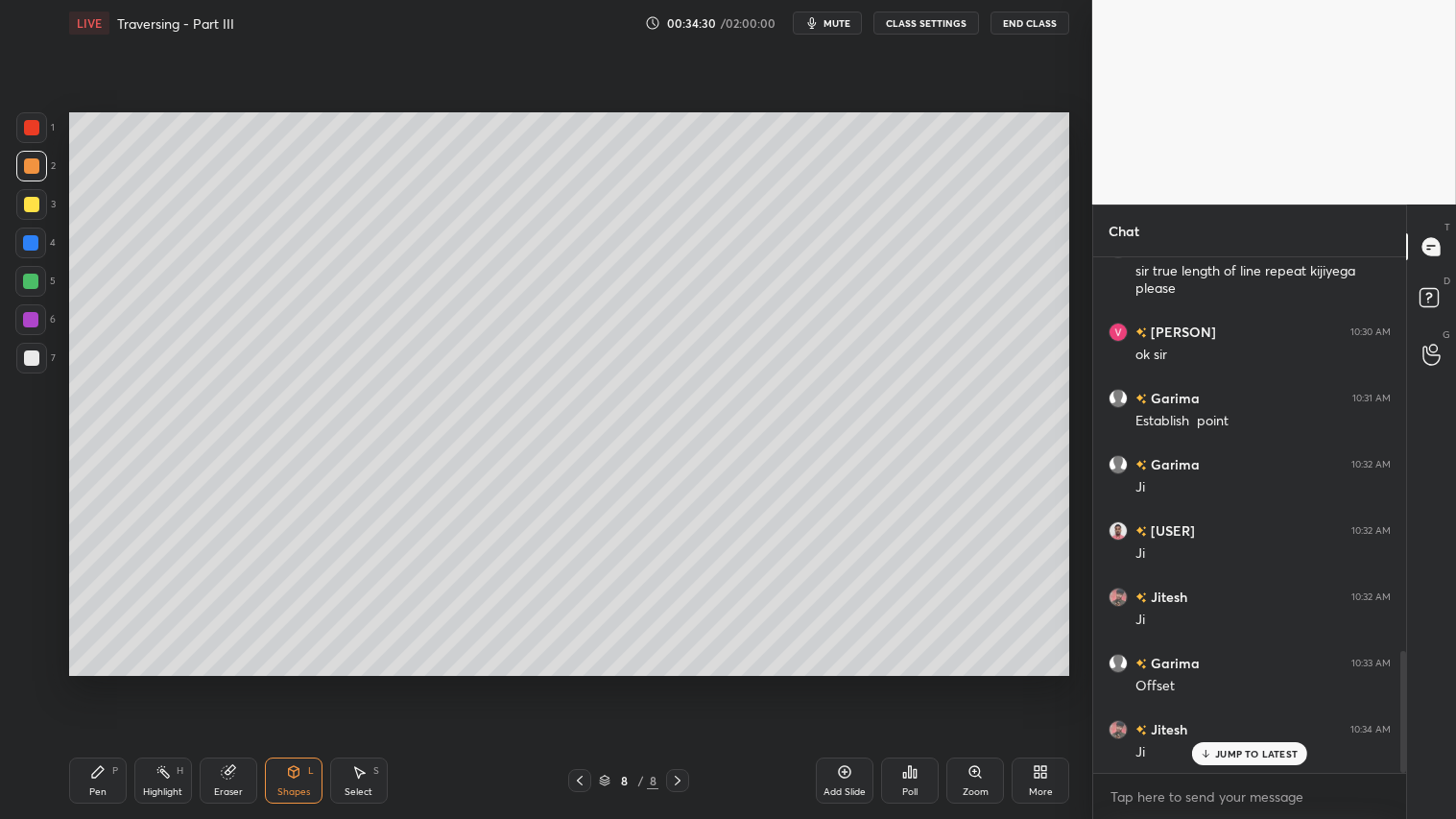 click at bounding box center [32, 205] 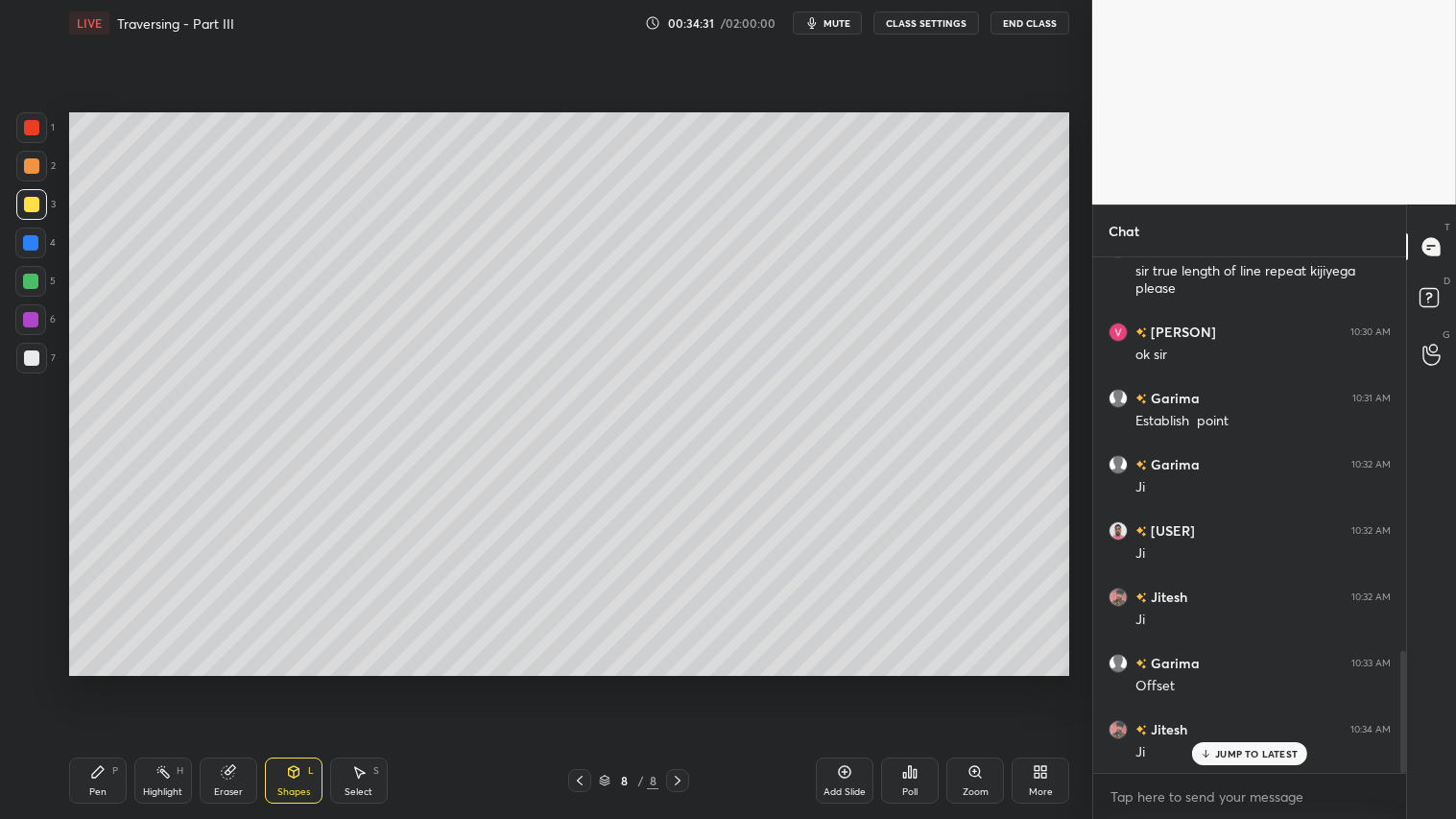 click on "Pen P" at bounding box center (98, 781) 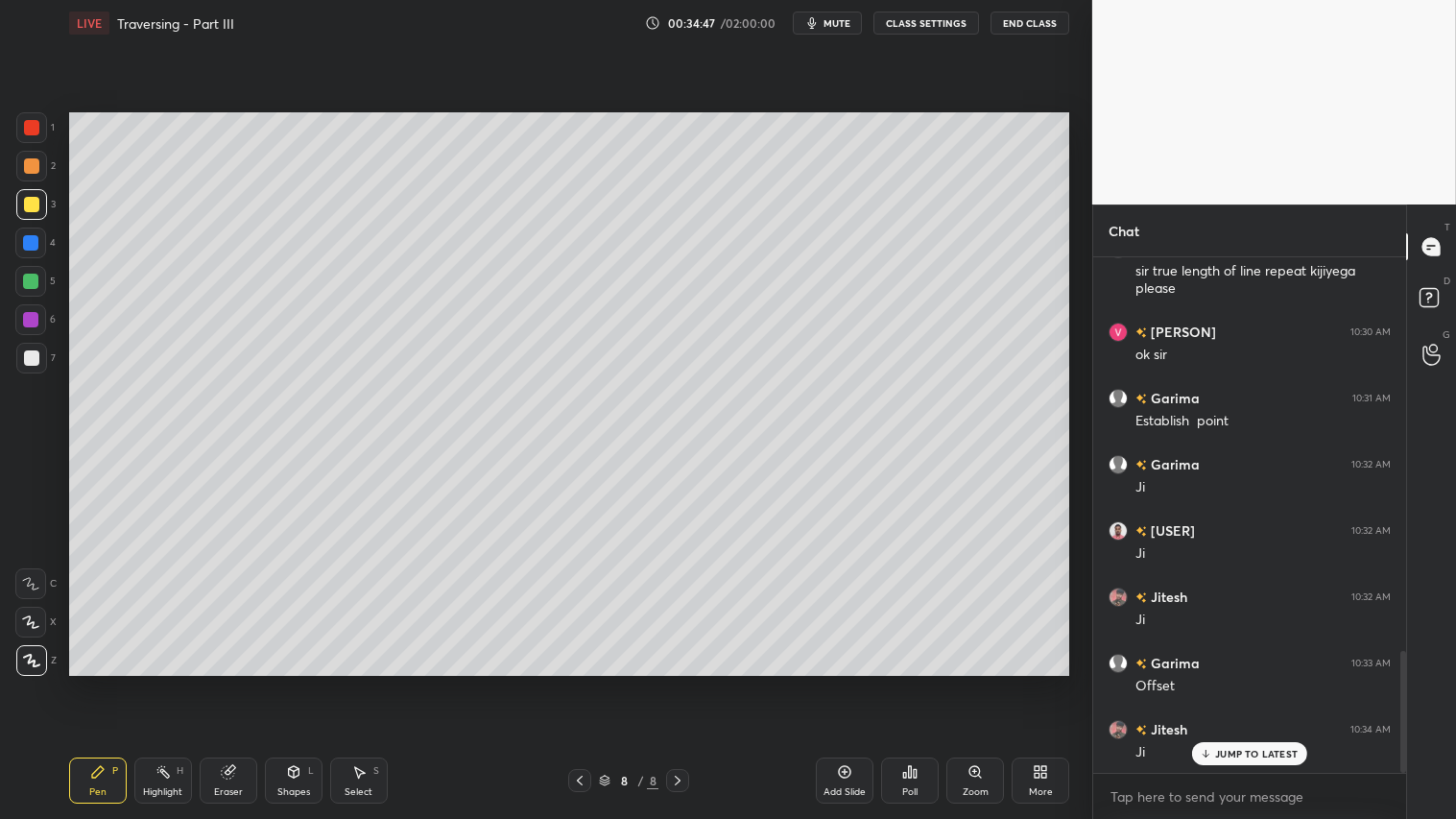 click on "Shapes L" at bounding box center [294, 781] 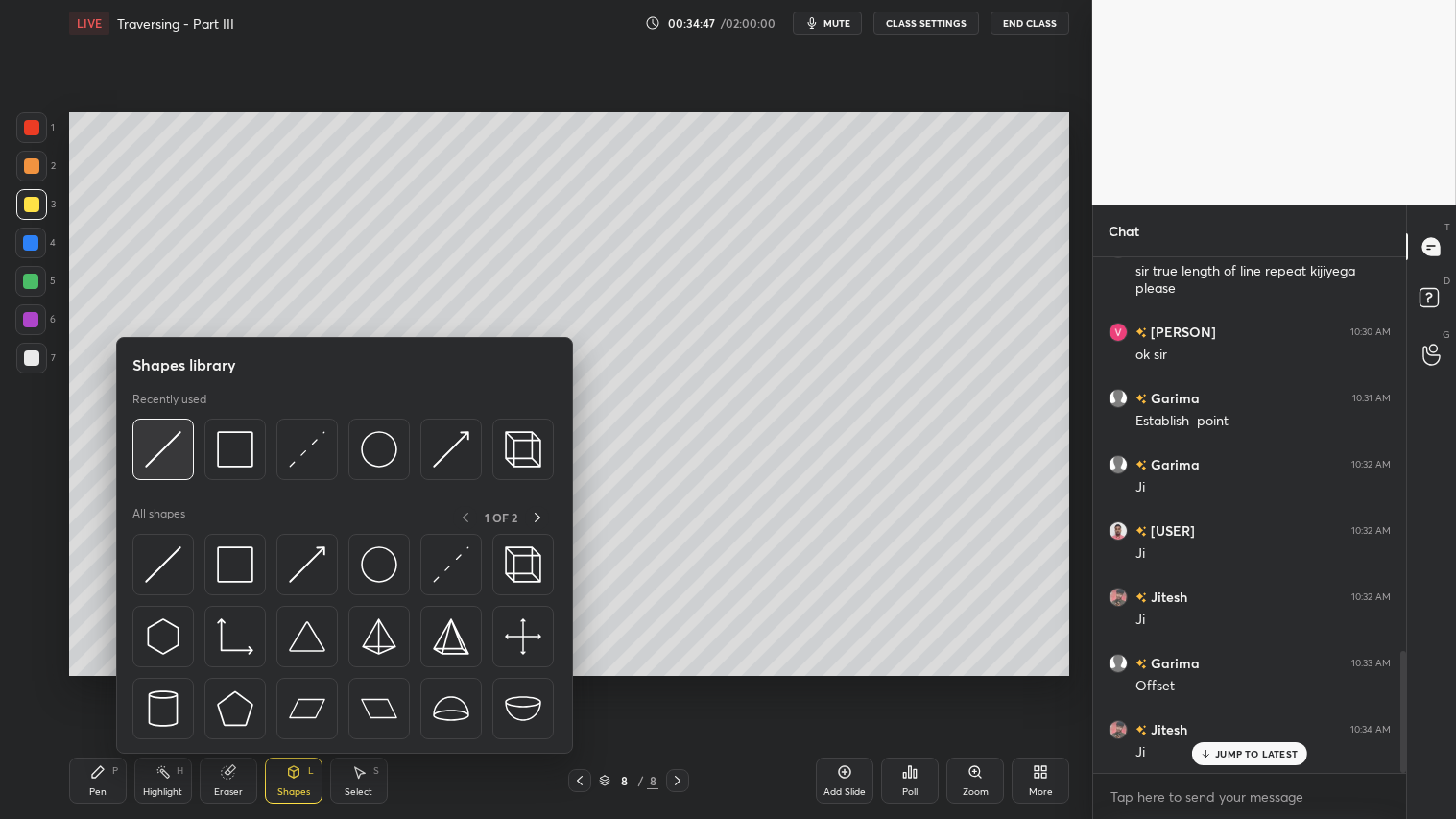 click at bounding box center (163, 449) 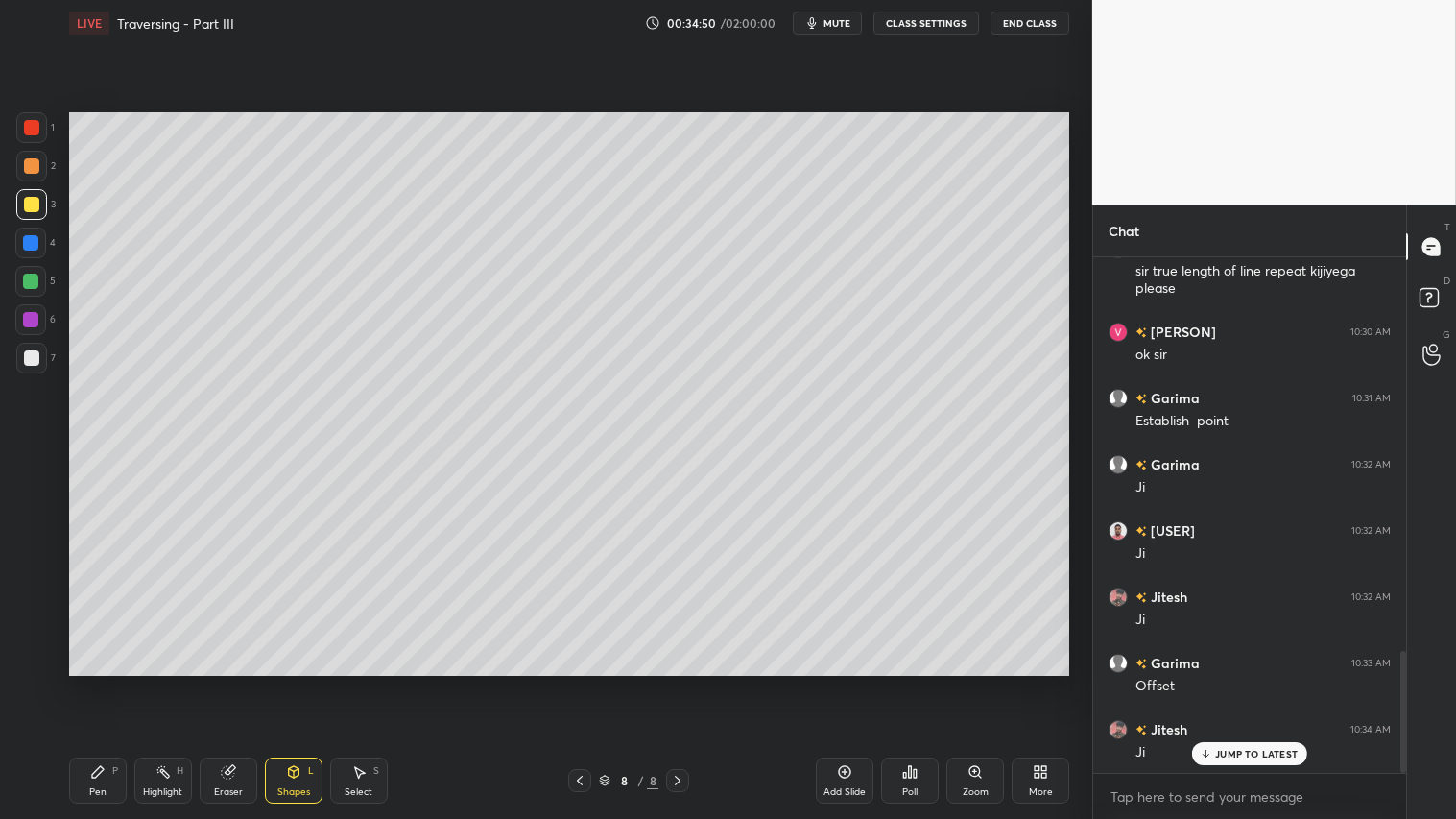 click on "Pen P" at bounding box center [98, 781] 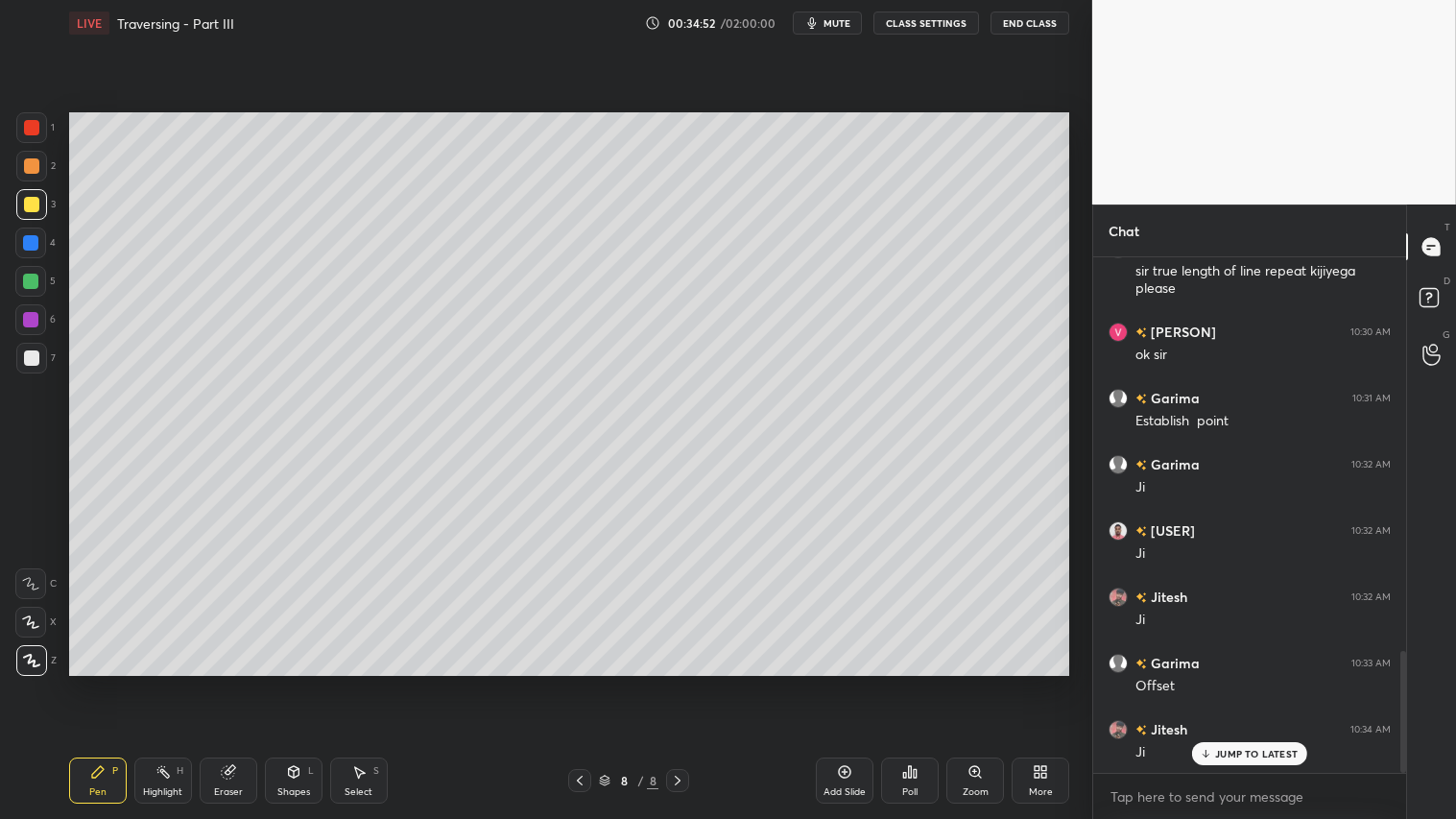 drag, startPoint x: 34, startPoint y: 159, endPoint x: 52, endPoint y: 253, distance: 95.707889 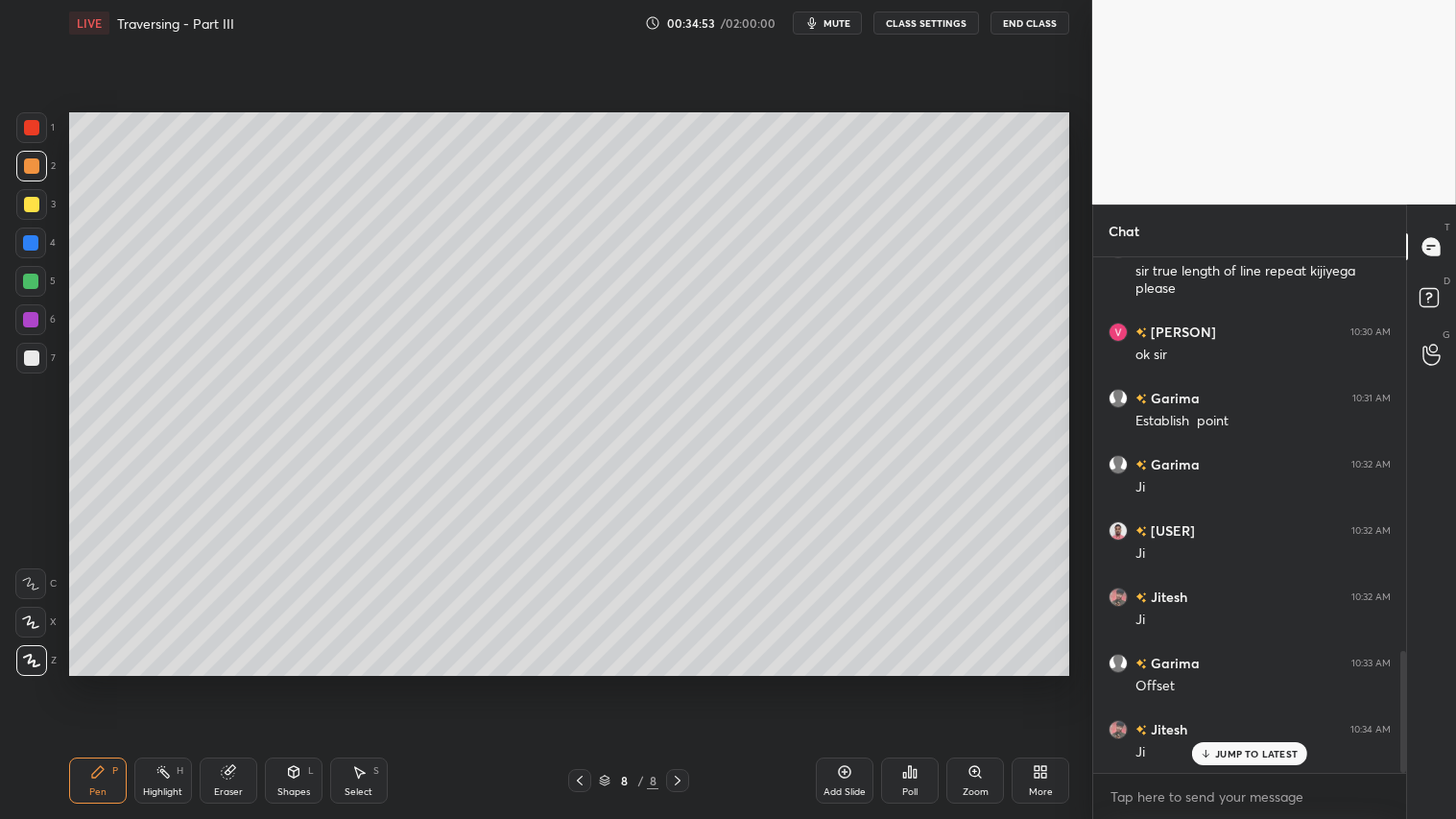 click on "Pen" at bounding box center (98, 792) 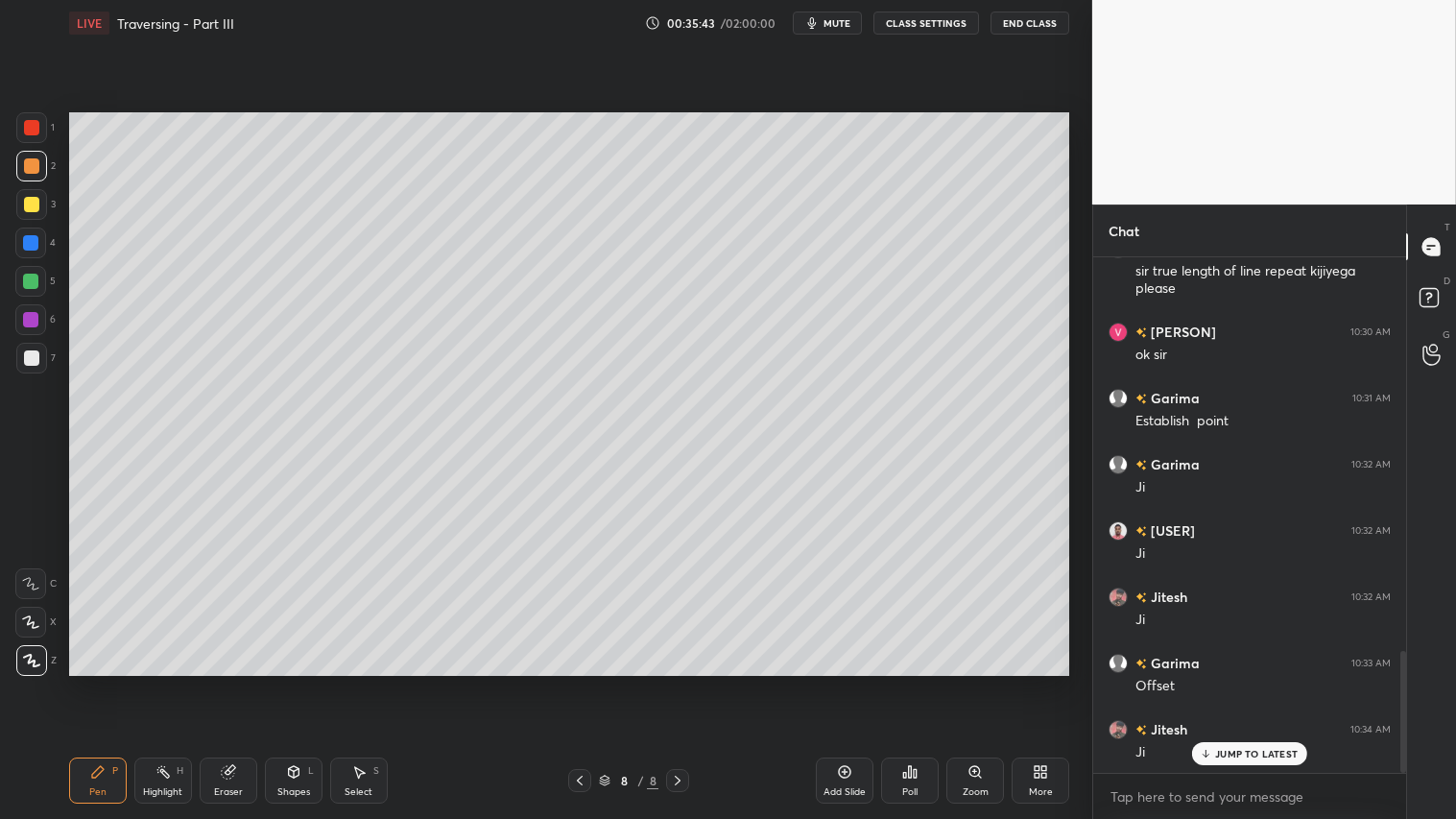 drag, startPoint x: 232, startPoint y: 778, endPoint x: 301, endPoint y: 683, distance: 117.4138 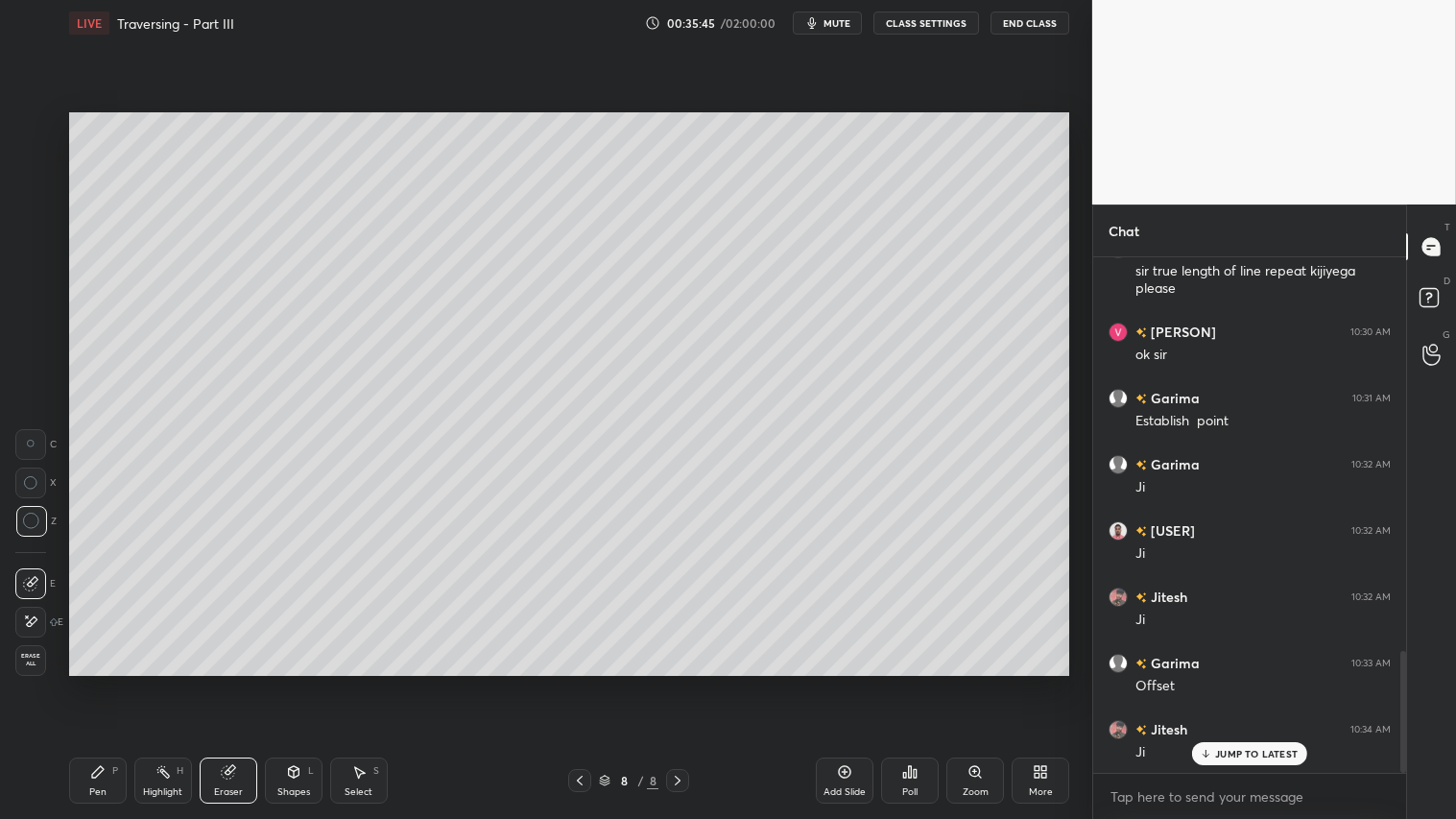 click 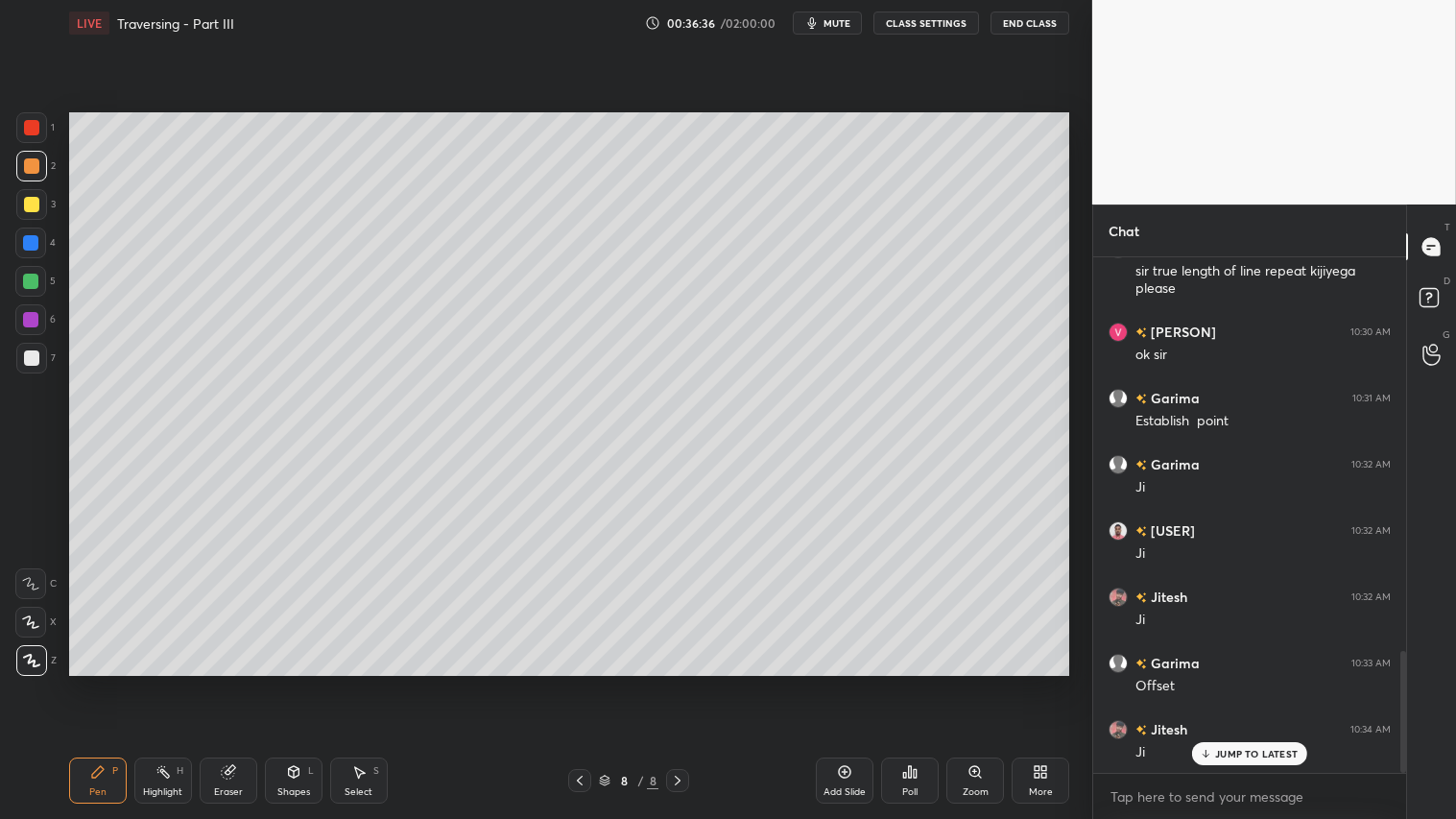 click at bounding box center (32, 166) 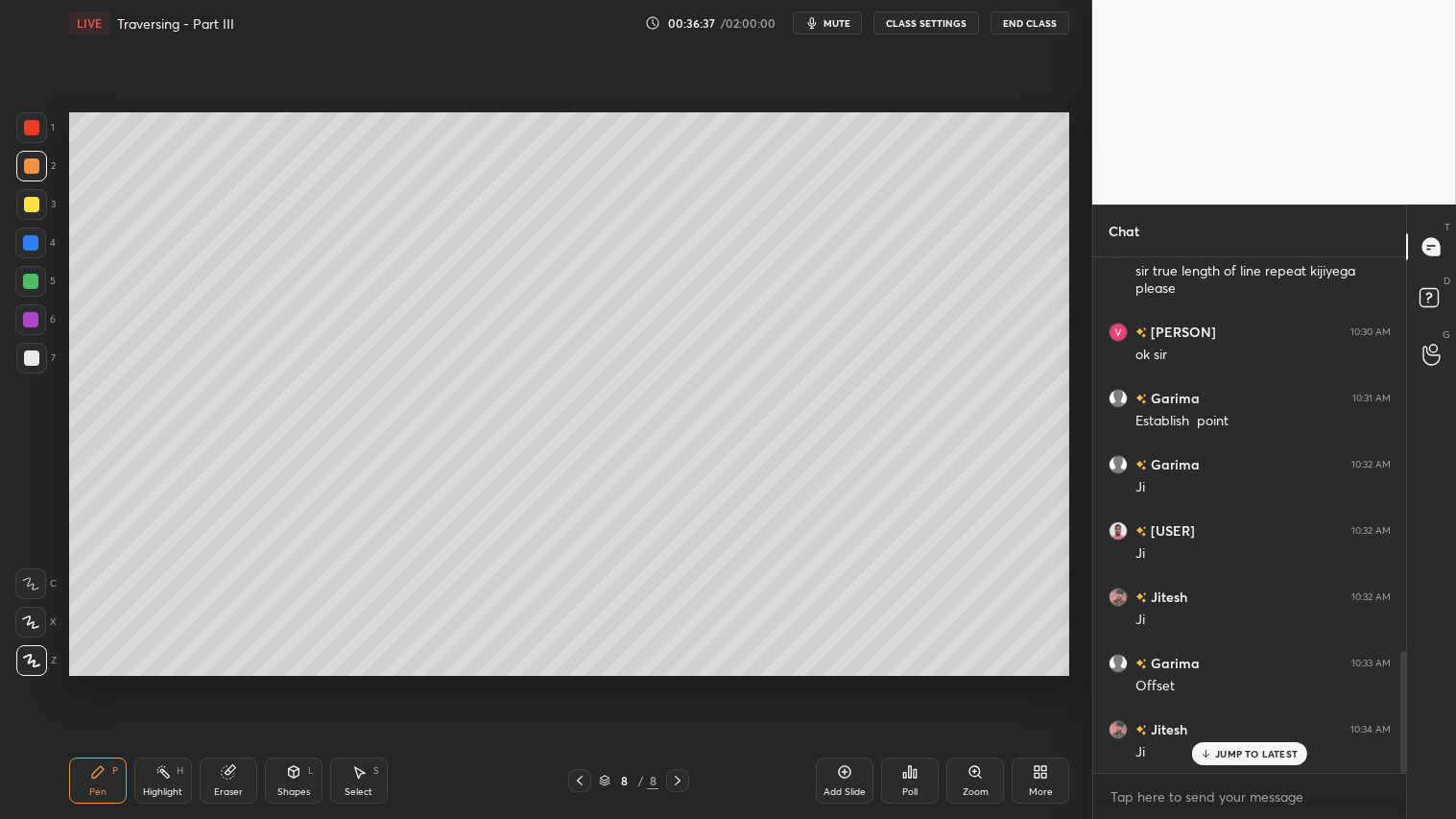 drag, startPoint x: 107, startPoint y: 775, endPoint x: 90, endPoint y: 760, distance: 22.67157 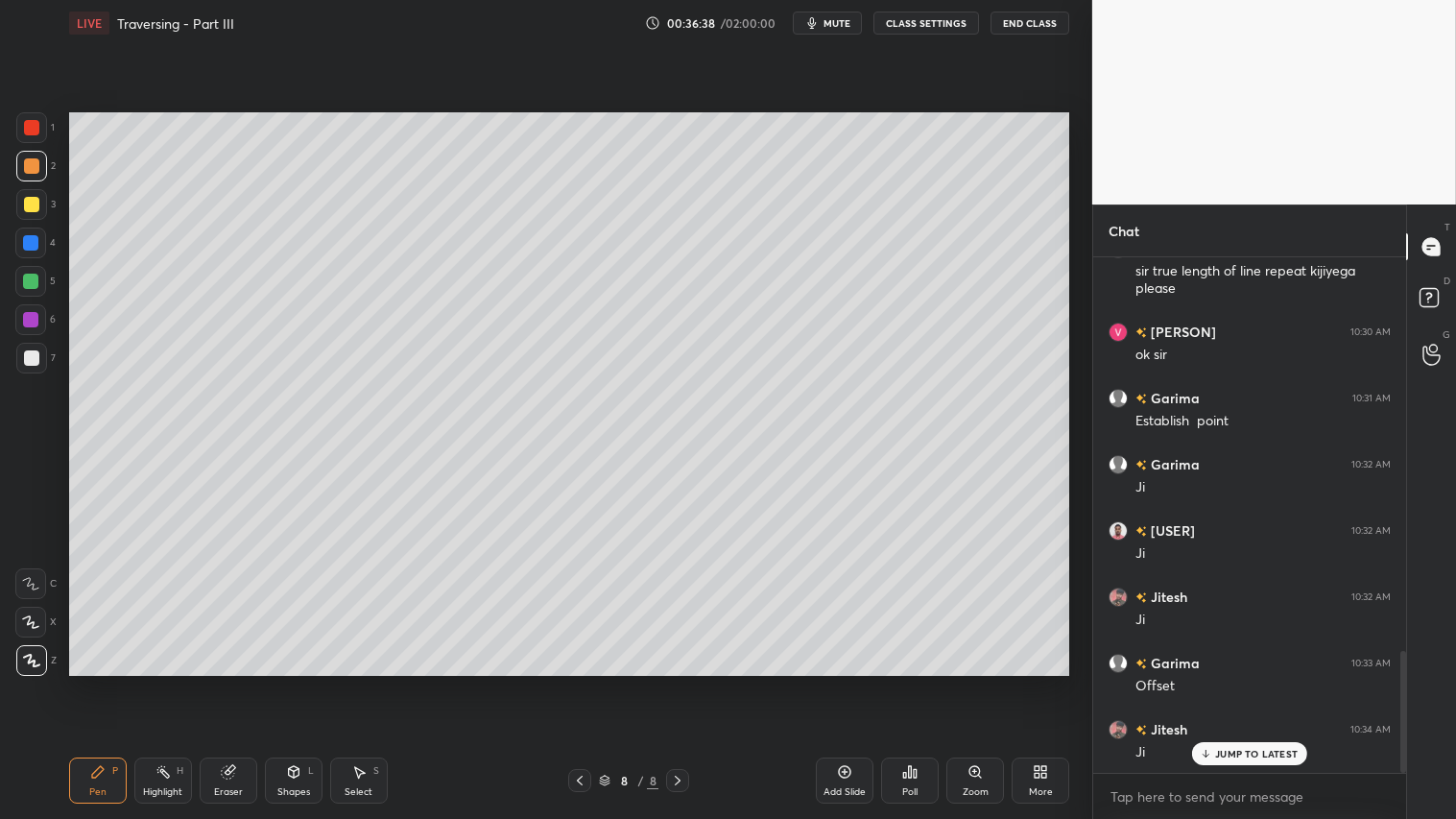 click on "Add Slide" at bounding box center (845, 792) 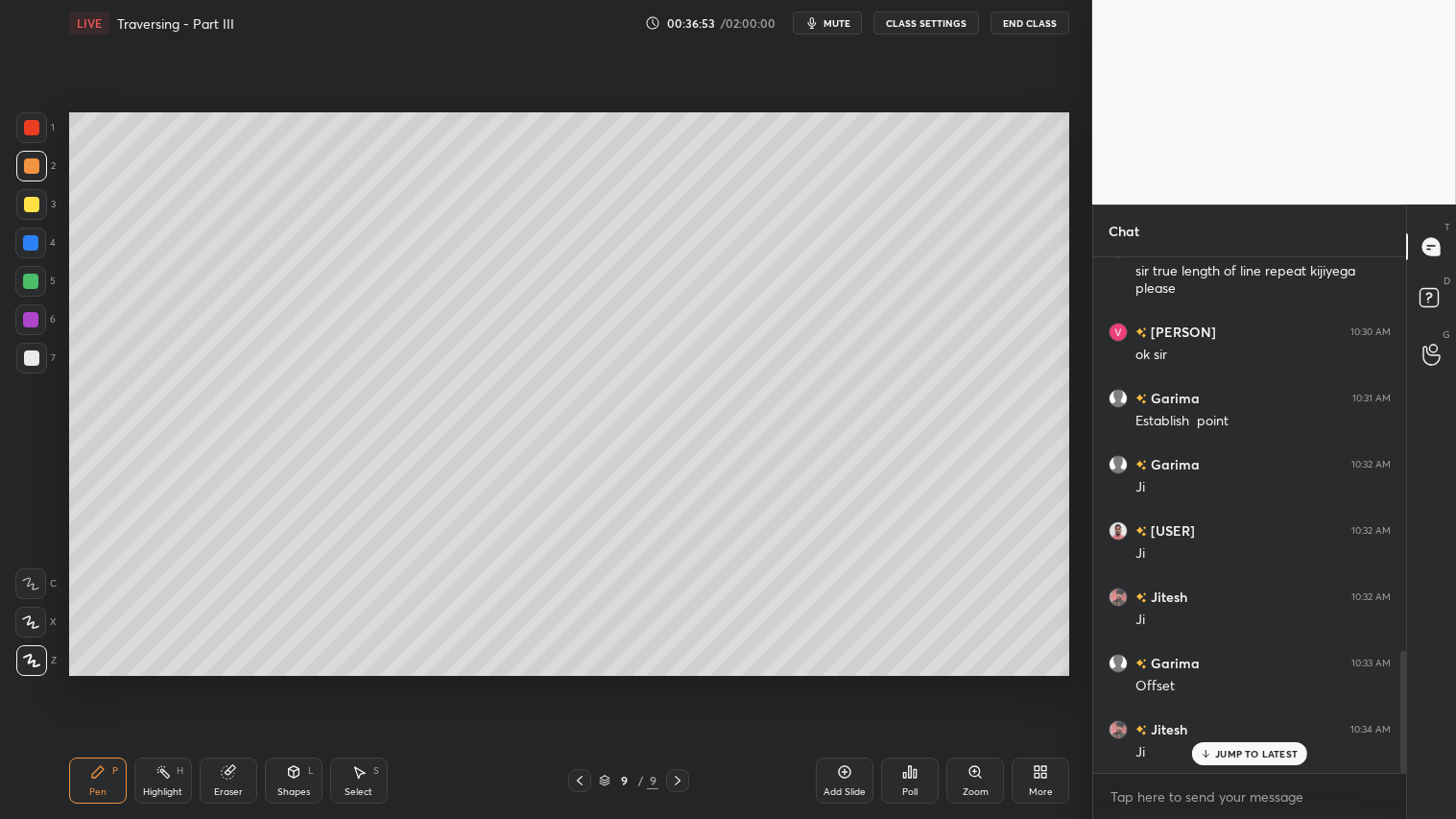 click on "Pen P" at bounding box center (98, 781) 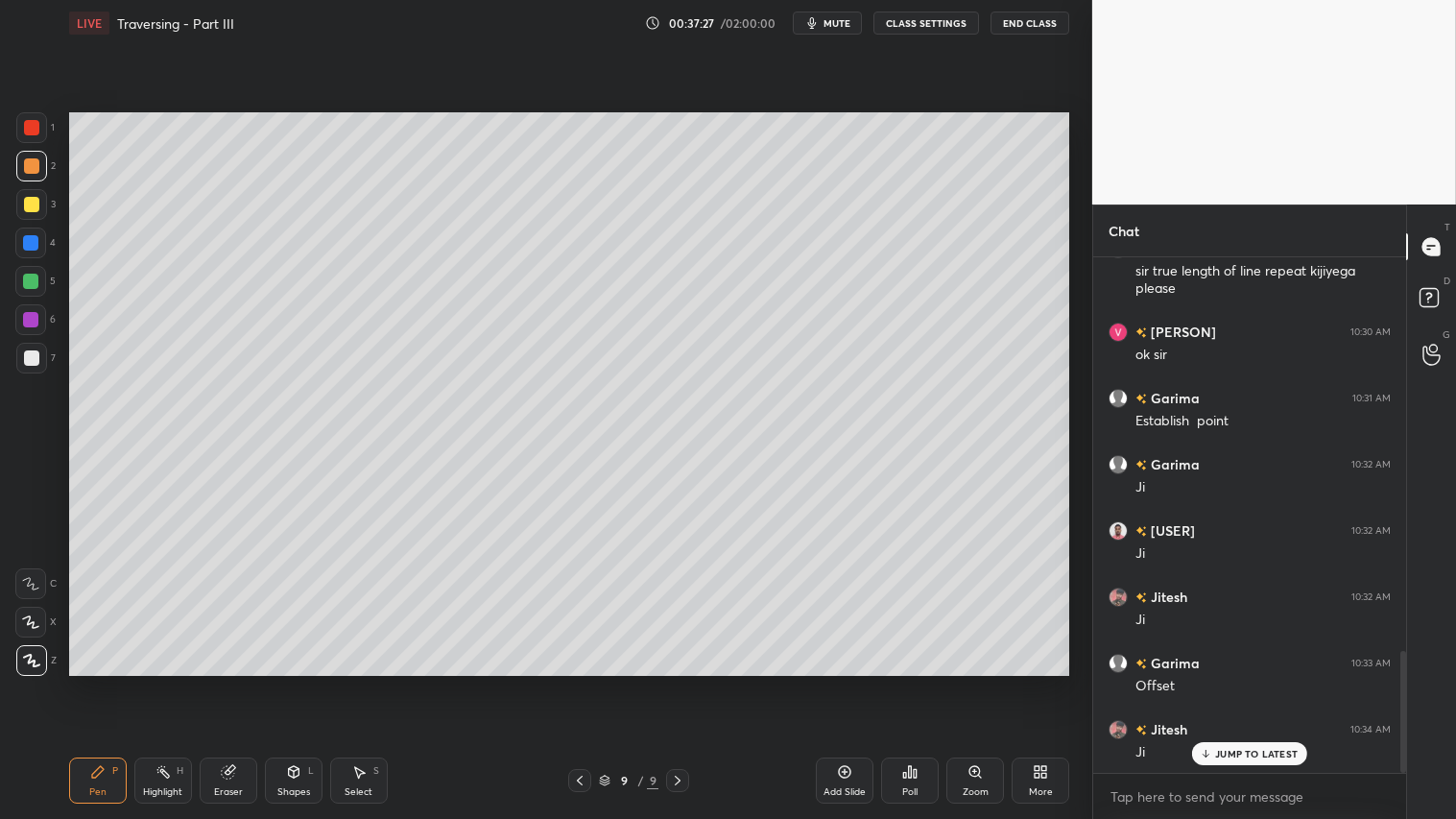 click at bounding box center (32, 166) 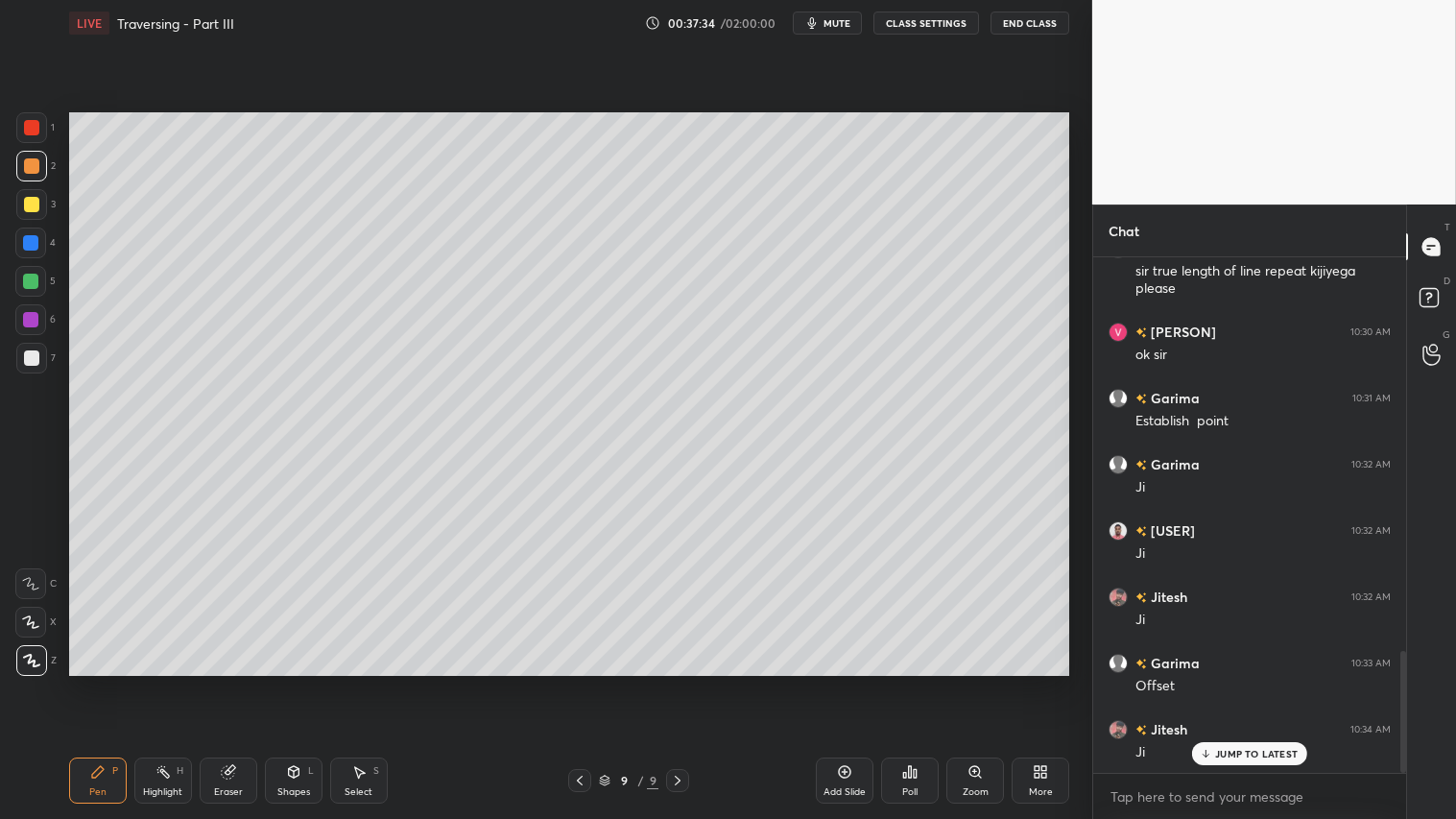 click at bounding box center (32, 166) 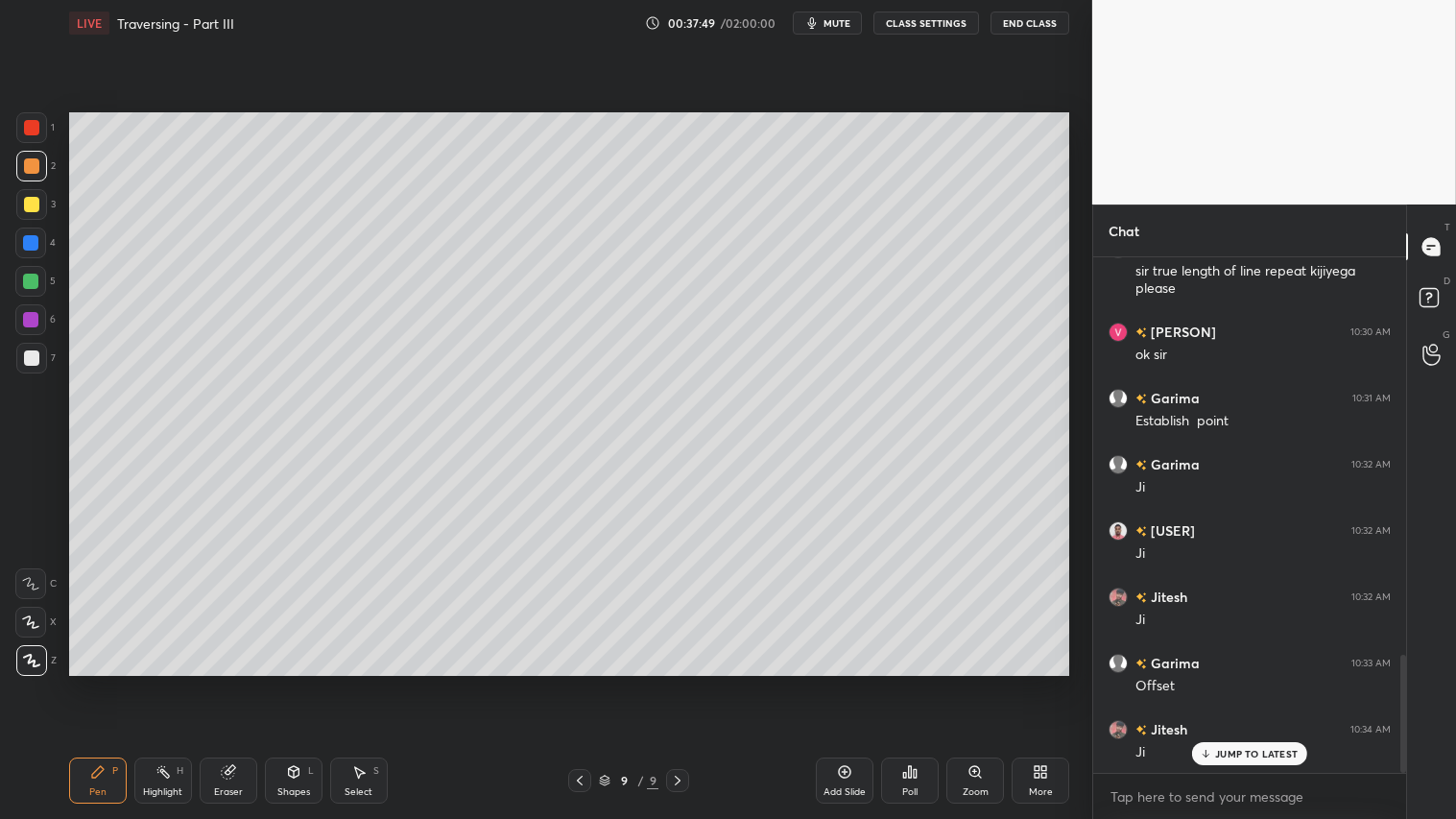 scroll, scrollTop: 1725, scrollLeft: 0, axis: vertical 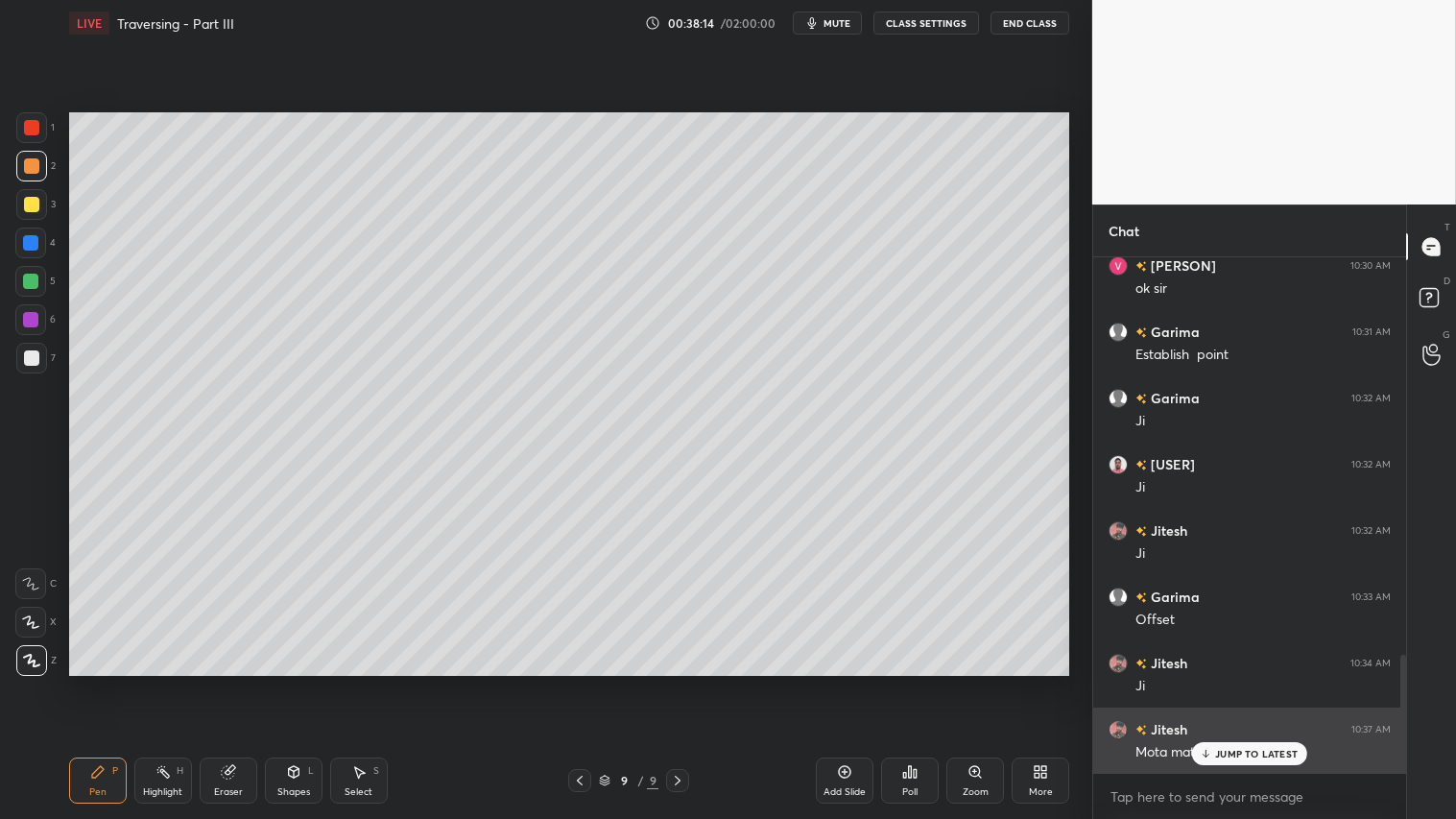 click on "JUMP TO LATEST" at bounding box center [1256, 754] 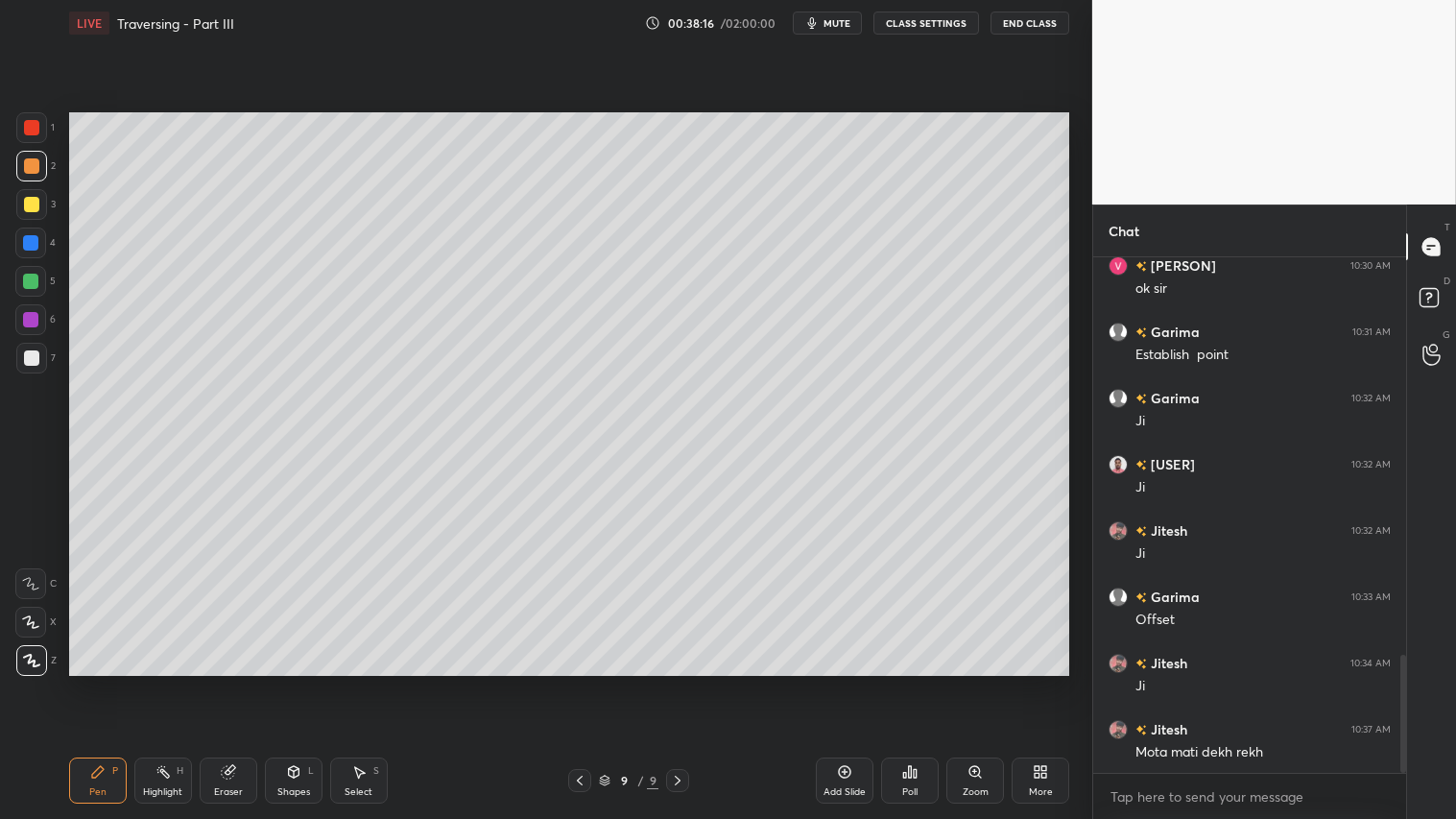 click 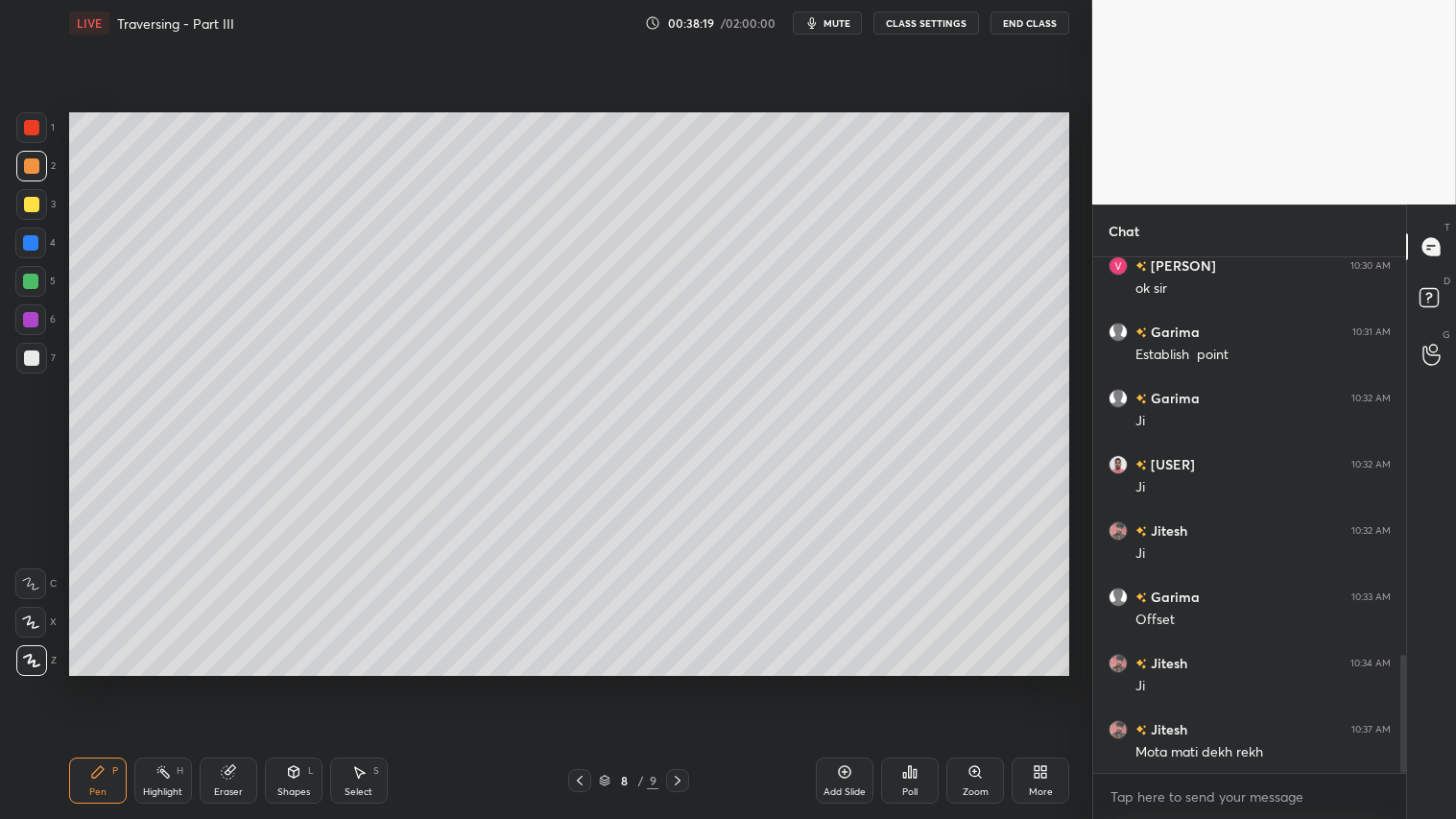 click 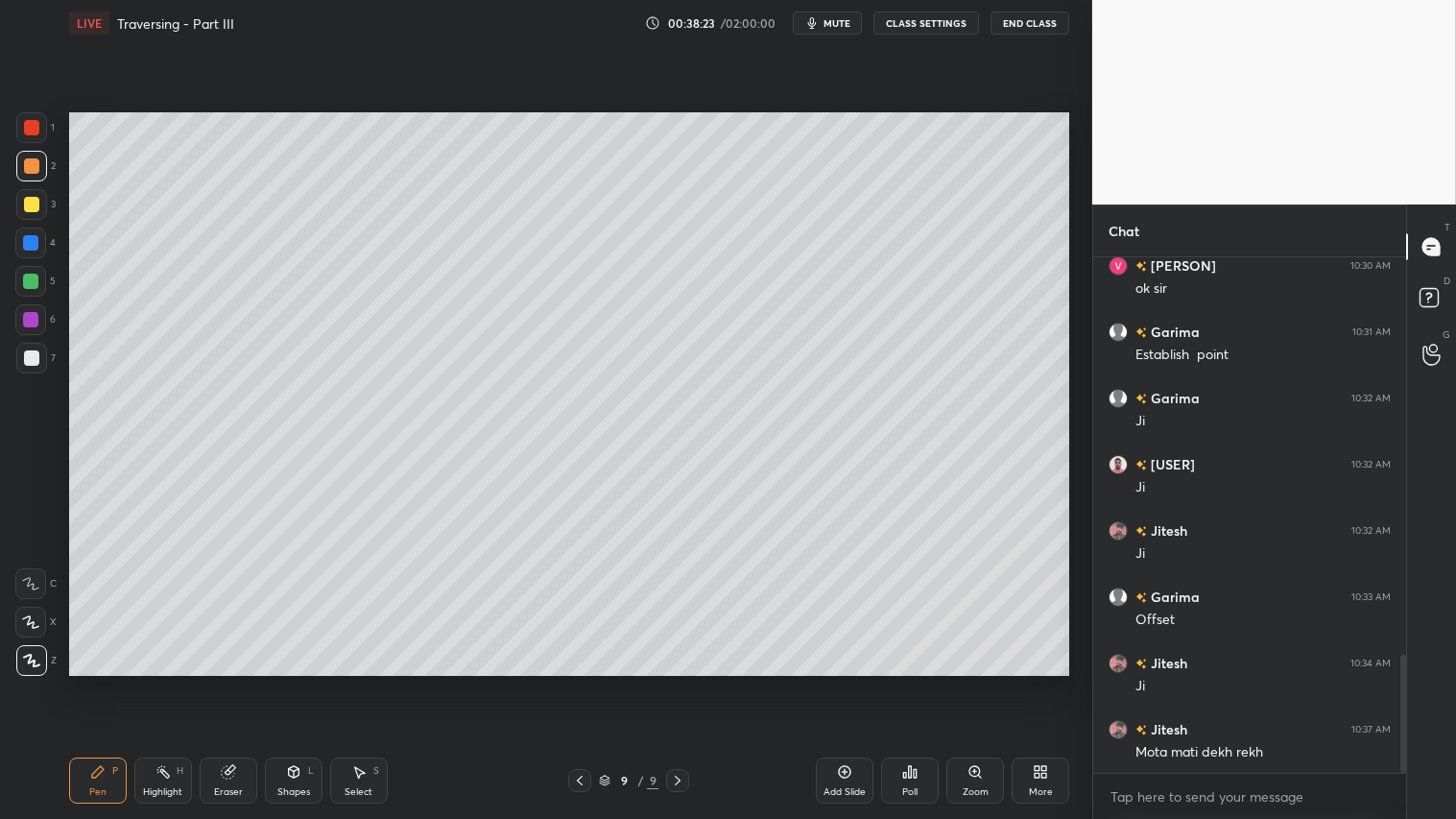drag, startPoint x: 26, startPoint y: 207, endPoint x: 65, endPoint y: 290, distance: 91.70605 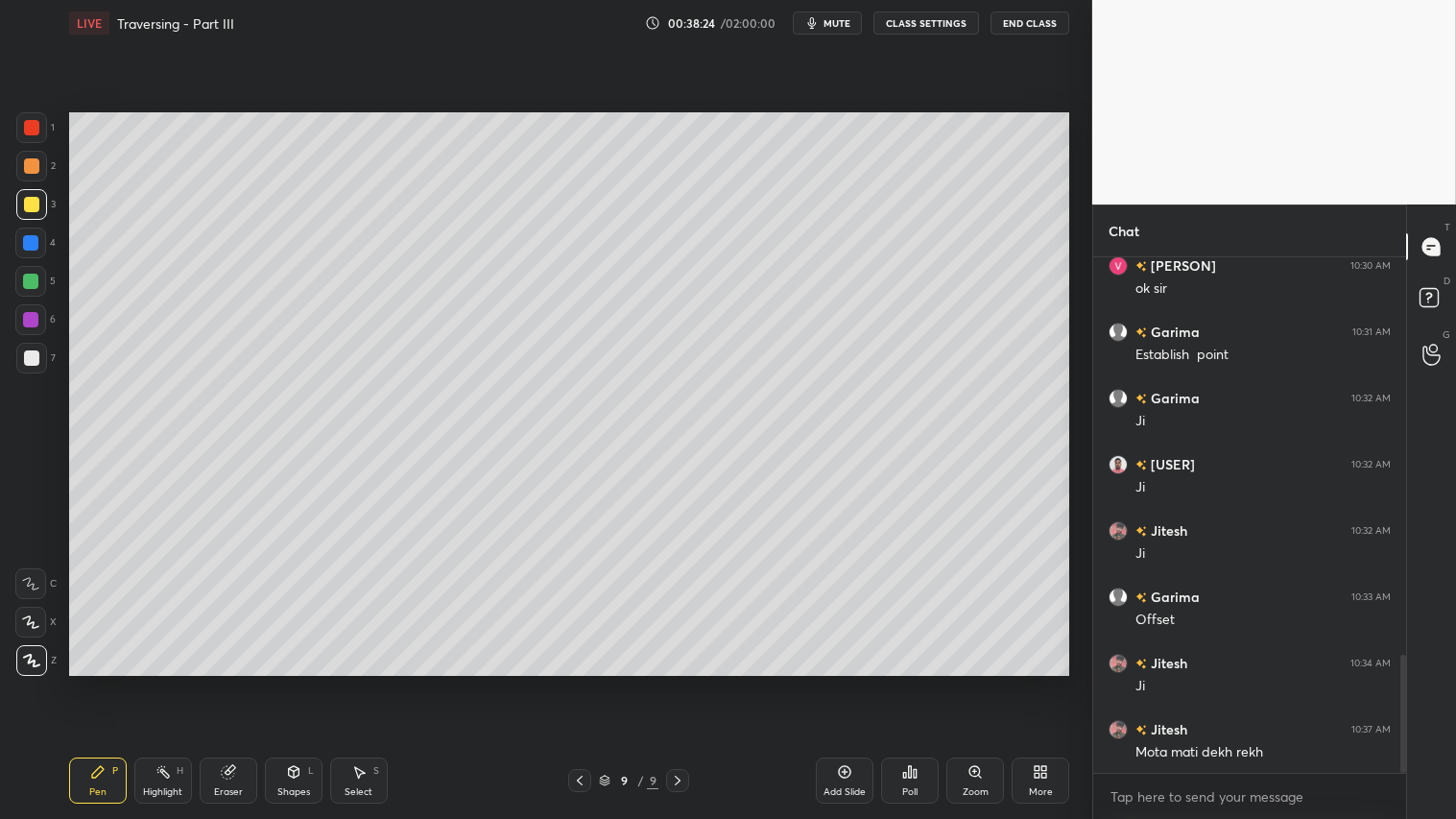 click 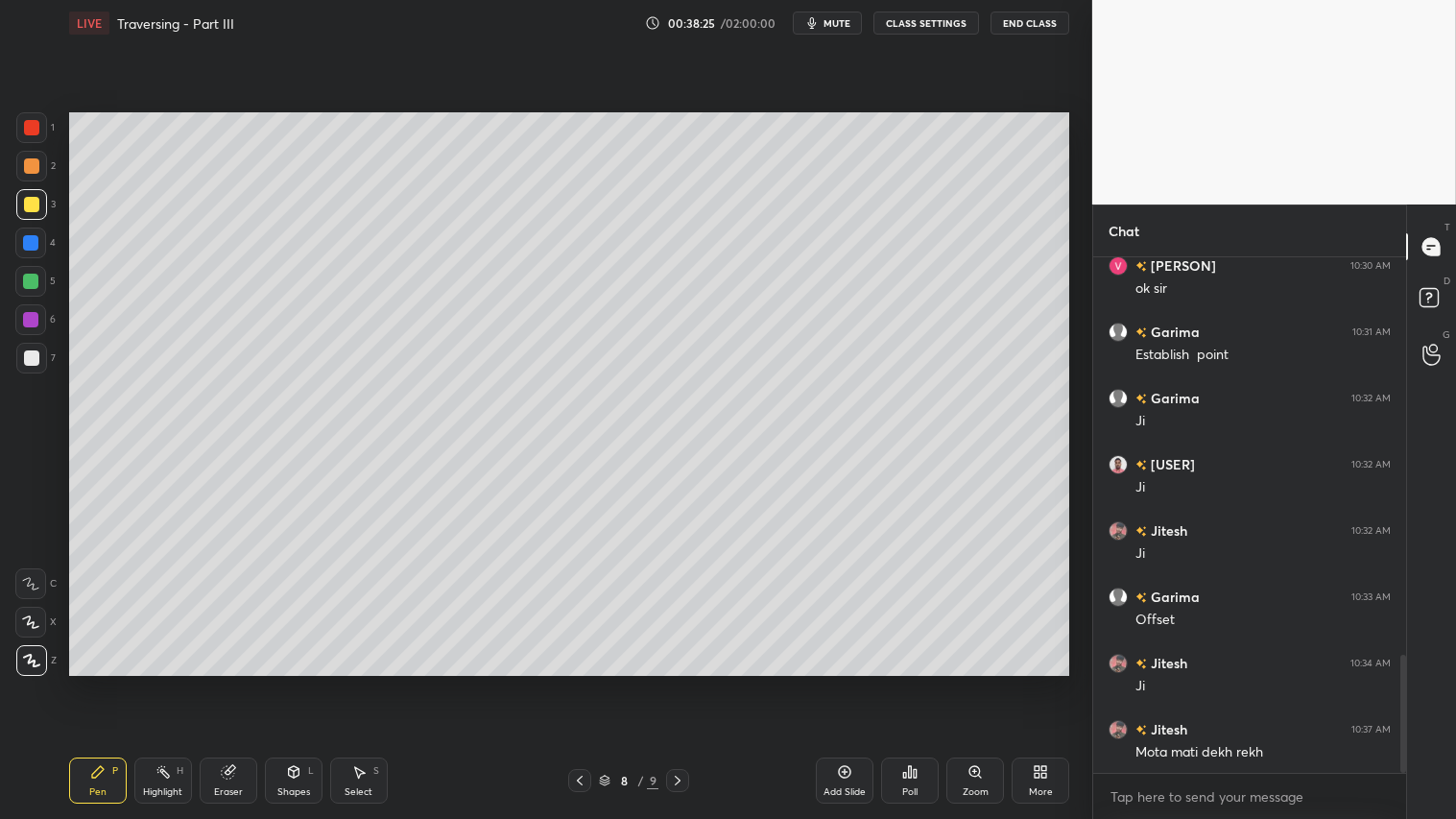 click 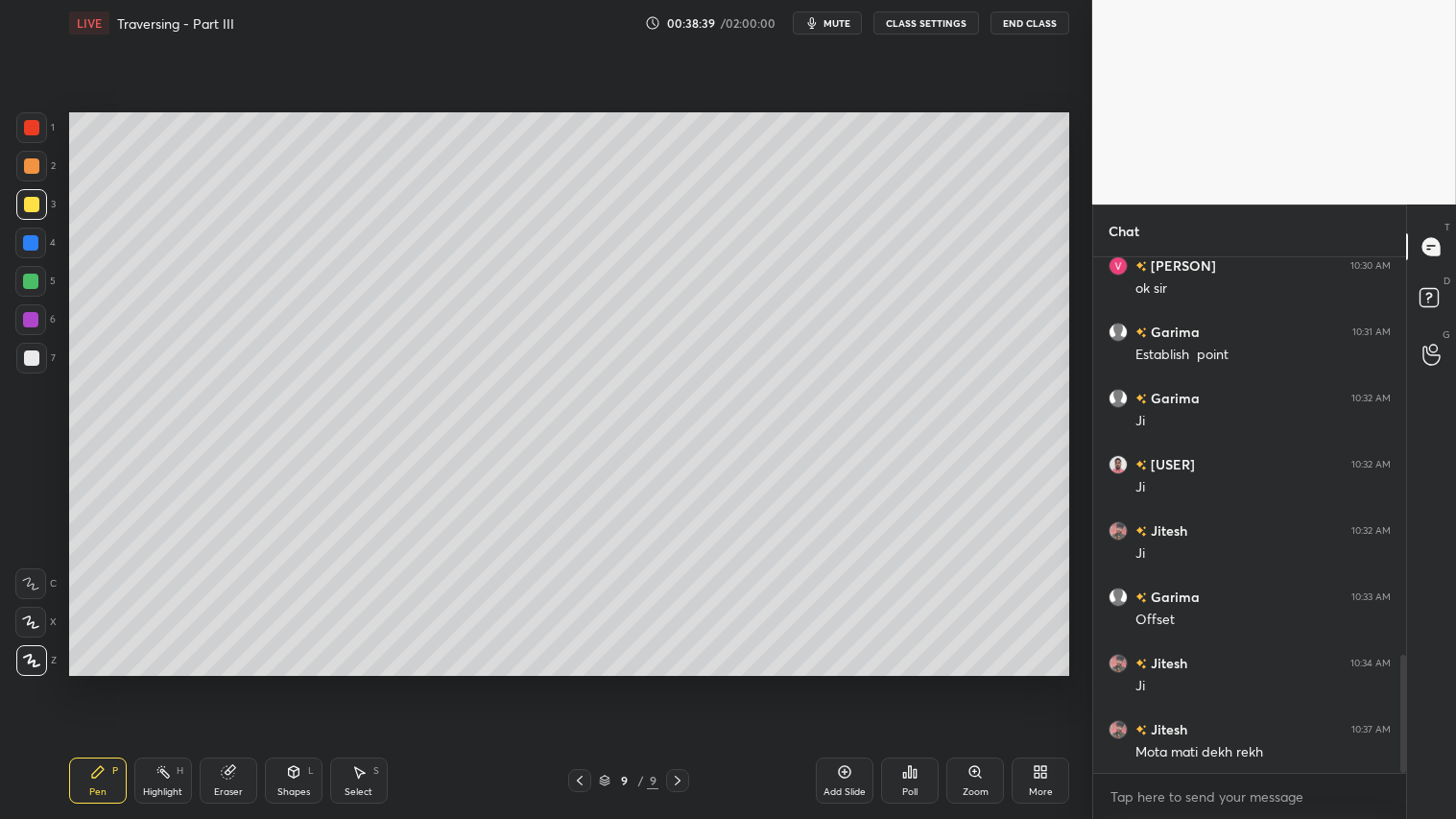 click on "Shapes L" at bounding box center (294, 781) 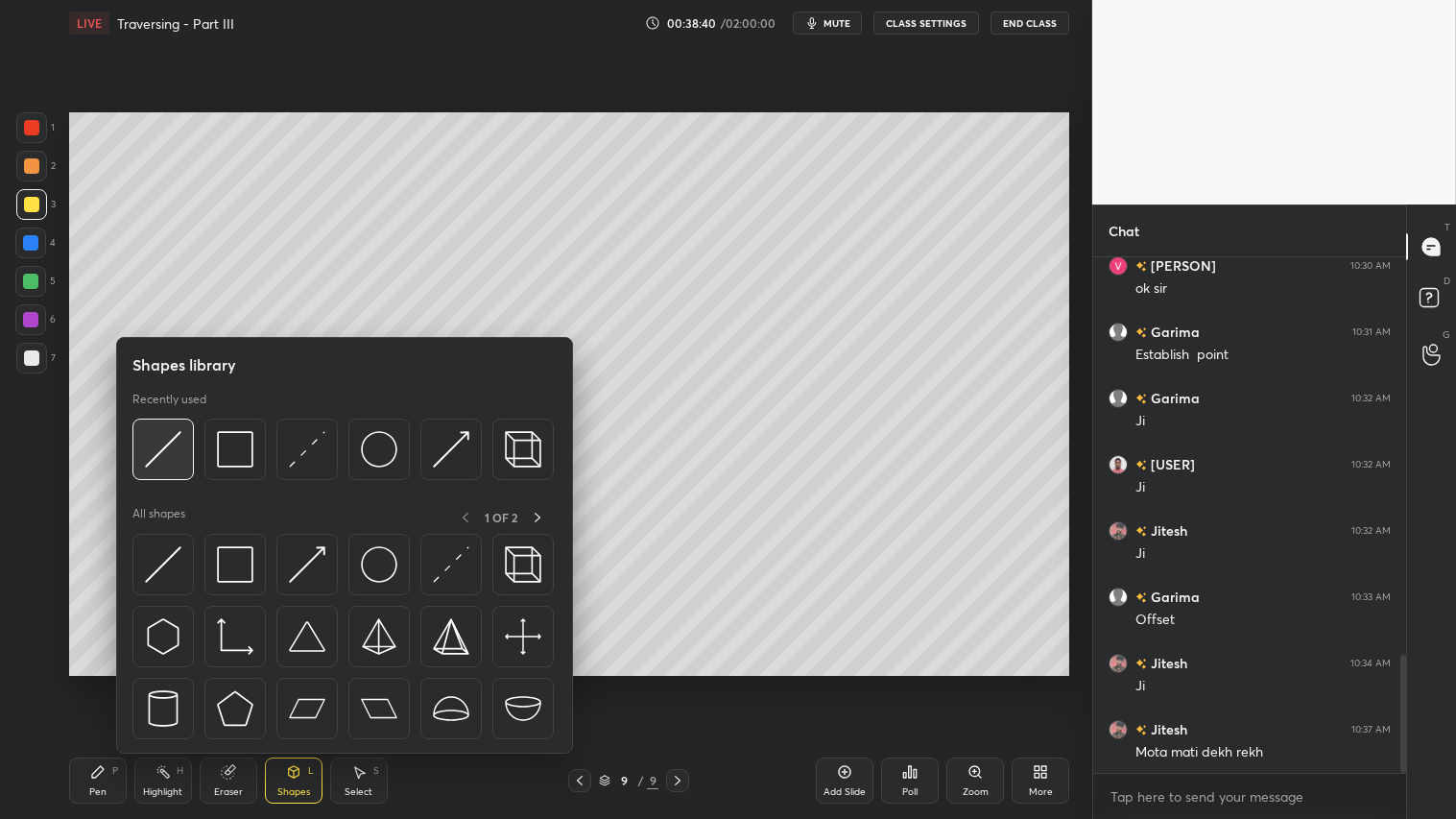 click at bounding box center (163, 449) 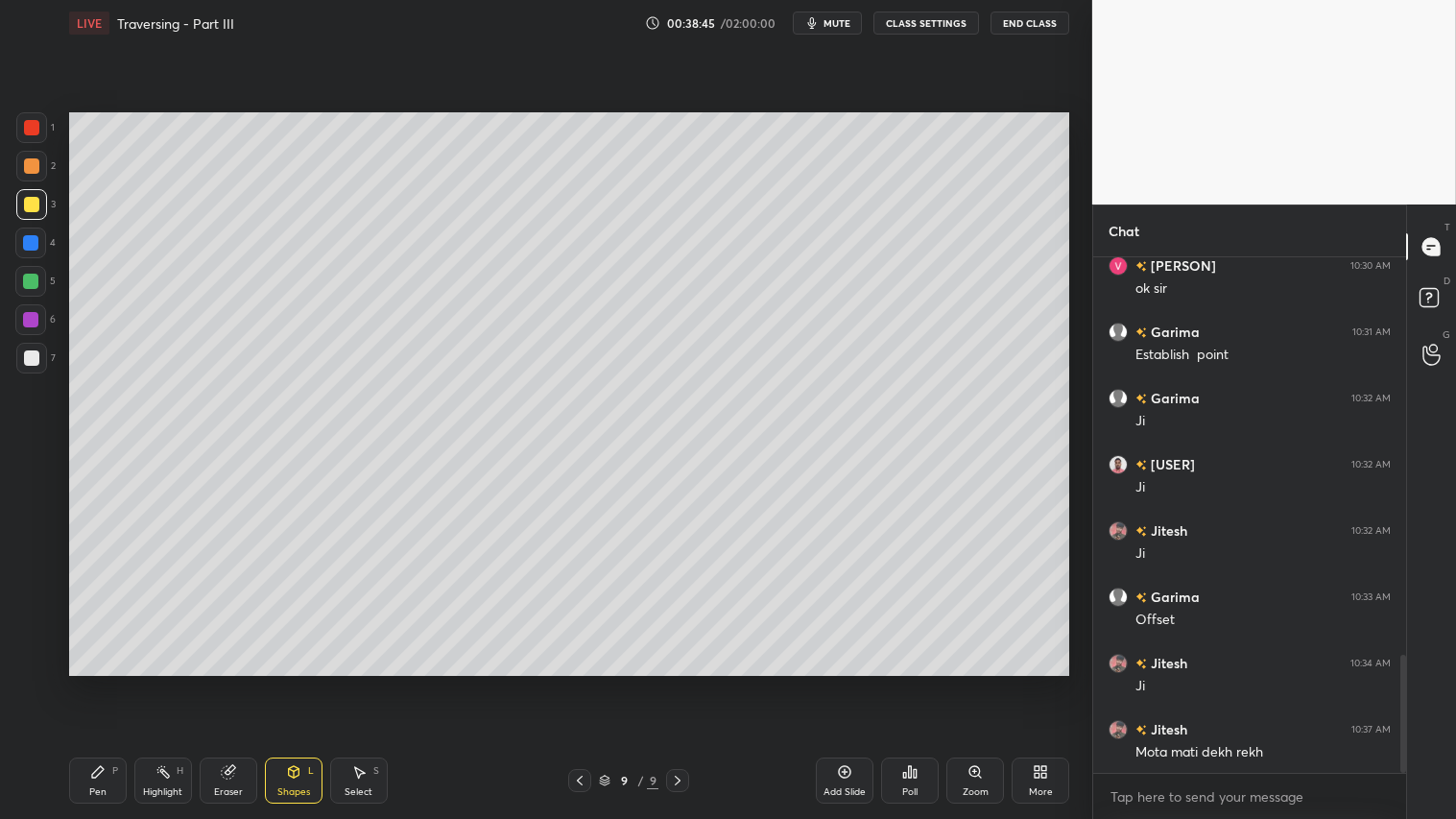 click on "Pen P" at bounding box center (98, 781) 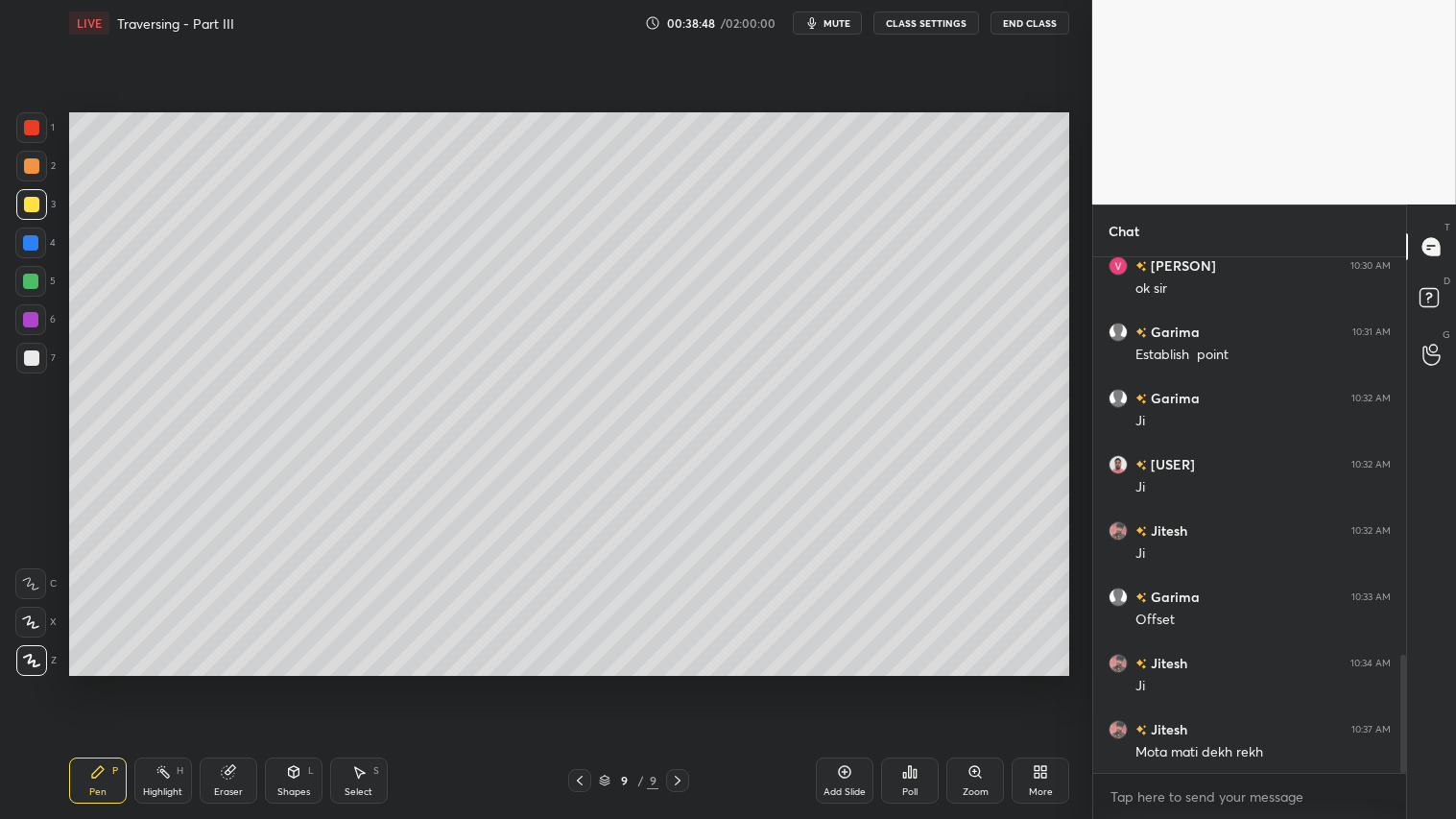 drag, startPoint x: 34, startPoint y: 167, endPoint x: 56, endPoint y: 290, distance: 124.95199 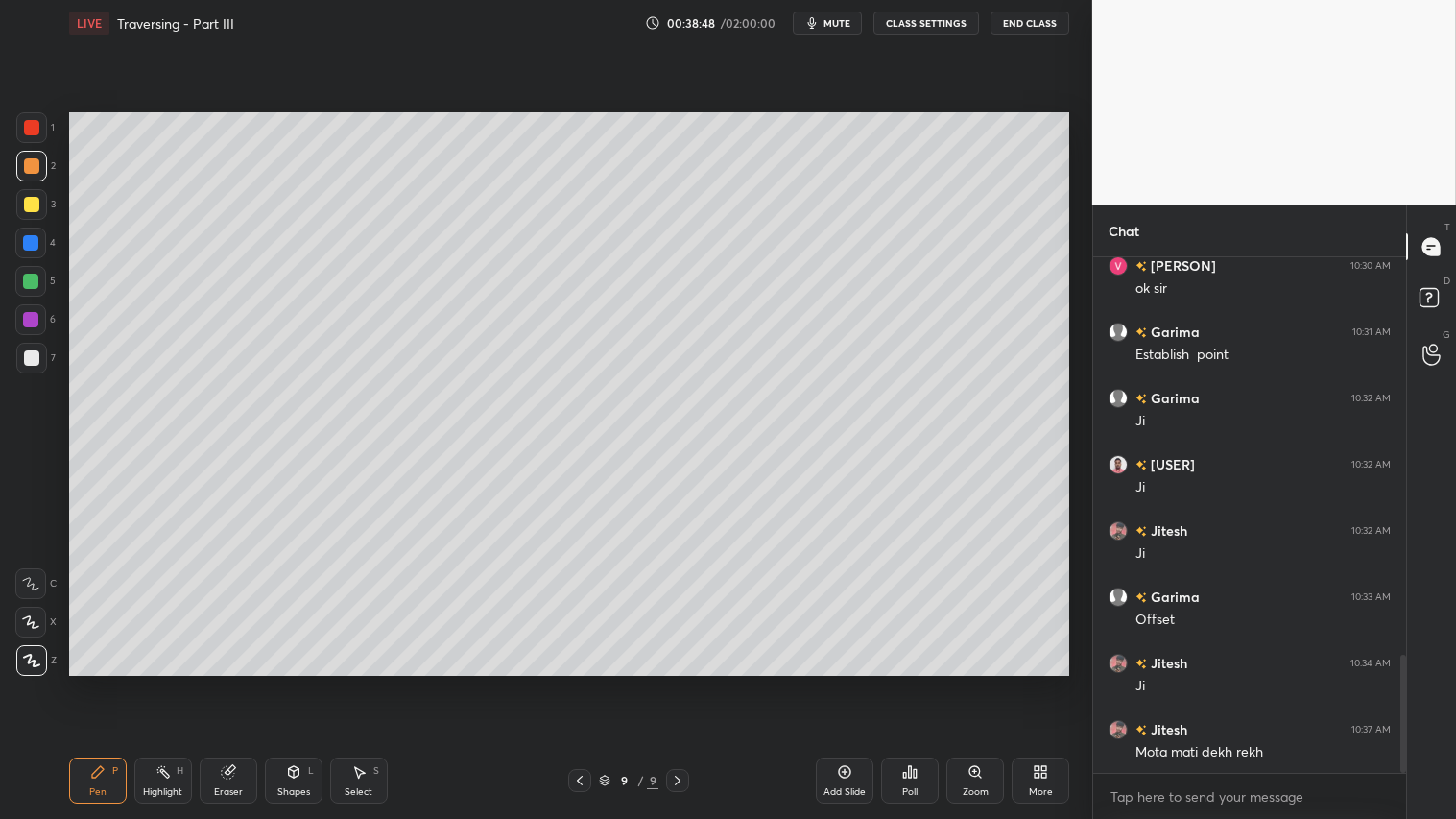 click on "Pen P" at bounding box center (98, 781) 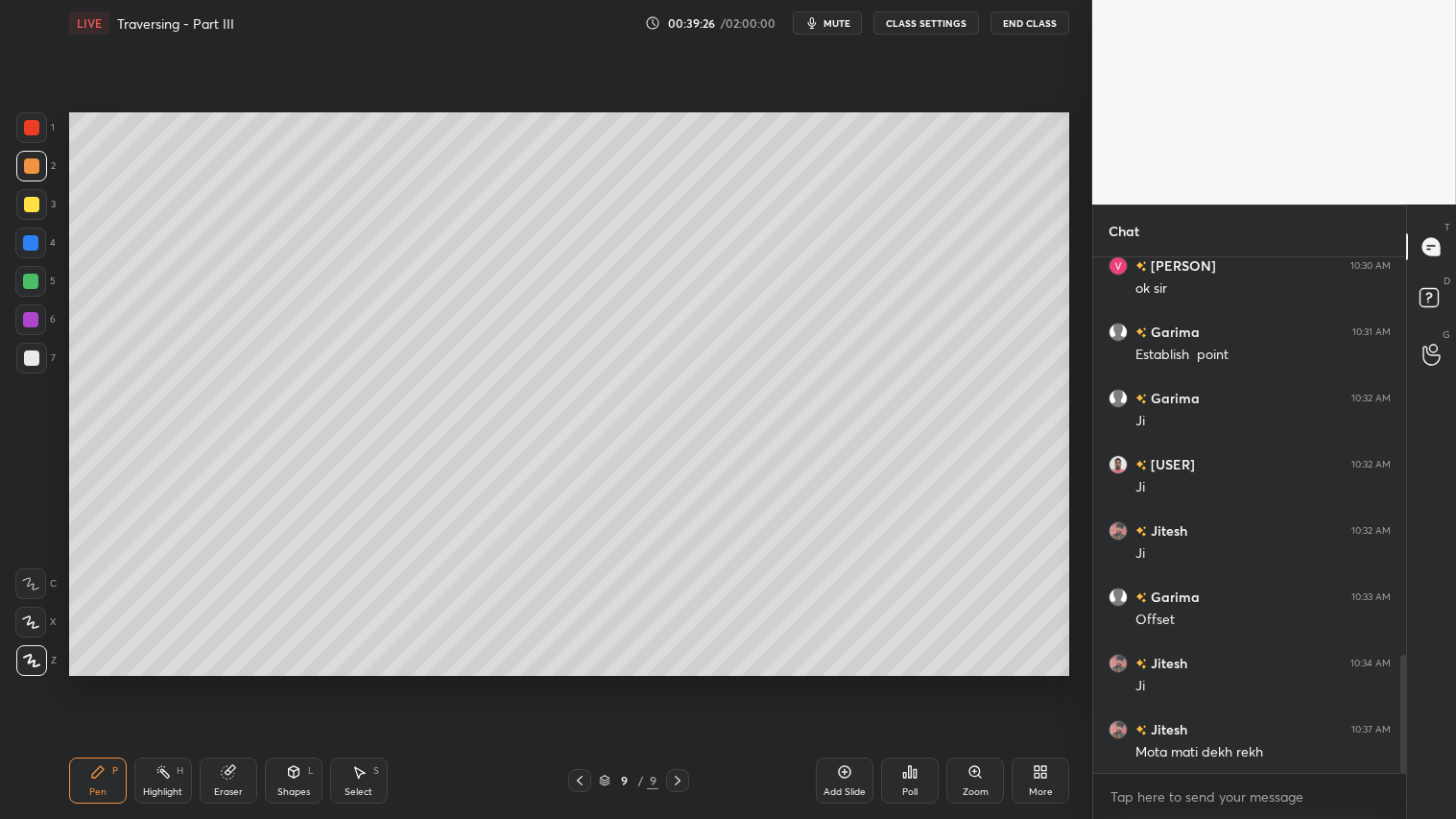 drag, startPoint x: 235, startPoint y: 783, endPoint x: 305, endPoint y: 702, distance: 107.05606 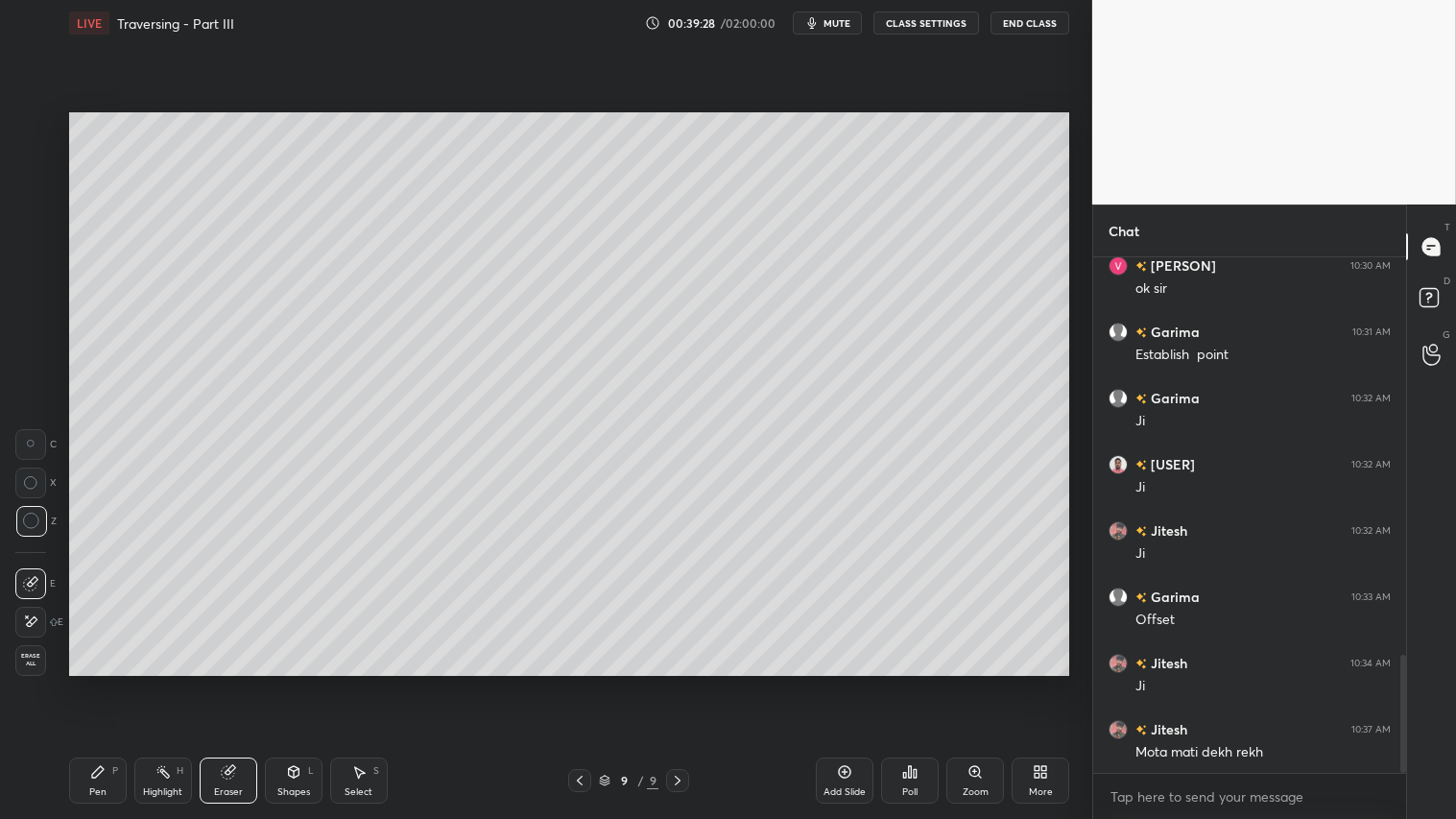 click 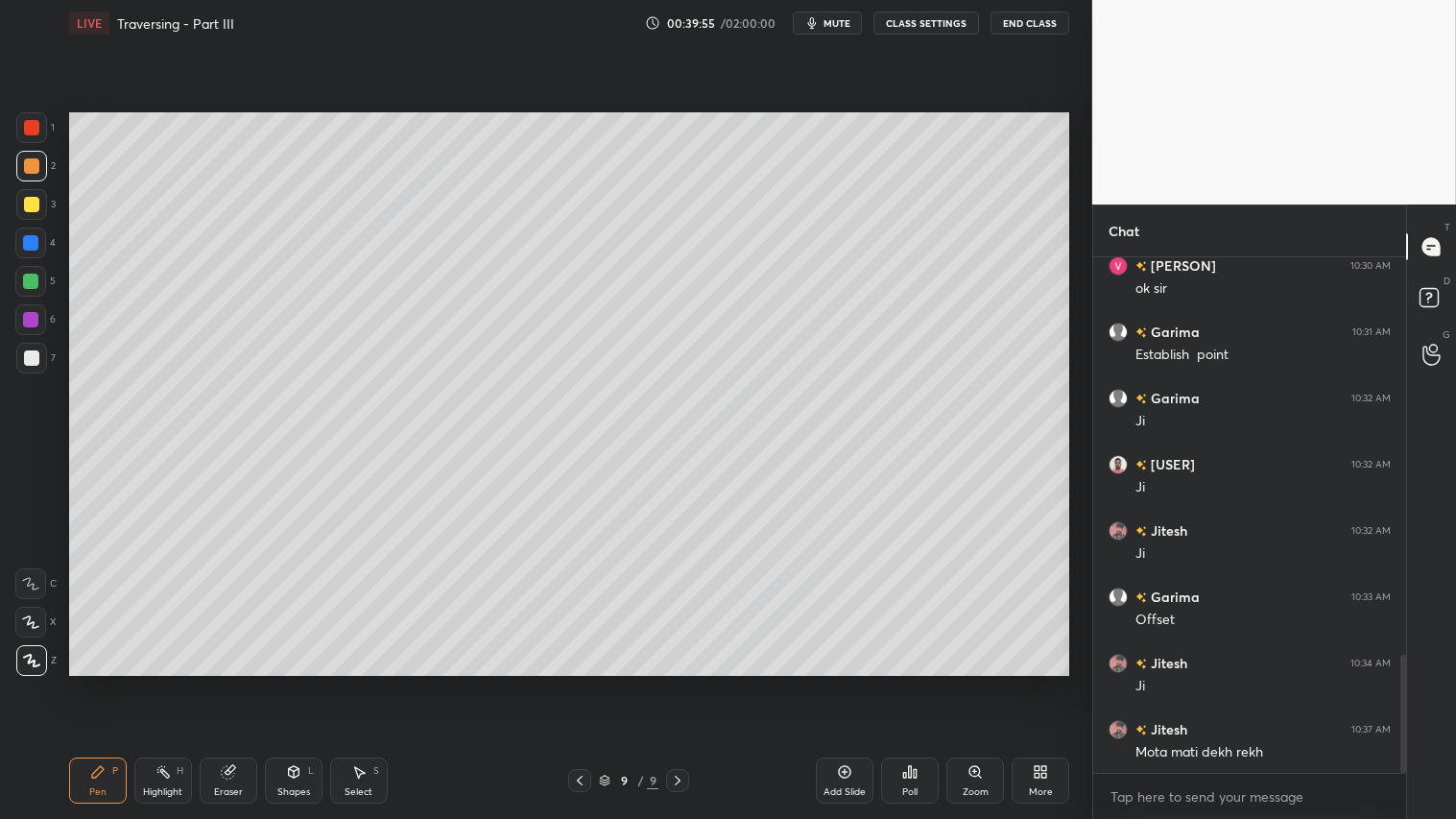 click at bounding box center [32, 166] 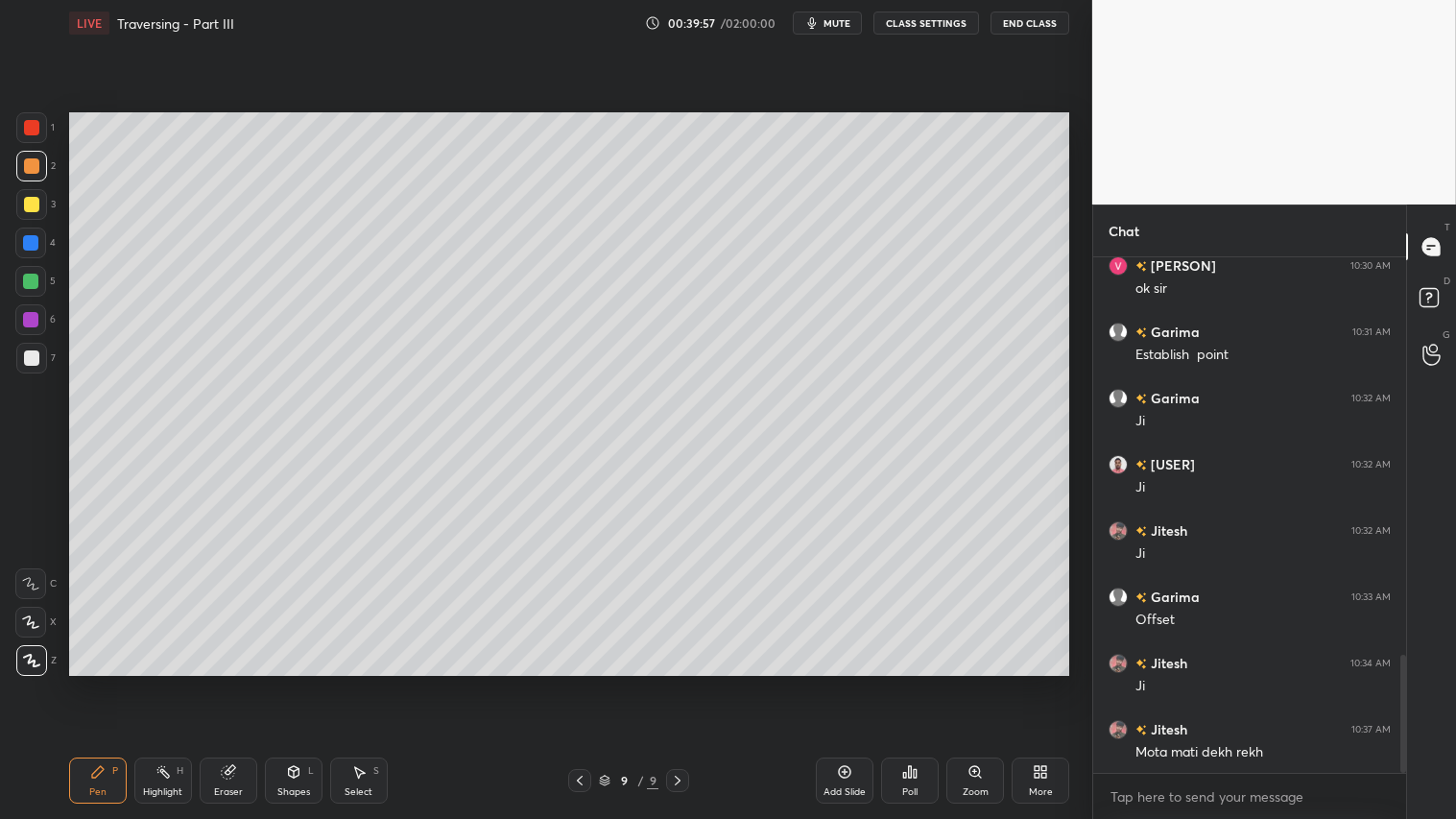 click at bounding box center (32, 166) 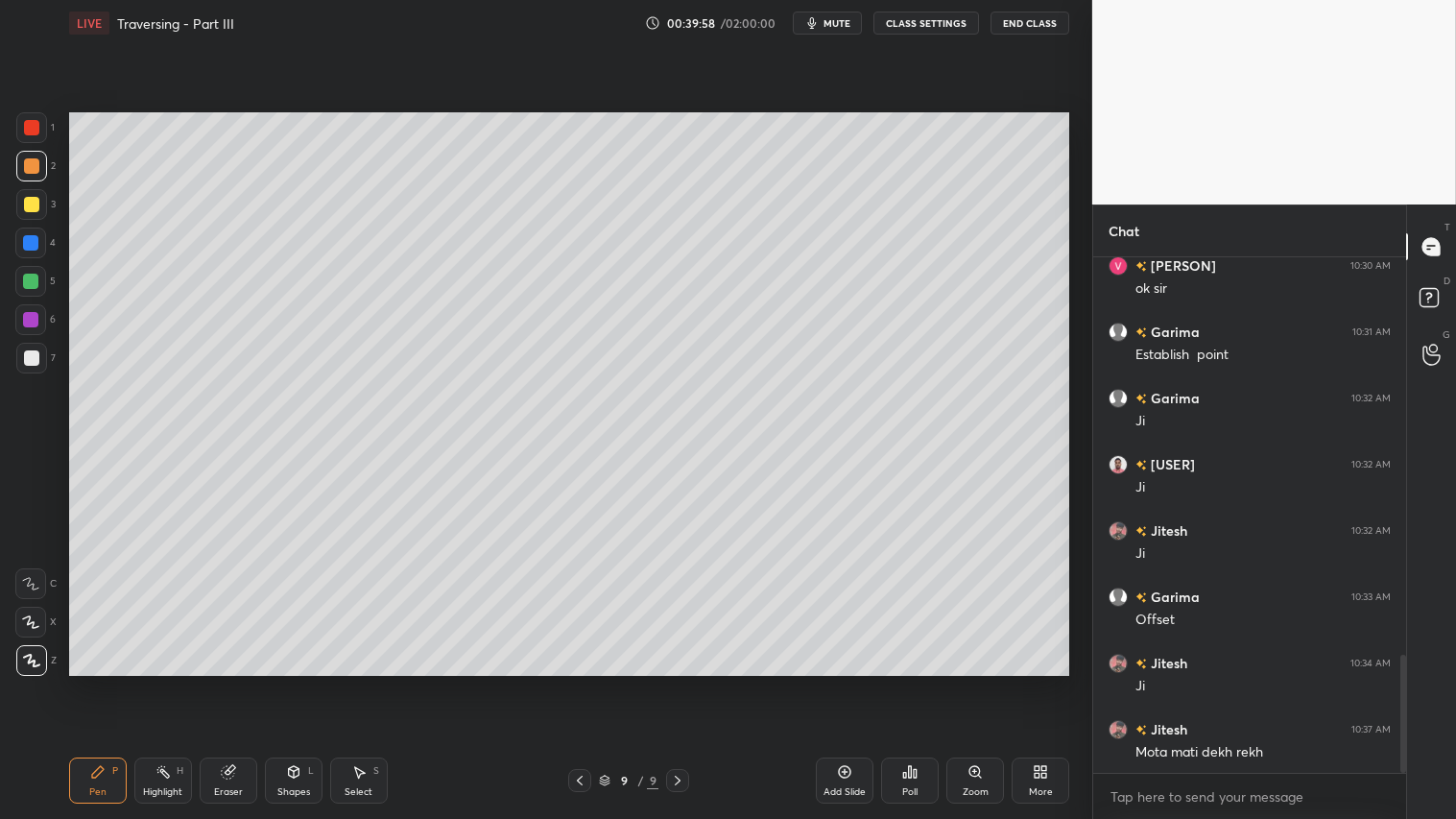 click on "Pen P Highlight H Eraser Shapes L Select S 9 / 9 Add Slide Poll Zoom More" at bounding box center [569, 781] 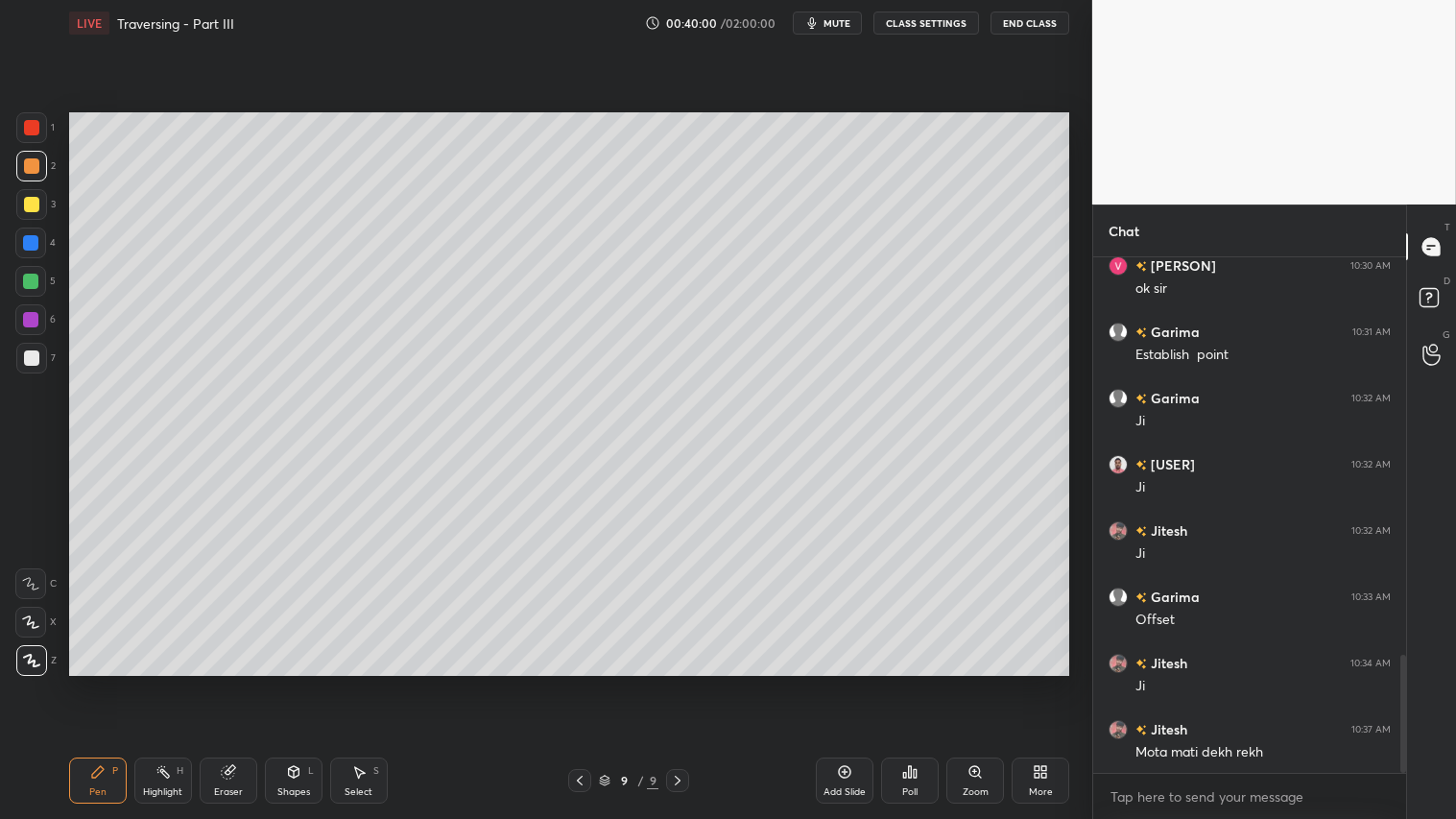 click at bounding box center (32, 205) 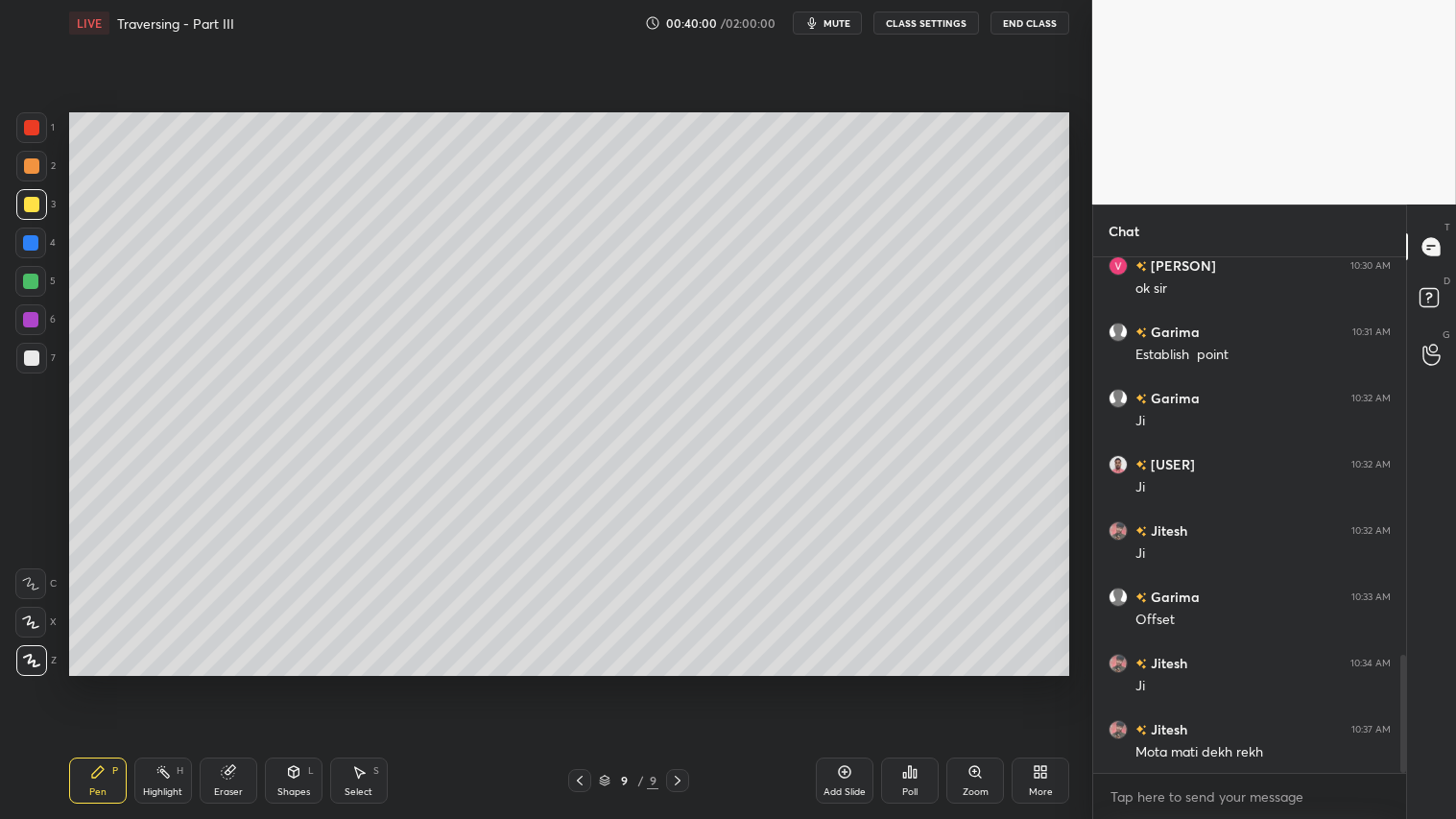 click on "Pen P" at bounding box center [98, 781] 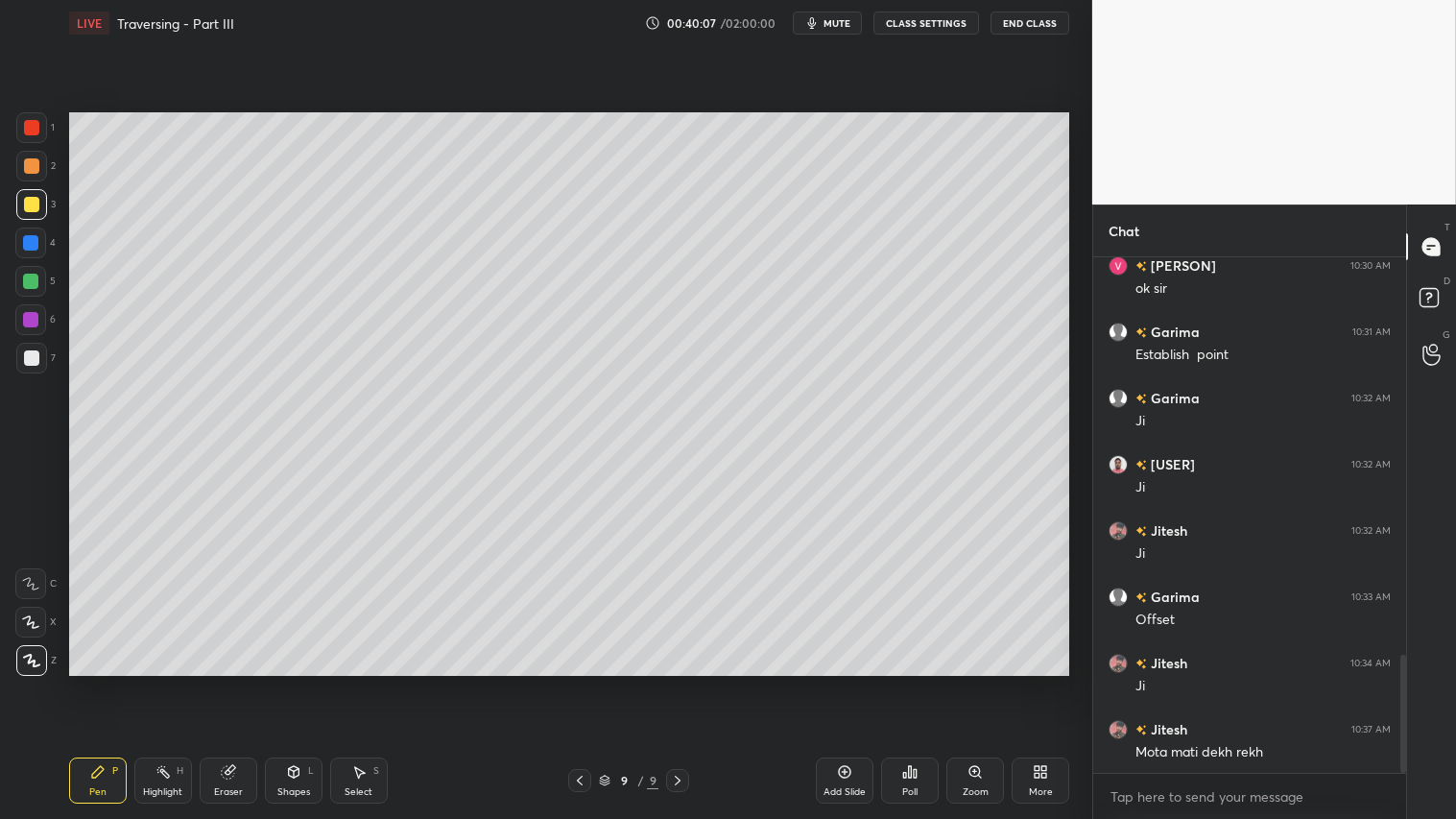 drag, startPoint x: 233, startPoint y: 775, endPoint x: 215, endPoint y: 718, distance: 59.774577 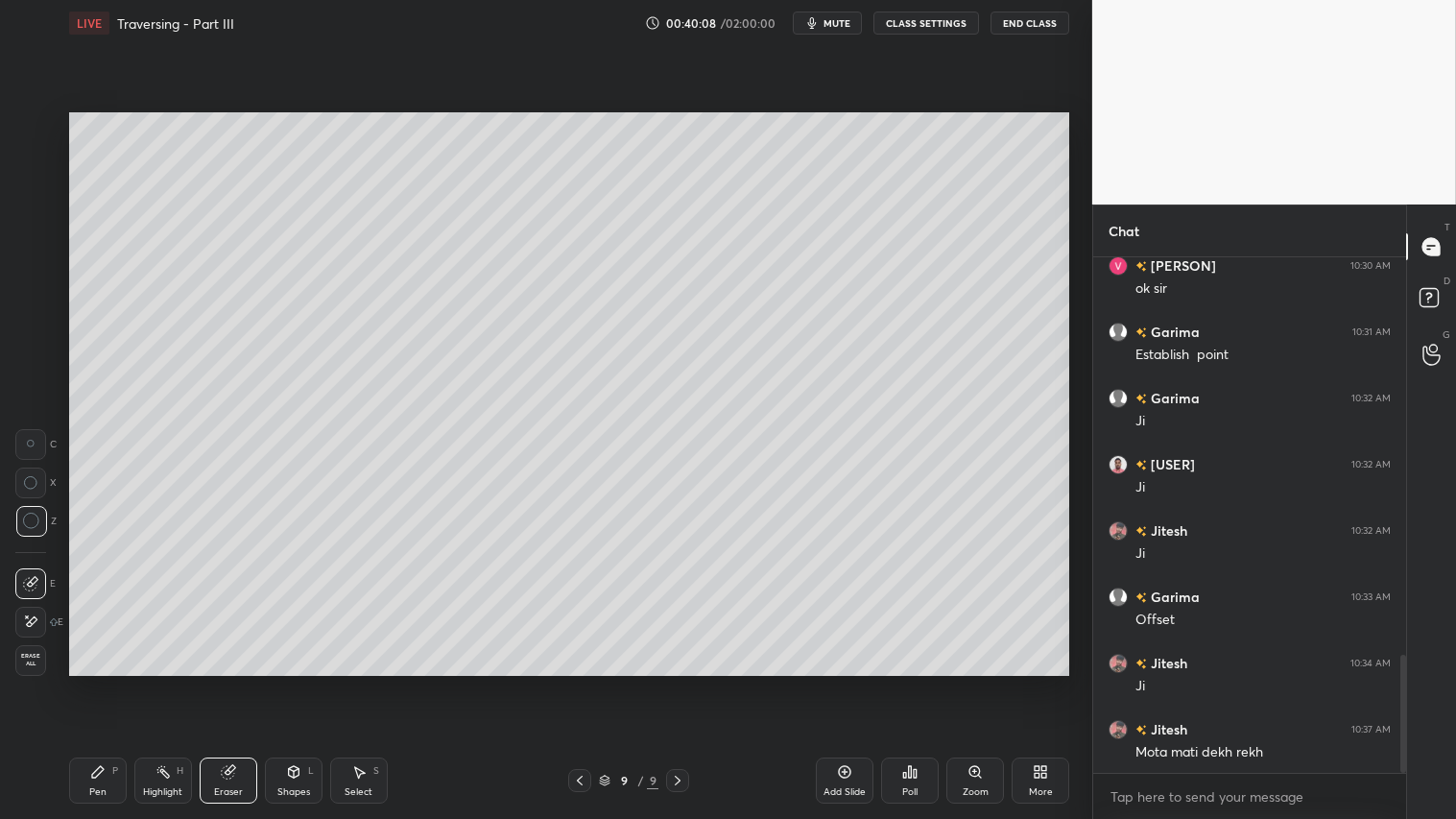 drag, startPoint x: 87, startPoint y: 789, endPoint x: 104, endPoint y: 696, distance: 94.540996 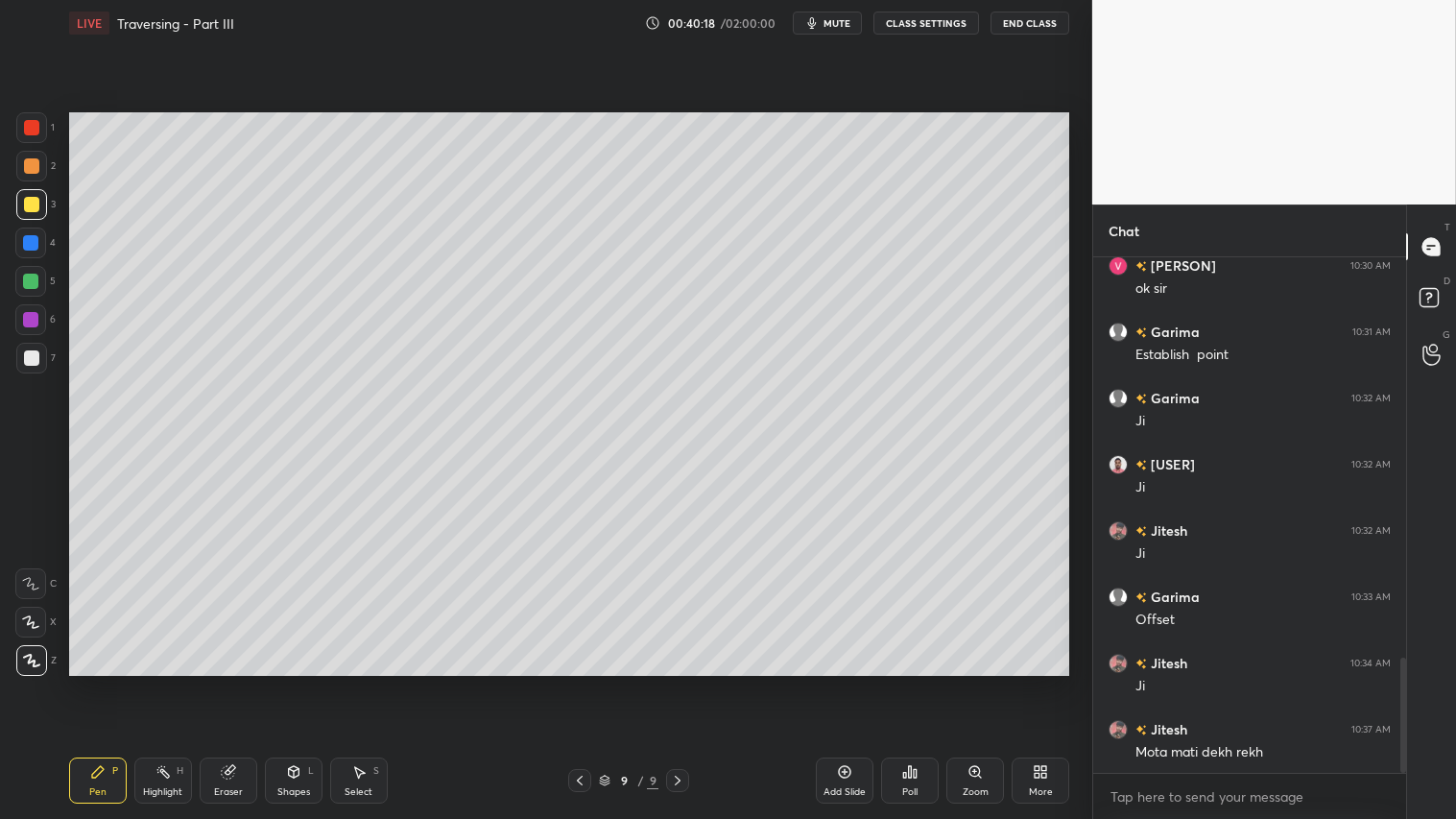 scroll, scrollTop: 1792, scrollLeft: 0, axis: vertical 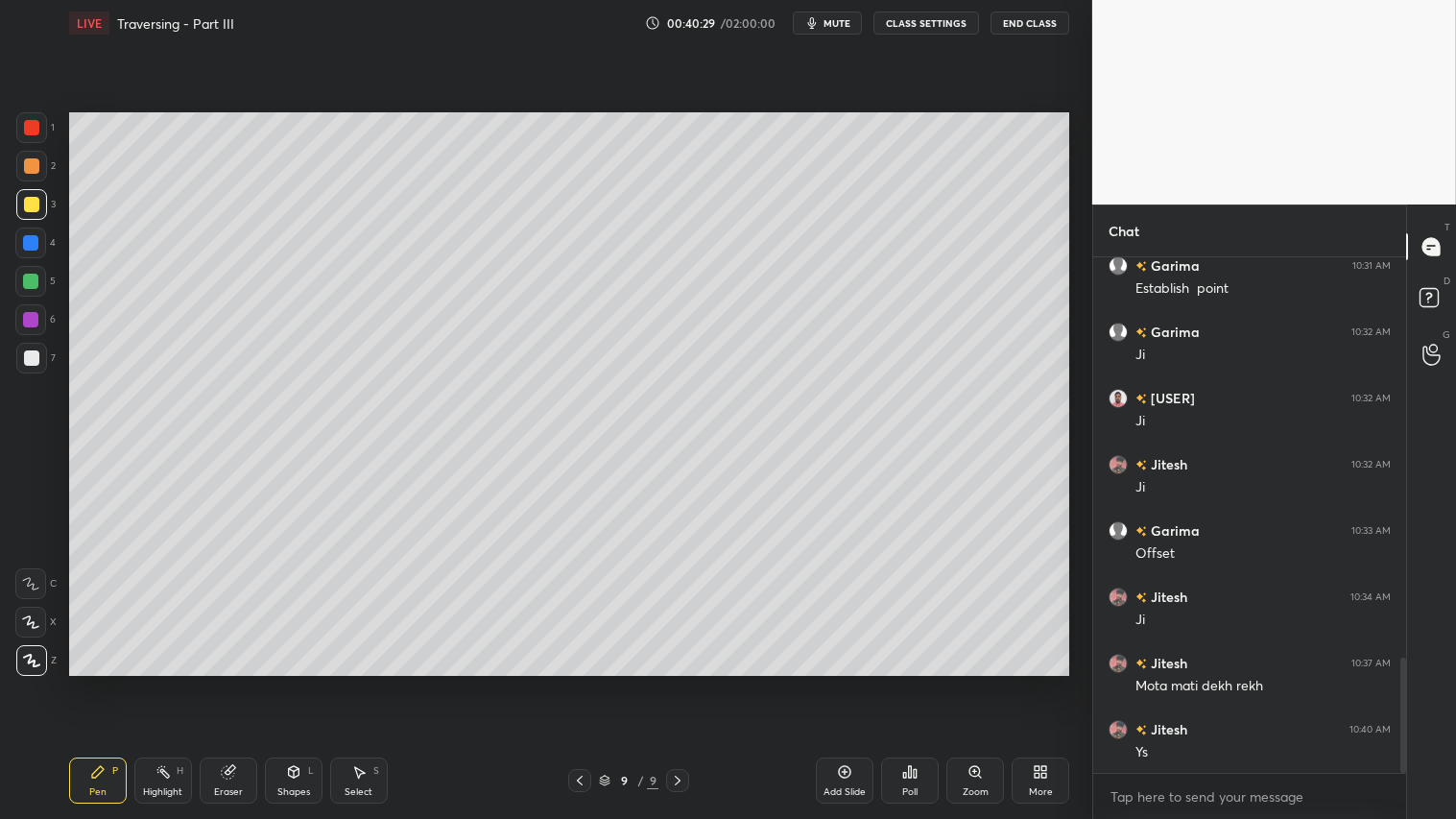 click on "Shapes L" at bounding box center [294, 781] 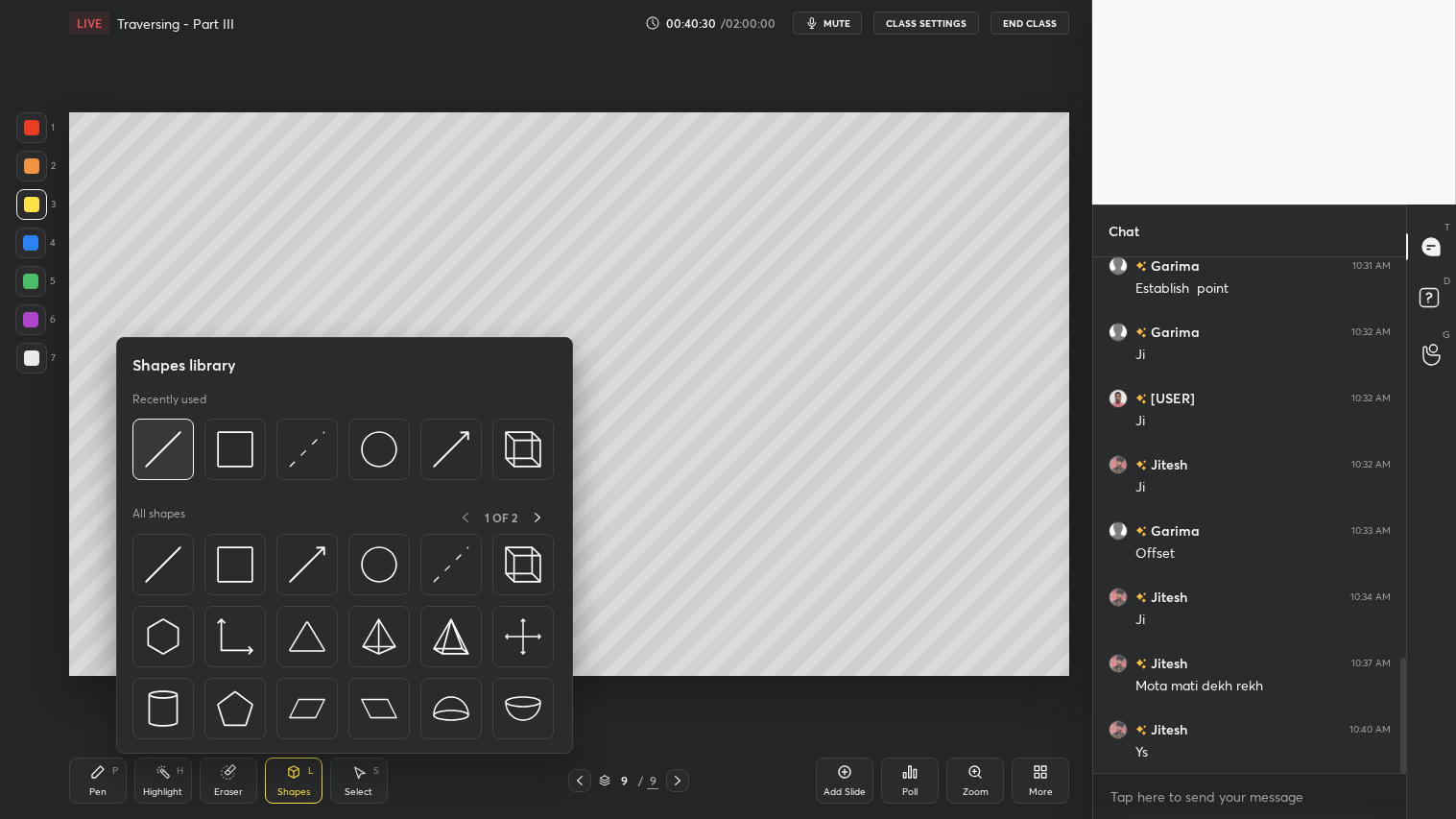 click at bounding box center [163, 449] 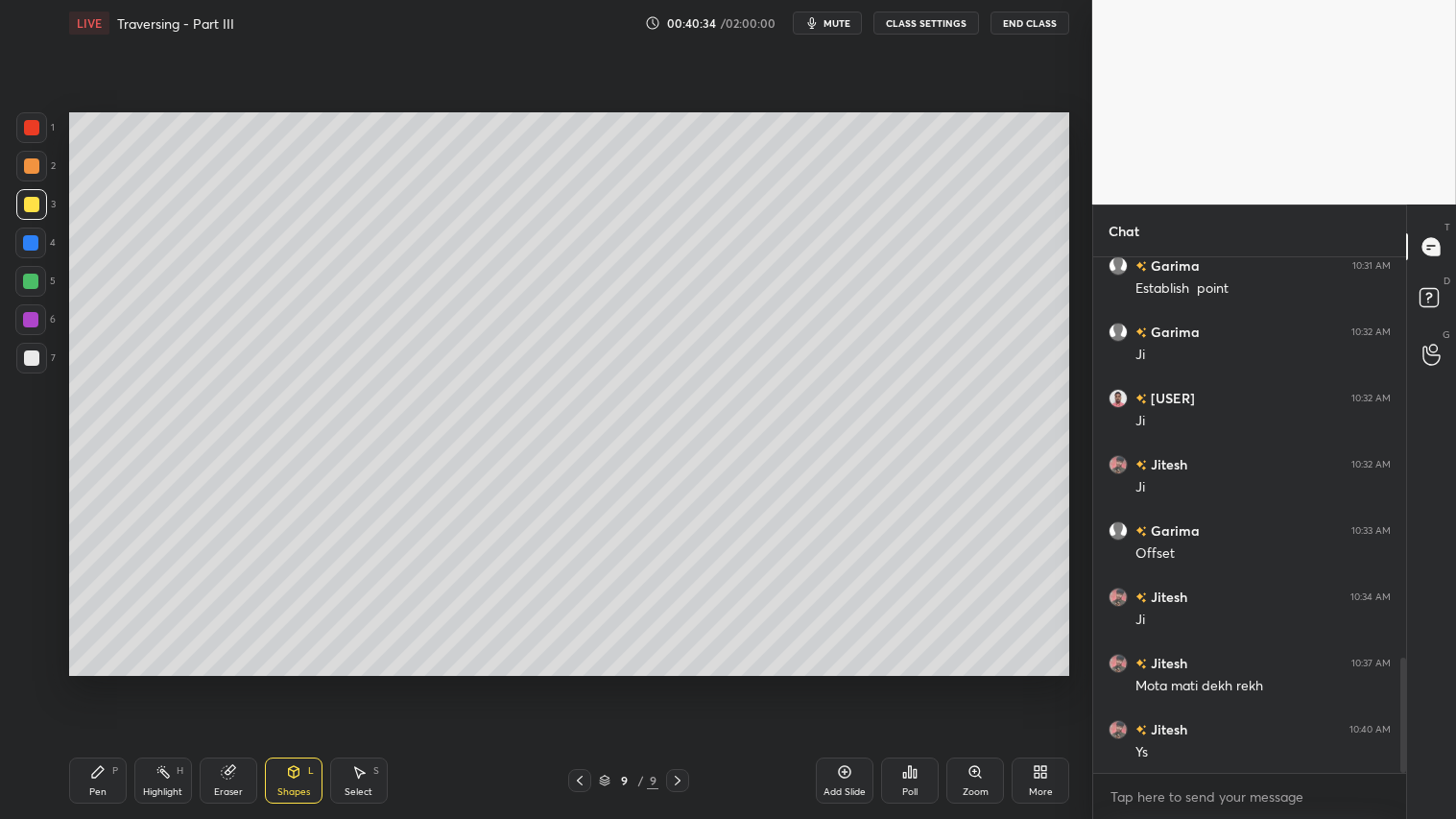 drag, startPoint x: 34, startPoint y: 179, endPoint x: 63, endPoint y: 333, distance: 156.7067 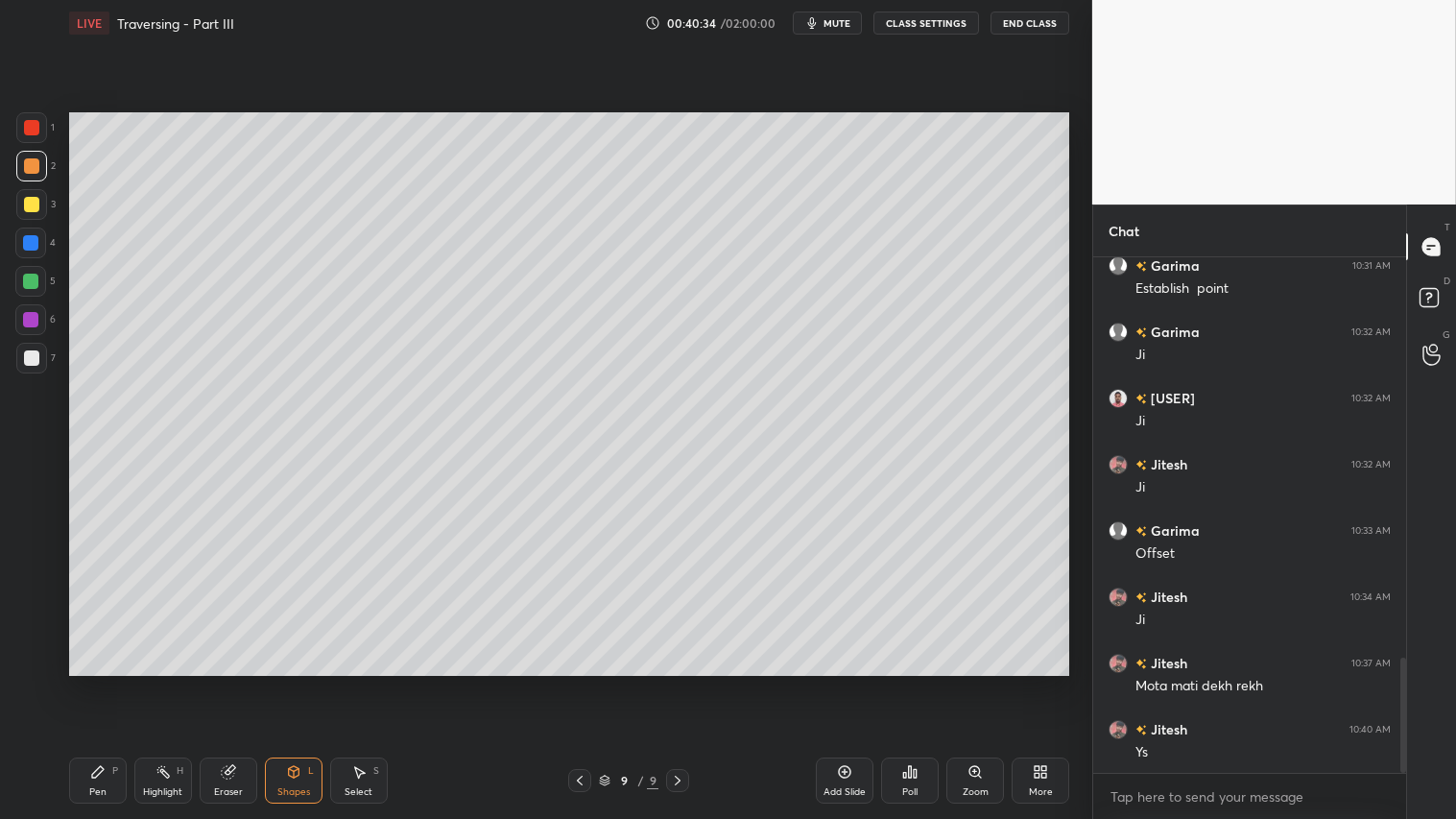 click 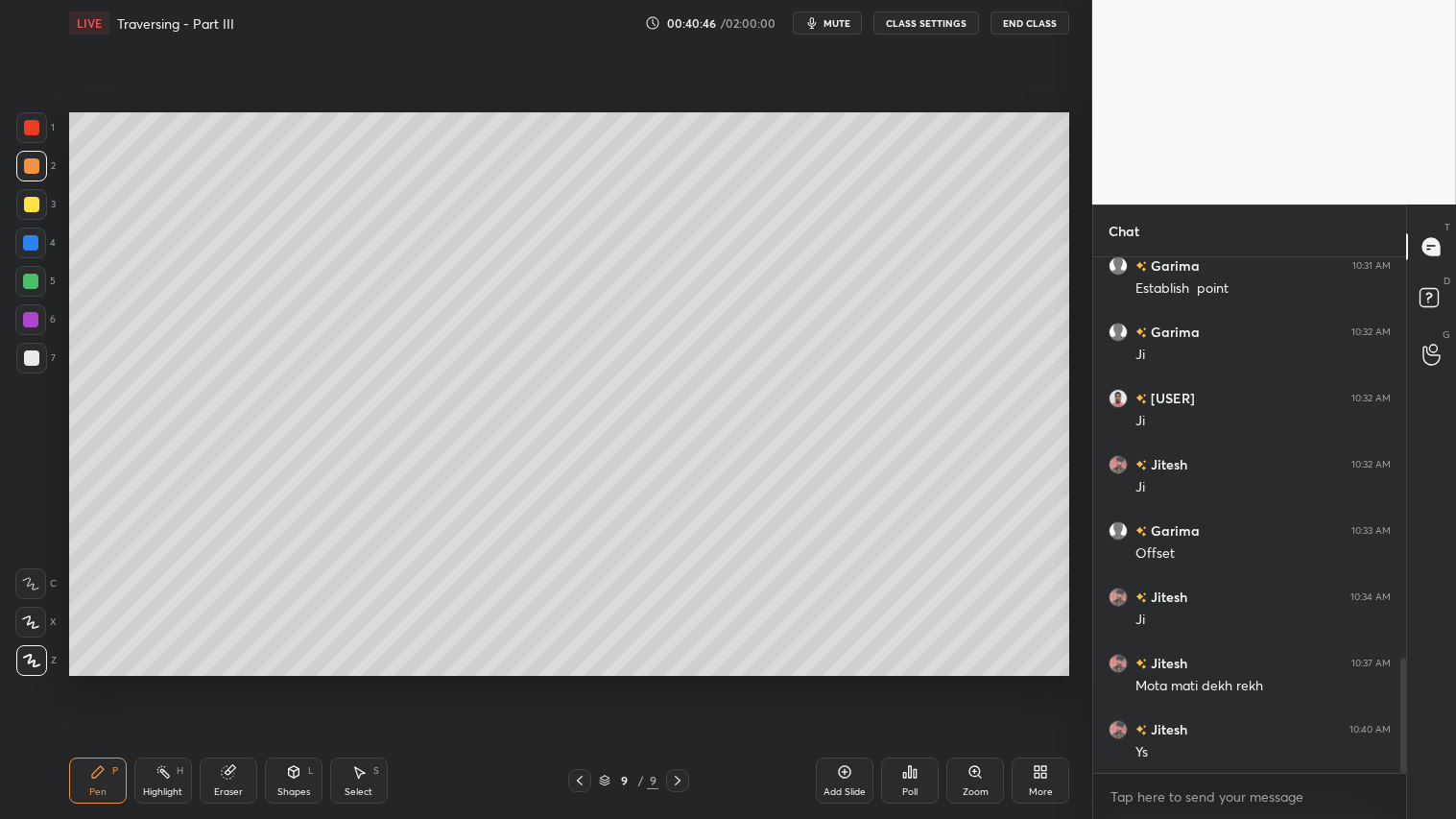 drag, startPoint x: 234, startPoint y: 781, endPoint x: 251, endPoint y: 781, distance: 17 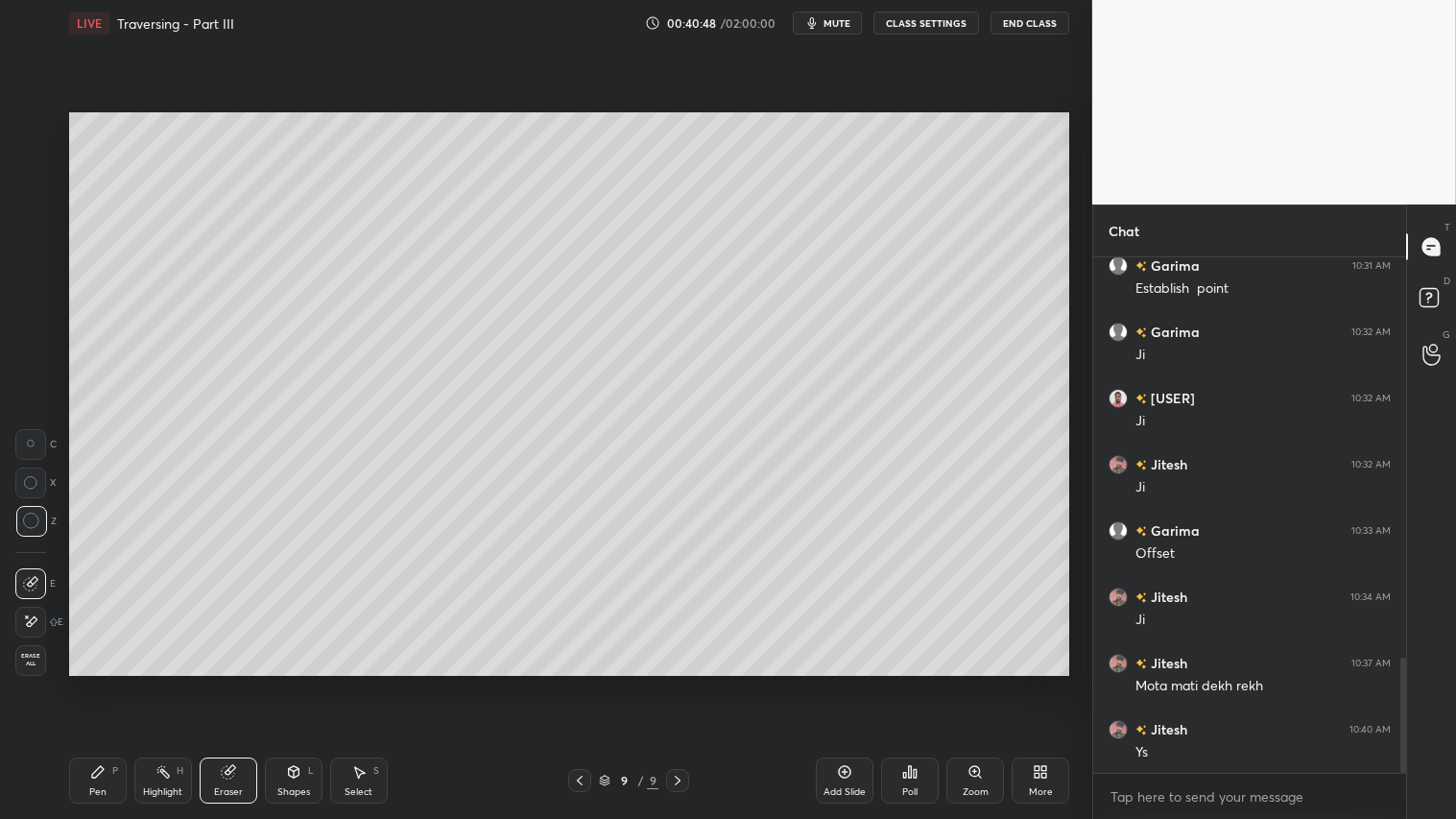 click 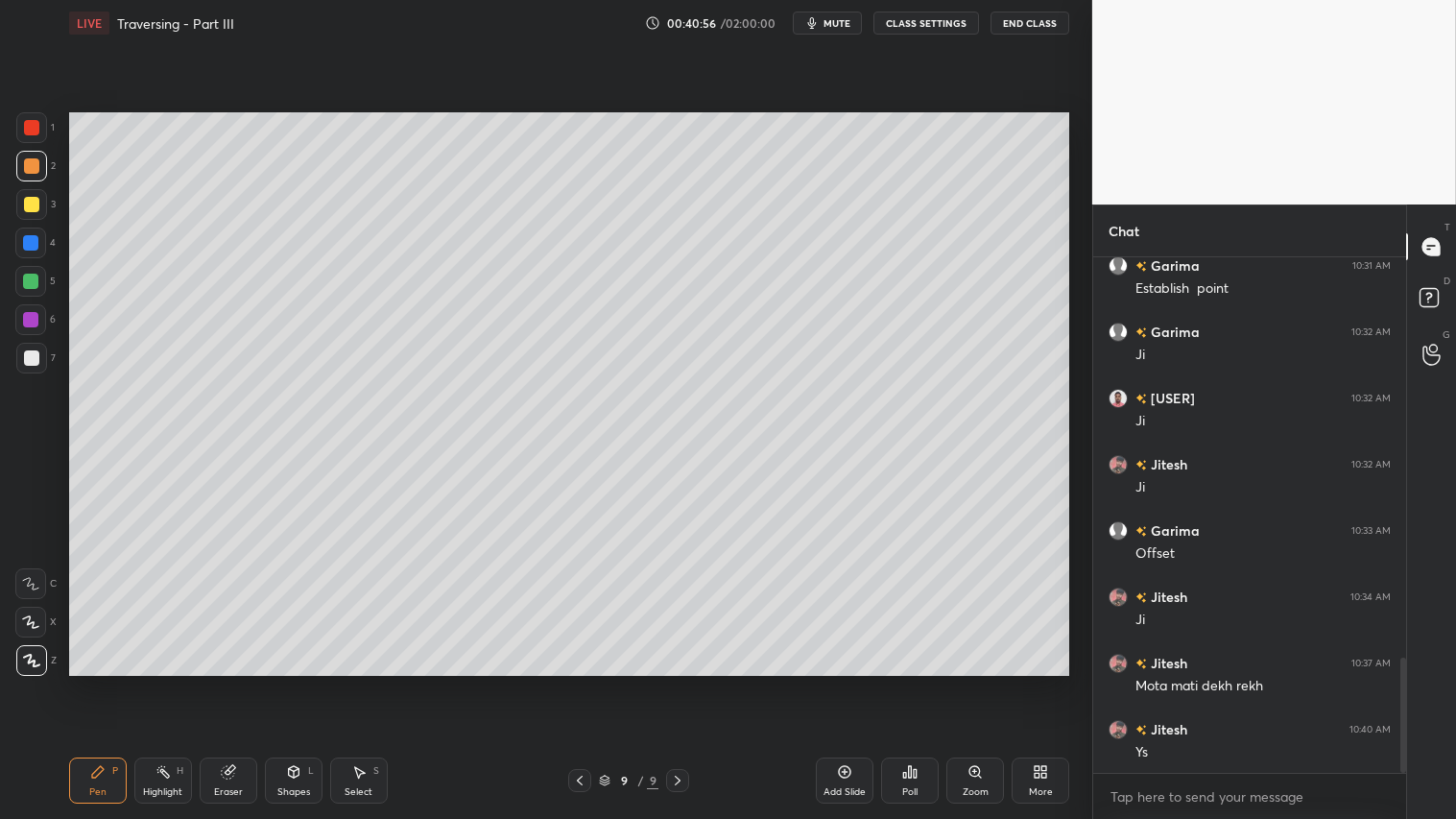 click on "Add Slide" at bounding box center [845, 781] 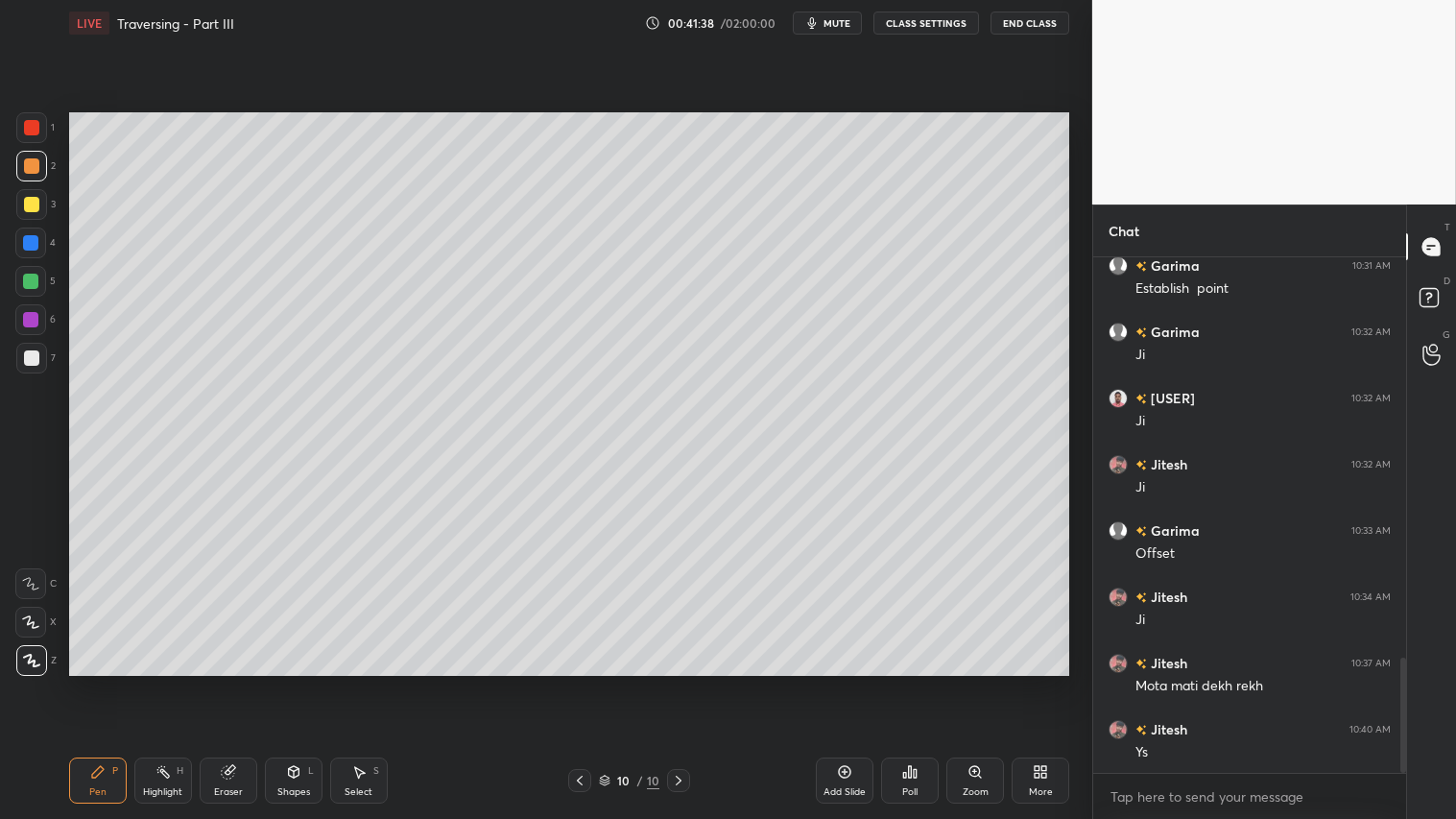 drag, startPoint x: 577, startPoint y: 782, endPoint x: 587, endPoint y: 781, distance: 10.049876 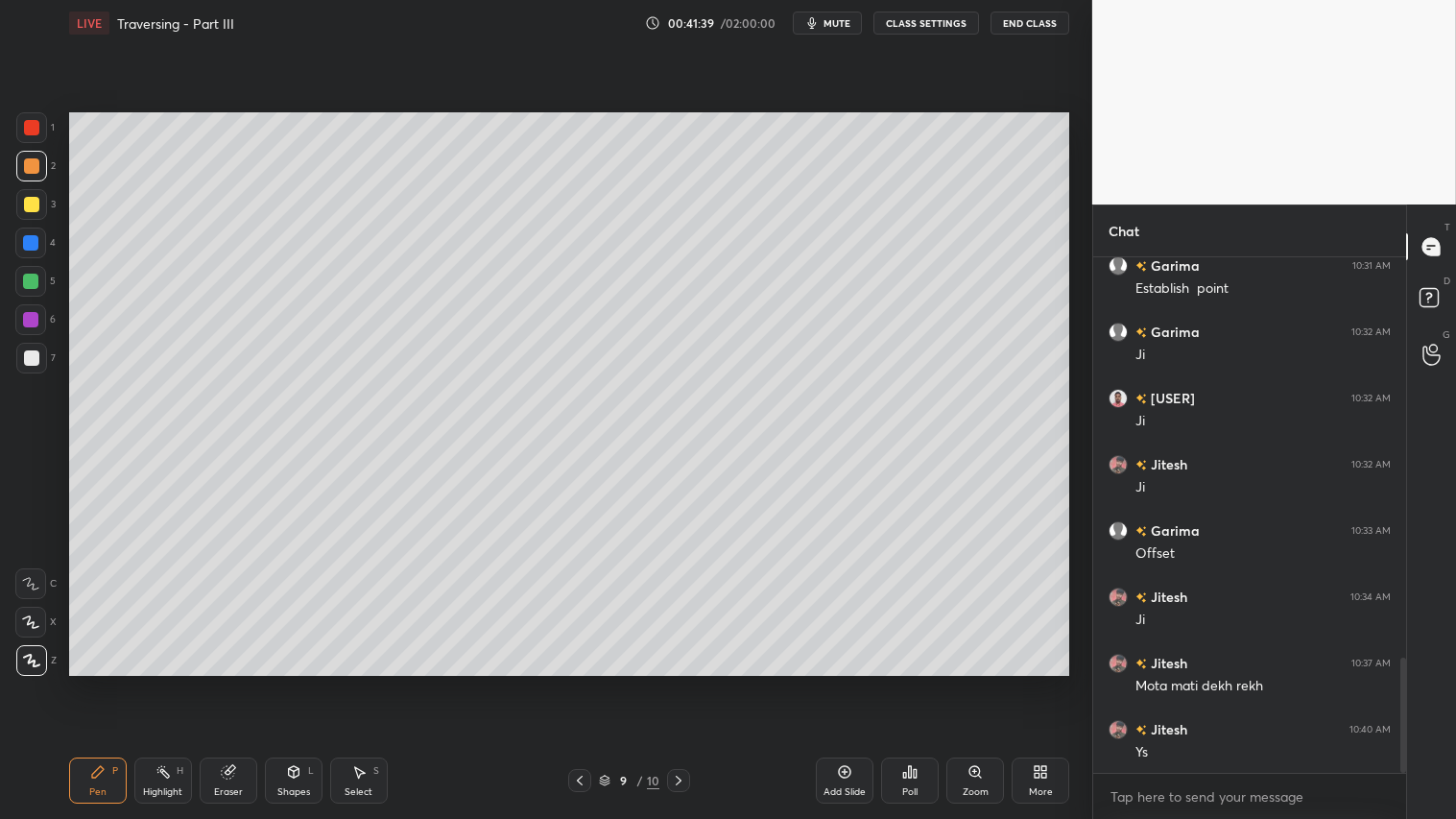drag, startPoint x: 683, startPoint y: 782, endPoint x: 678, endPoint y: 772, distance: 11.18034 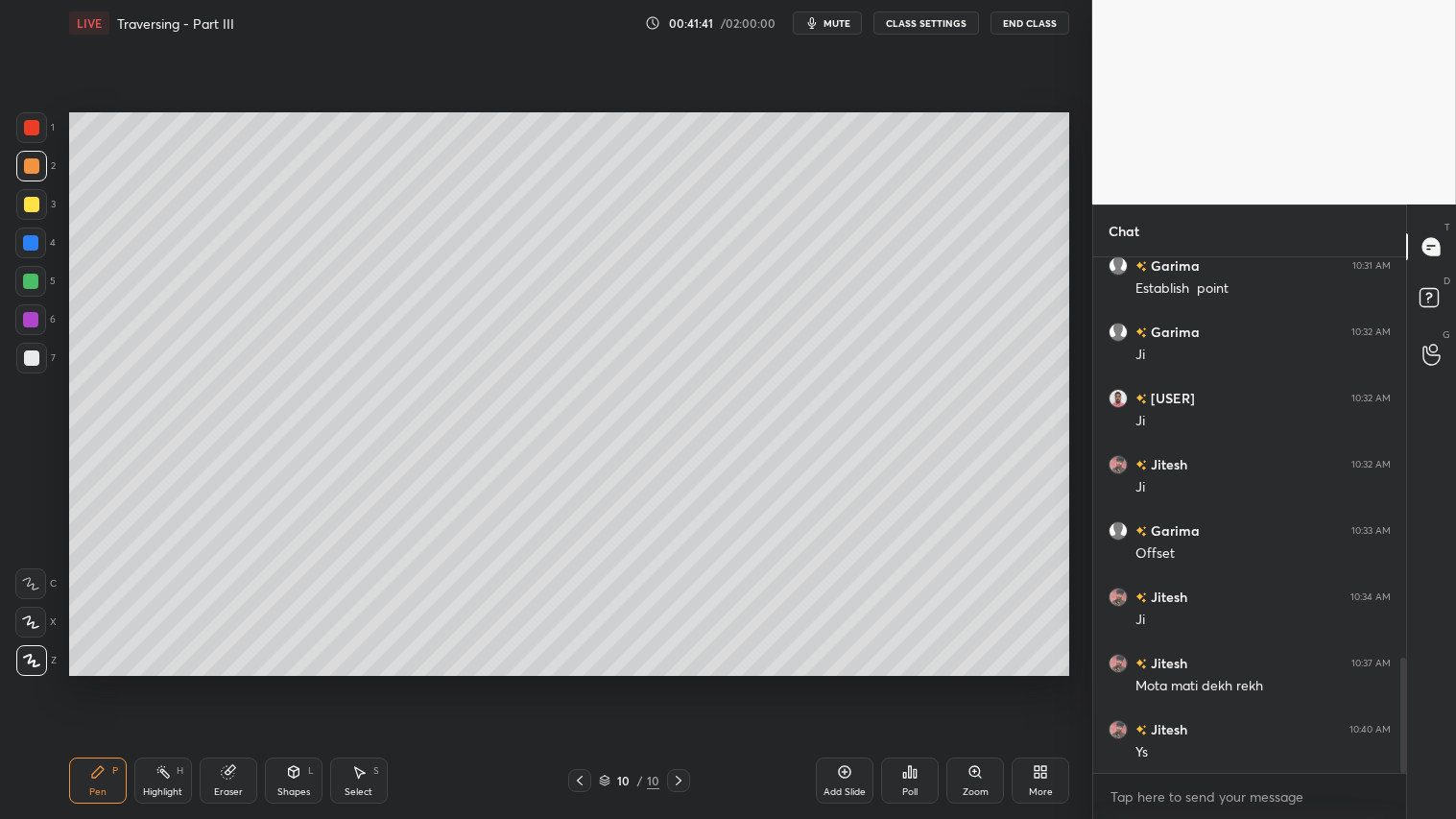 drag, startPoint x: 38, startPoint y: 197, endPoint x: 42, endPoint y: 226, distance: 29.274562 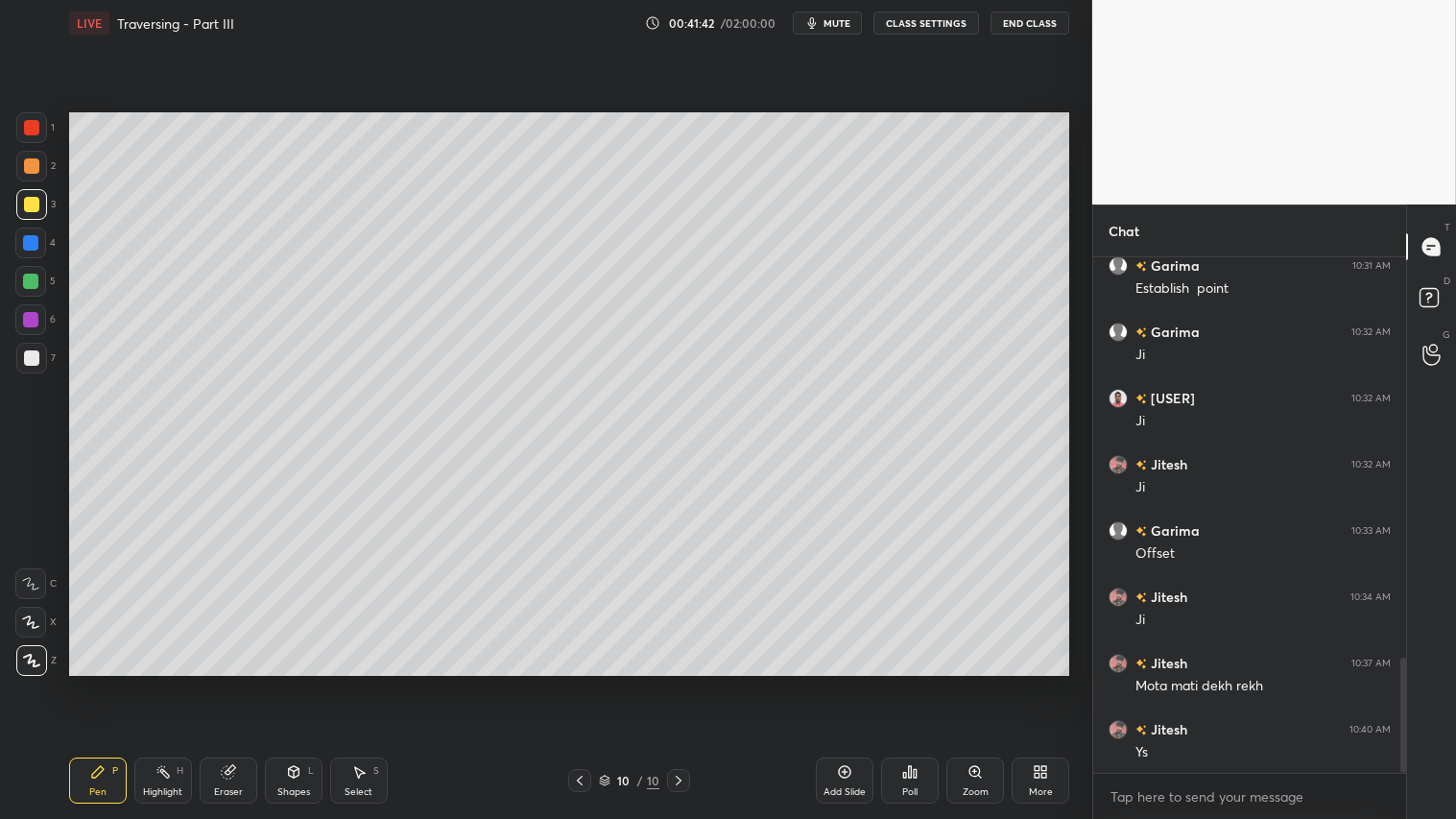 click on "Pen P" at bounding box center [98, 781] 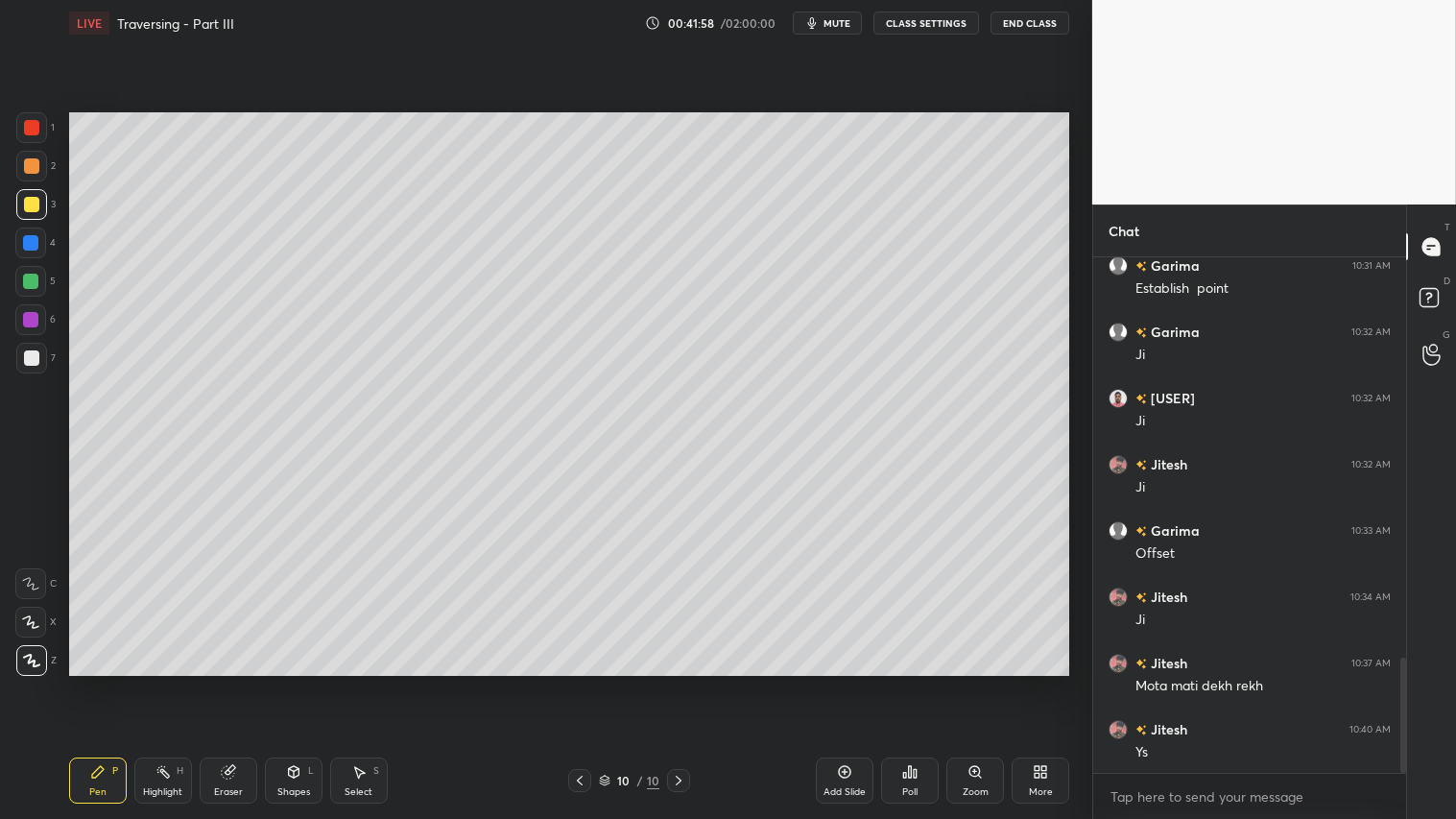 click on "Shapes" at bounding box center [294, 792] 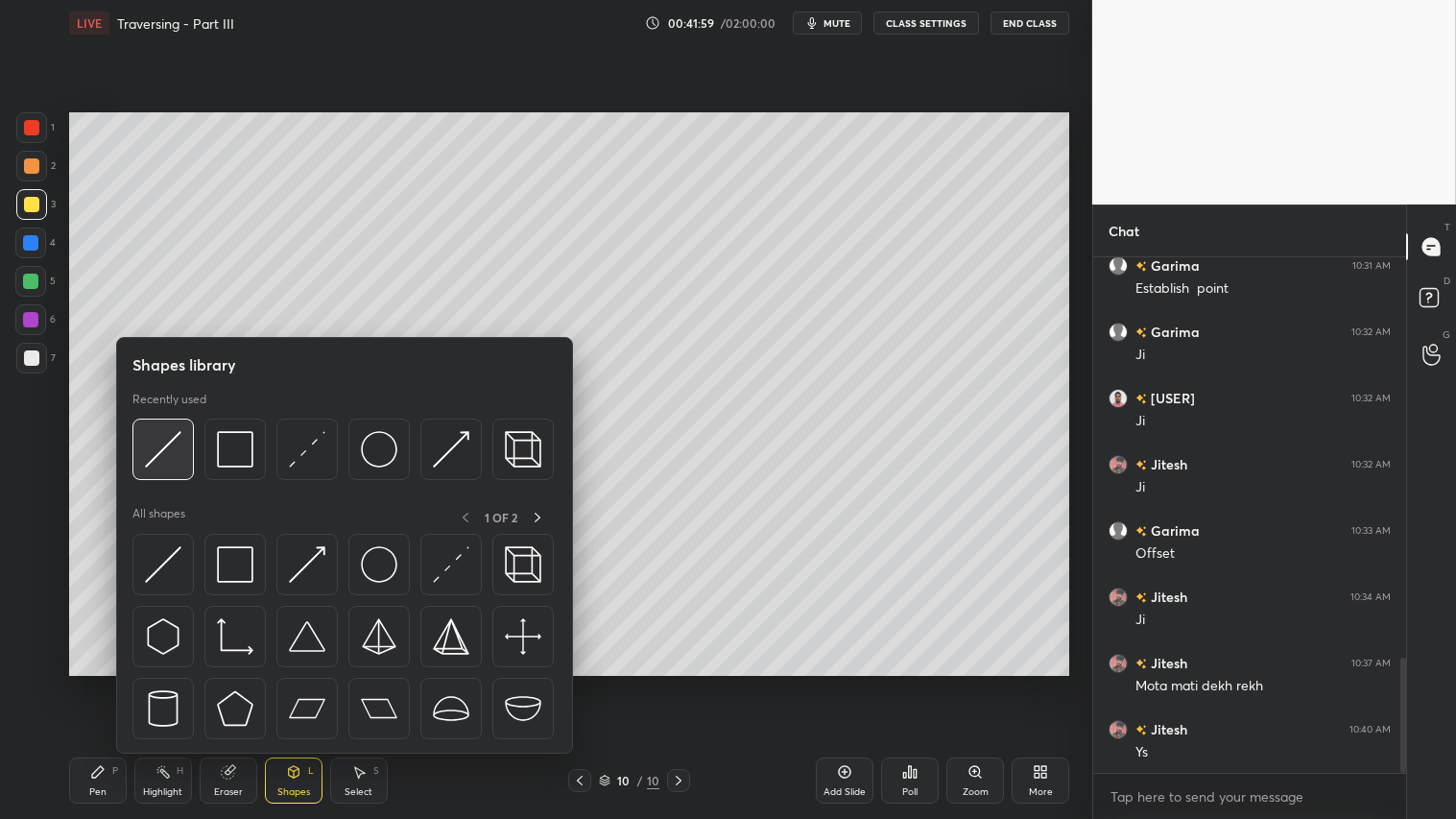 click at bounding box center (163, 449) 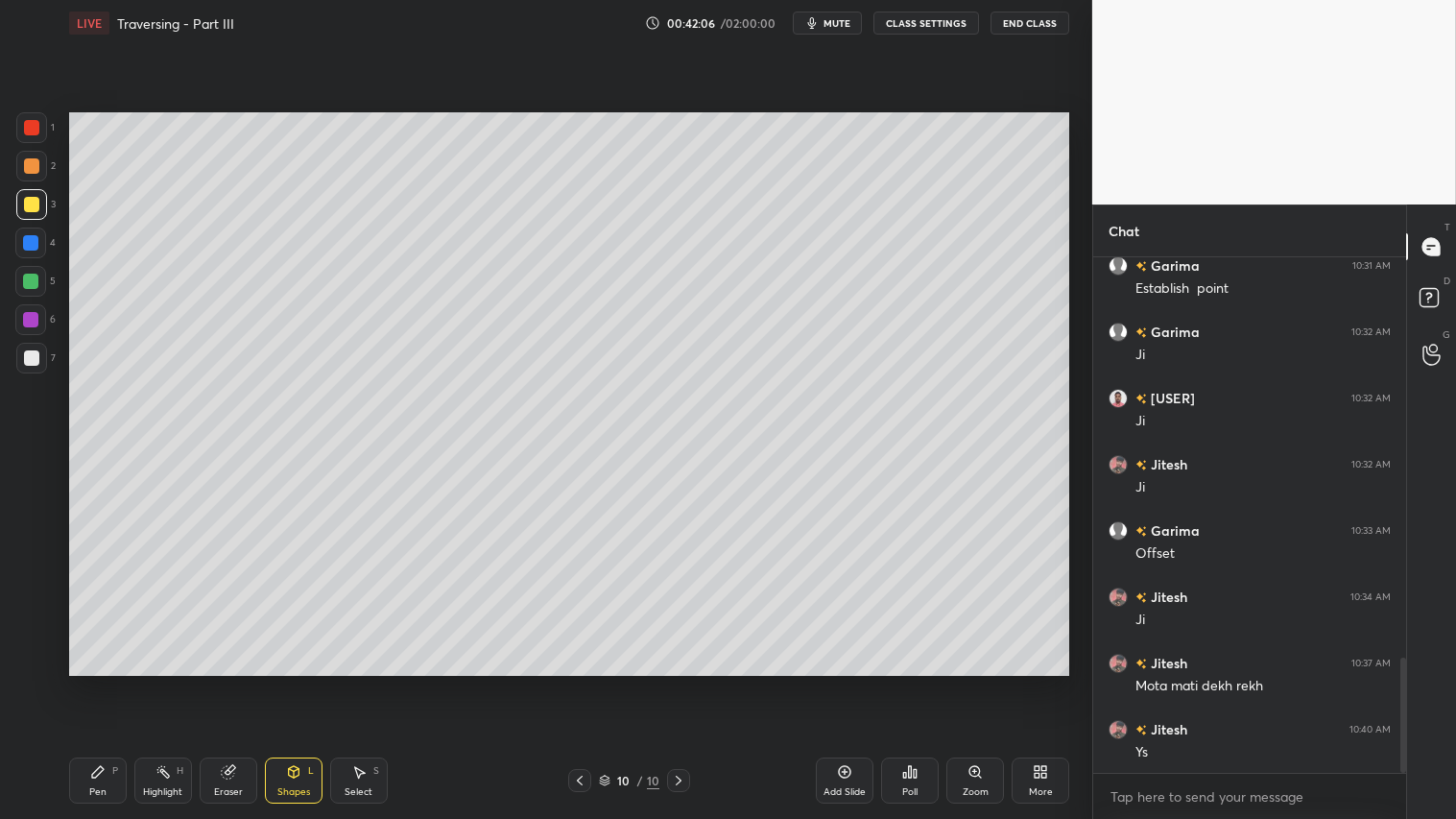 click on "Pen P" at bounding box center [98, 781] 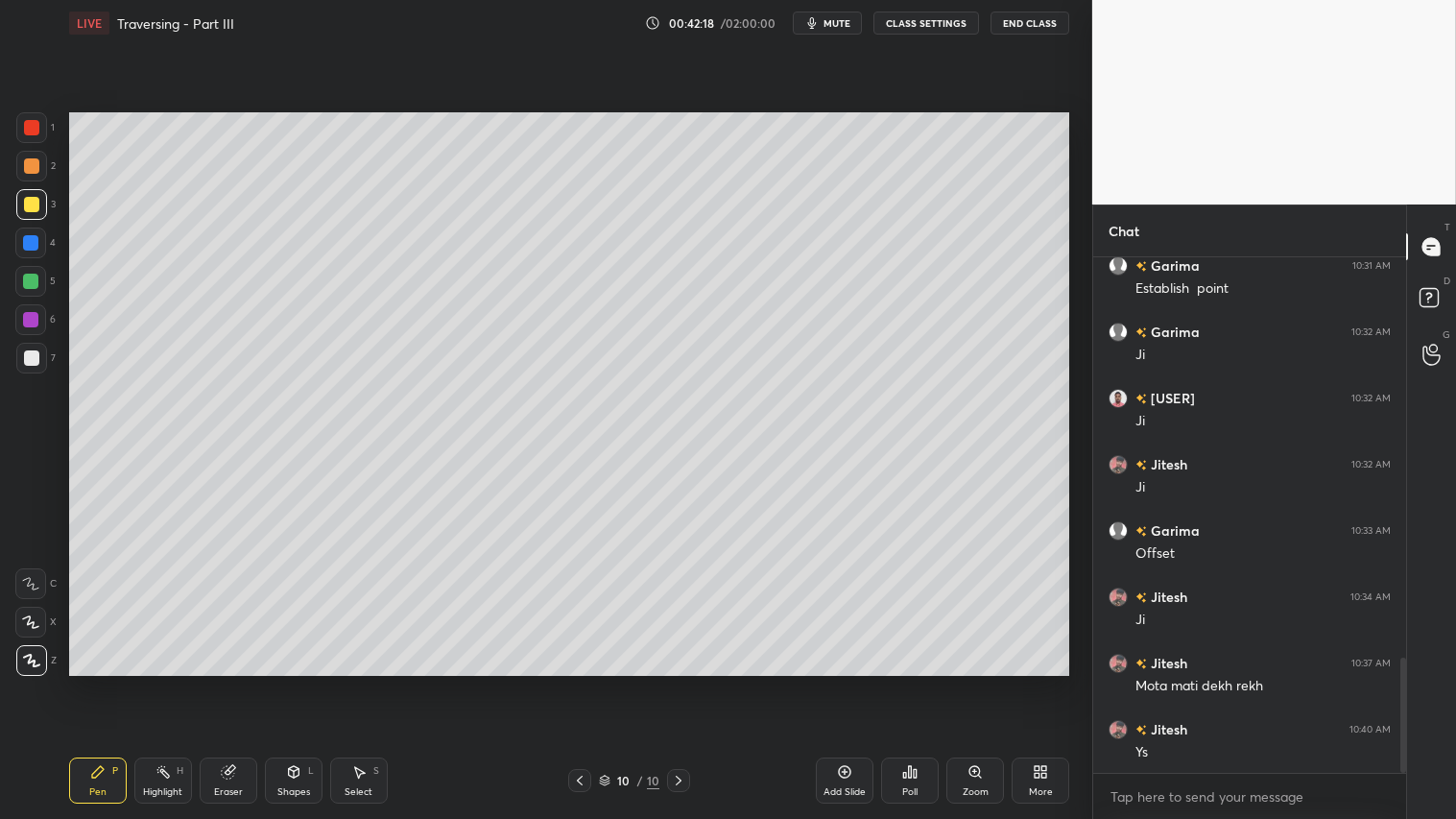drag, startPoint x: 65, startPoint y: 797, endPoint x: 82, endPoint y: 784, distance: 21.400935 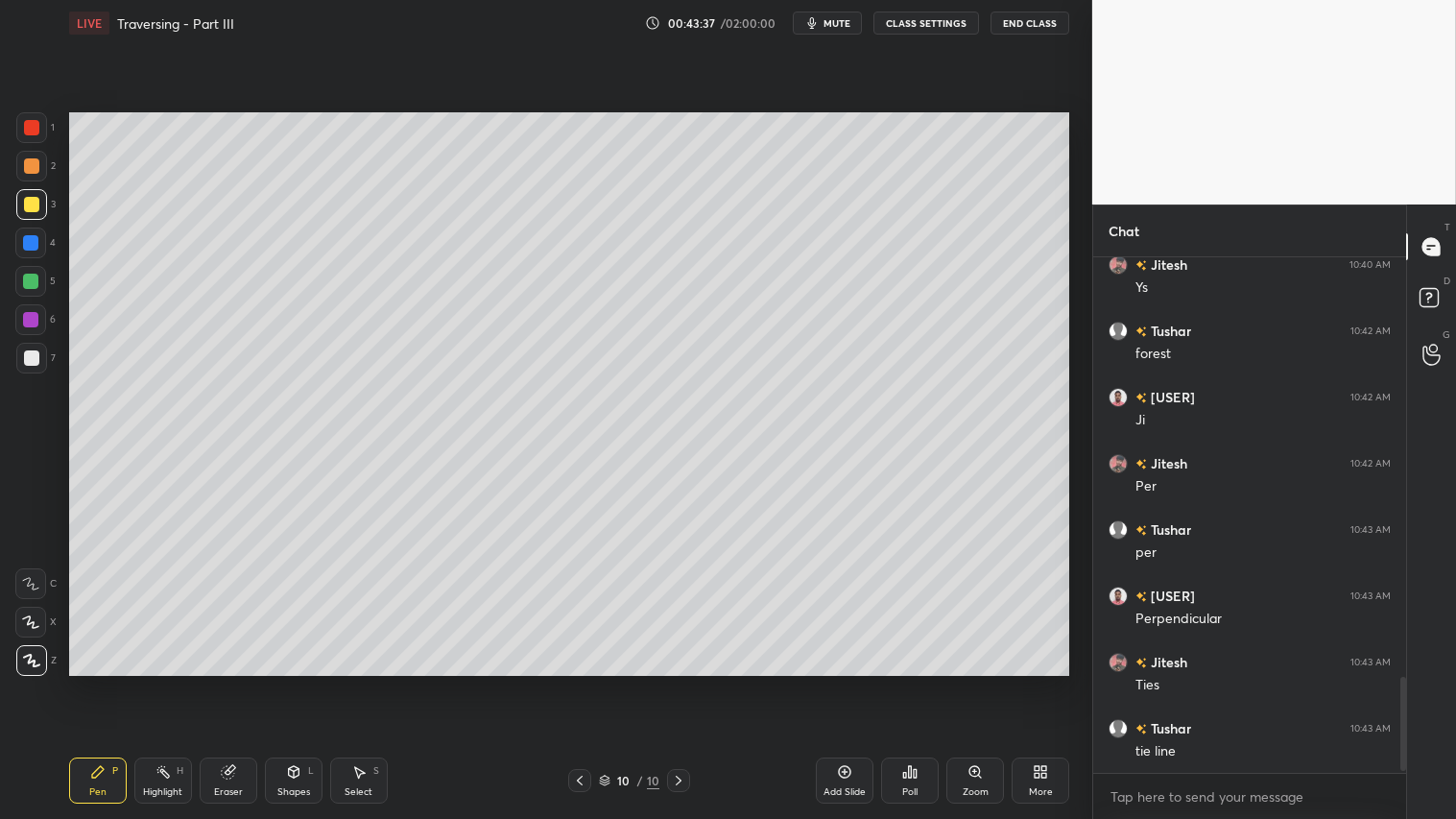 scroll, scrollTop: 2322, scrollLeft: 0, axis: vertical 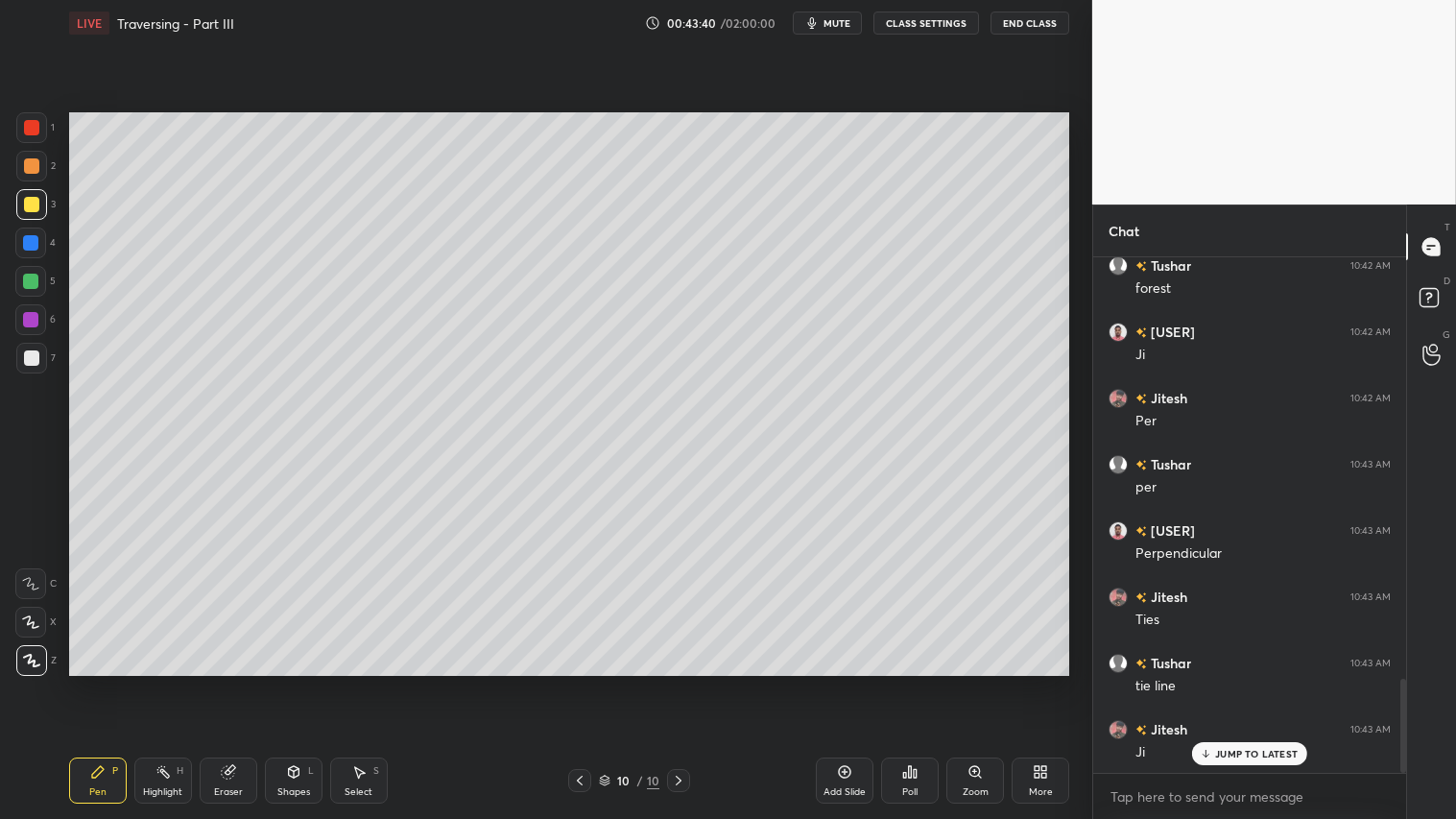 click on "Eraser" at bounding box center [228, 792] 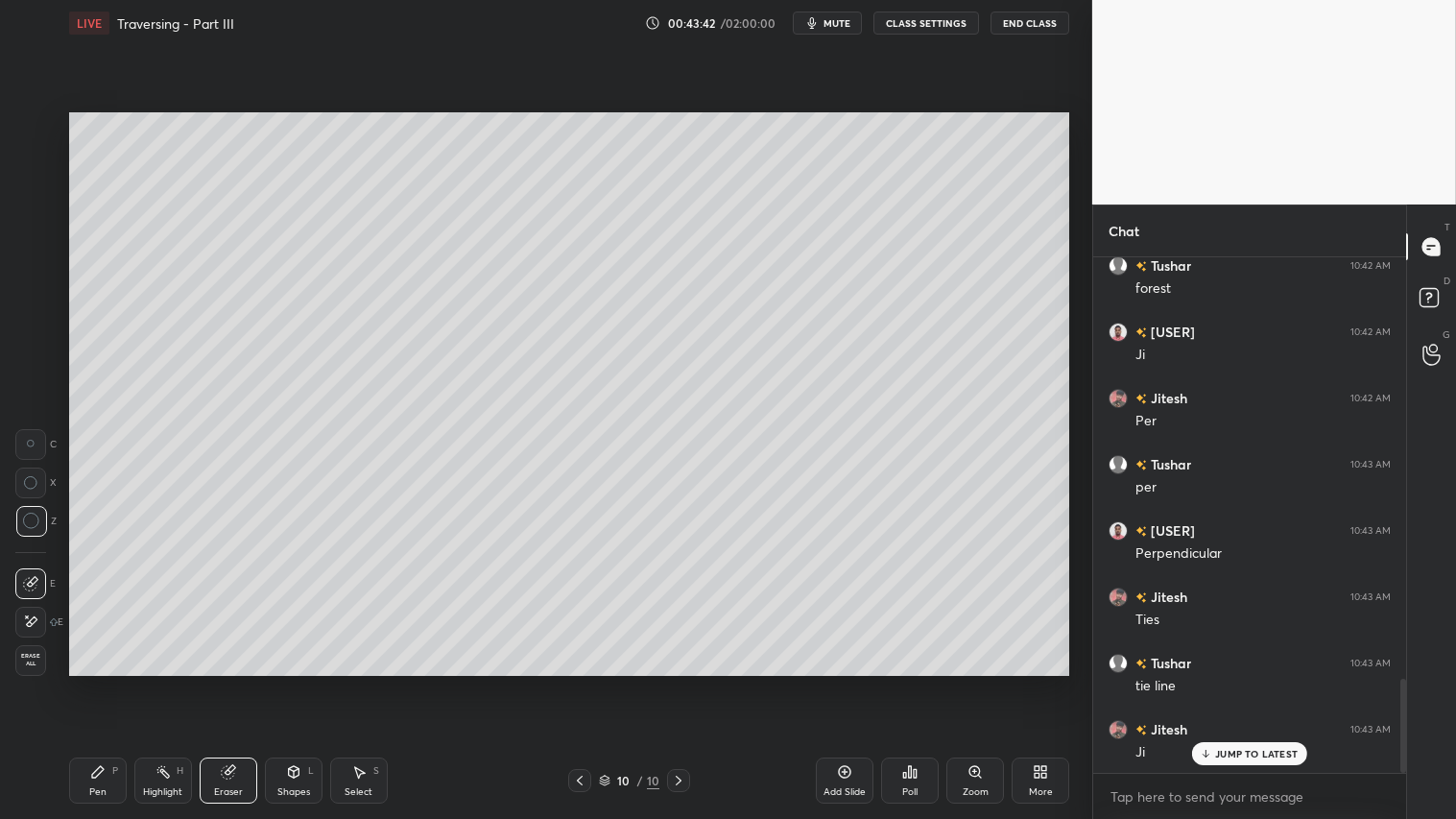 scroll, scrollTop: 2388, scrollLeft: 0, axis: vertical 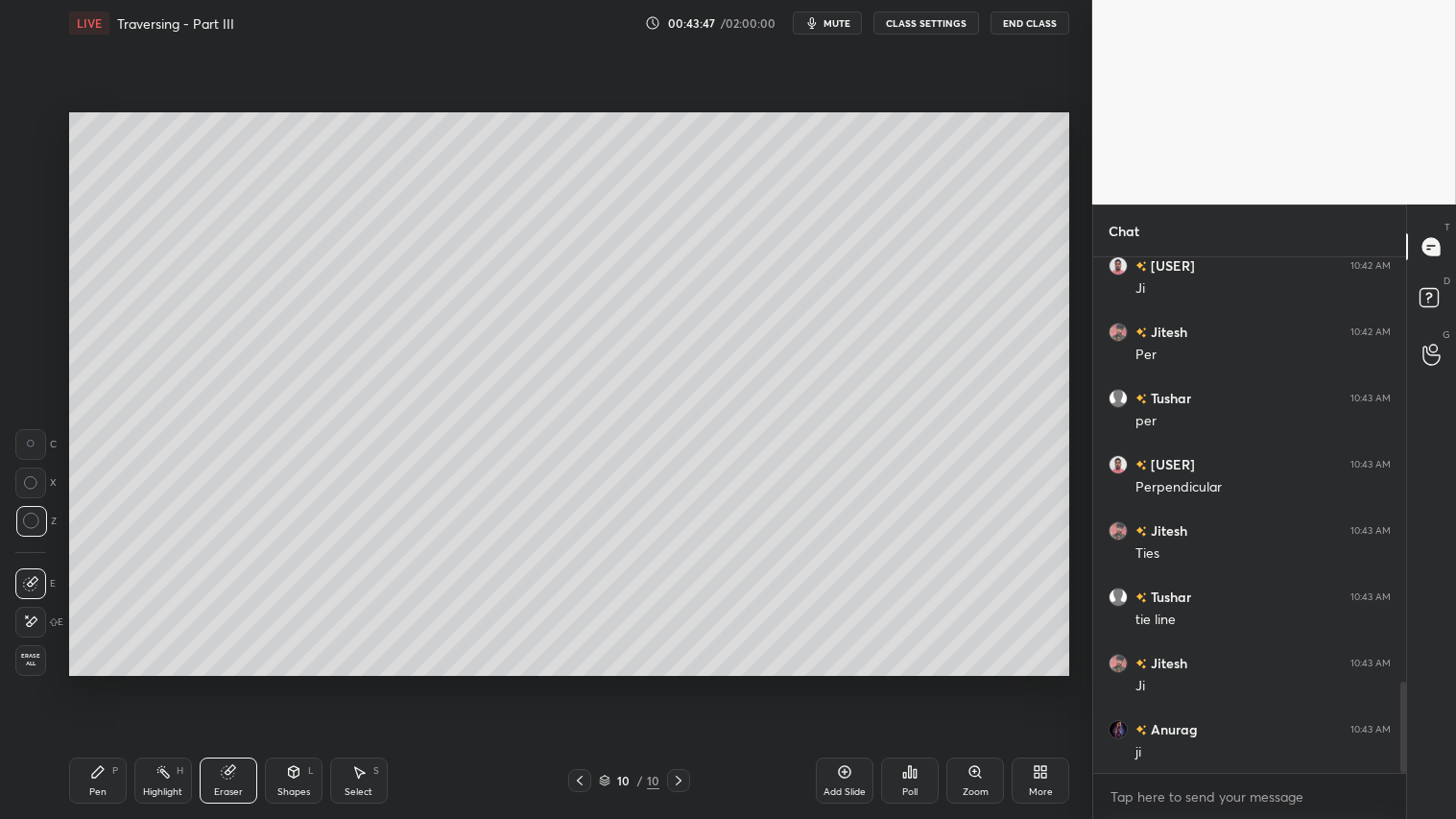 click on "Pen P" at bounding box center [98, 781] 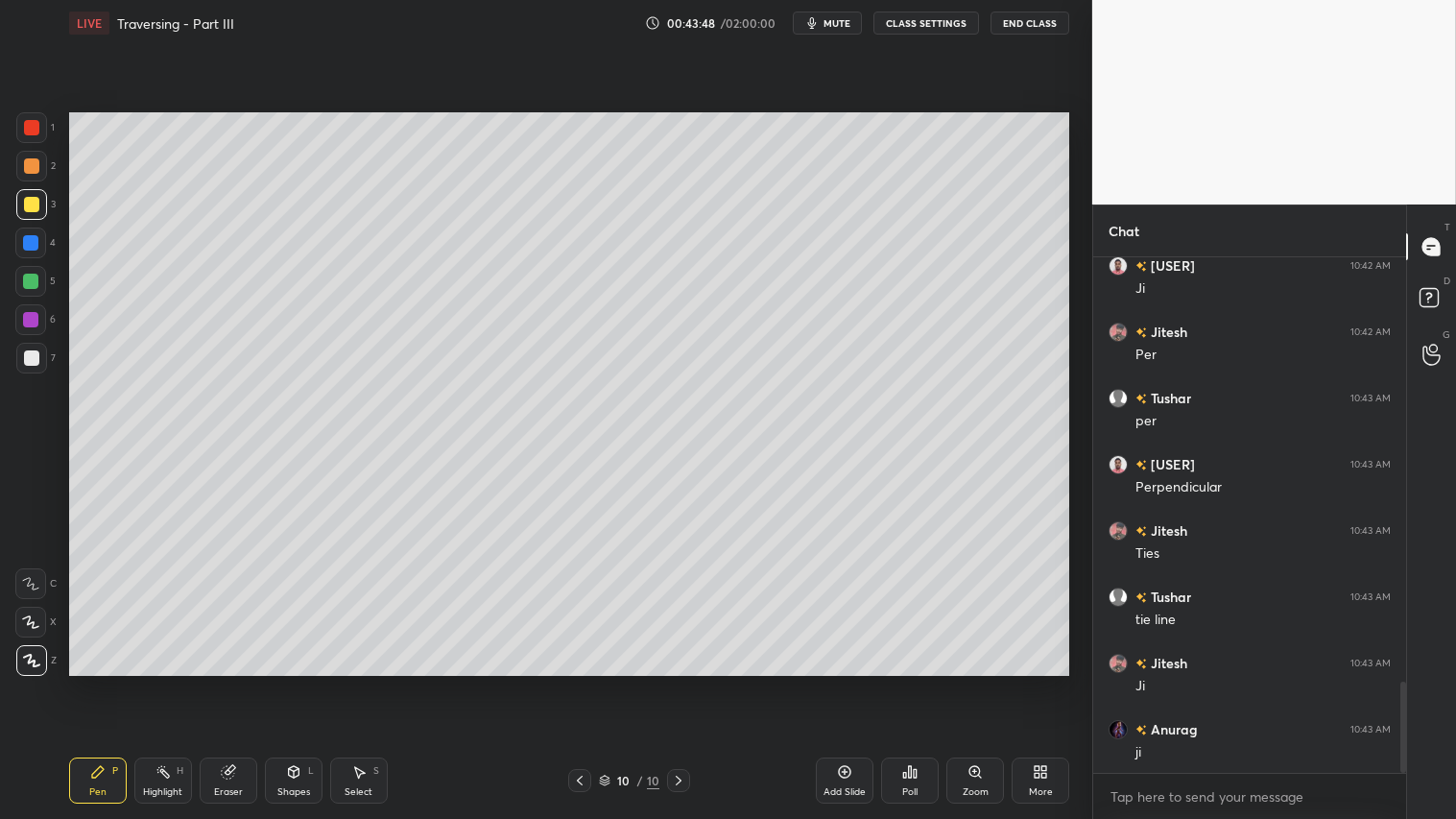 drag, startPoint x: 32, startPoint y: 157, endPoint x: 44, endPoint y: 169, distance: 16.970563 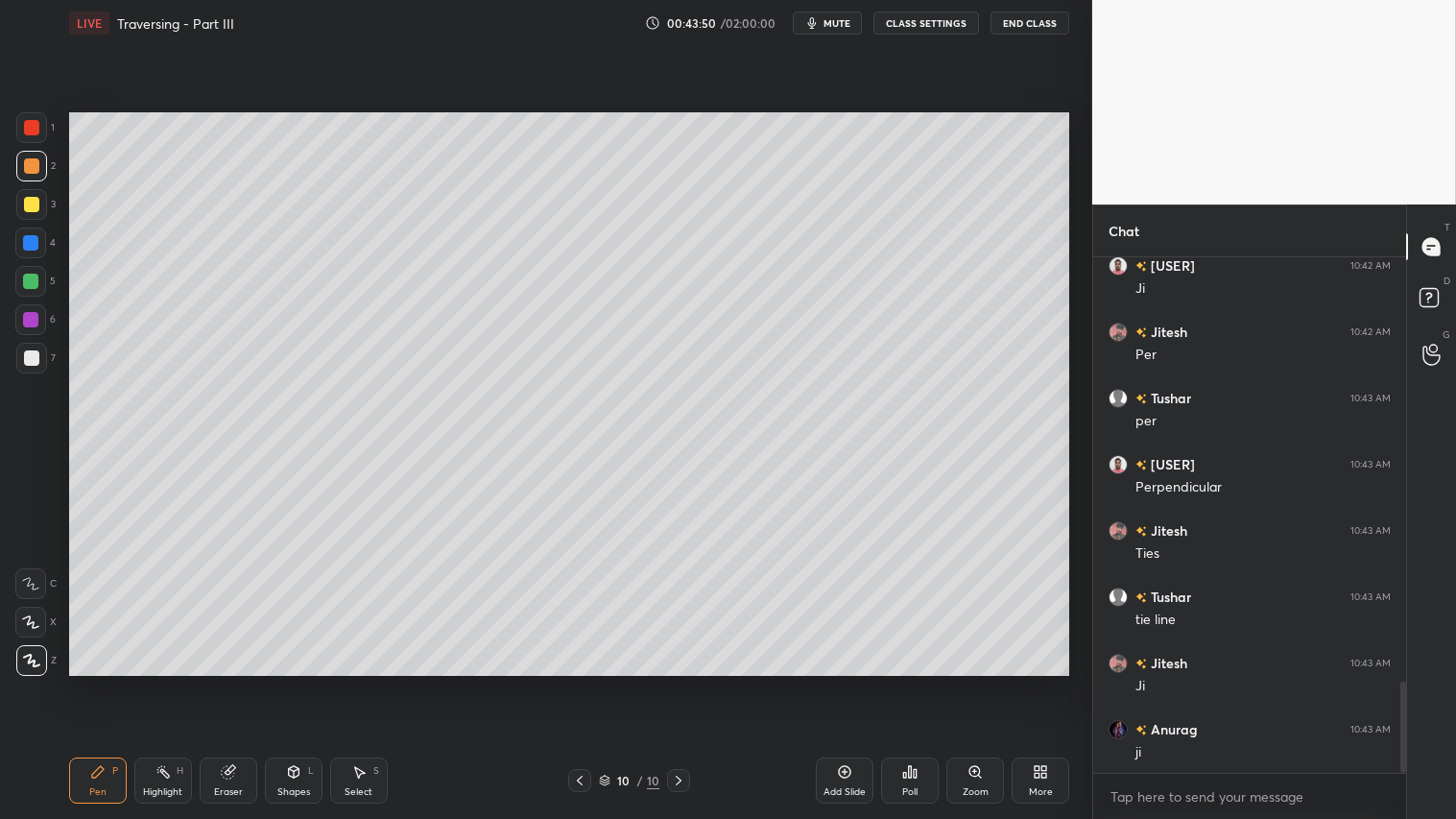 drag, startPoint x: 102, startPoint y: 792, endPoint x: 96, endPoint y: 759, distance: 33.54102 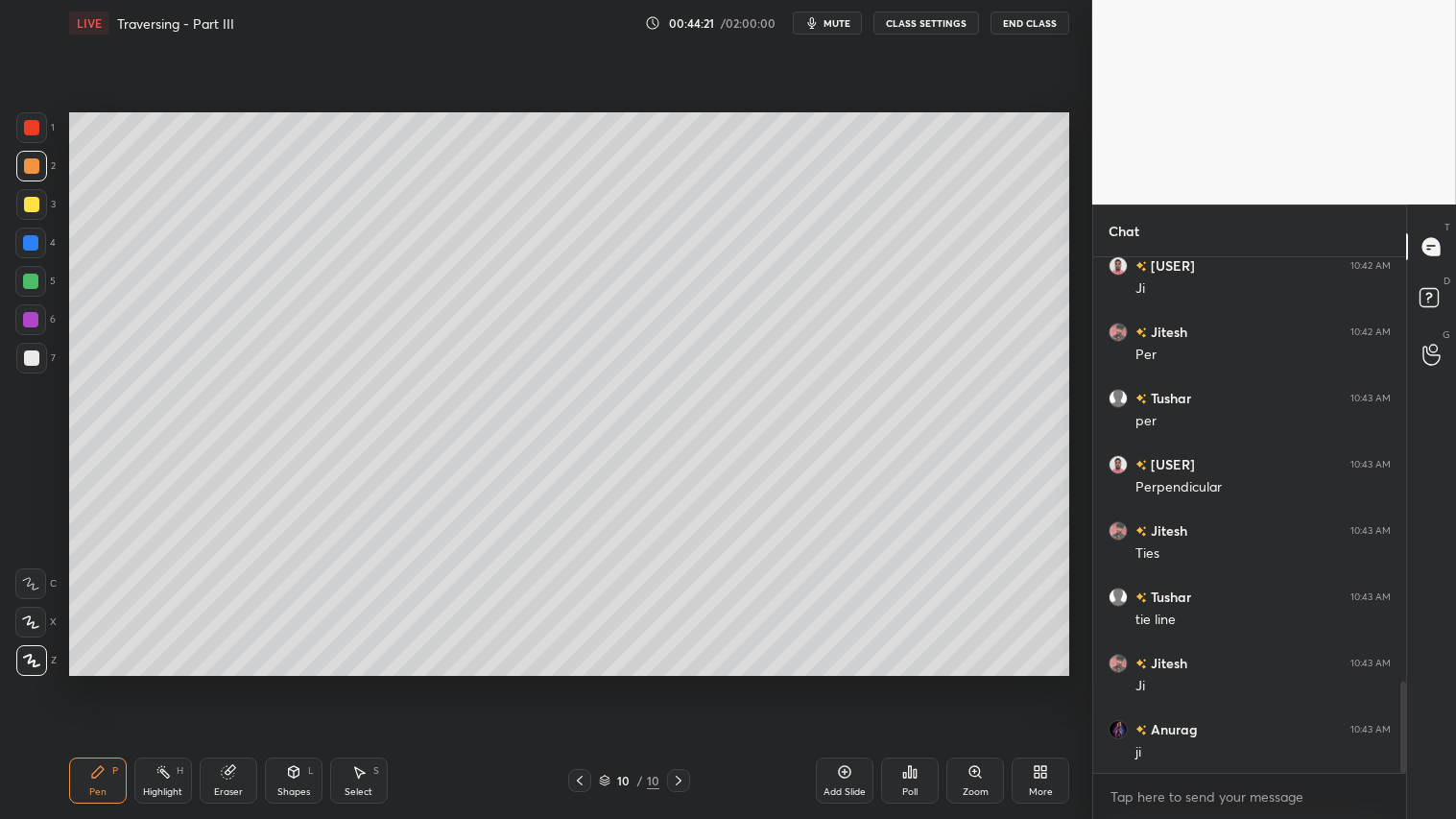 drag, startPoint x: 221, startPoint y: 781, endPoint x: 328, endPoint y: 709, distance: 128.96899 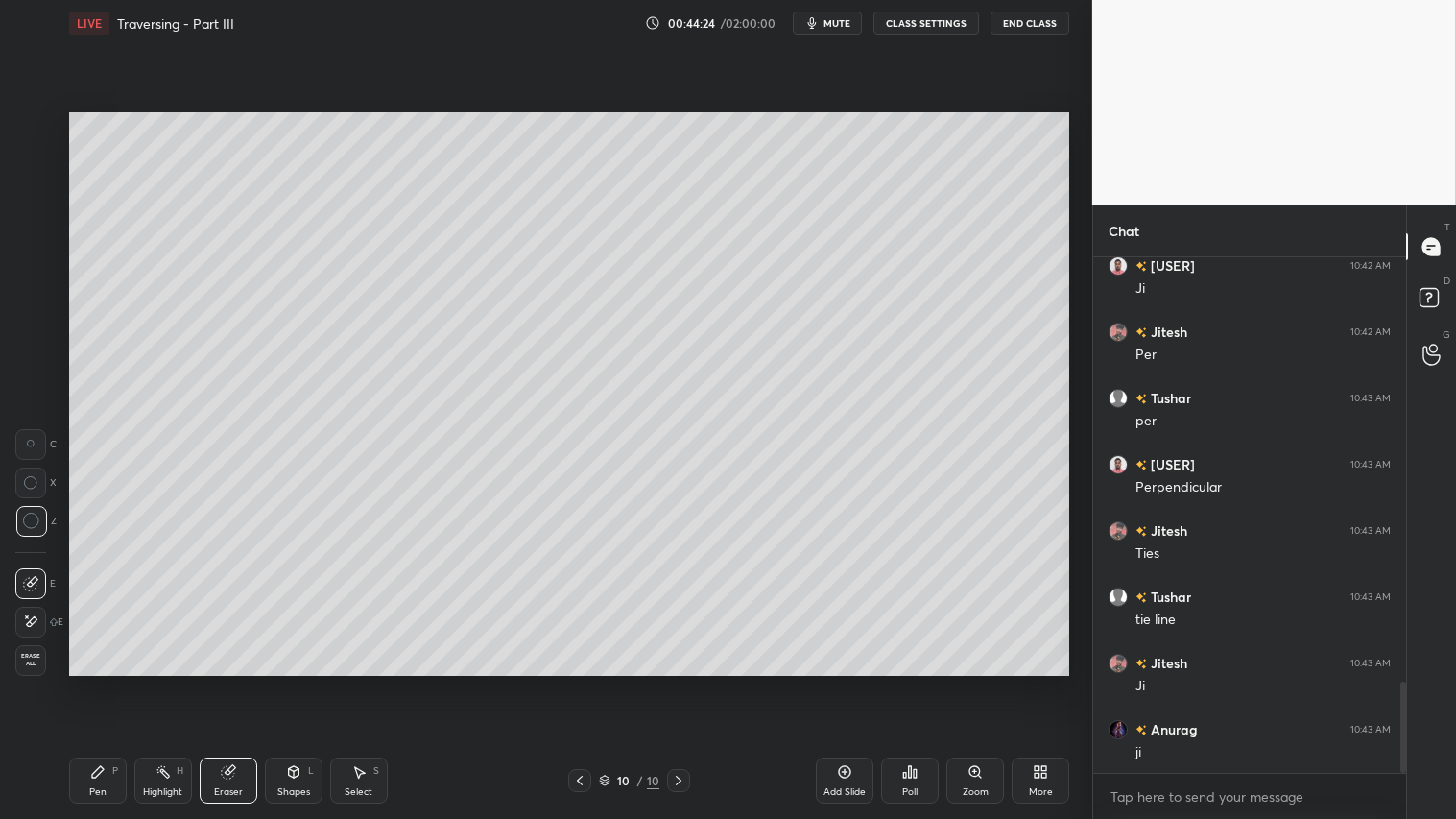 click 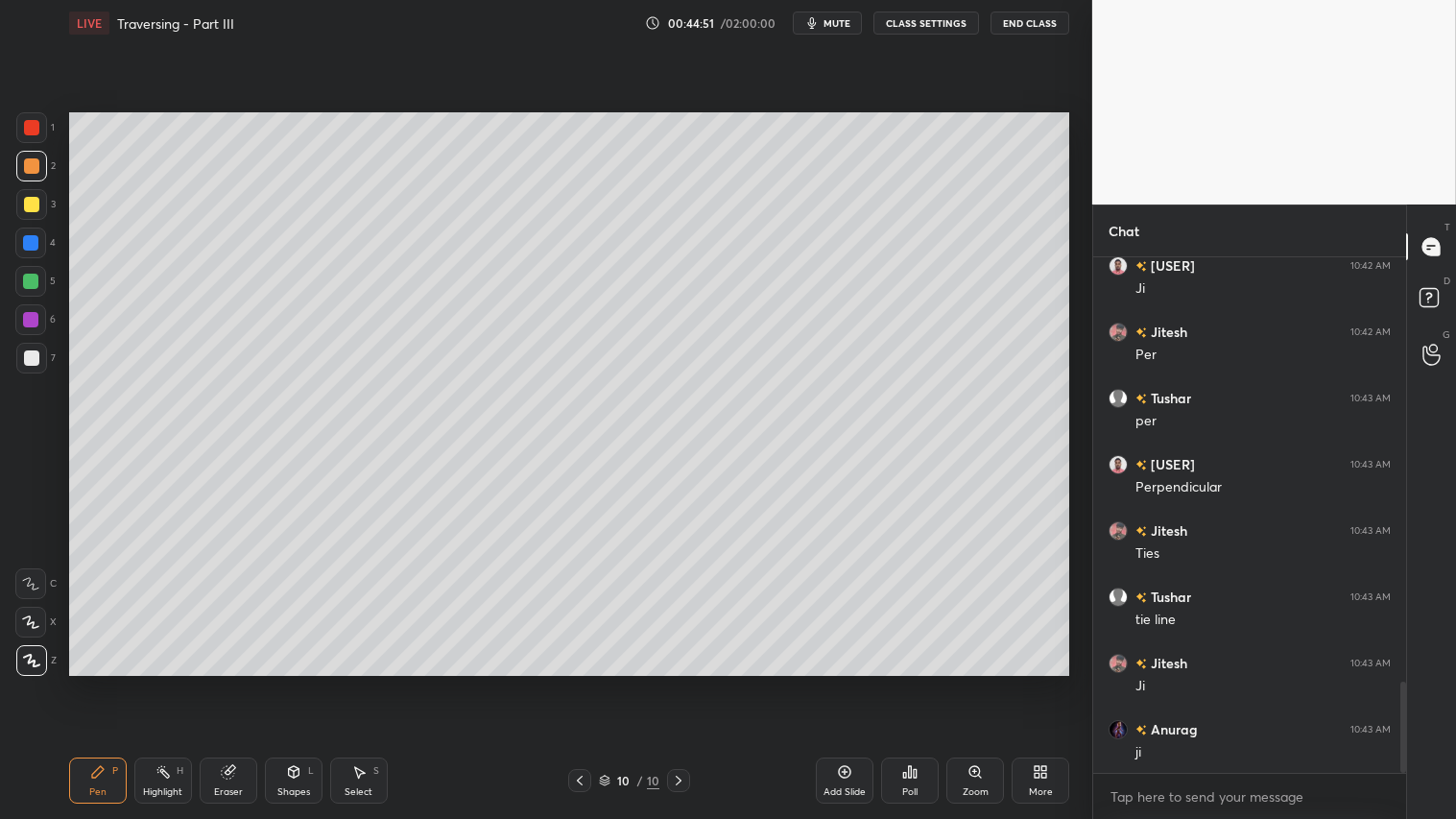 drag, startPoint x: 29, startPoint y: 199, endPoint x: 62, endPoint y: 532, distance: 334.63114 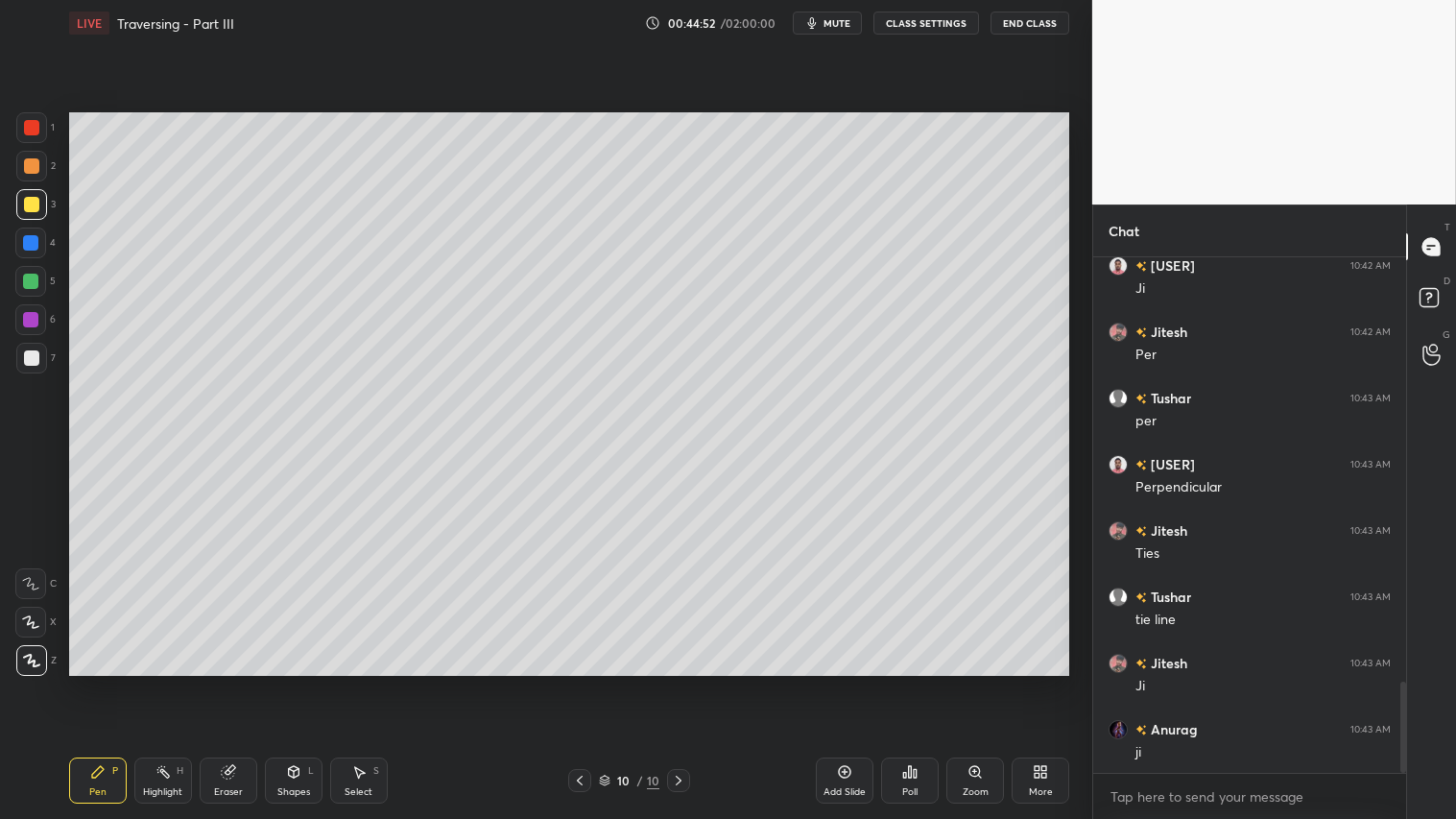 drag, startPoint x: 102, startPoint y: 781, endPoint x: 226, endPoint y: 749, distance: 128.06248 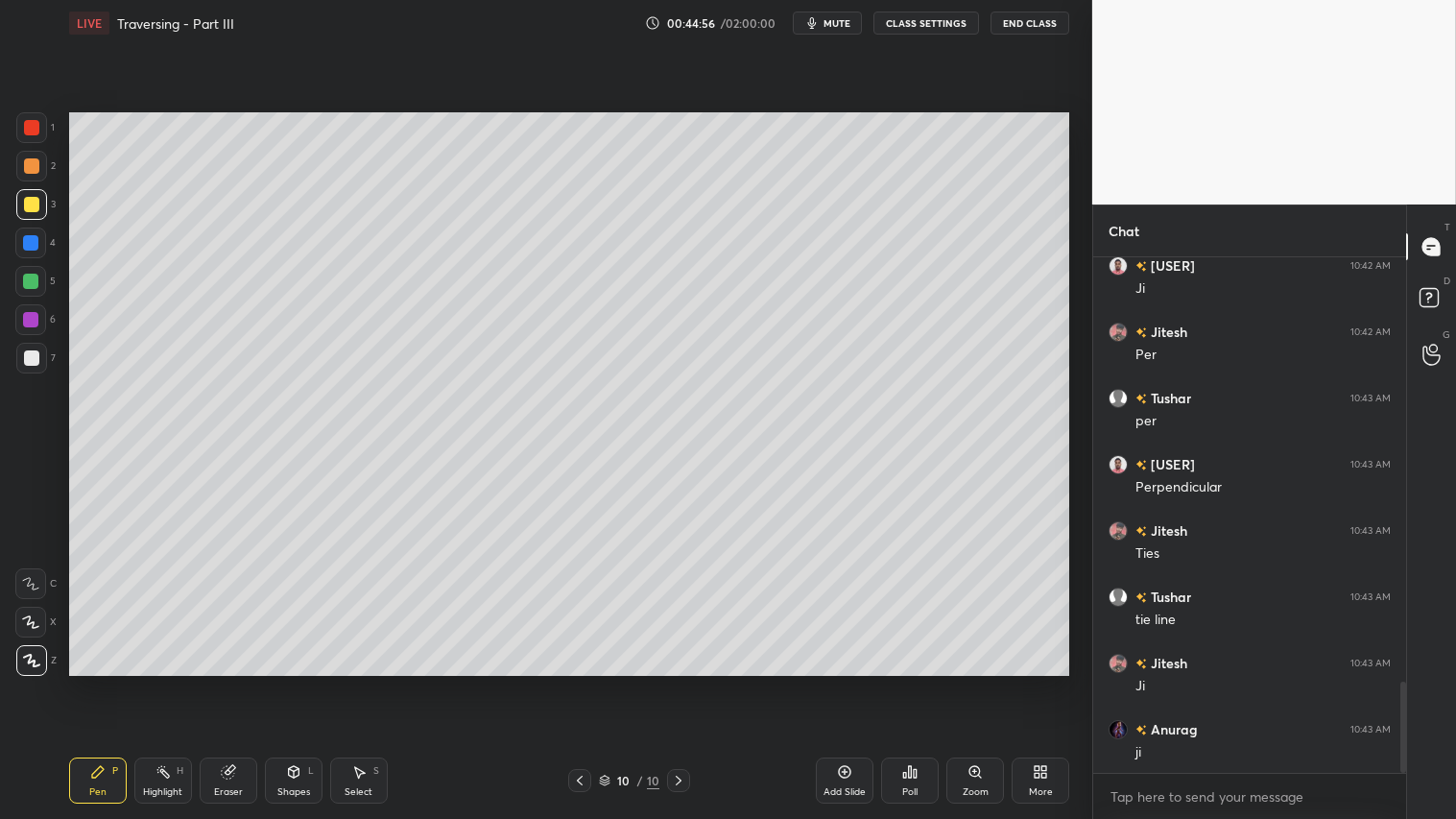 drag, startPoint x: 34, startPoint y: 158, endPoint x: 41, endPoint y: 411, distance: 253.09682 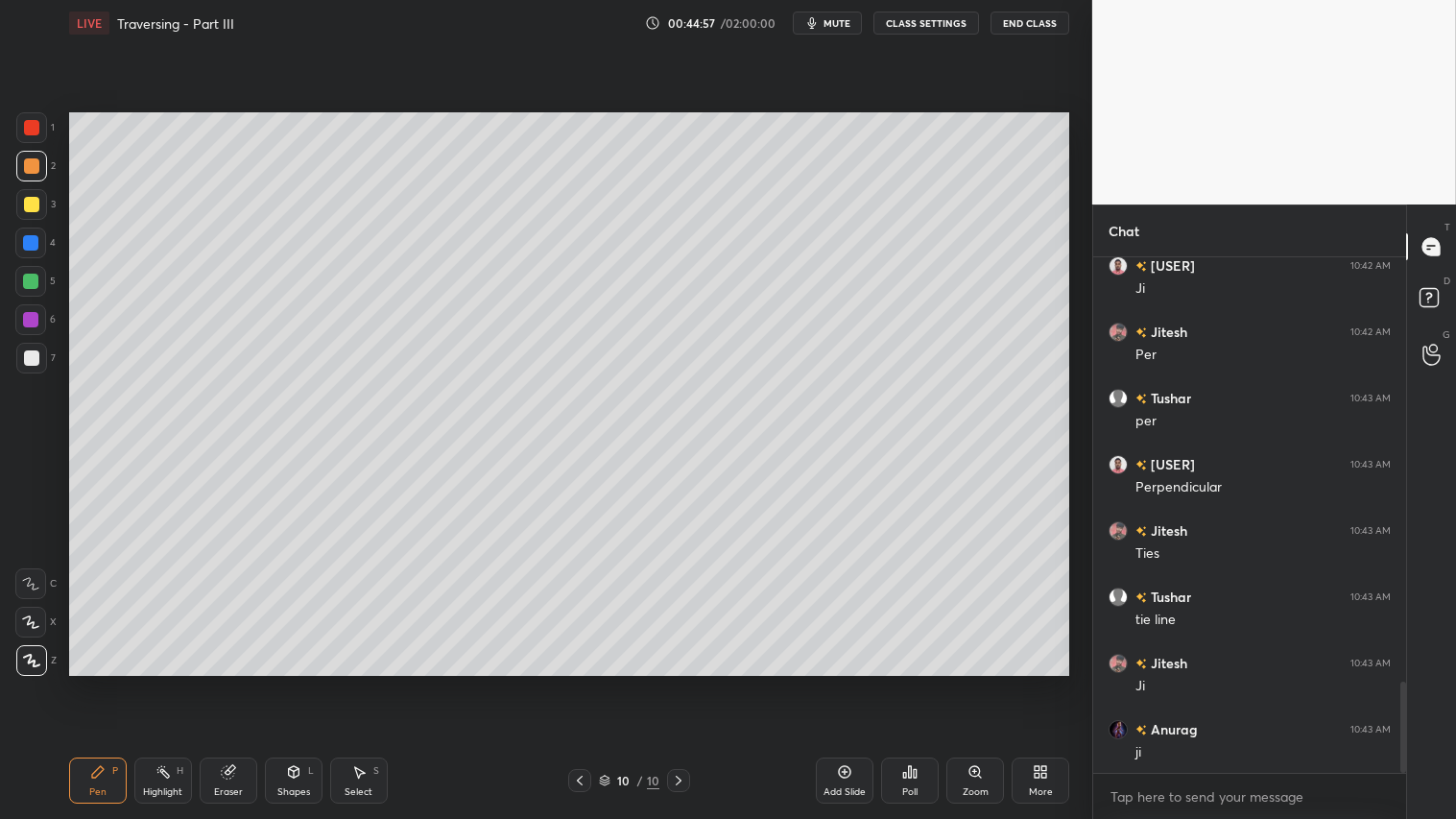 click on "Pen" at bounding box center [98, 792] 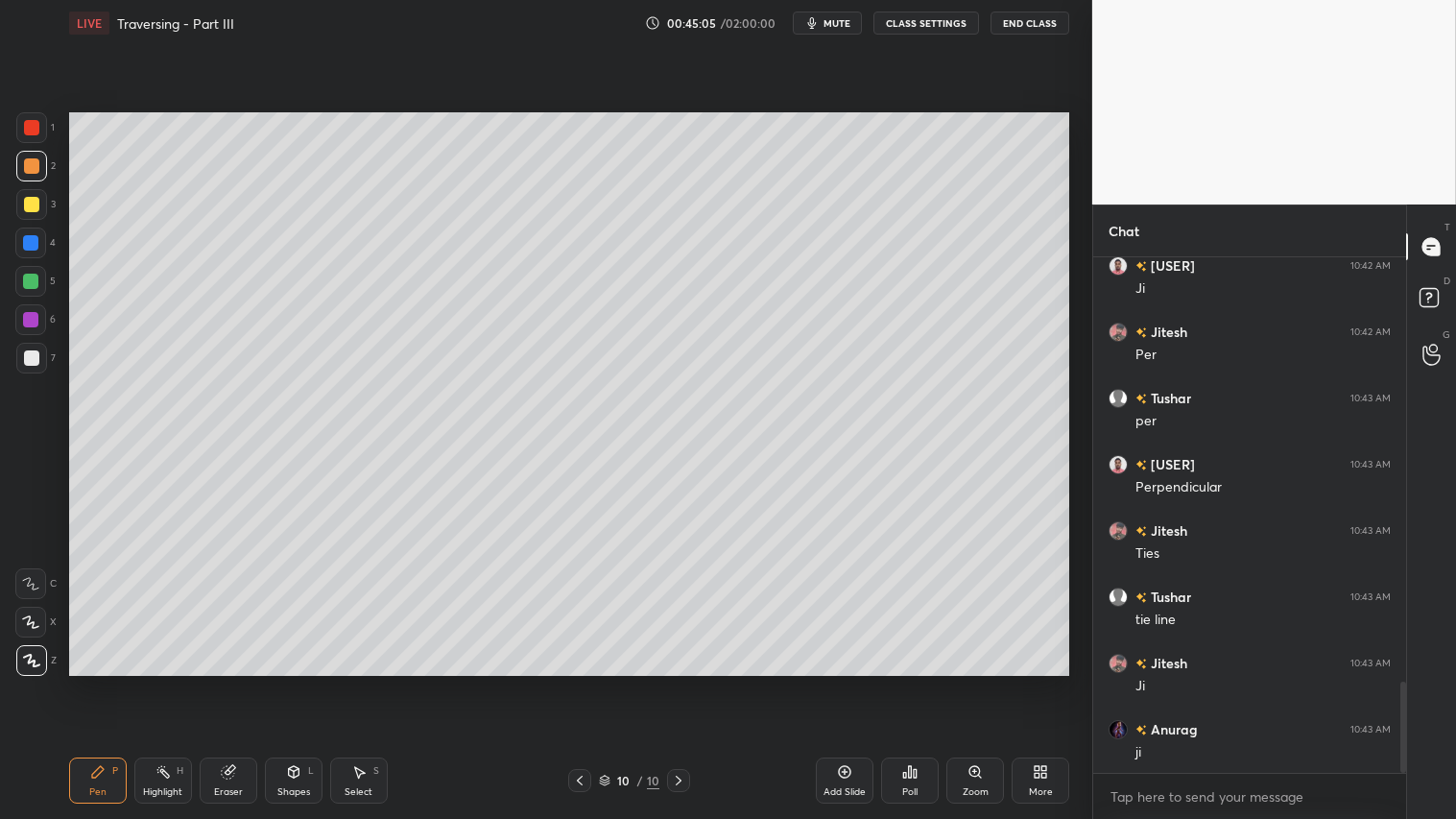 click on "Eraser" at bounding box center (228, 781) 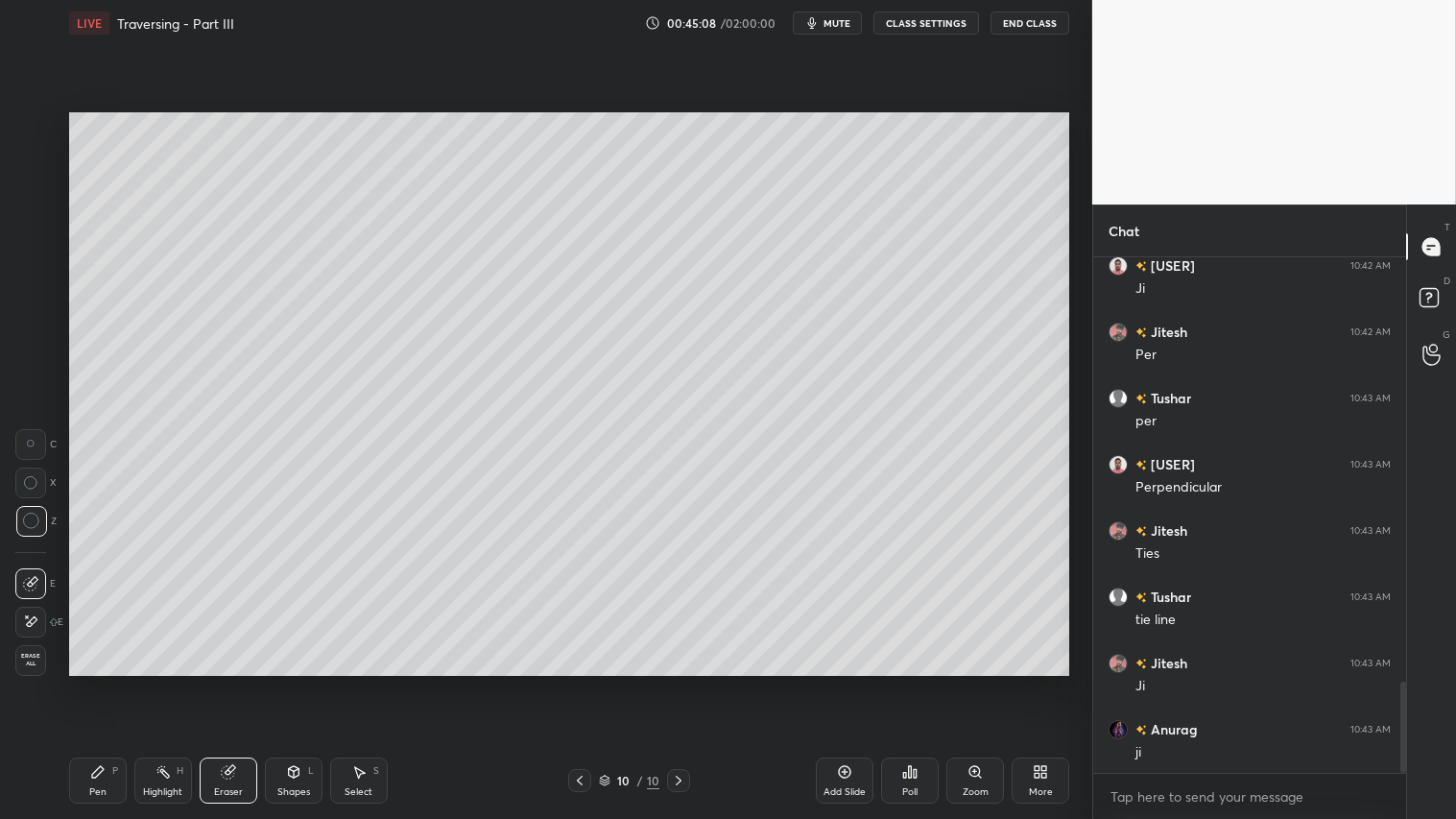 click on "Pen P" at bounding box center (98, 781) 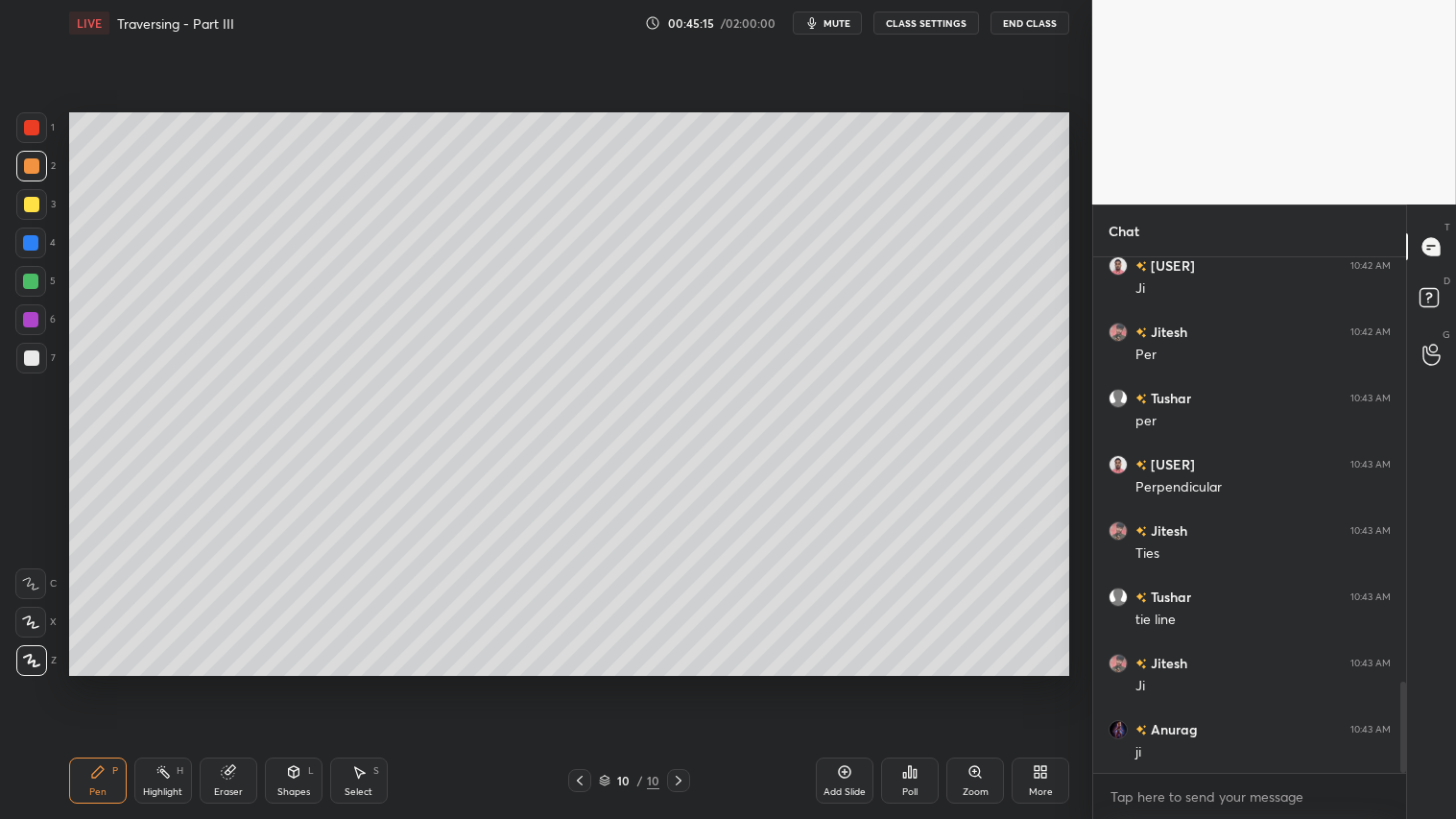 drag, startPoint x: 31, startPoint y: 205, endPoint x: 42, endPoint y: 213, distance: 14 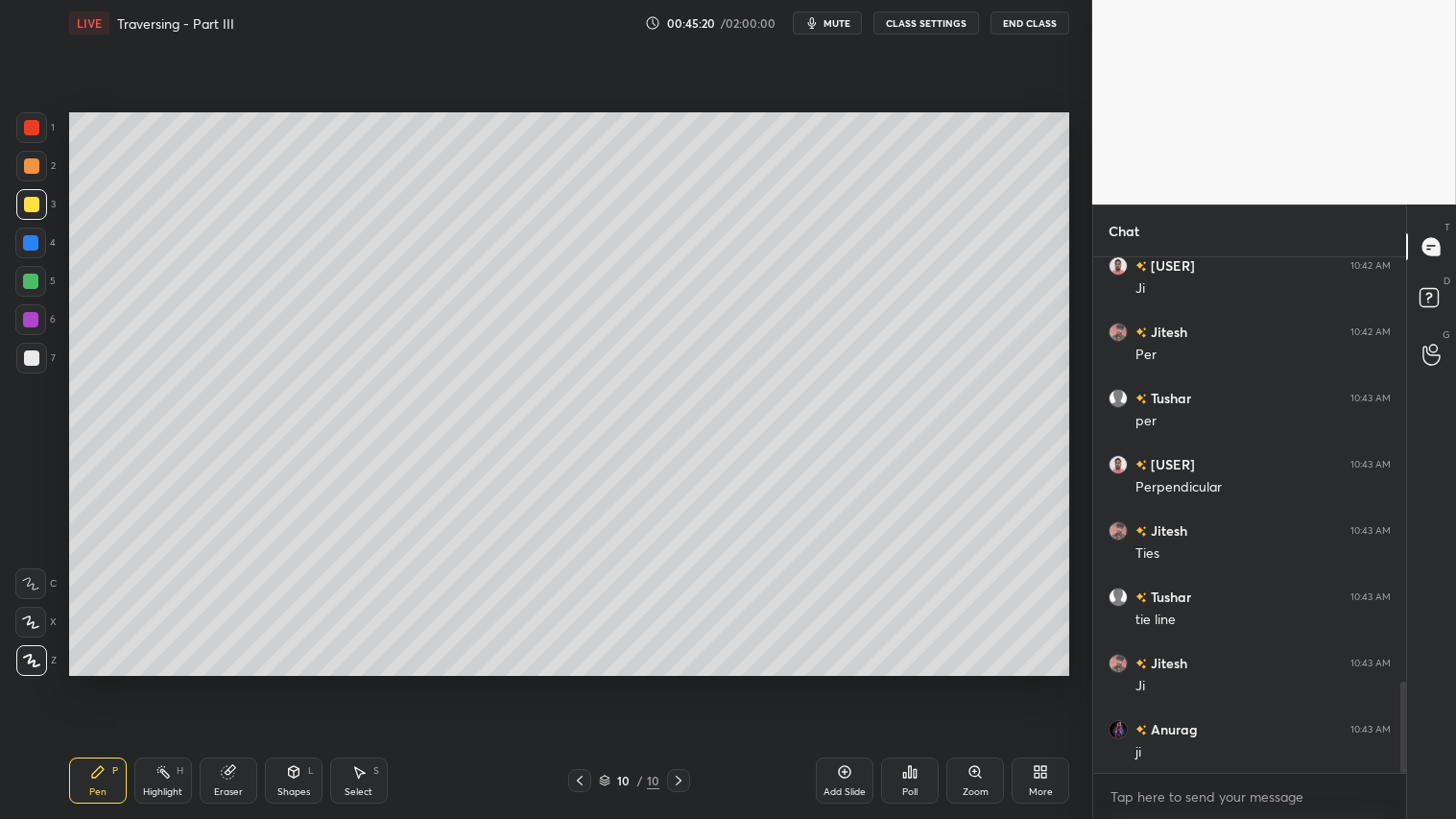 click on "Shapes" at bounding box center (294, 792) 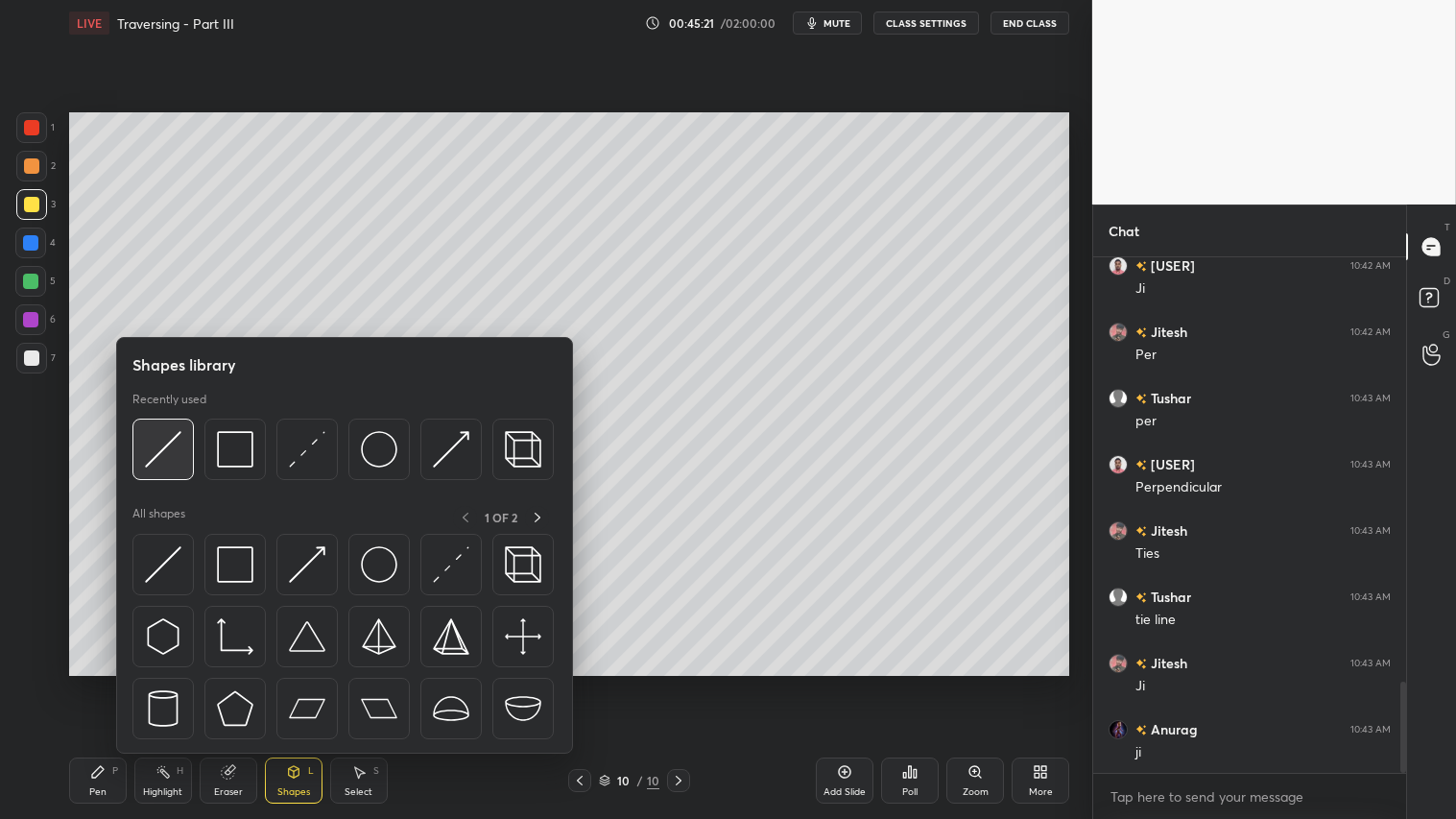 click at bounding box center (163, 449) 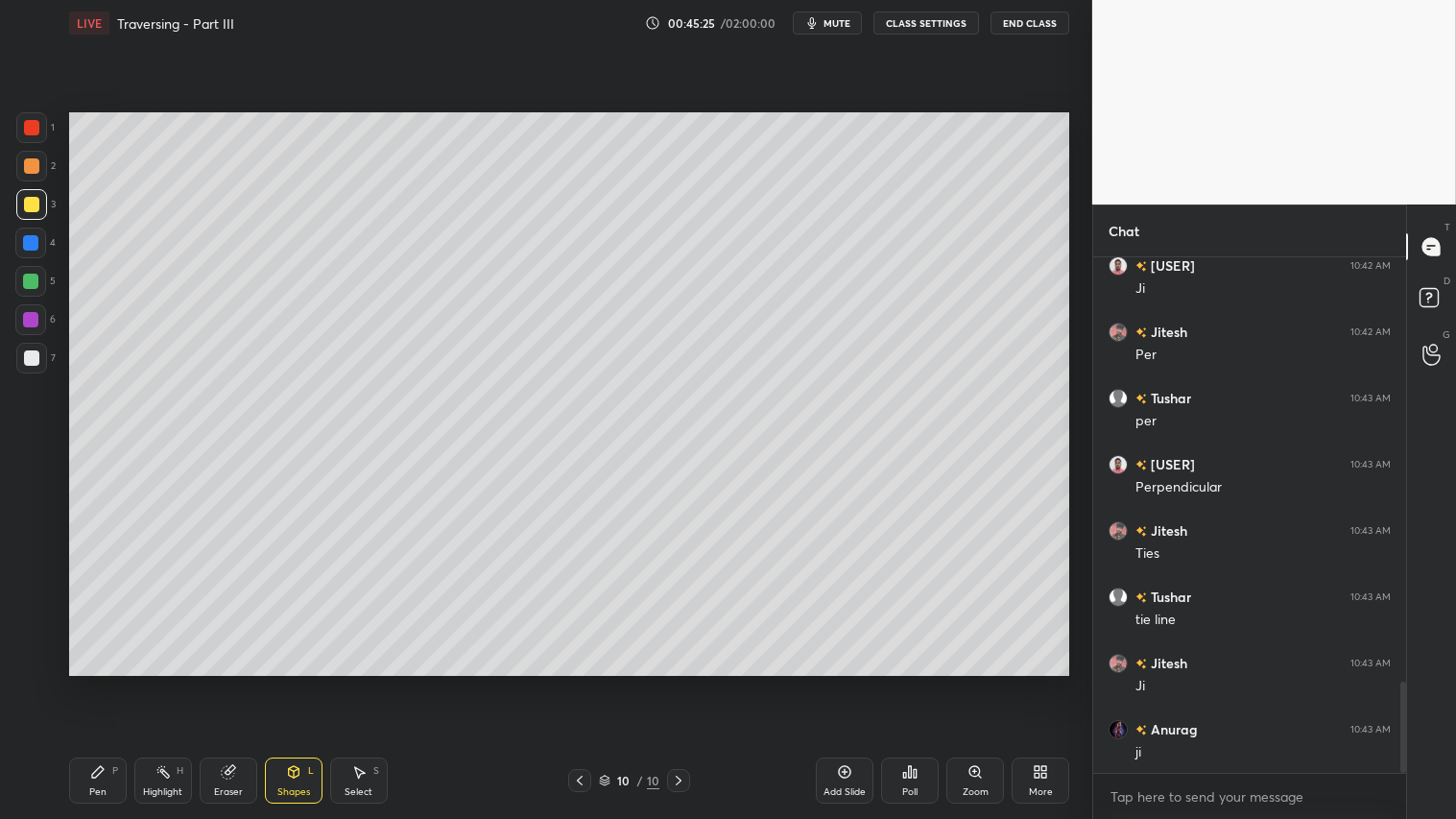 drag, startPoint x: 33, startPoint y: 351, endPoint x: 60, endPoint y: 375, distance: 36.12478 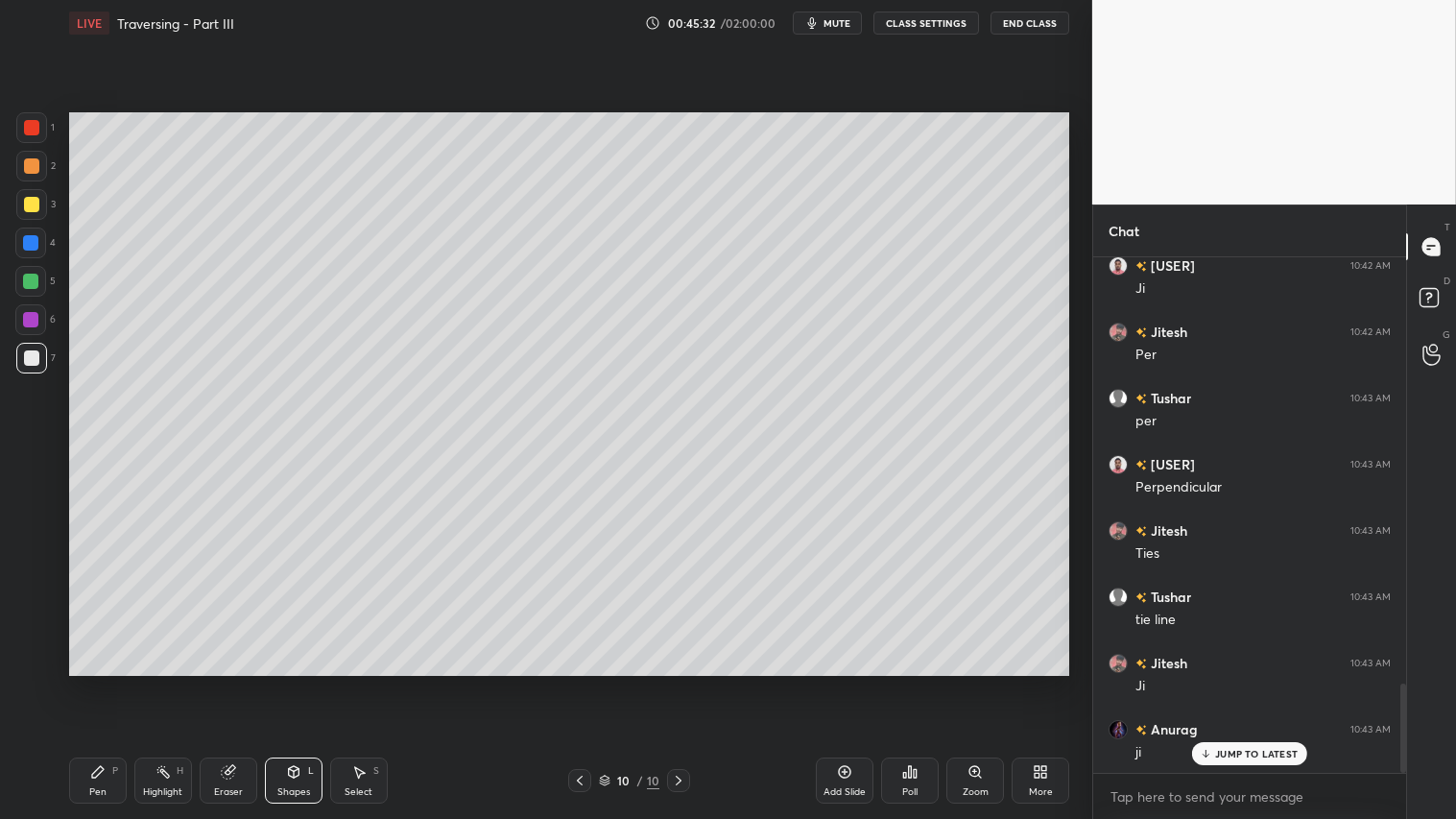 scroll, scrollTop: 2454, scrollLeft: 0, axis: vertical 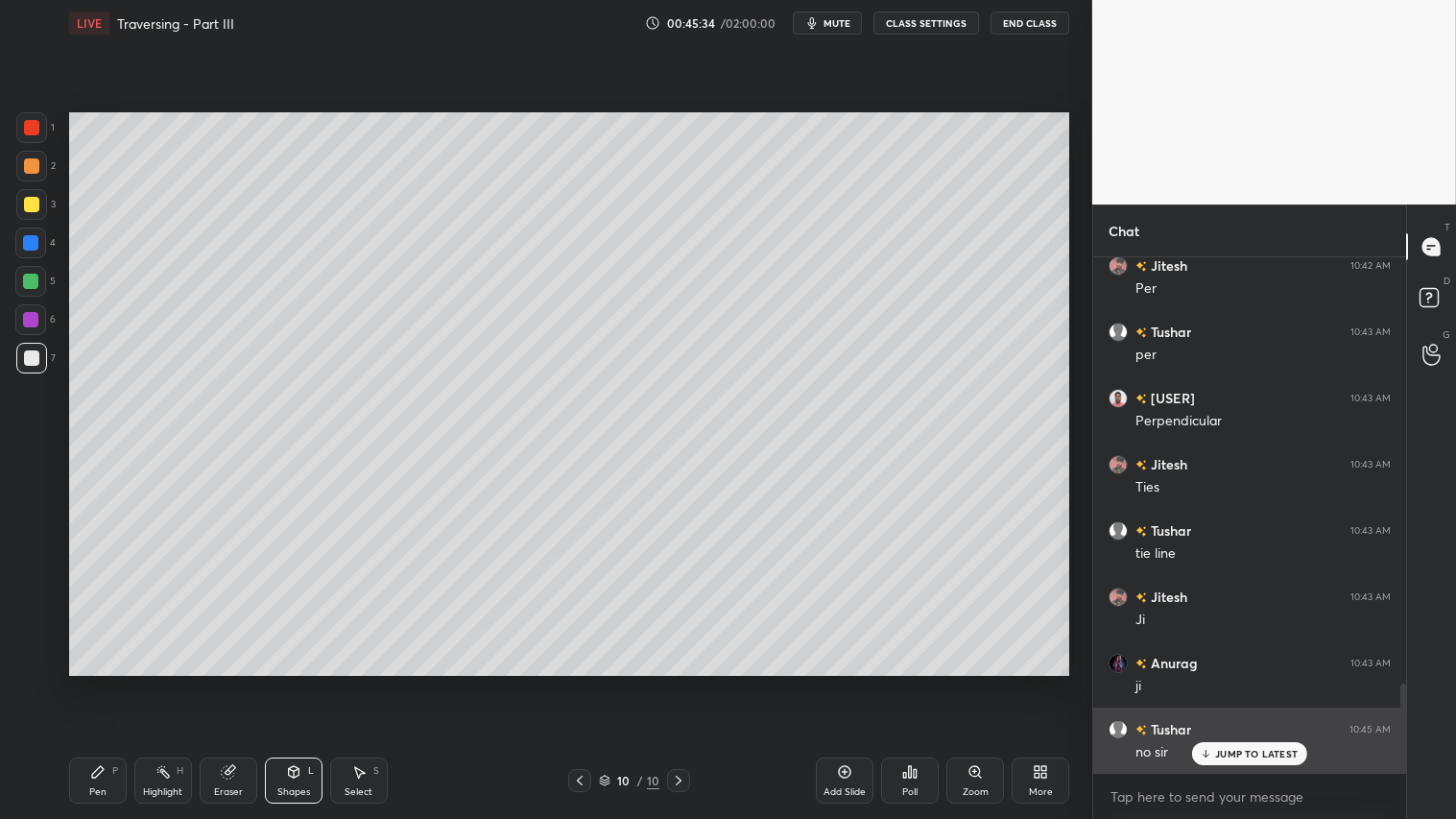 click on "JUMP TO LATEST" at bounding box center (1256, 754) 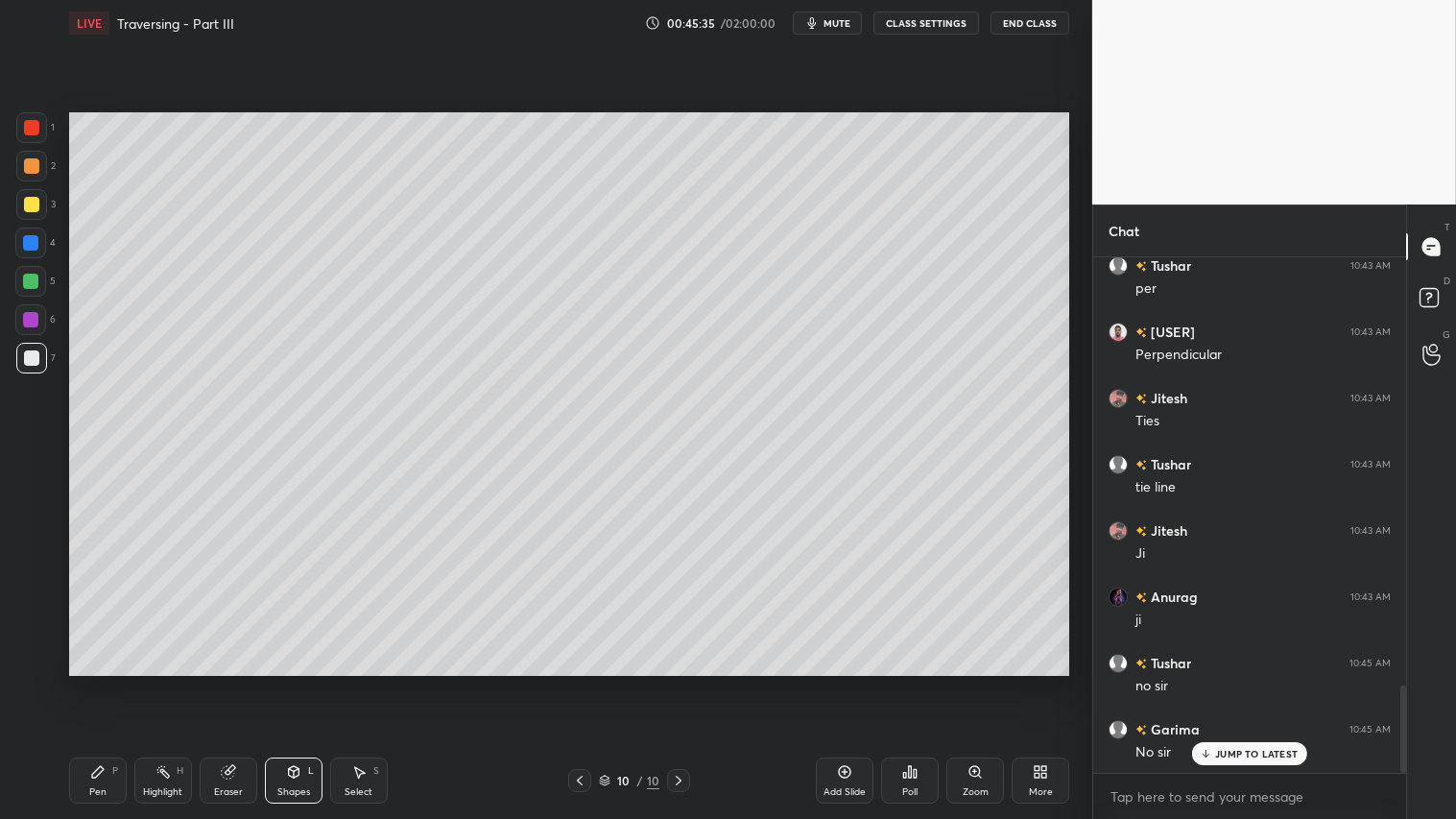 click at bounding box center [32, 166] 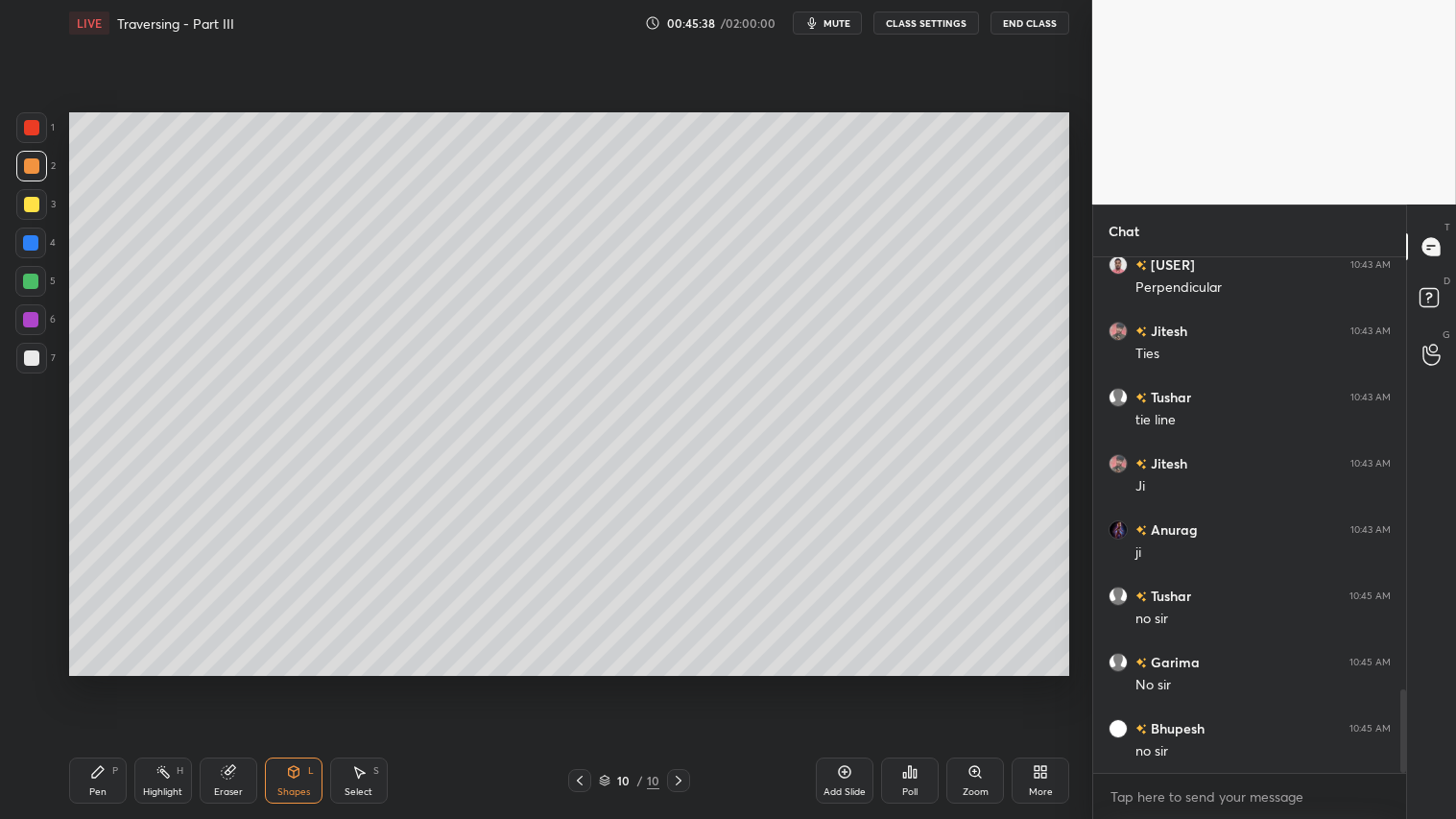 scroll, scrollTop: 2654, scrollLeft: 0, axis: vertical 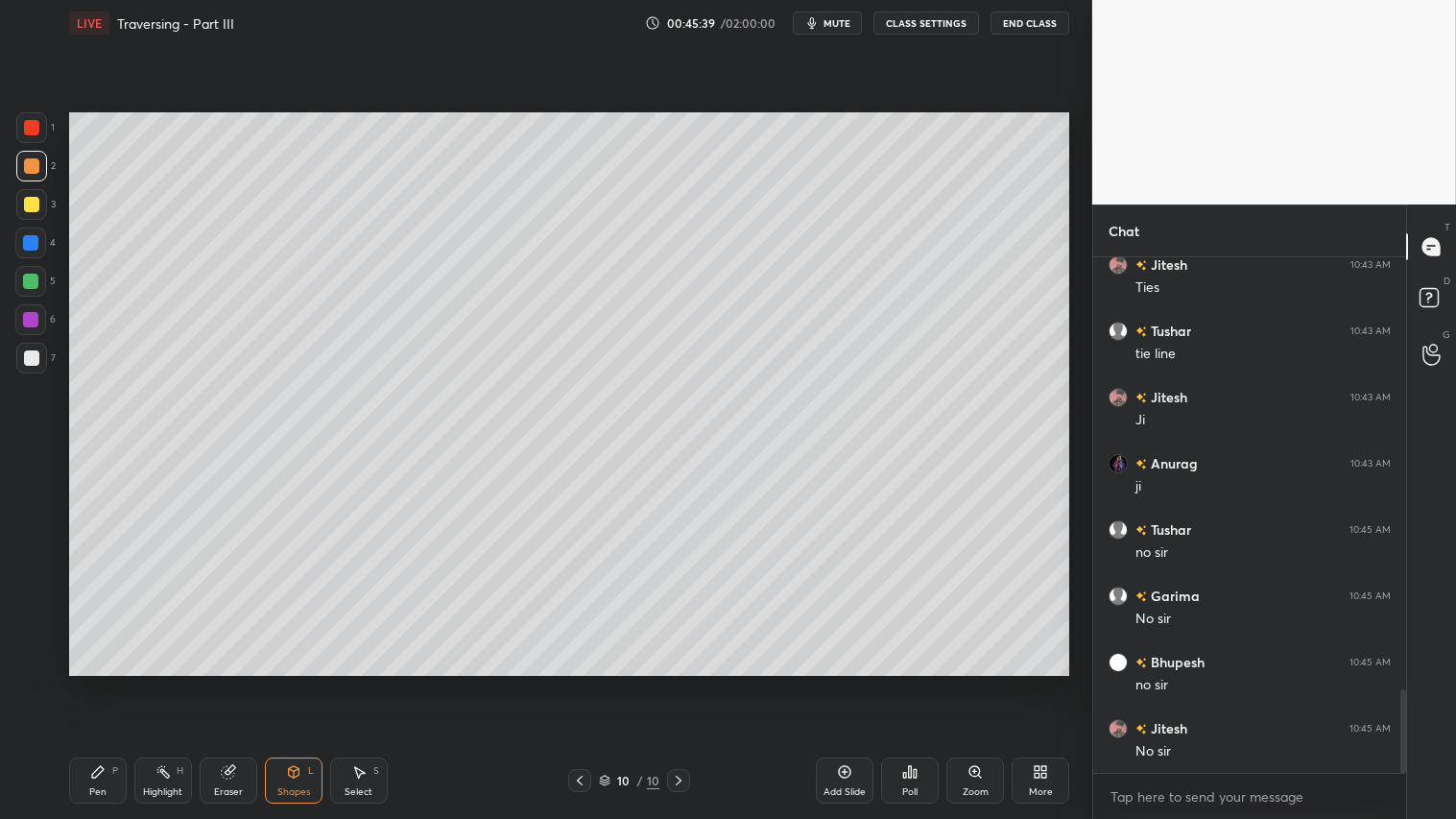click 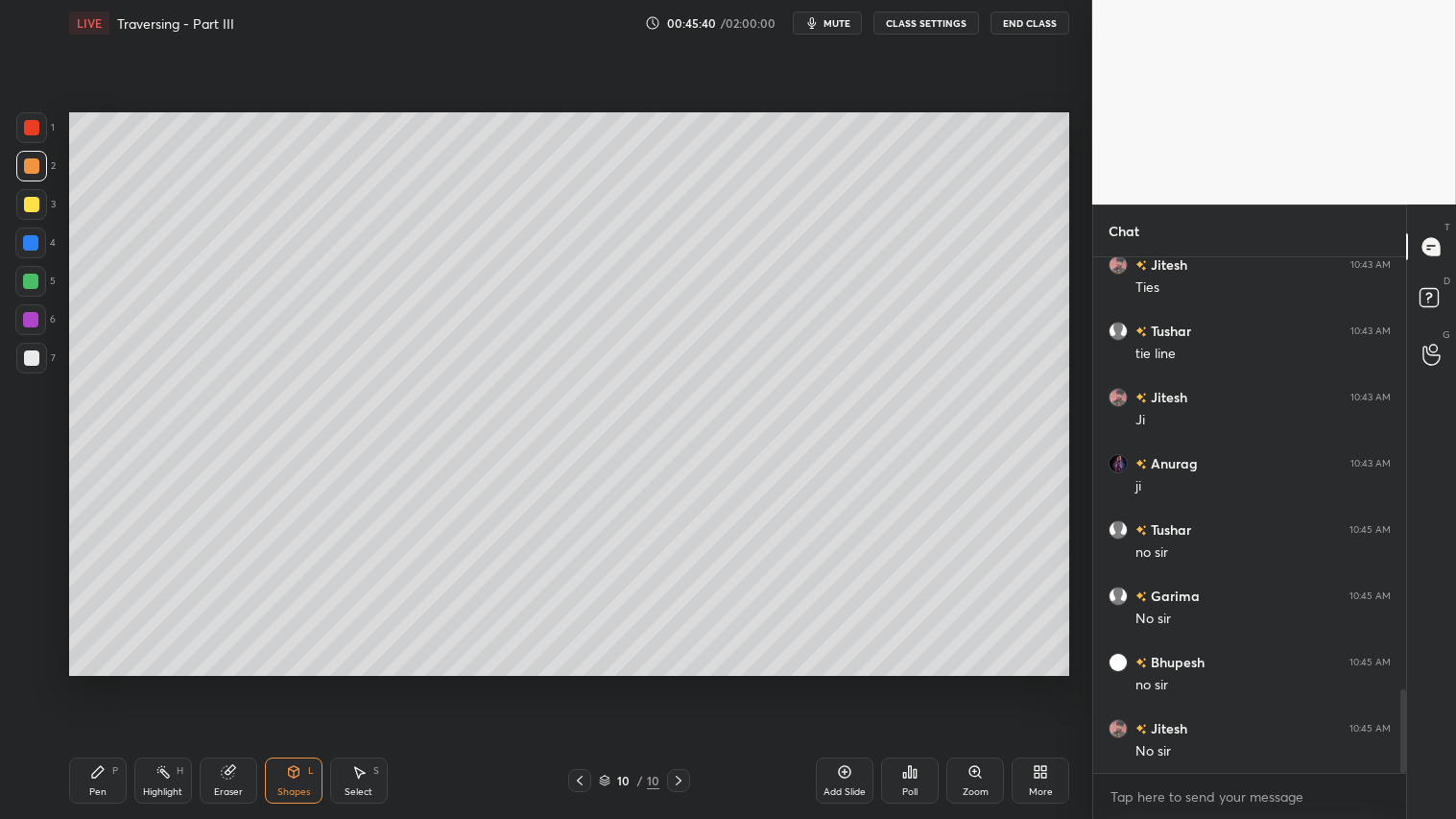 click on "Add Slide" at bounding box center [845, 781] 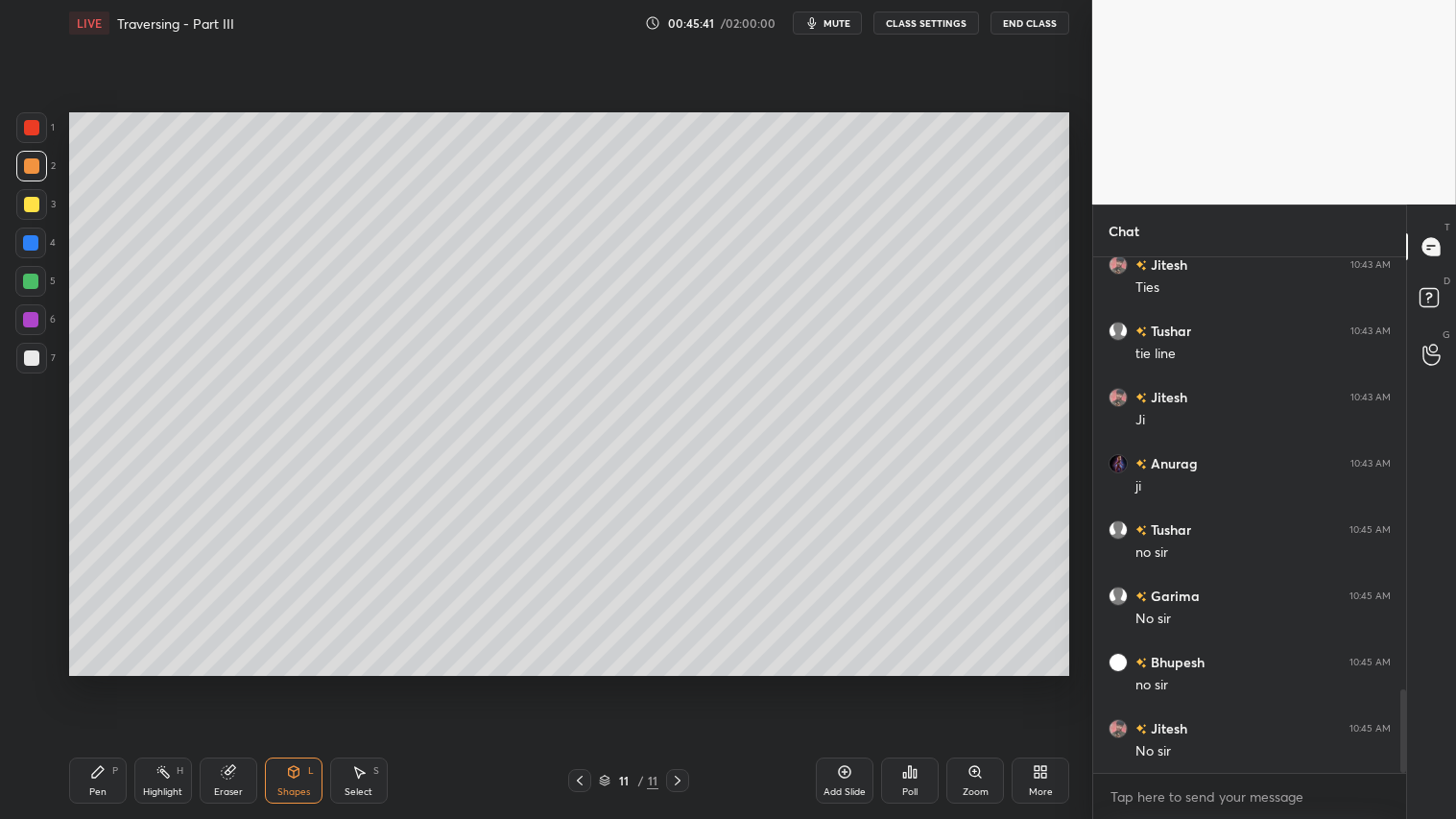 drag, startPoint x: 33, startPoint y: 157, endPoint x: 51, endPoint y: 235, distance: 80.04998 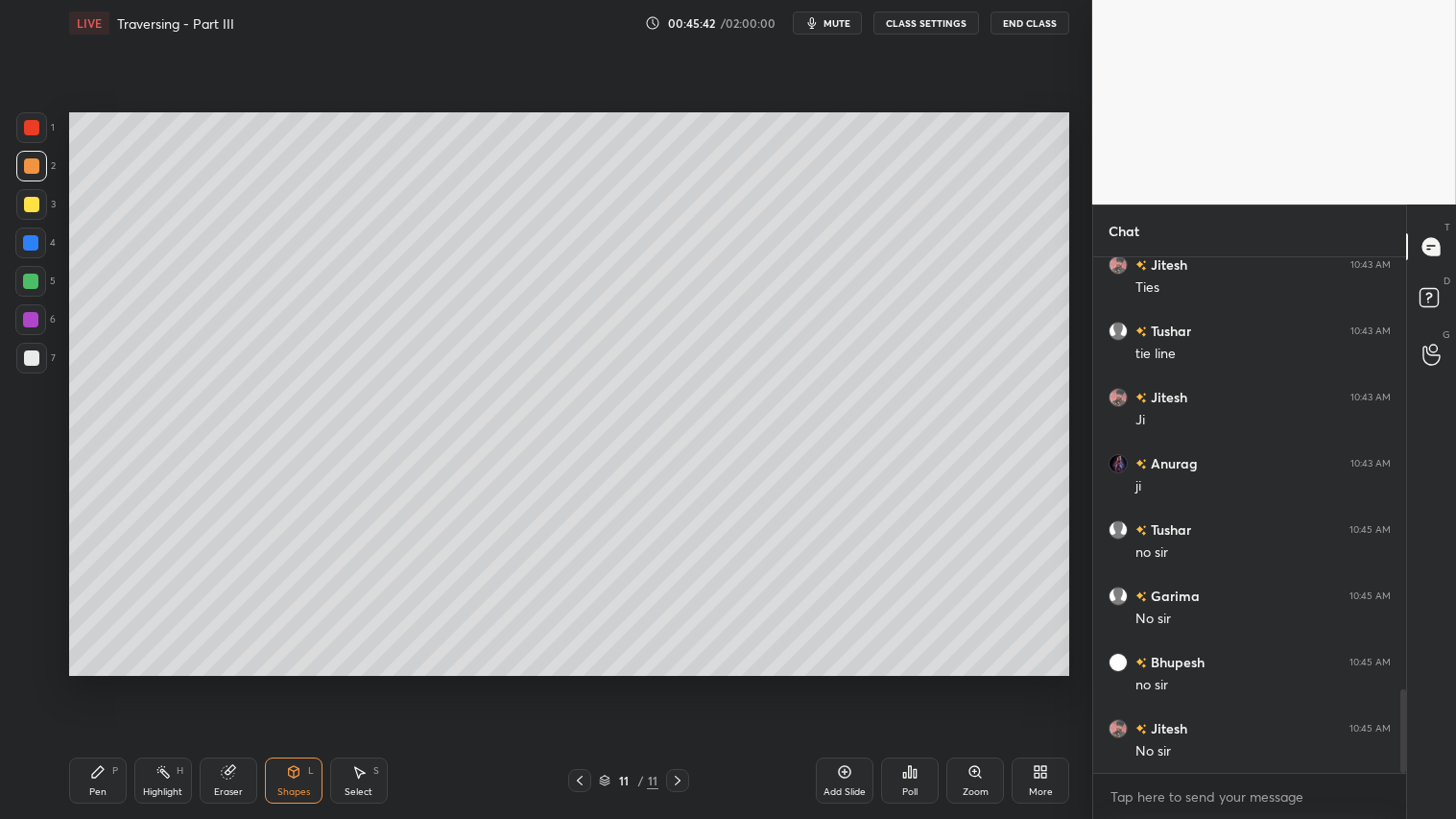 click on "Pen P" at bounding box center [98, 781] 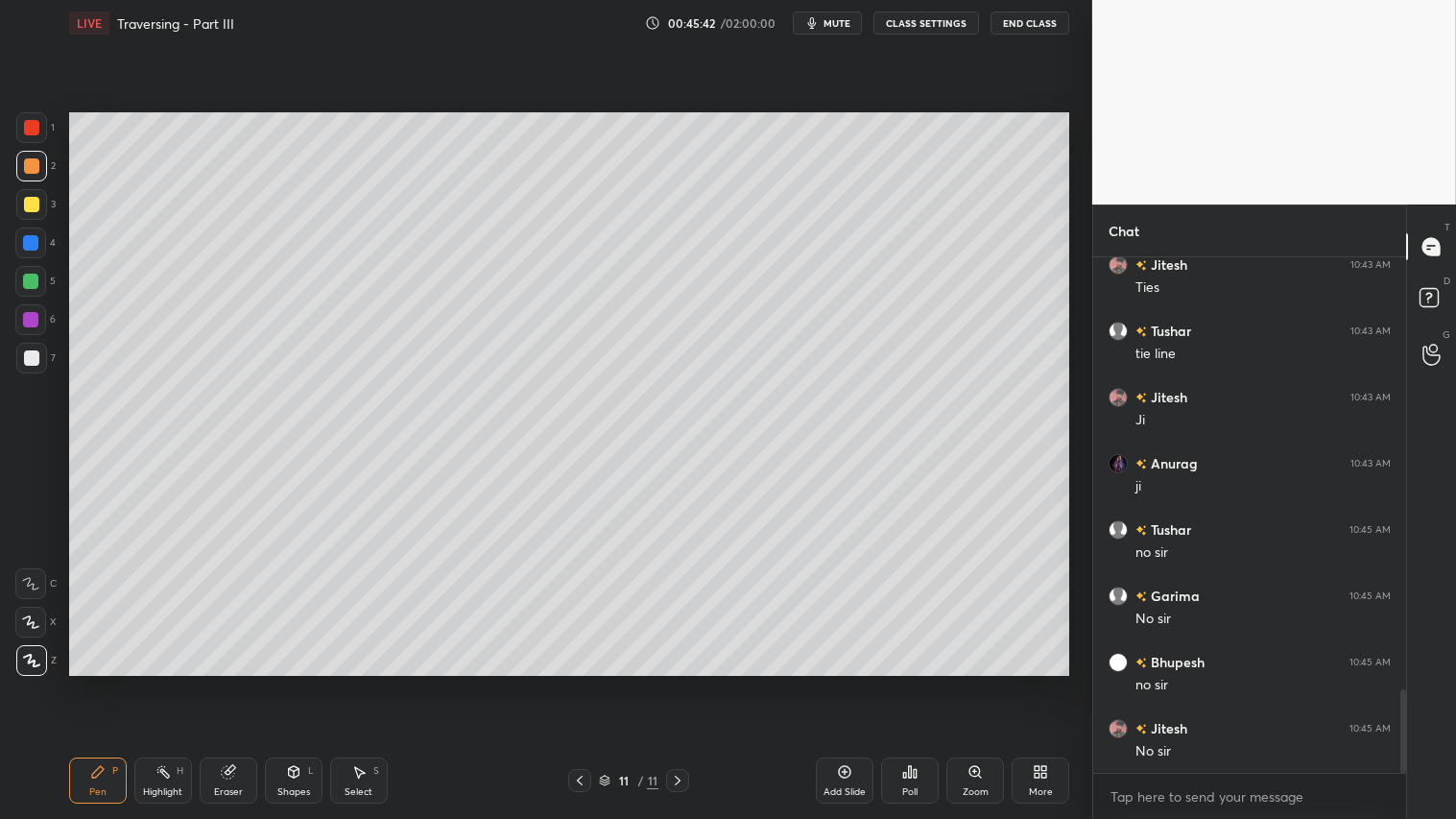 click on "Shapes L" at bounding box center [294, 781] 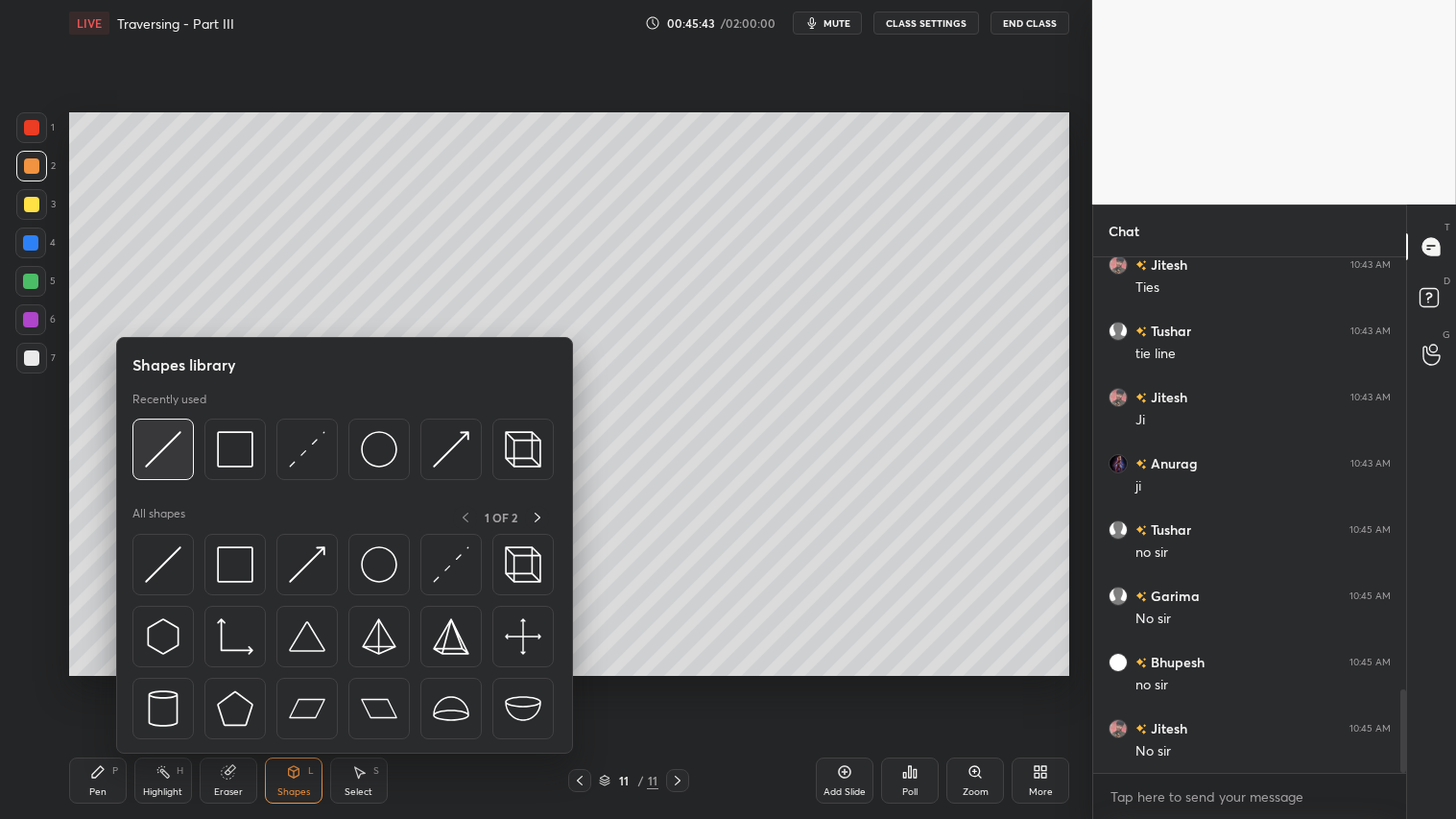 click at bounding box center [163, 449] 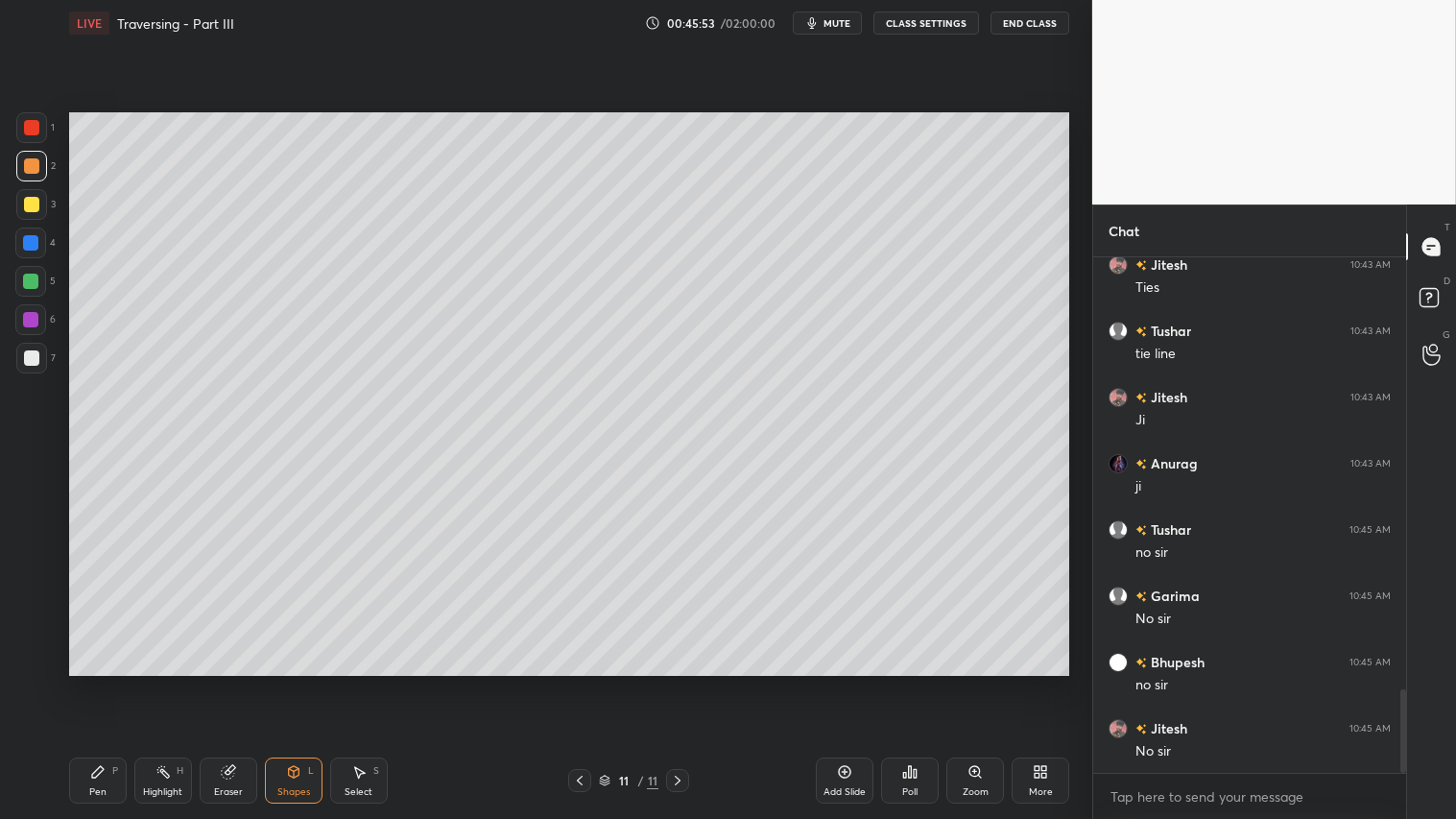 click on "Pen" at bounding box center (98, 792) 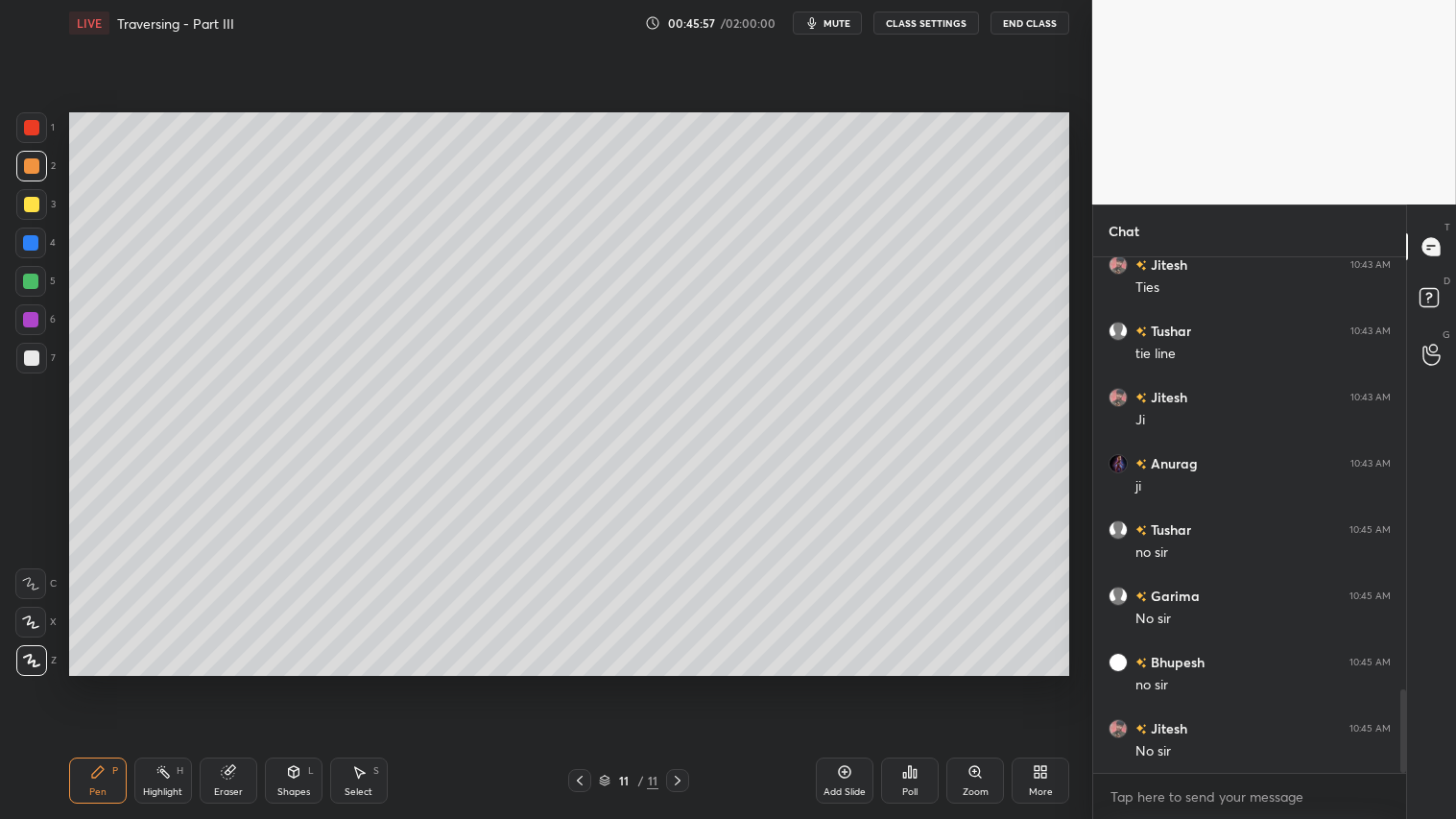 click on "Shapes L" at bounding box center [294, 781] 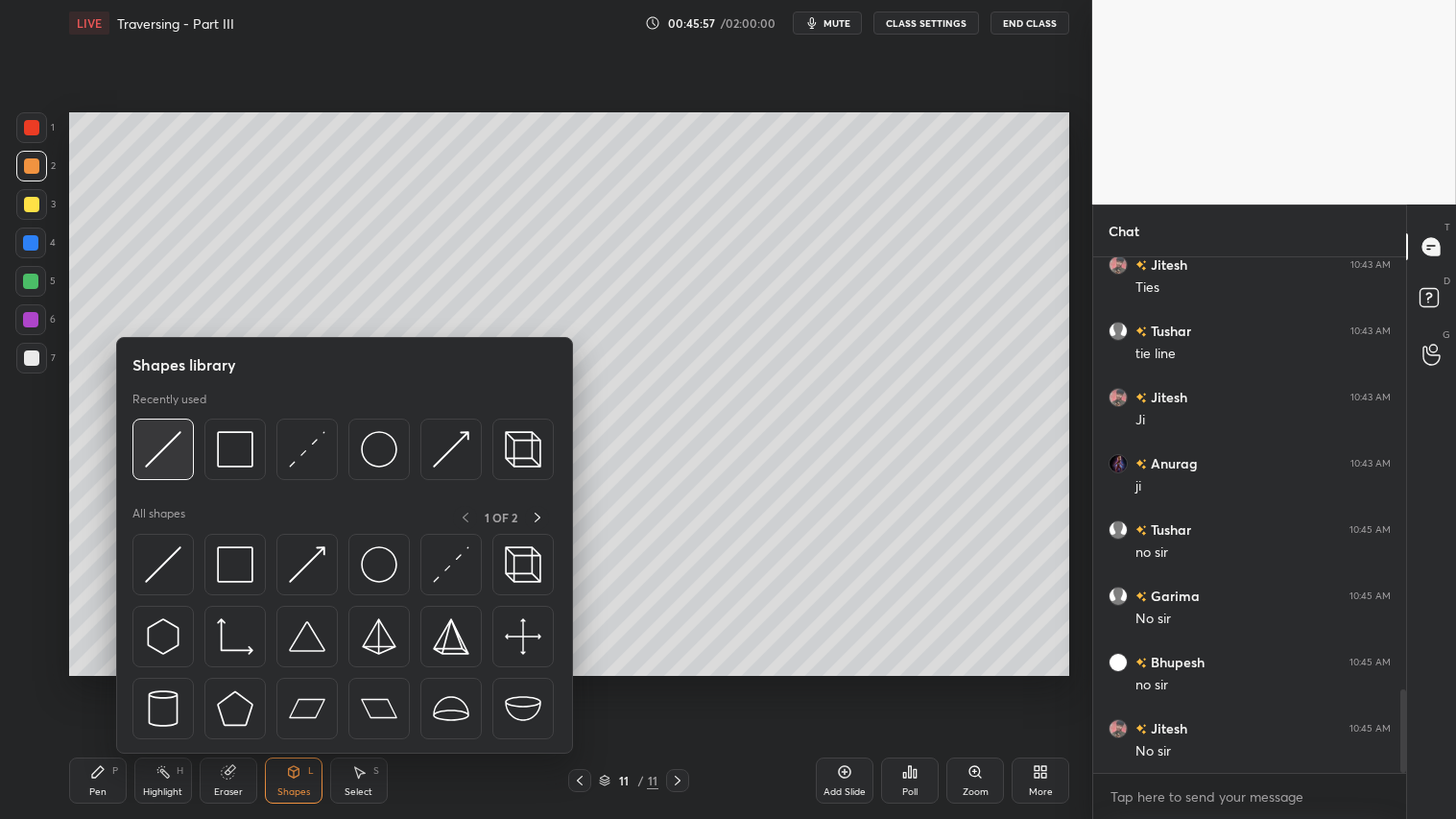 click at bounding box center (163, 449) 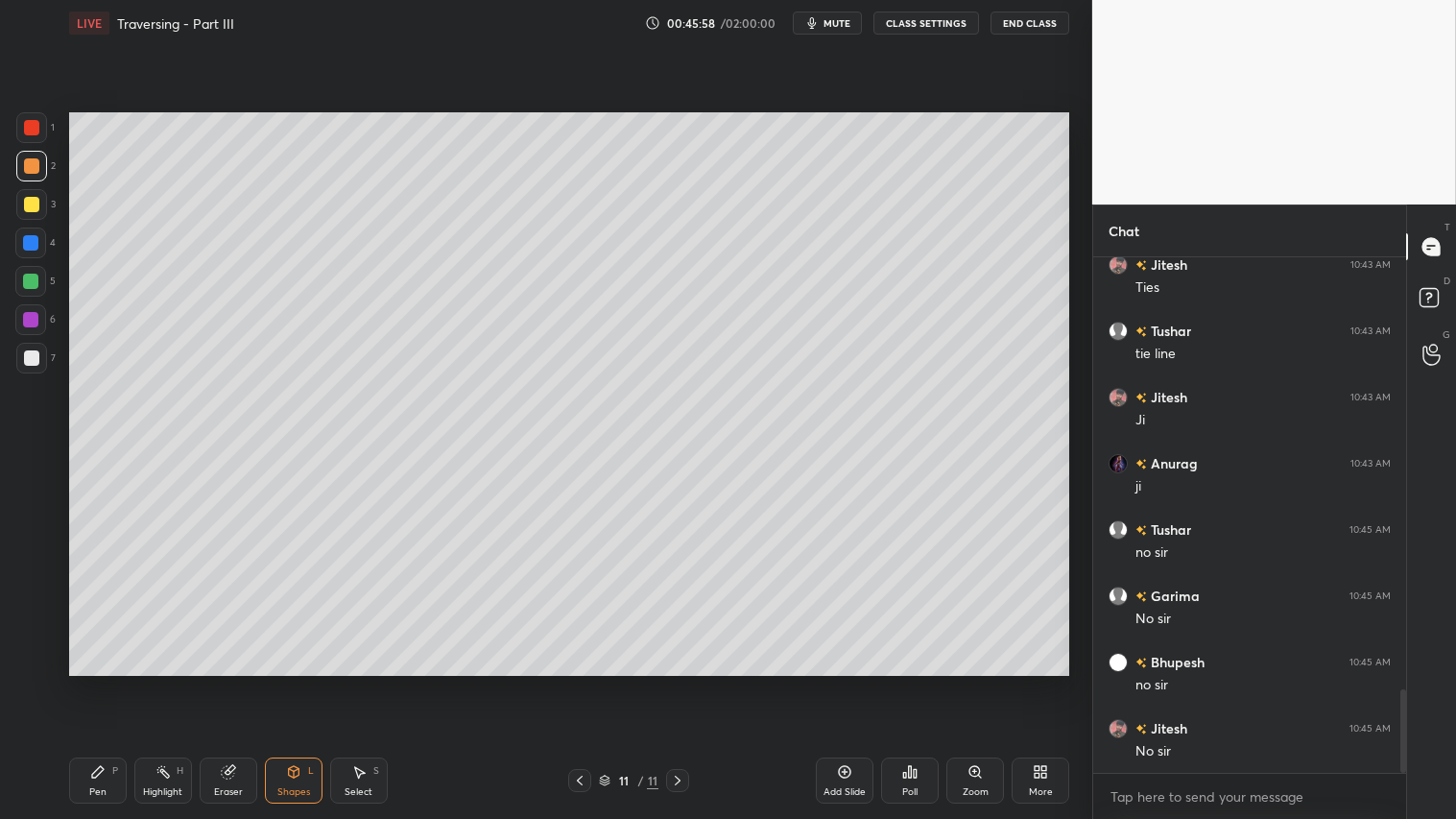 click at bounding box center [32, 205] 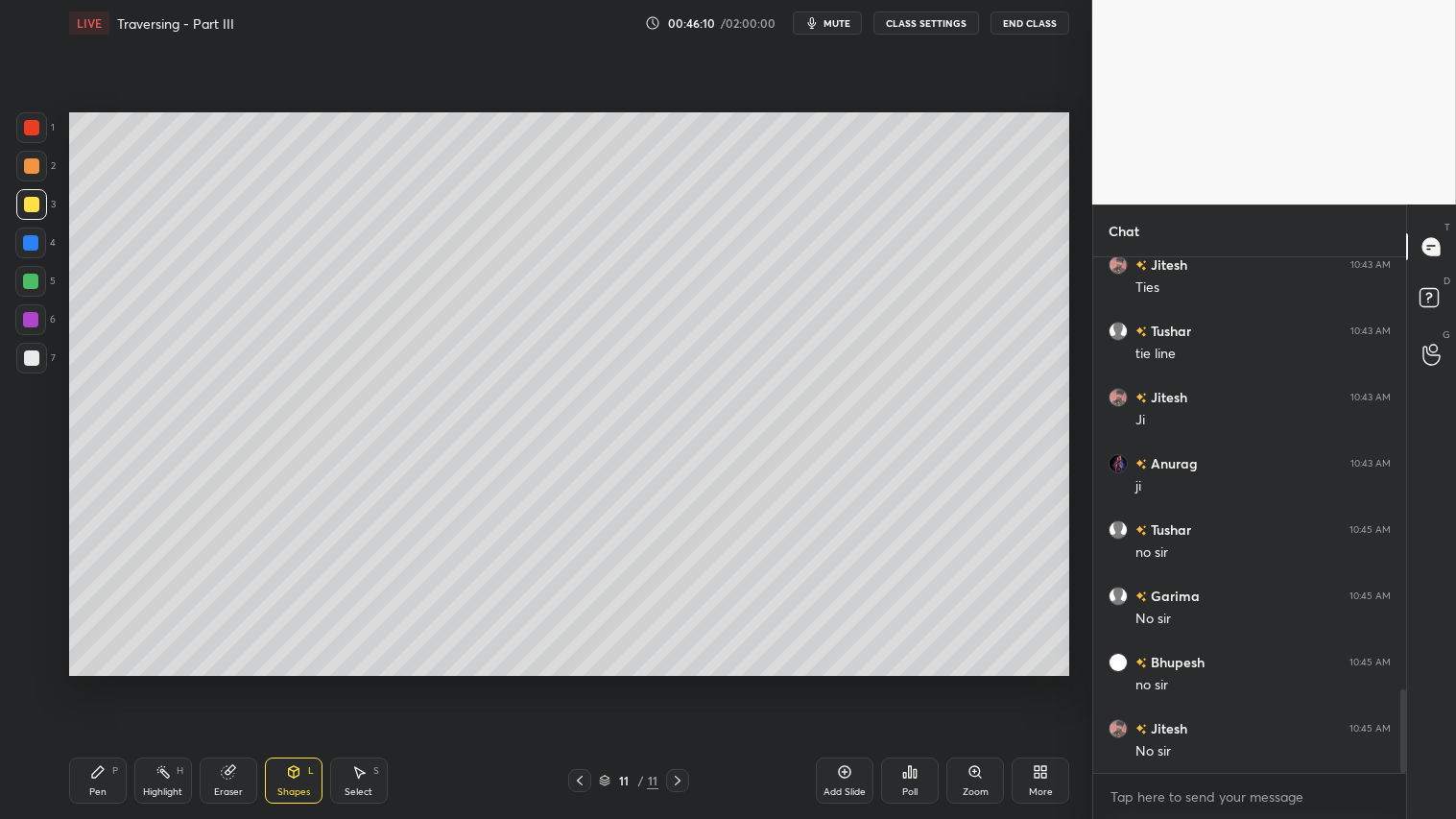 click at bounding box center [32, 128] 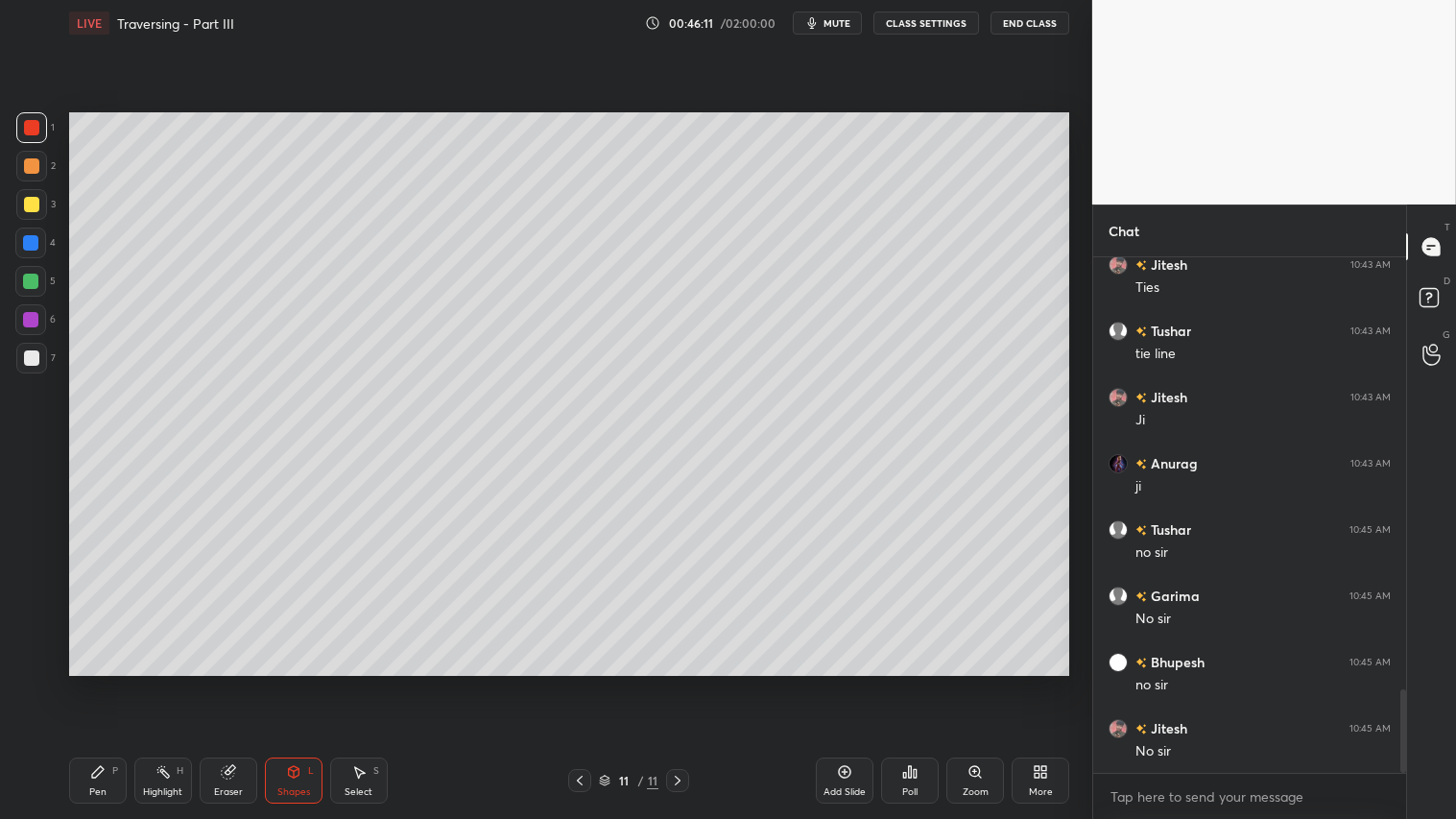 click on "Shapes" at bounding box center [294, 792] 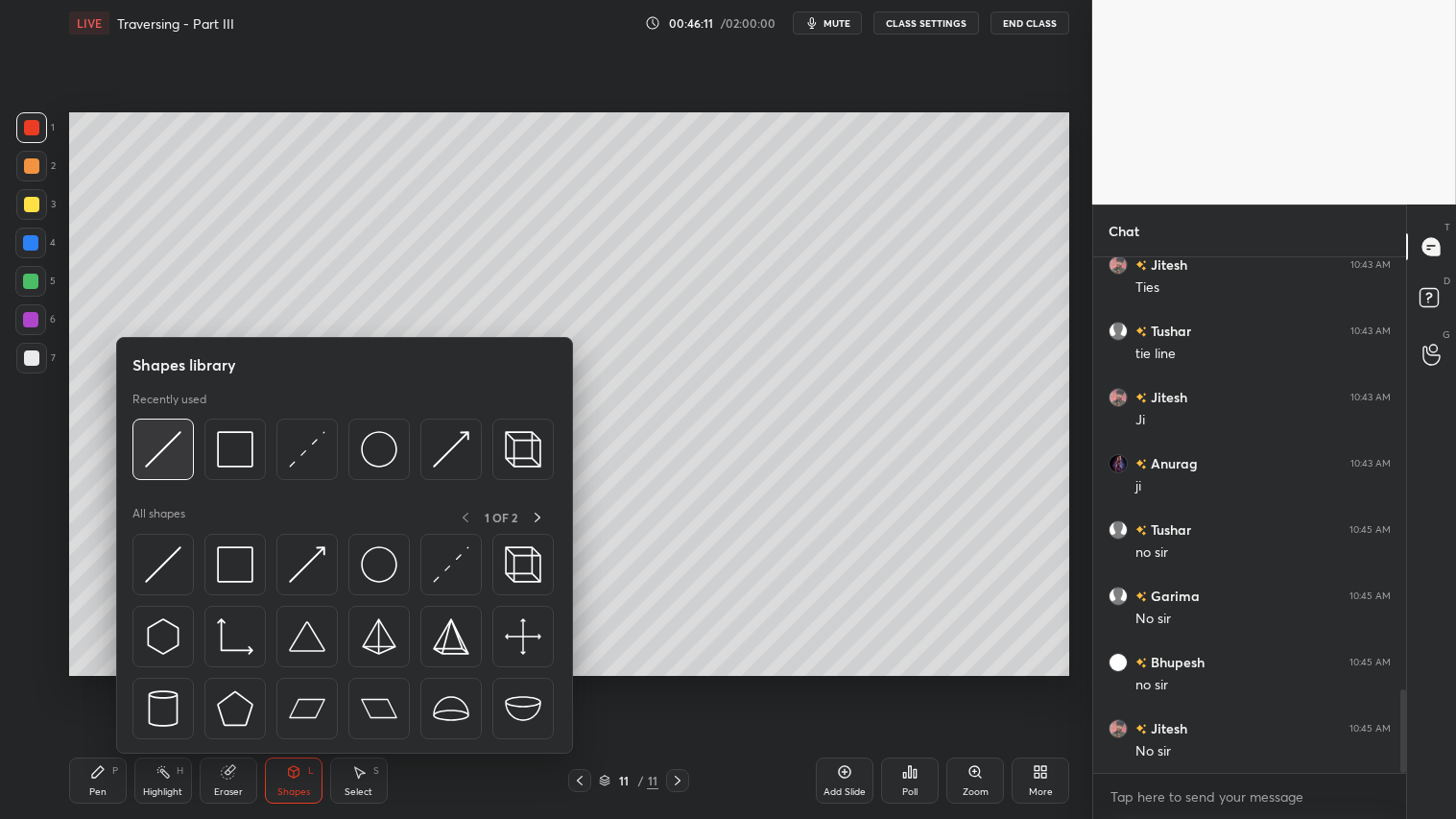 click at bounding box center (163, 449) 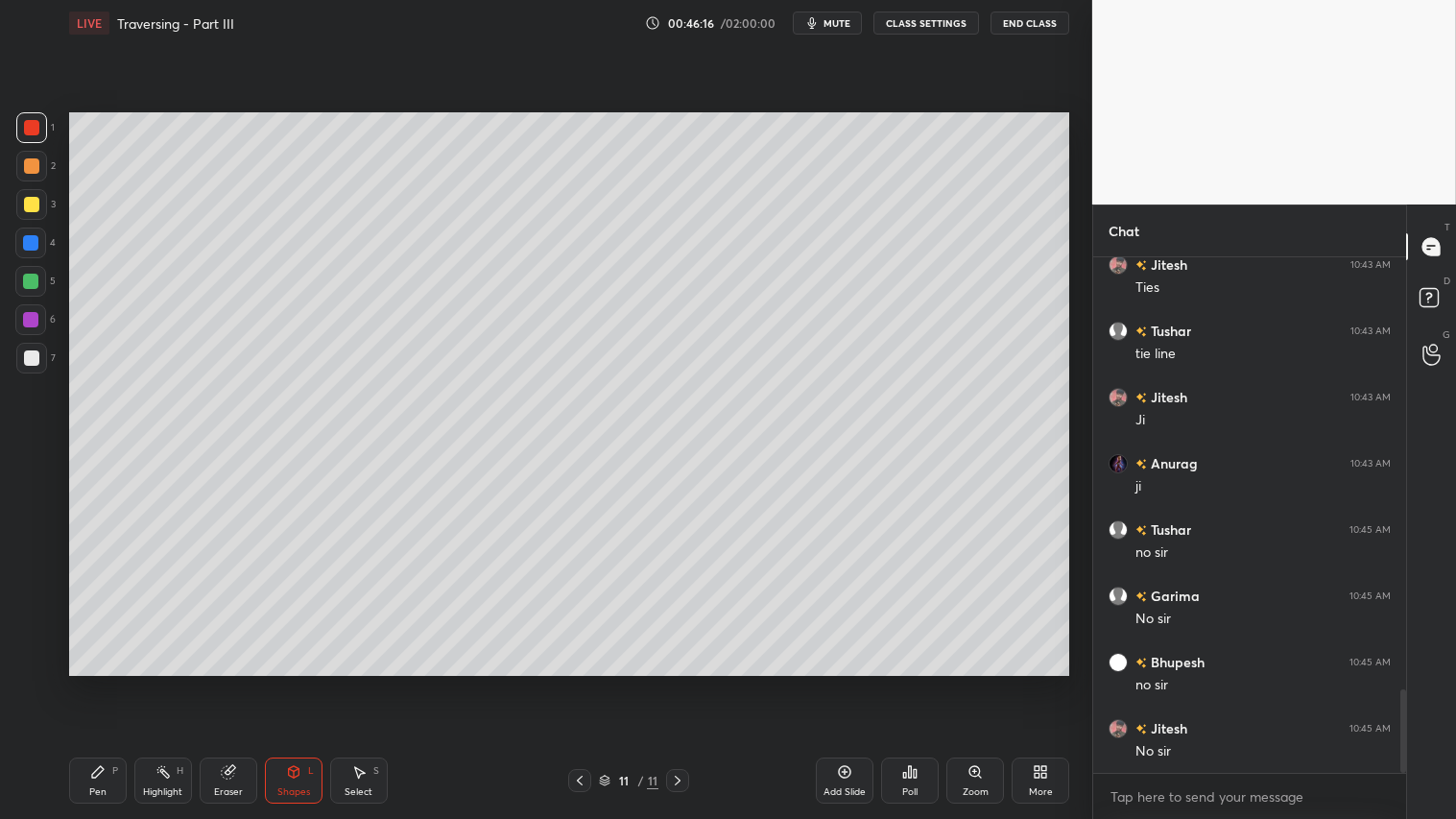 click 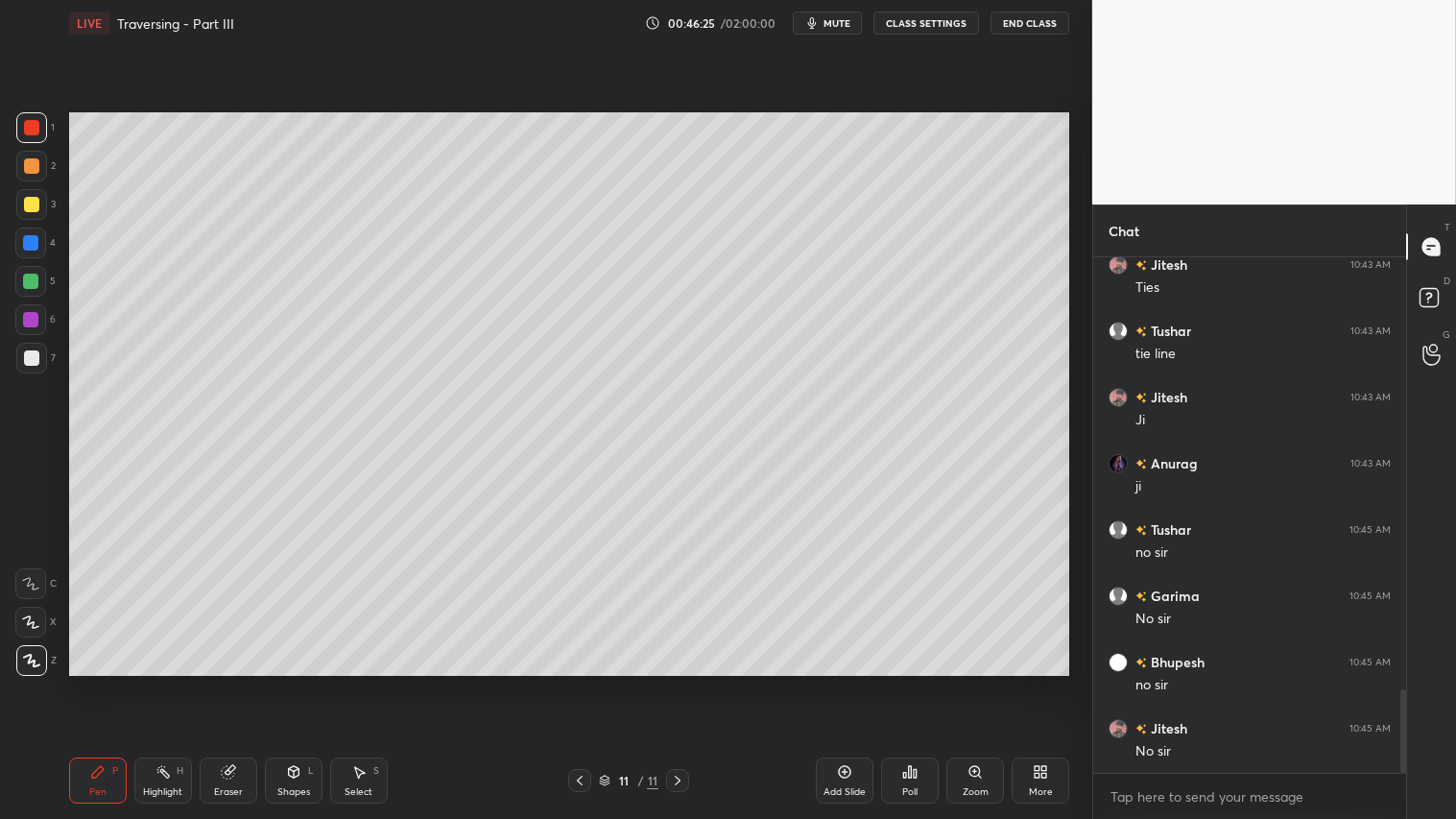 drag, startPoint x: 292, startPoint y: 774, endPoint x: 298, endPoint y: 759, distance: 16.155494 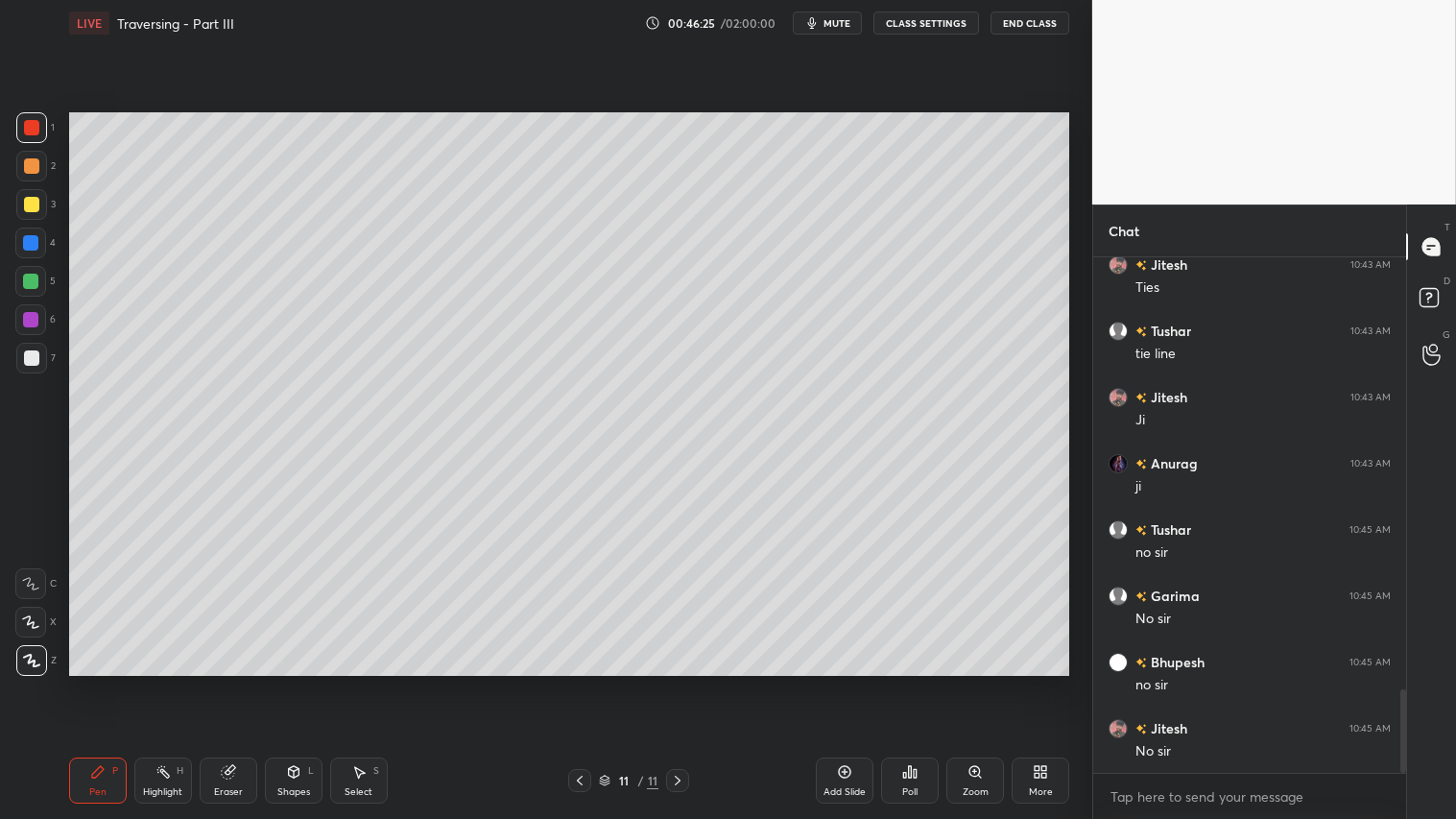 click 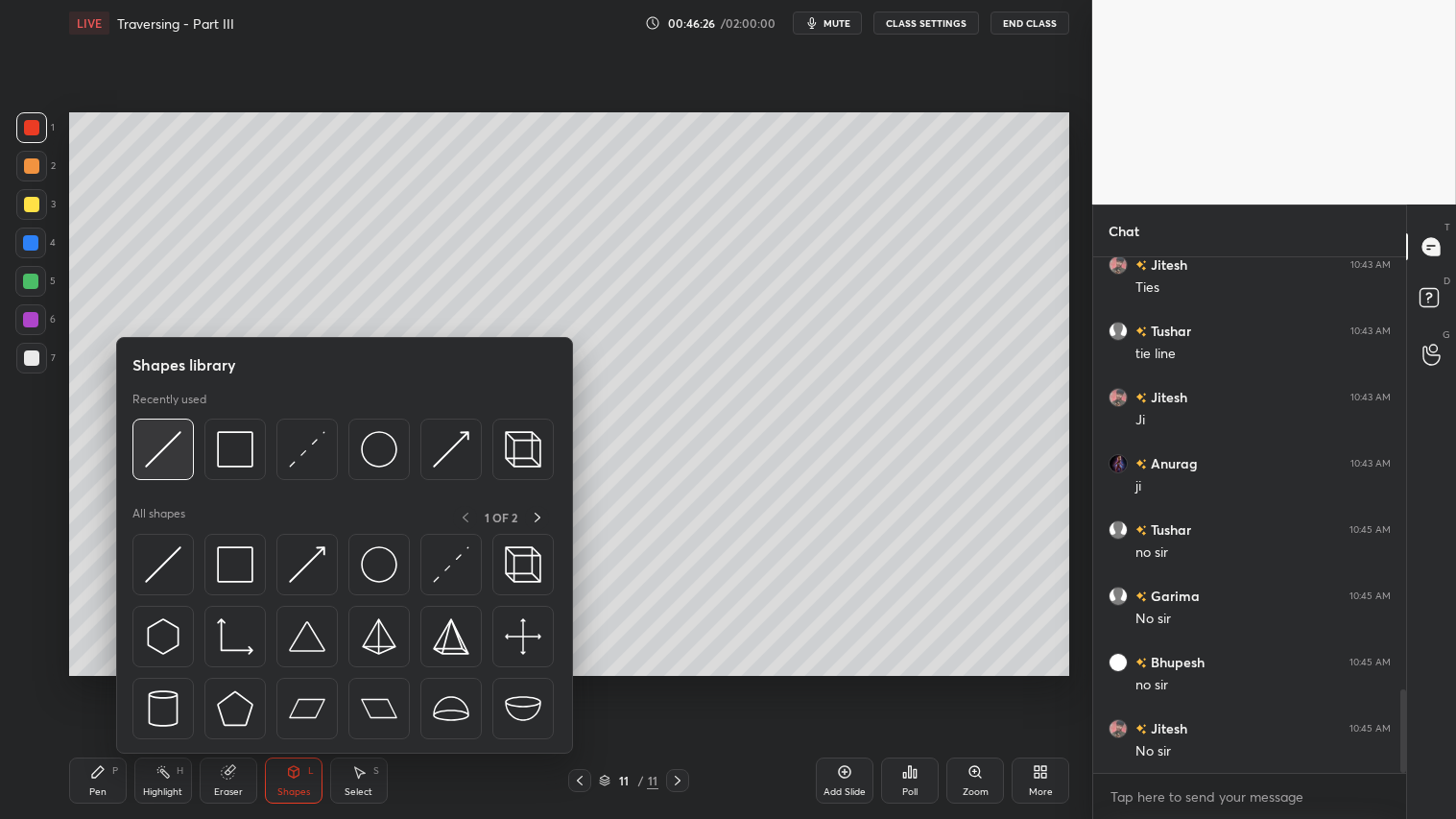 click at bounding box center (163, 449) 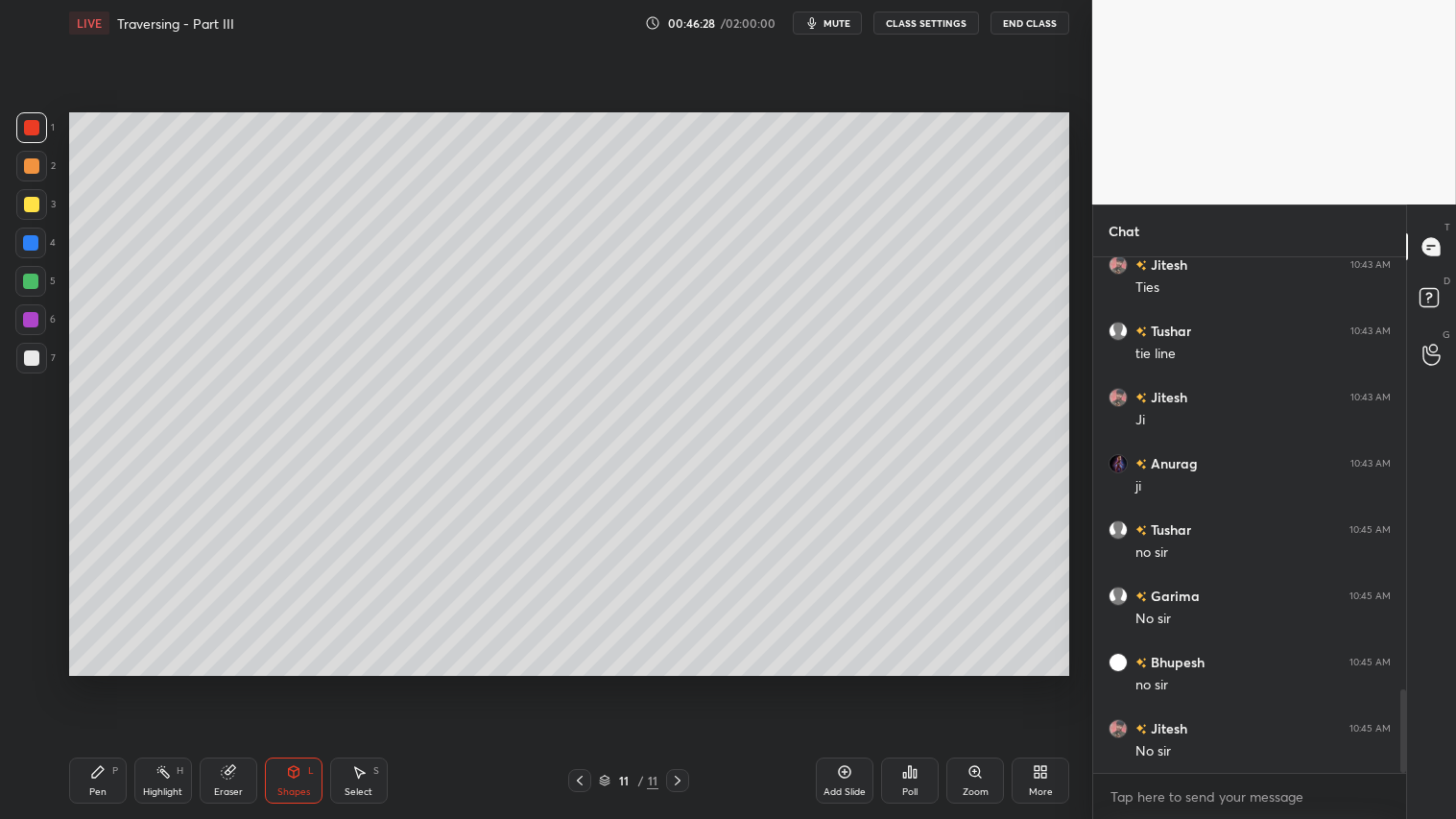 click at bounding box center (32, 205) 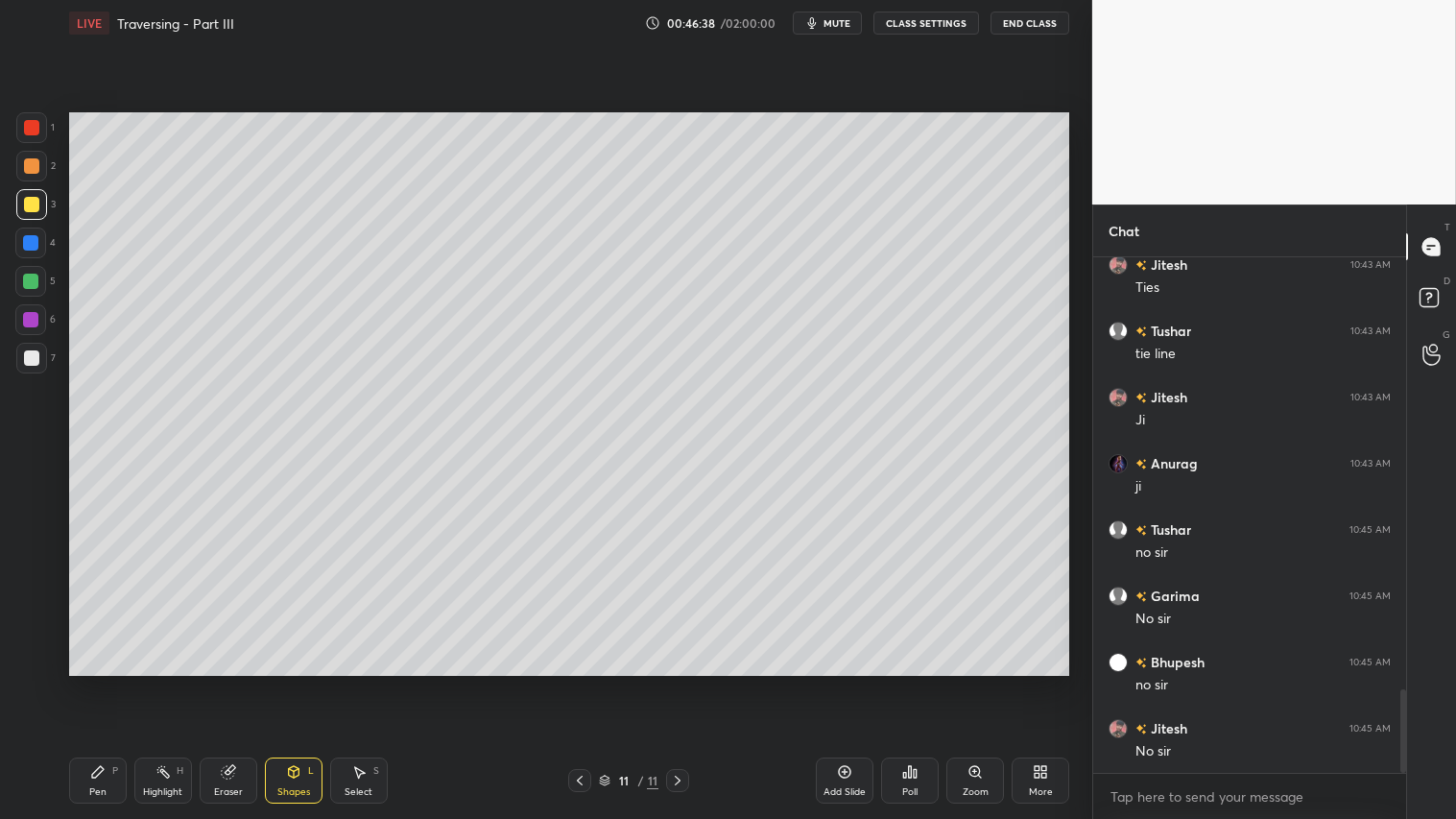 click on "Shapes L" at bounding box center [294, 781] 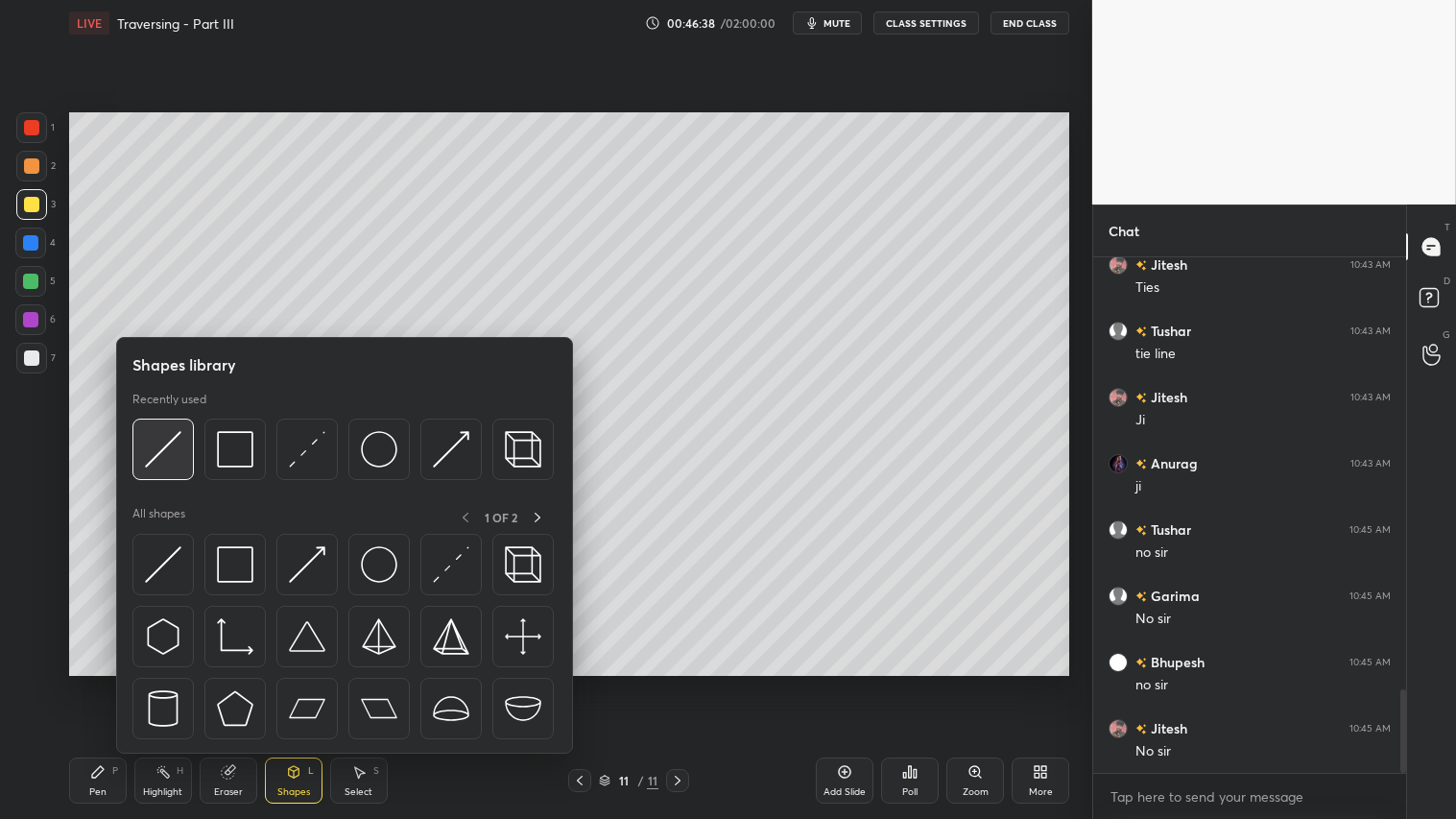 click at bounding box center [163, 449] 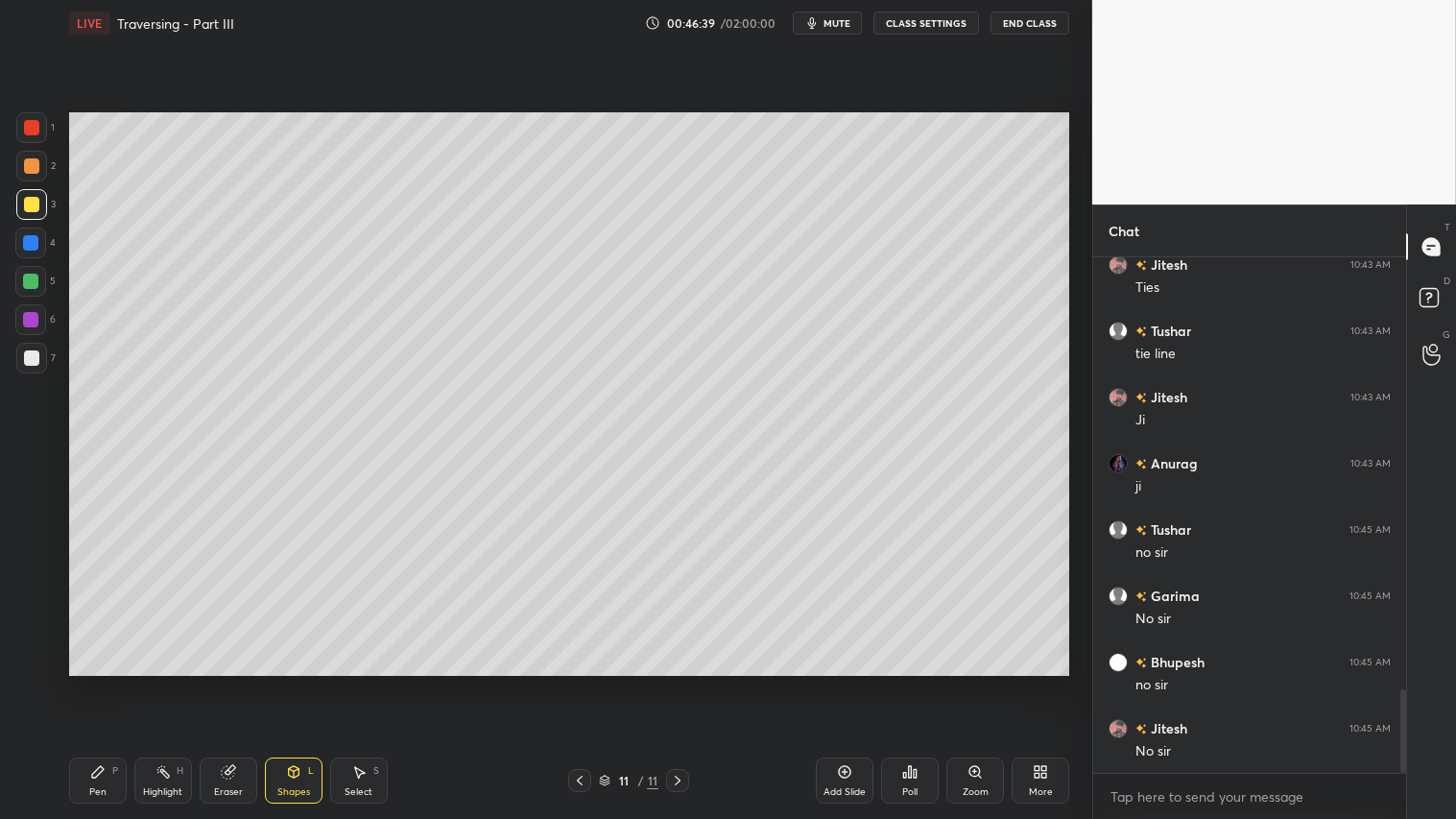 drag, startPoint x: 33, startPoint y: 125, endPoint x: 62, endPoint y: 134, distance: 30.364453 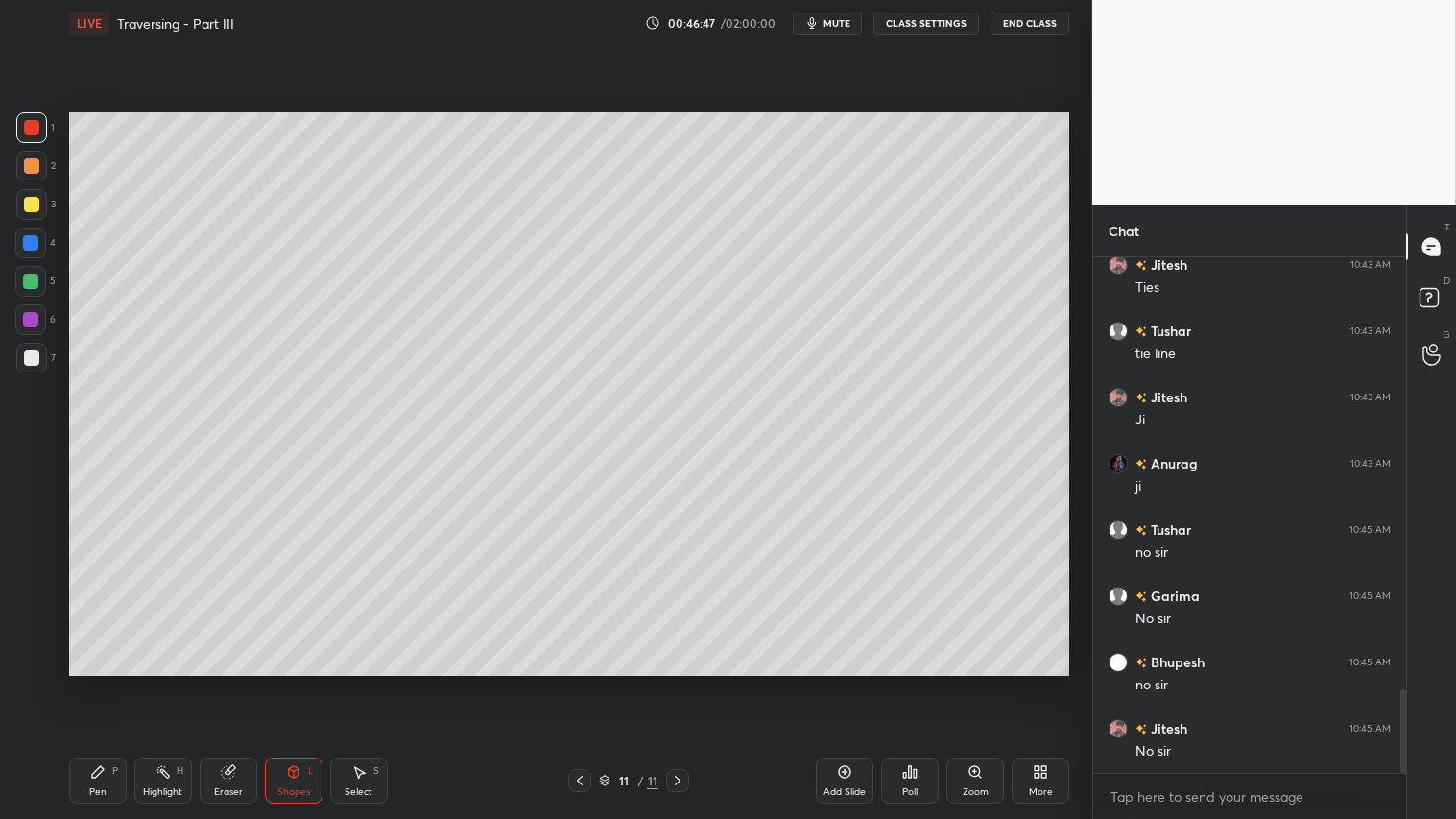 click on "Pen P" at bounding box center [98, 781] 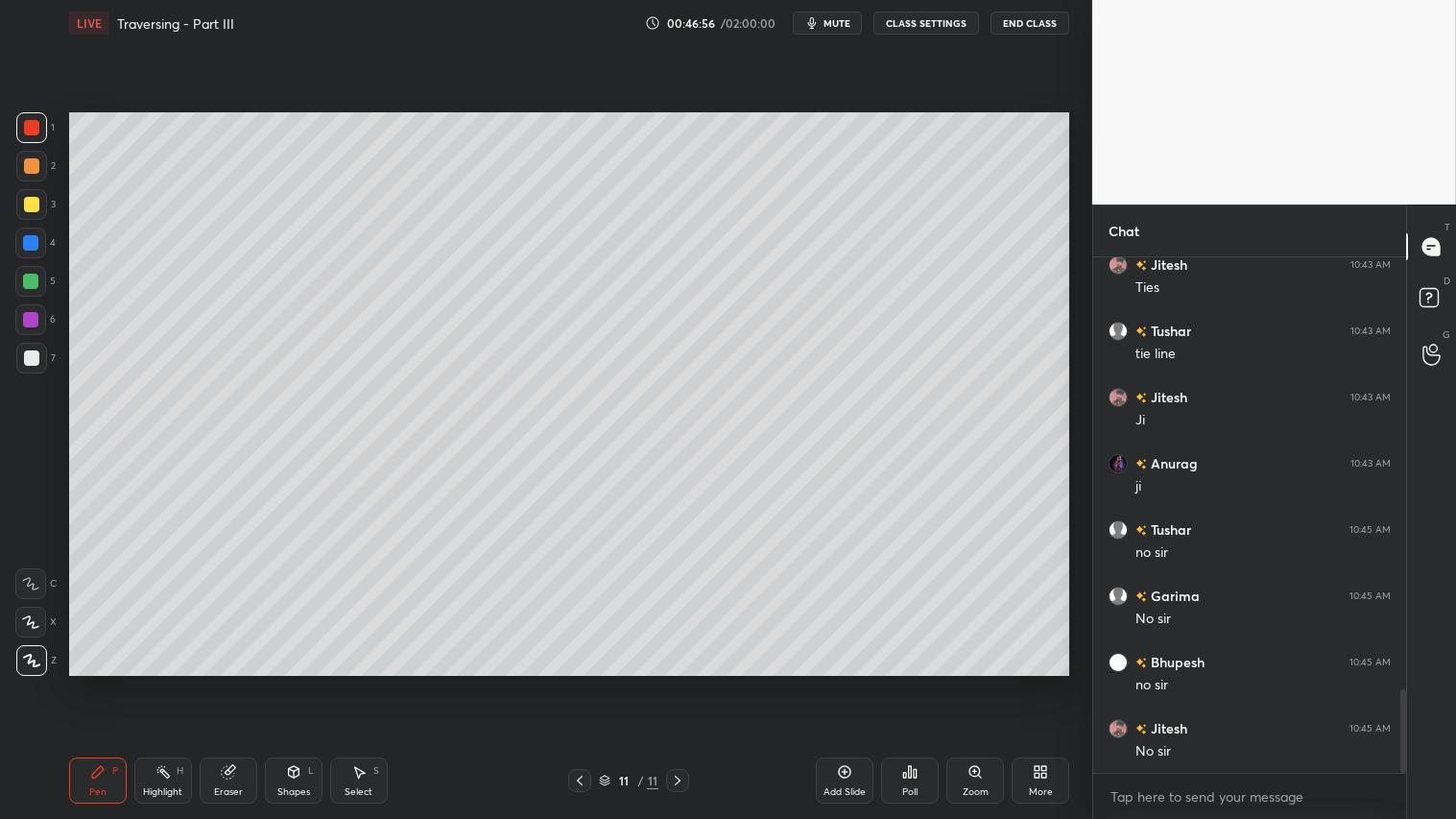 click 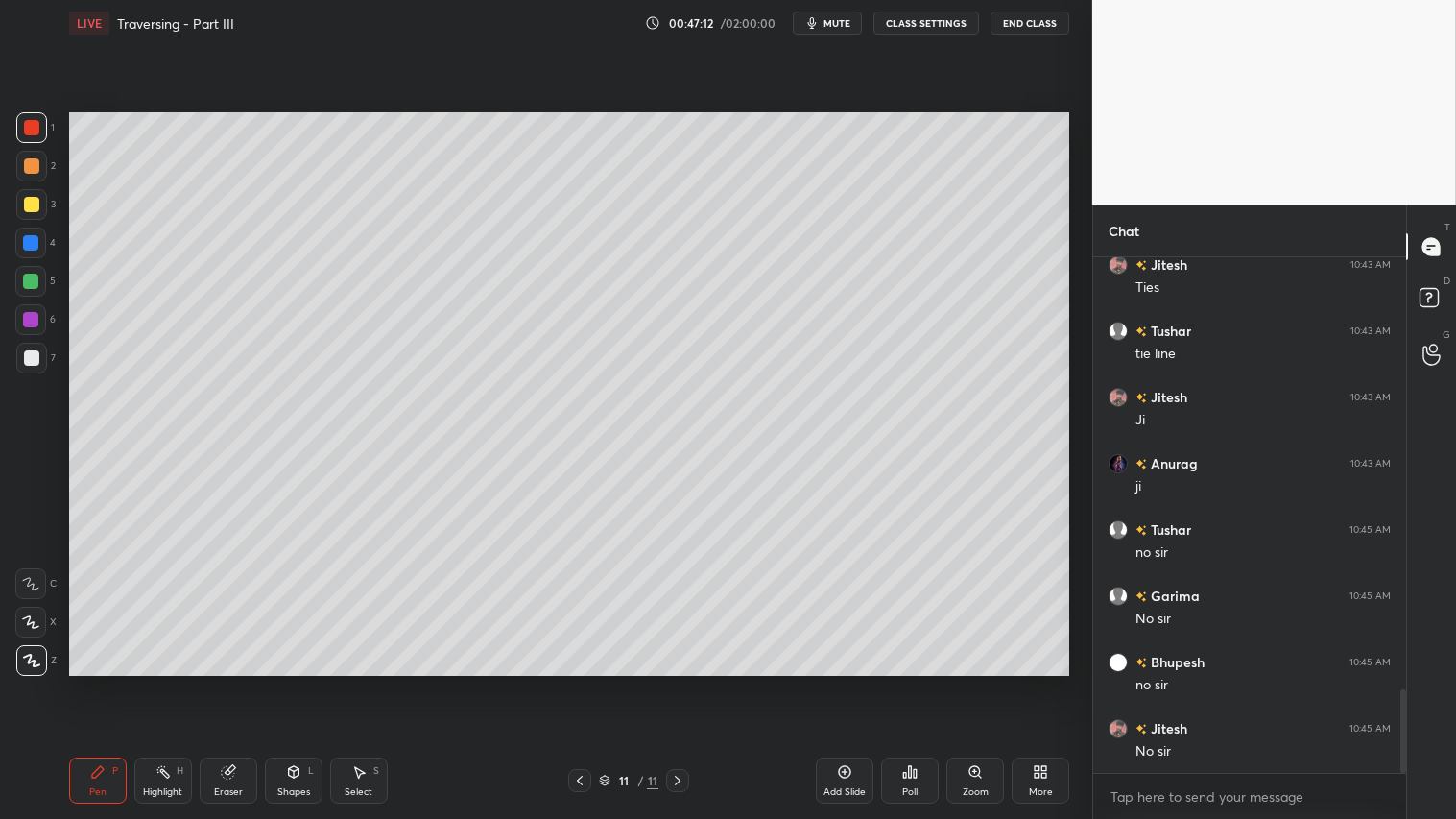 click on "Shapes L" at bounding box center [294, 781] 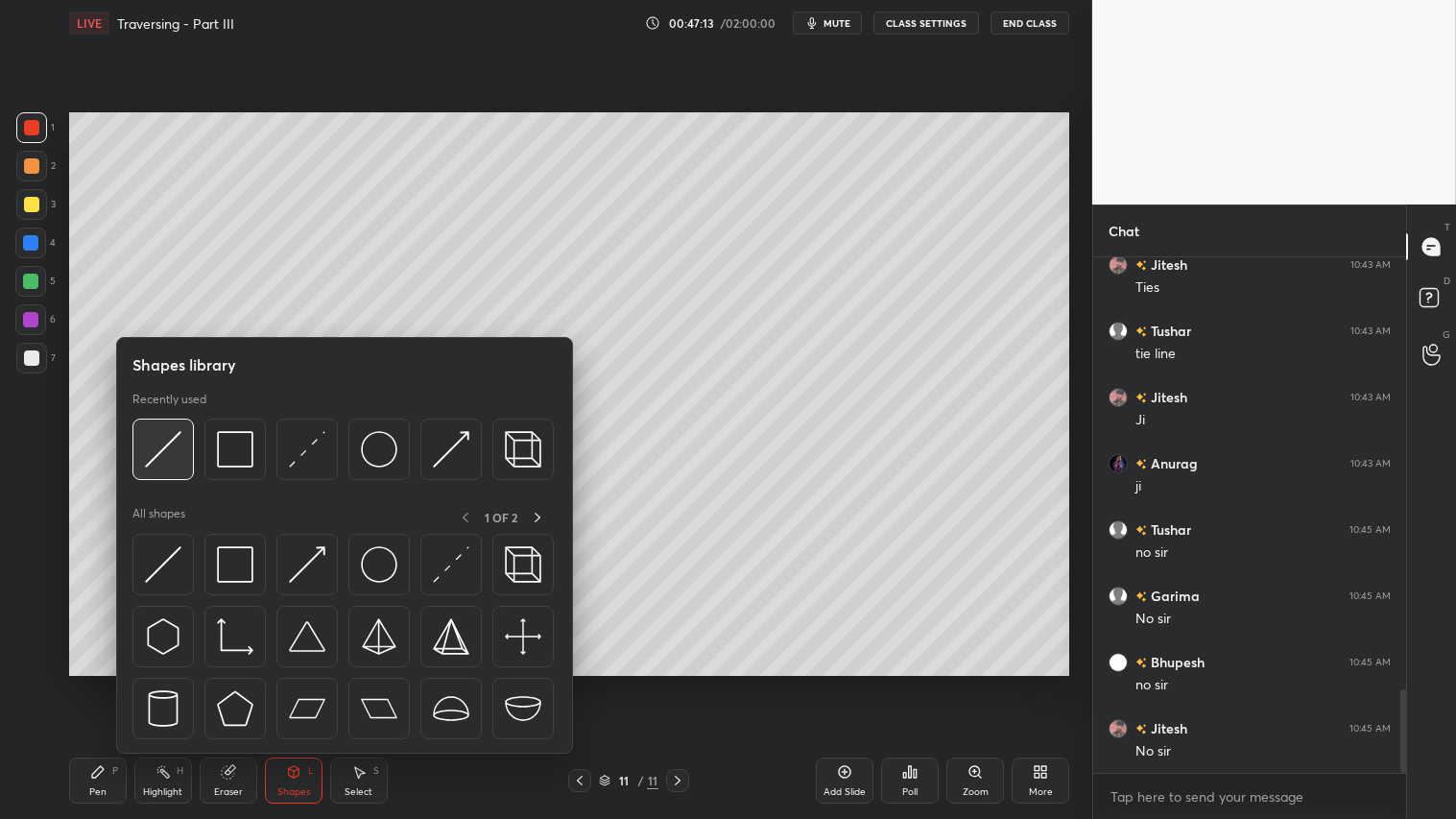 click at bounding box center (163, 449) 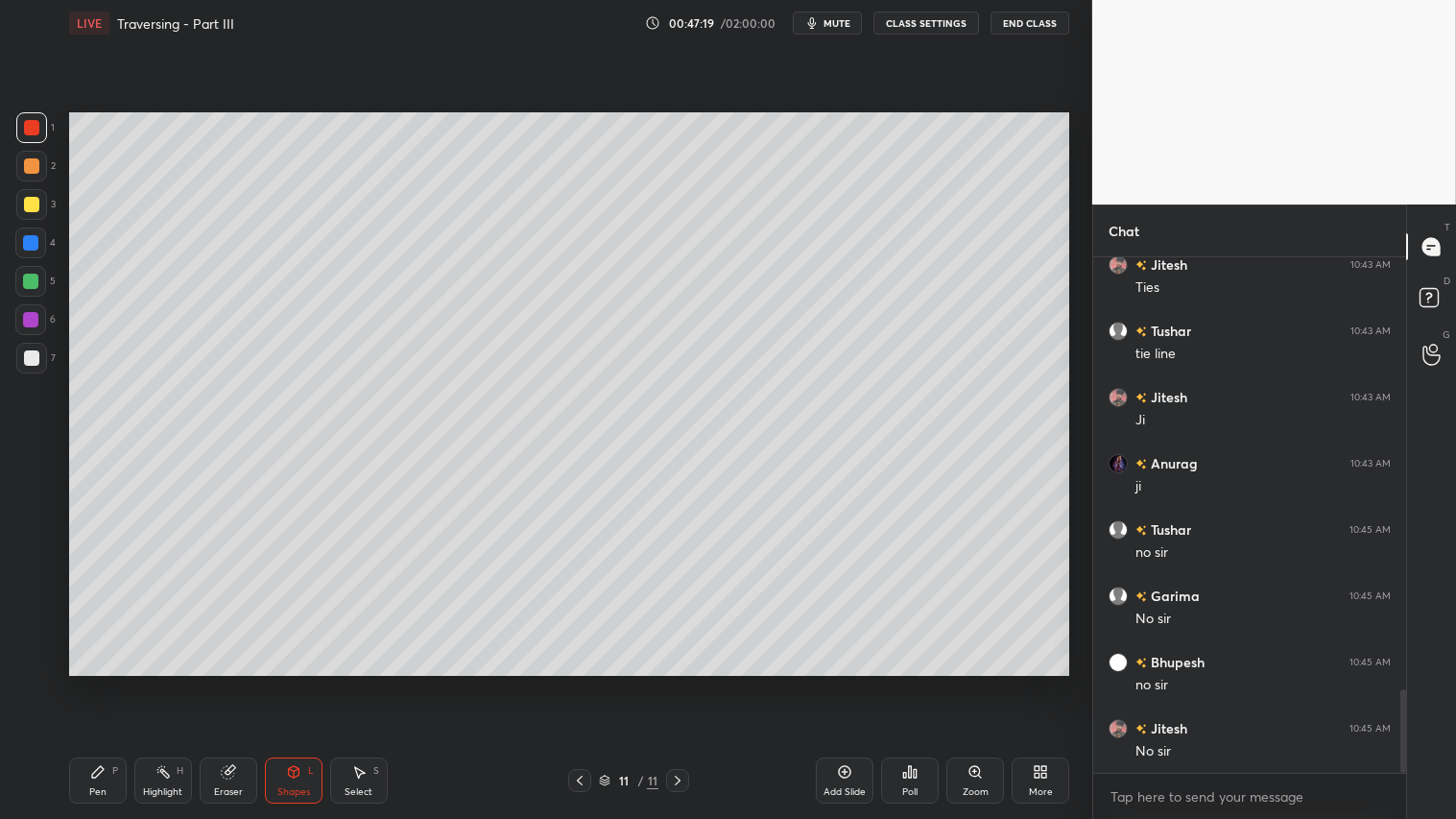 click at bounding box center (31, 243) 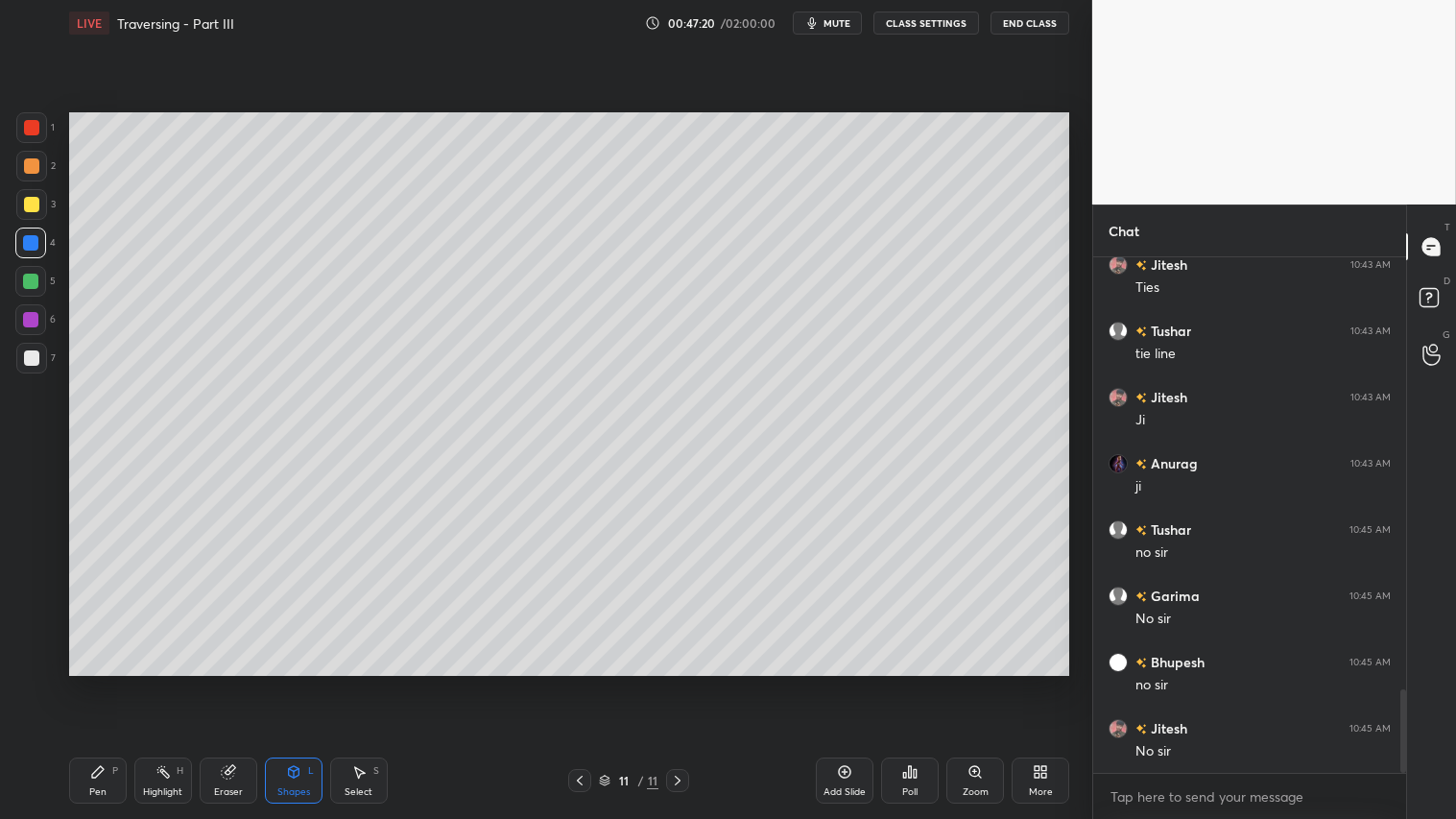 click on "Shapes" at bounding box center (294, 792) 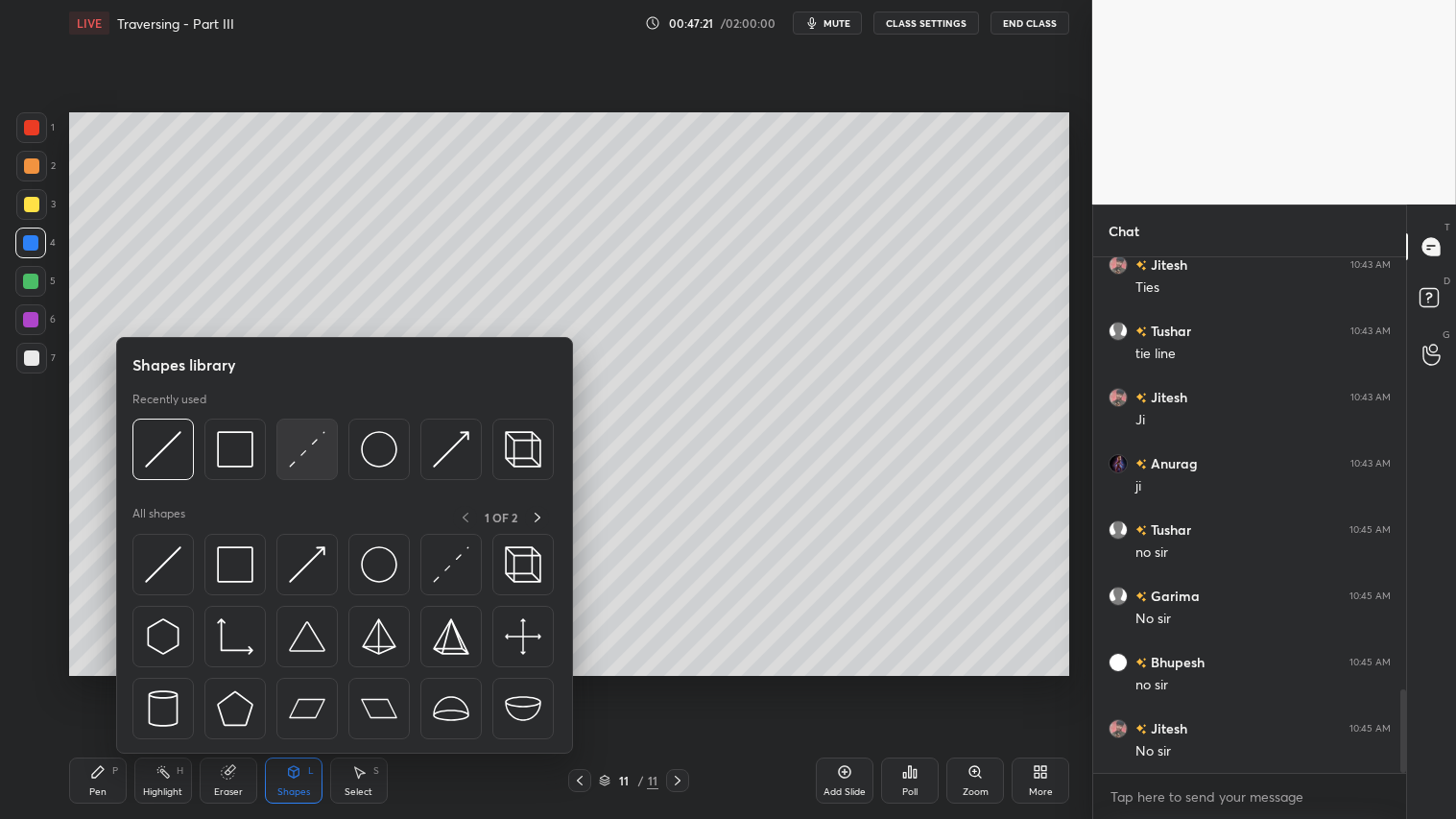 click at bounding box center [307, 449] 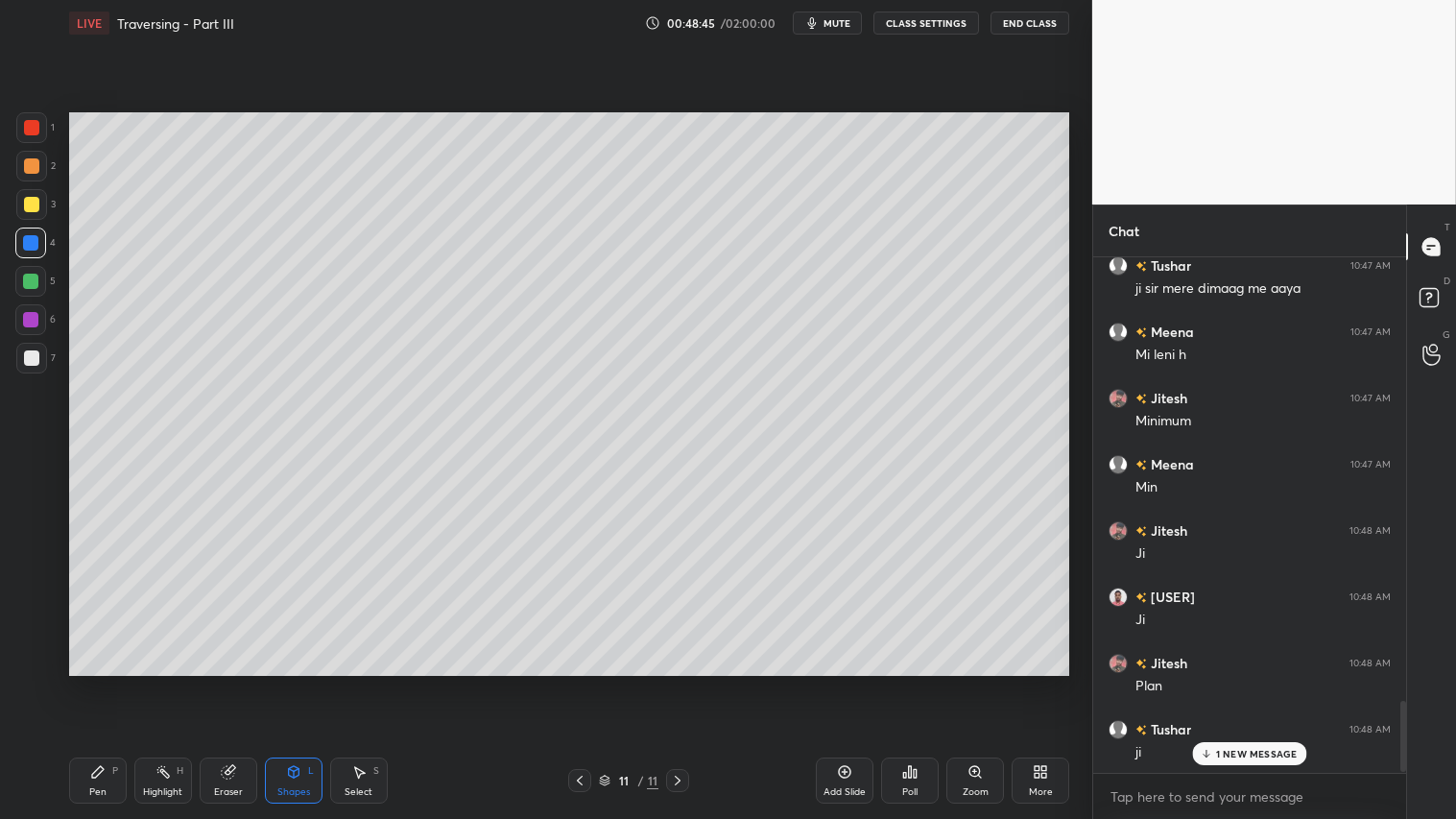 scroll, scrollTop: 3250, scrollLeft: 0, axis: vertical 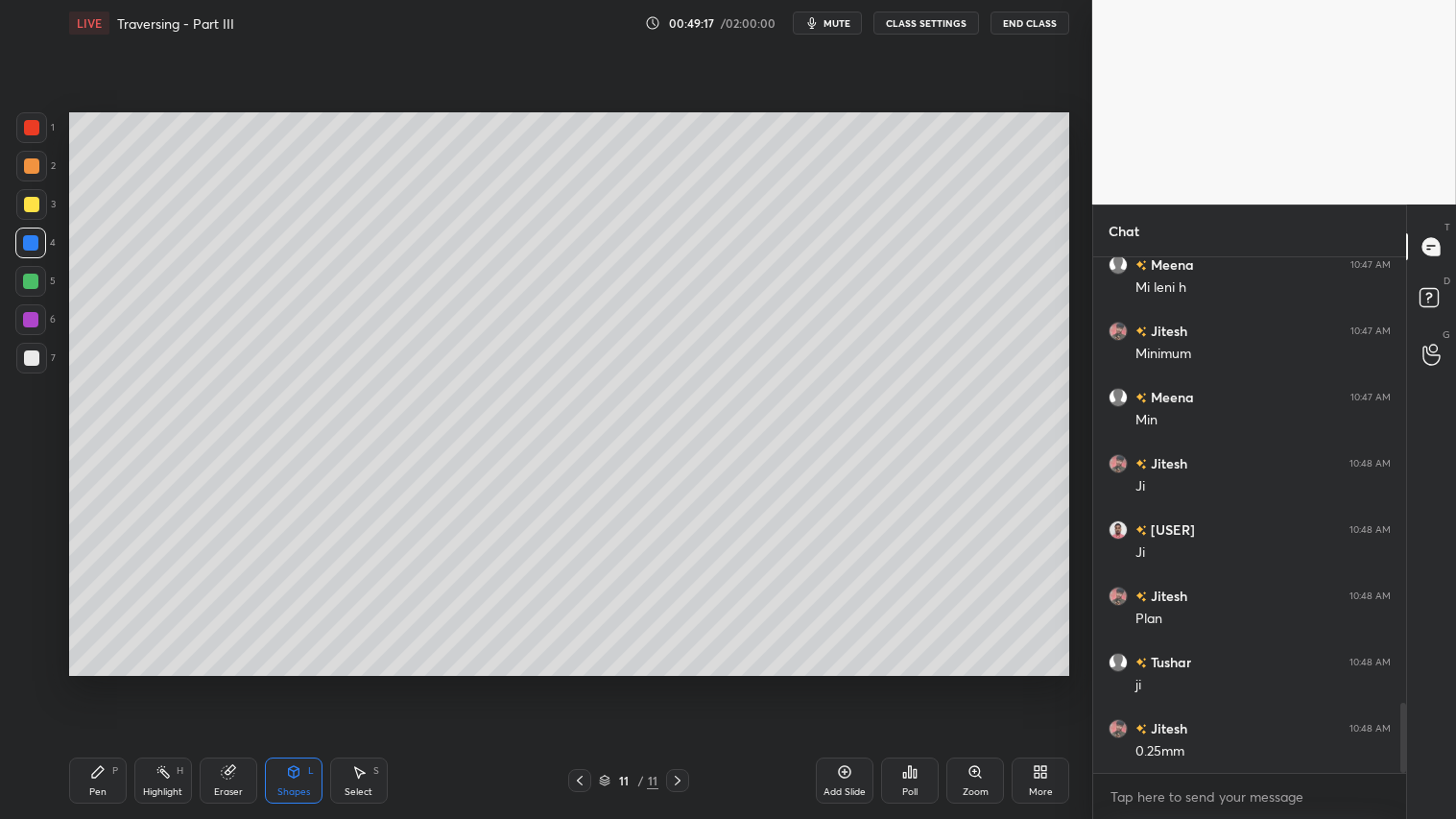 click 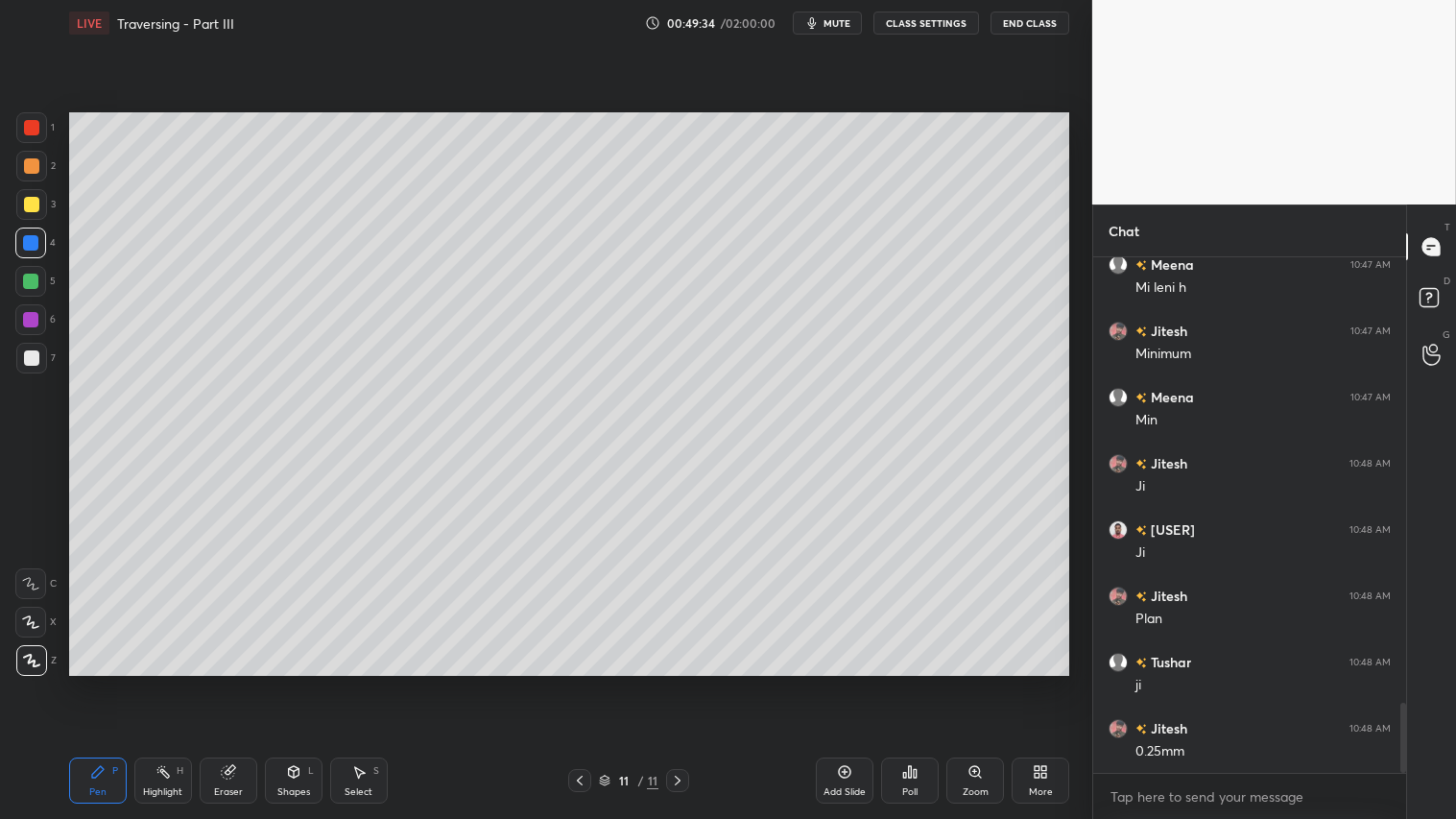 click on "Eraser" at bounding box center (228, 781) 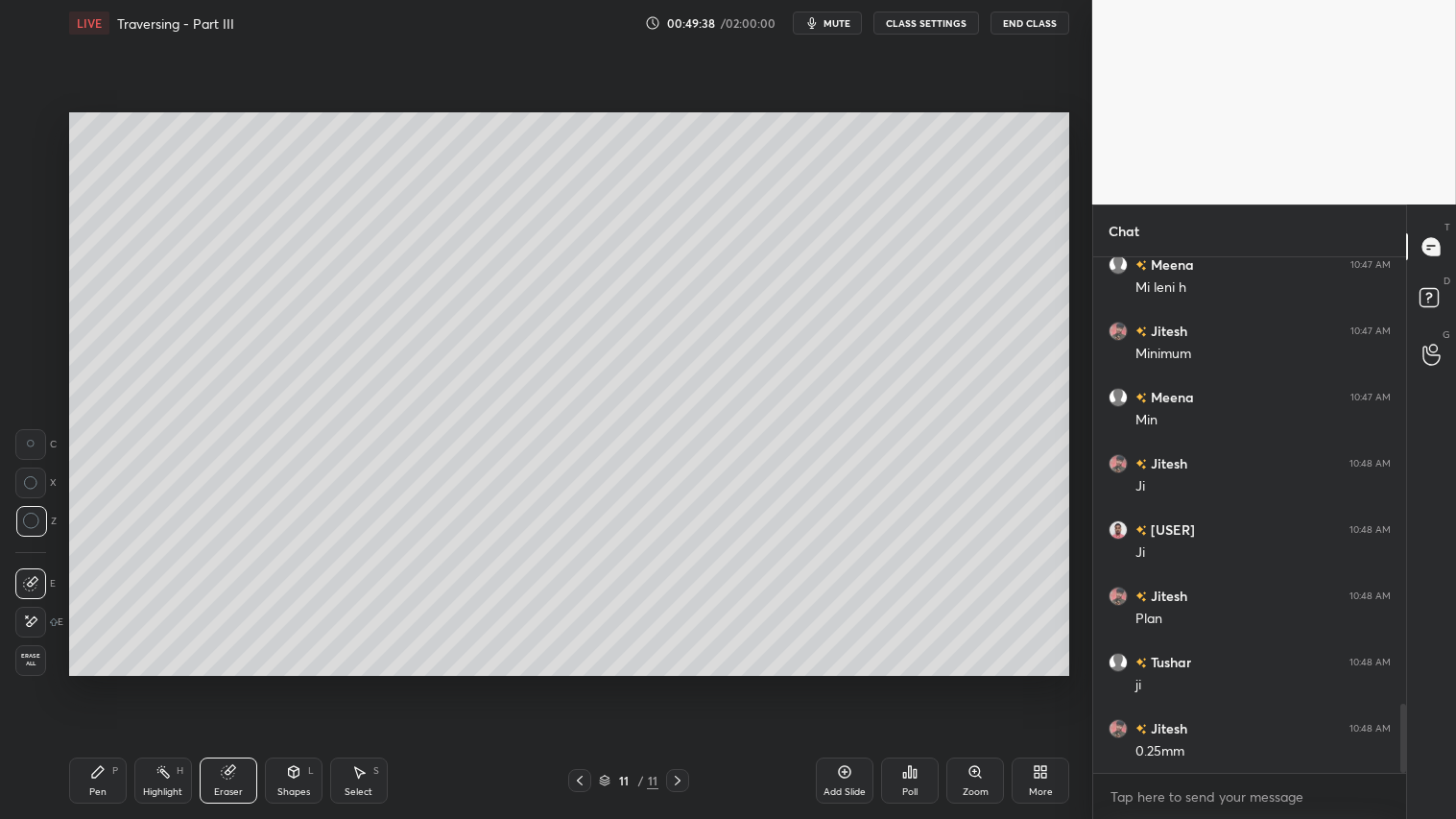 scroll, scrollTop: 3316, scrollLeft: 0, axis: vertical 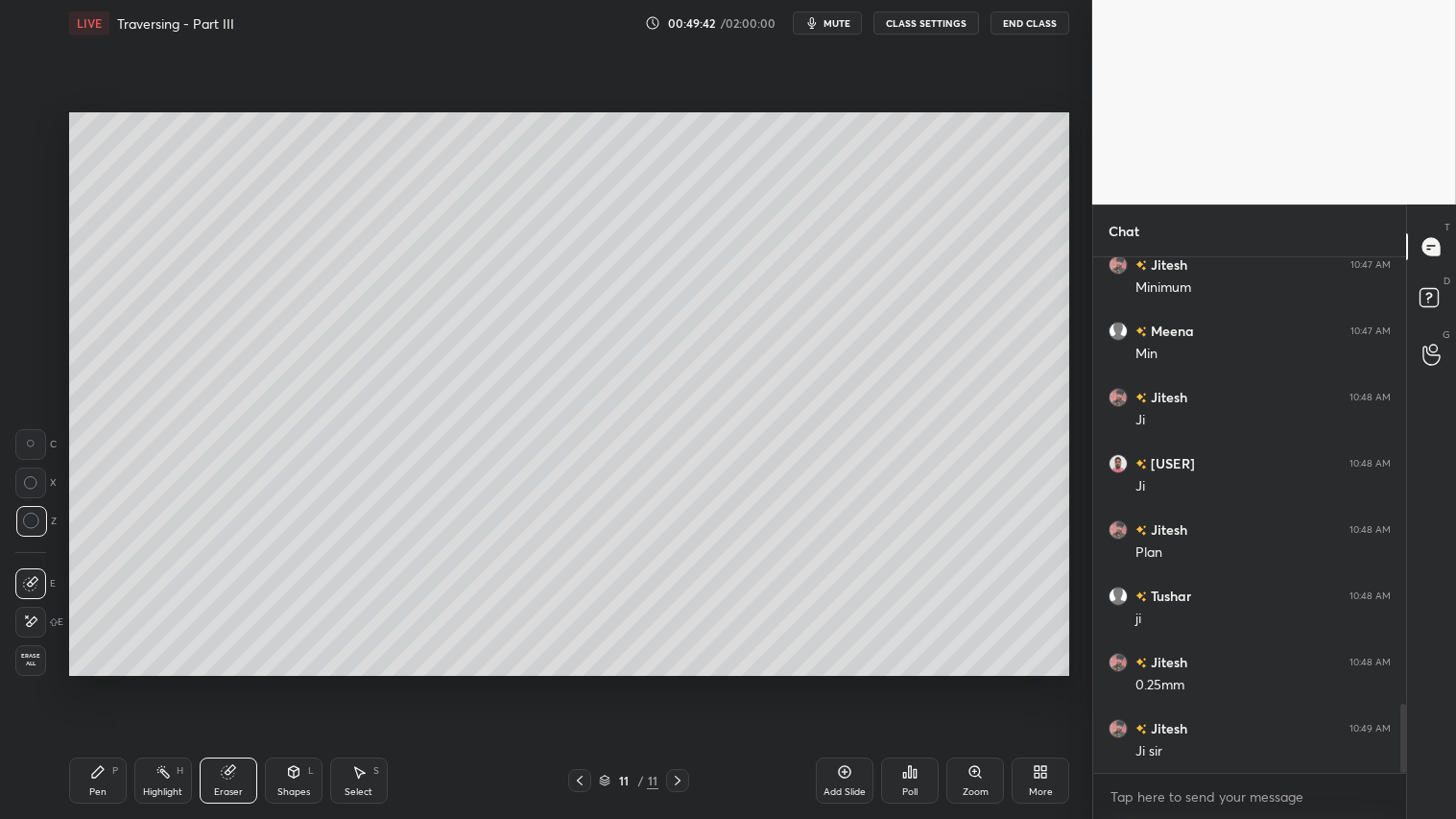 click on "Pen P" at bounding box center (98, 781) 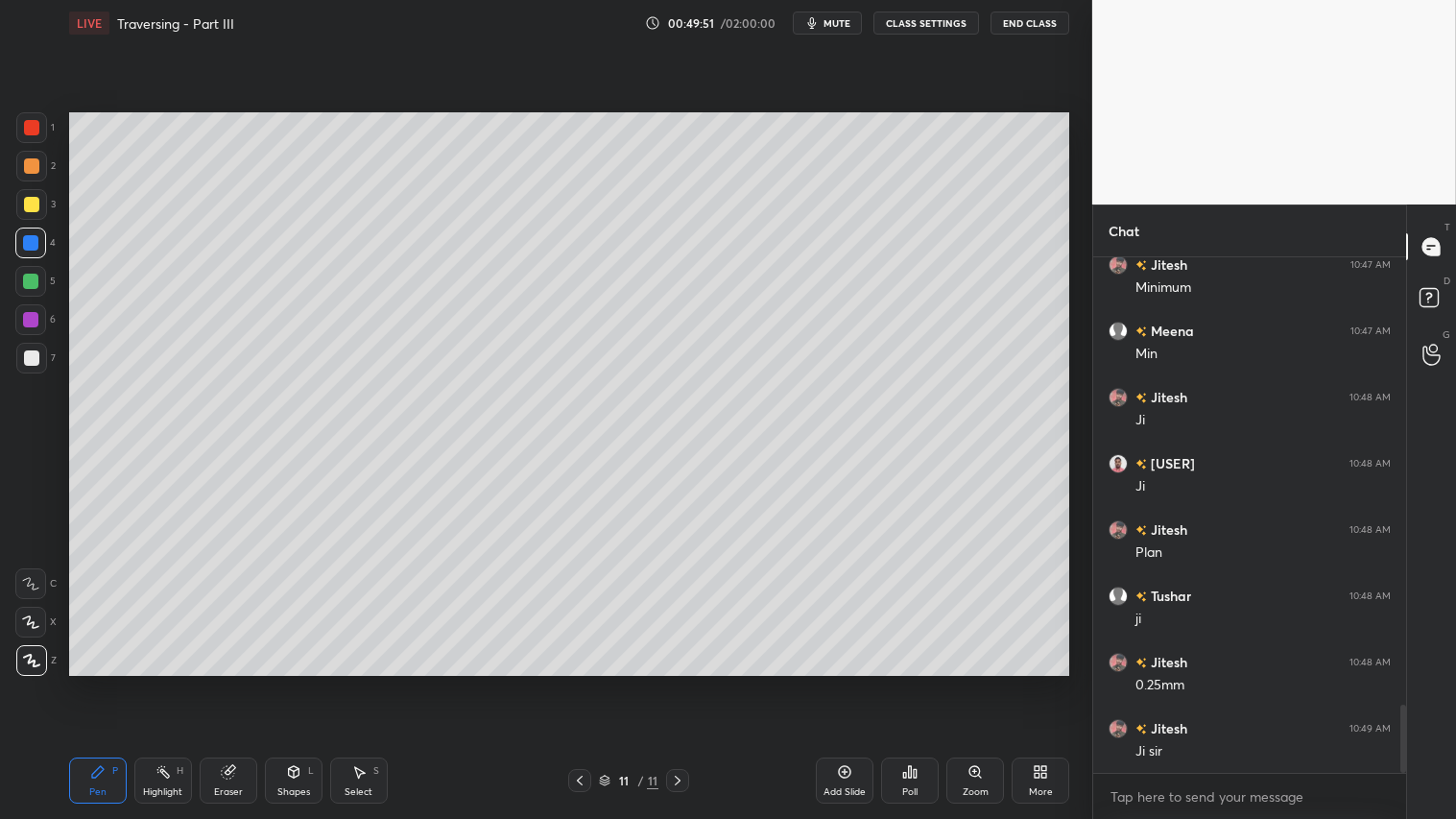 scroll, scrollTop: 3383, scrollLeft: 0, axis: vertical 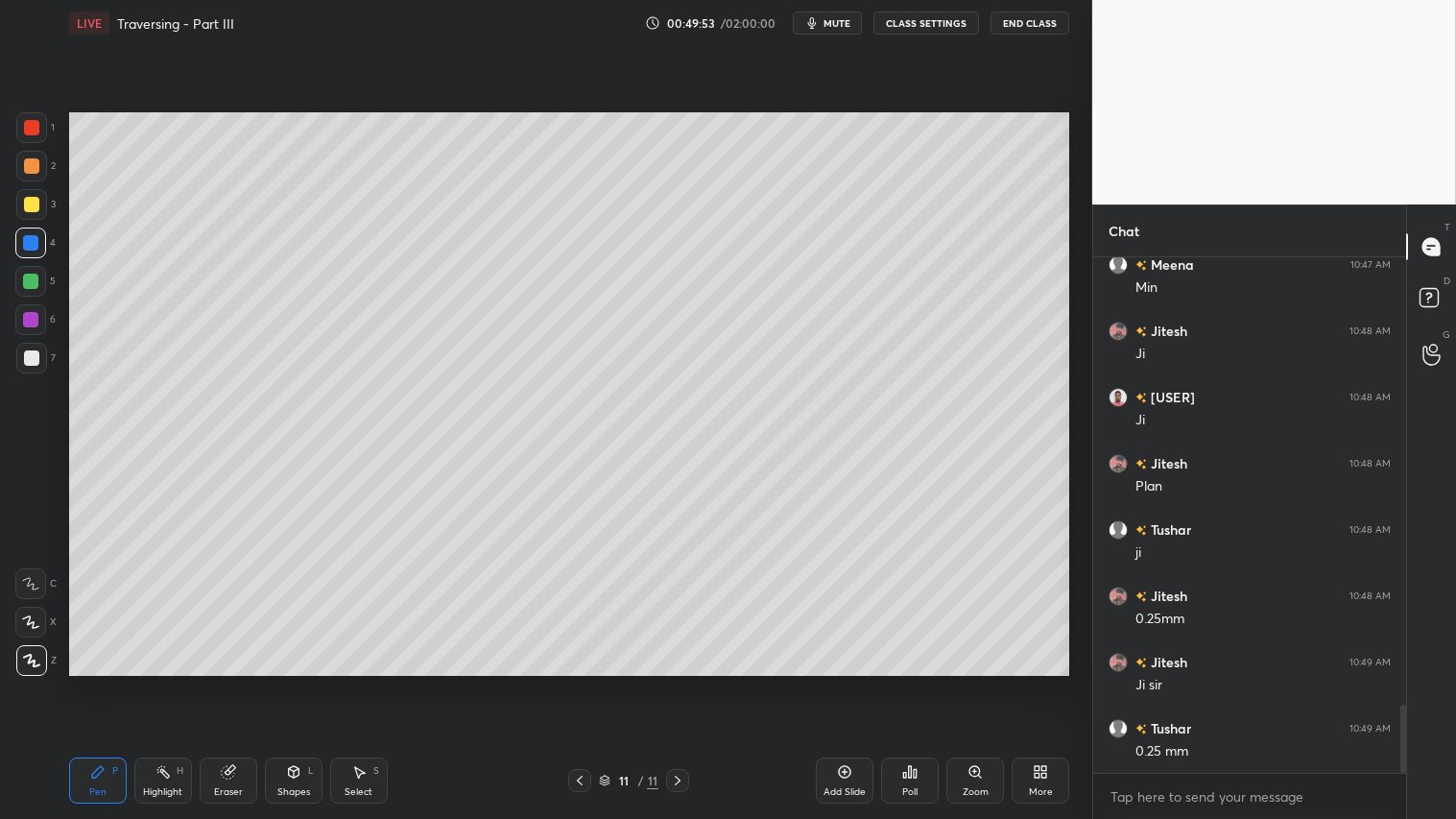 drag, startPoint x: 112, startPoint y: 780, endPoint x: 107, endPoint y: 770, distance: 11.18034 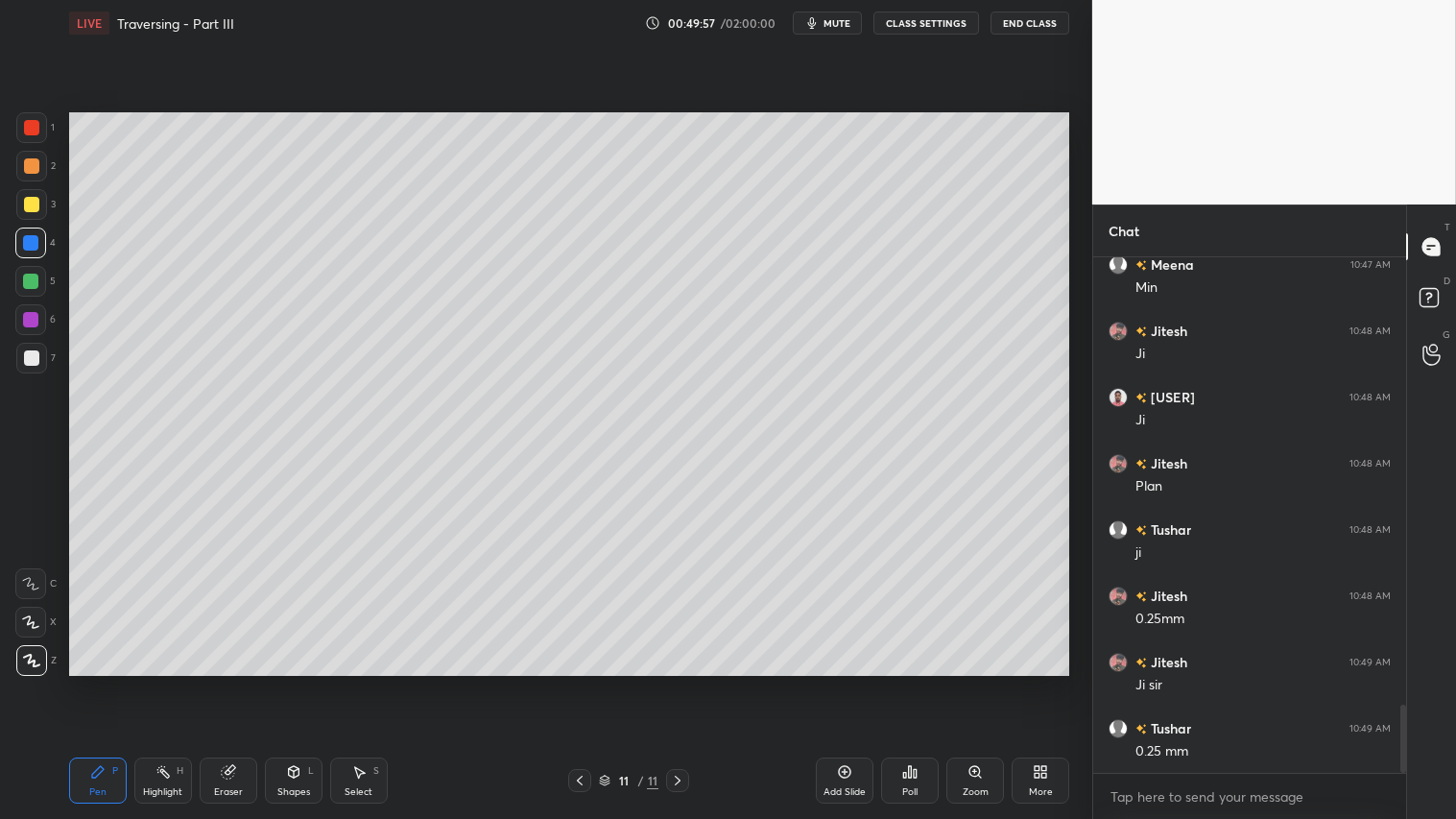 click on "Pen P" at bounding box center [98, 781] 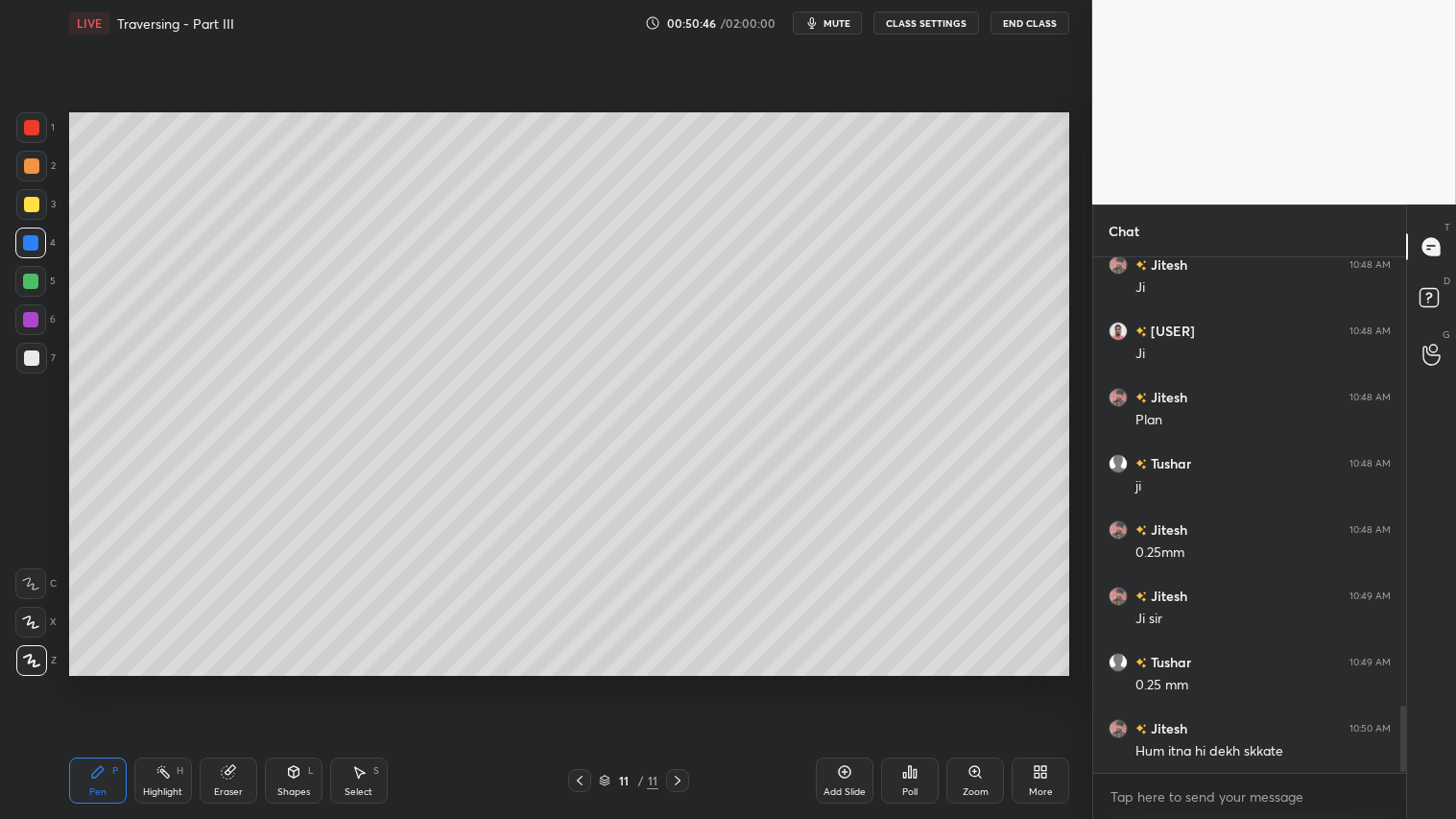 scroll, scrollTop: 3515, scrollLeft: 0, axis: vertical 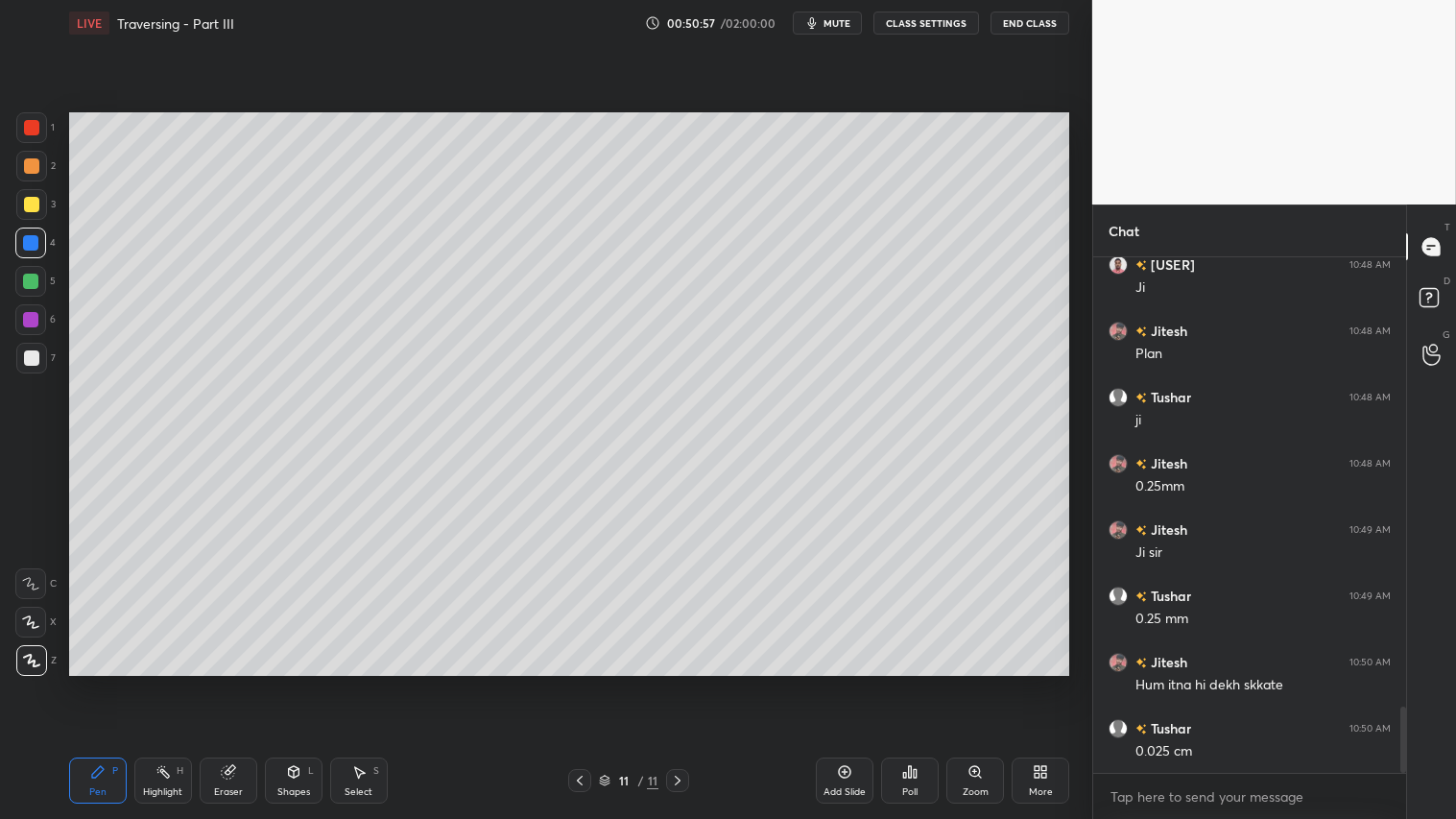 click at bounding box center (32, 166) 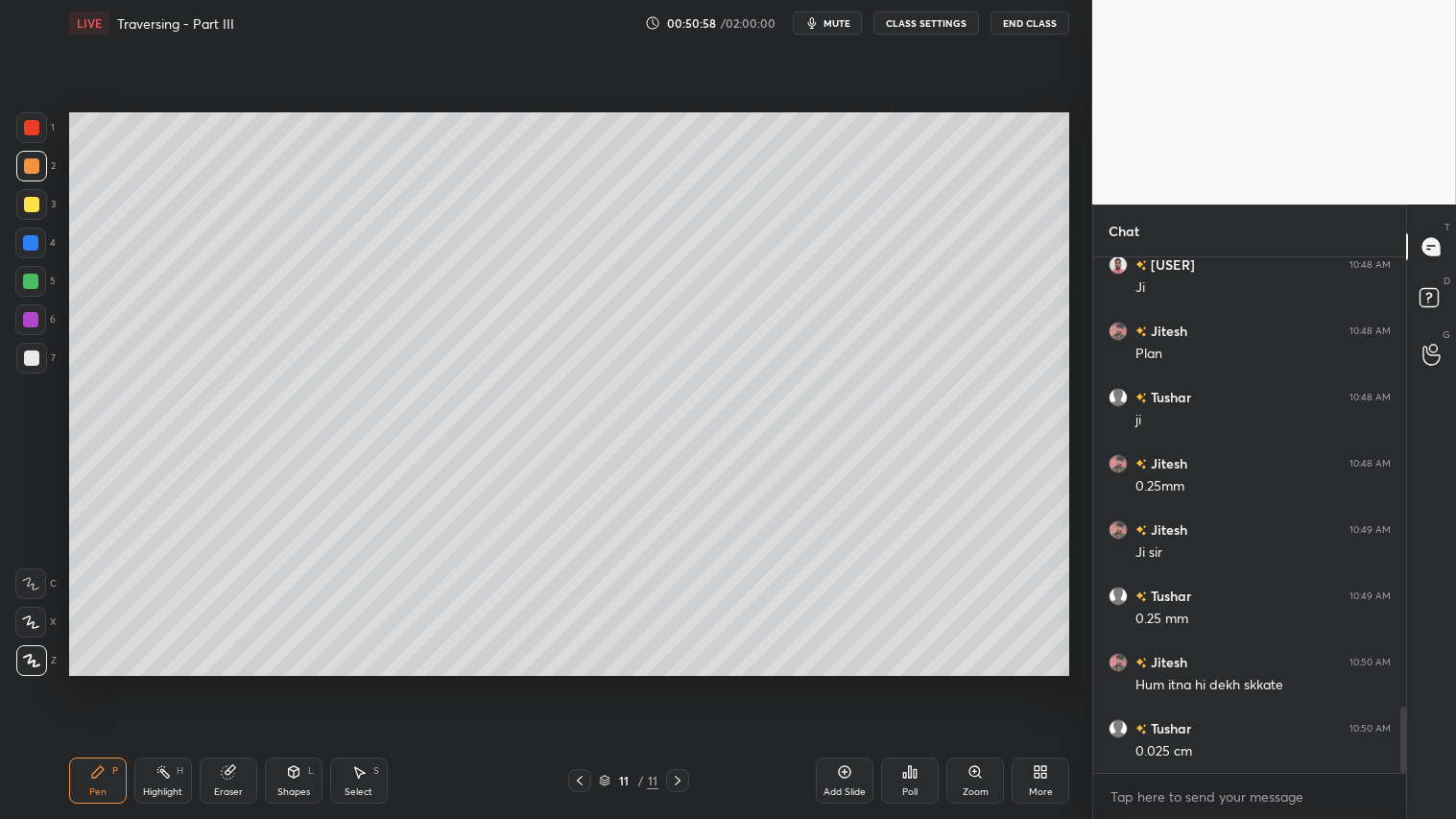 click on "Pen" at bounding box center (98, 792) 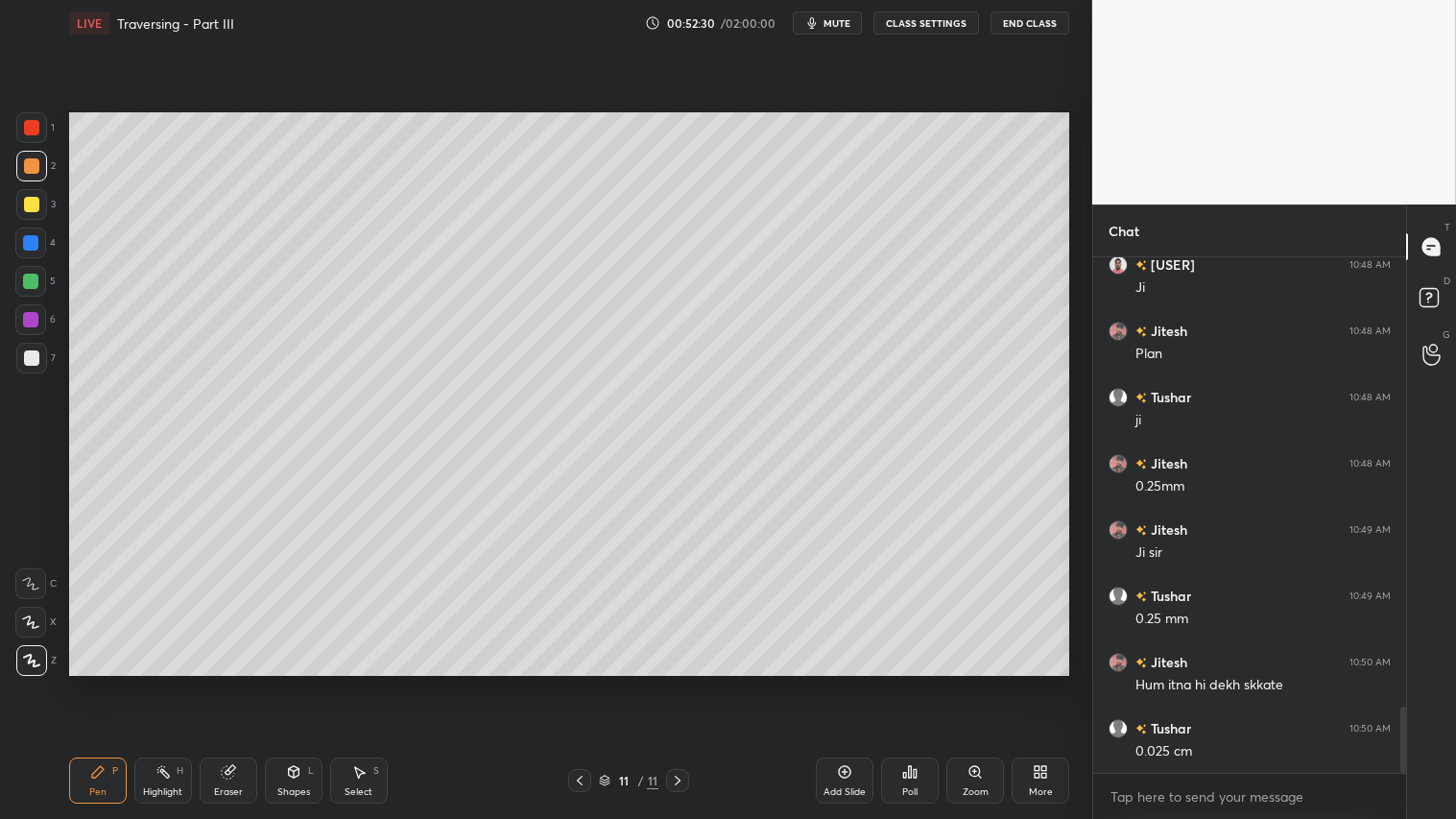 click on "Shapes L" at bounding box center (294, 781) 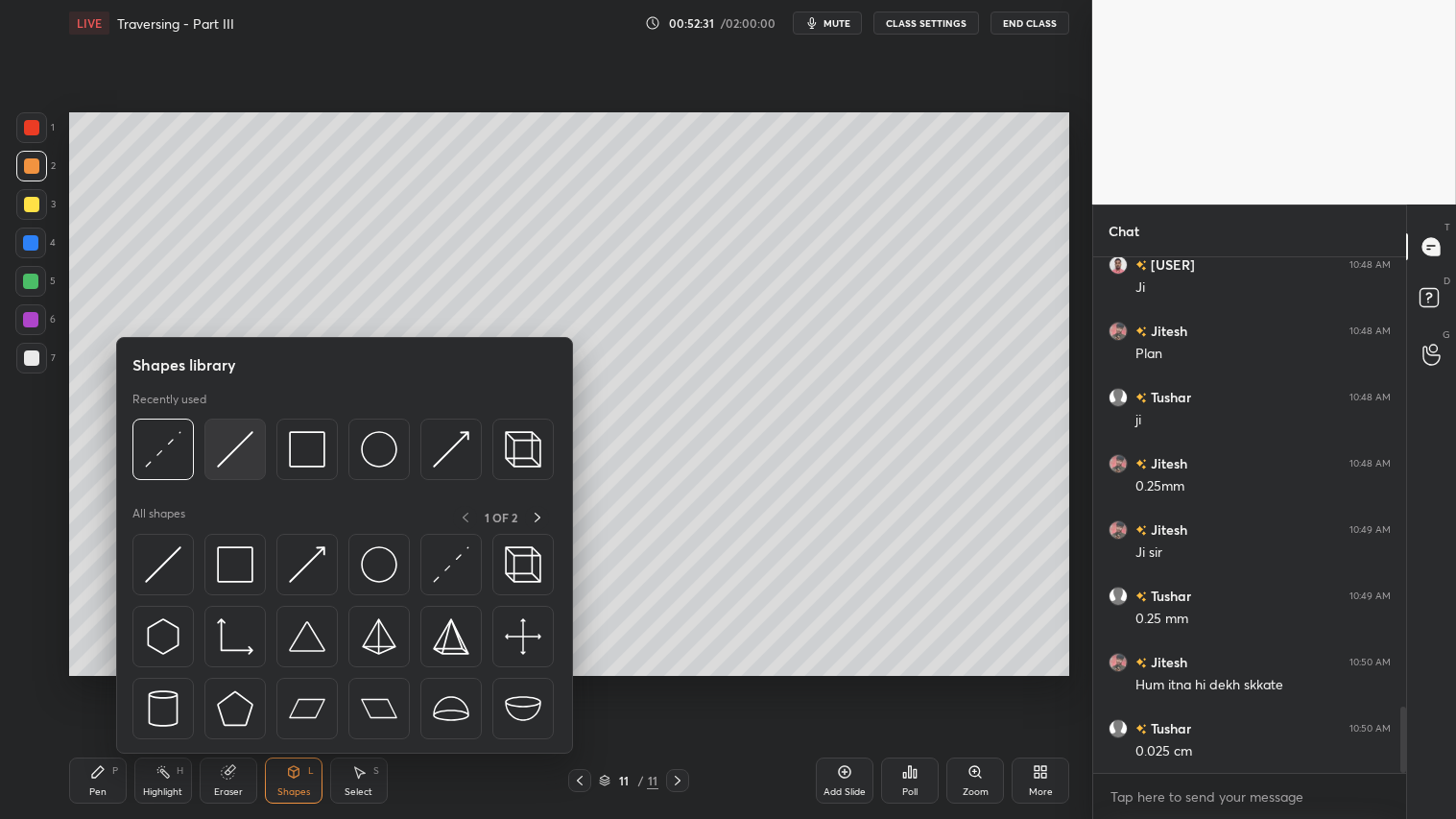 click at bounding box center (235, 449) 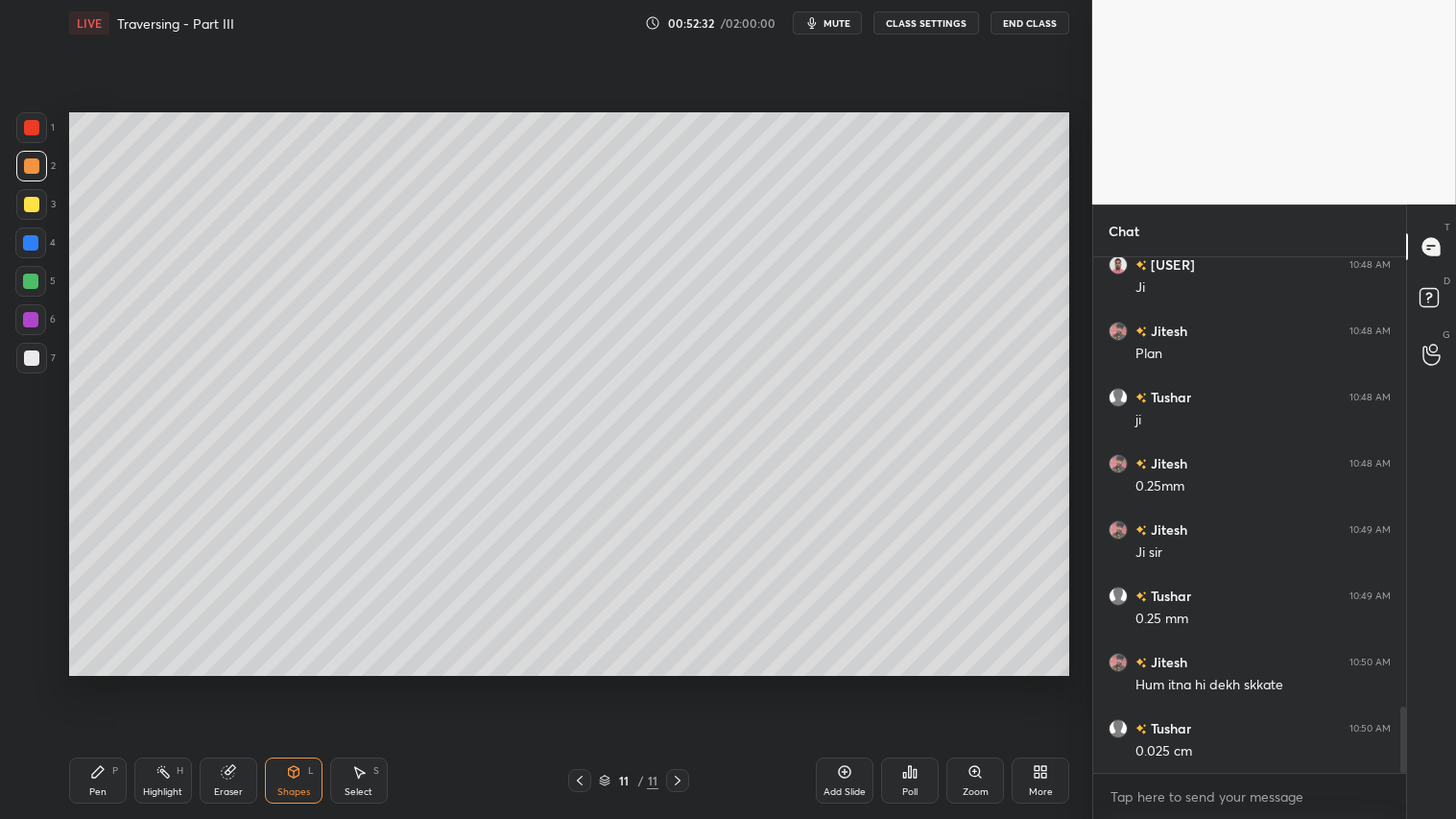 click at bounding box center (32, 358) 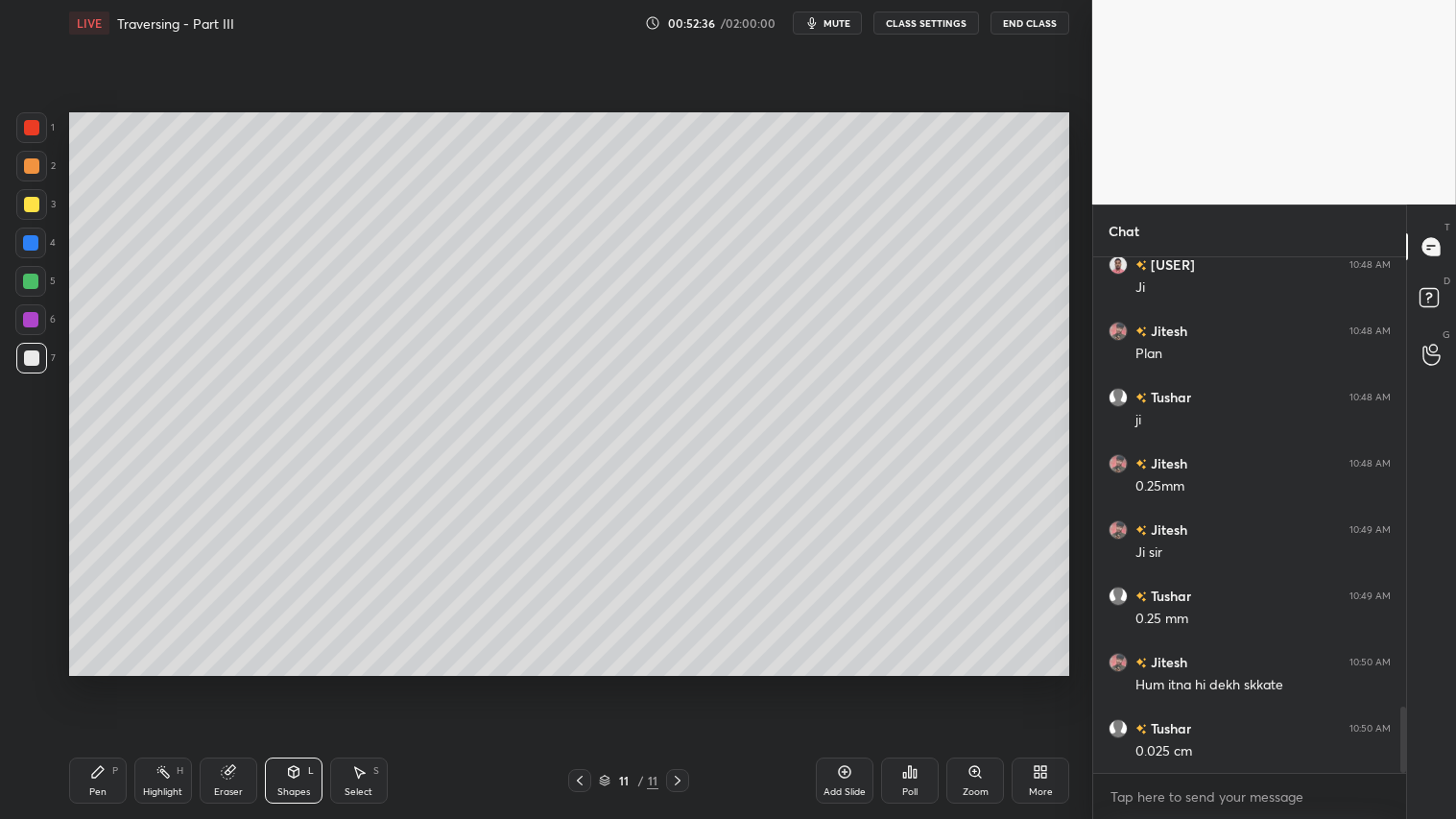 drag, startPoint x: 33, startPoint y: 167, endPoint x: 32, endPoint y: 179, distance: 12.0415946 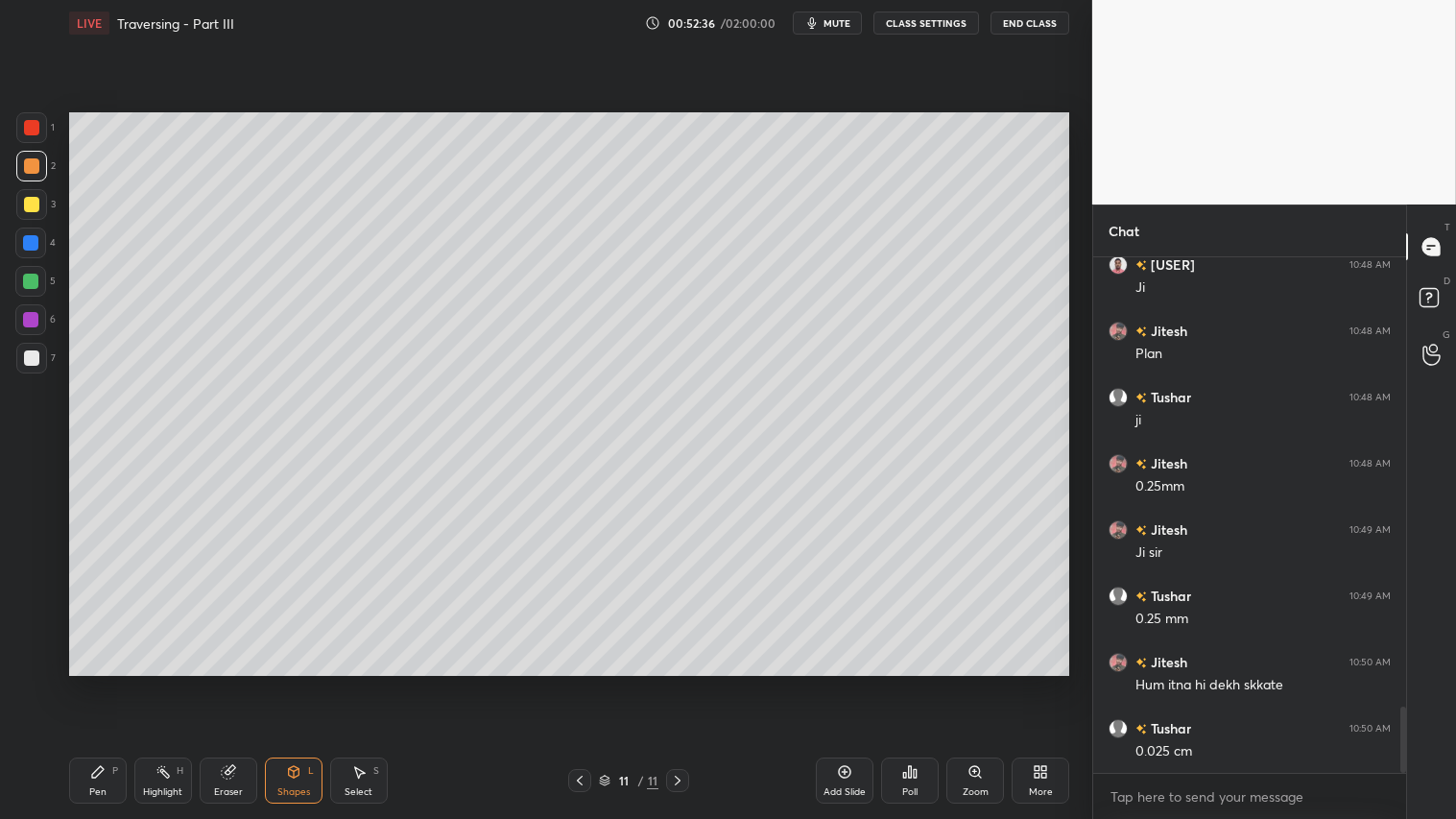 click on "Pen" at bounding box center [98, 792] 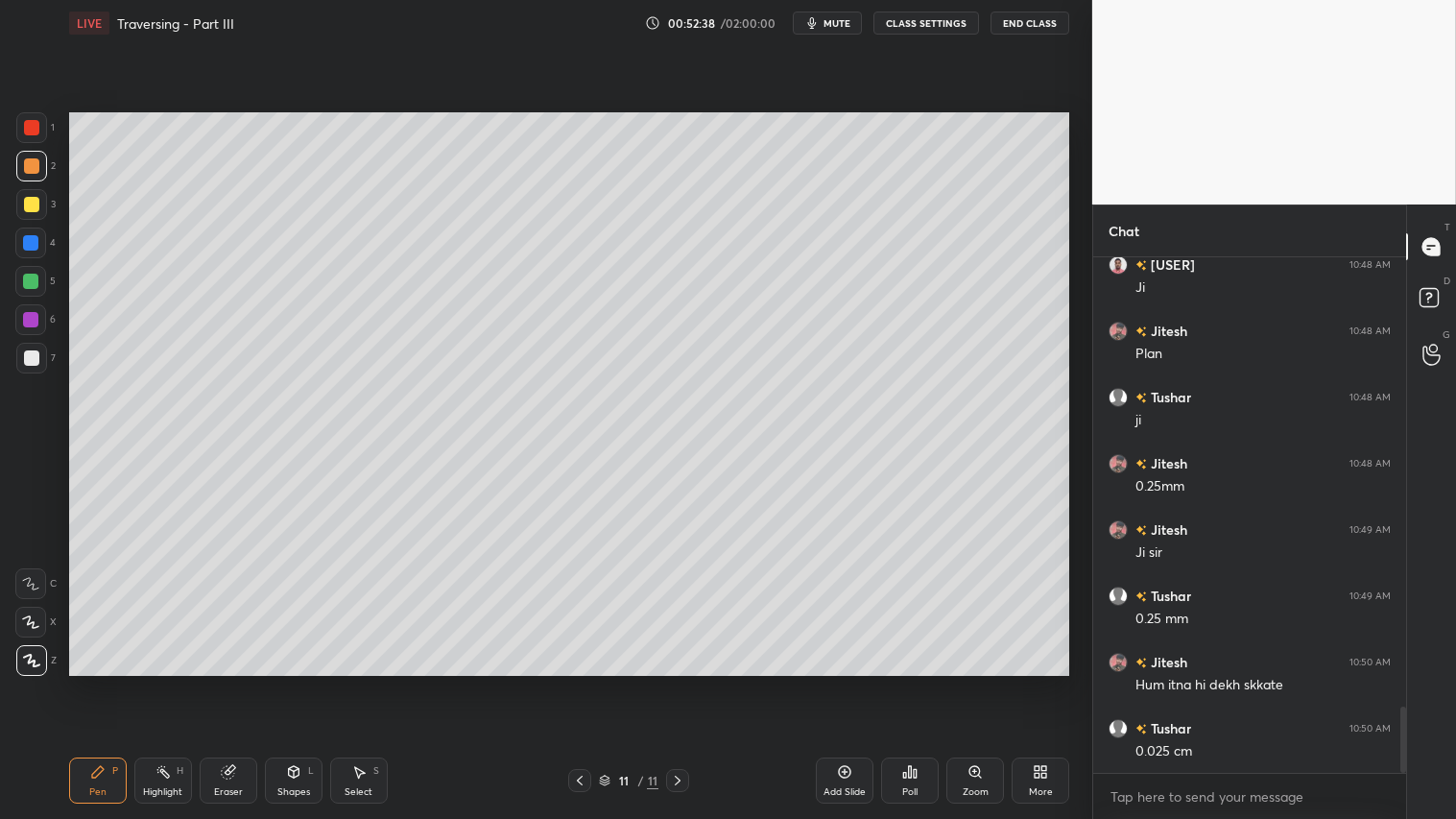 click on "Add Slide" at bounding box center [845, 781] 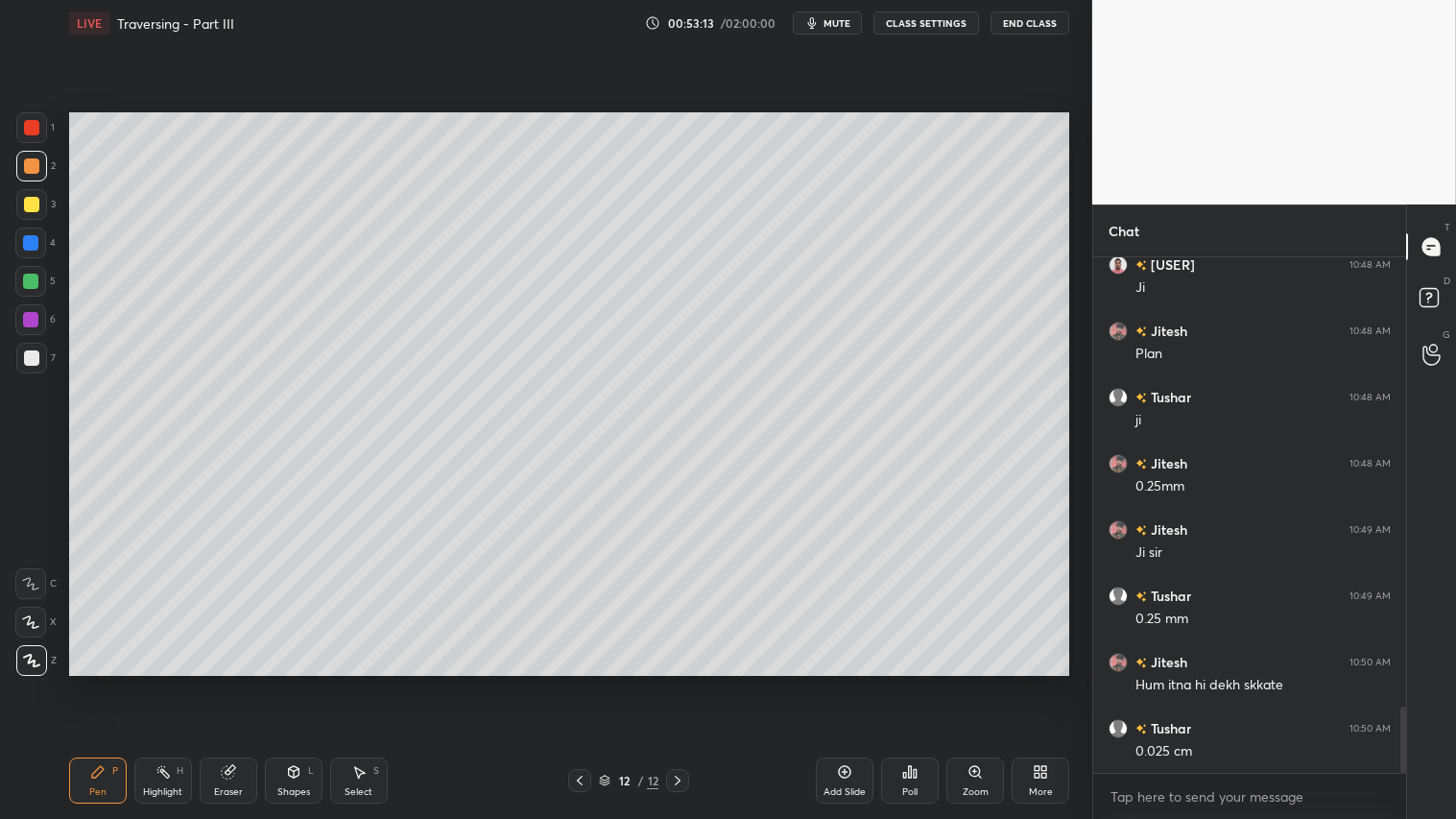 click 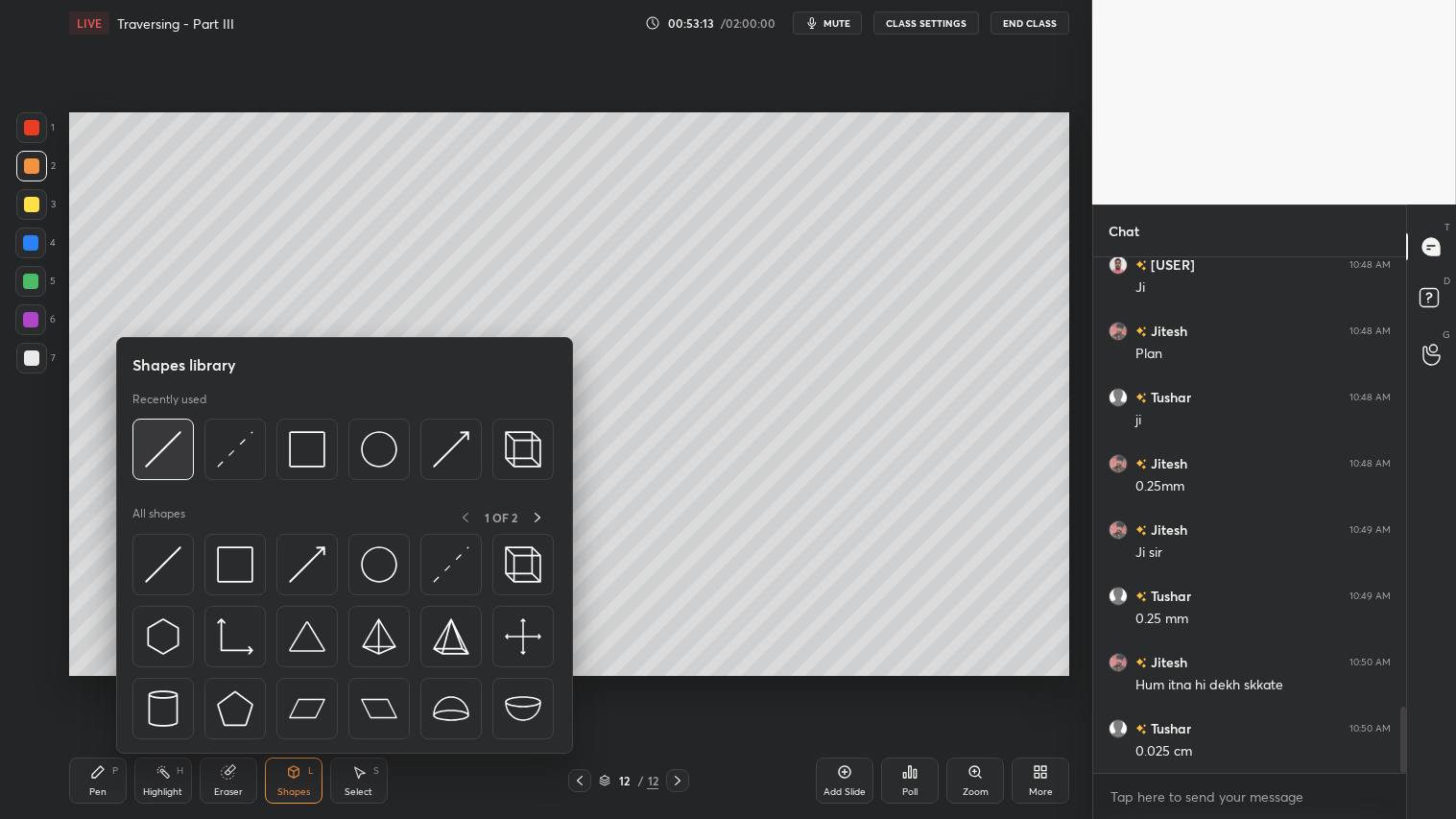 click at bounding box center (163, 449) 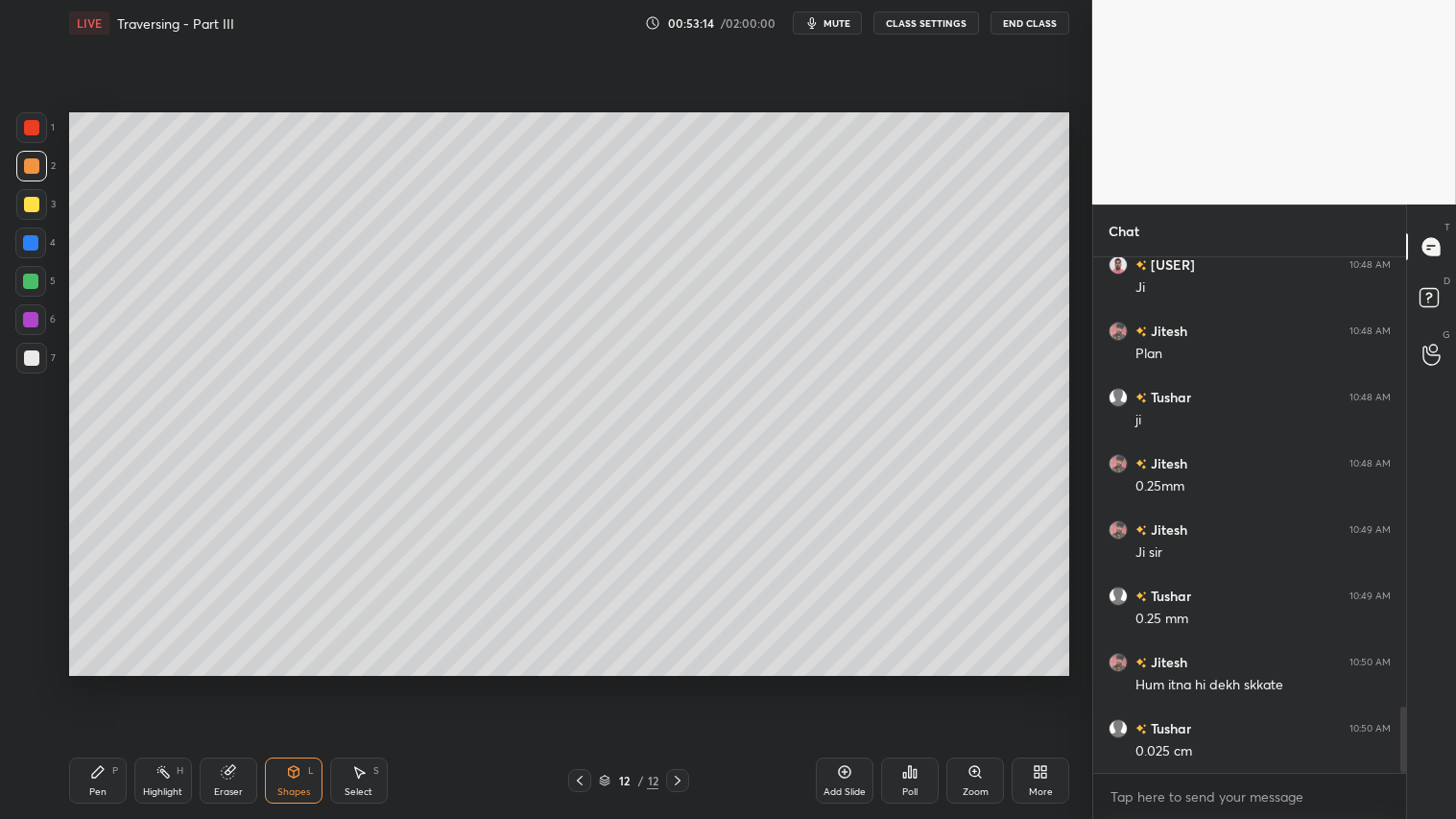 drag, startPoint x: 27, startPoint y: 350, endPoint x: 36, endPoint y: 336, distance: 16.643317 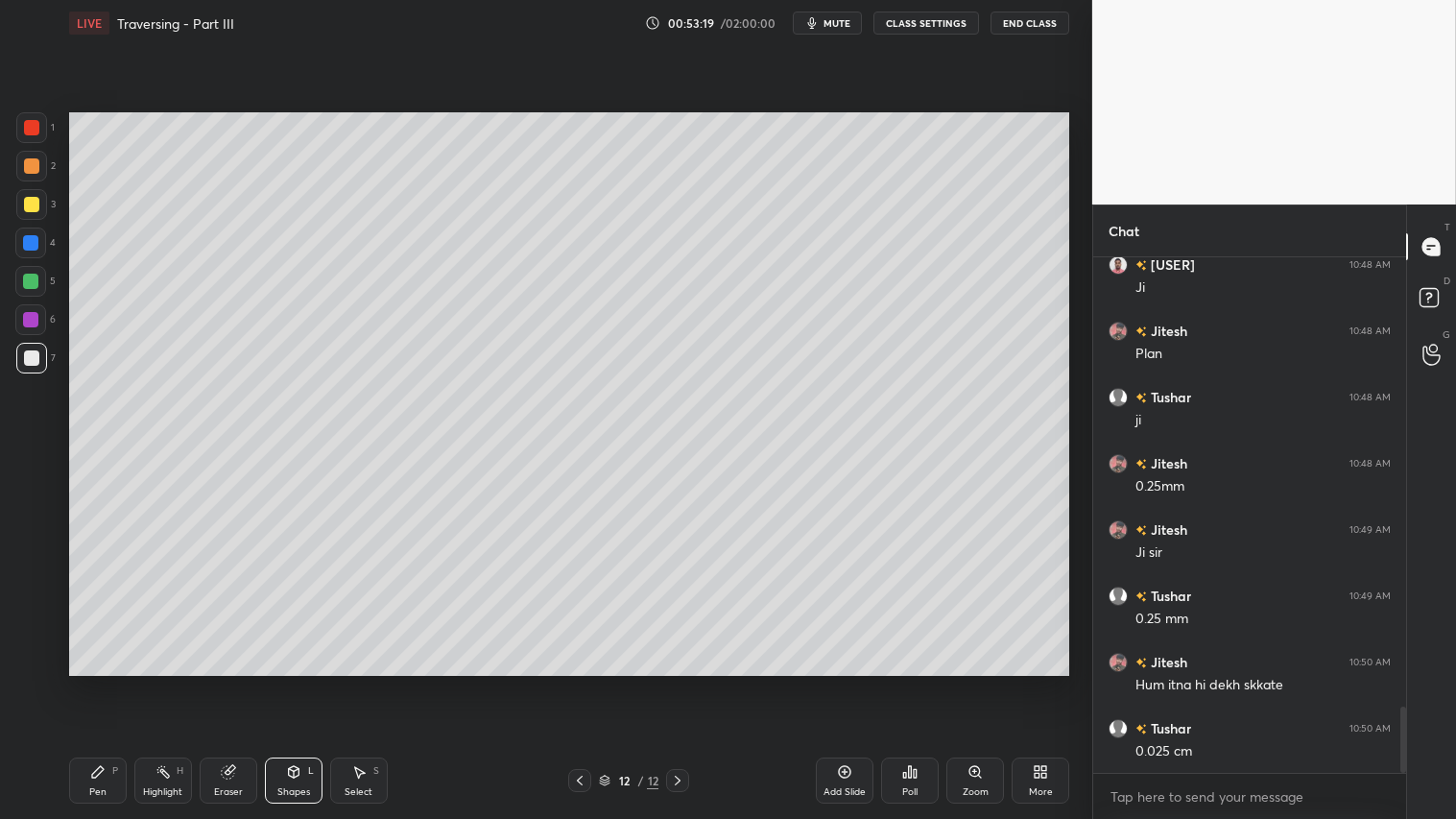 drag, startPoint x: 35, startPoint y: 166, endPoint x: 39, endPoint y: 219, distance: 53.150729 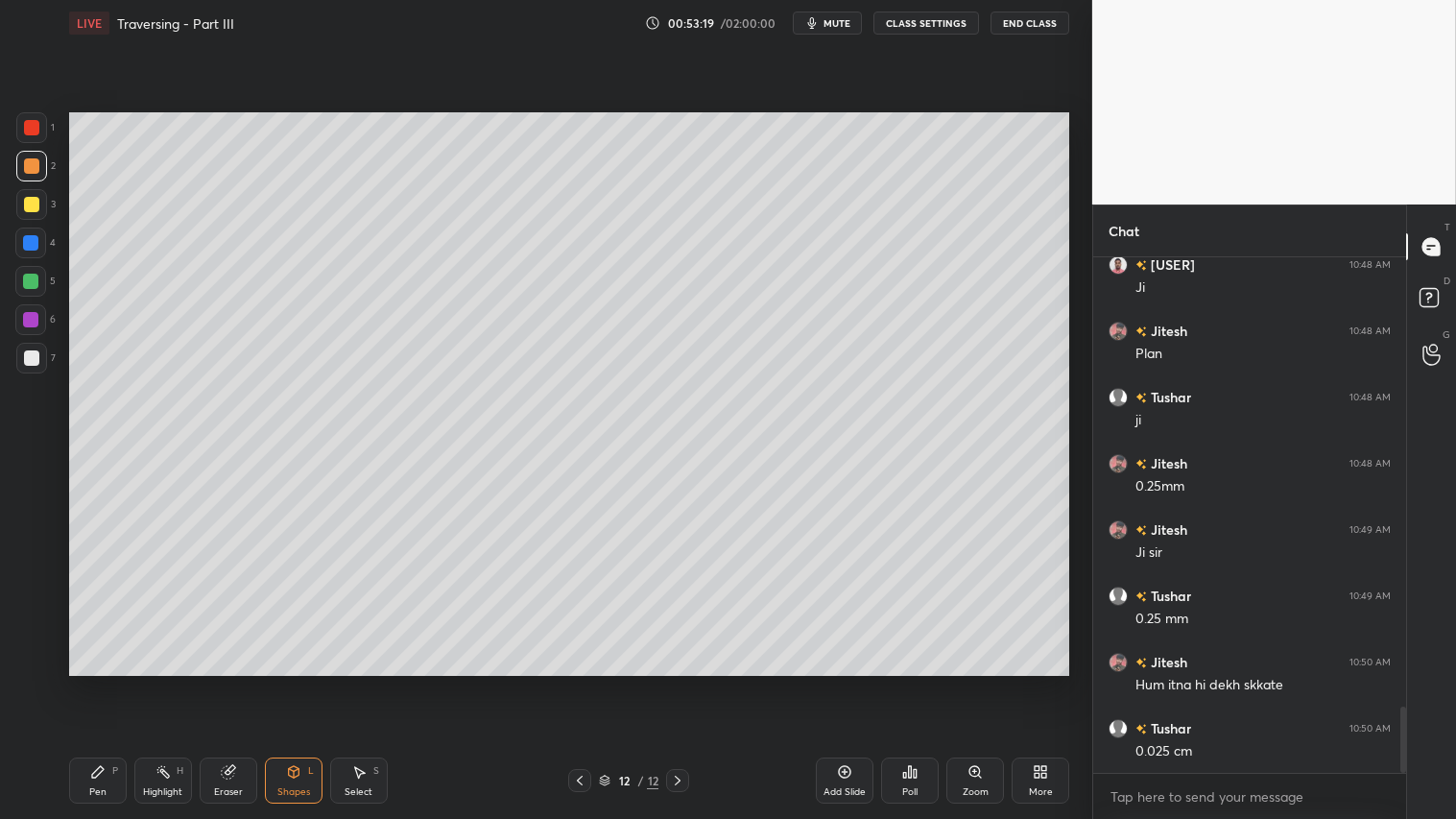 click on "Pen P" at bounding box center [98, 781] 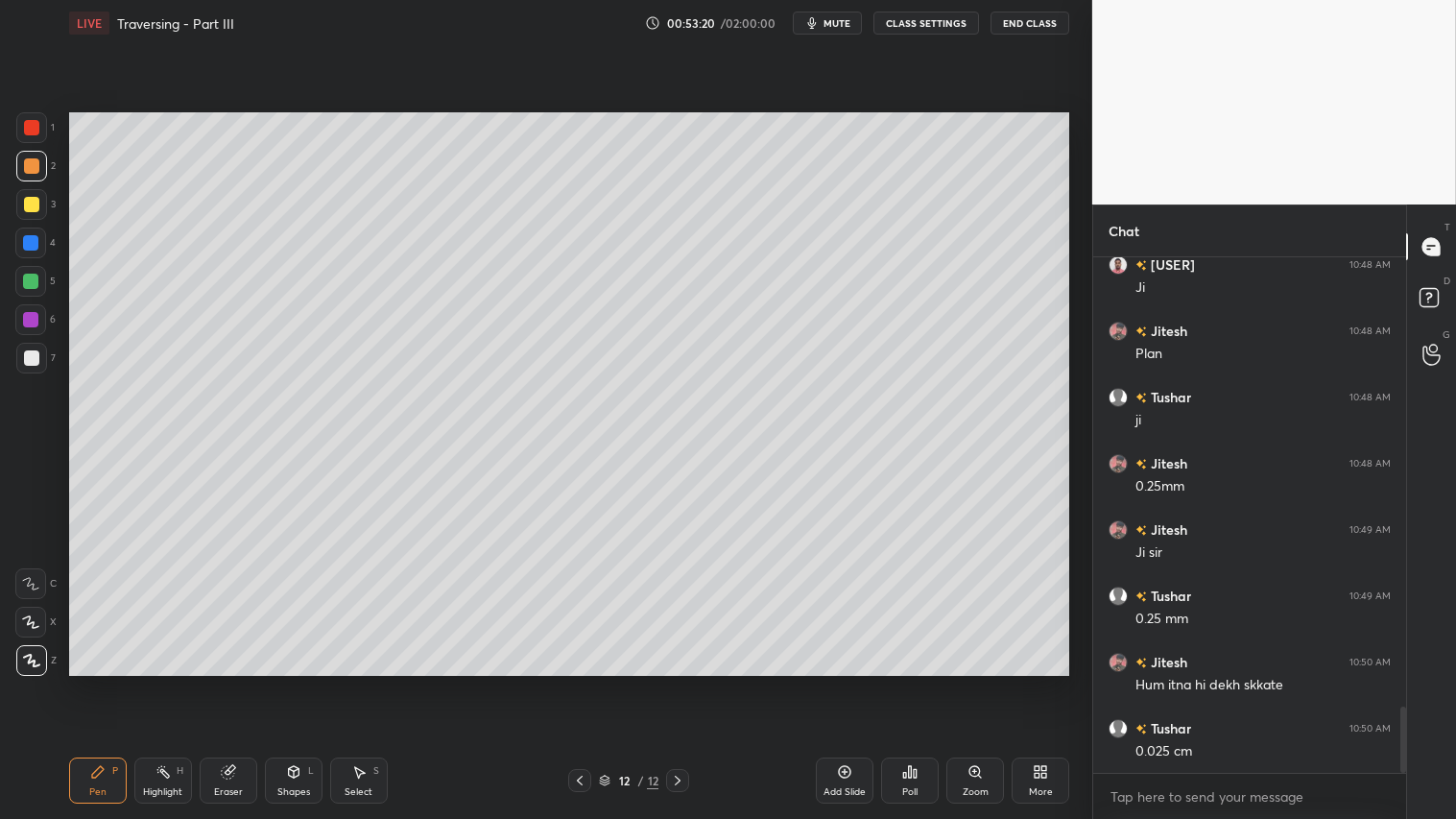 click 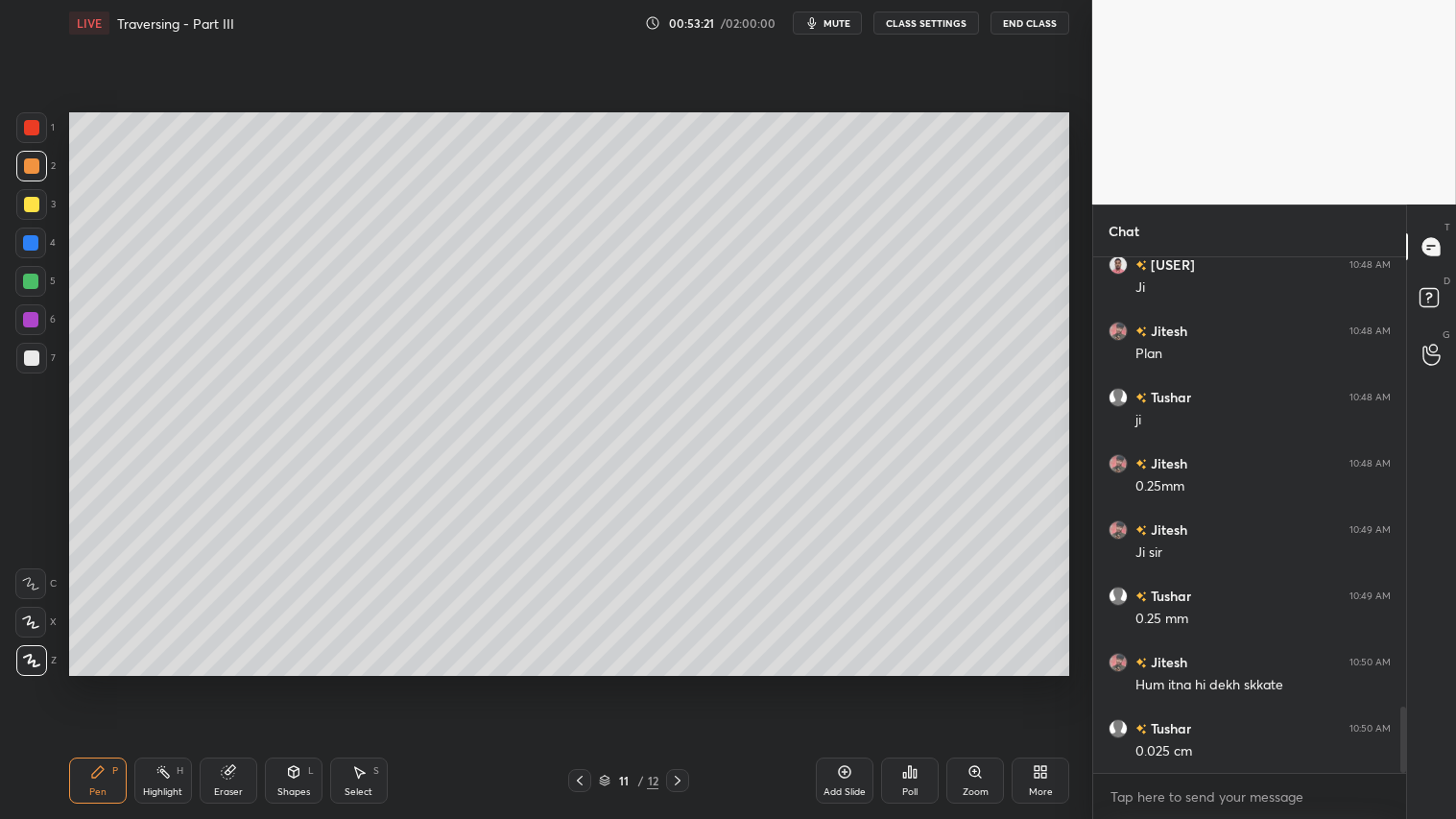 click 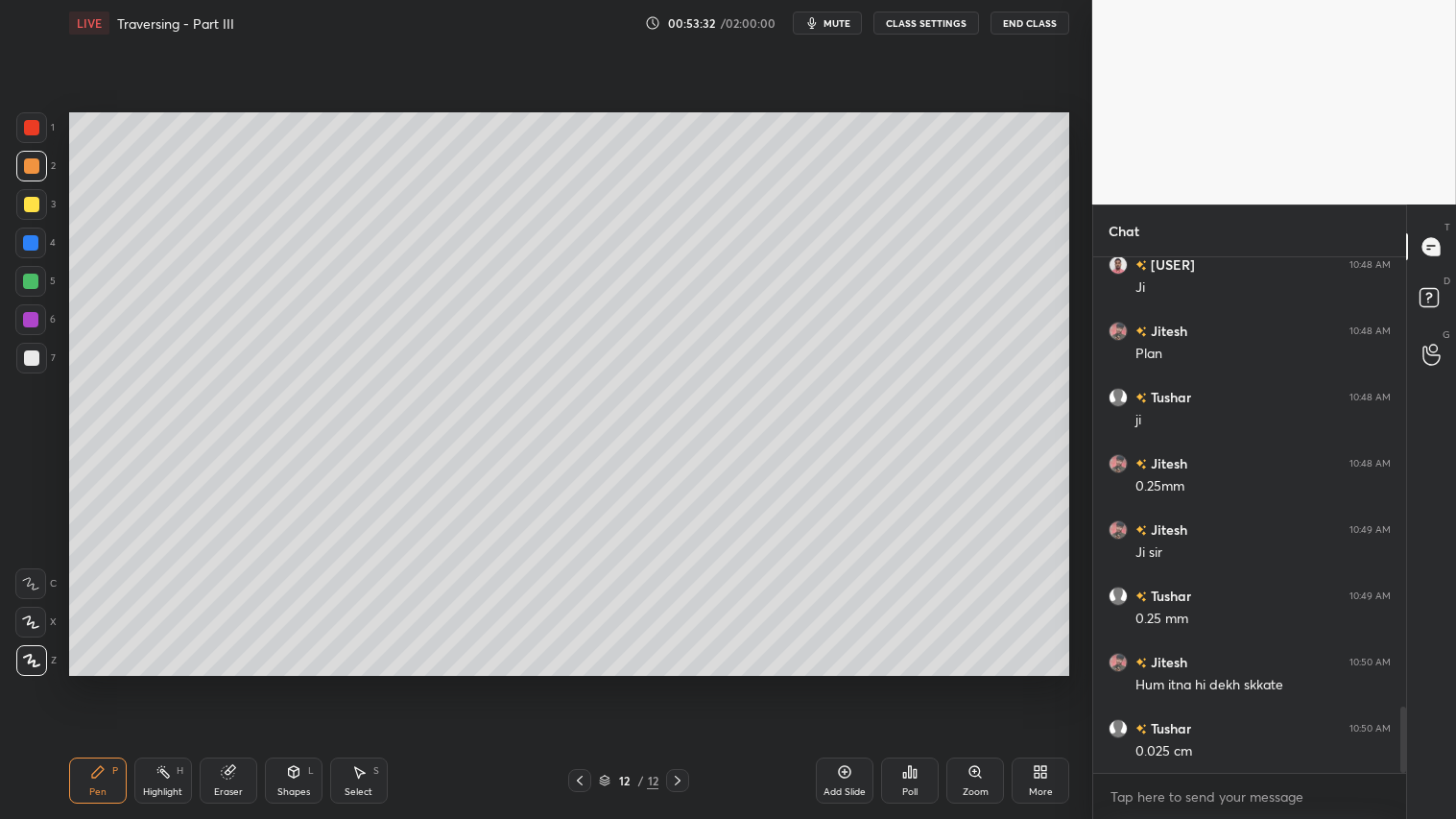 click on "Shapes L" at bounding box center (294, 781) 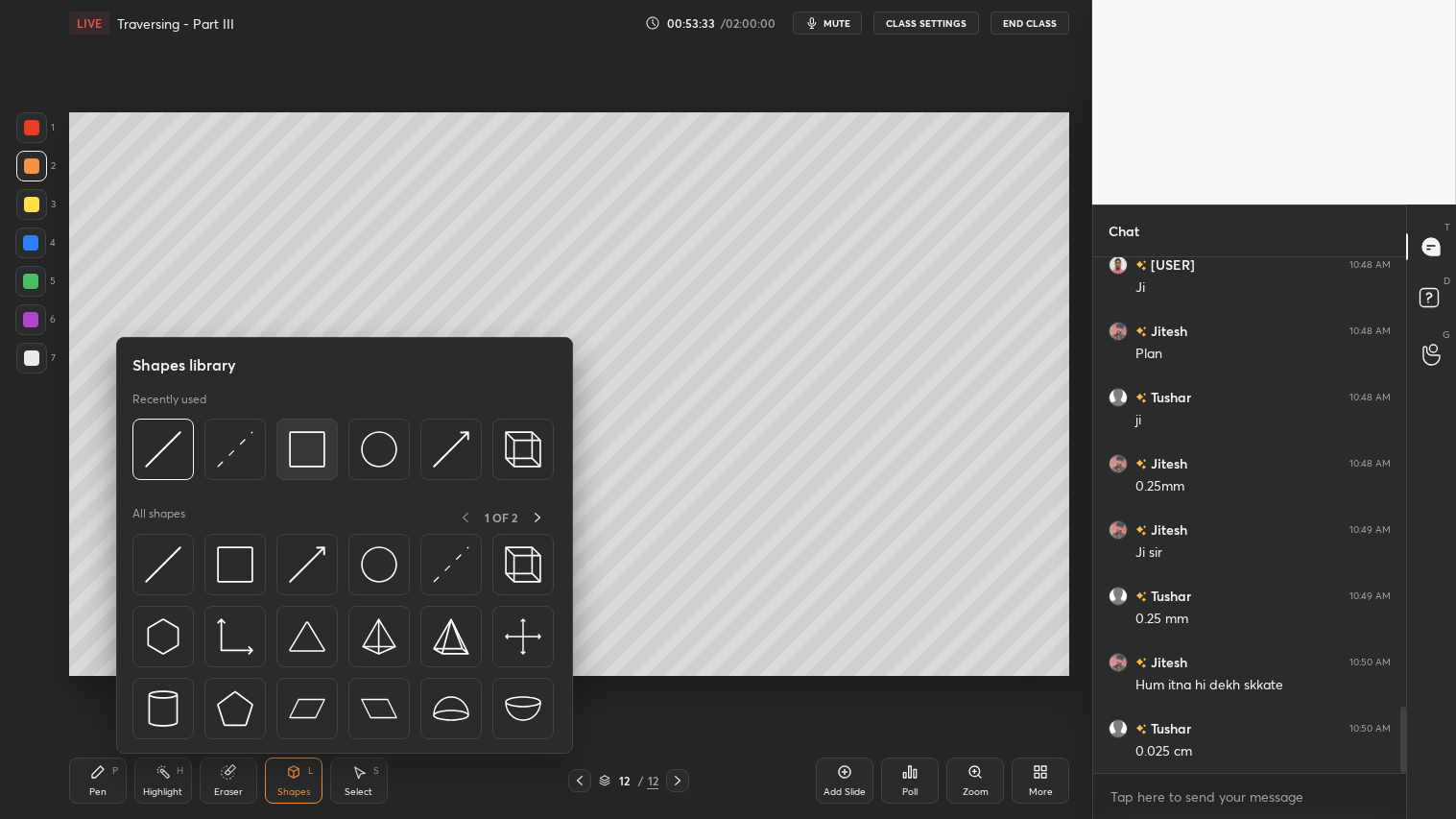 click at bounding box center [307, 449] 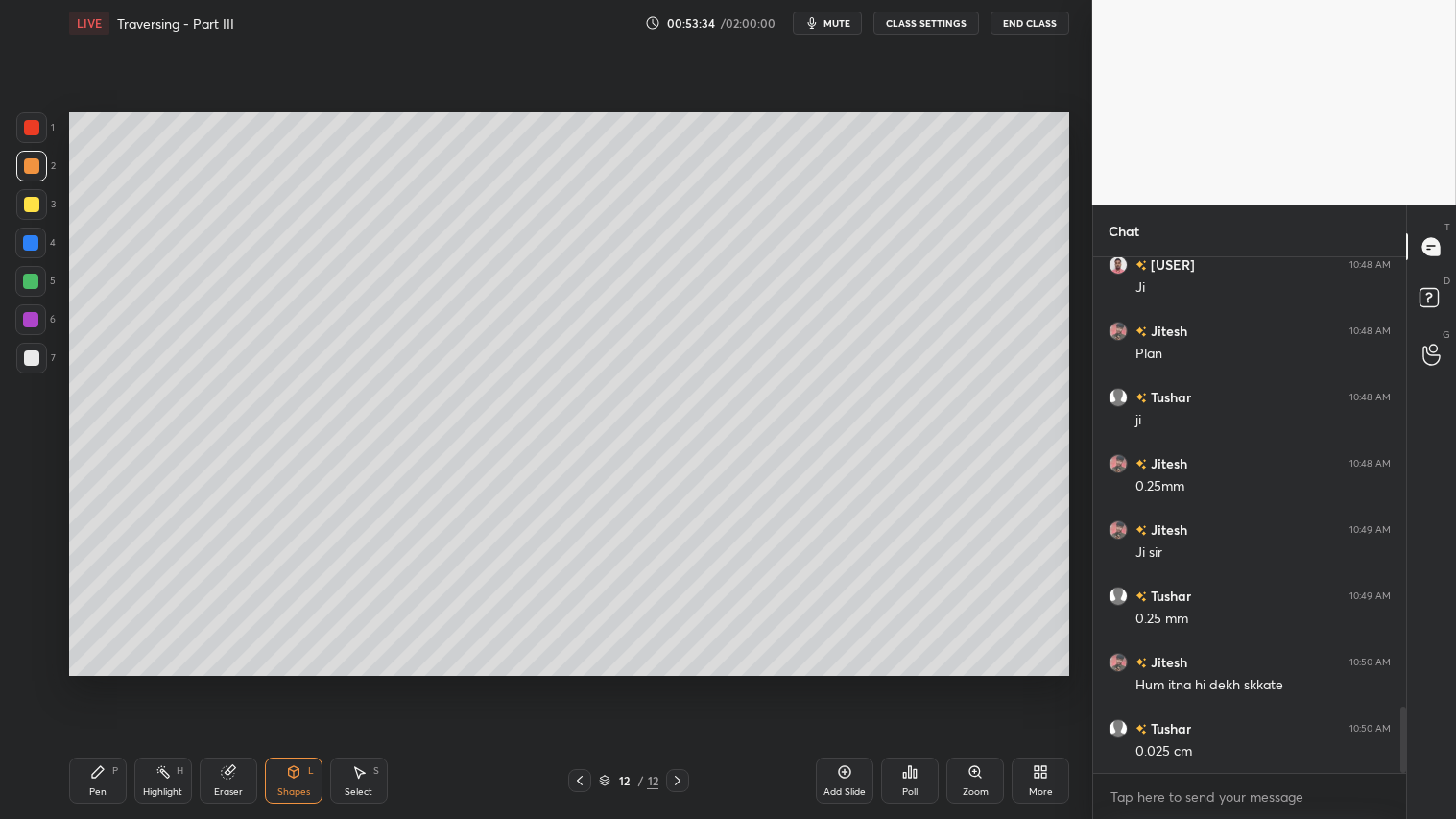 click at bounding box center [32, 358] 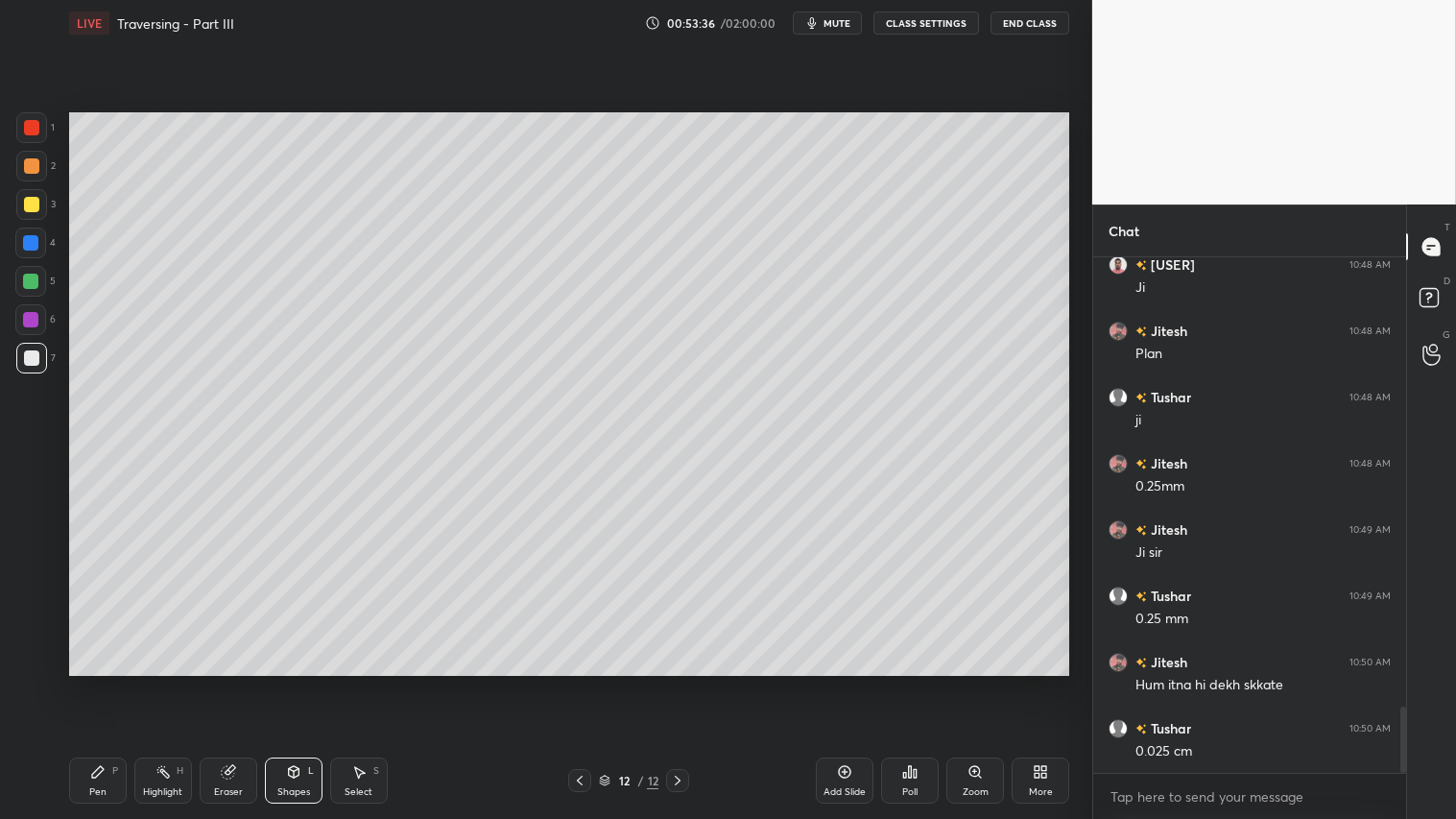 drag, startPoint x: 39, startPoint y: 157, endPoint x: 39, endPoint y: 198, distance: 41 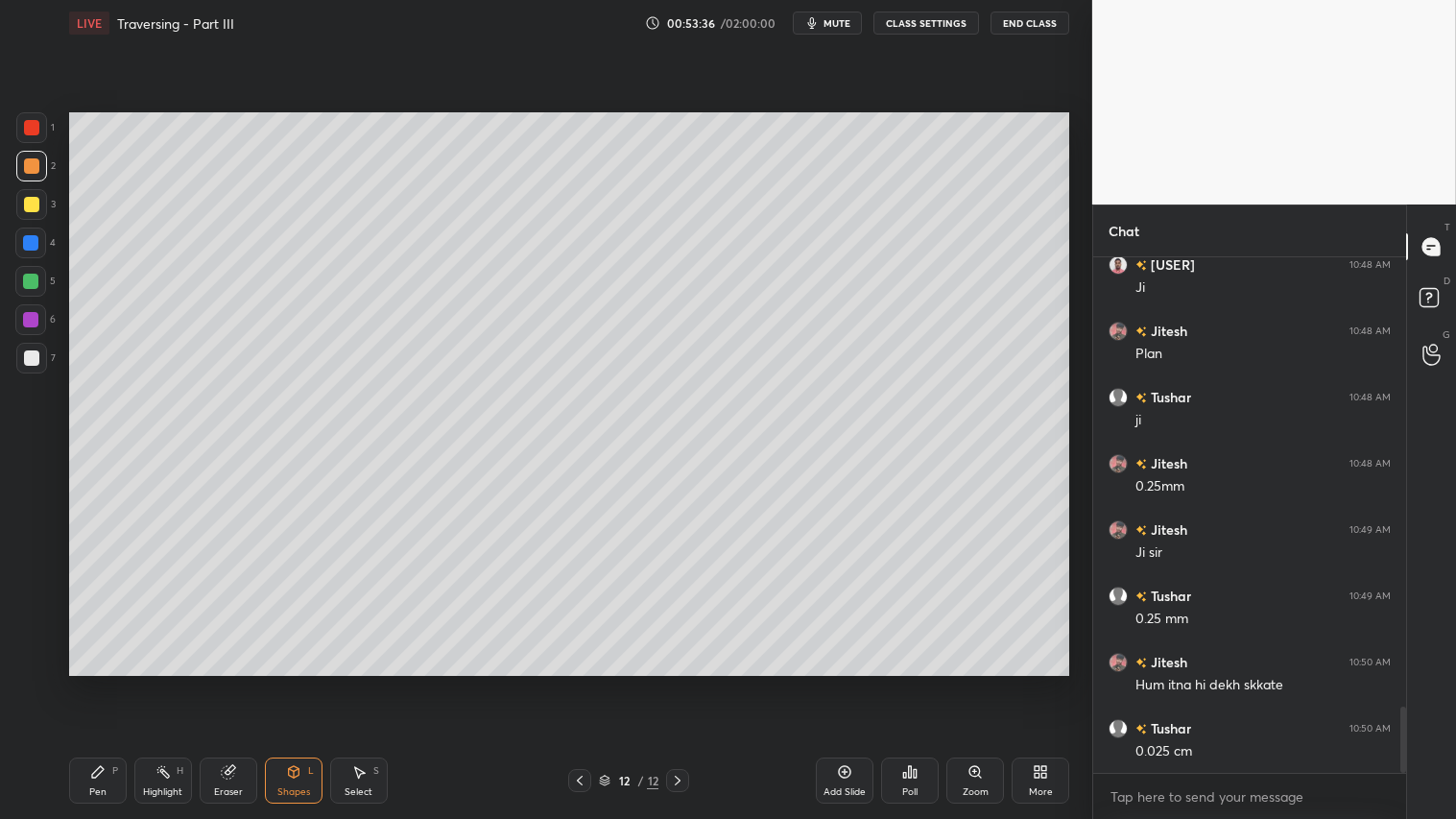 click on "Pen P" at bounding box center [98, 781] 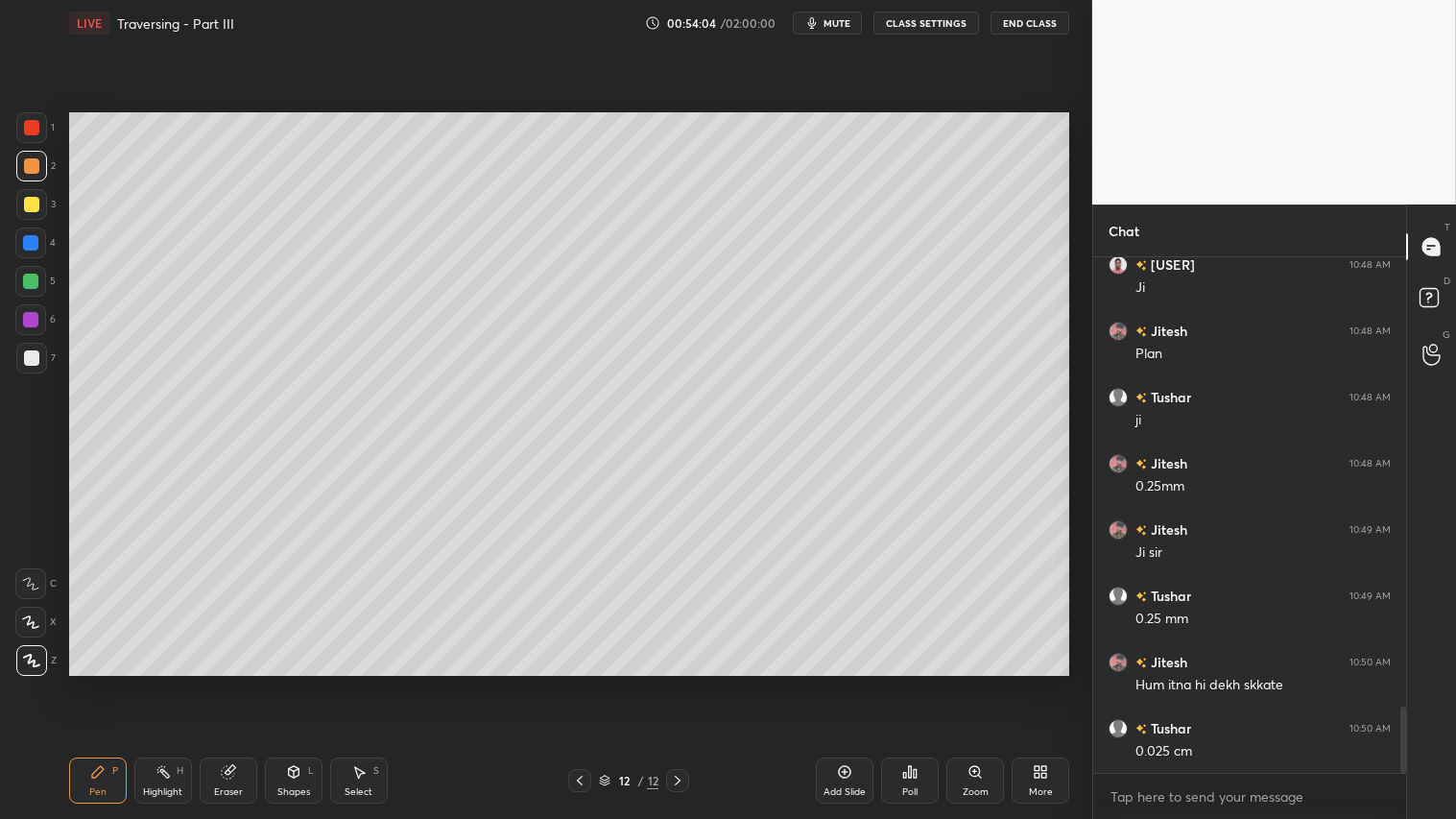 click on "mute" at bounding box center (837, 23) 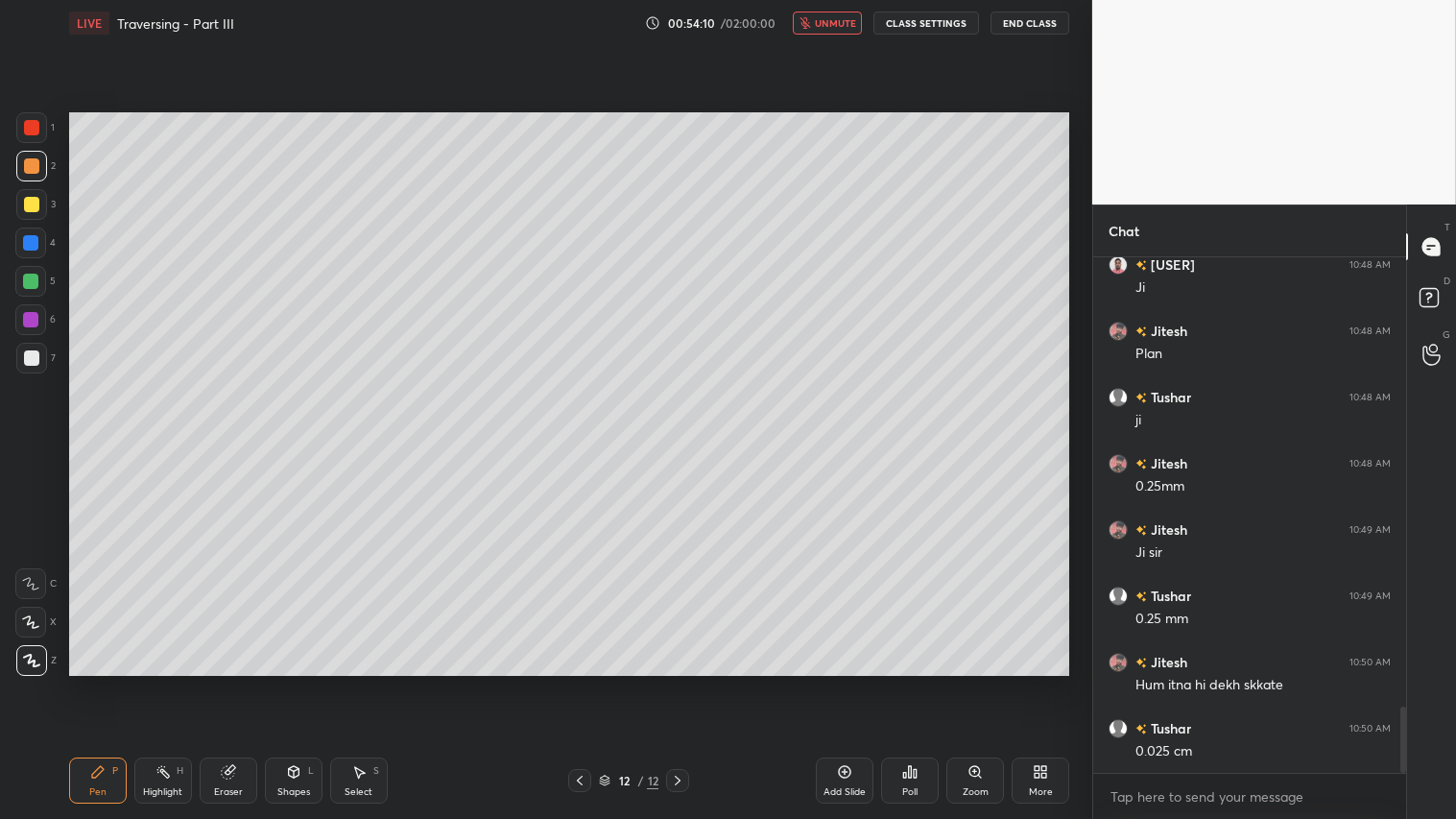 click on "unmute" at bounding box center (835, 23) 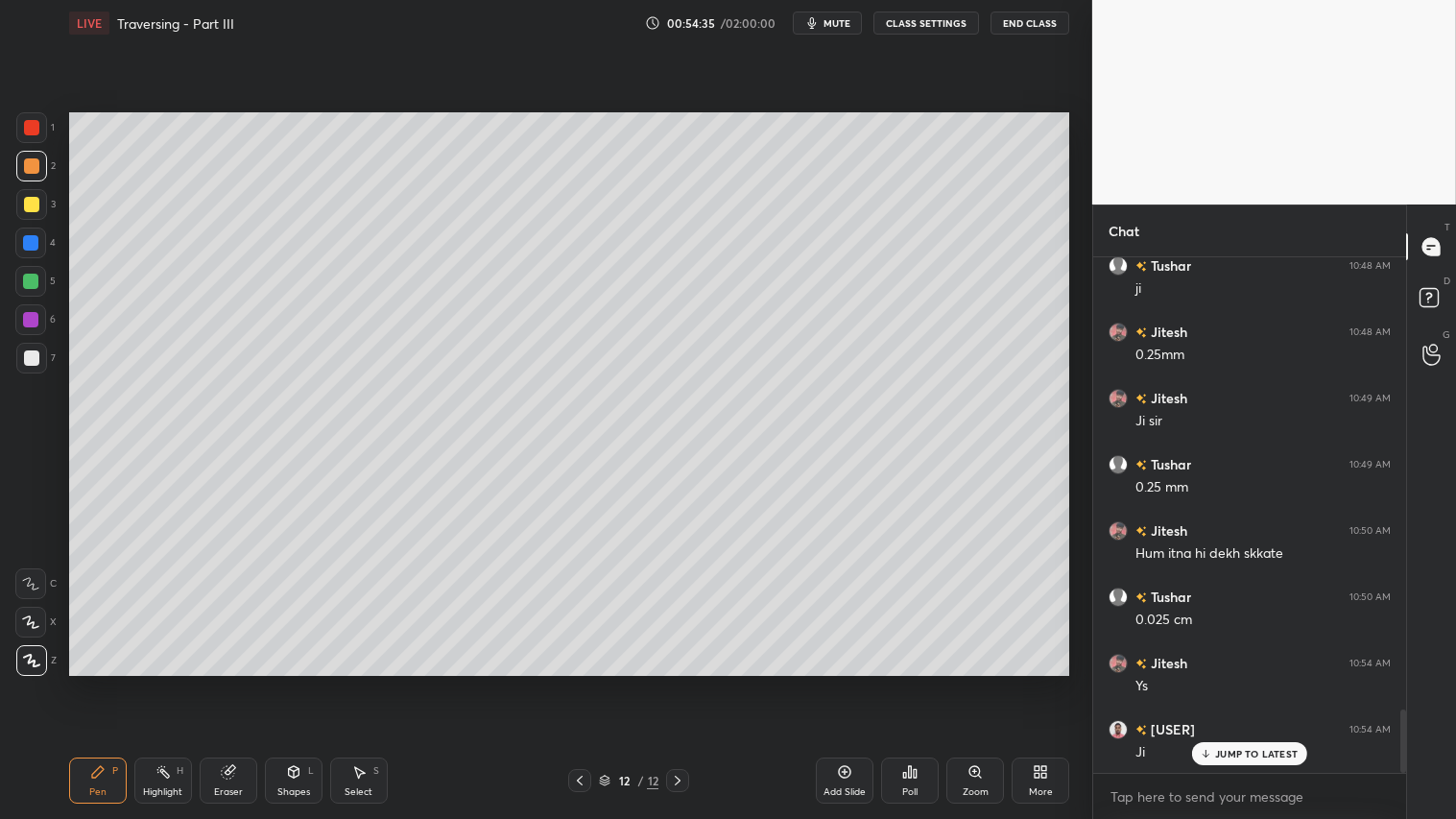 scroll, scrollTop: 3713, scrollLeft: 0, axis: vertical 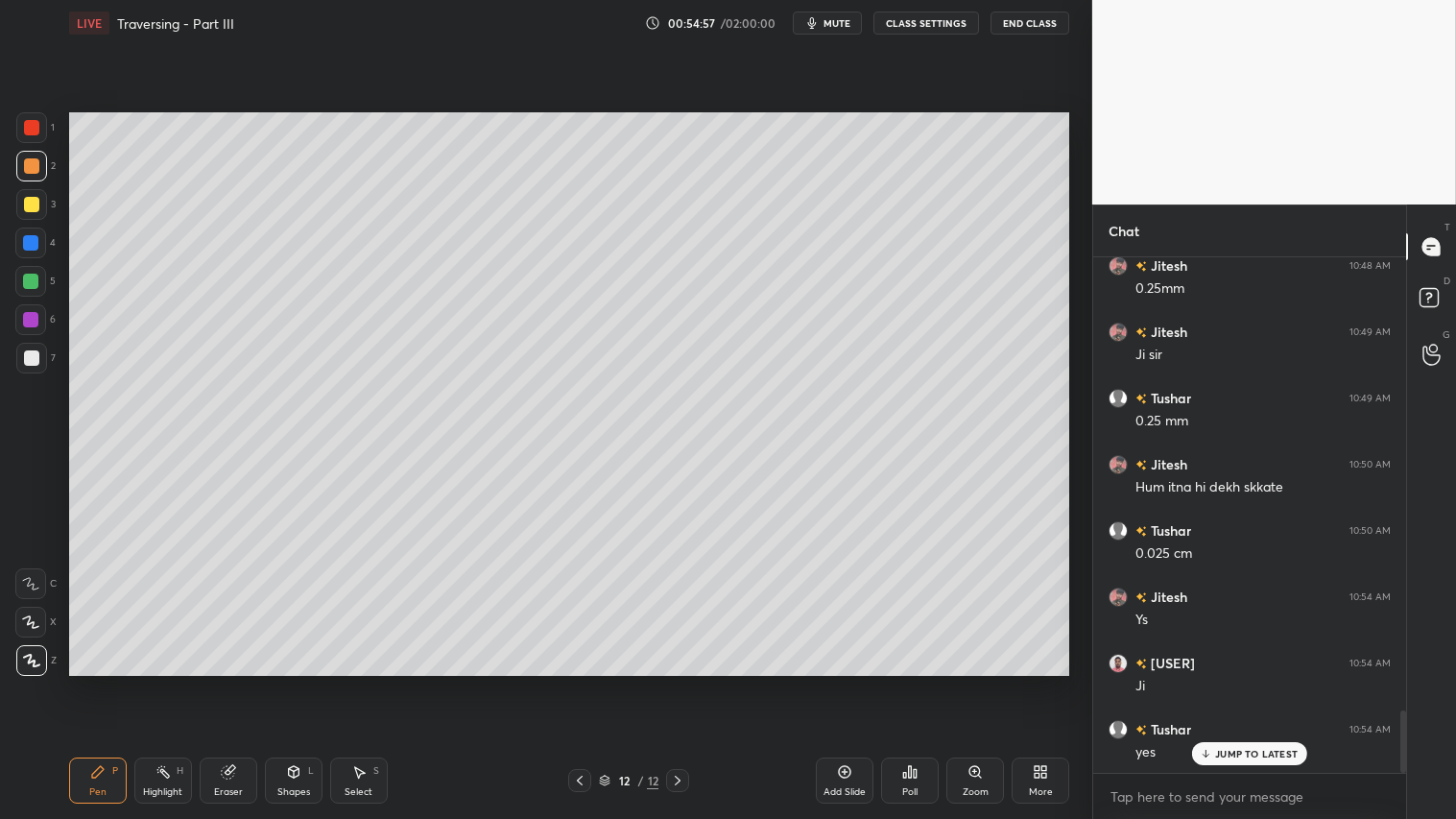 drag, startPoint x: 79, startPoint y: 801, endPoint x: 101, endPoint y: 788, distance: 25.55386 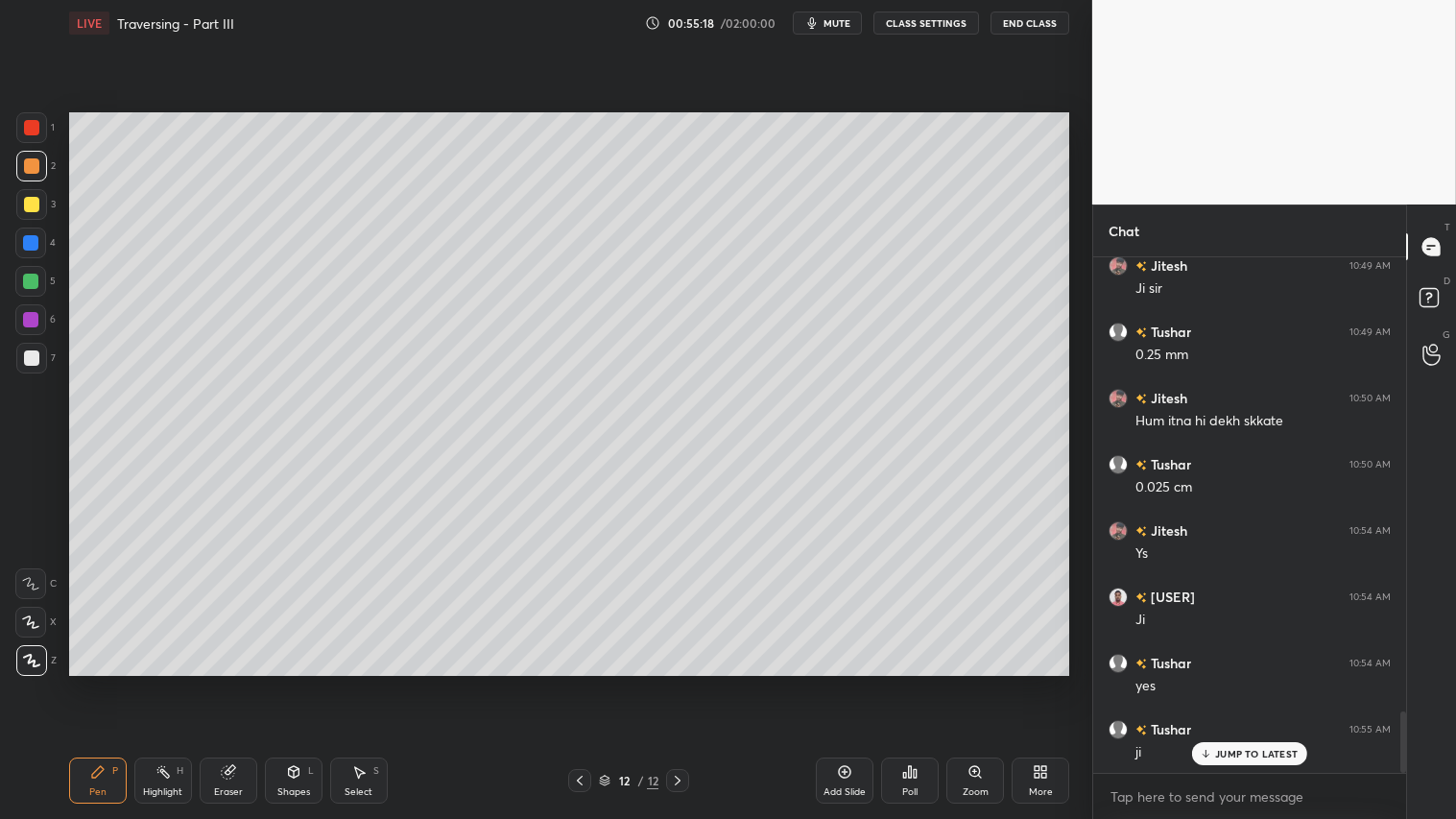 scroll, scrollTop: 3845, scrollLeft: 0, axis: vertical 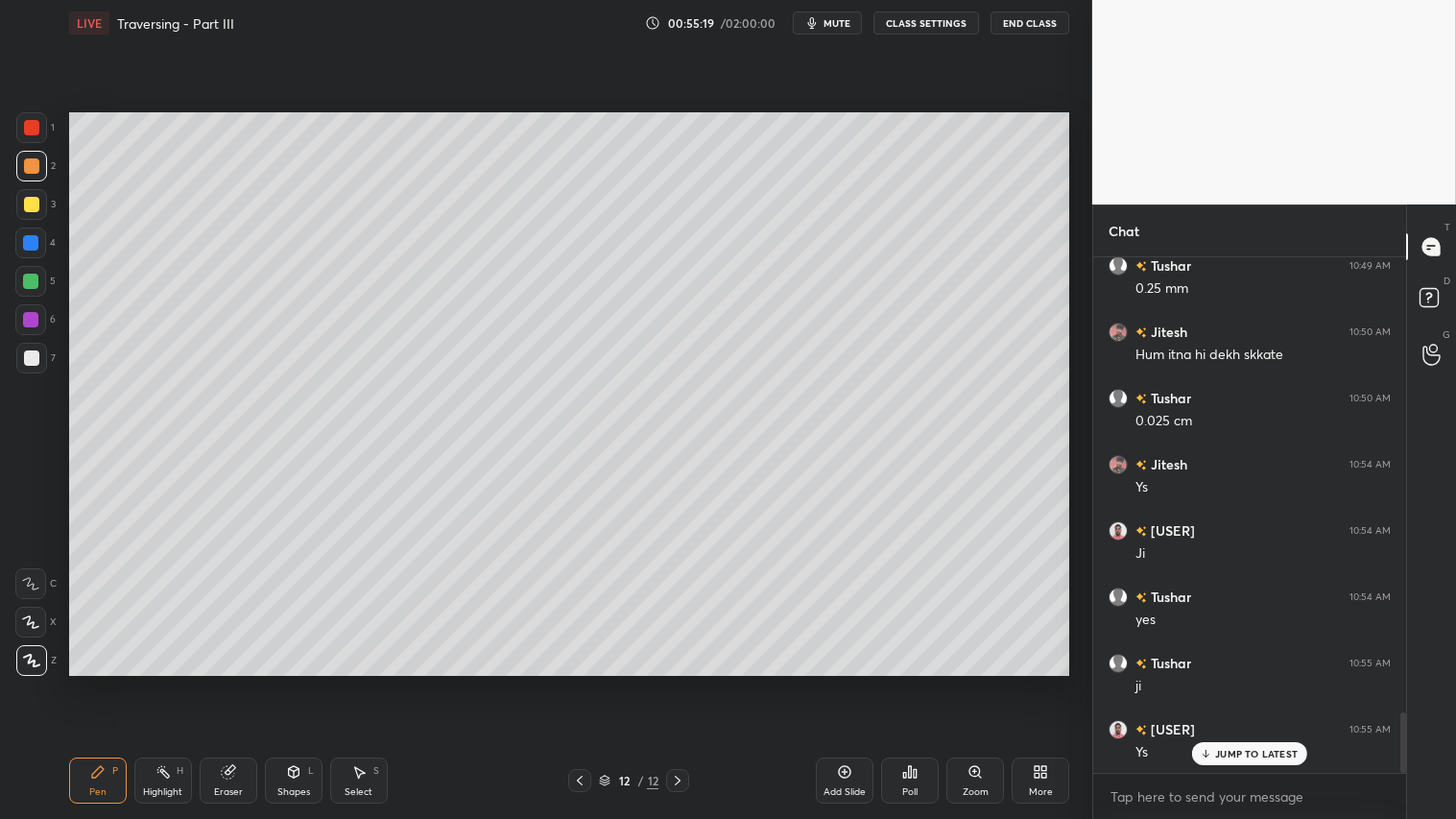 click on "Eraser" at bounding box center [228, 781] 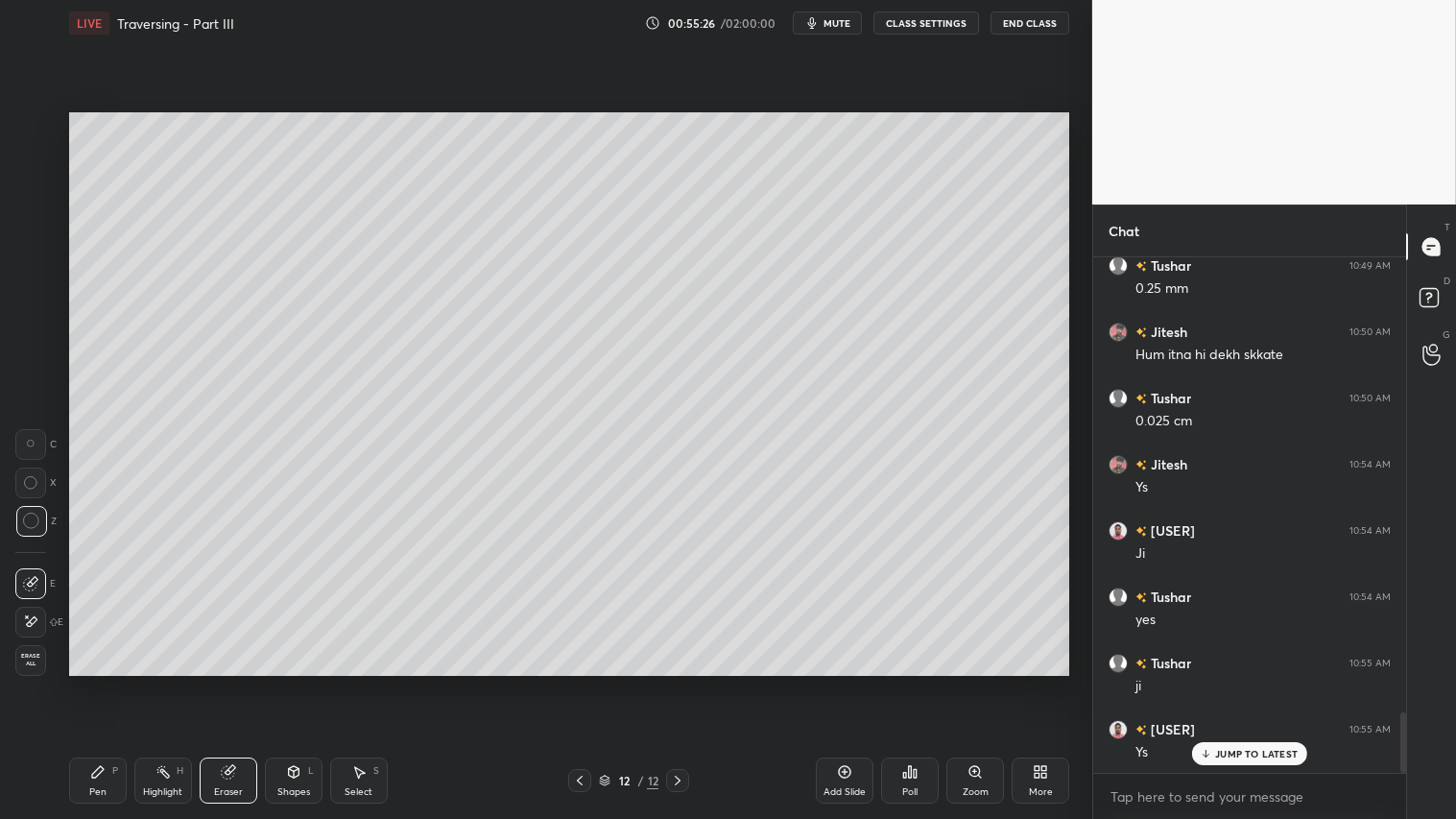 click on "Pen P" at bounding box center [98, 781] 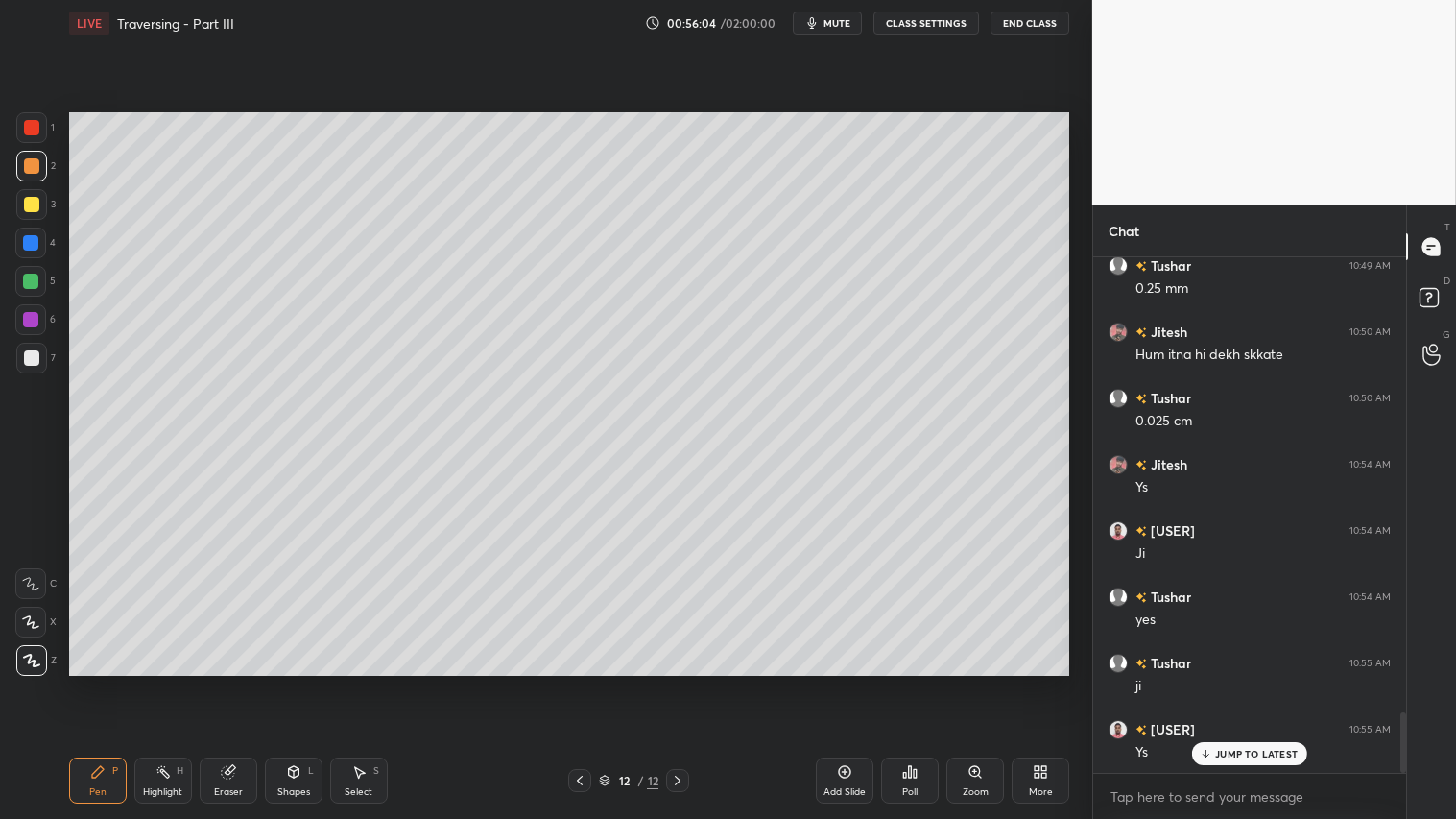 click at bounding box center [32, 166] 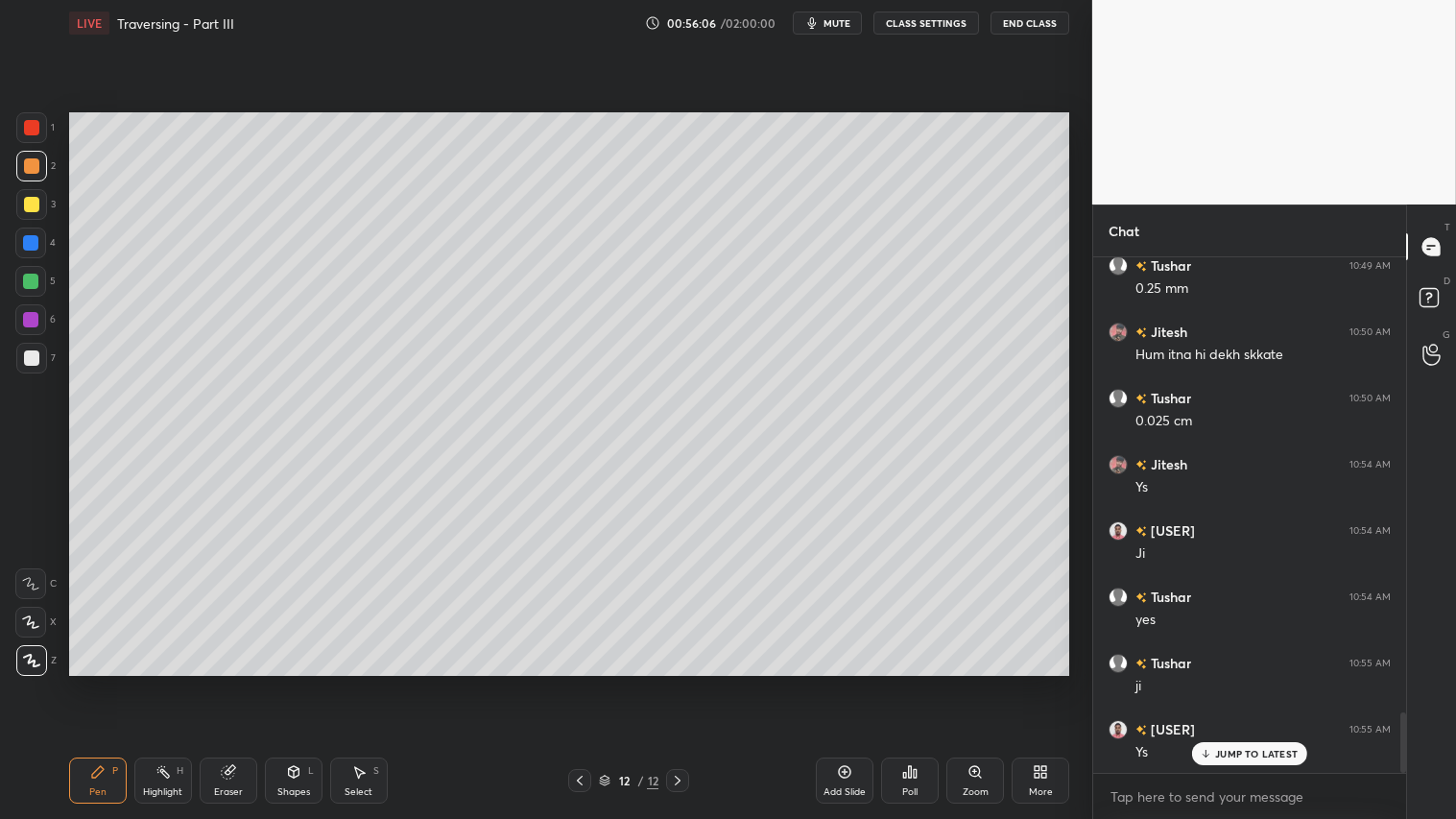 click on "Pen P" at bounding box center (98, 781) 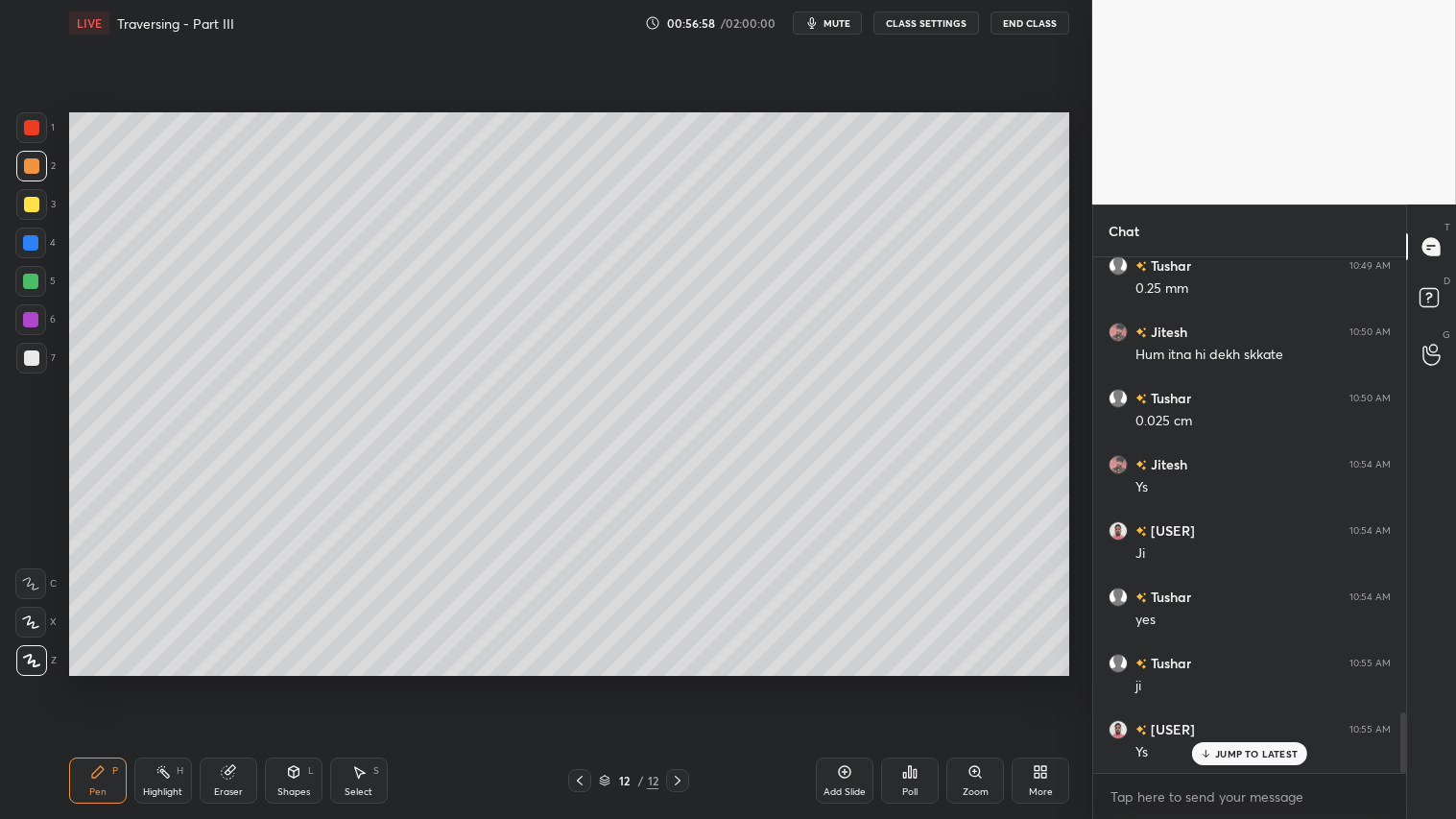 click on "Eraser" at bounding box center (228, 781) 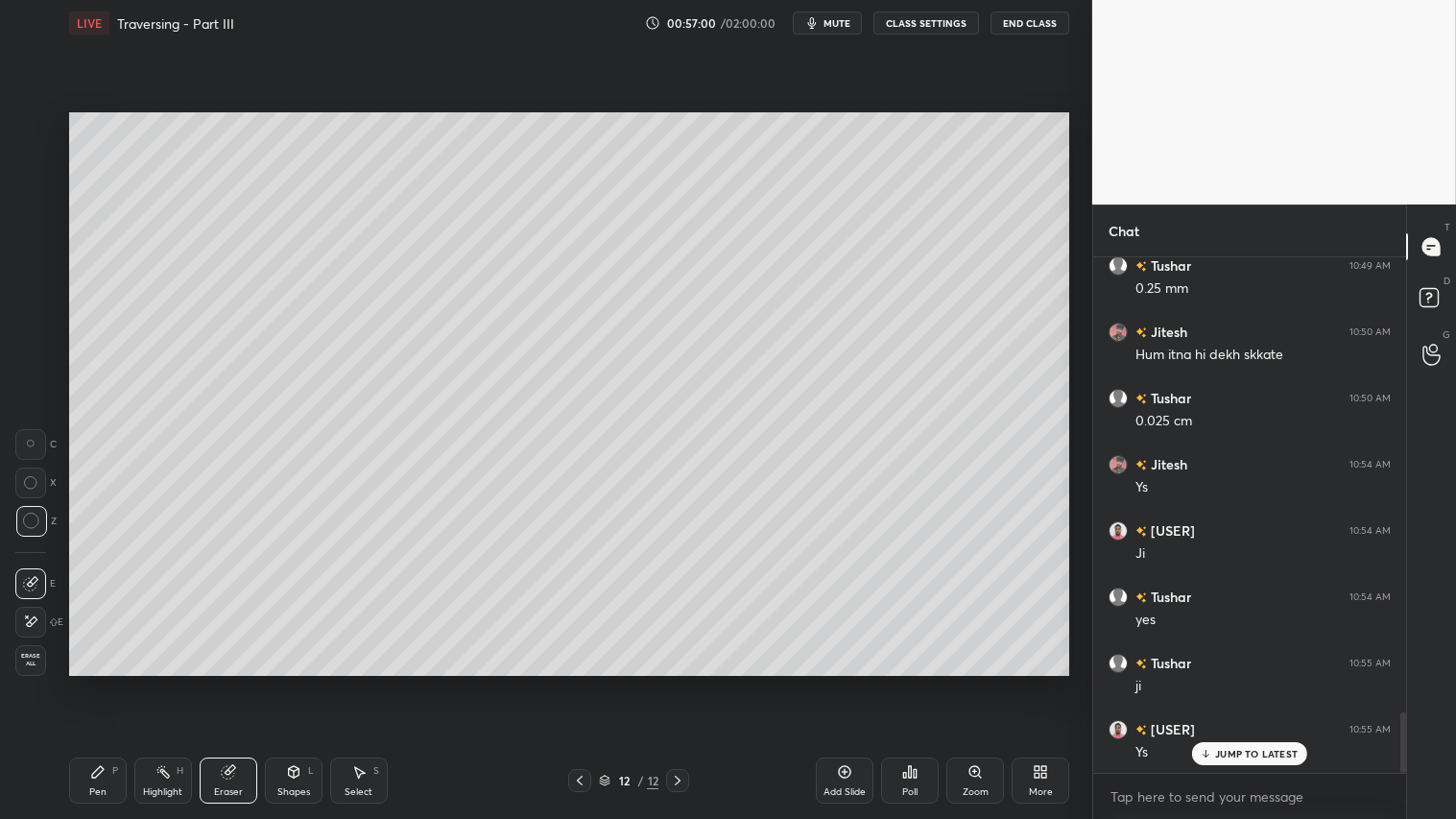 click on "Pen P" at bounding box center (98, 781) 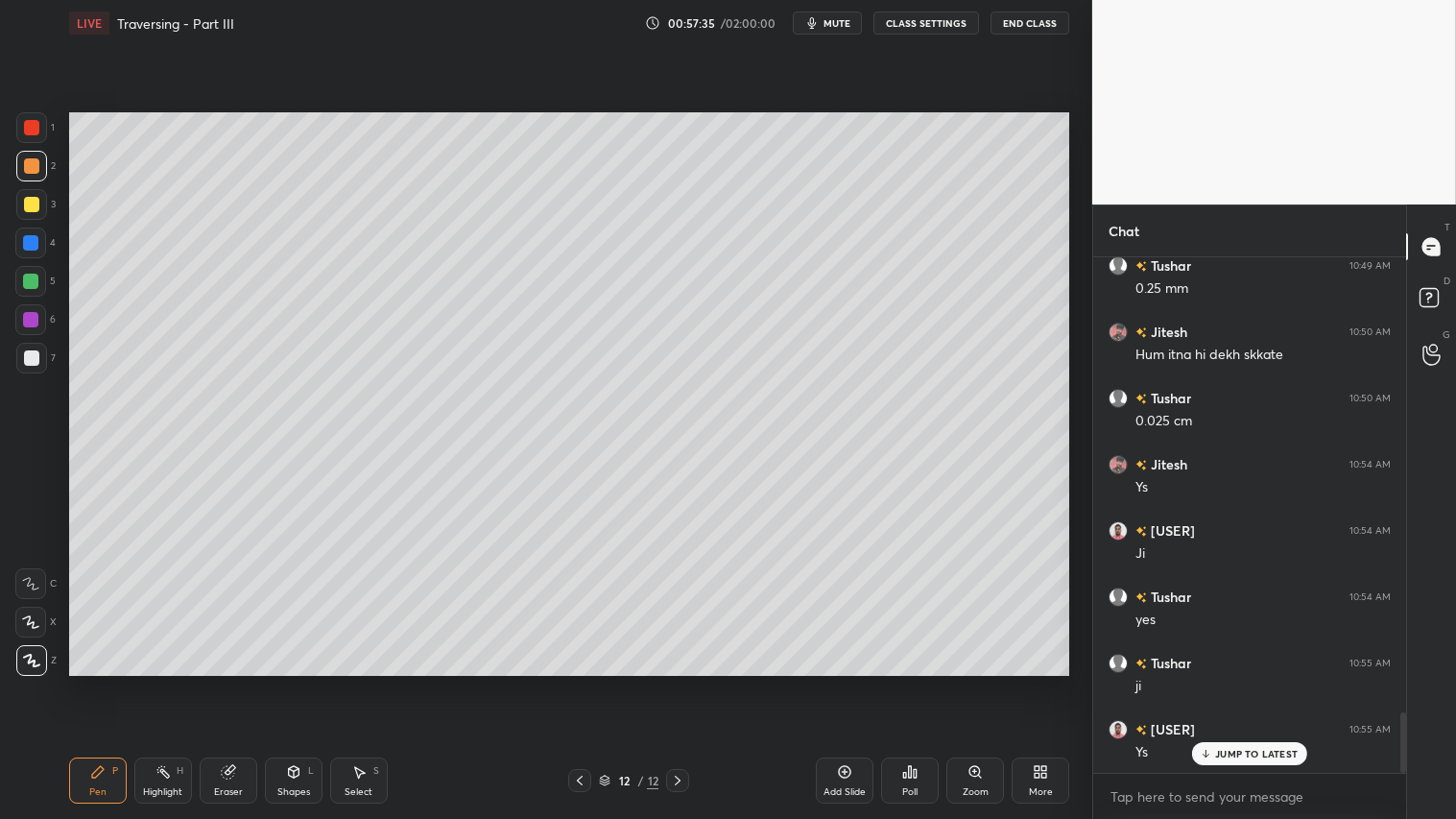 click at bounding box center (32, 166) 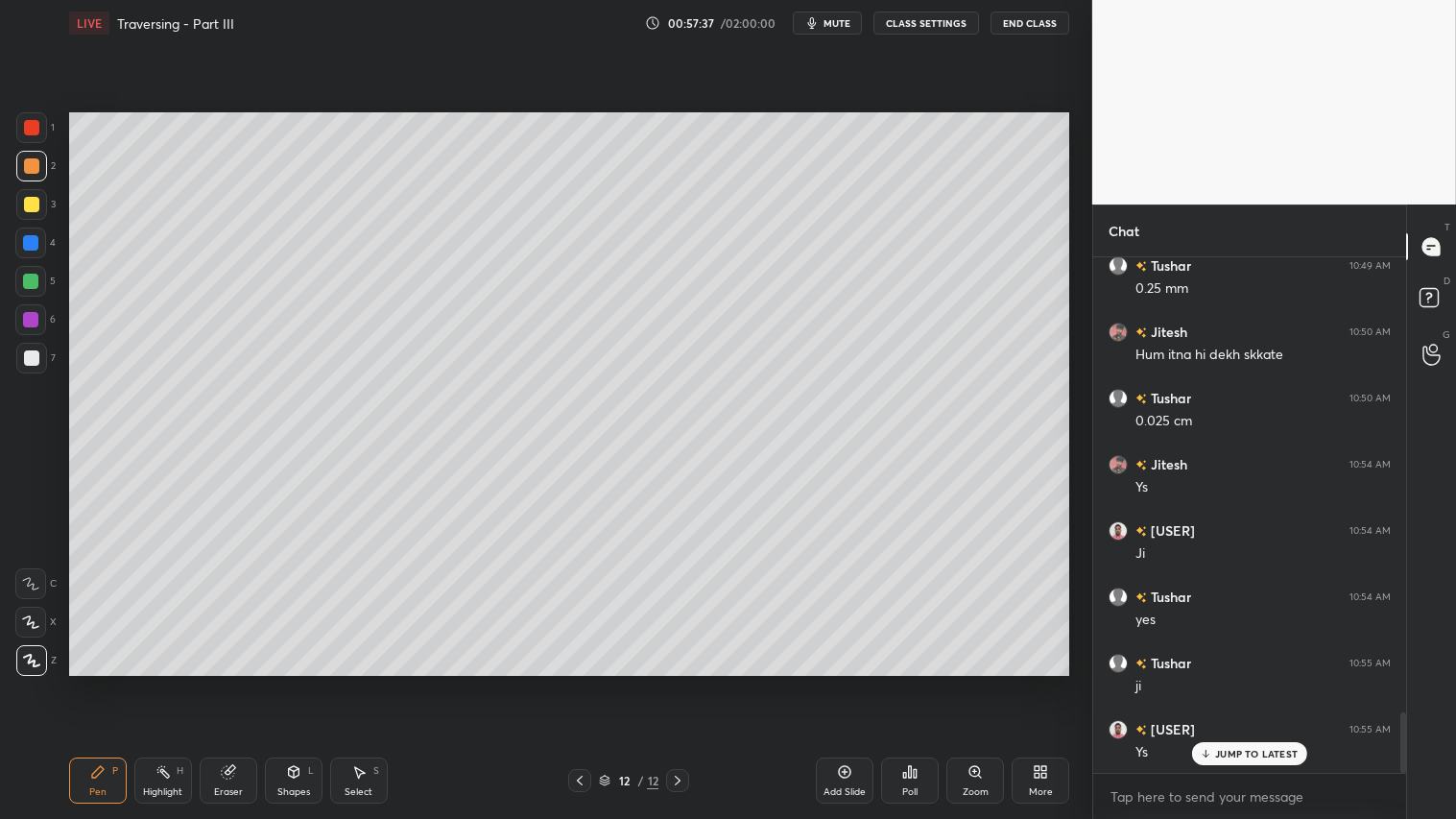 click 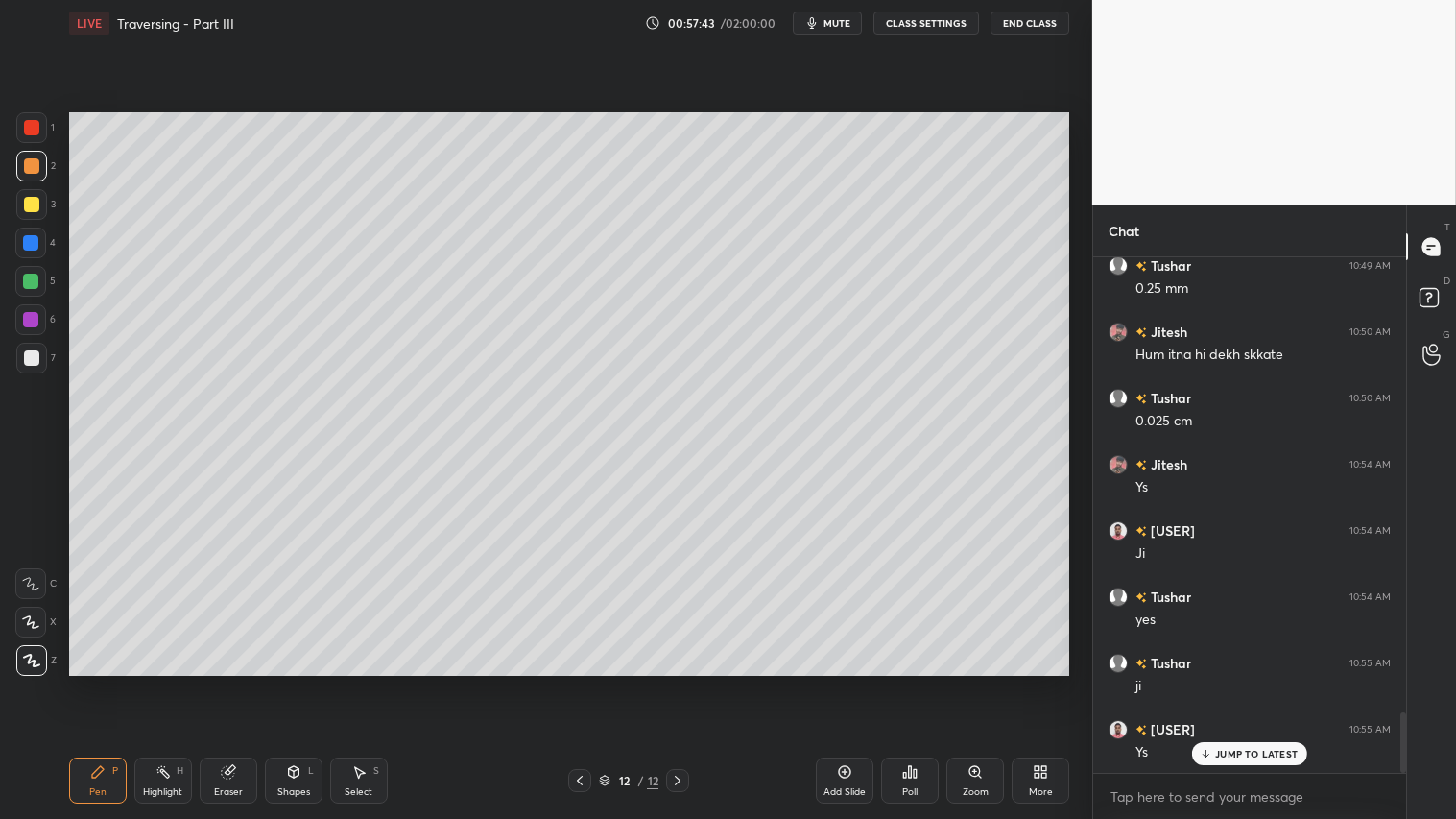 click at bounding box center (32, 166) 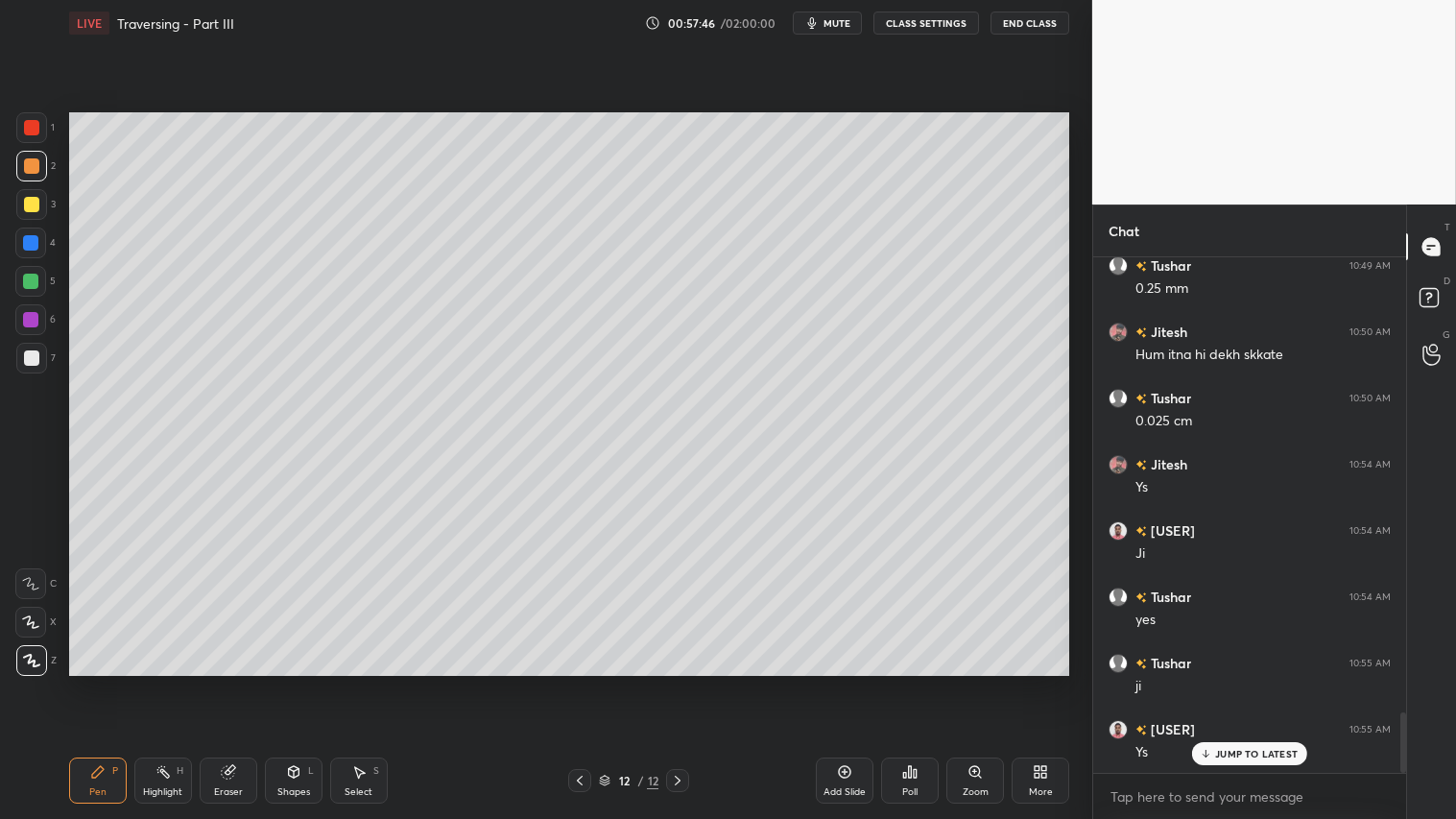 click at bounding box center (32, 166) 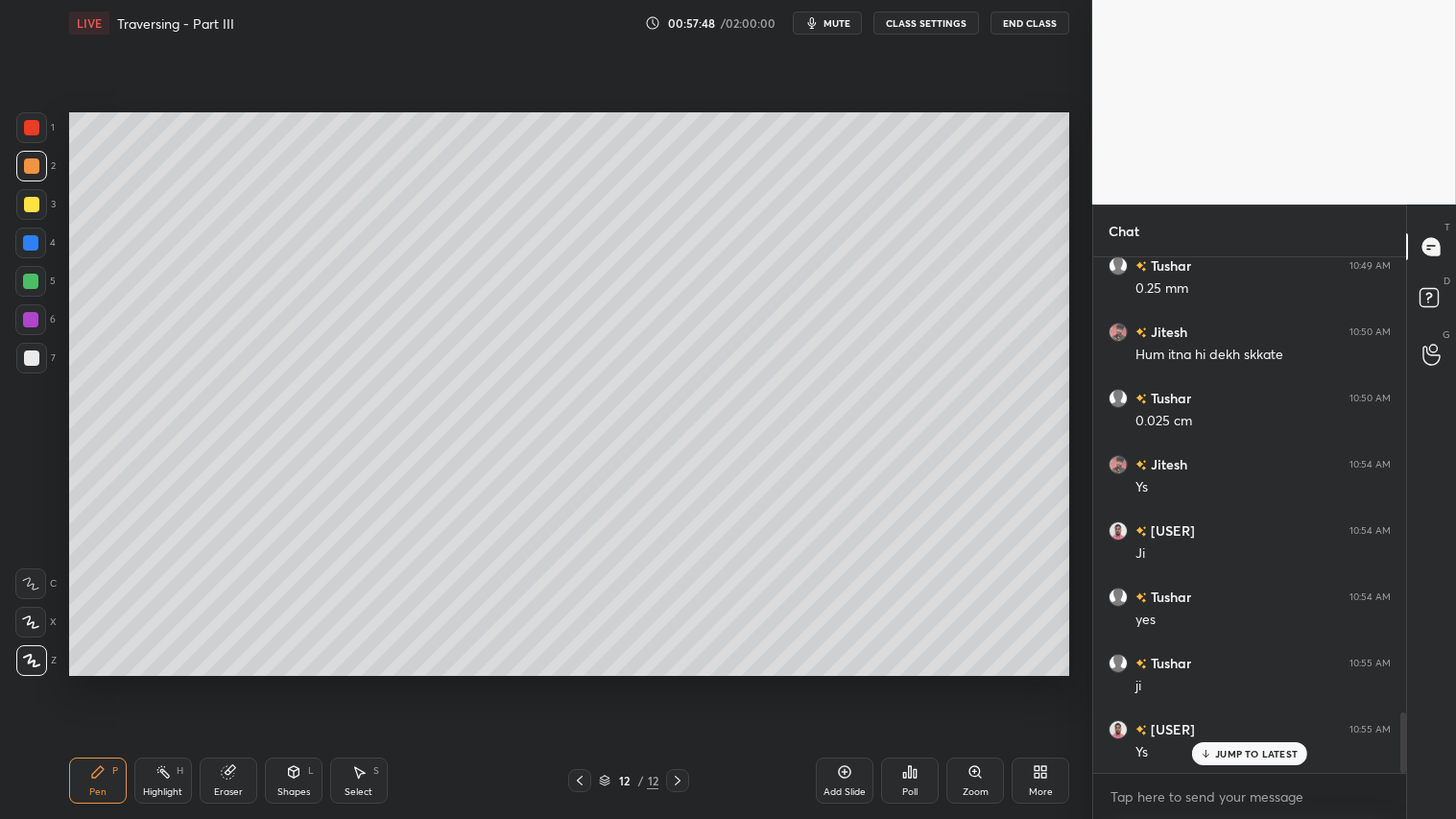drag, startPoint x: 98, startPoint y: 788, endPoint x: 90, endPoint y: 780, distance: 11.3137085 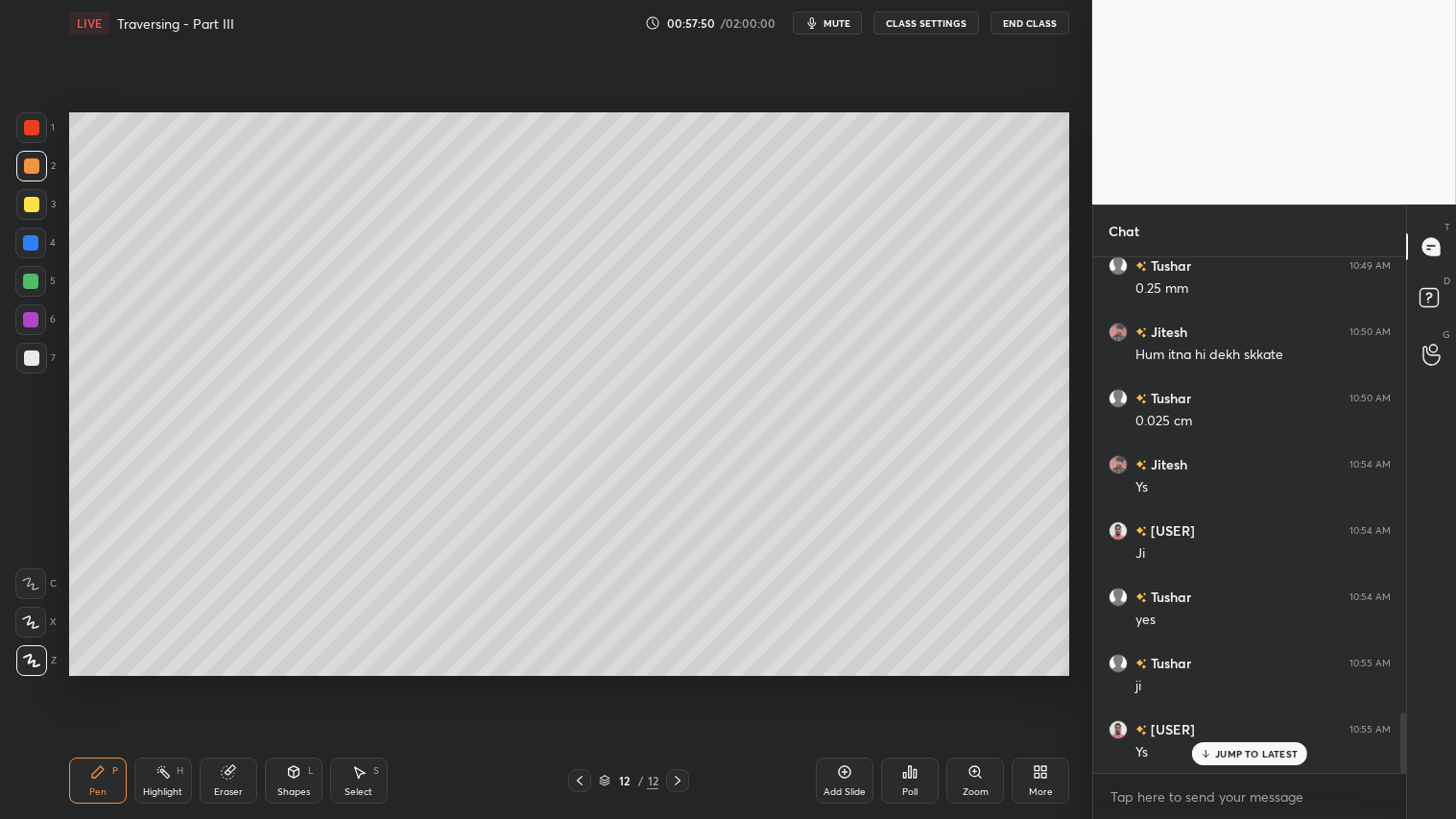click 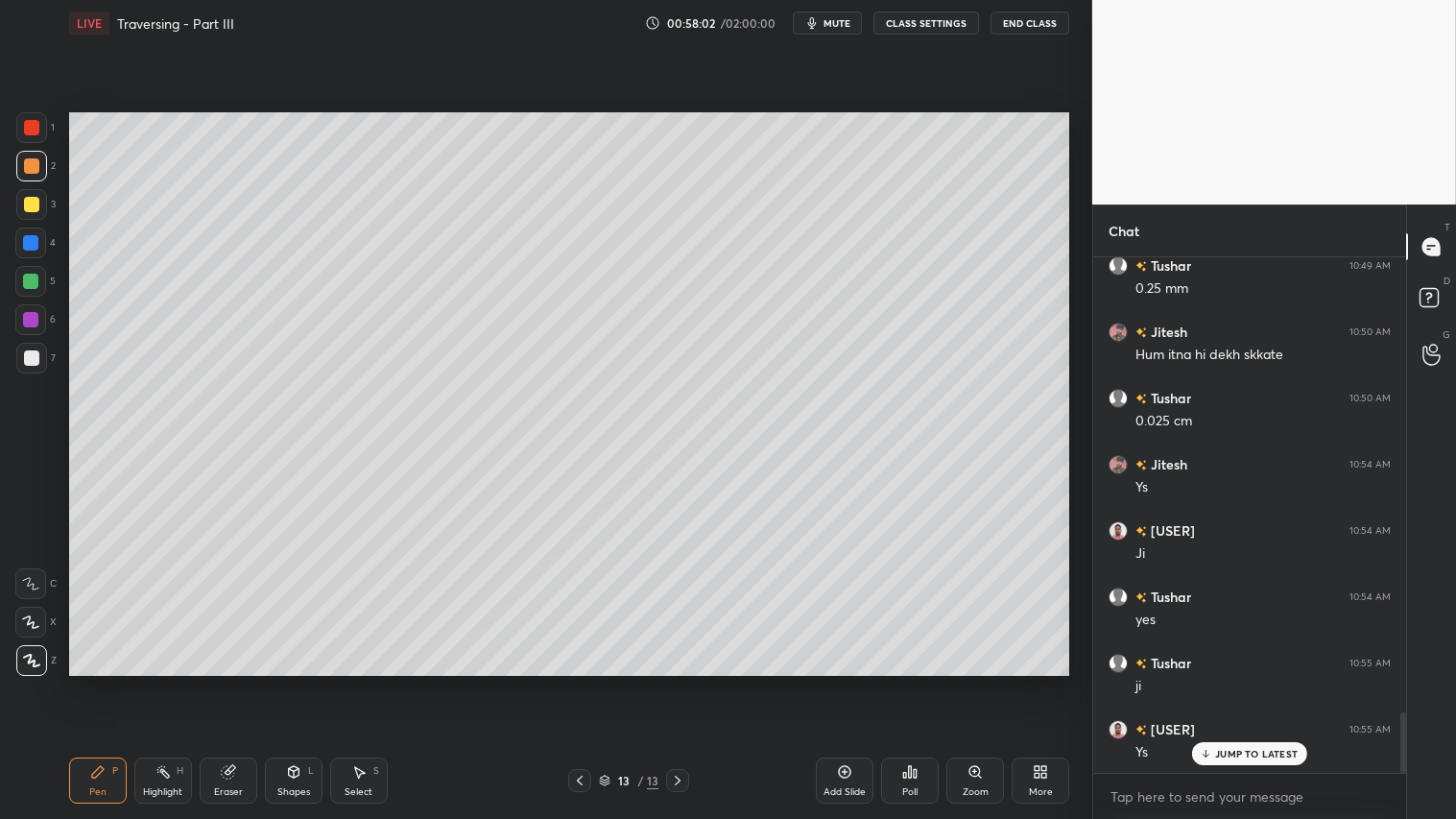 click 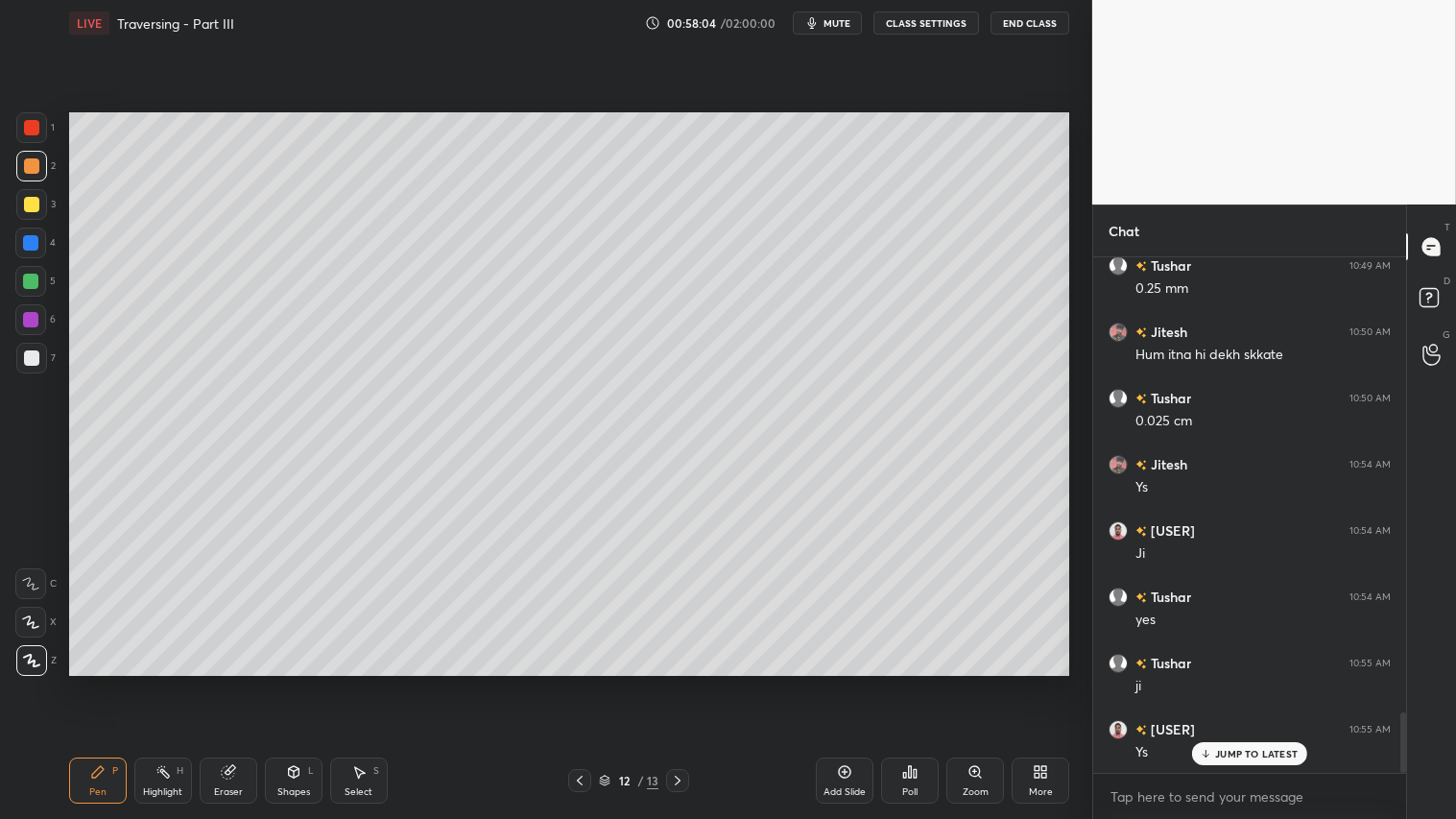 click 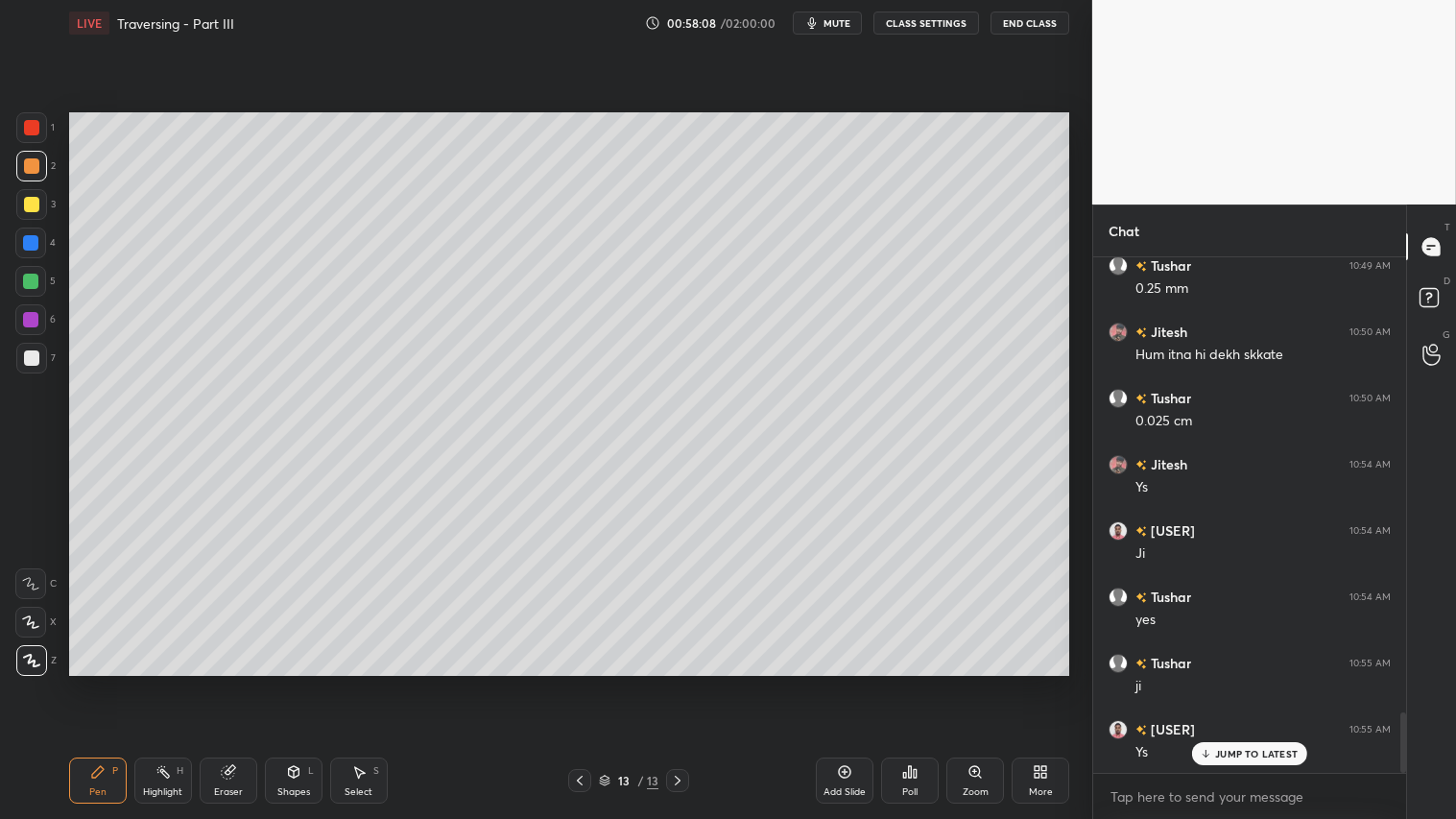 drag, startPoint x: 304, startPoint y: 772, endPoint x: 302, endPoint y: 762, distance: 10.198039 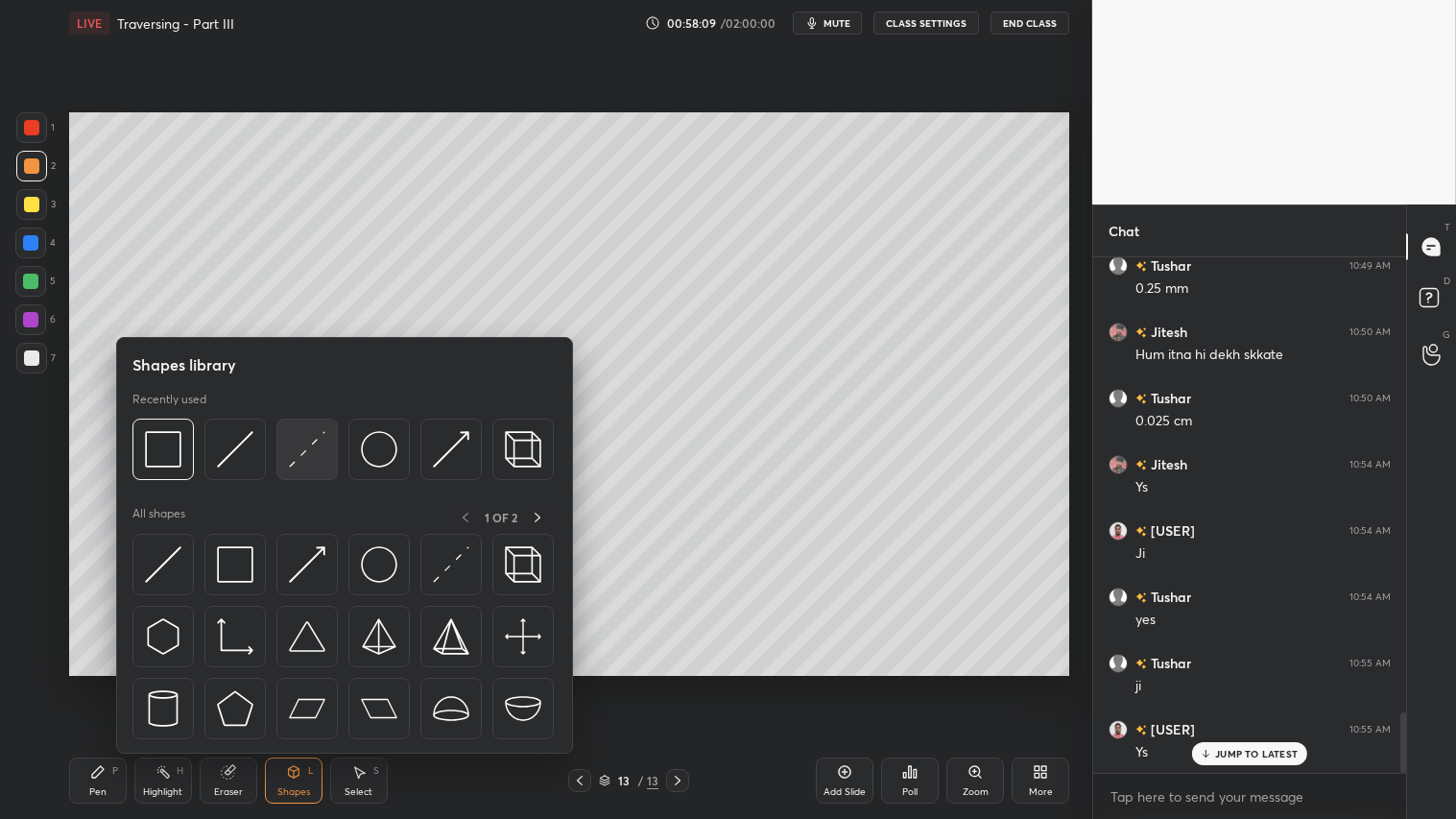 click at bounding box center (307, 449) 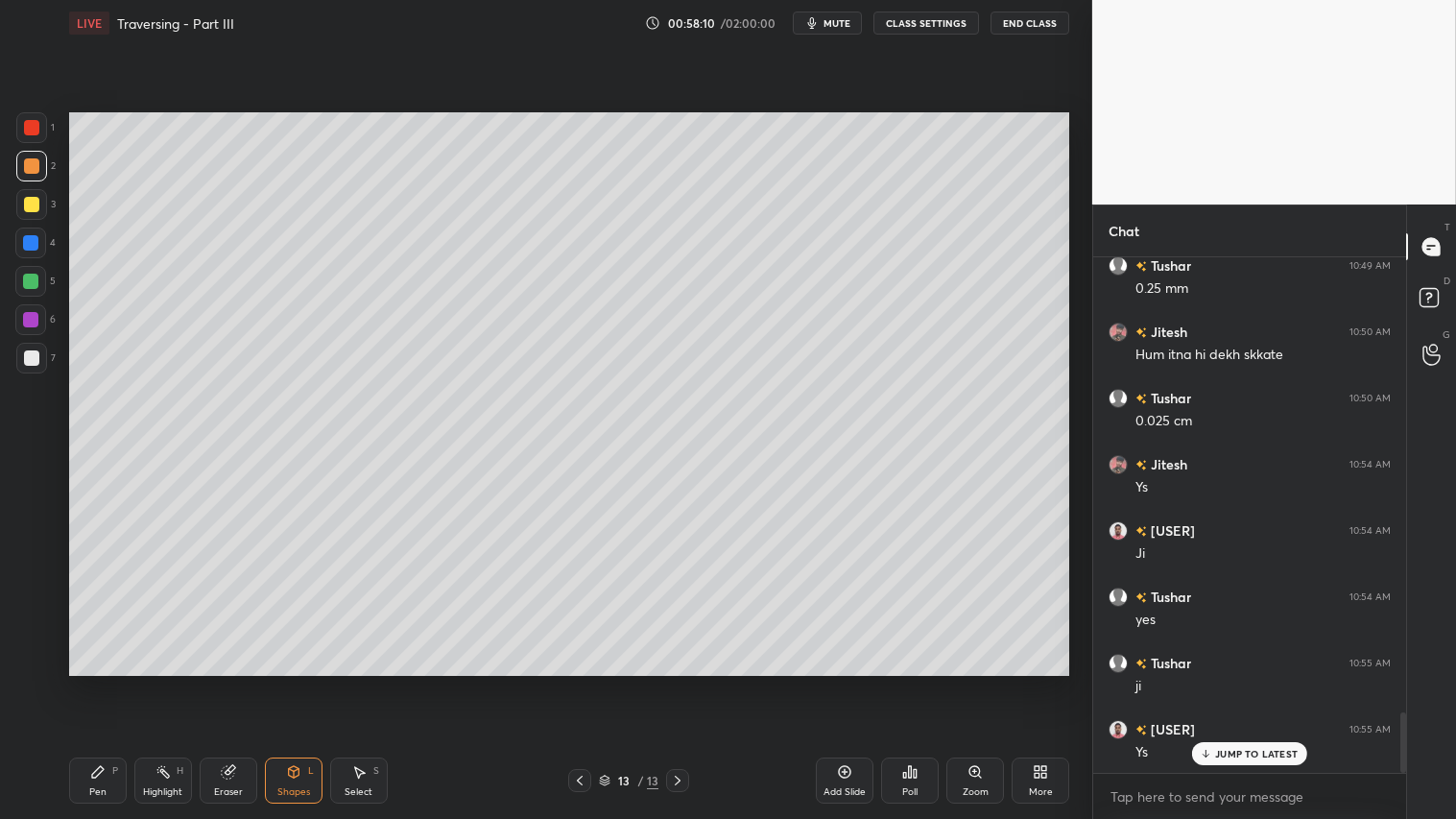 drag, startPoint x: 23, startPoint y: 352, endPoint x: 39, endPoint y: 367, distance: 21.931712 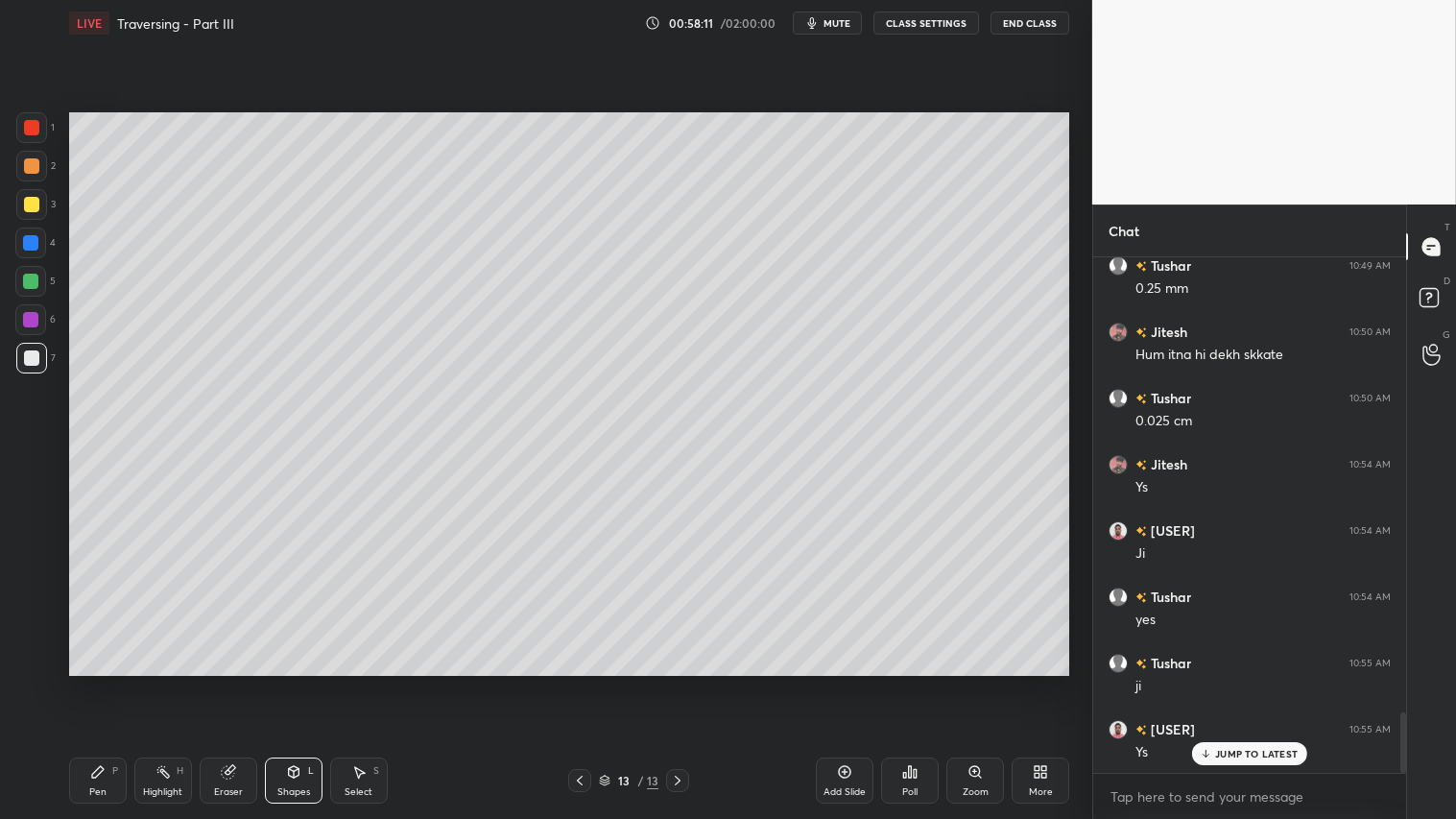 click 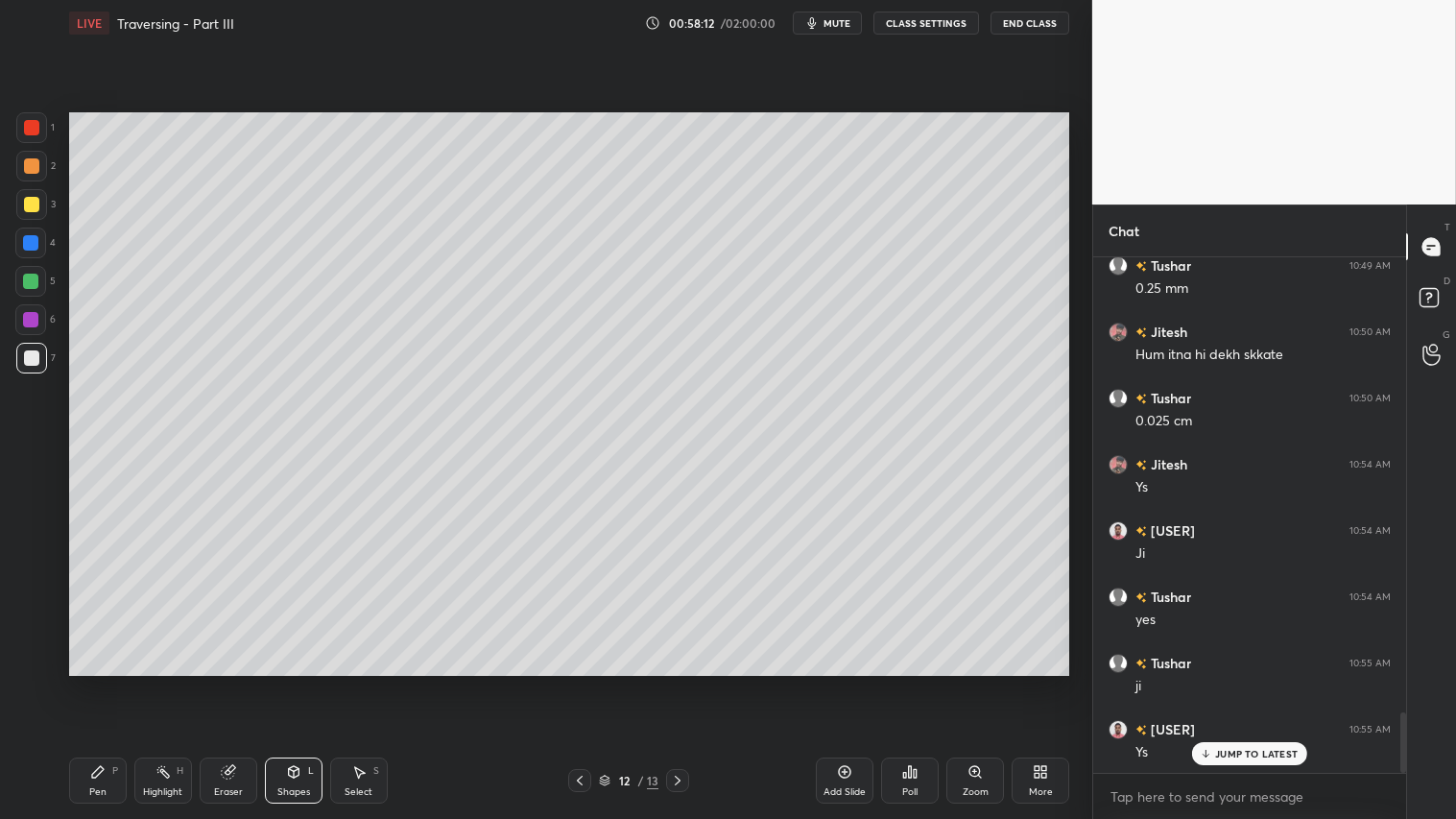 click 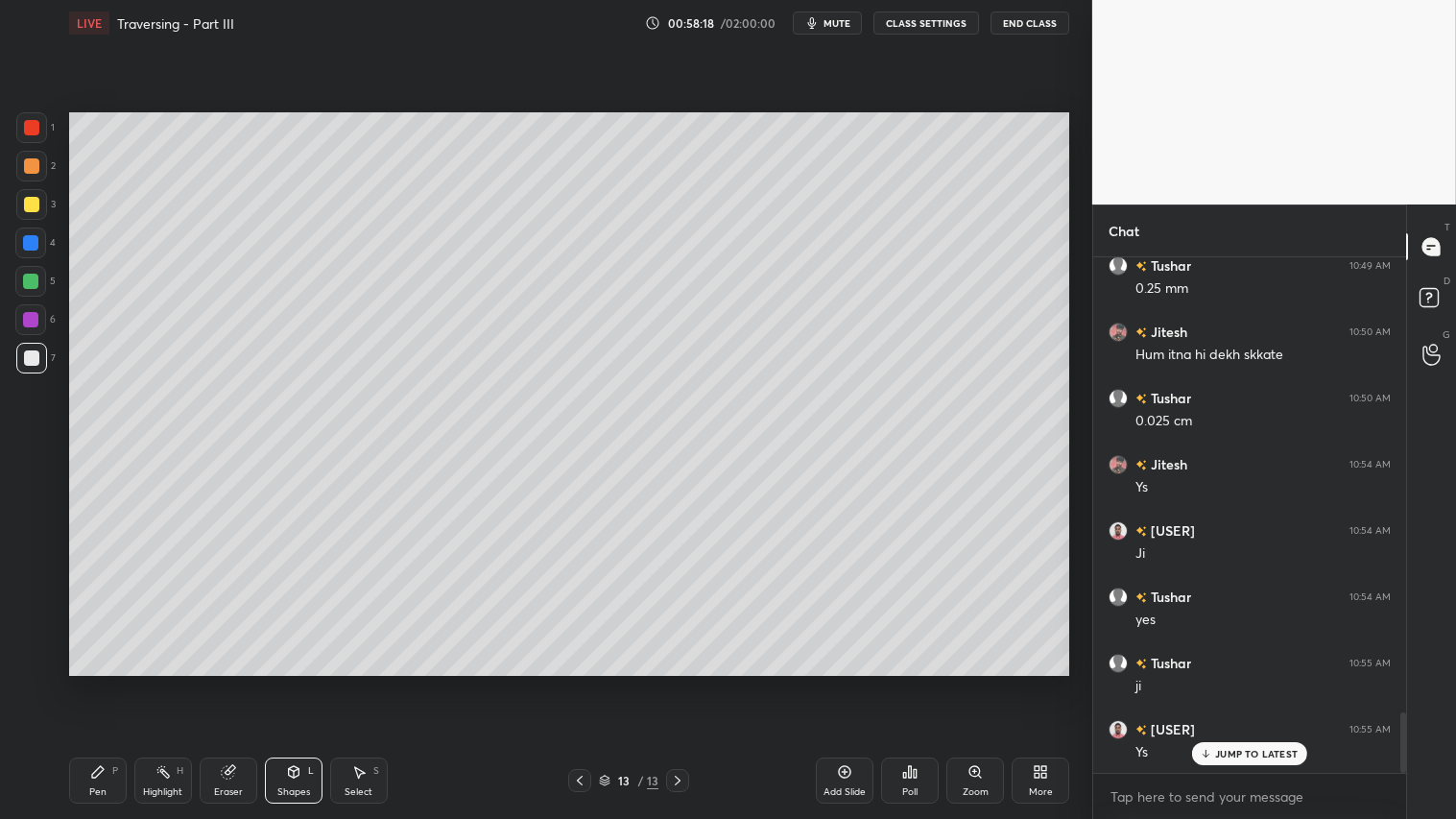 click on "Pen P" at bounding box center (98, 781) 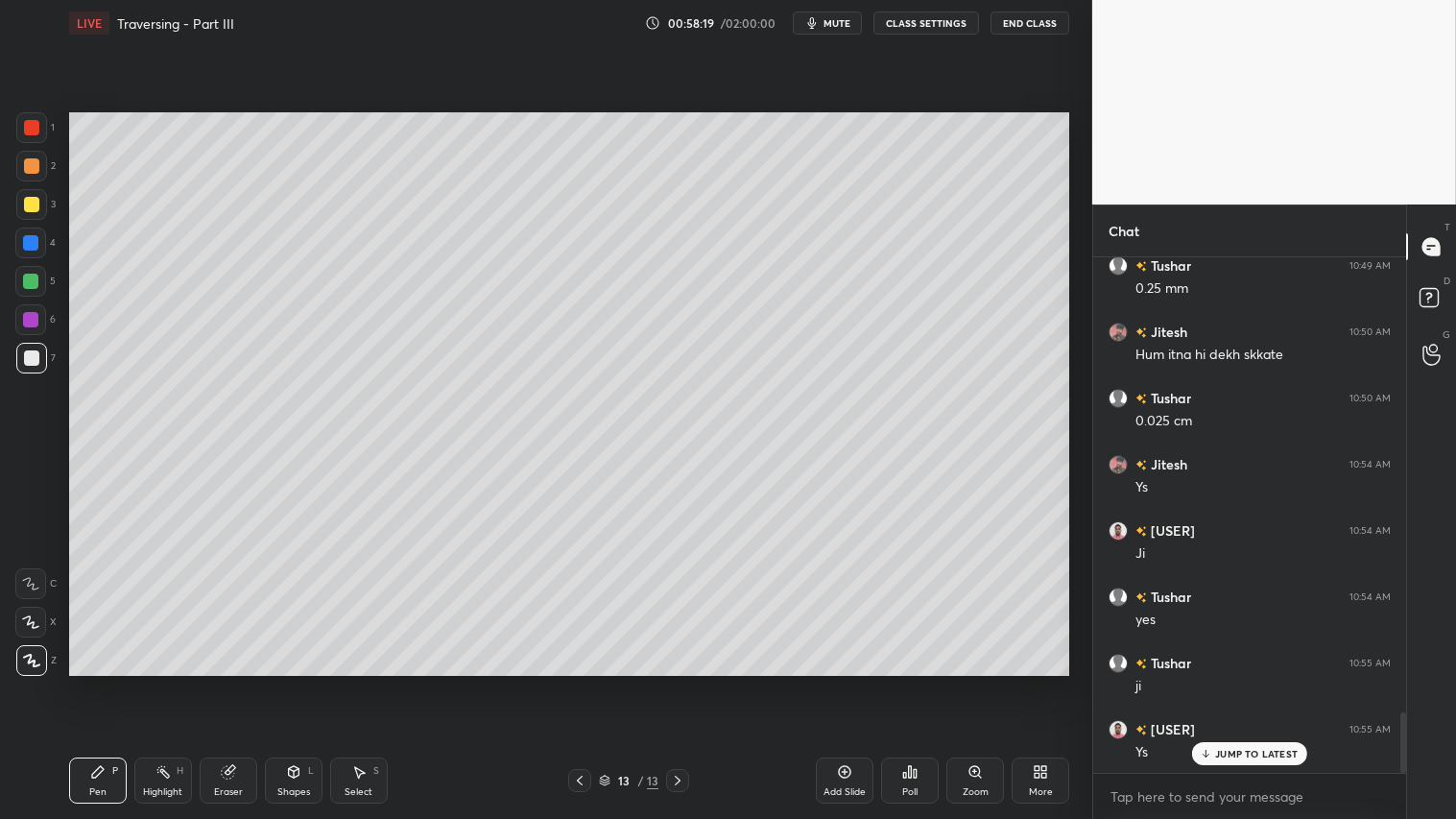 click at bounding box center (32, 205) 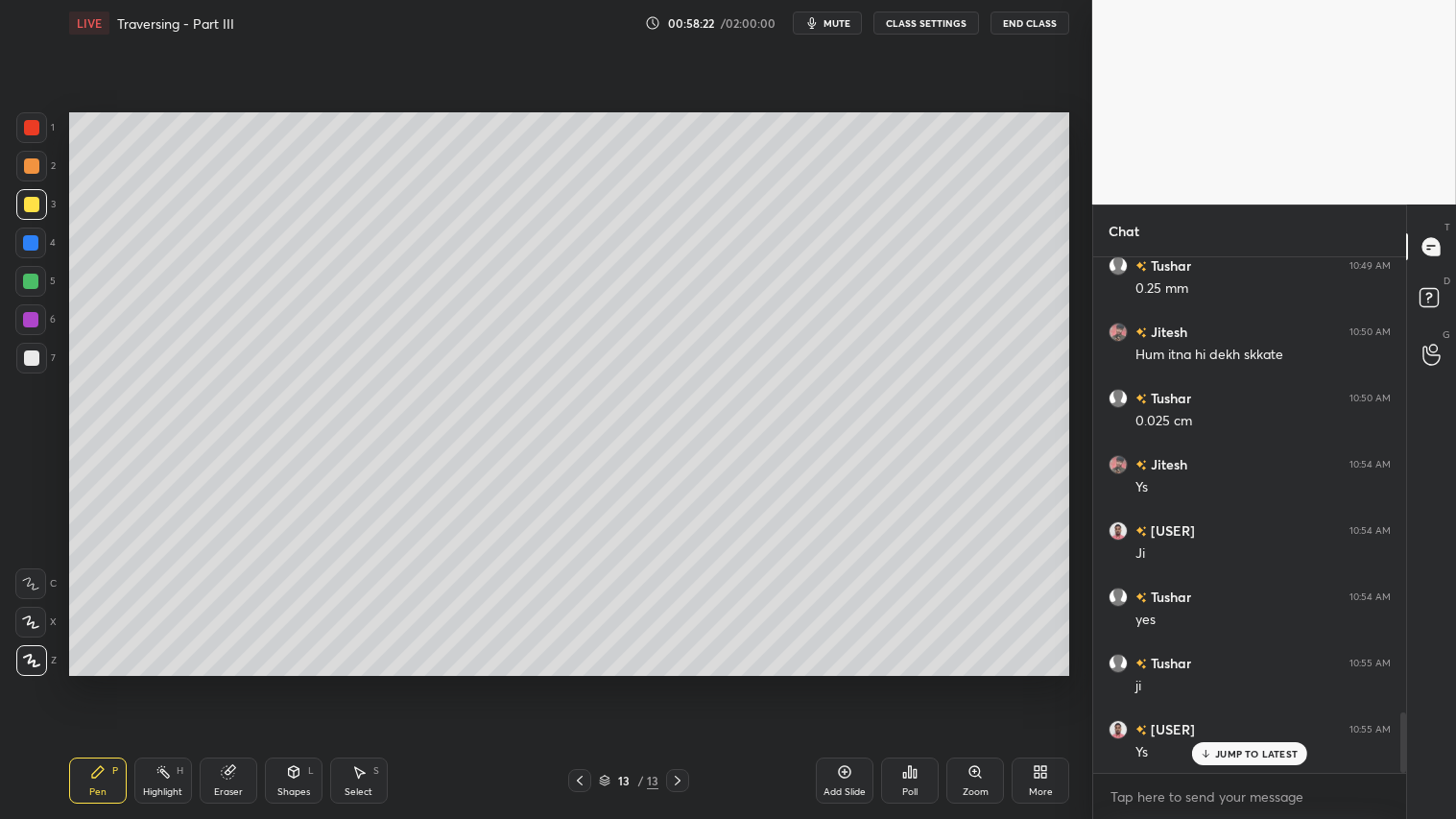 click on "Shapes L" at bounding box center [294, 781] 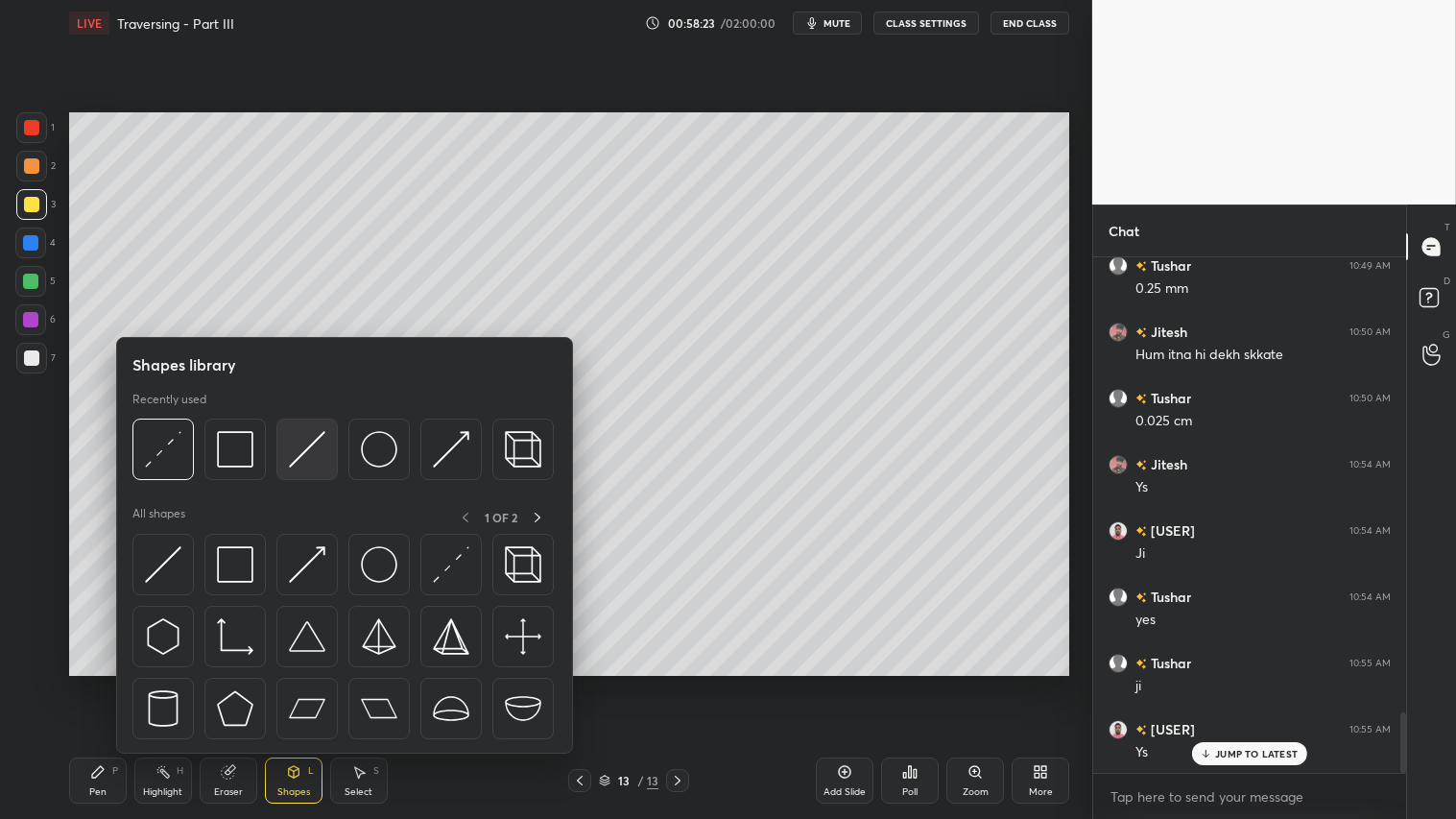 click at bounding box center [307, 449] 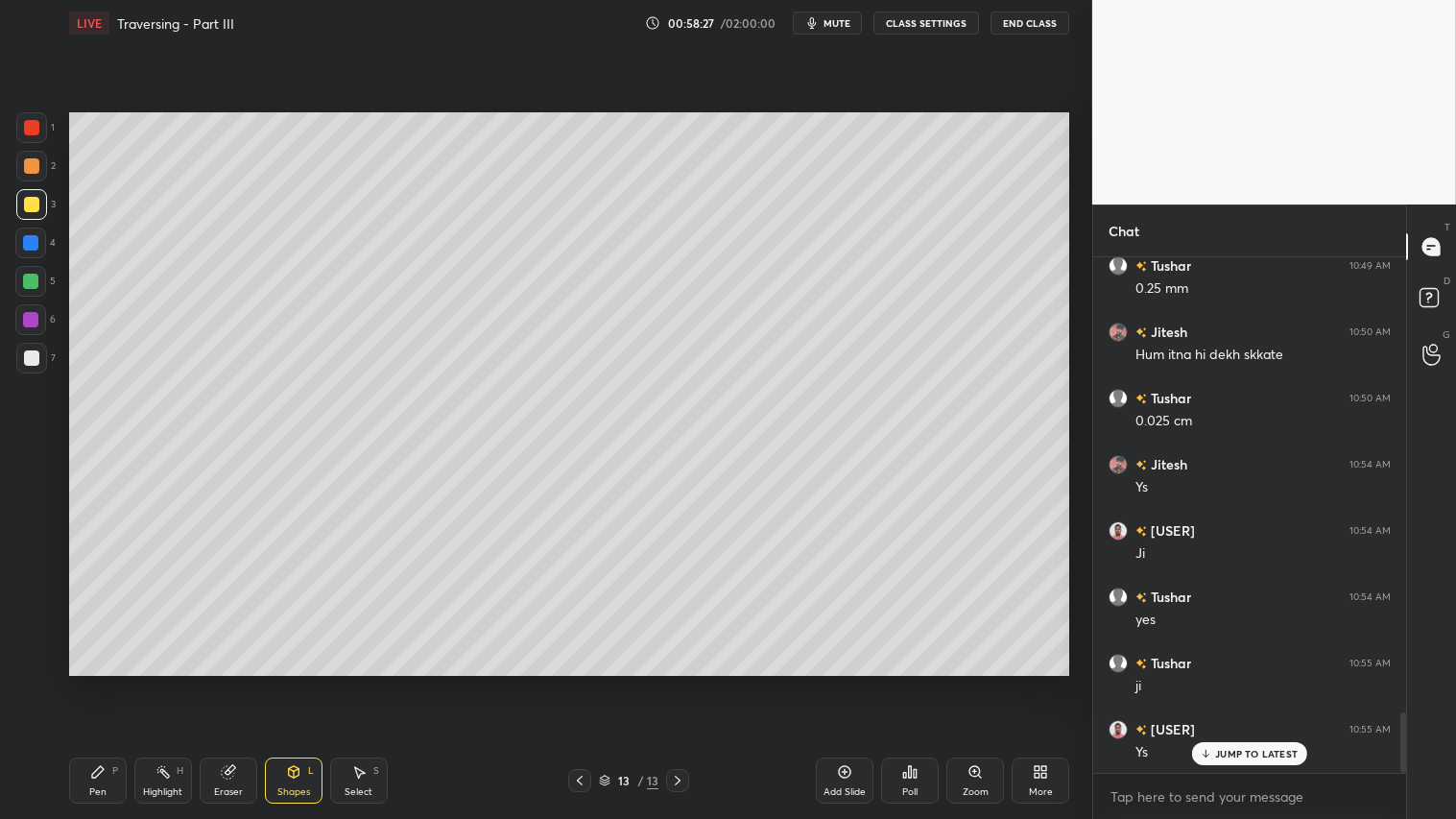 click on "Pen P" at bounding box center (98, 781) 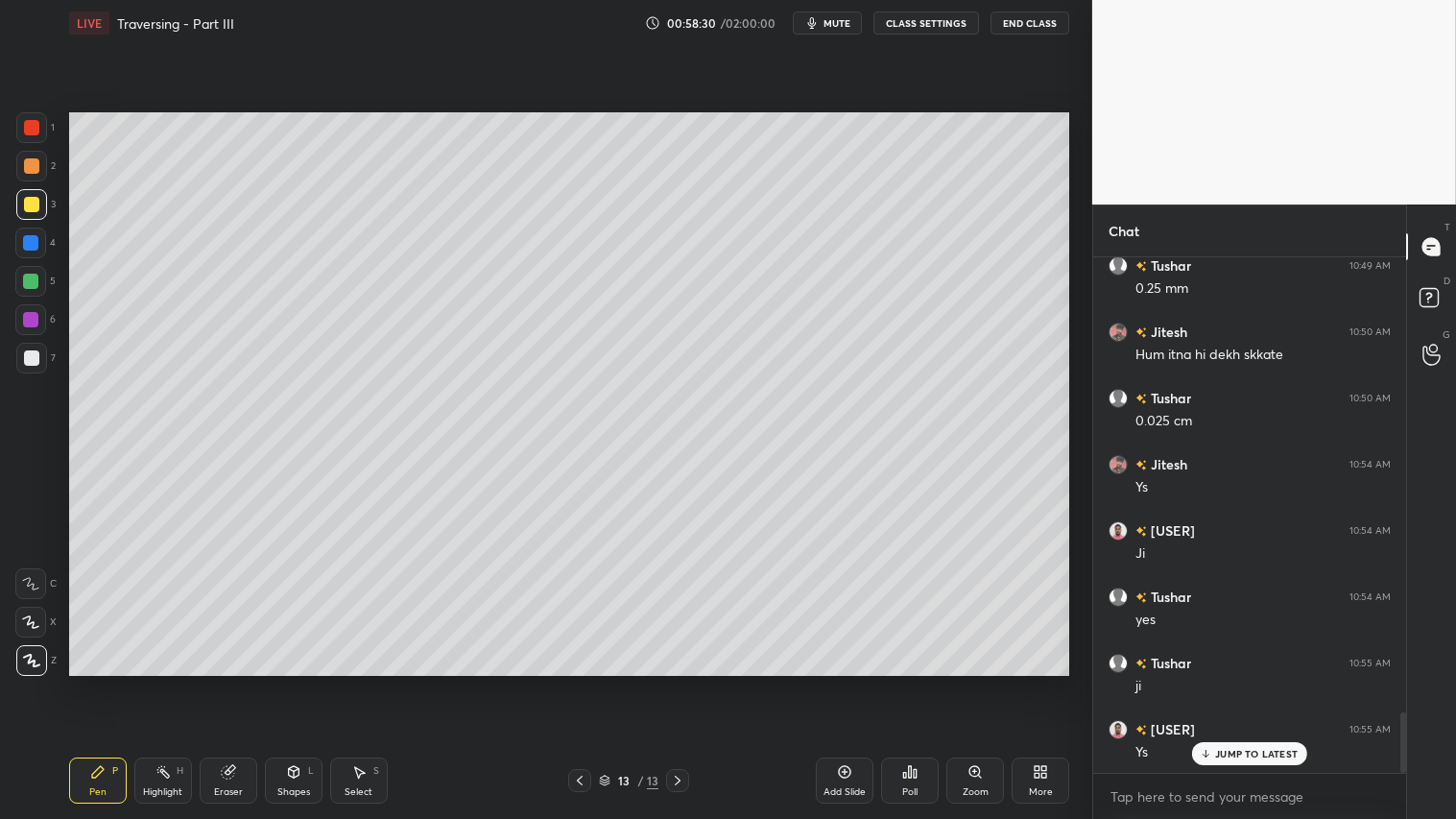 click at bounding box center (32, 205) 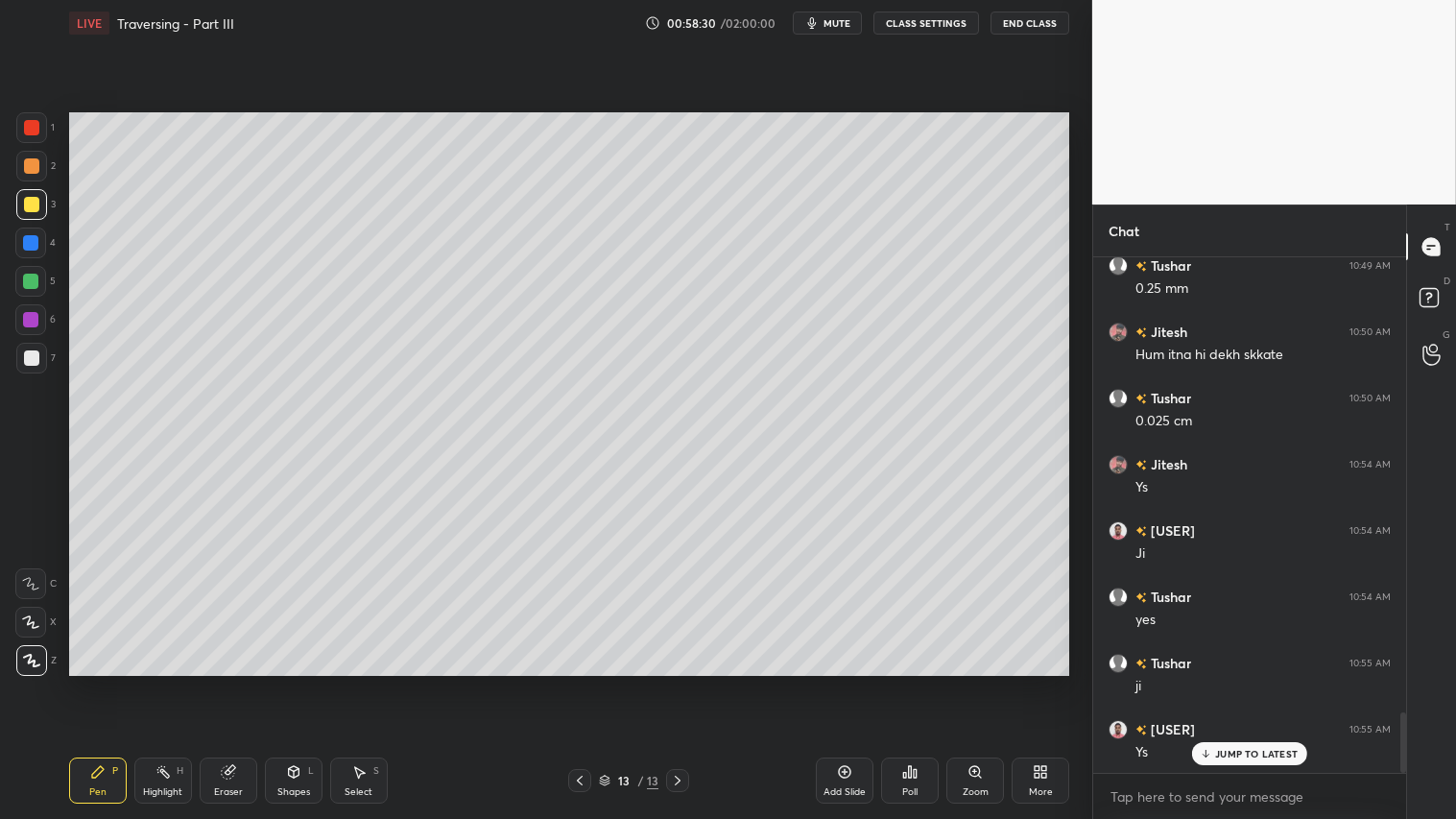 click on "Pen P" at bounding box center [98, 781] 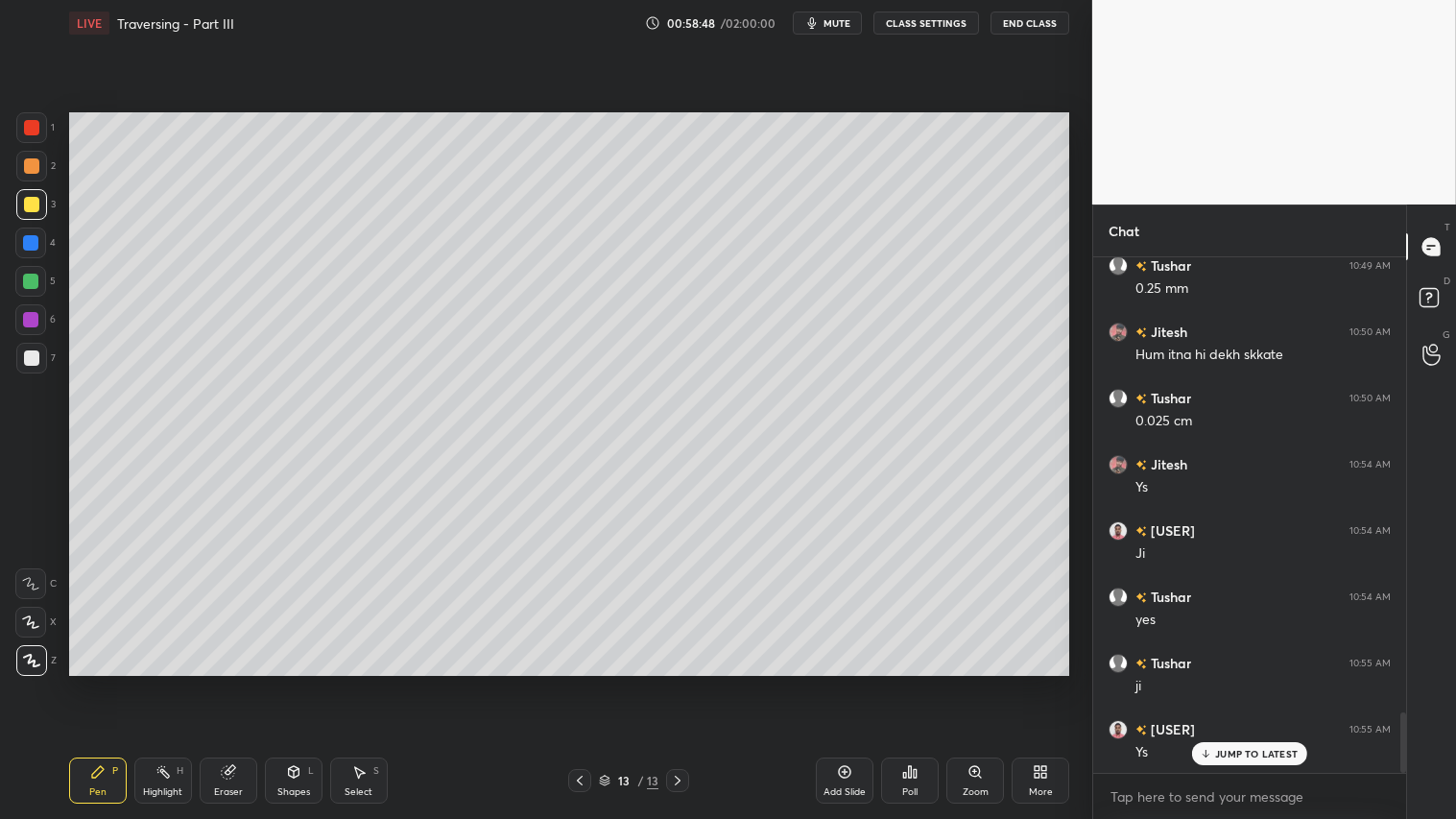 click on "Shapes L" at bounding box center (294, 781) 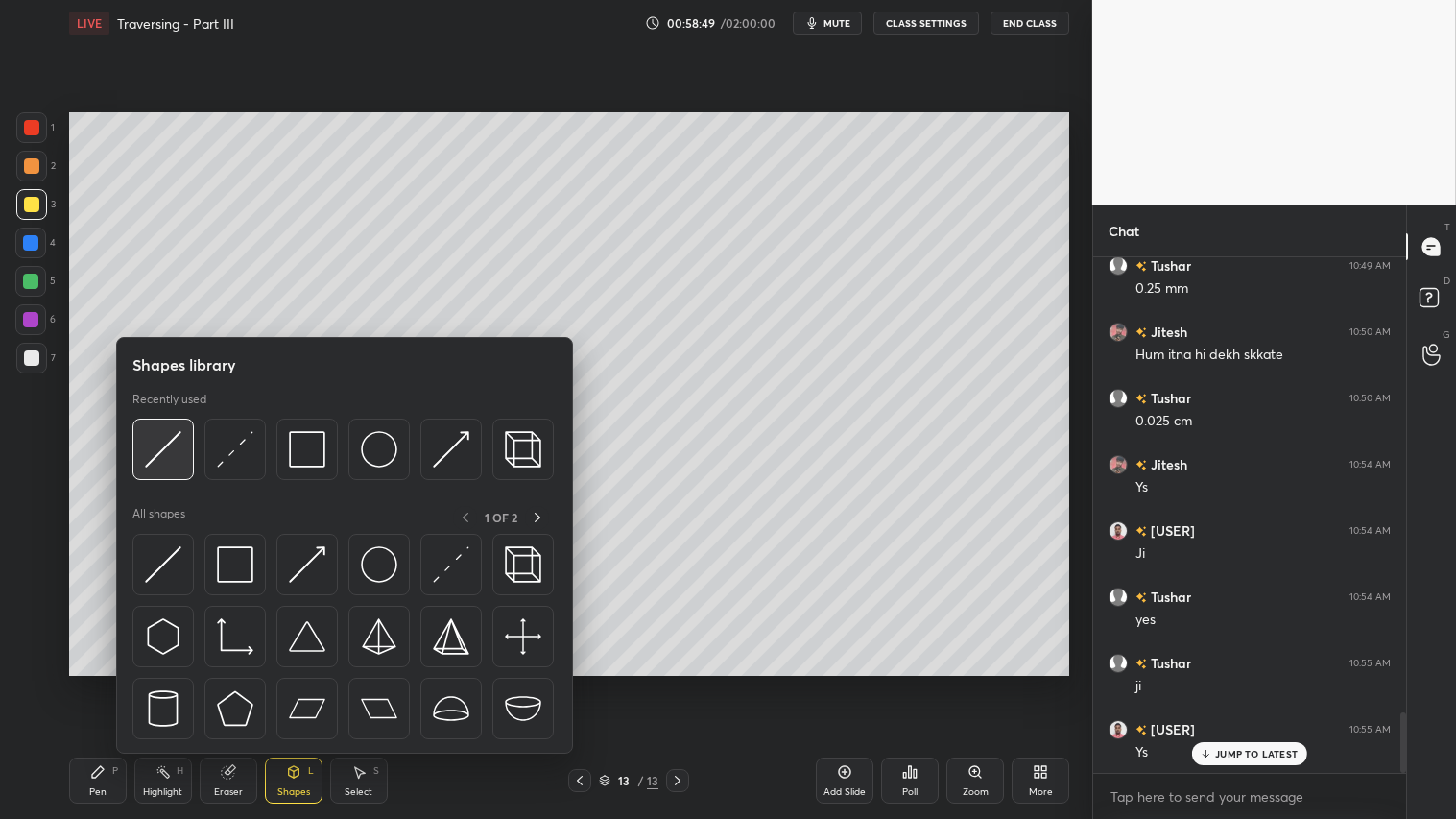 click at bounding box center (163, 449) 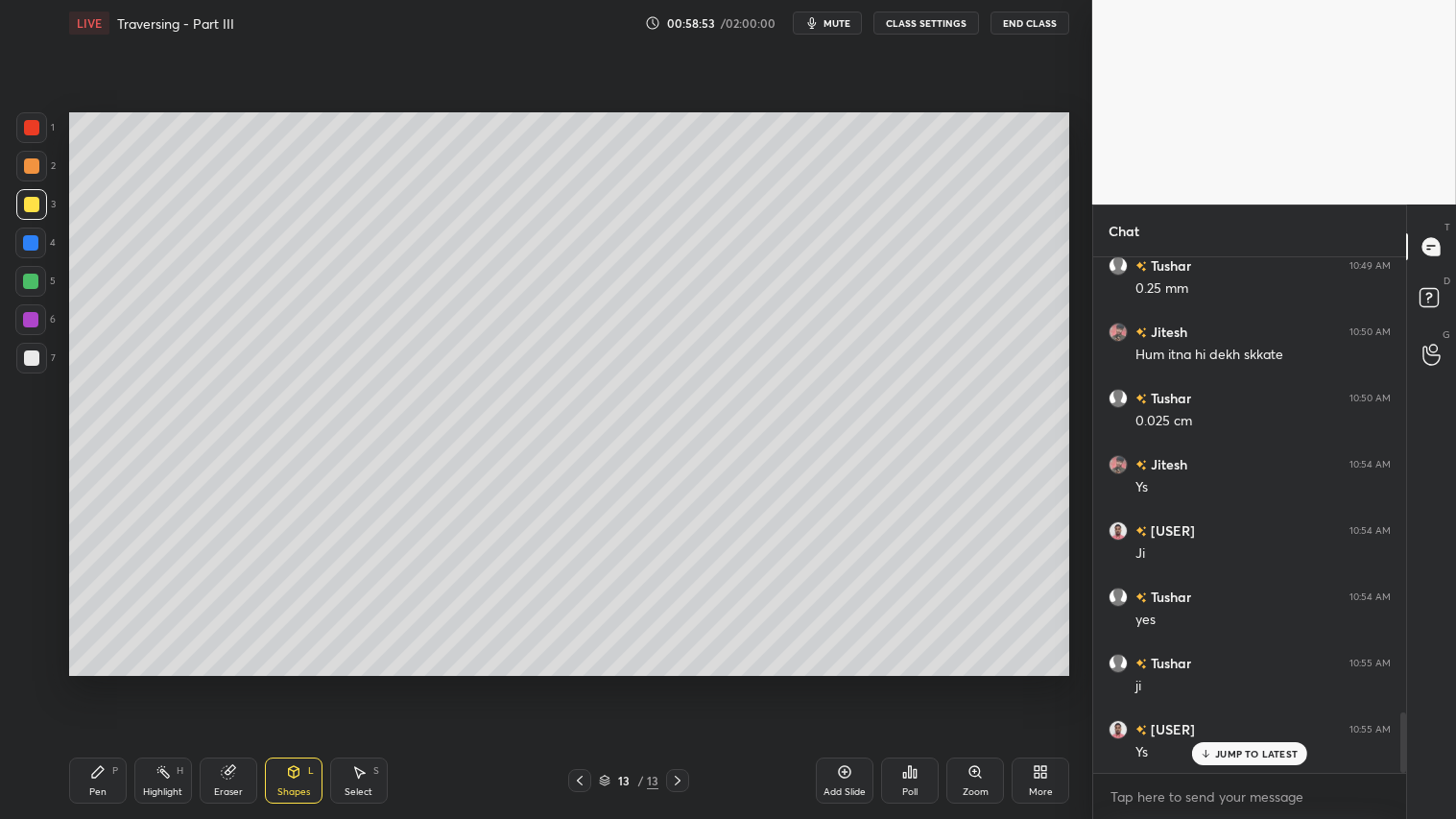 click on "Pen P" at bounding box center [98, 781] 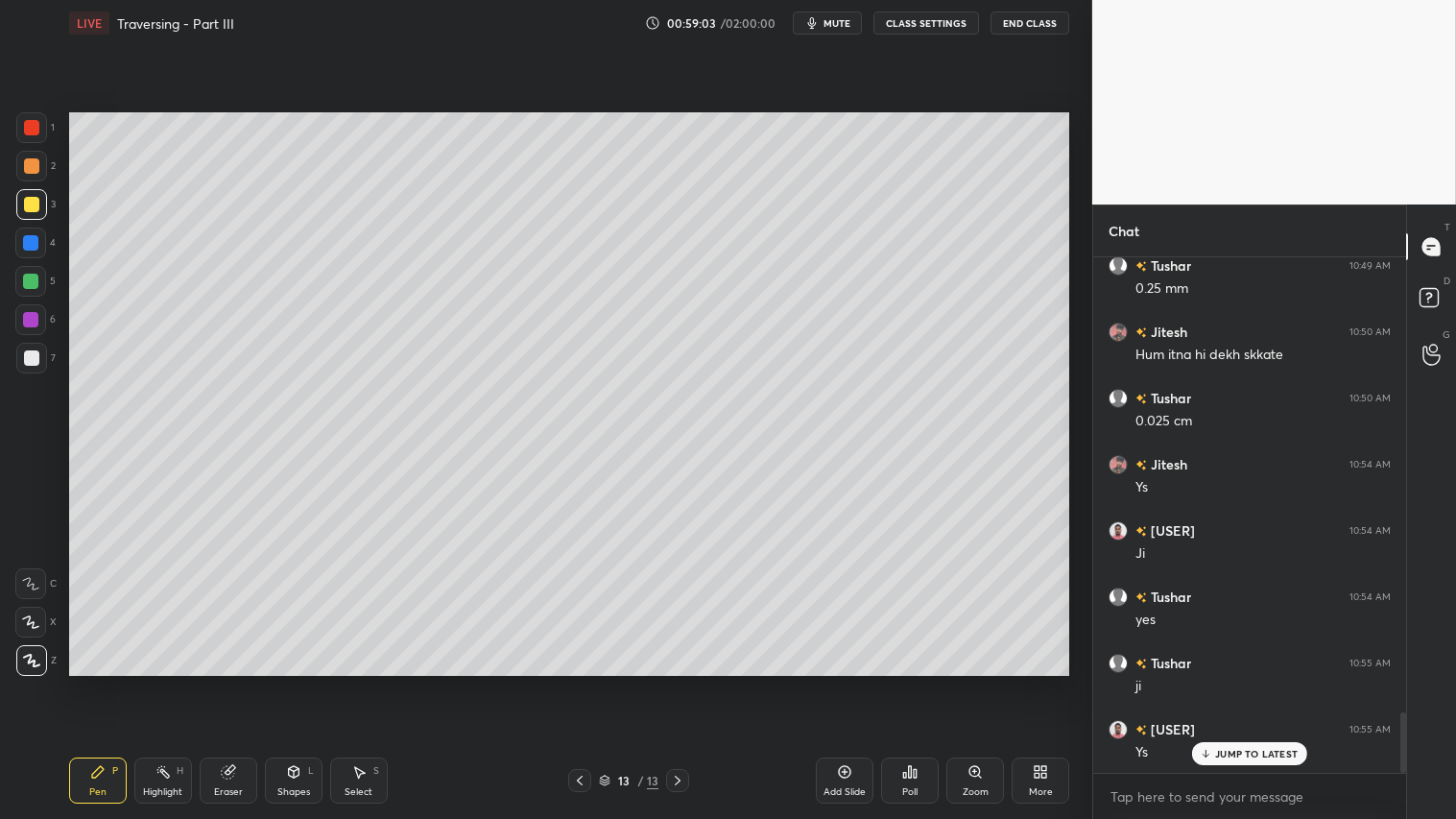 drag, startPoint x: 104, startPoint y: 785, endPoint x: 165, endPoint y: 692, distance: 111.2205 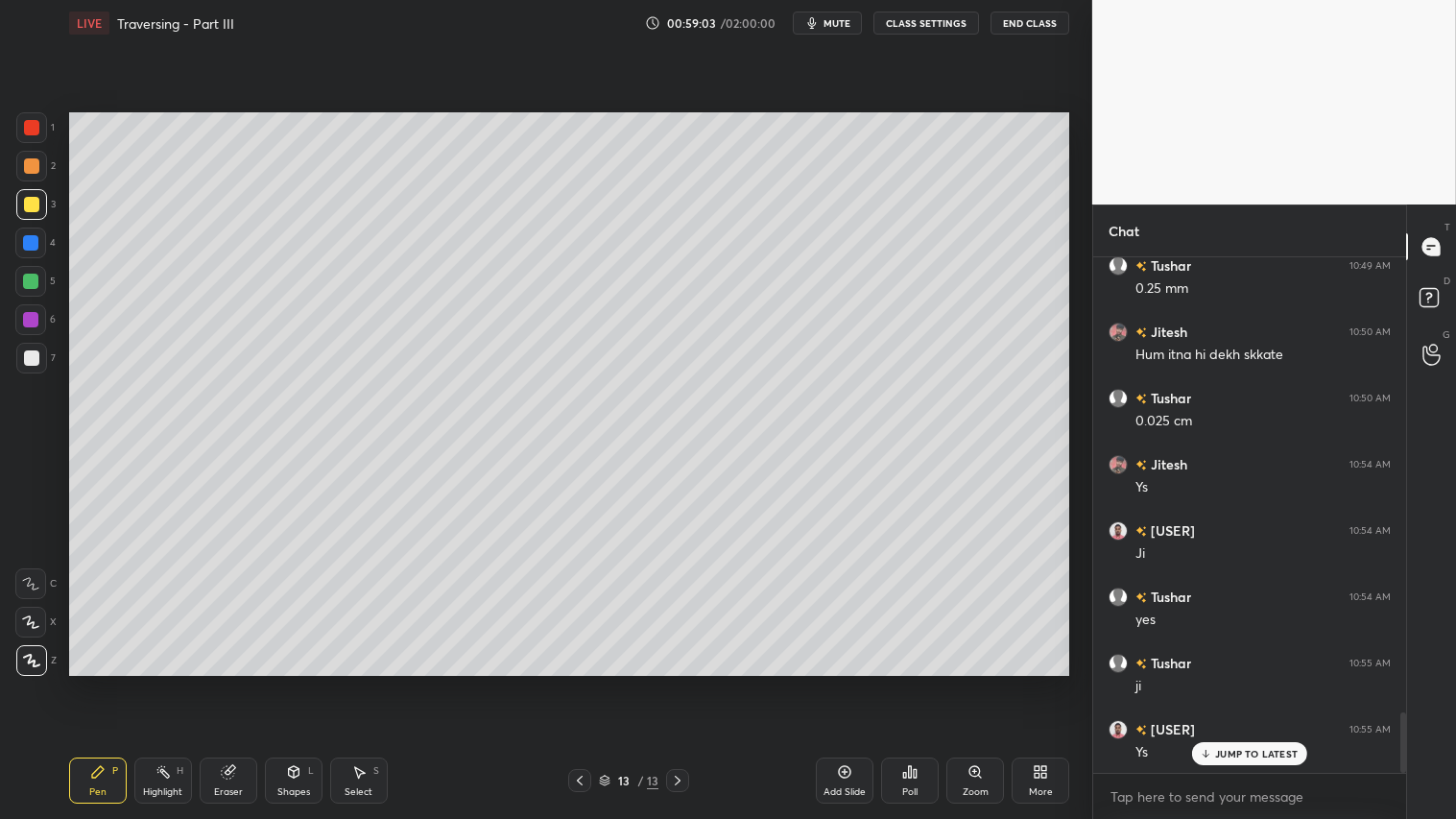 click on "Pen P" at bounding box center [98, 781] 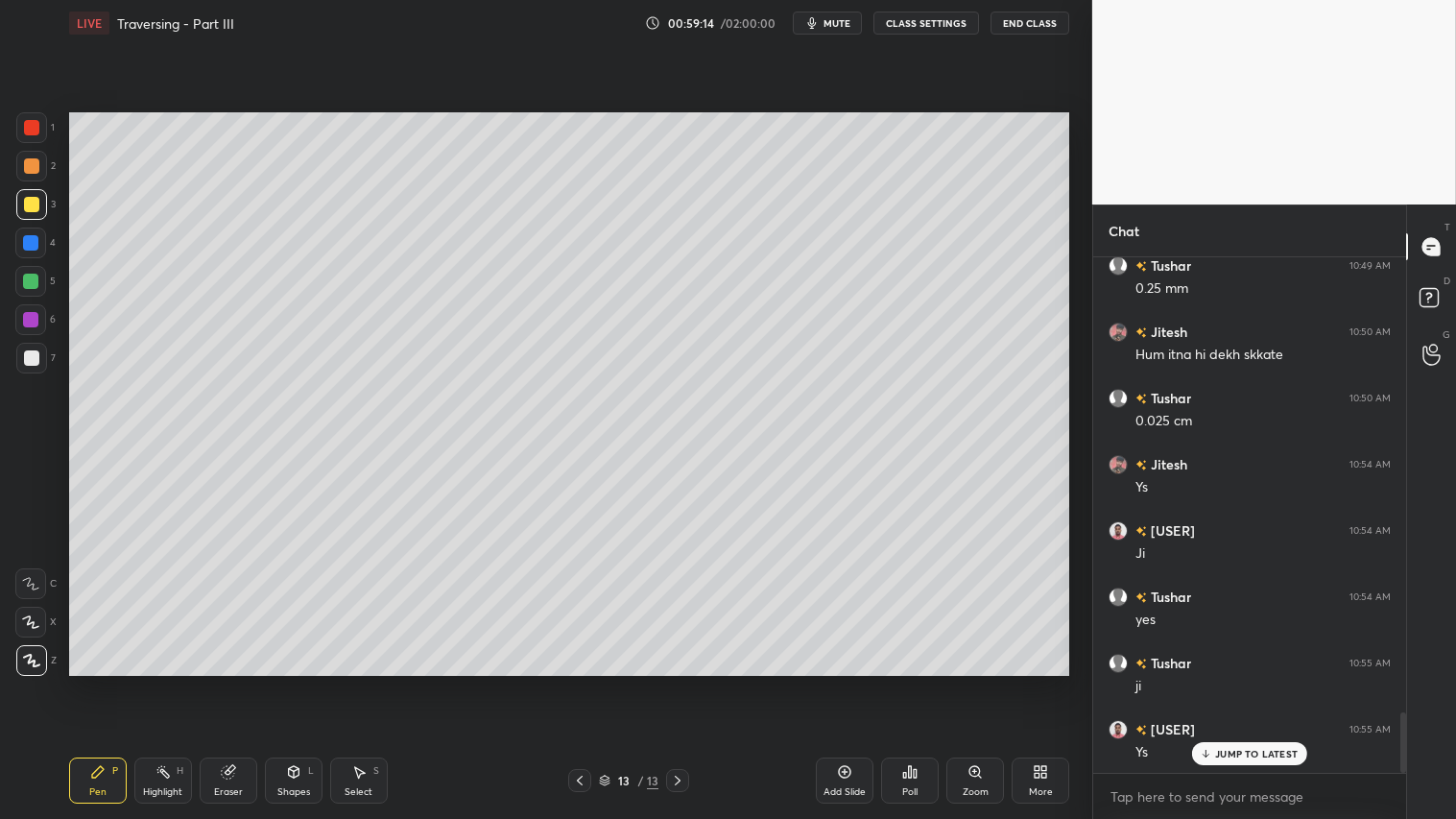 click on "Eraser" at bounding box center (228, 781) 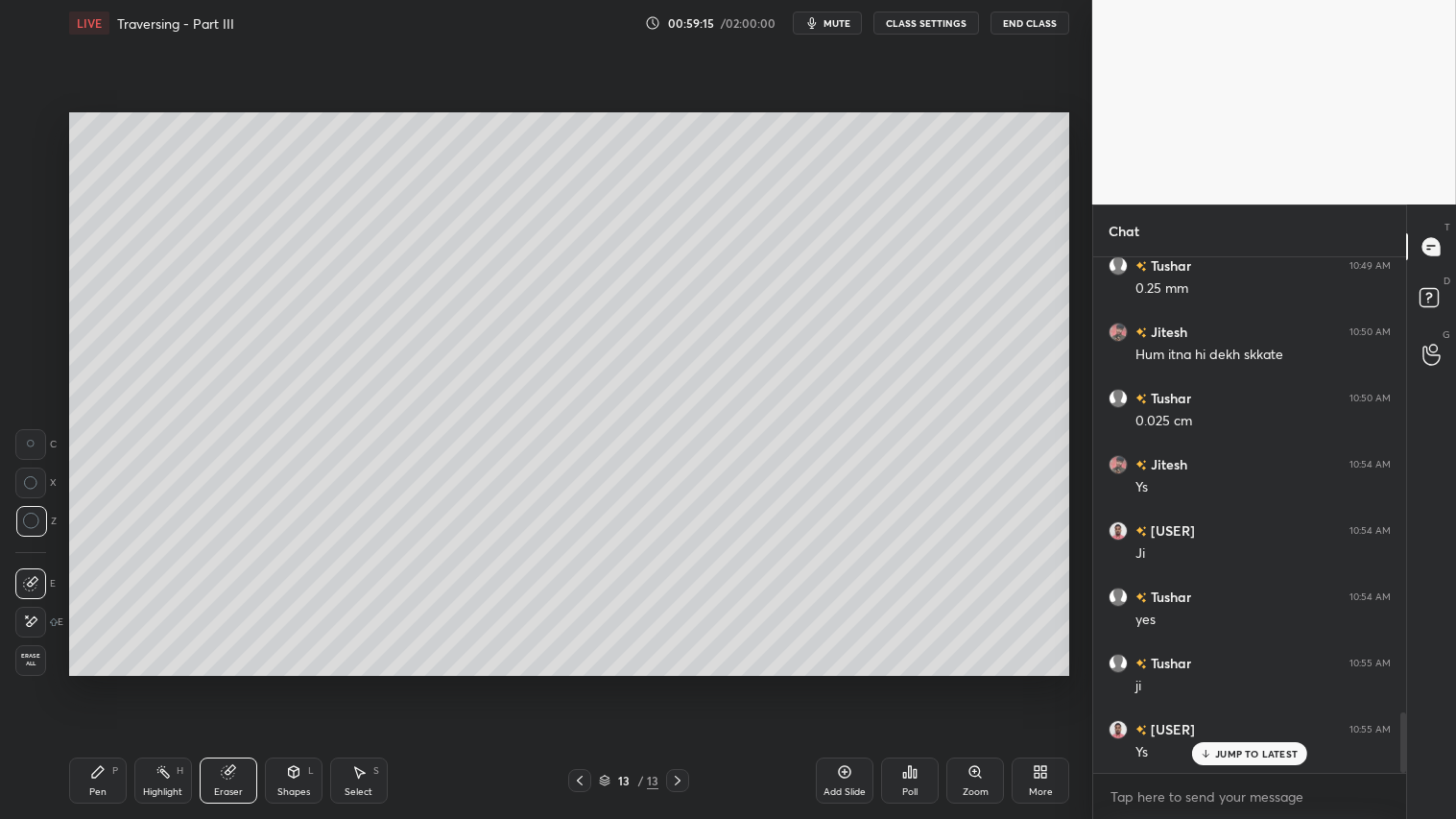 scroll, scrollTop: 3913, scrollLeft: 0, axis: vertical 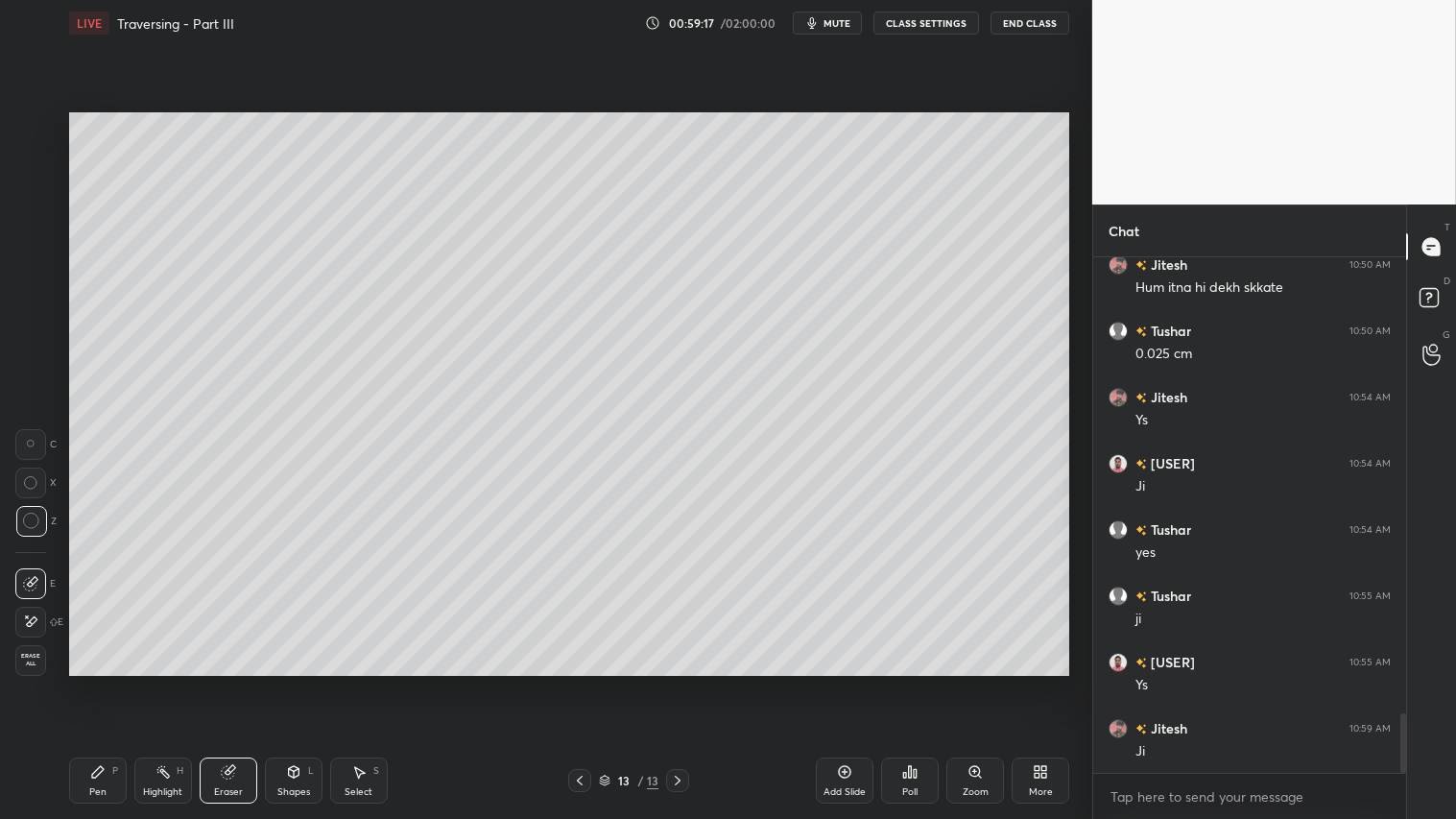 click 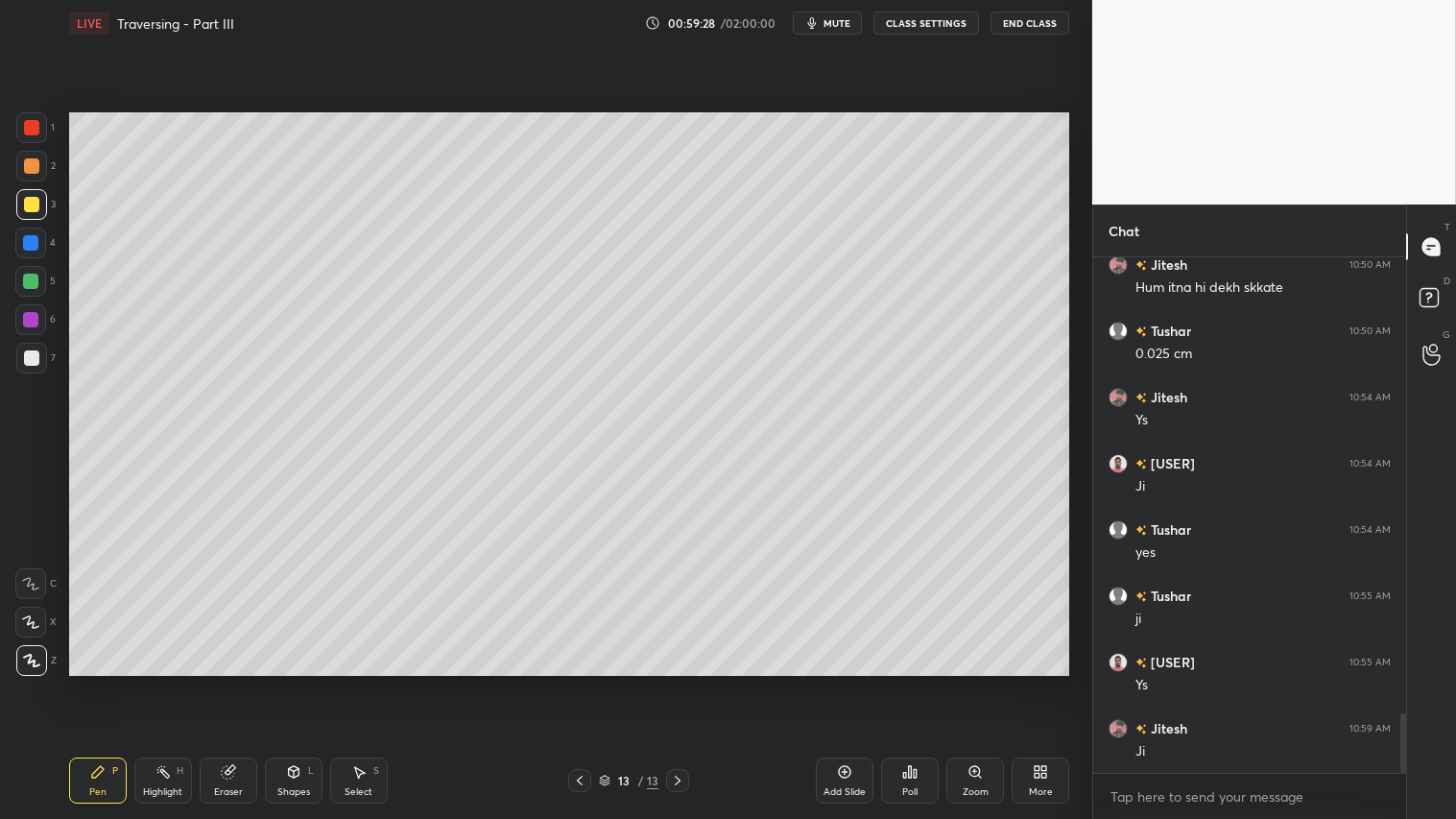 click on "Shapes L" at bounding box center [294, 781] 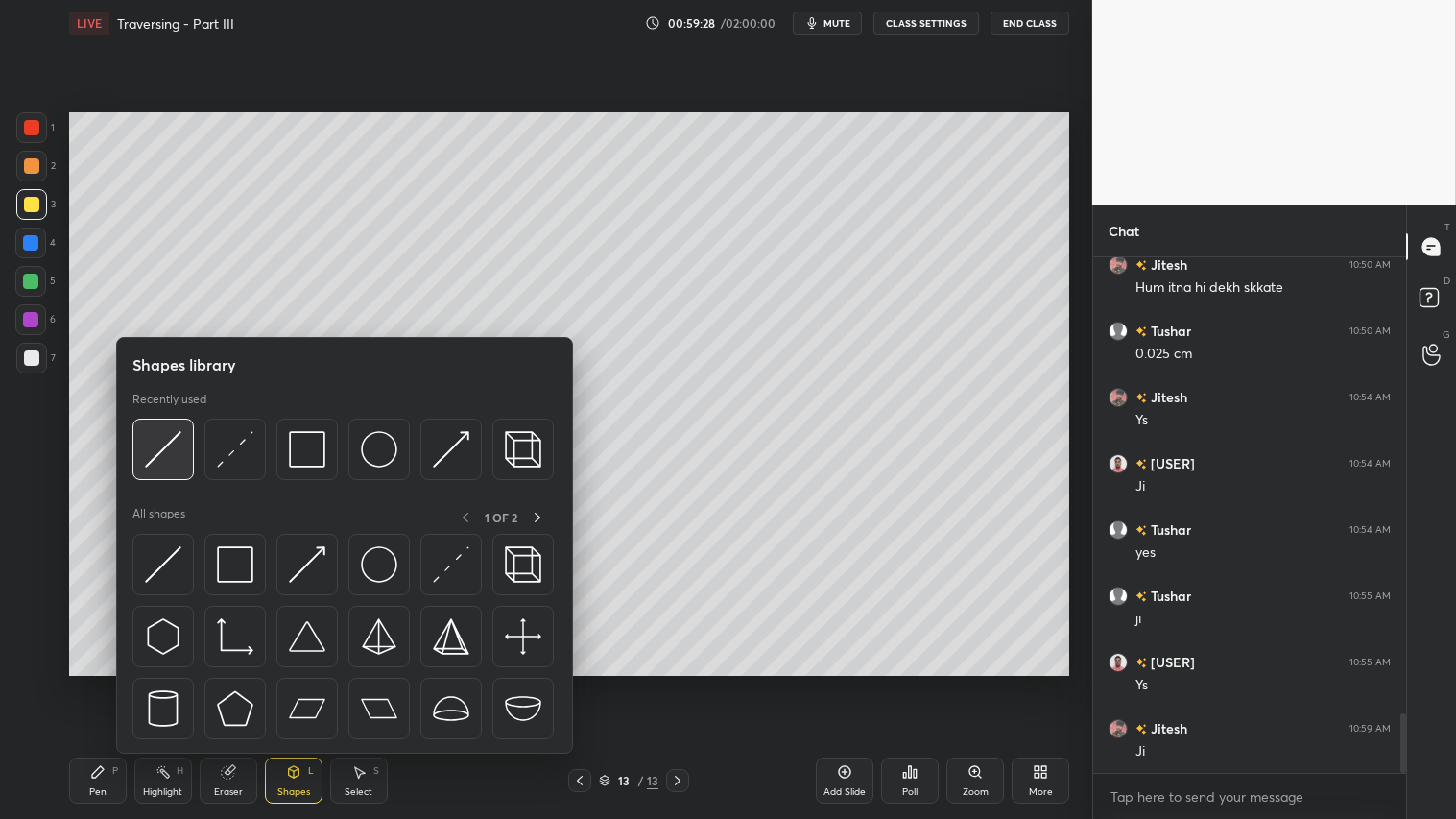 click at bounding box center (163, 449) 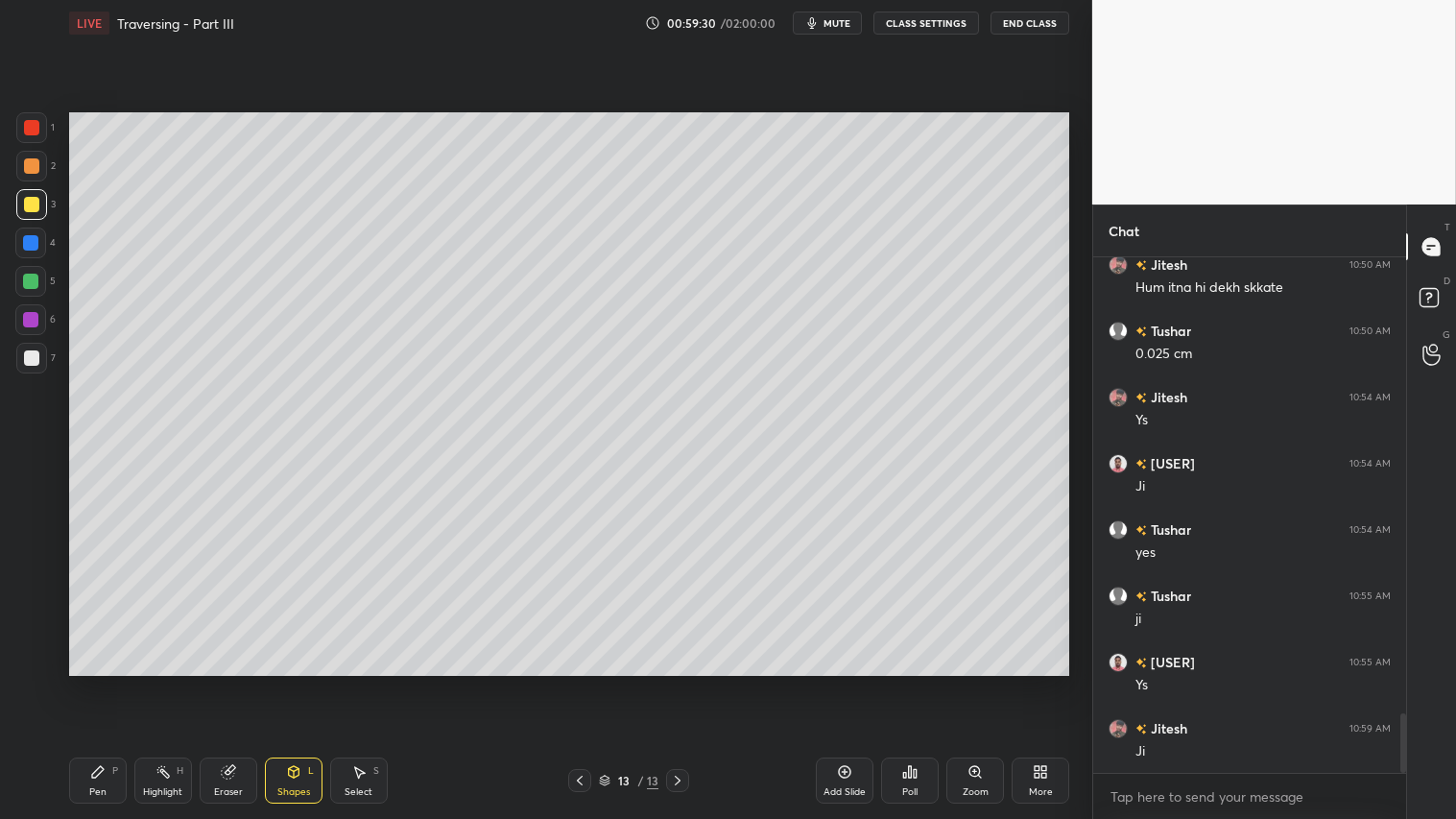 click at bounding box center [32, 166] 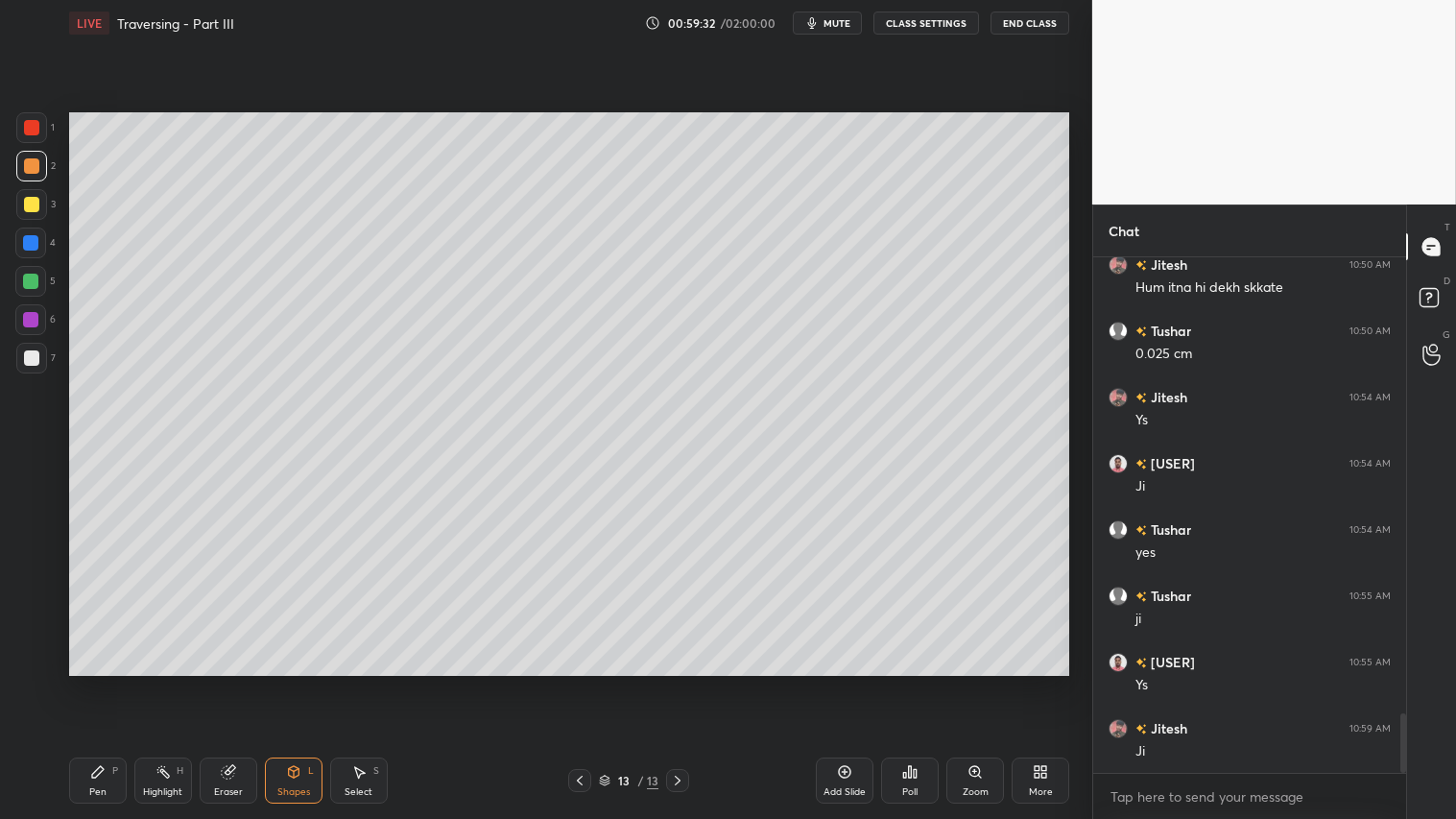 click 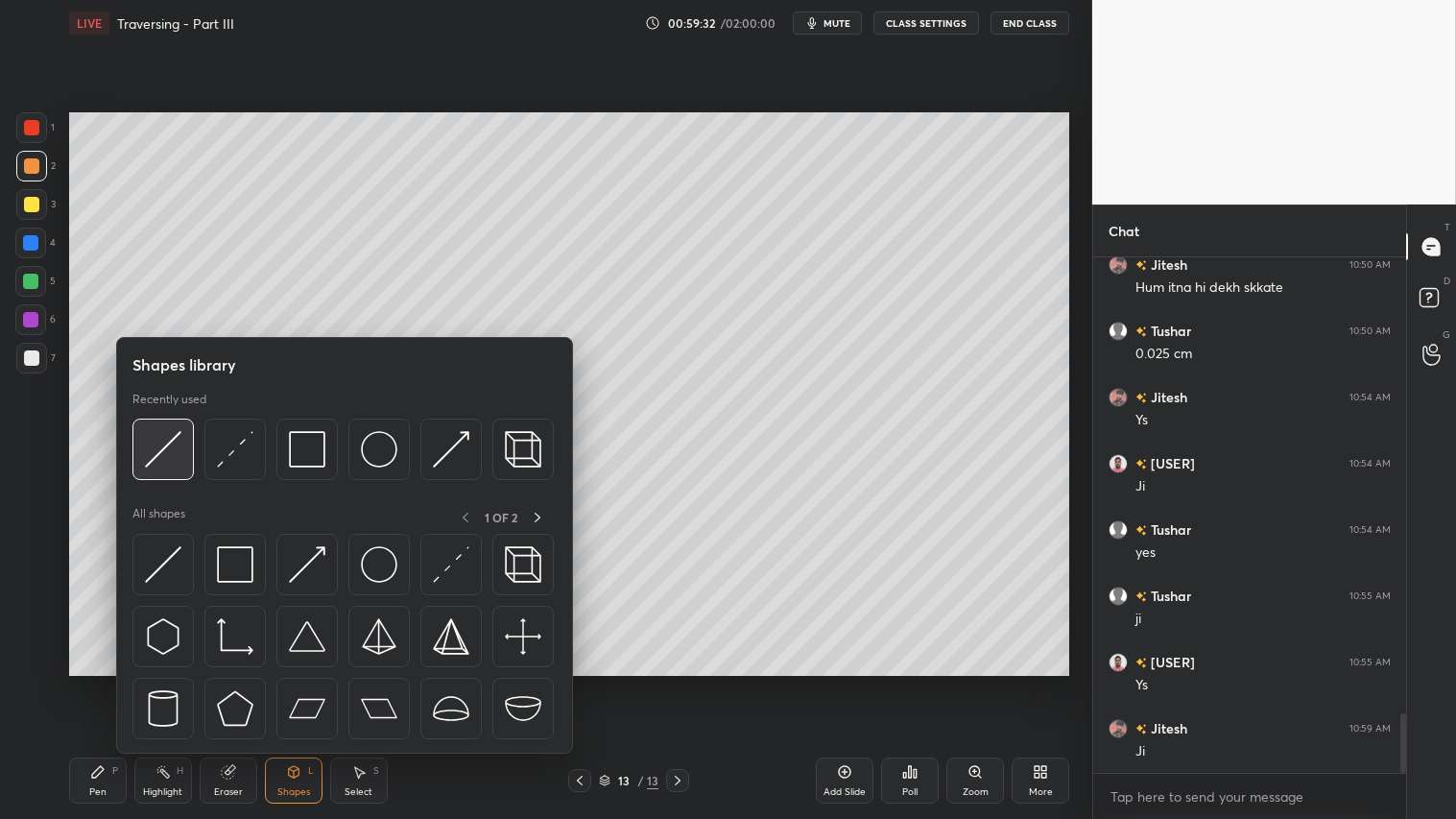 click at bounding box center [163, 449] 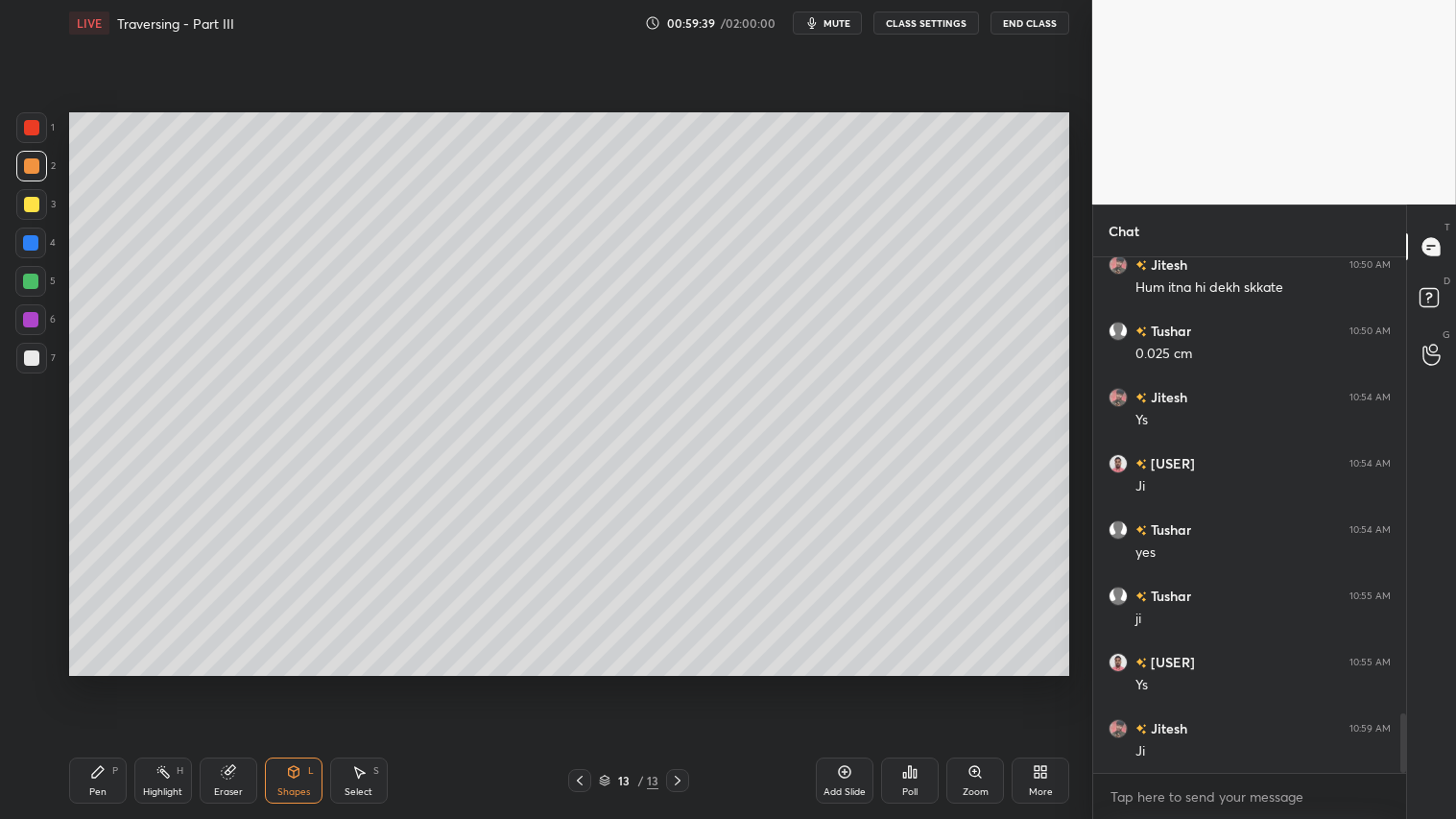 click on "Shapes L" at bounding box center [294, 781] 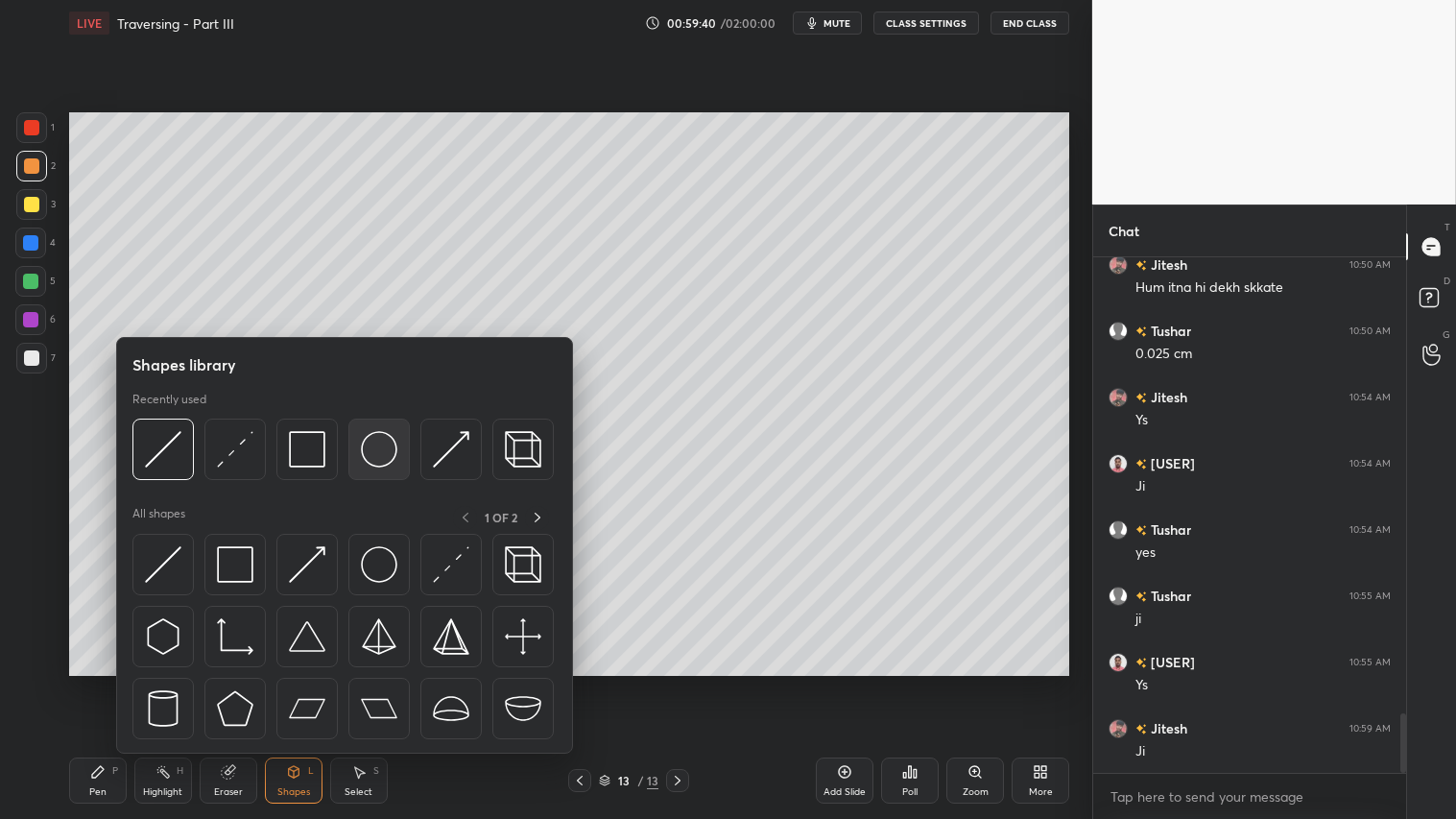 click at bounding box center [379, 449] 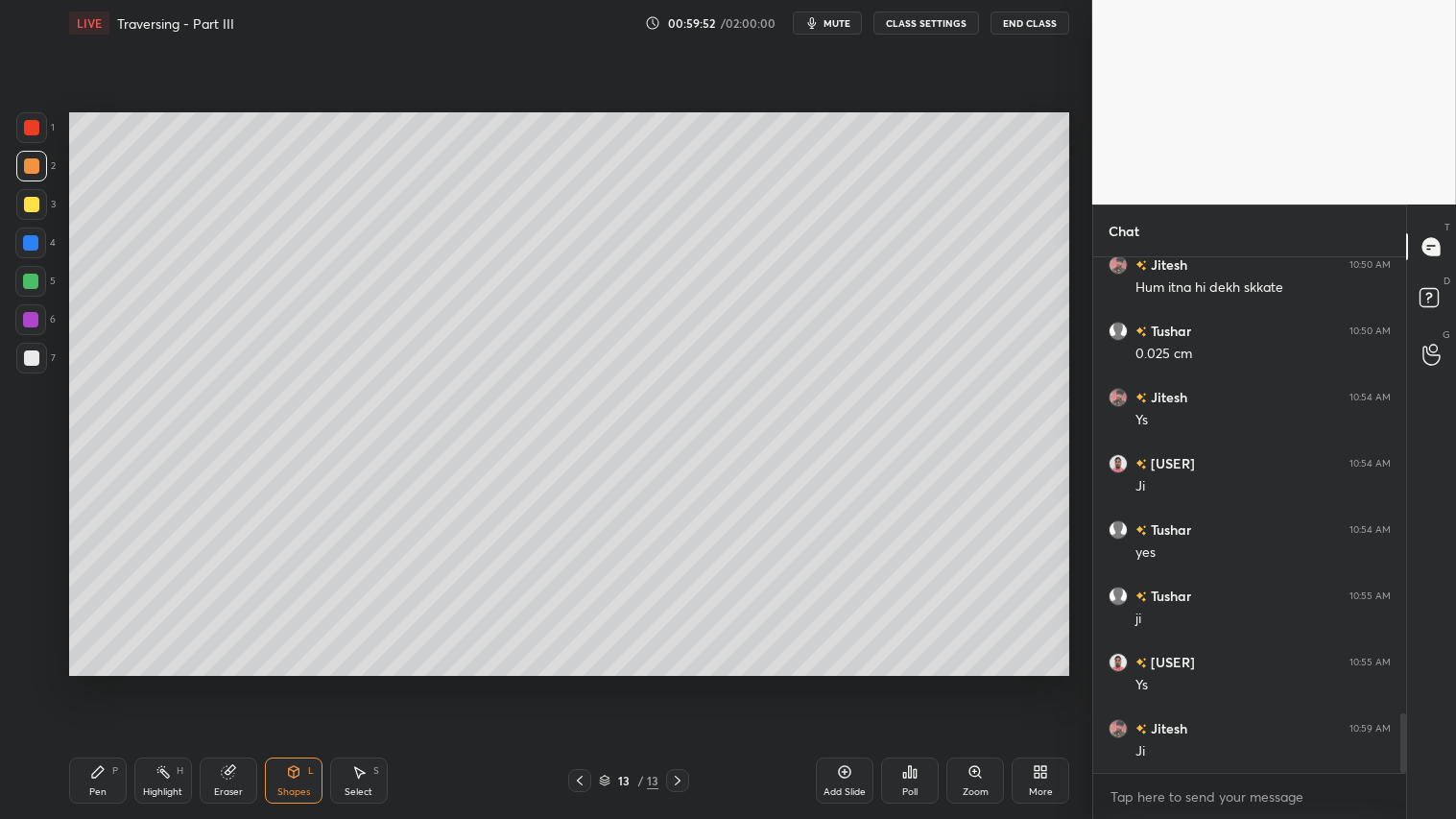 click on "Eraser" at bounding box center (228, 781) 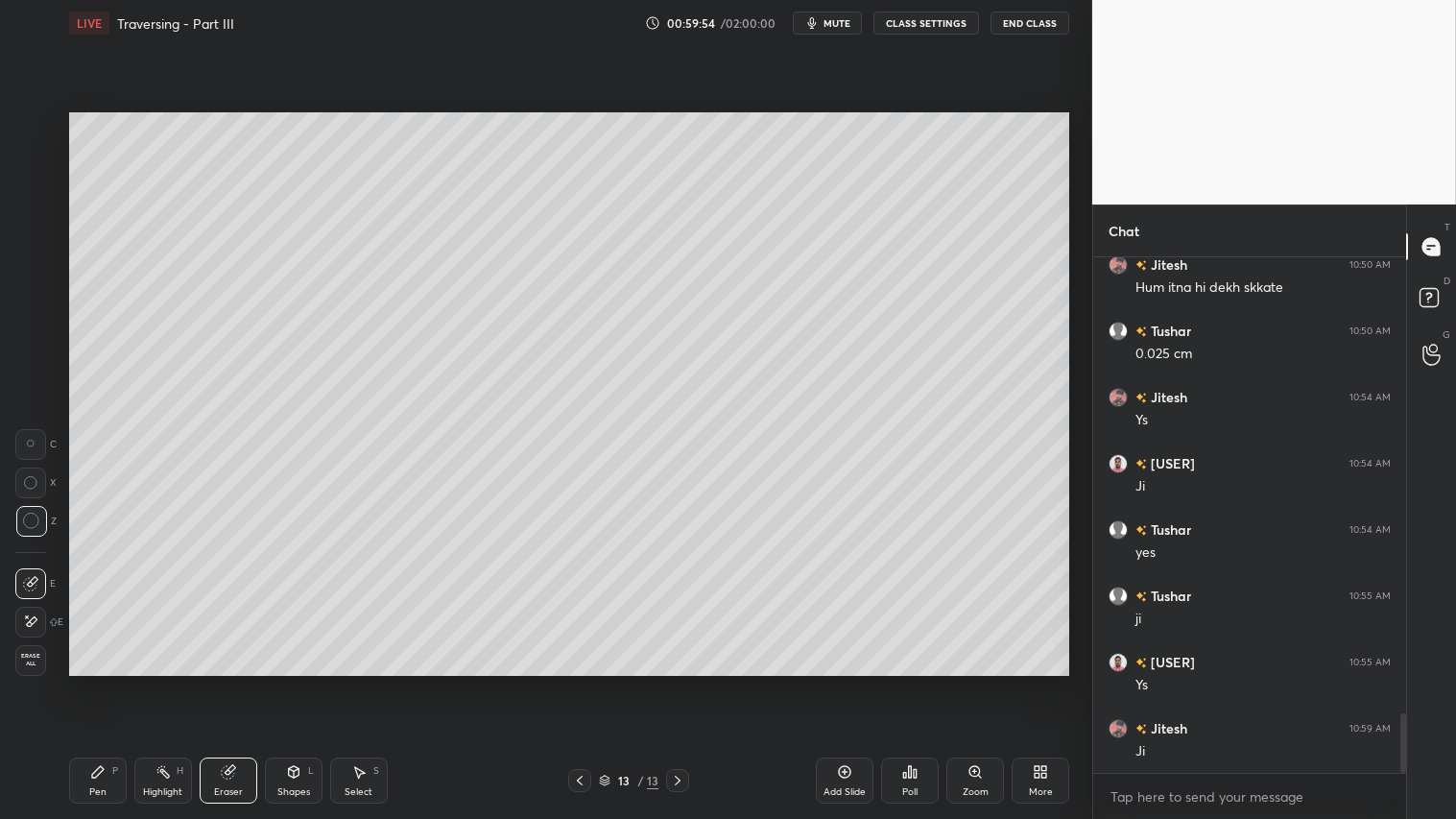 click 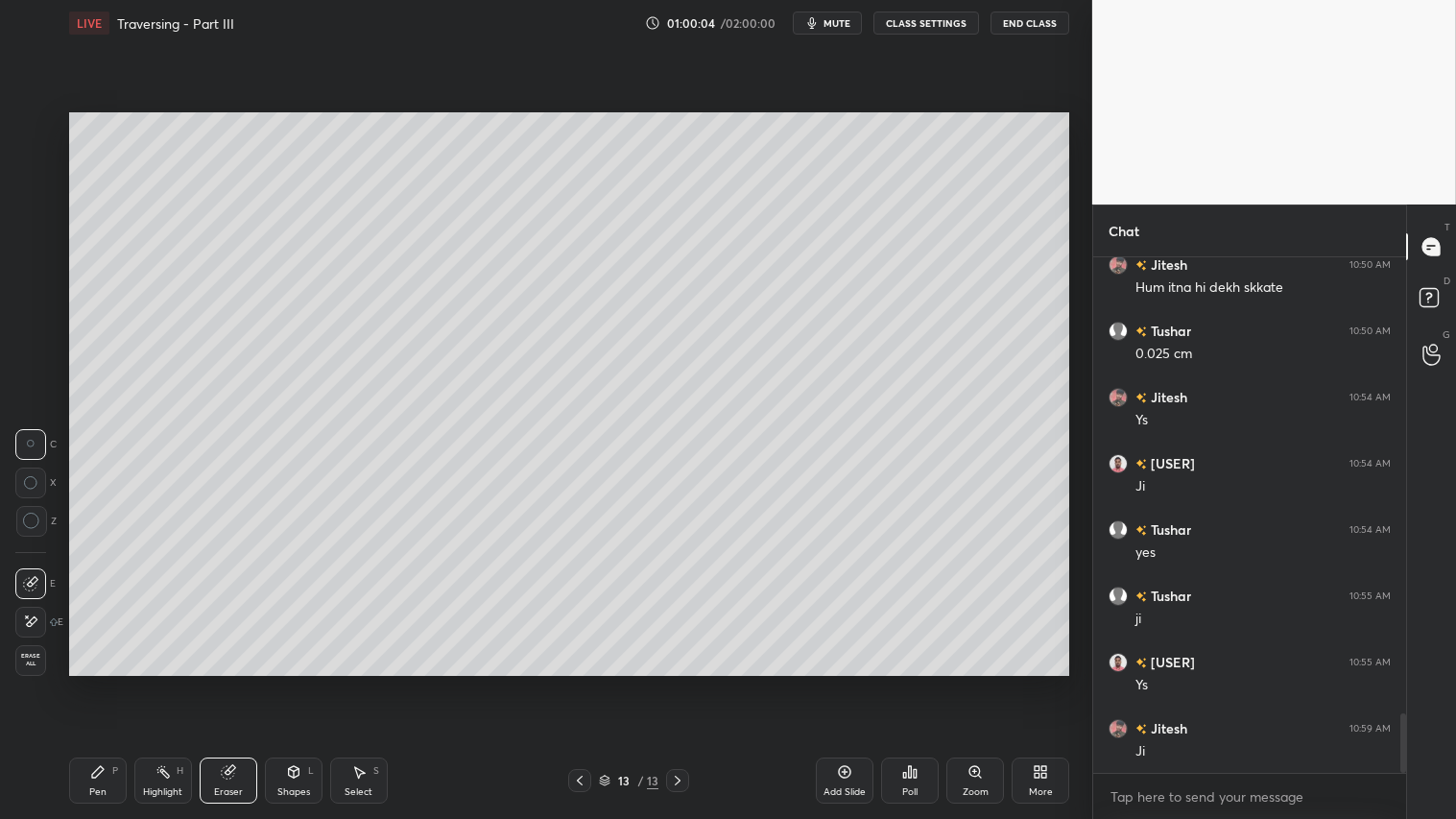 click on "Shapes L" at bounding box center (294, 781) 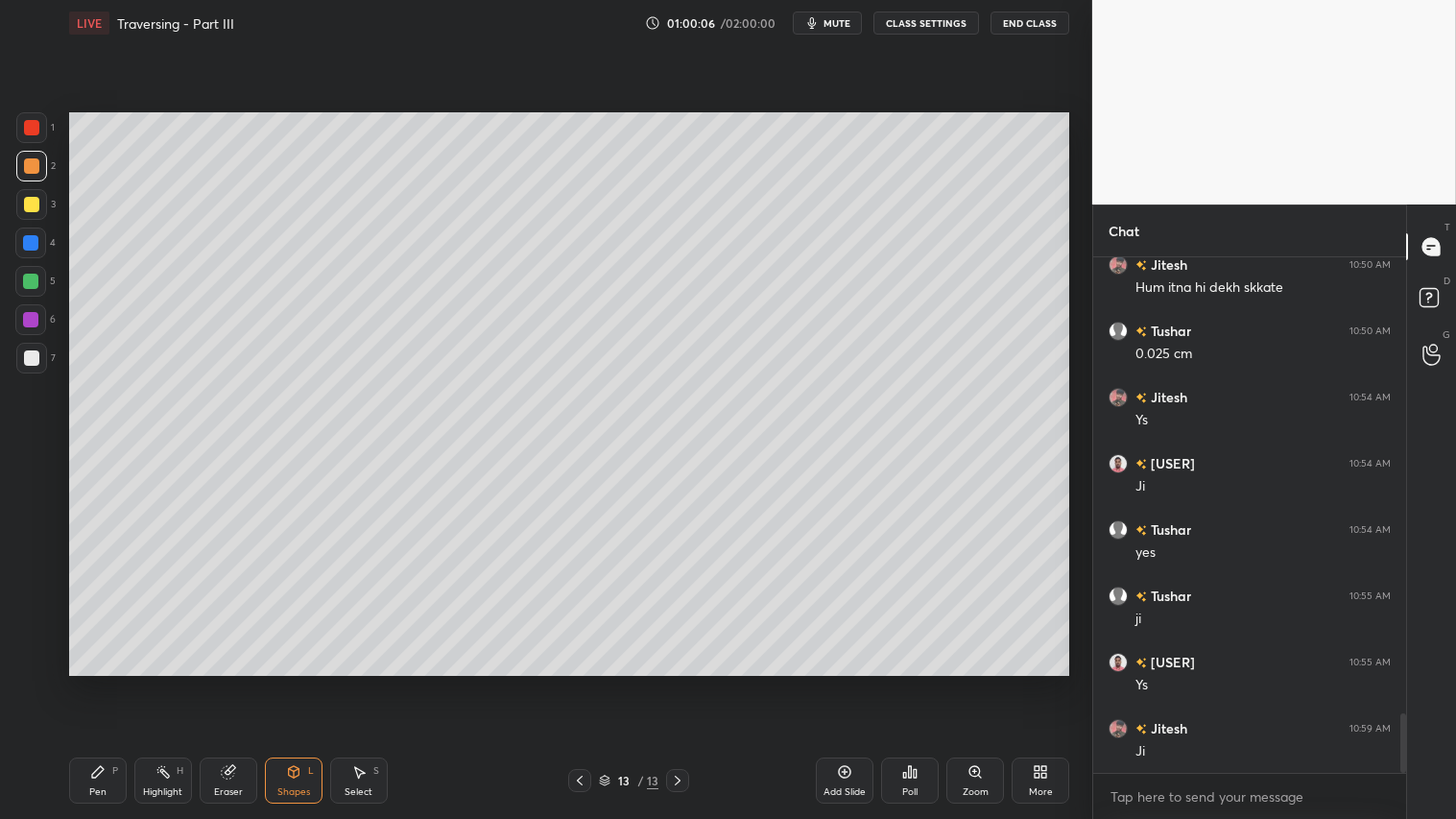 click on "Pen" at bounding box center (98, 792) 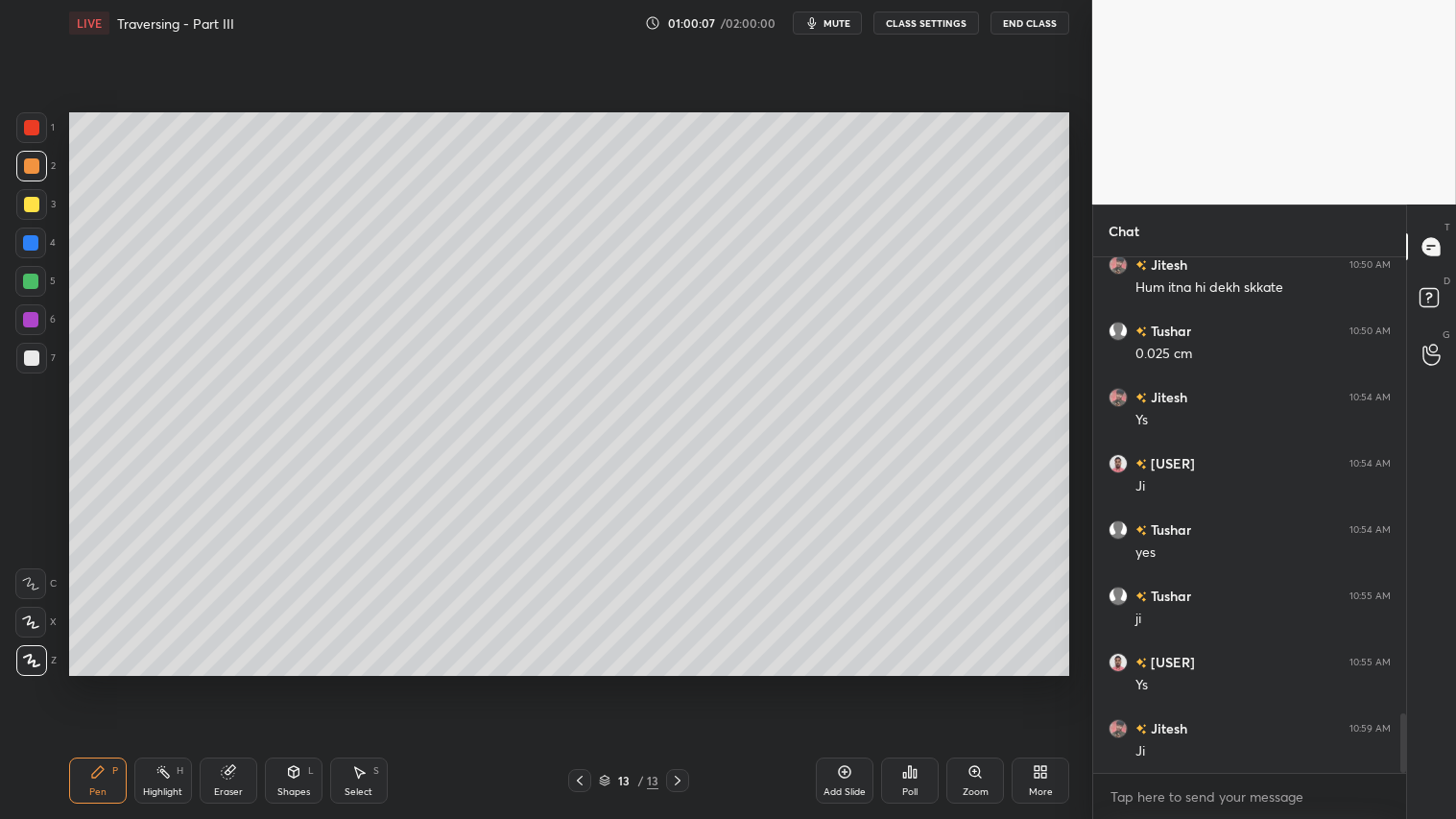 click at bounding box center [32, 205] 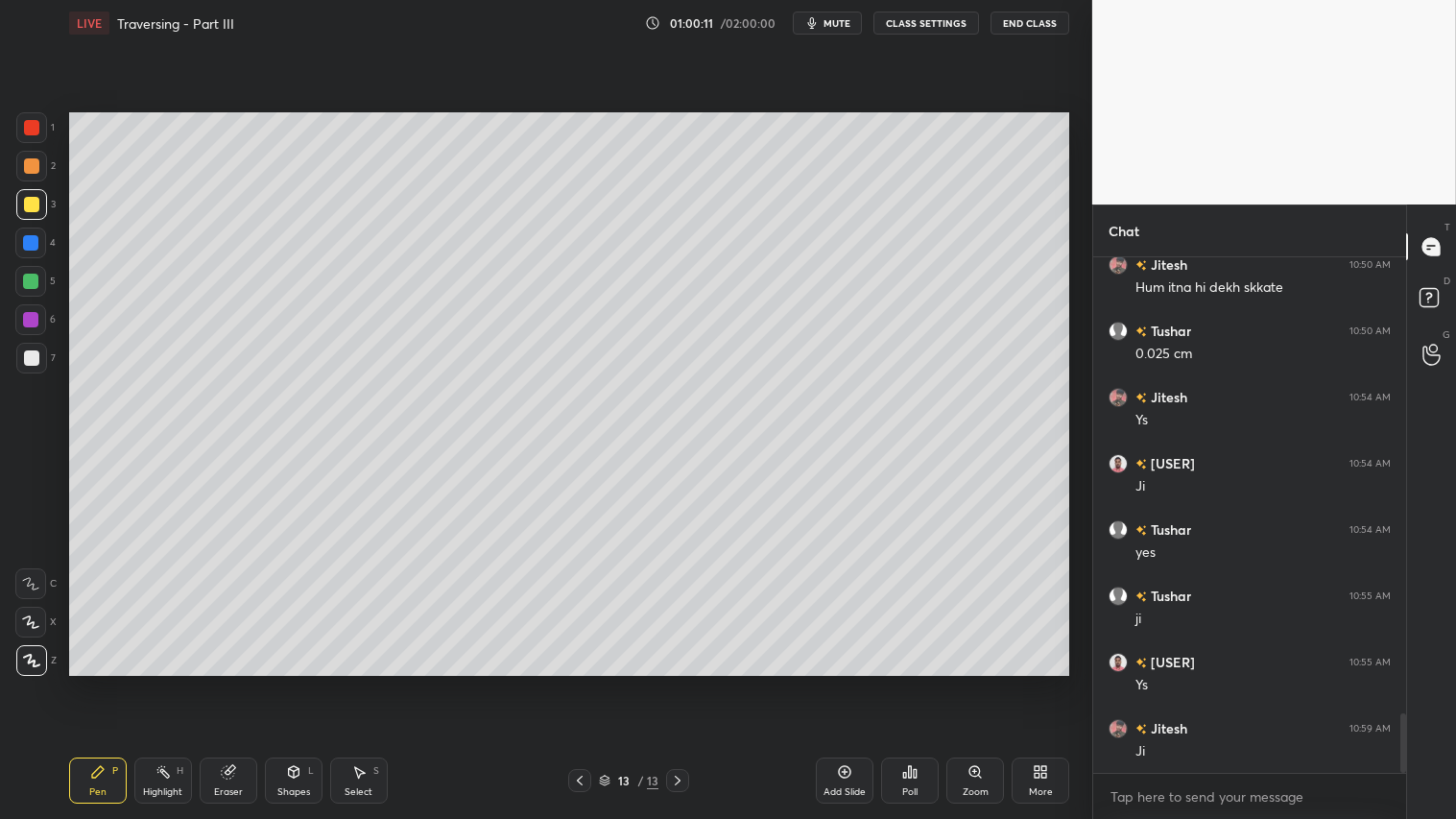click on "Shapes L" at bounding box center (294, 781) 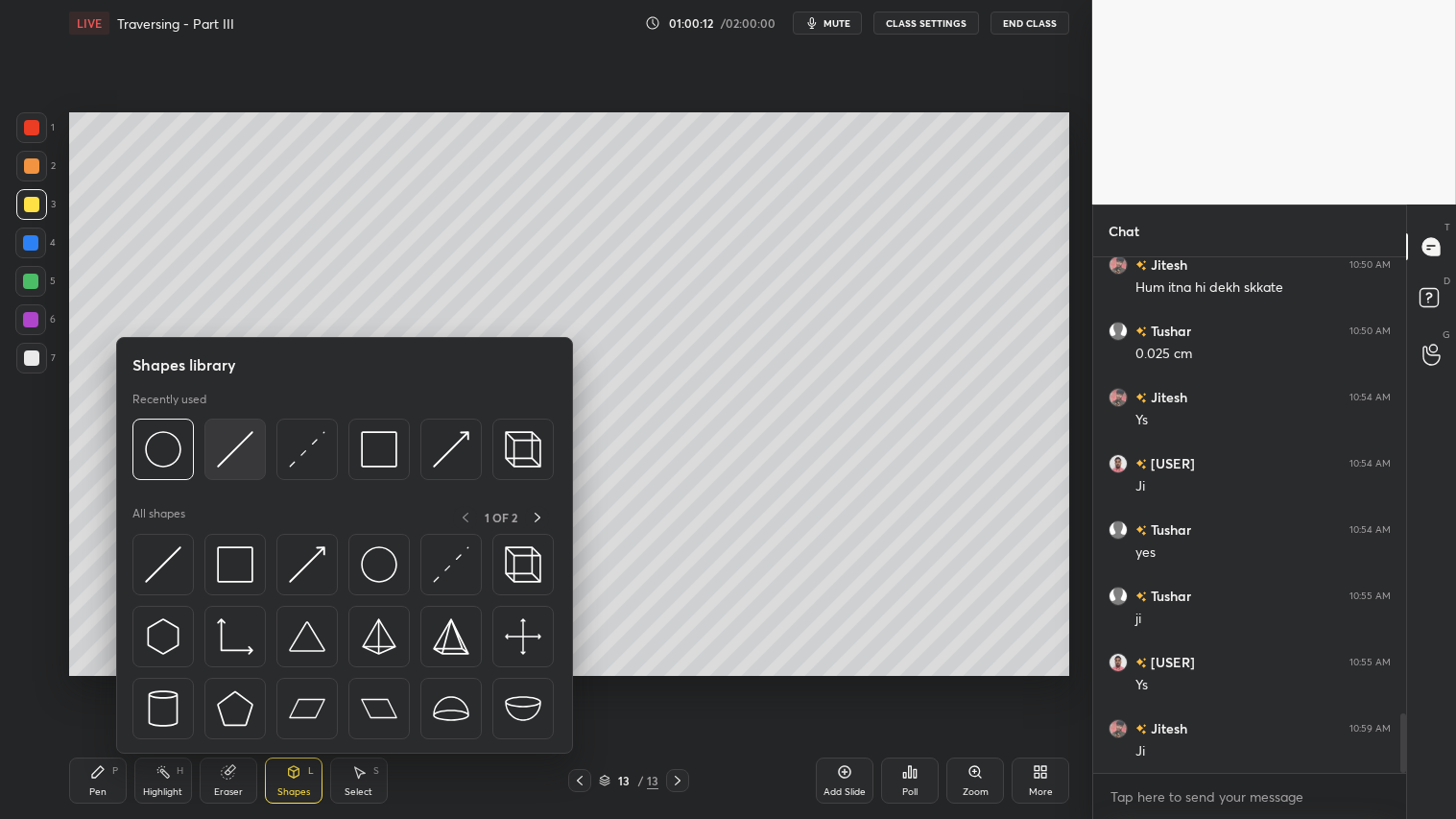 click at bounding box center [235, 449] 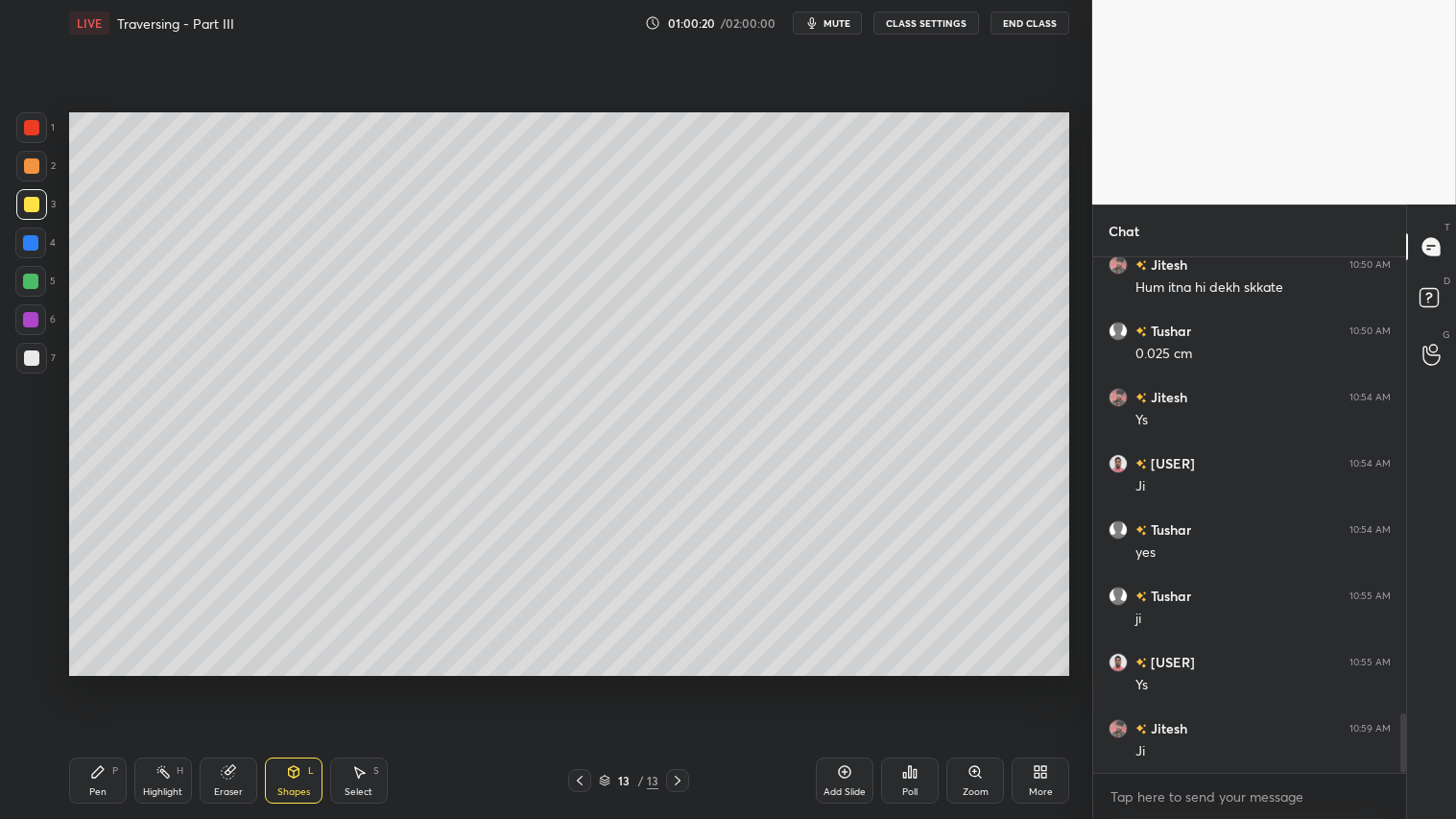 click on "Pen P" at bounding box center [98, 781] 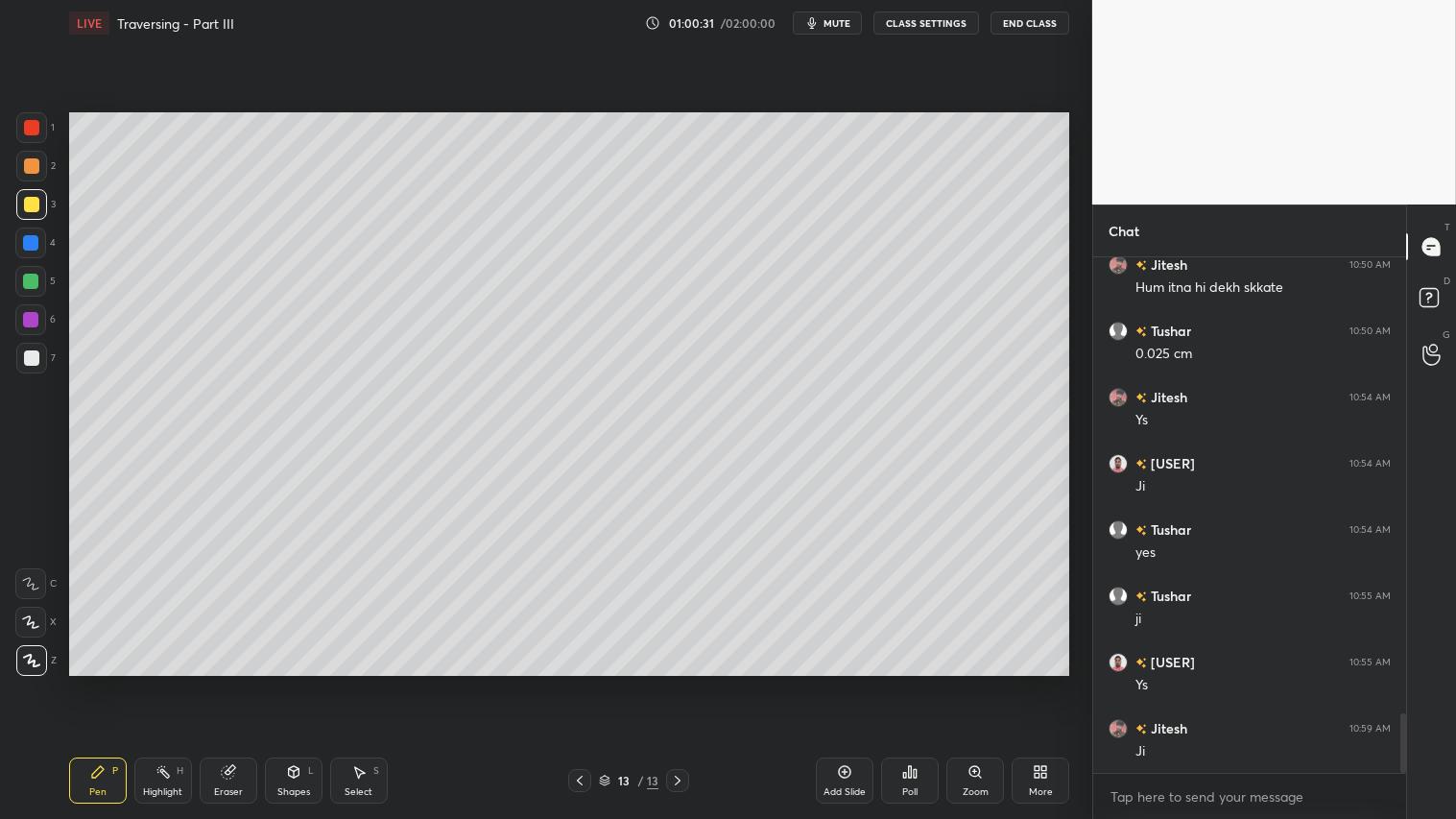 click on "Shapes L" at bounding box center (294, 781) 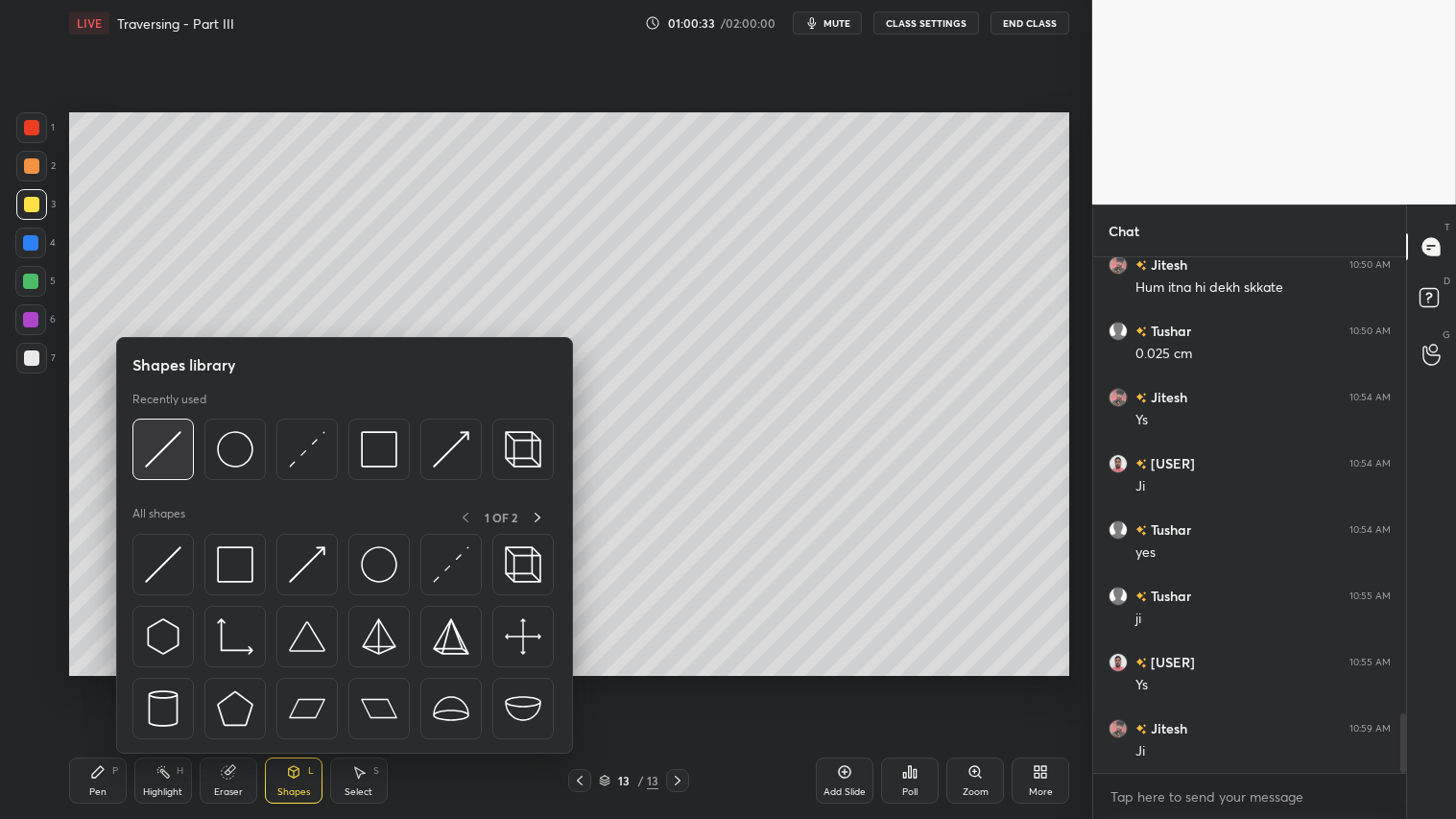 click at bounding box center [163, 449] 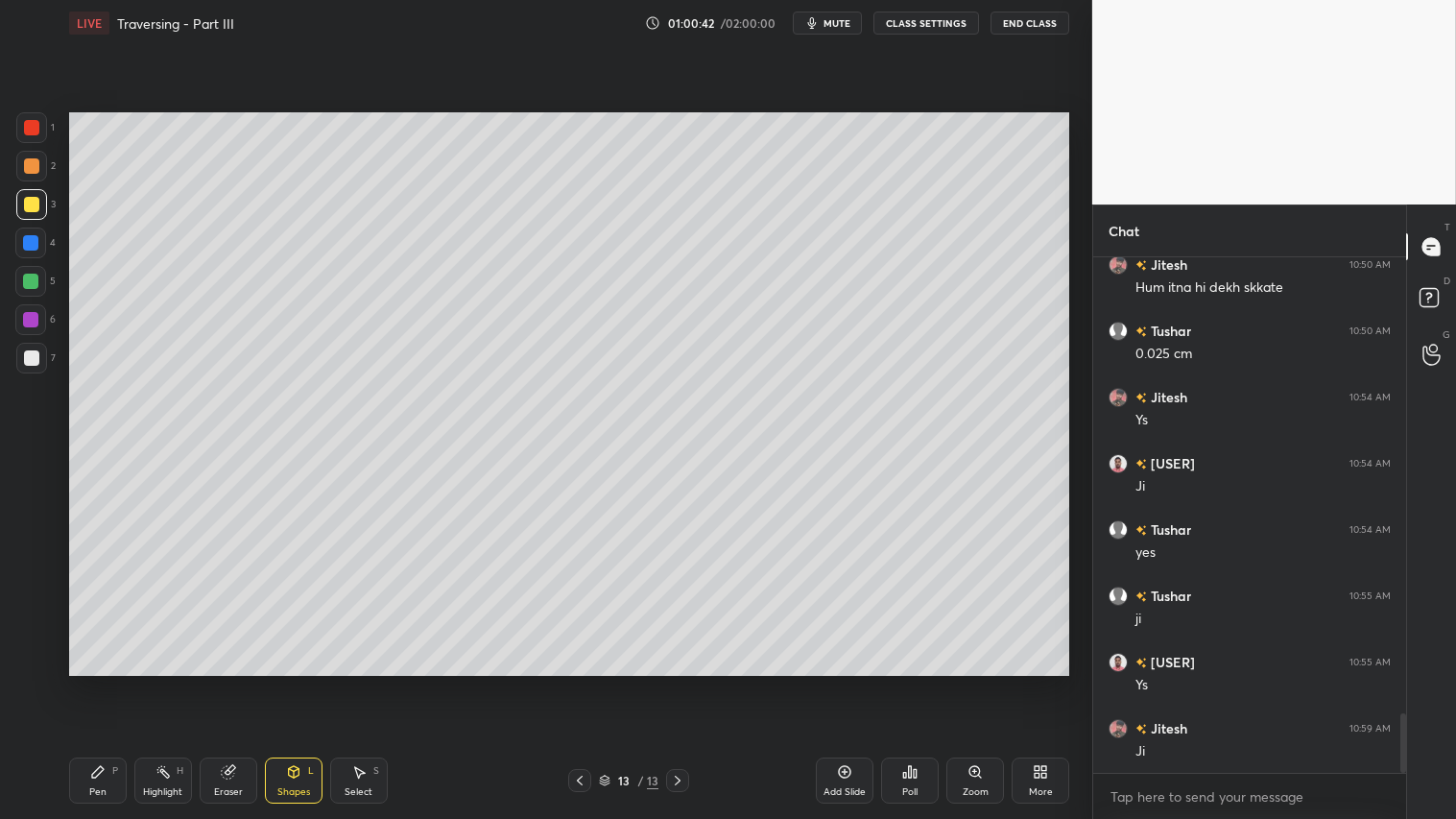 drag, startPoint x: 222, startPoint y: 779, endPoint x: 278, endPoint y: 734, distance: 71.8401 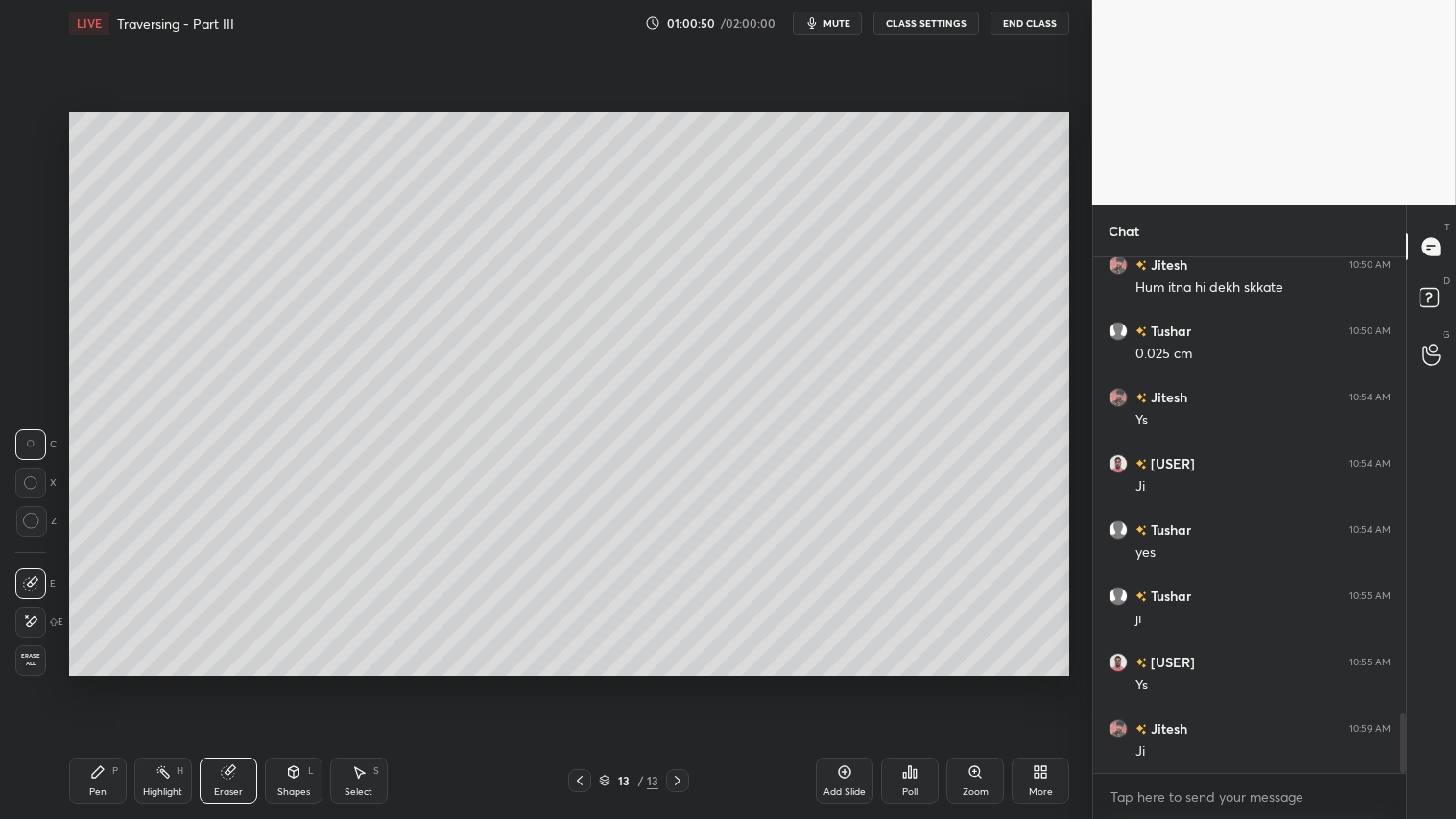 drag, startPoint x: 98, startPoint y: 776, endPoint x: 235, endPoint y: 693, distance: 160.18115 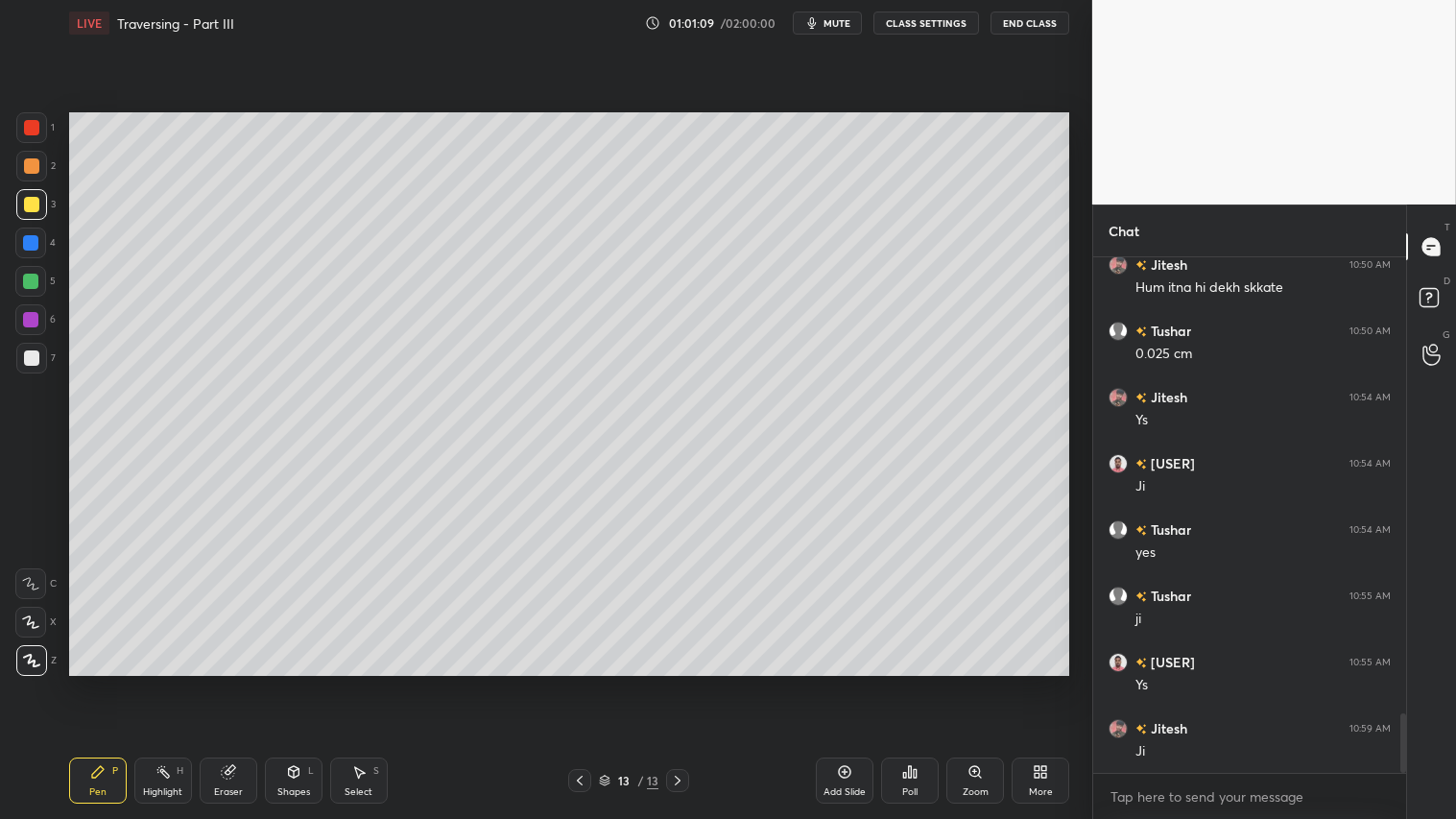 click on "Shapes" at bounding box center [294, 792] 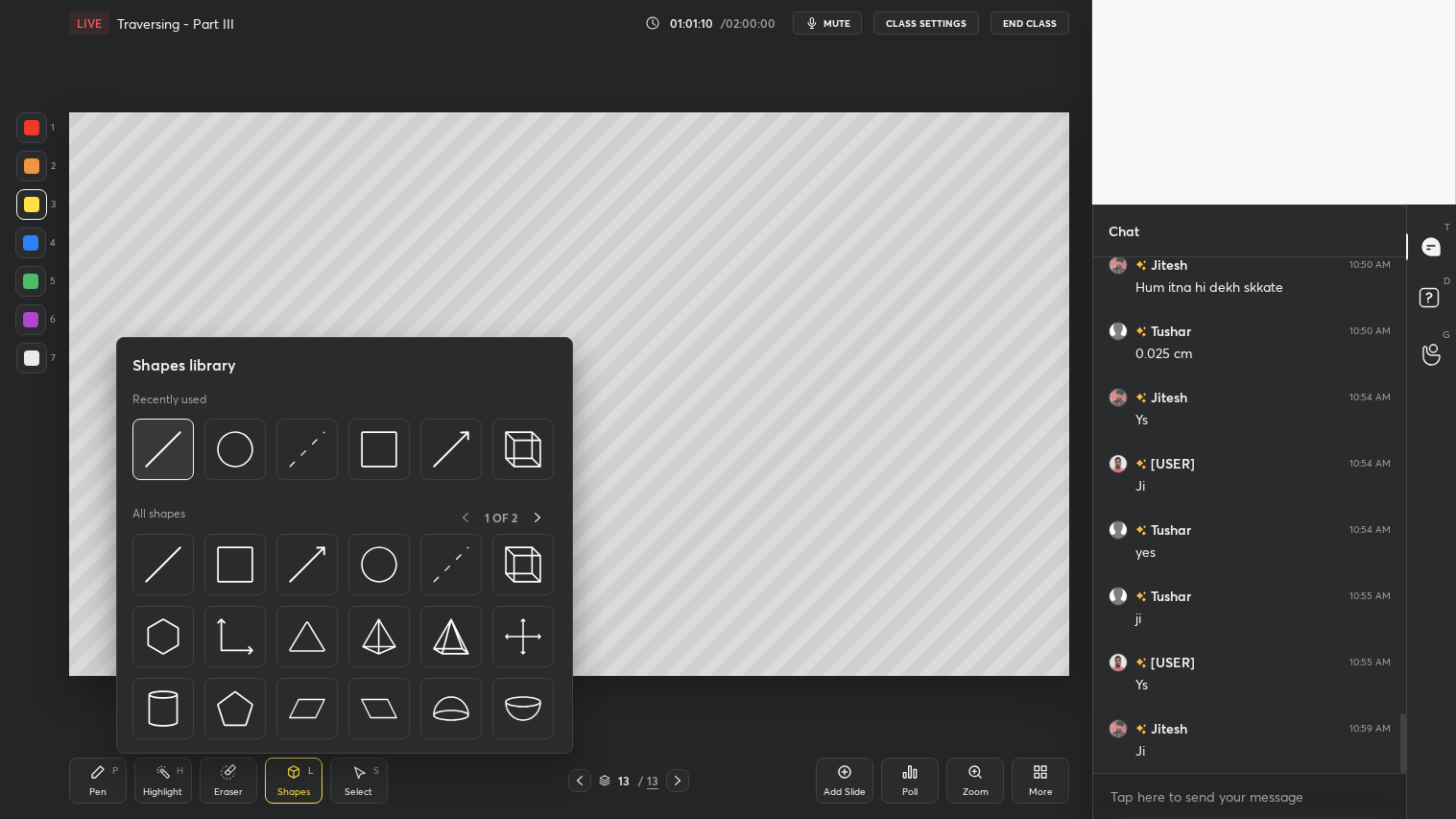scroll, scrollTop: 3979, scrollLeft: 0, axis: vertical 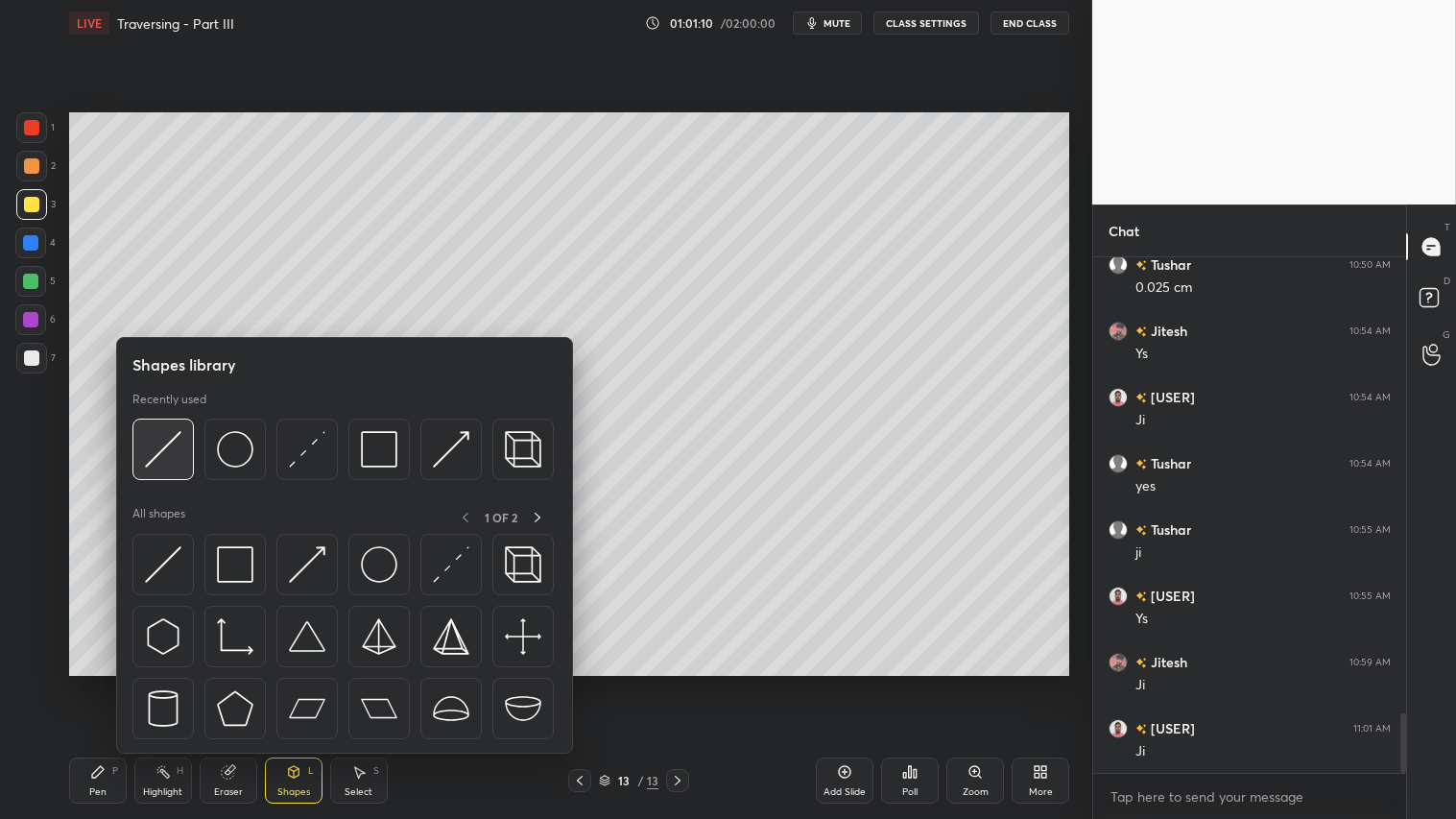 click at bounding box center (163, 449) 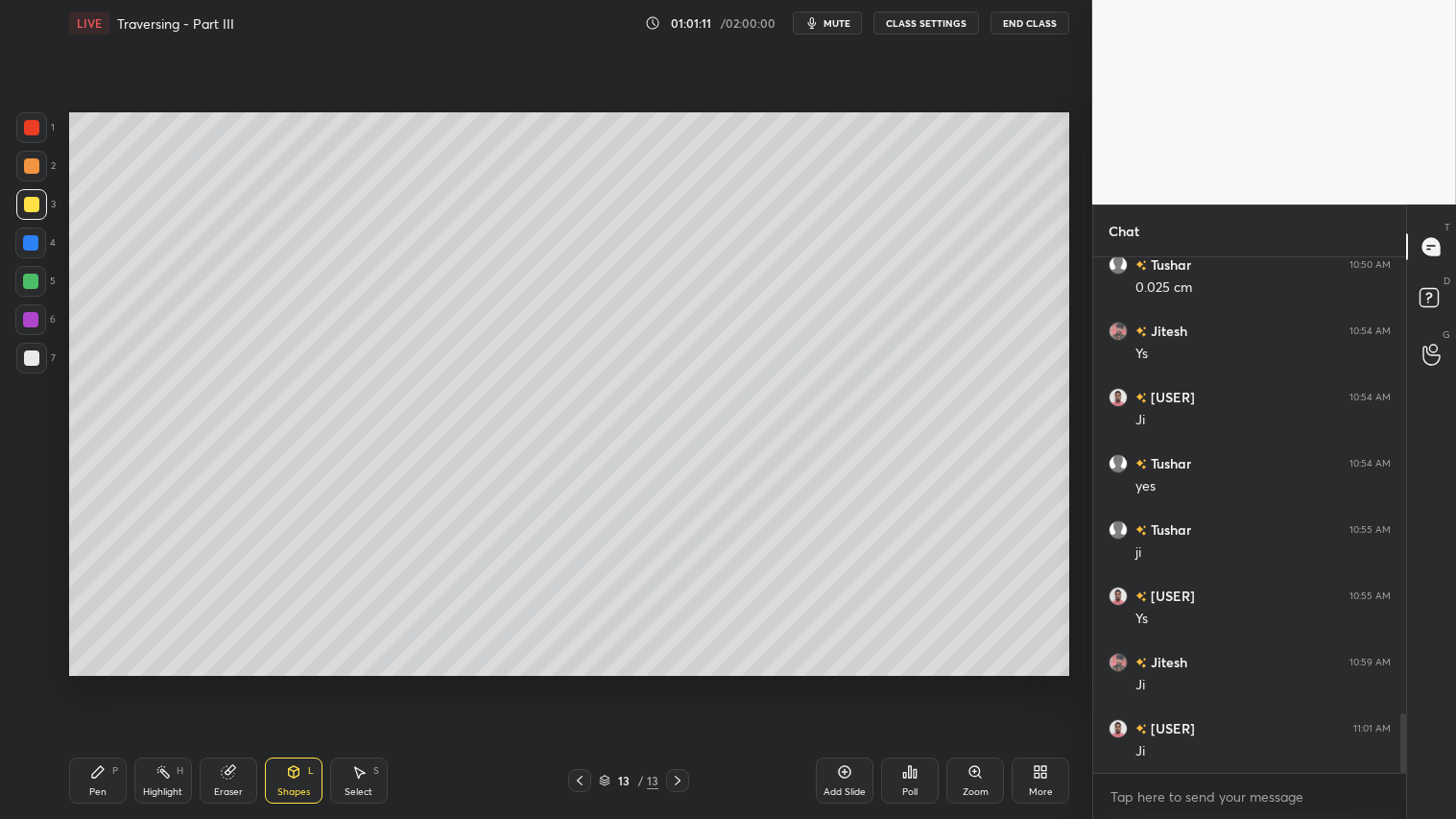 click at bounding box center (32, 358) 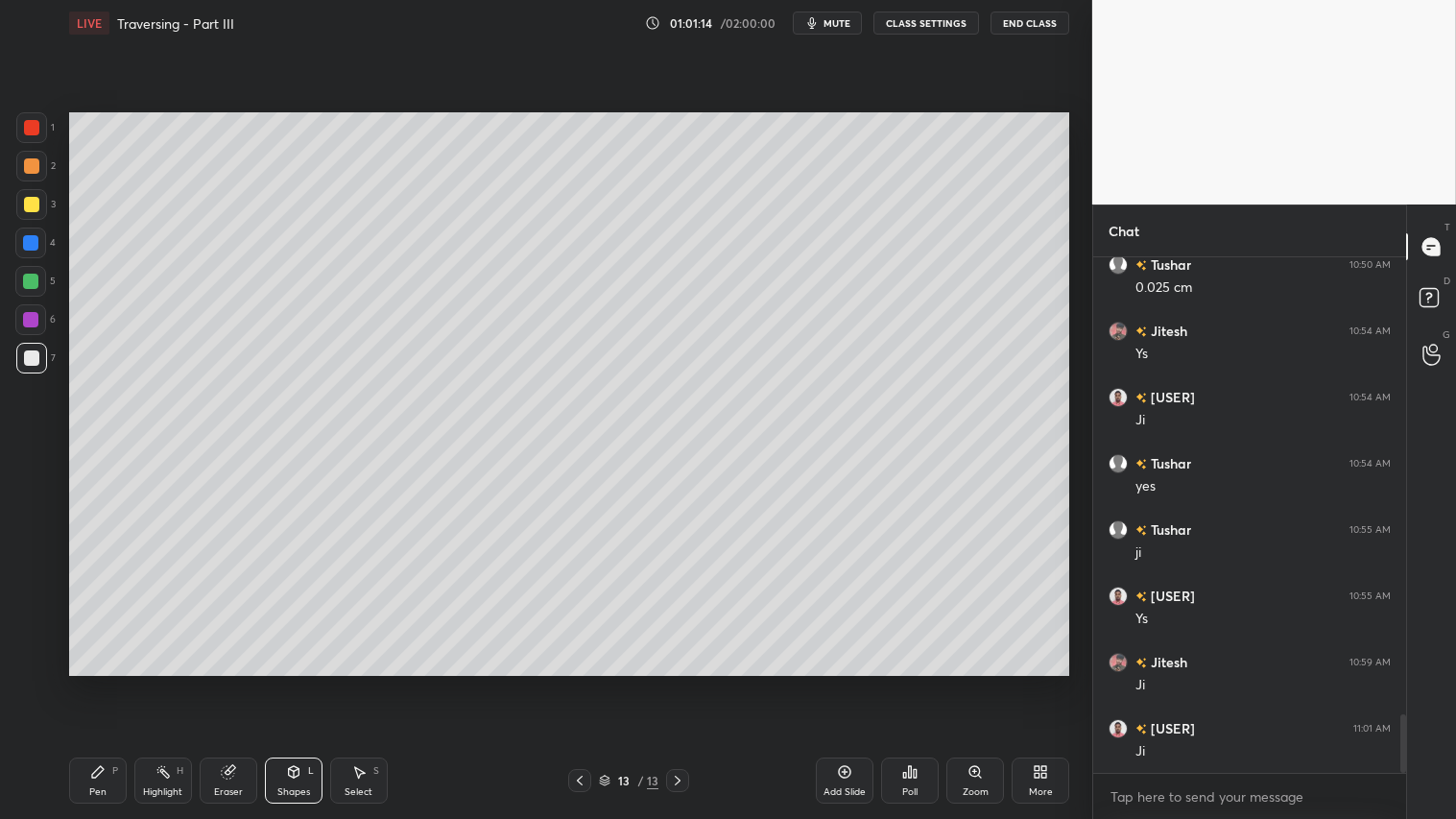 scroll, scrollTop: 4045, scrollLeft: 0, axis: vertical 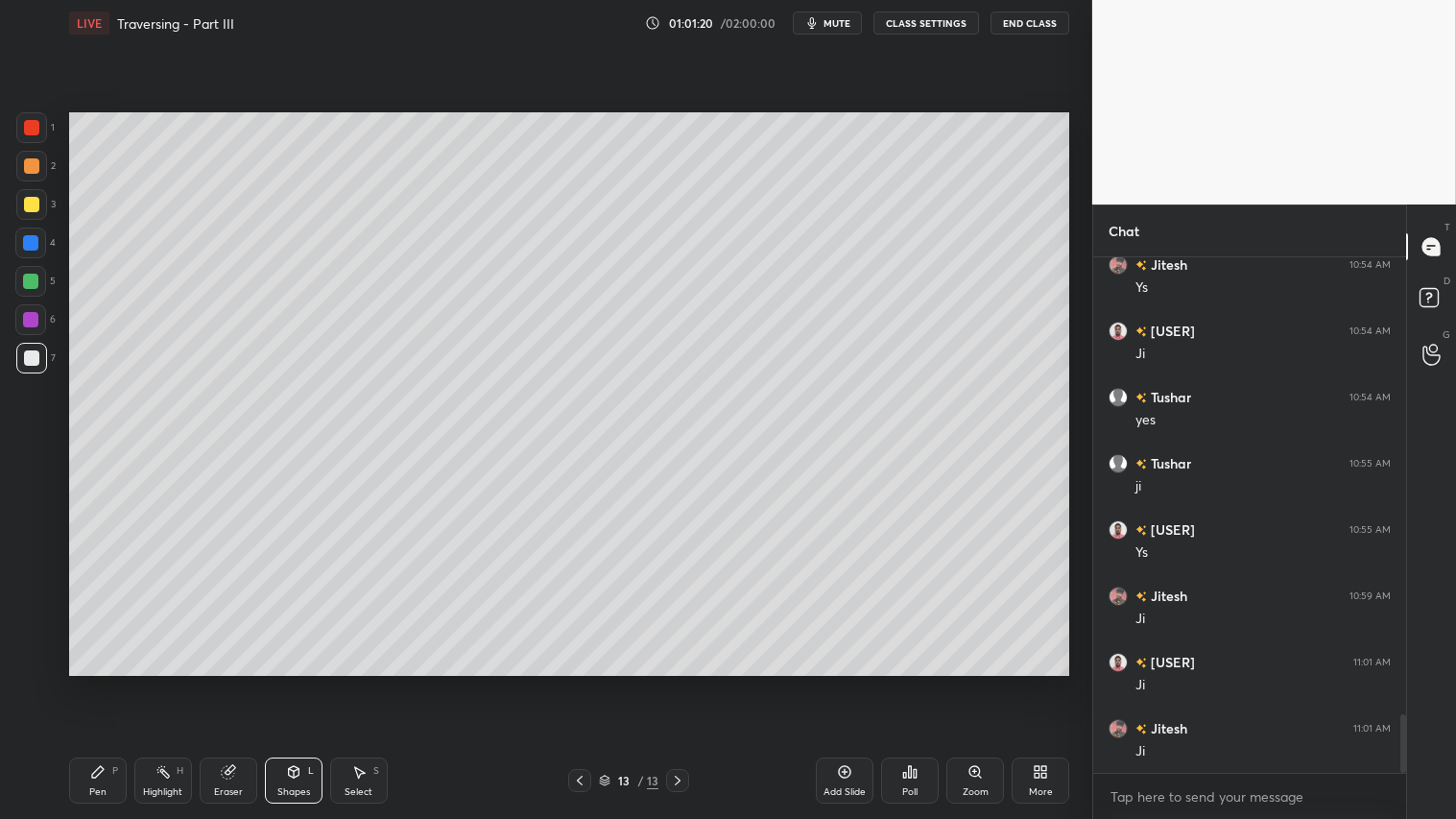click on "Pen P" at bounding box center [98, 781] 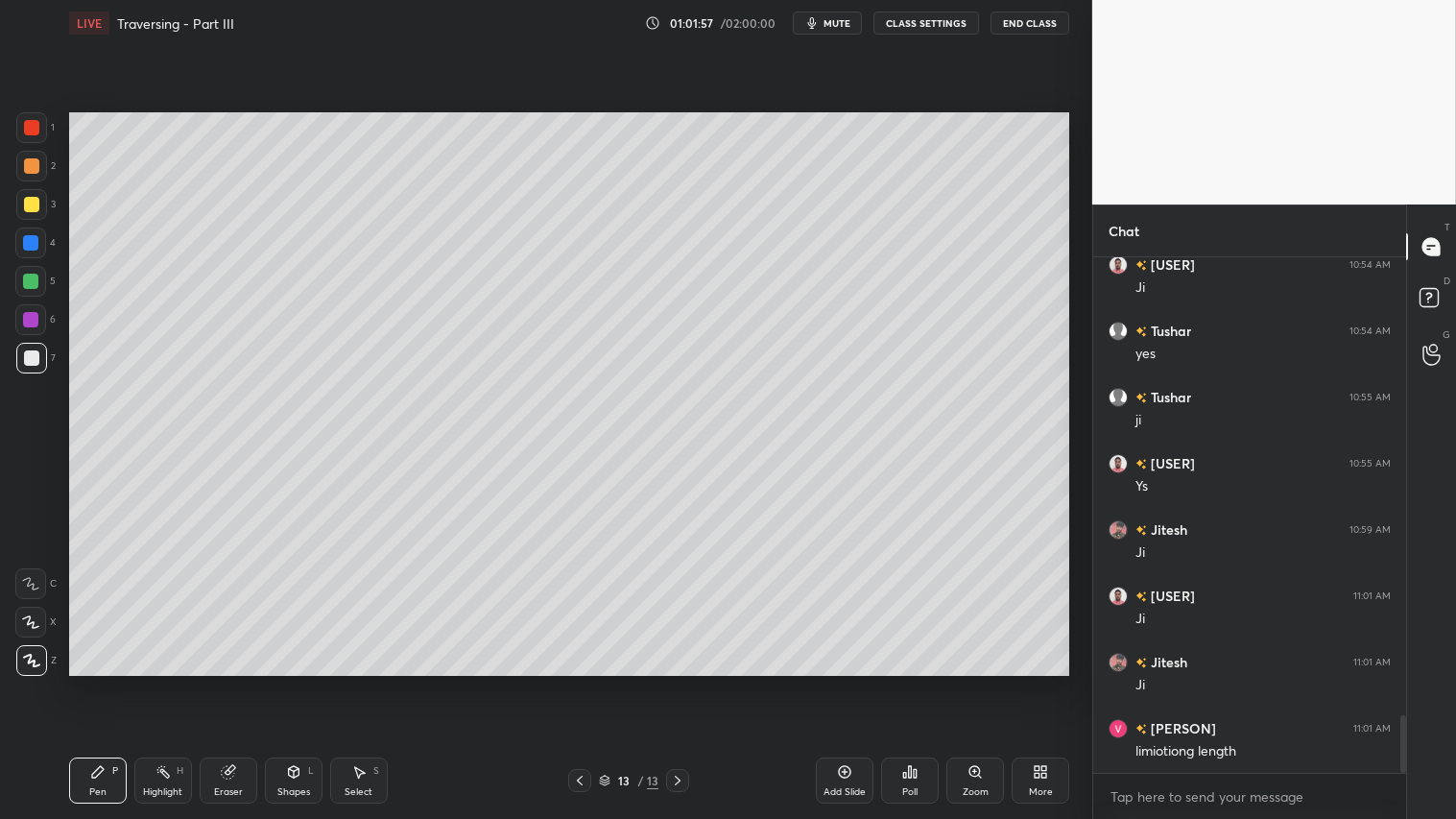 scroll, scrollTop: 4178, scrollLeft: 0, axis: vertical 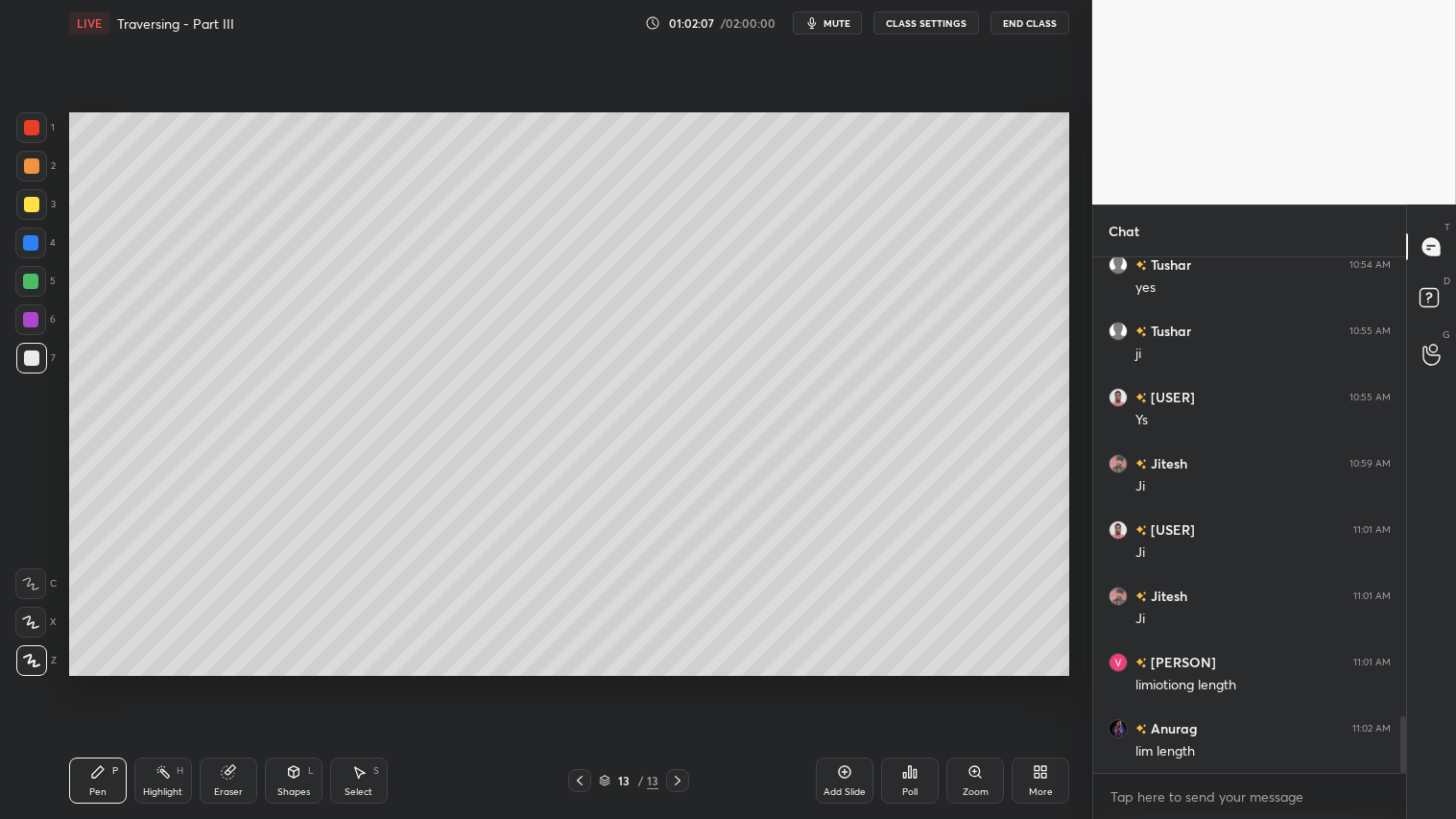 drag, startPoint x: 30, startPoint y: 166, endPoint x: 45, endPoint y: 237, distance: 72.56721 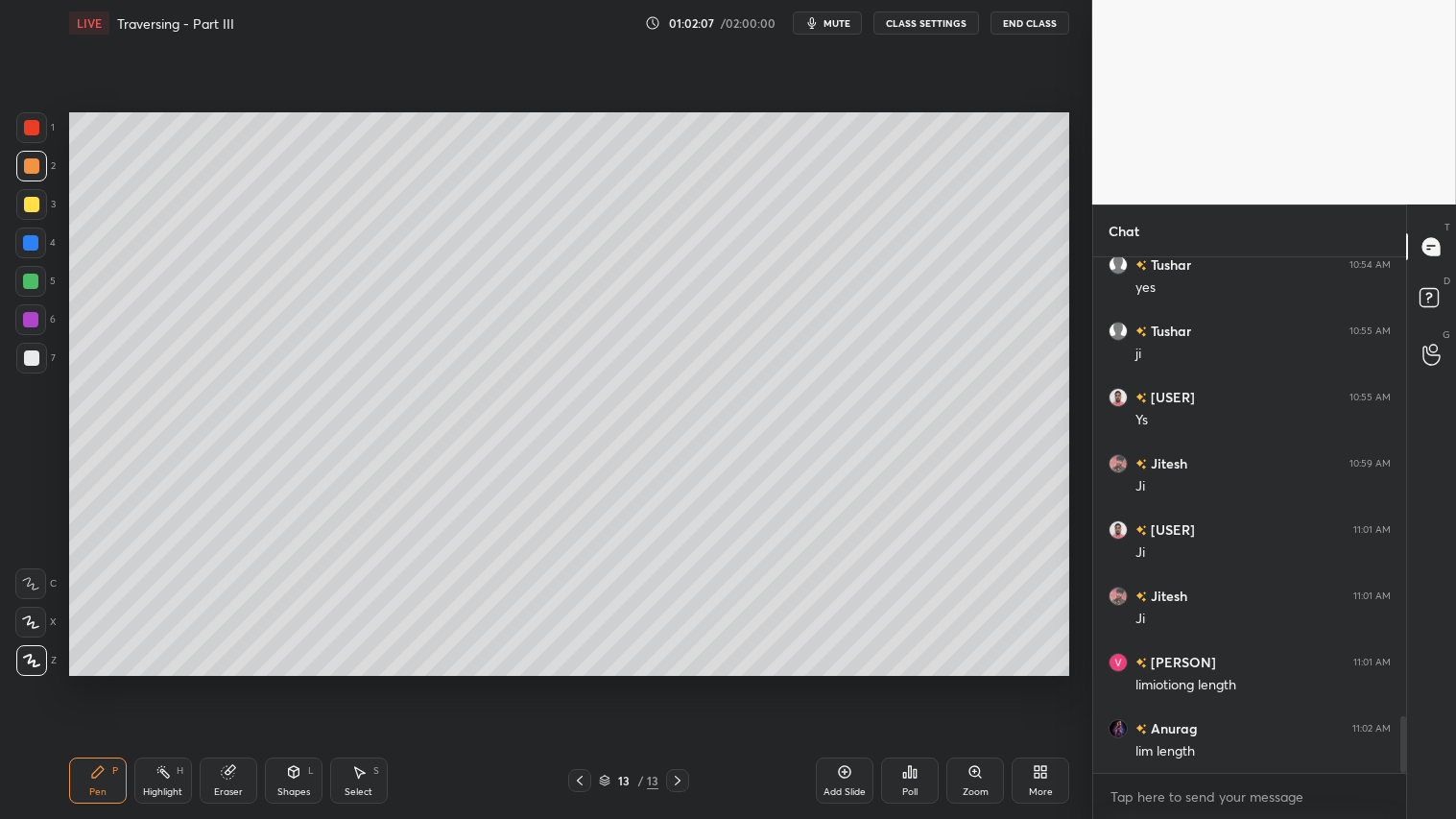 click 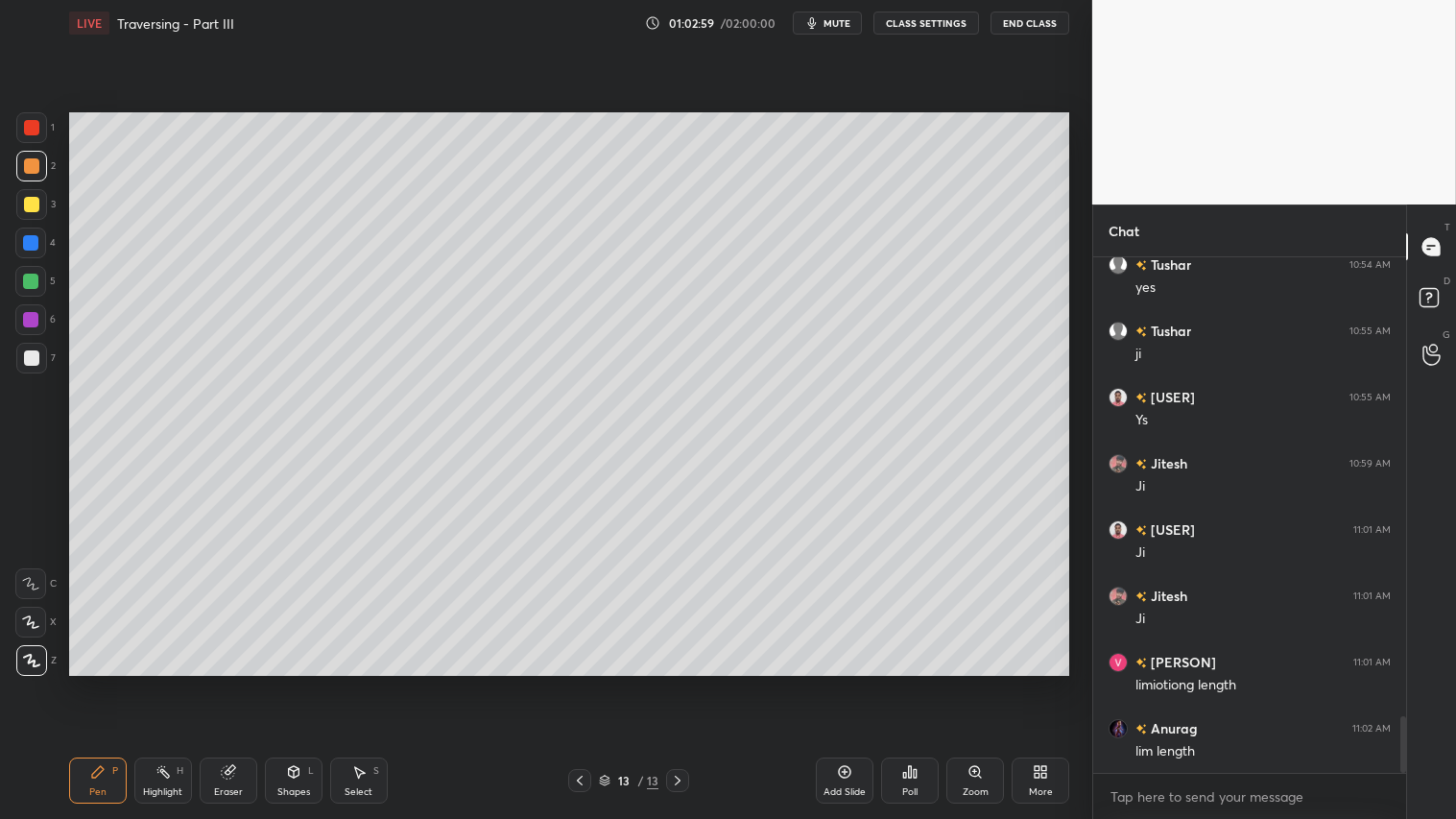 drag, startPoint x: 35, startPoint y: 160, endPoint x: 40, endPoint y: 237, distance: 77.162167 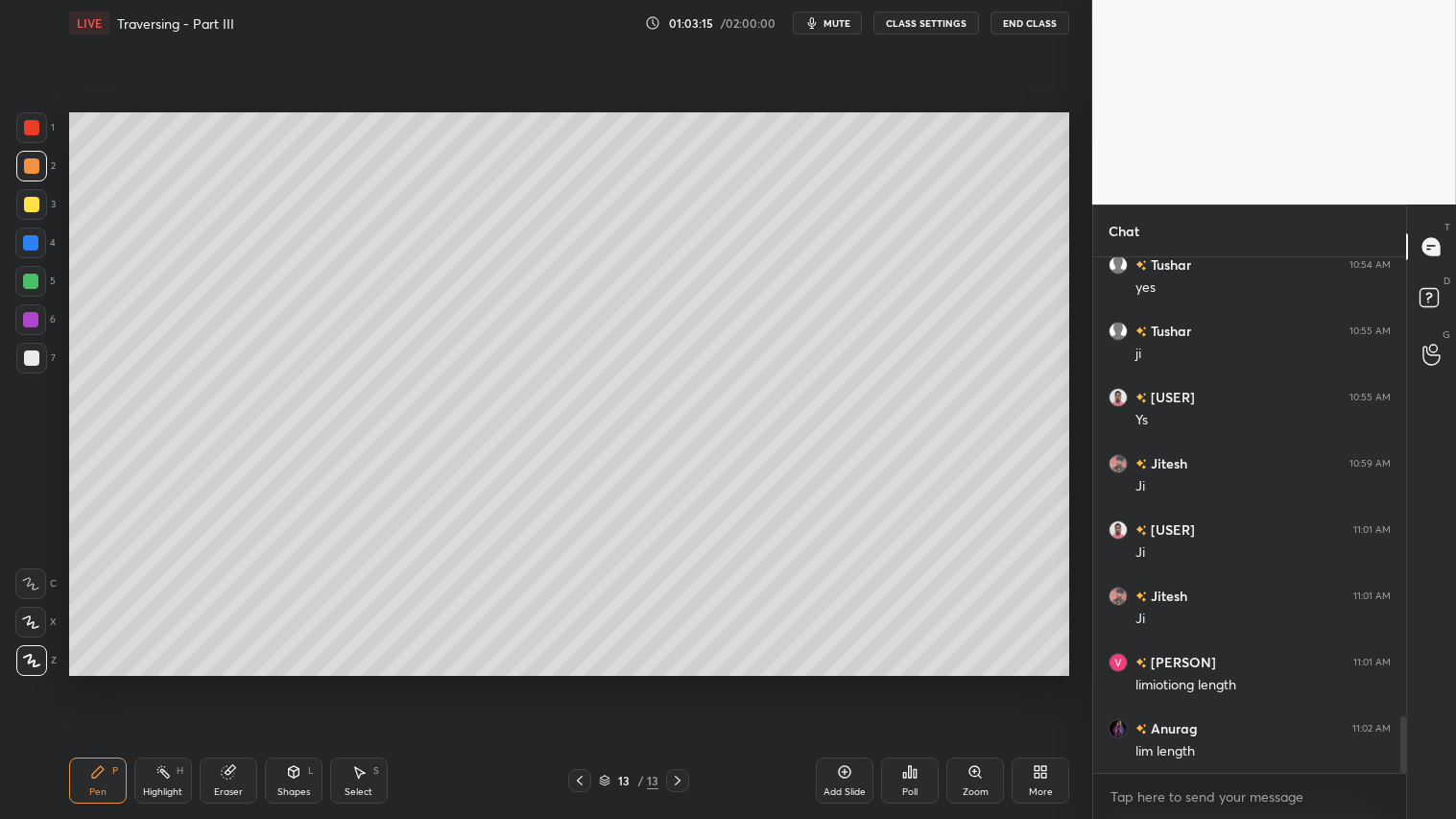 click at bounding box center [32, 166] 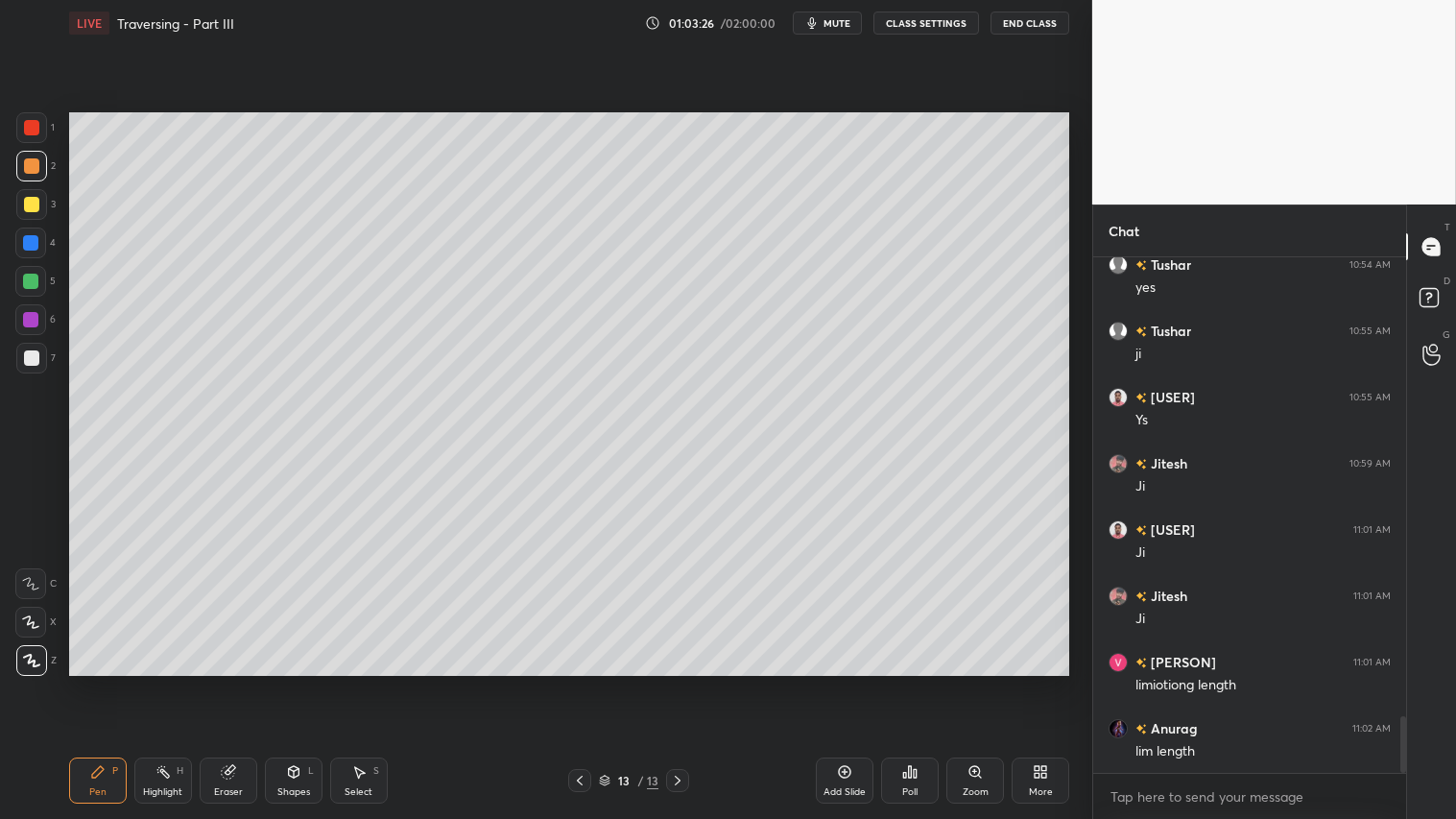 click on "Shapes" at bounding box center [294, 792] 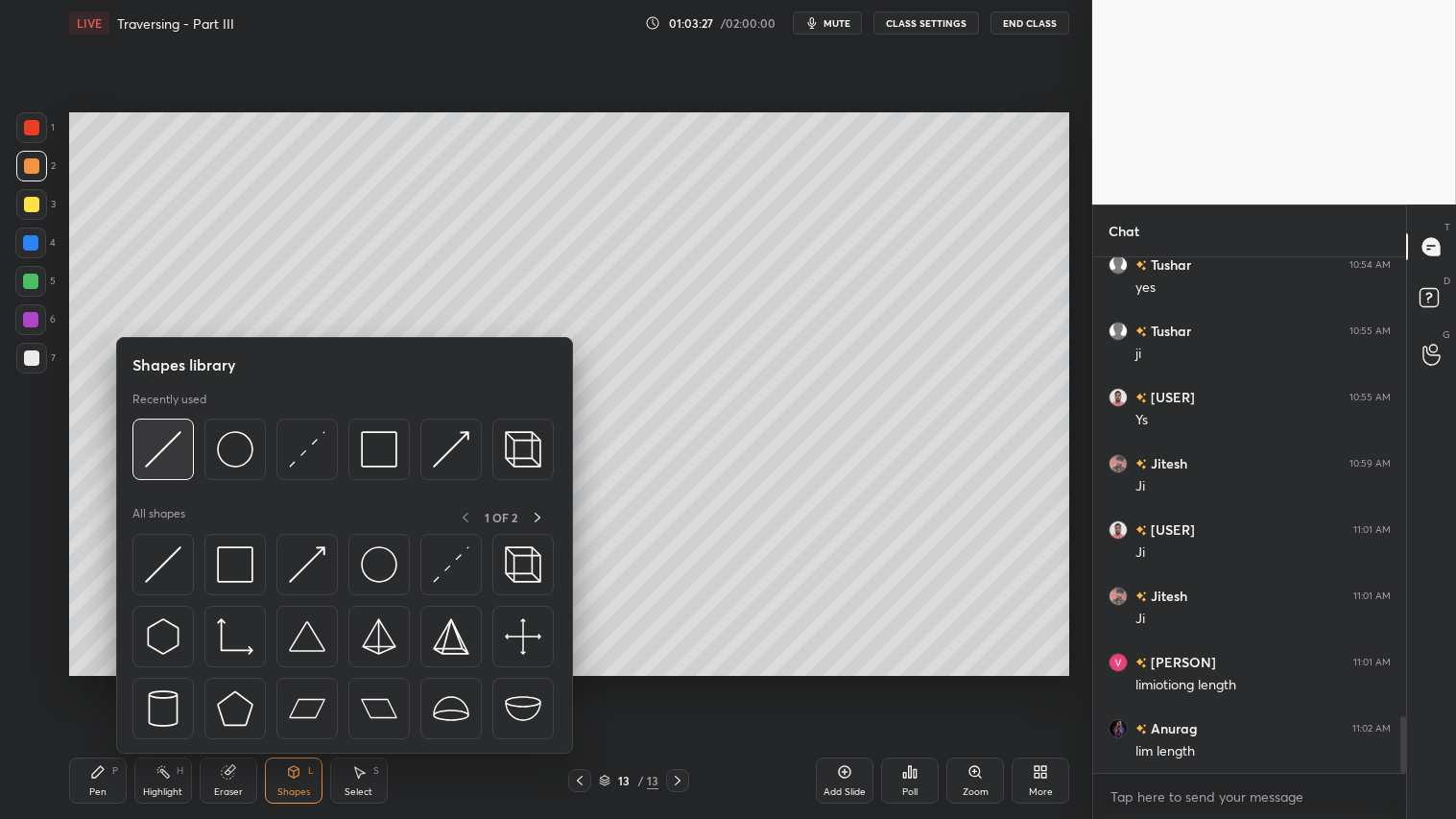 click at bounding box center (163, 449) 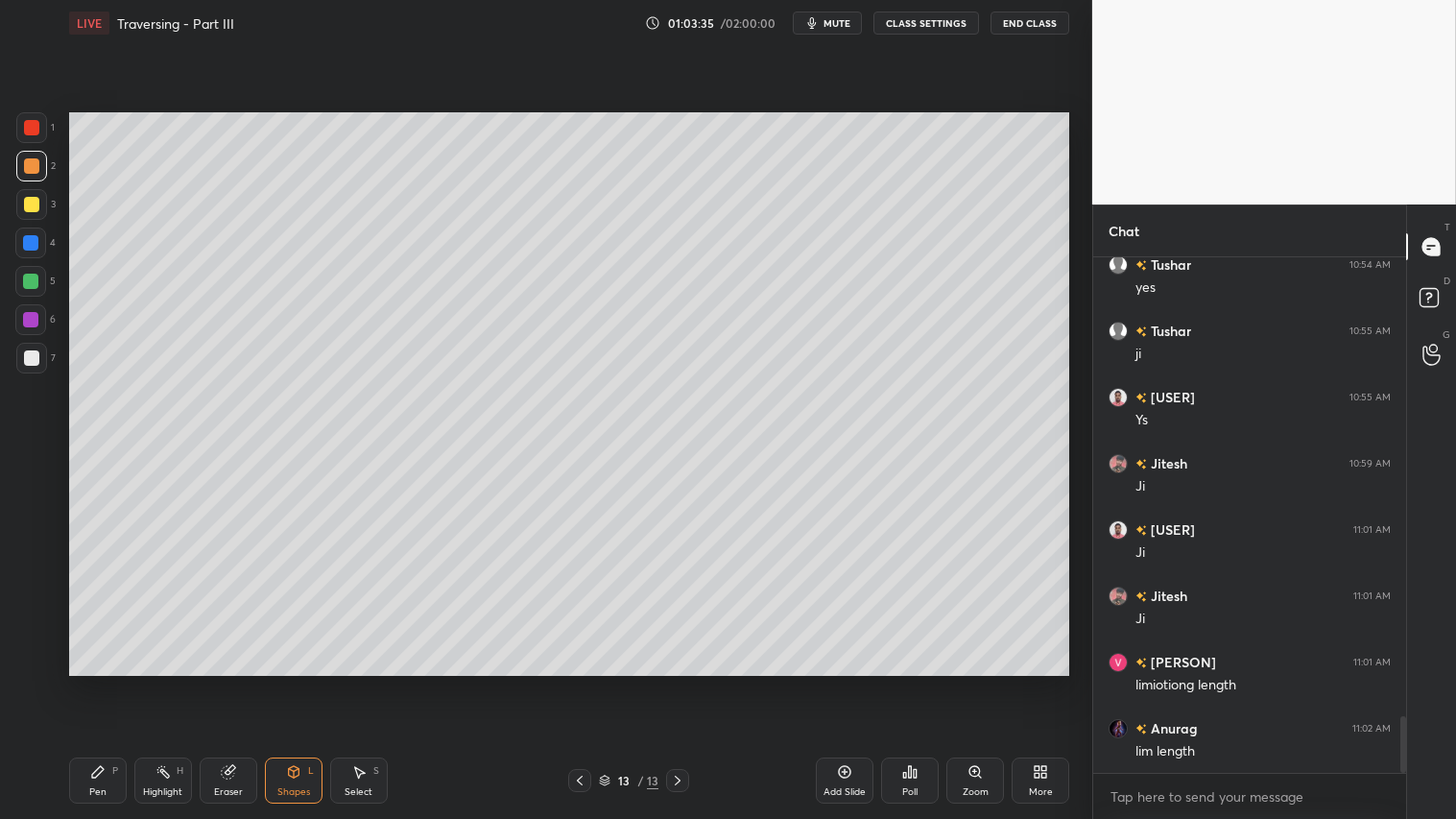 drag, startPoint x: 300, startPoint y: 782, endPoint x: 301, endPoint y: 761, distance: 21.023796 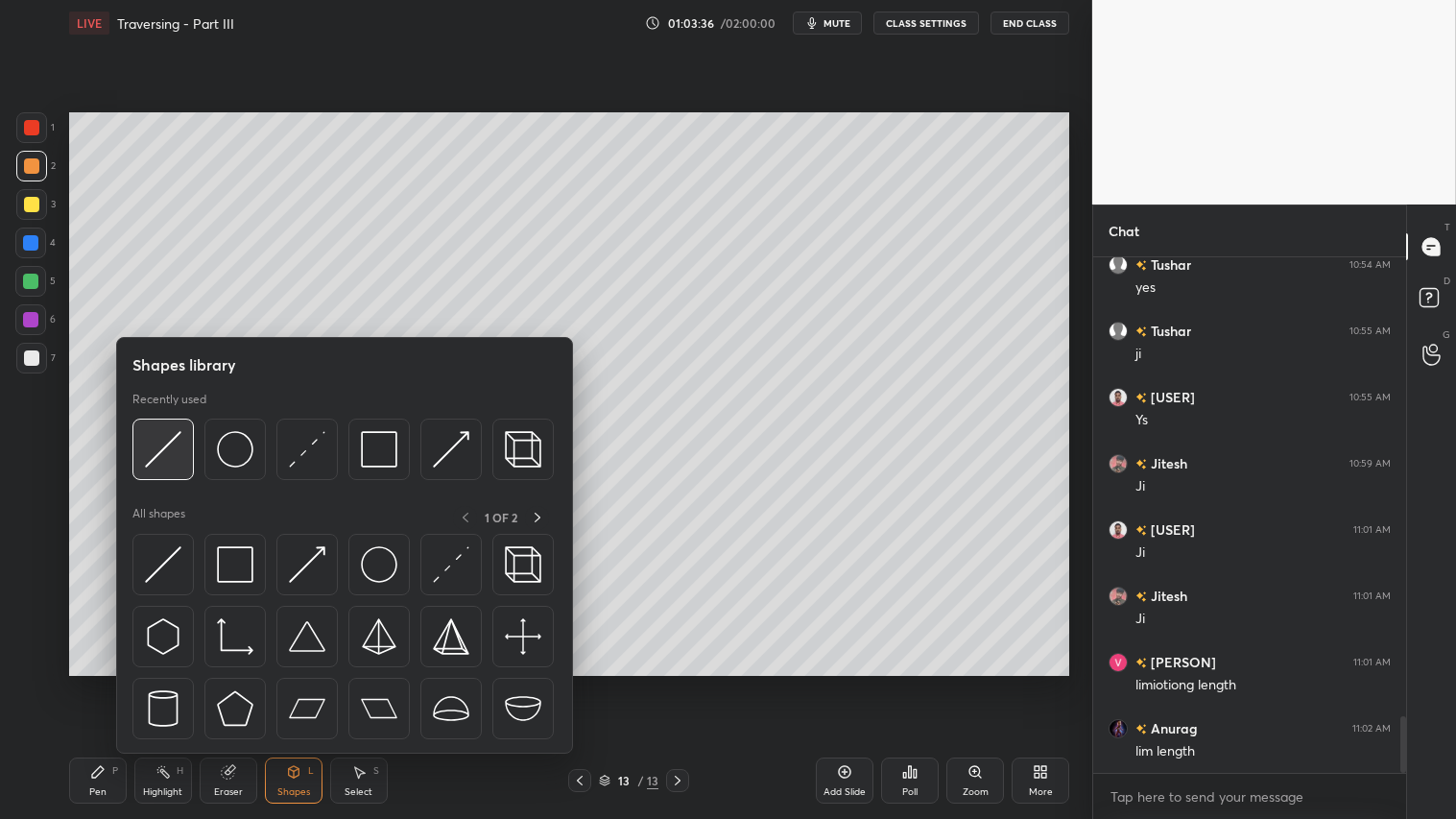 click at bounding box center [163, 449] 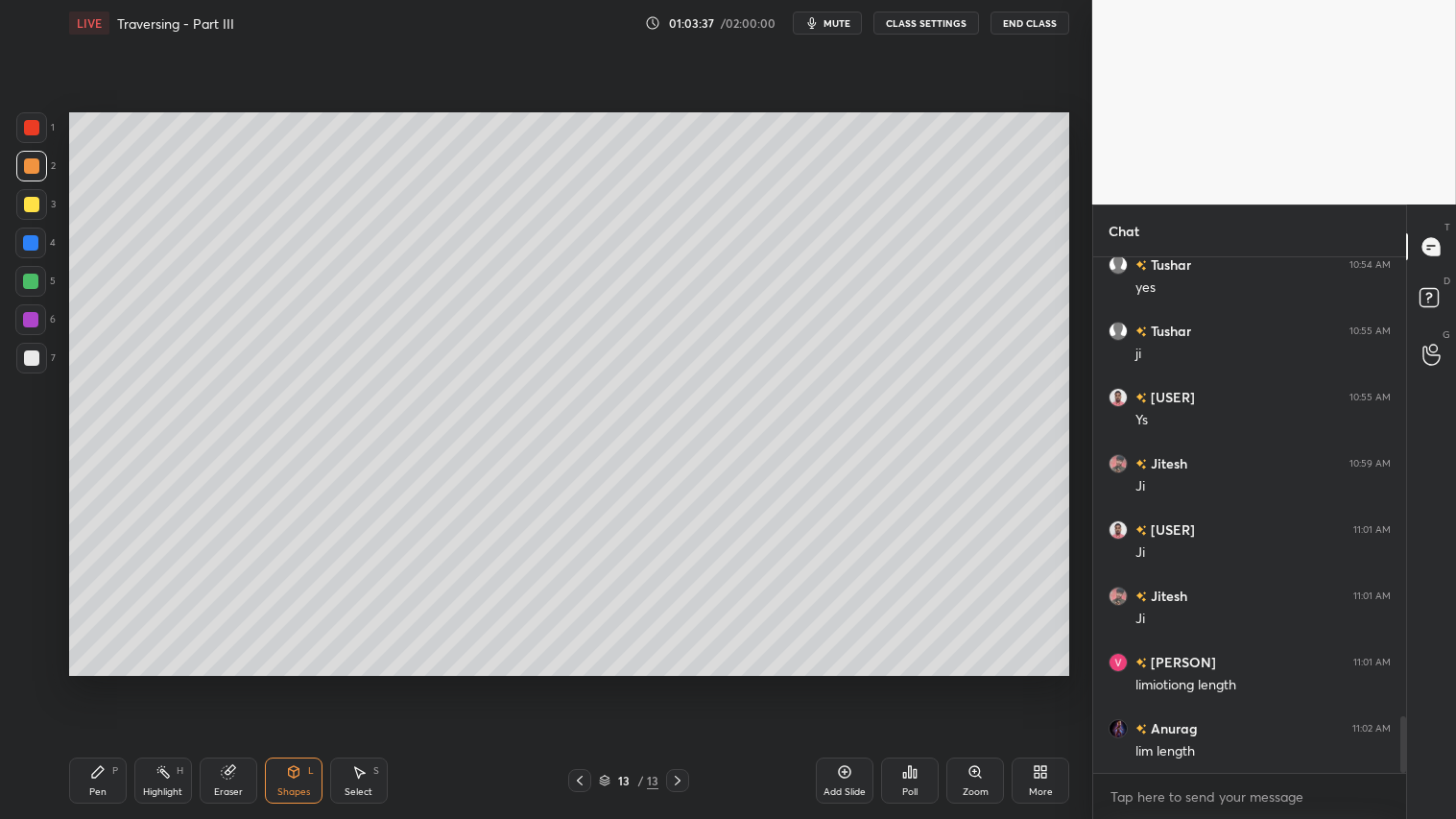 click at bounding box center (31, 281) 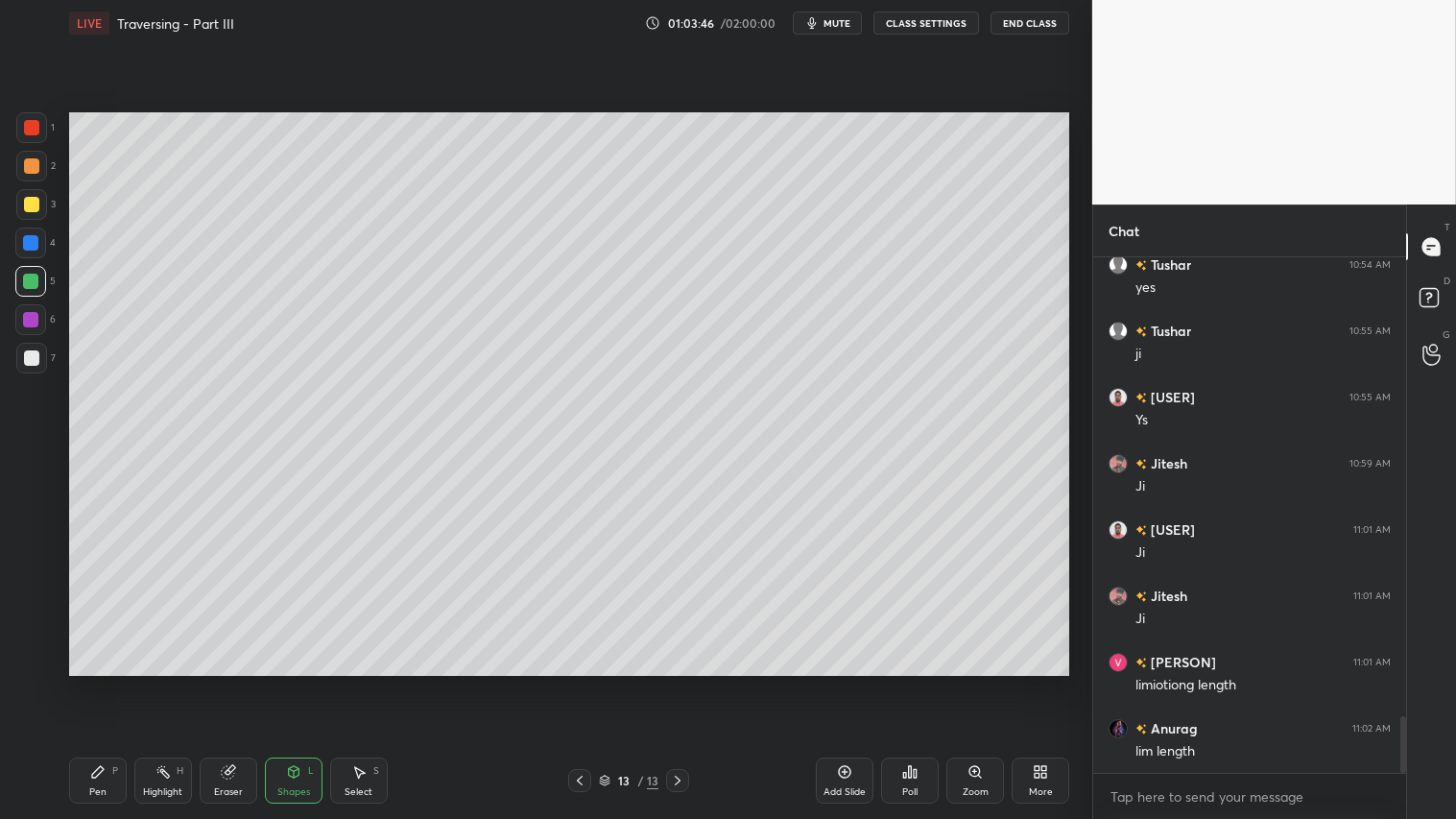 click 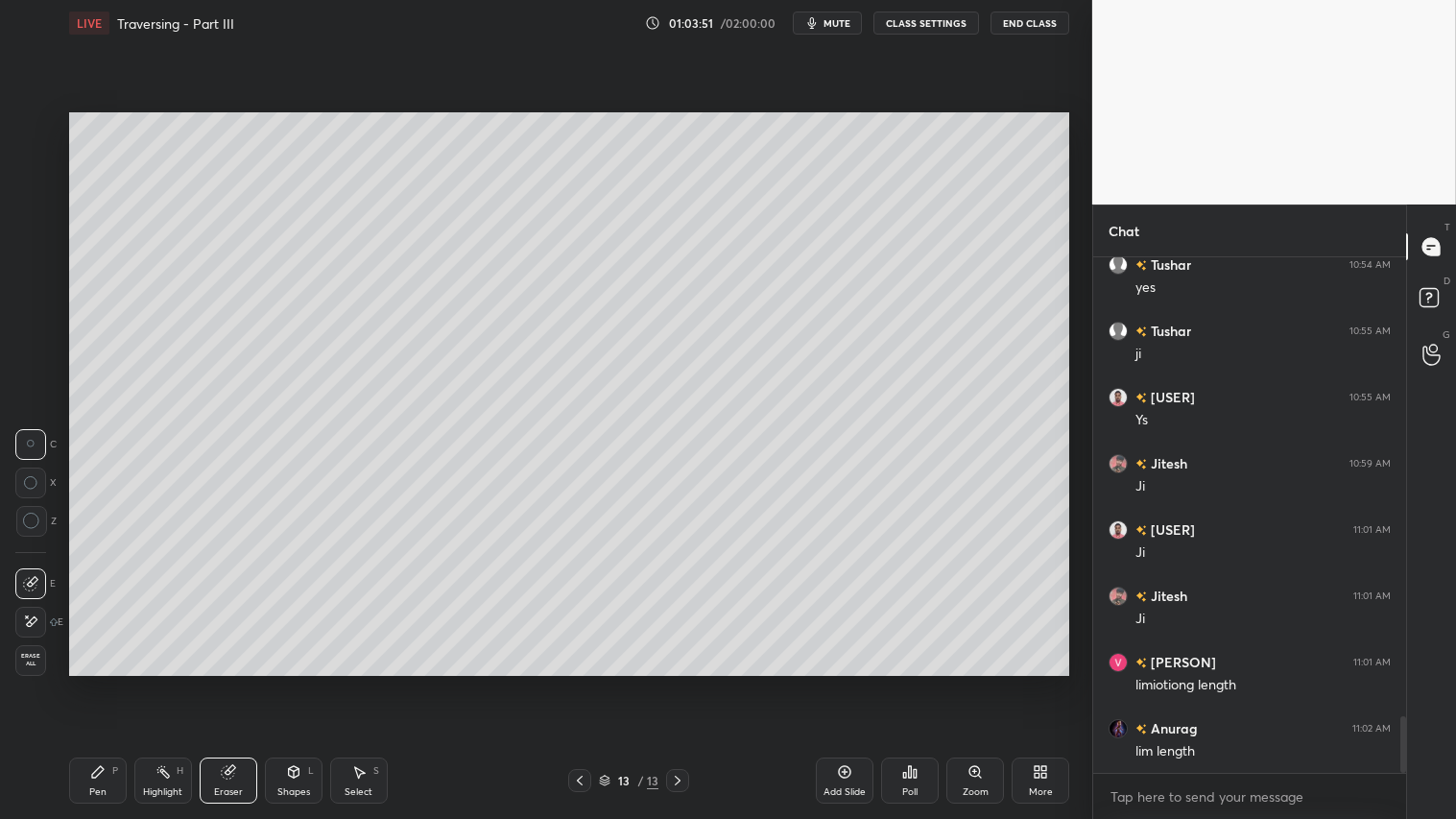 click on "Pen P" at bounding box center (98, 781) 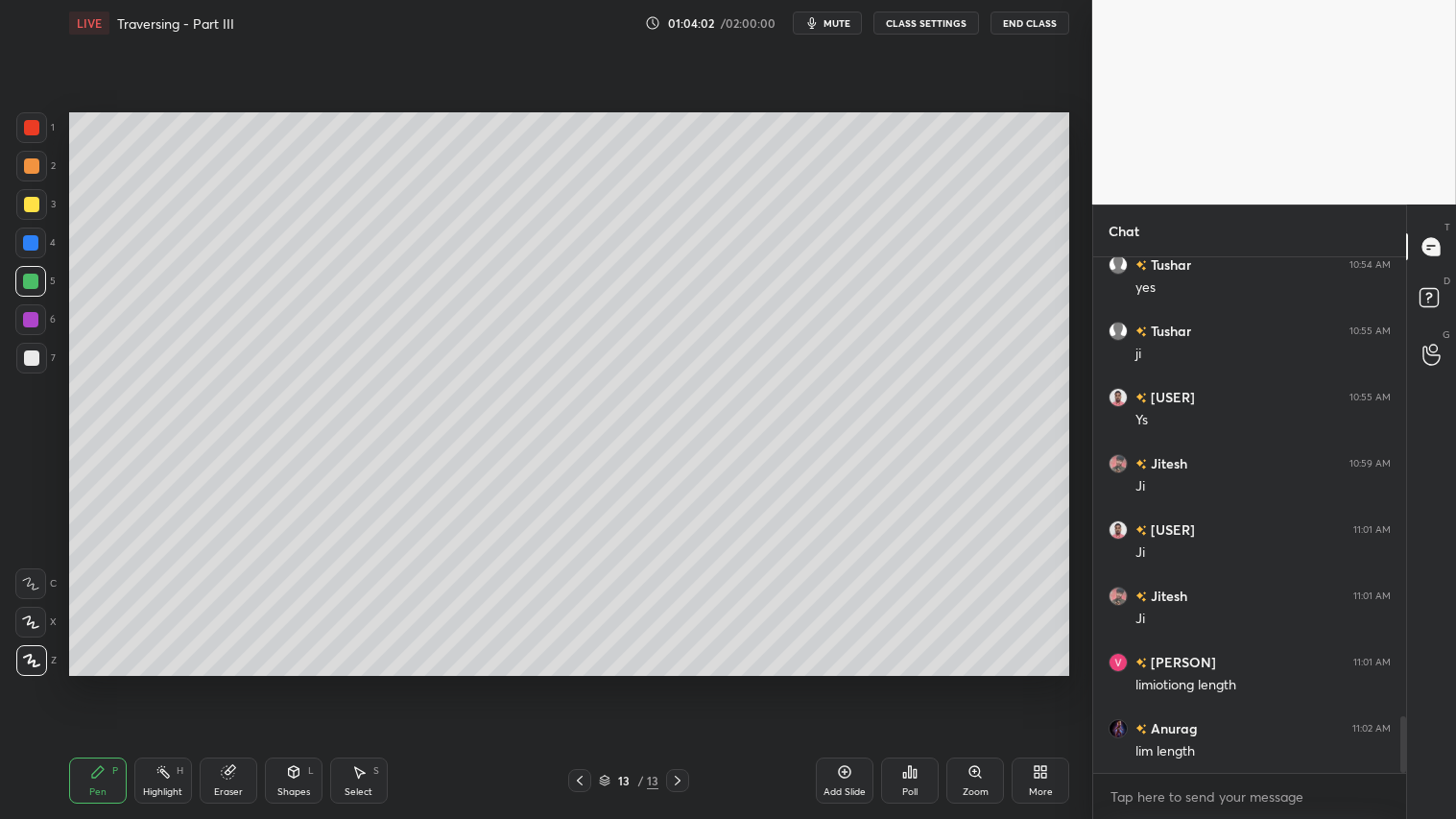 scroll, scrollTop: 4244, scrollLeft: 0, axis: vertical 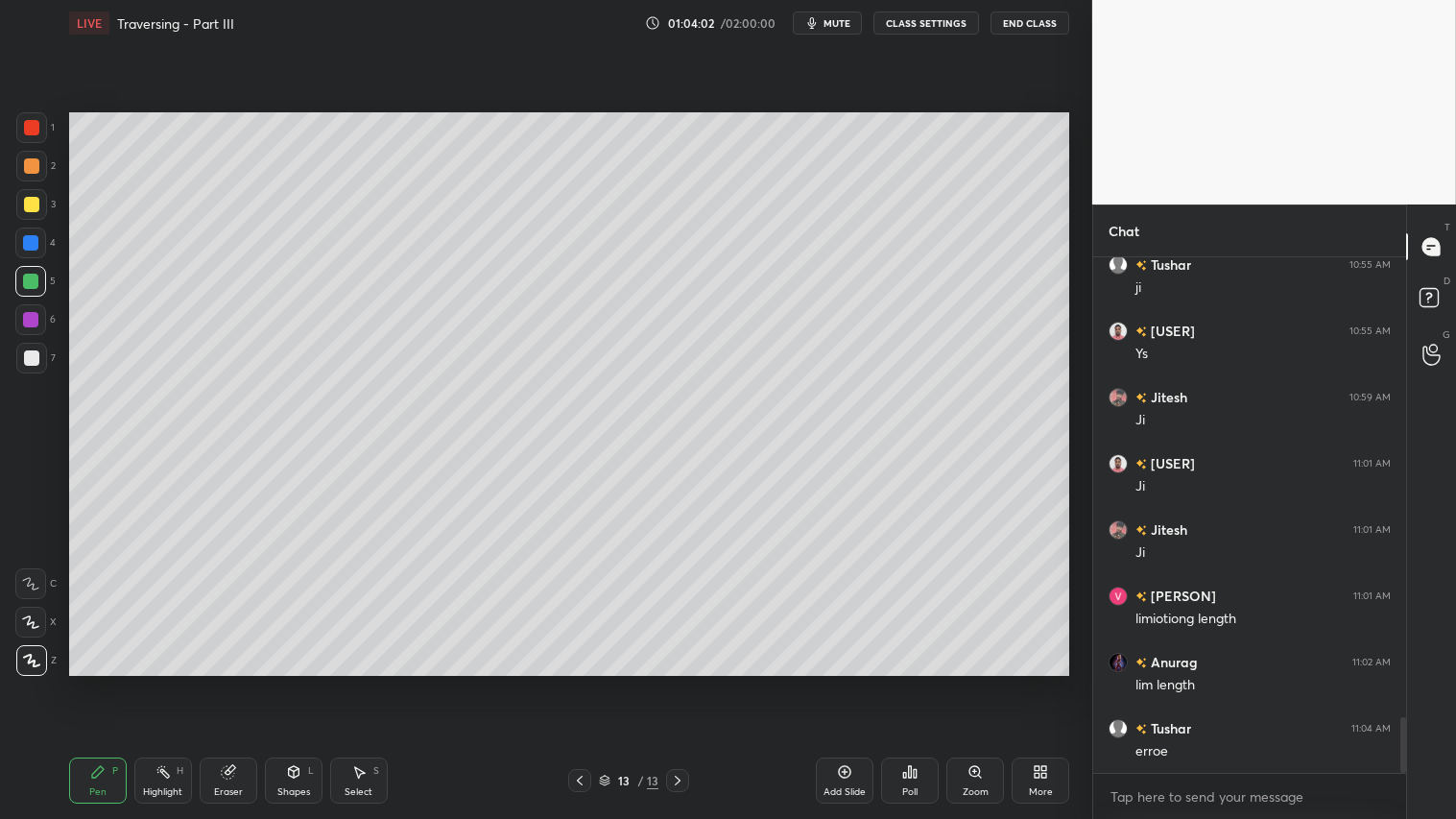 click at bounding box center (32, 166) 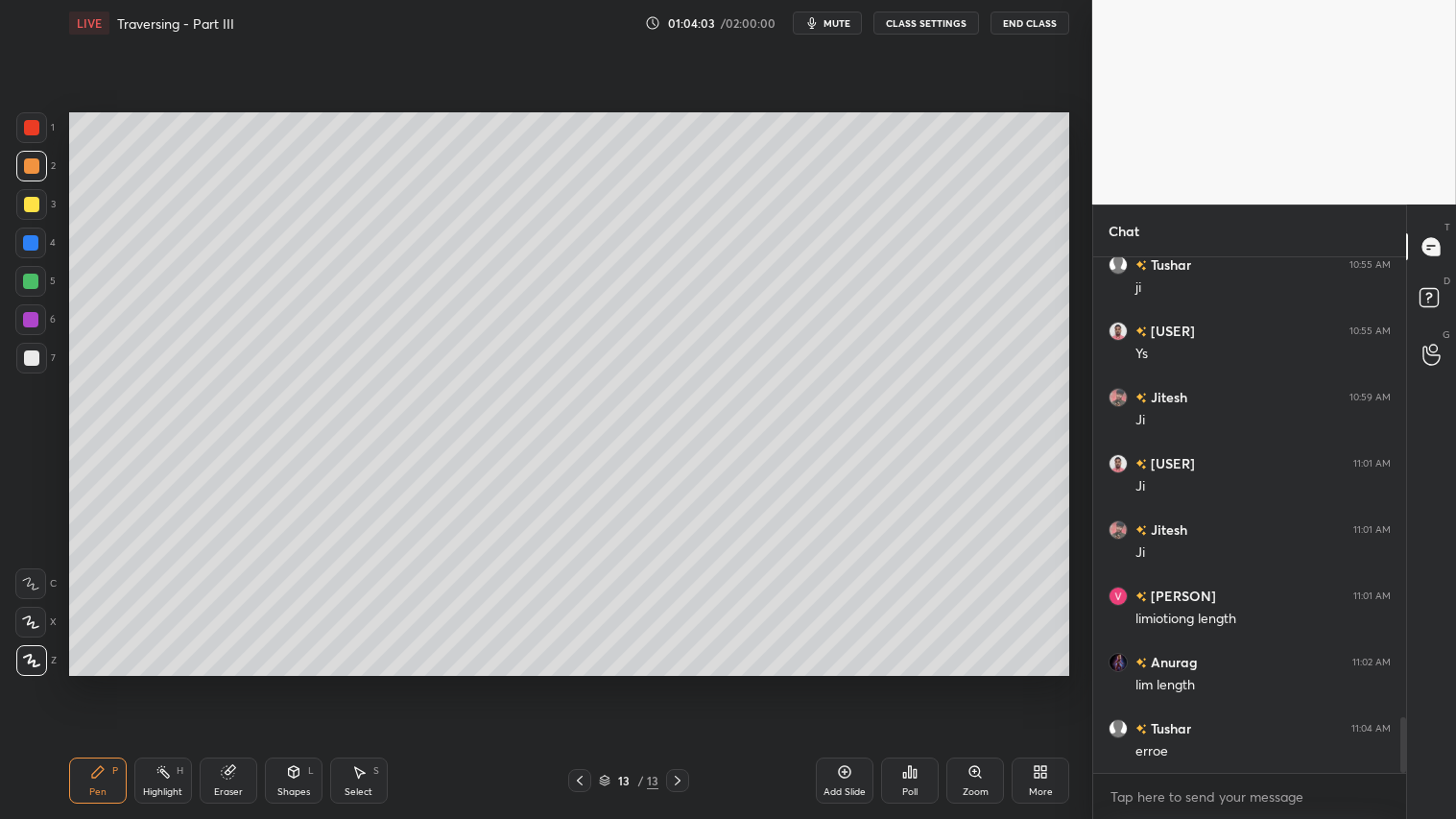 click on "Pen P" at bounding box center (98, 781) 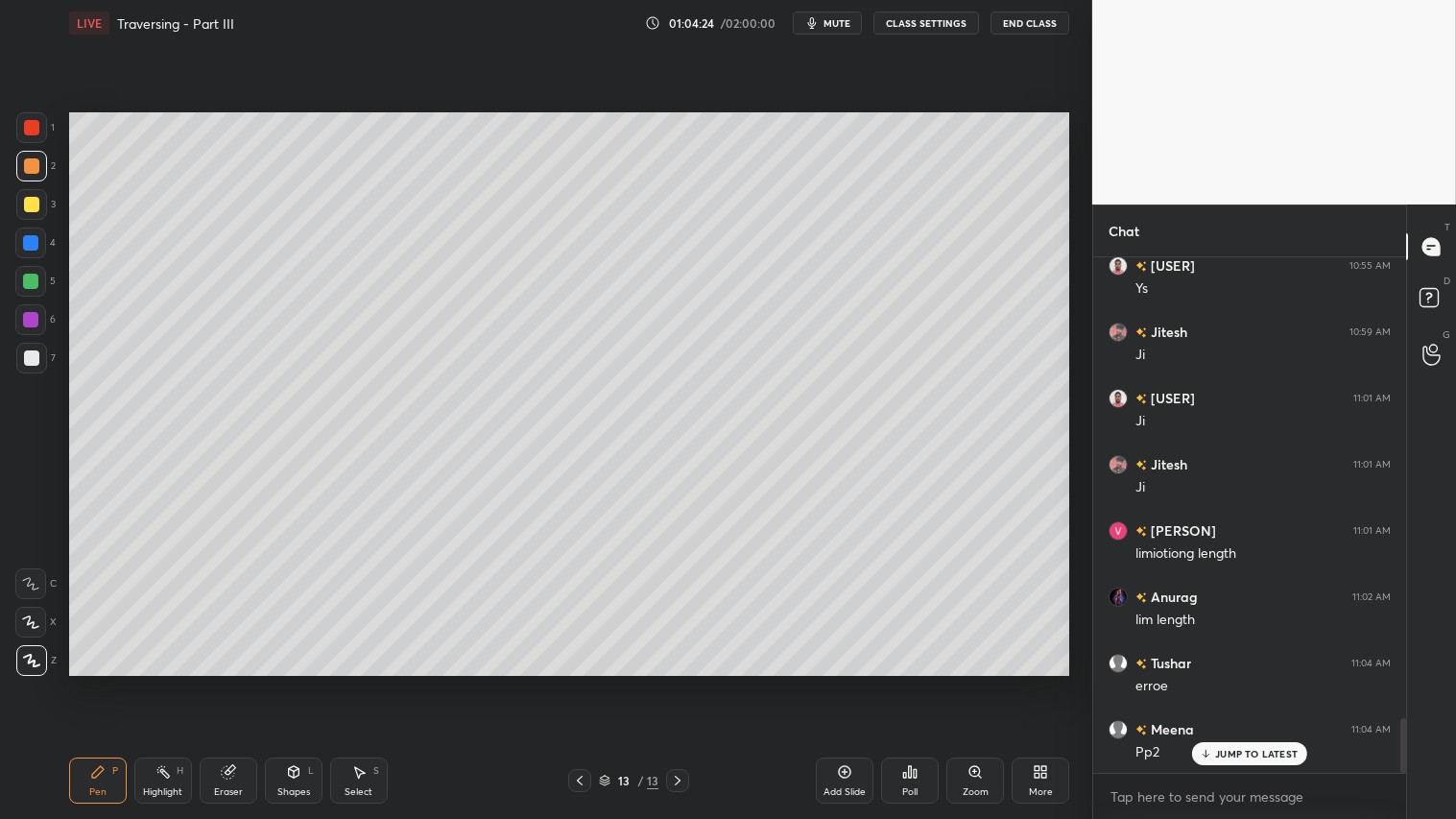 scroll, scrollTop: 4375, scrollLeft: 0, axis: vertical 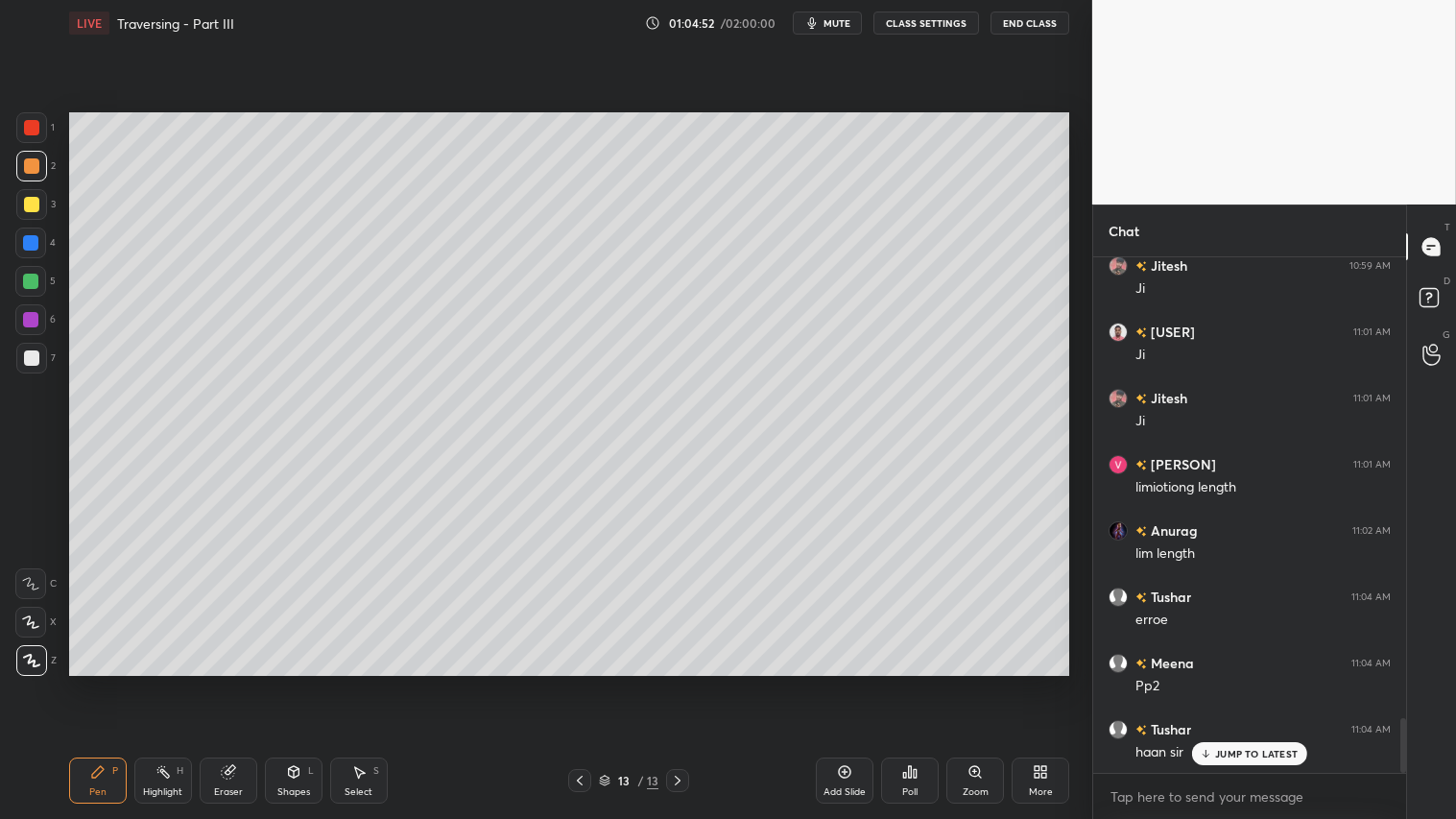 click on "Select S" at bounding box center (359, 781) 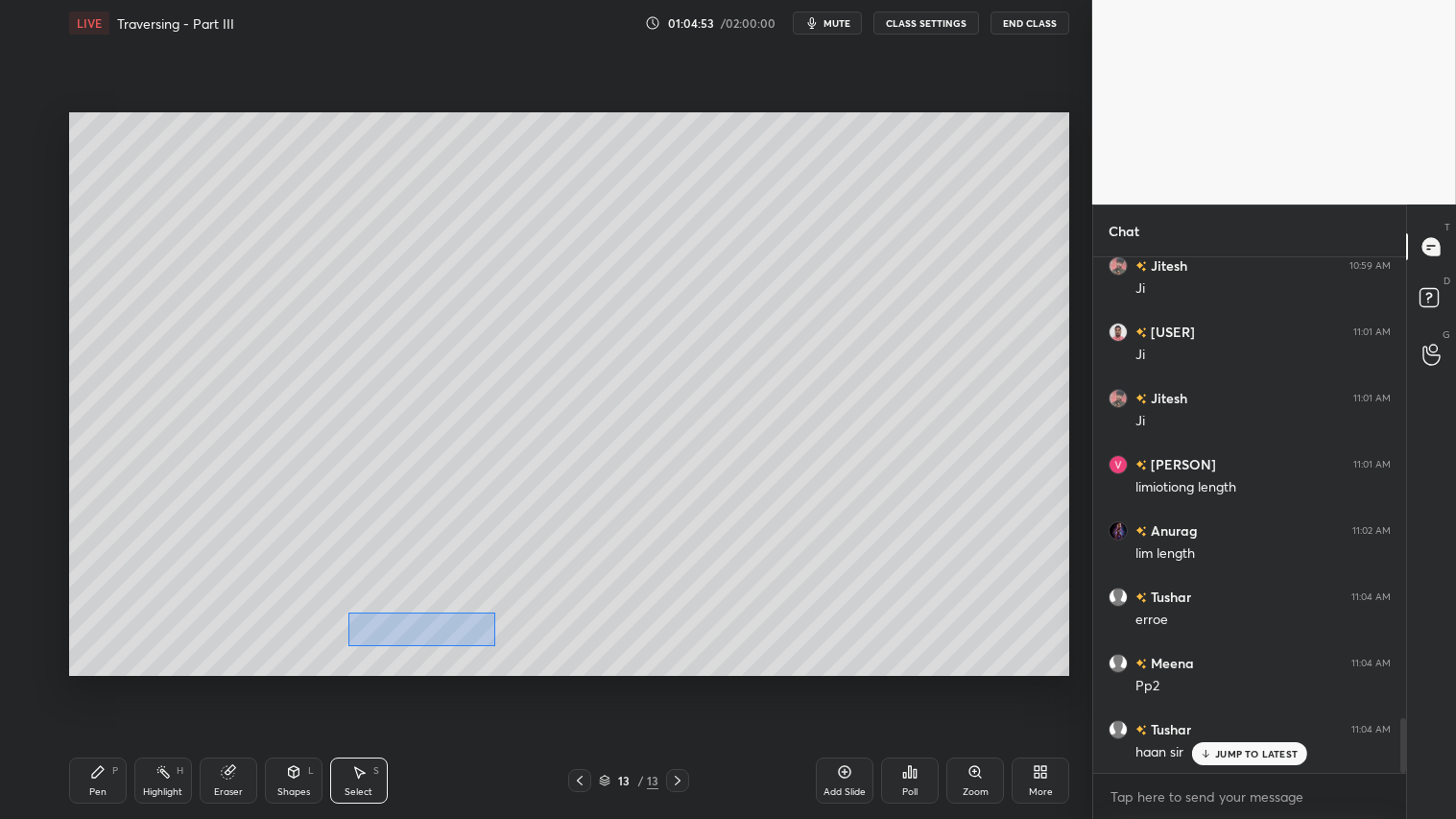 drag, startPoint x: 359, startPoint y: 625, endPoint x: 475, endPoint y: 637, distance: 116.61904 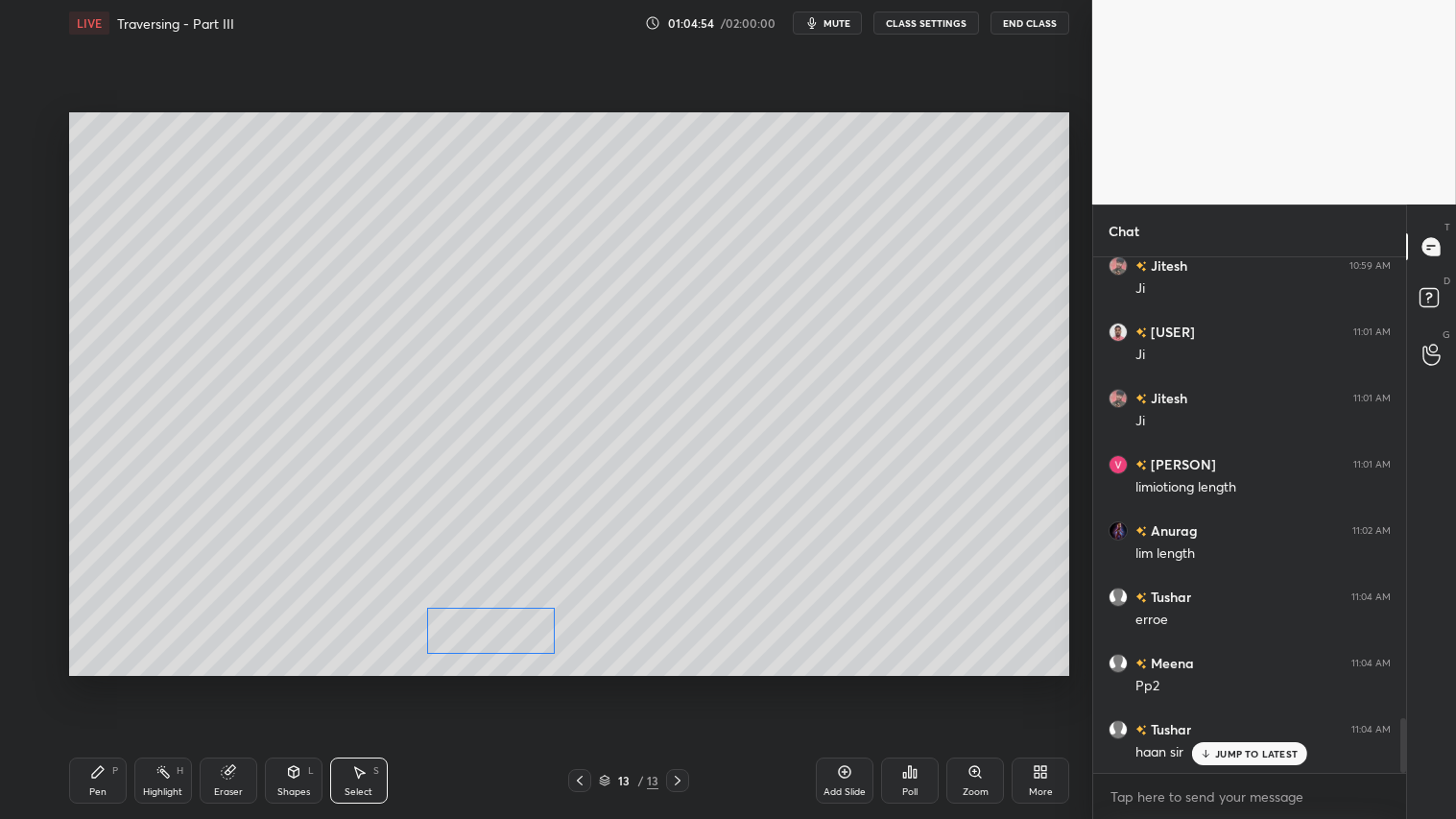 drag, startPoint x: 446, startPoint y: 626, endPoint x: 509, endPoint y: 624, distance: 63.03174 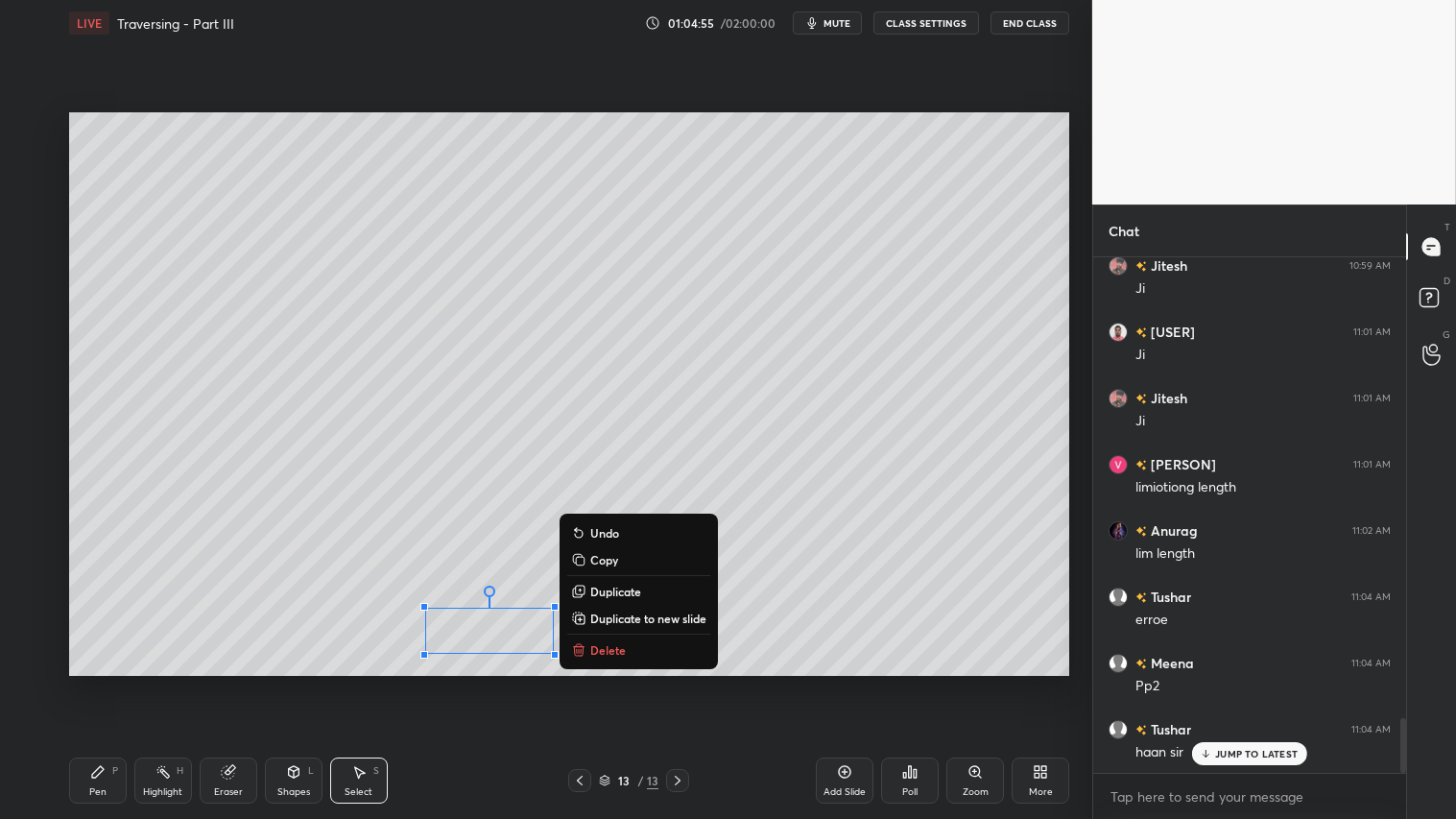 click on "Pen P" at bounding box center [98, 781] 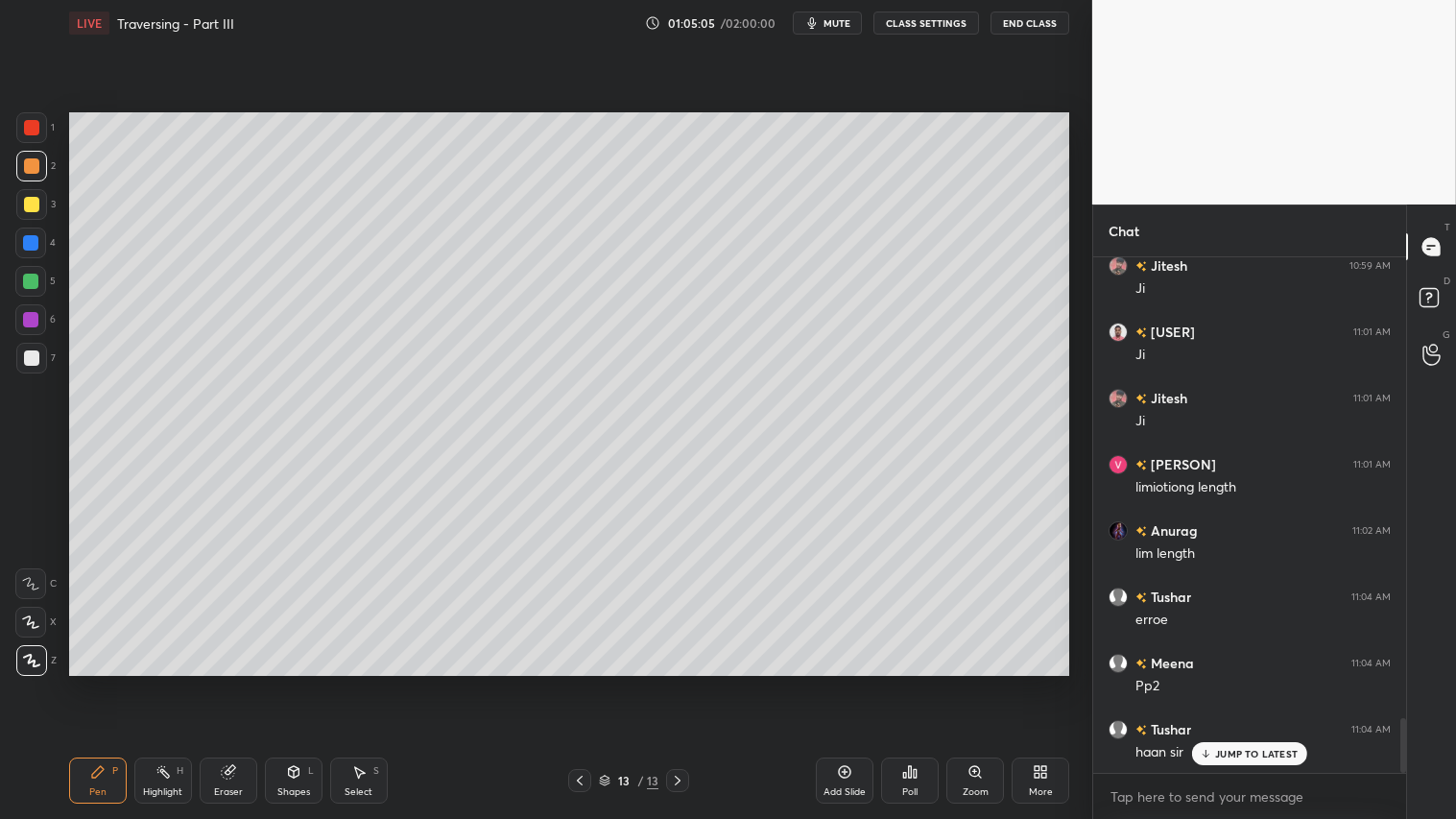 drag, startPoint x: 32, startPoint y: 175, endPoint x: 60, endPoint y: 491, distance: 317.23808 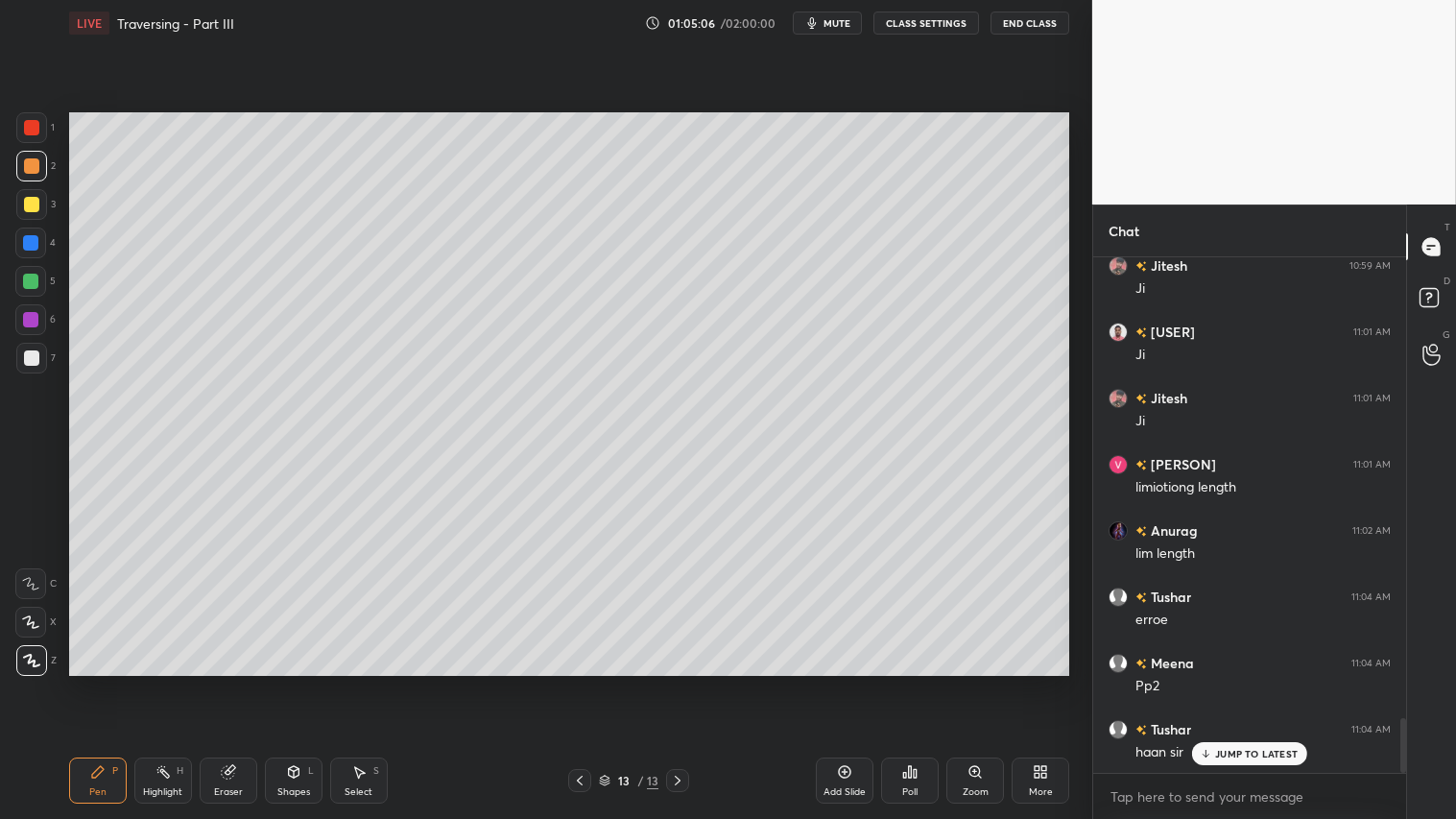 click on "Pen P" at bounding box center [98, 781] 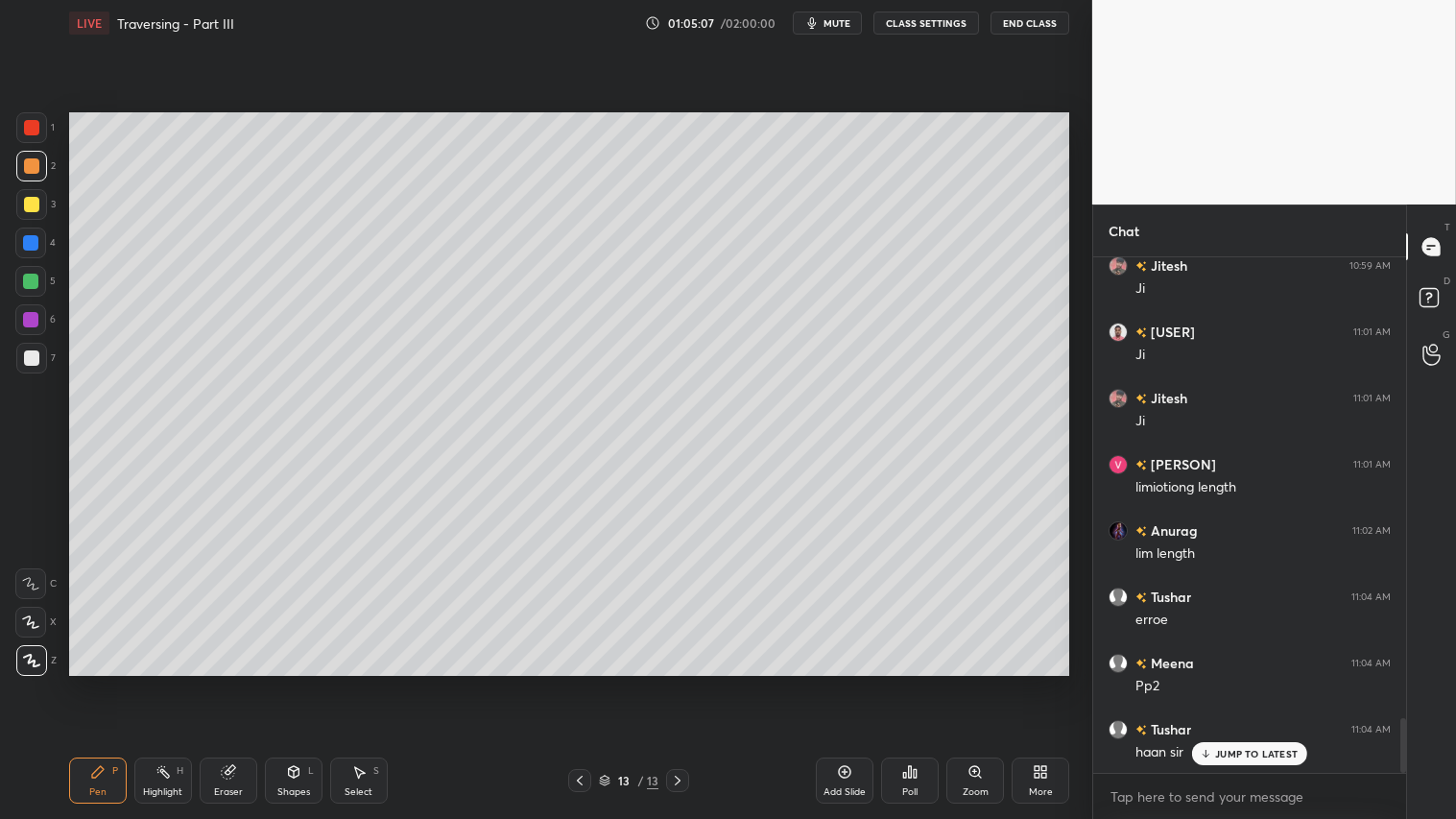 click 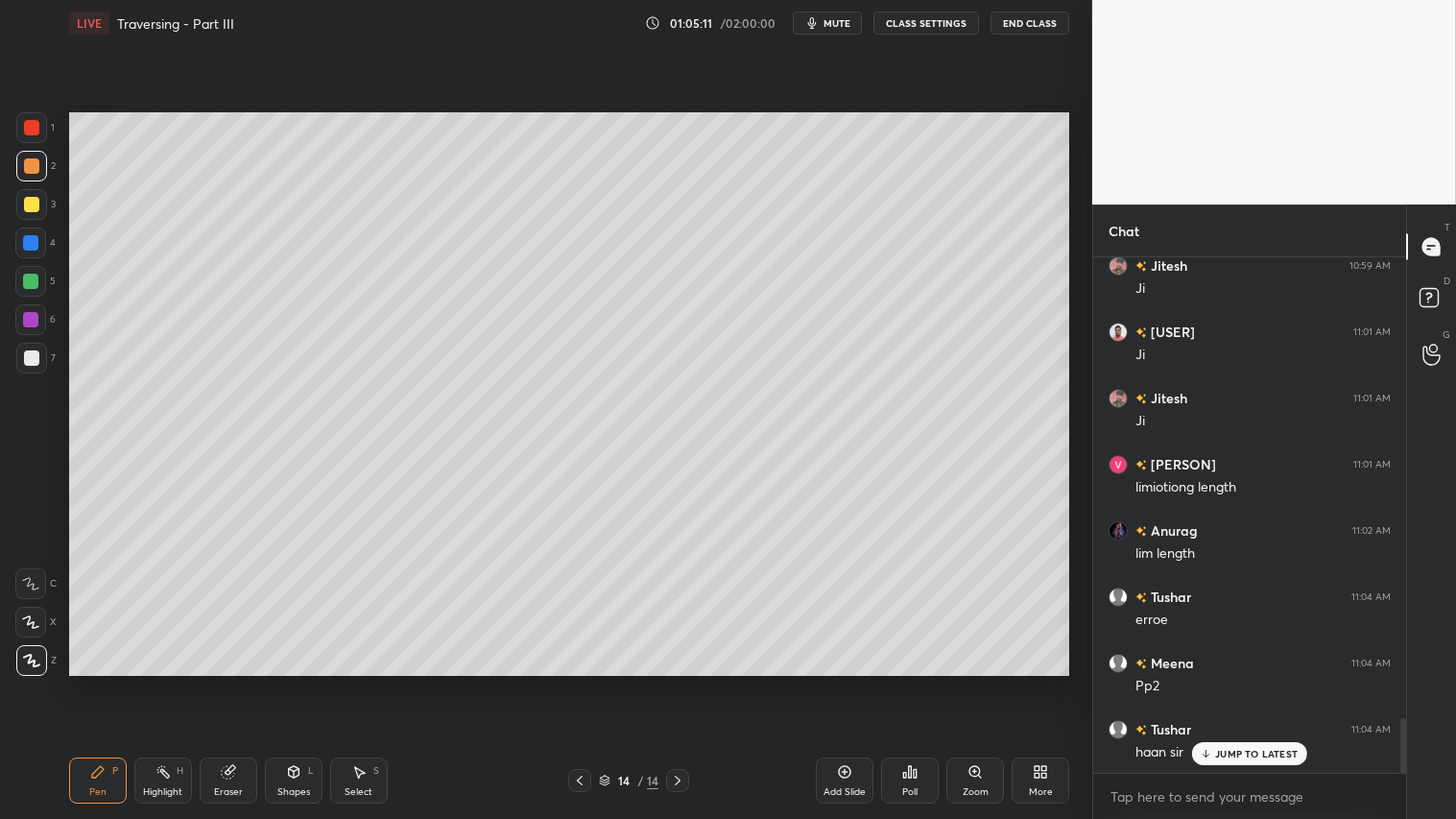 drag, startPoint x: 587, startPoint y: 782, endPoint x: 576, endPoint y: 772, distance: 14.8661 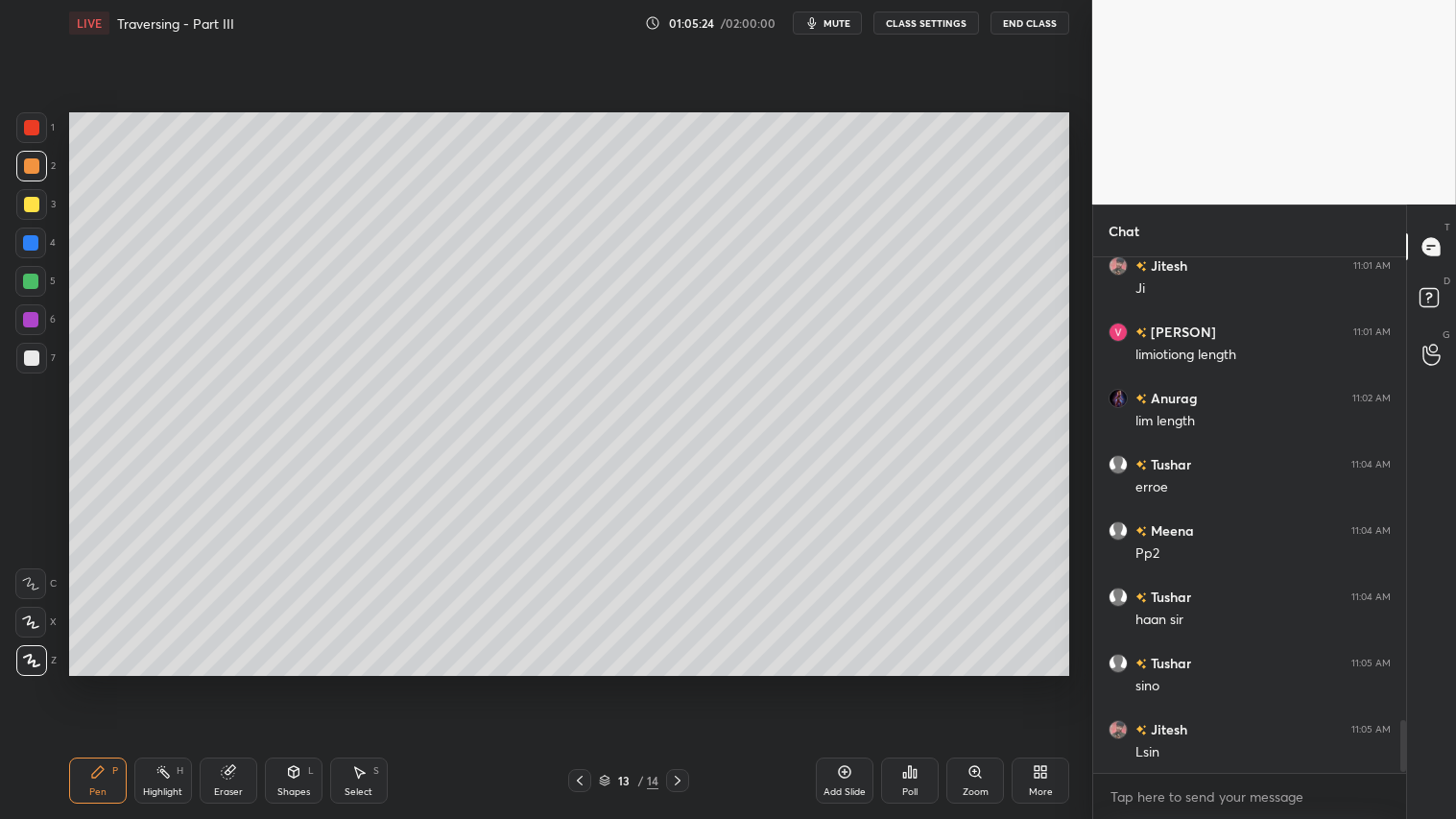 scroll, scrollTop: 4575, scrollLeft: 0, axis: vertical 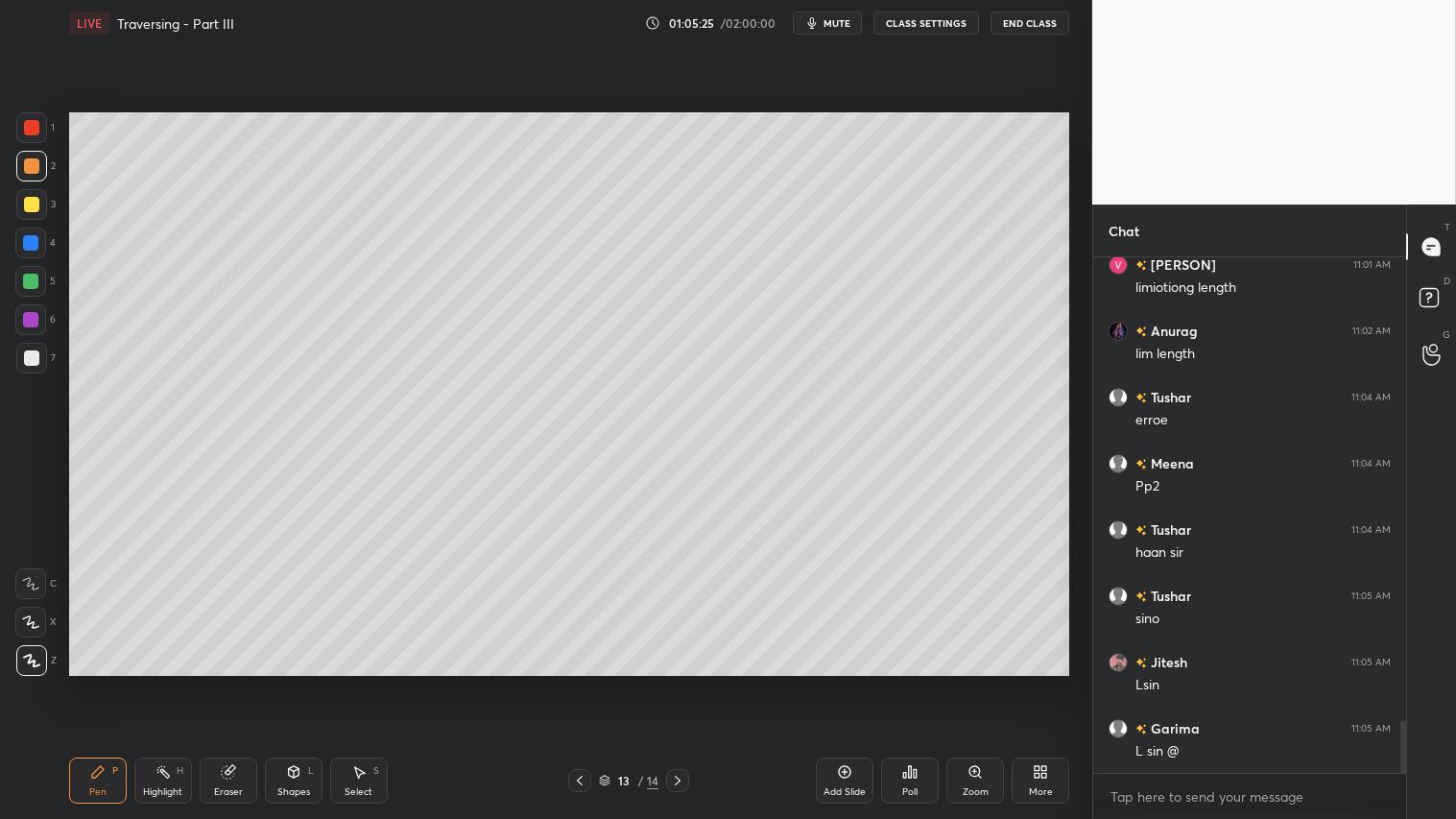 click 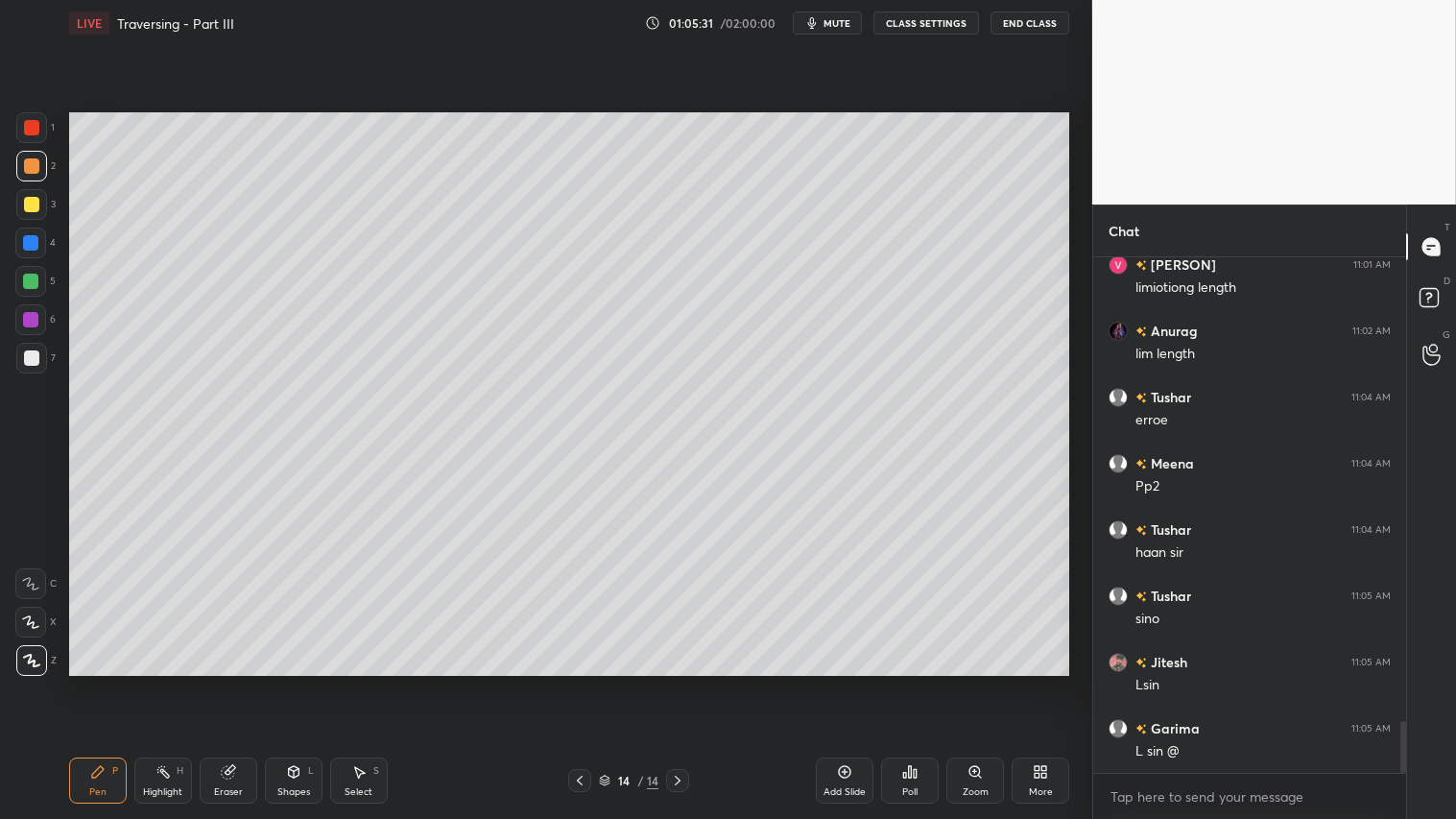 click on "Shapes L" at bounding box center (294, 781) 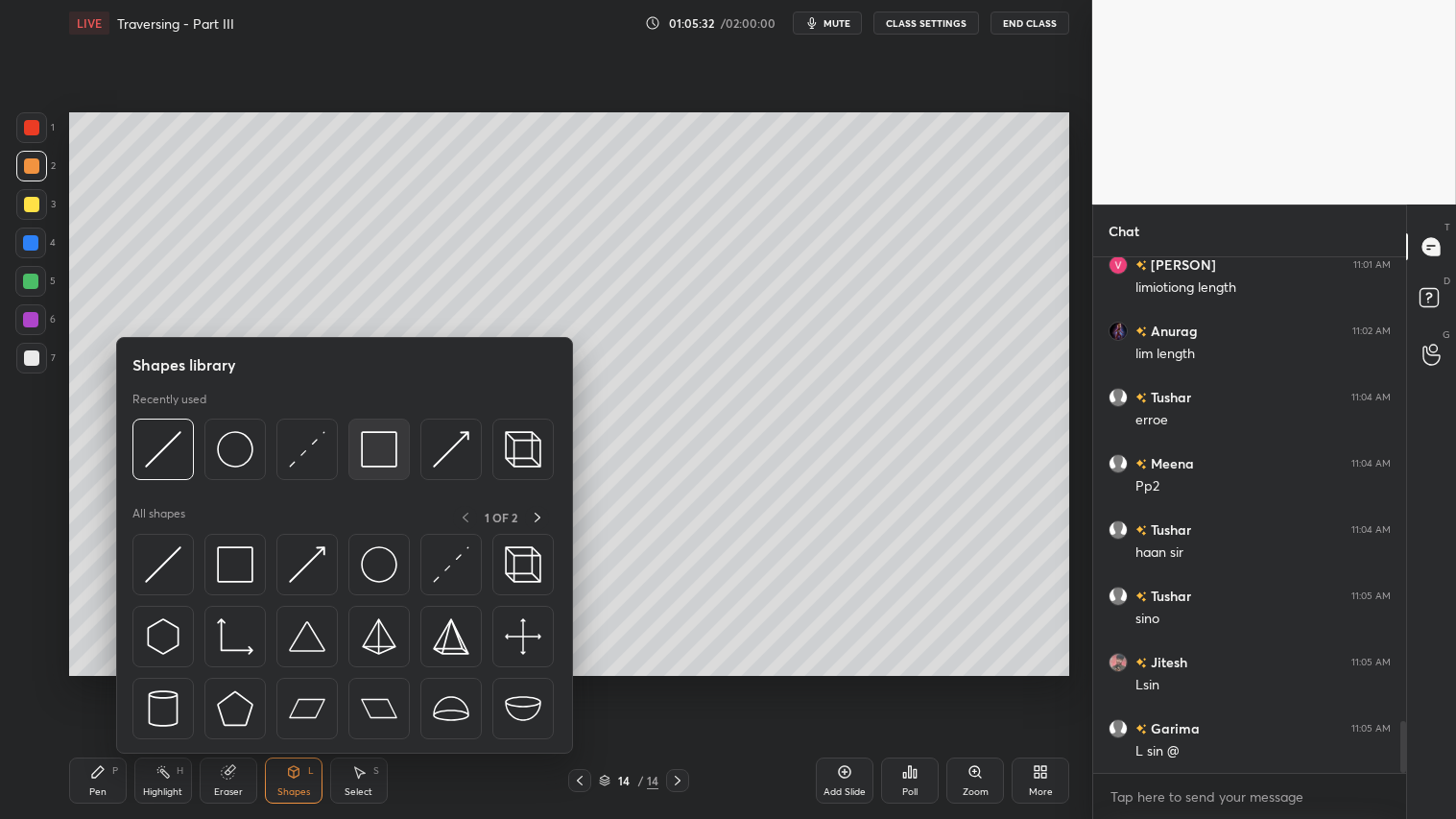 click at bounding box center [379, 449] 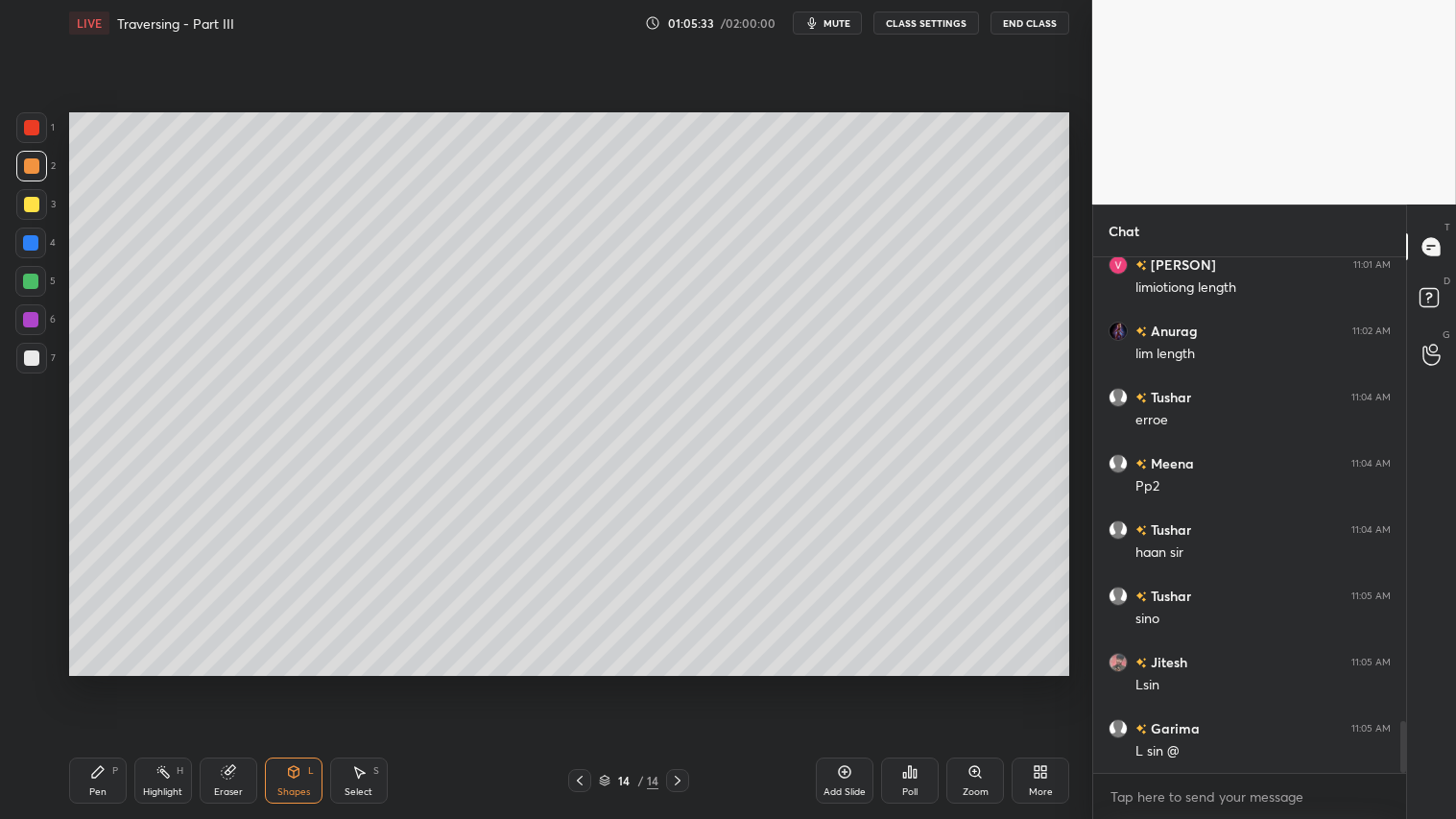 drag, startPoint x: 26, startPoint y: 357, endPoint x: 34, endPoint y: 329, distance: 29.12044 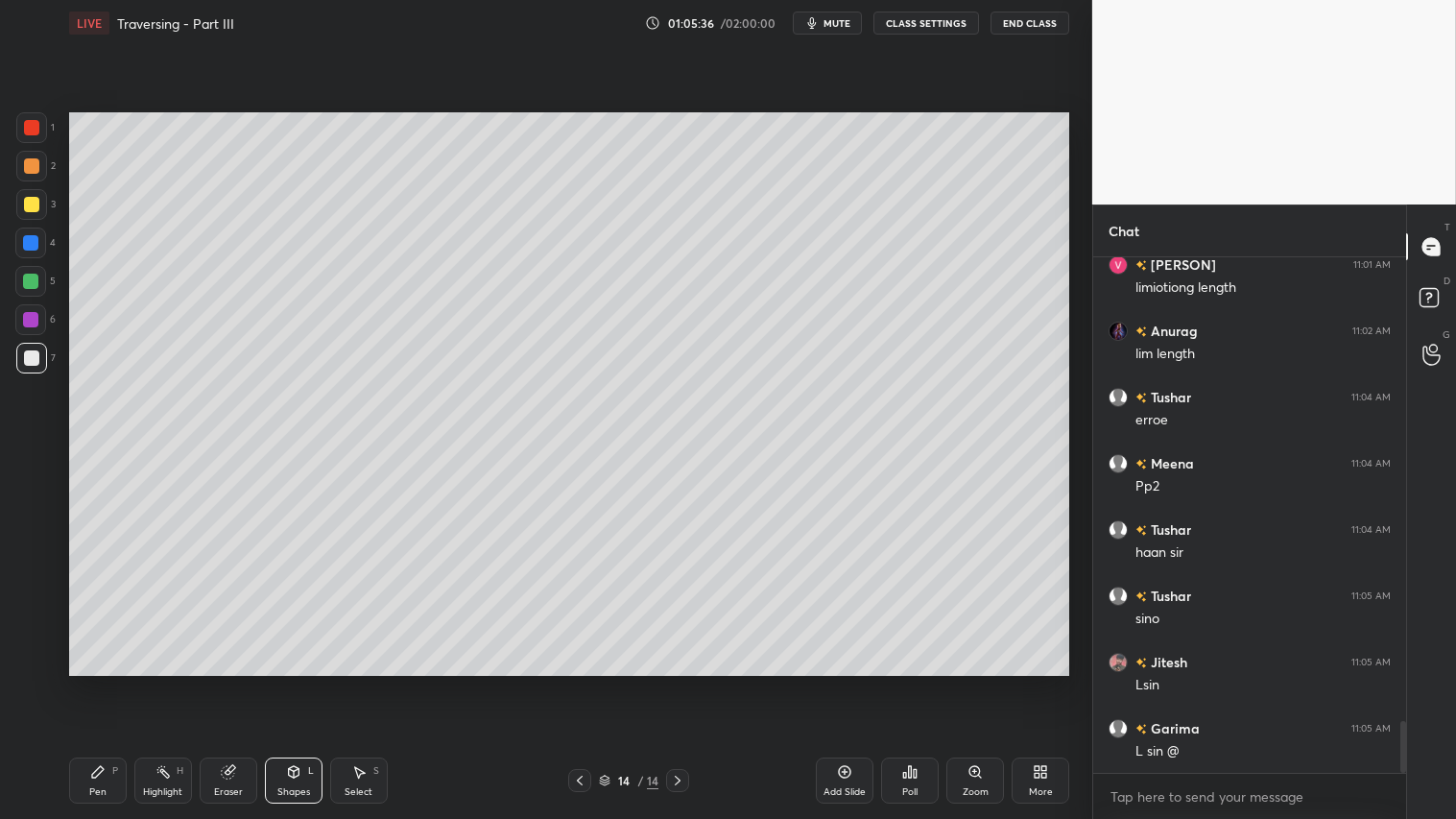 click at bounding box center [32, 166] 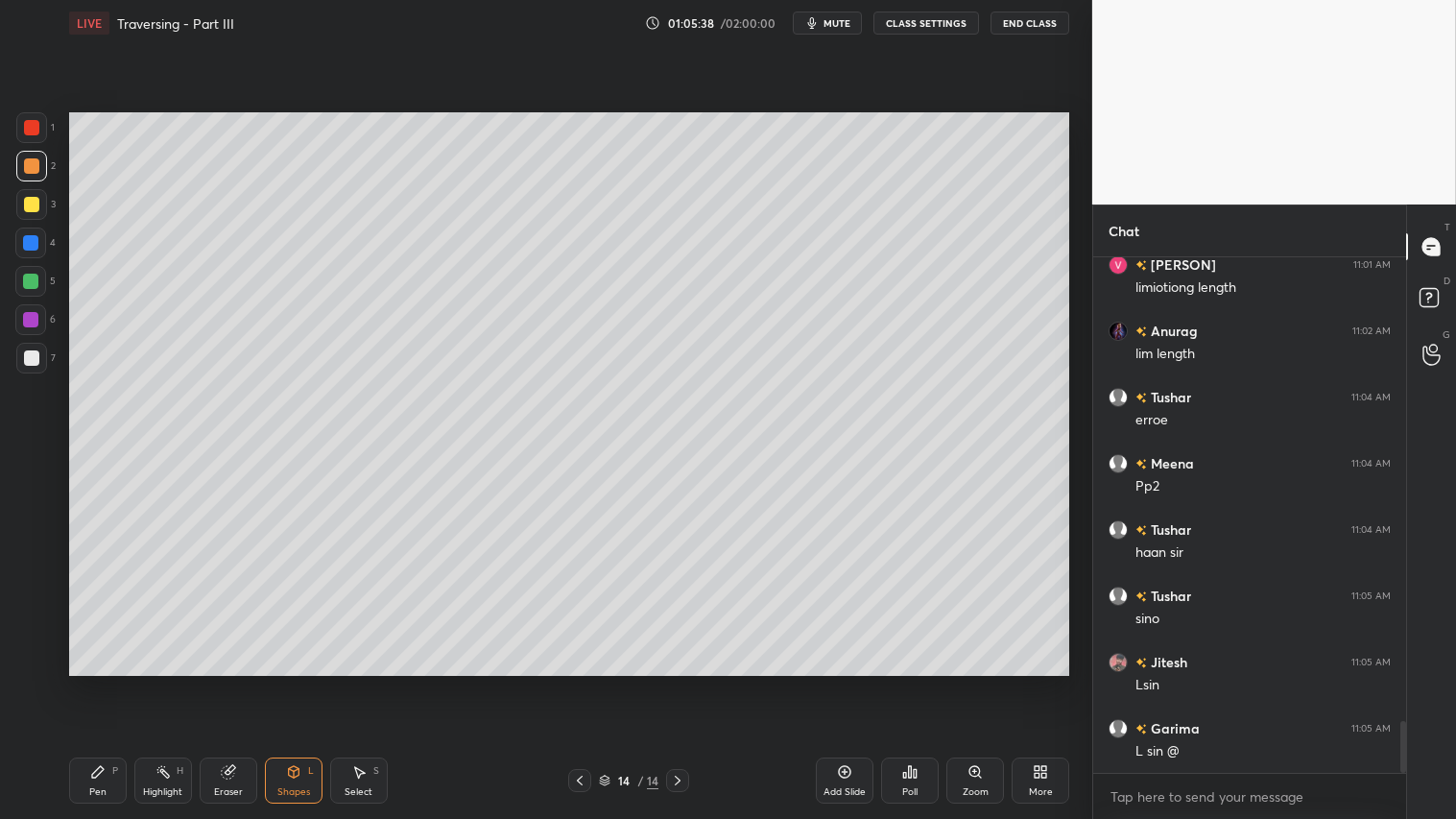 click on "Pen P" at bounding box center (98, 781) 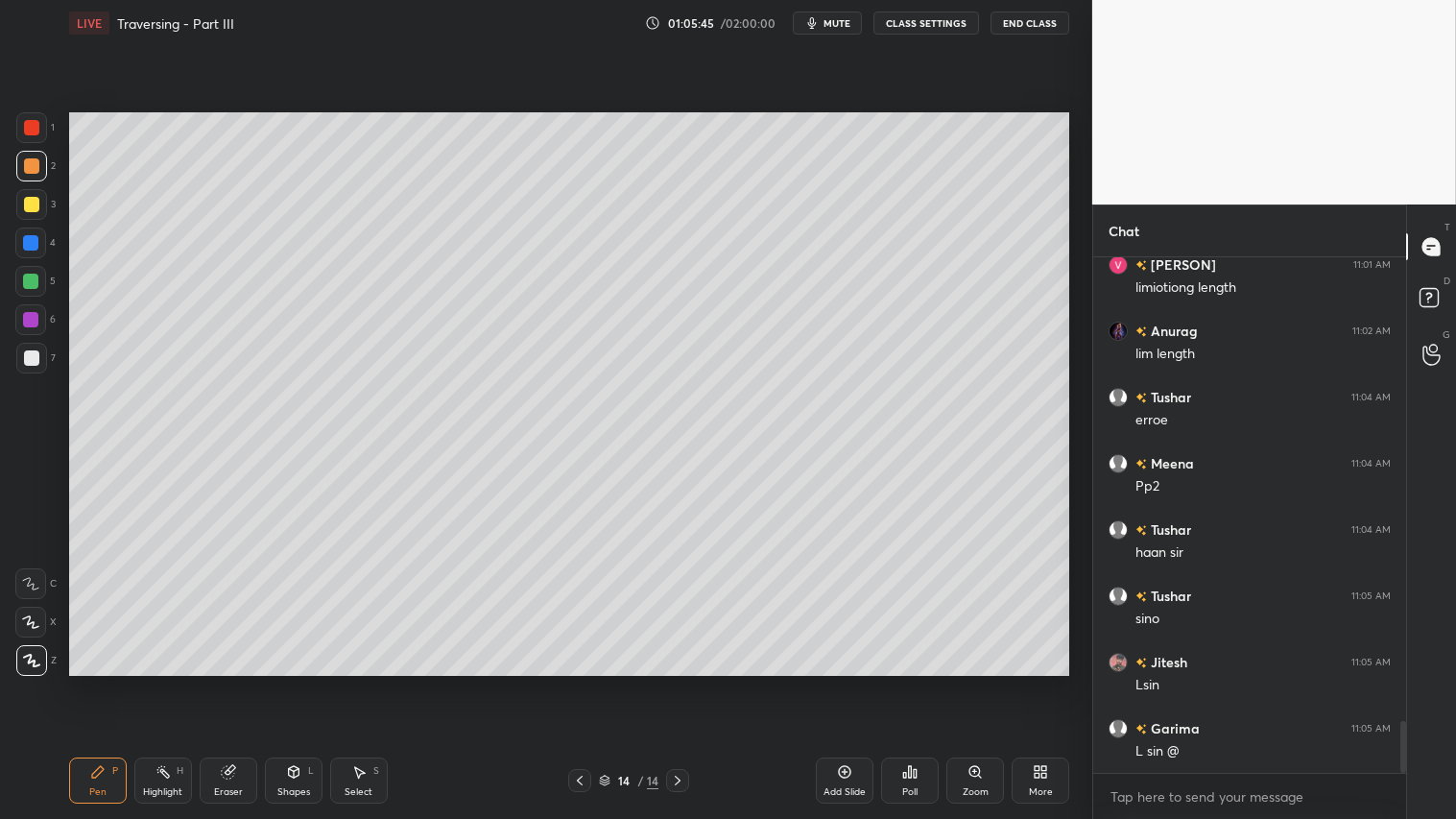 click at bounding box center [32, 166] 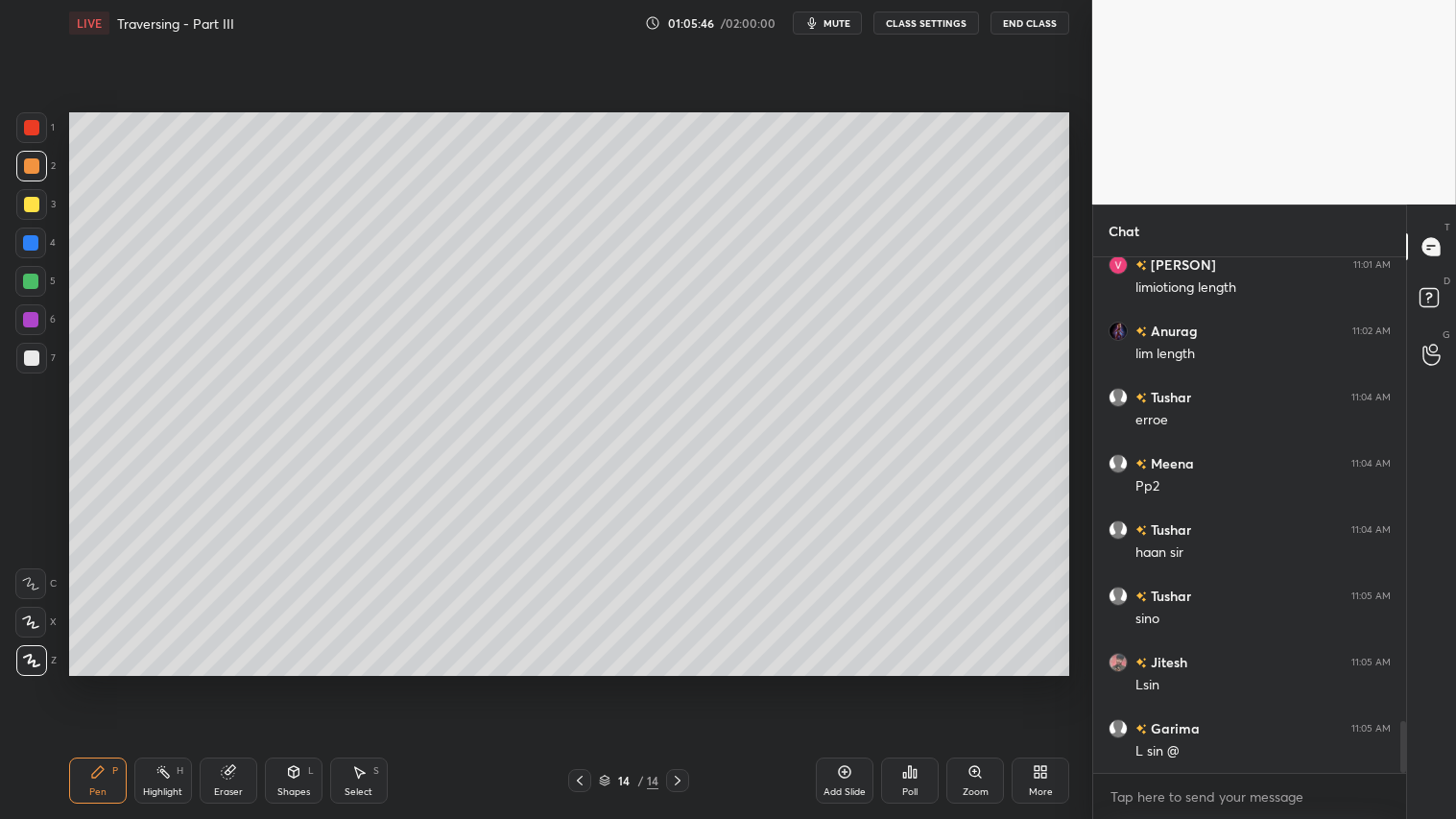 click 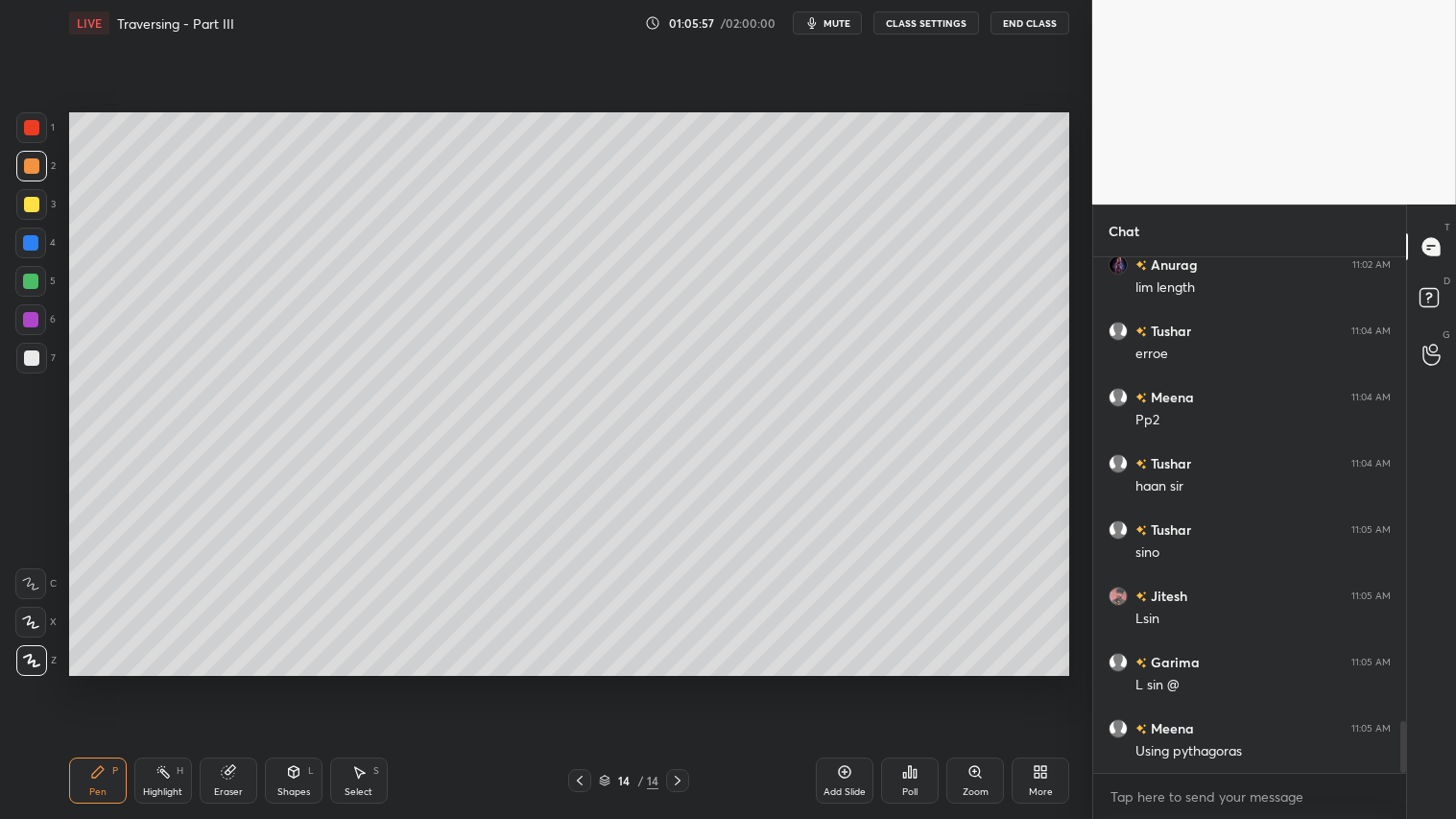 scroll, scrollTop: 4687, scrollLeft: 0, axis: vertical 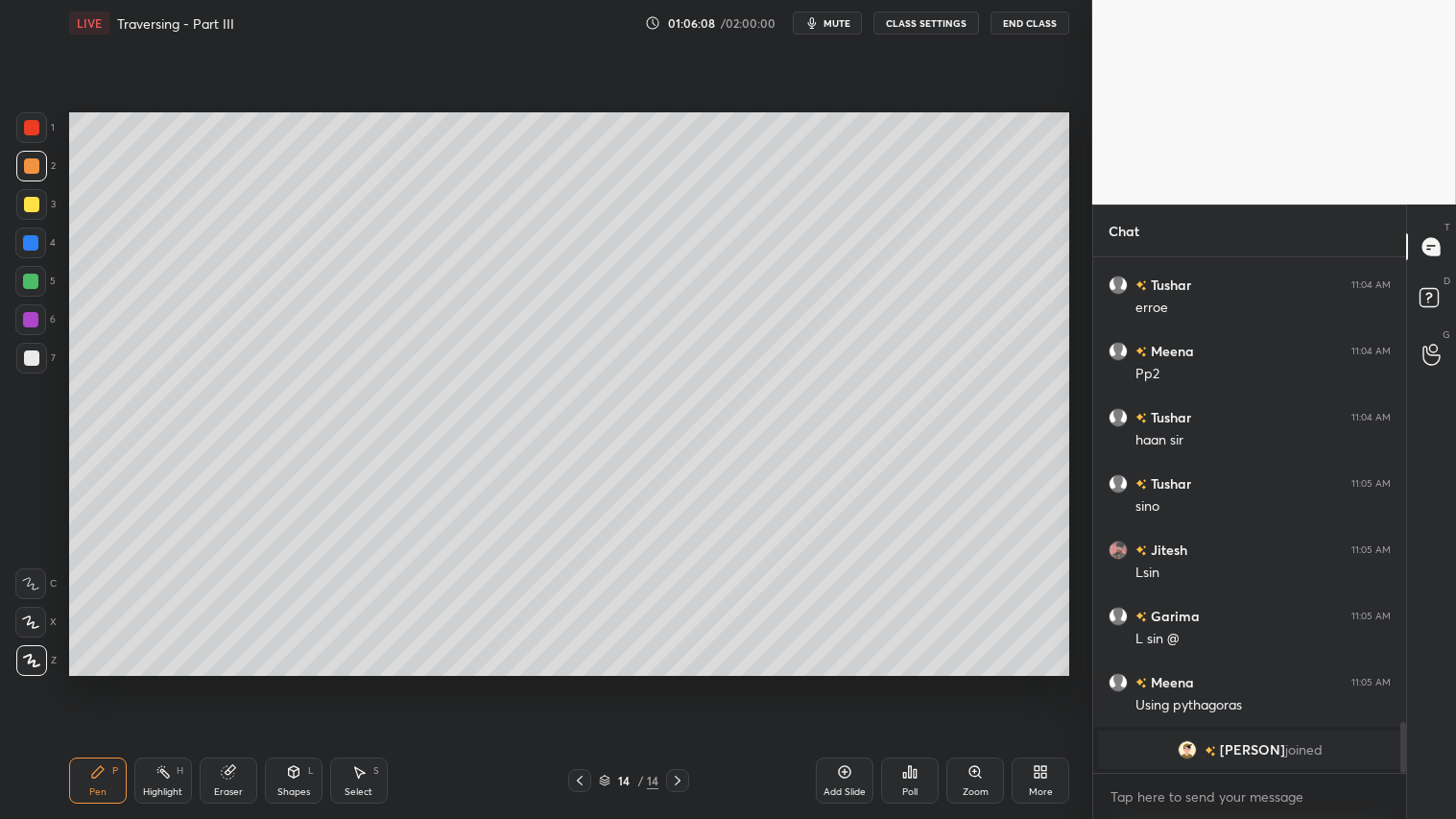 click at bounding box center (32, 205) 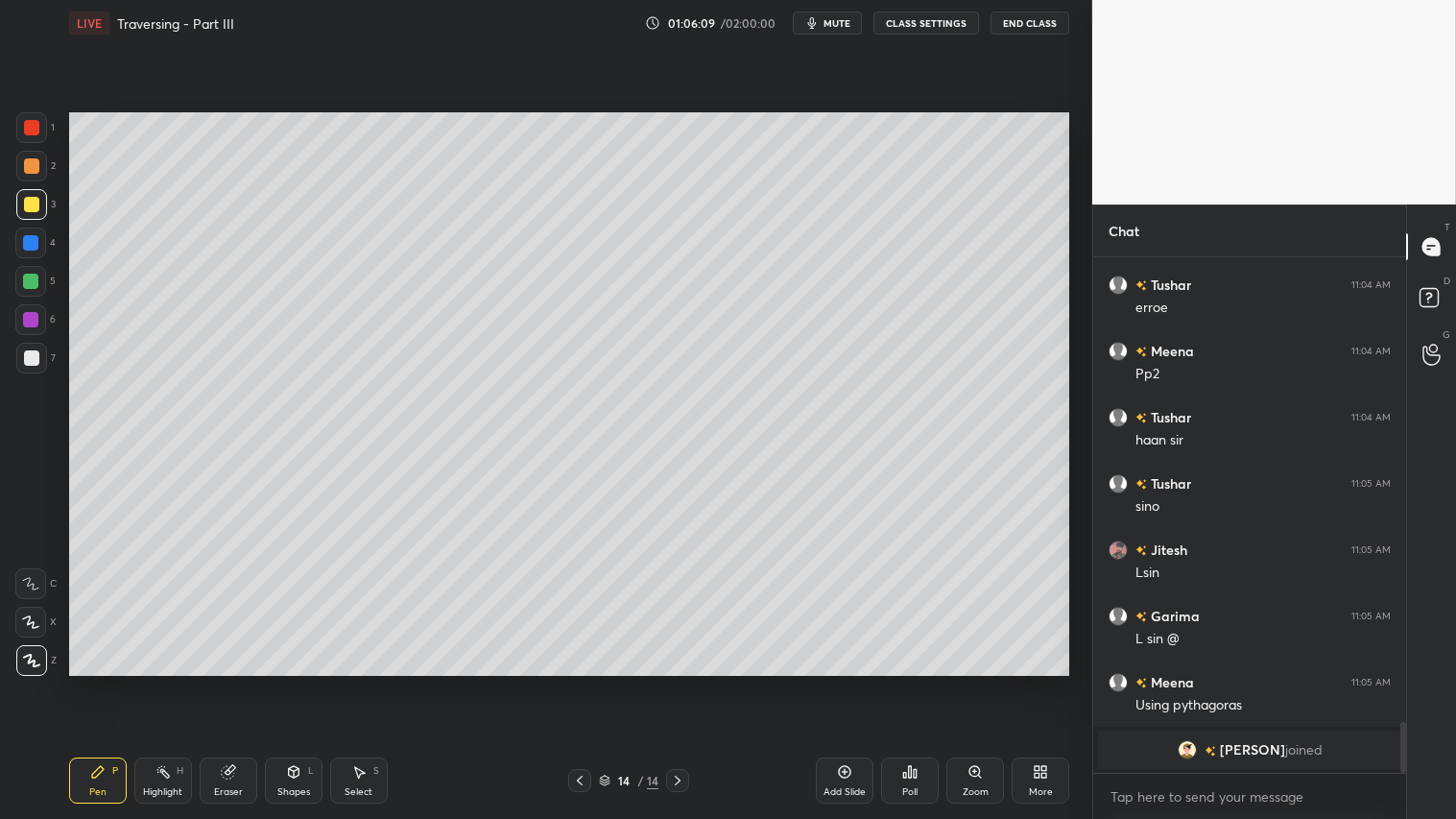 click on "Pen" at bounding box center [98, 792] 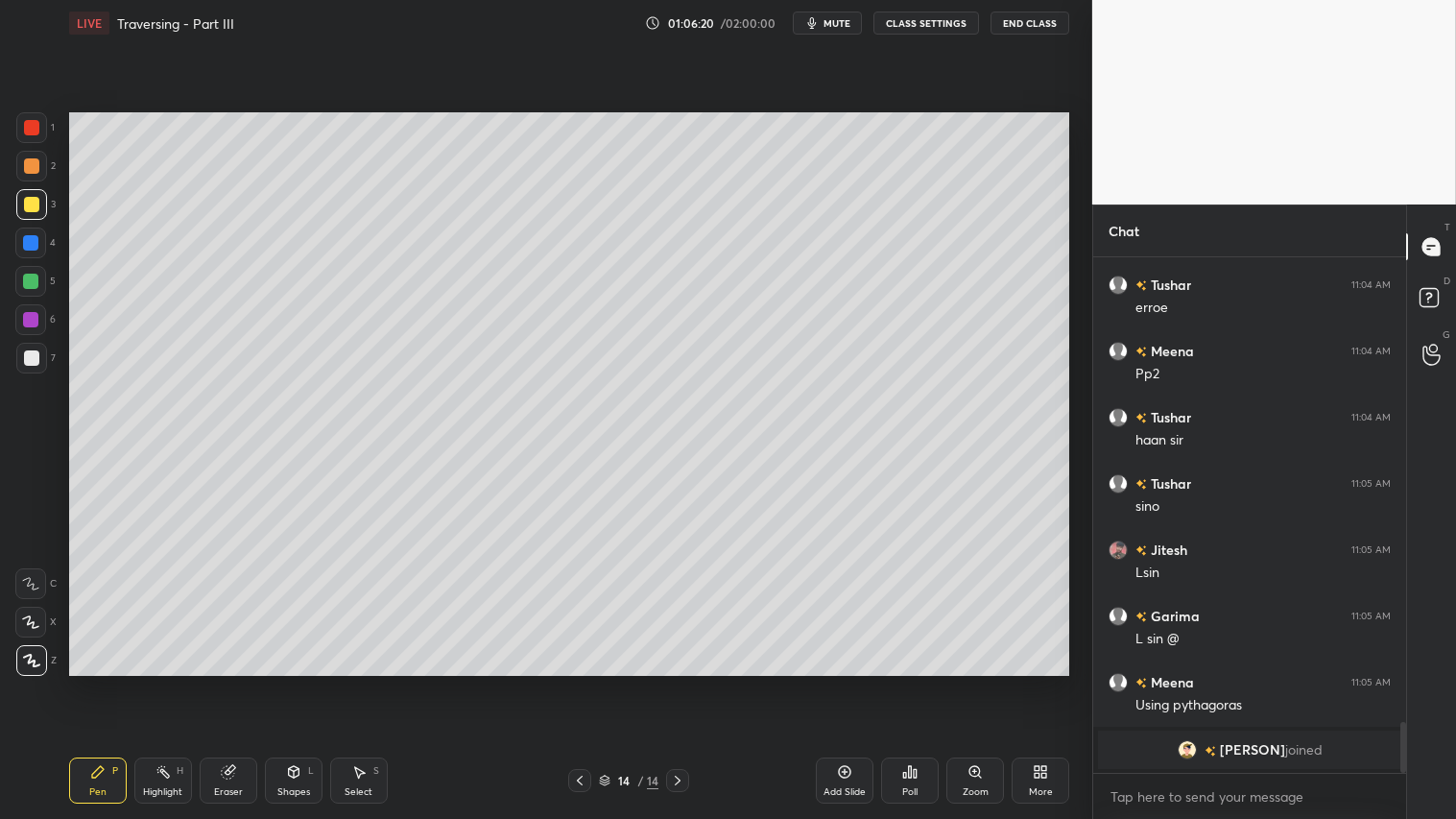 click on "Shapes L" at bounding box center [294, 781] 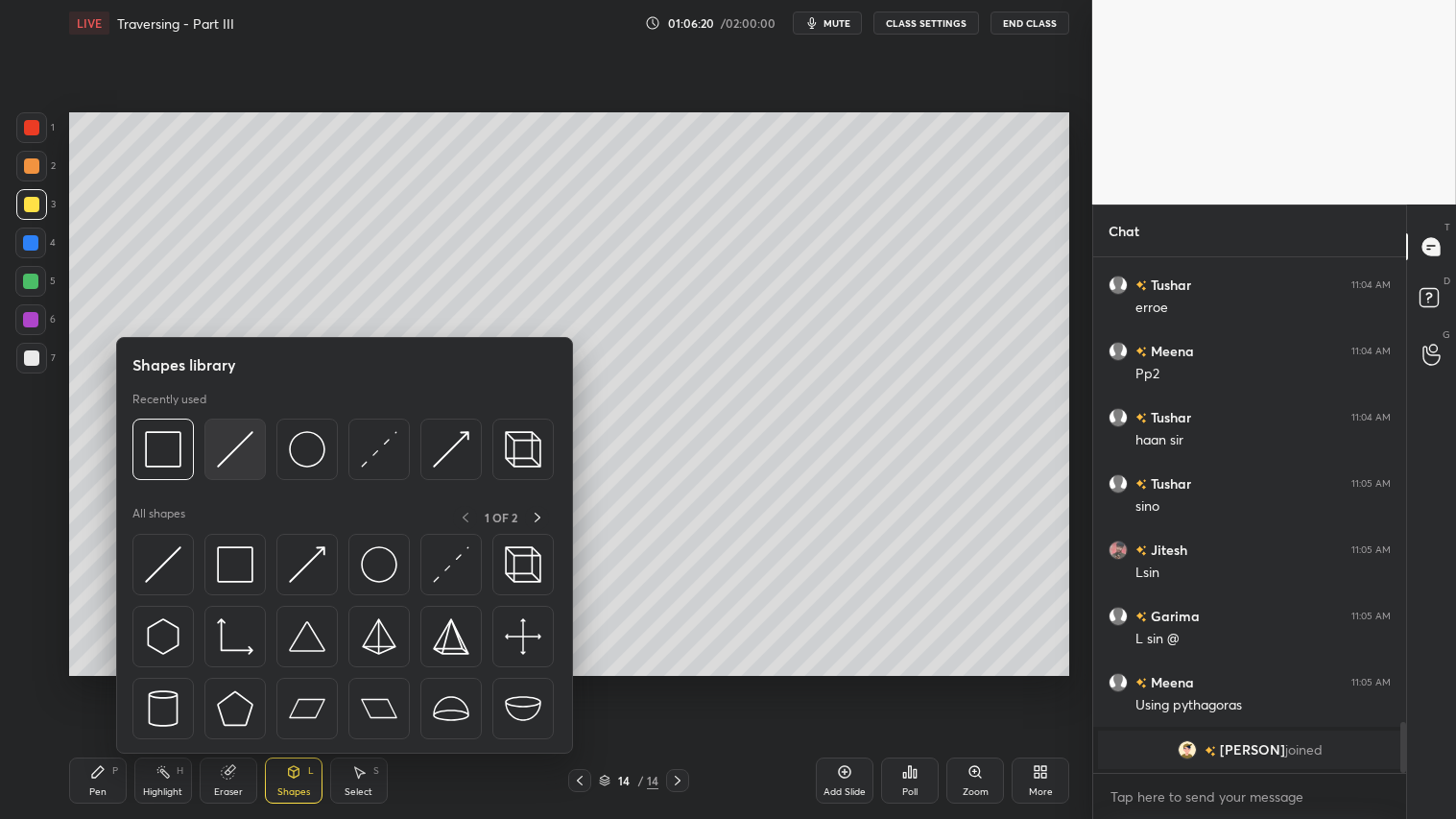 click at bounding box center [235, 449] 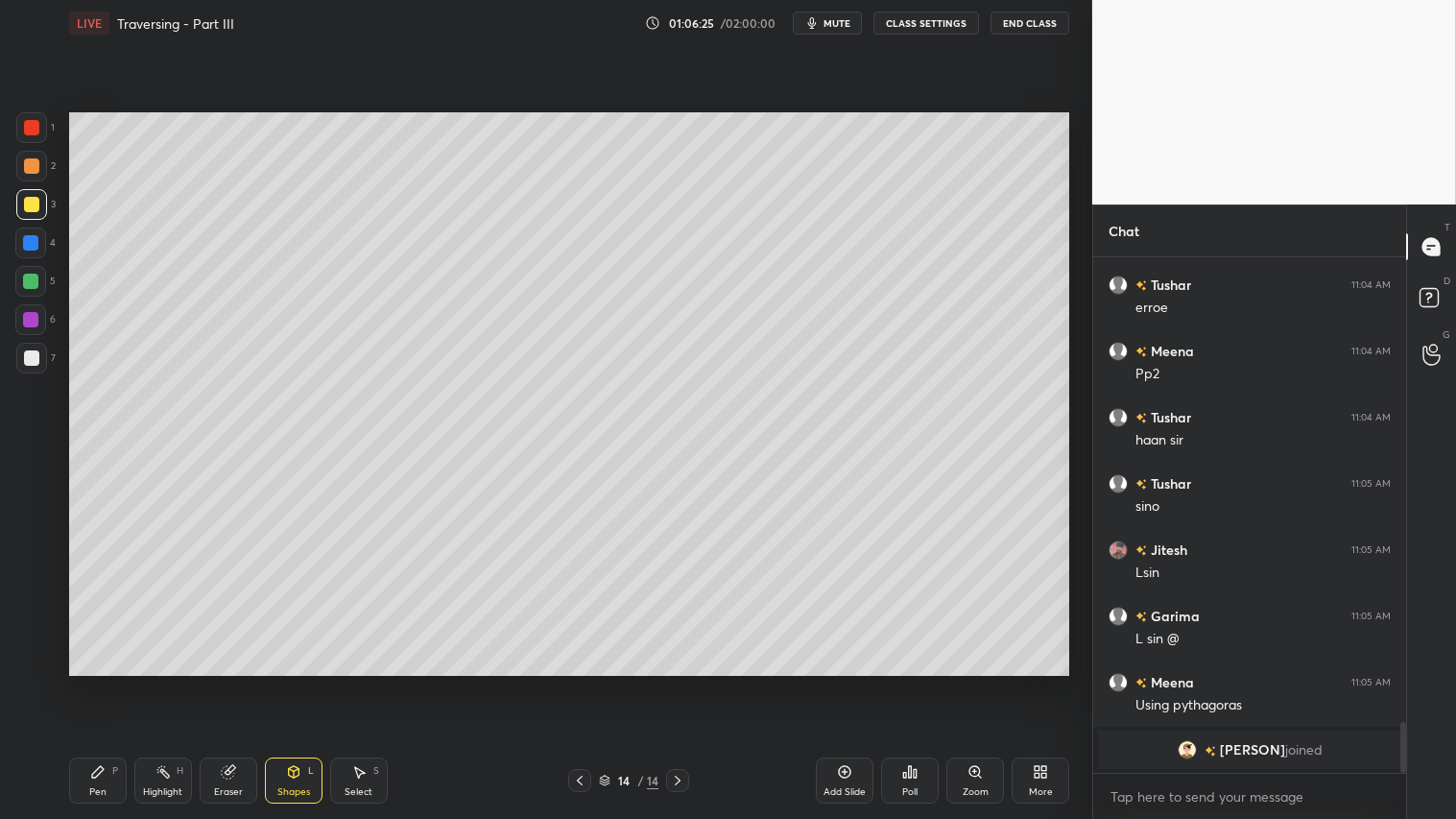 click on "Pen P" at bounding box center (98, 781) 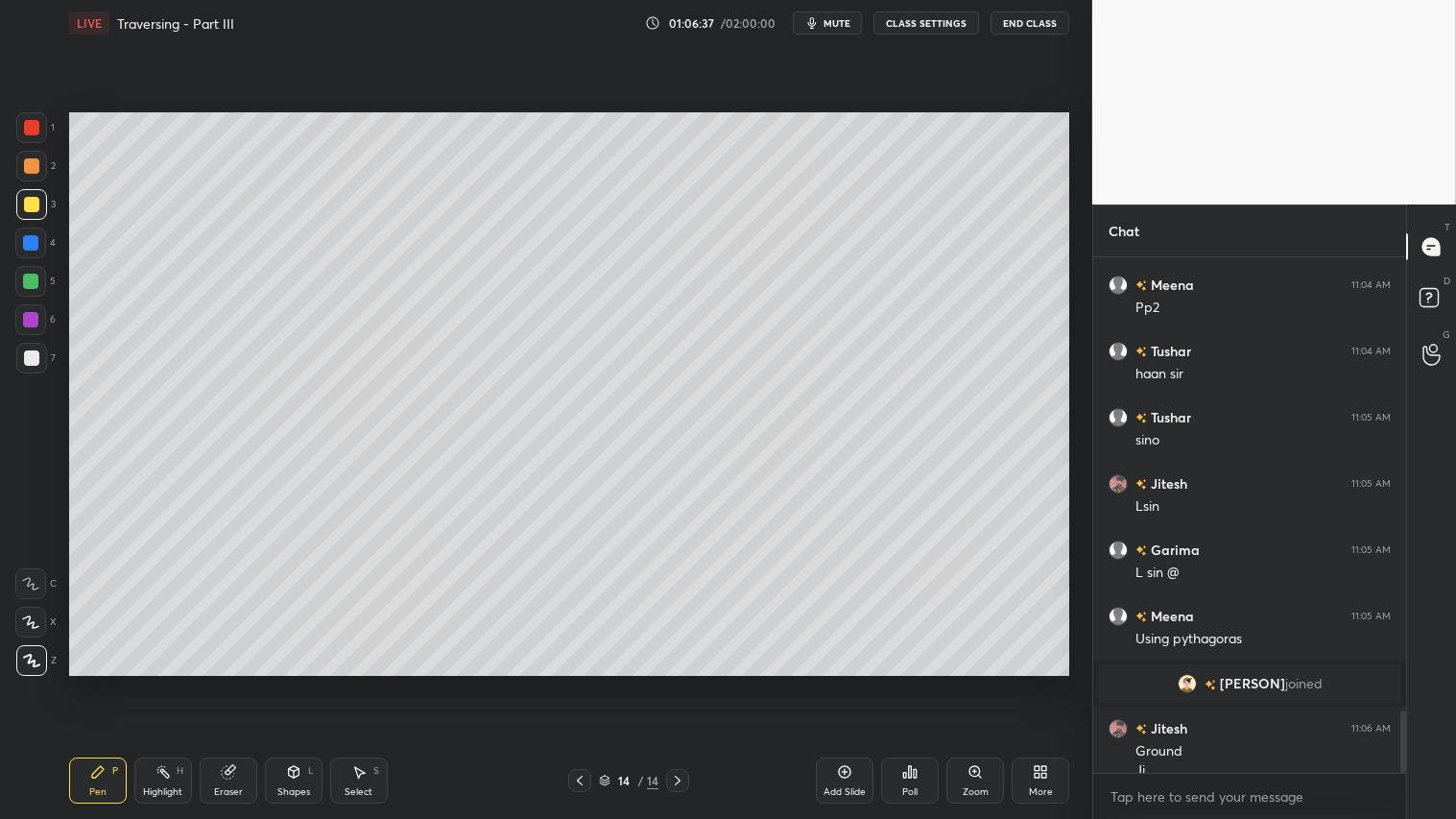 scroll, scrollTop: 3737, scrollLeft: 0, axis: vertical 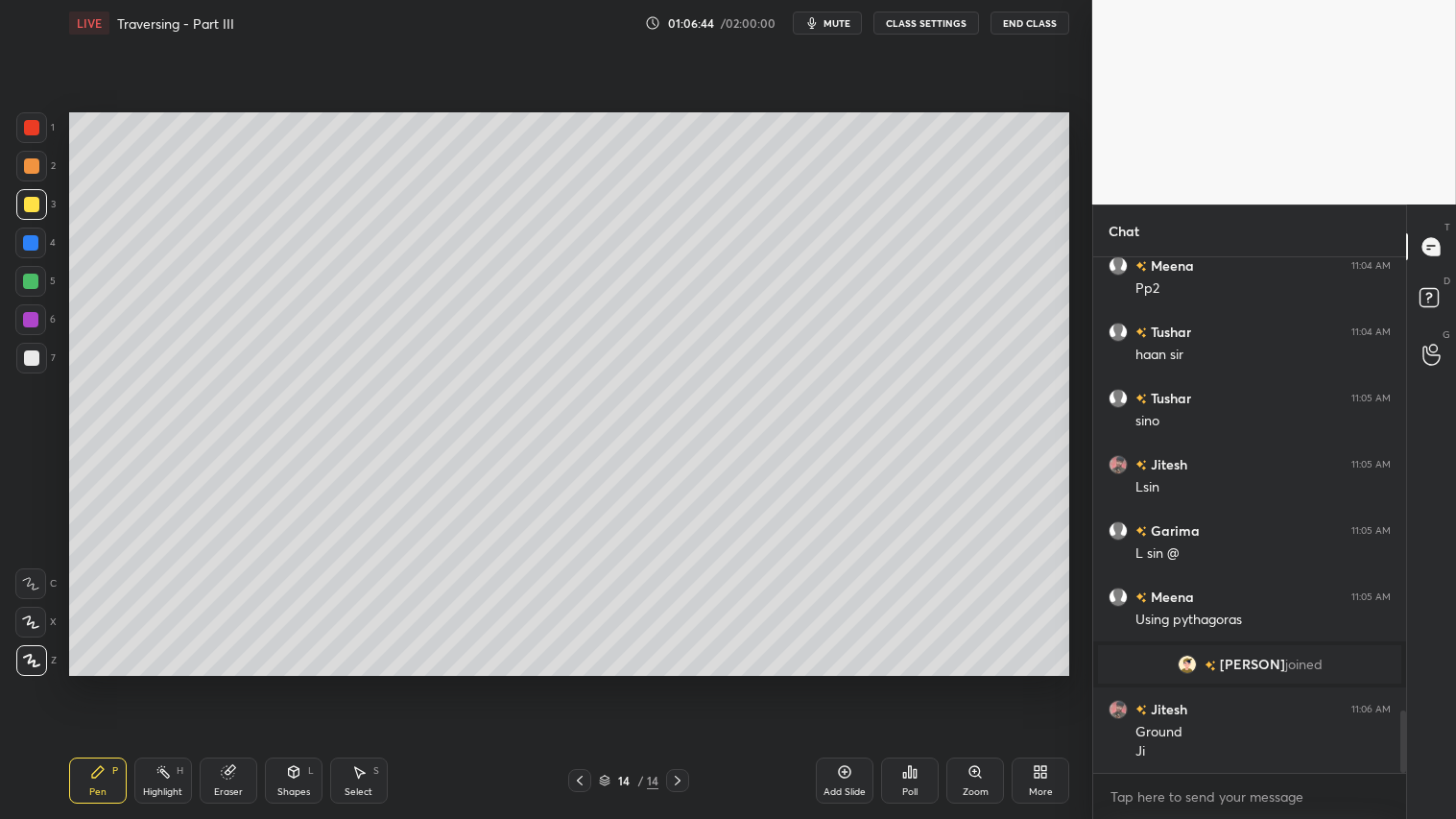 drag, startPoint x: 27, startPoint y: 157, endPoint x: 50, endPoint y: 213, distance: 60.539243 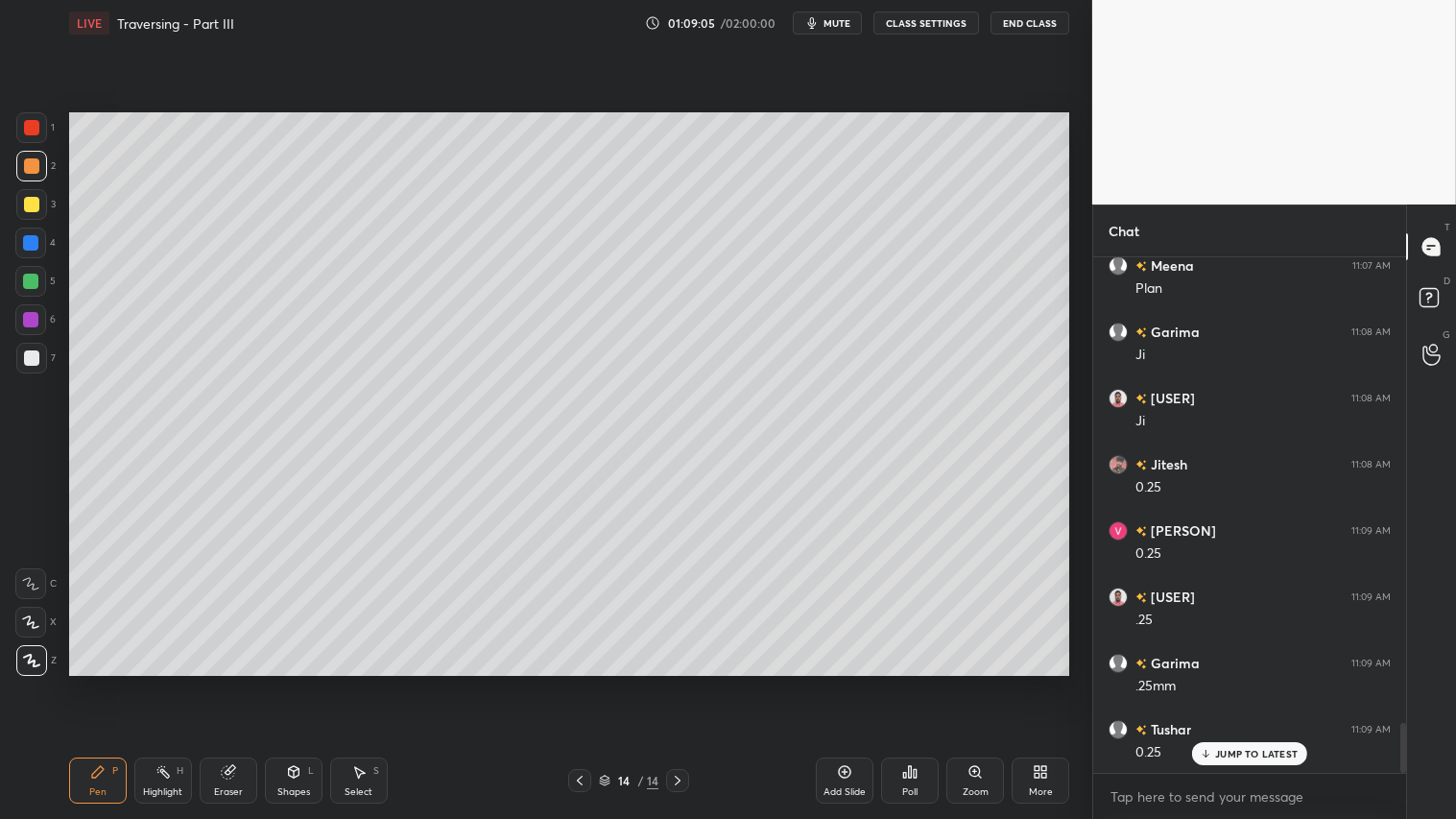 scroll, scrollTop: 4796, scrollLeft: 0, axis: vertical 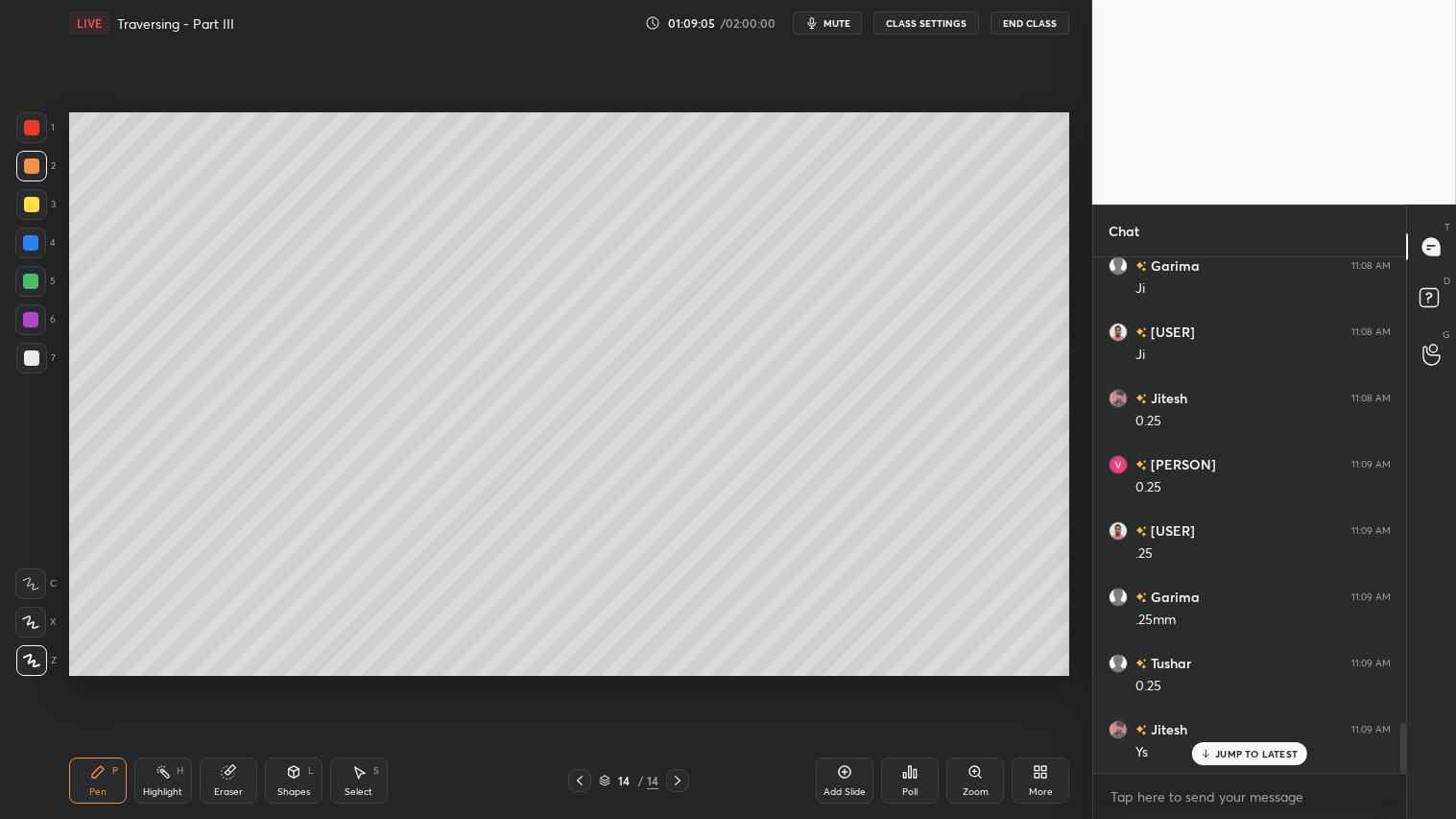 click on "Eraser" at bounding box center (228, 781) 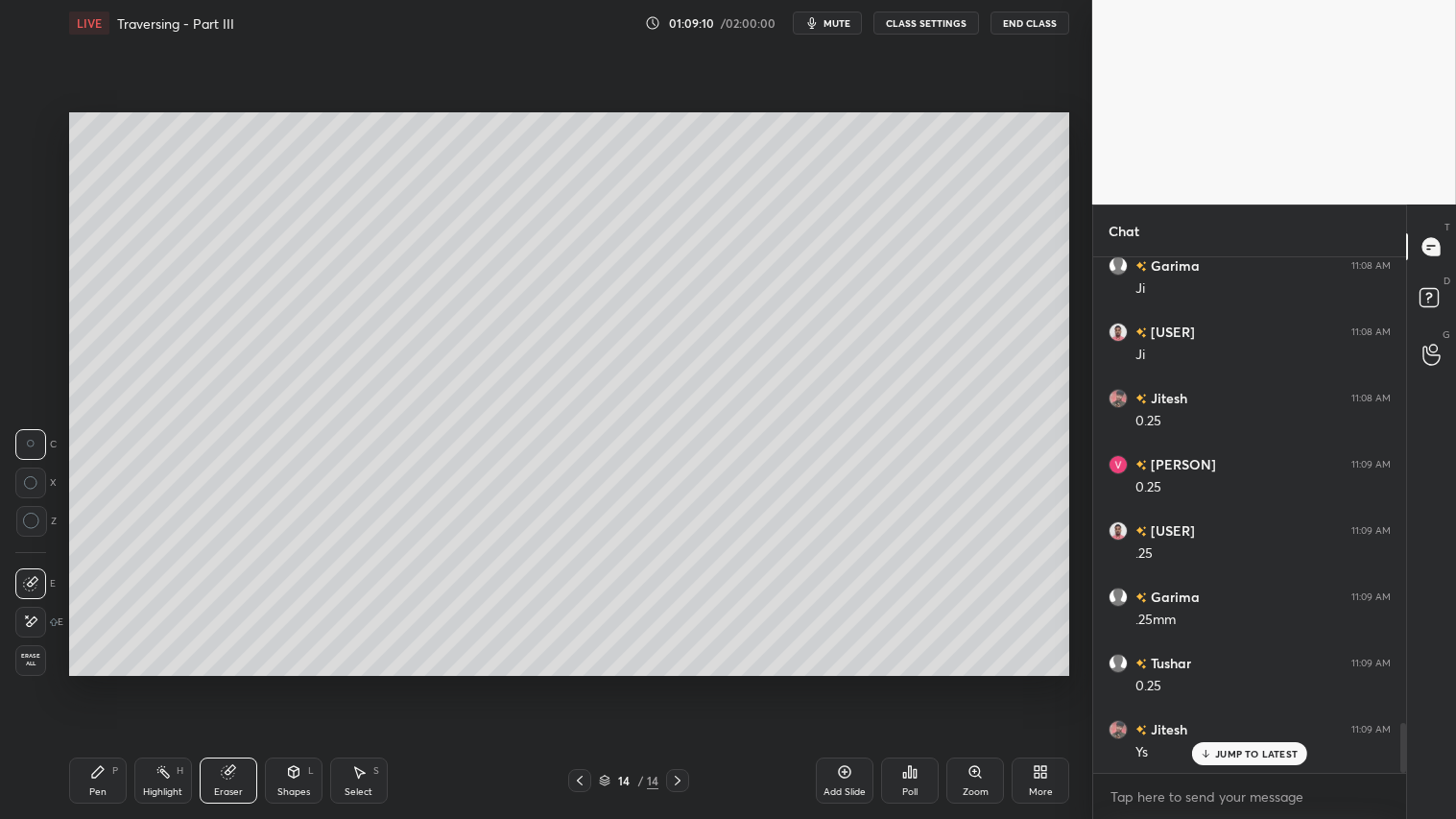 click at bounding box center [32, 521] 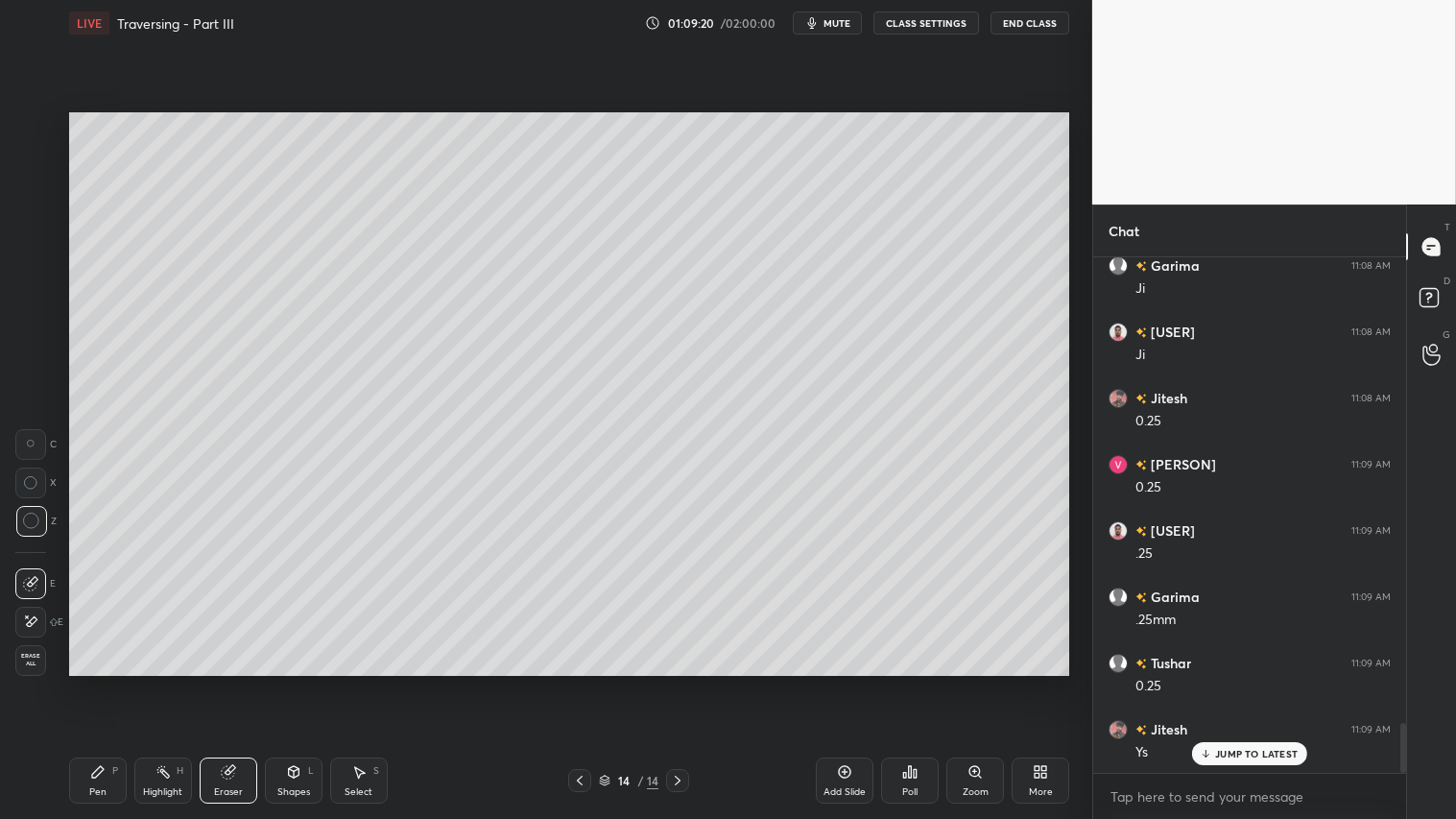 click 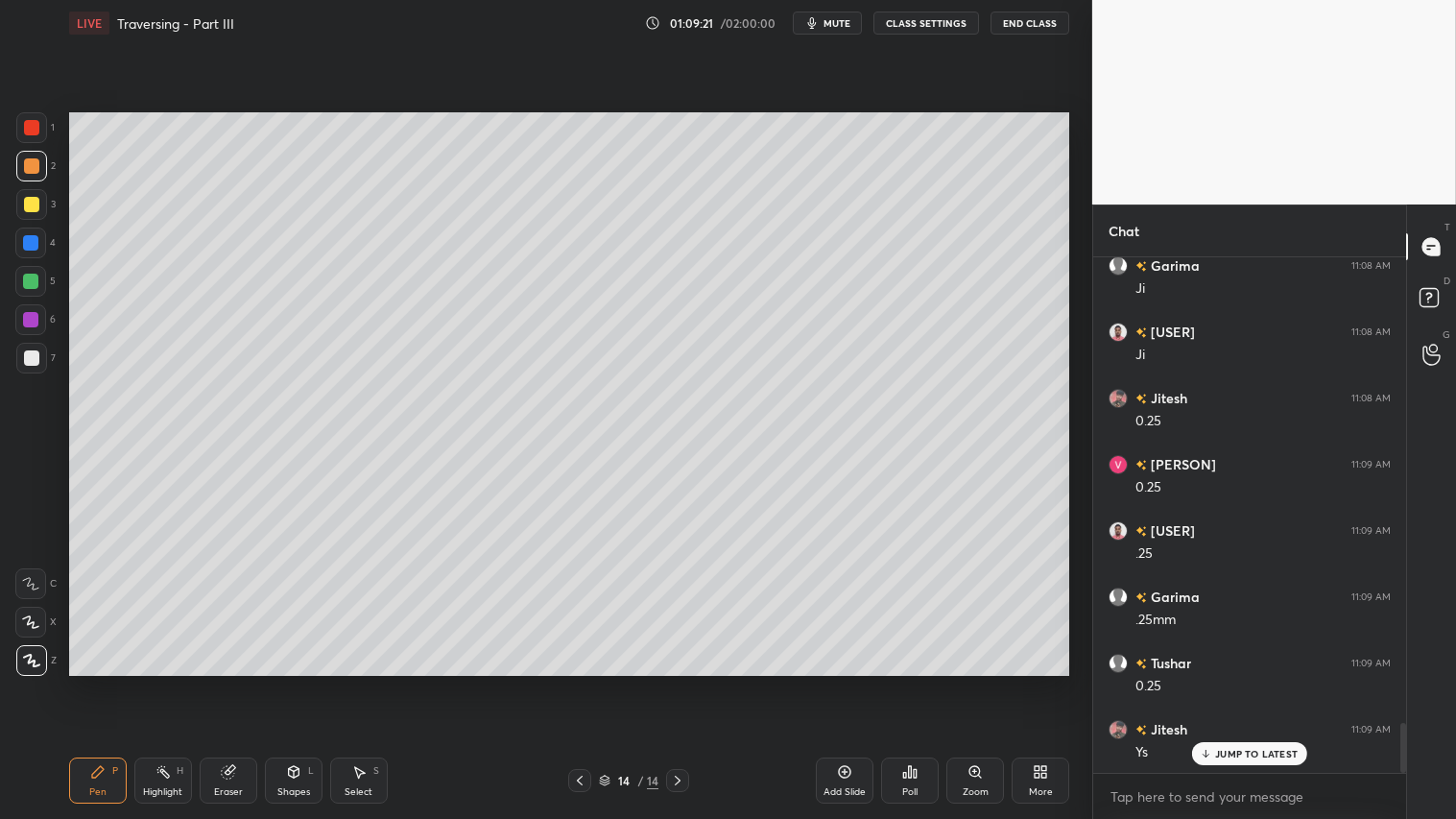 click at bounding box center [32, 166] 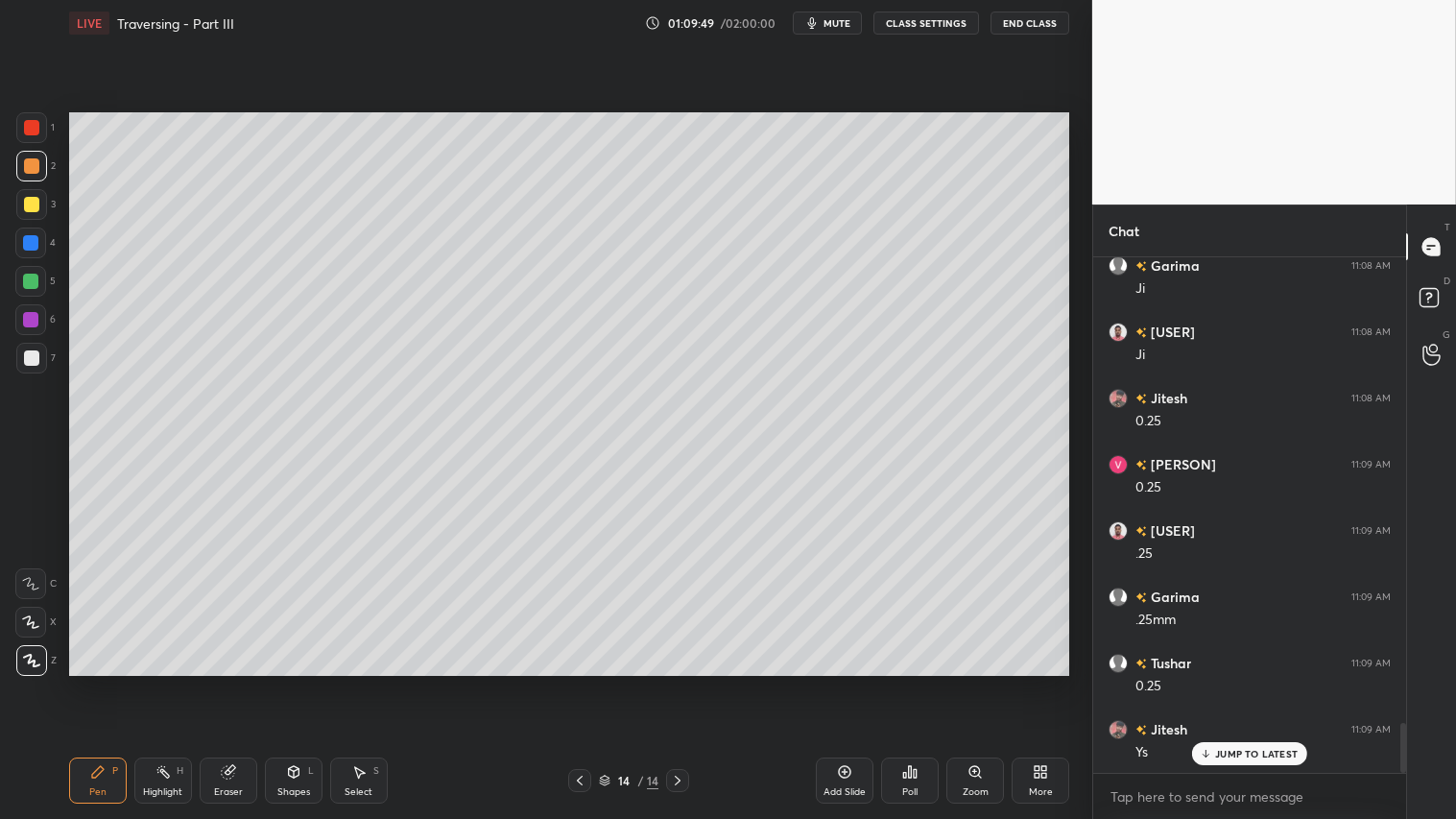 drag, startPoint x: 291, startPoint y: 787, endPoint x: 291, endPoint y: 768, distance: 19 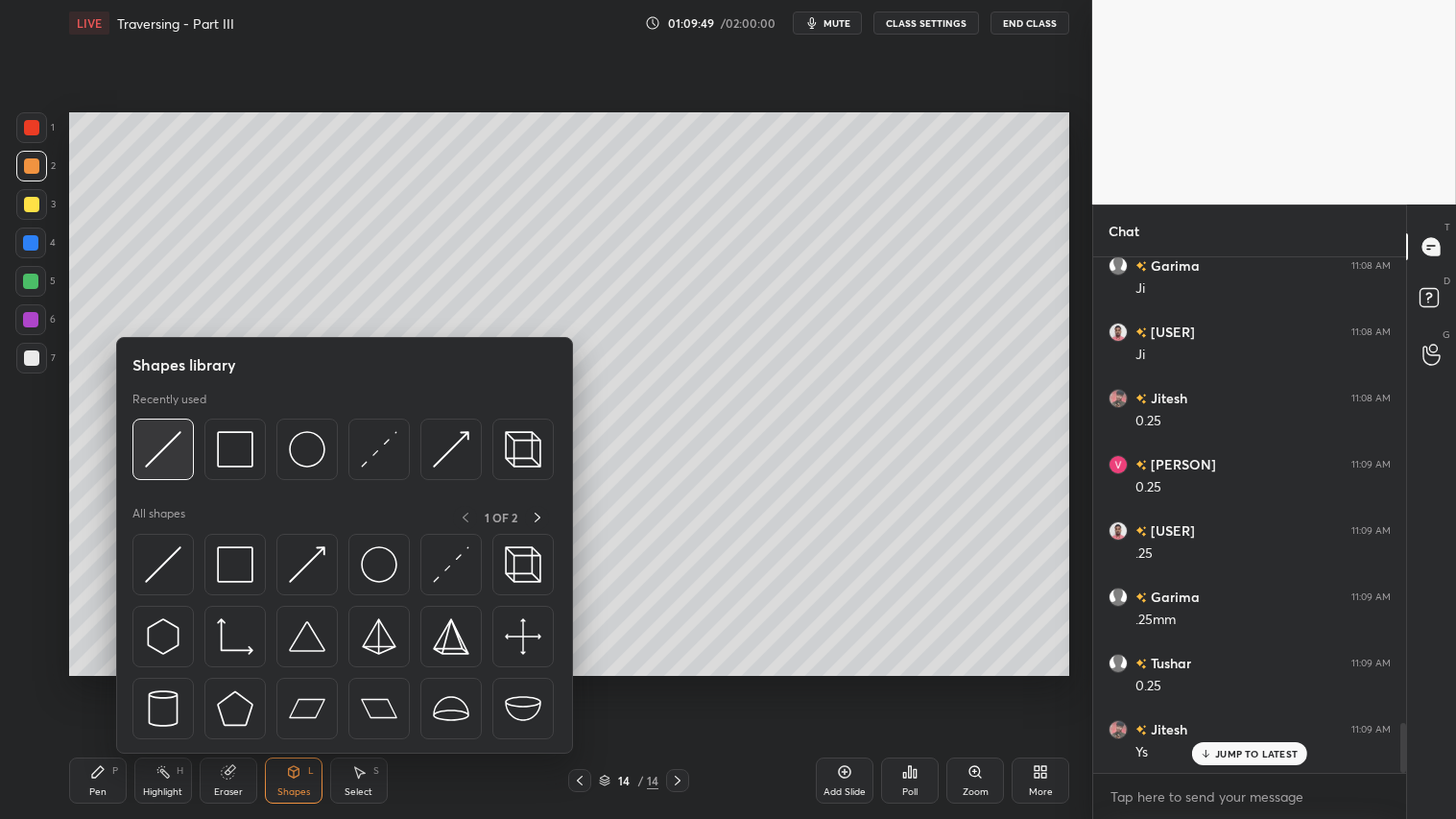 click at bounding box center (163, 449) 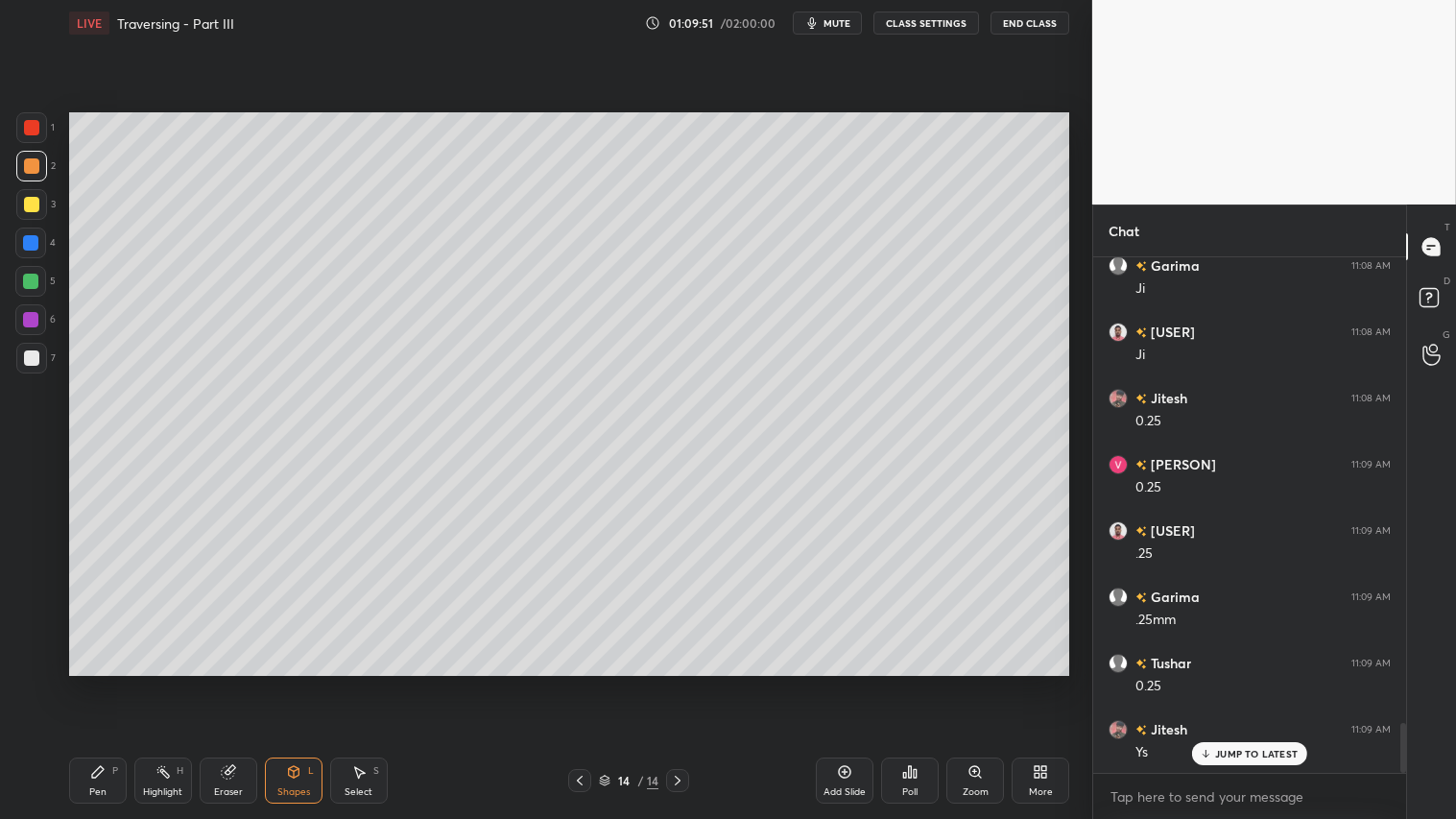 click on "Pen P" at bounding box center [98, 781] 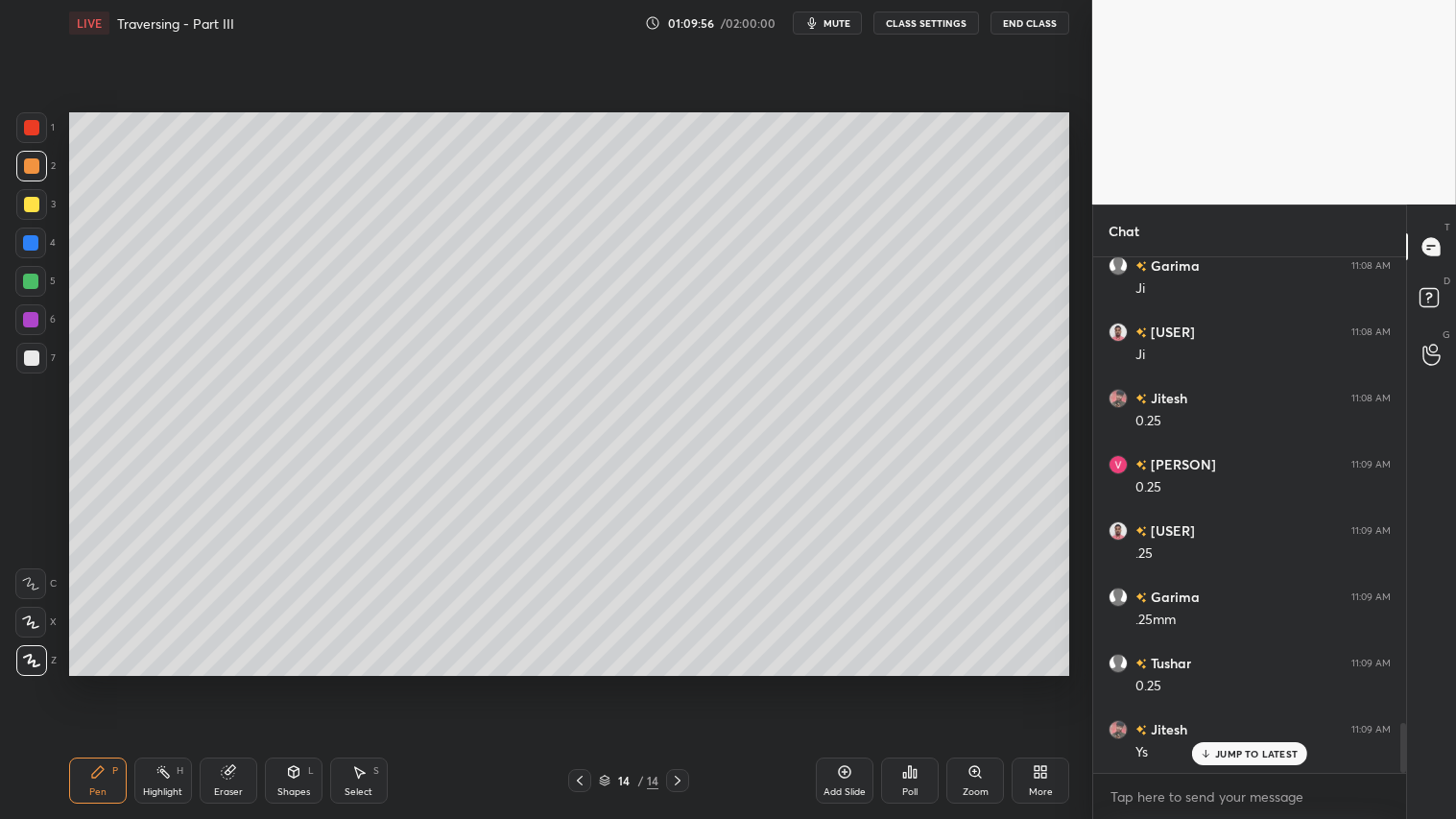 drag, startPoint x: 292, startPoint y: 795, endPoint x: 299, endPoint y: 754, distance: 41.593269 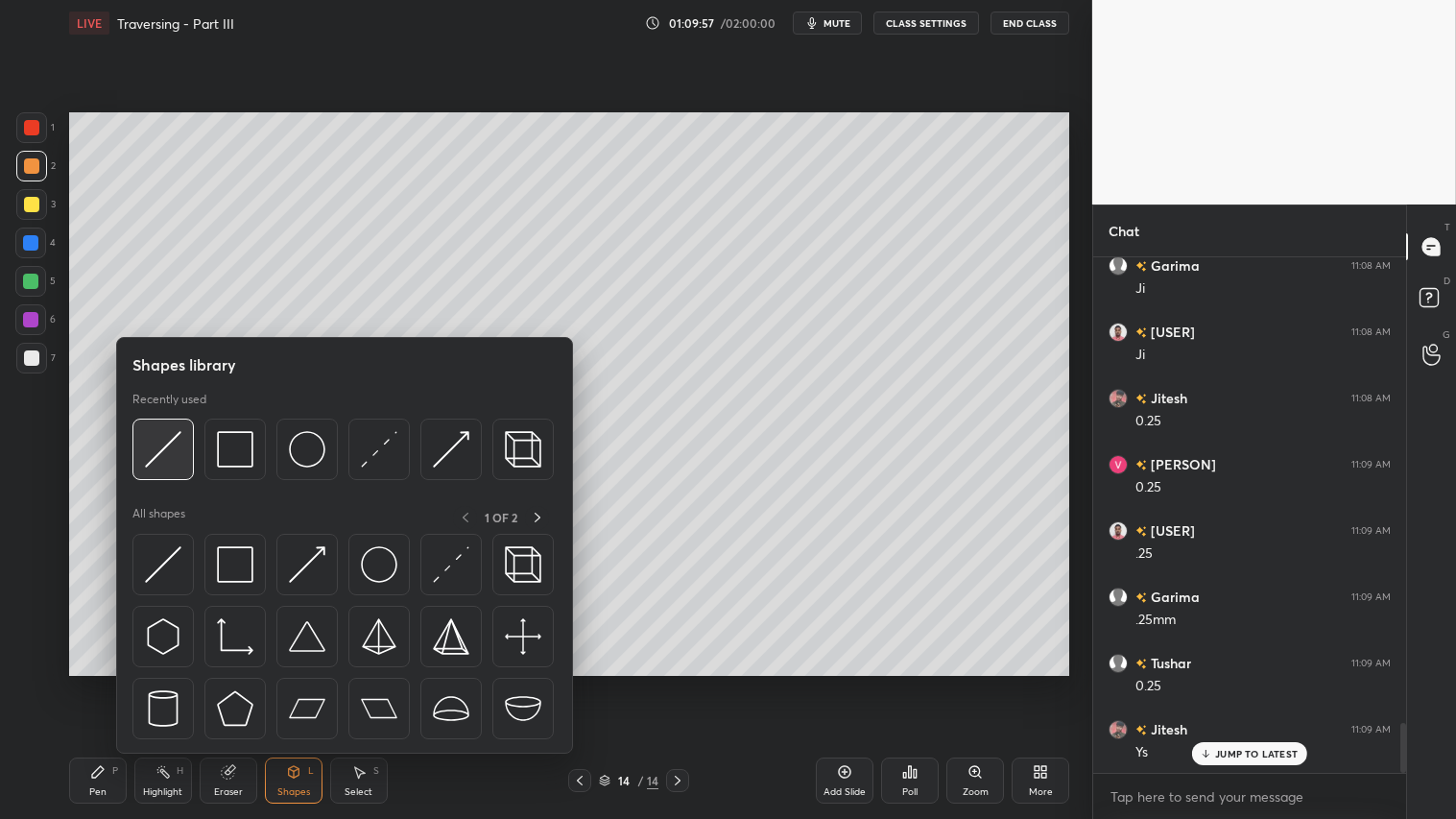click at bounding box center [163, 449] 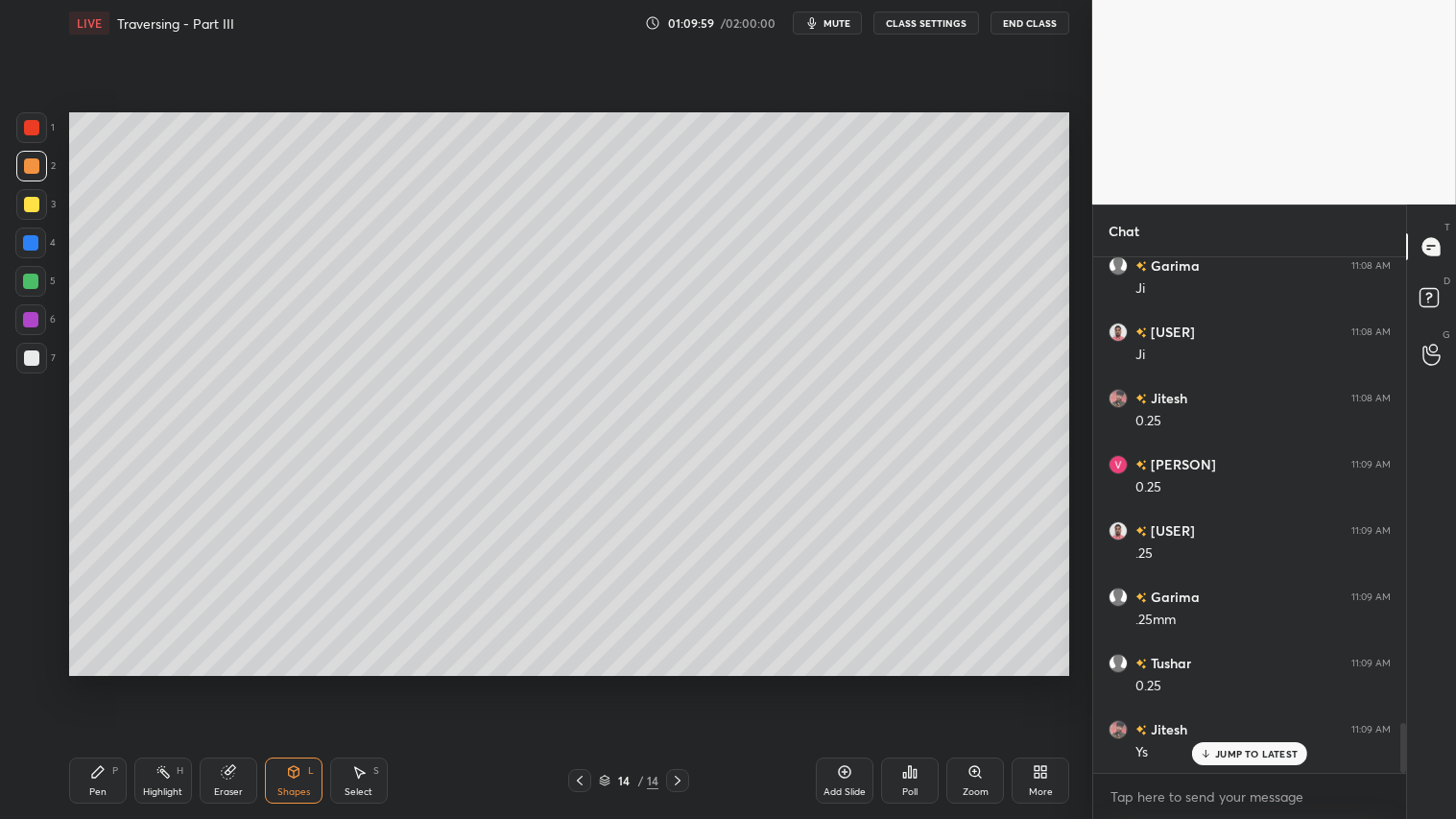 click on "Pen" at bounding box center [98, 792] 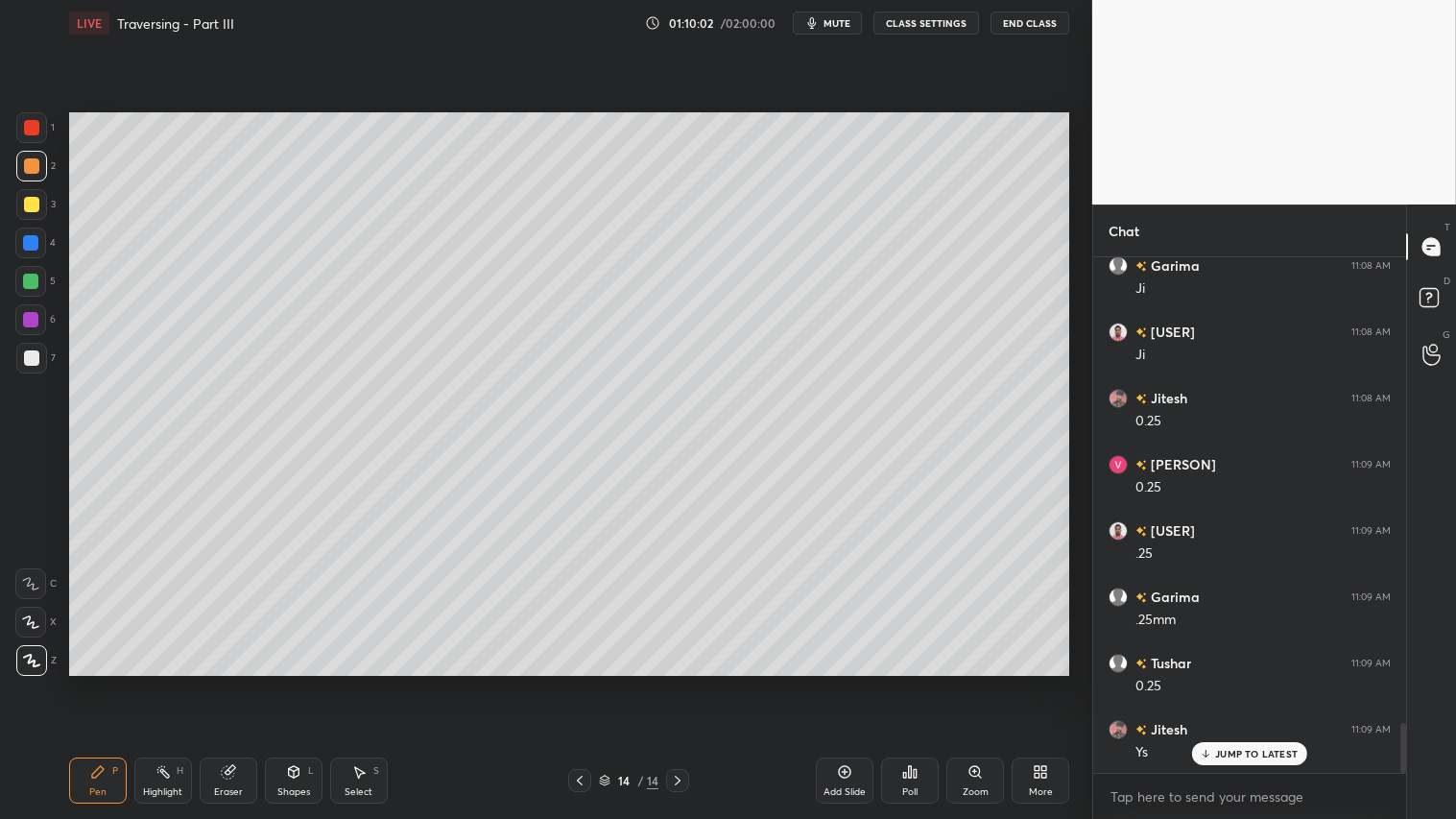 click at bounding box center (32, 205) 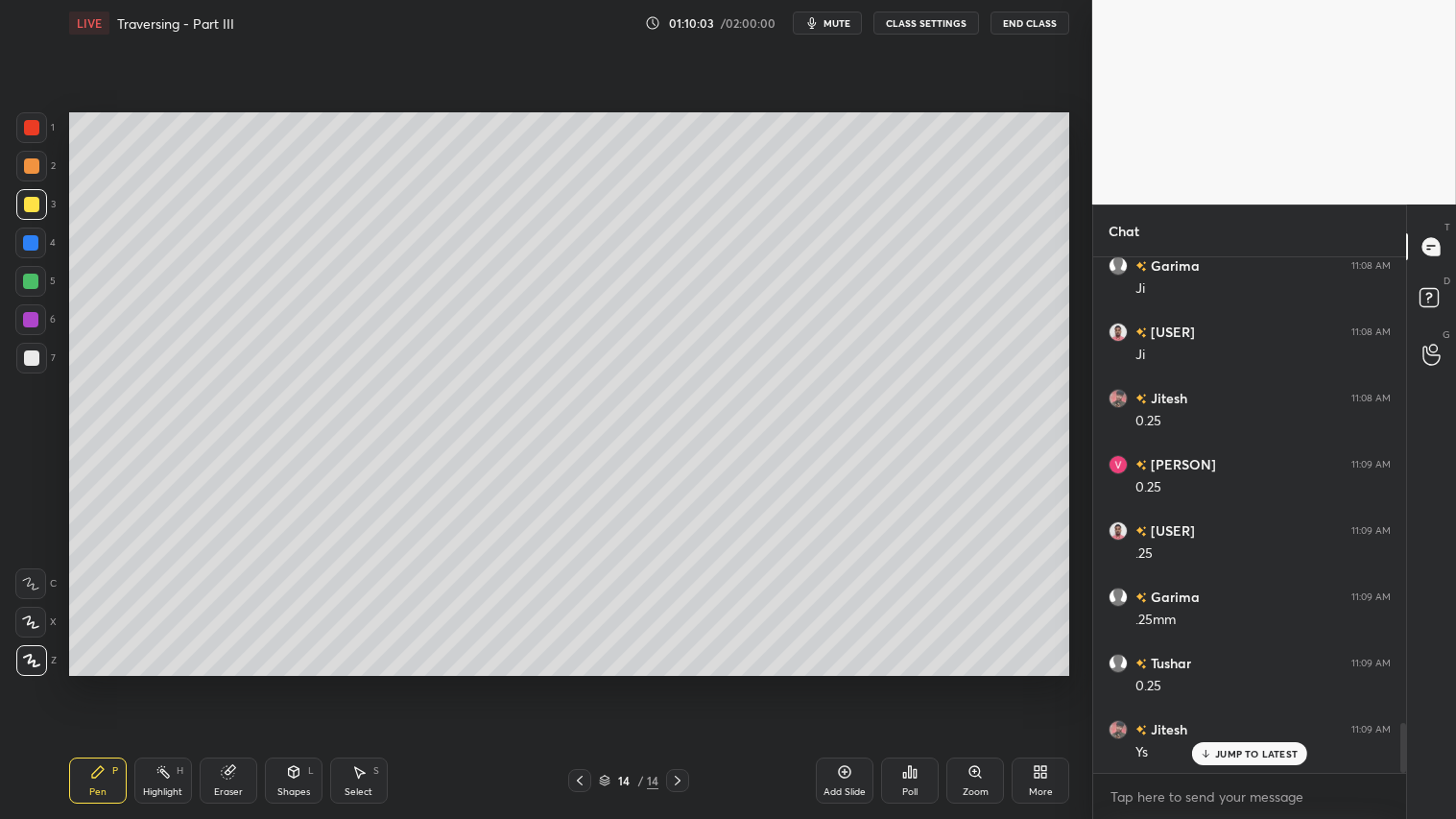 click on "Pen P" at bounding box center (98, 781) 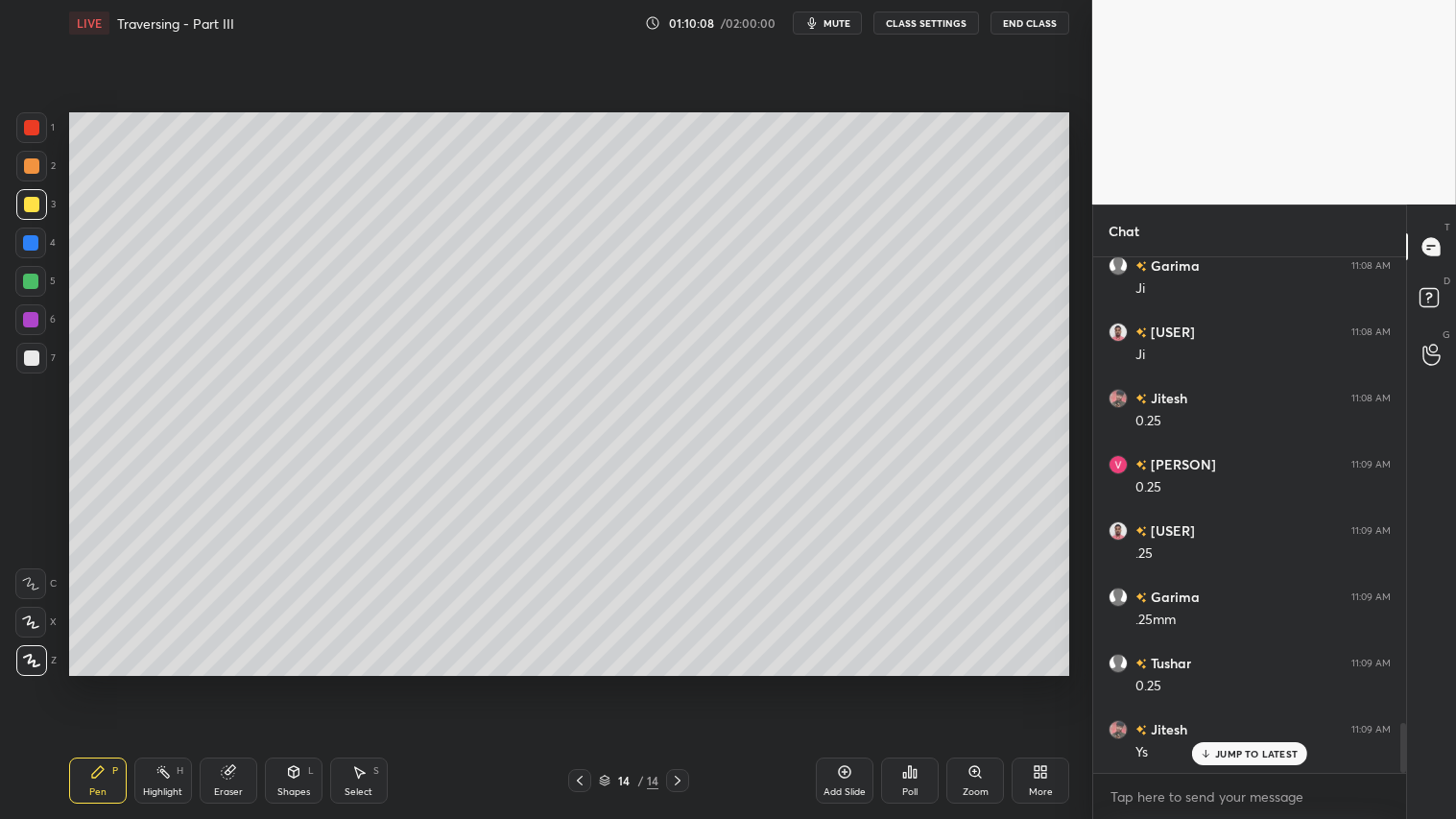 click on "Shapes L" at bounding box center (294, 781) 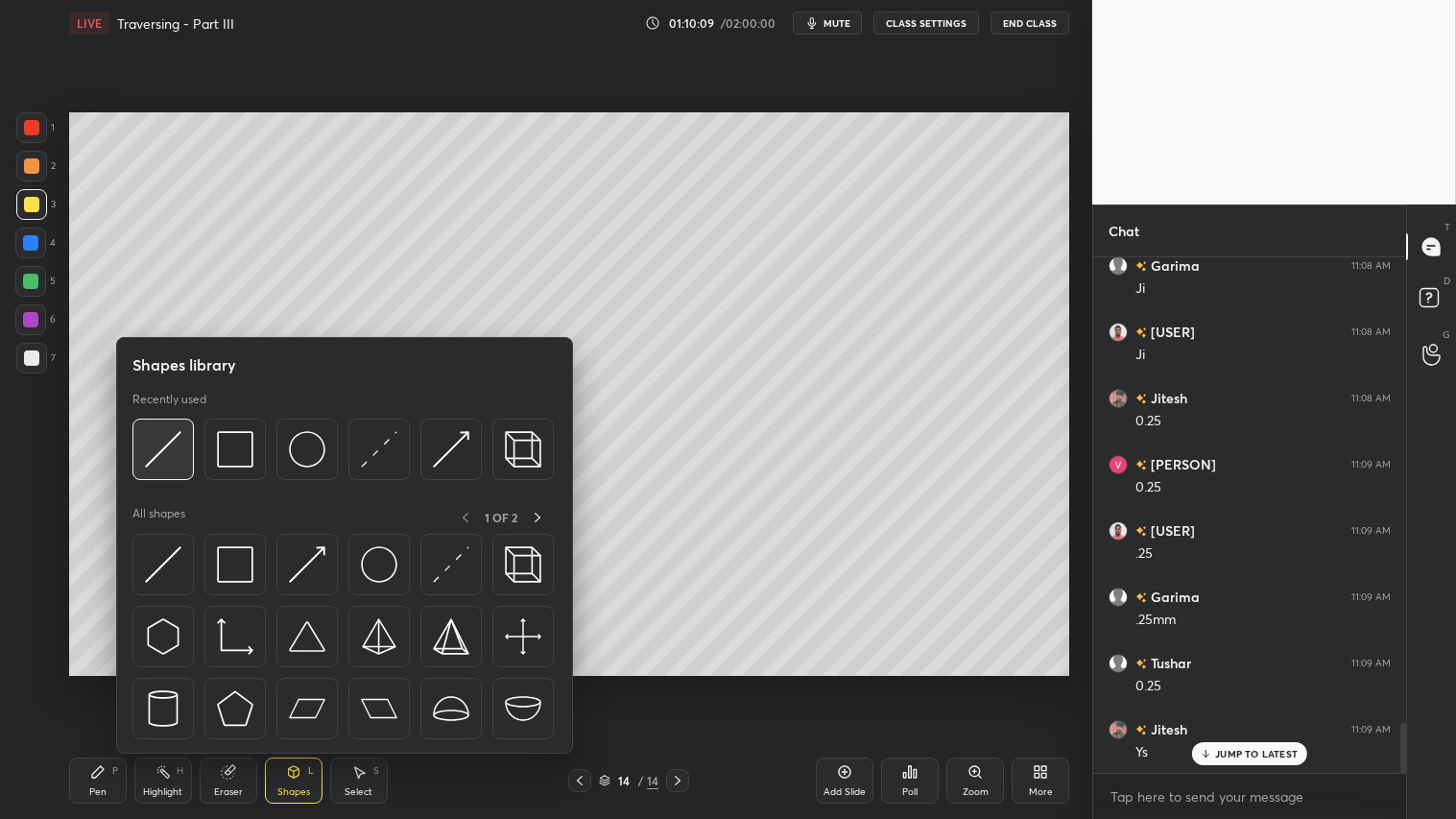 click at bounding box center (163, 449) 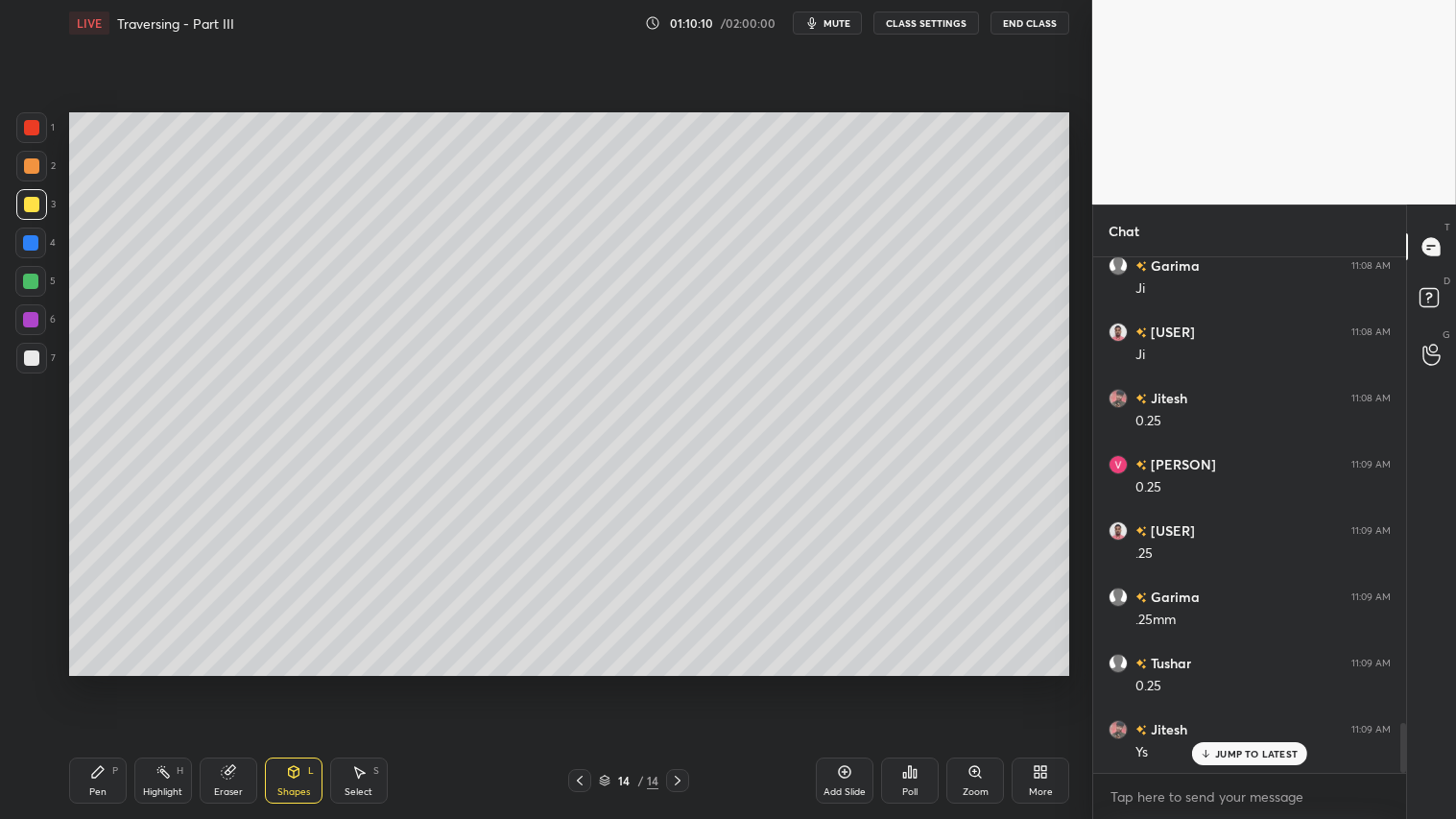drag, startPoint x: 101, startPoint y: 775, endPoint x: 140, endPoint y: 716, distance: 70.7248 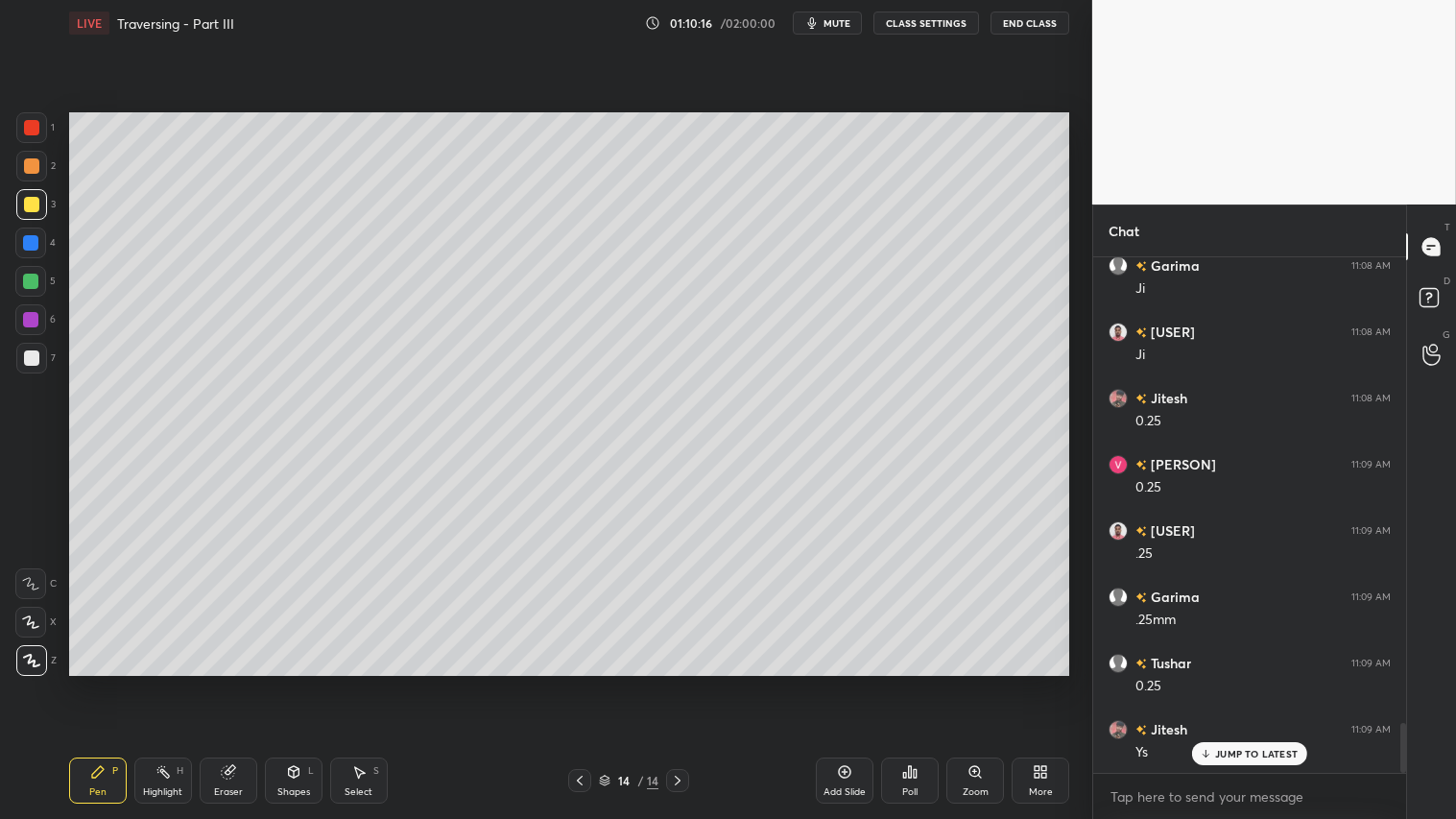 click at bounding box center (32, 166) 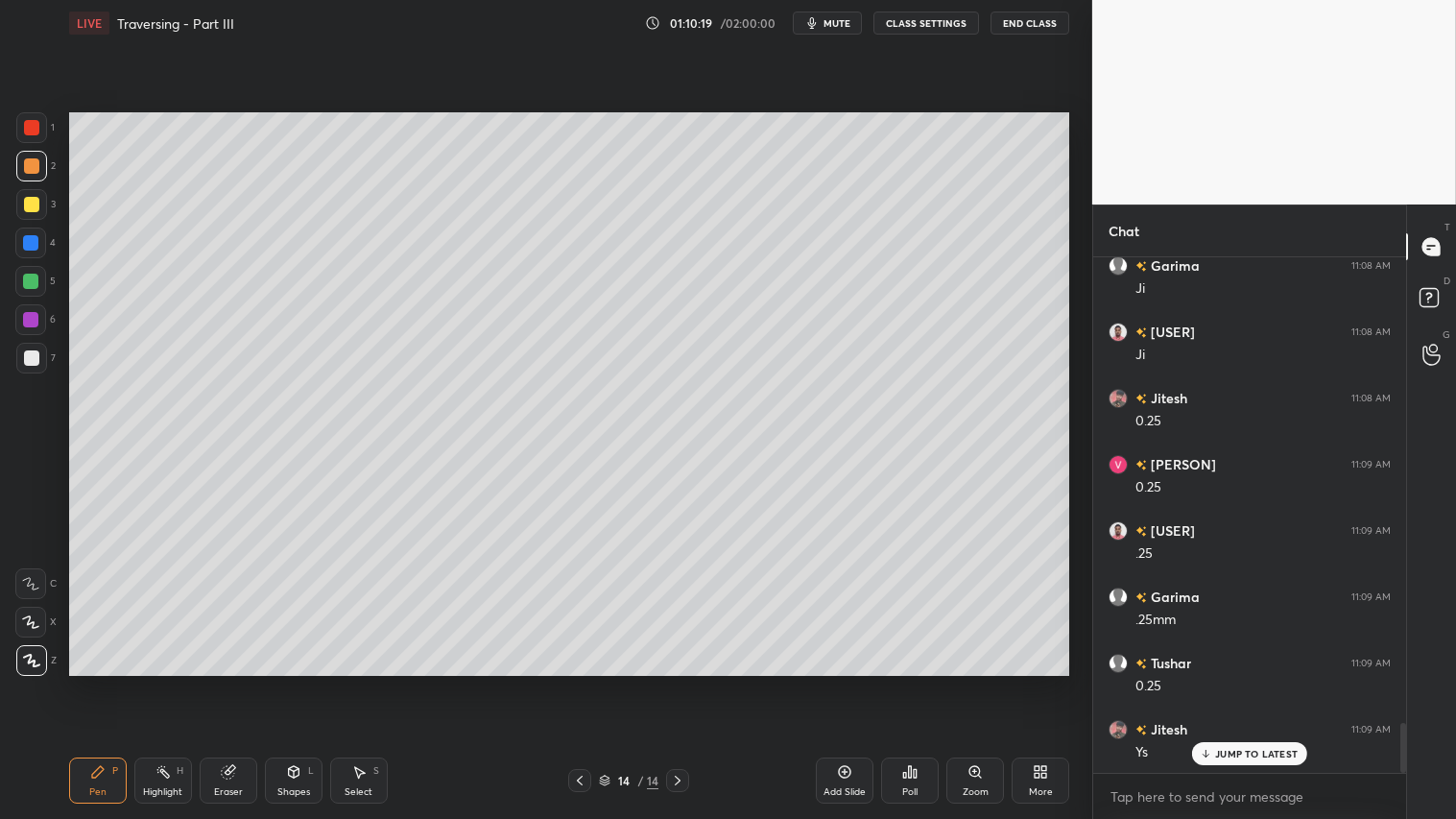 drag, startPoint x: 109, startPoint y: 776, endPoint x: 108, endPoint y: 766, distance: 10.049876 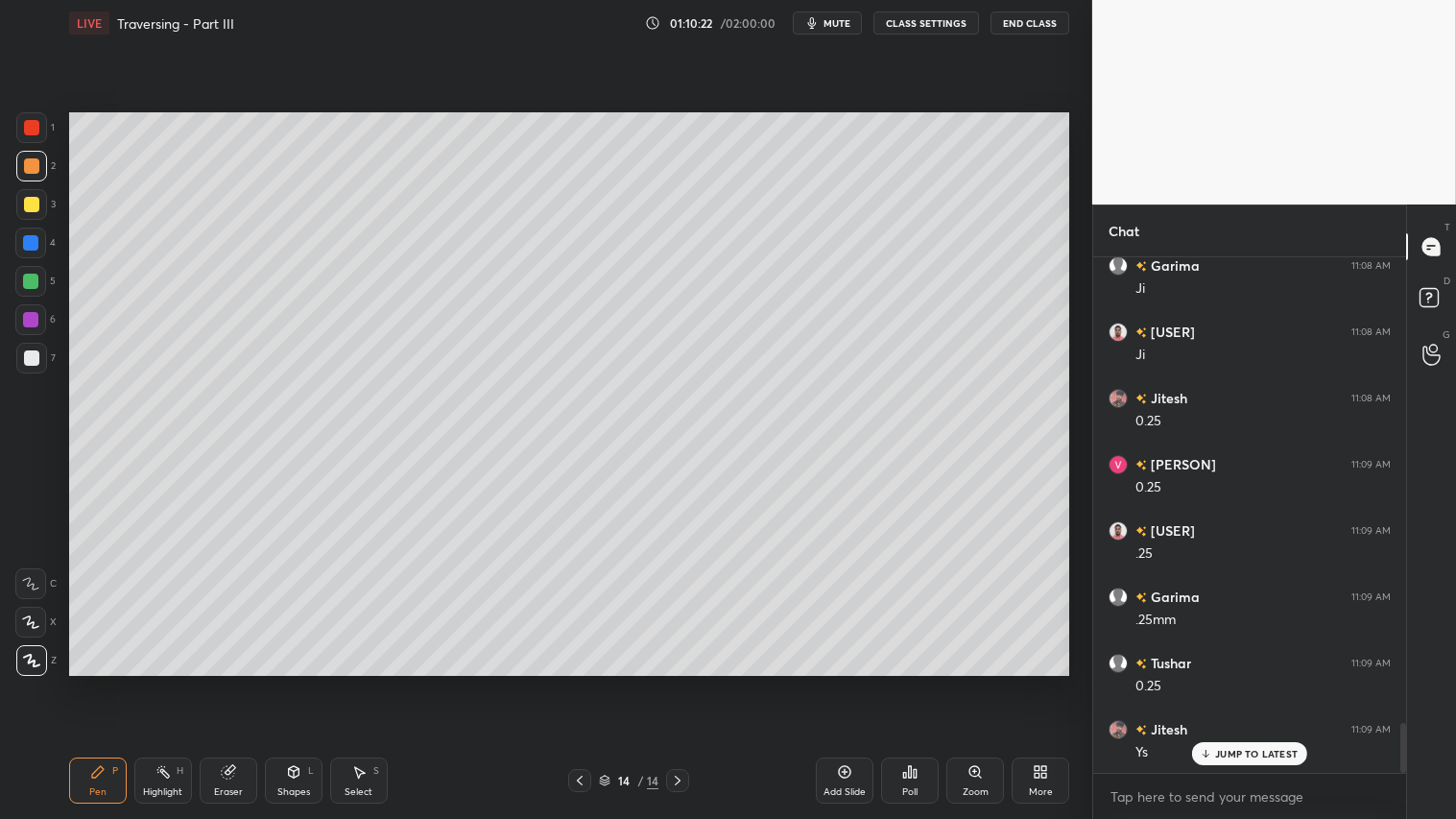 click at bounding box center [32, 166] 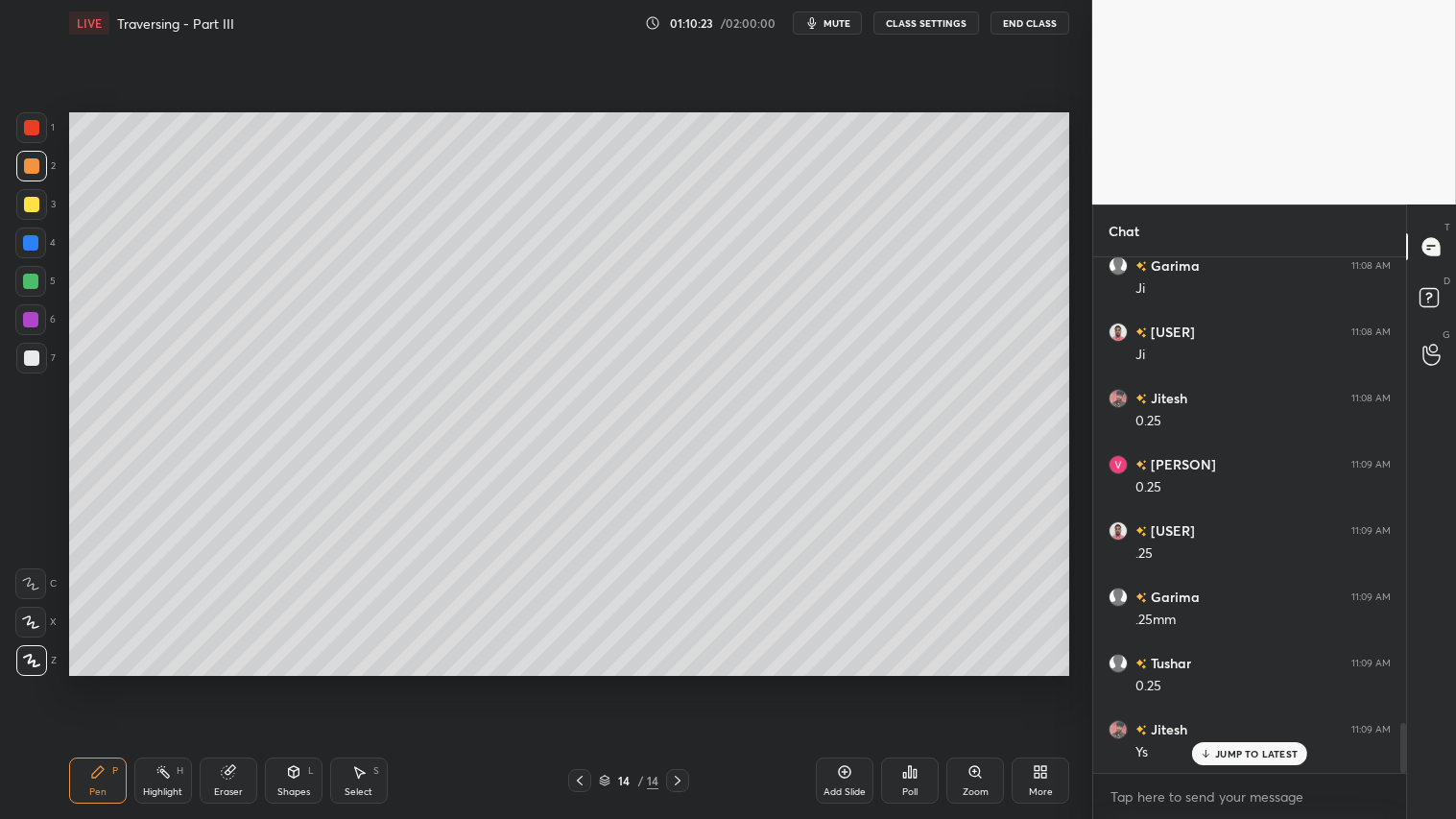 click 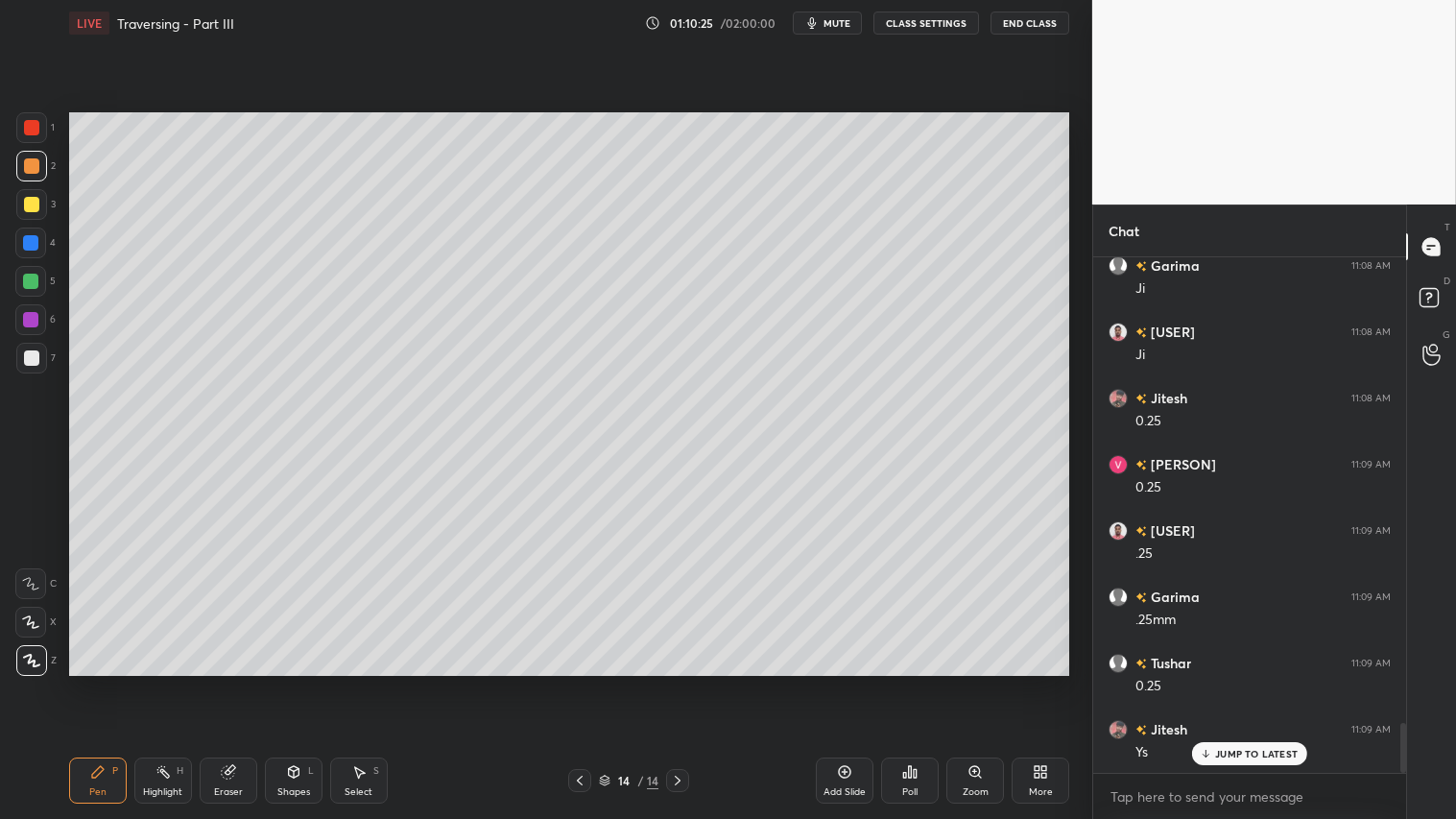 drag, startPoint x: 29, startPoint y: 157, endPoint x: 62, endPoint y: 384, distance: 229.38614 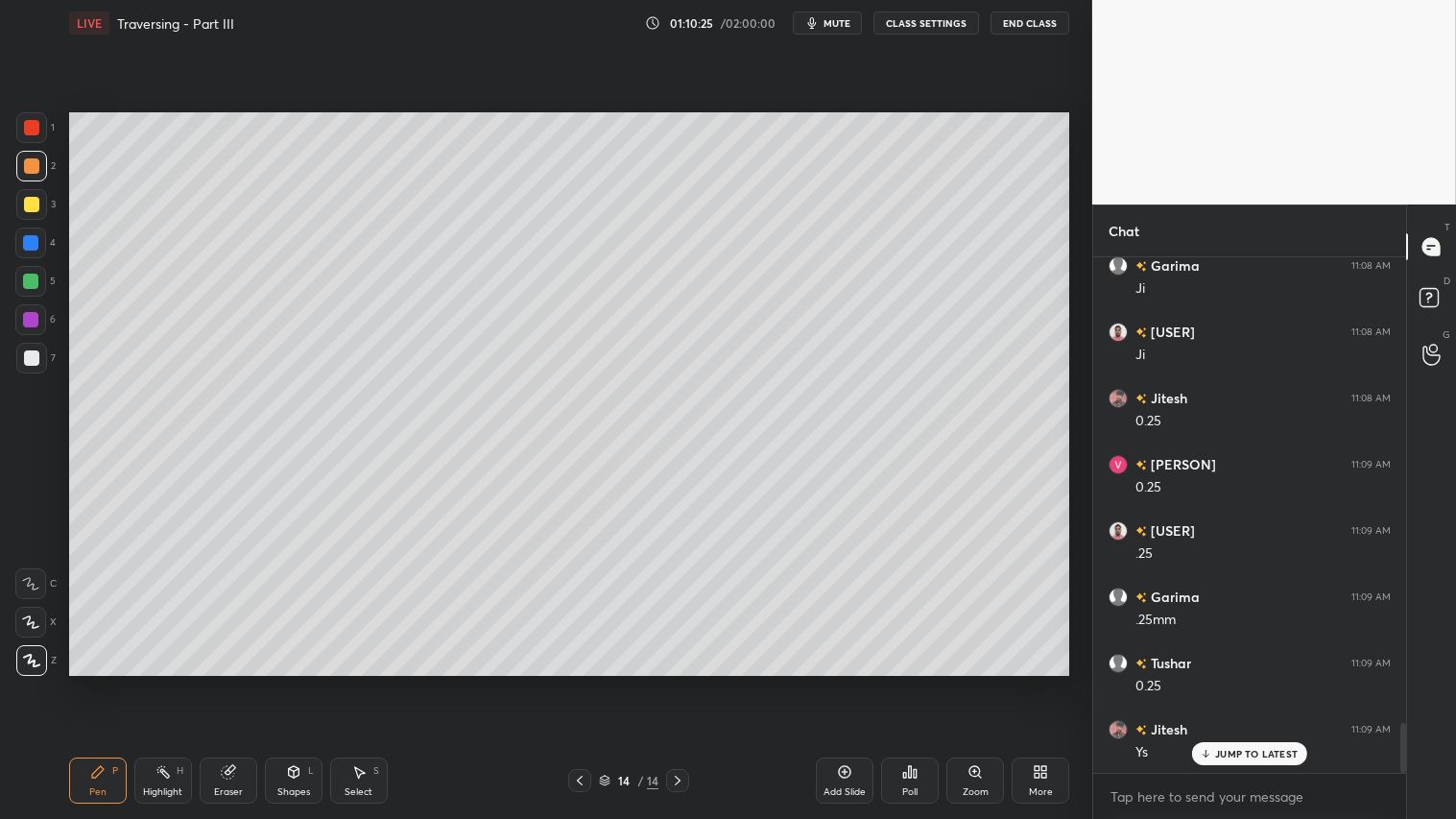 click at bounding box center (32, 166) 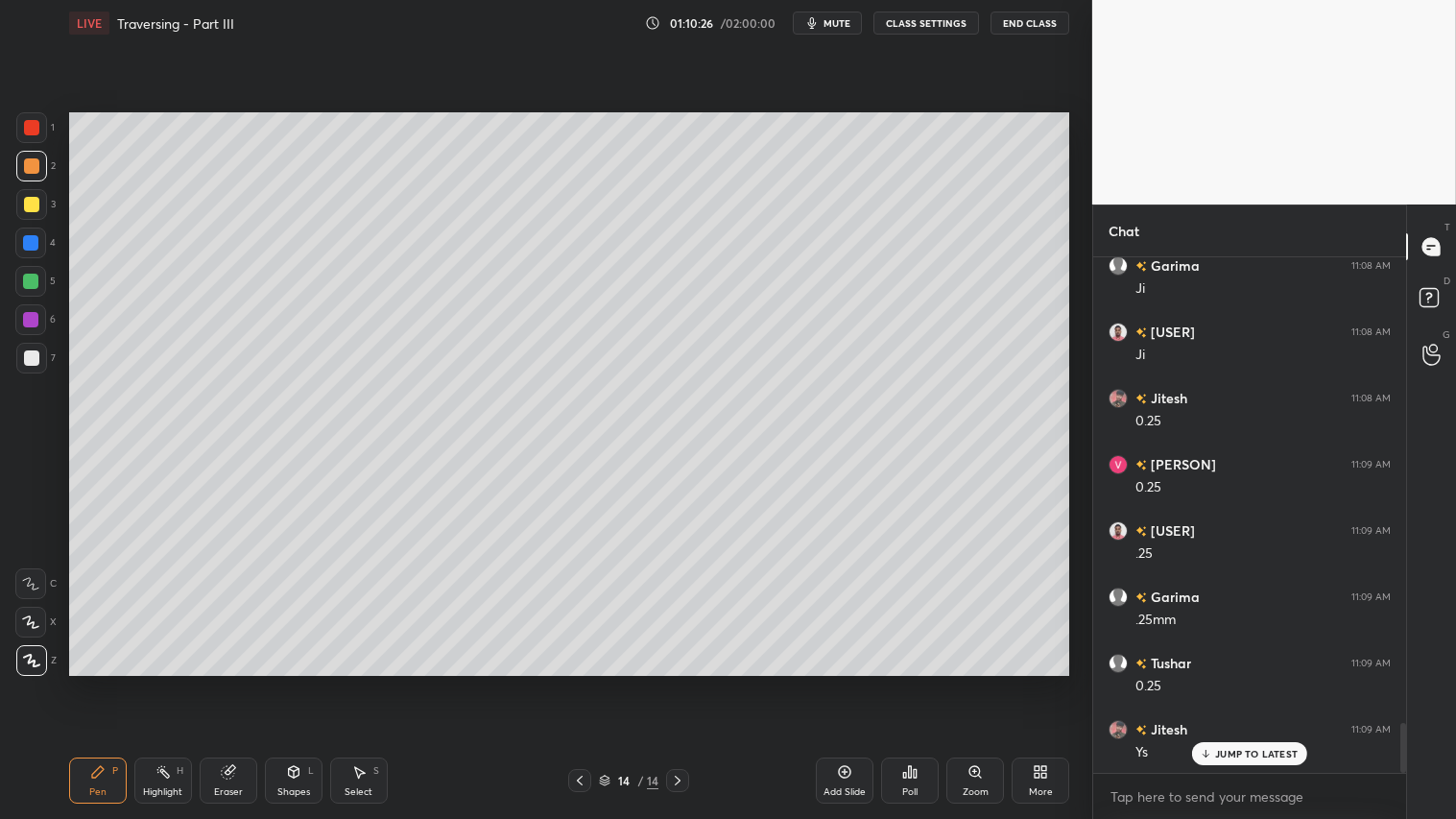 click on "Pen P" at bounding box center [98, 781] 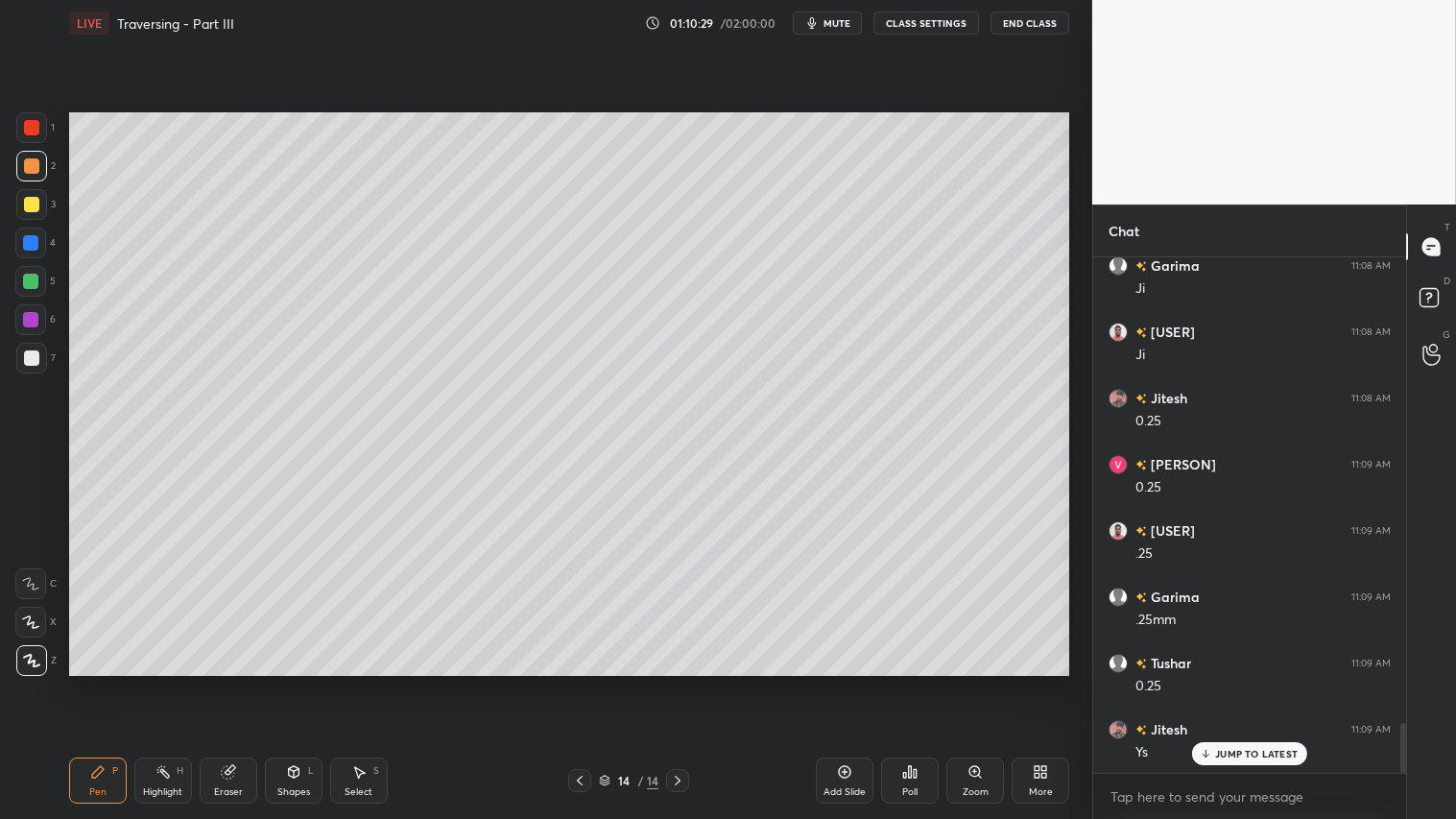 drag, startPoint x: 577, startPoint y: 779, endPoint x: 600, endPoint y: 753, distance: 34.71311 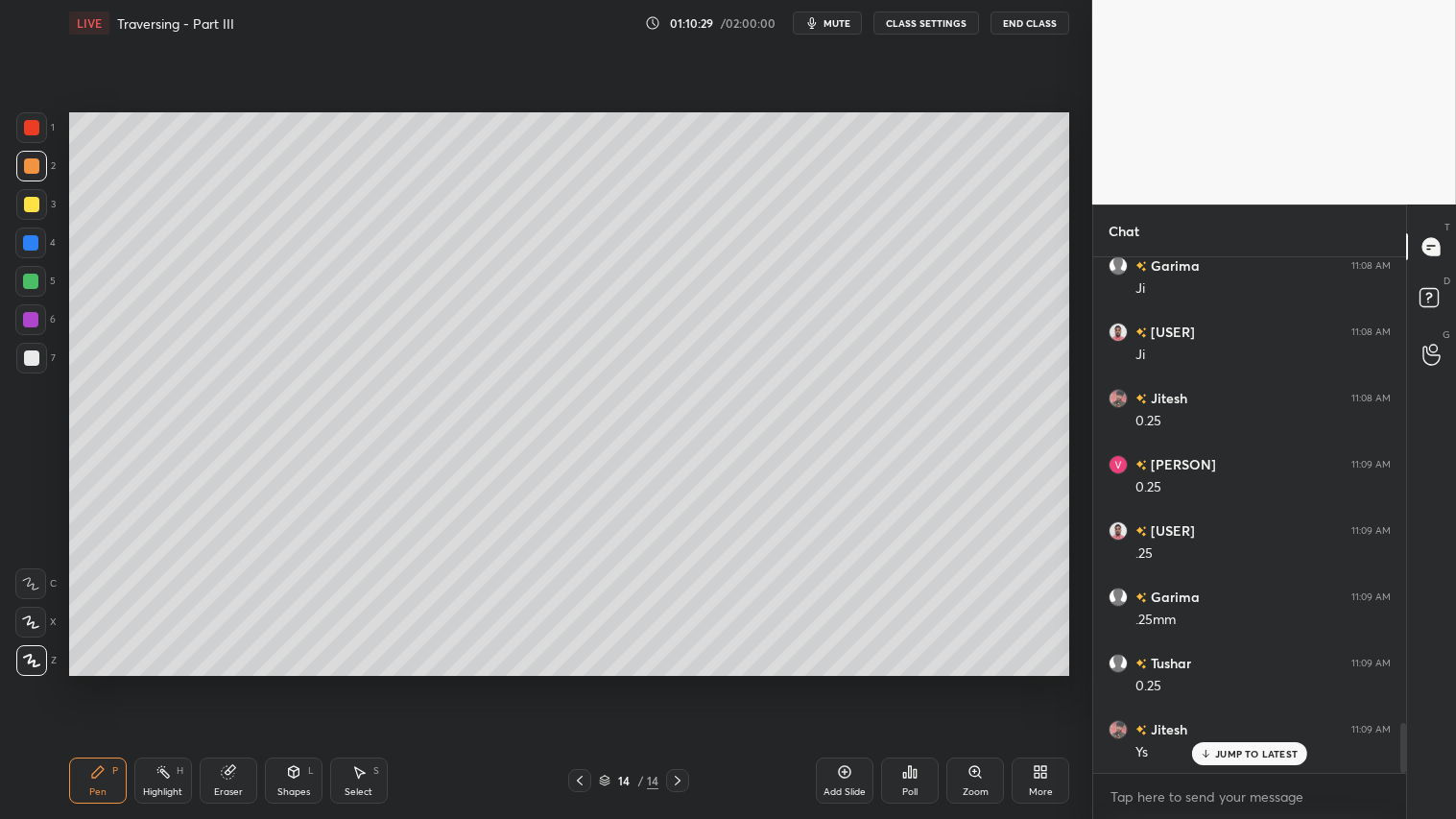 click 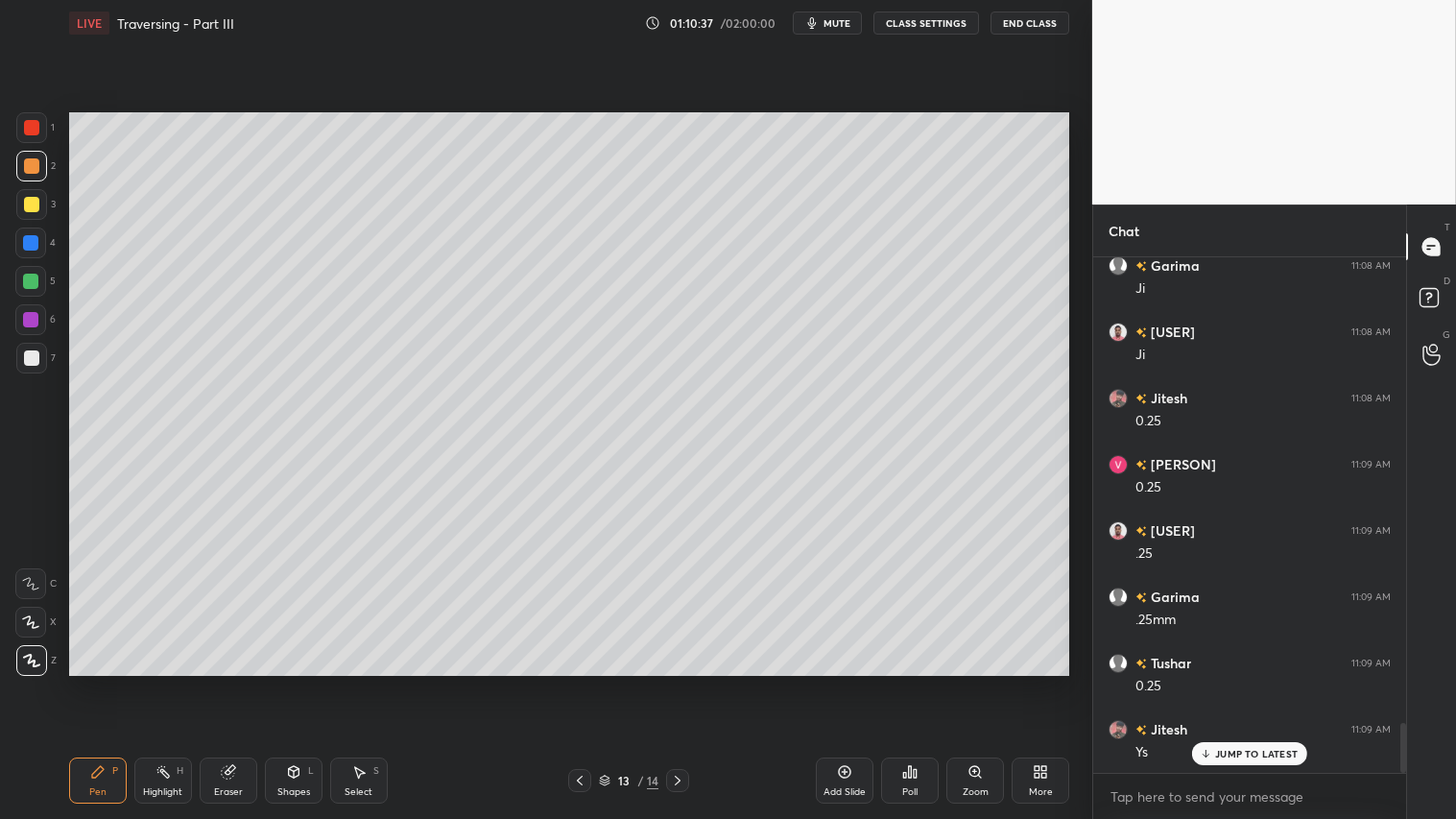 click 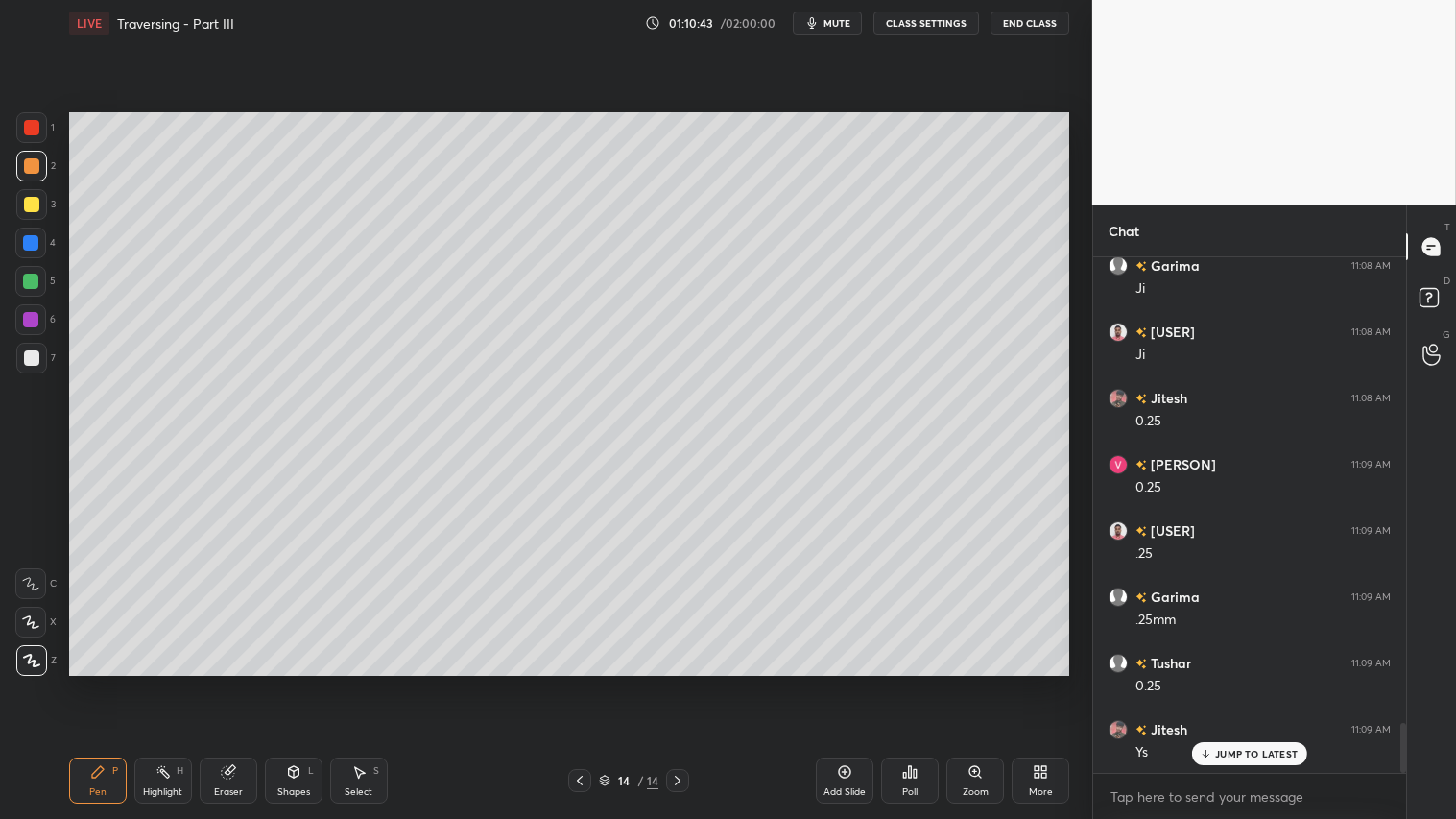 drag, startPoint x: 24, startPoint y: 168, endPoint x: 26, endPoint y: 182, distance: 14.142136 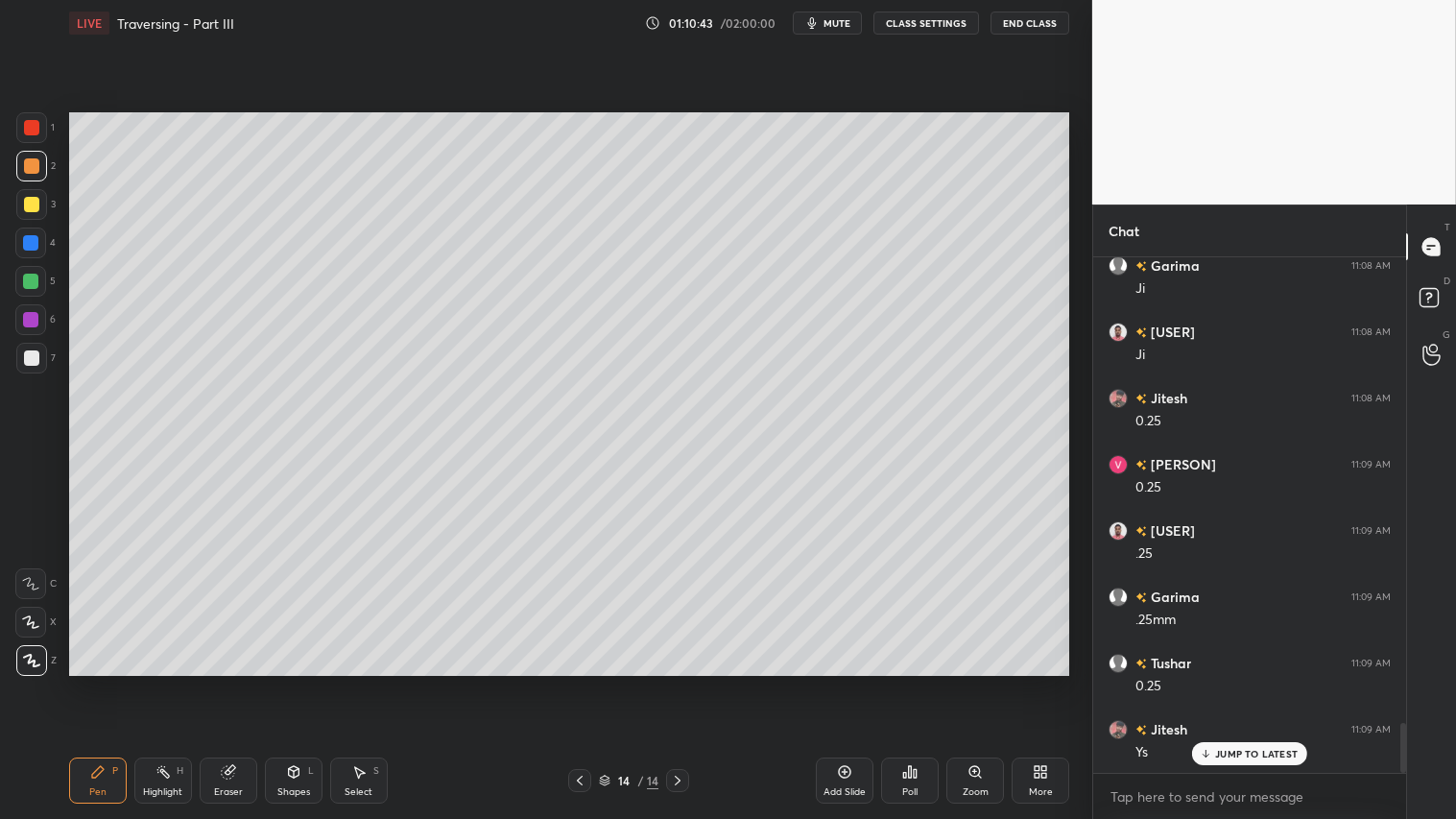 click on "2" at bounding box center [36, 170] 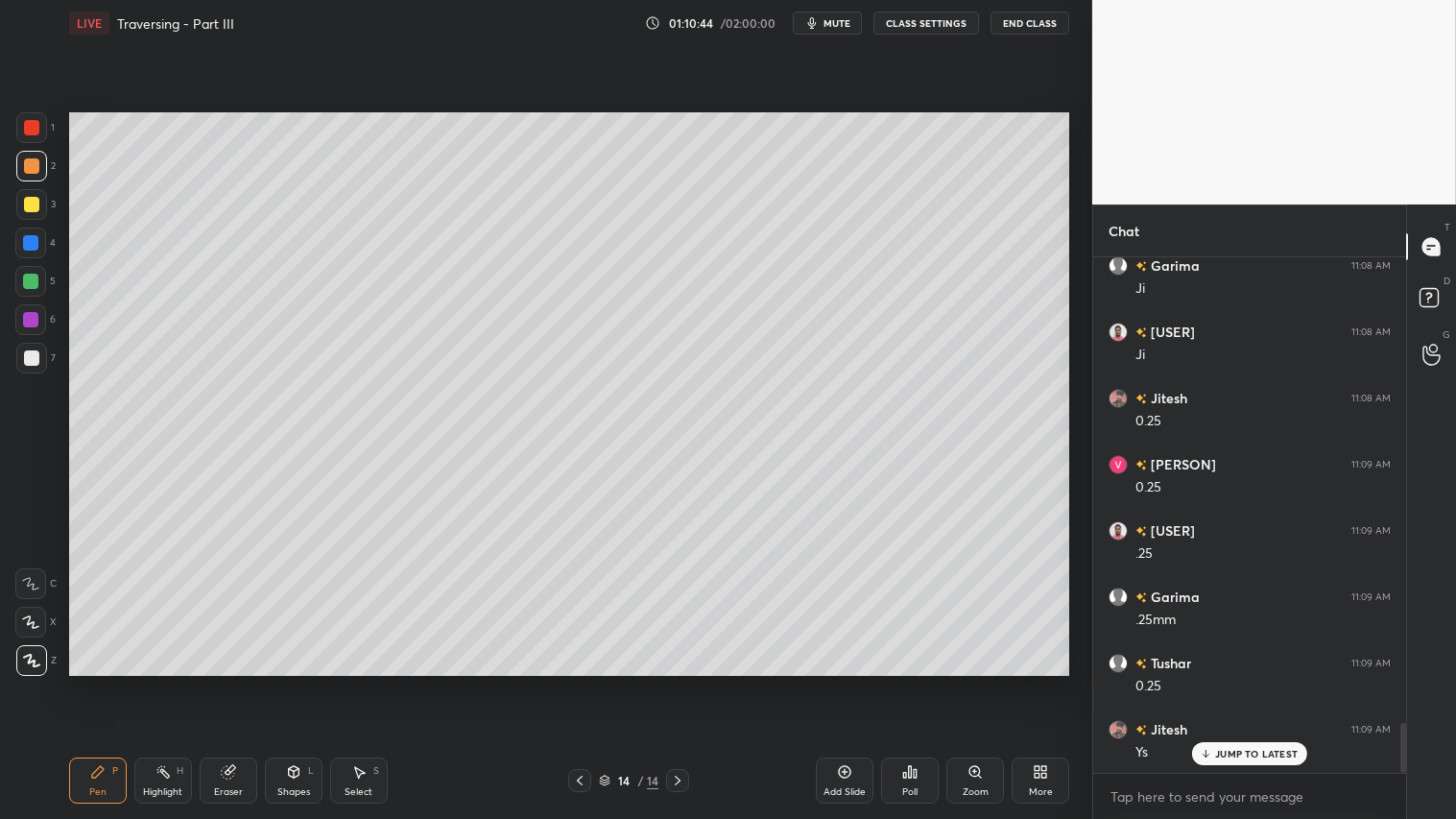 click 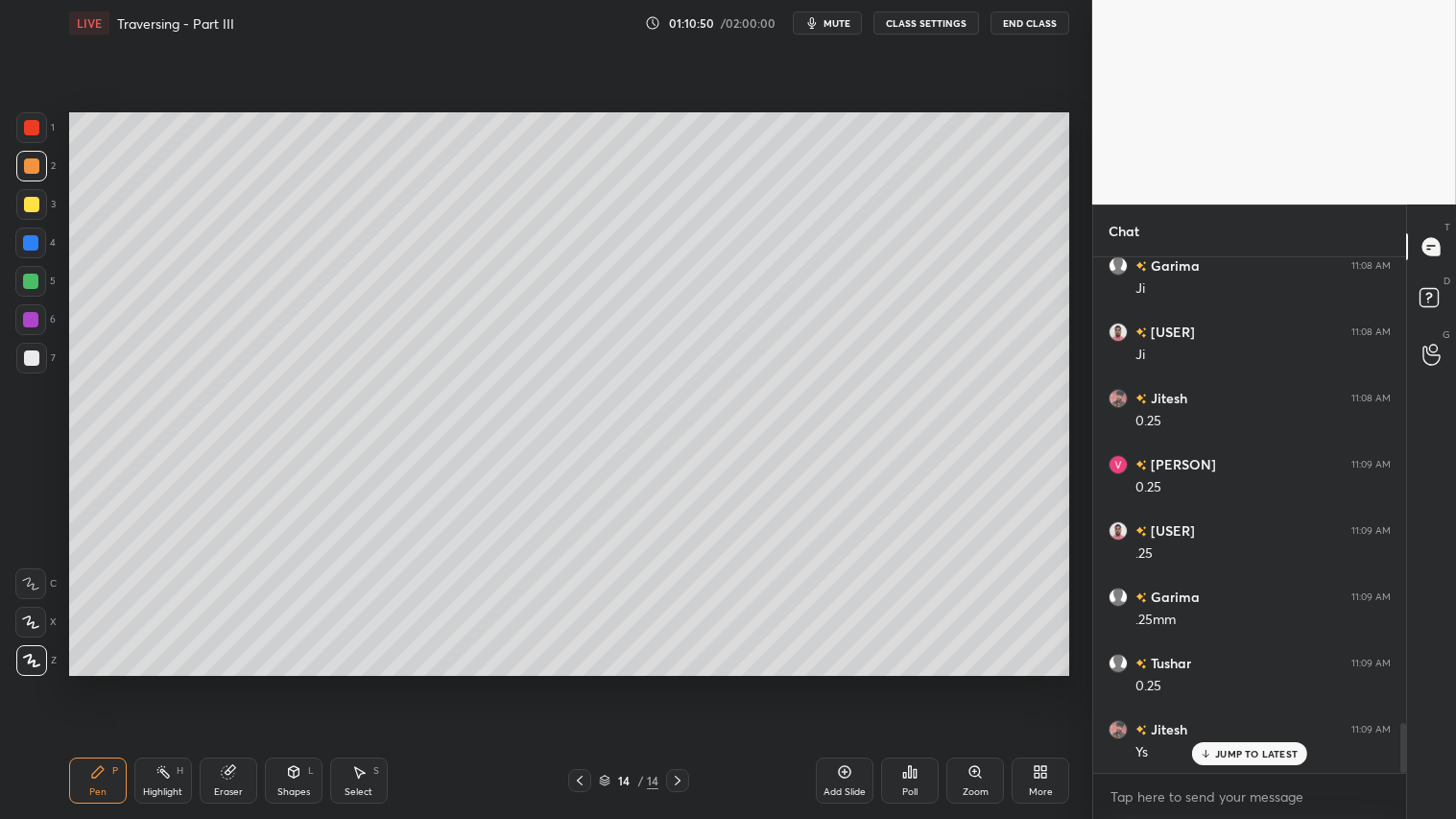 click on "Shapes L" at bounding box center (294, 781) 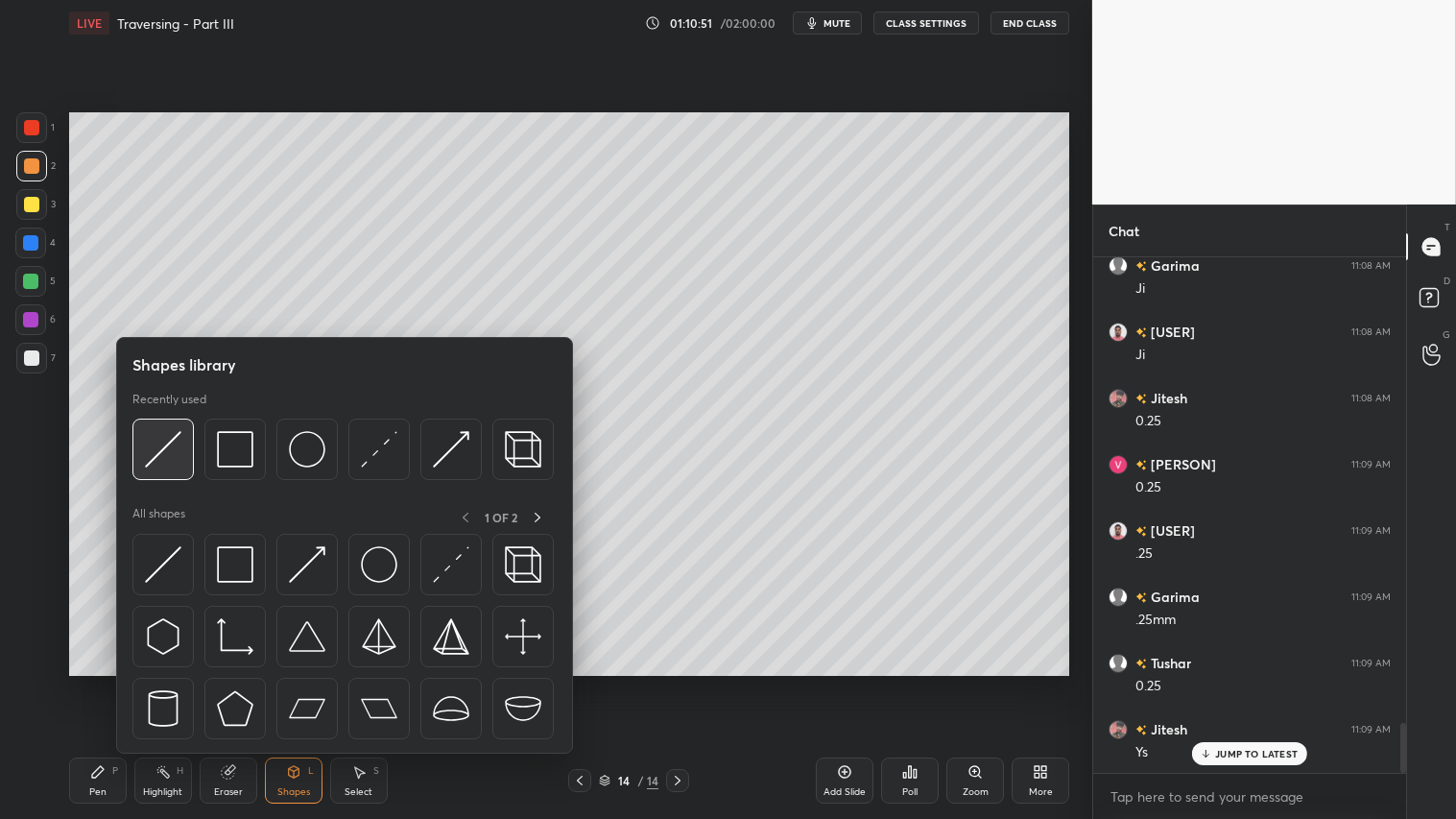 click at bounding box center (163, 449) 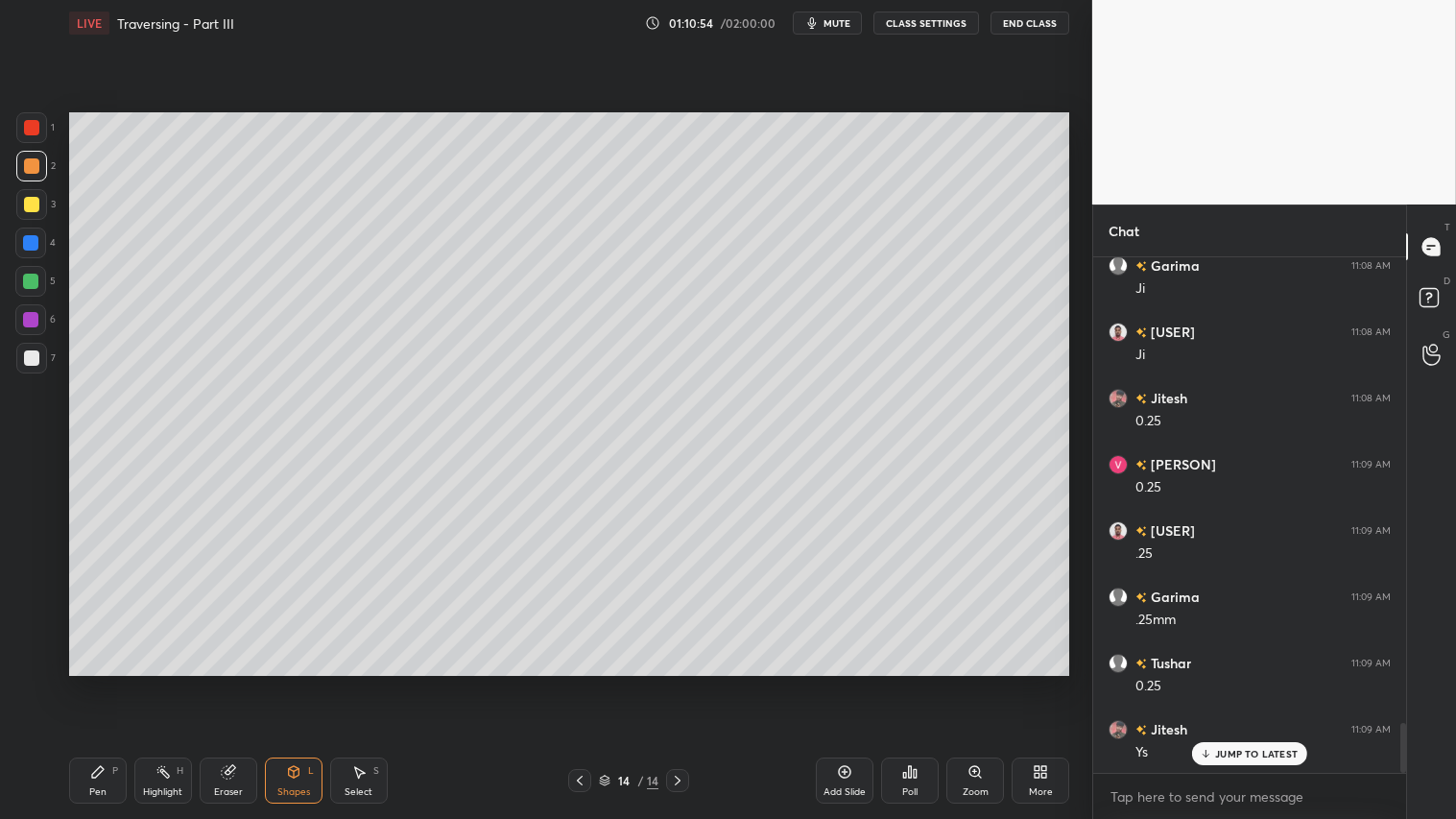 drag, startPoint x: 108, startPoint y: 772, endPoint x: 283, endPoint y: 706, distance: 187.0321 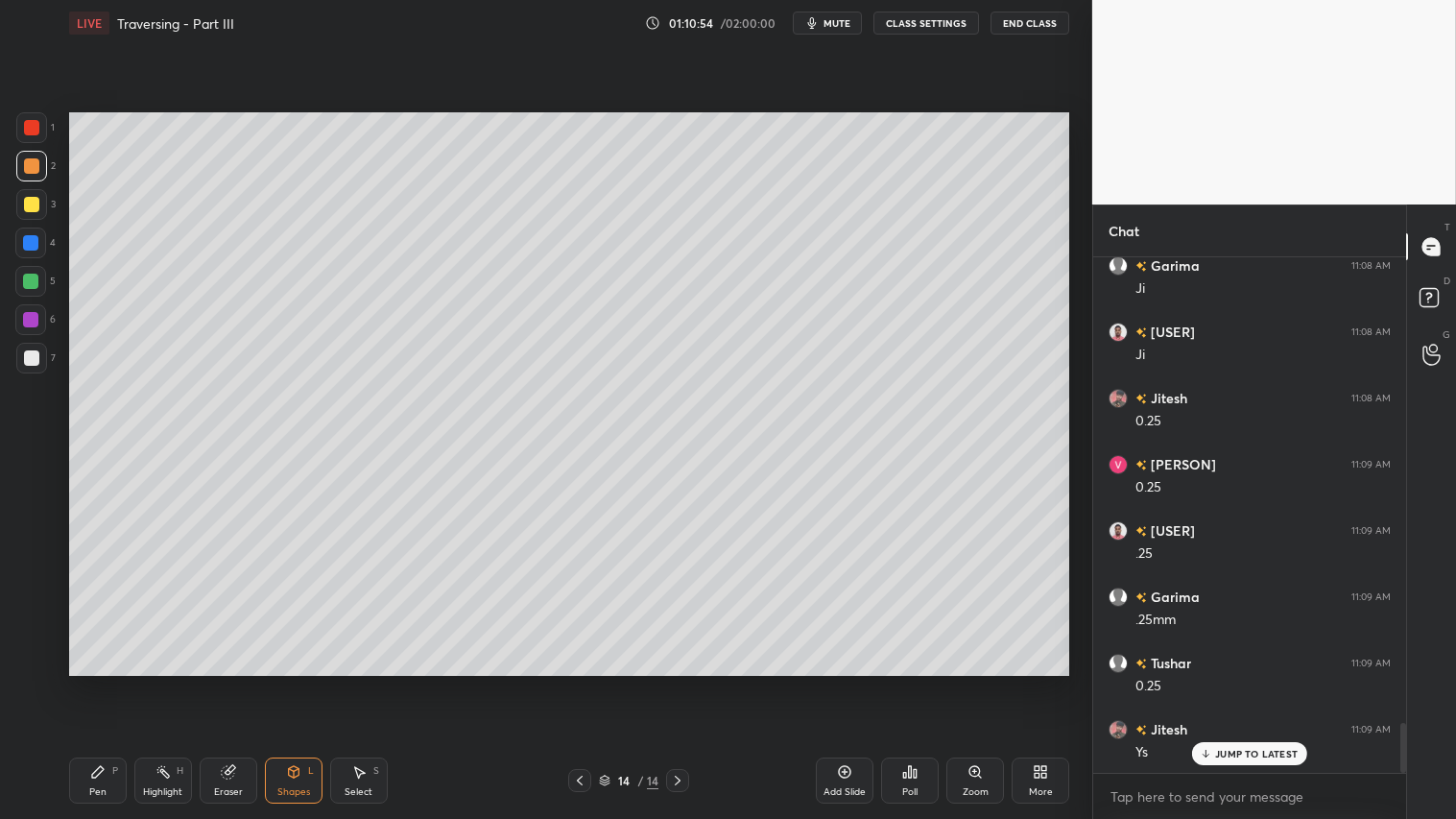 click on "Pen P" at bounding box center [98, 781] 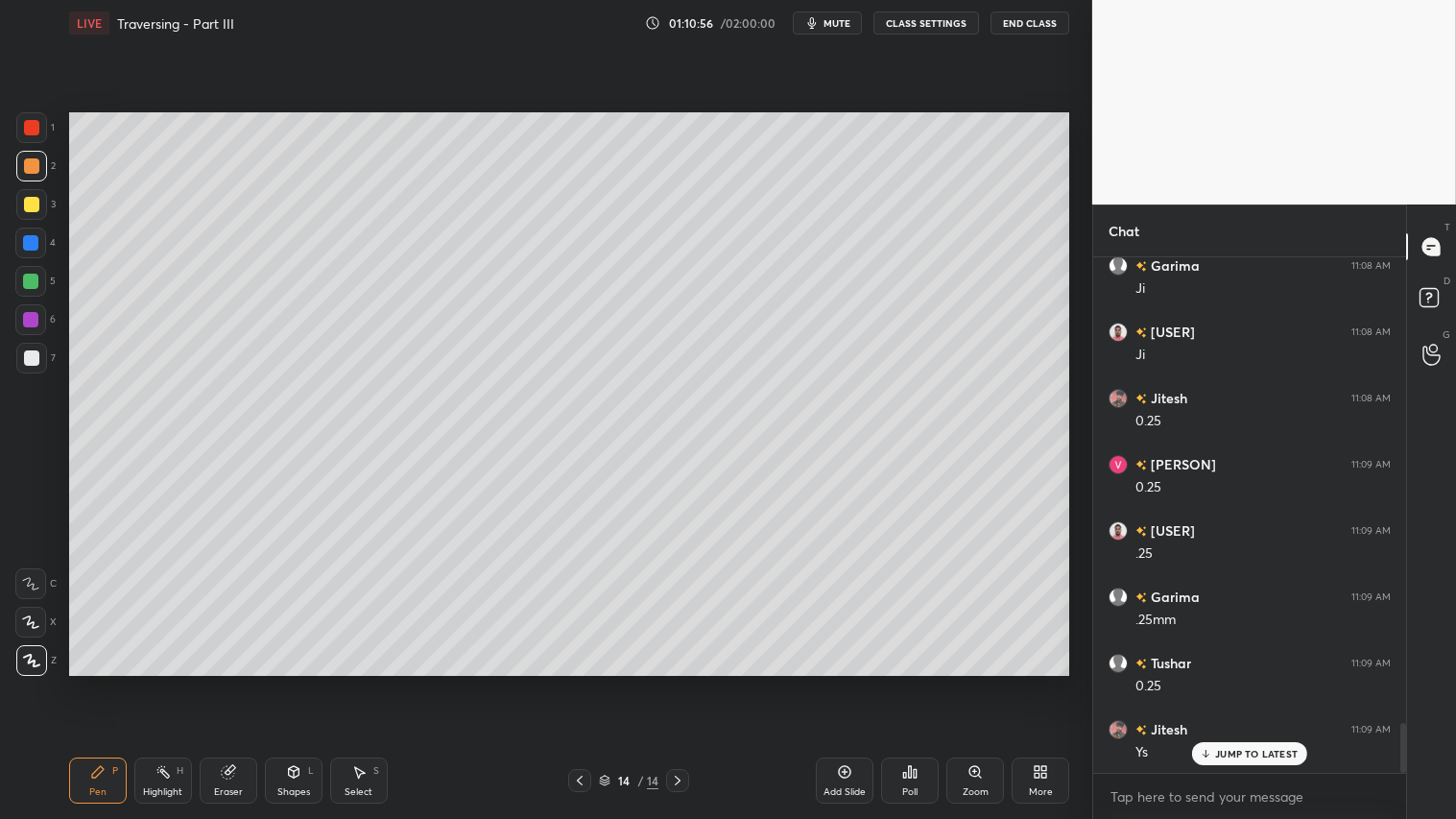 click 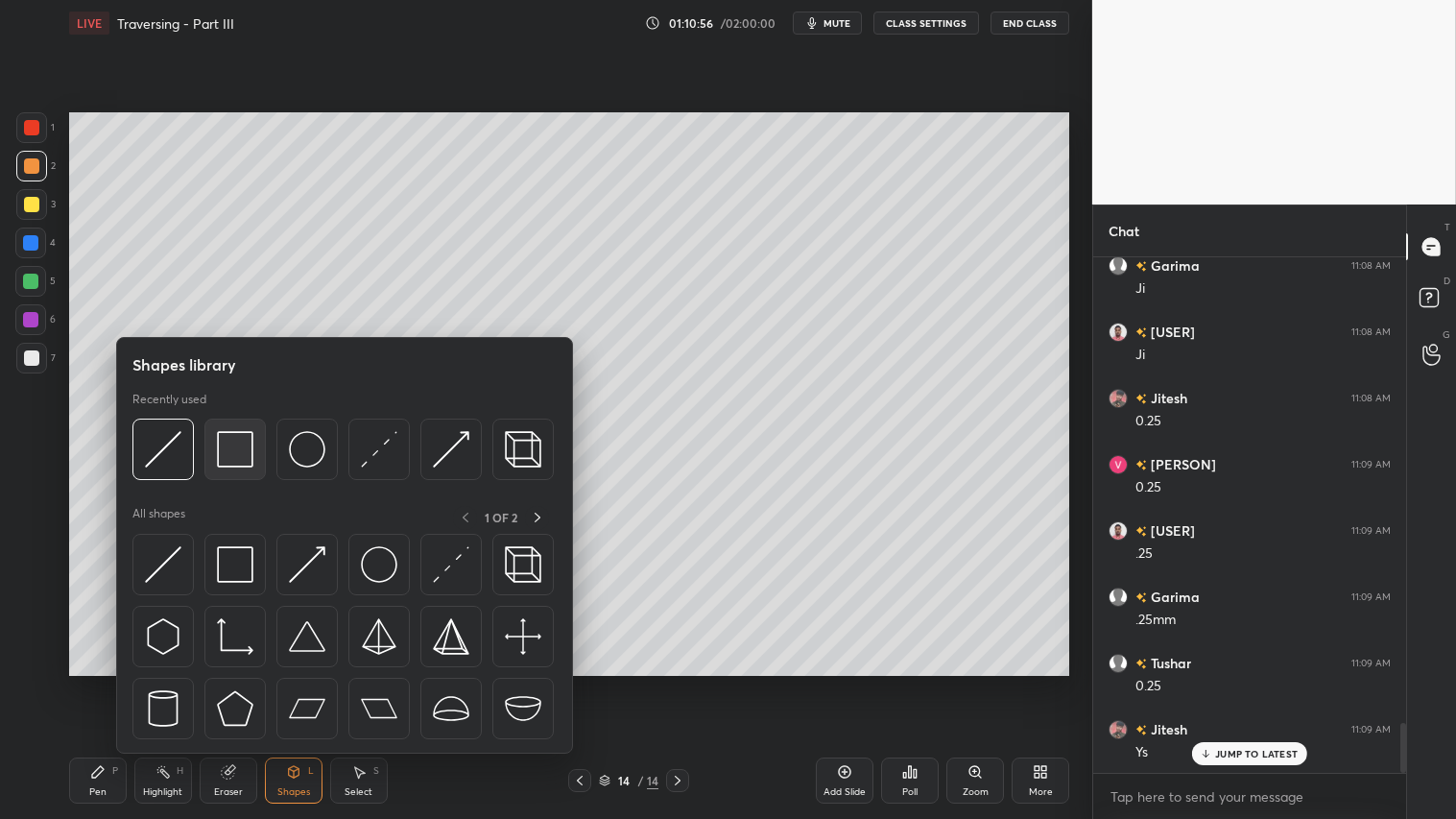 click at bounding box center [235, 449] 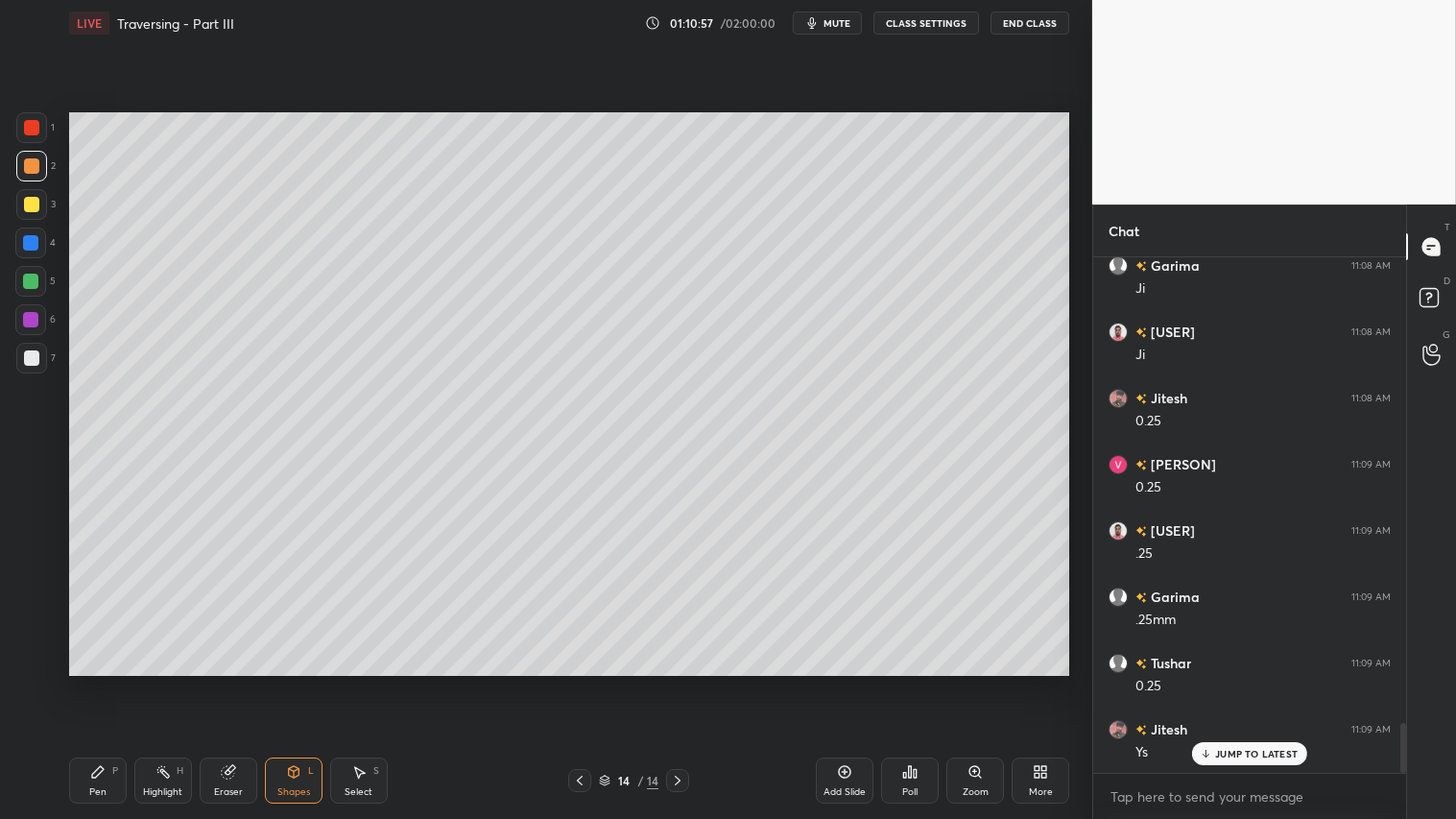 click at bounding box center [32, 358] 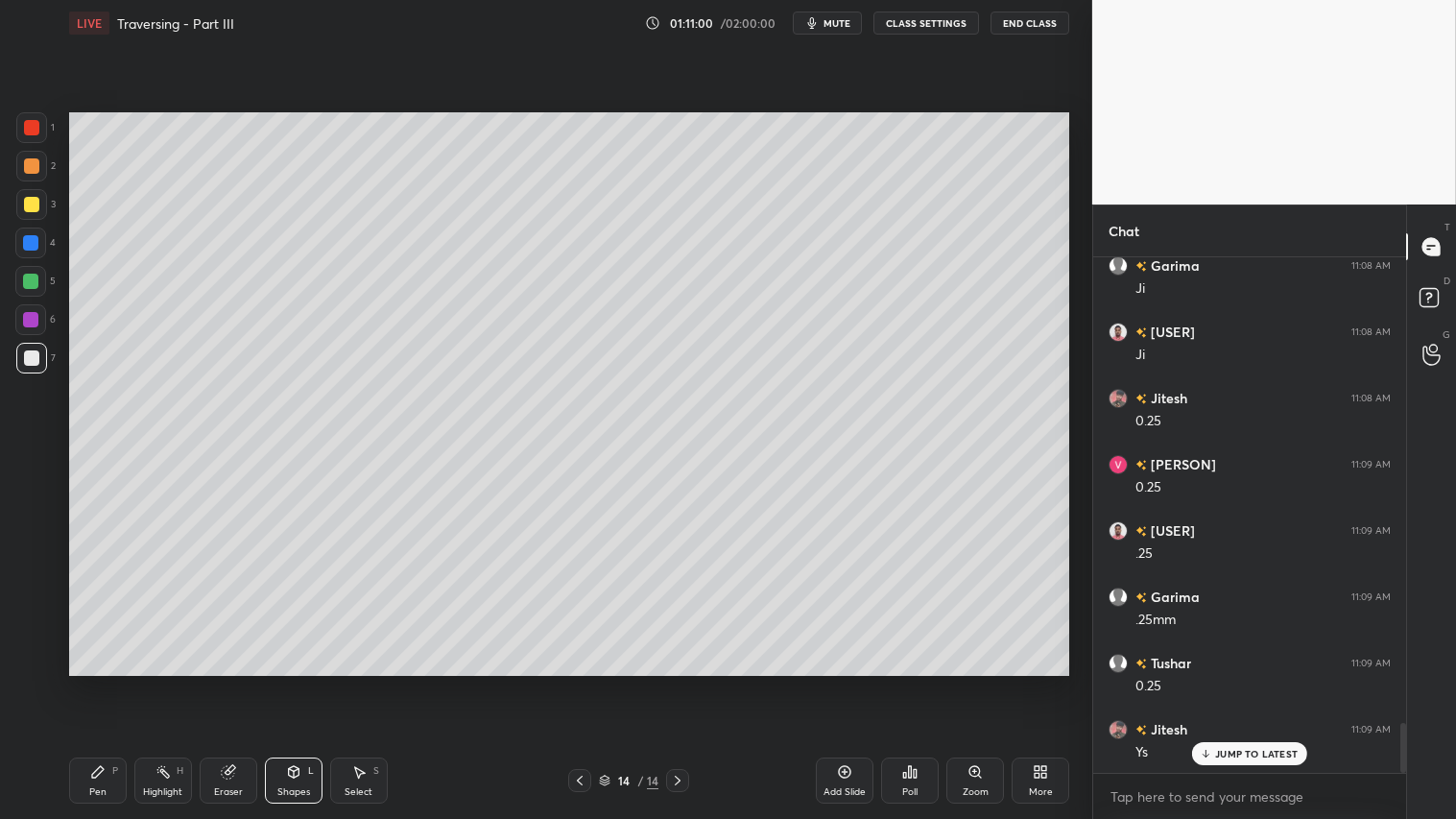 drag, startPoint x: 36, startPoint y: 197, endPoint x: 31, endPoint y: 326, distance: 129.09686 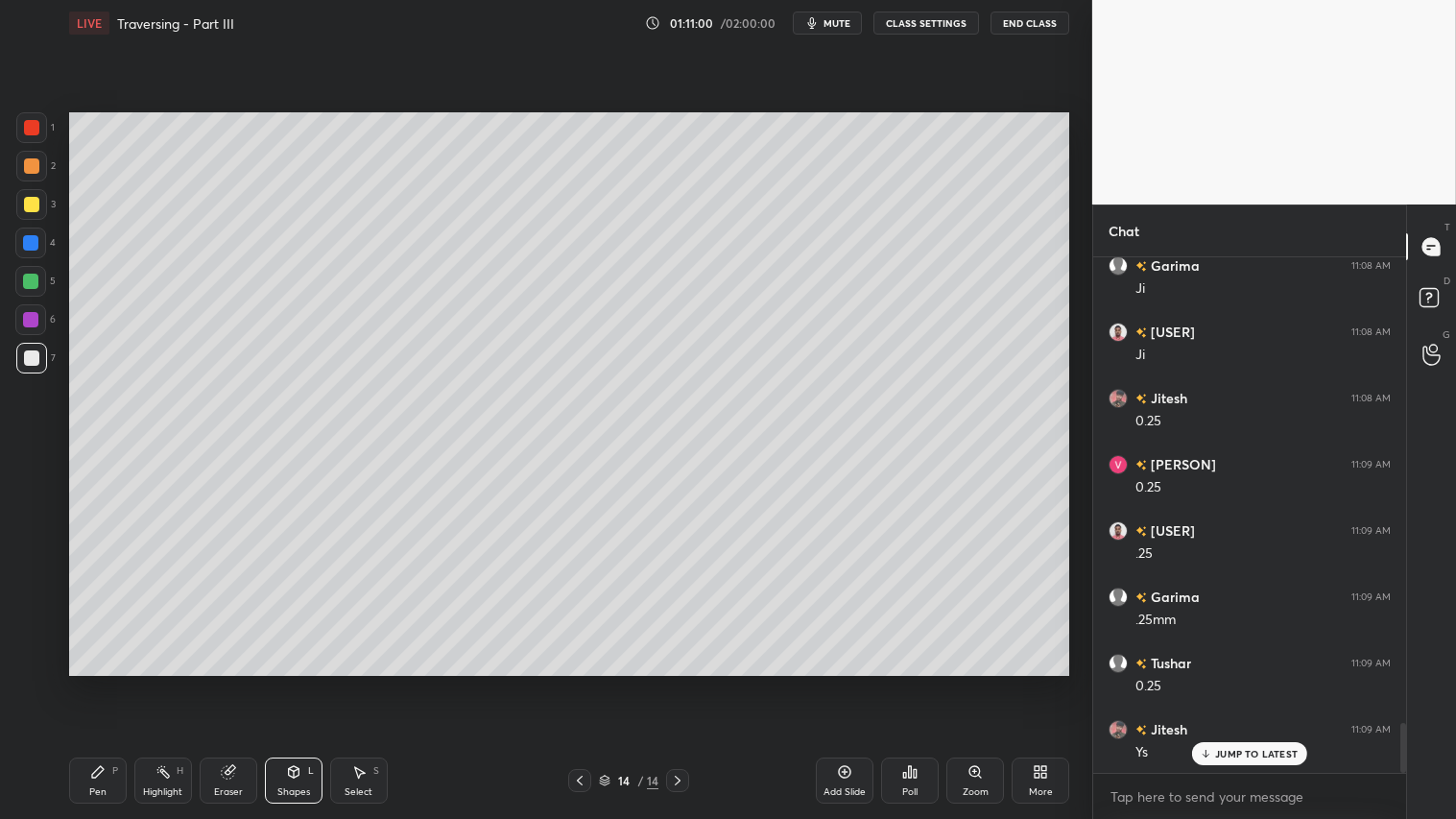 click at bounding box center (32, 205) 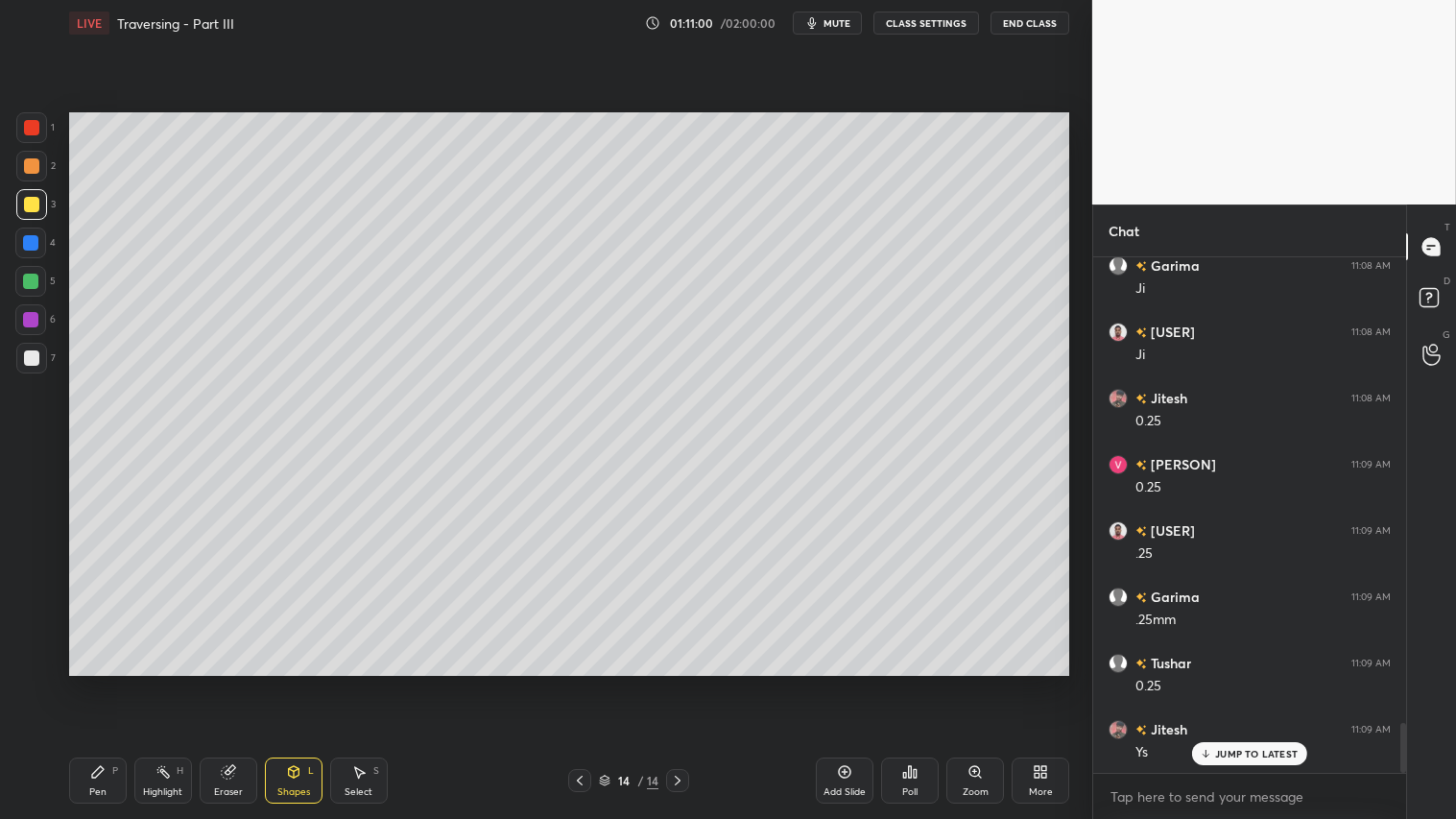 drag, startPoint x: 103, startPoint y: 770, endPoint x: 99, endPoint y: 759, distance: 11.7047 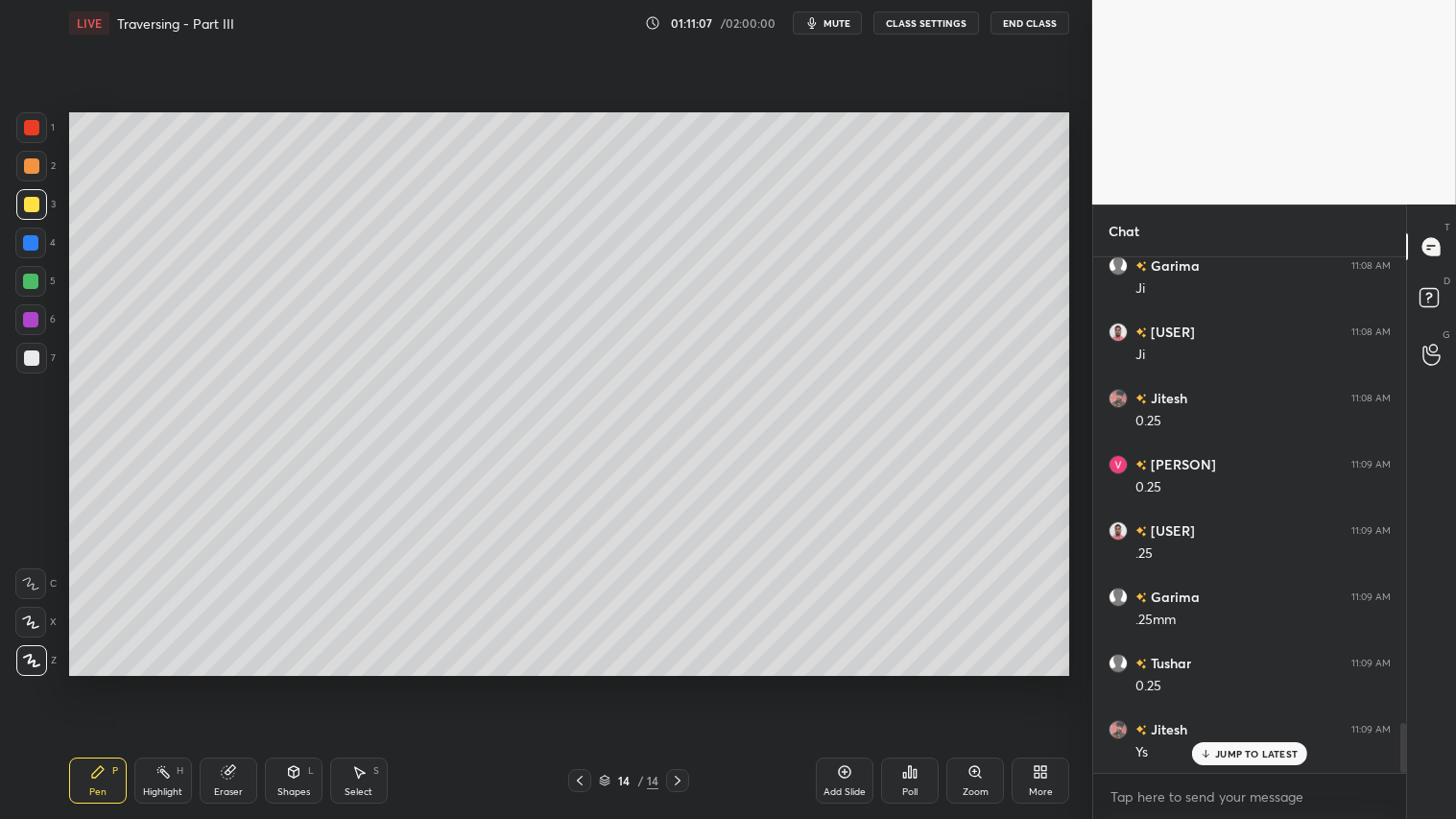 drag, startPoint x: 40, startPoint y: 163, endPoint x: 90, endPoint y: 726, distance: 565.2159 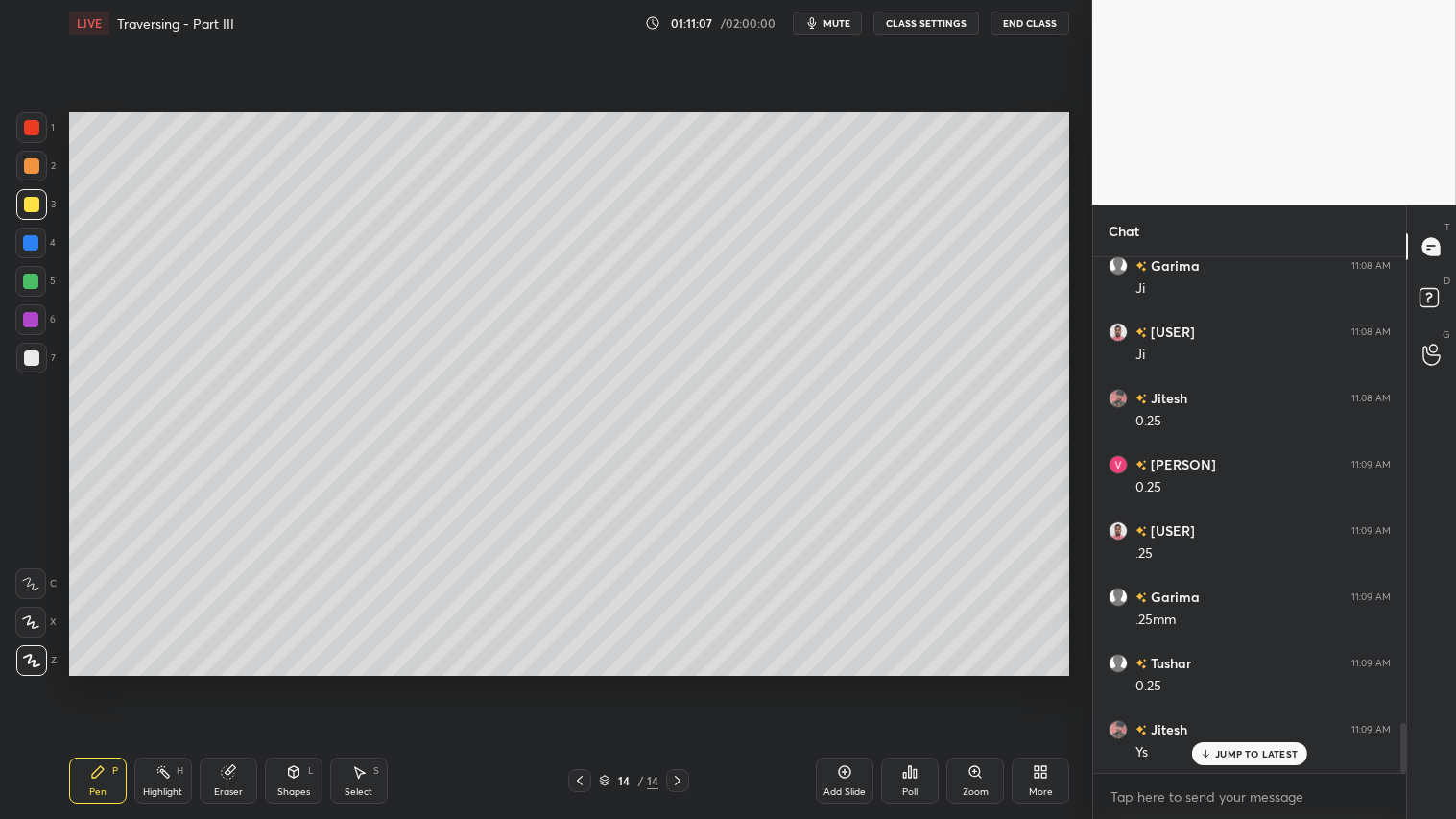 click at bounding box center (32, 166) 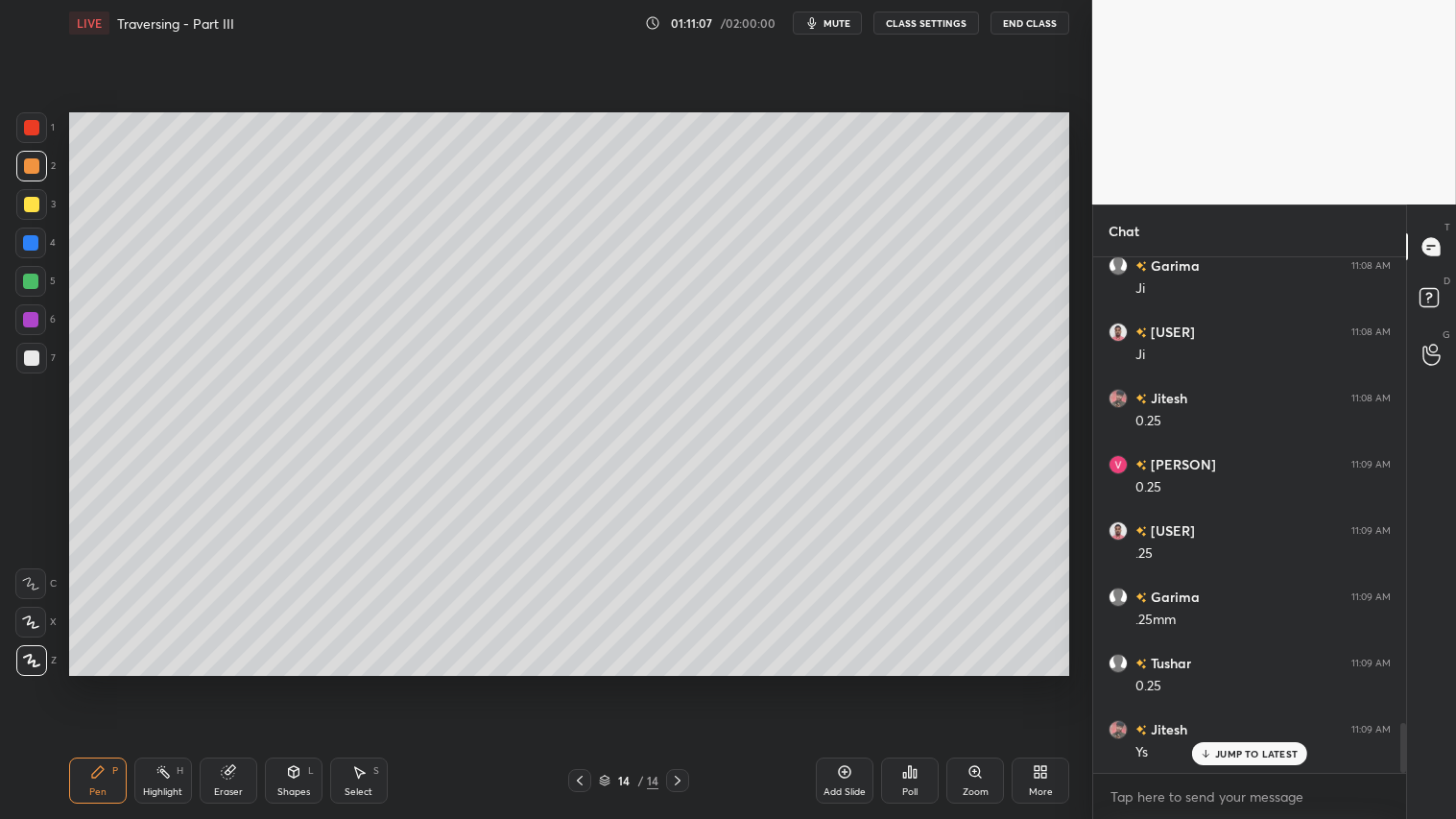 click on "Pen P" at bounding box center (98, 781) 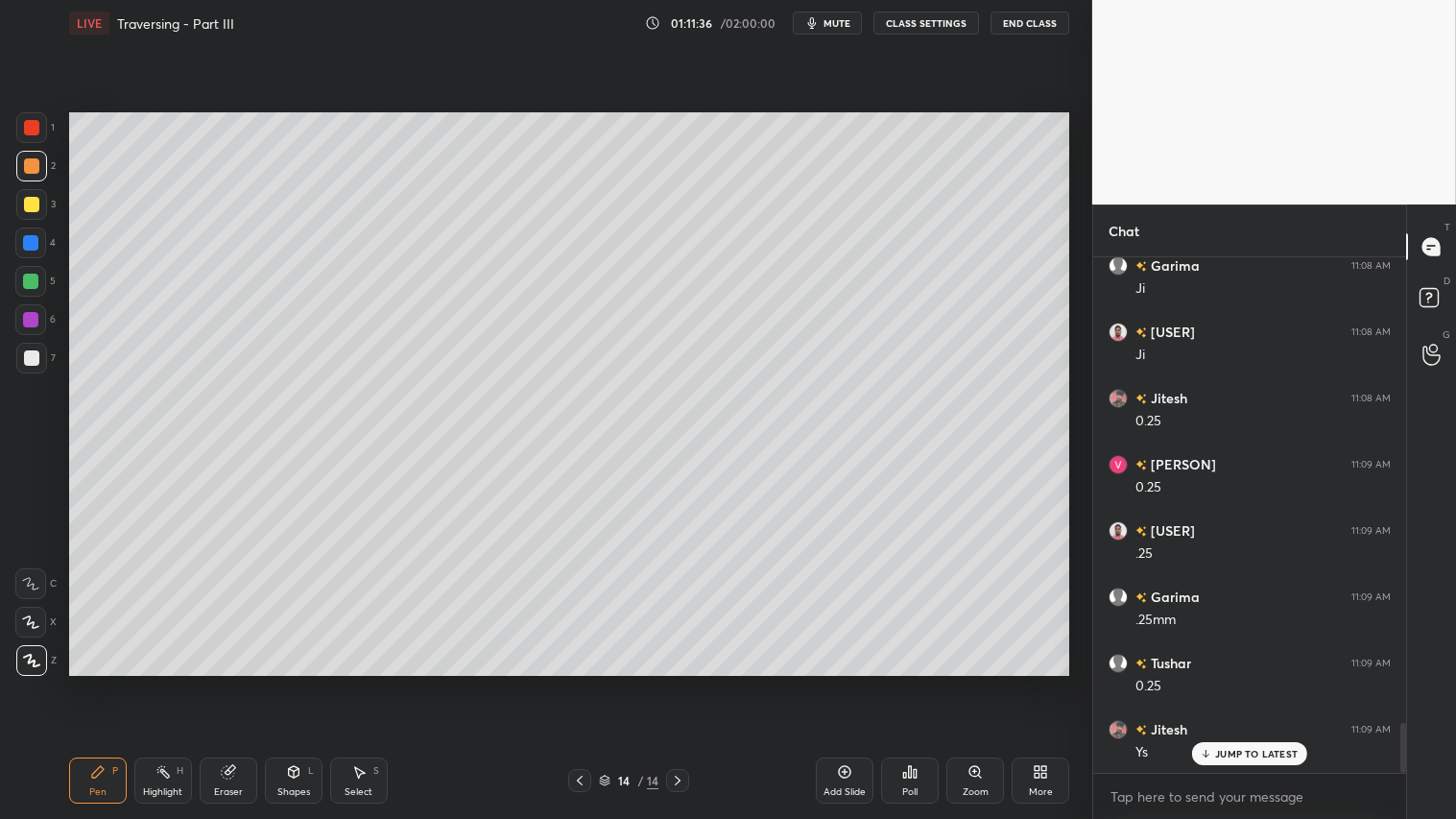 click 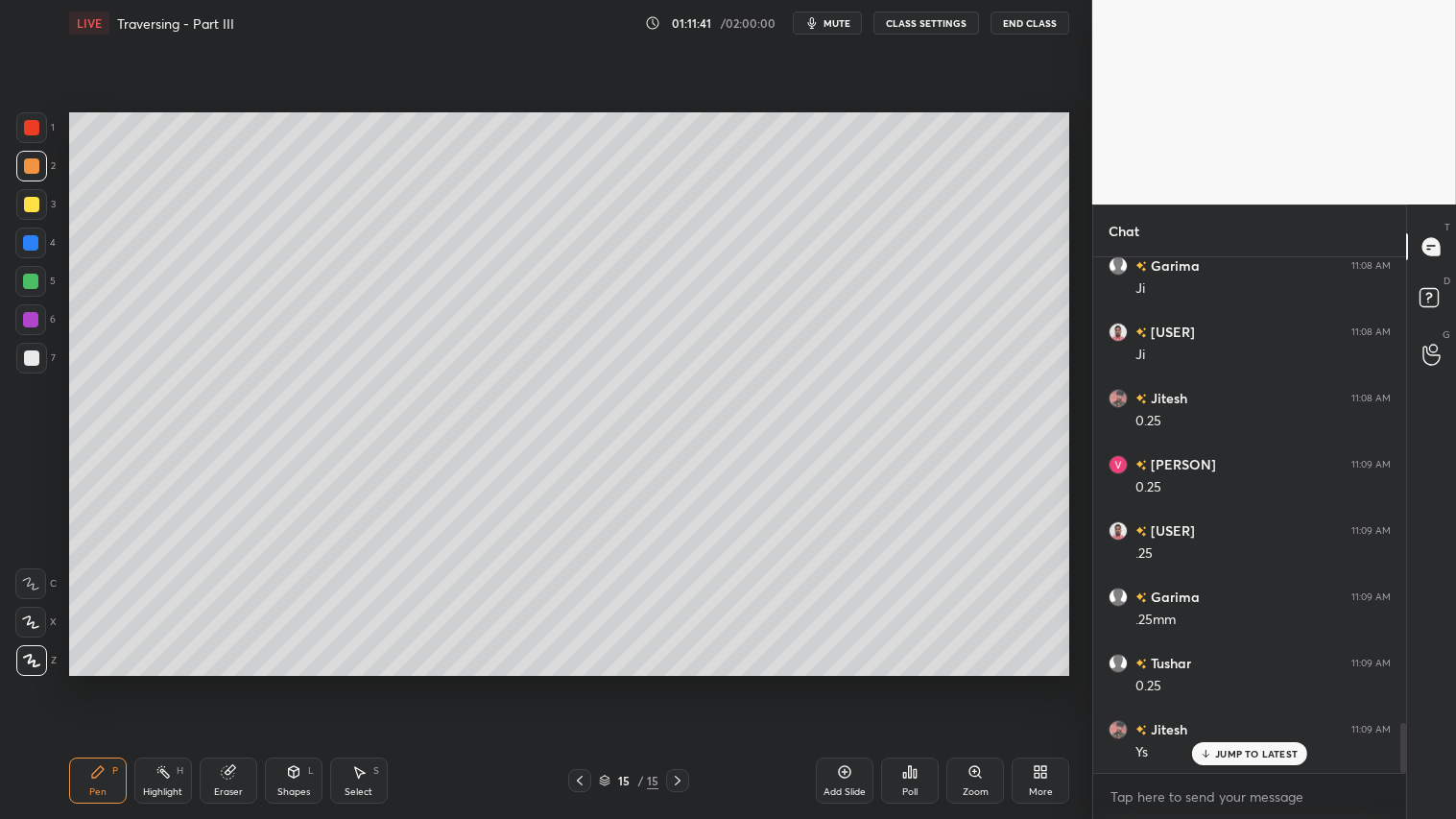 click 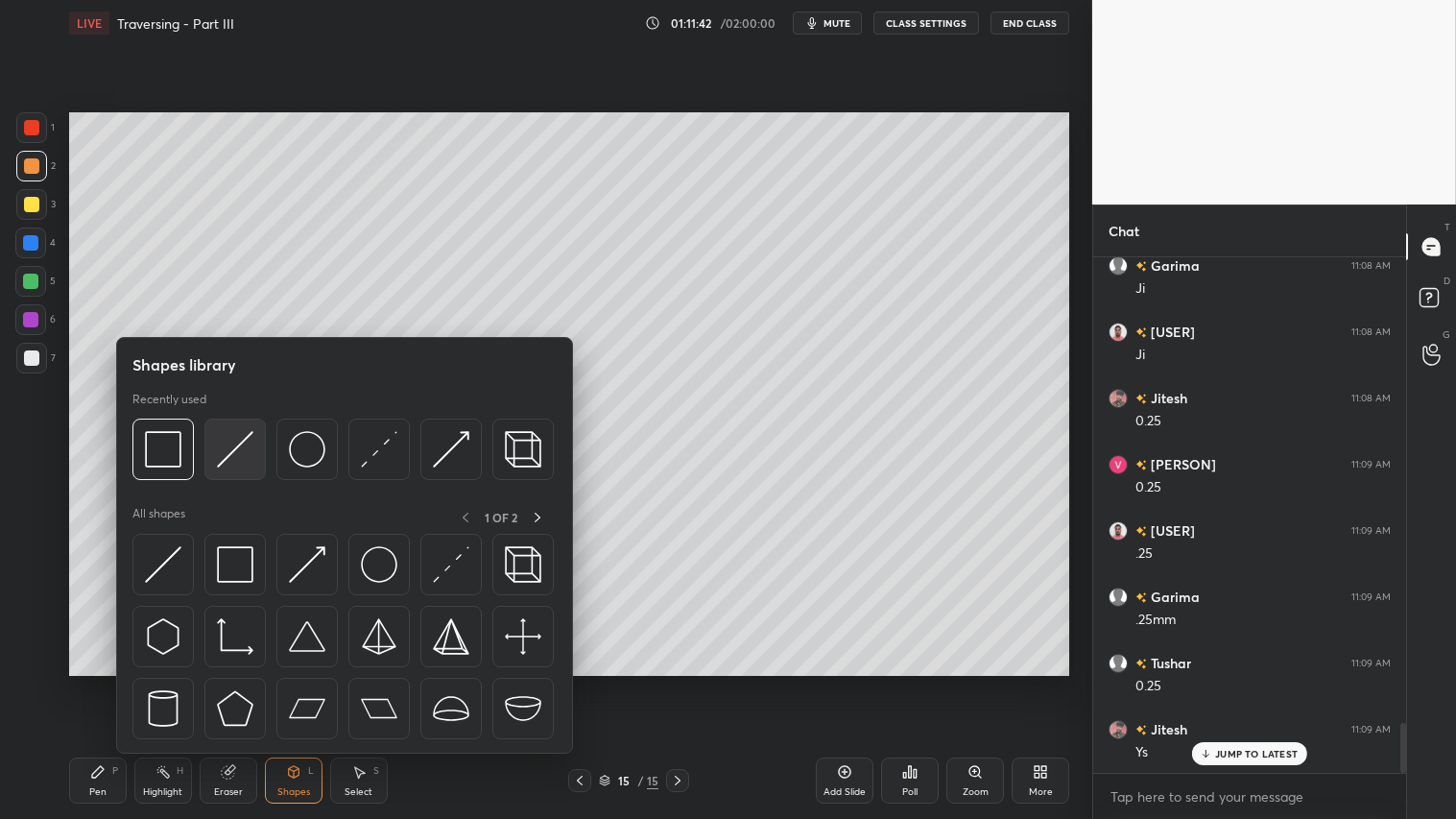 click at bounding box center [235, 449] 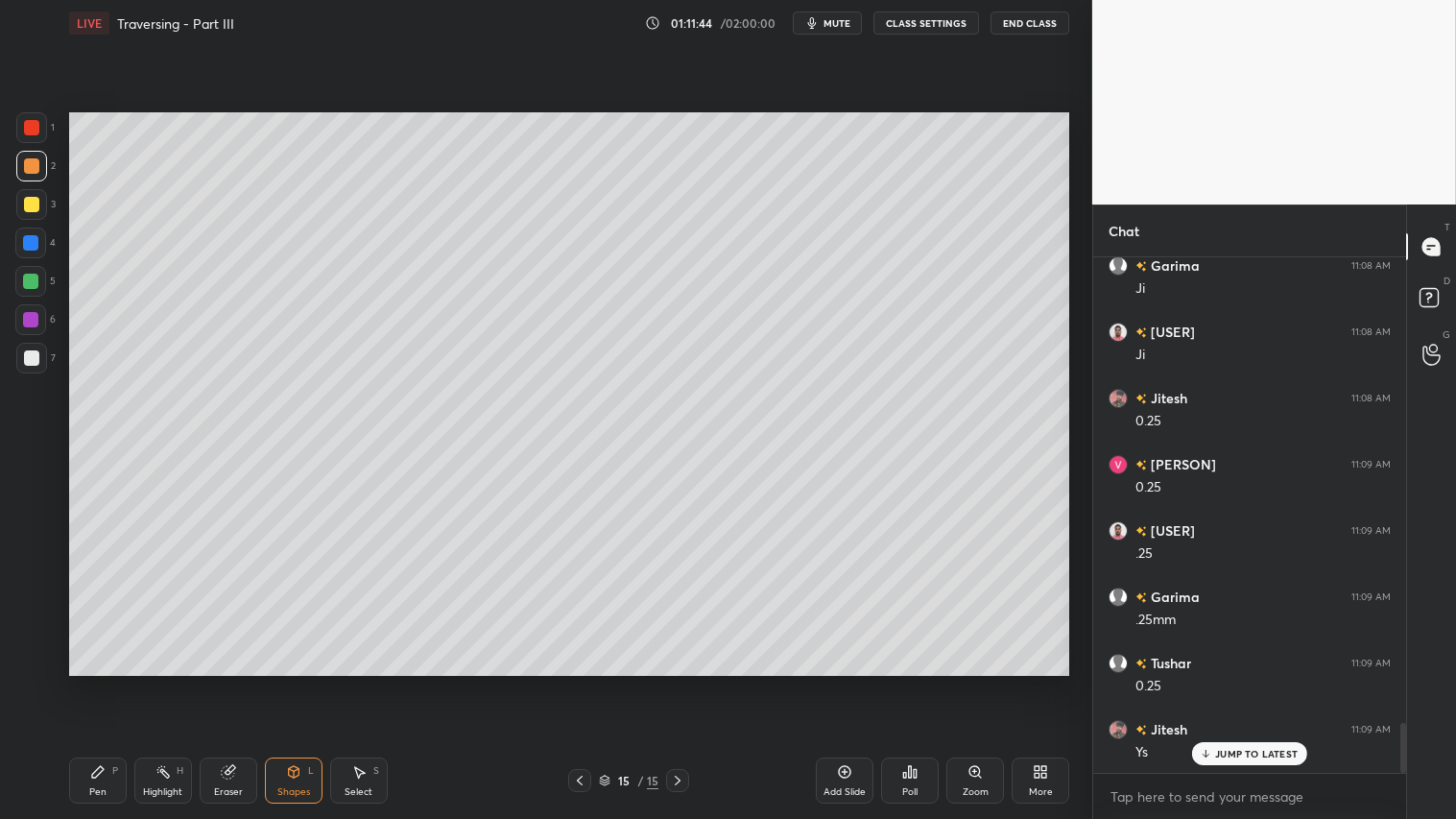 drag, startPoint x: 99, startPoint y: 773, endPoint x: 102, endPoint y: 755, distance: 18.248288 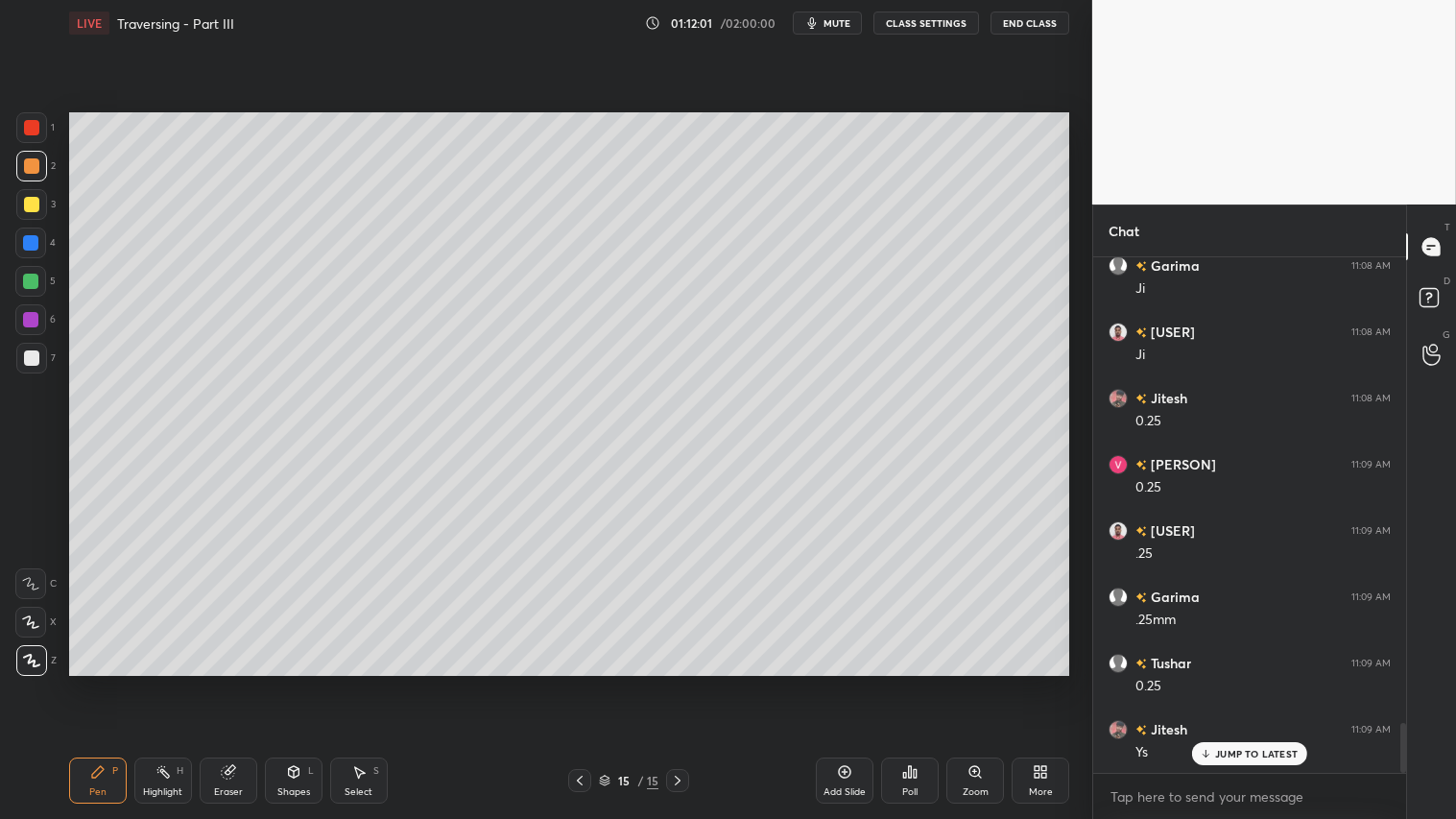 click on "Shapes" at bounding box center [294, 792] 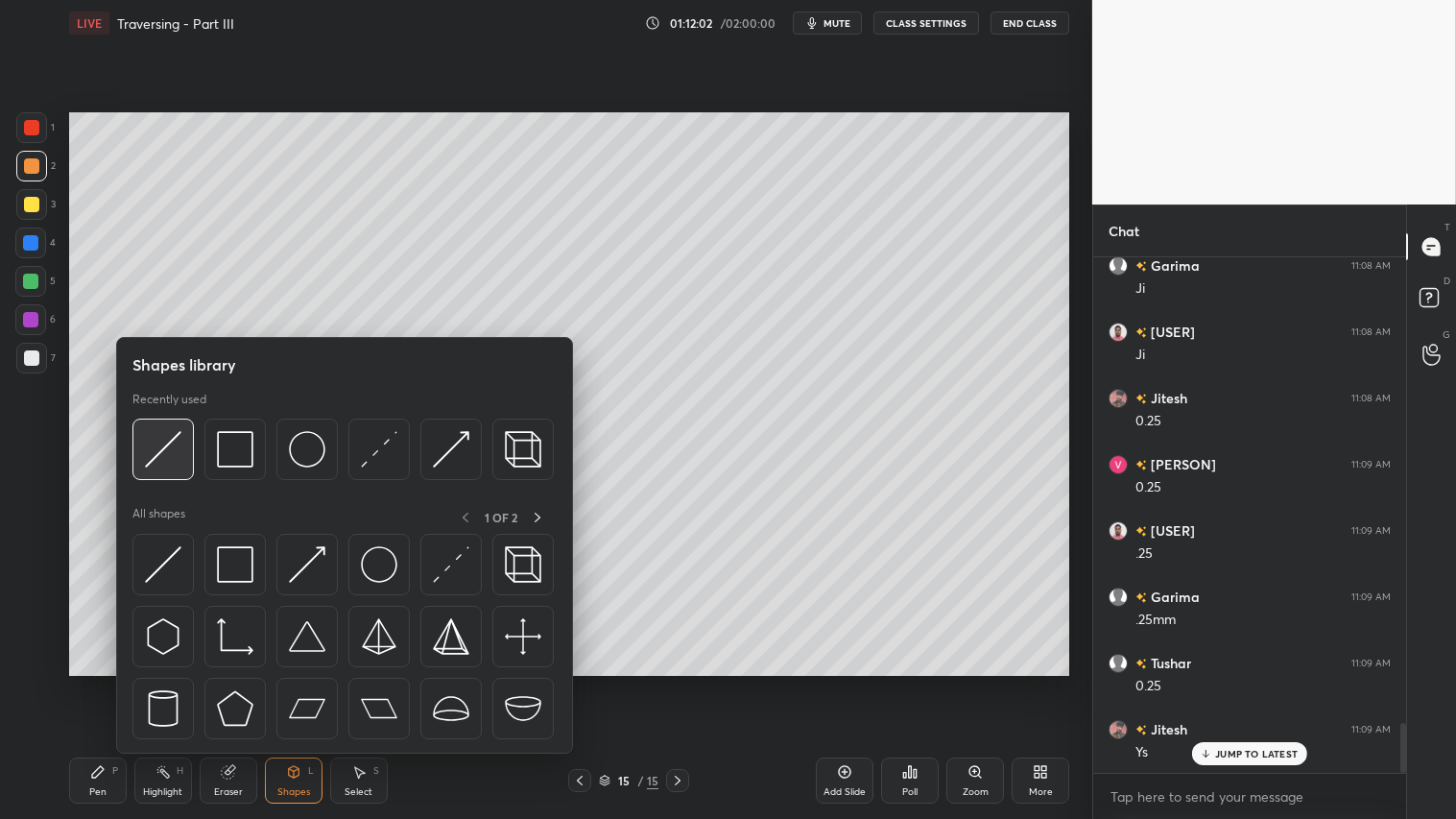 click at bounding box center [163, 449] 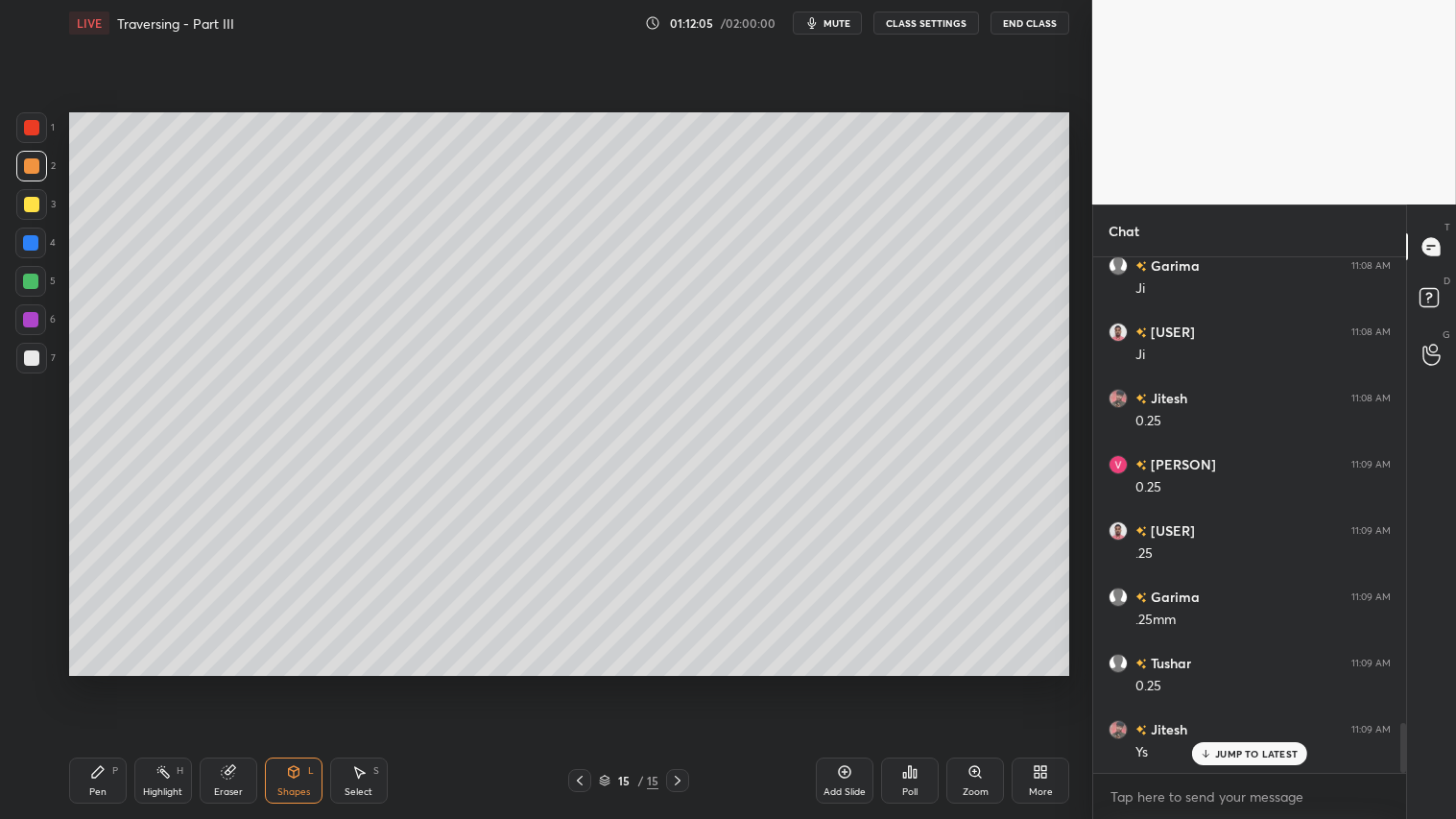 click on "Pen P Highlight H Eraser Shapes L Select S" at bounding box center (255, 781) 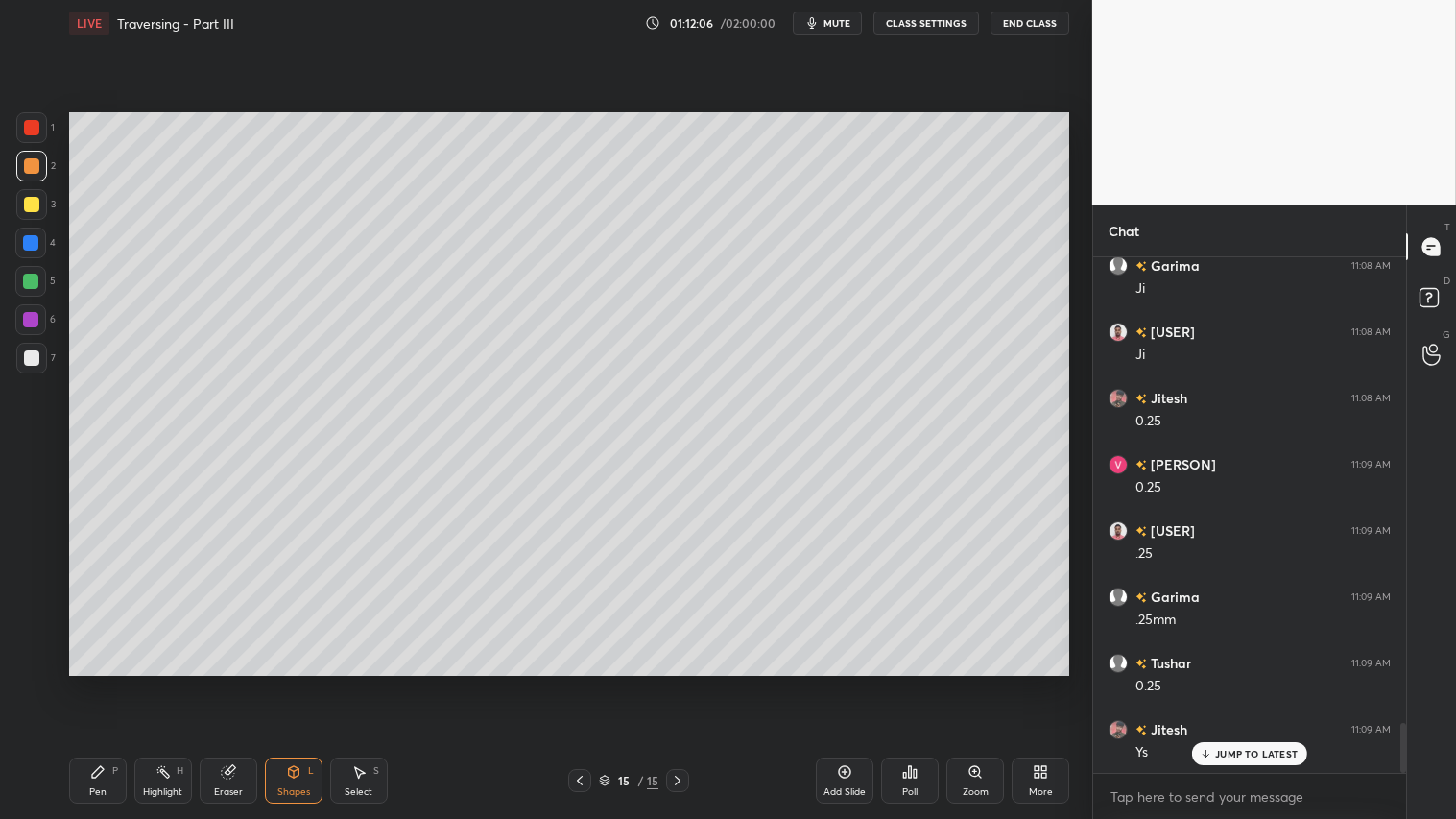 click on "Pen P" at bounding box center (98, 781) 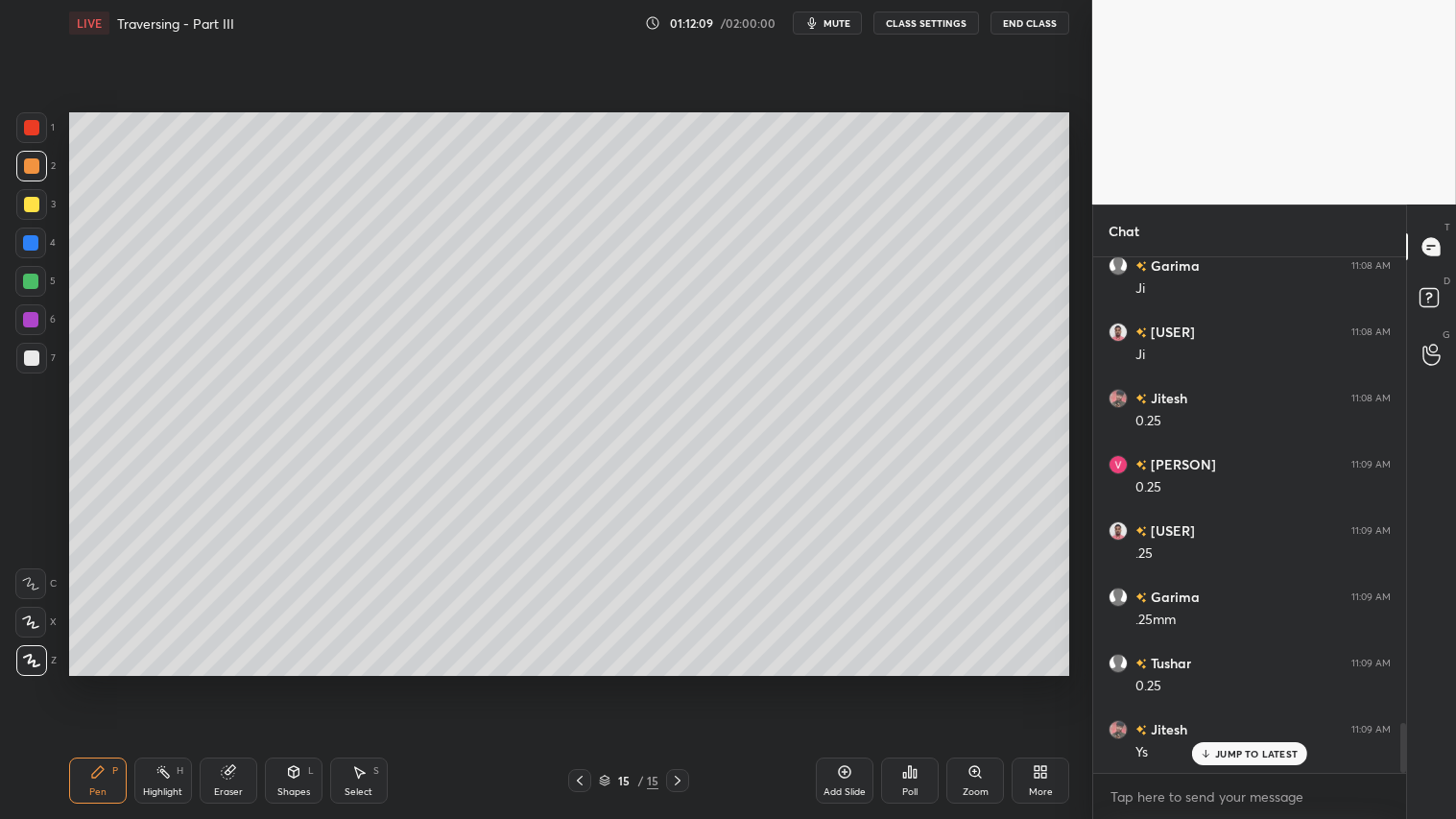 click on "Shapes L" at bounding box center (294, 781) 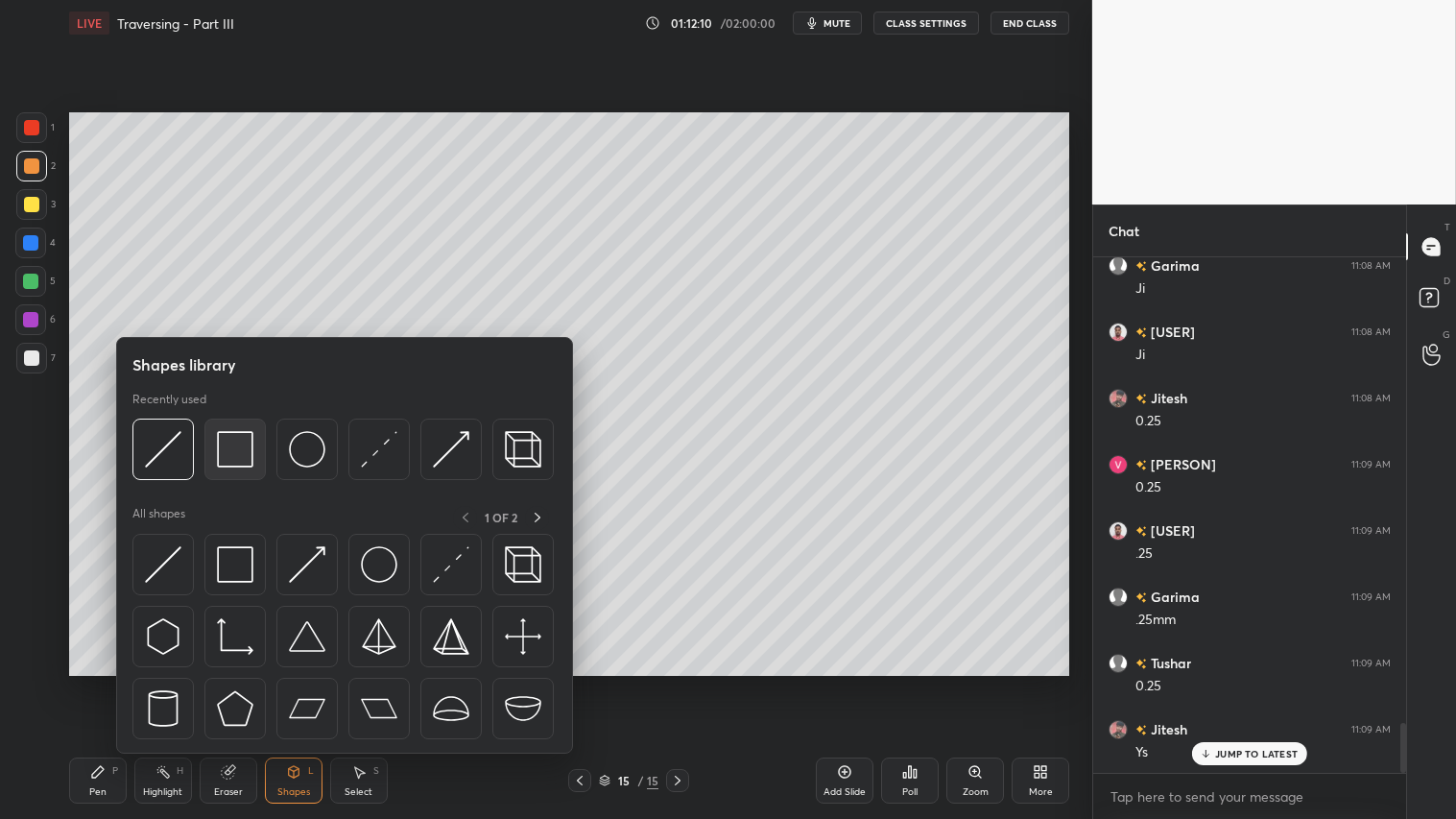 click at bounding box center [235, 449] 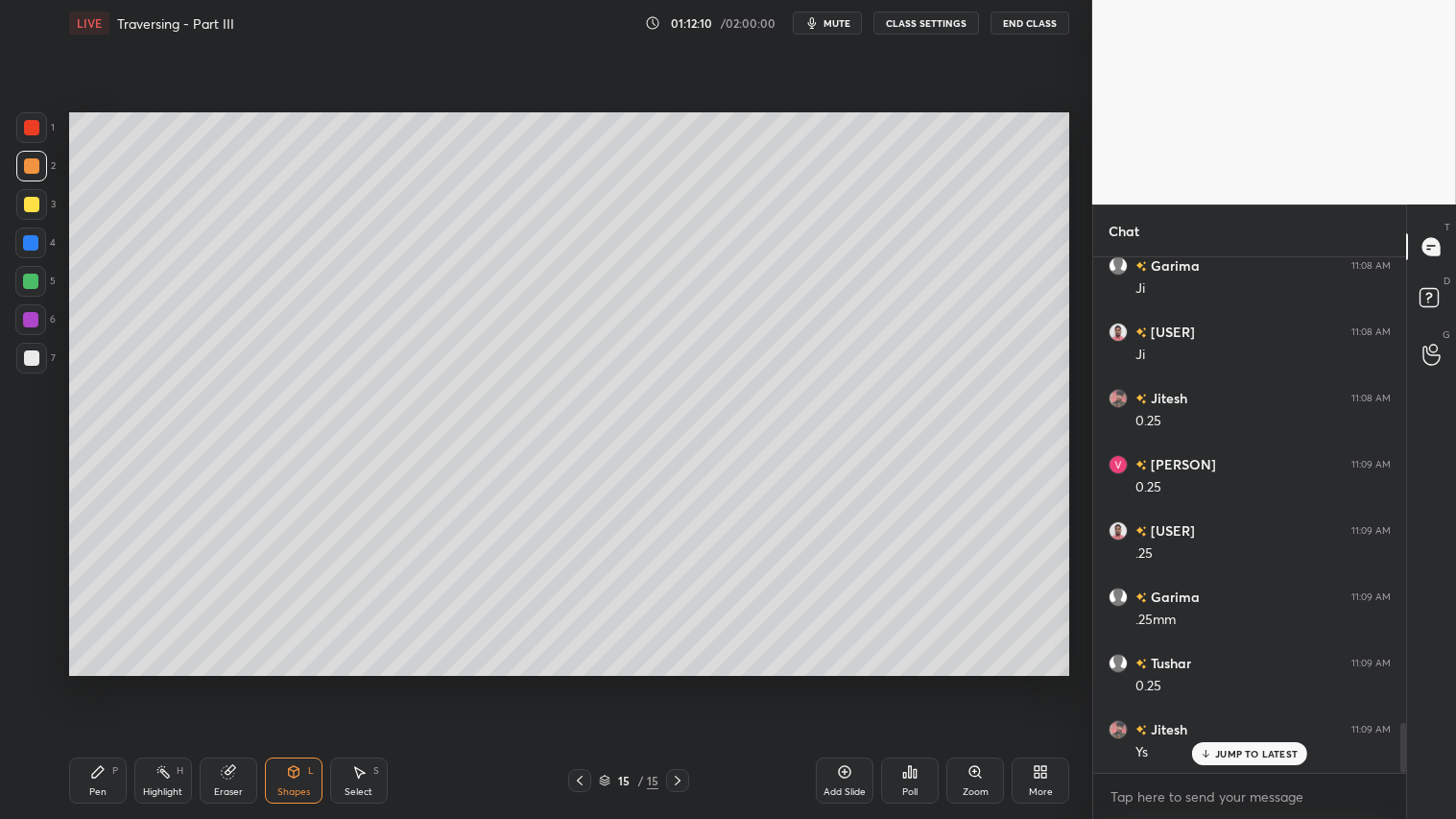 click at bounding box center [32, 205] 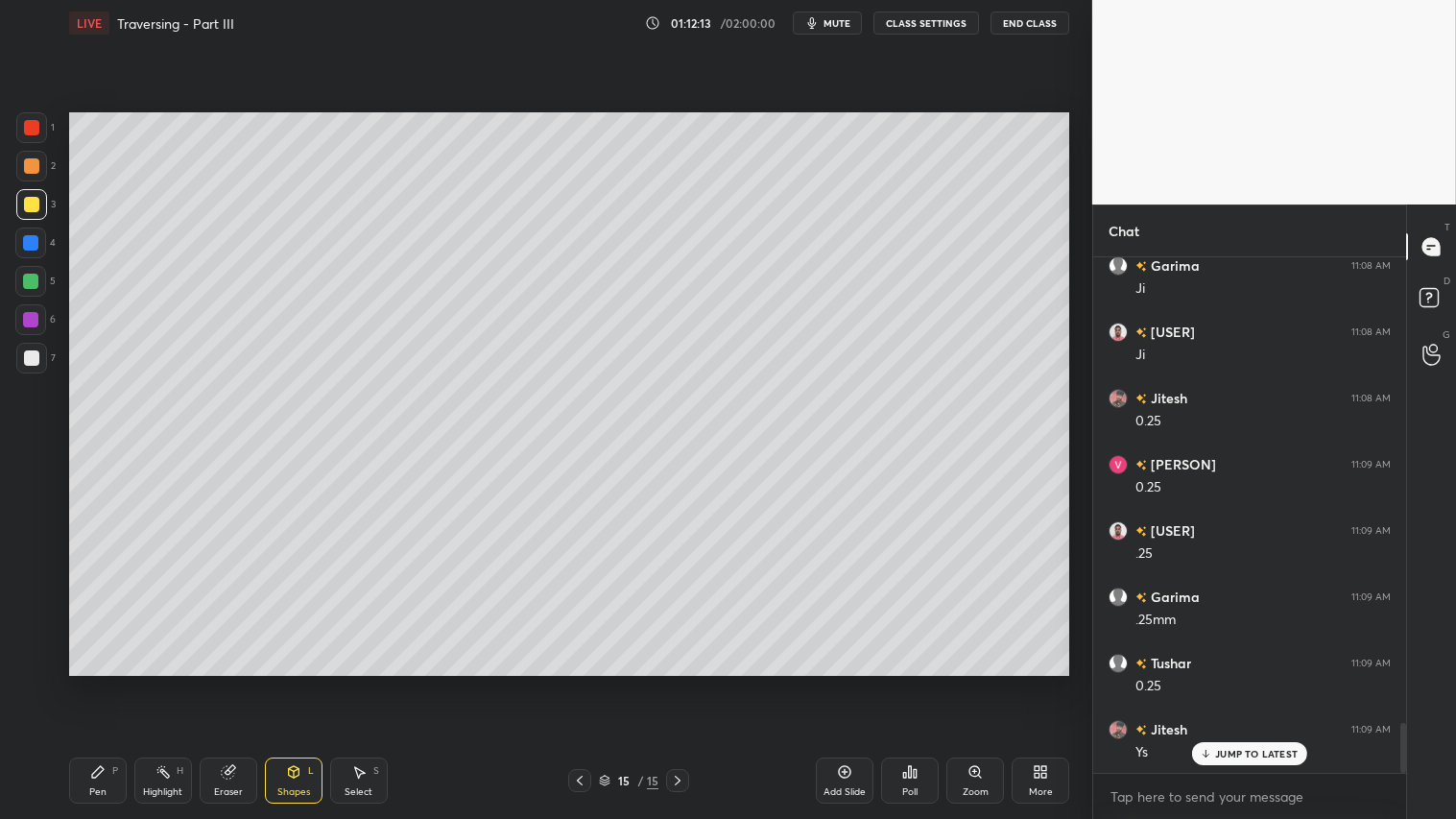 click at bounding box center (32, 166) 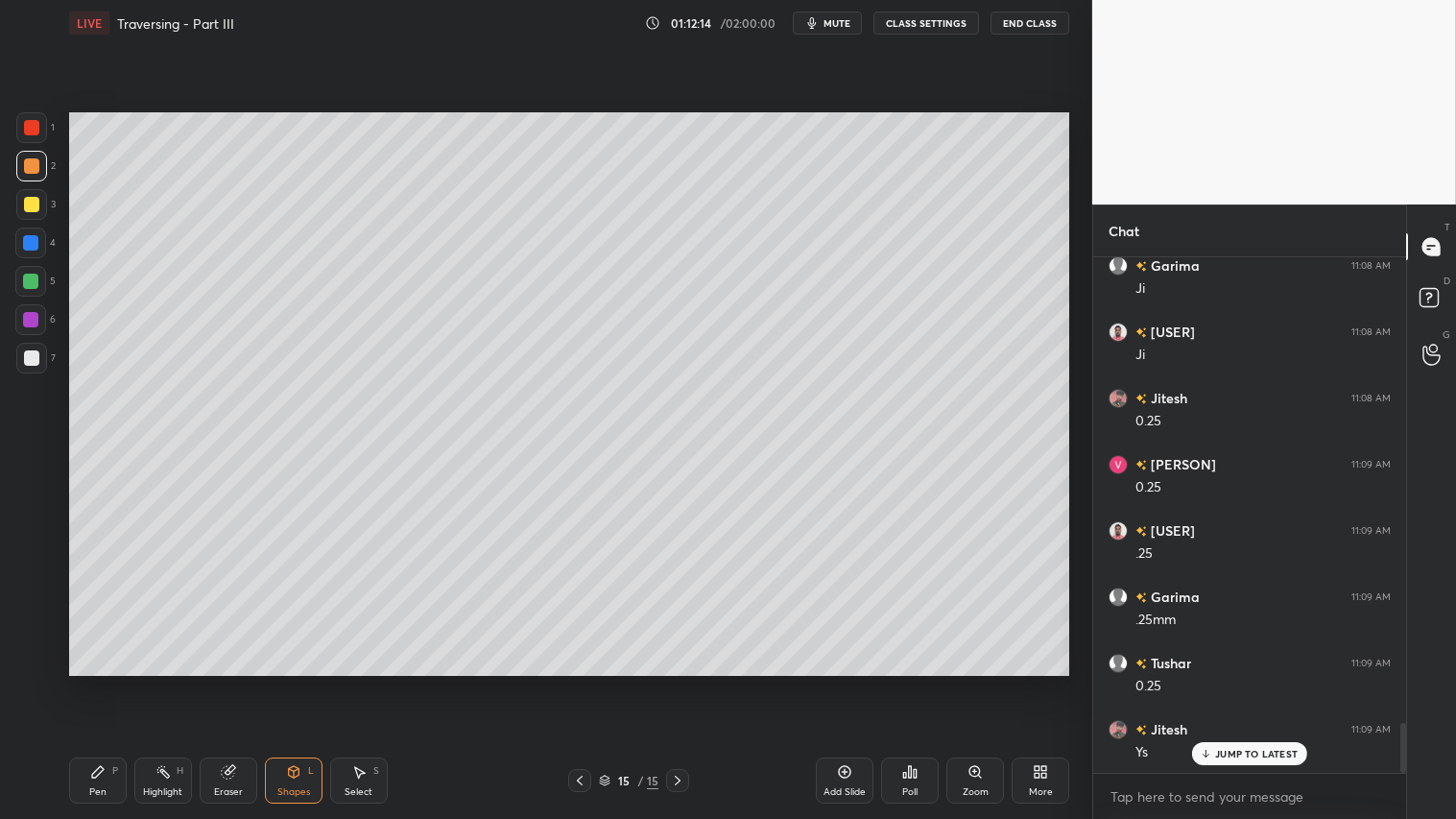 click 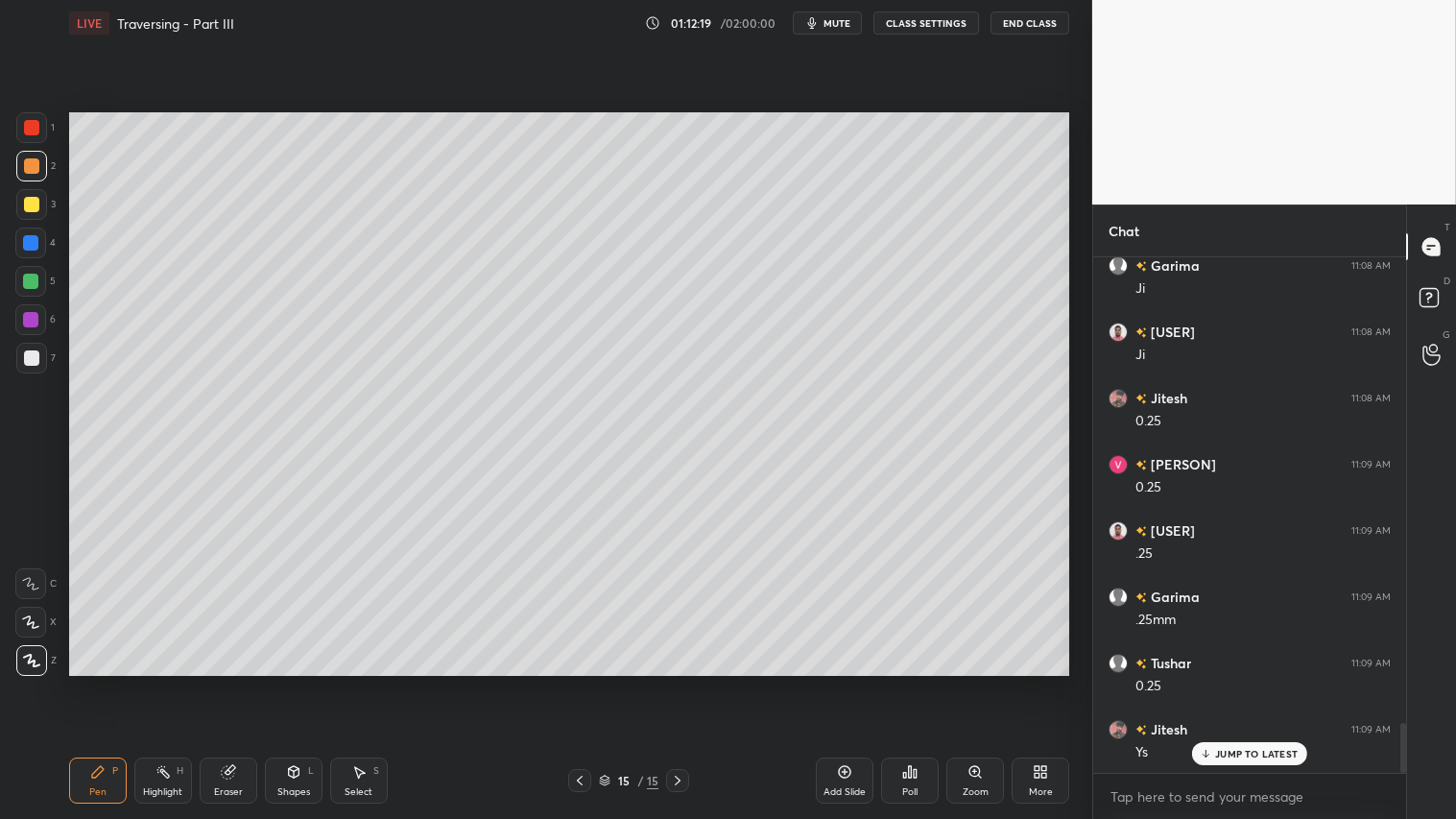 drag, startPoint x: 25, startPoint y: 159, endPoint x: 25, endPoint y: 144, distance: 15 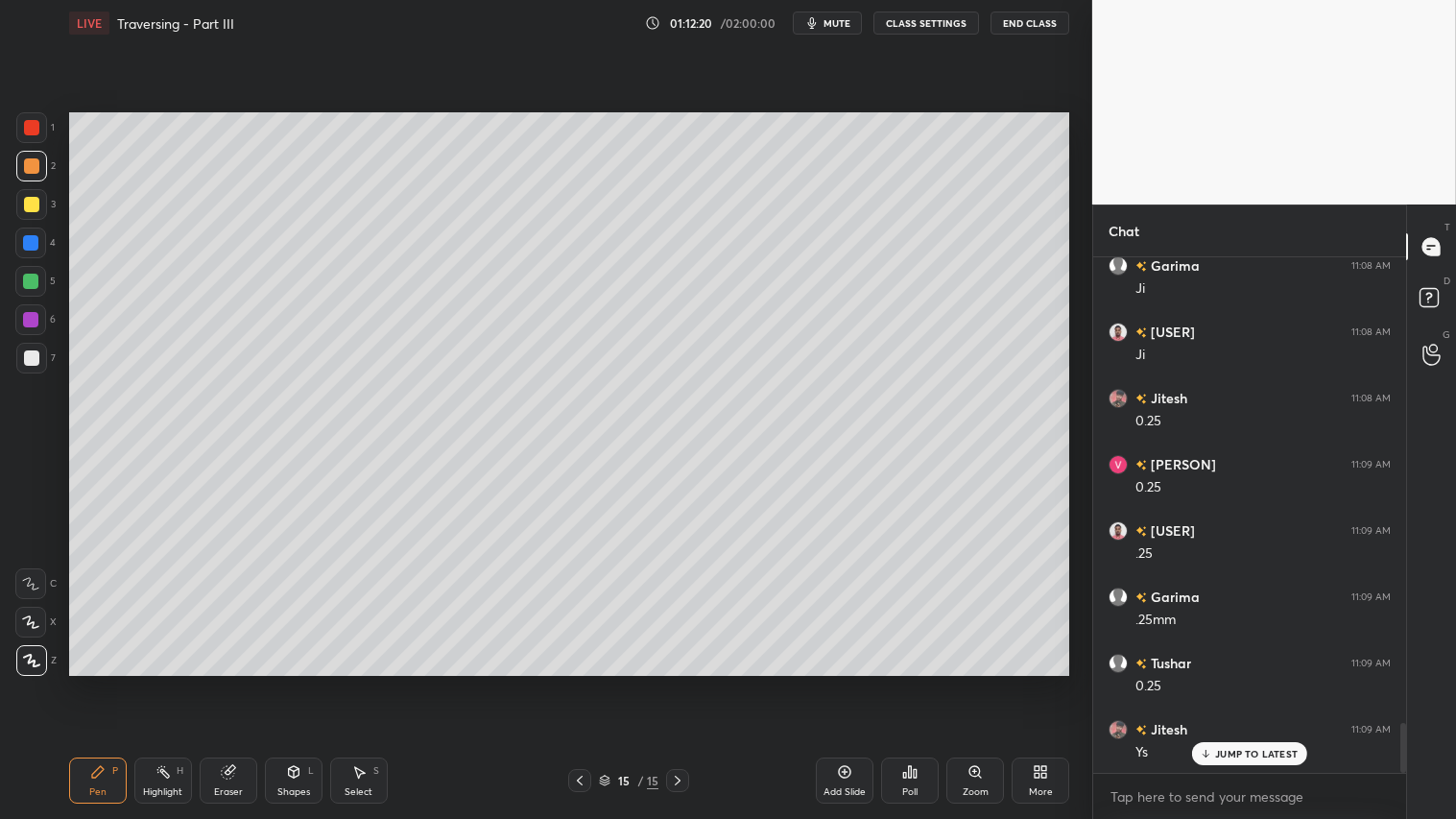 click 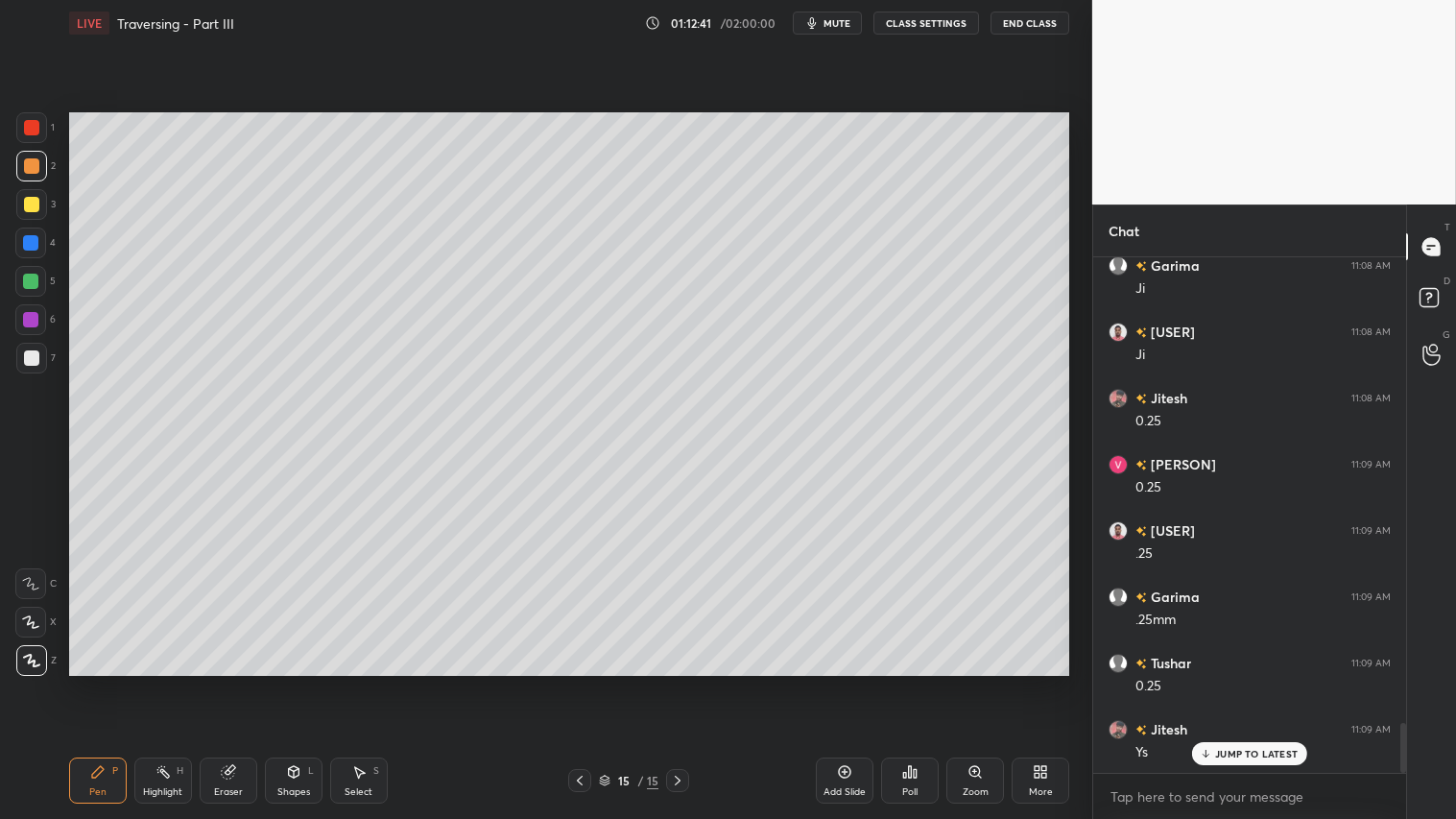 click on "mute" at bounding box center (837, 23) 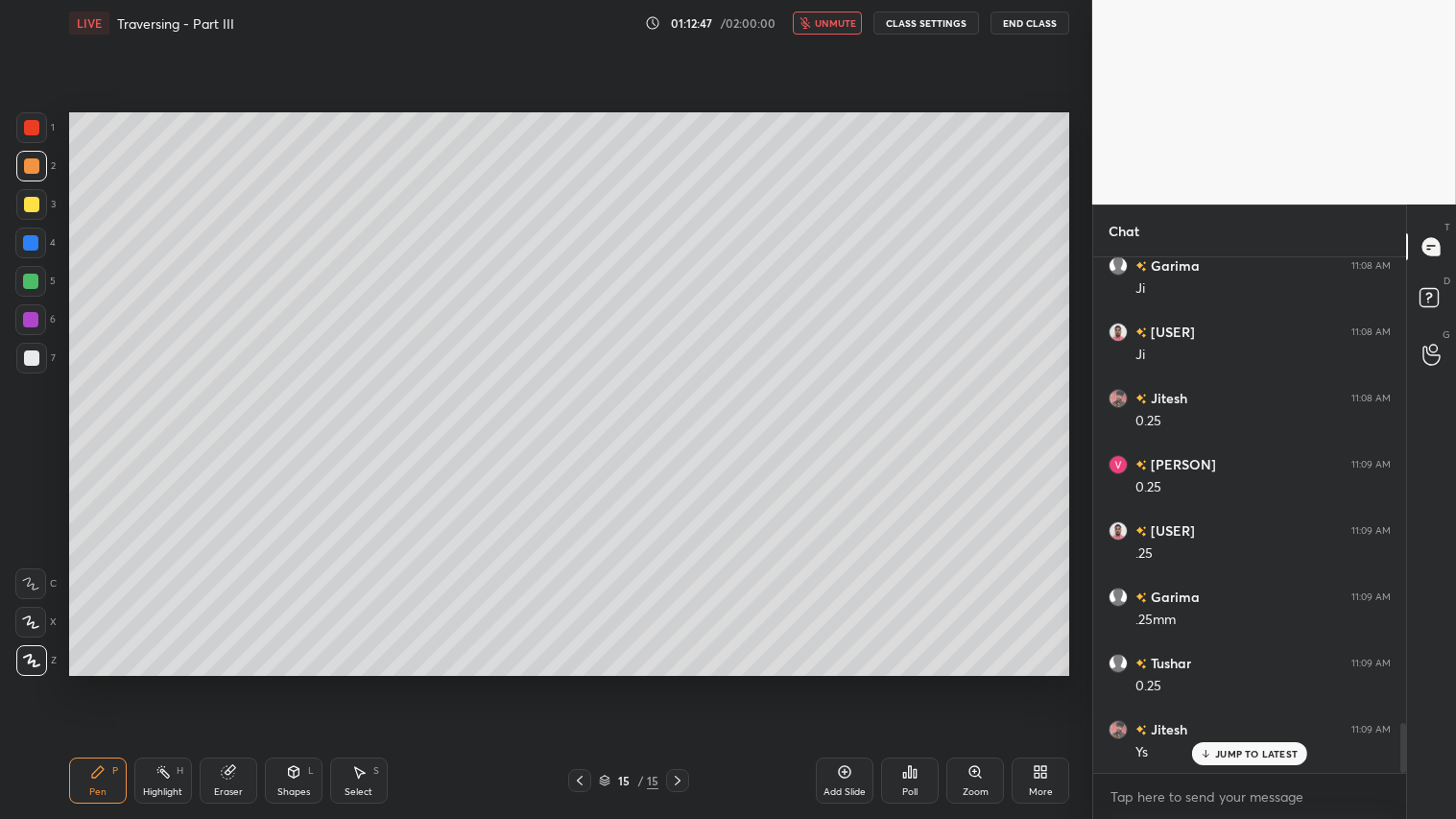 click on "unmute" at bounding box center (835, 23) 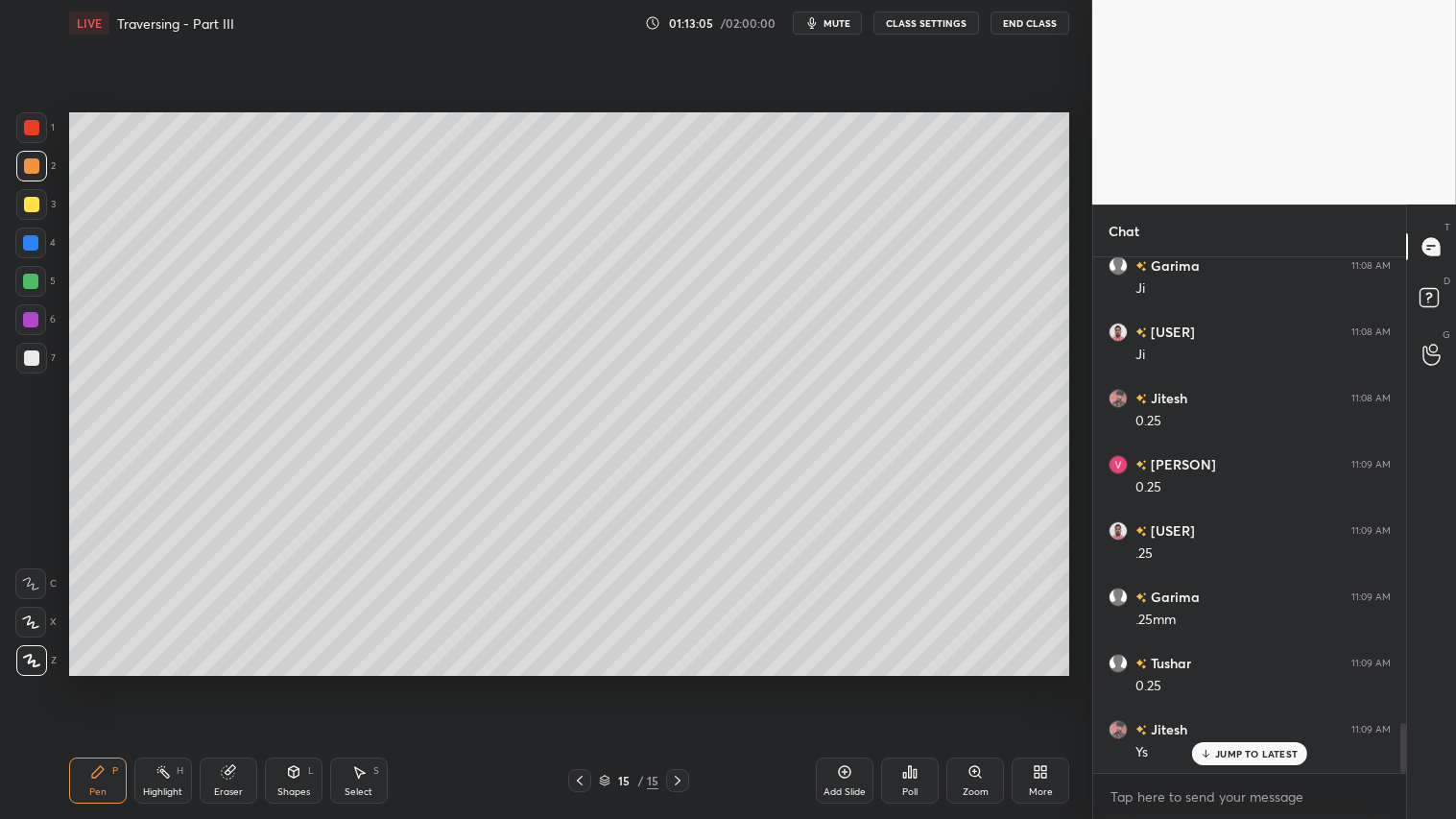 click 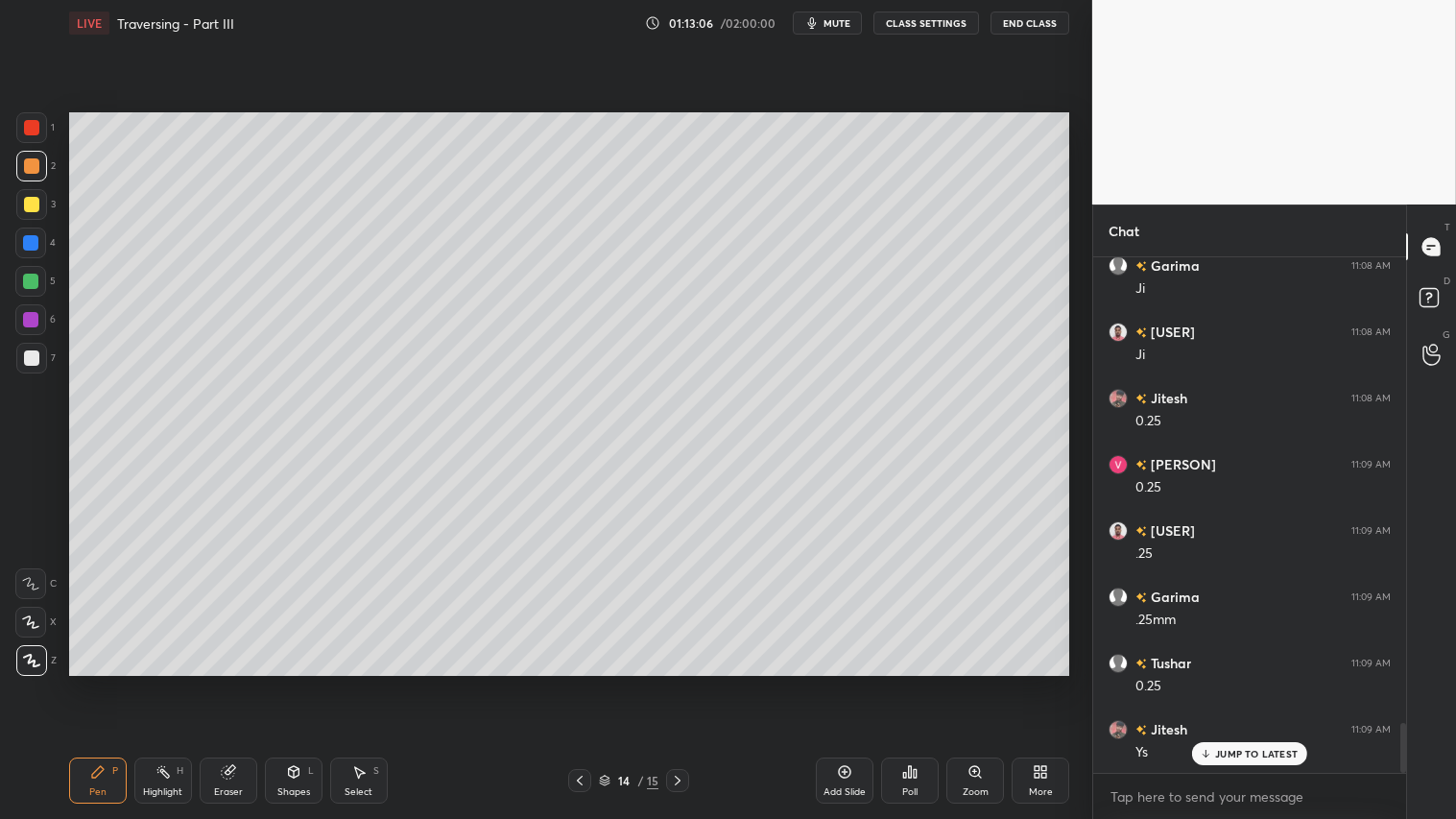 click 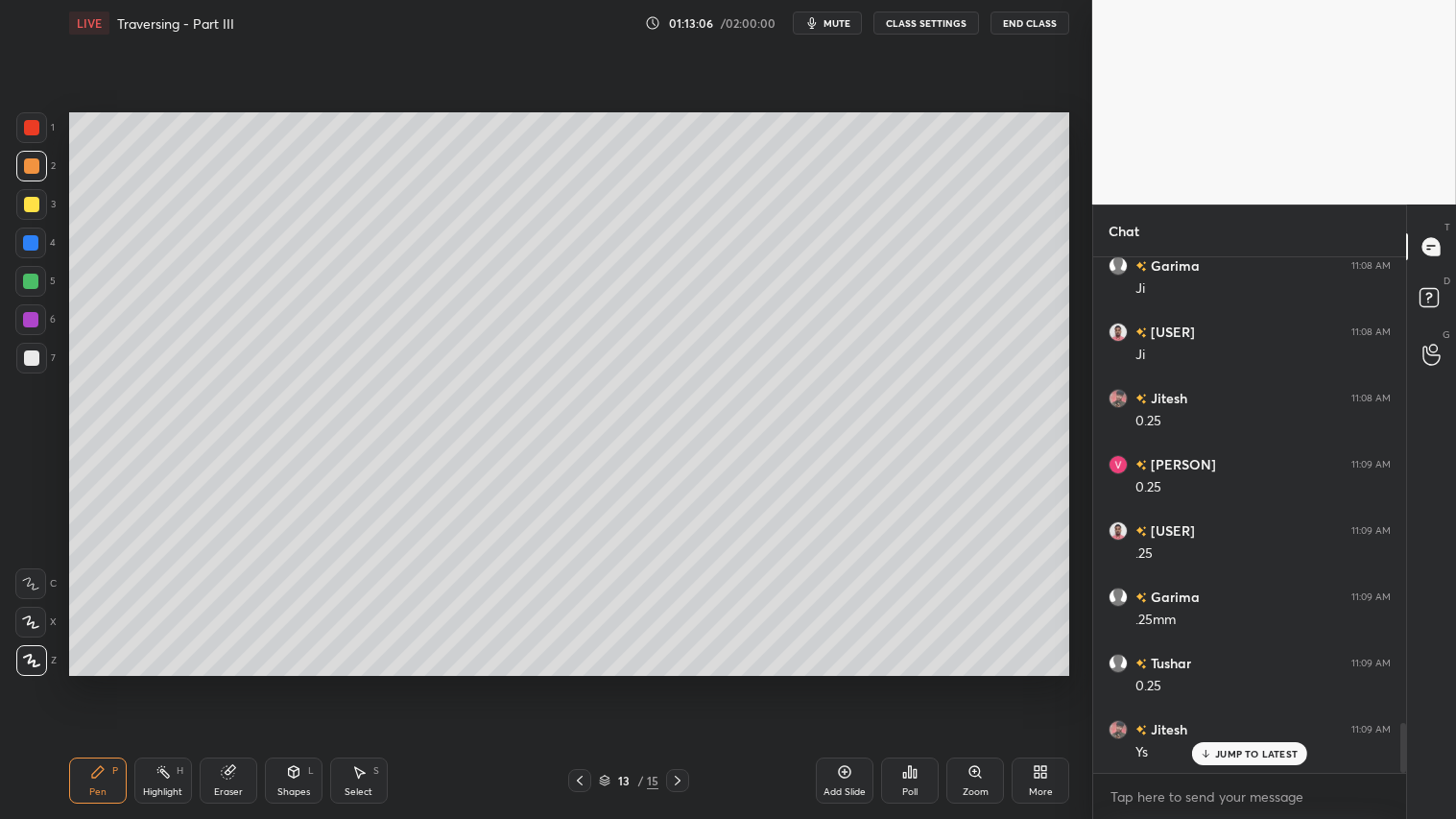 click 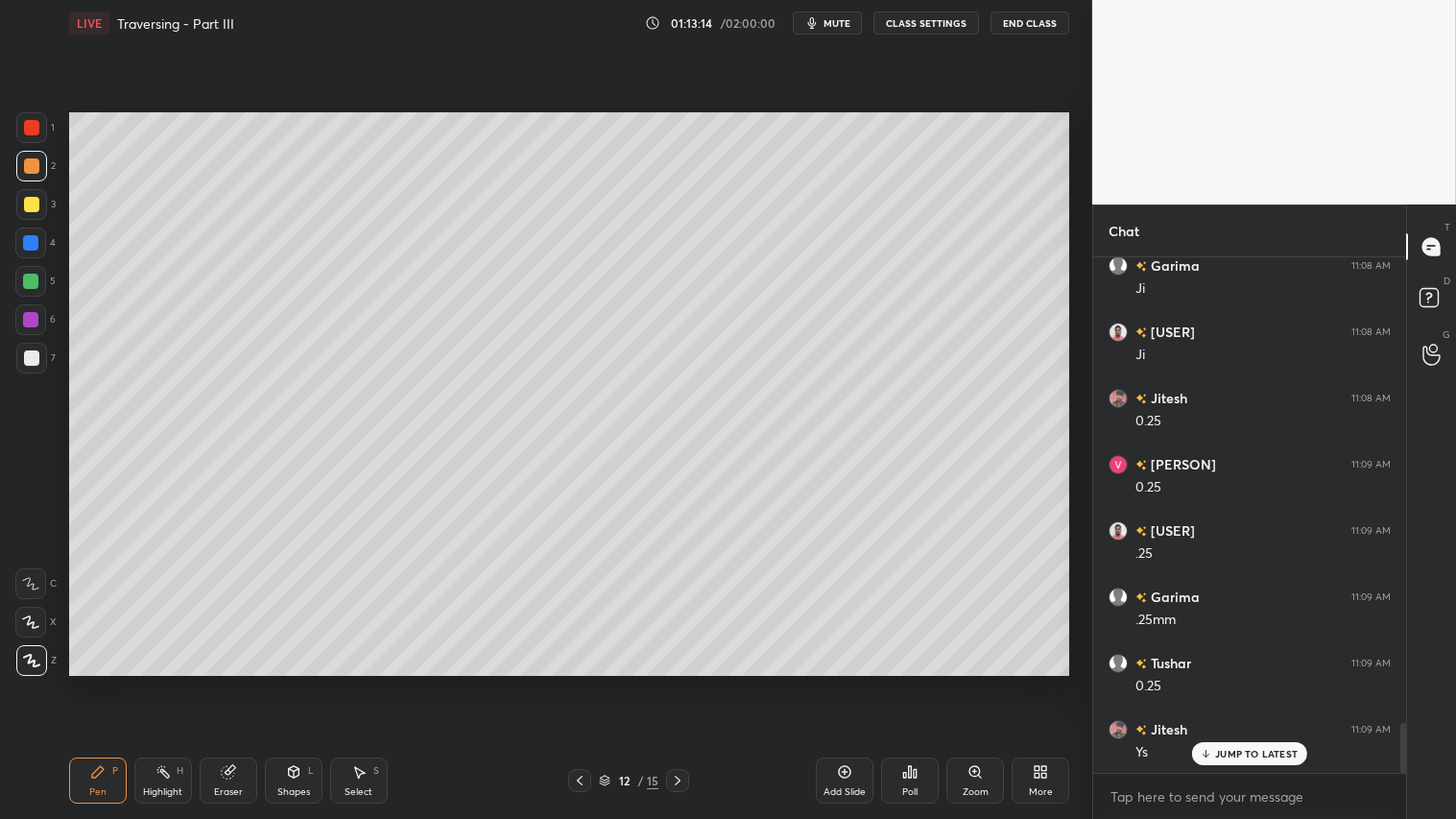 click 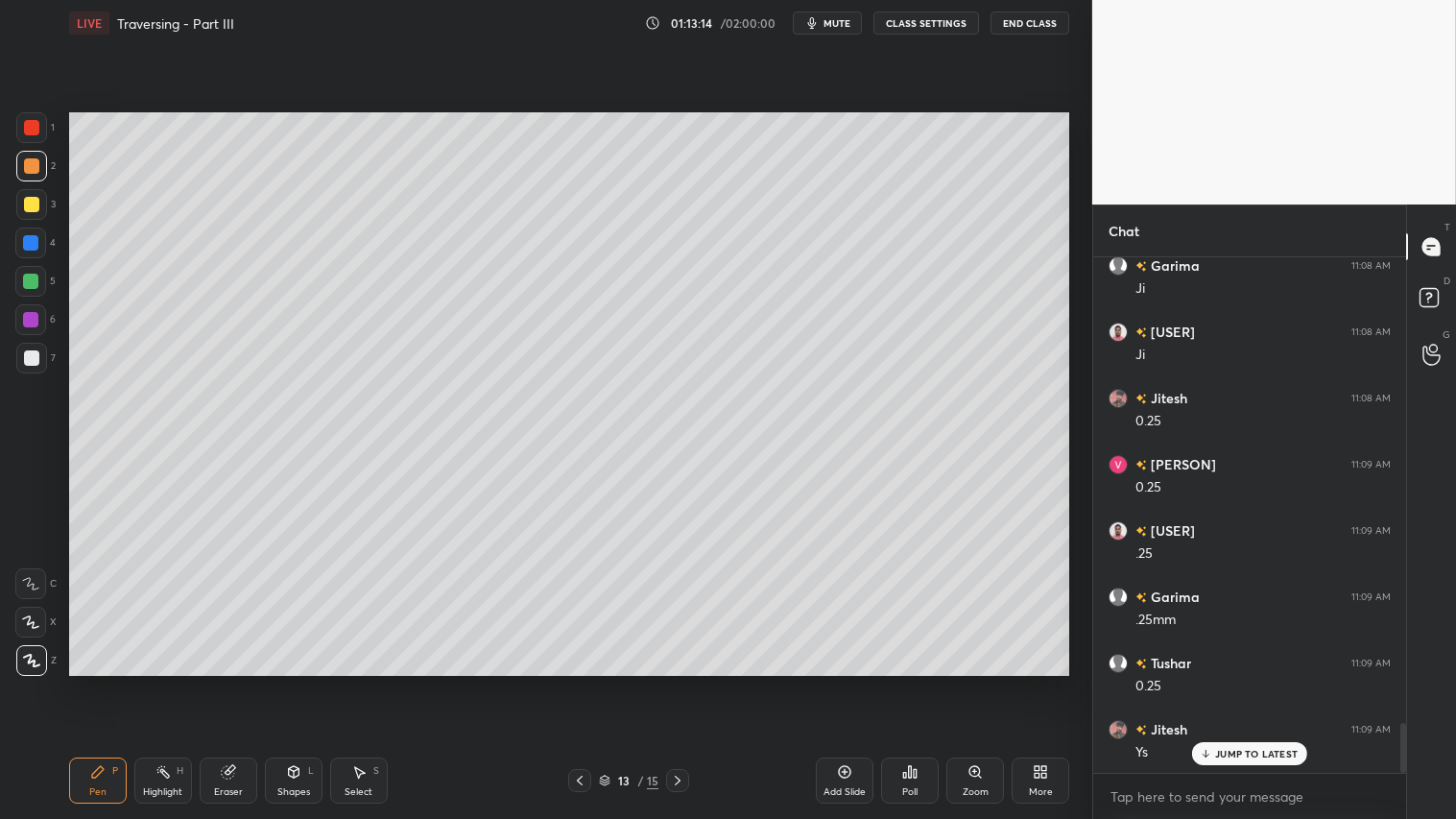click 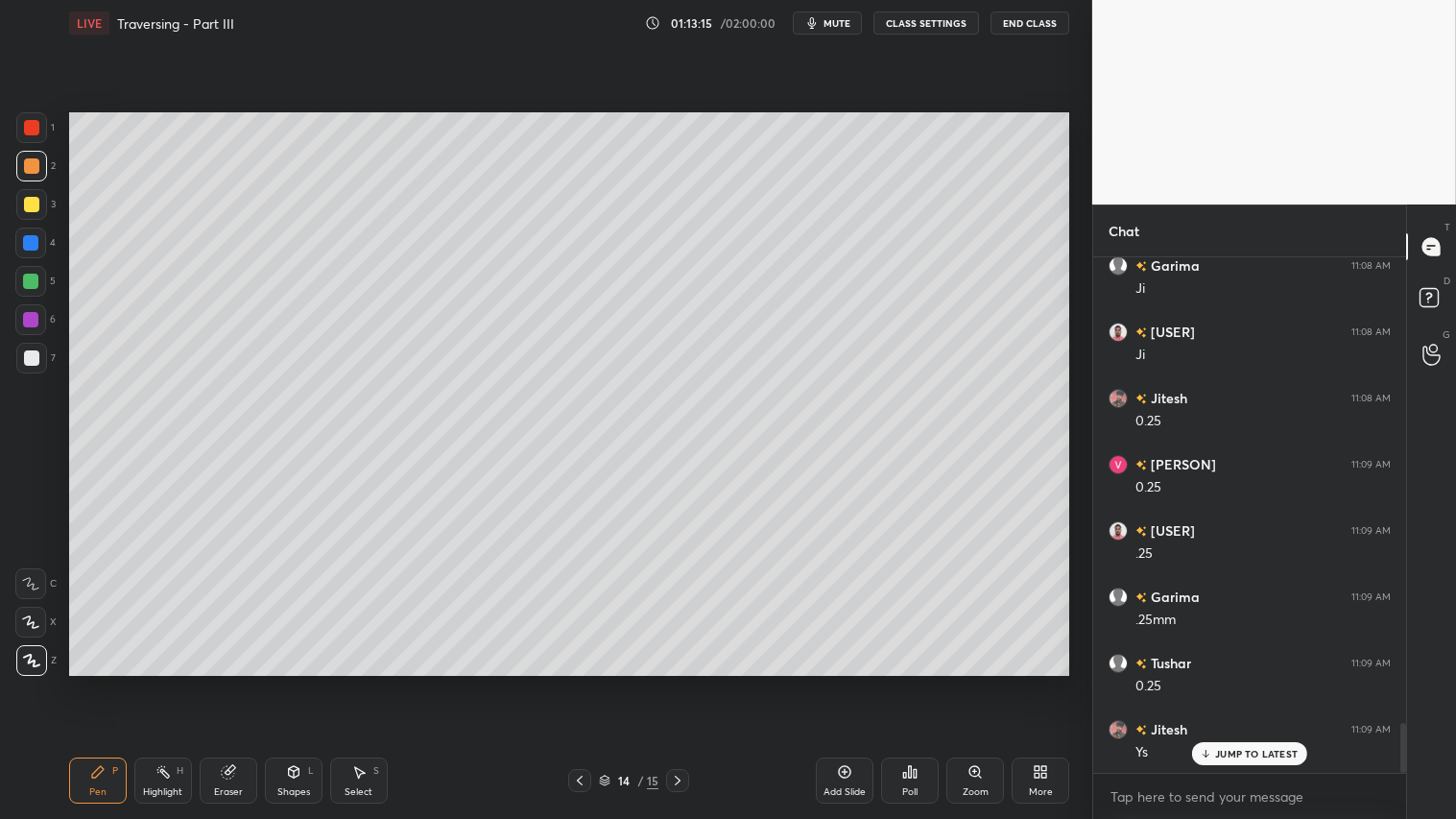 click 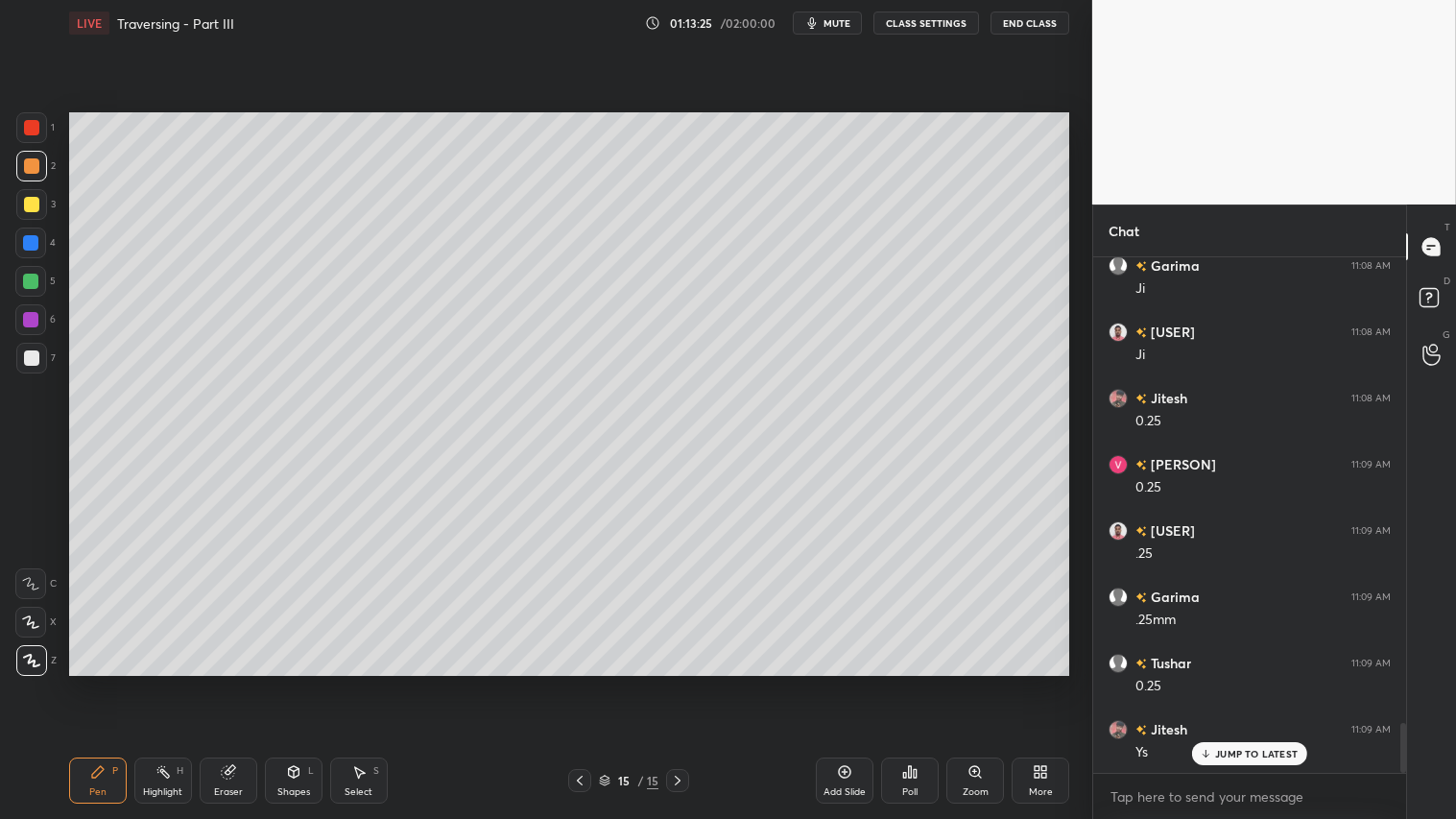click on "mute" at bounding box center [827, 23] 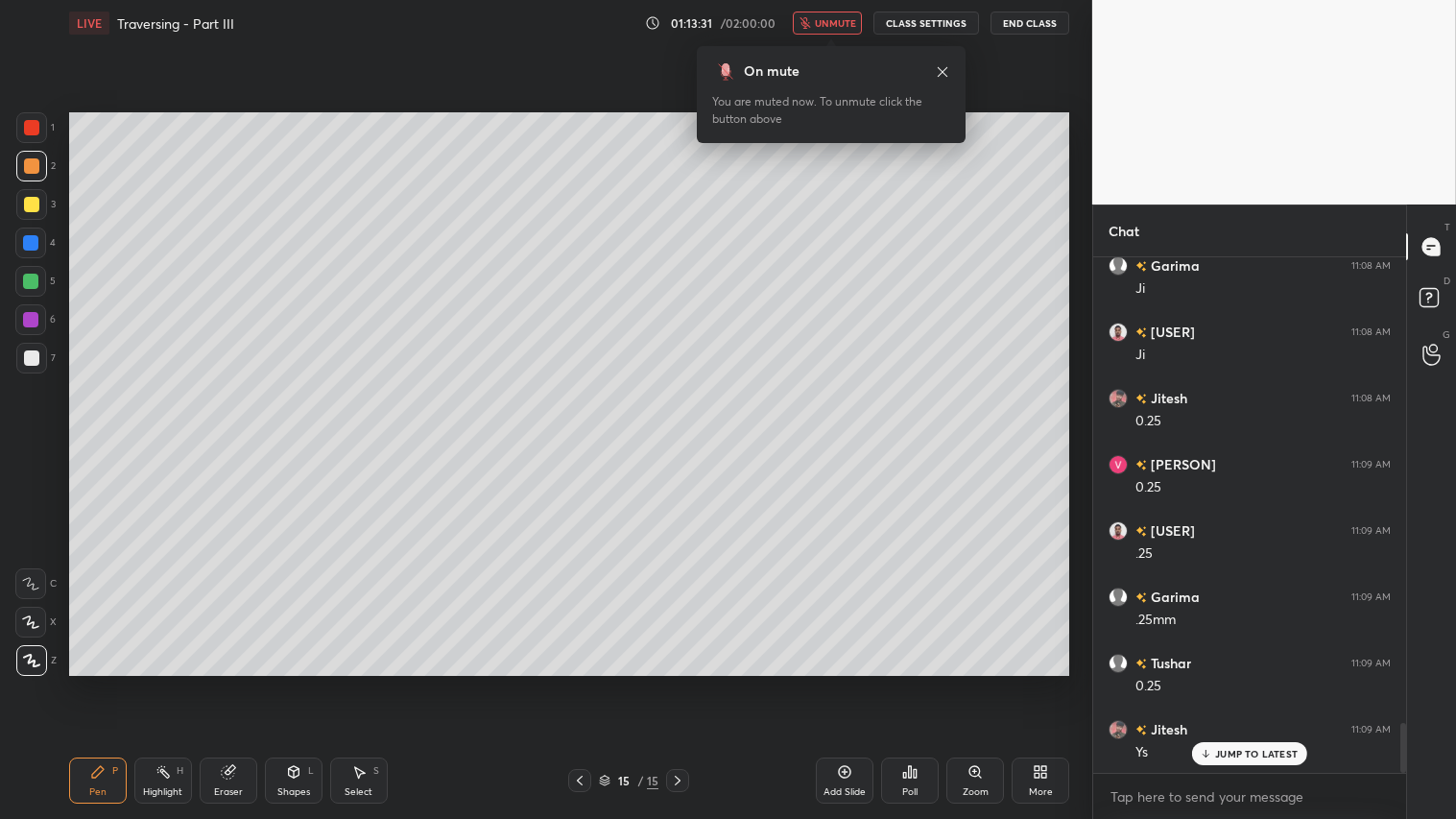 click on "unmute" at bounding box center [835, 23] 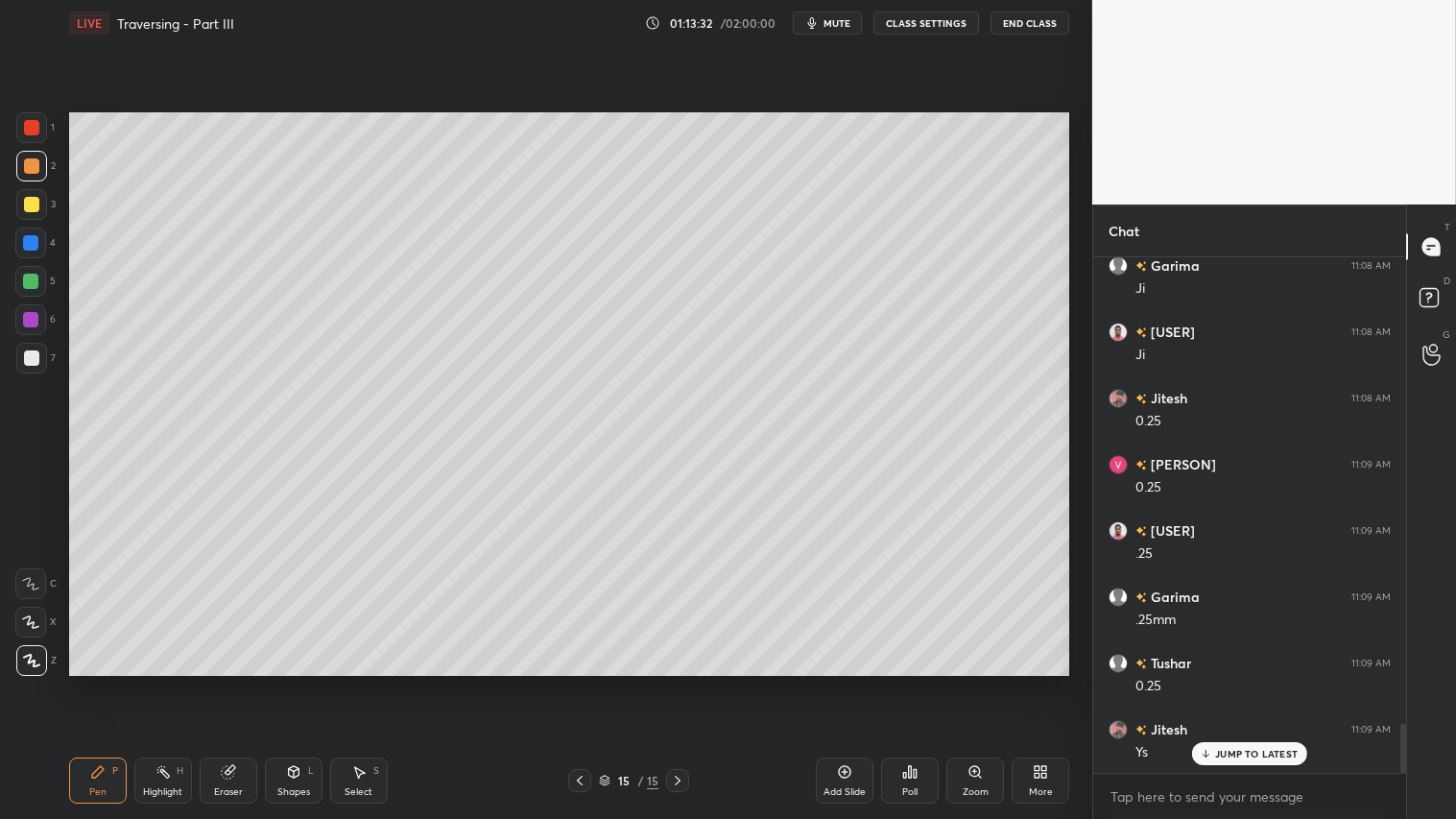 click 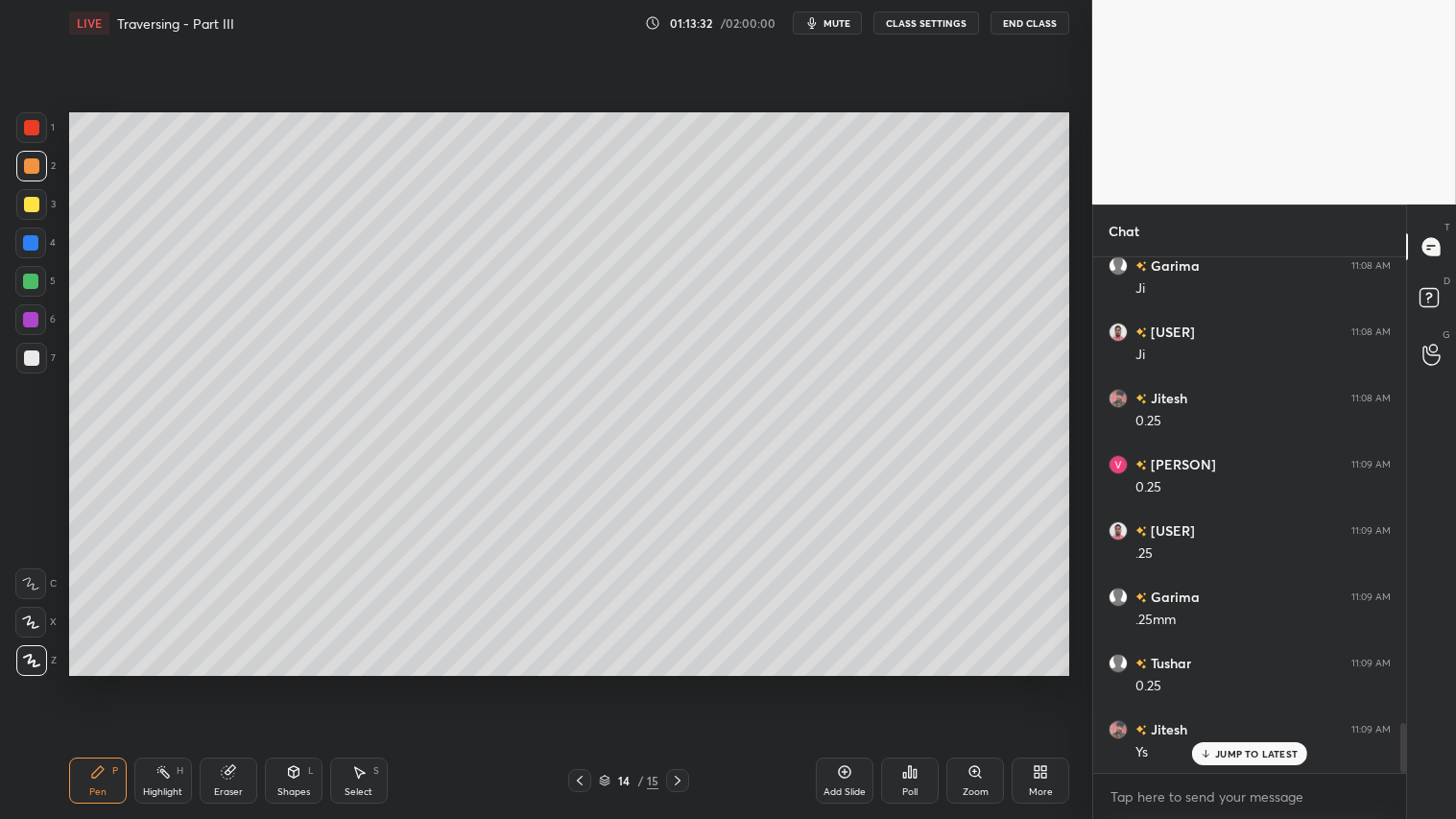 click 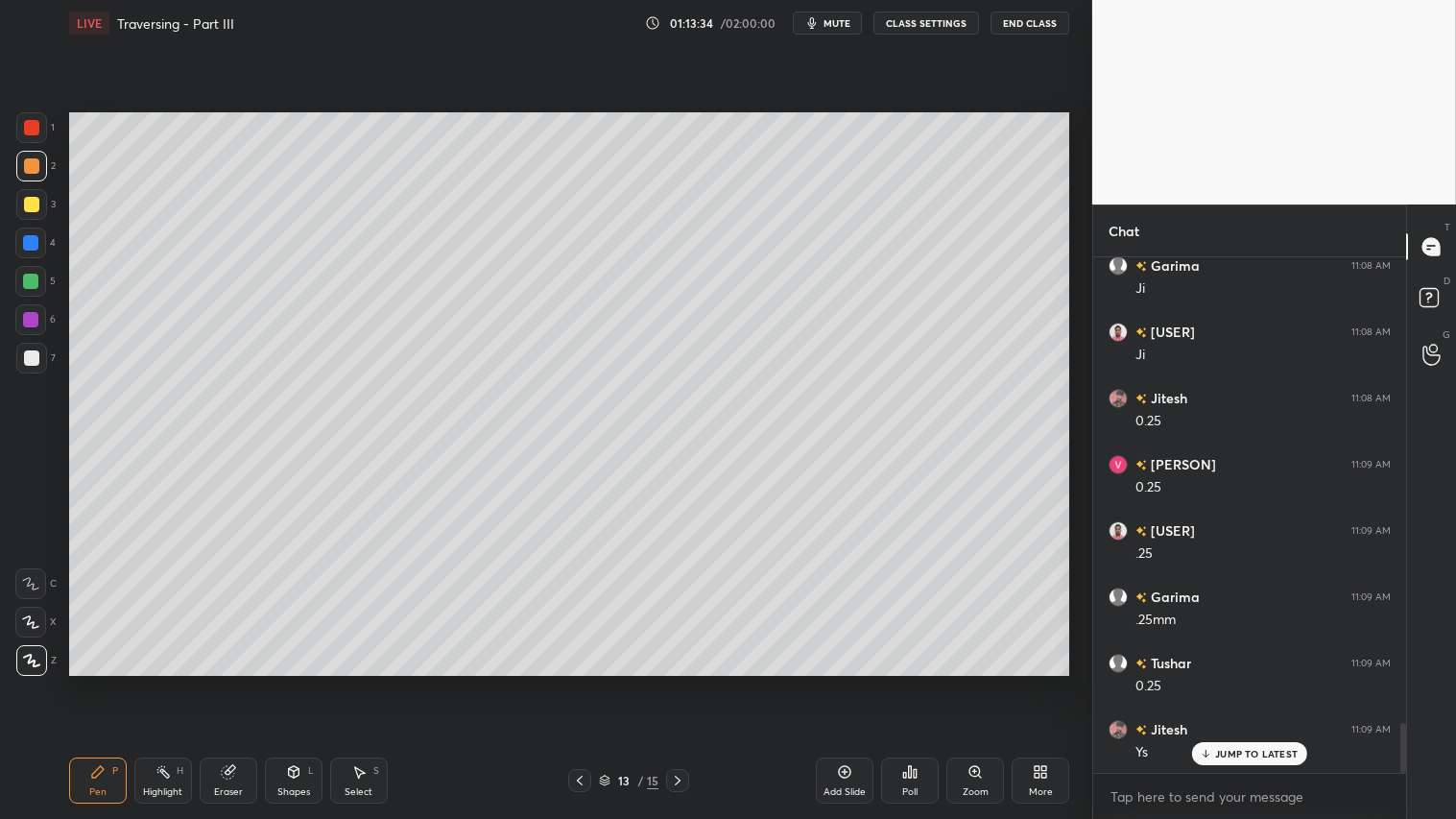 click 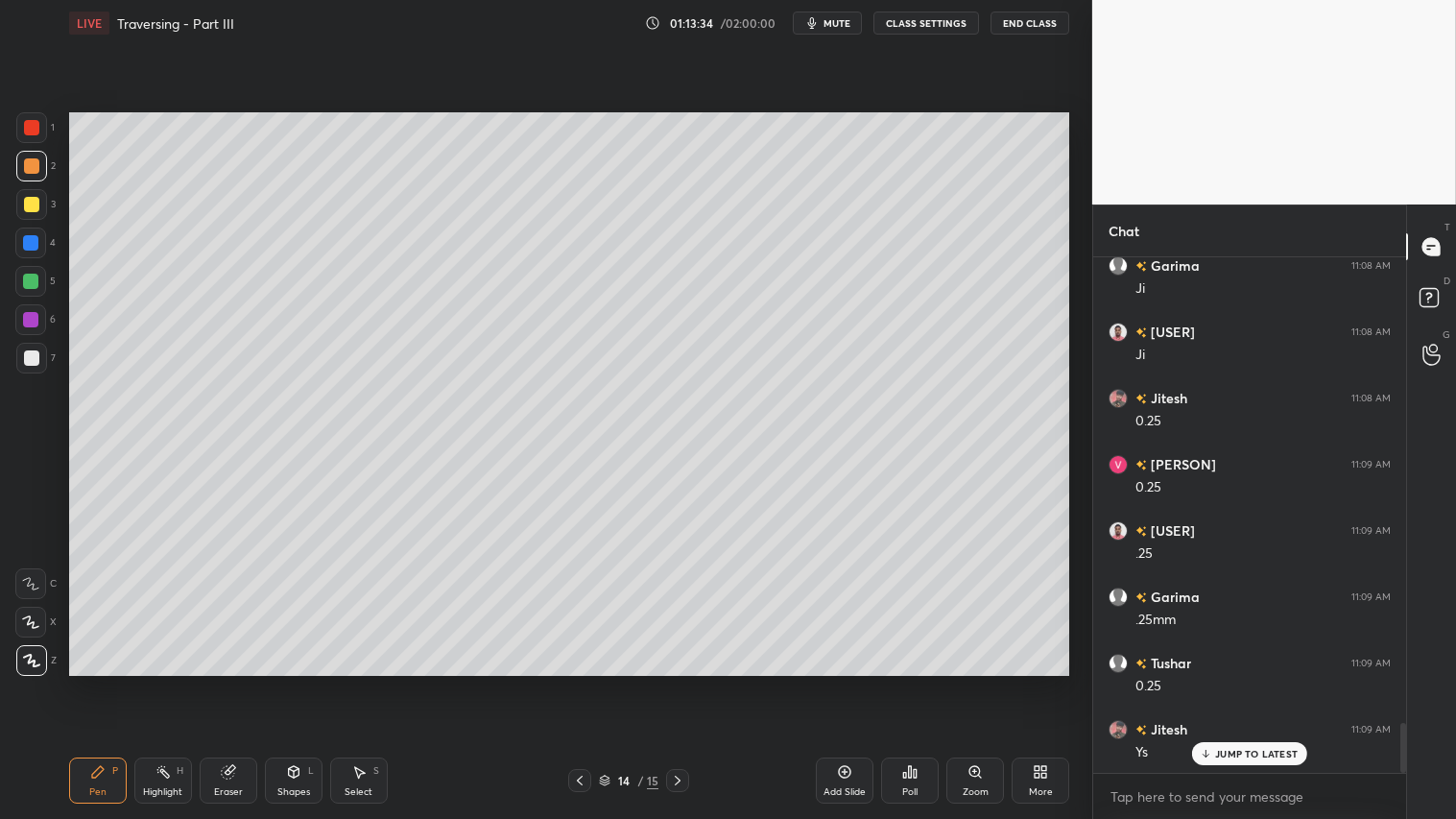 click 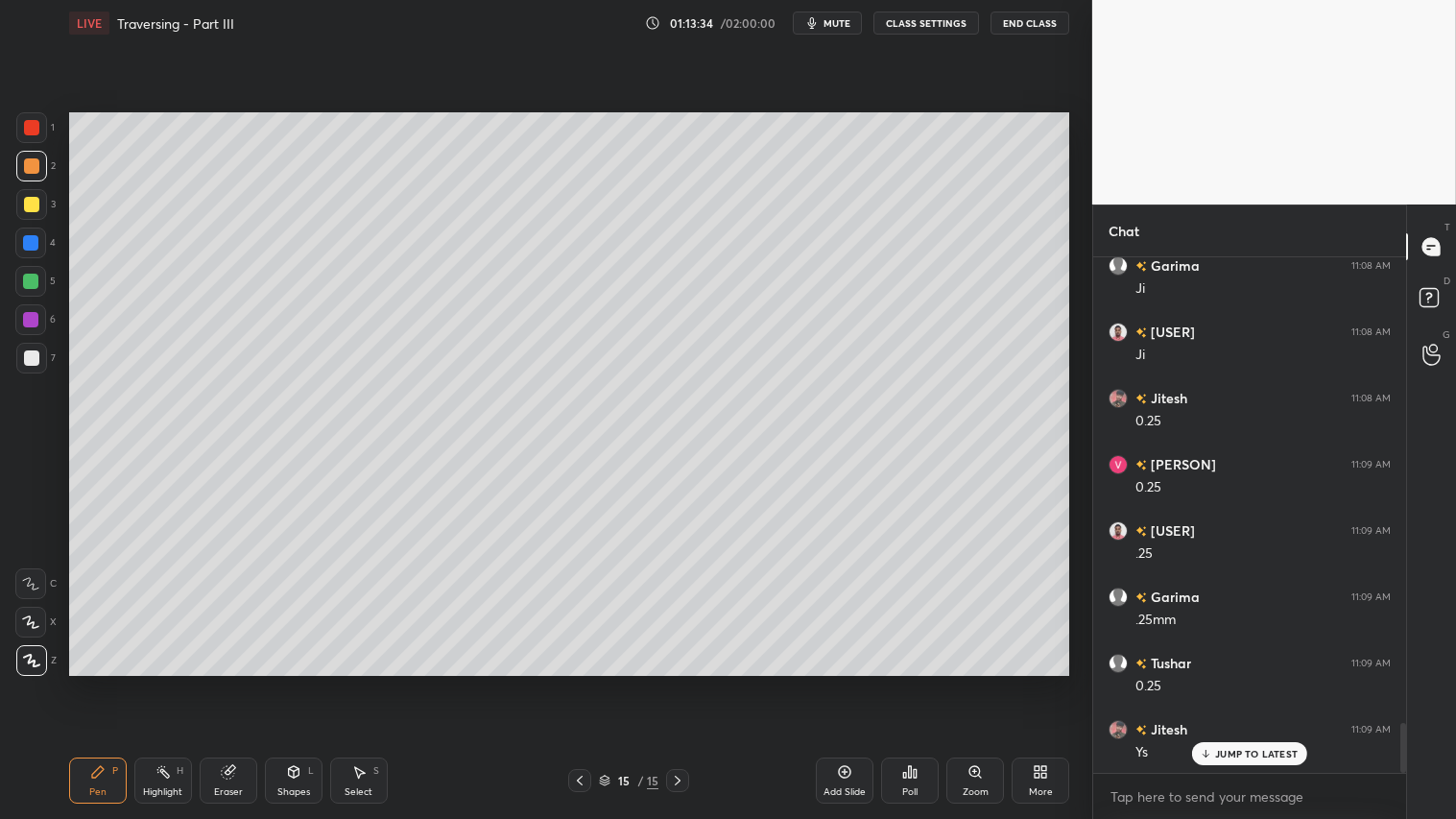 click 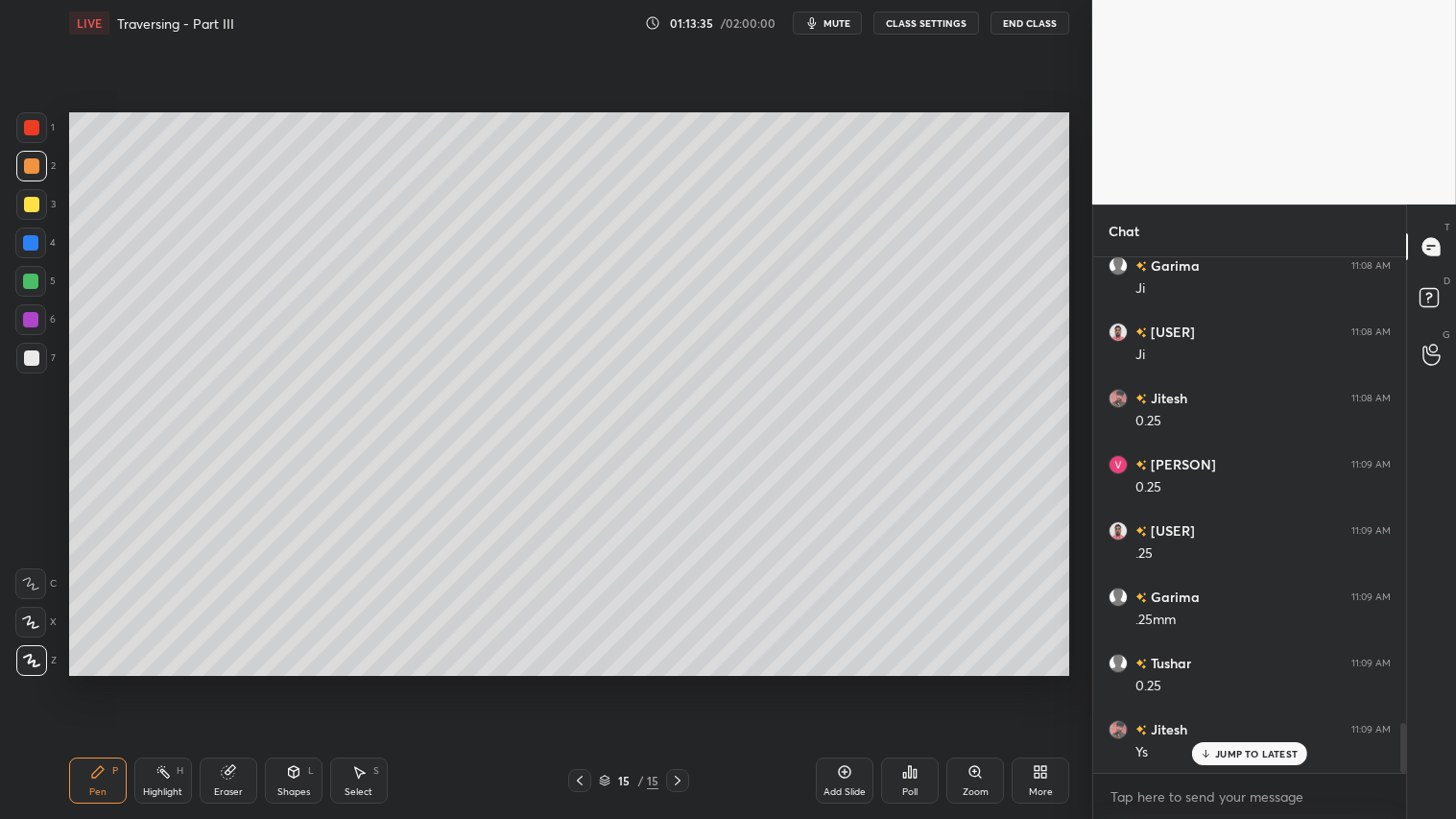 click 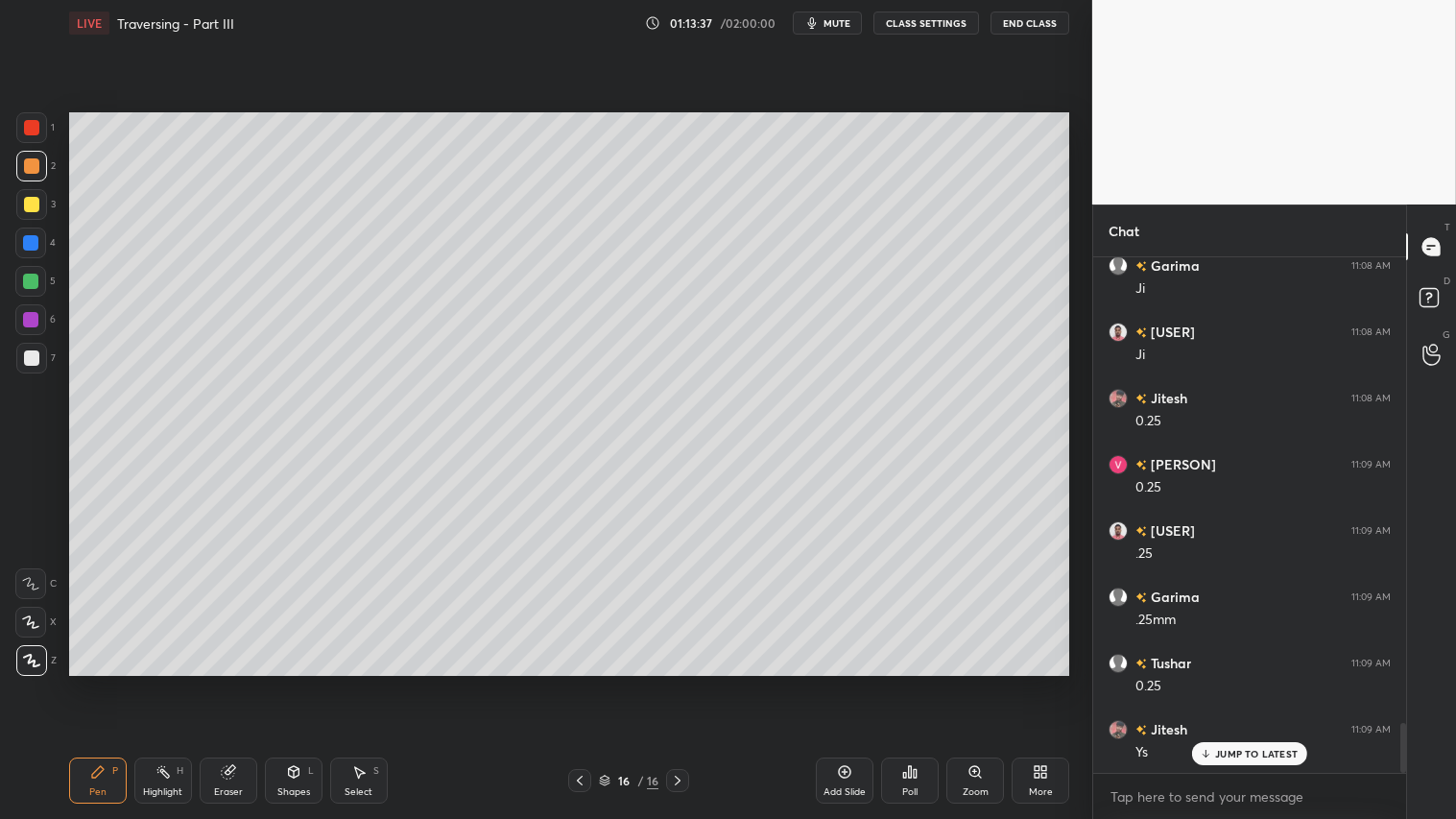 click at bounding box center (32, 205) 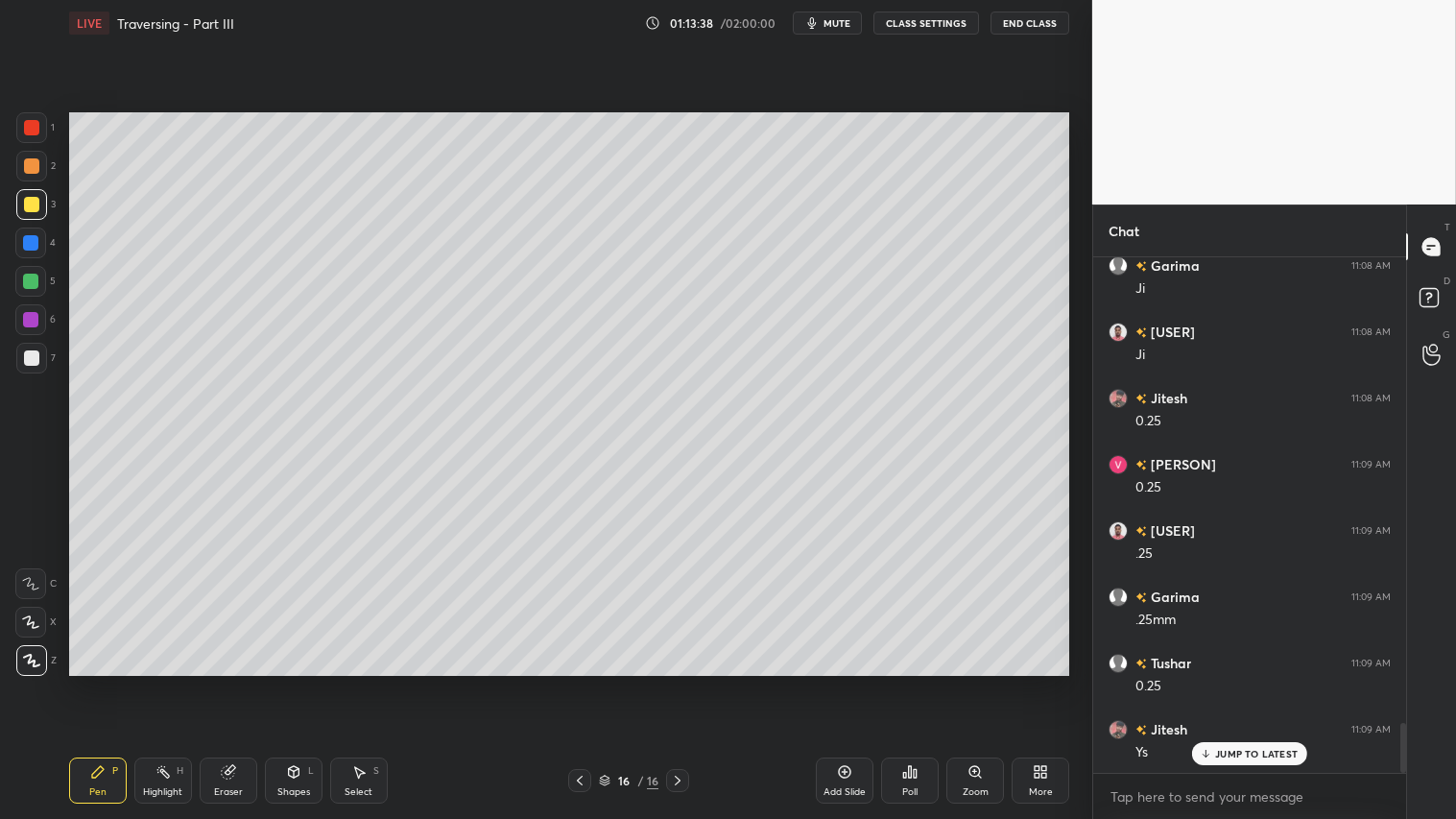 drag, startPoint x: 87, startPoint y: 766, endPoint x: 84, endPoint y: 755, distance: 11.401754 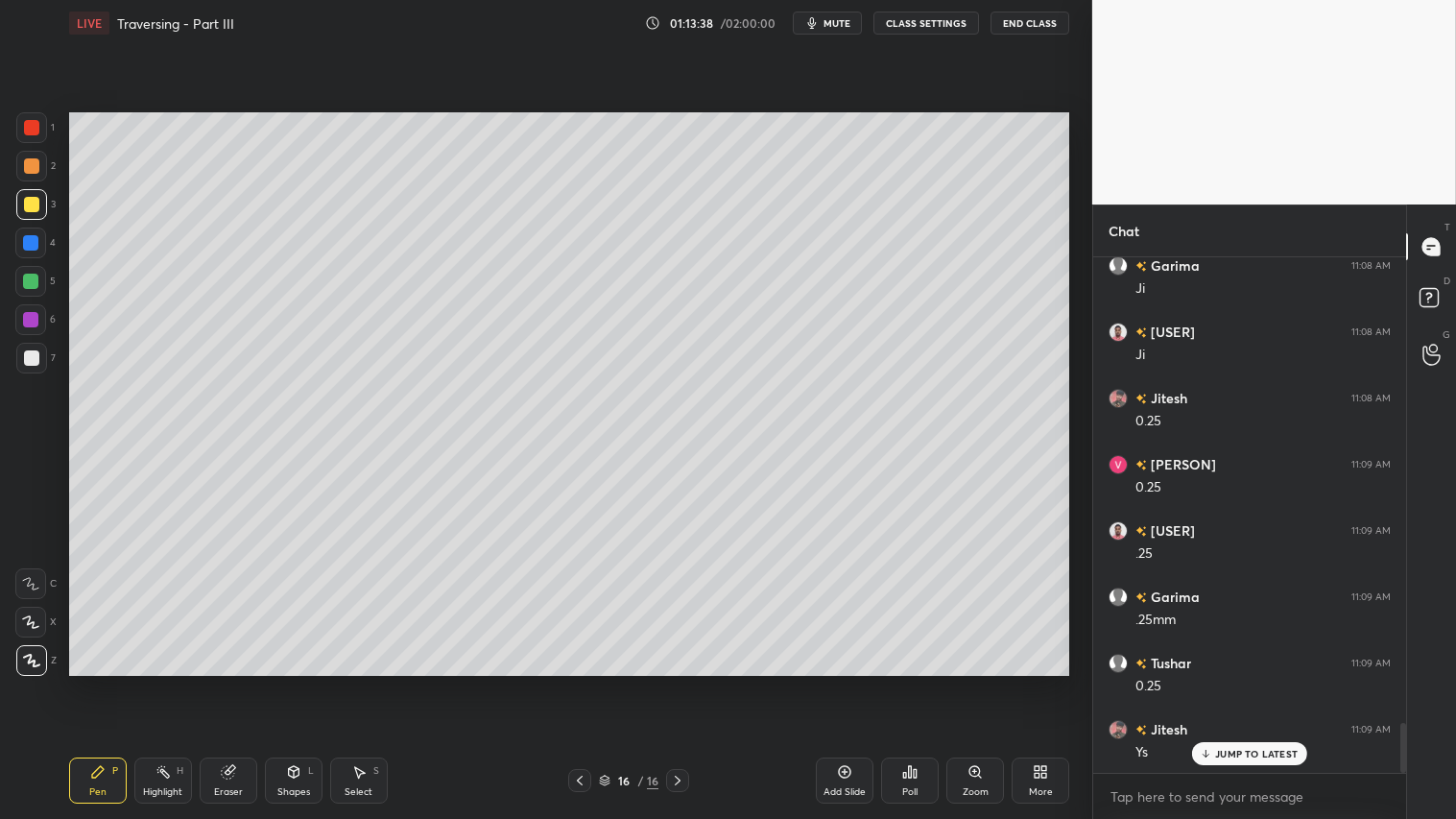 click on "Pen P" at bounding box center [98, 781] 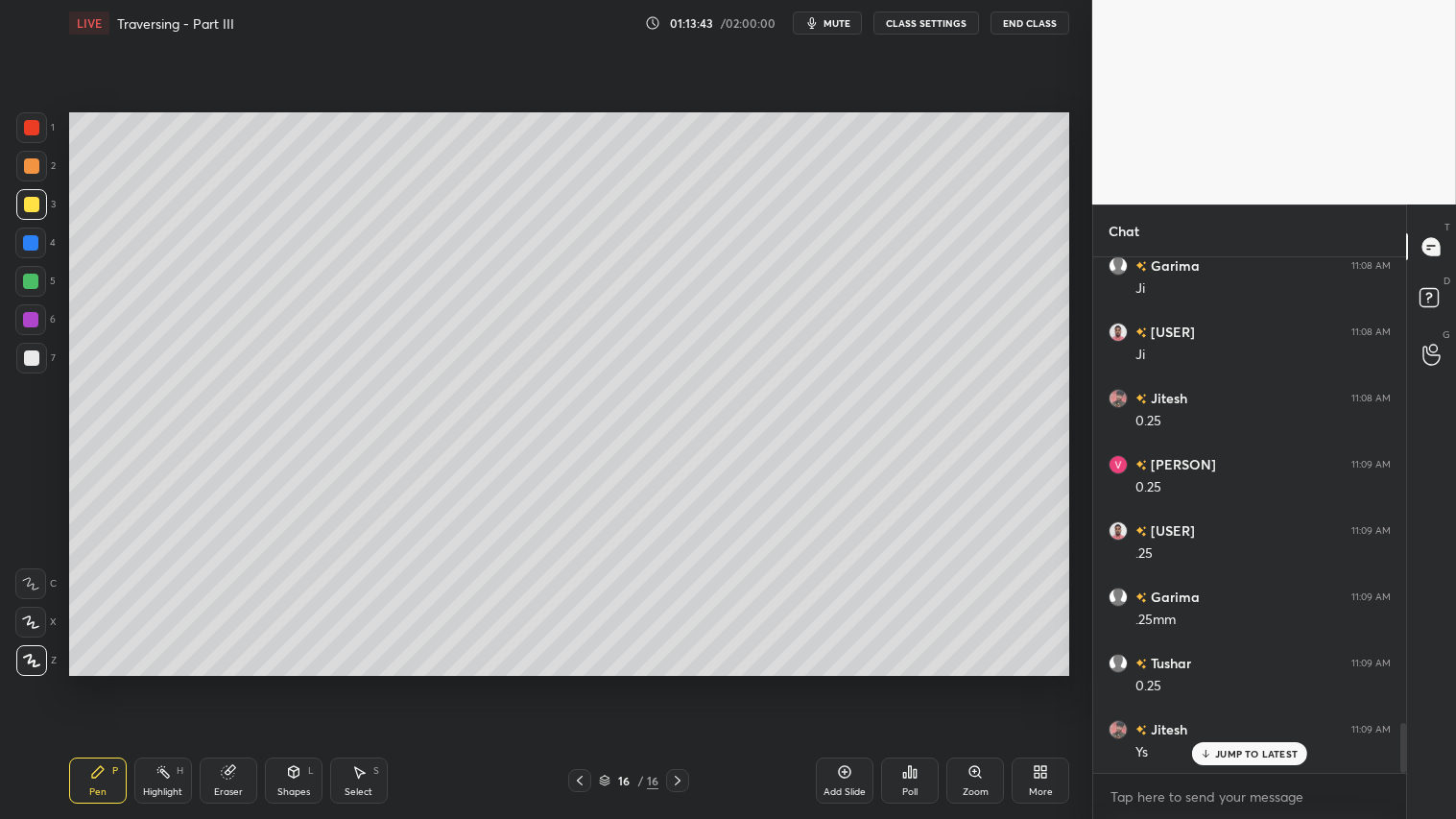 click on "Shapes L" at bounding box center [294, 781] 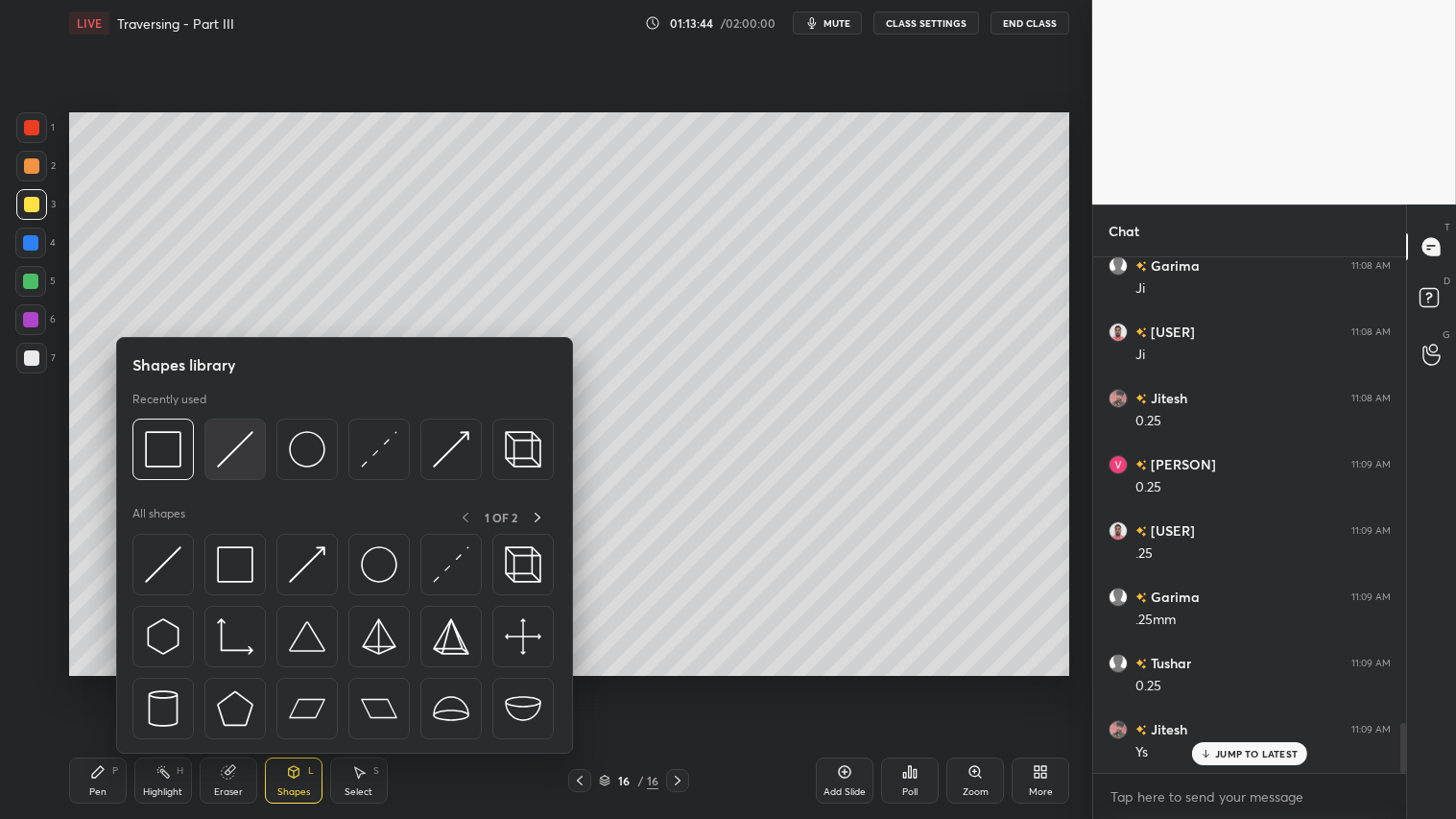 click at bounding box center (235, 449) 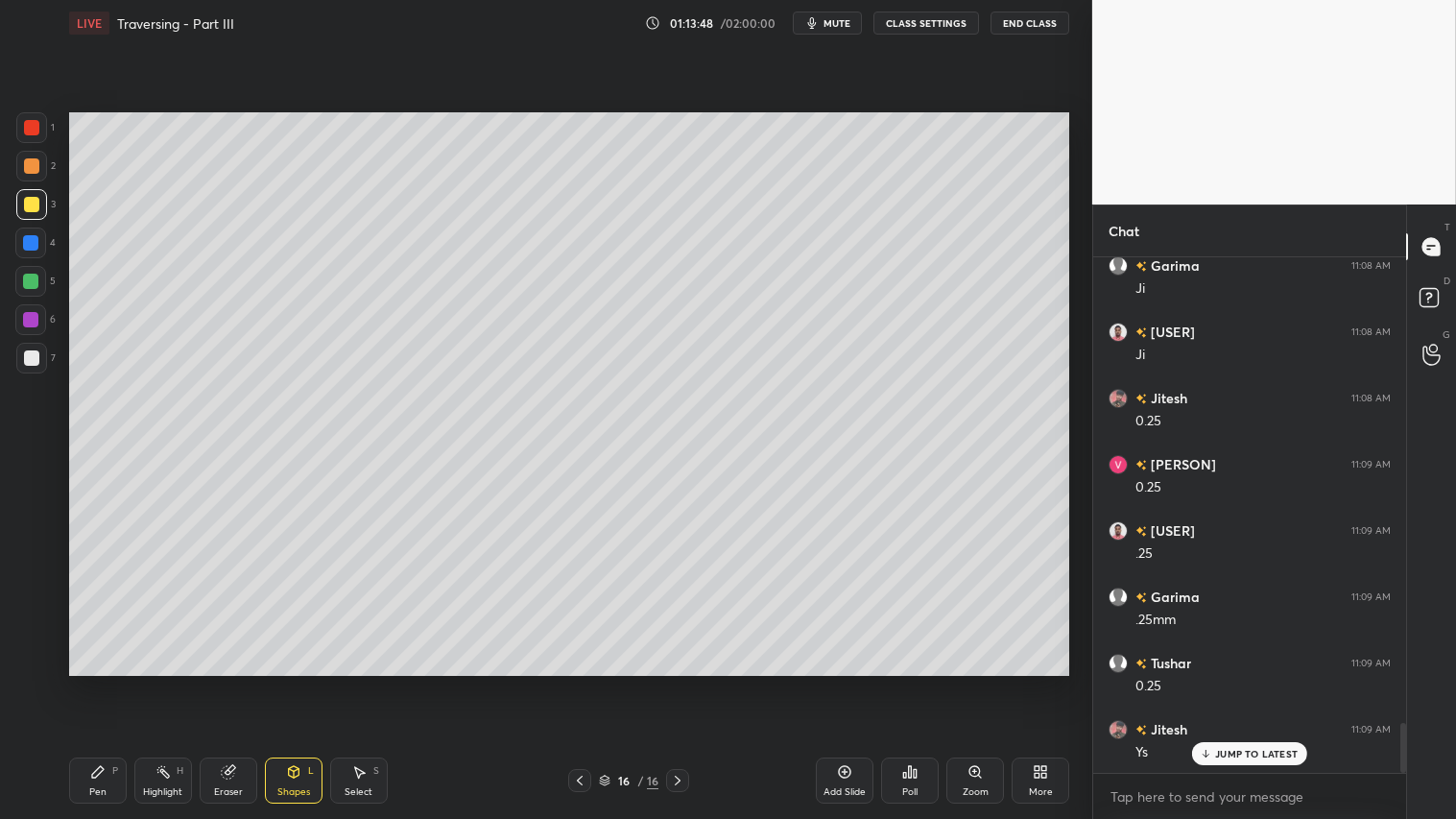 drag, startPoint x: 27, startPoint y: 200, endPoint x: 29, endPoint y: 213, distance: 13.152946 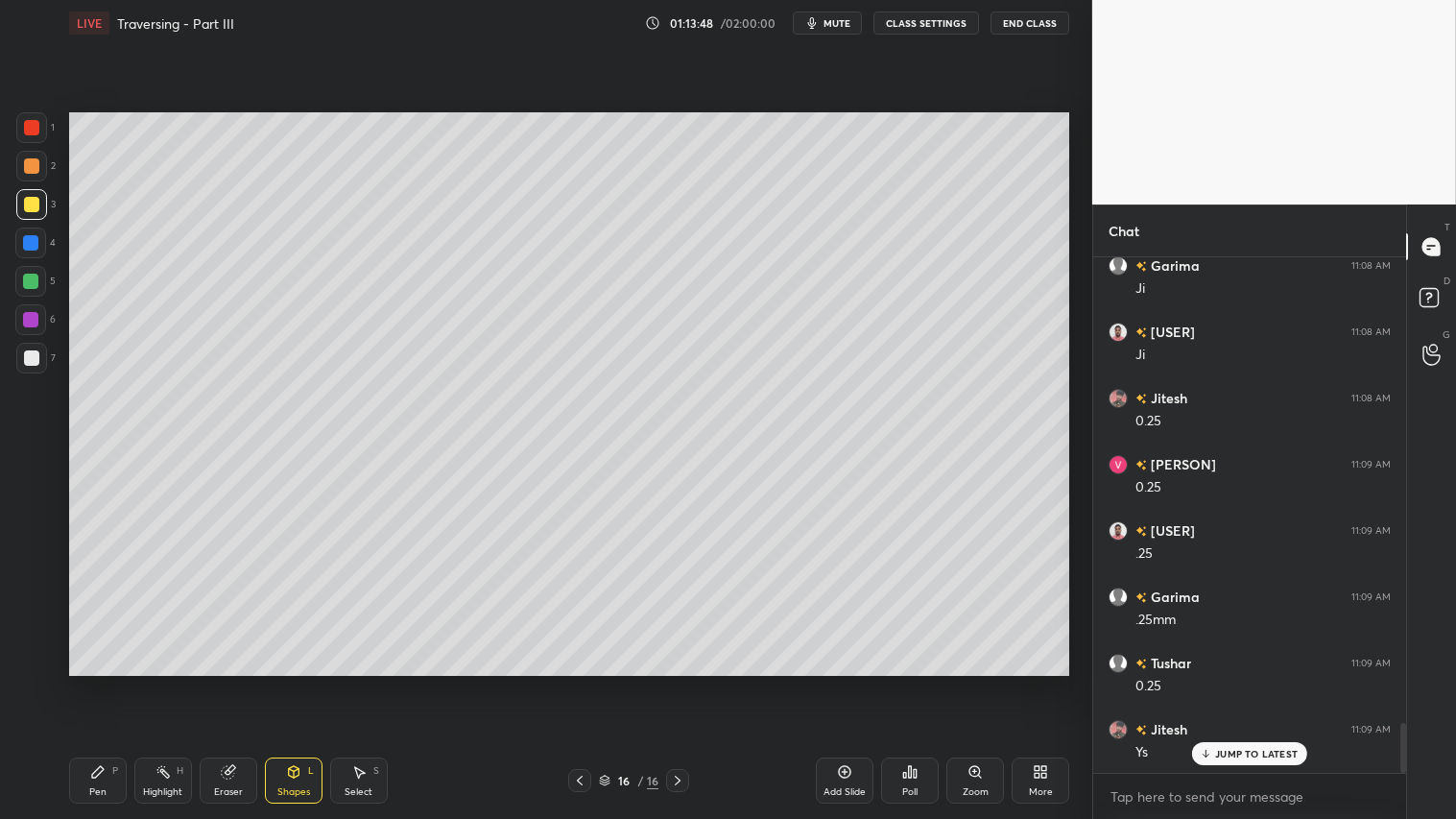 click at bounding box center (32, 205) 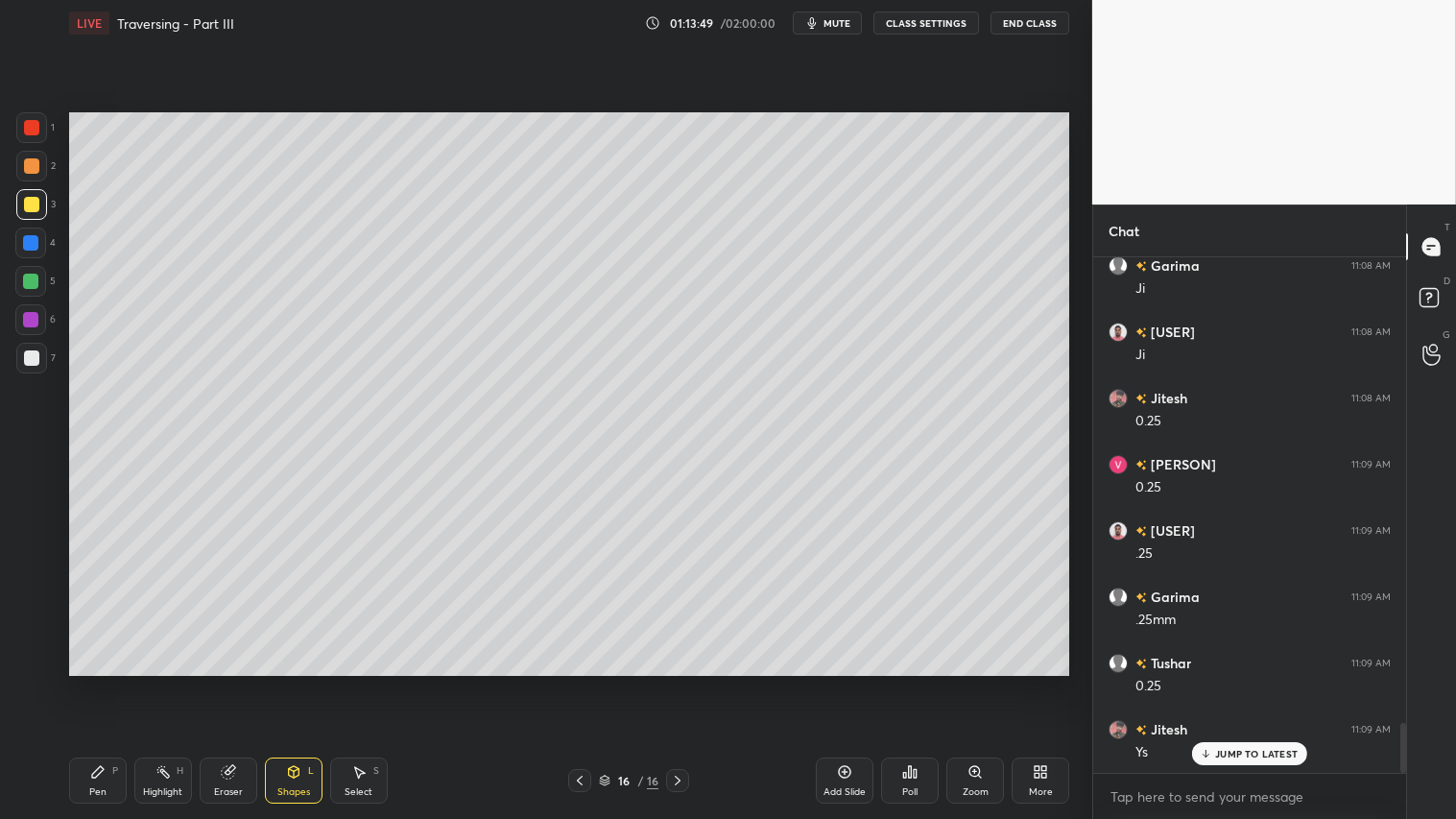 click on "Pen" at bounding box center (98, 792) 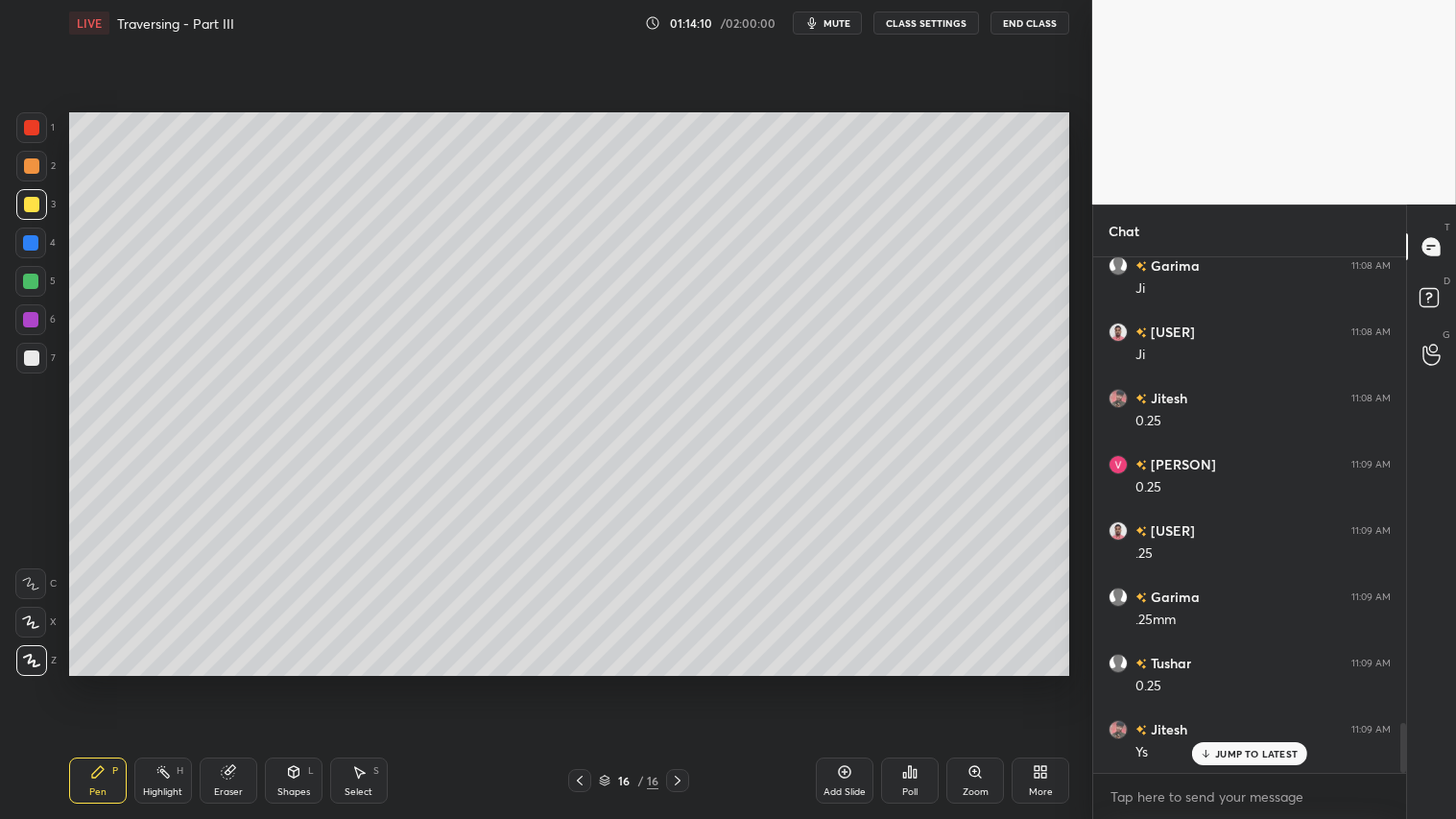 click on "Shapes L" at bounding box center [294, 781] 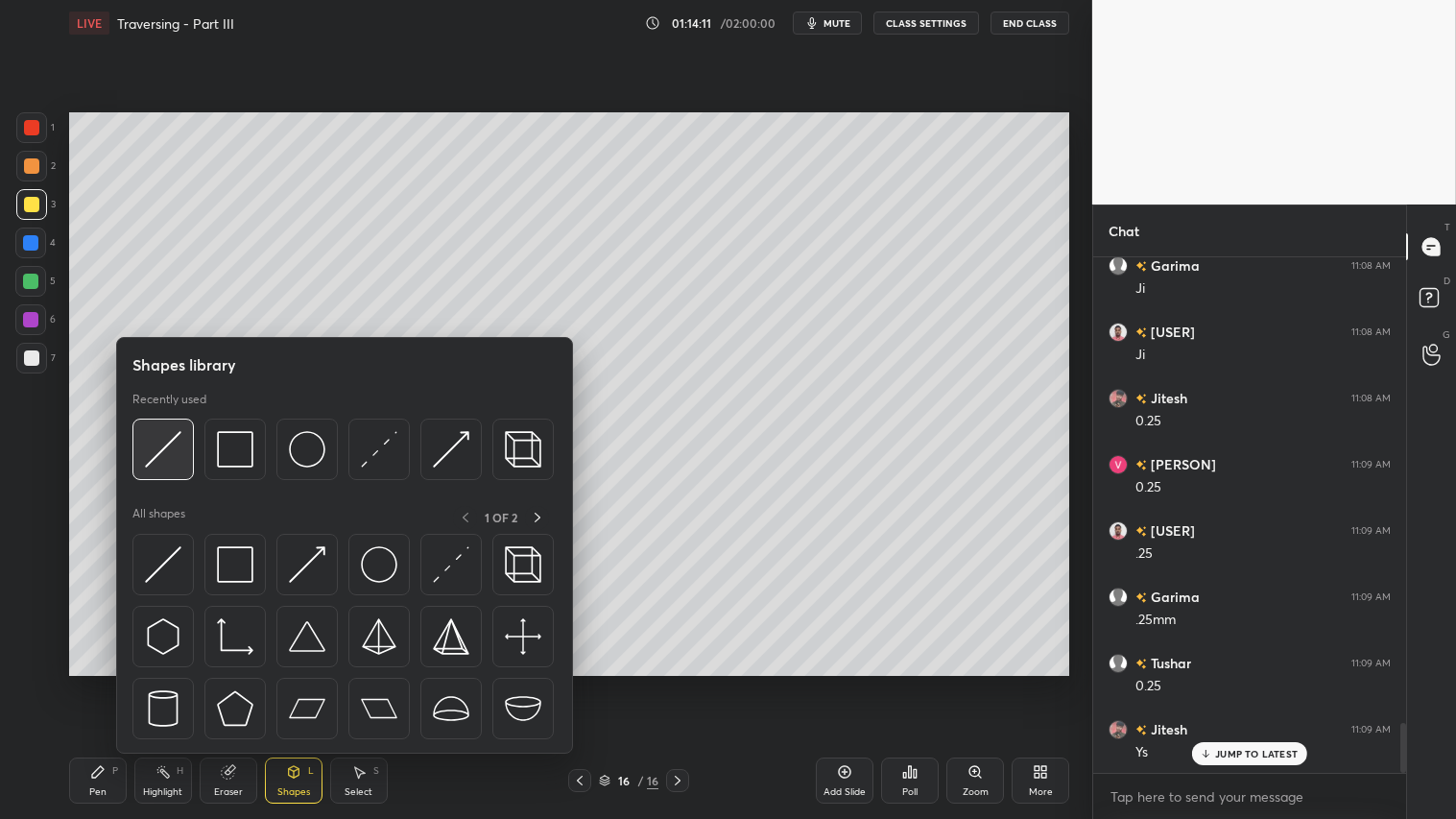 click at bounding box center [163, 449] 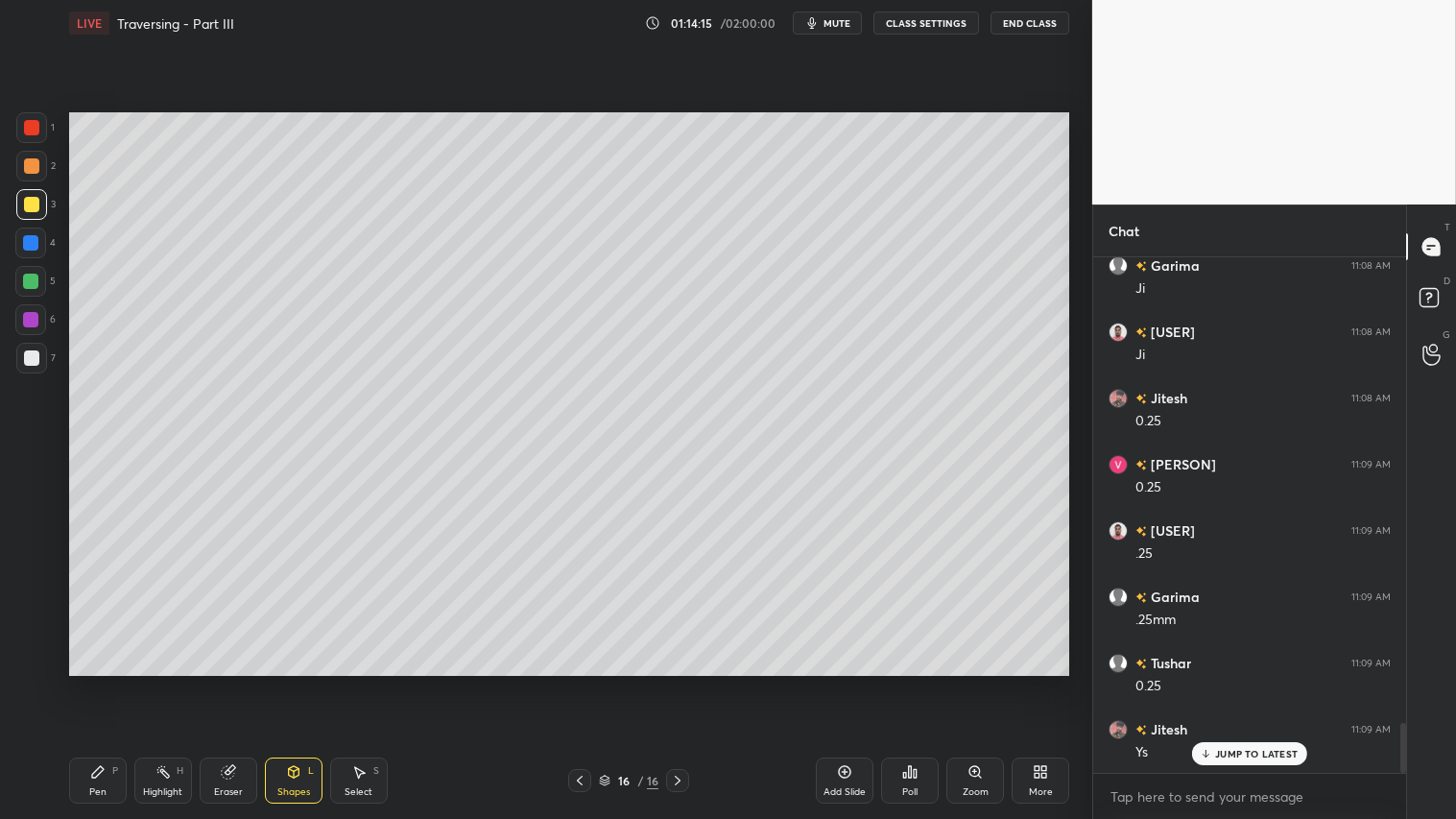 drag, startPoint x: 21, startPoint y: 158, endPoint x: 59, endPoint y: 209, distance: 63.600314 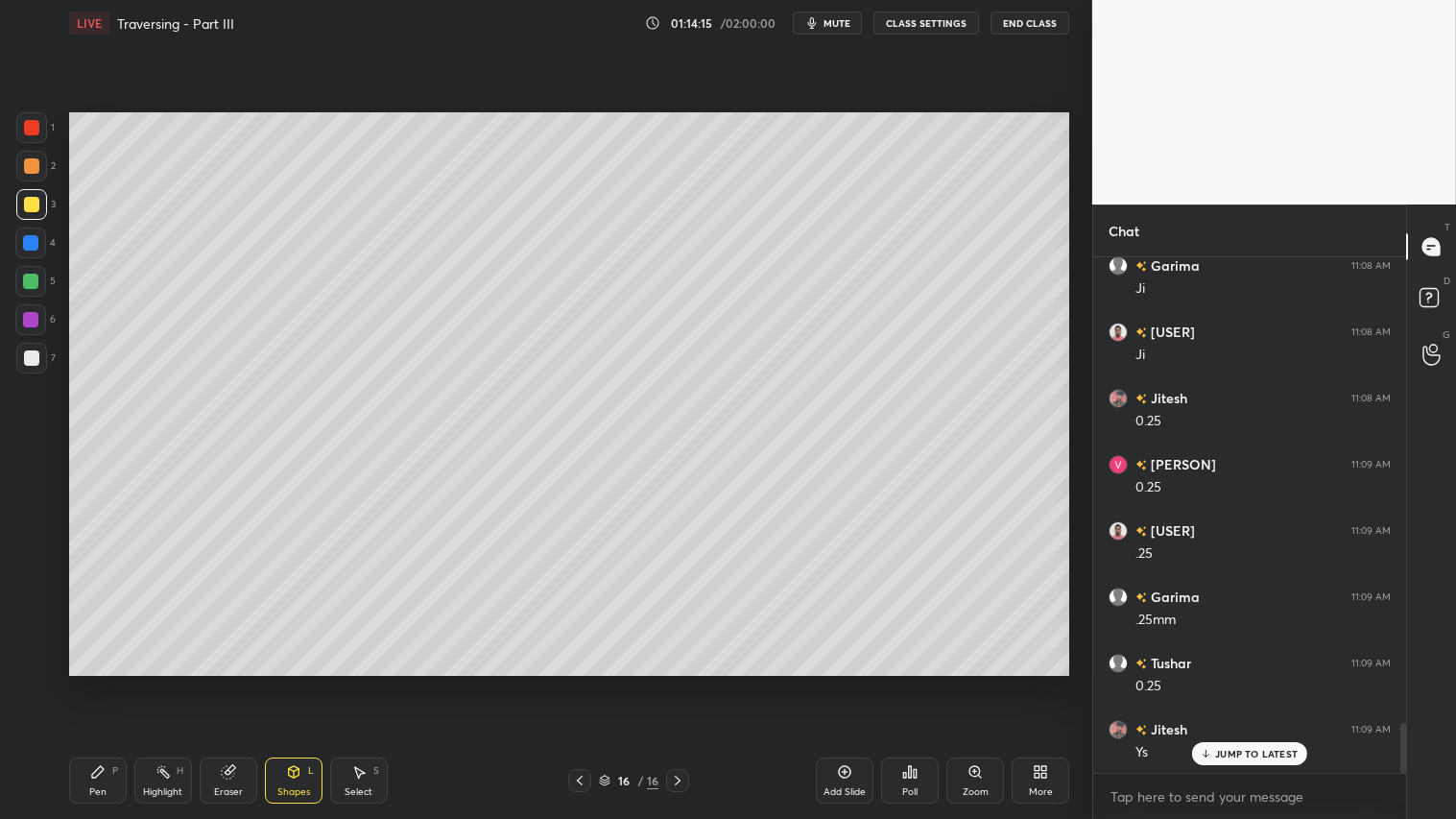 click at bounding box center [32, 166] 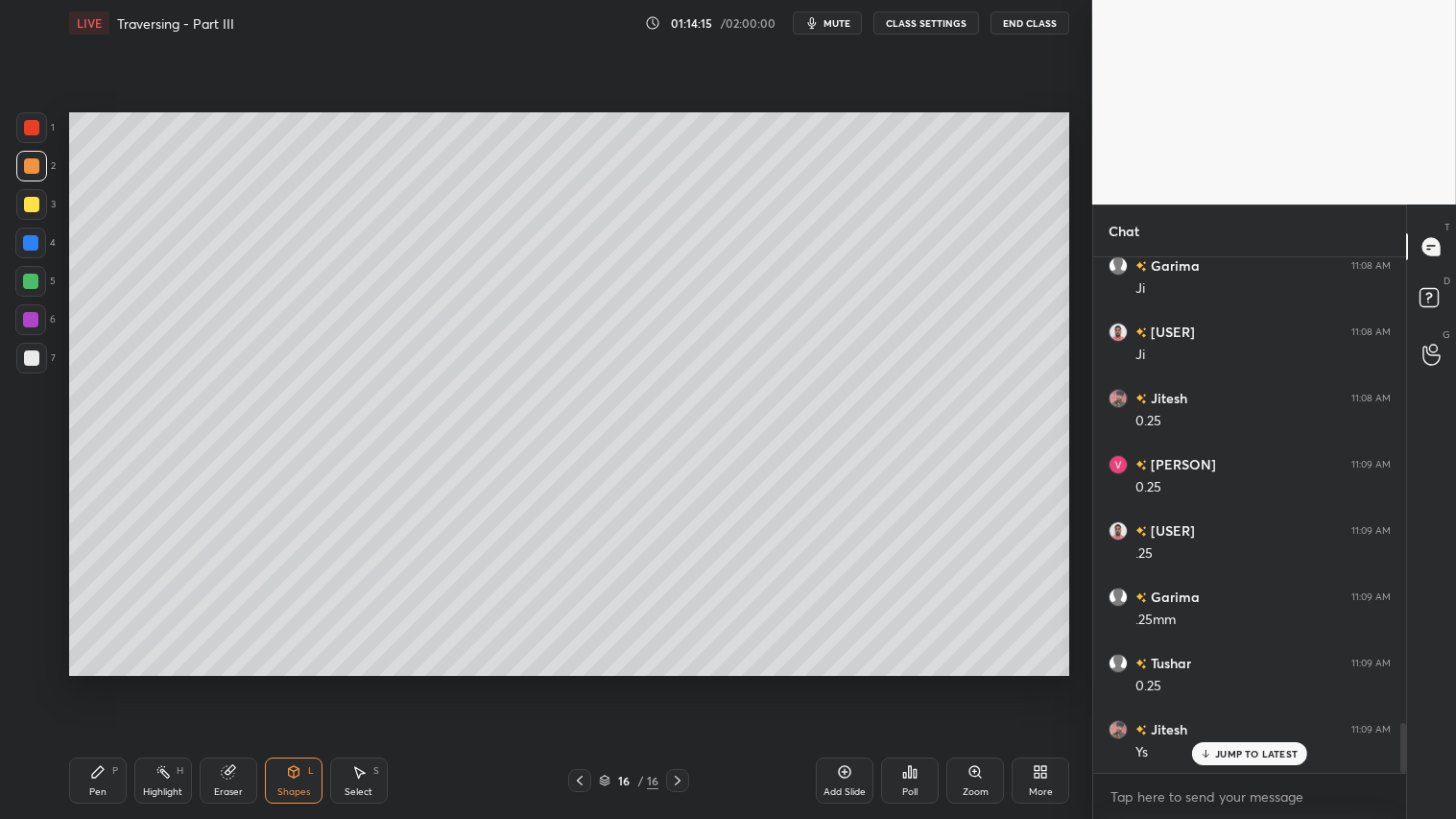 drag, startPoint x: 296, startPoint y: 797, endPoint x: 295, endPoint y: 772, distance: 25.019992 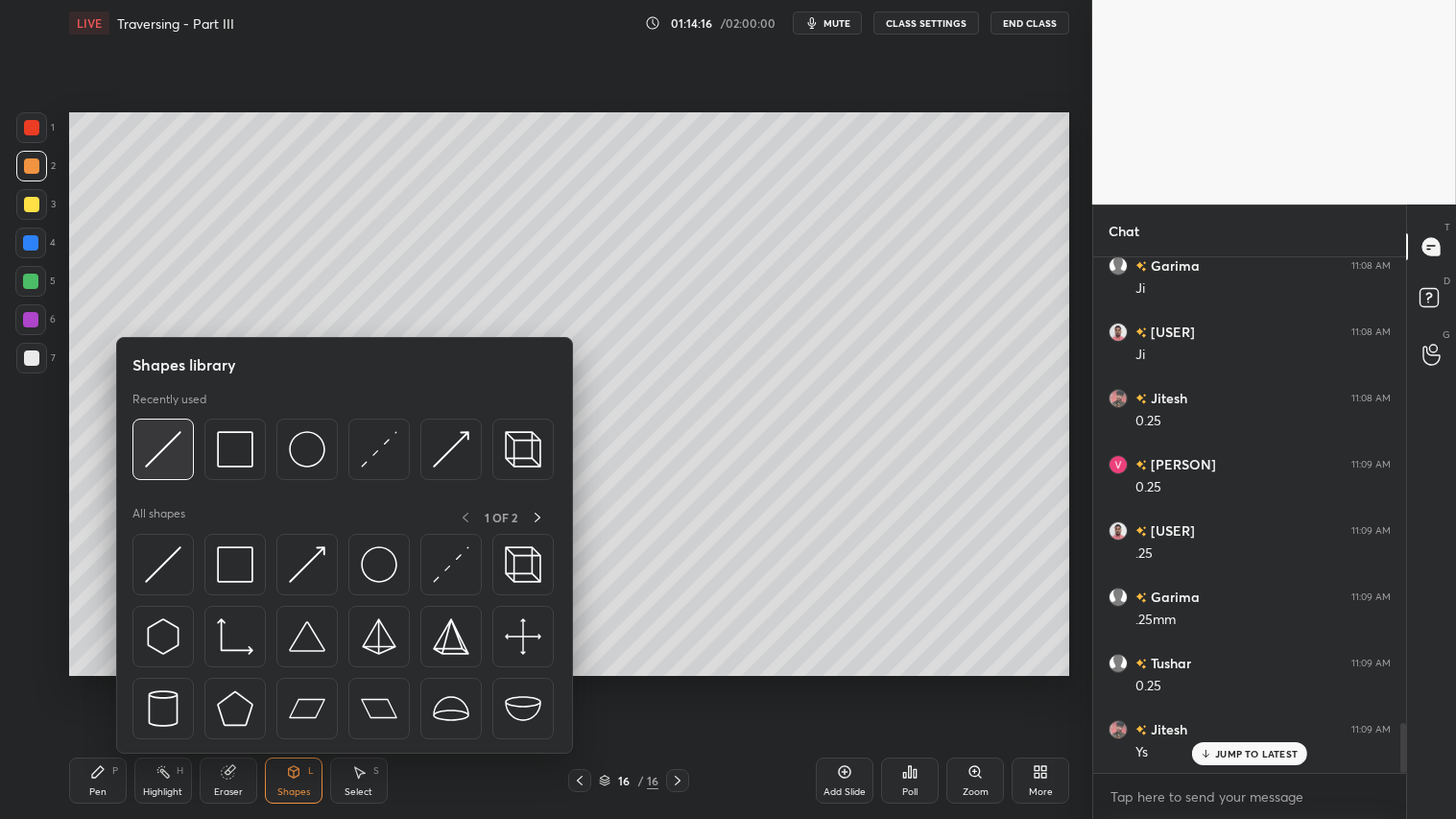 click at bounding box center (163, 449) 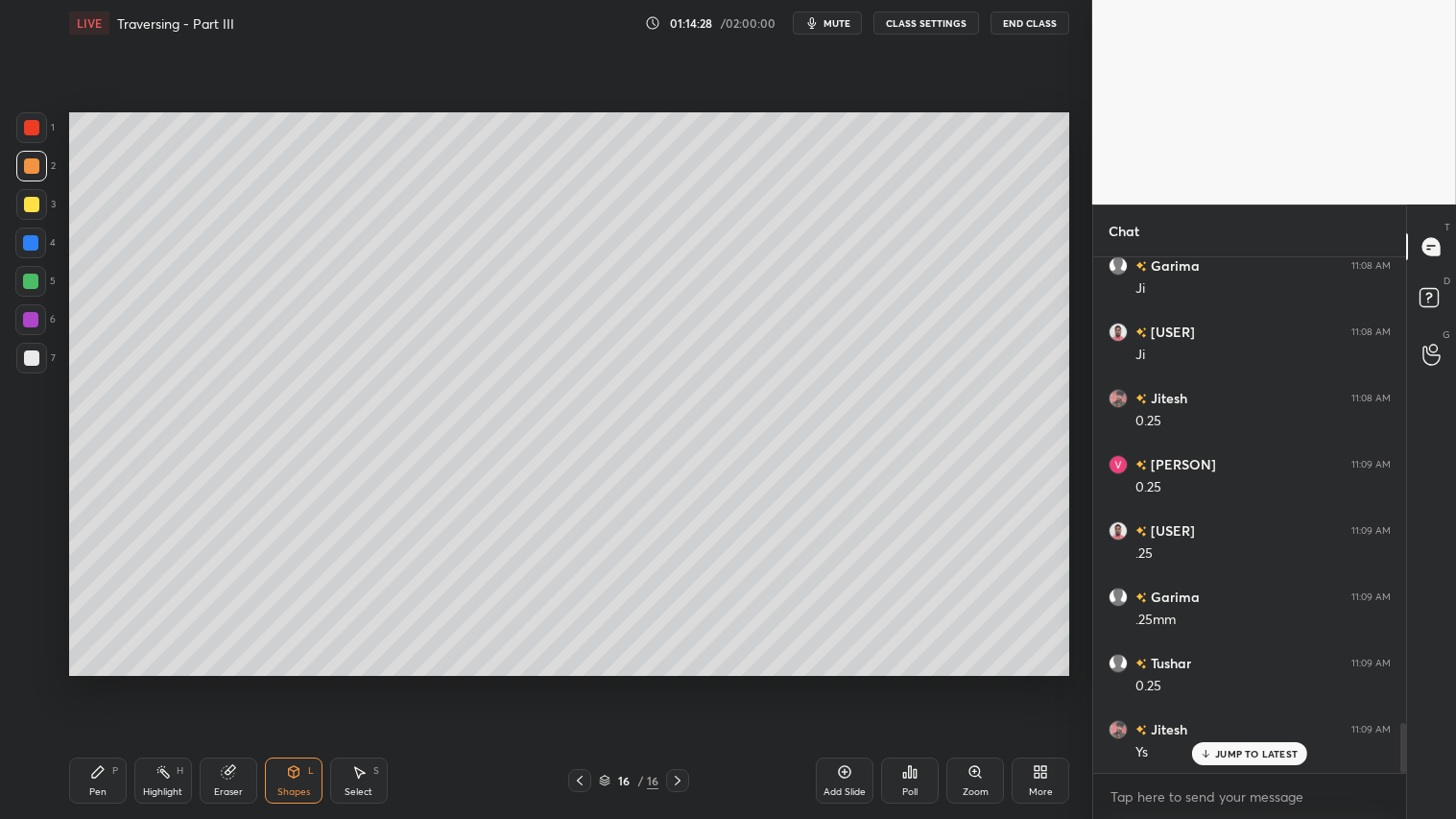 drag, startPoint x: 102, startPoint y: 779, endPoint x: 129, endPoint y: 742, distance: 45.80393 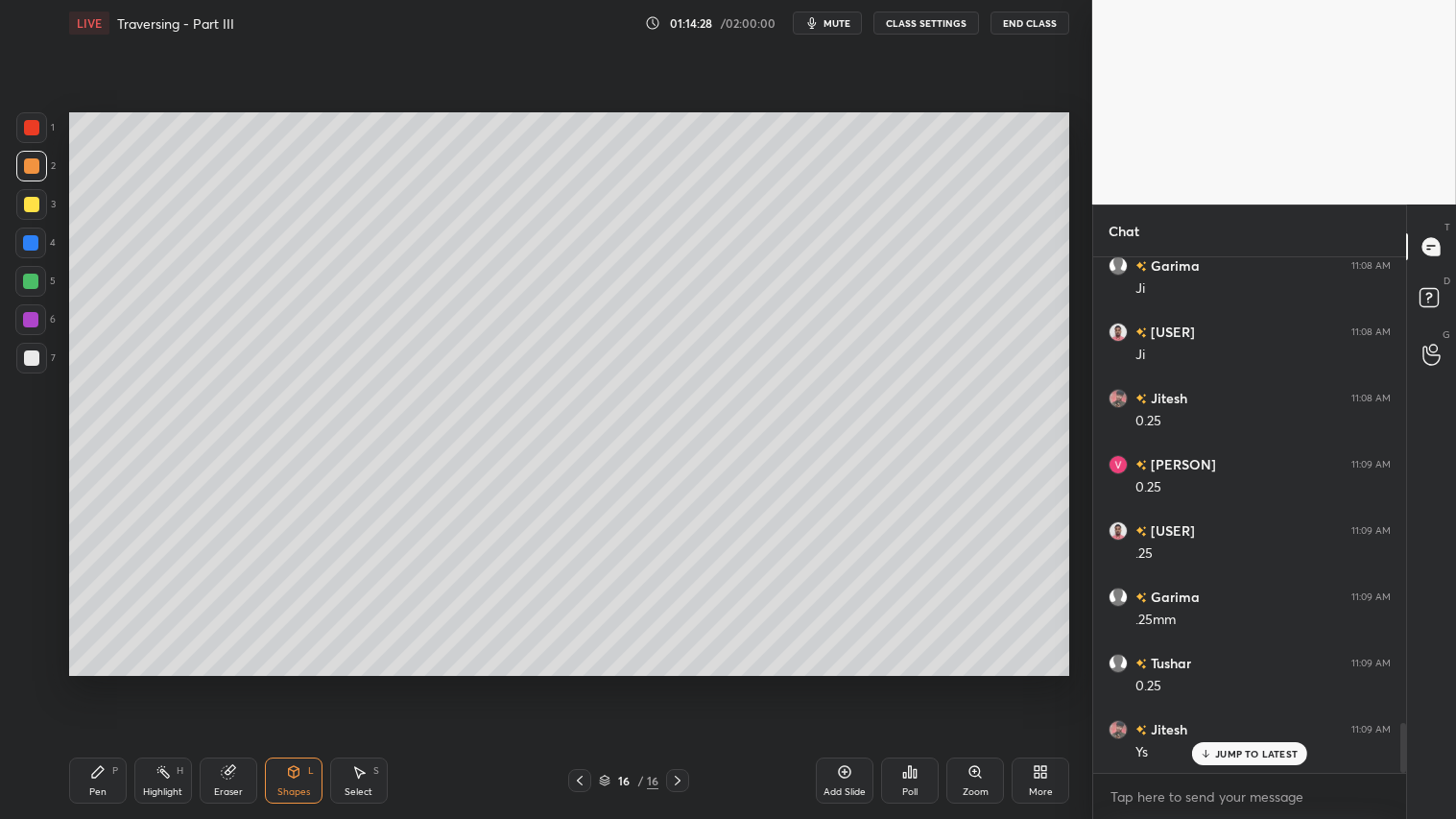 click on "Pen P" at bounding box center [98, 781] 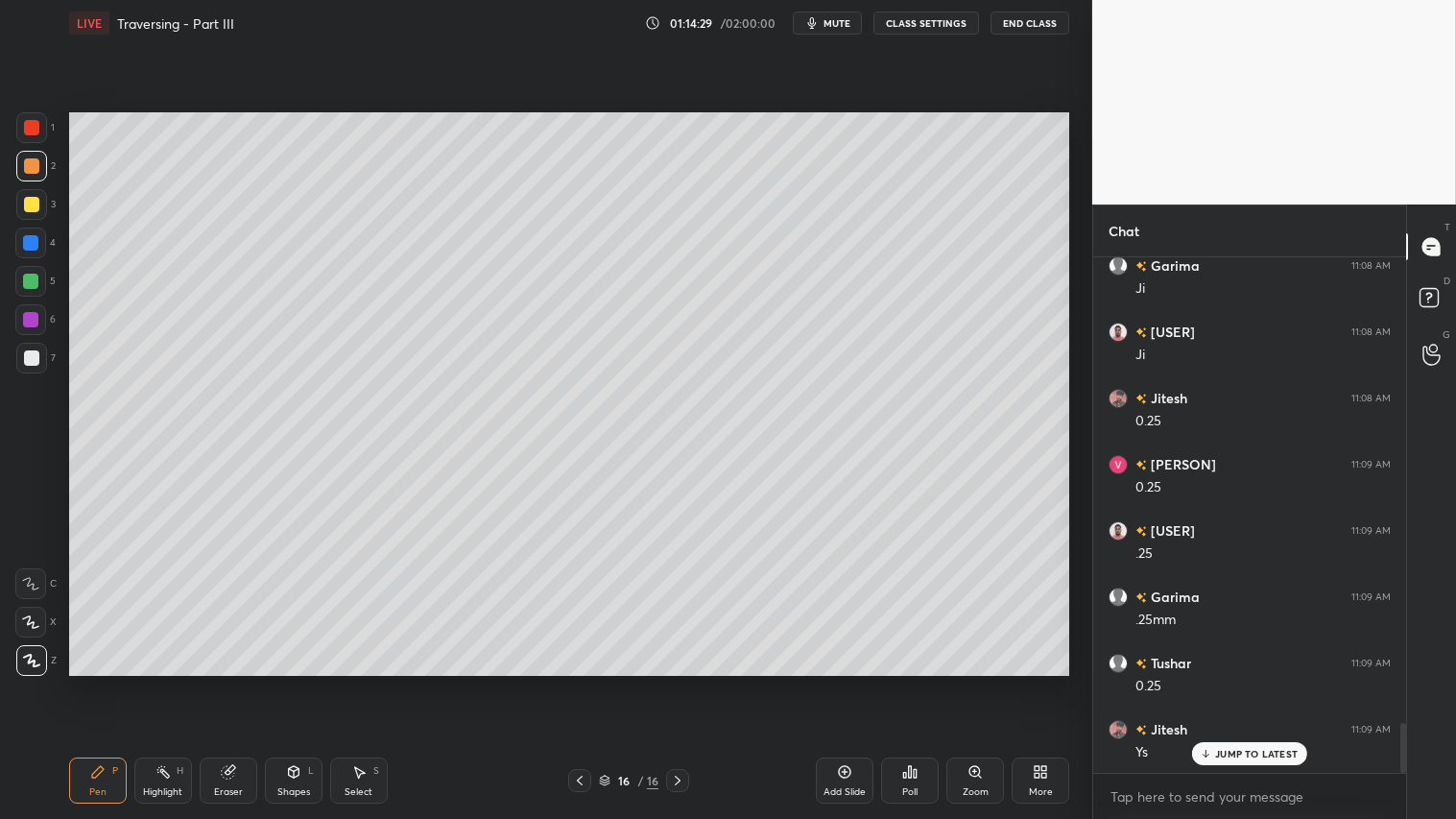 click at bounding box center [32, 205] 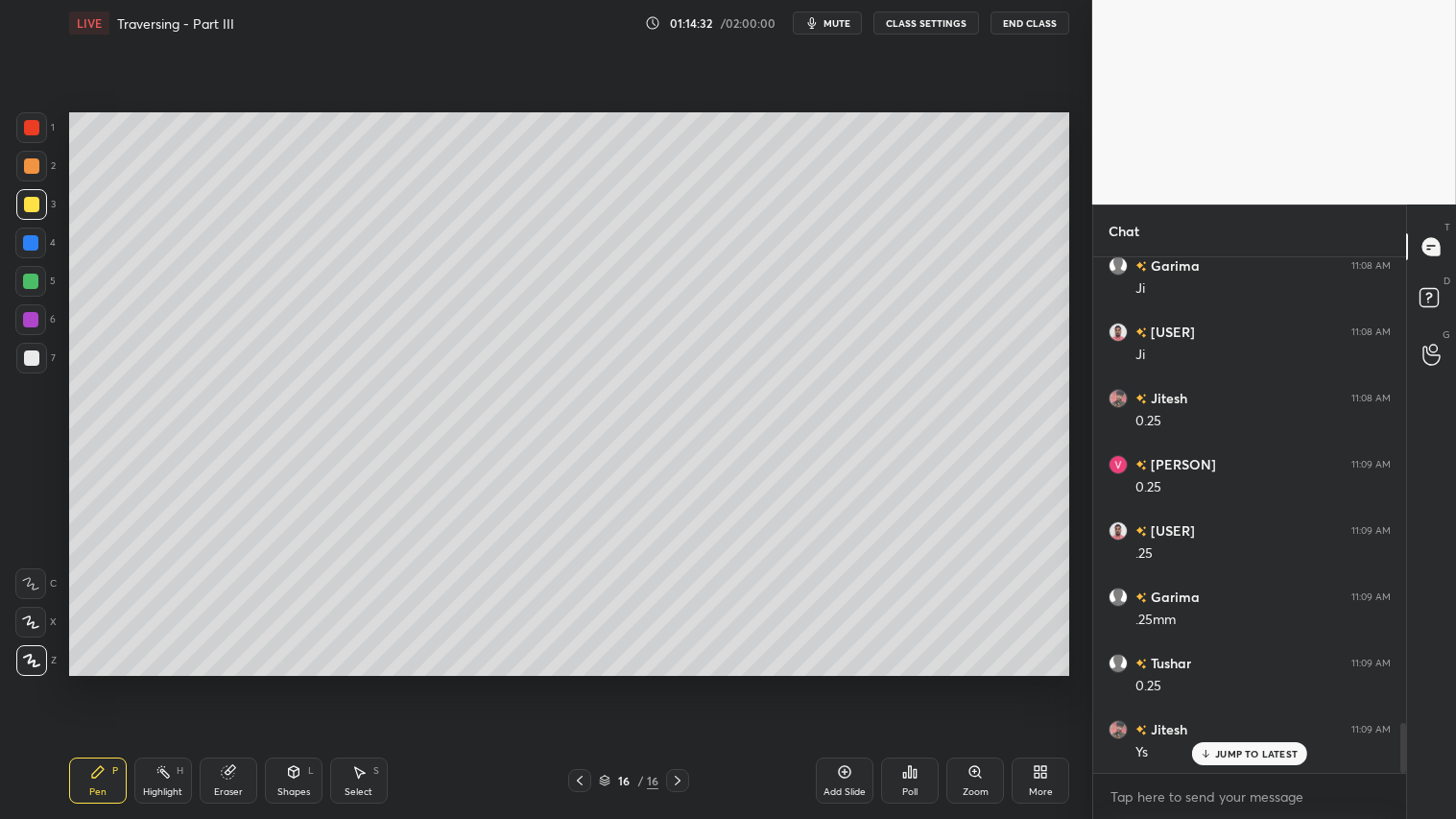 click 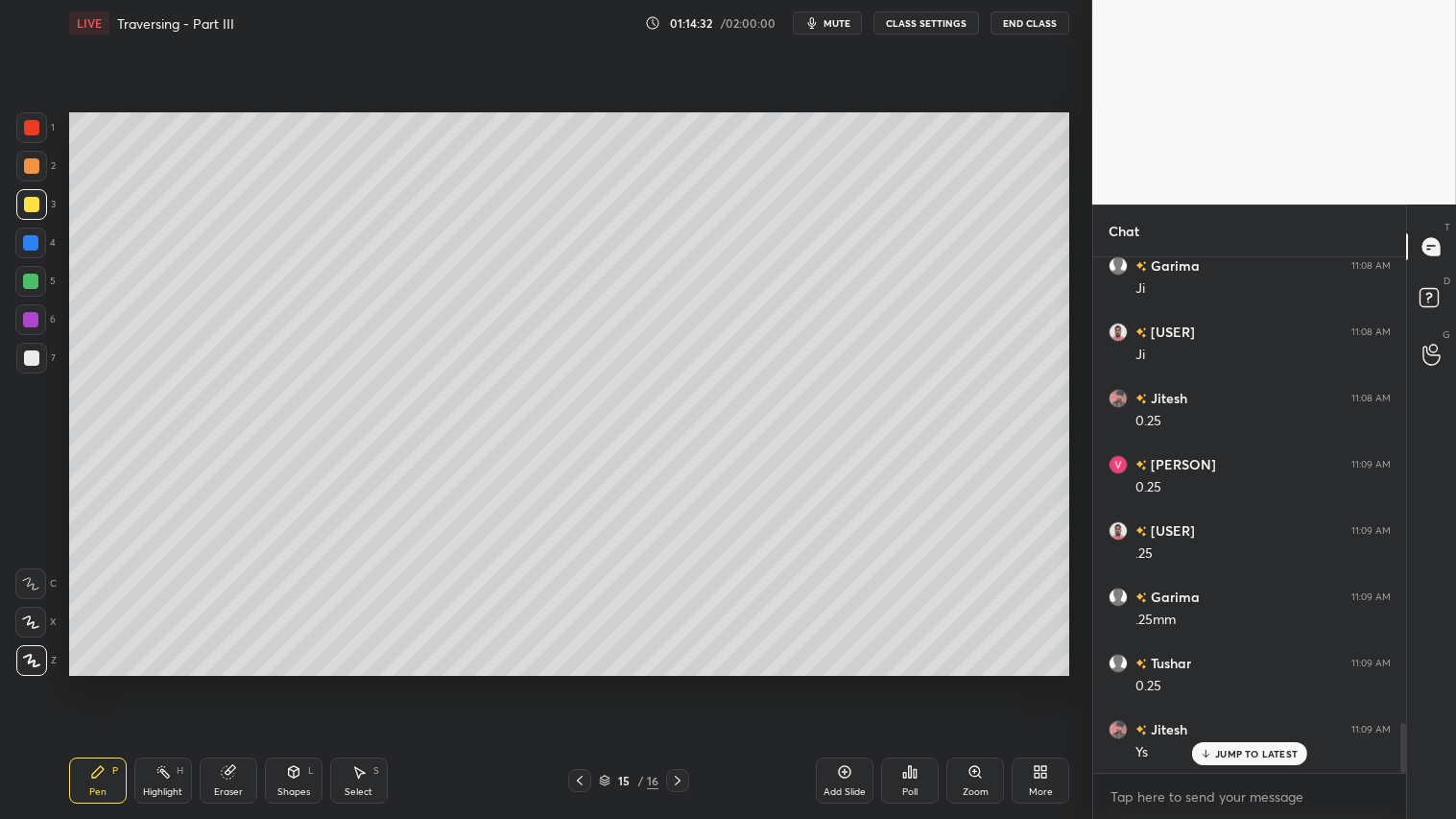 click 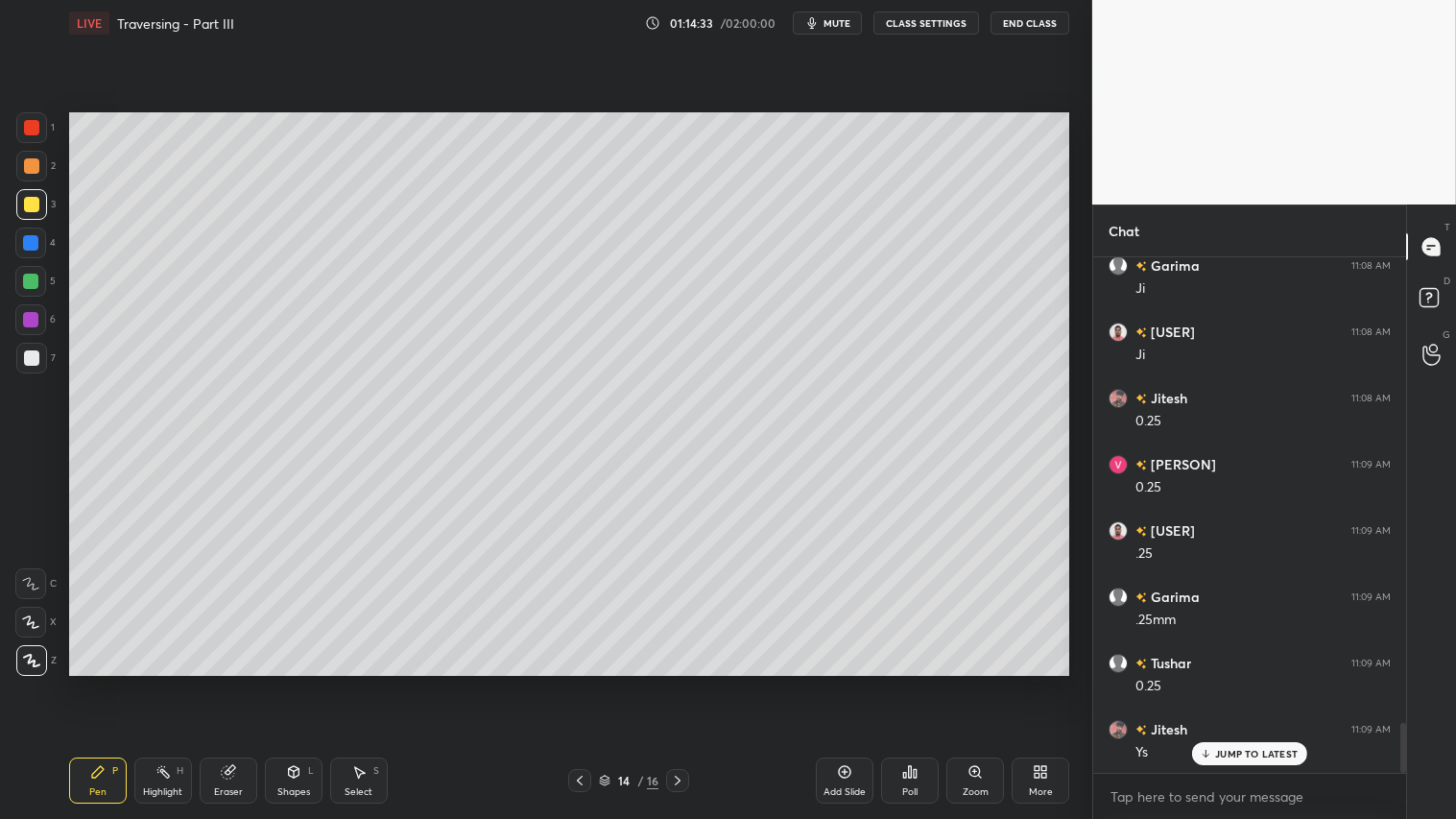 click at bounding box center [580, 781] 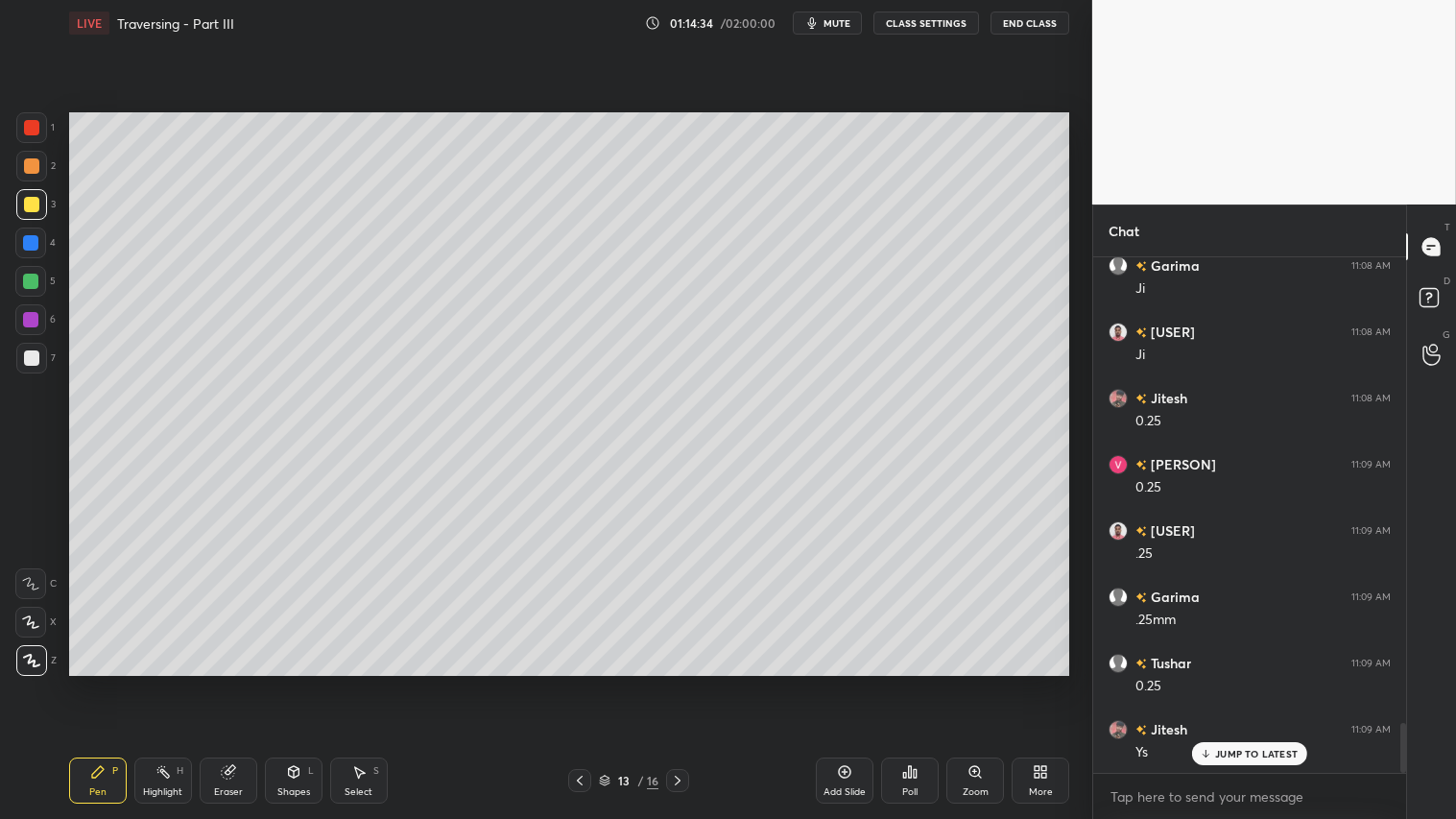 click 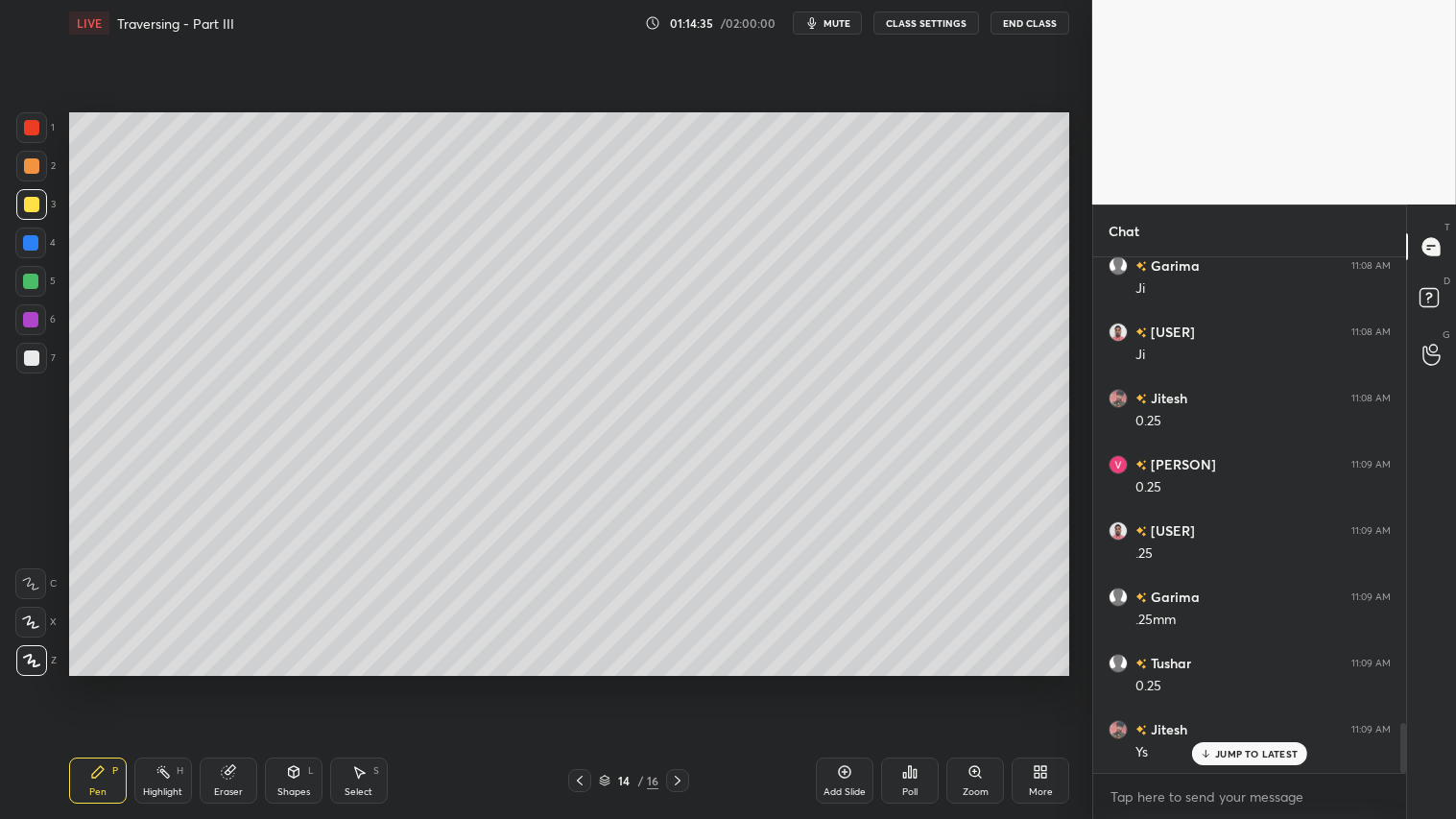 click 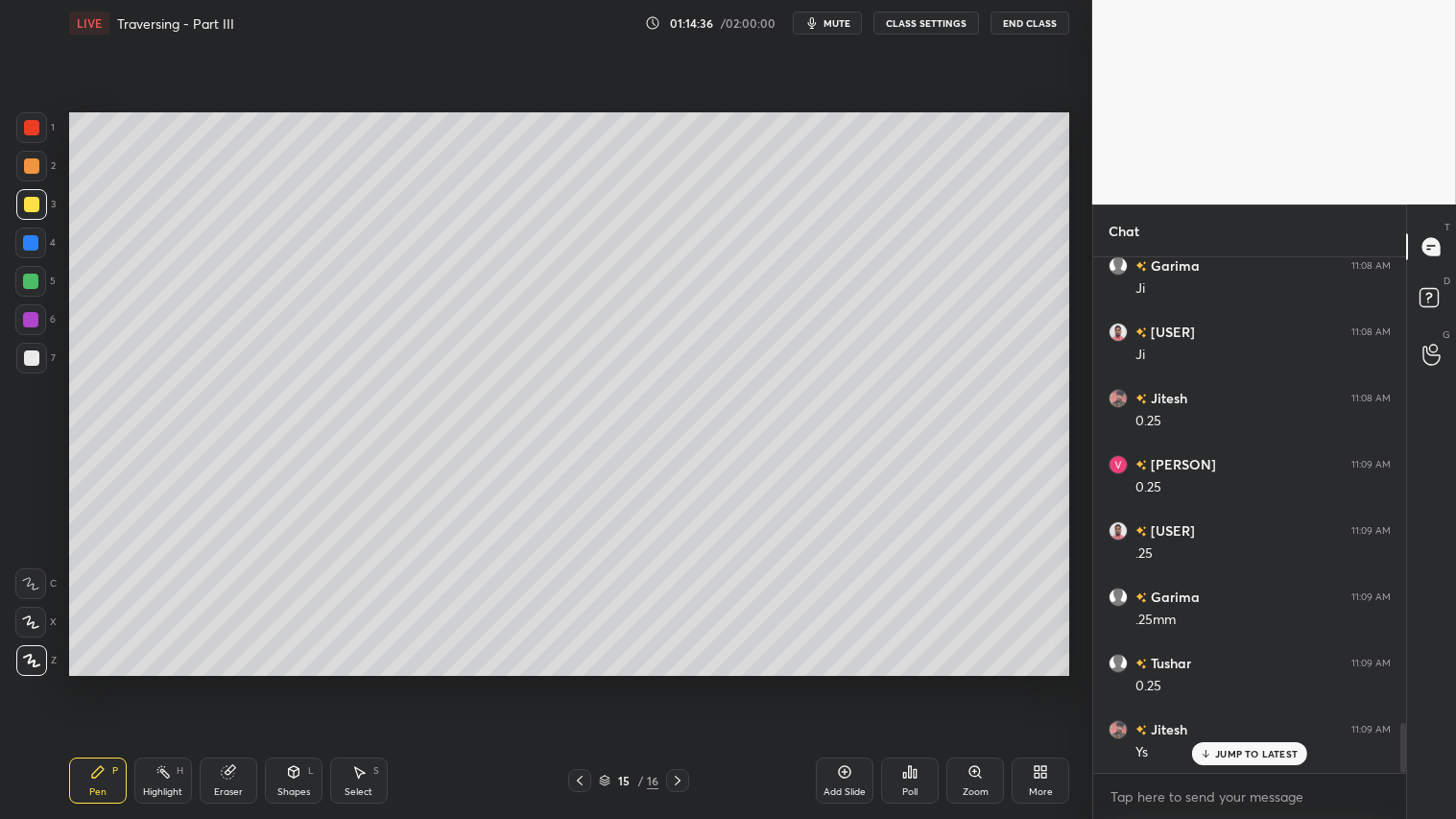 click 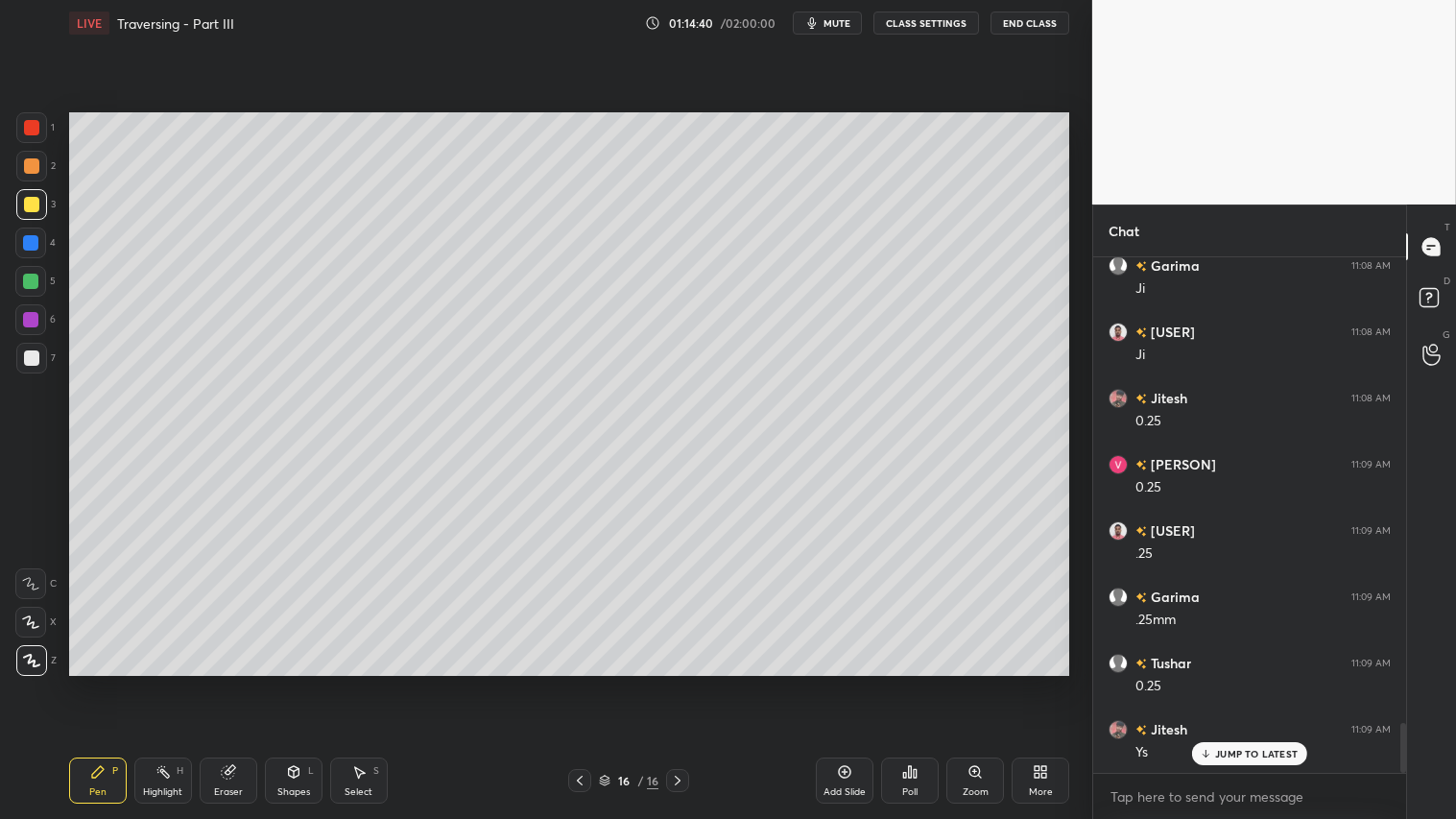 click 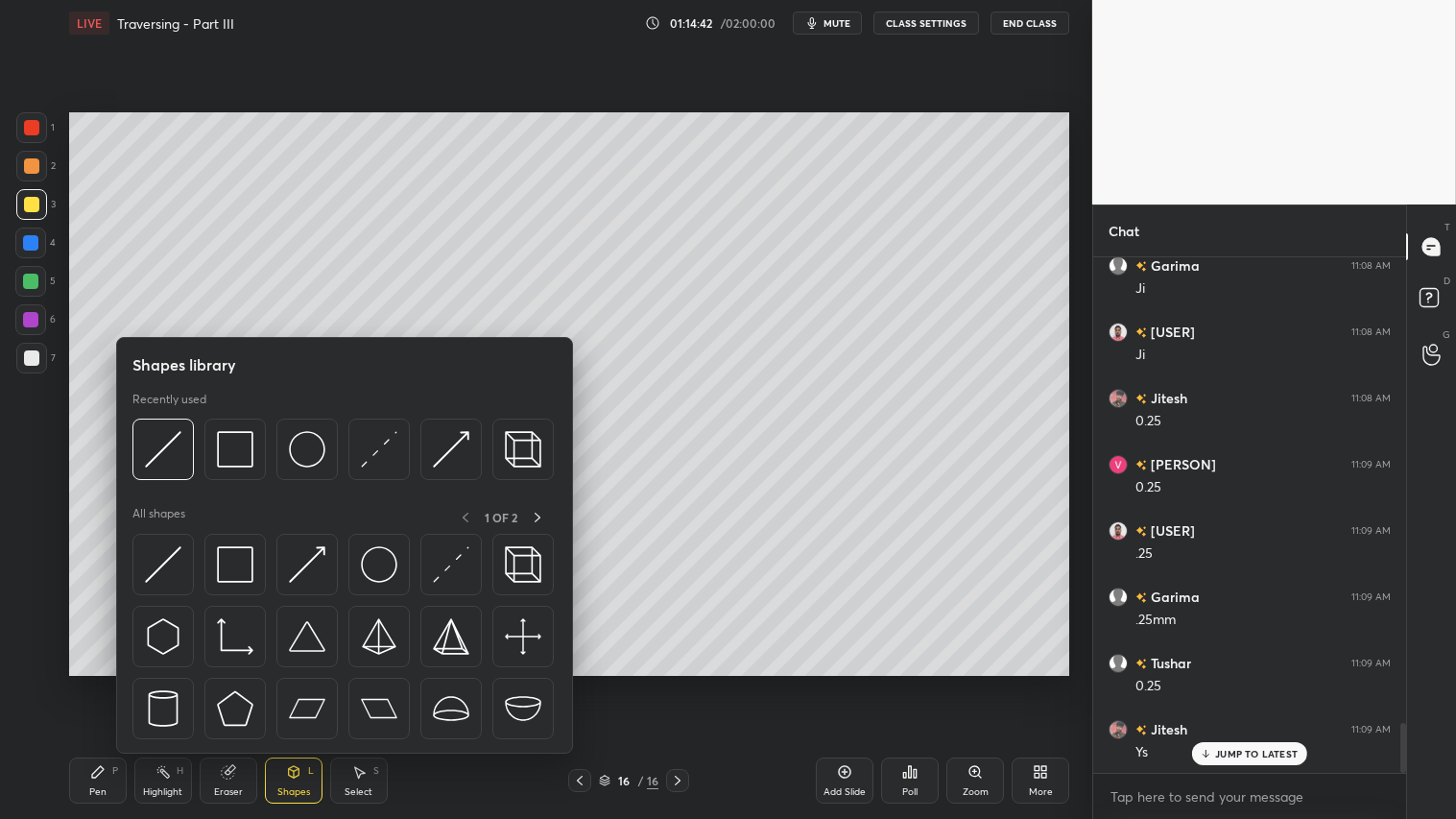 click 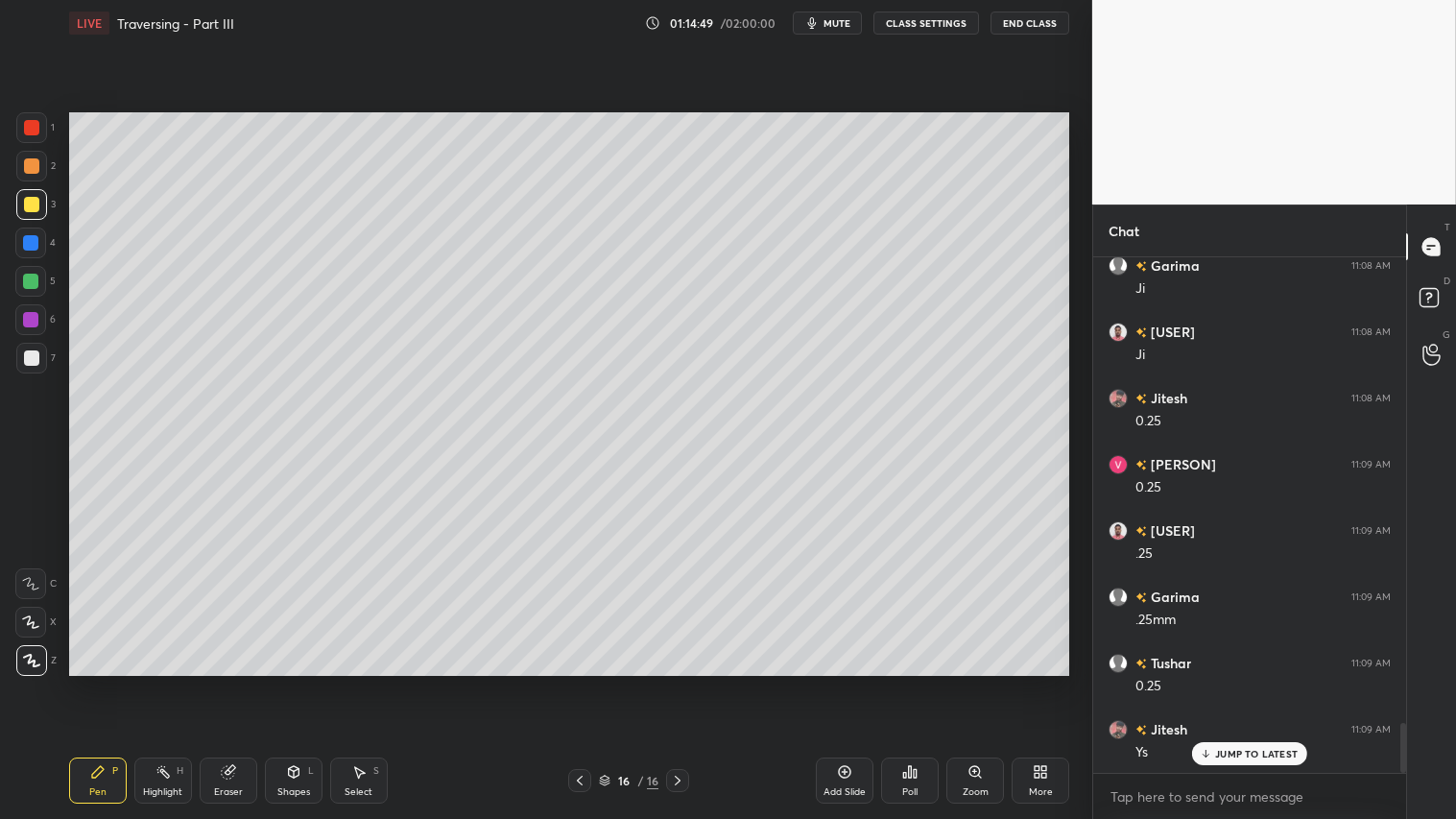 drag, startPoint x: 301, startPoint y: 785, endPoint x: 302, endPoint y: 769, distance: 16.03122 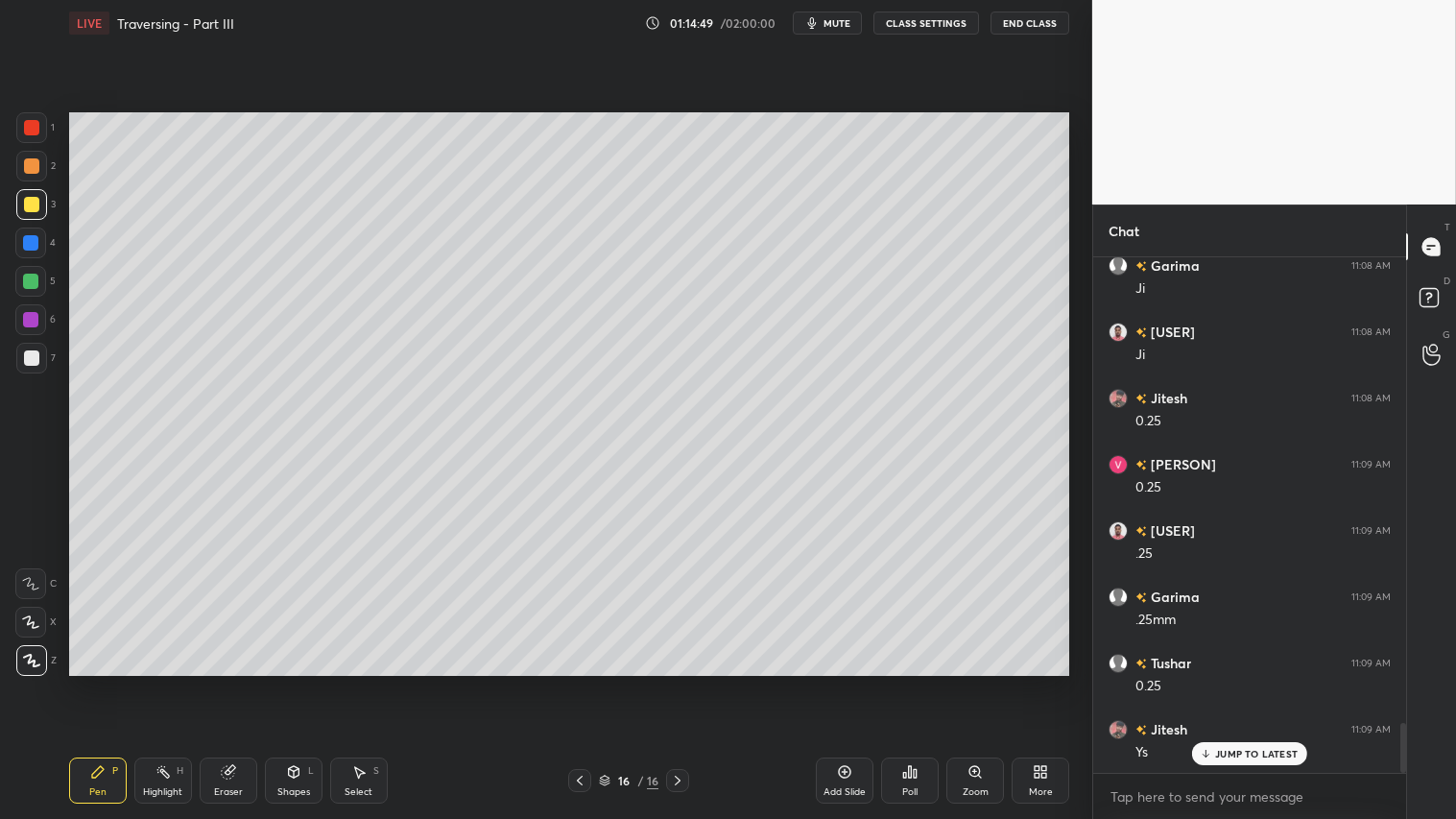 click on "Shapes L" at bounding box center [294, 781] 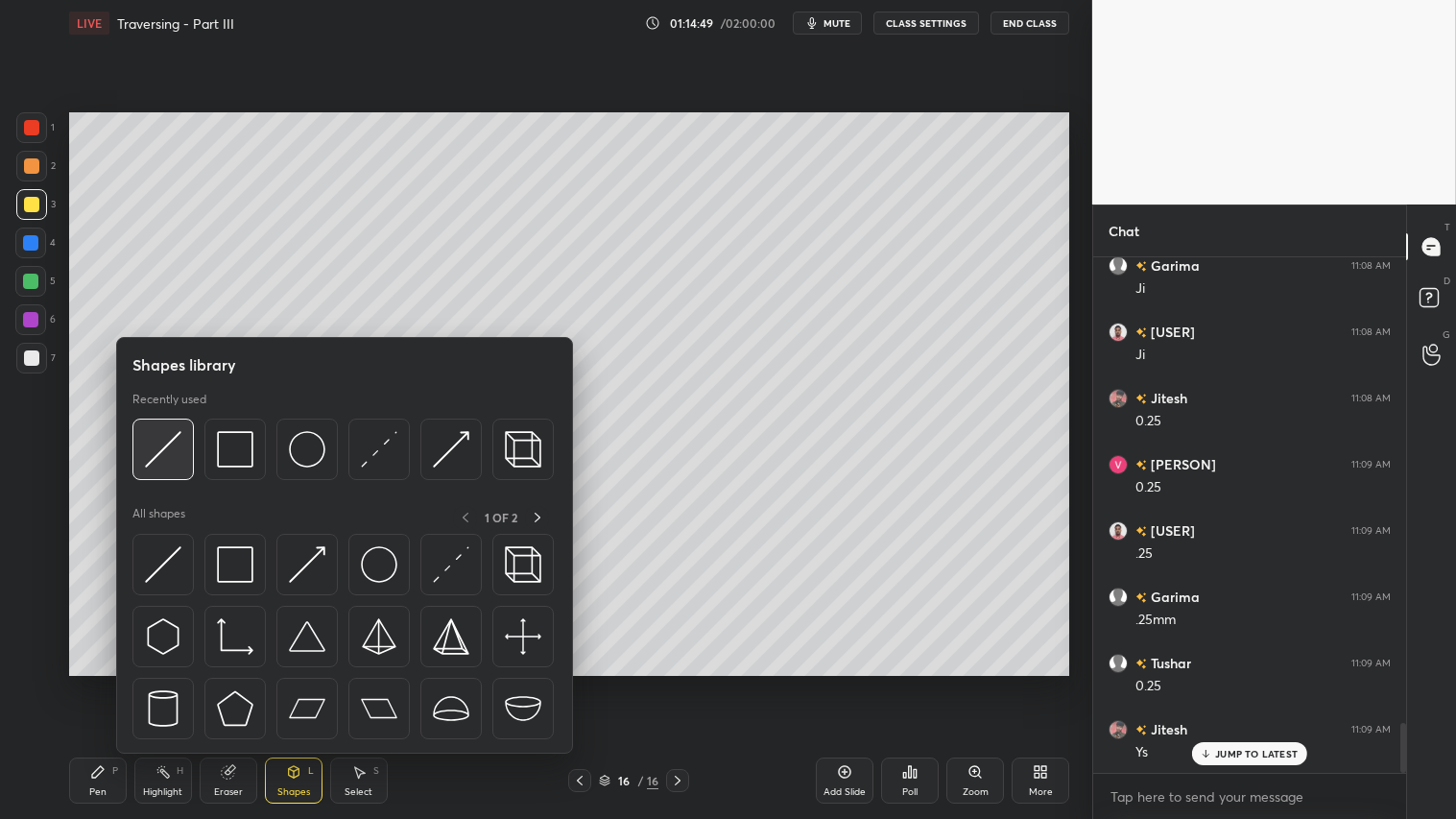 click at bounding box center (163, 449) 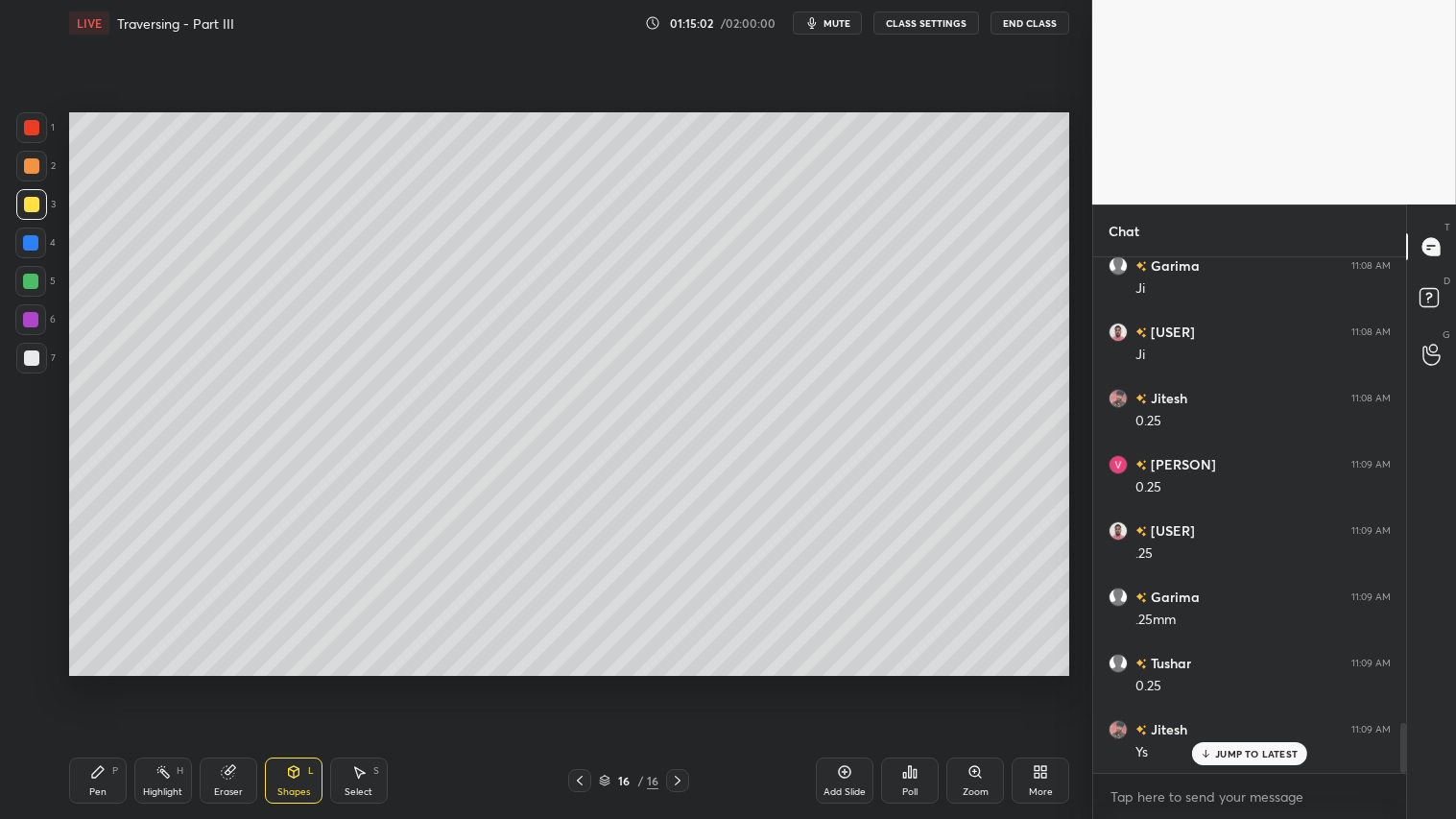 drag, startPoint x: 274, startPoint y: 774, endPoint x: 275, endPoint y: 757, distance: 17.029386 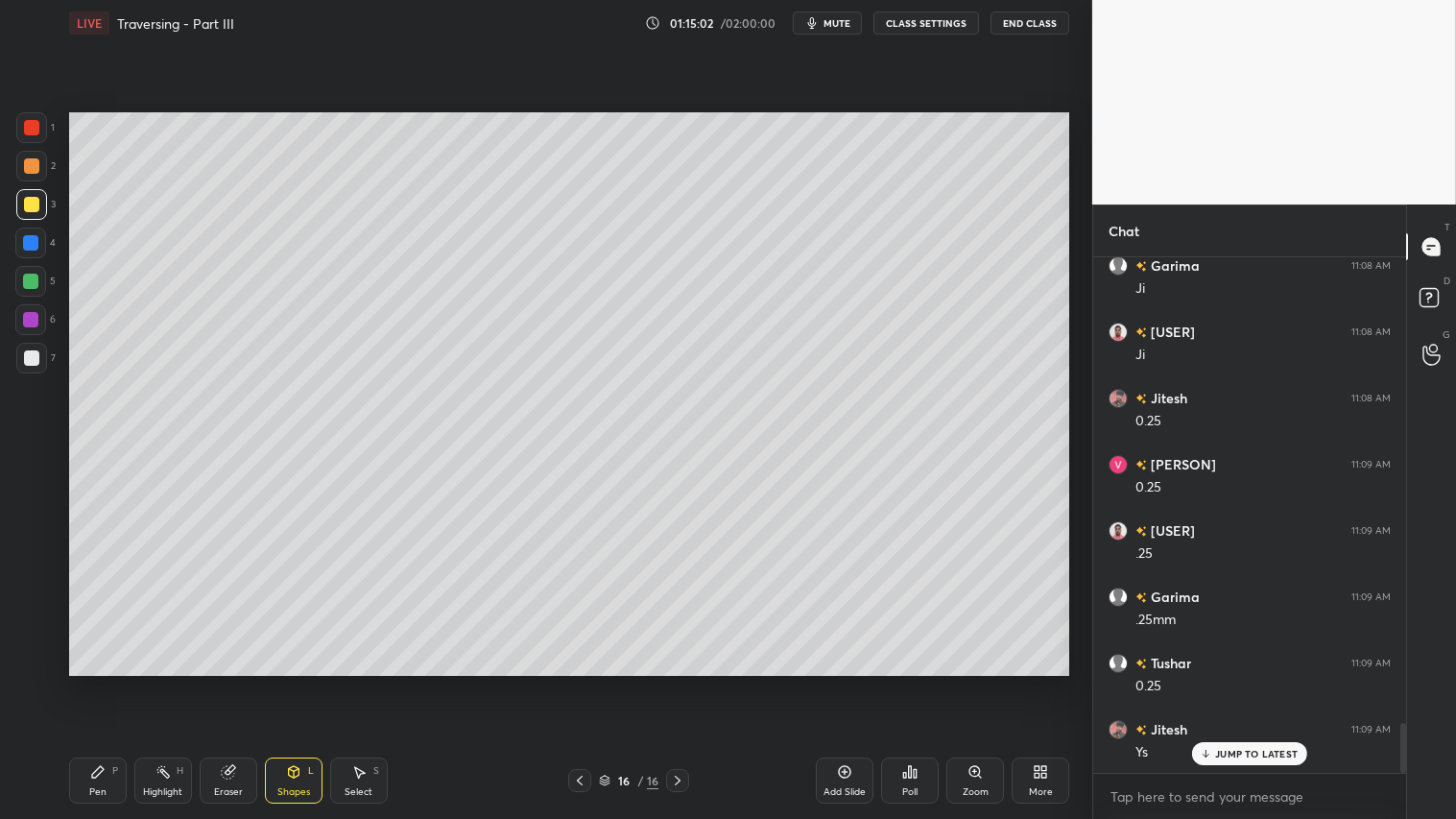 click on "Shapes L" at bounding box center [294, 781] 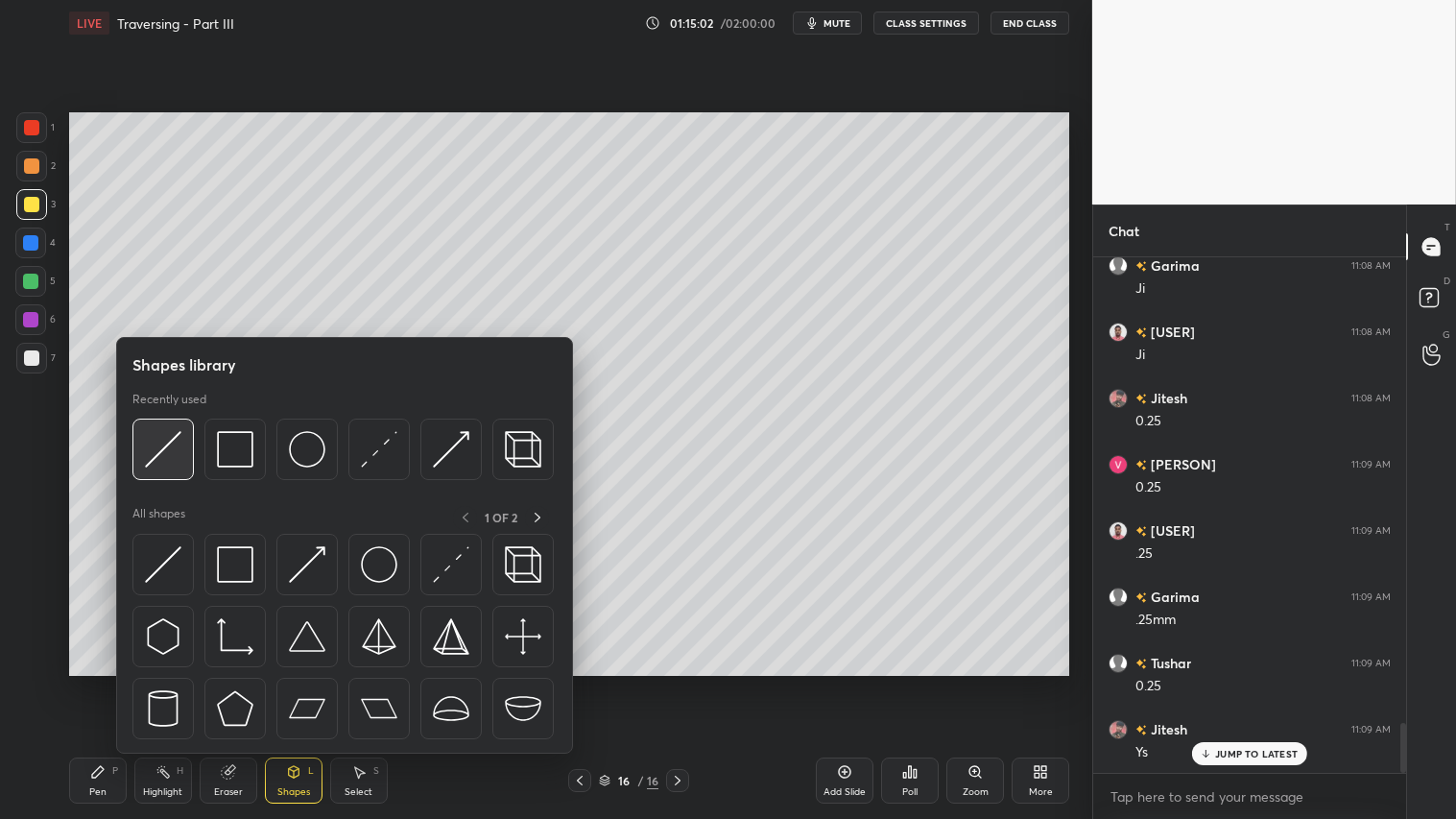 click at bounding box center (163, 449) 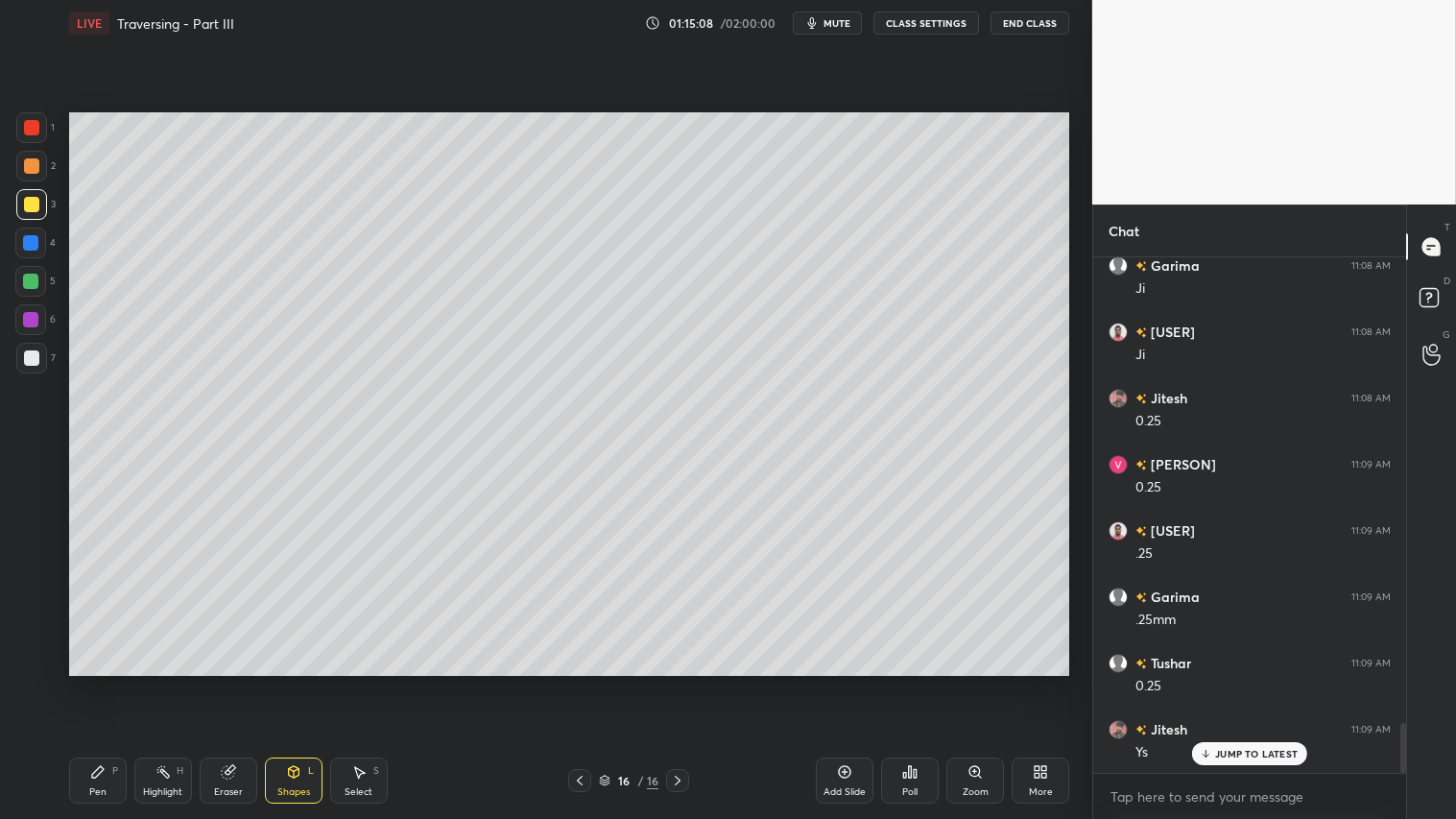 drag, startPoint x: 274, startPoint y: 788, endPoint x: 276, endPoint y: 761, distance: 27.073973 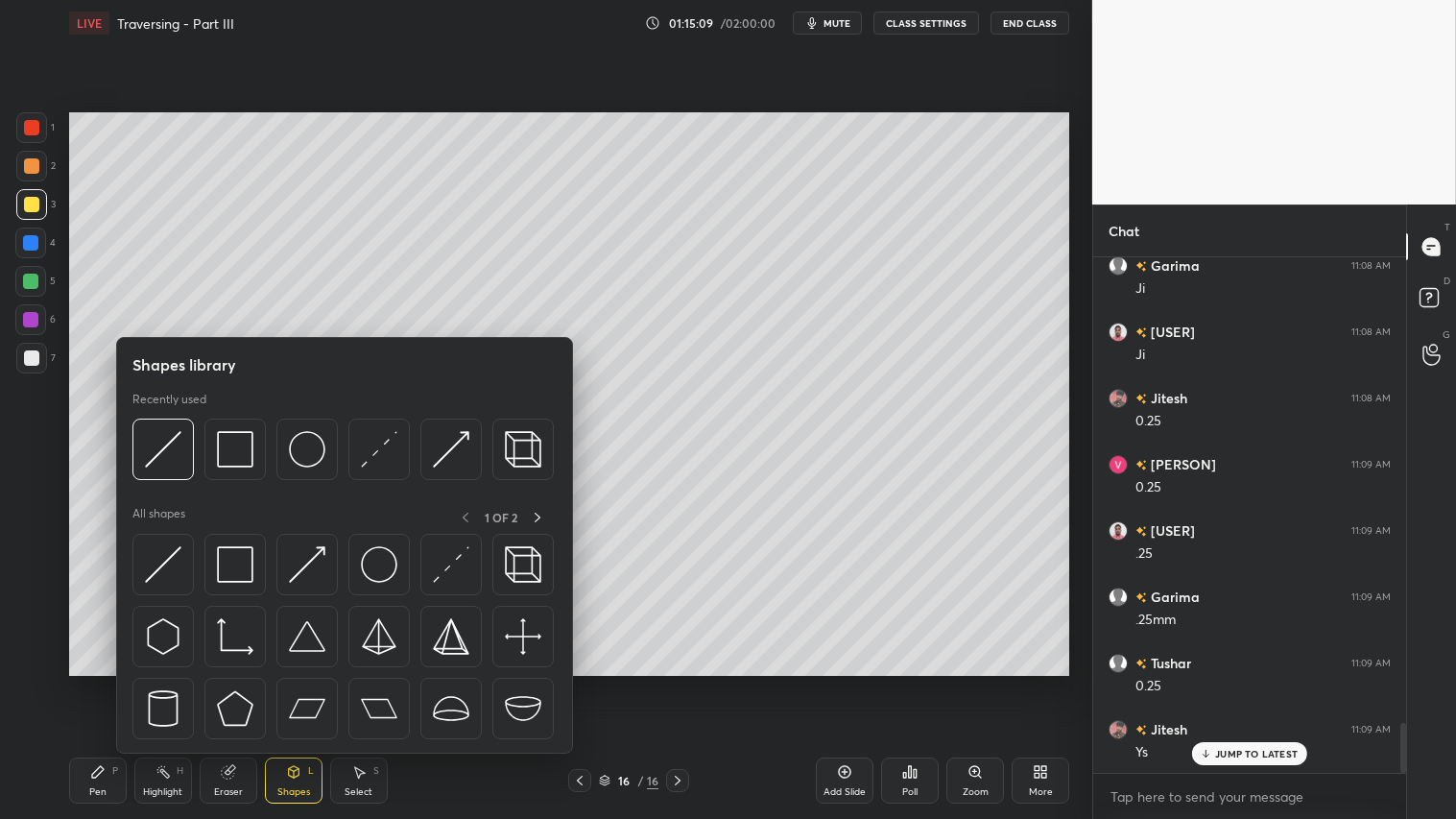 click on "Pen P" at bounding box center [98, 781] 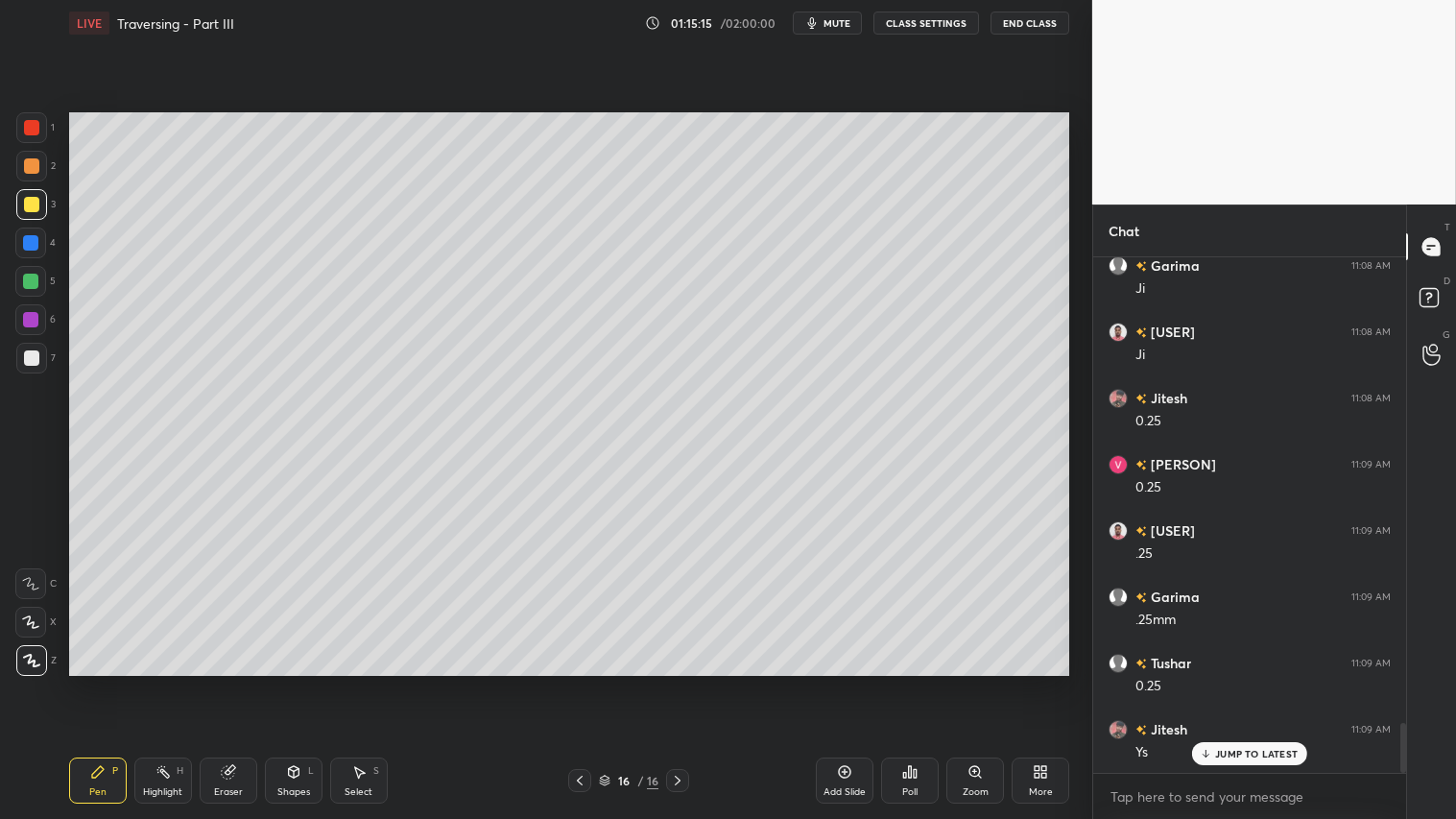 click 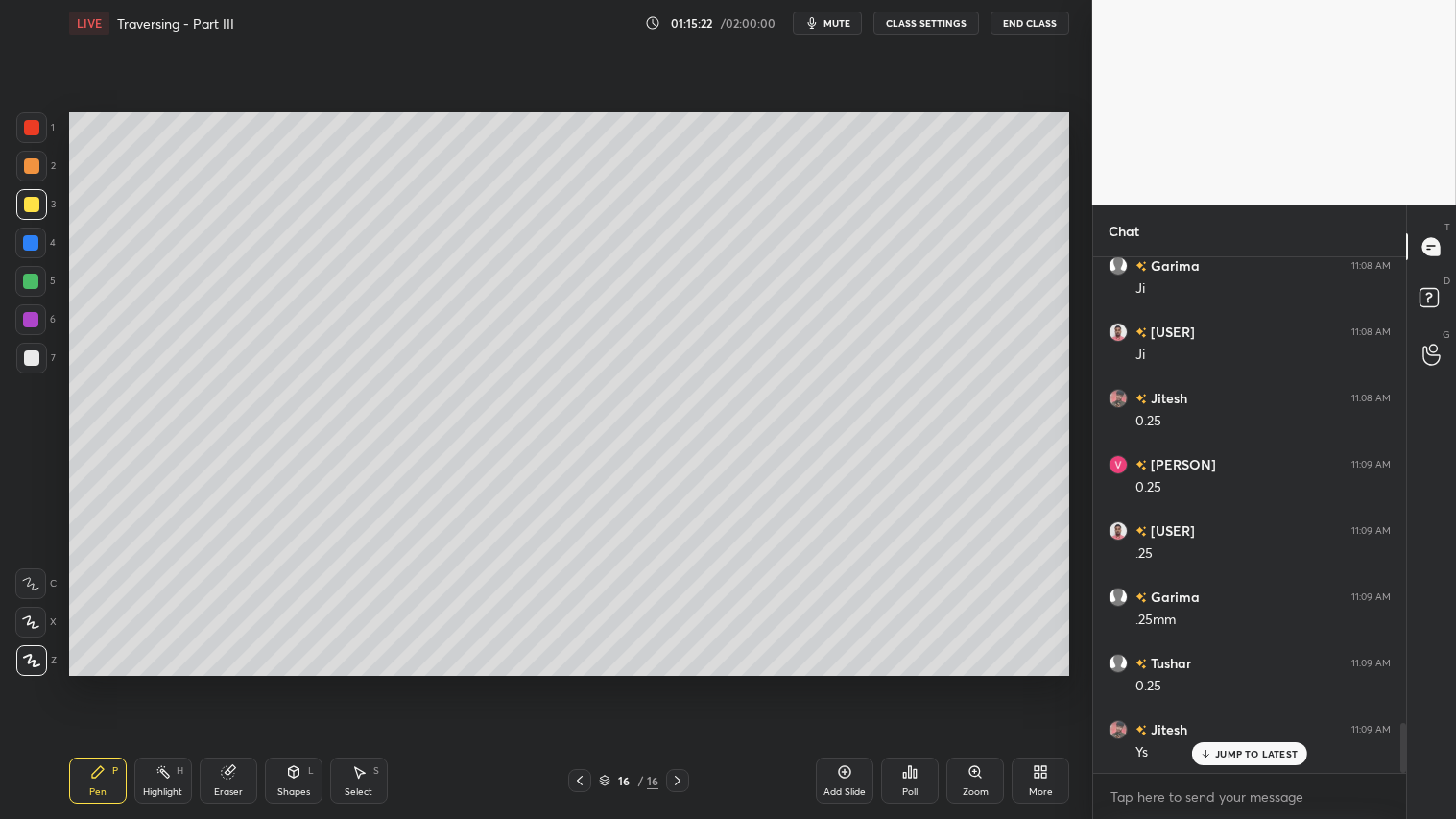 click 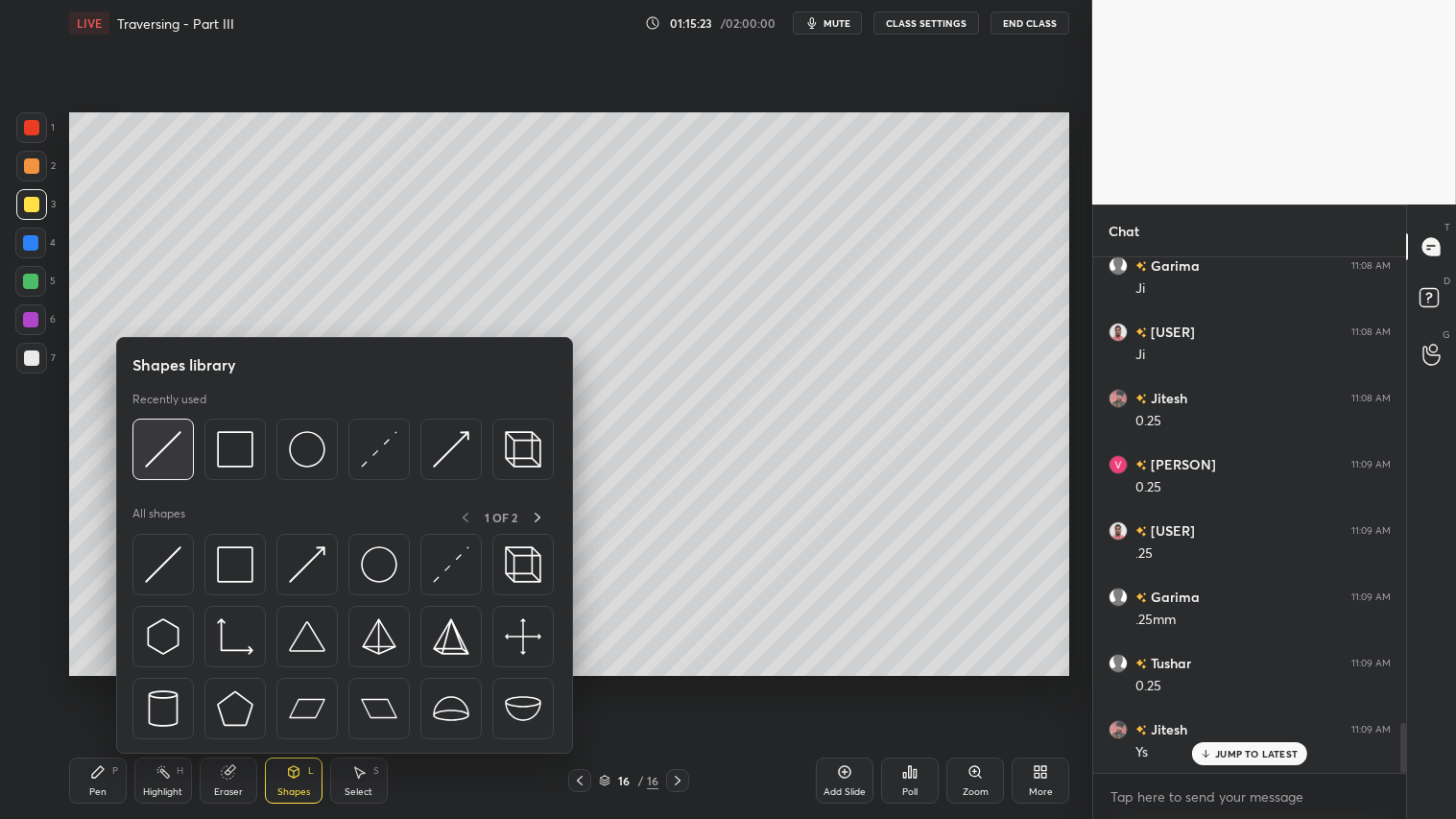 click at bounding box center (163, 449) 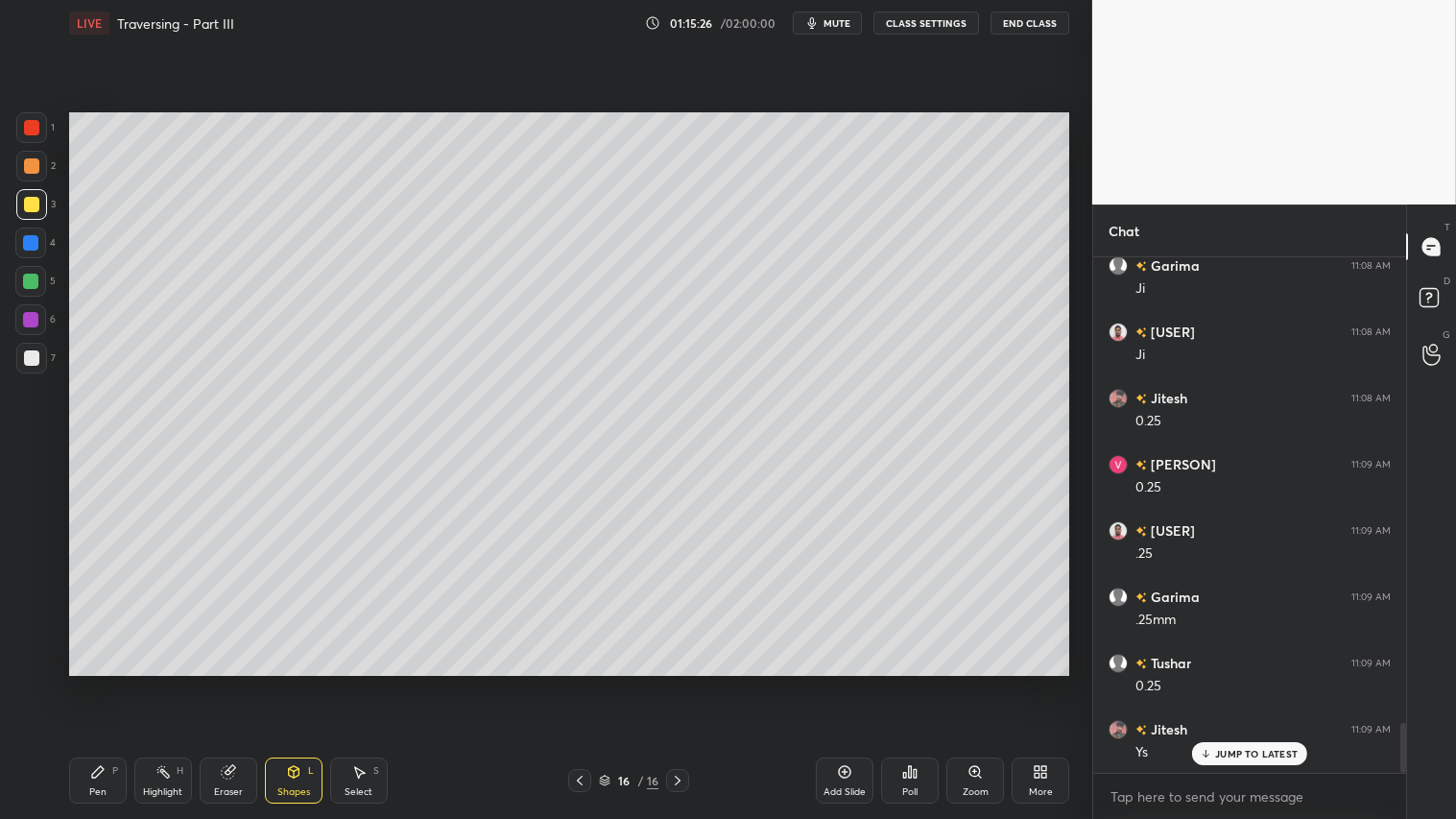 click at bounding box center (32, 358) 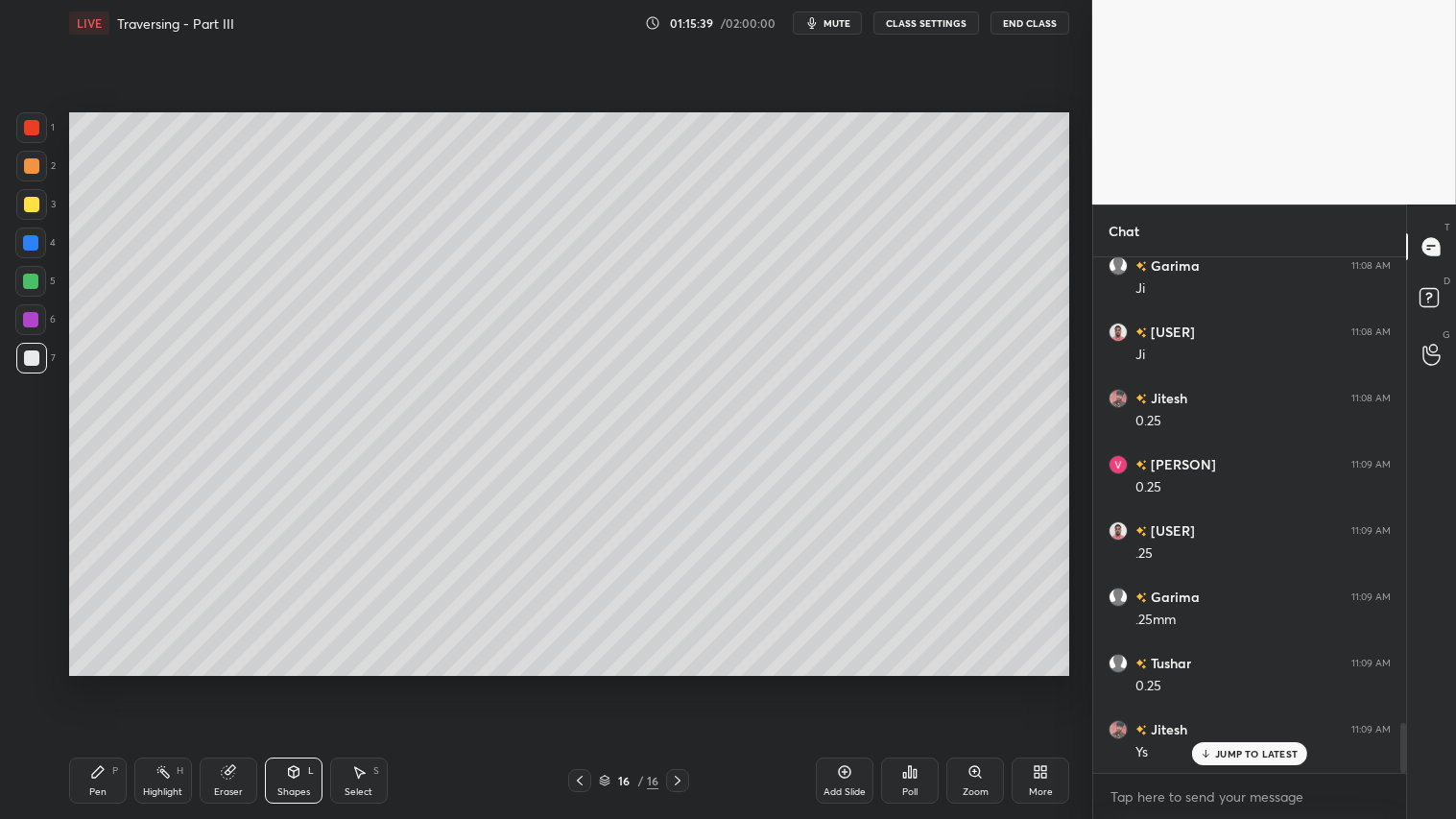 click on "Pen P" at bounding box center (98, 781) 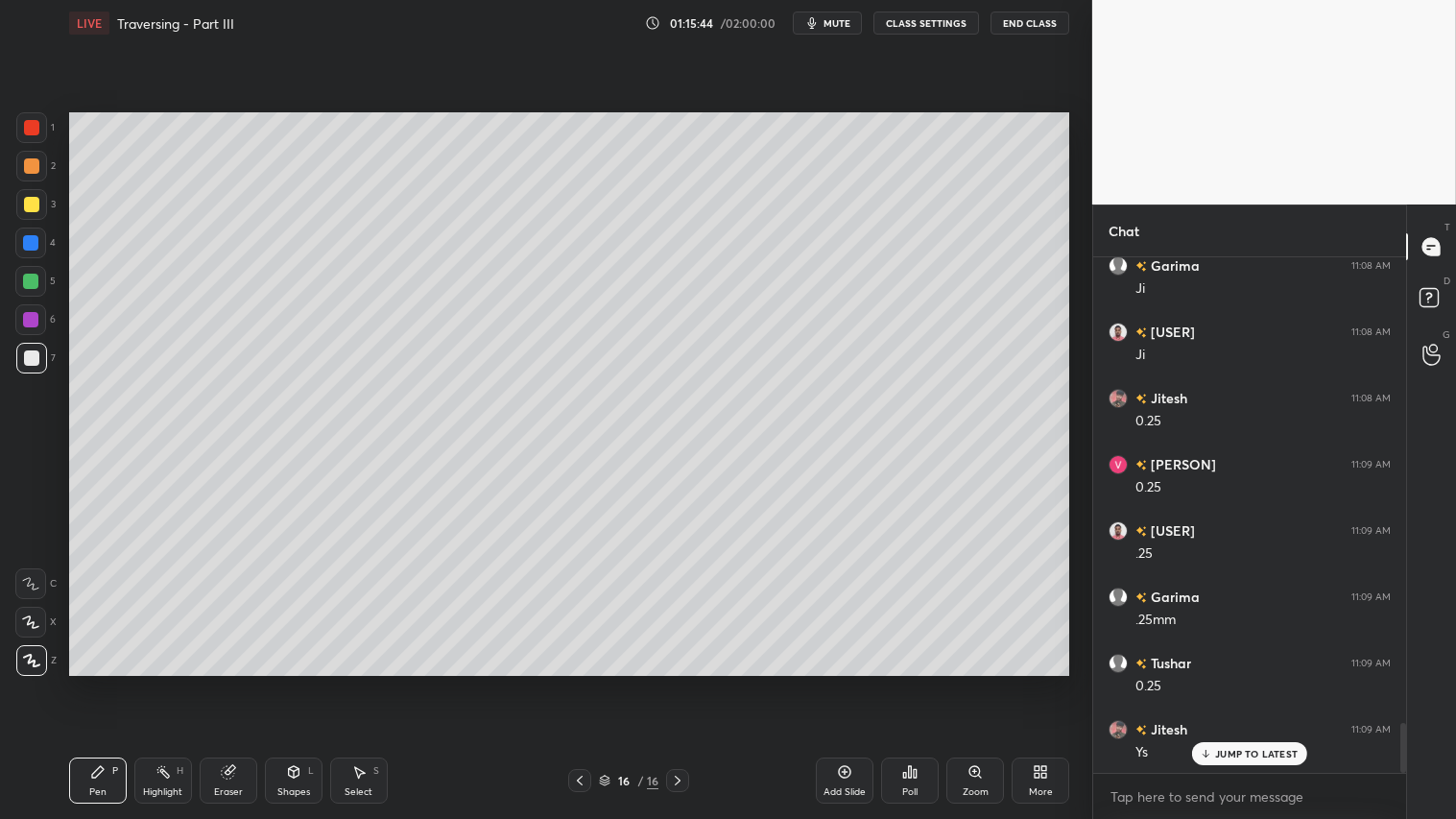 click at bounding box center (32, 205) 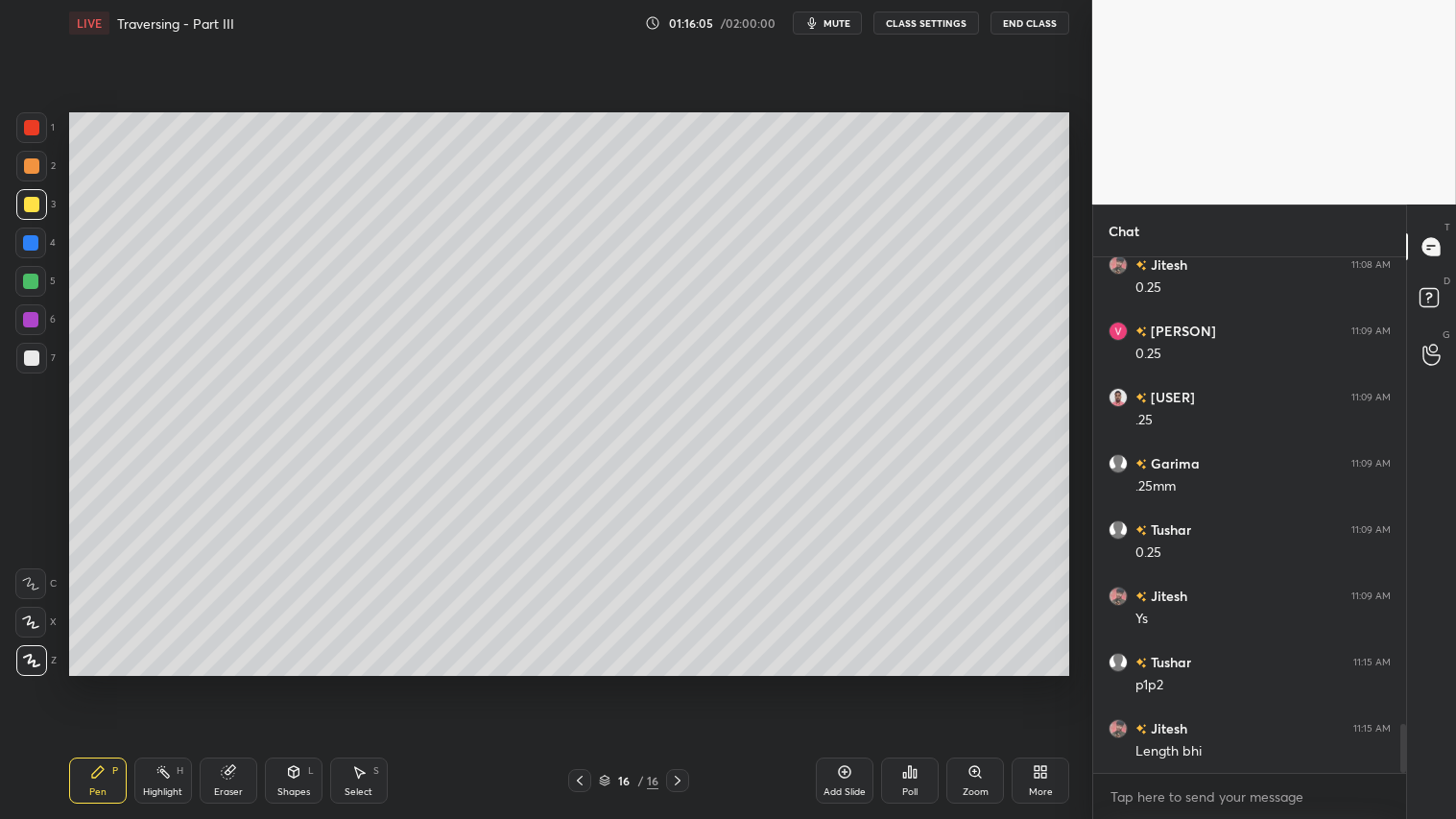scroll, scrollTop: 4996, scrollLeft: 0, axis: vertical 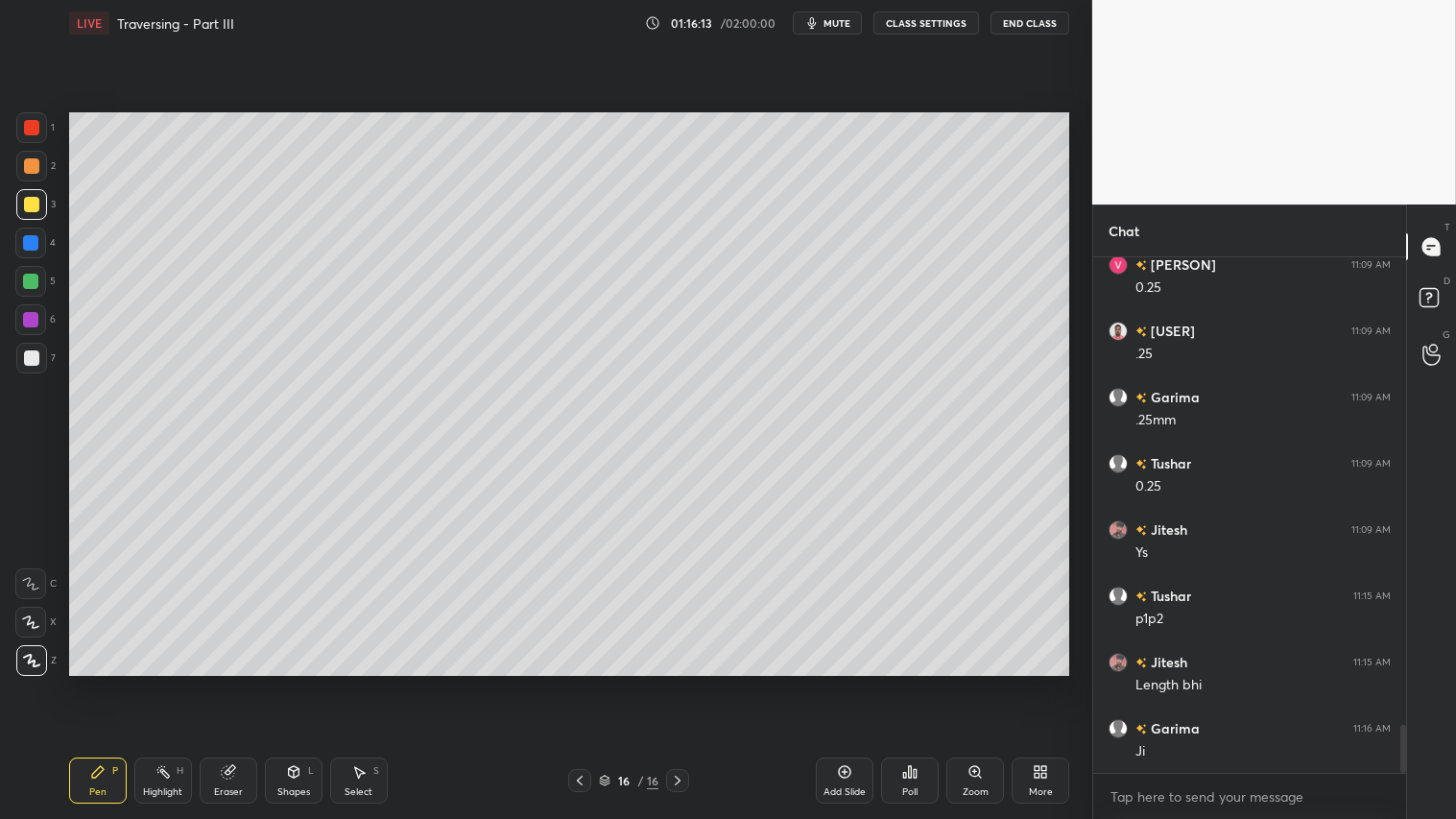 click at bounding box center (32, 205) 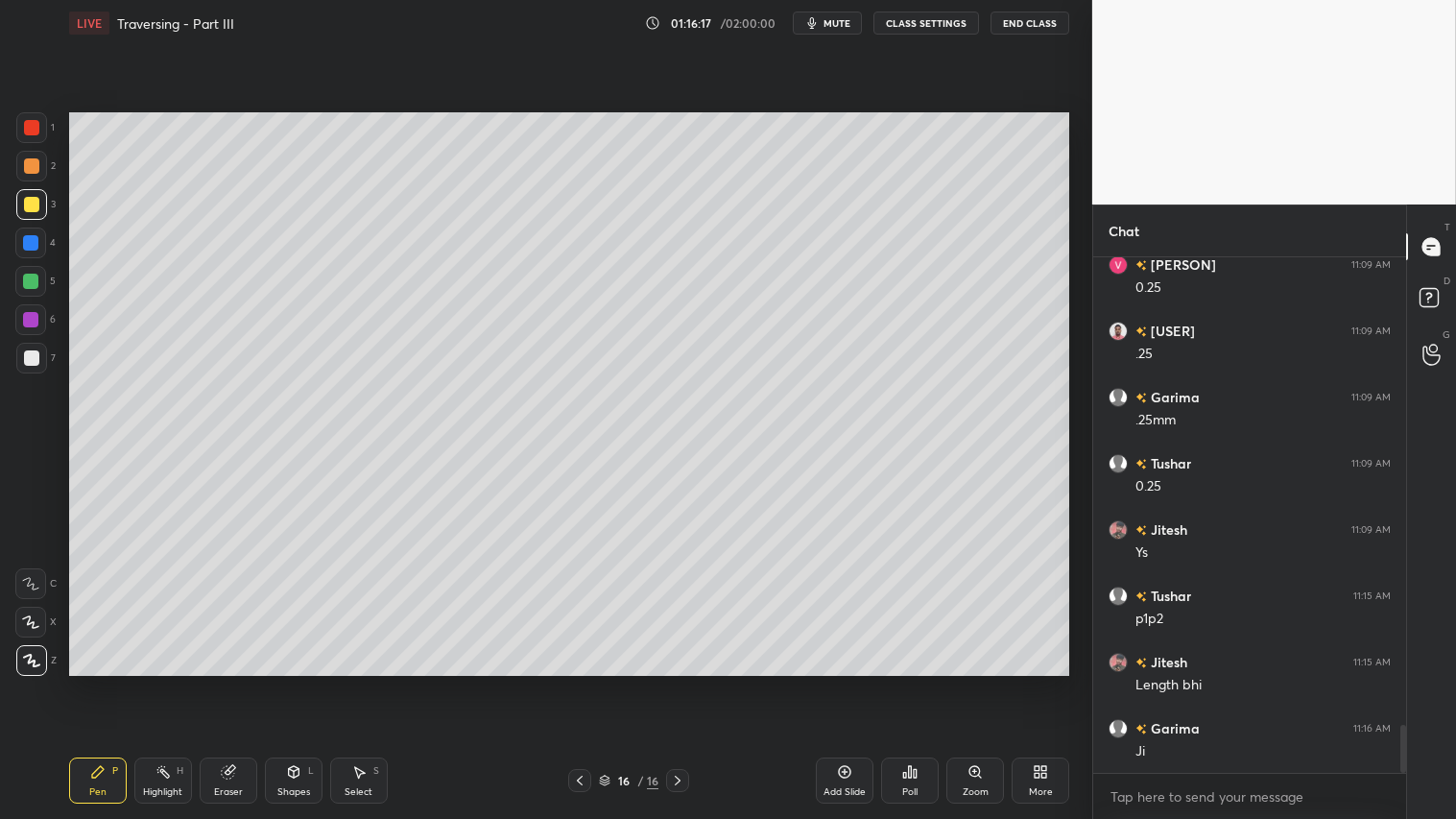 click on "L" at bounding box center [311, 771] 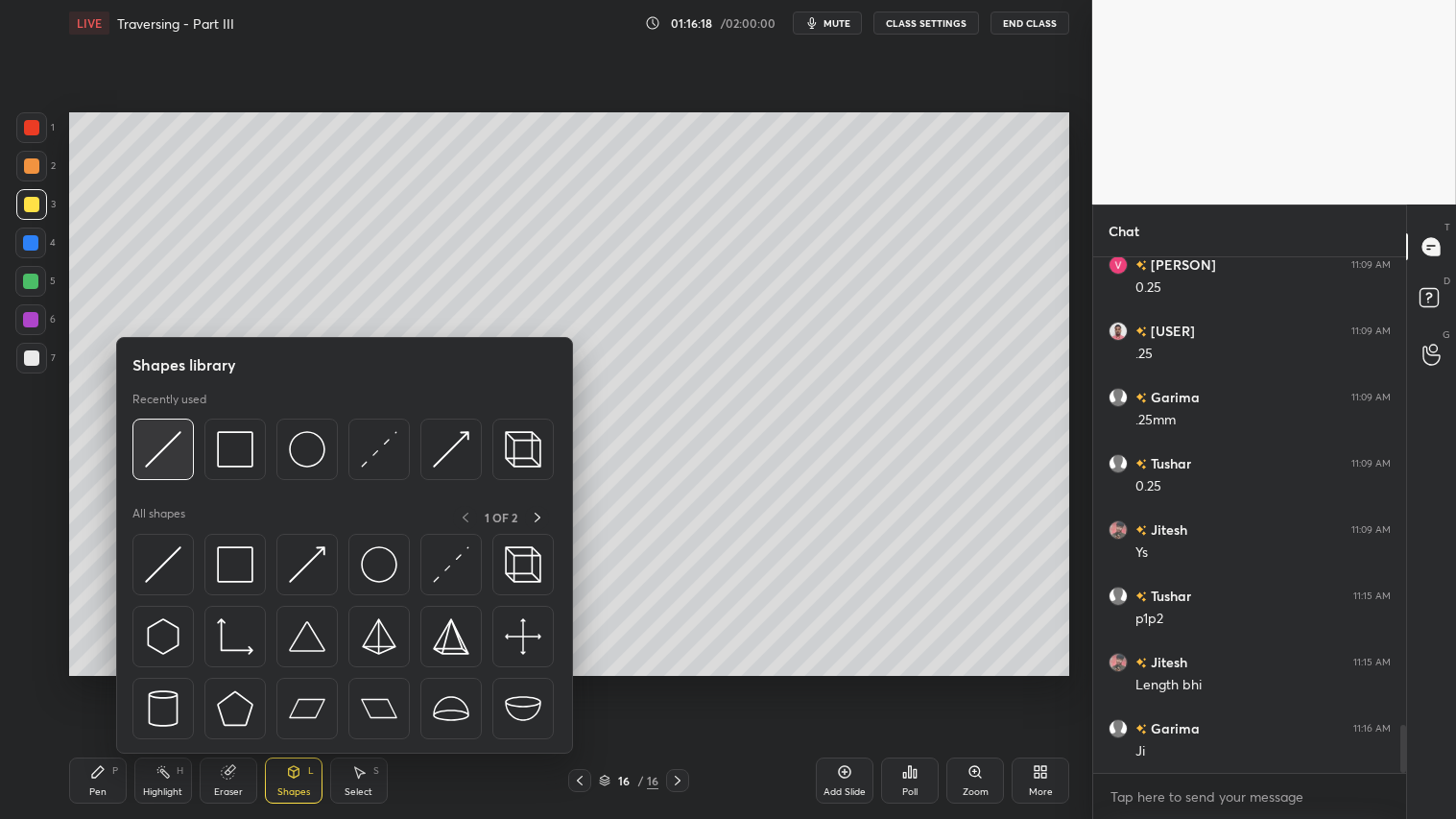 click at bounding box center [163, 449] 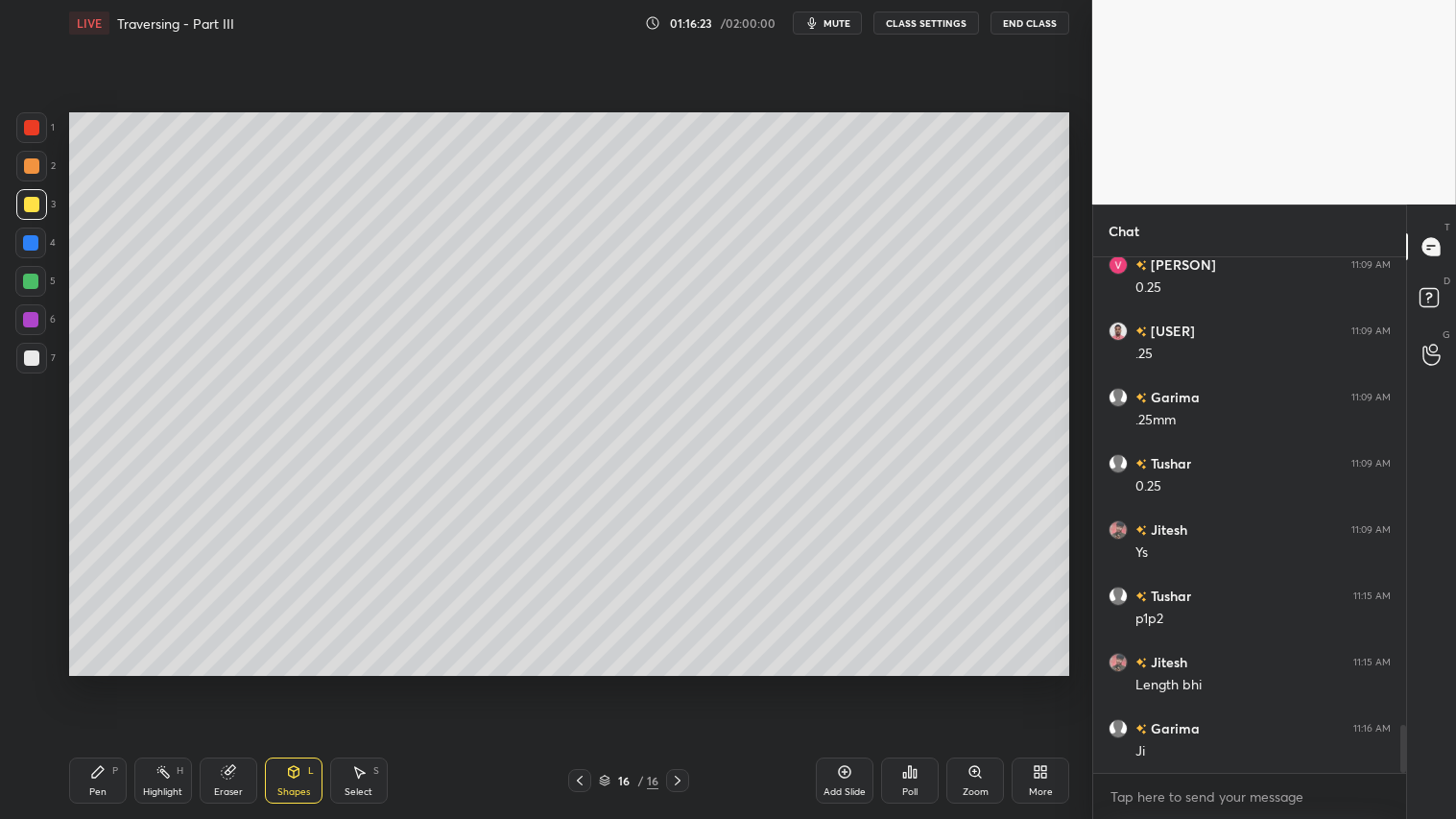 drag, startPoint x: 101, startPoint y: 771, endPoint x: 295, endPoint y: 677, distance: 215.57365 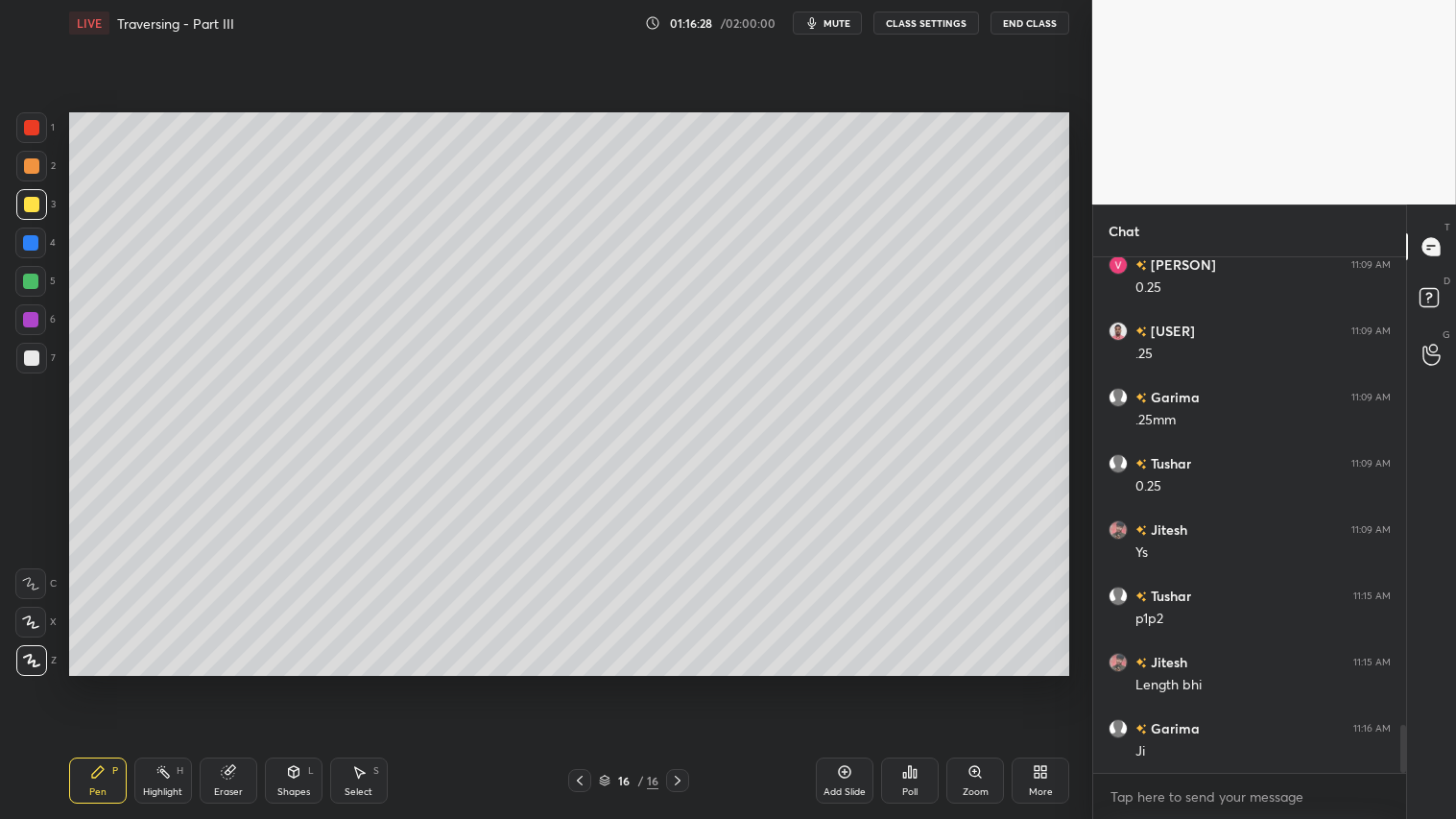click on "Shapes L" at bounding box center [294, 781] 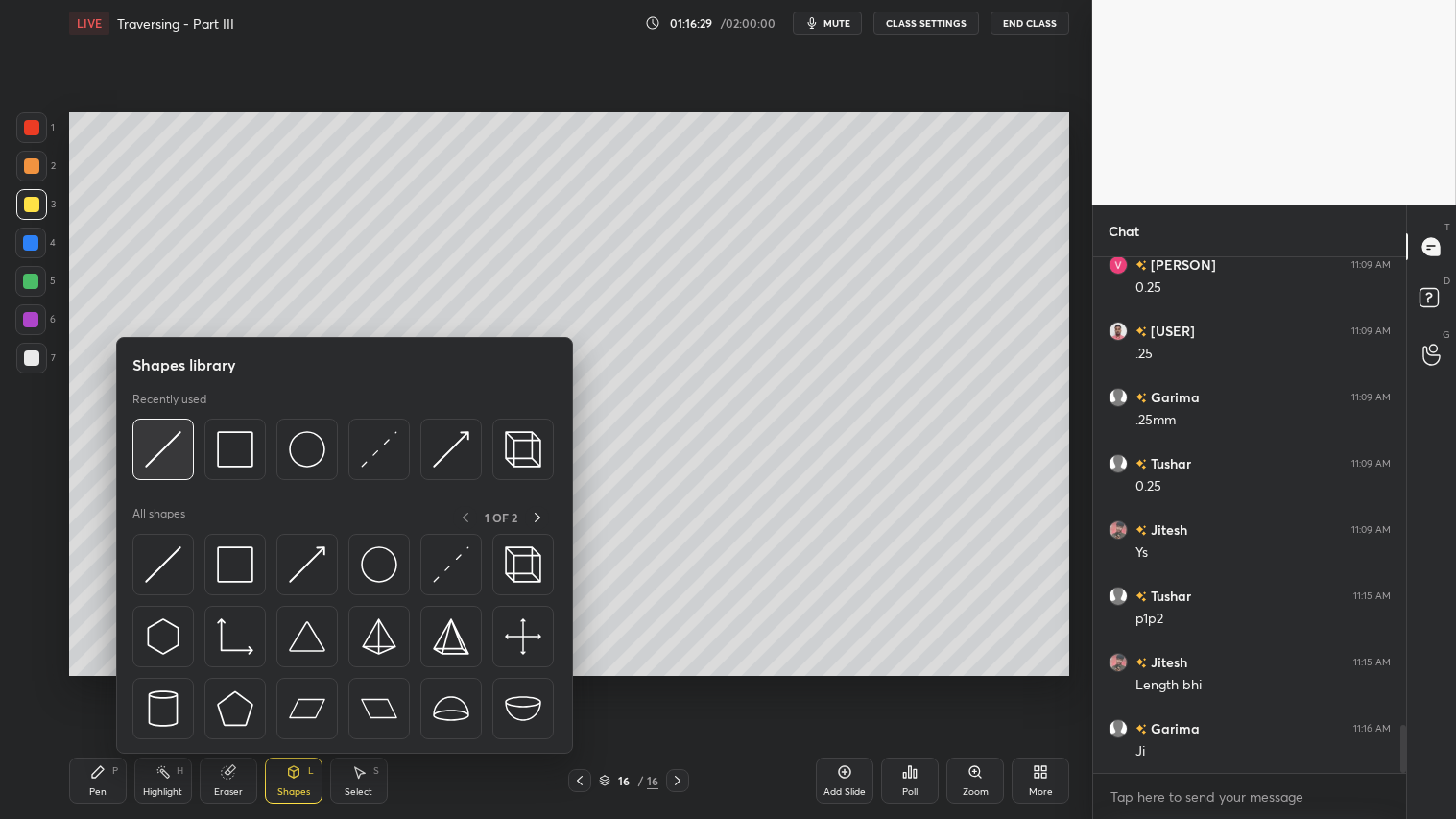 click at bounding box center [163, 449] 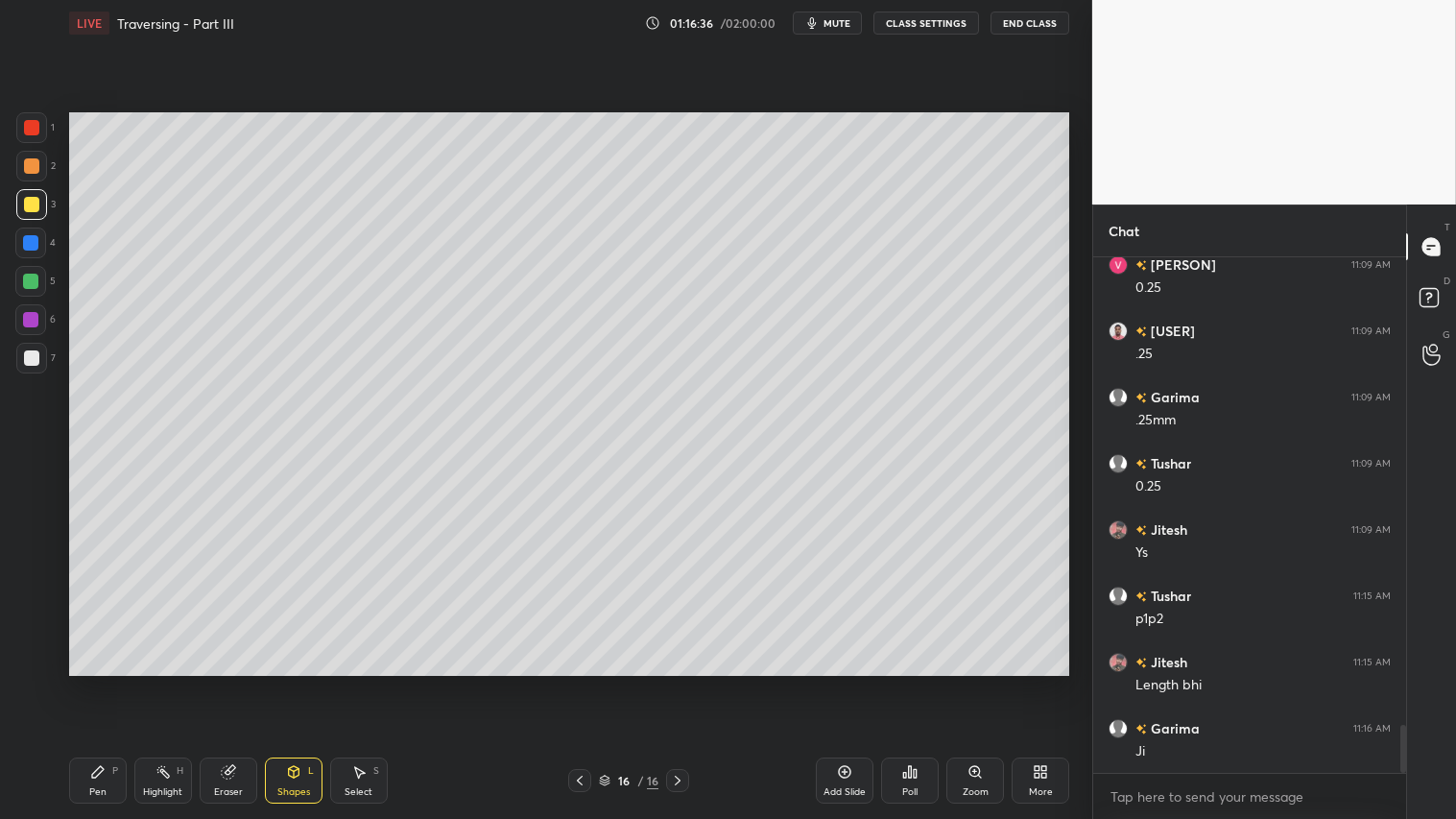 click 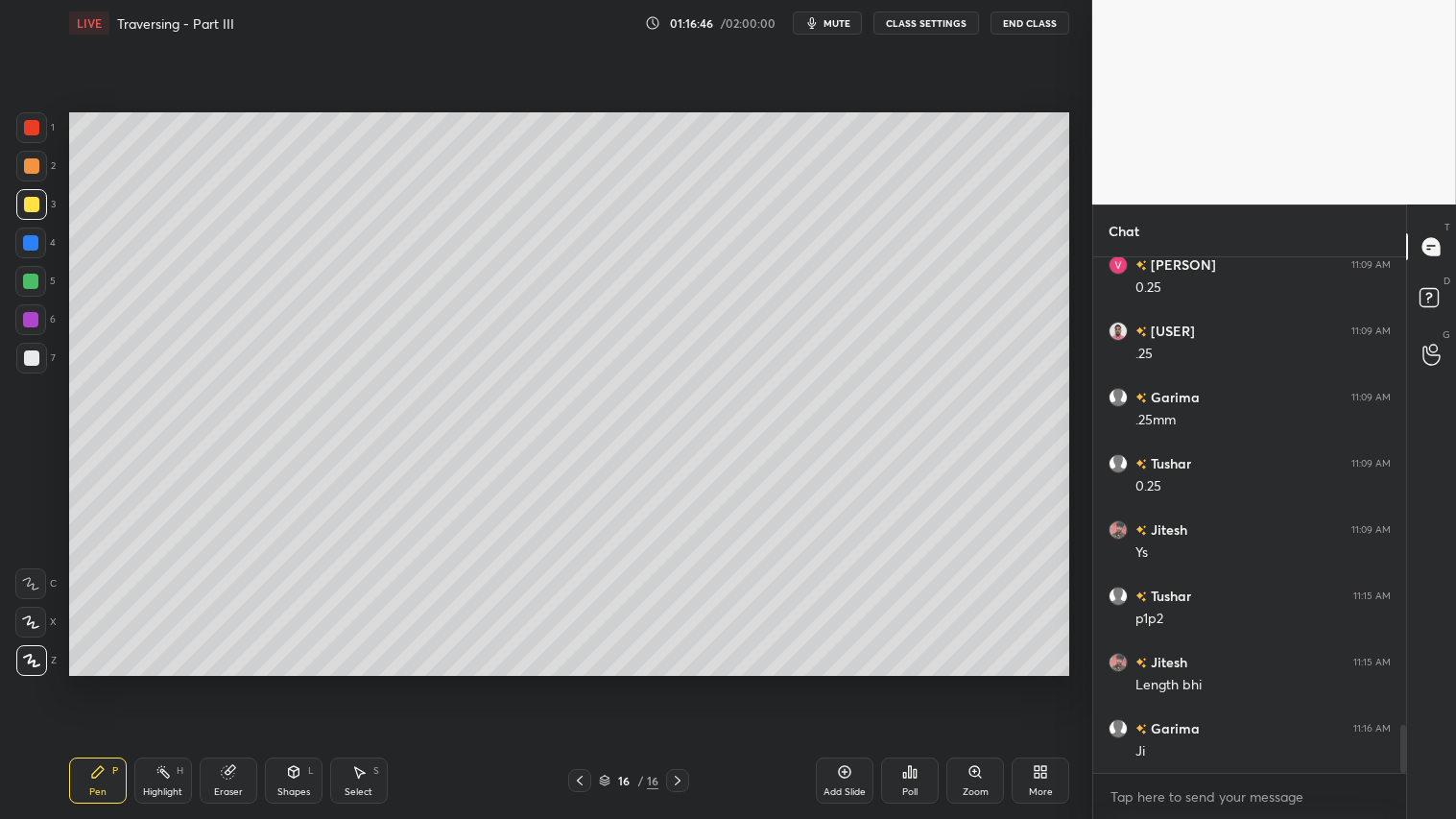 drag, startPoint x: 39, startPoint y: 349, endPoint x: 50, endPoint y: 349, distance: 11 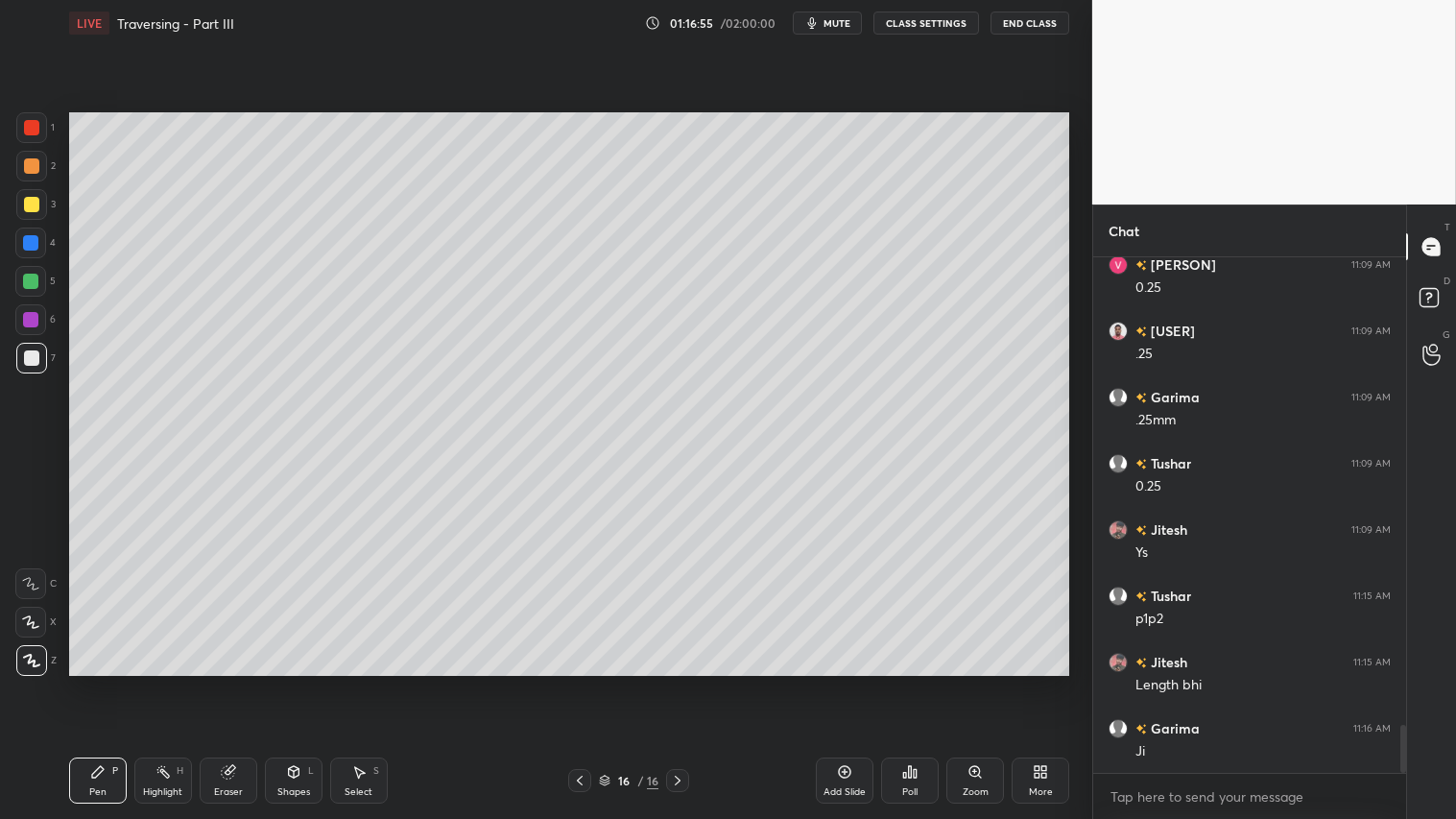 click at bounding box center (32, 128) 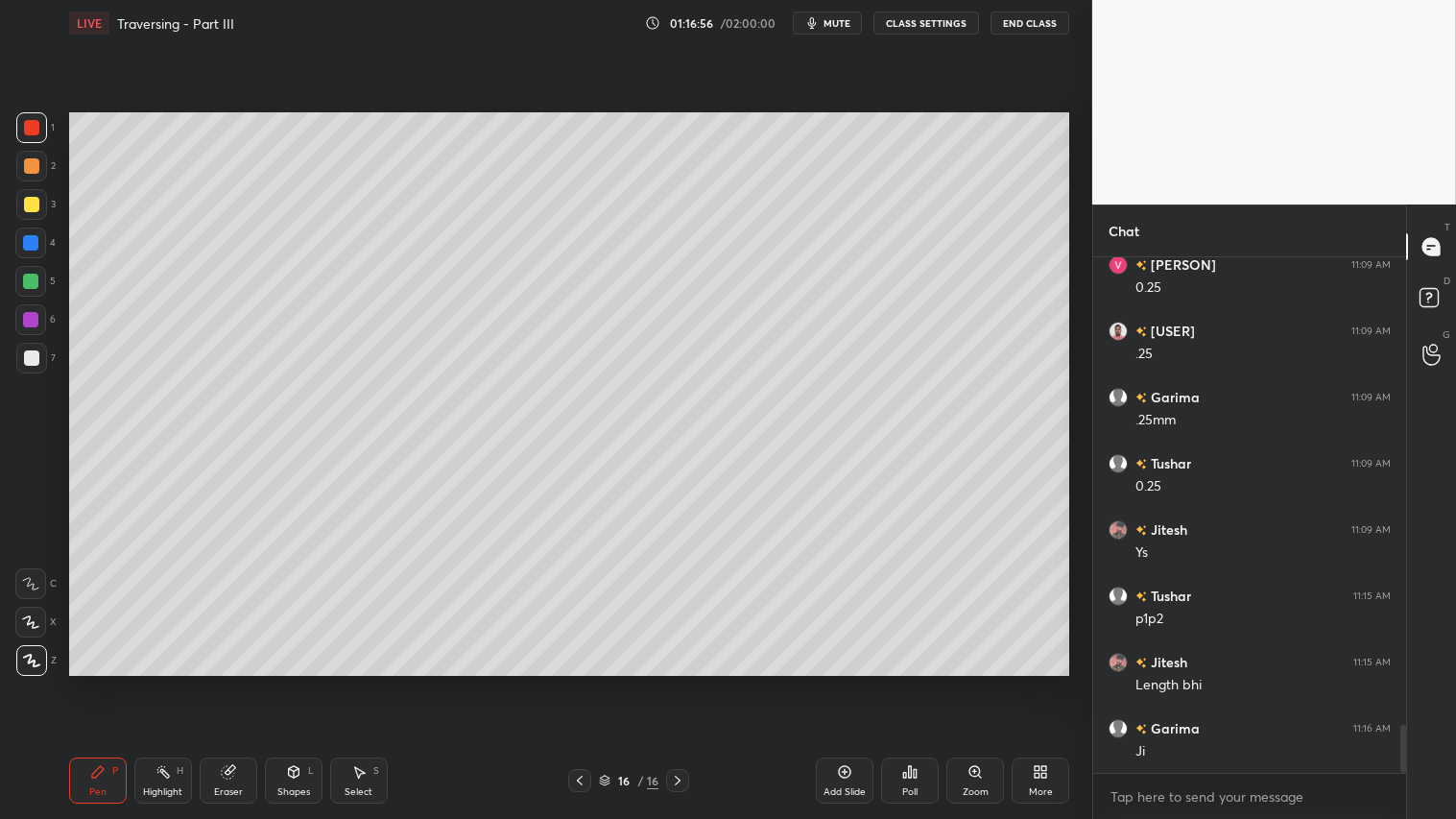 drag, startPoint x: 30, startPoint y: 614, endPoint x: 52, endPoint y: 730, distance: 118.06778 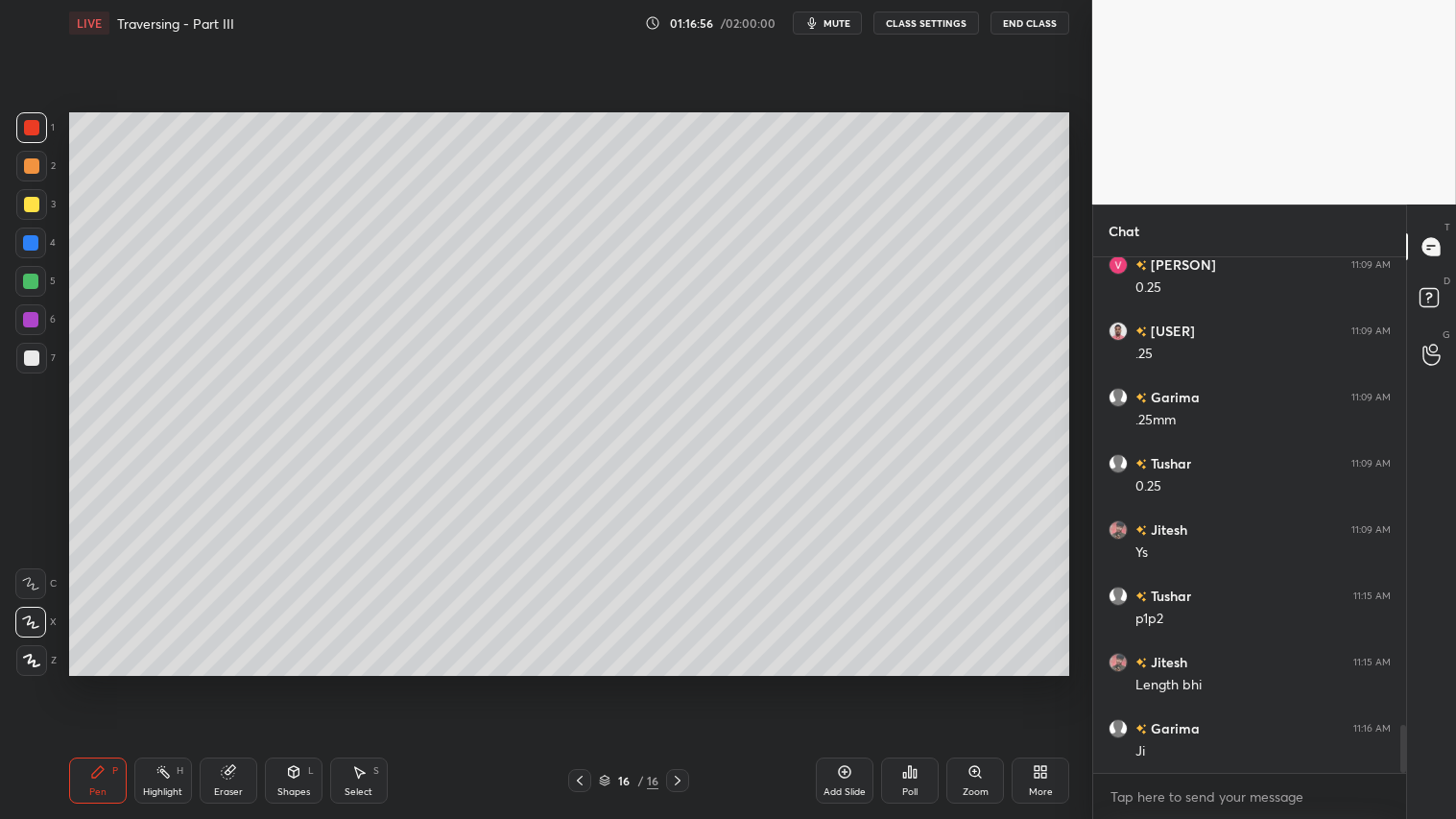 click on "Pen" at bounding box center (98, 792) 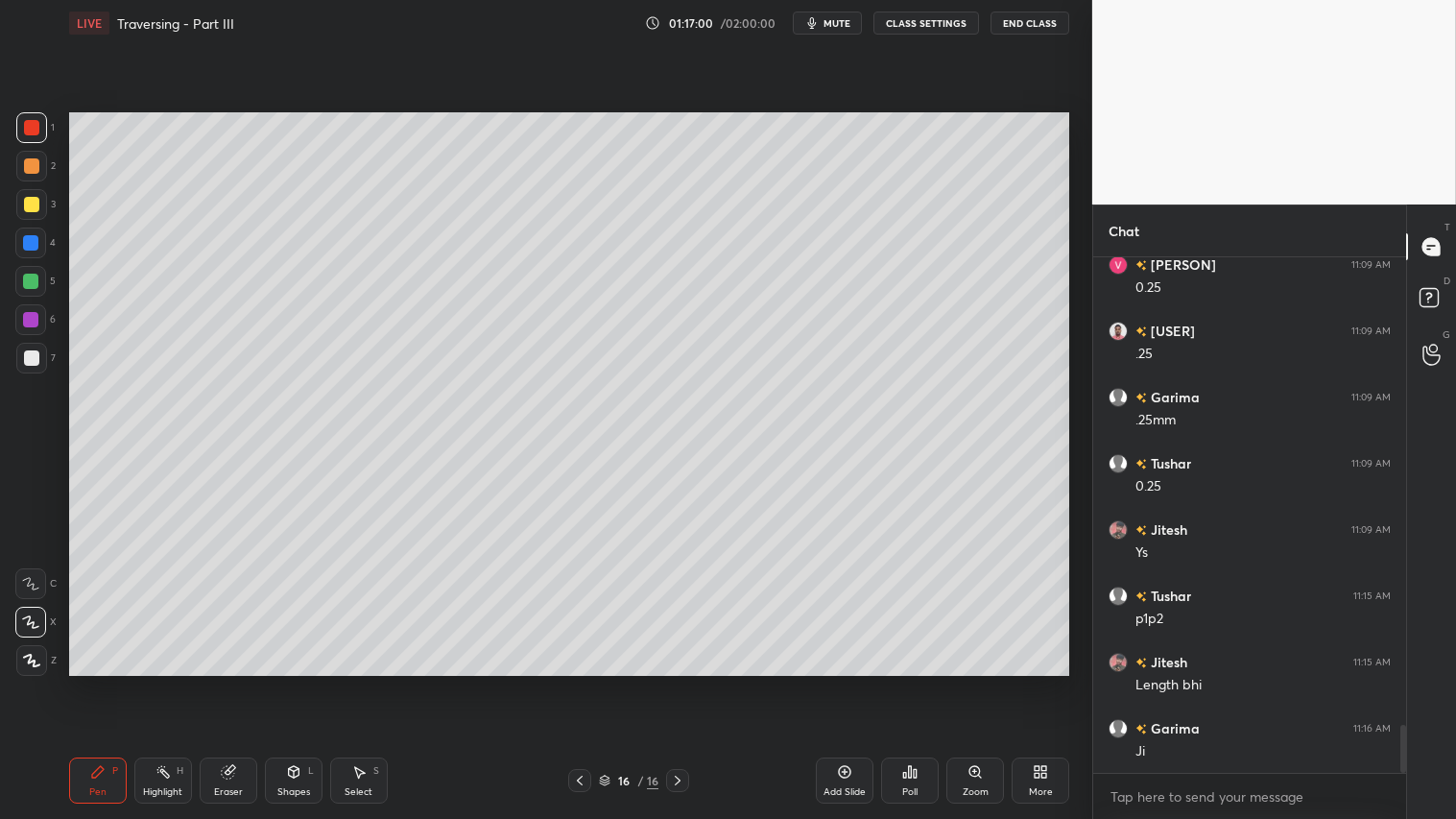click on "mute" at bounding box center (837, 23) 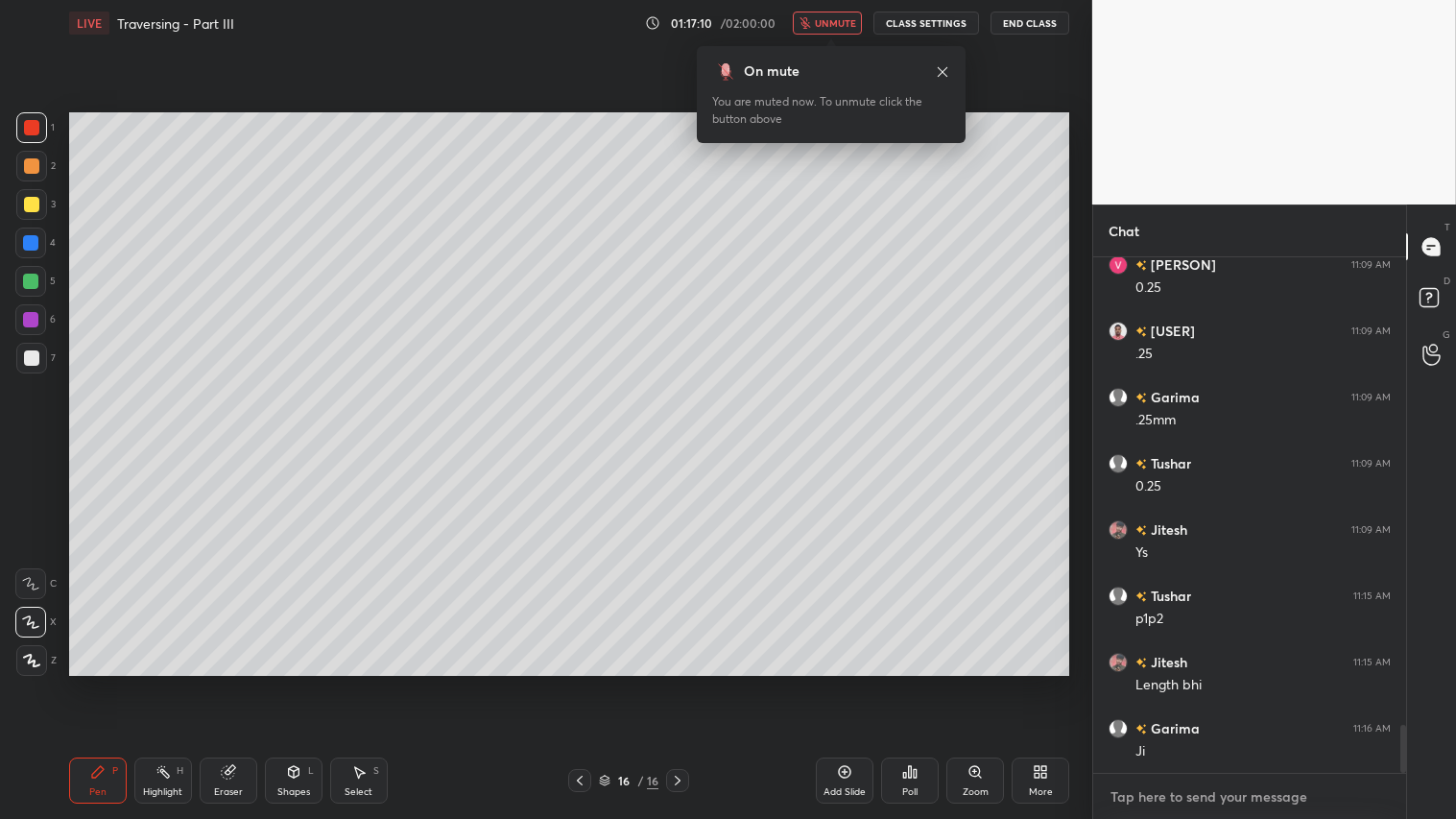 click at bounding box center (1250, 797) 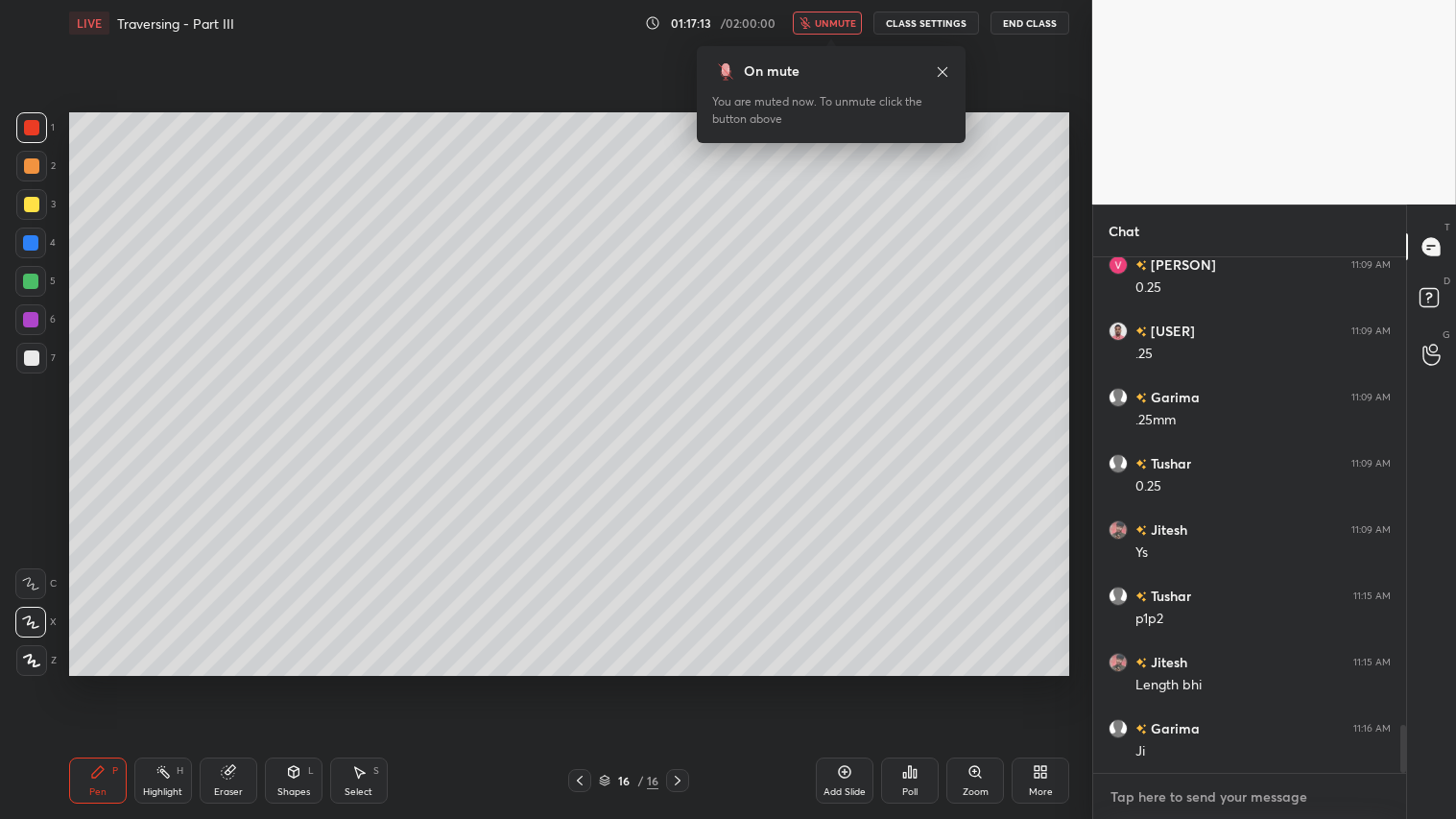 type on "c" 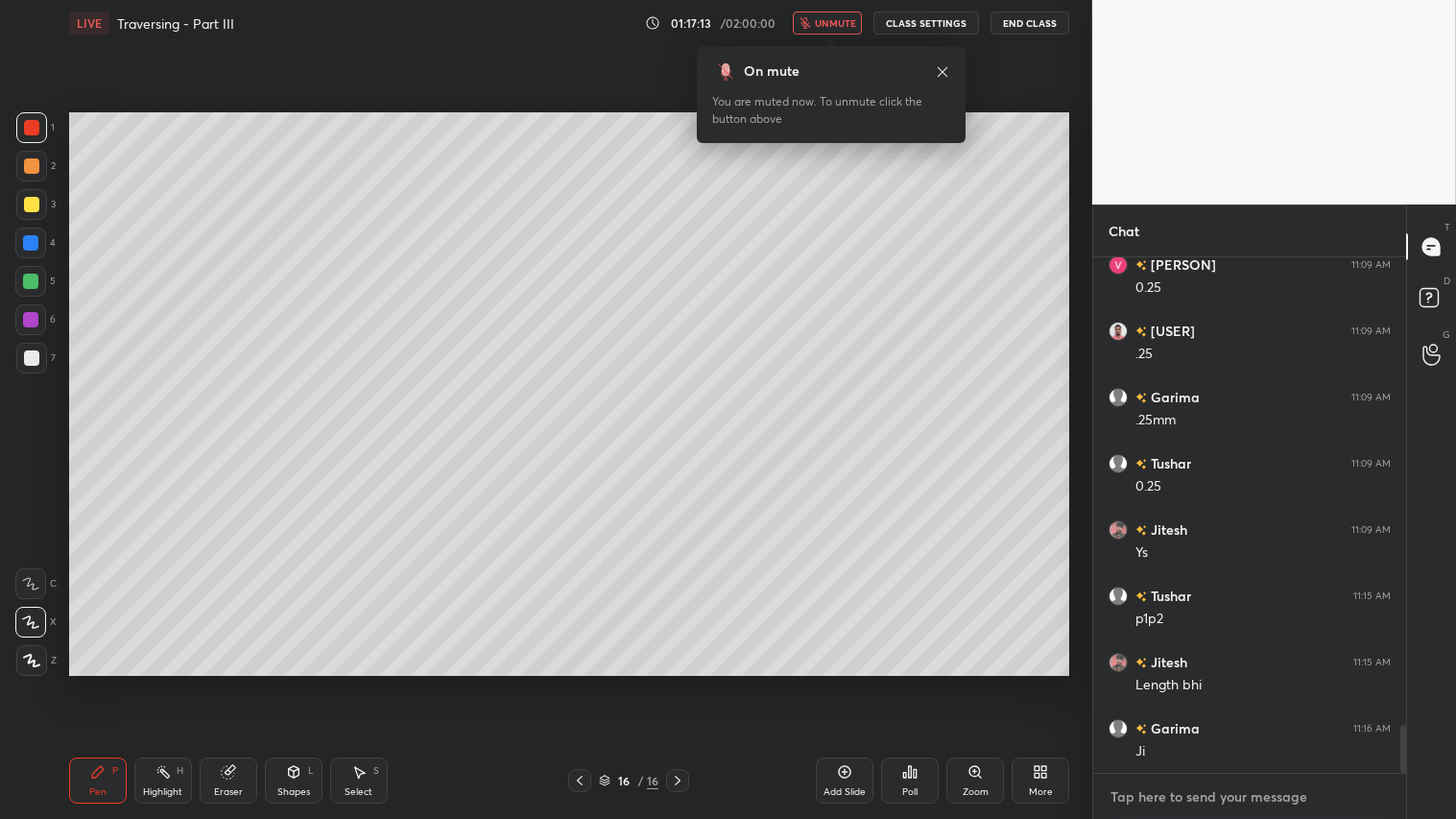 type on "x" 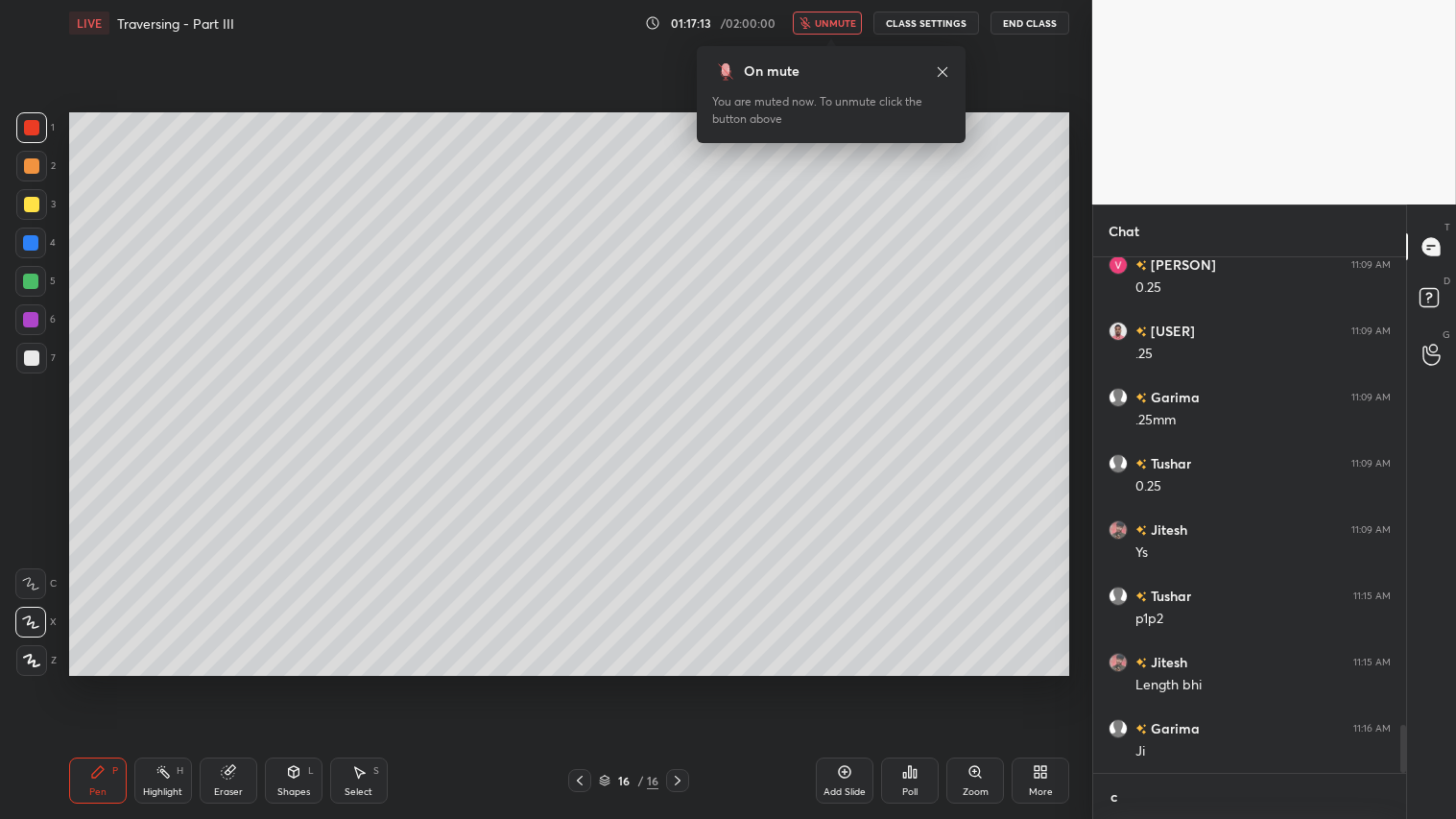 scroll, scrollTop: 504, scrollLeft: 307, axis: both 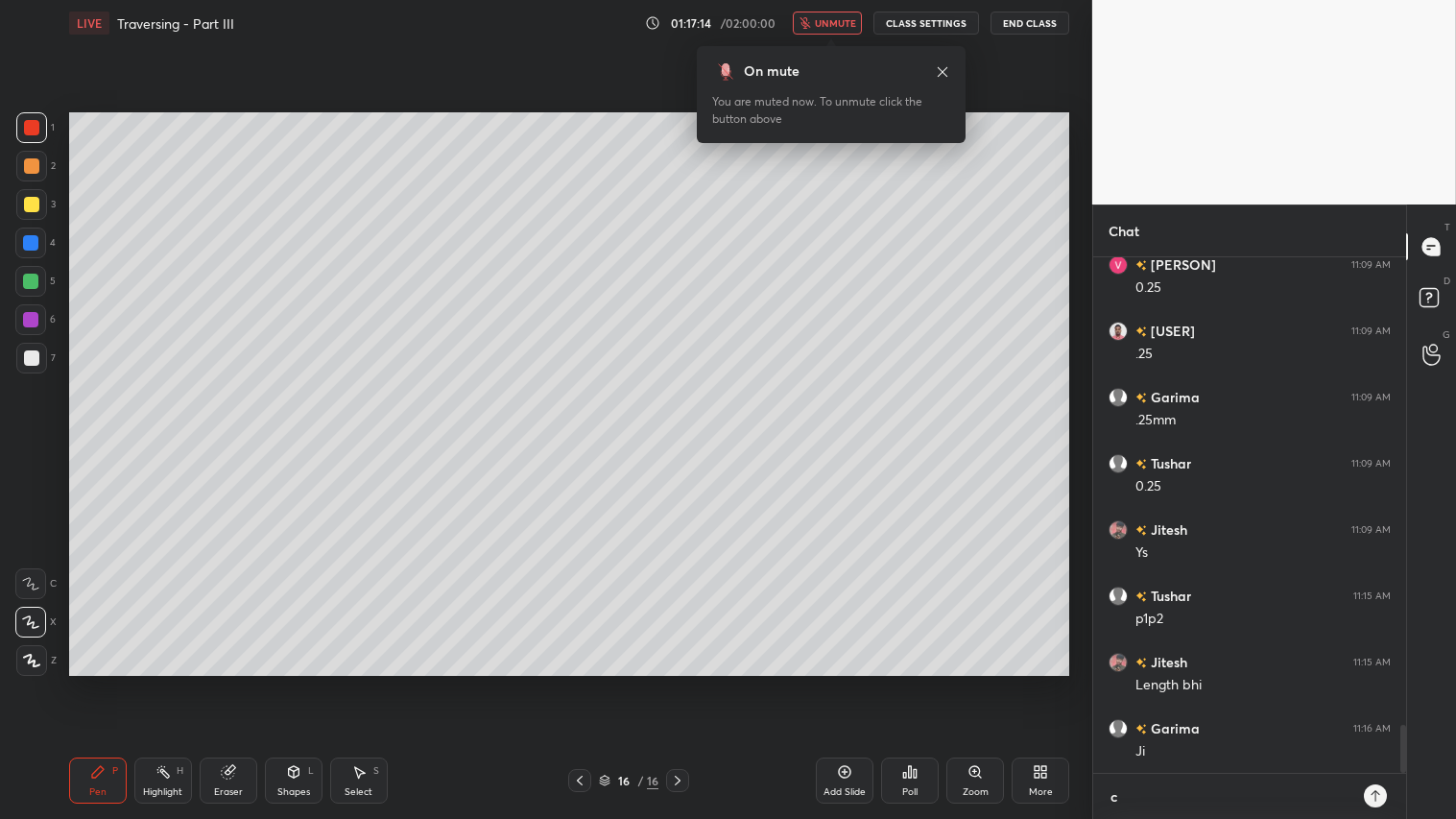 type on "co" 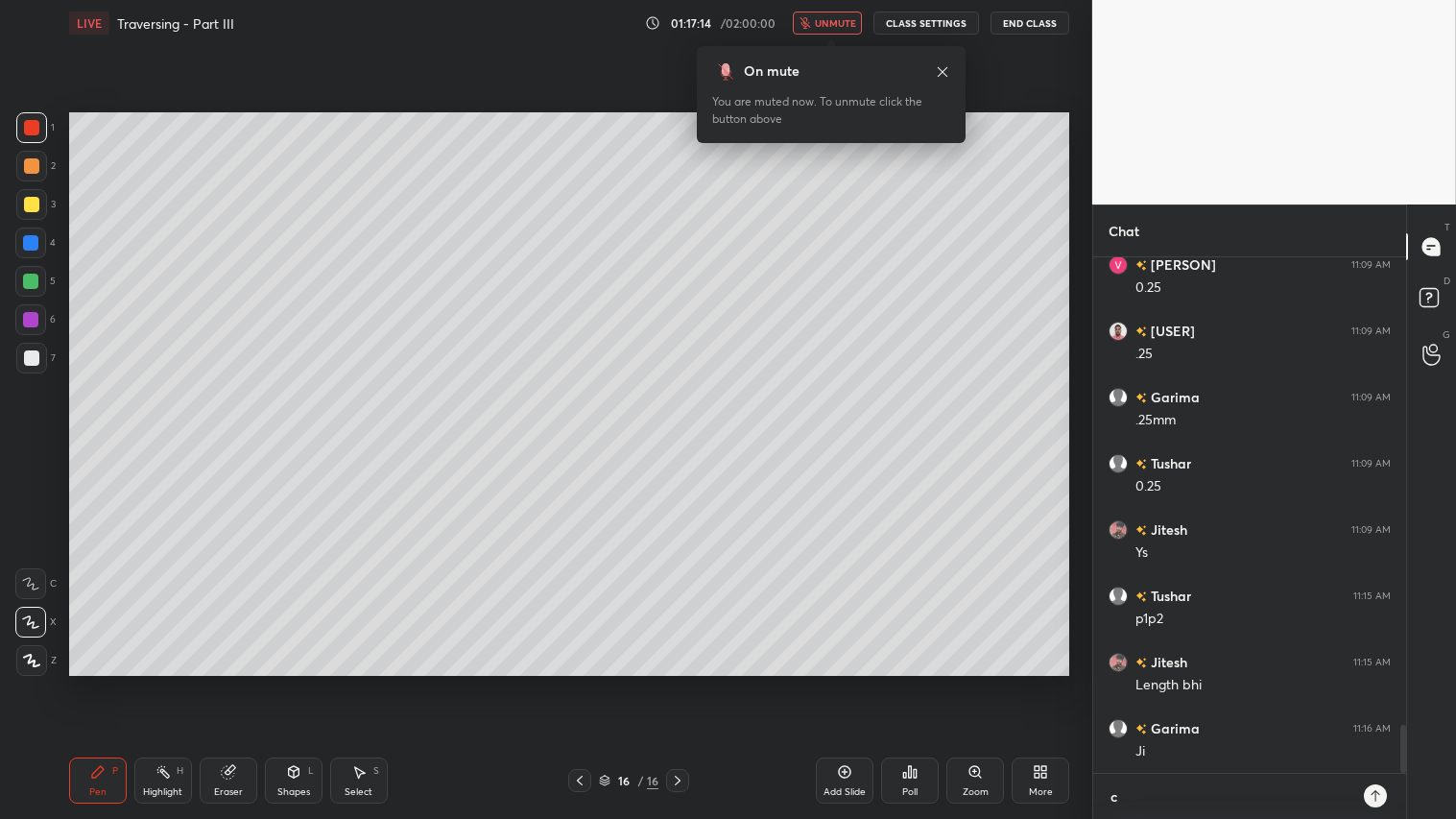 type on "x" 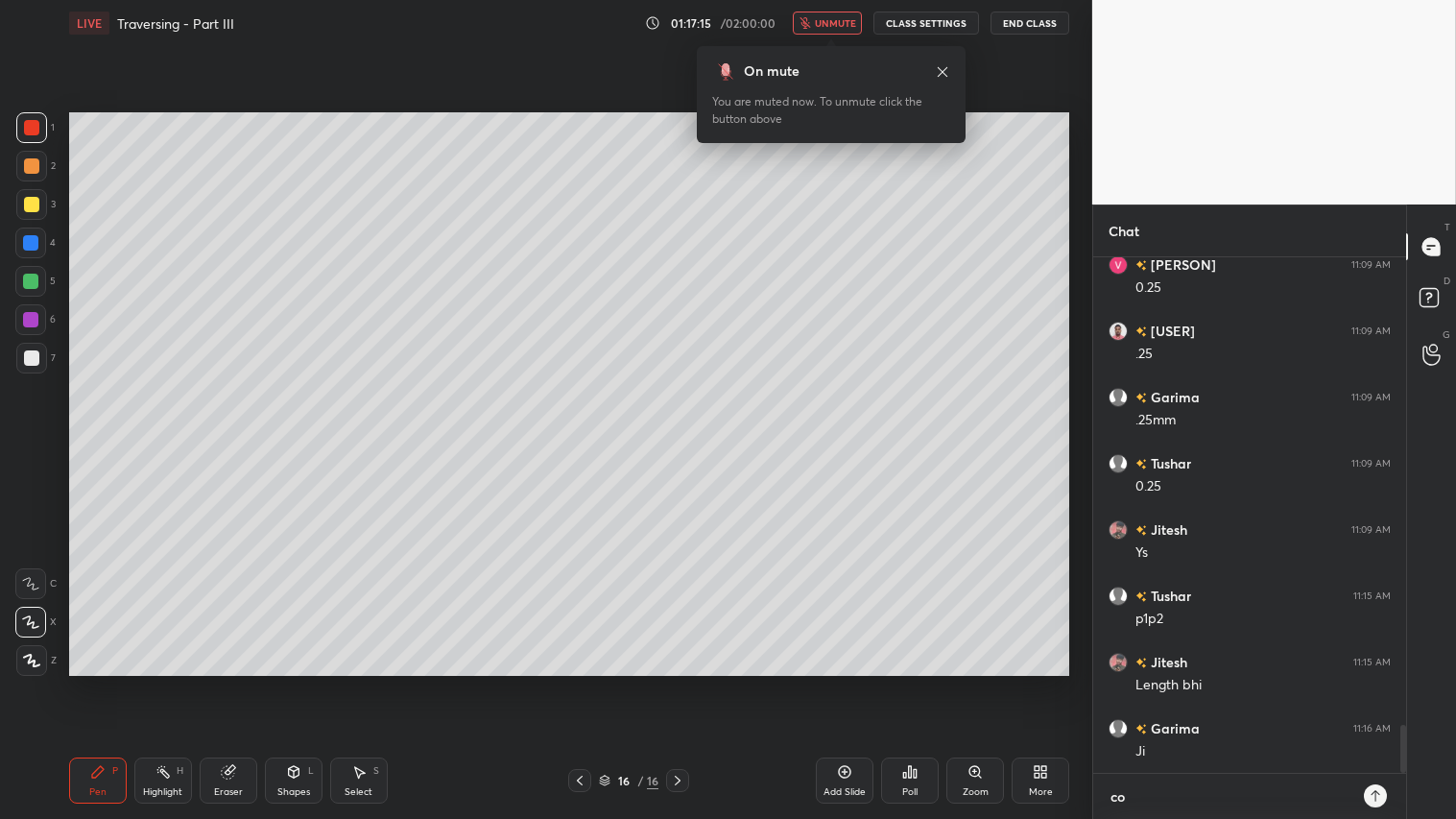 type on "con" 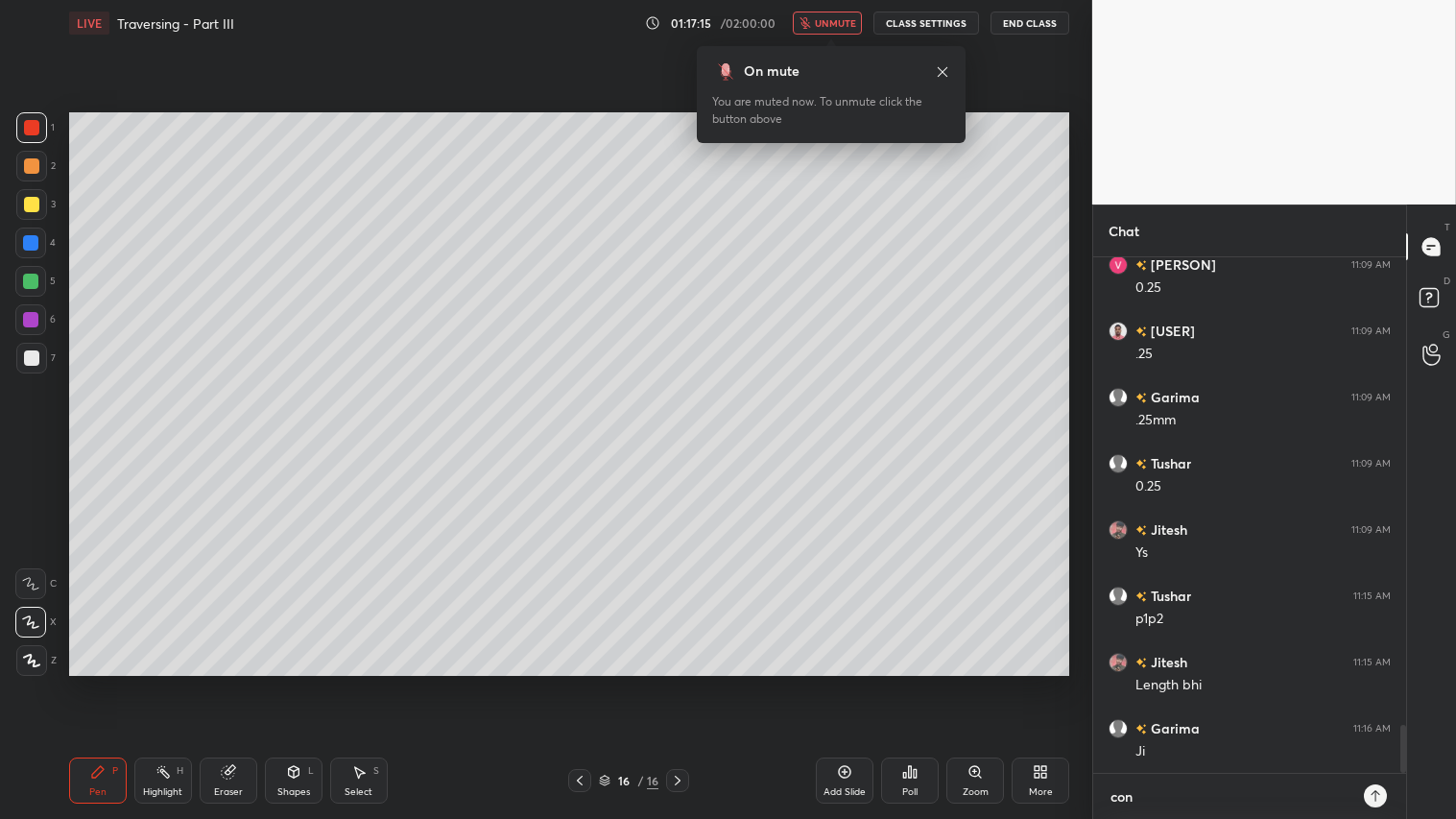 type on "x" 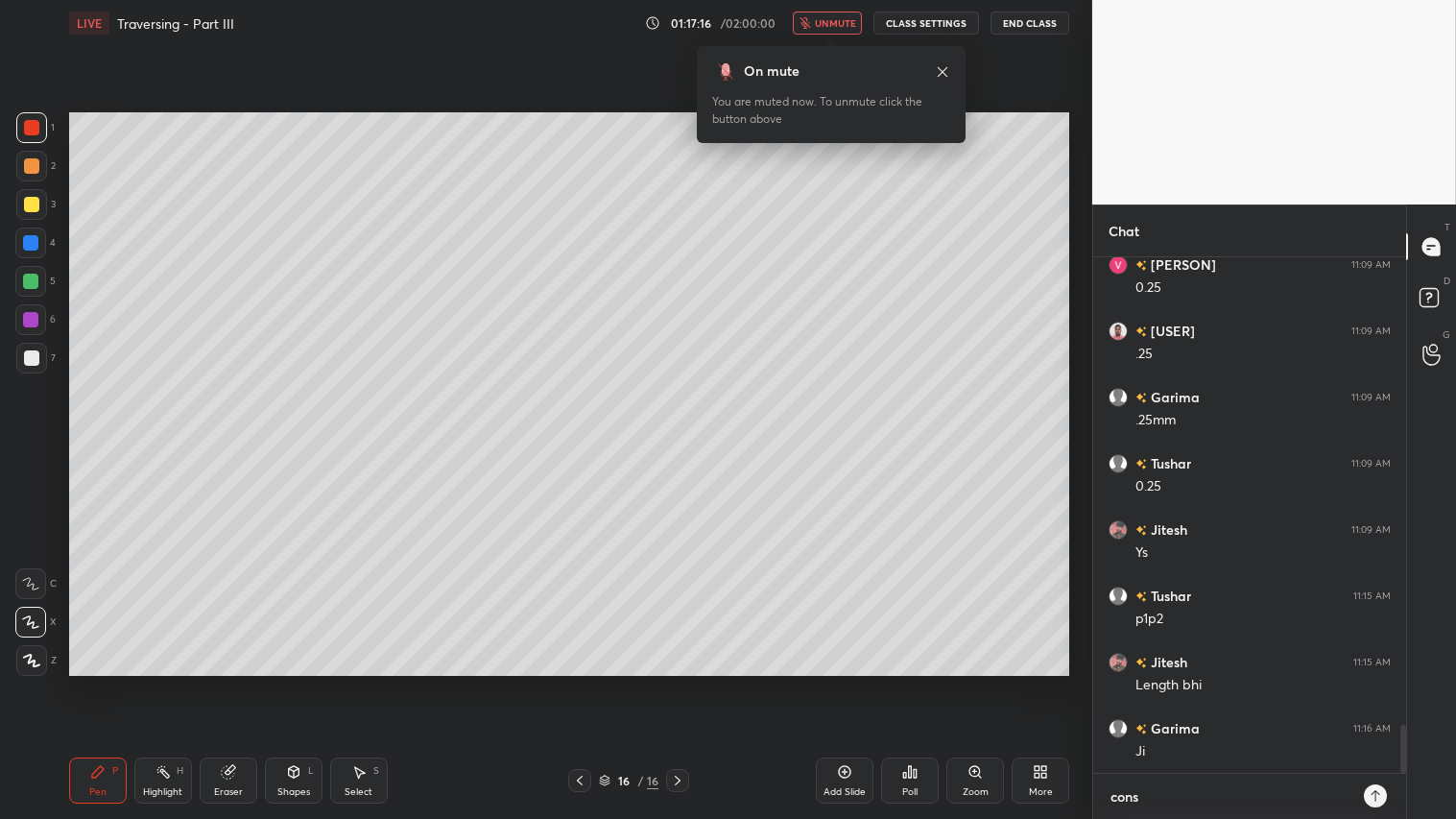 type on "const" 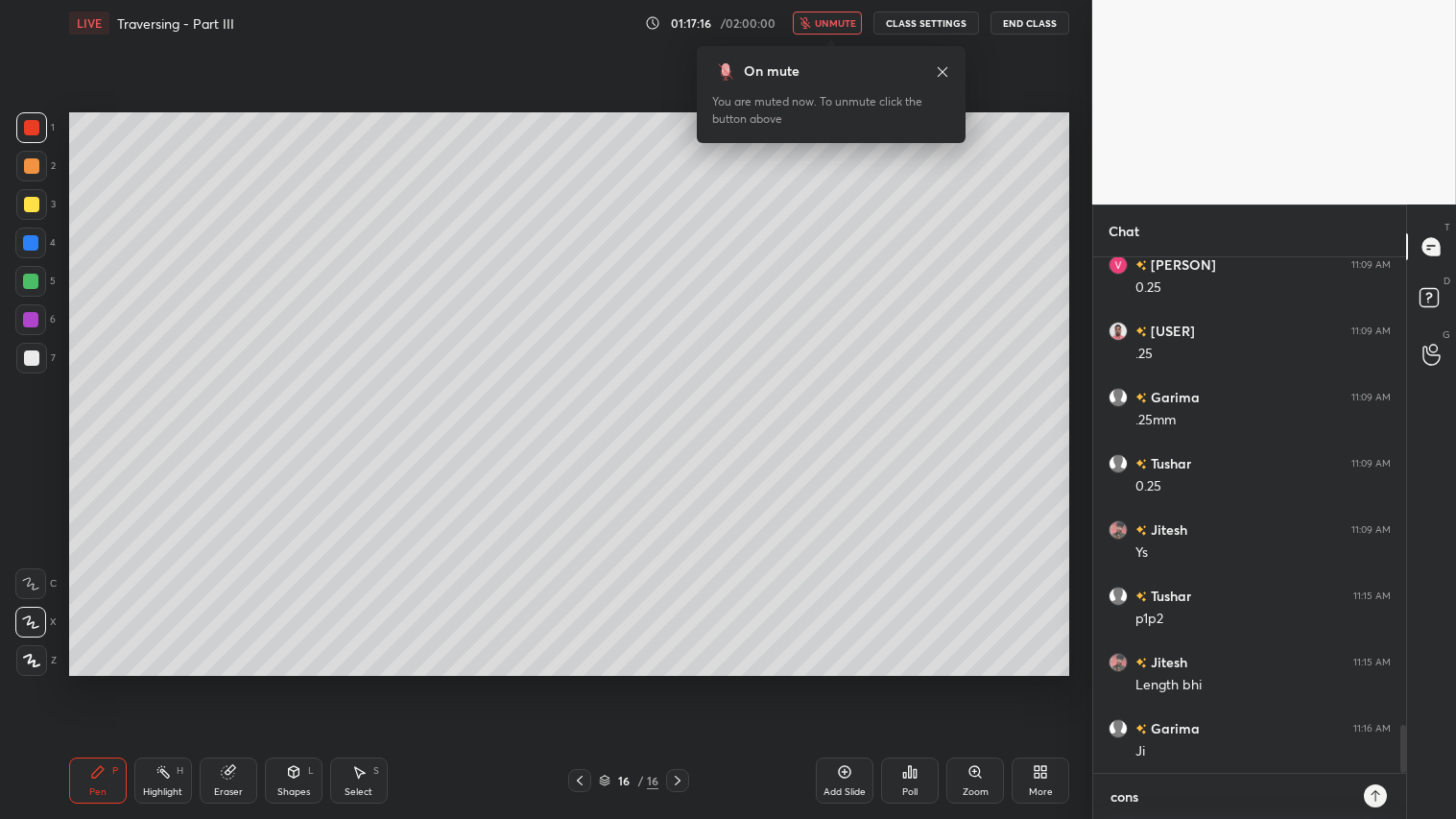 type on "x" 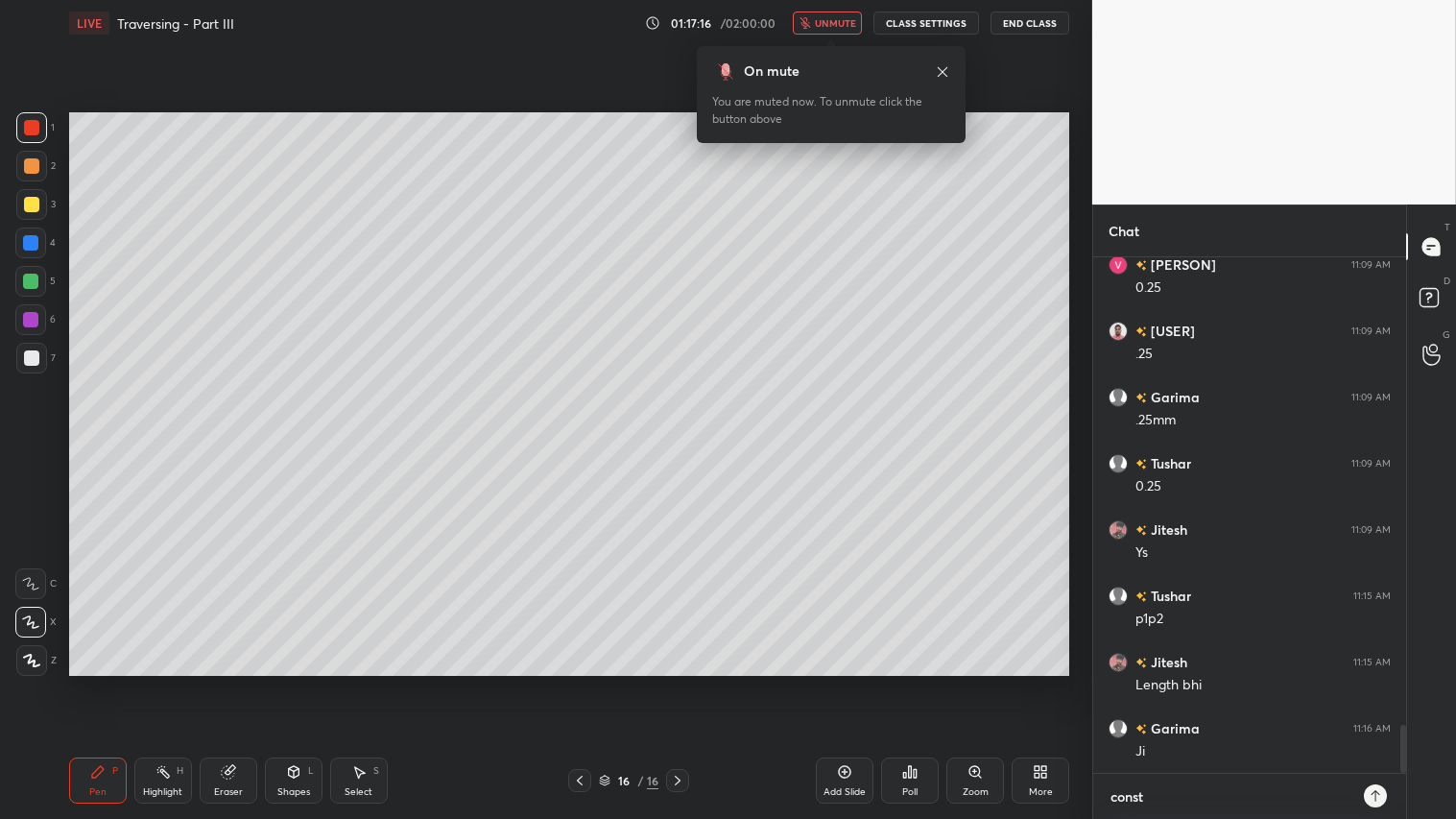 type on "constr" 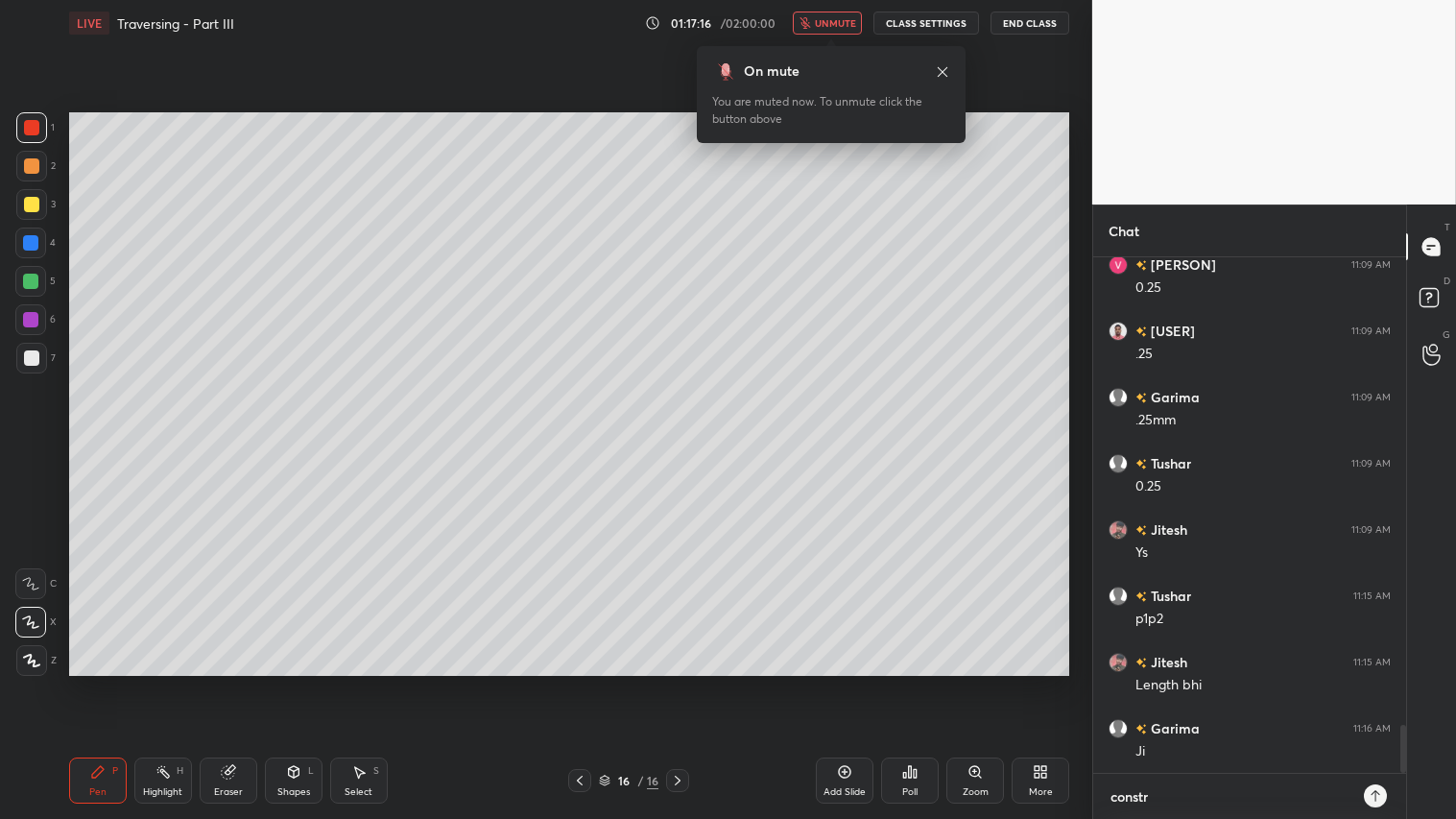 type on "constru" 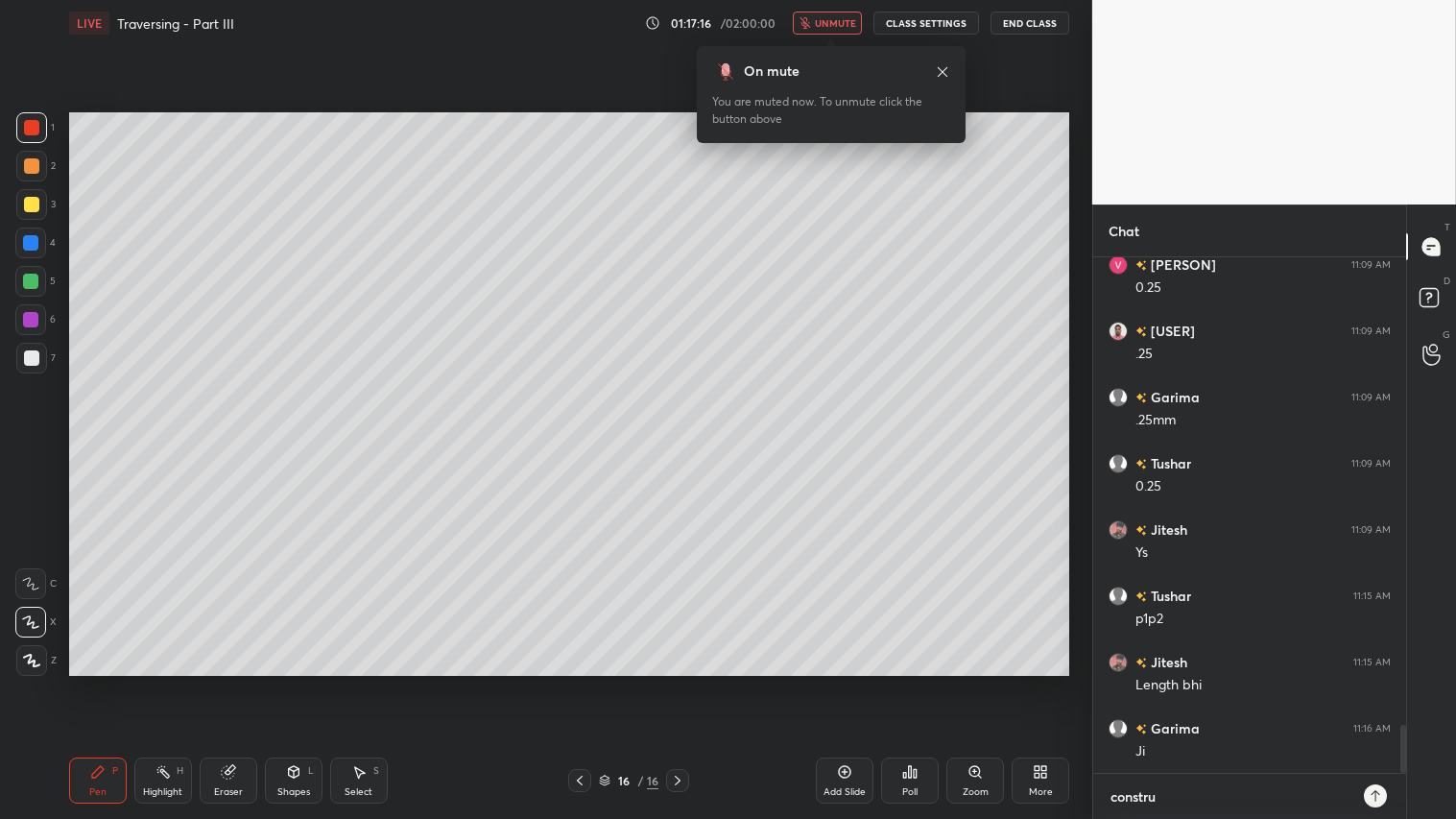 type on "construc" 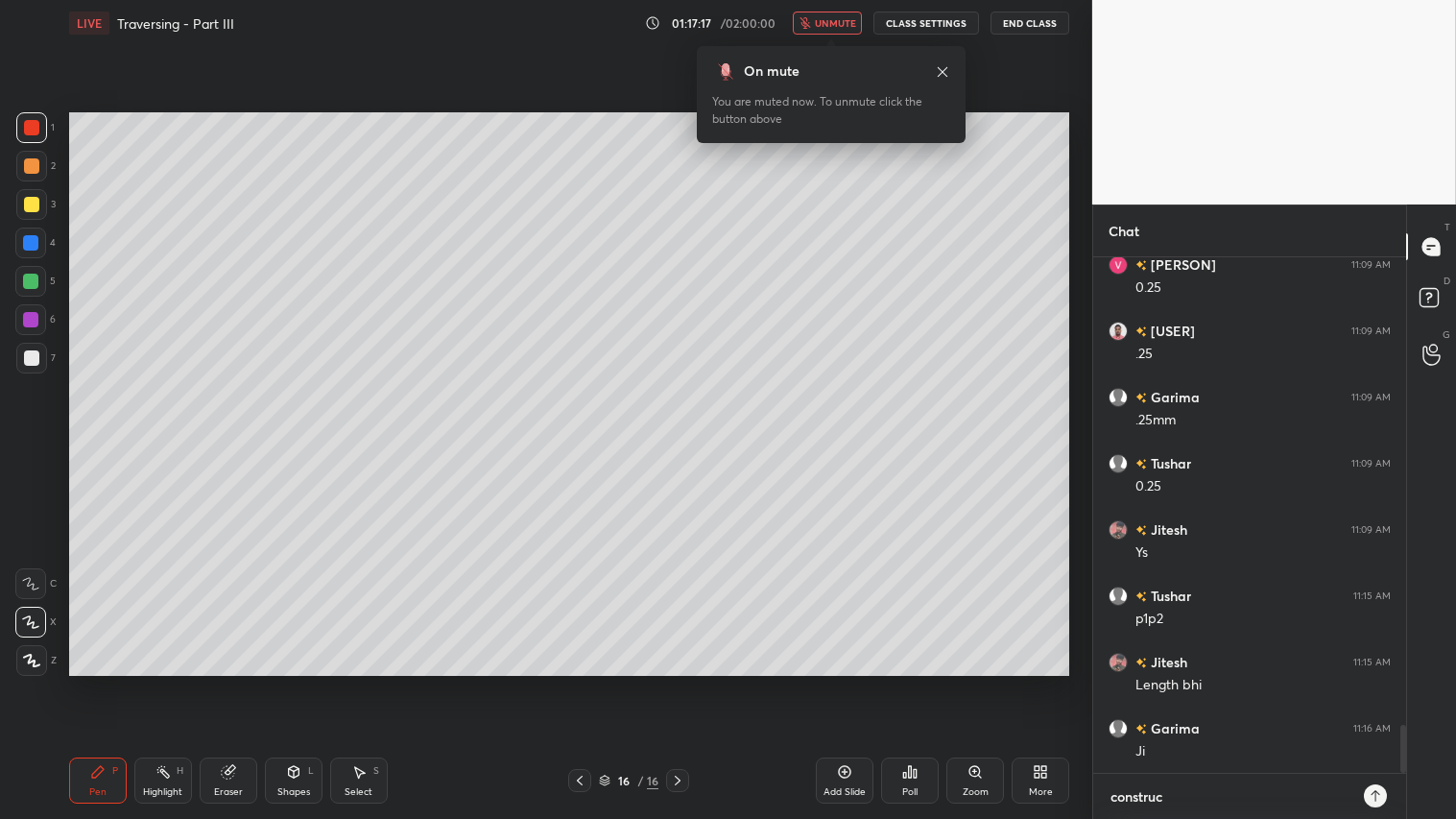 type on "construct" 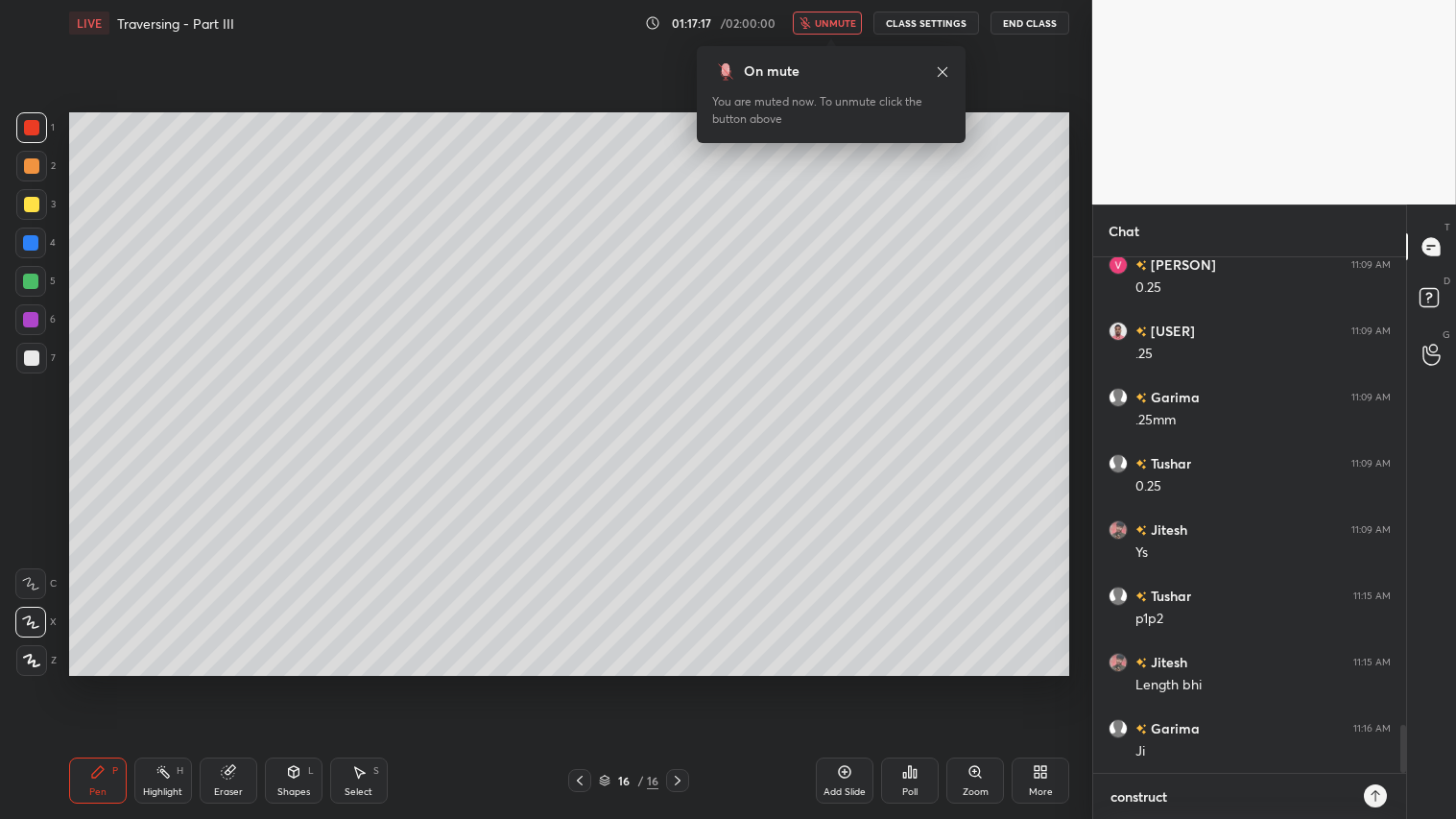 type on "x" 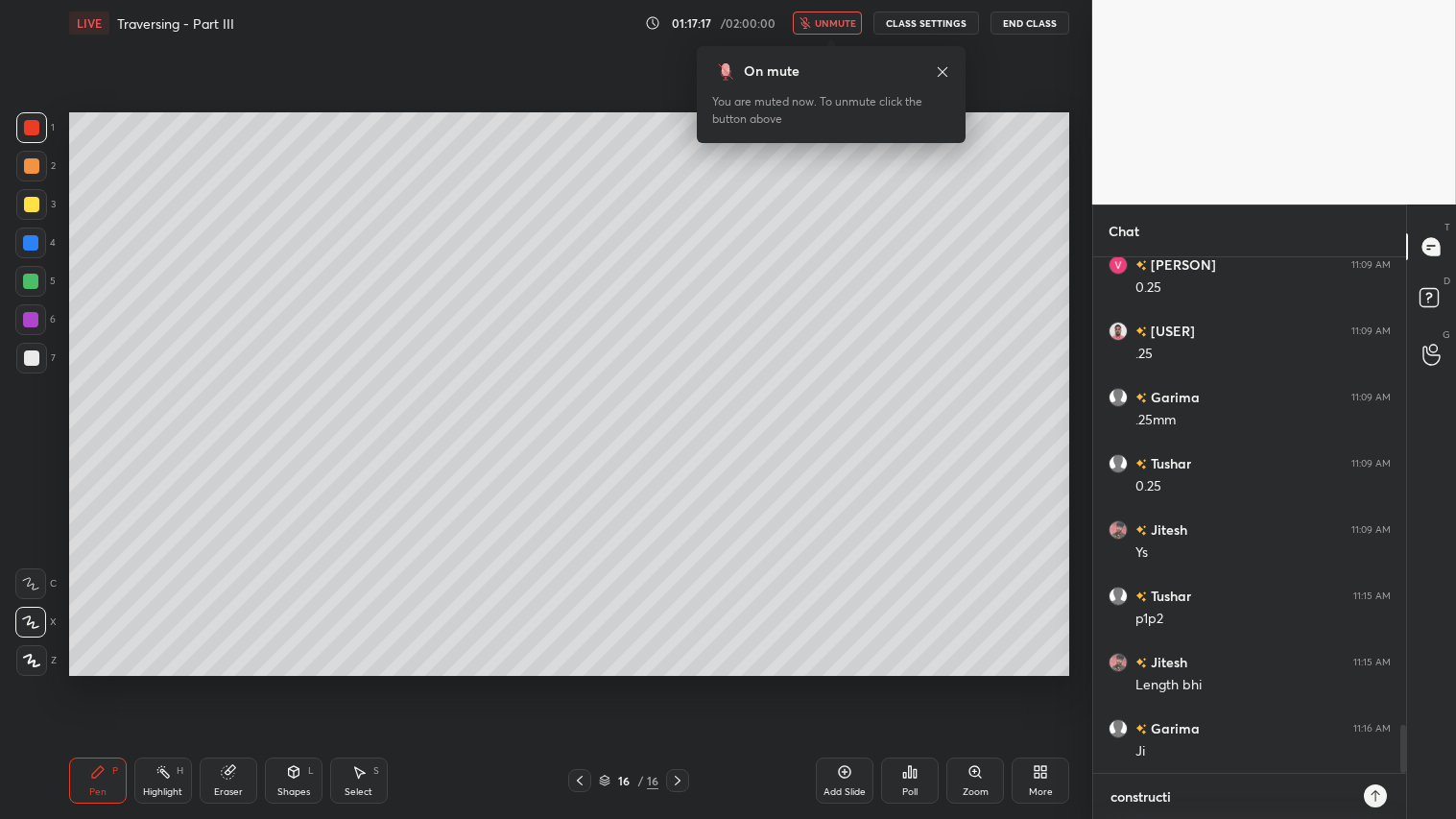 type on "constructio" 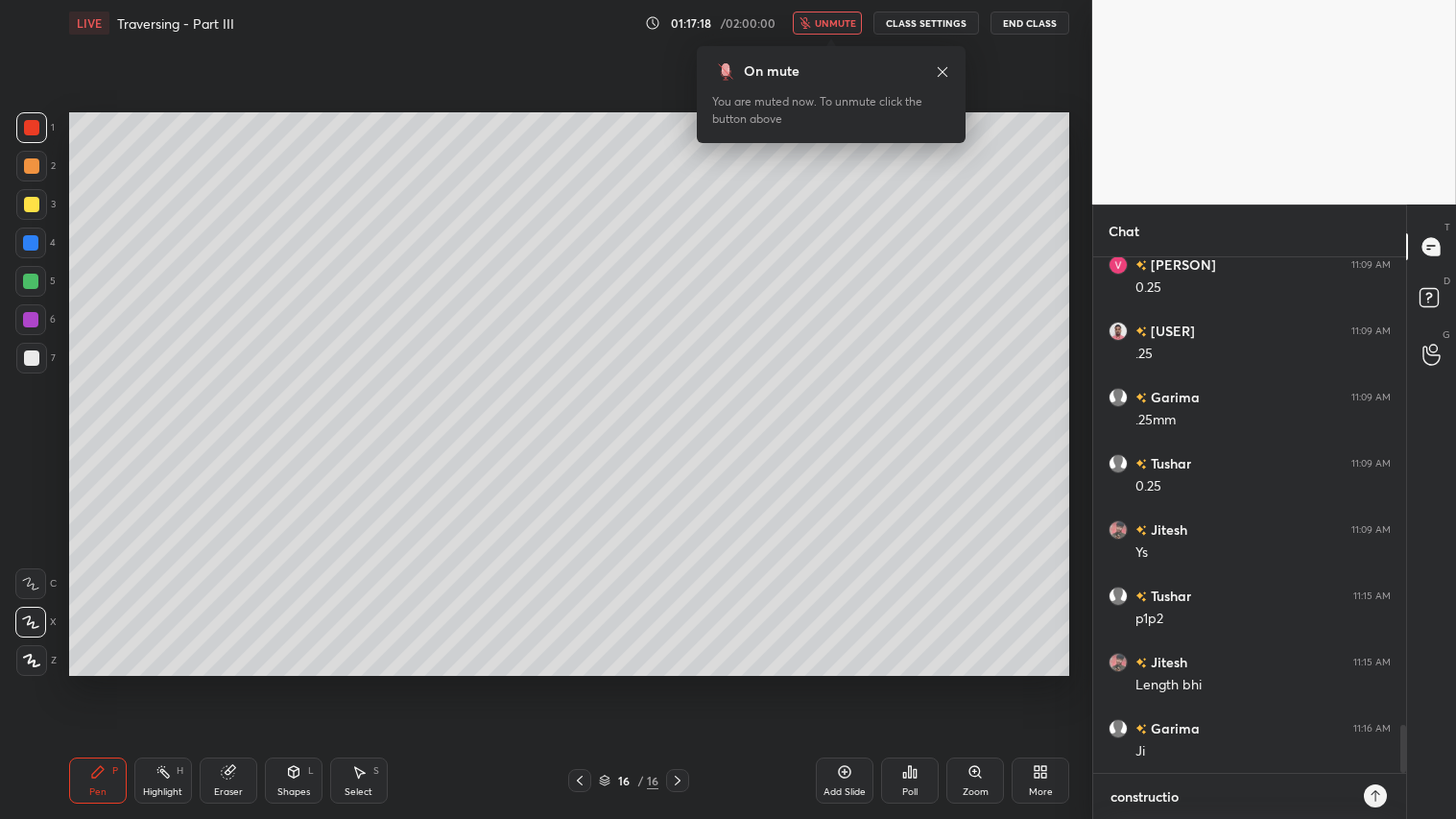 type on "construction" 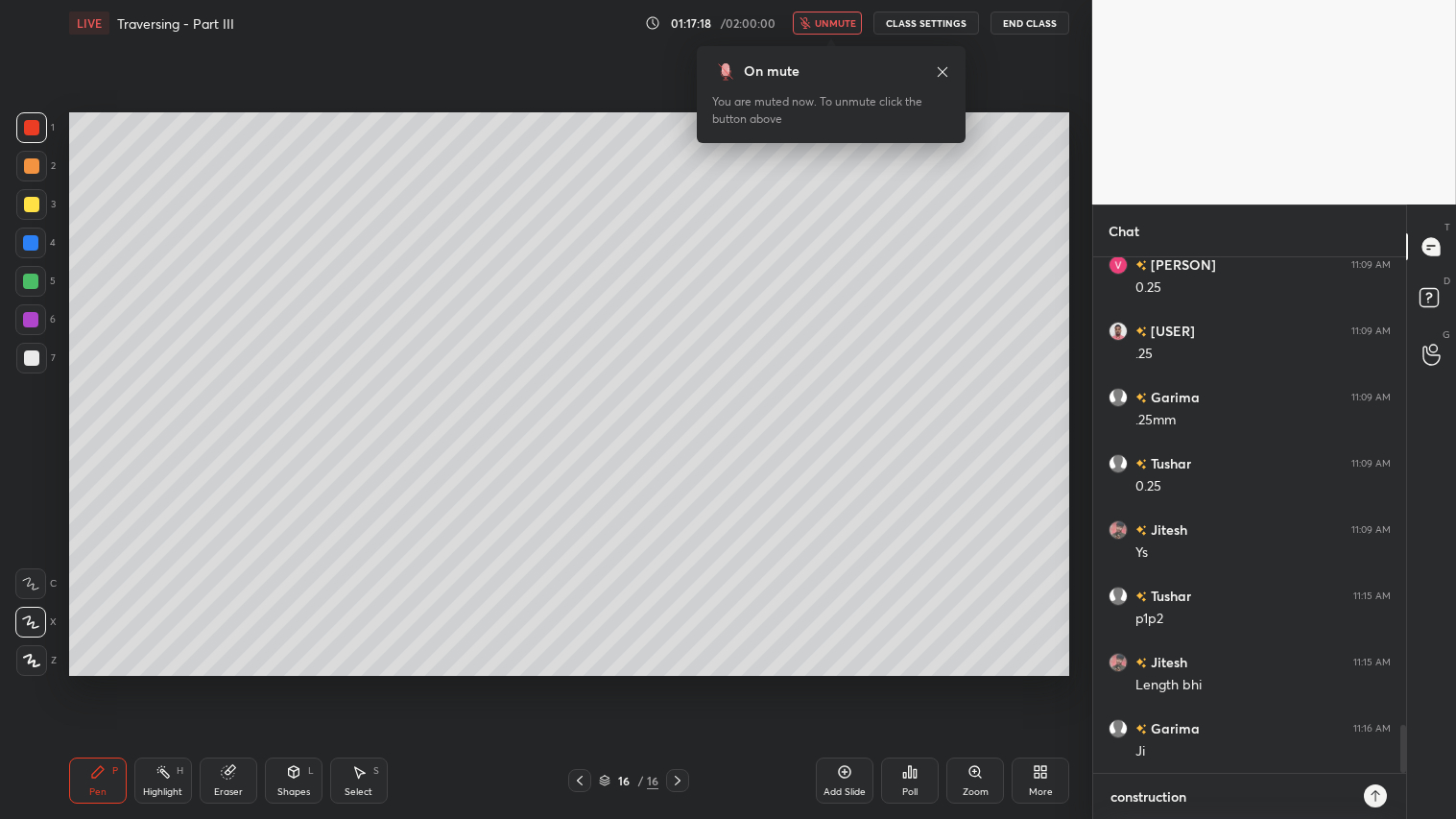 type on "construction" 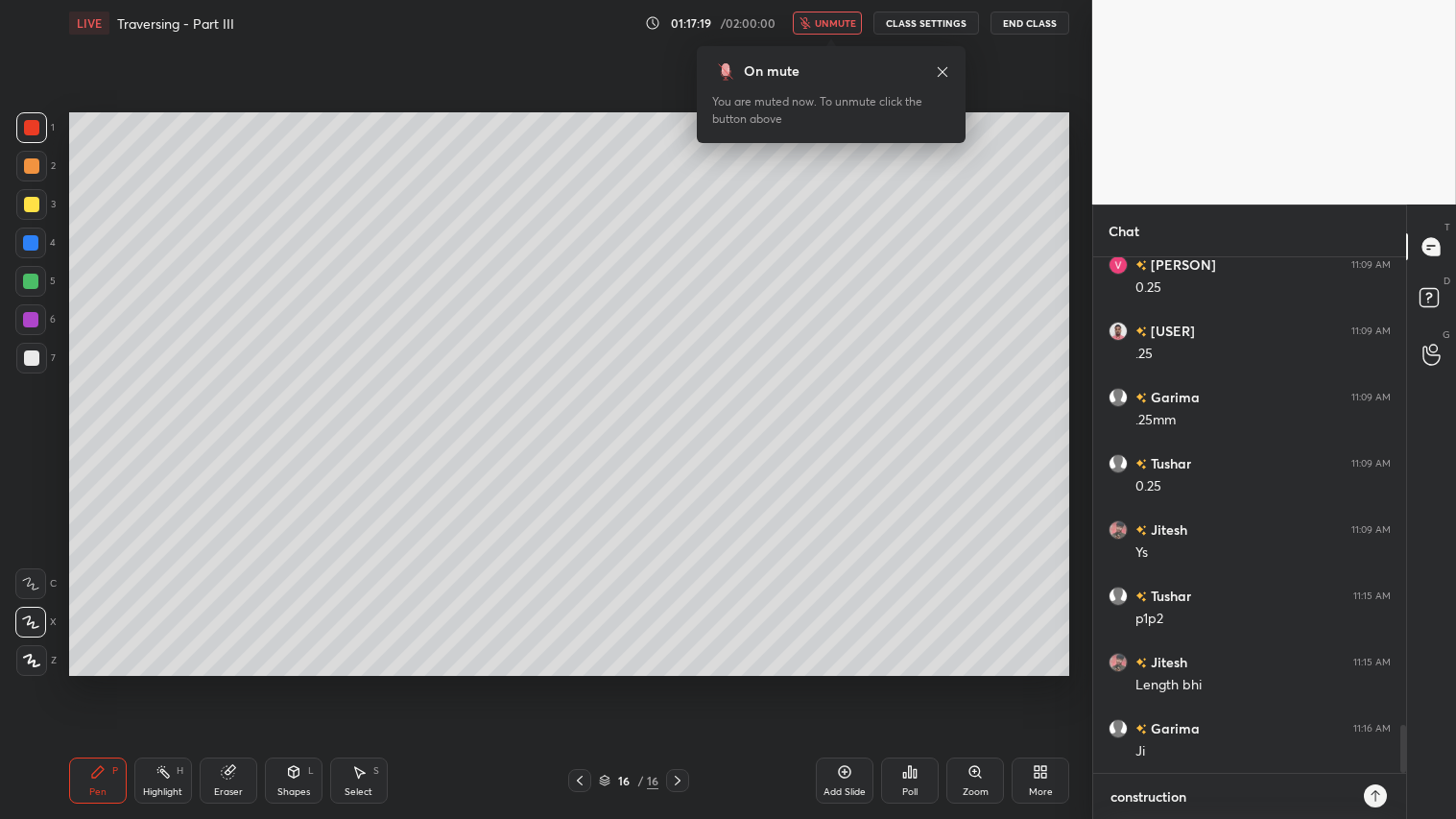 type on "construction w" 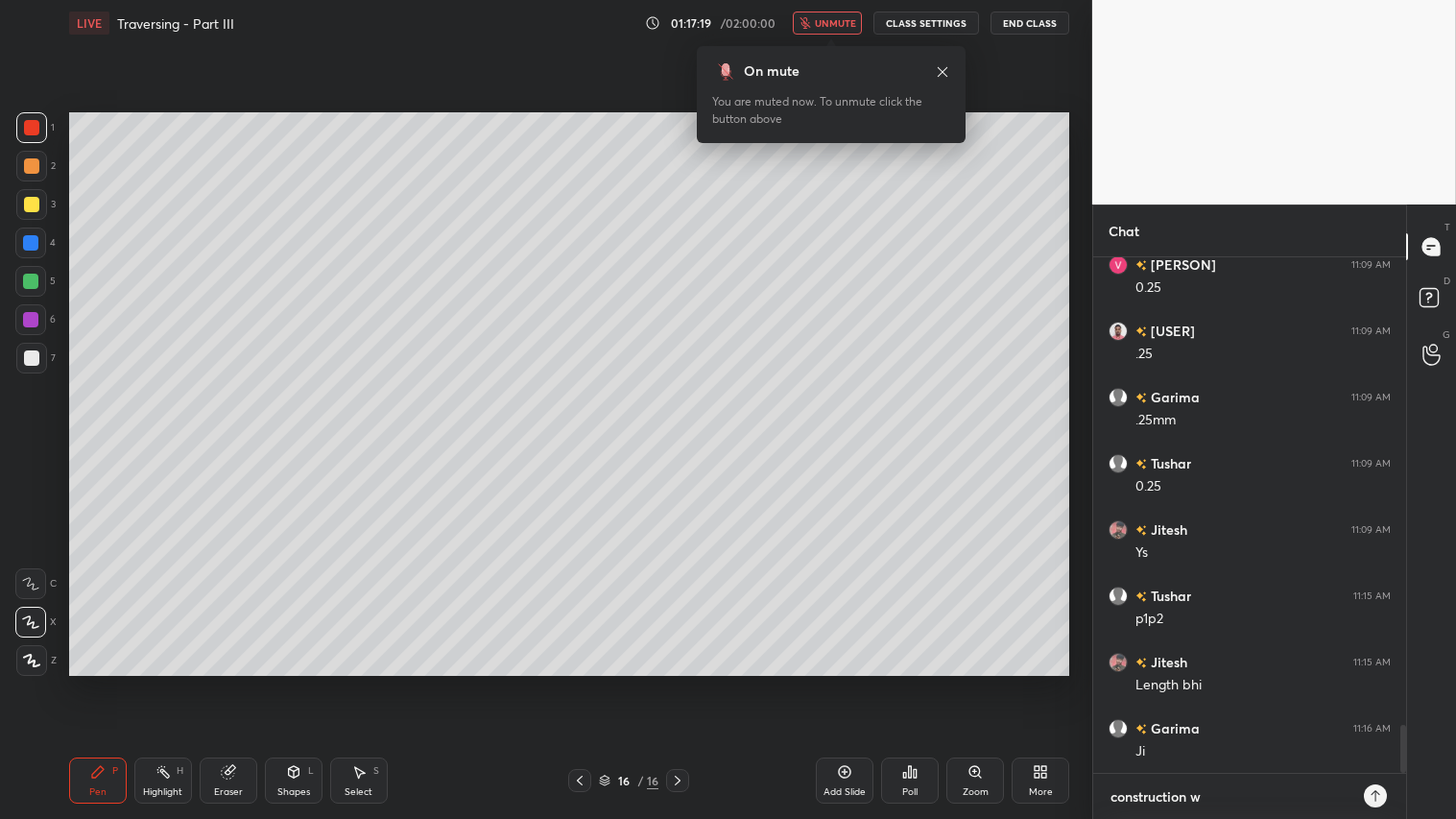 type on "x" 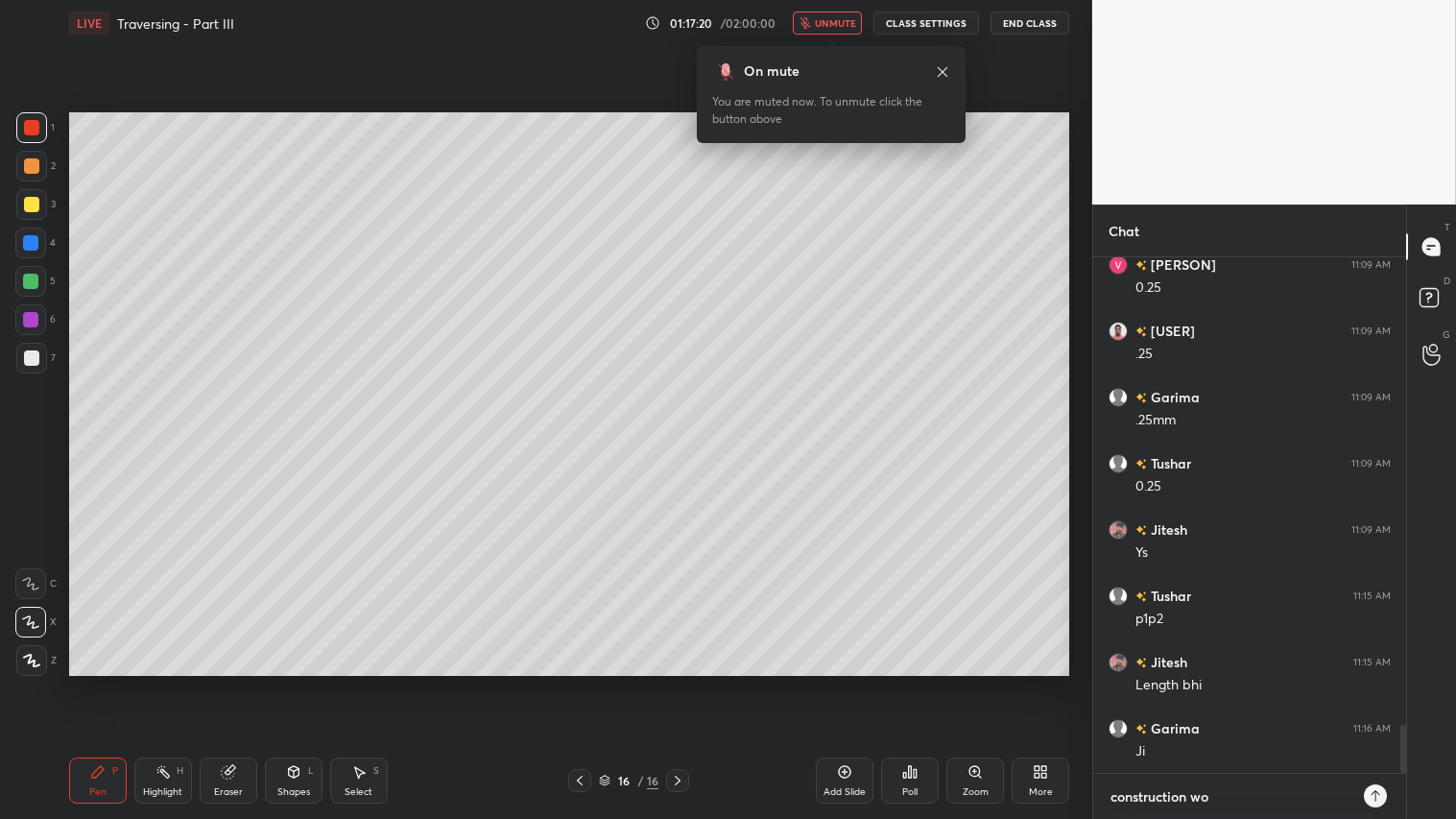 type on "construction wor" 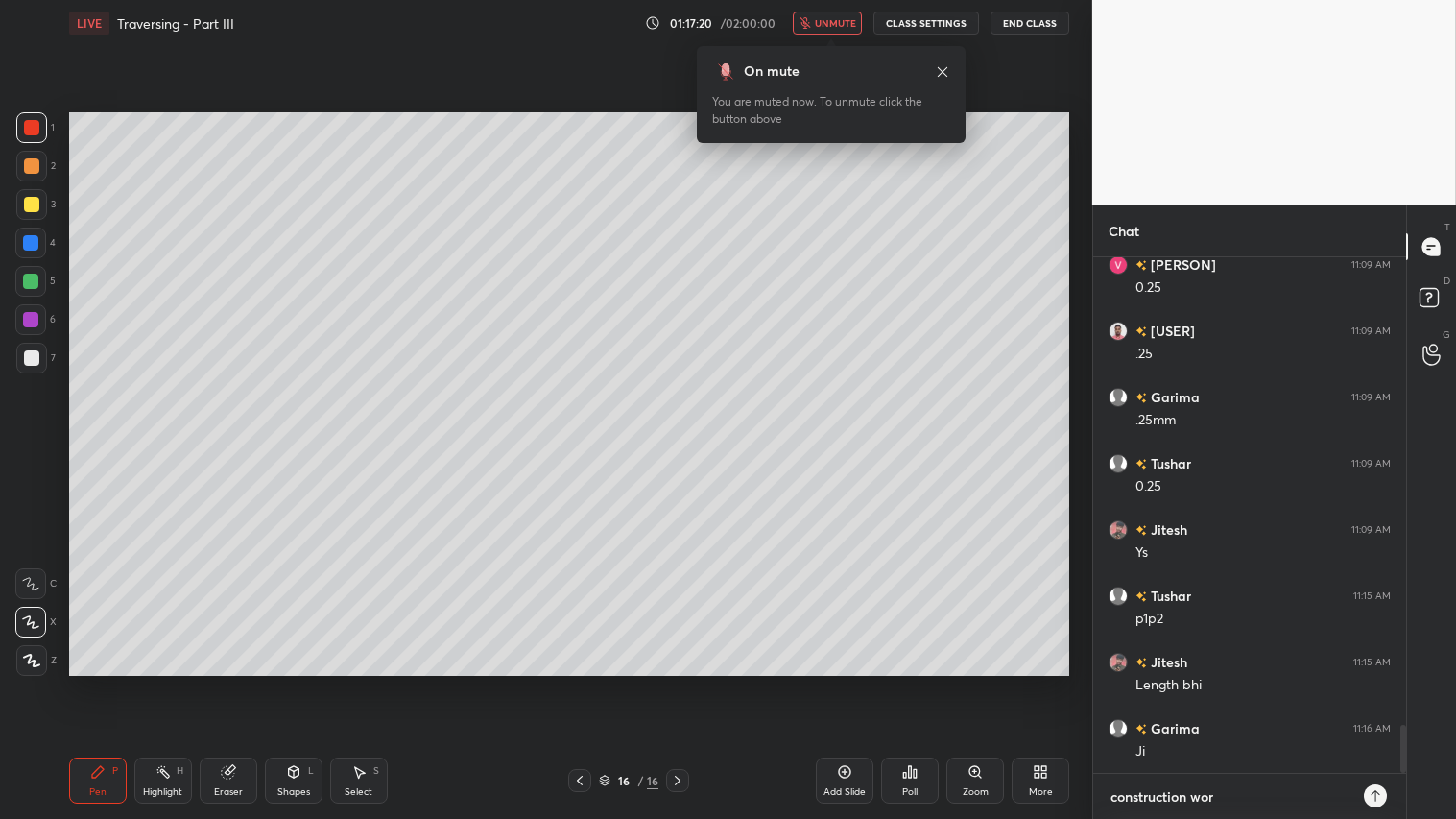 type on "construction work" 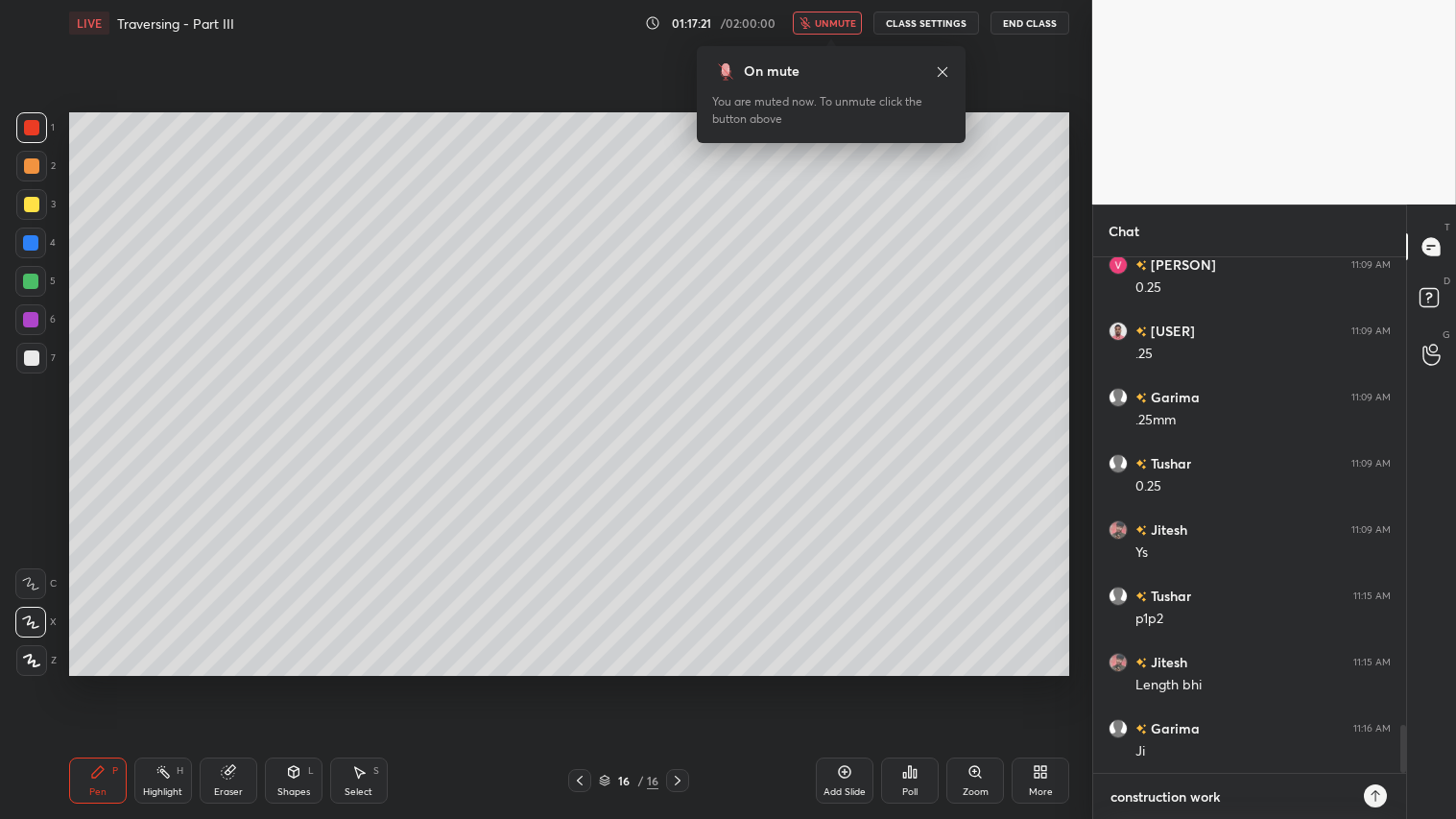 type on "construction work" 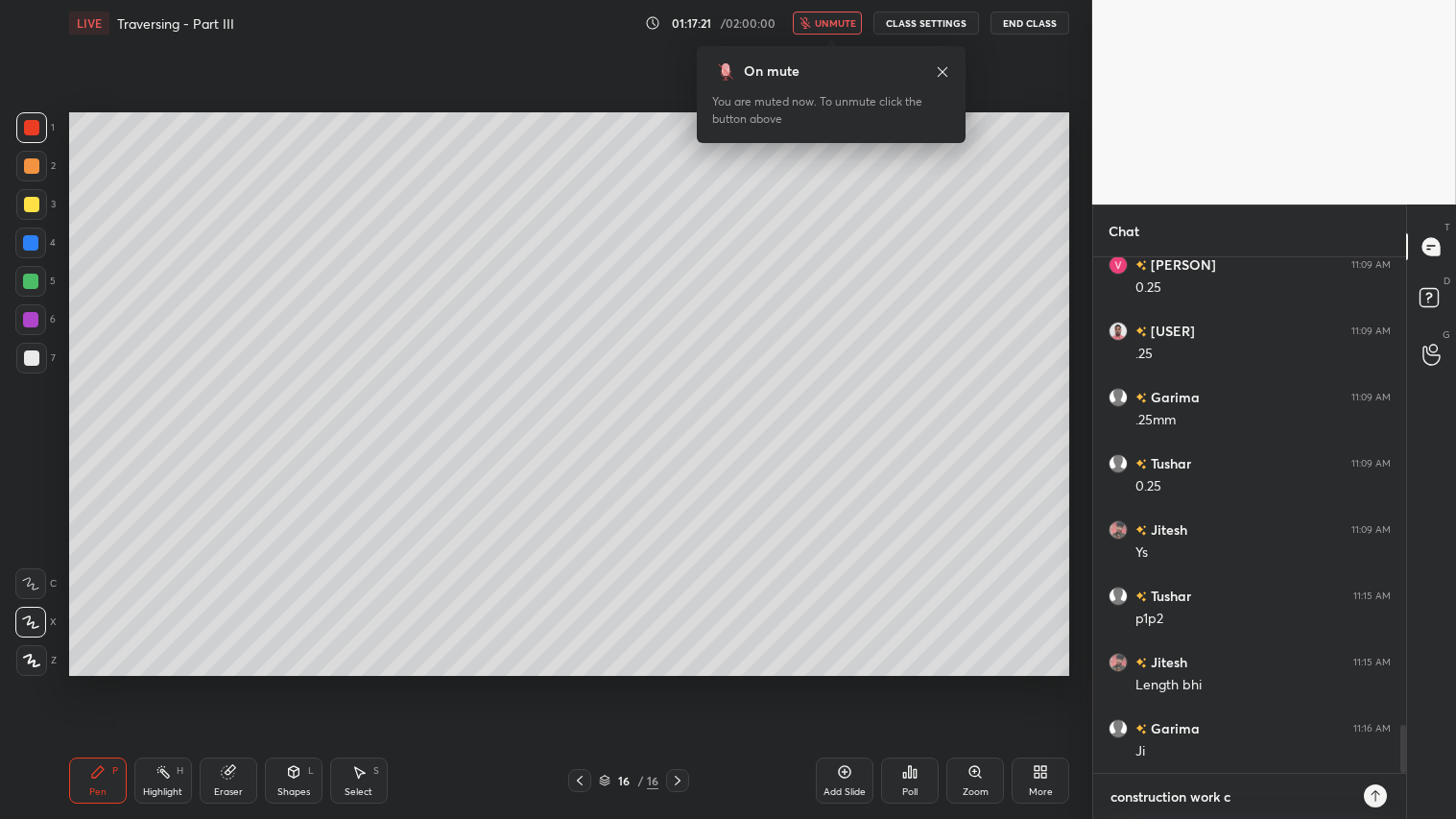 type on "construction work ch" 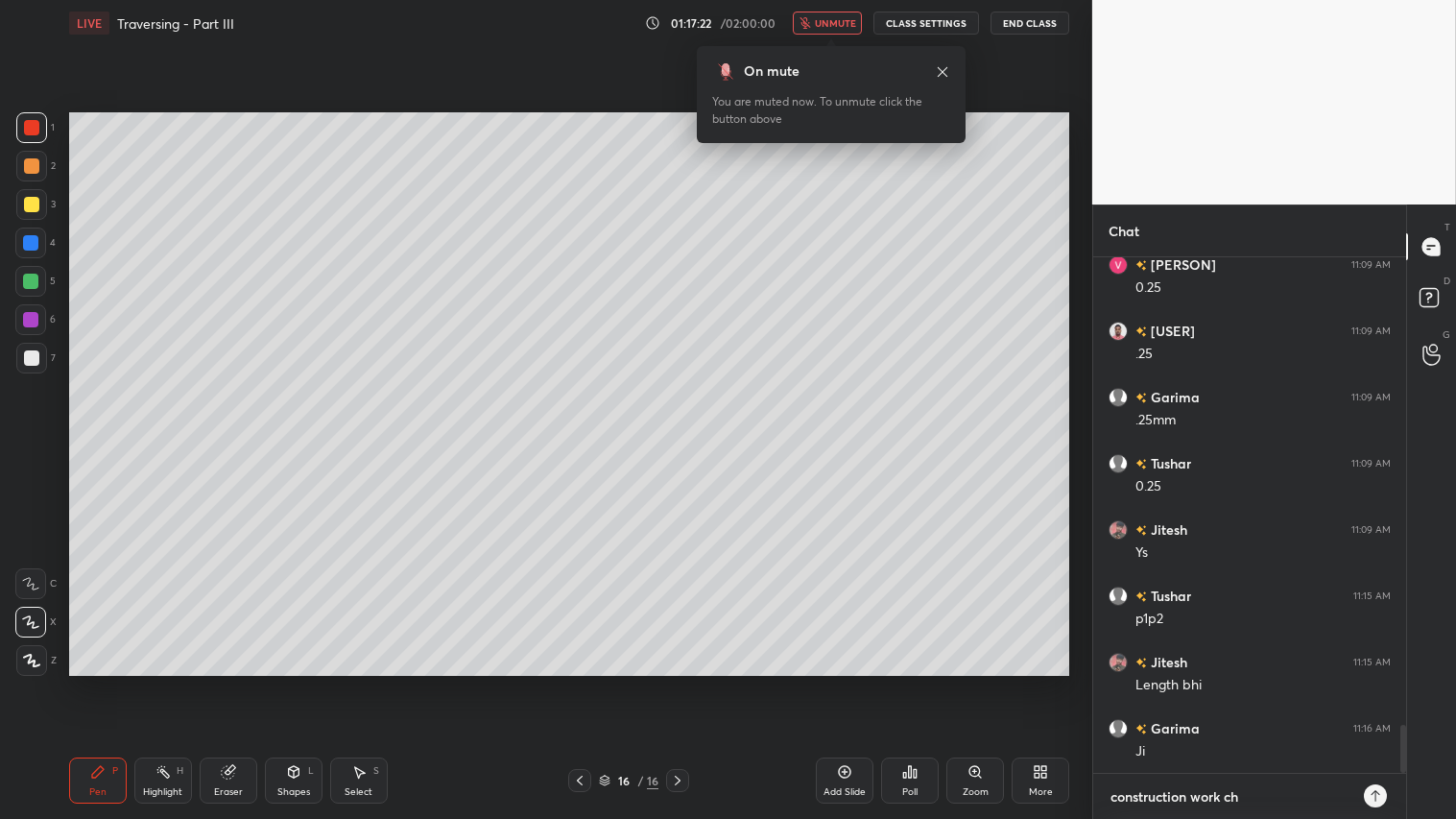 type on "construction work cha" 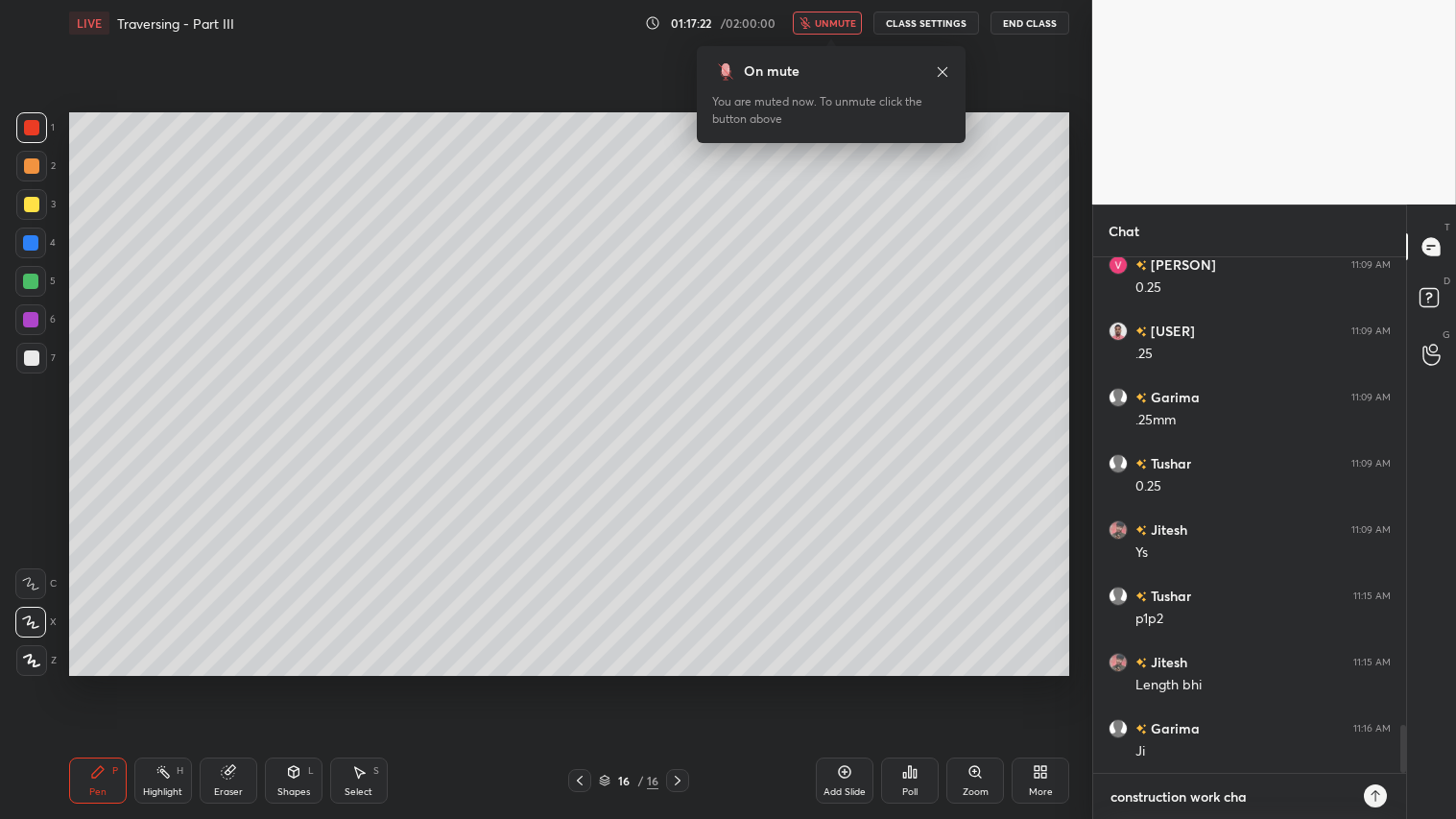 type on "x" 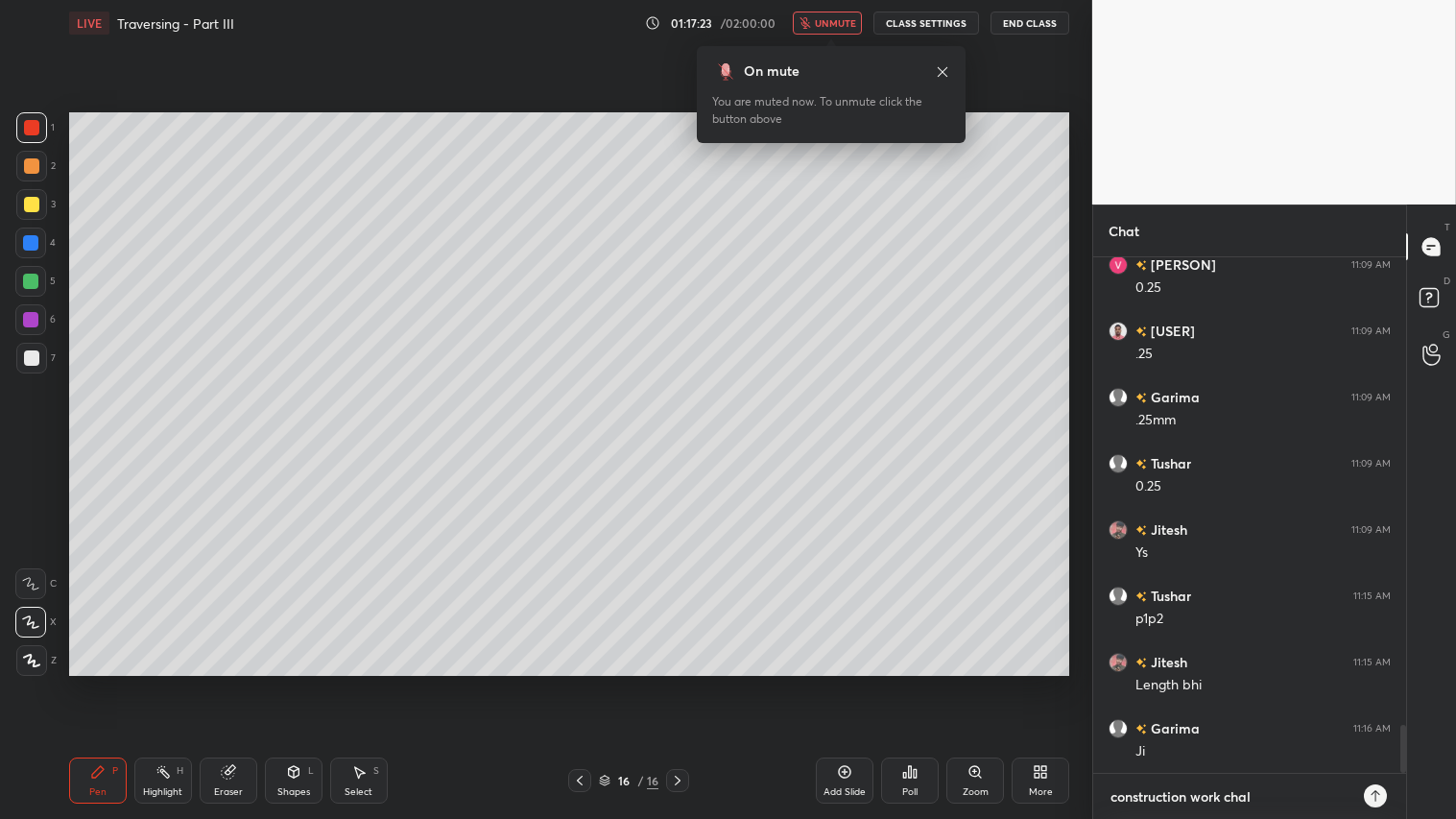 type on "construction work chal" 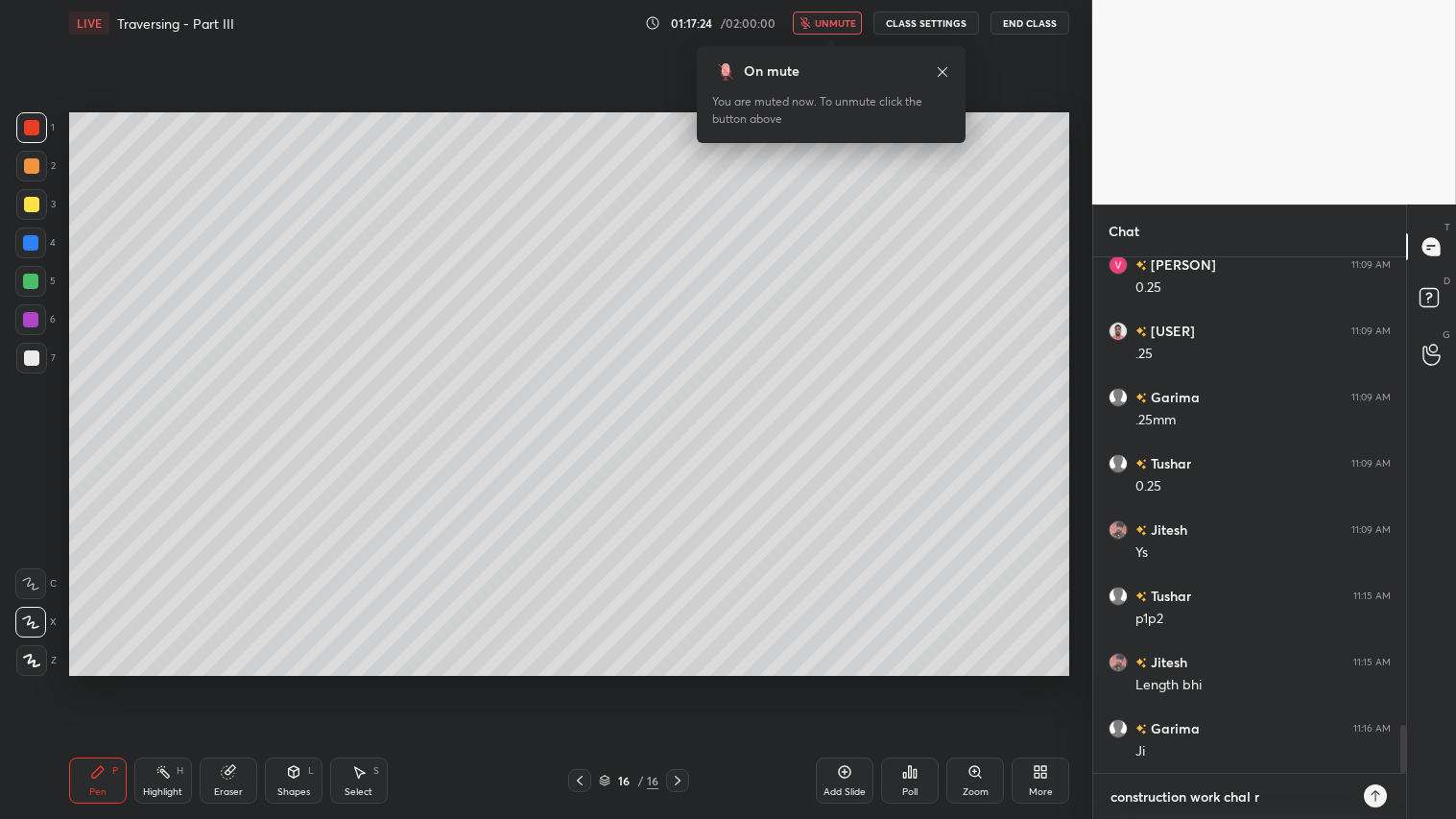 type on "construction work chal ra" 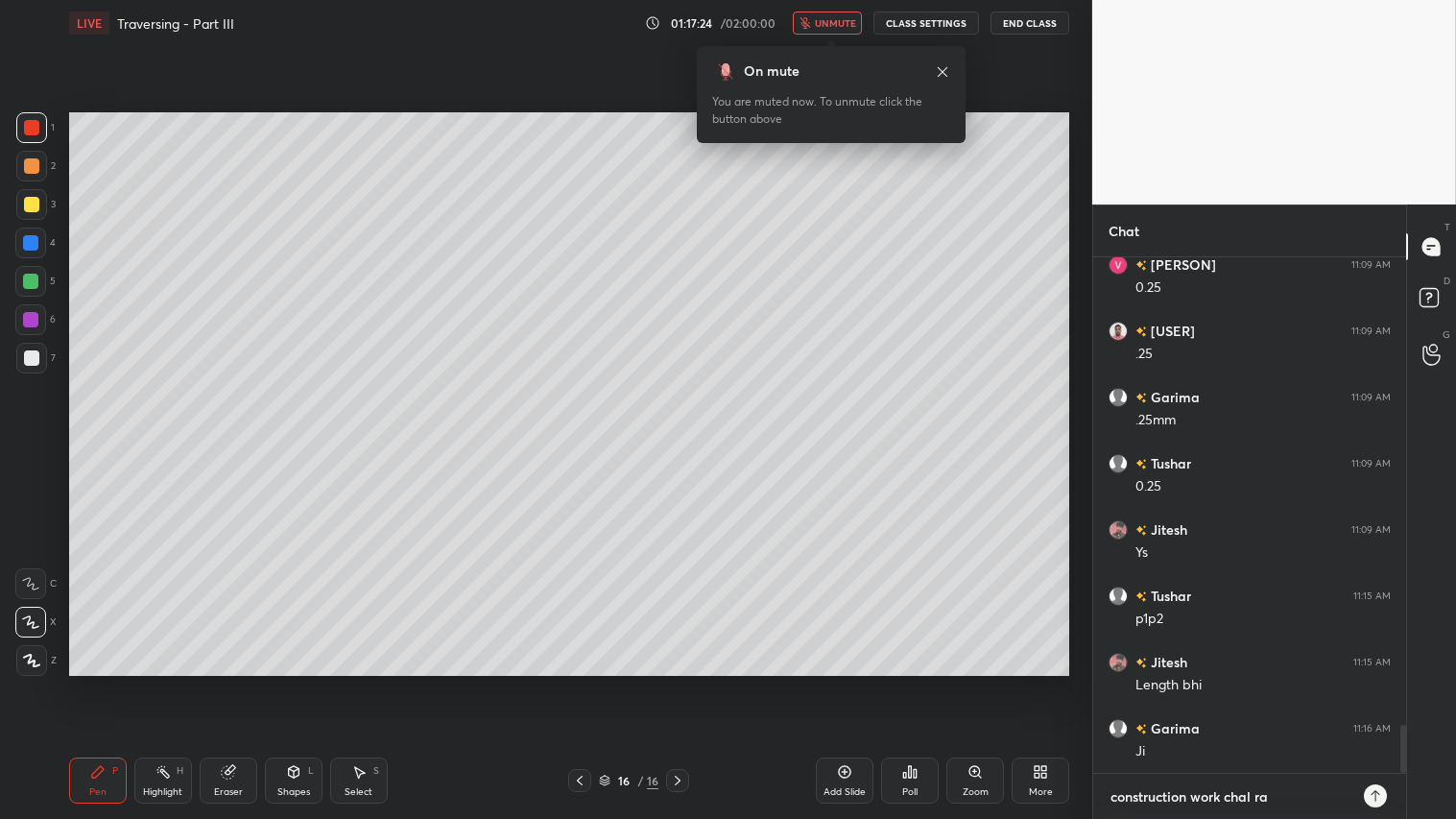 type on "x" 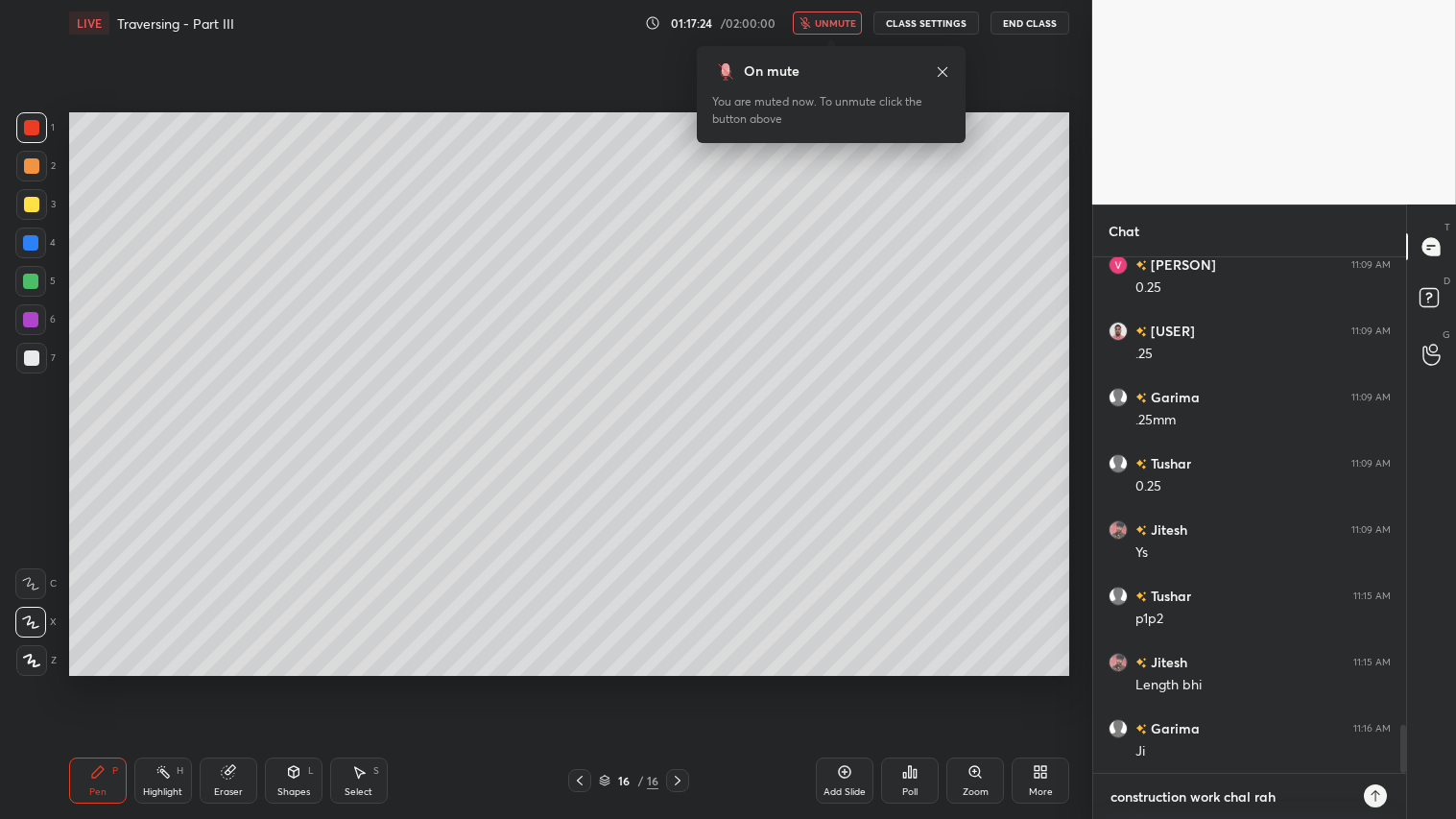 type on "construction work chal raha" 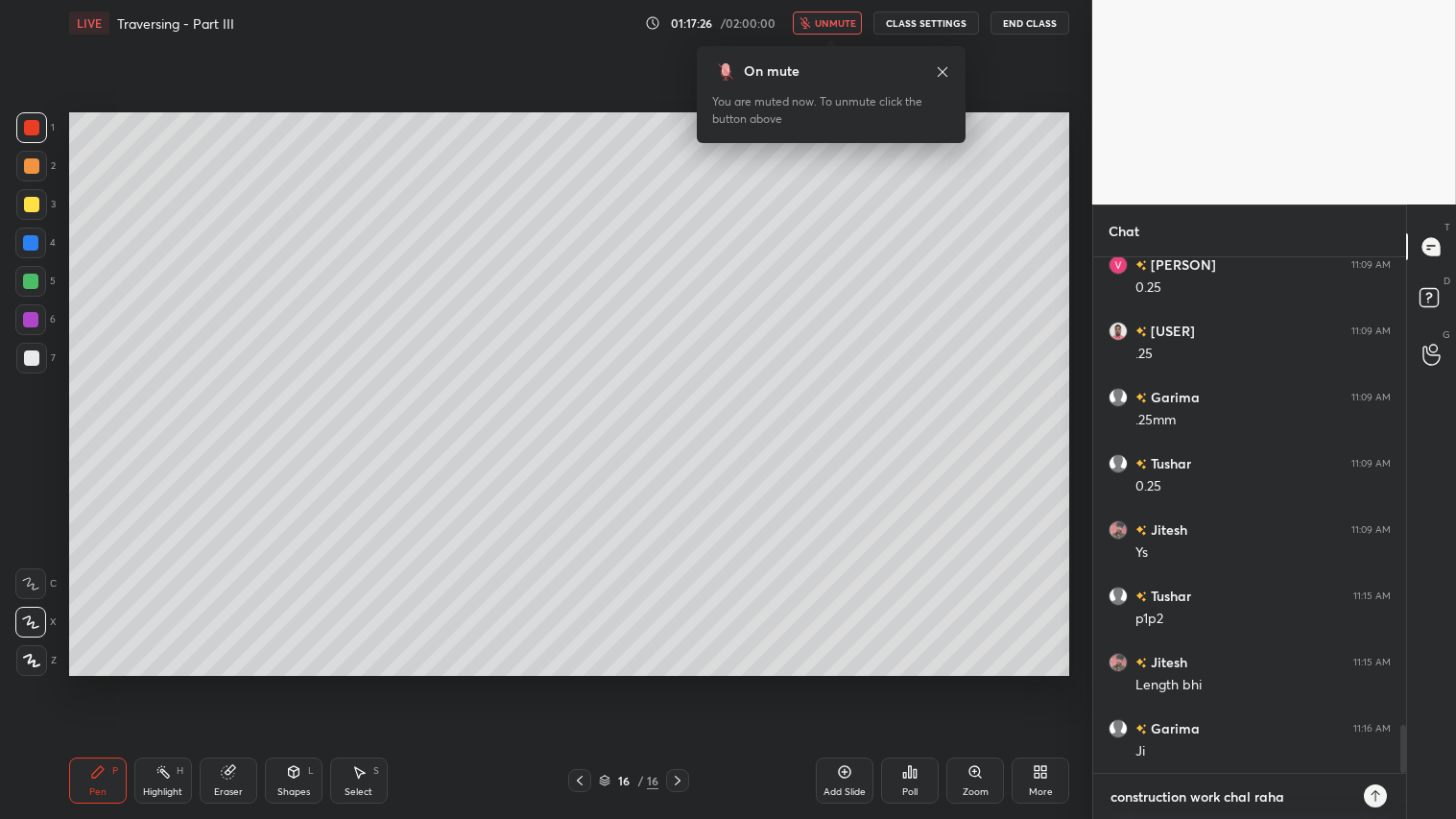 type on "construction work chal raha" 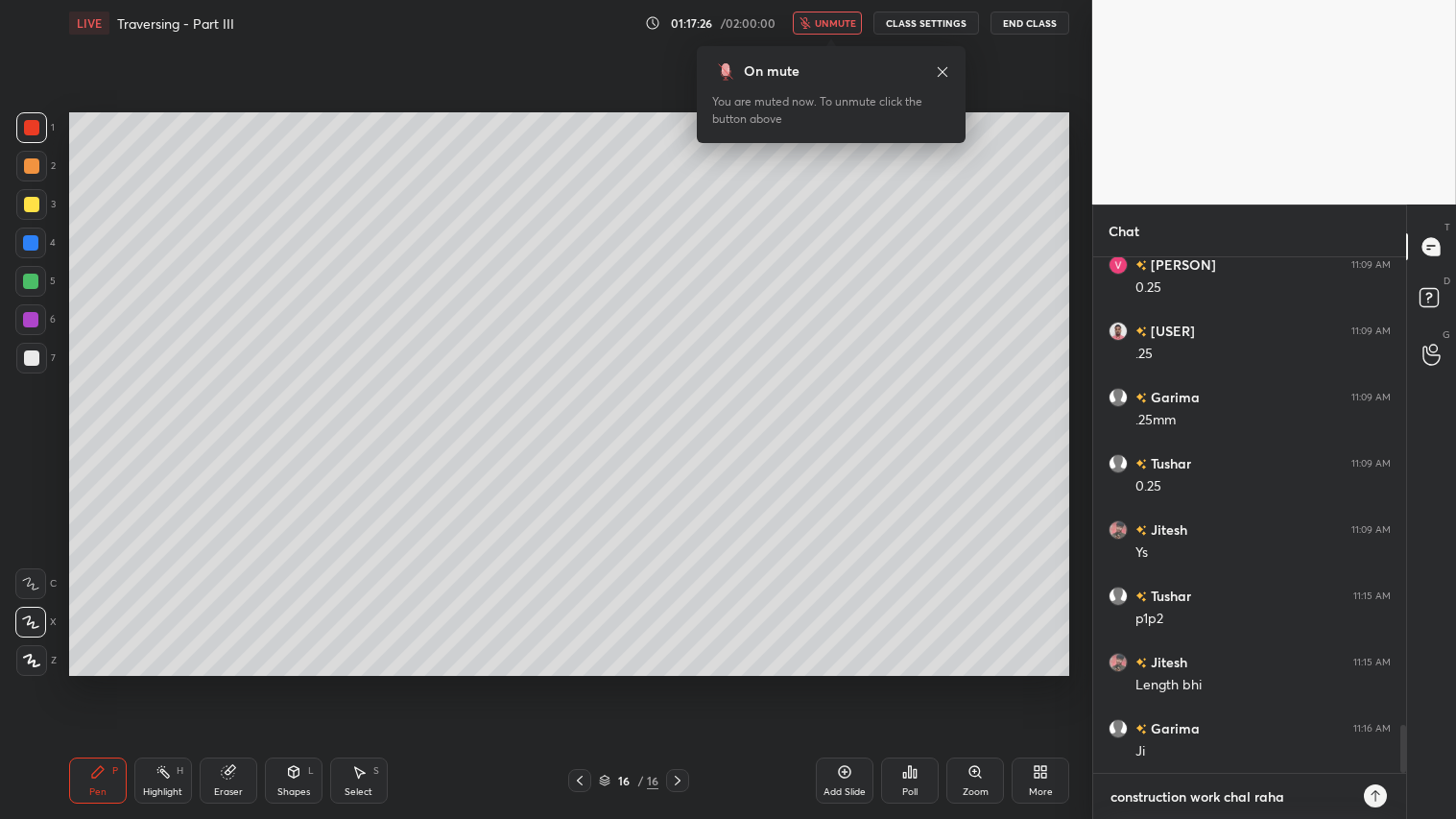 type on "x" 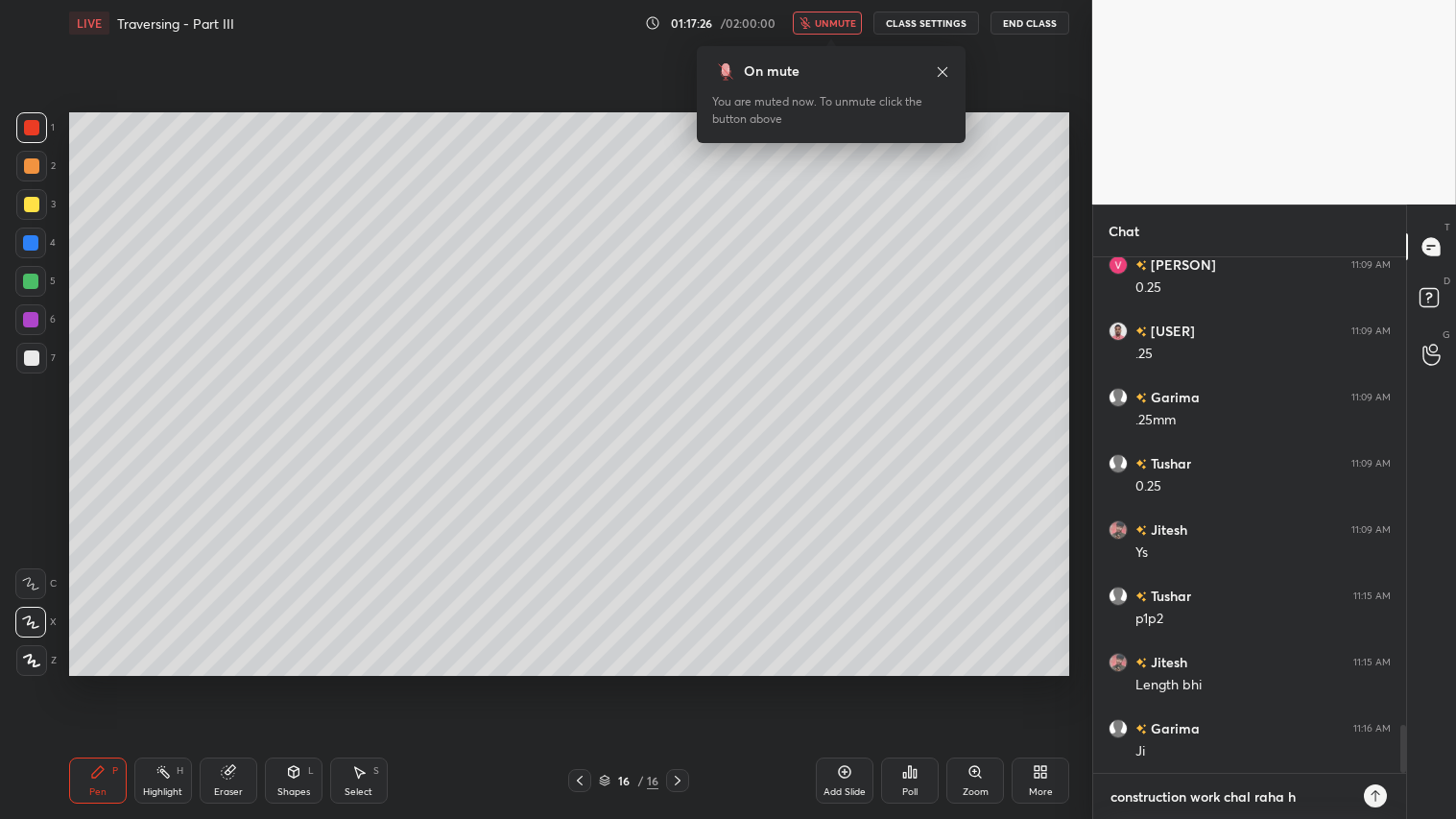 type on "construction work chal raha ha" 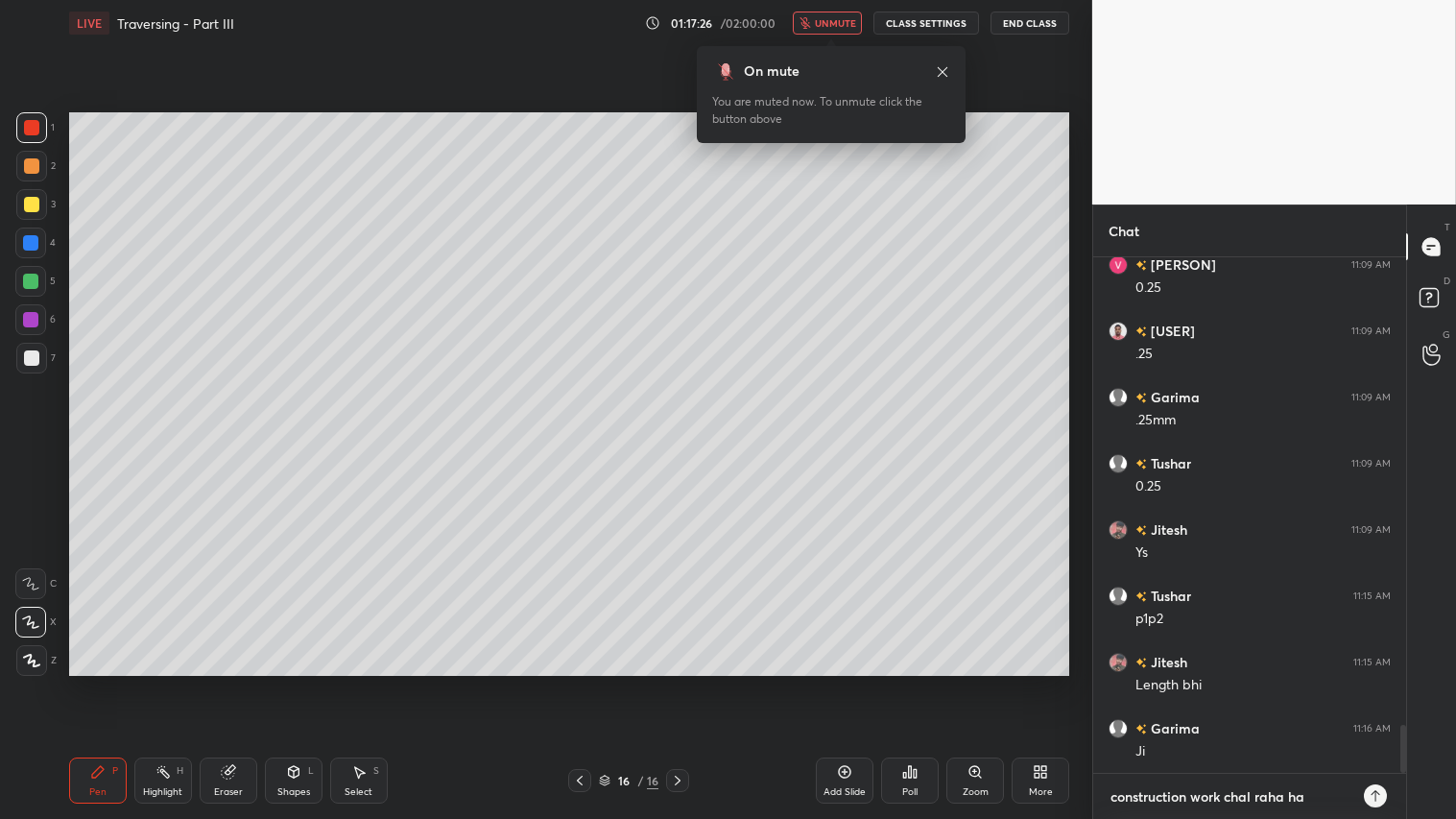 type on "construction work chal raha hai" 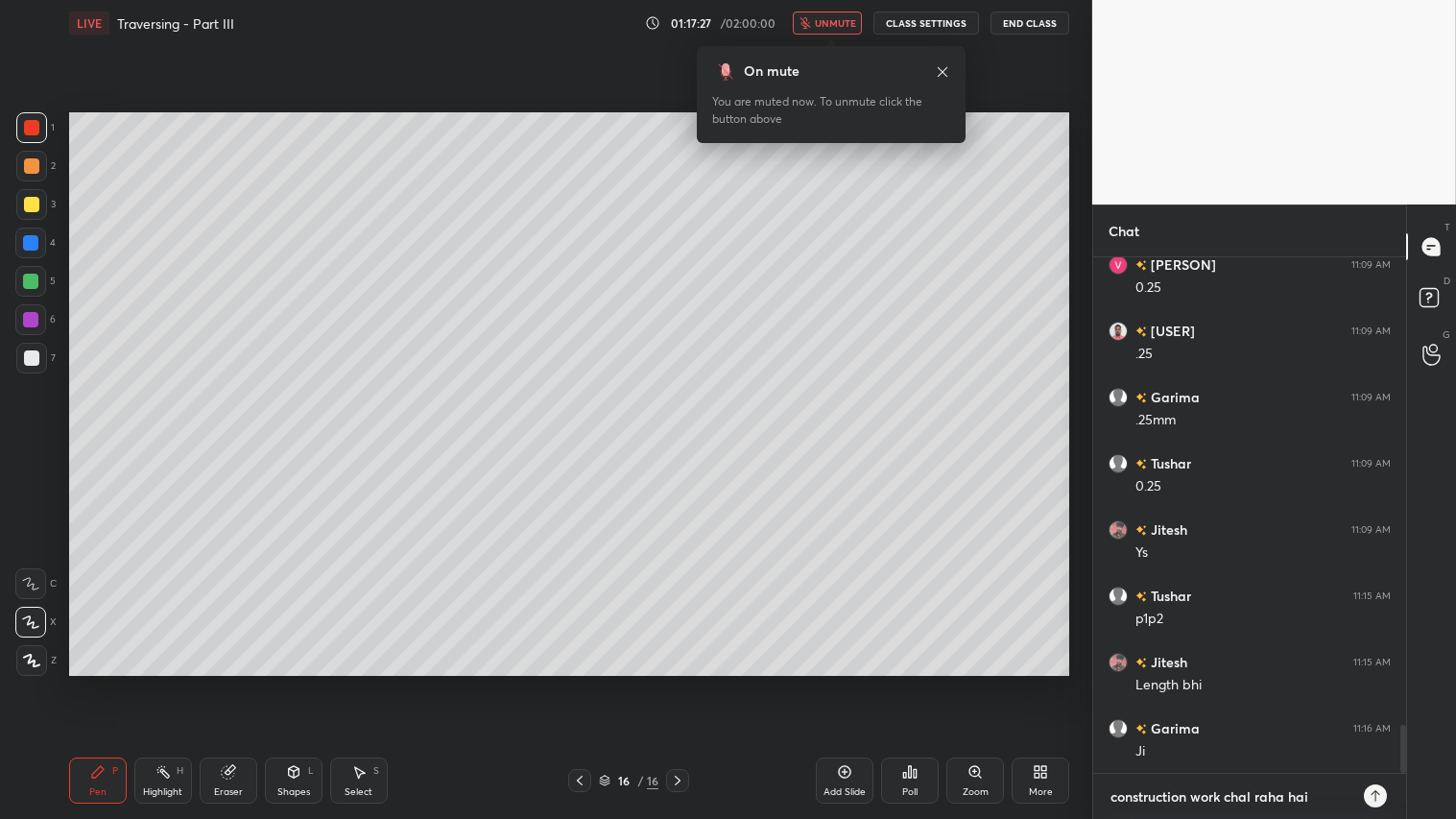 type 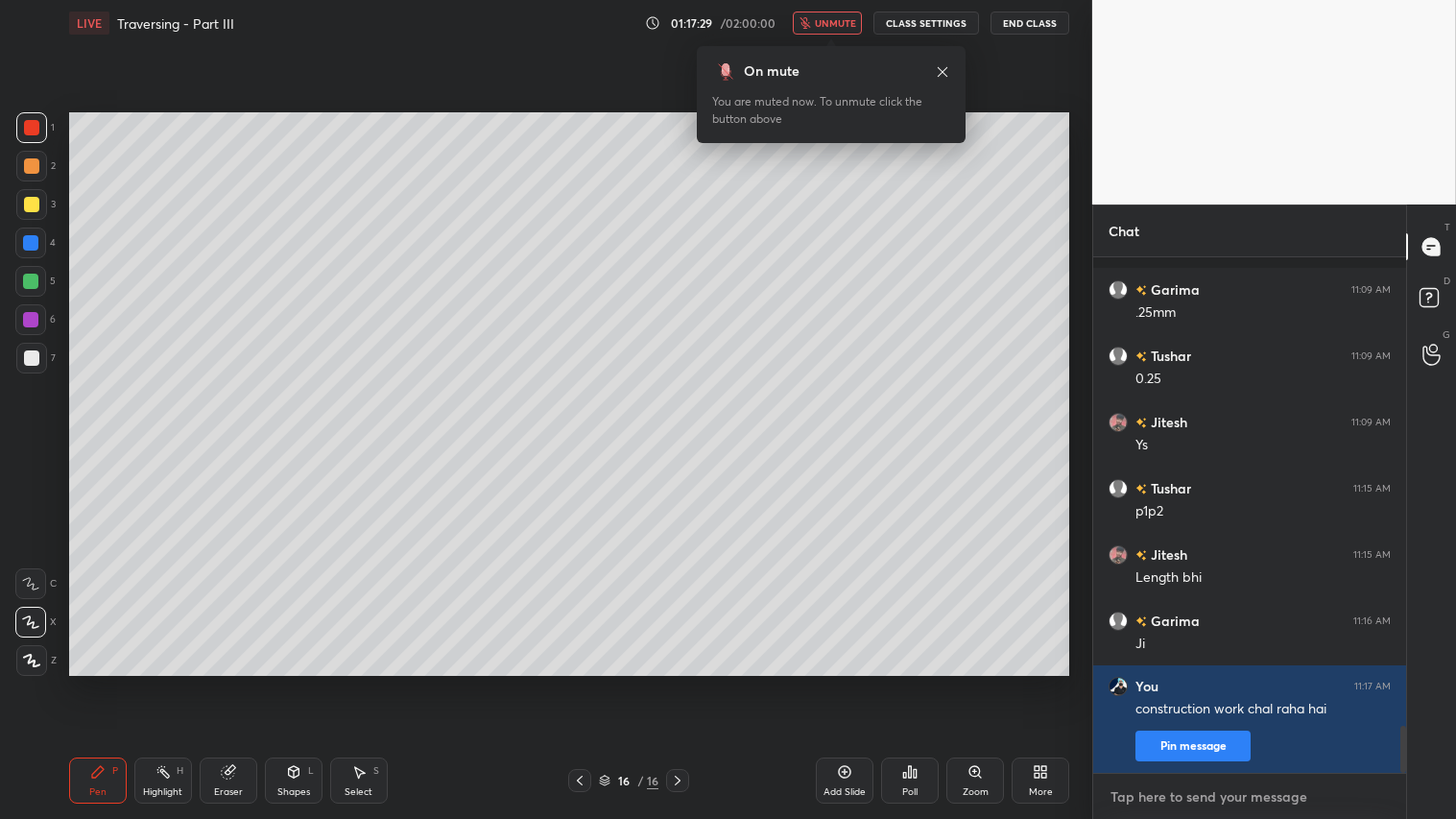 scroll, scrollTop: 5187, scrollLeft: 0, axis: vertical 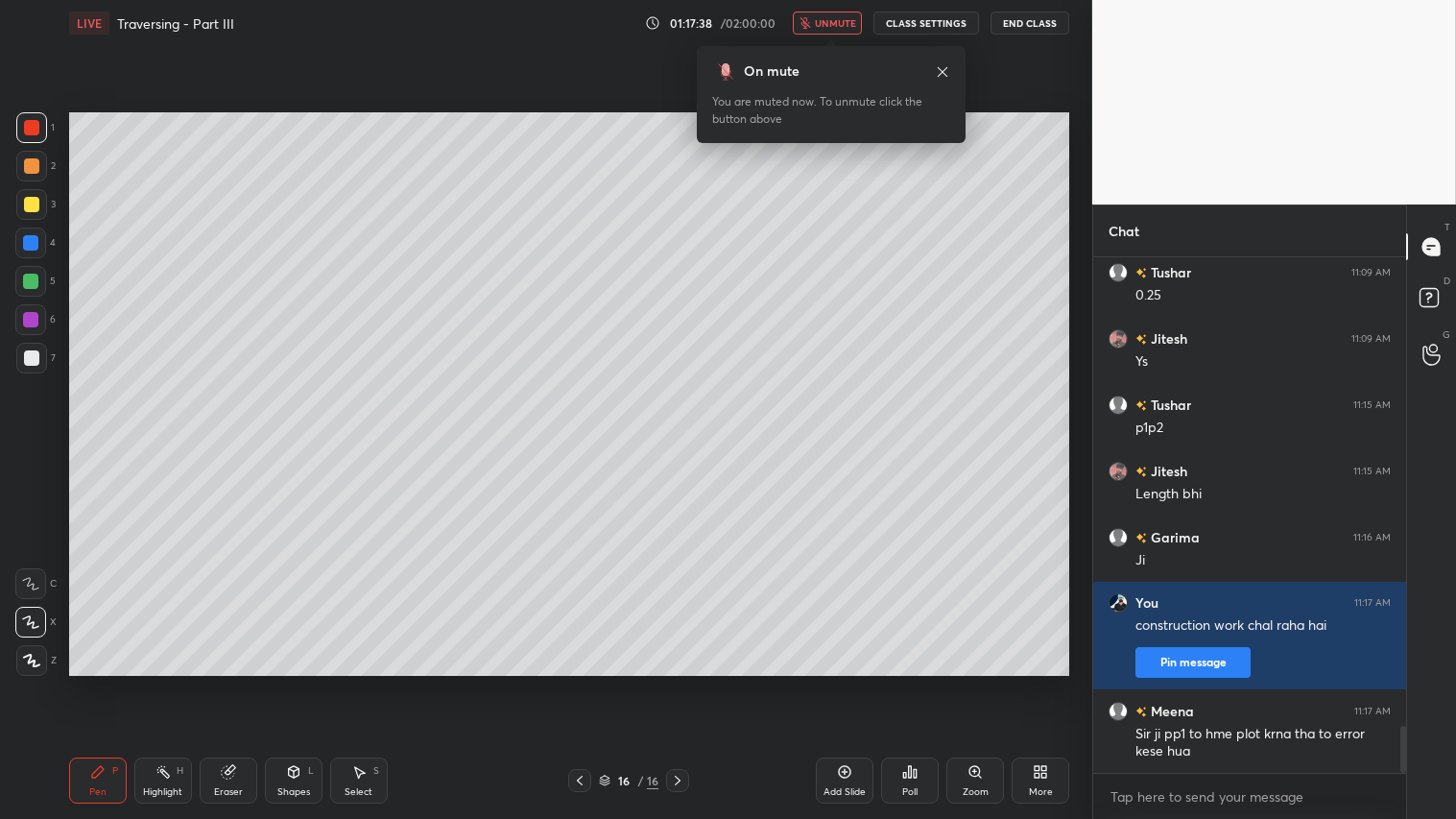 click on "unmute" at bounding box center [835, 23] 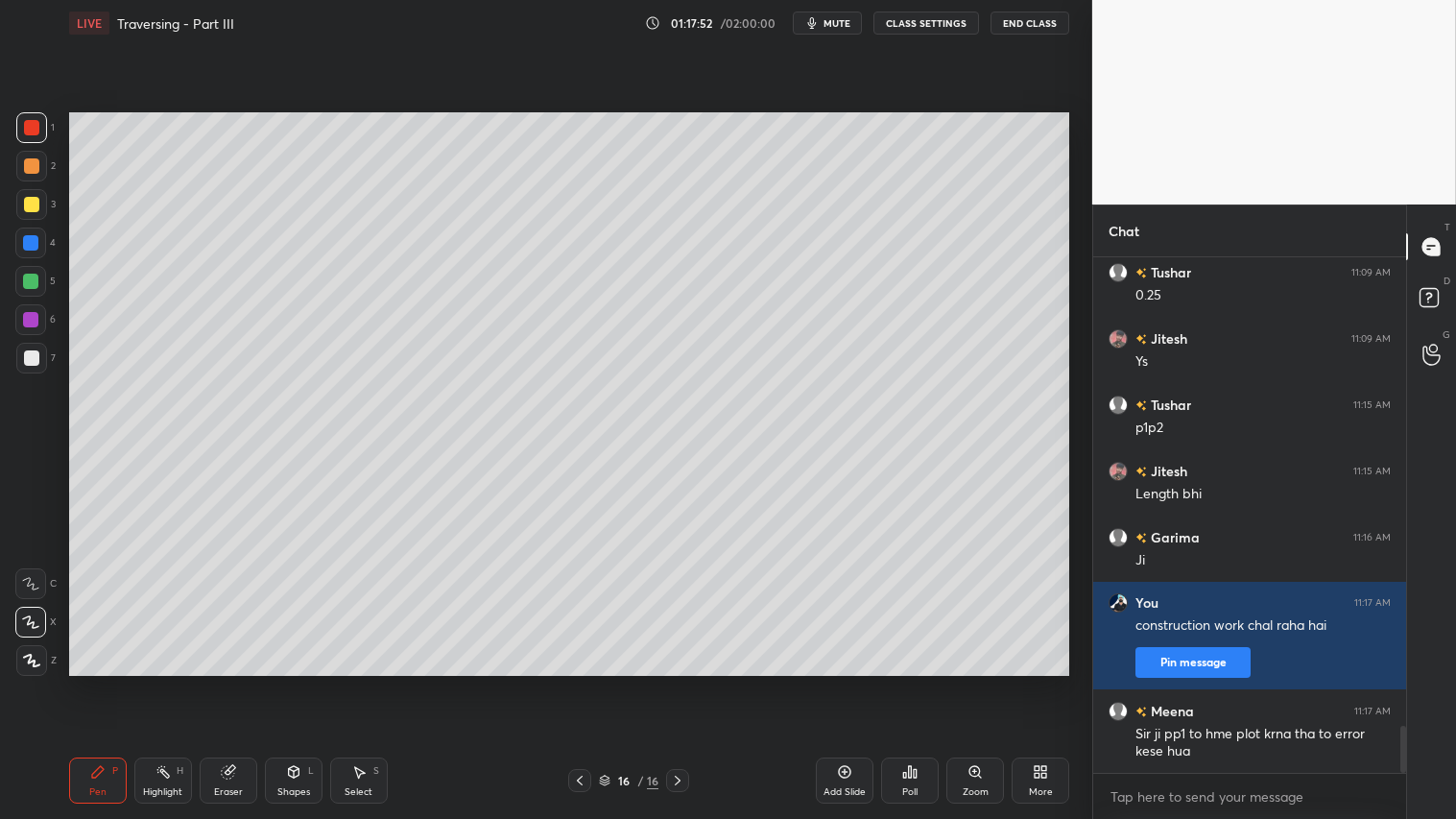 click 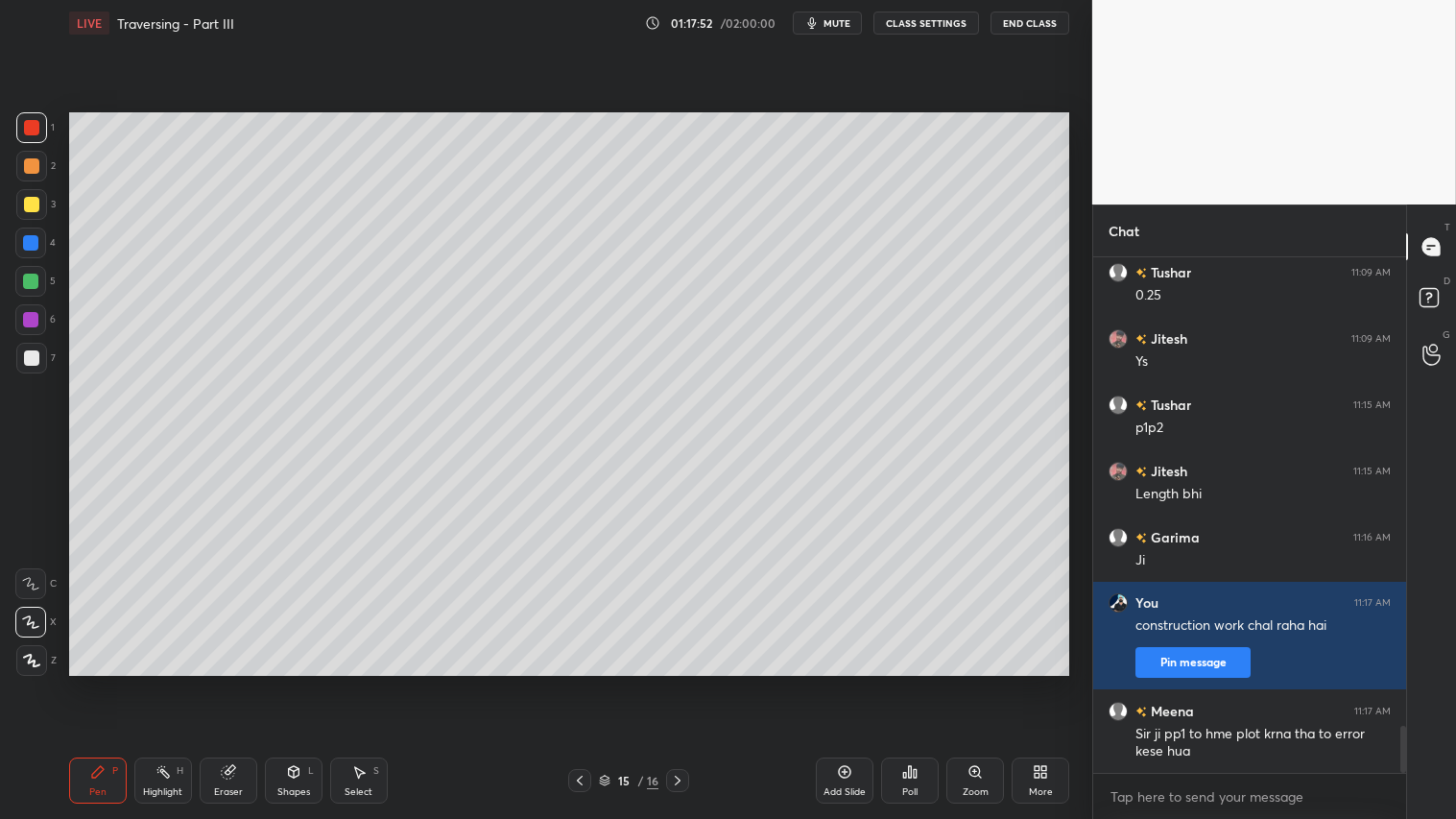 click 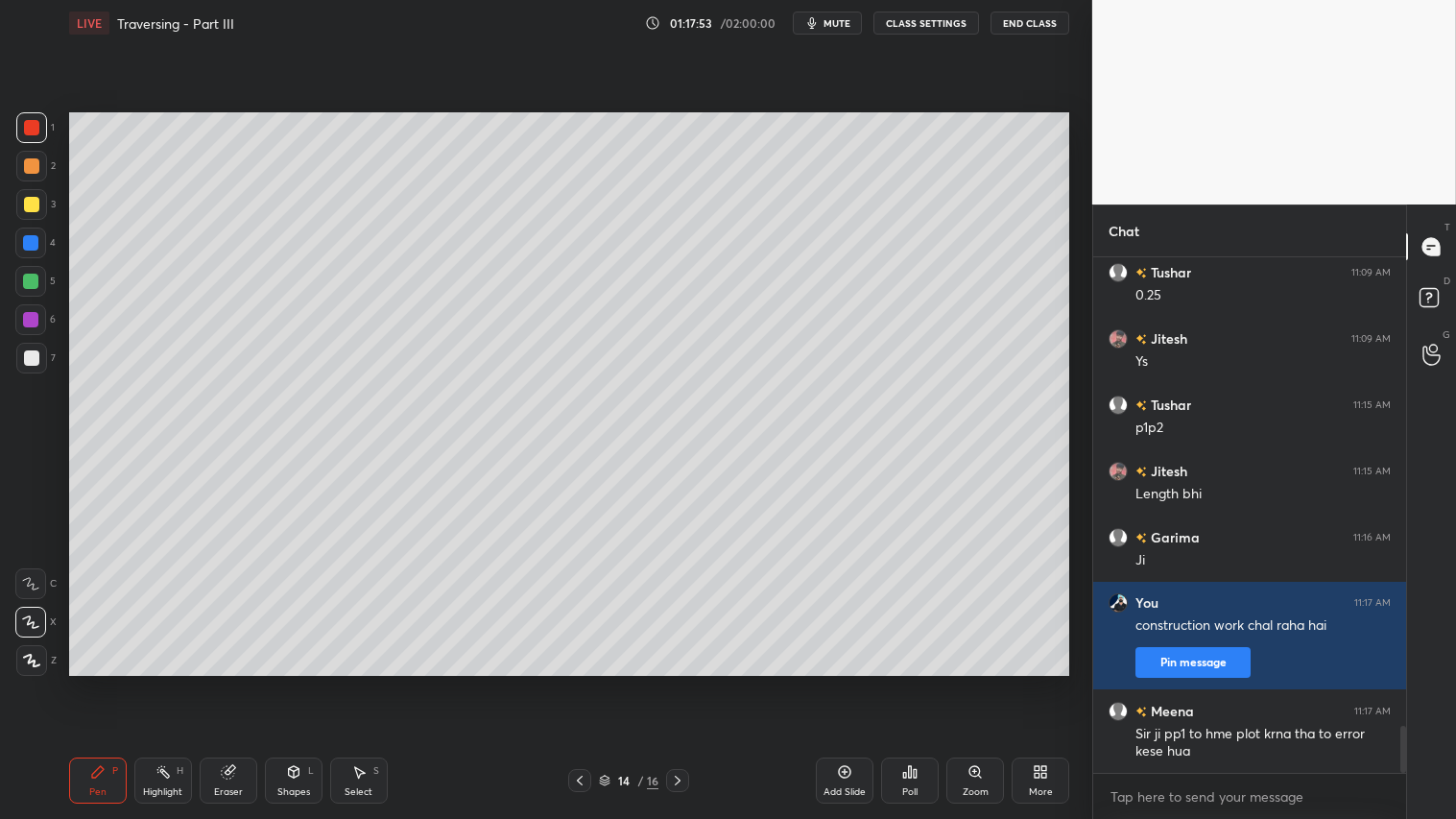 click 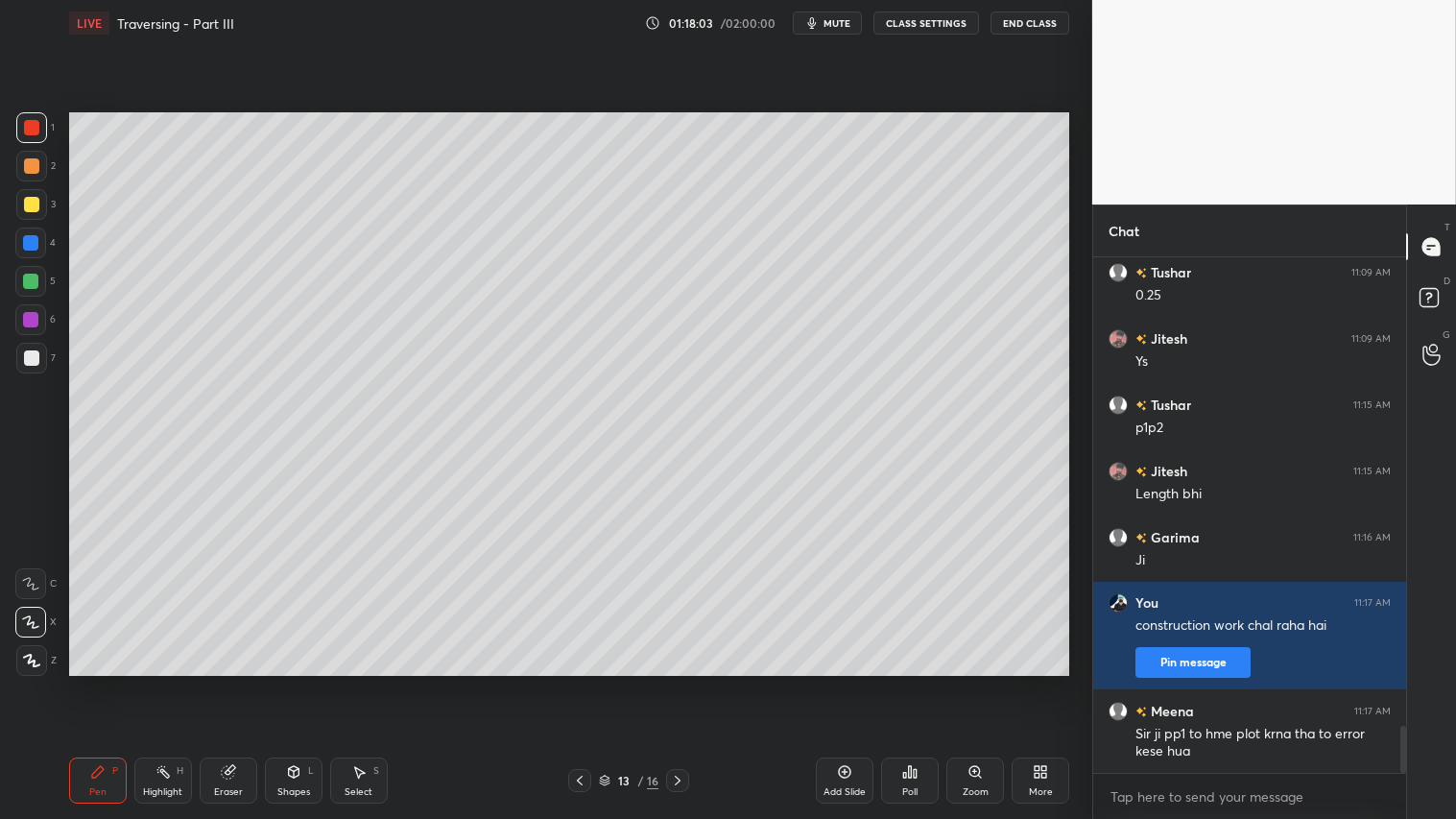 click on "mute" at bounding box center [837, 23] 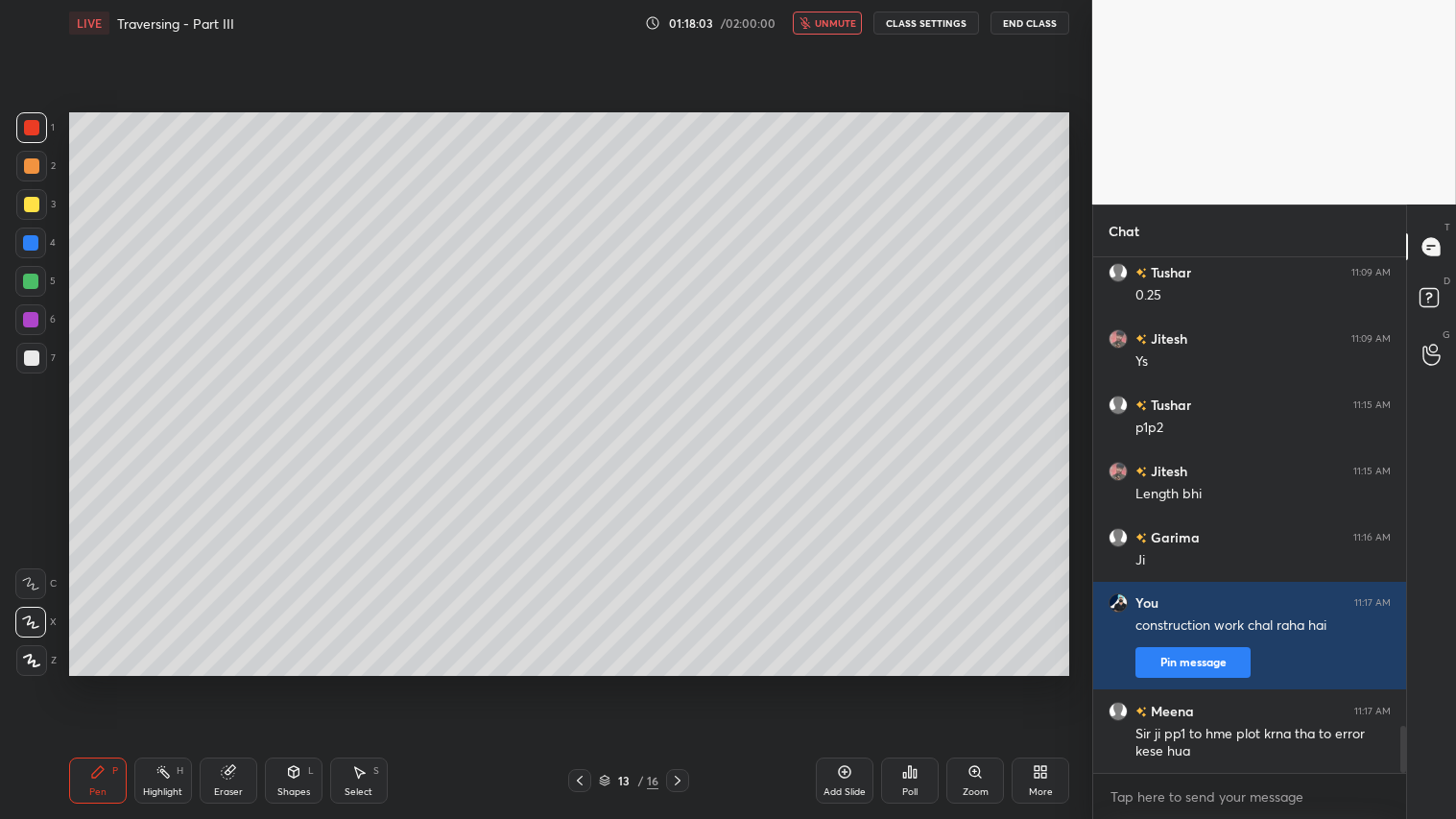 click on "unmute" at bounding box center [835, 23] 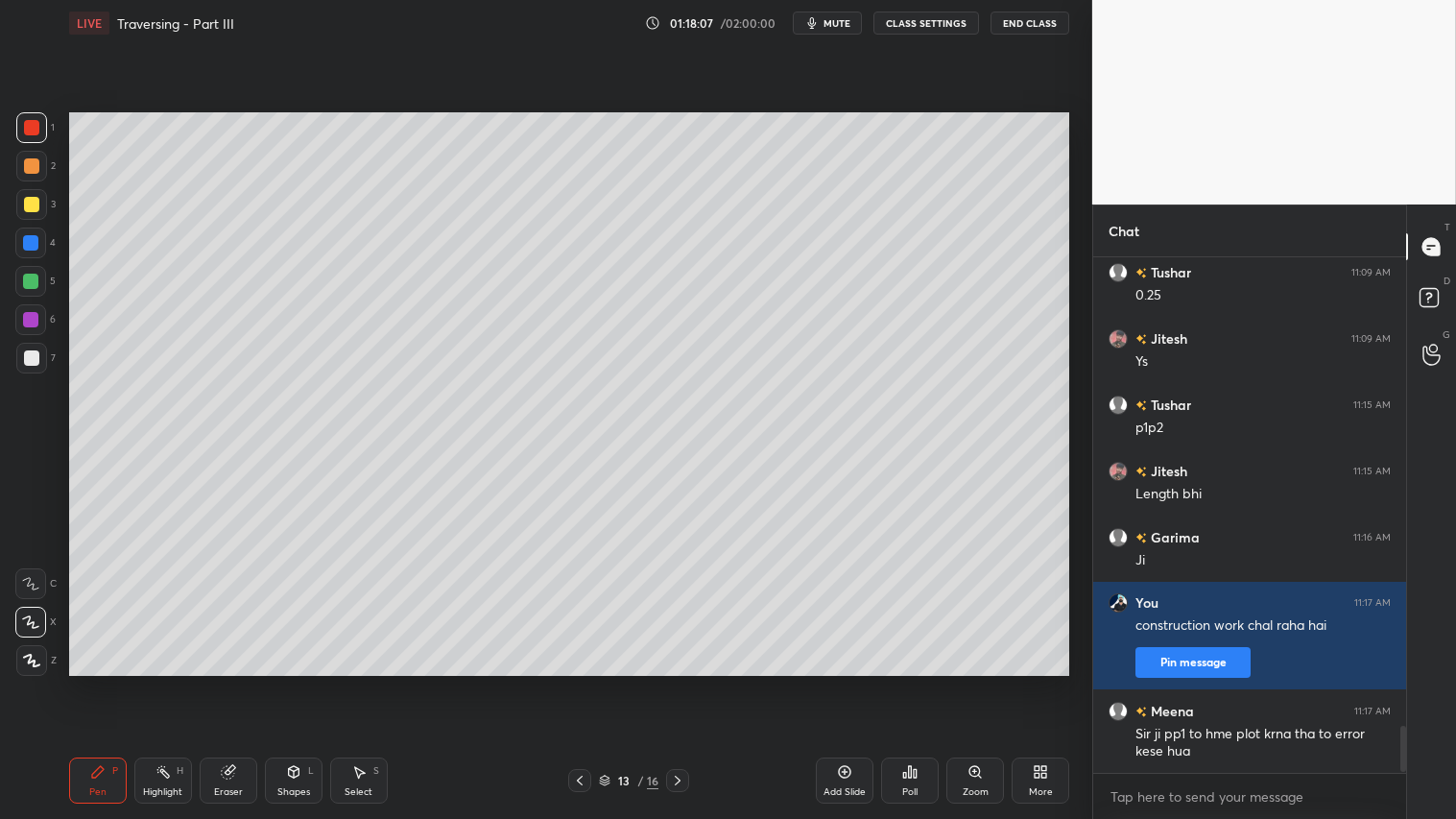 scroll, scrollTop: 5253, scrollLeft: 0, axis: vertical 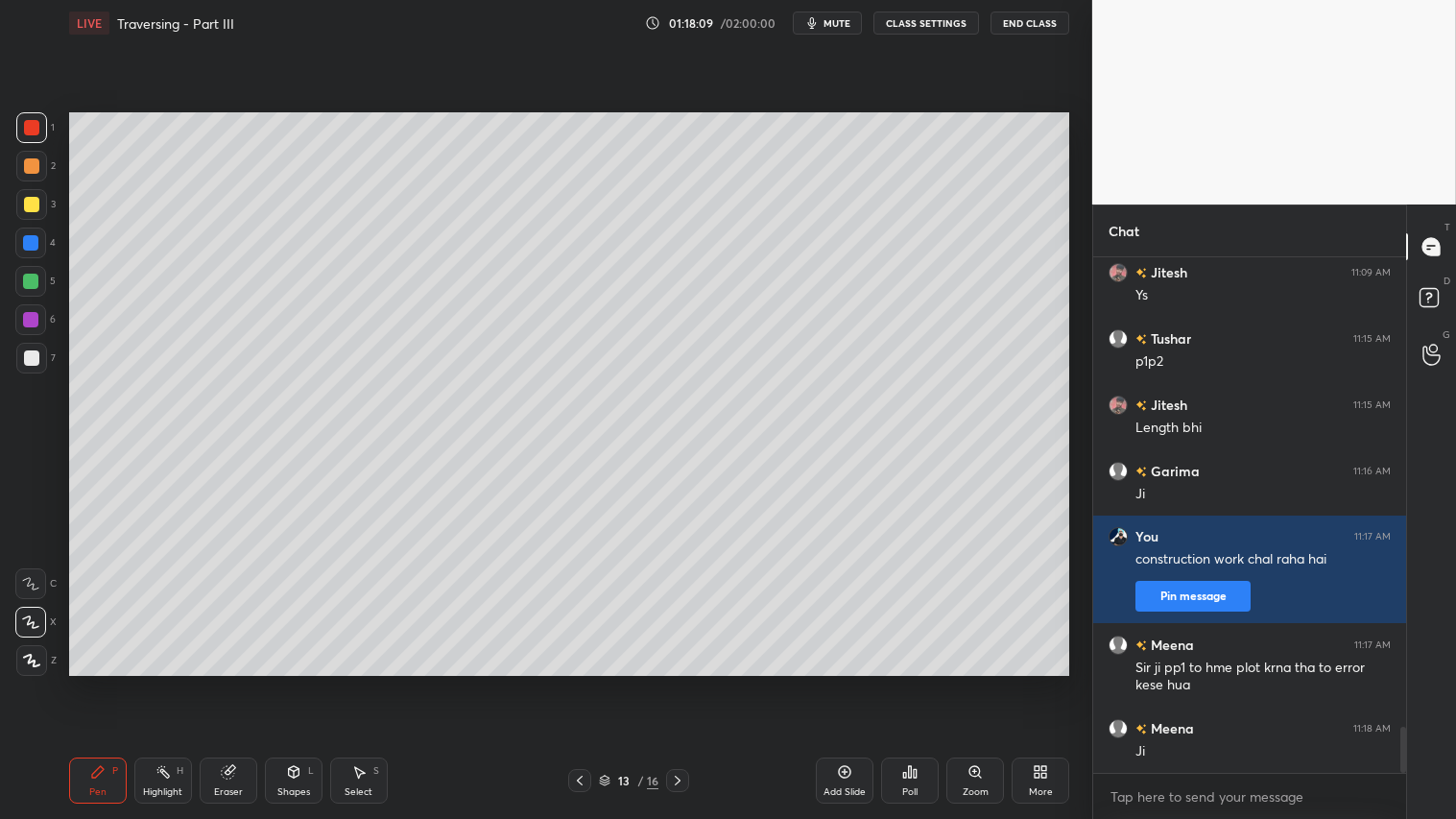 click on "mute" at bounding box center [837, 23] 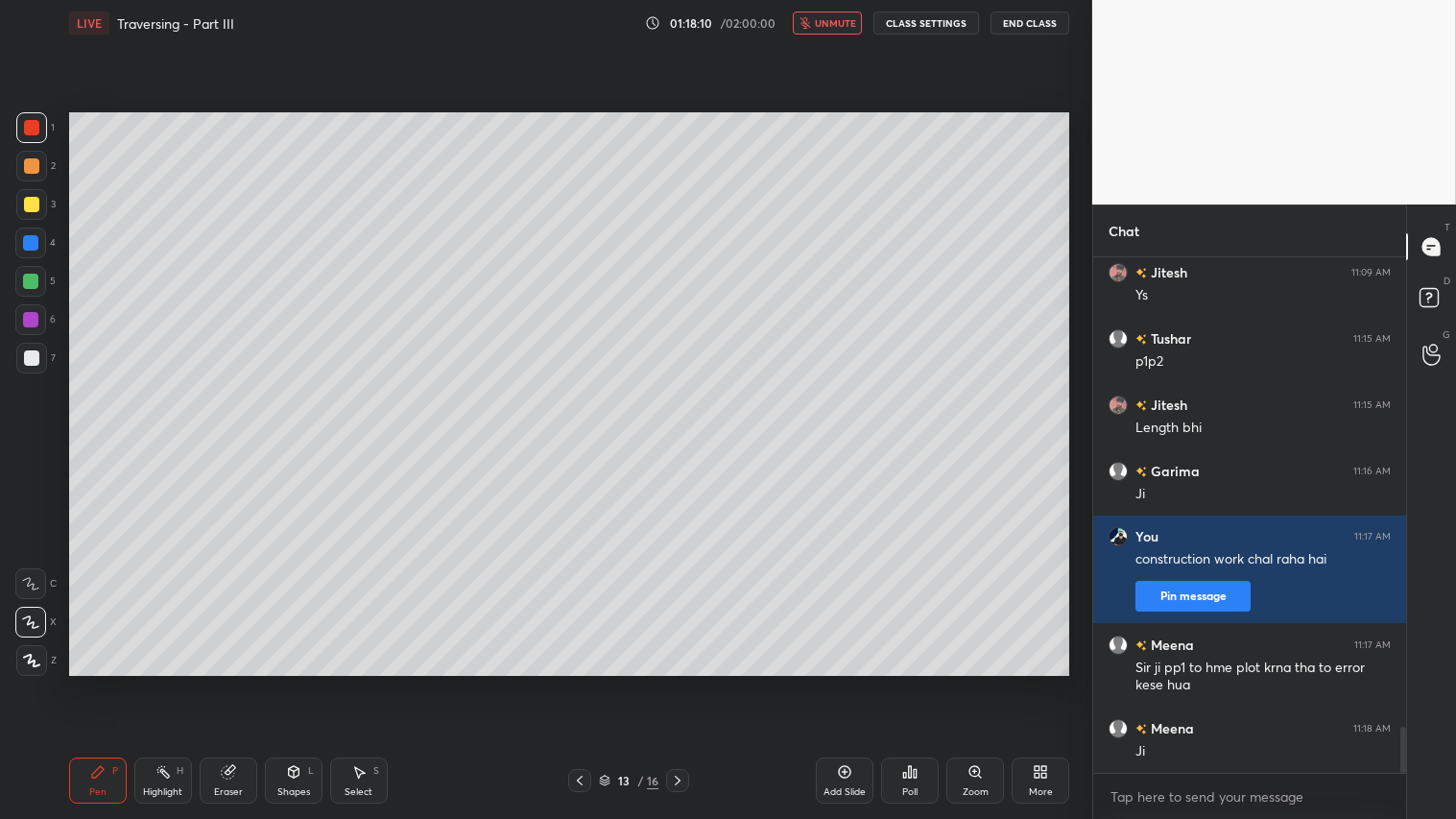 click 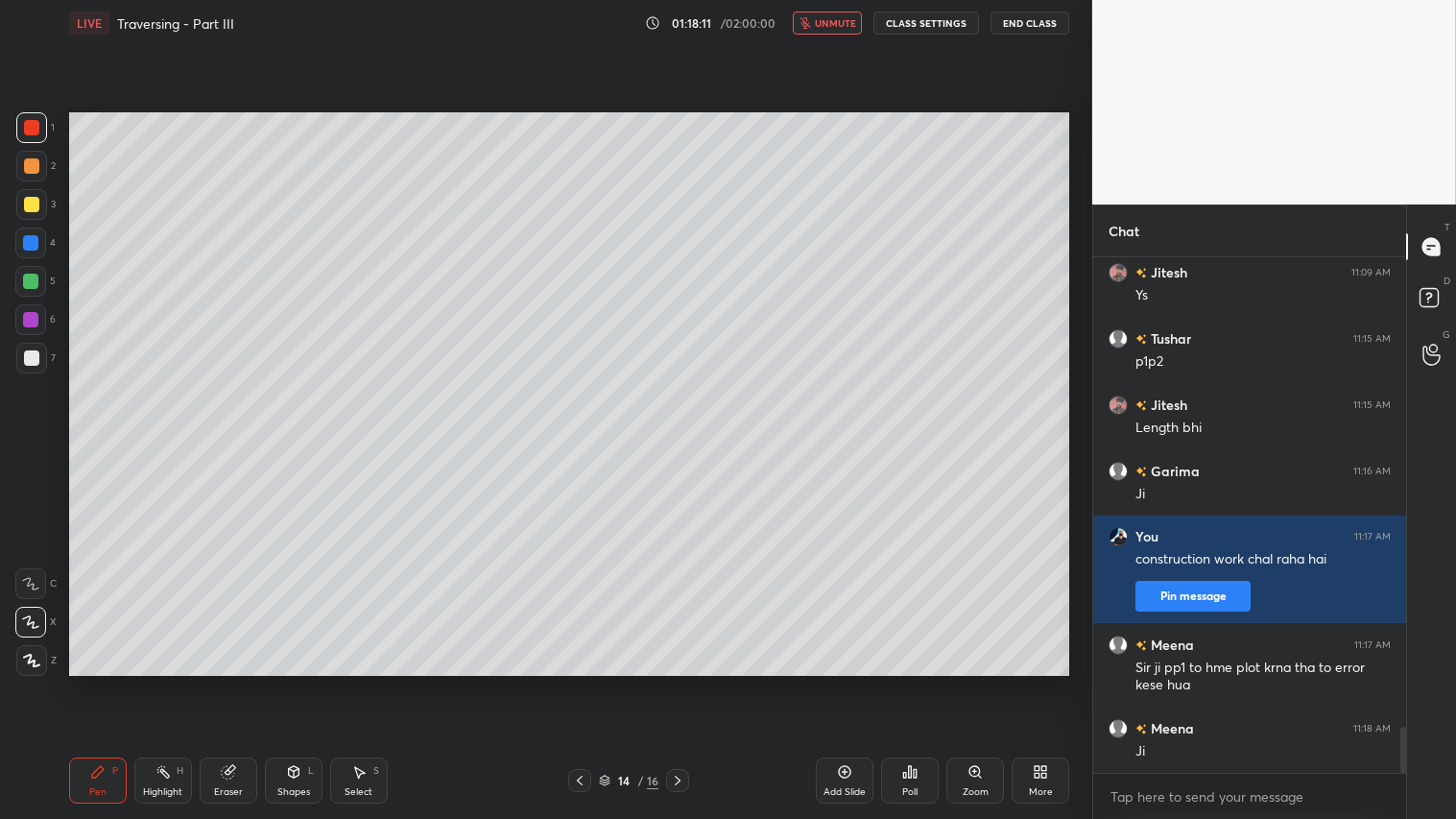 click 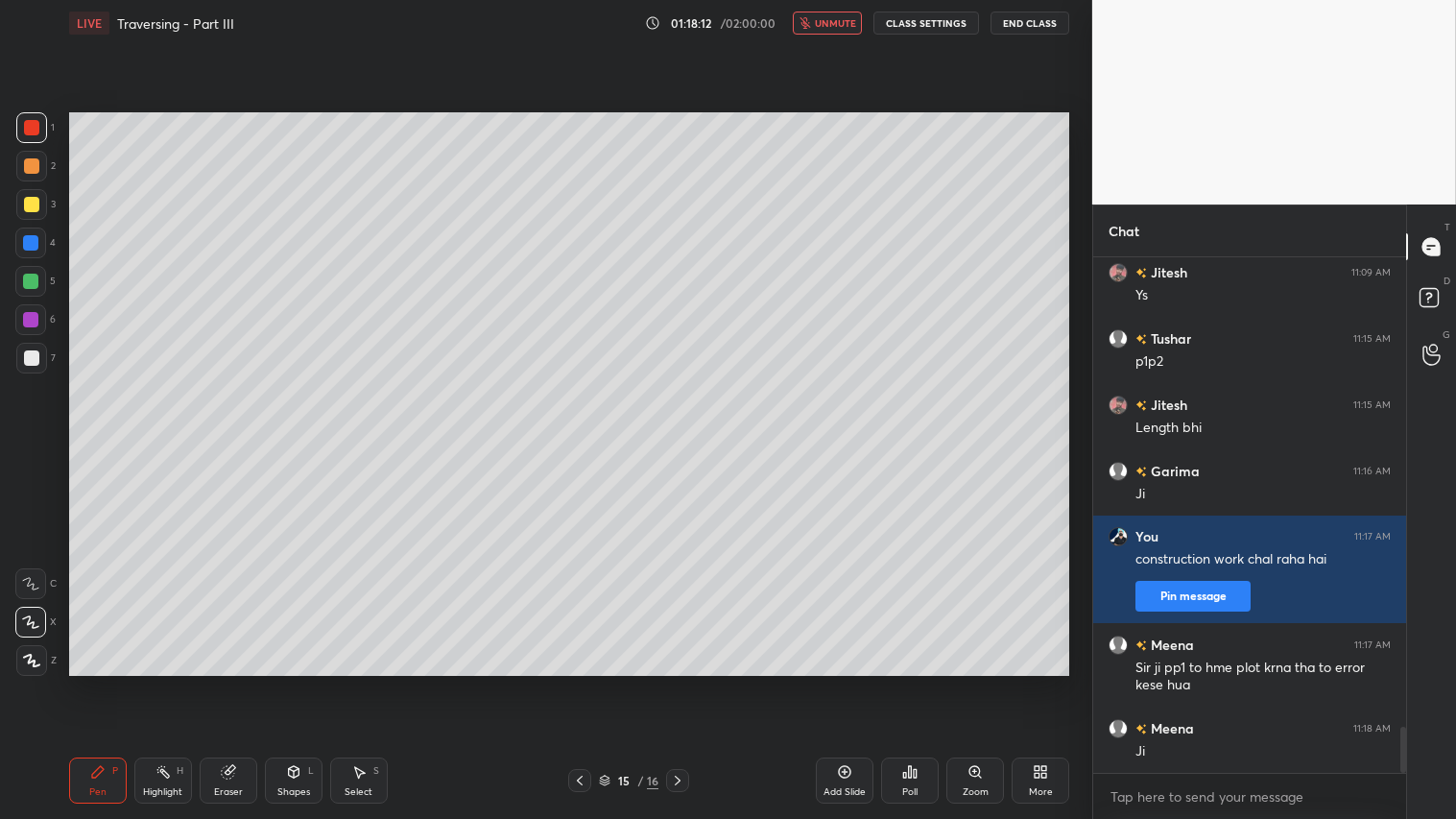 click on "unmute" at bounding box center (835, 23) 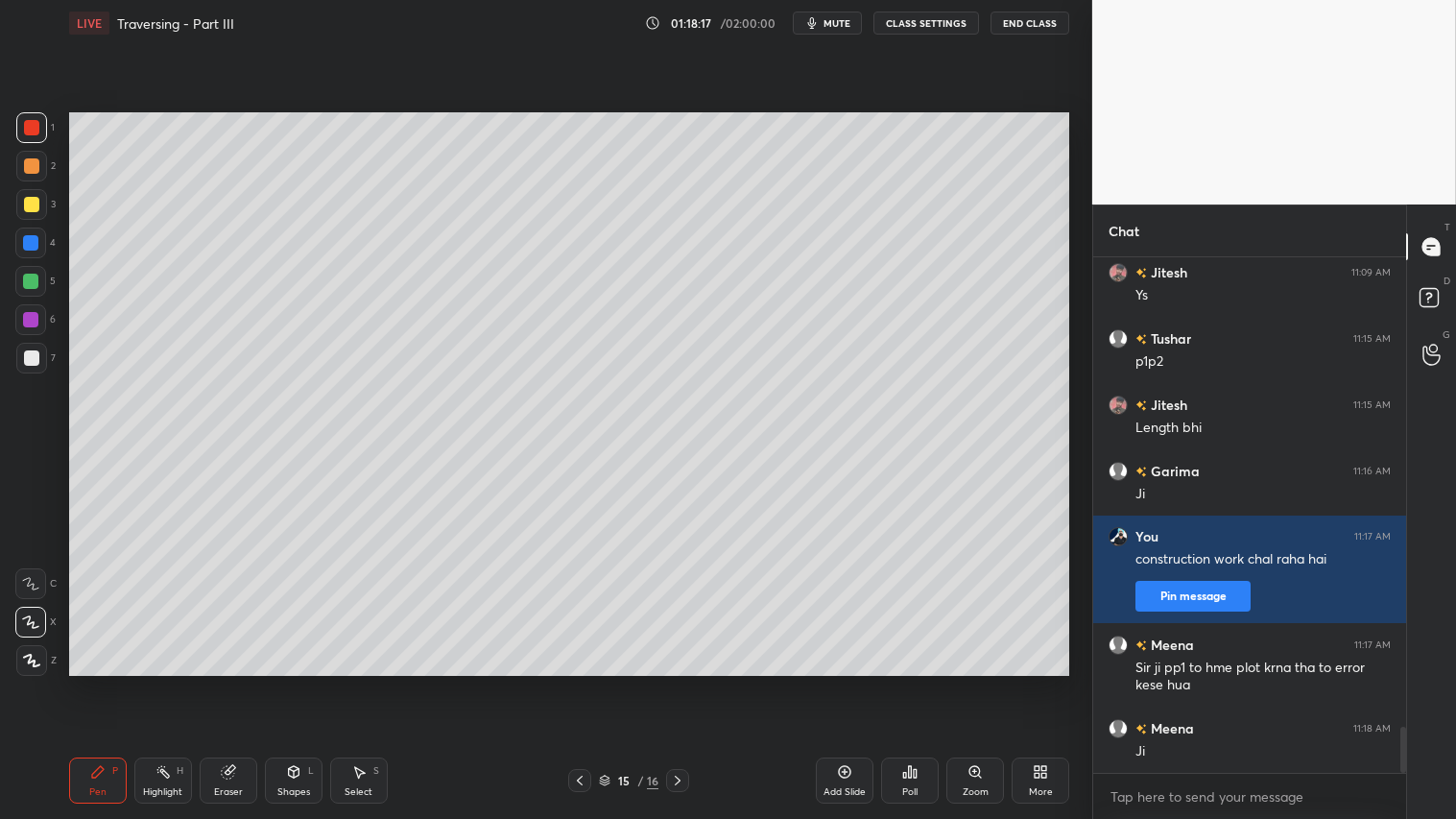 scroll, scrollTop: 5319, scrollLeft: 0, axis: vertical 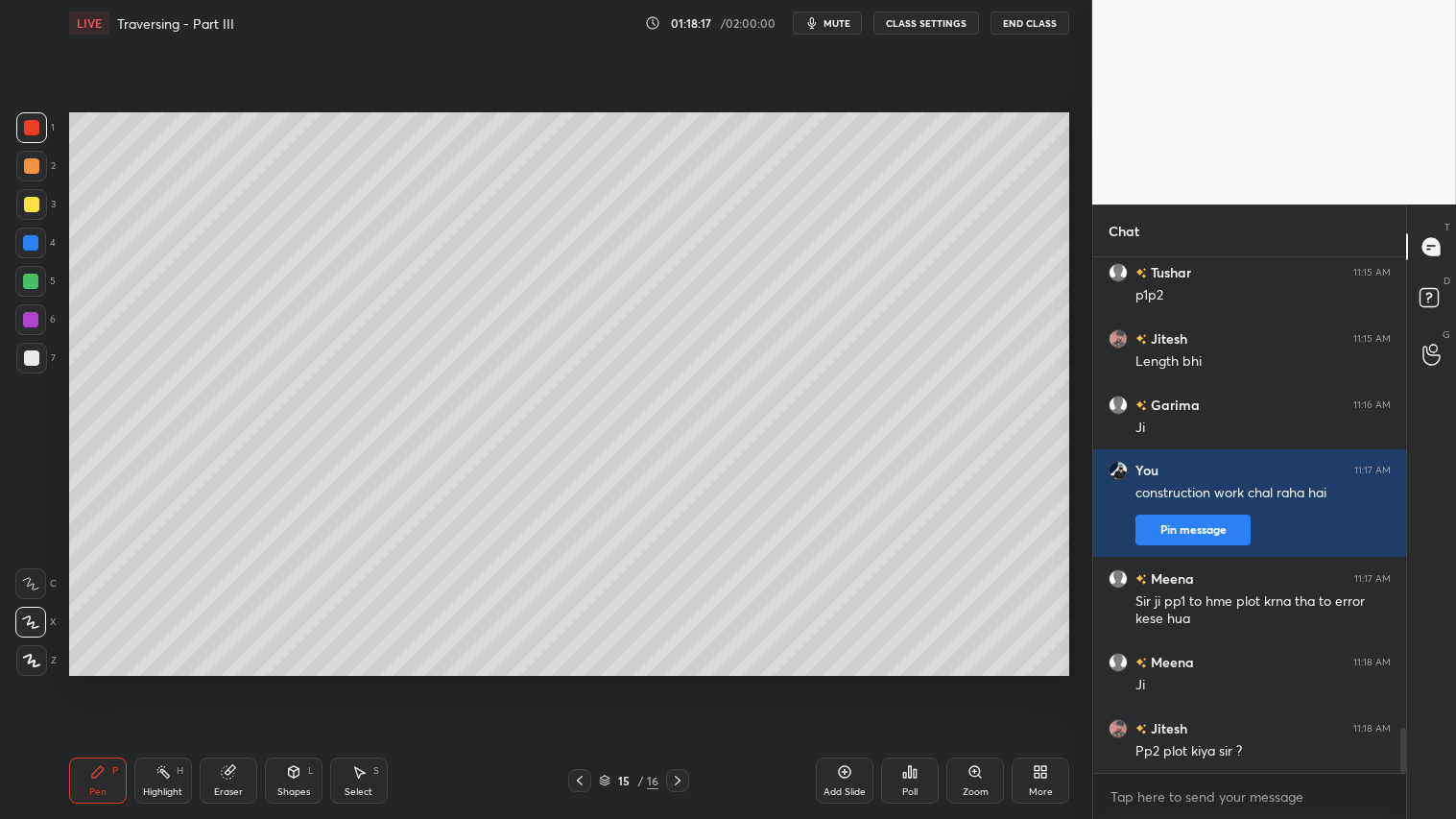 click at bounding box center (32, 166) 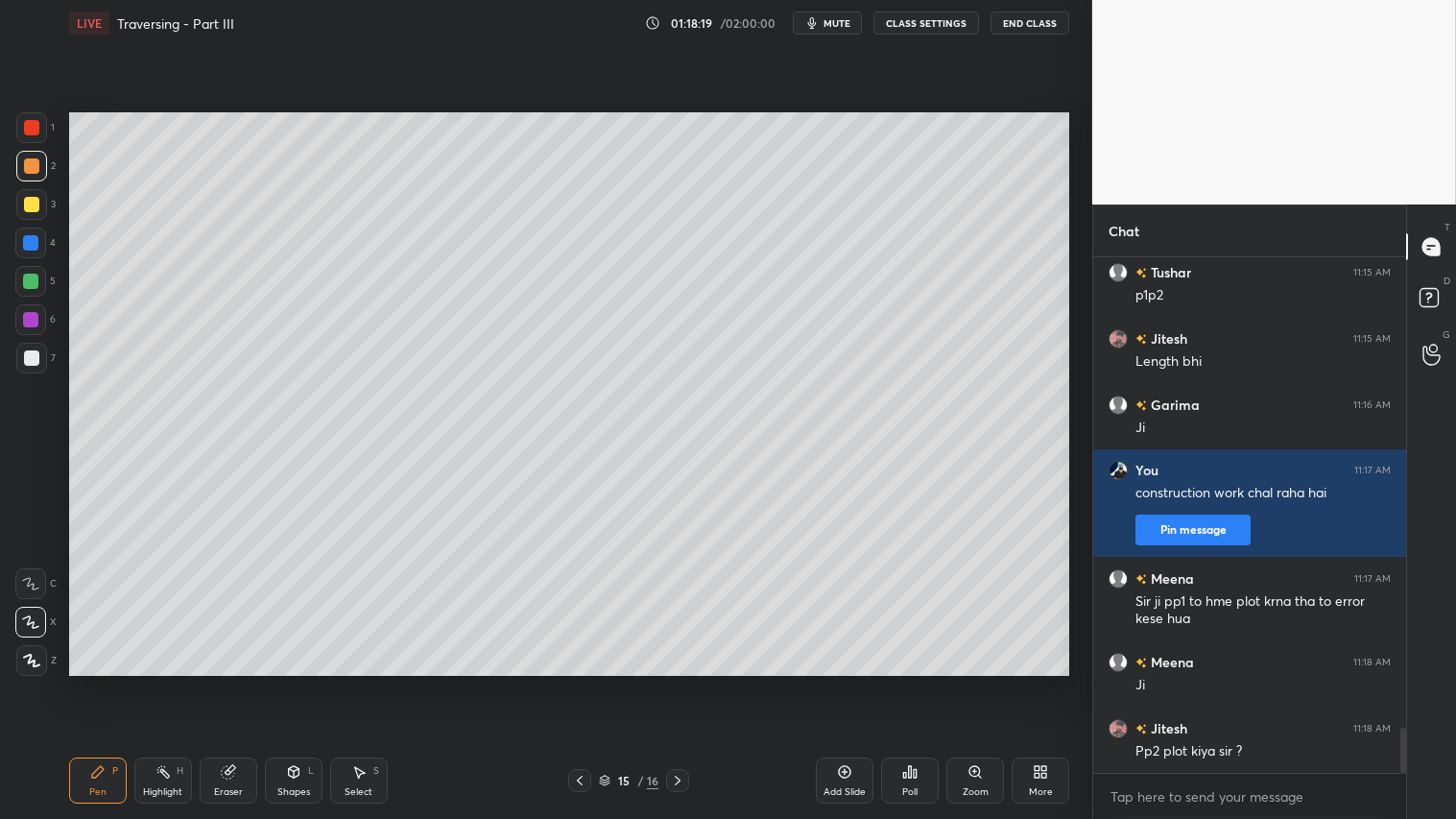 click 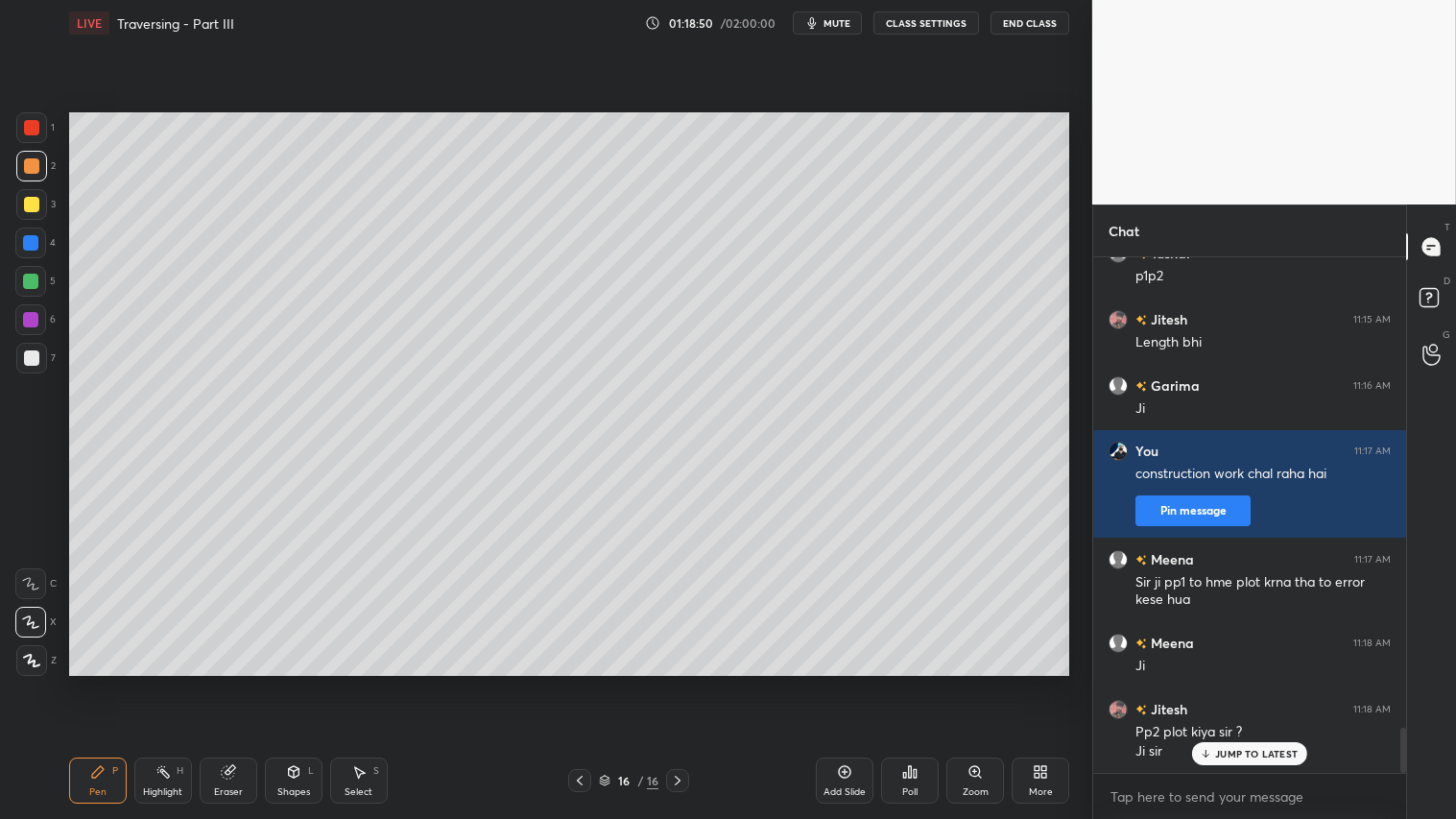 scroll, scrollTop: 5404, scrollLeft: 0, axis: vertical 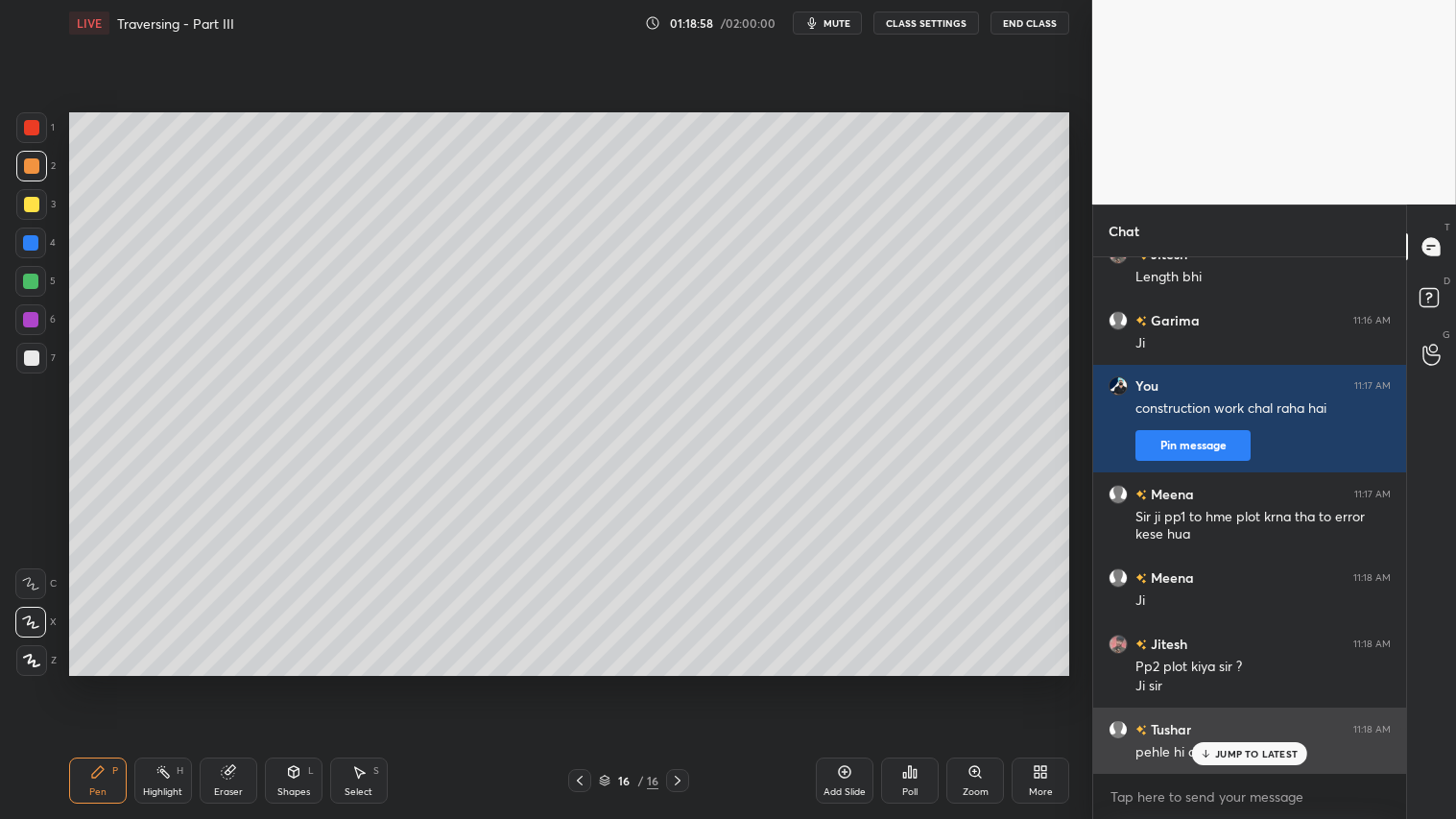 click on "pehle hi dekhia jitesh" at bounding box center [1263, 751] 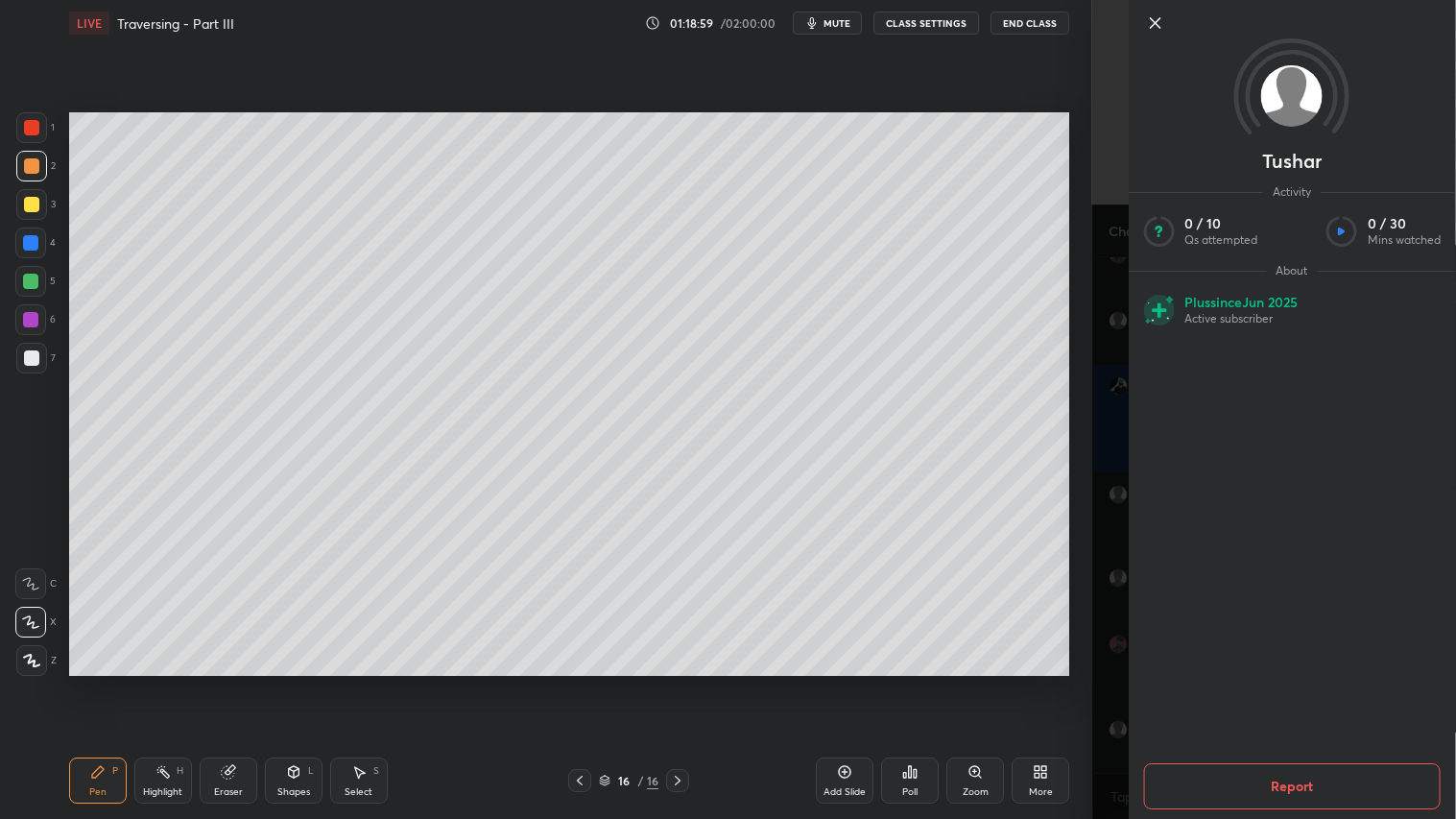 click 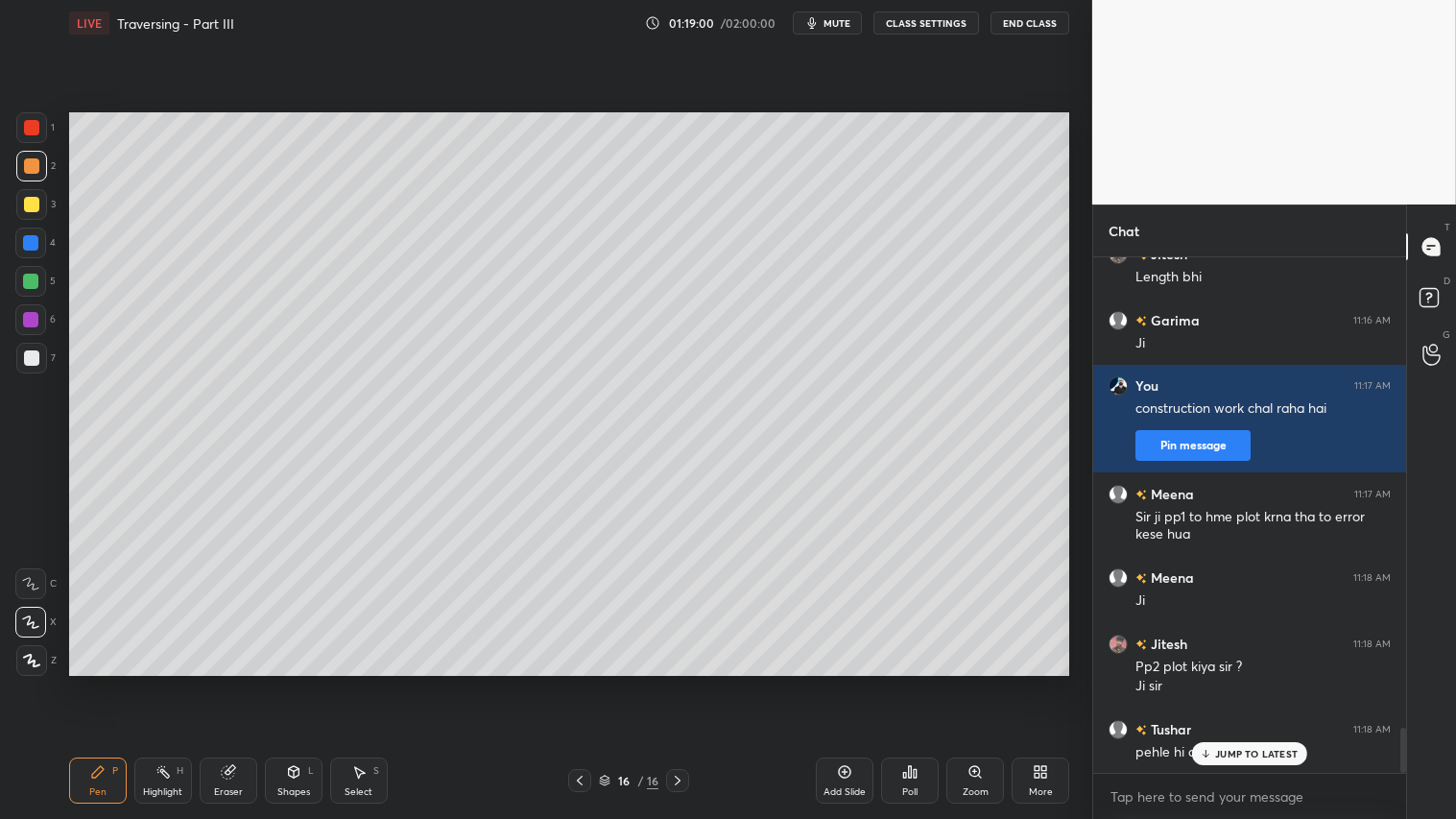 click on "JUMP TO LATEST" at bounding box center [1256, 754] 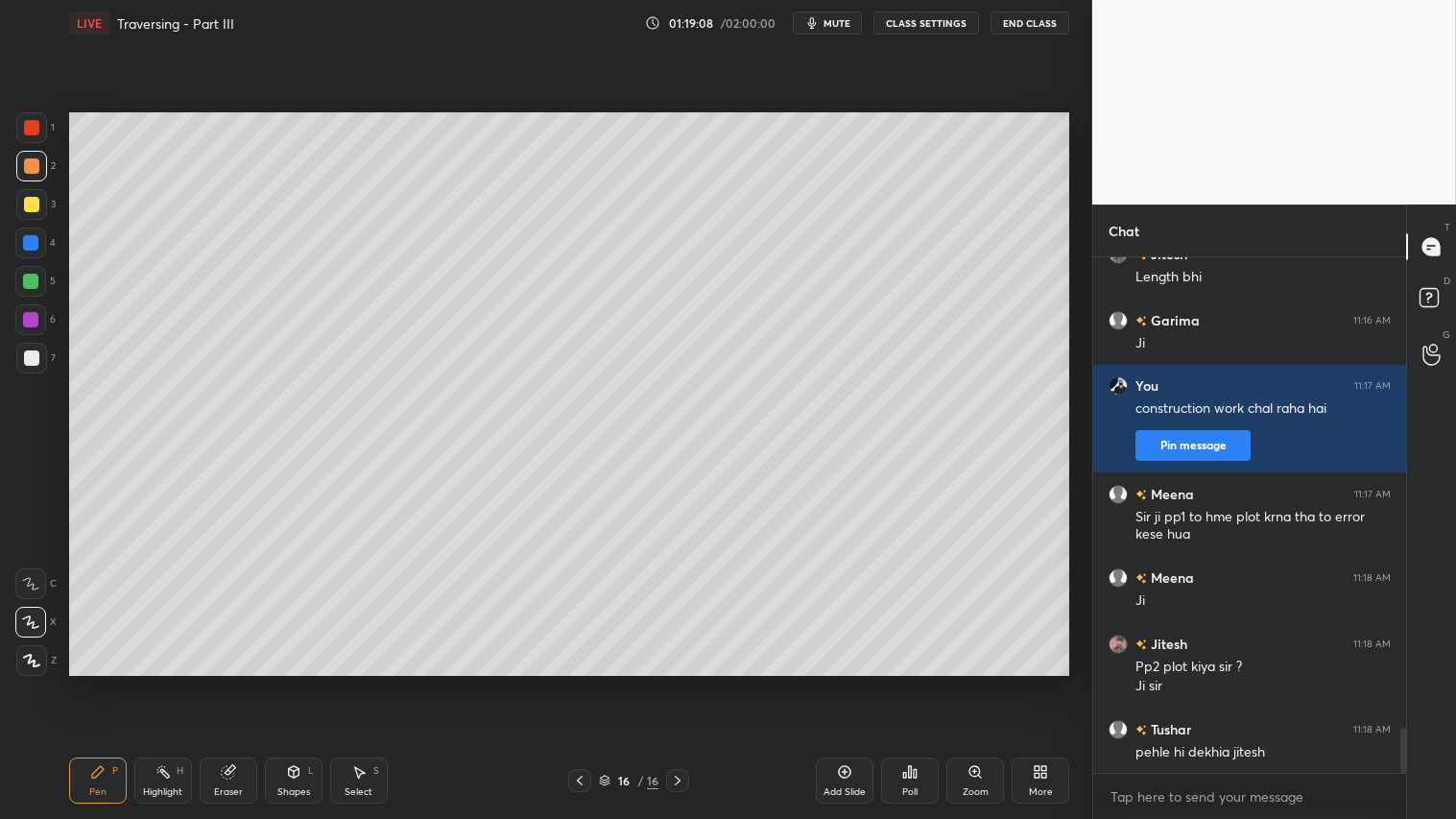 click at bounding box center [32, 166] 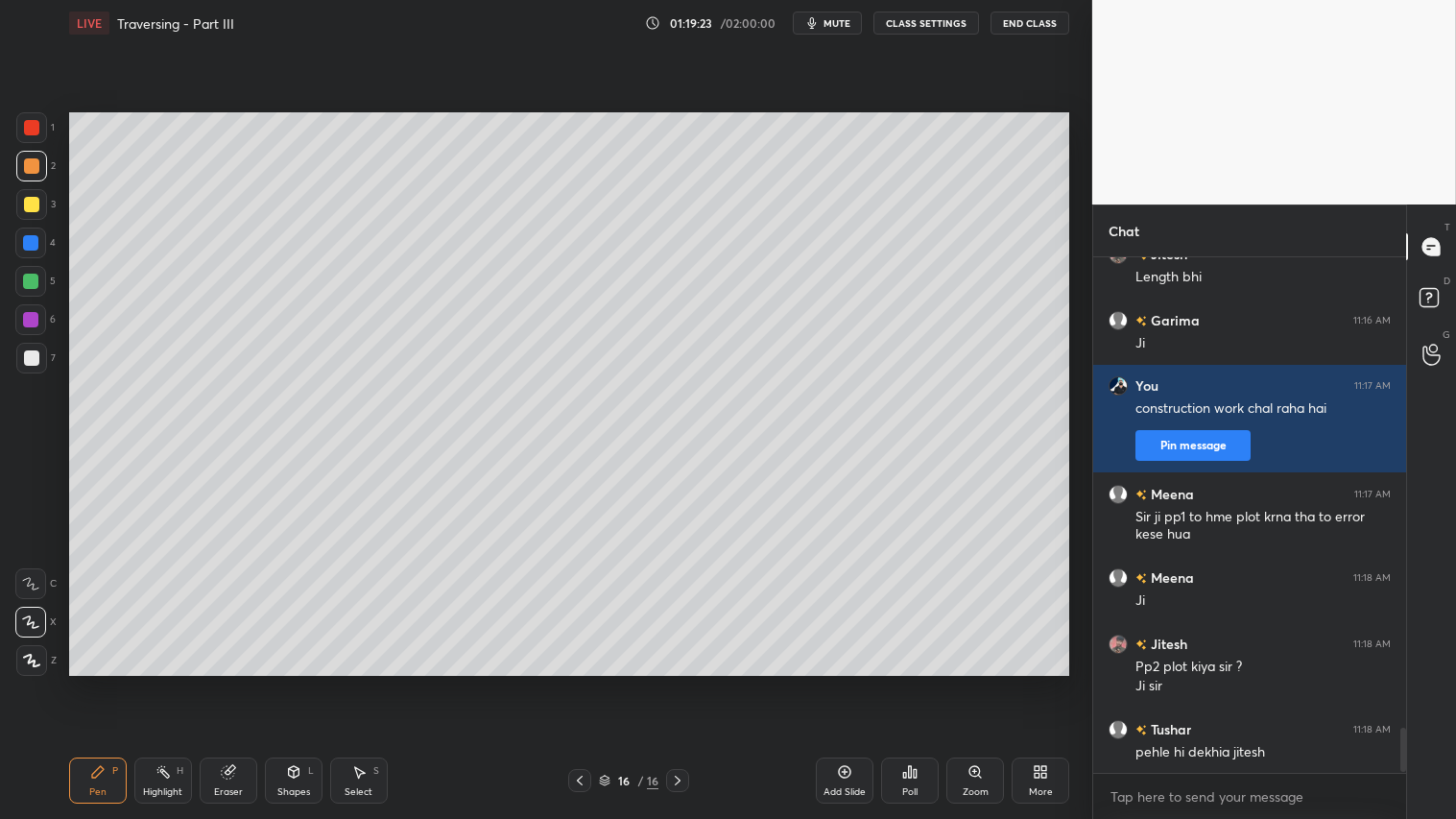 scroll, scrollTop: 5470, scrollLeft: 0, axis: vertical 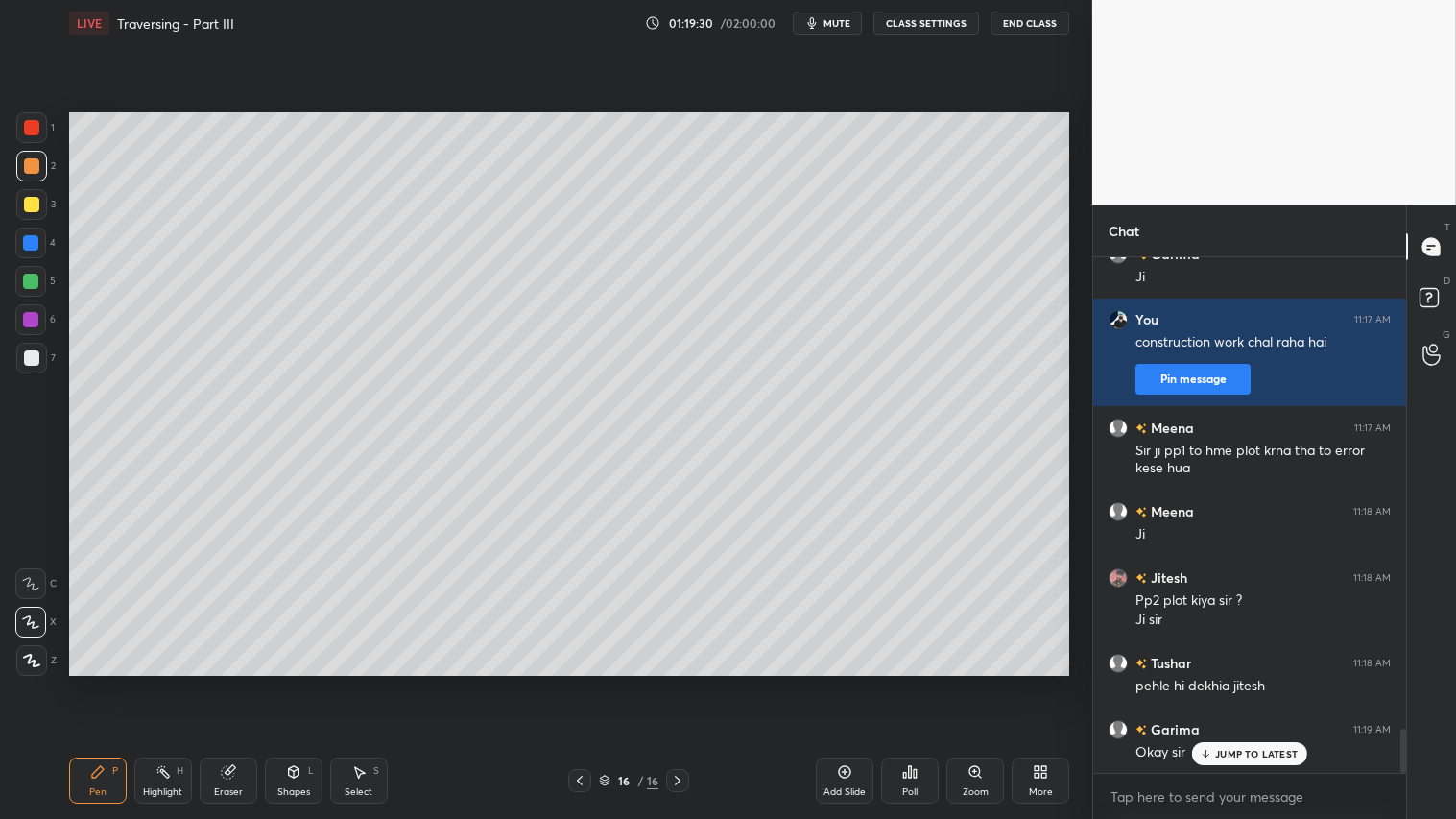 click on "1 2 3 4 5 6 7 C X Z C X Z E E Erase all   H H" at bounding box center [31, 394] 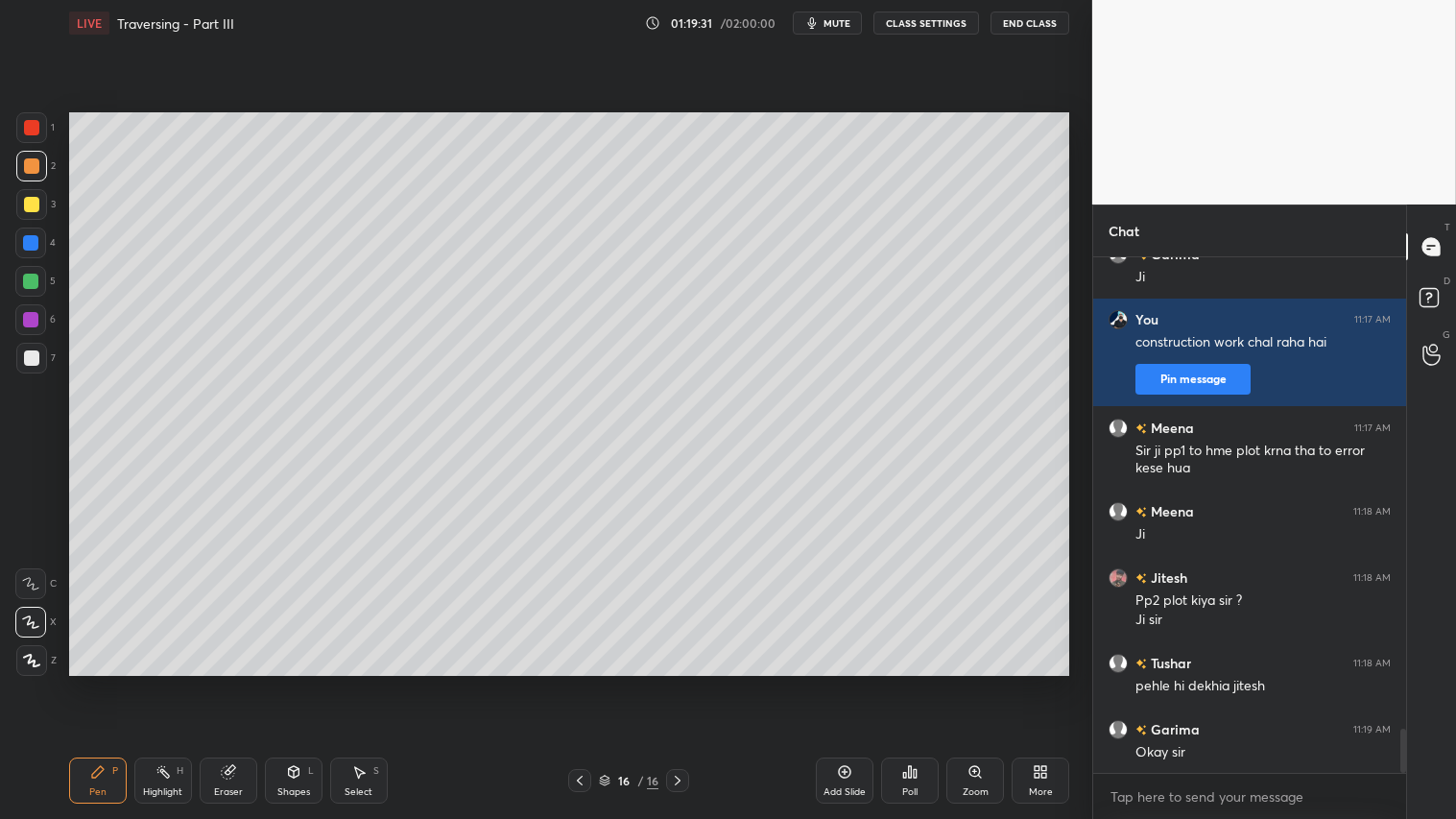 scroll, scrollTop: 5536, scrollLeft: 0, axis: vertical 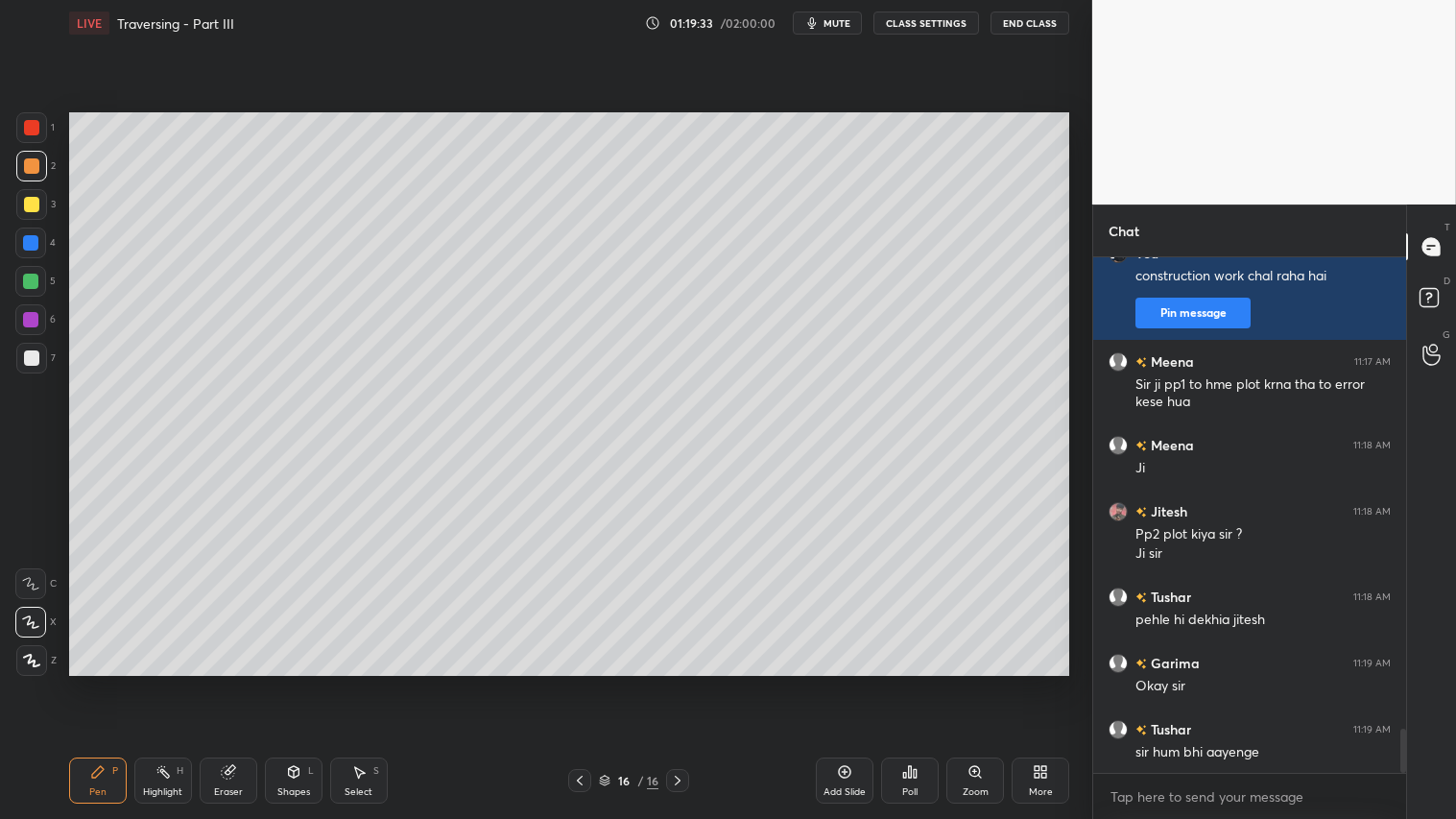 drag, startPoint x: 94, startPoint y: 793, endPoint x: 89, endPoint y: 783, distance: 11.18034 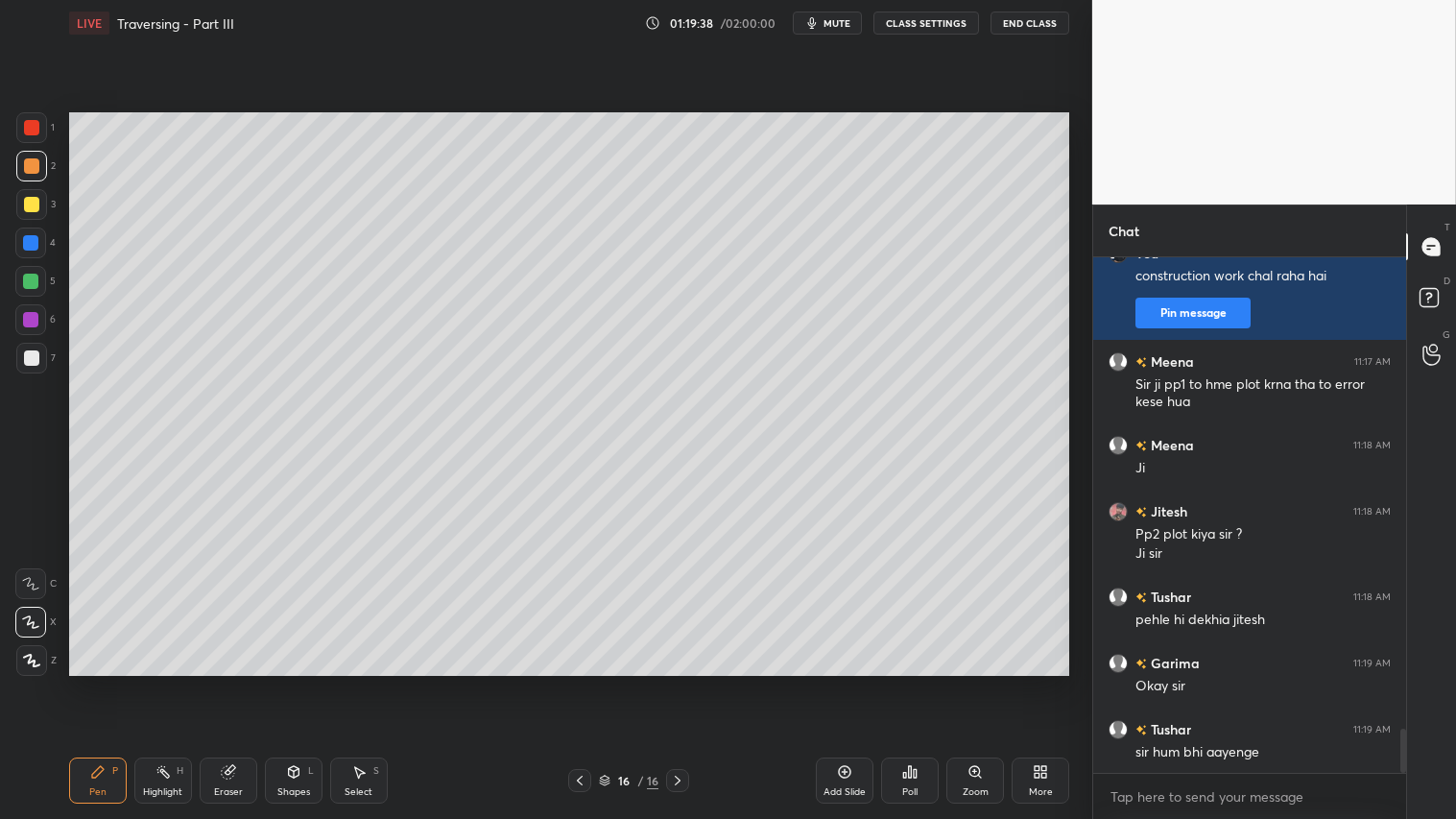 scroll, scrollTop: 5602, scrollLeft: 0, axis: vertical 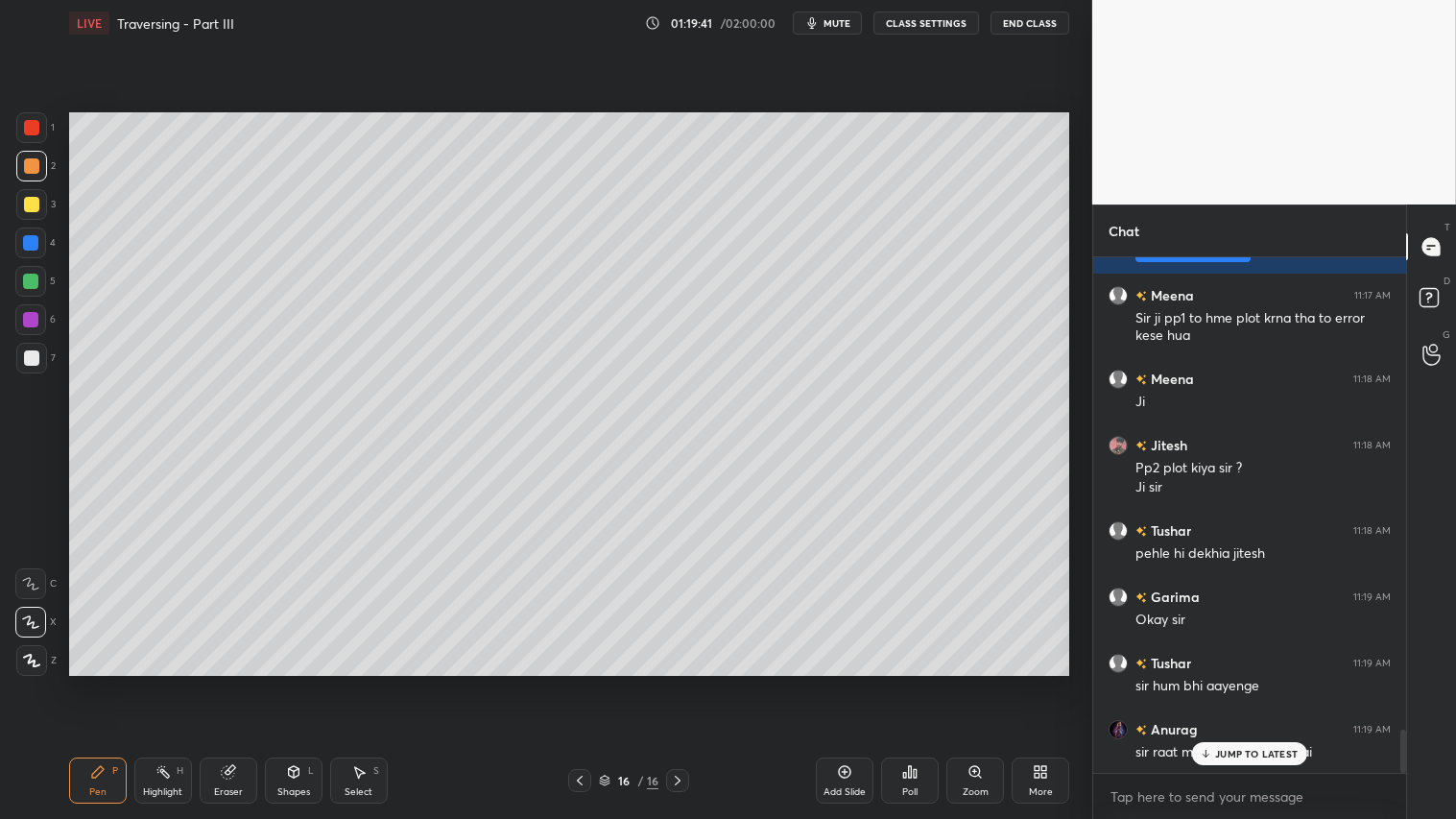 click on "JUMP TO LATEST" at bounding box center (1256, 754) 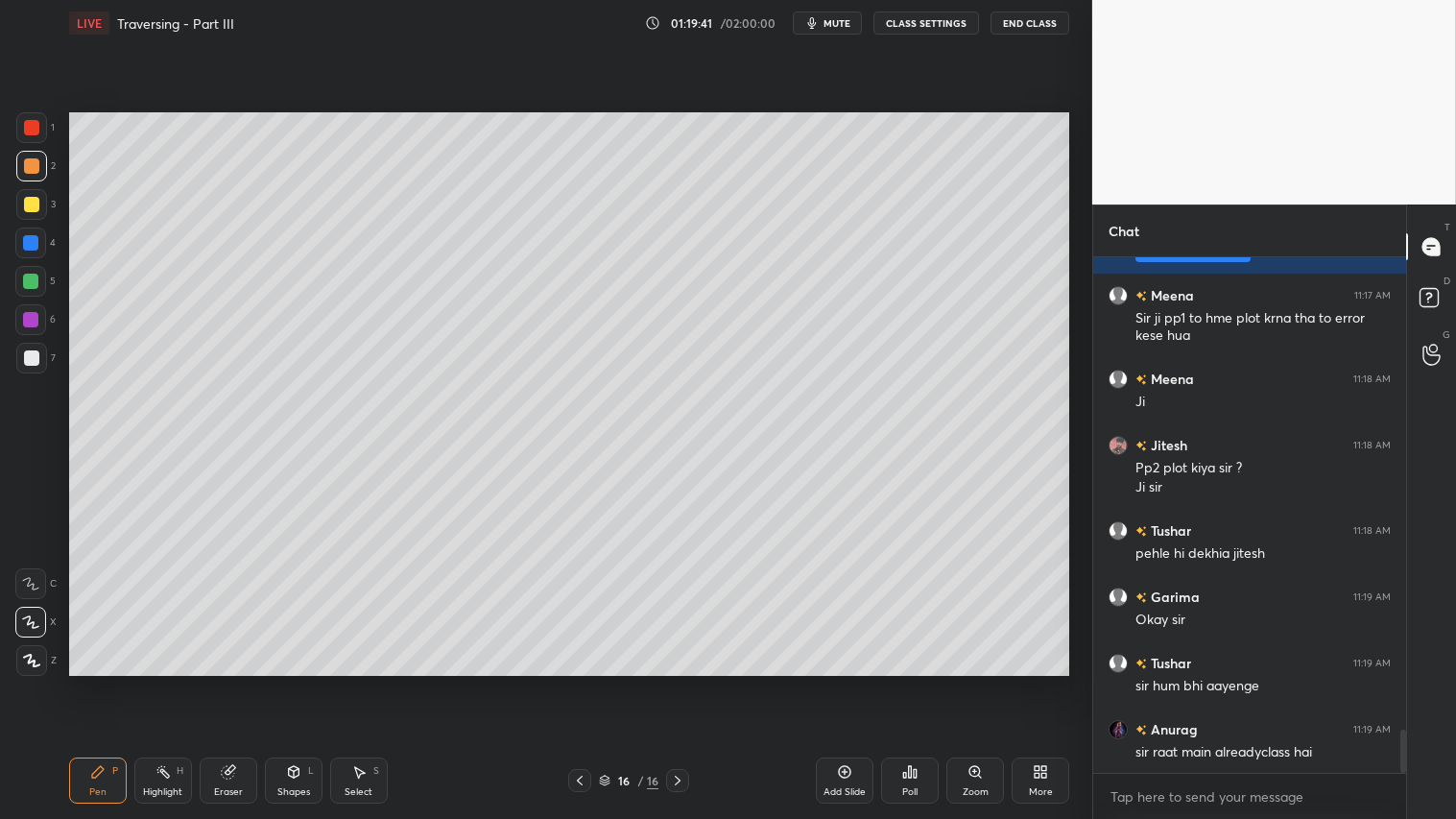 scroll, scrollTop: 5670, scrollLeft: 0, axis: vertical 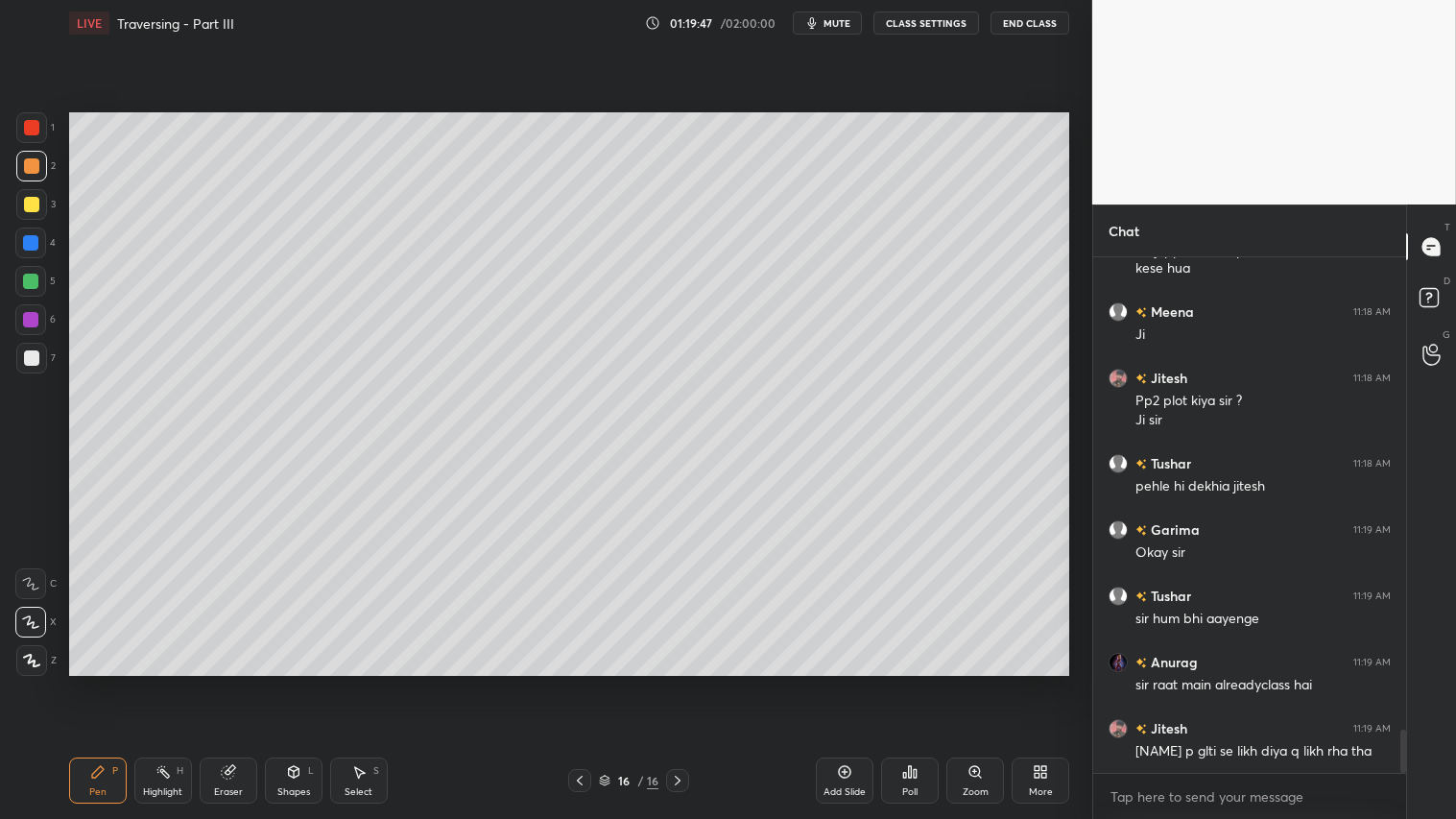click at bounding box center [32, 166] 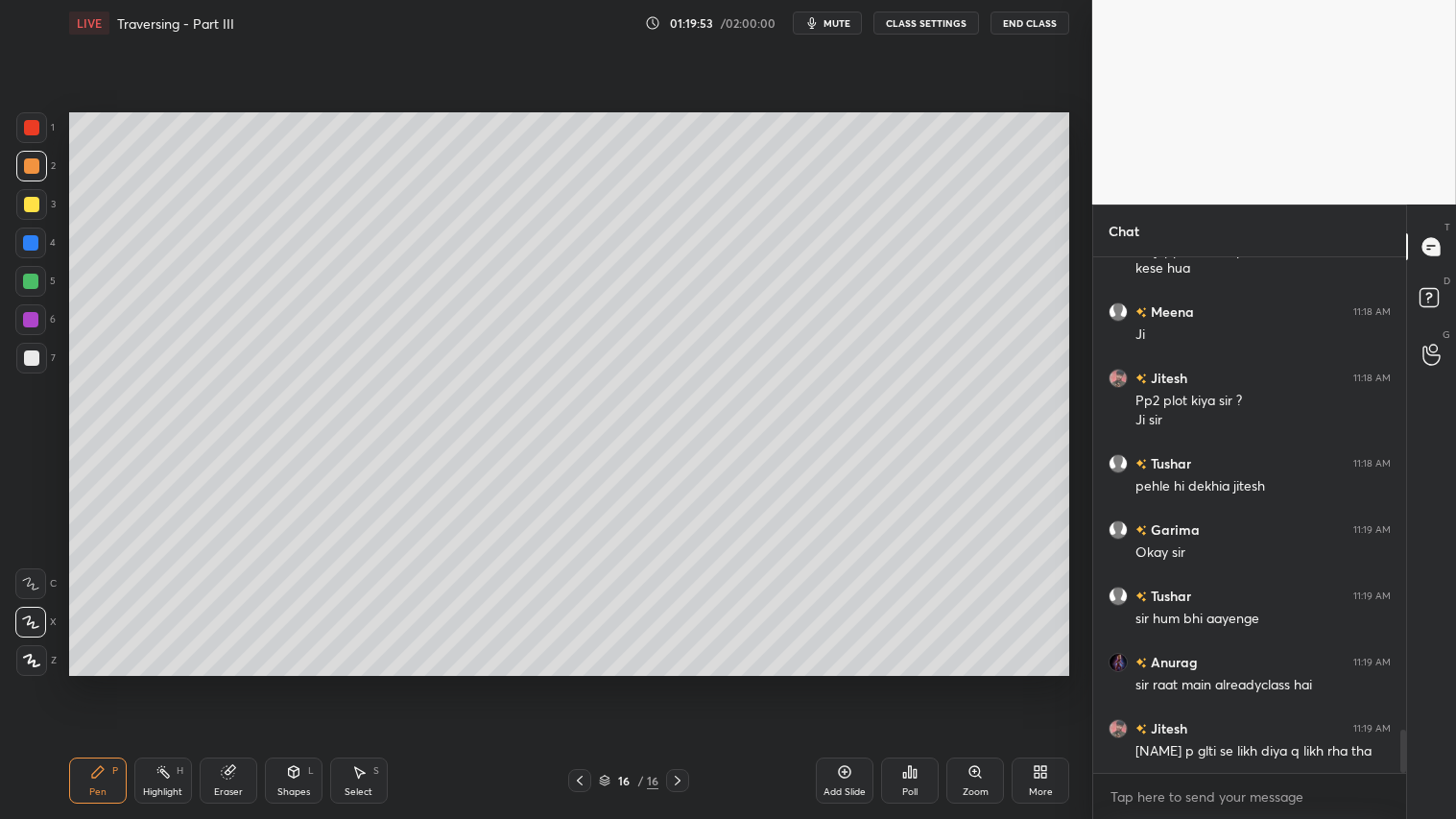 click at bounding box center [32, 166] 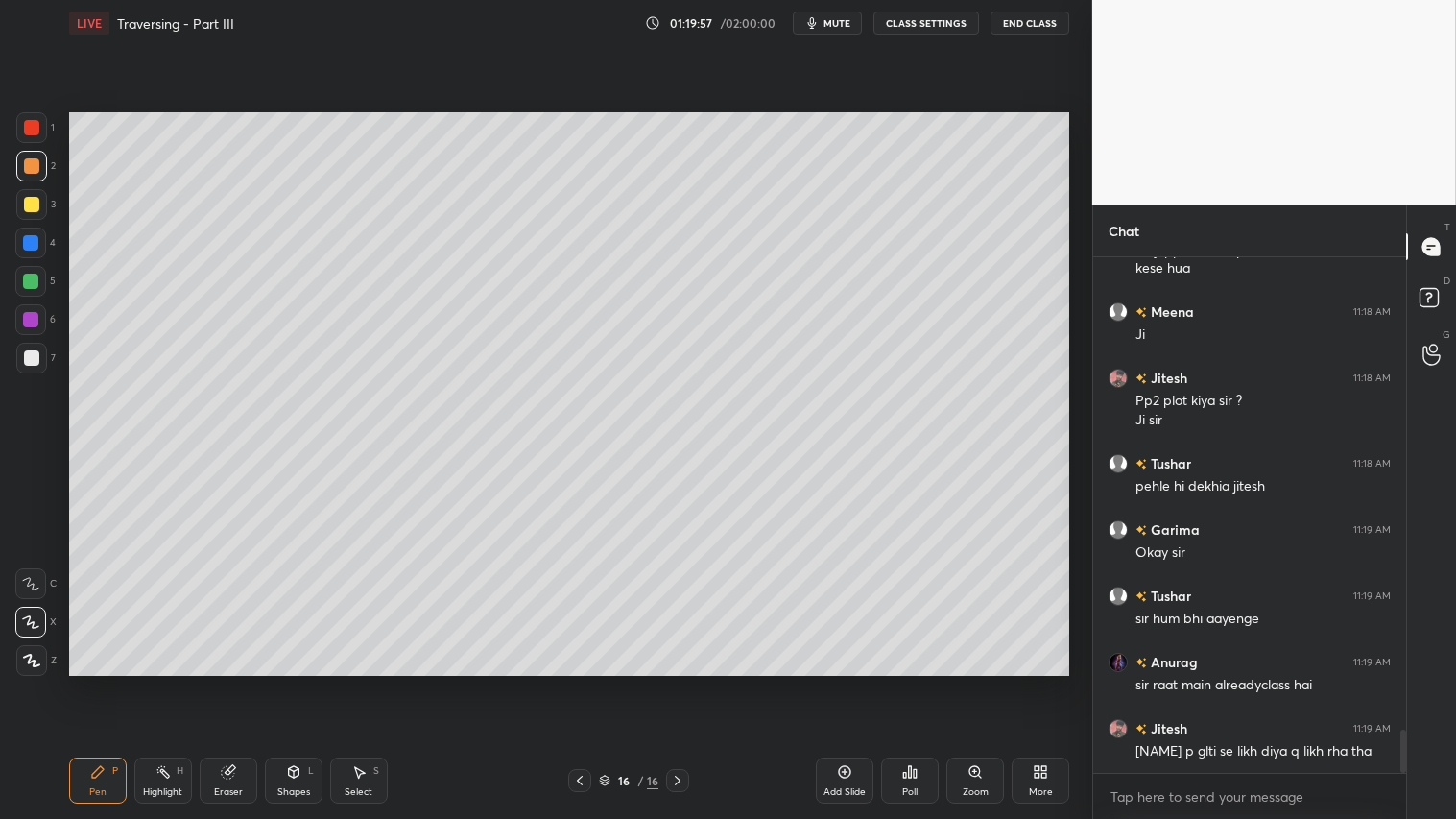 scroll, scrollTop: 5736, scrollLeft: 0, axis: vertical 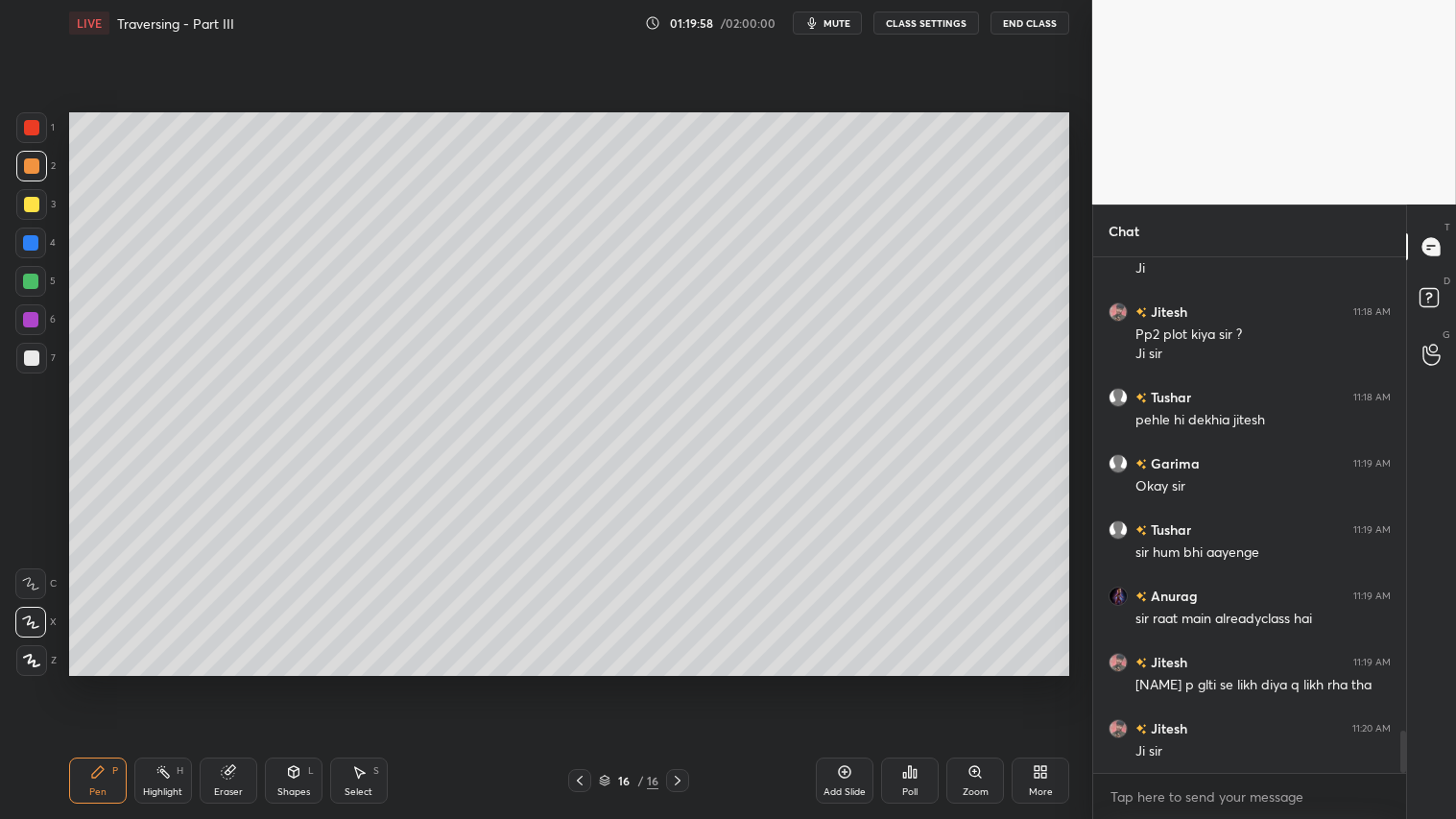 click 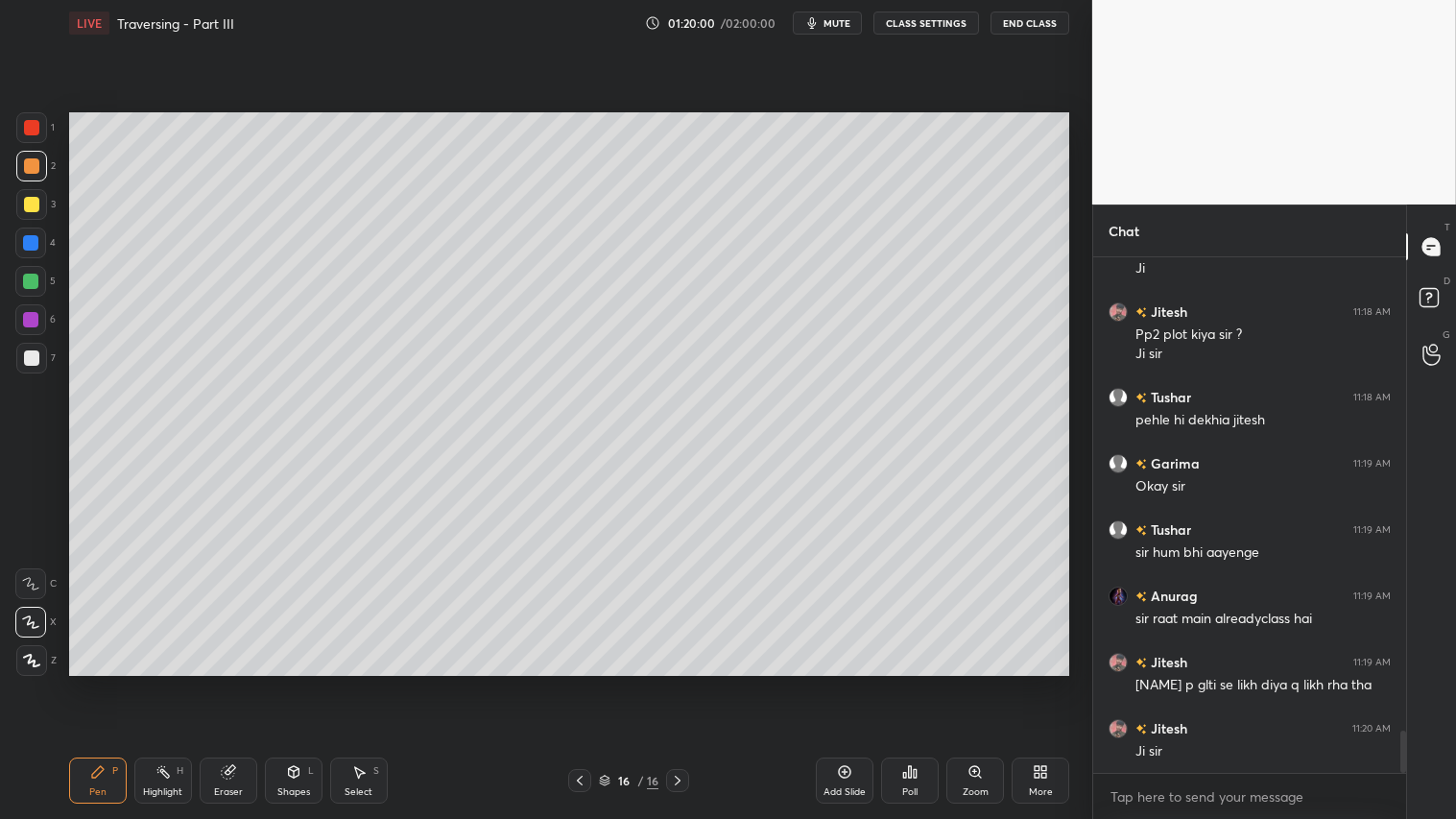 scroll, scrollTop: 5802, scrollLeft: 0, axis: vertical 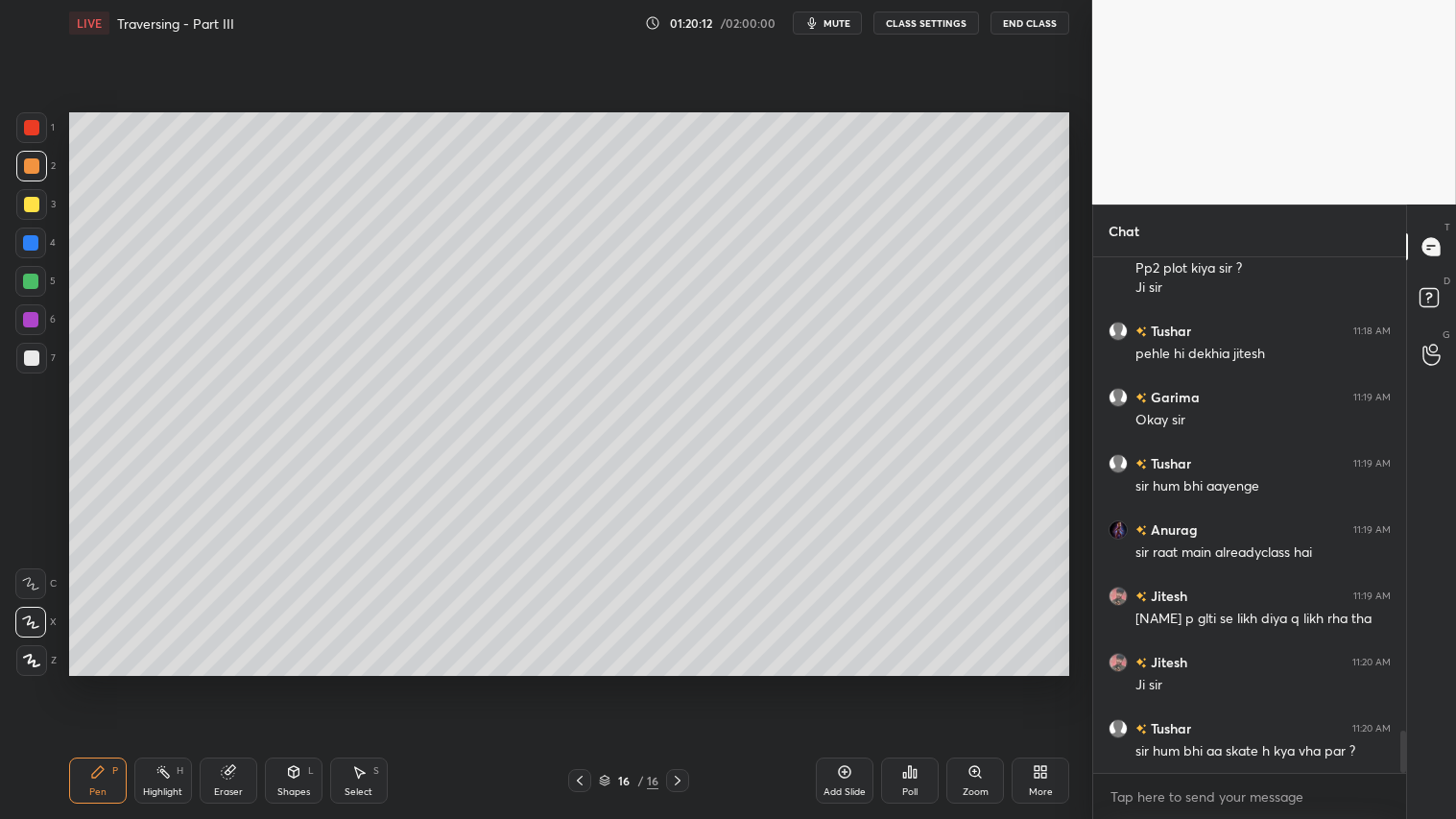 click on "Eraser" at bounding box center [228, 792] 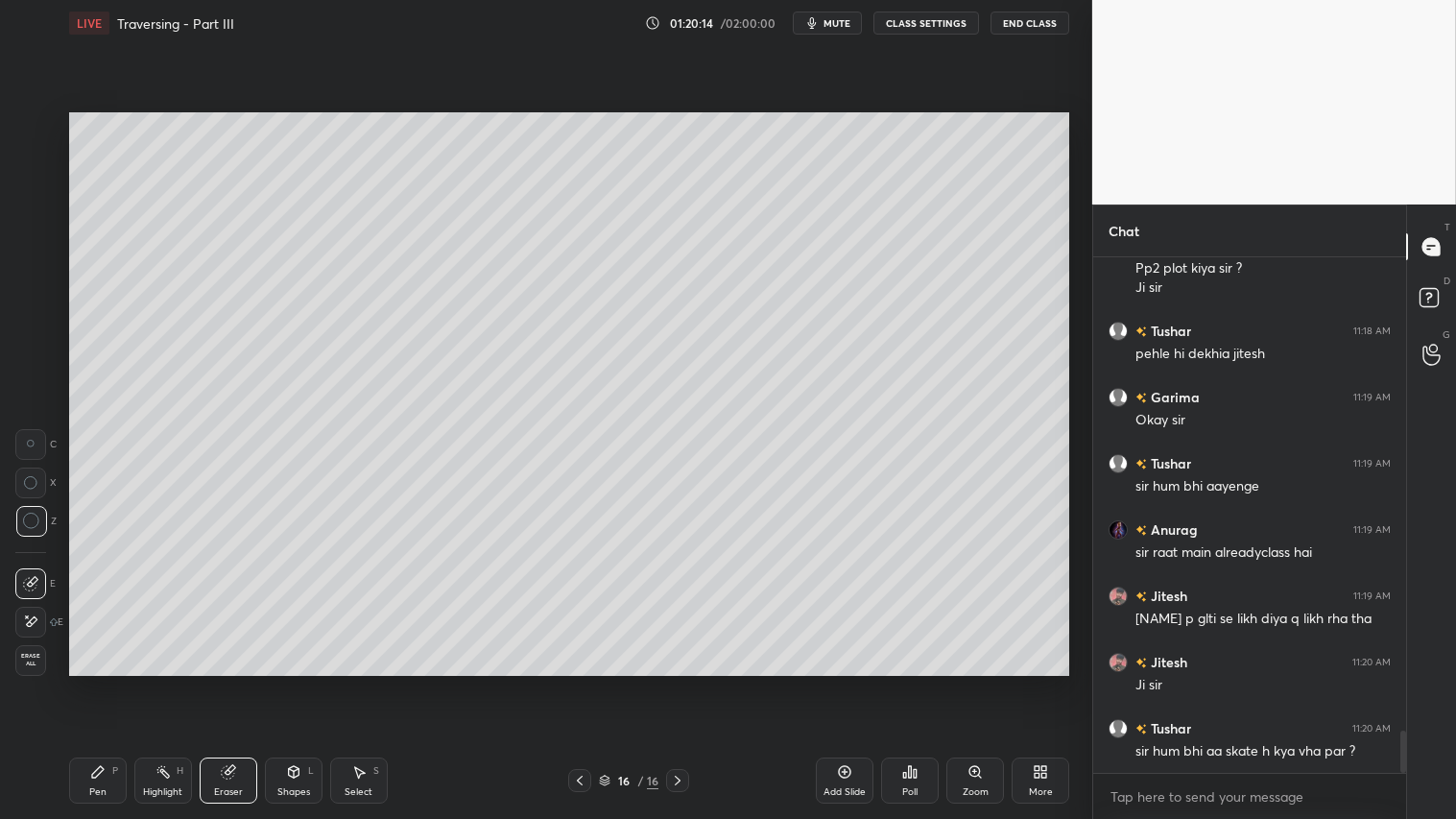 click 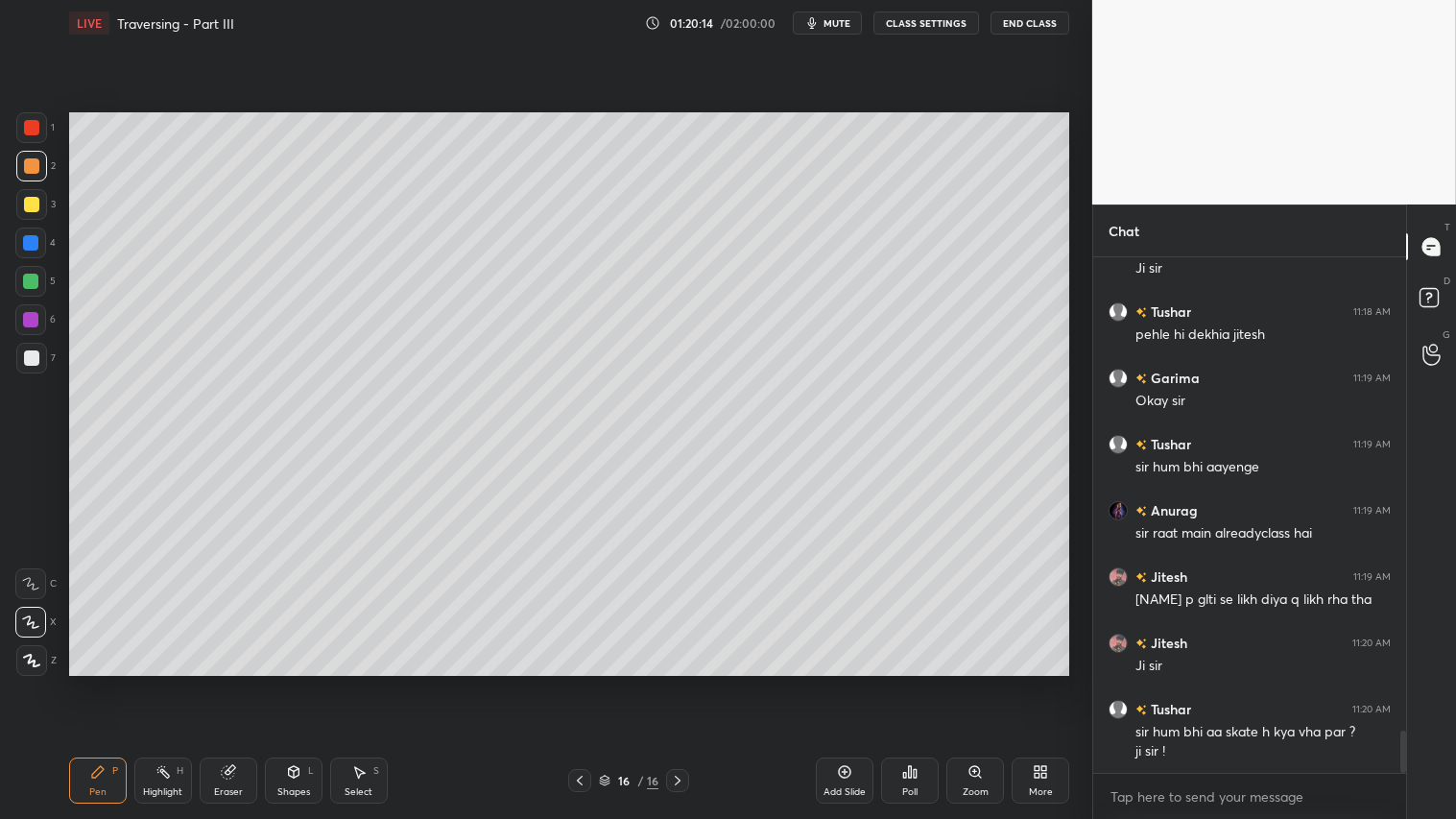 click 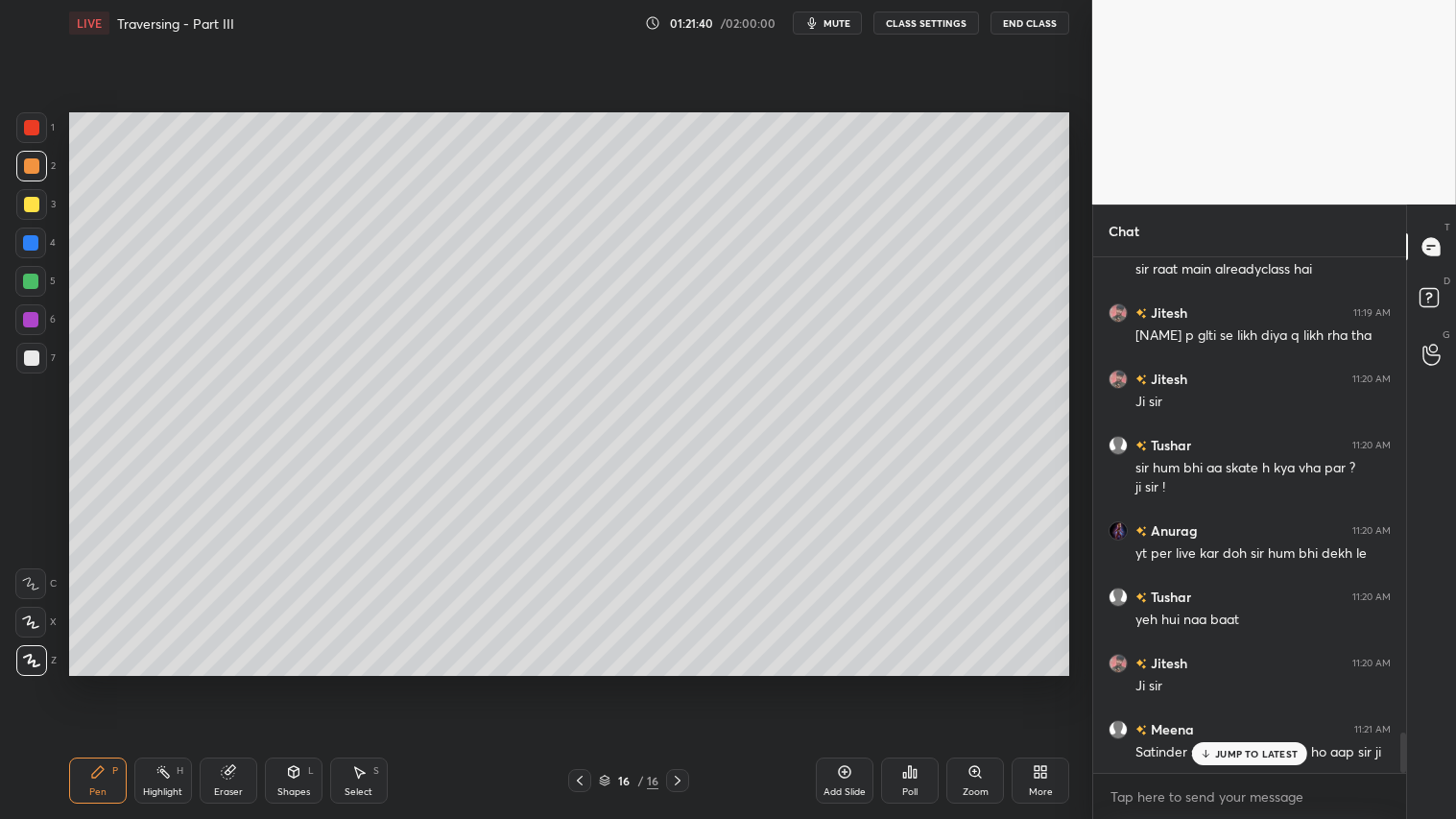 scroll, scrollTop: 6152, scrollLeft: 0, axis: vertical 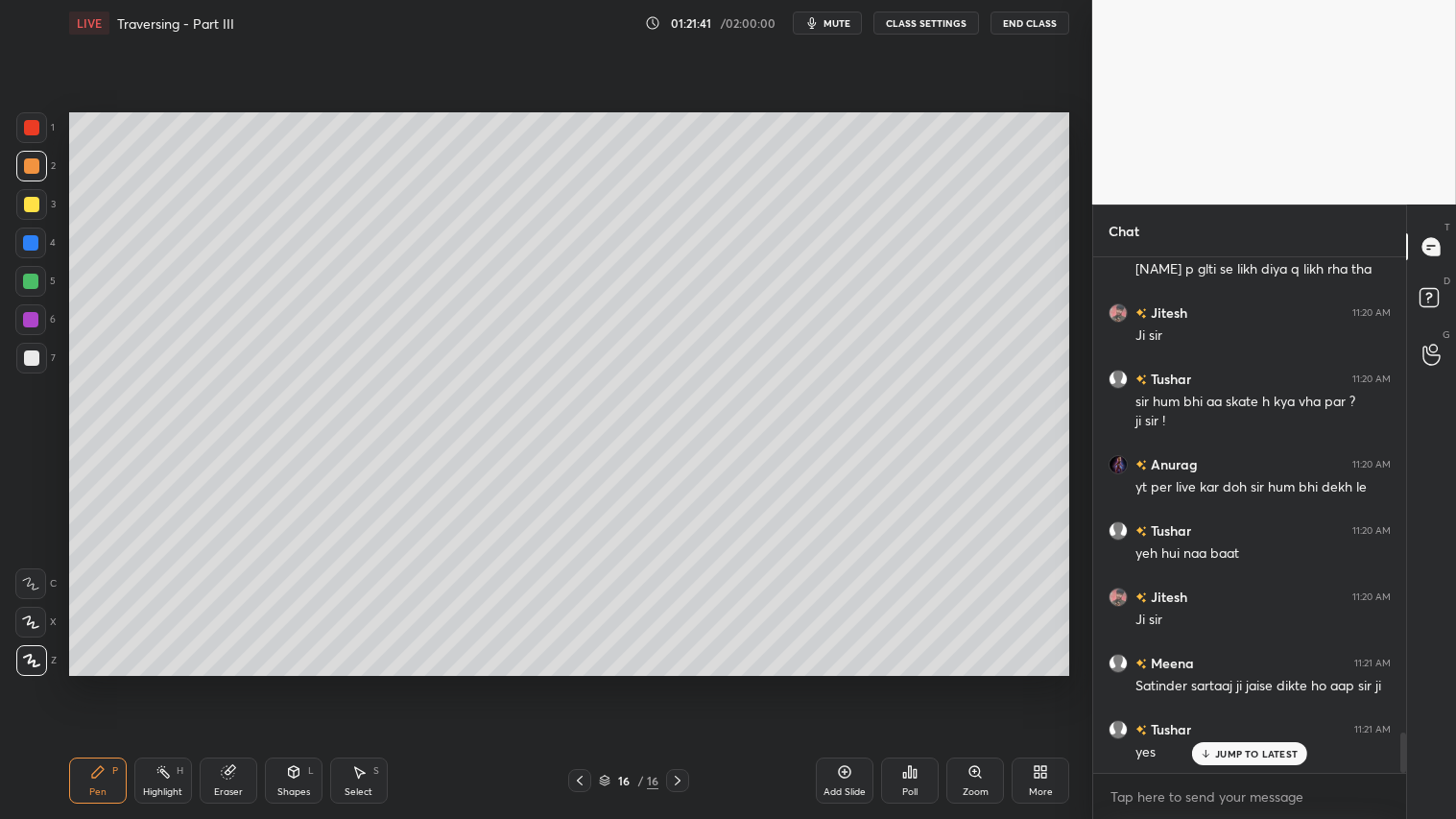 click on "JUMP TO LATEST" at bounding box center [1256, 754] 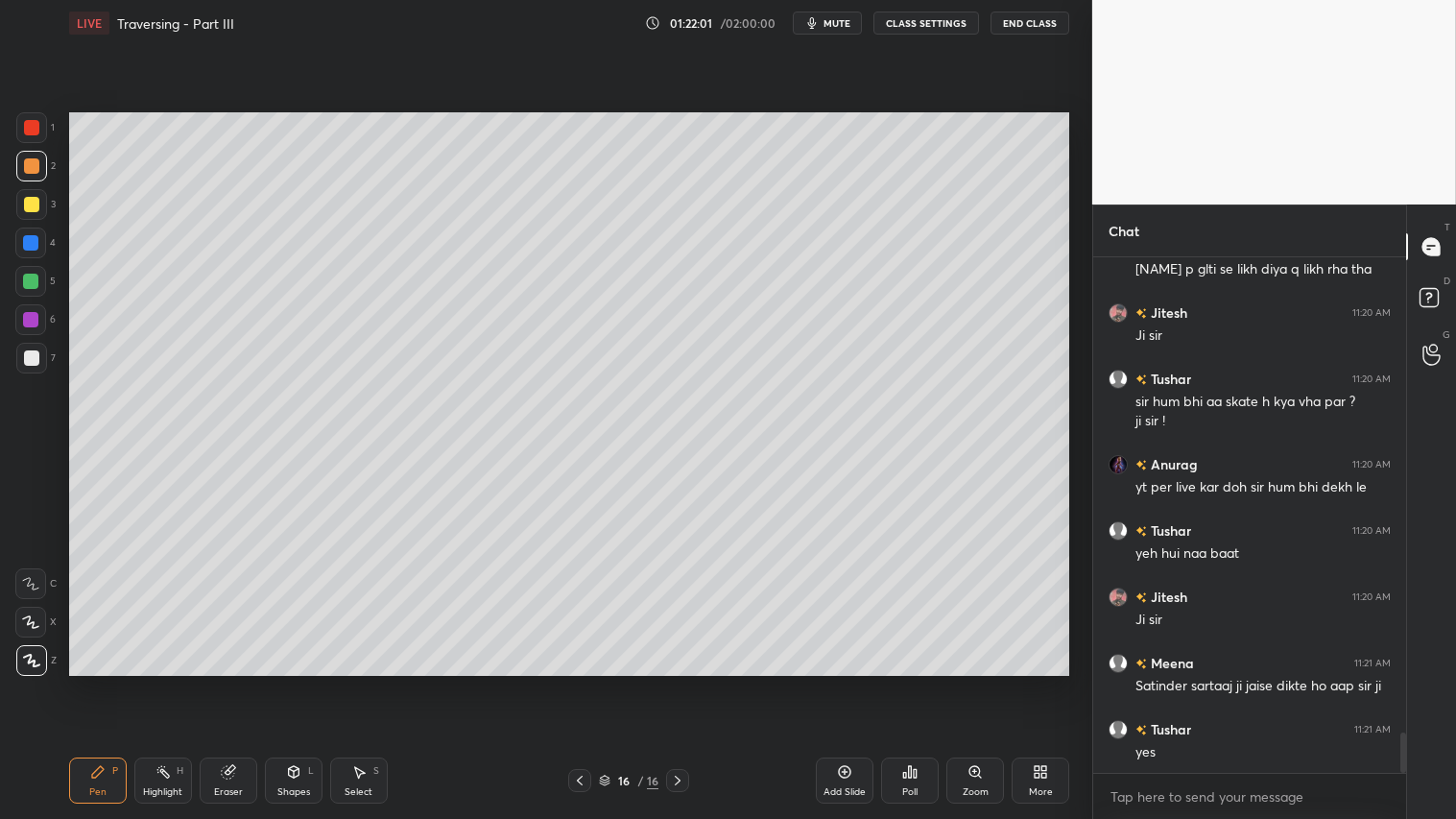 drag, startPoint x: 282, startPoint y: 776, endPoint x: 288, endPoint y: 760, distance: 17.088007 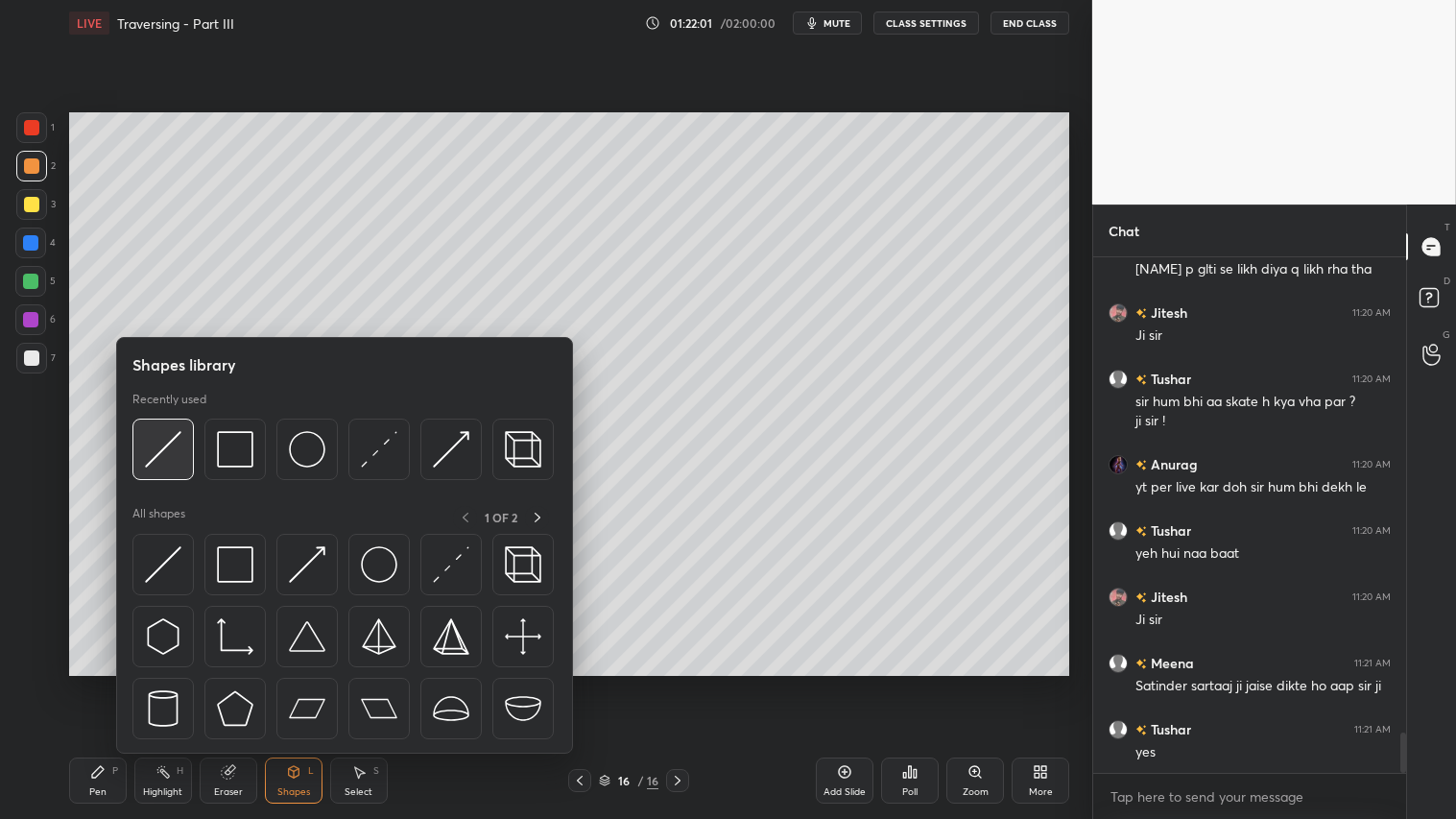 click at bounding box center (163, 449) 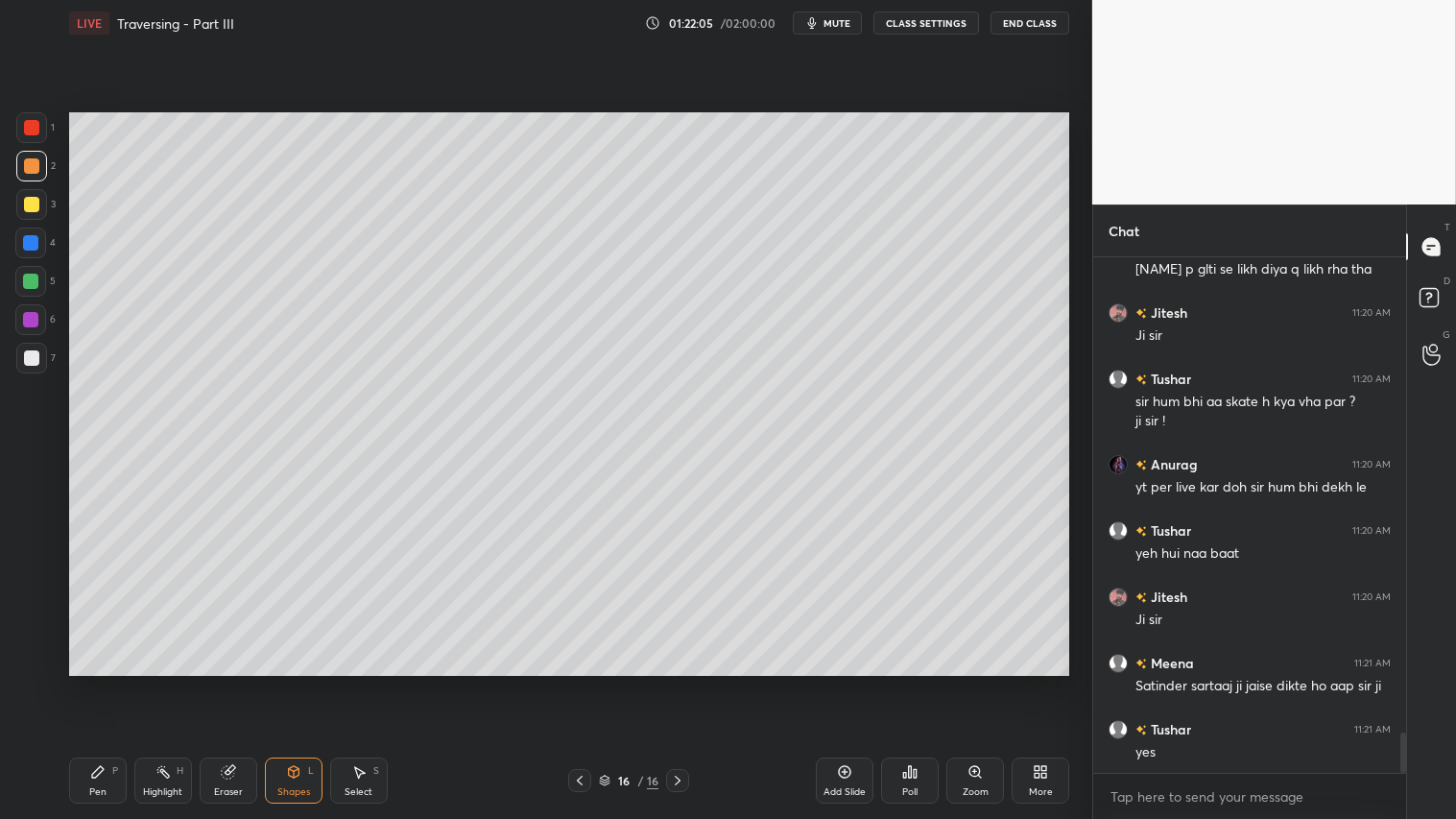 drag, startPoint x: 87, startPoint y: 778, endPoint x: 165, endPoint y: 682, distance: 123.69317 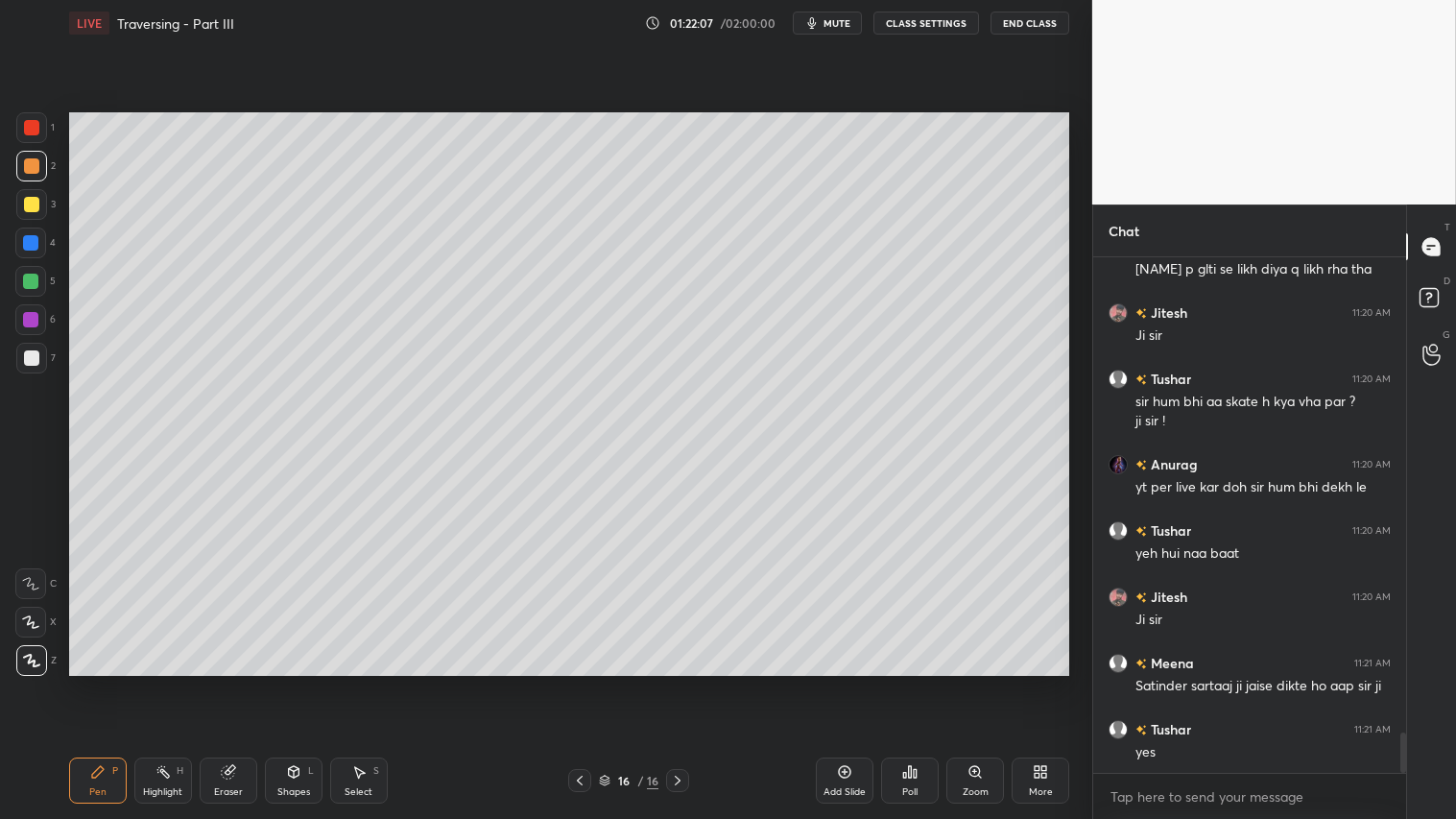 scroll, scrollTop: 6218, scrollLeft: 0, axis: vertical 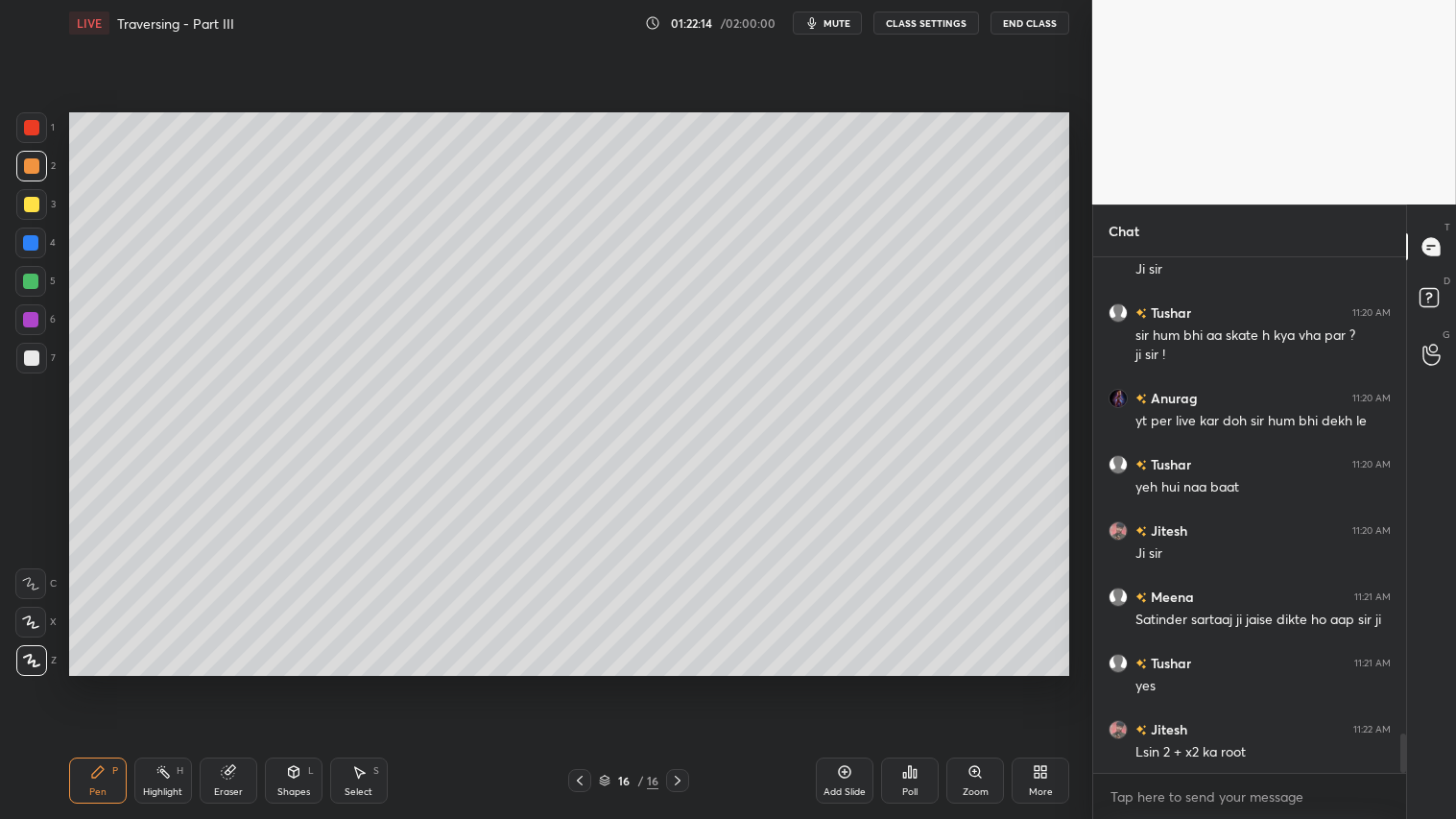 click on "Shapes L" at bounding box center (294, 781) 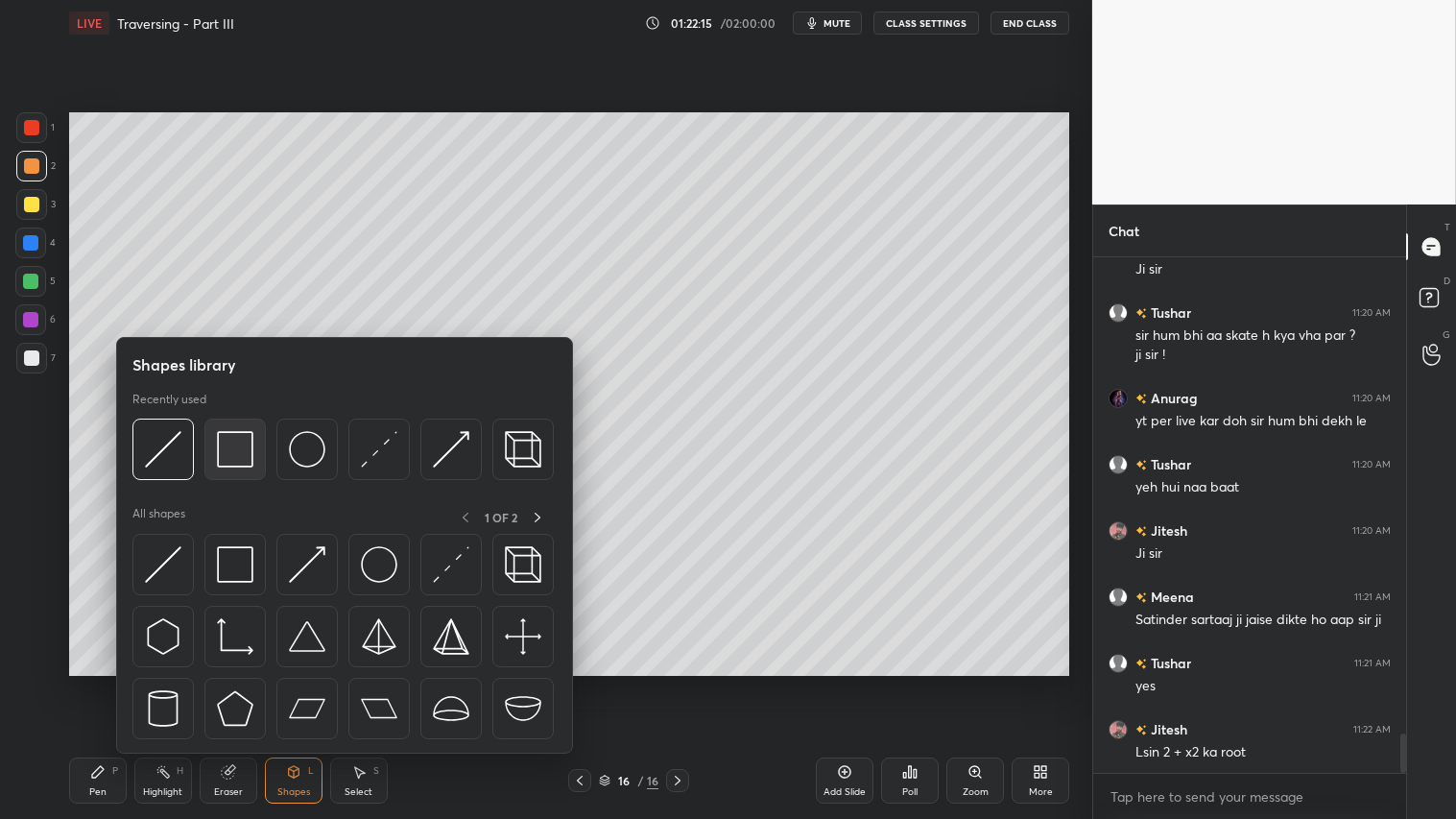 click at bounding box center [235, 449] 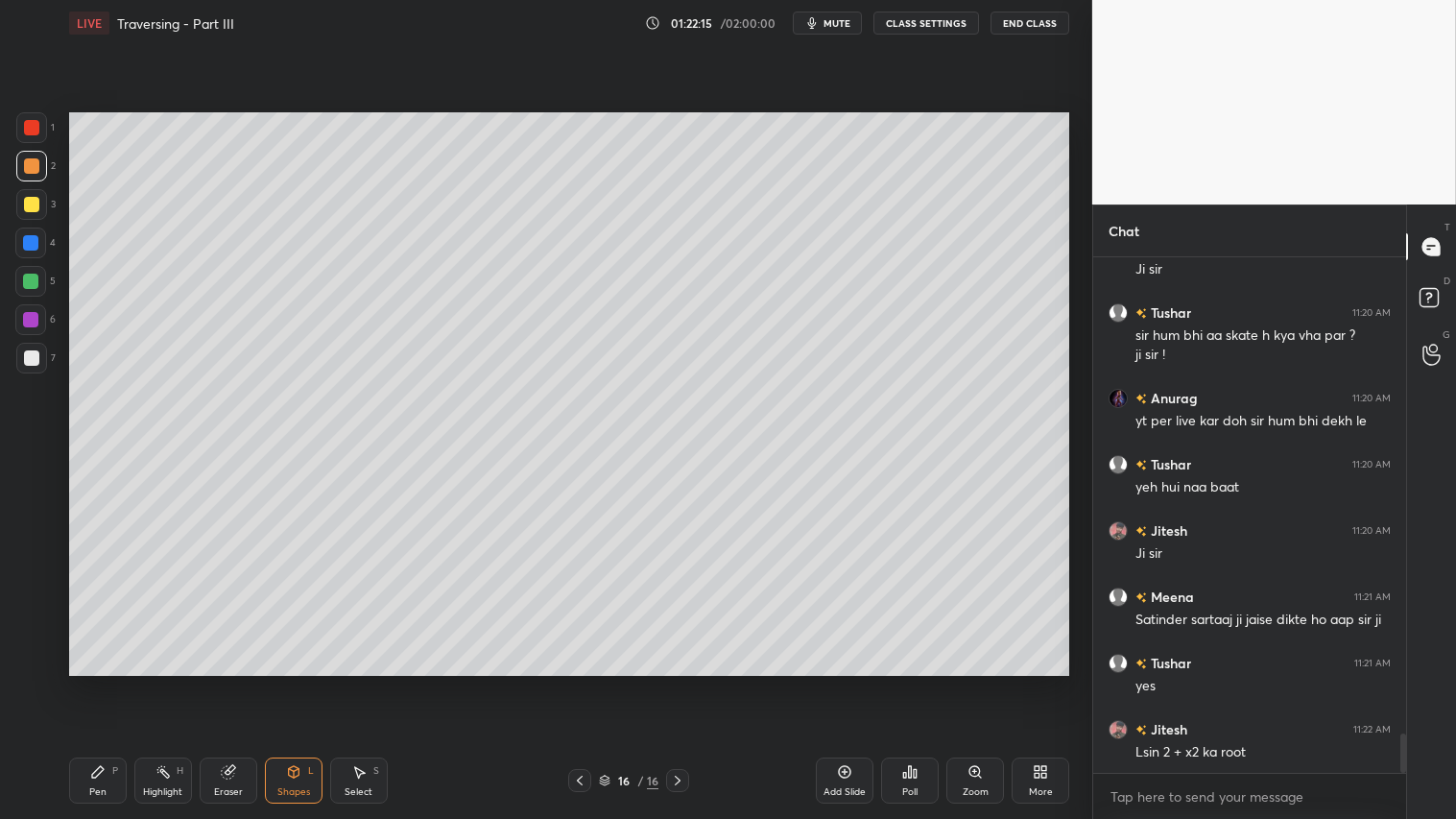 click at bounding box center (32, 358) 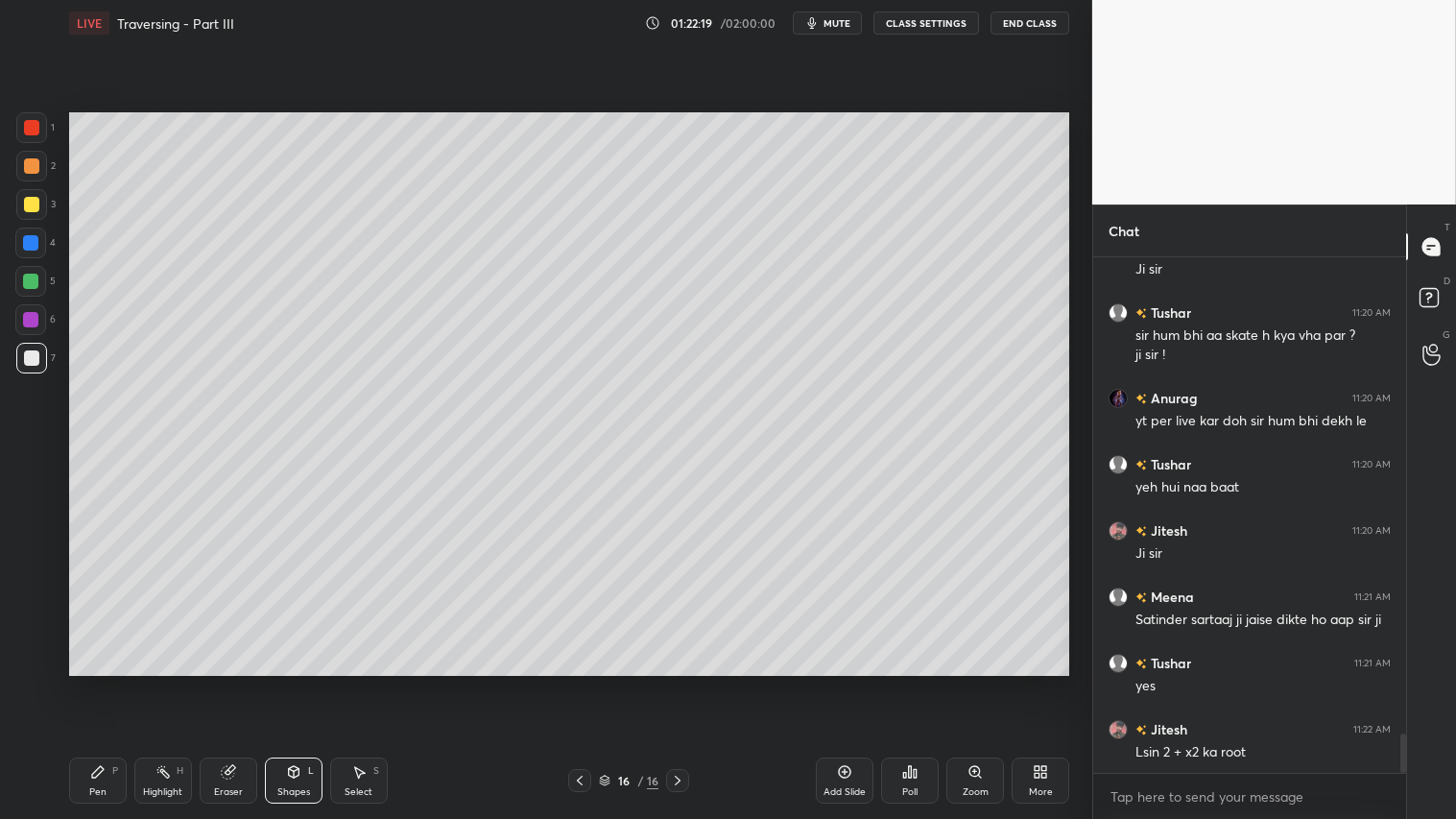 drag, startPoint x: 31, startPoint y: 159, endPoint x: 55, endPoint y: 494, distance: 335.8586 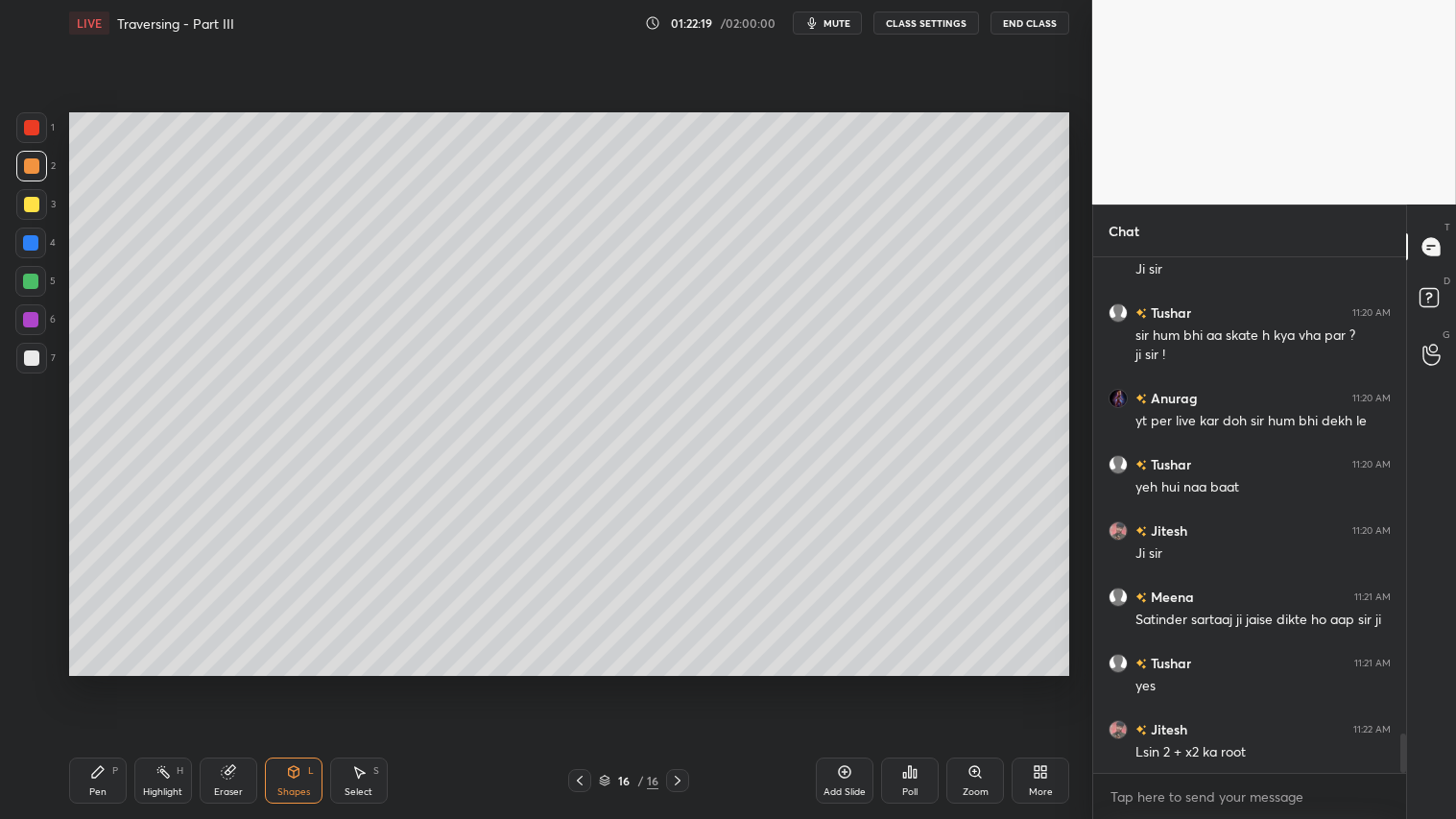 click on "Pen P Highlight H Eraser Shapes L Select S 16 / 16 Add Slide Poll Zoom More" at bounding box center [569, 781] 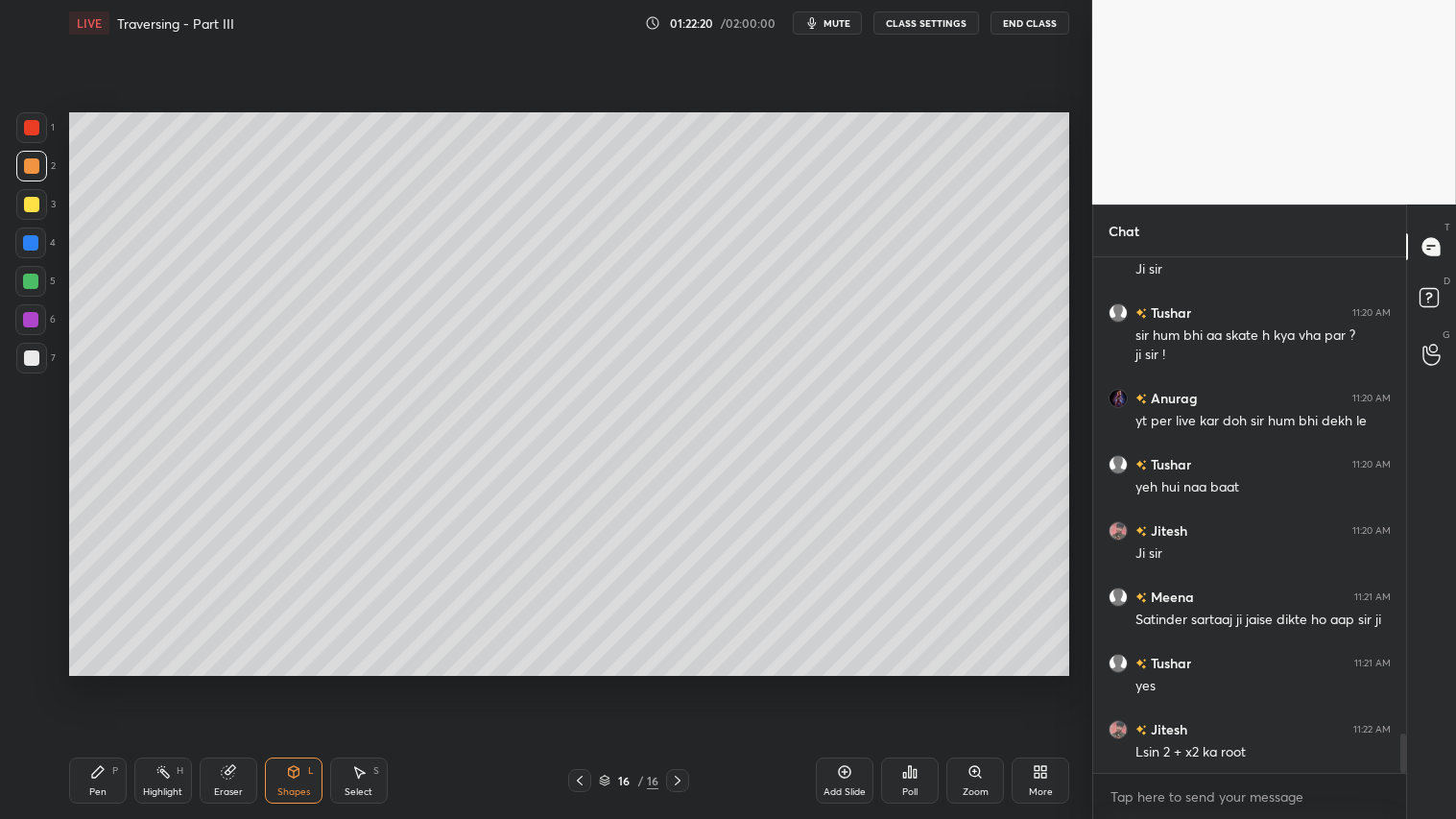 drag, startPoint x: 110, startPoint y: 771, endPoint x: 129, endPoint y: 763, distance: 20.615528 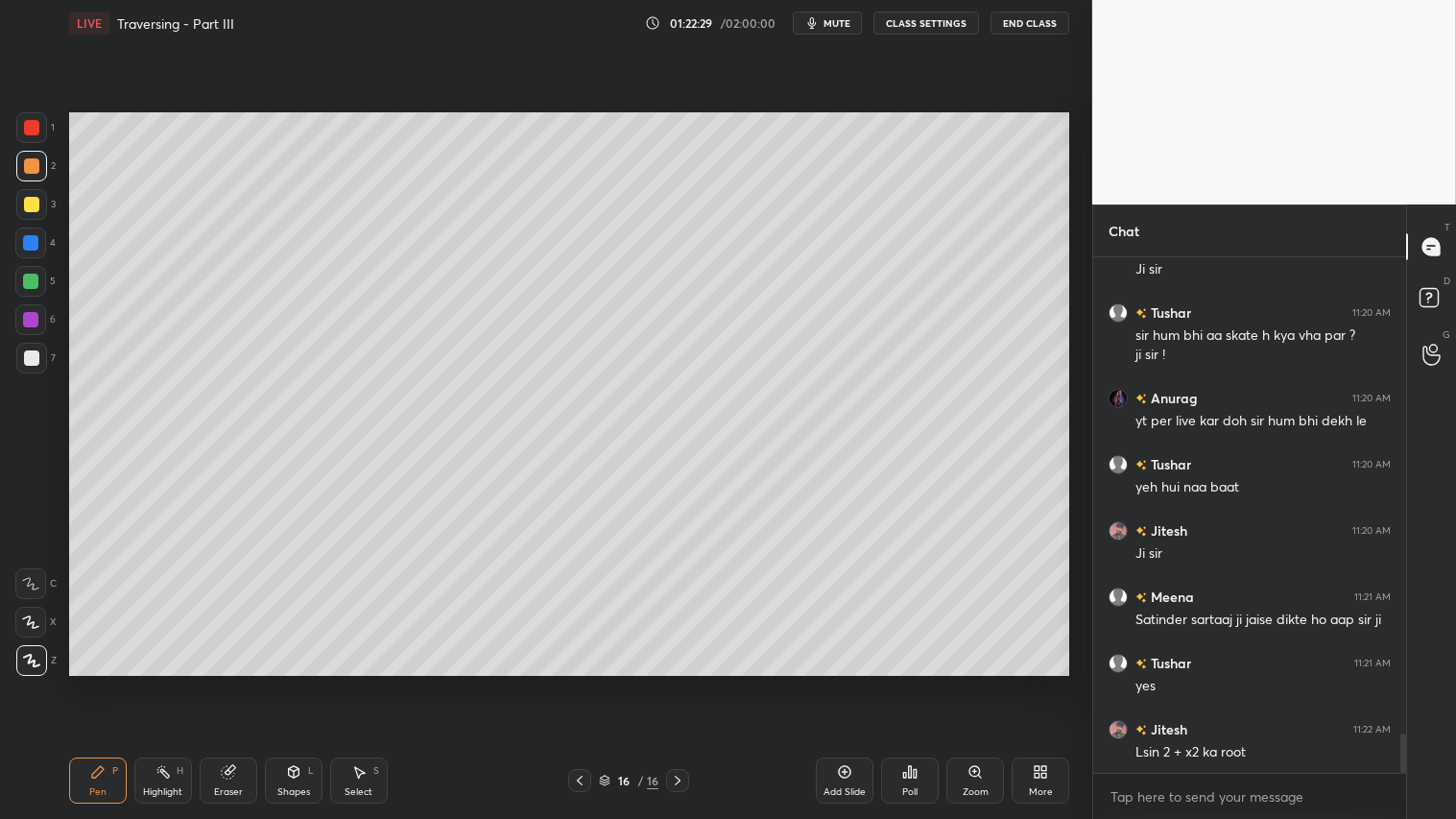 click 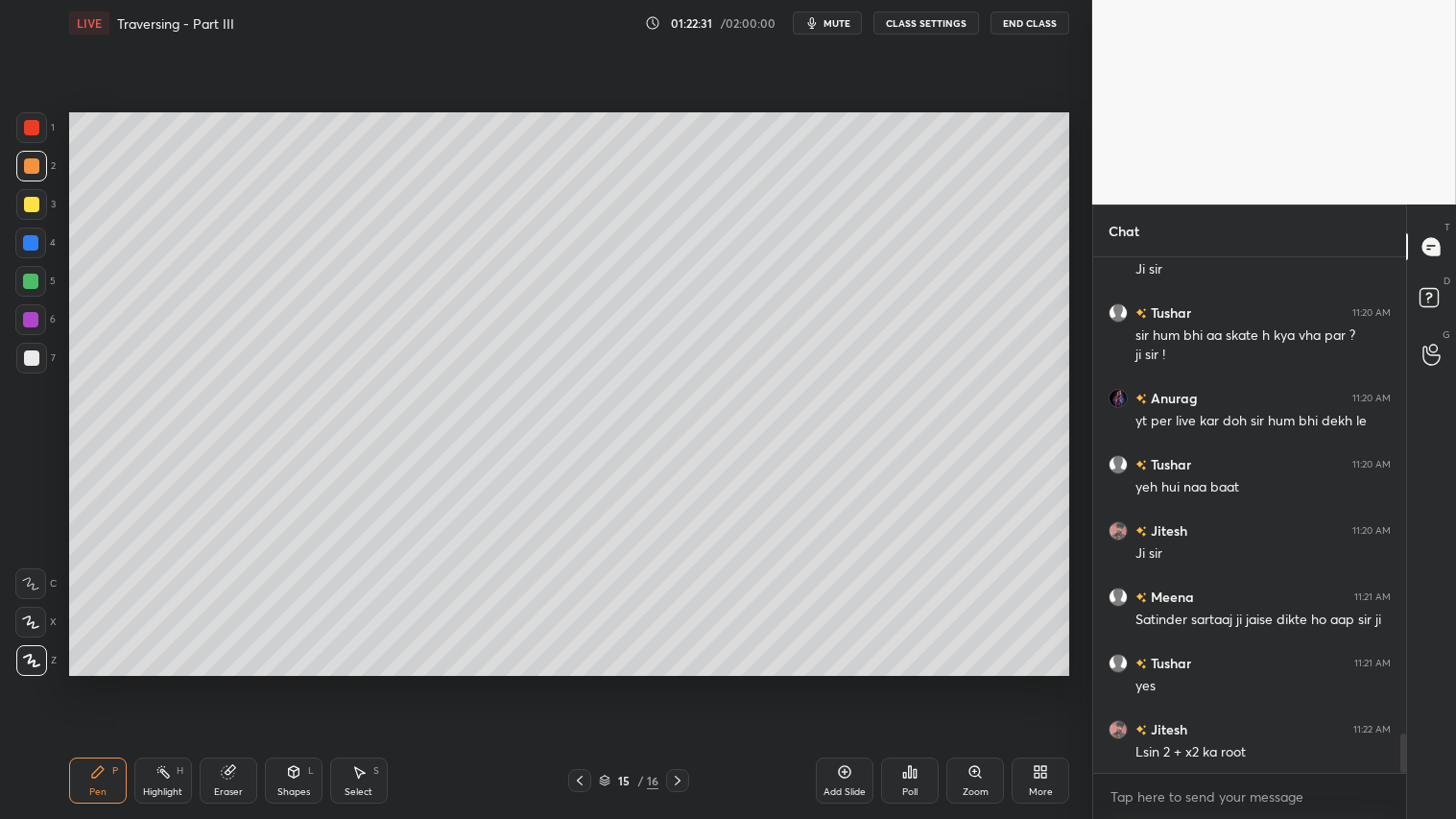 drag, startPoint x: 675, startPoint y: 778, endPoint x: 679, endPoint y: 764, distance: 14.56022 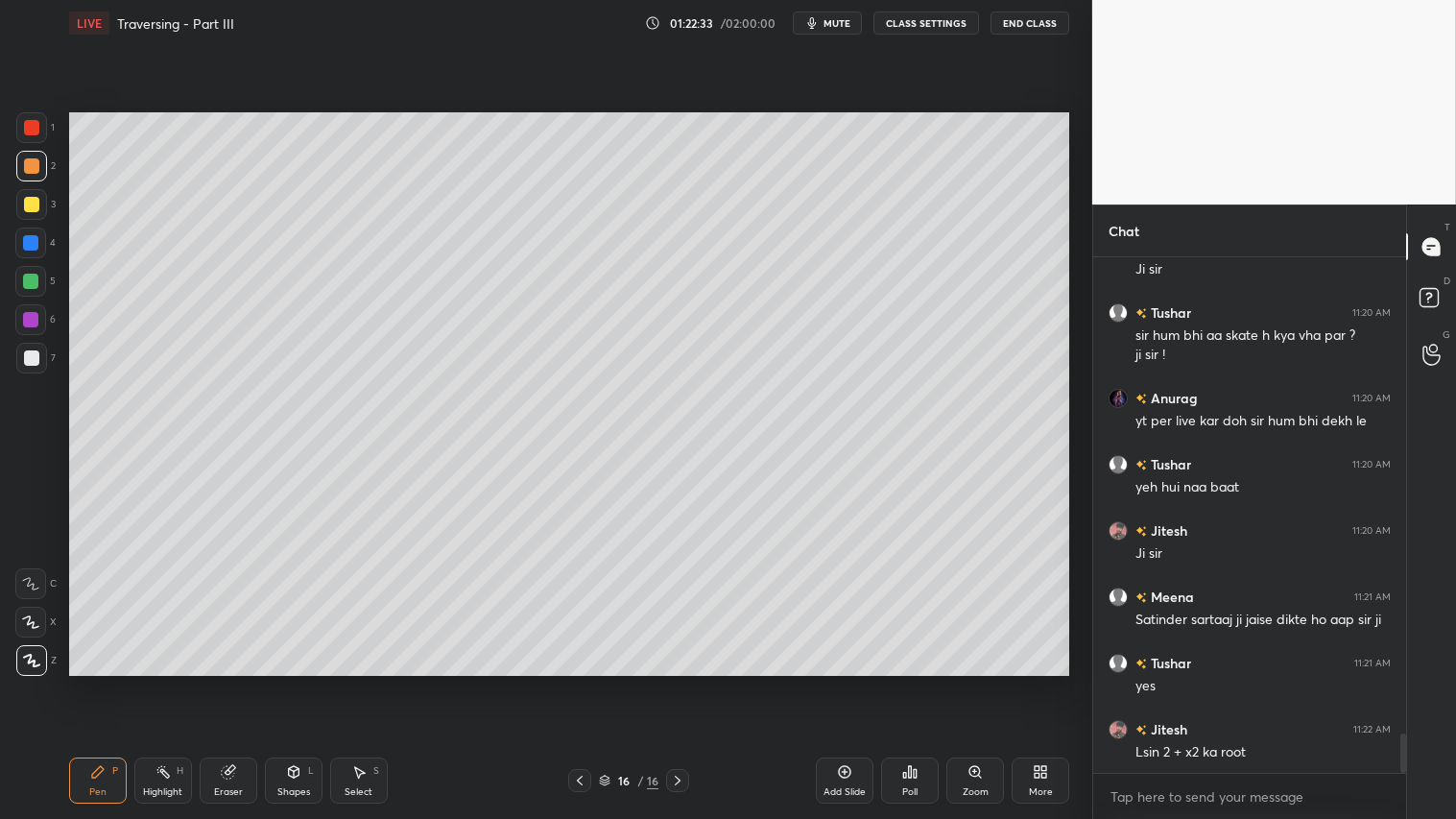 scroll, scrollTop: 6302, scrollLeft: 0, axis: vertical 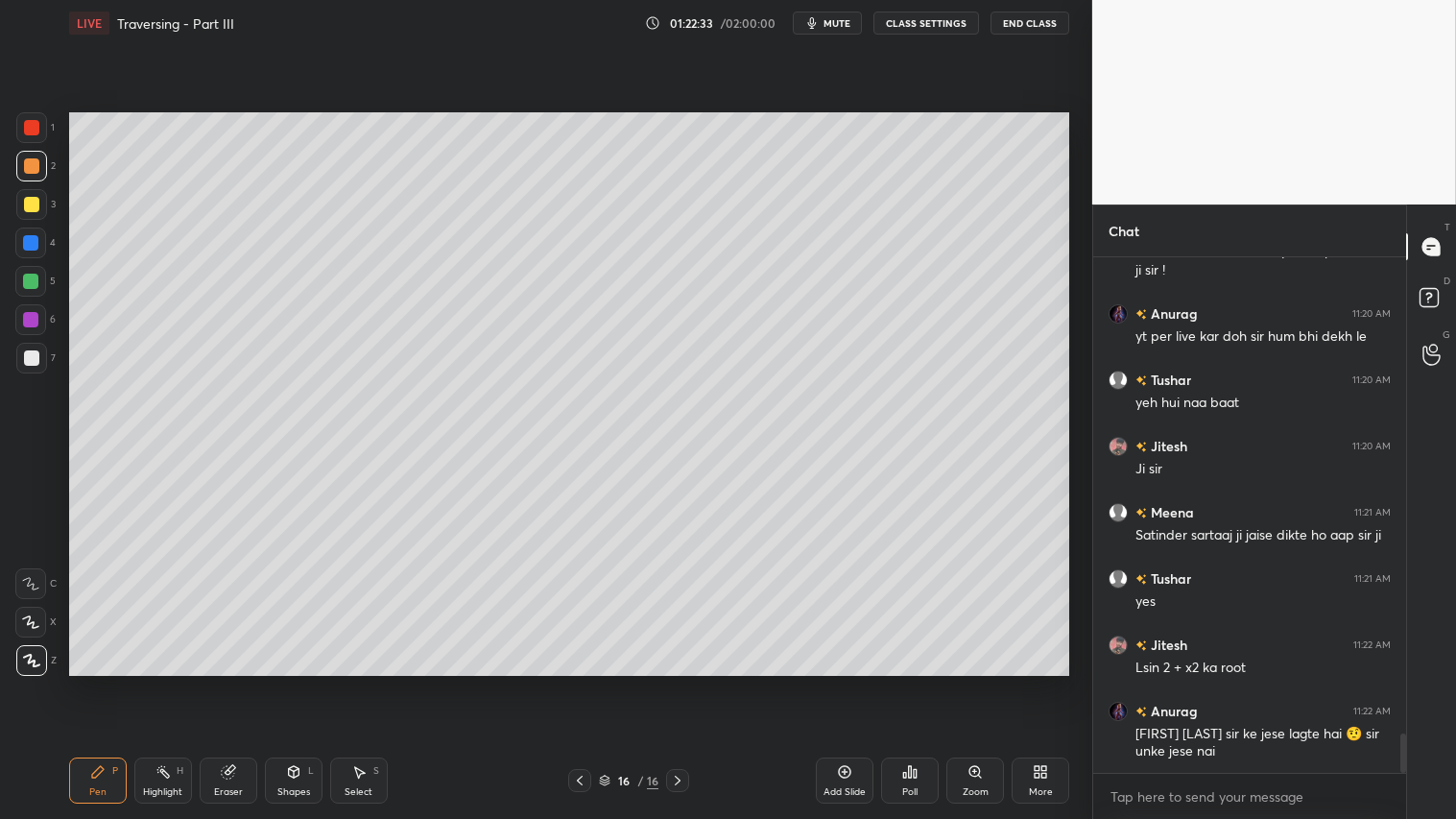 click on "Pen P" at bounding box center (98, 781) 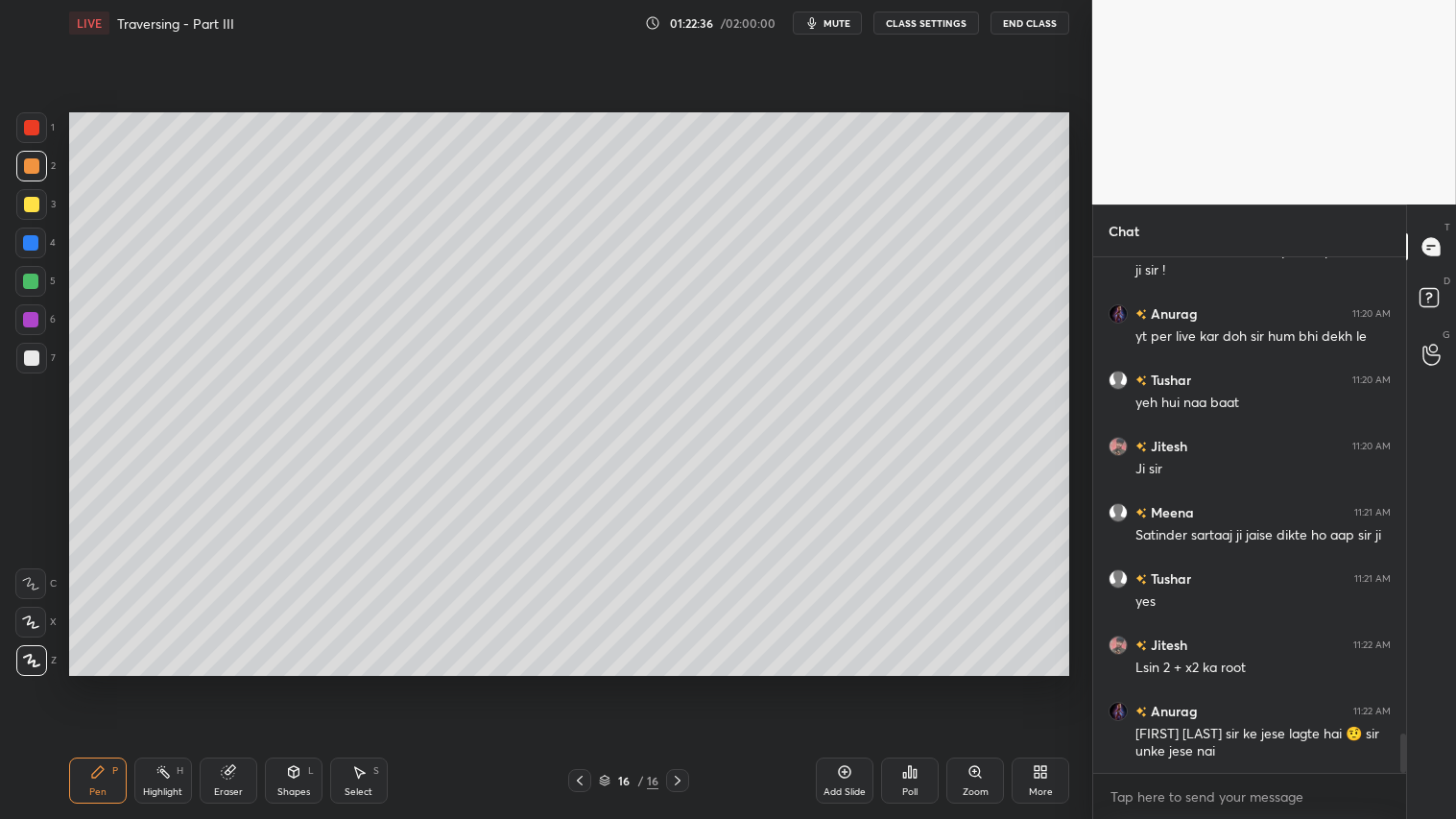 drag, startPoint x: 35, startPoint y: 171, endPoint x: 60, endPoint y: 384, distance: 214.46212 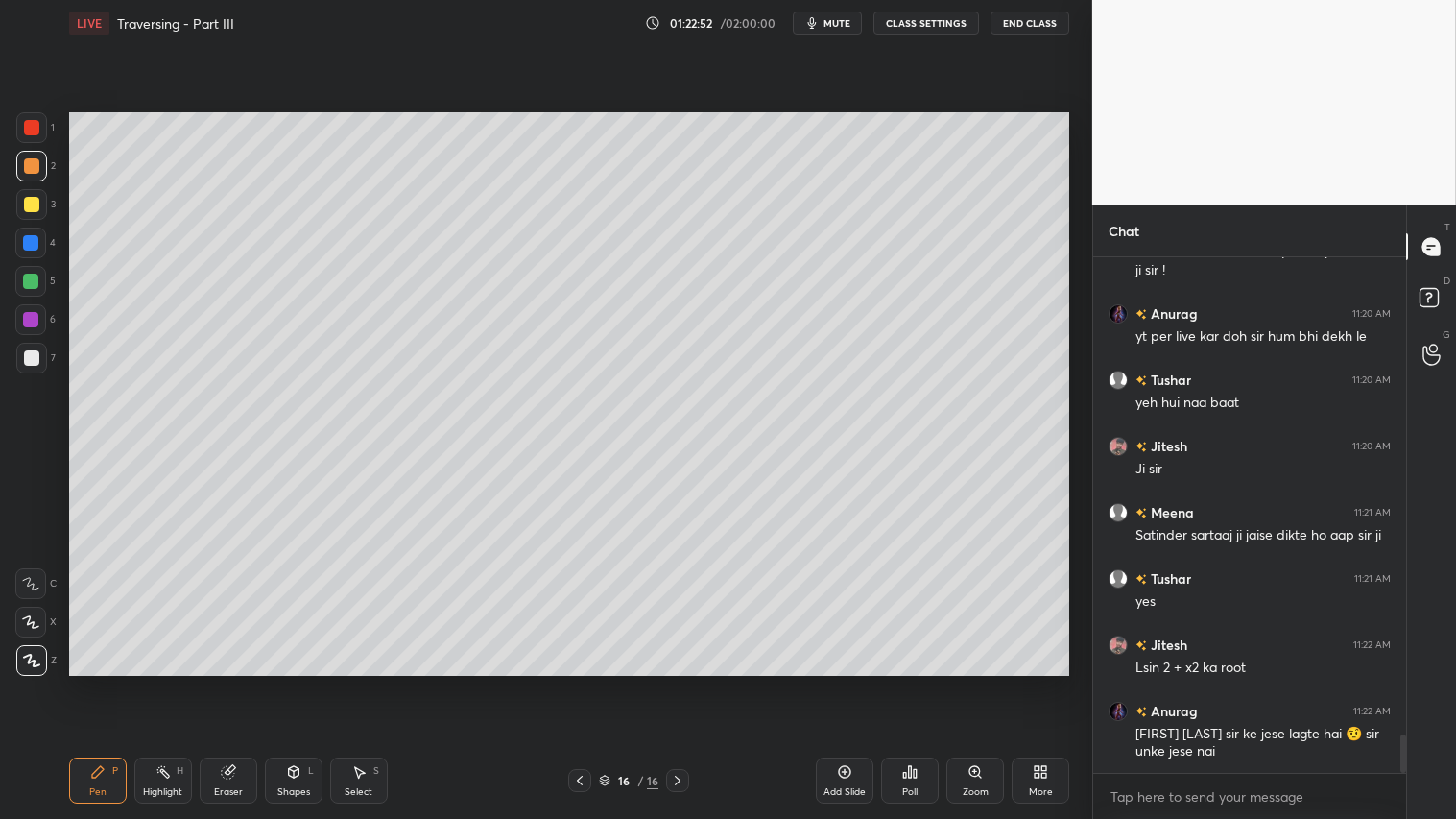 scroll, scrollTop: 6369, scrollLeft: 0, axis: vertical 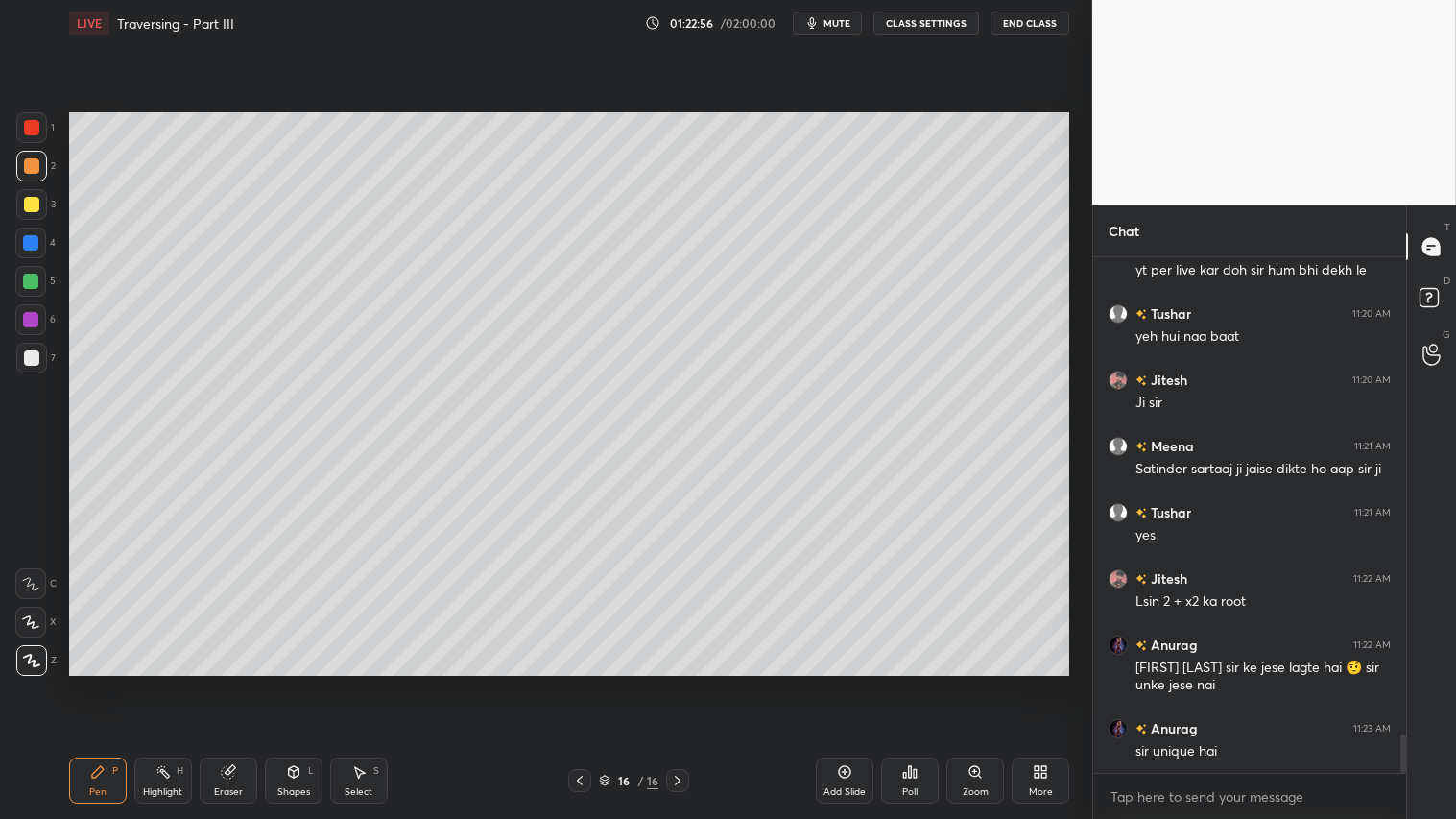 click at bounding box center [32, 166] 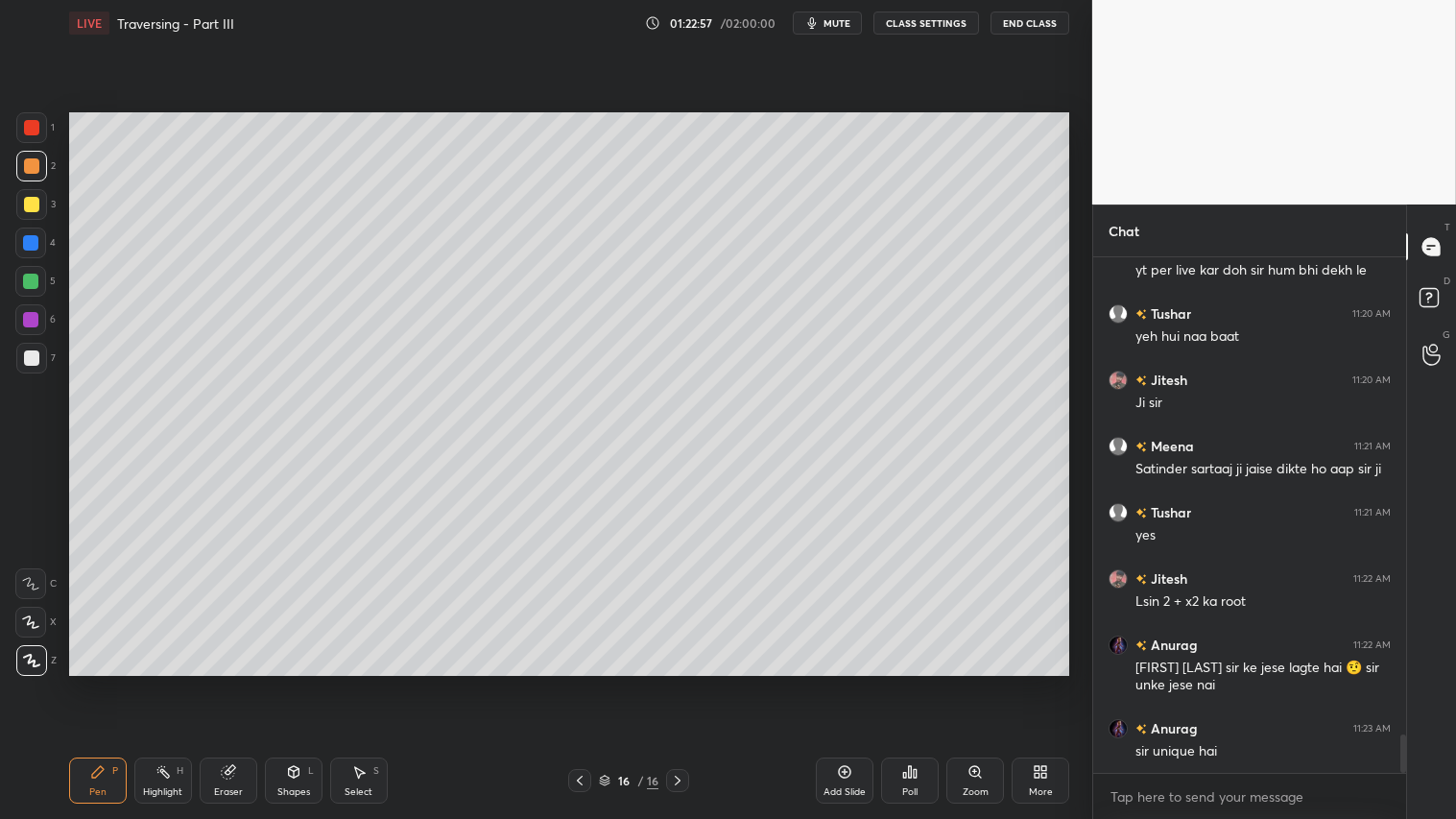 click on "Pen" at bounding box center [98, 792] 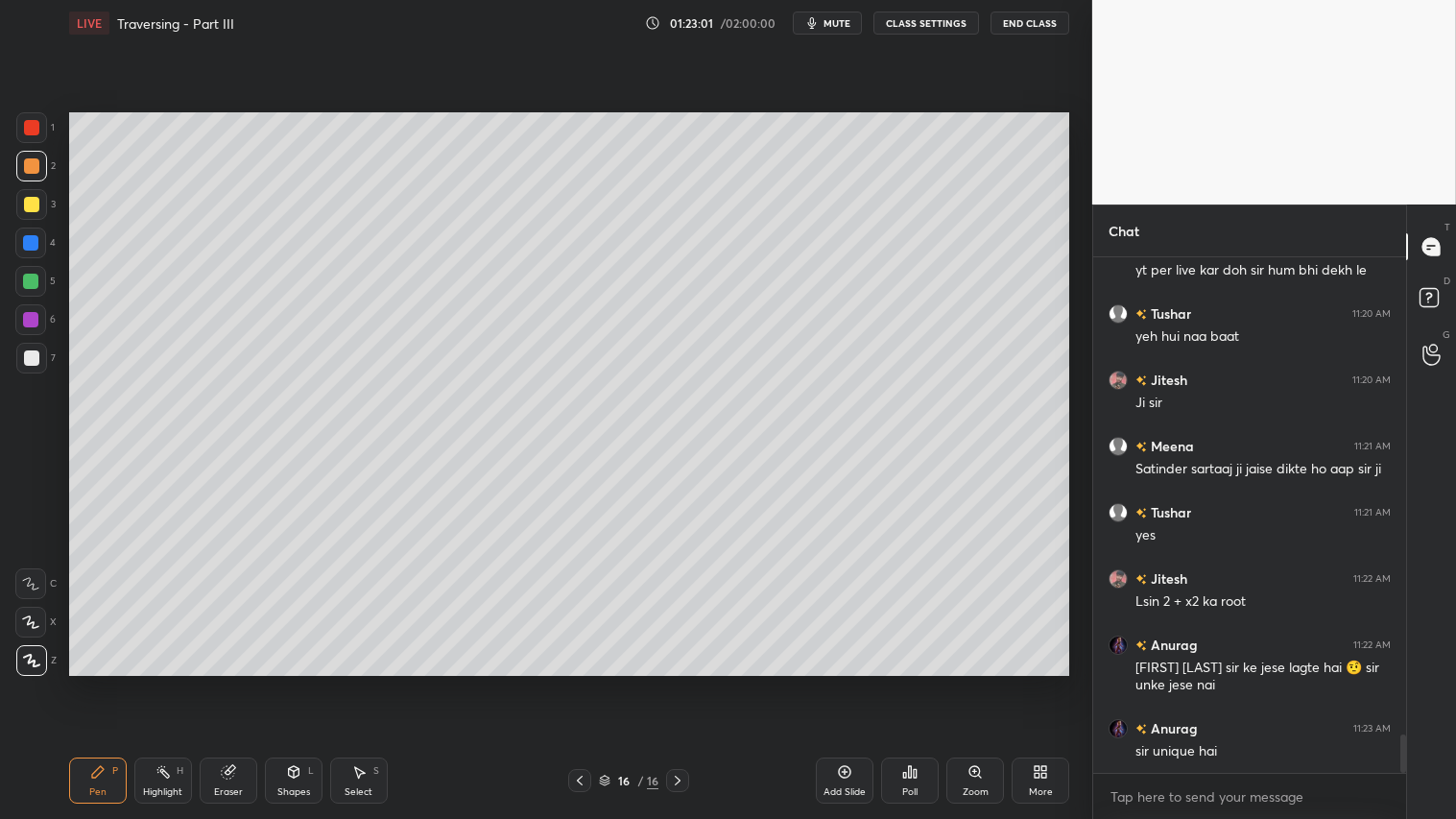 scroll, scrollTop: 6435, scrollLeft: 0, axis: vertical 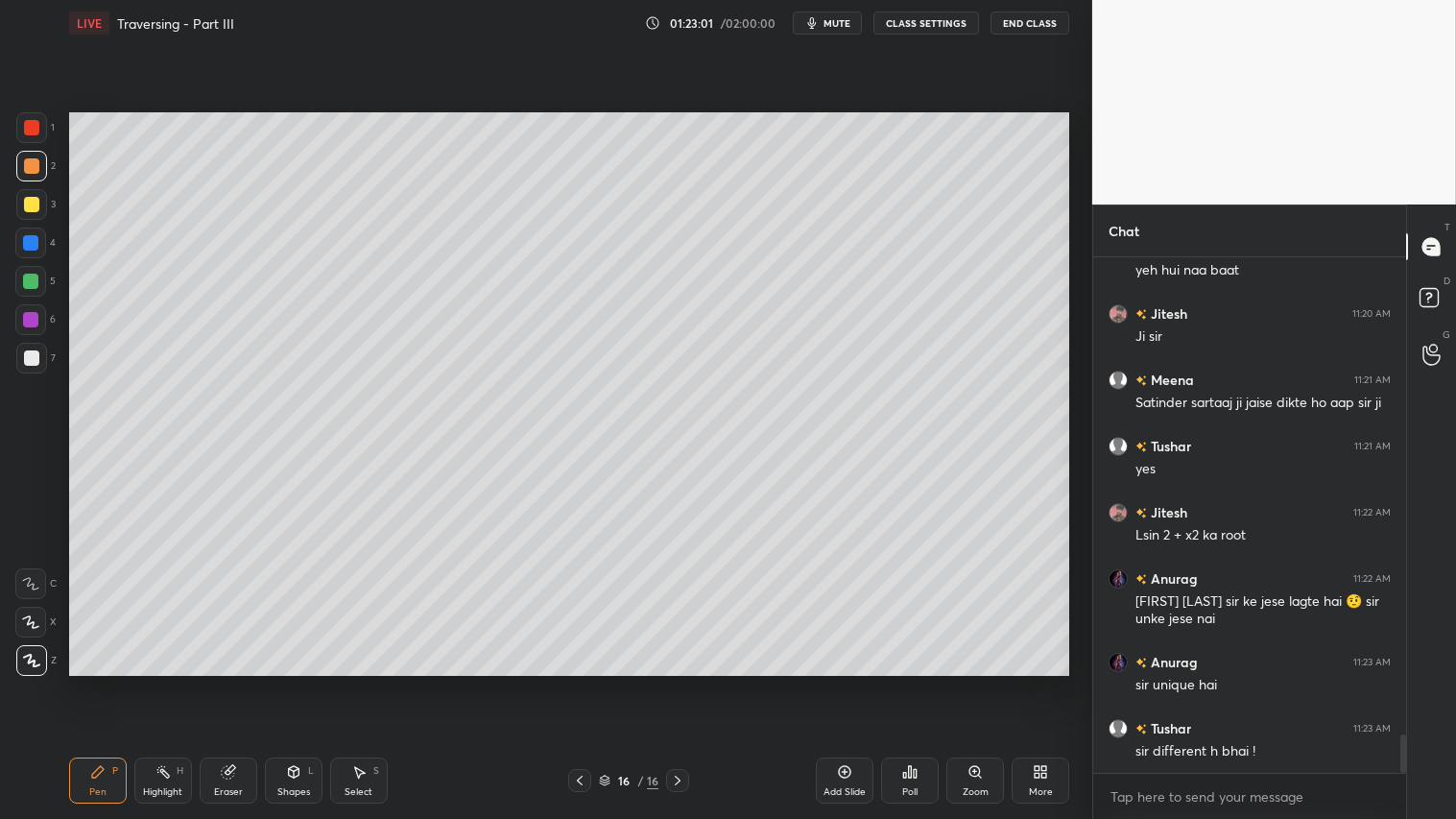 drag, startPoint x: 842, startPoint y: 789, endPoint x: 826, endPoint y: 790, distance: 16.03122 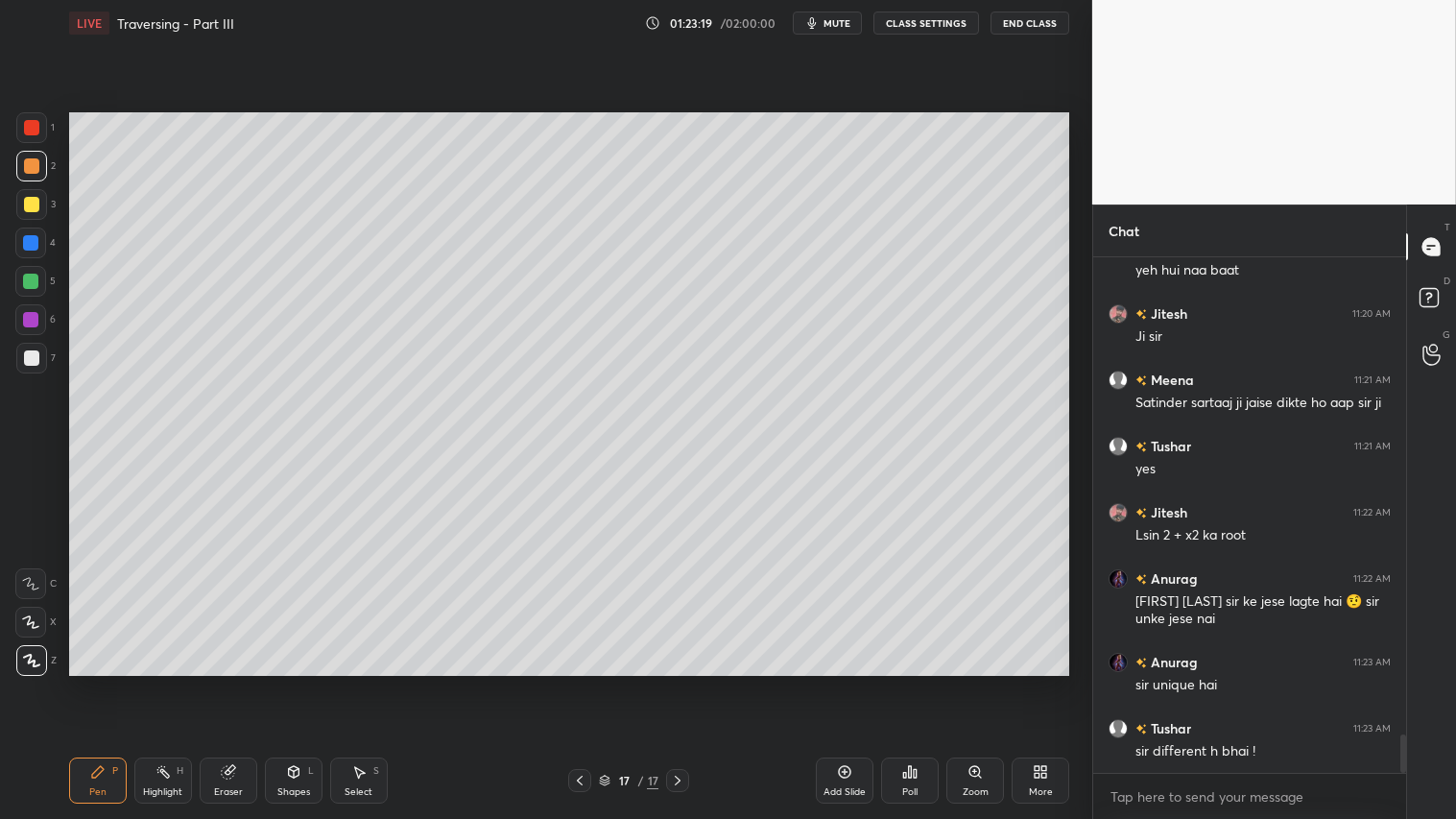 click on "Shapes L" at bounding box center (294, 781) 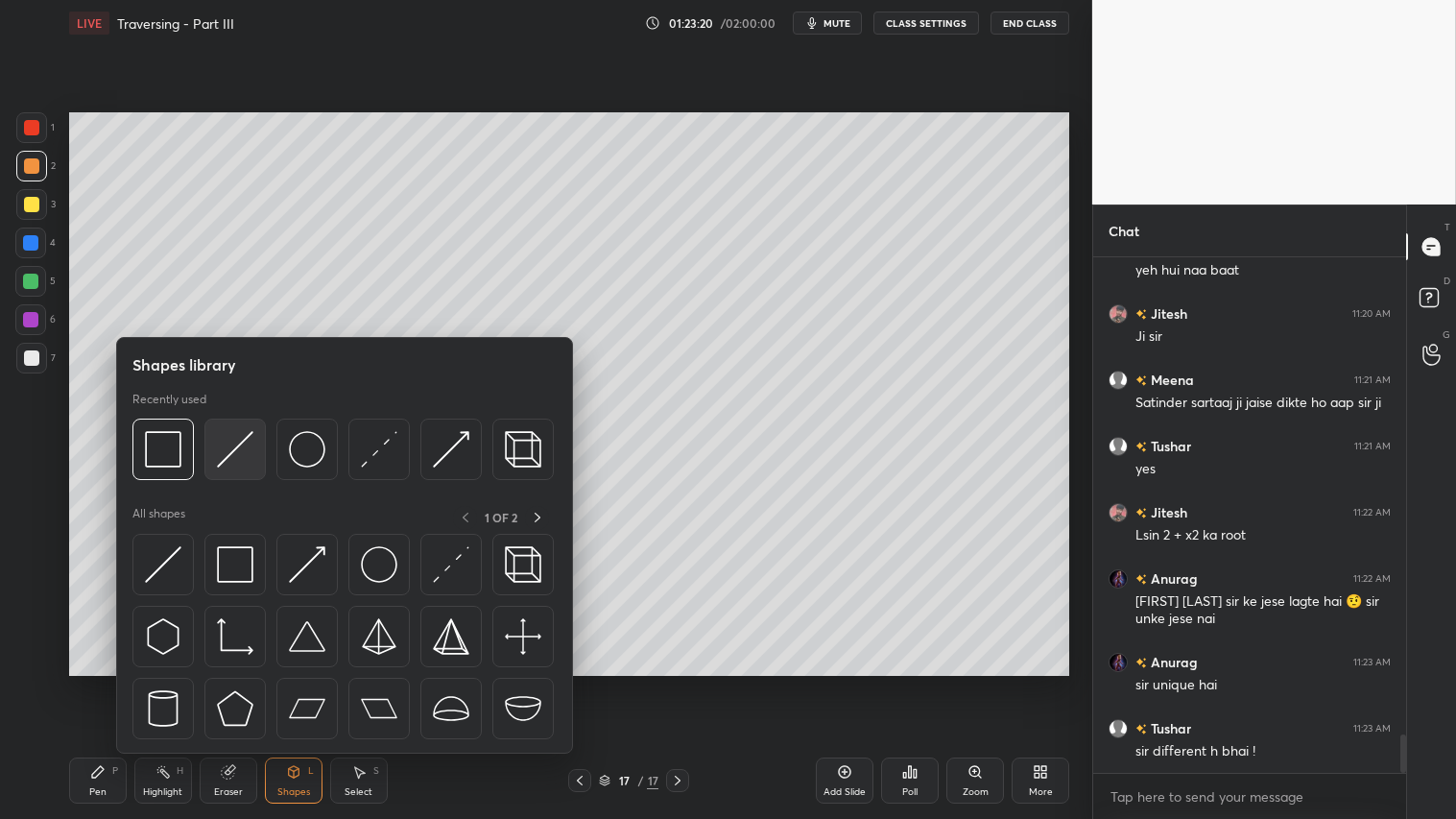 click at bounding box center (235, 449) 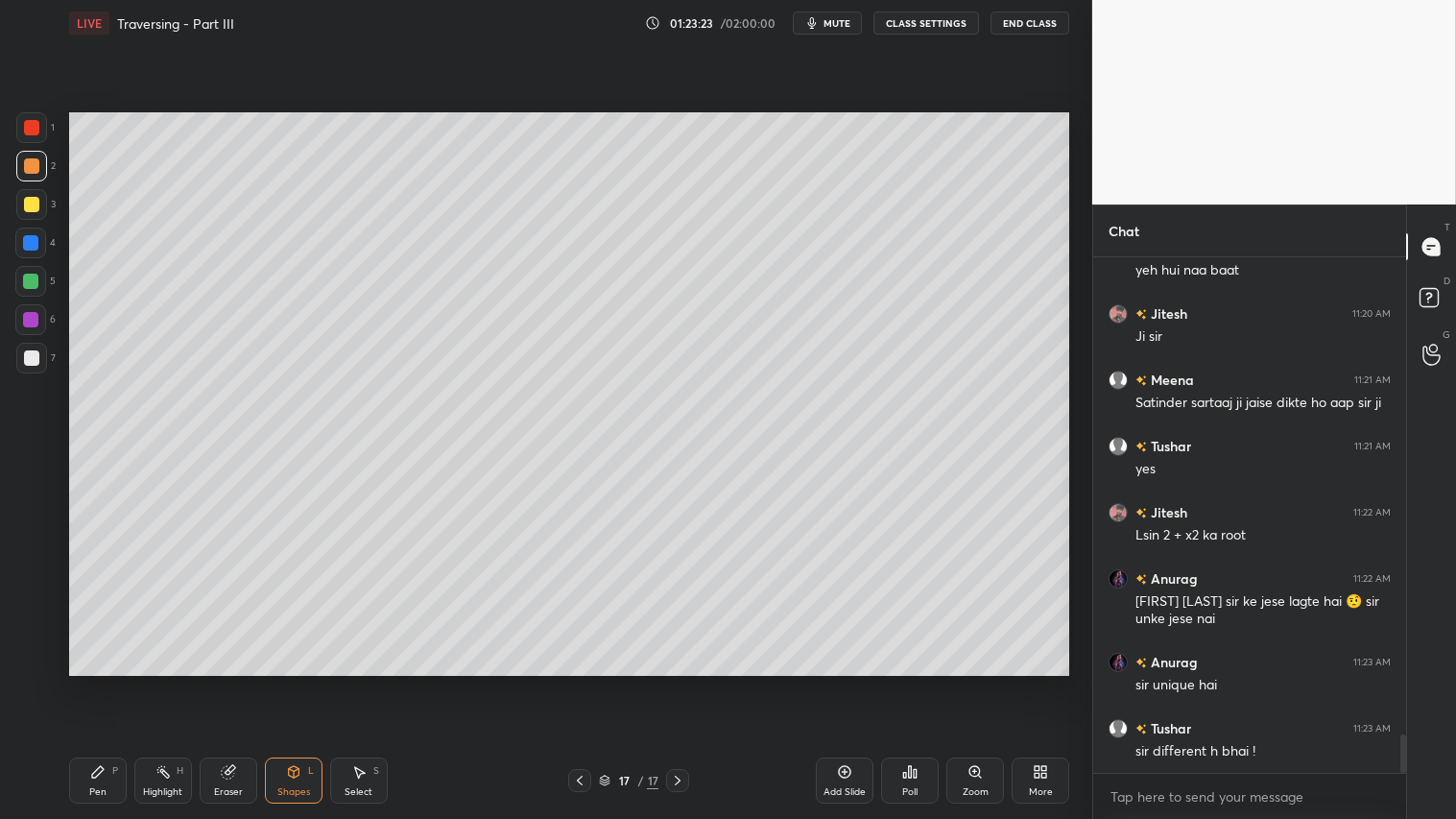 click 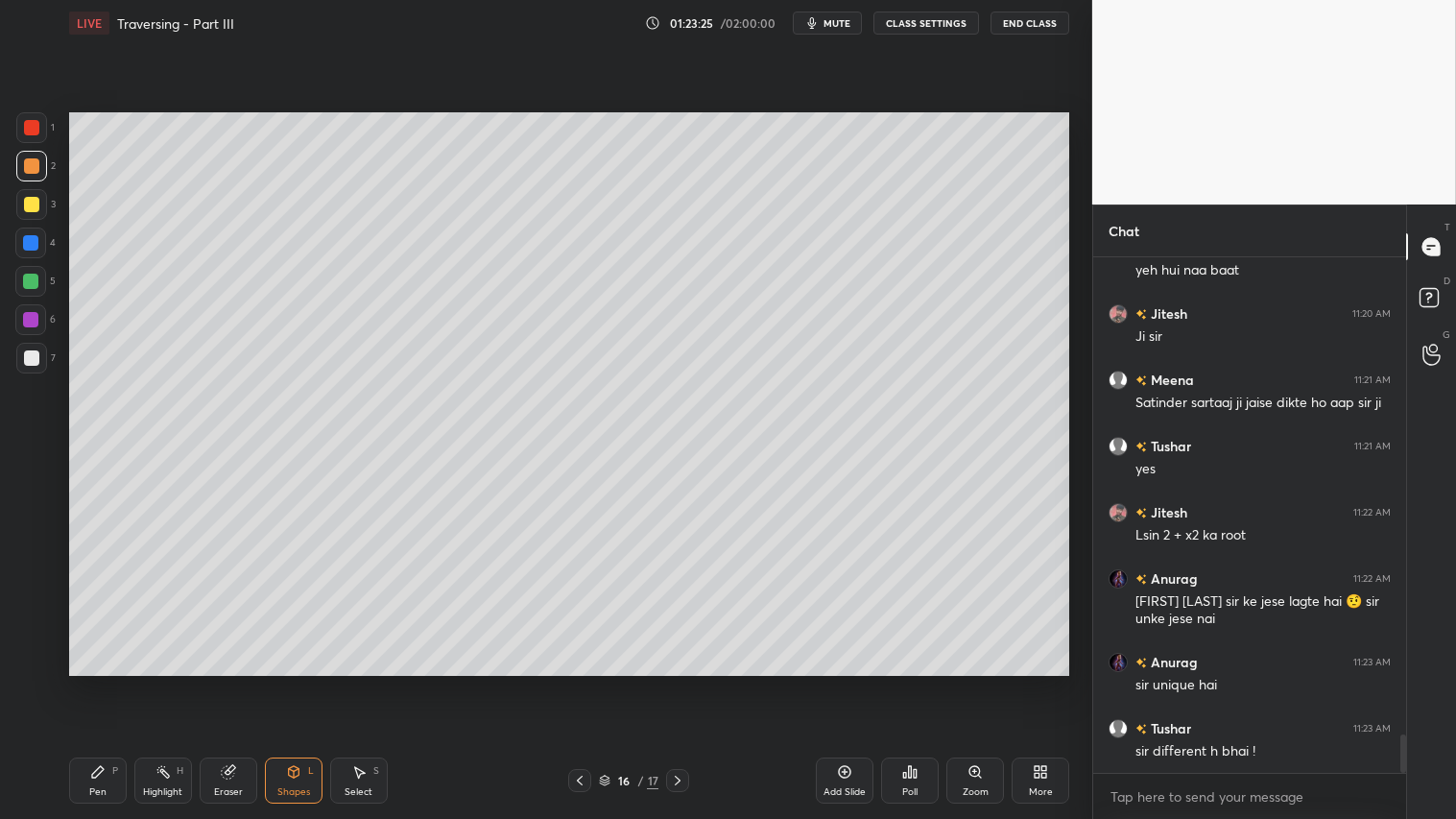 click 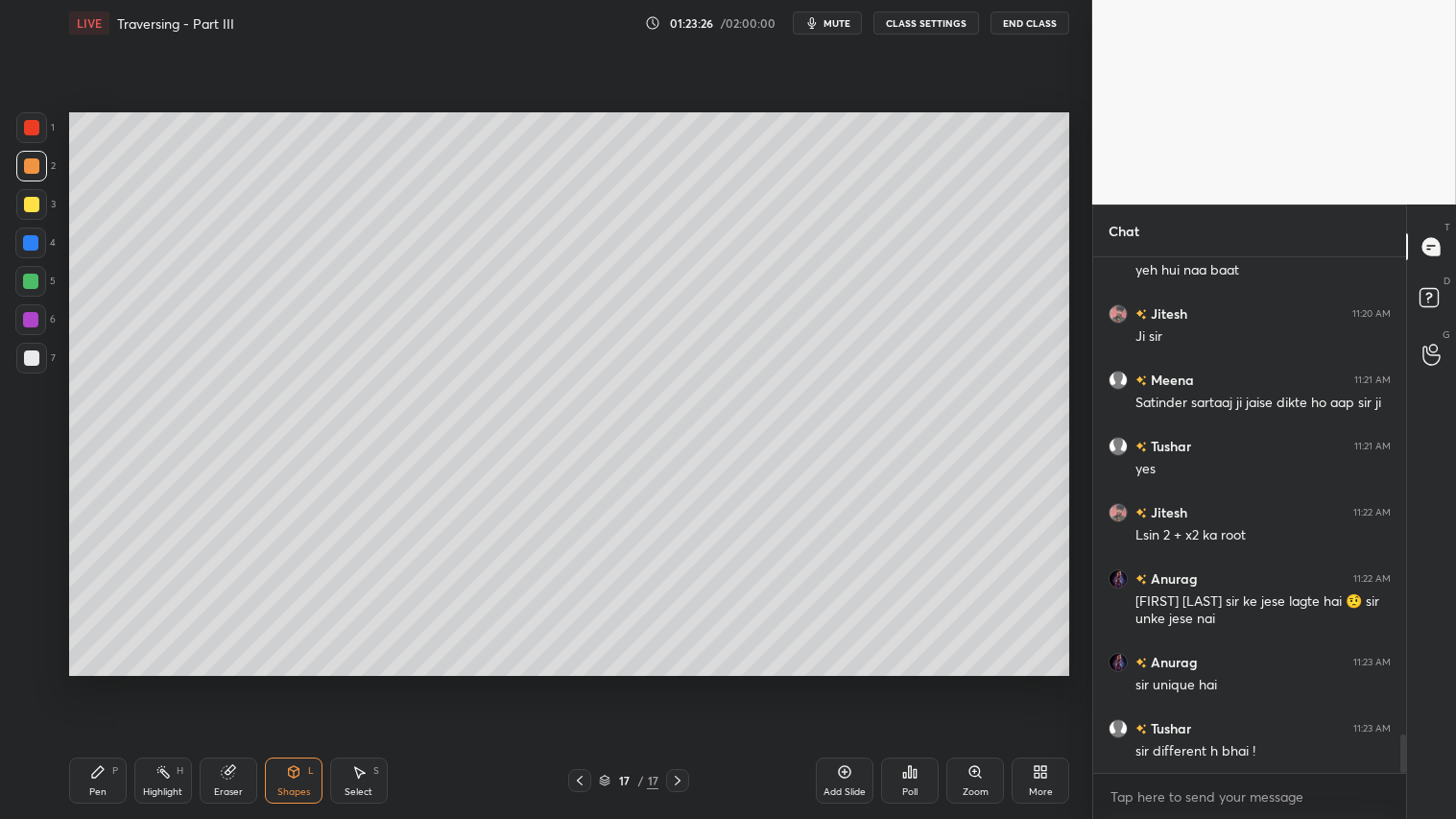 click on "P" at bounding box center [115, 771] 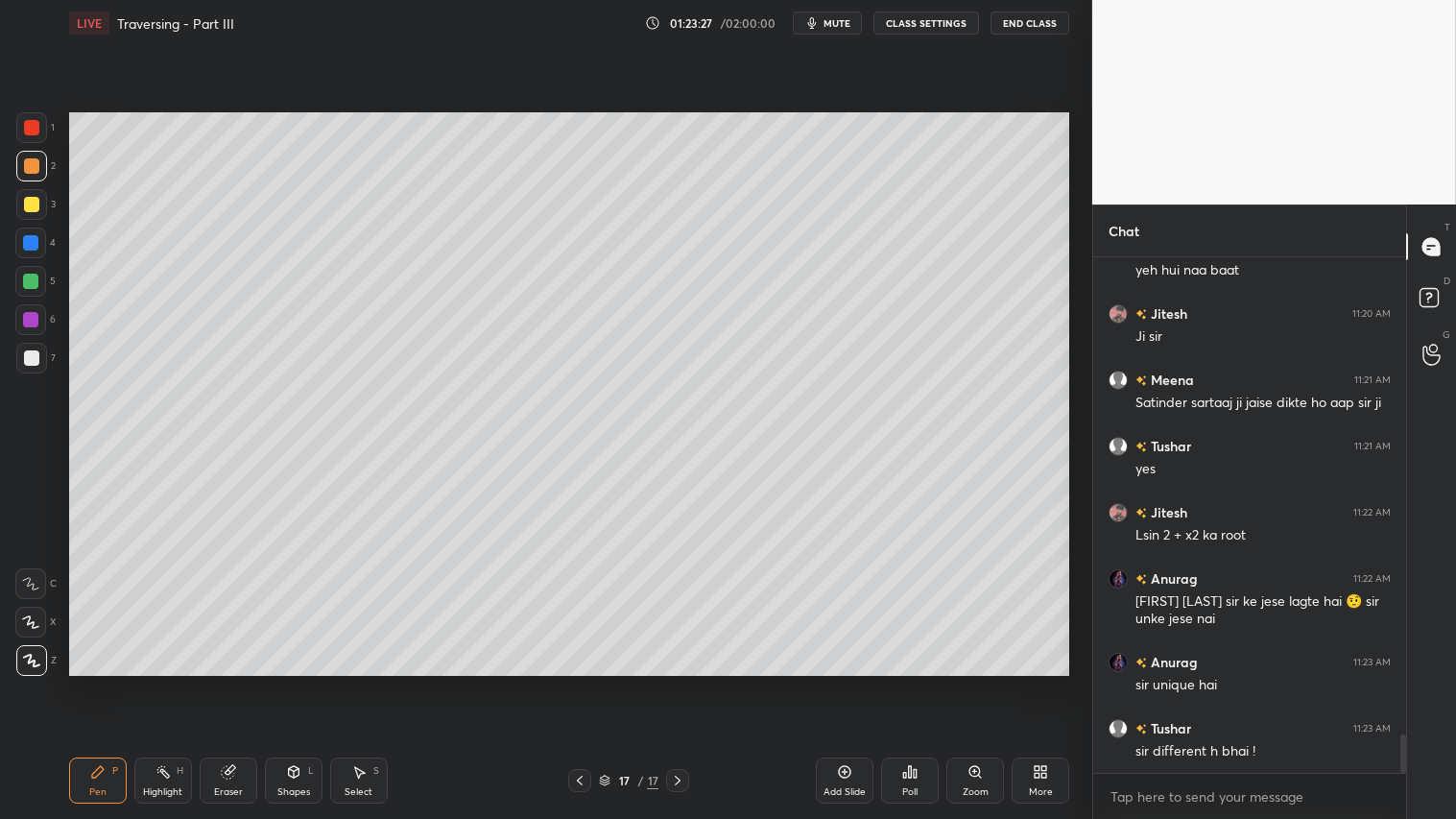 click on "Shapes L" at bounding box center [294, 781] 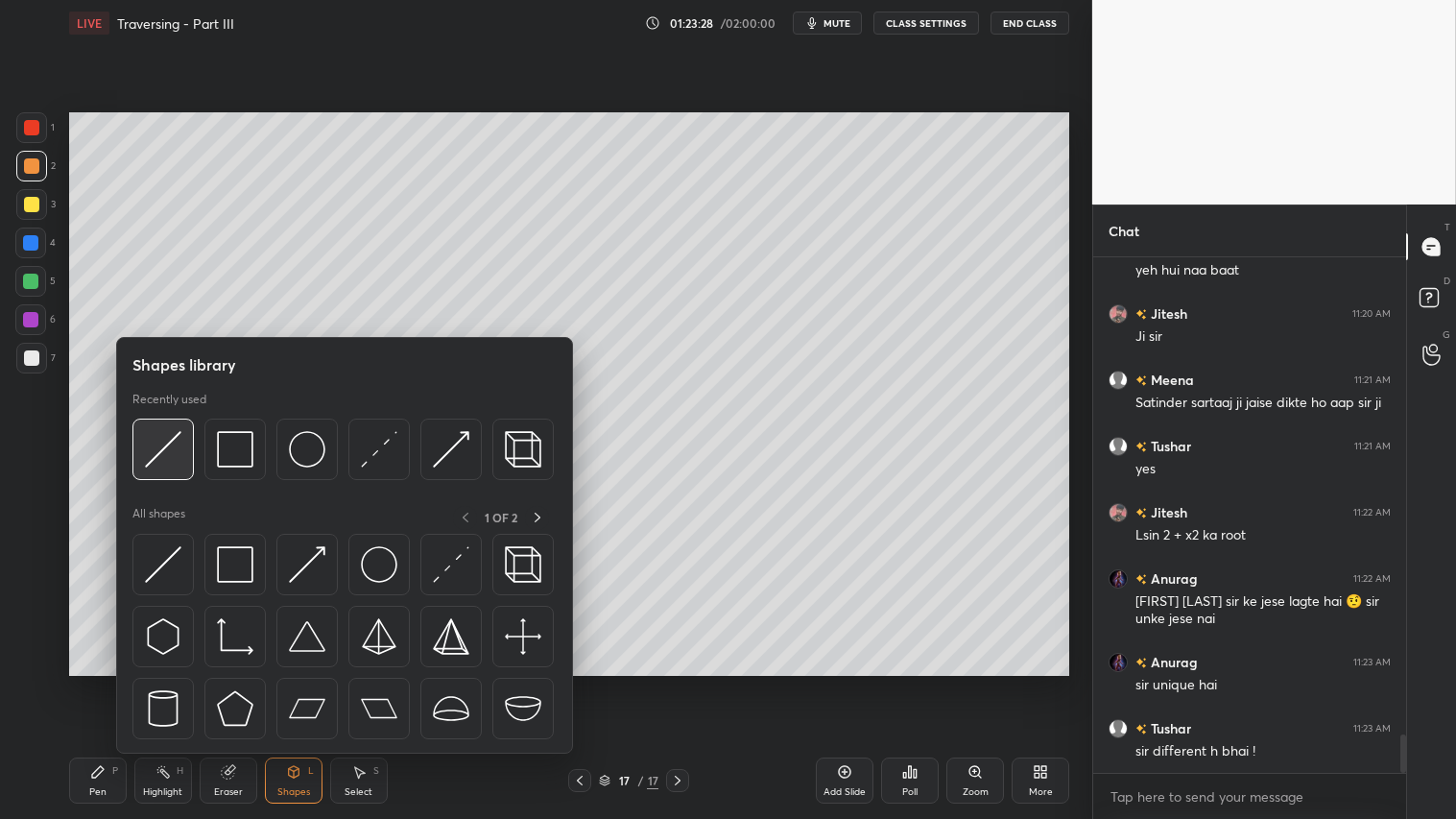 click at bounding box center [163, 449] 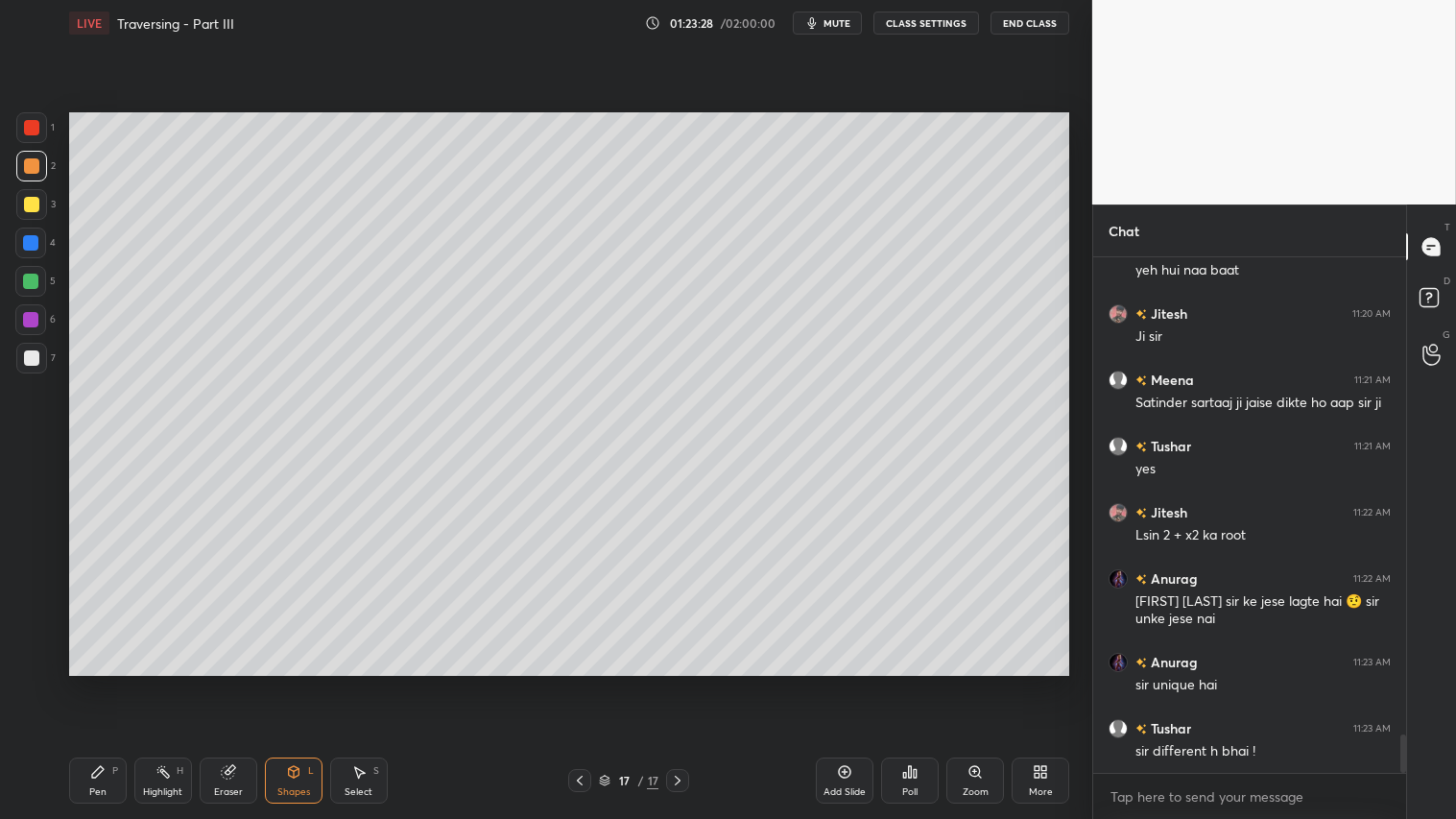 scroll, scrollTop: 6517, scrollLeft: 0, axis: vertical 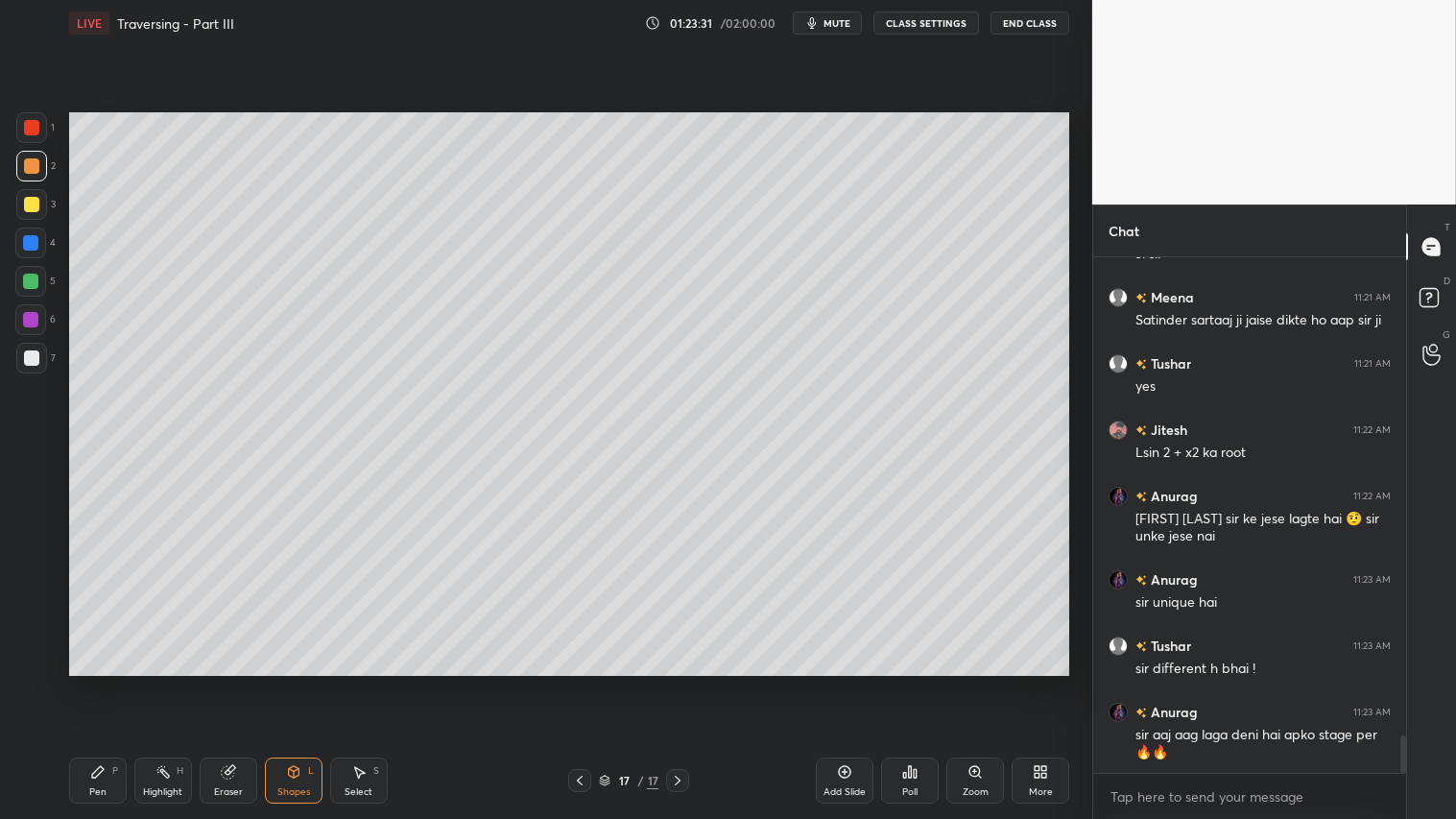 click 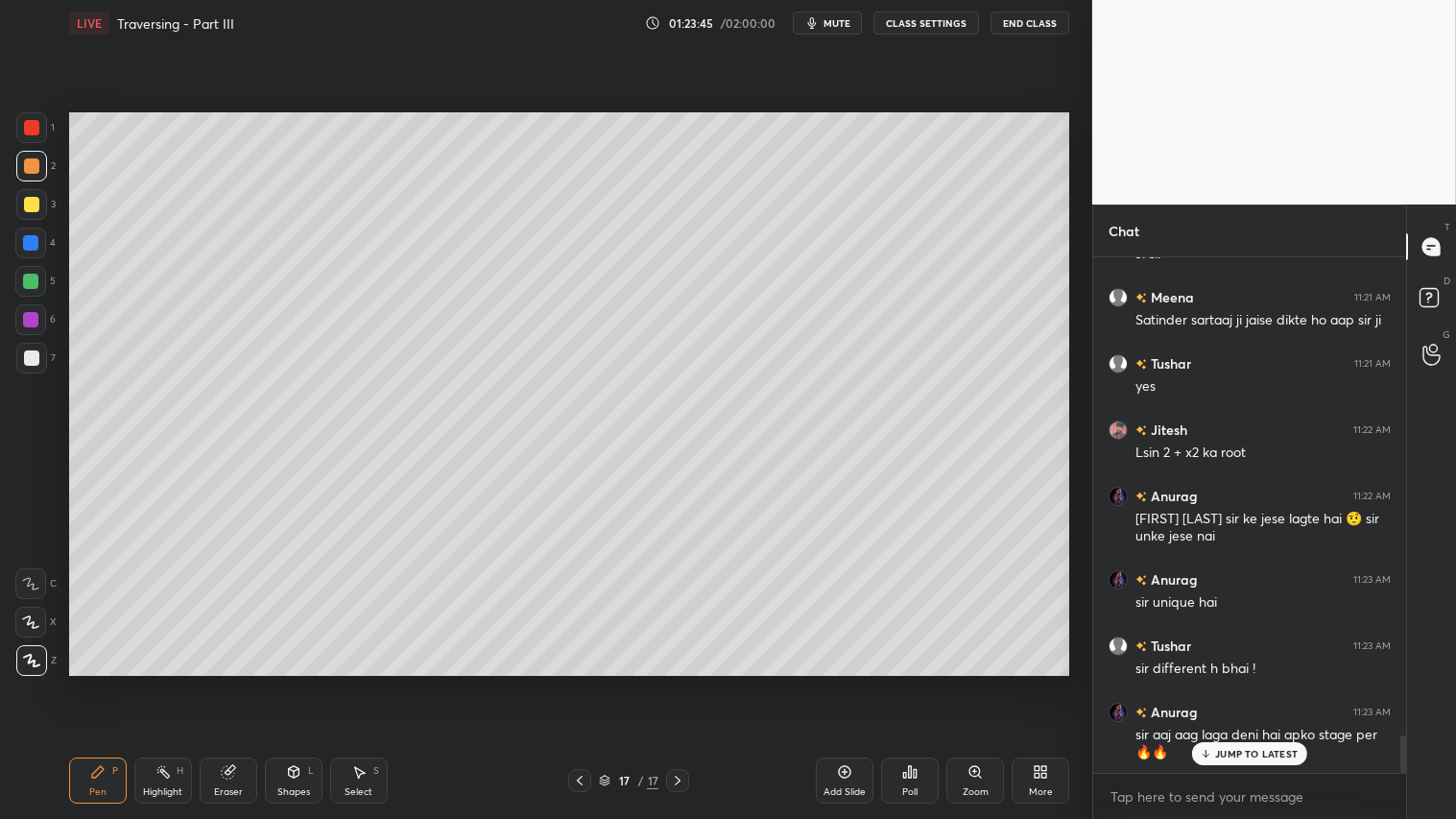 scroll, scrollTop: 6584, scrollLeft: 0, axis: vertical 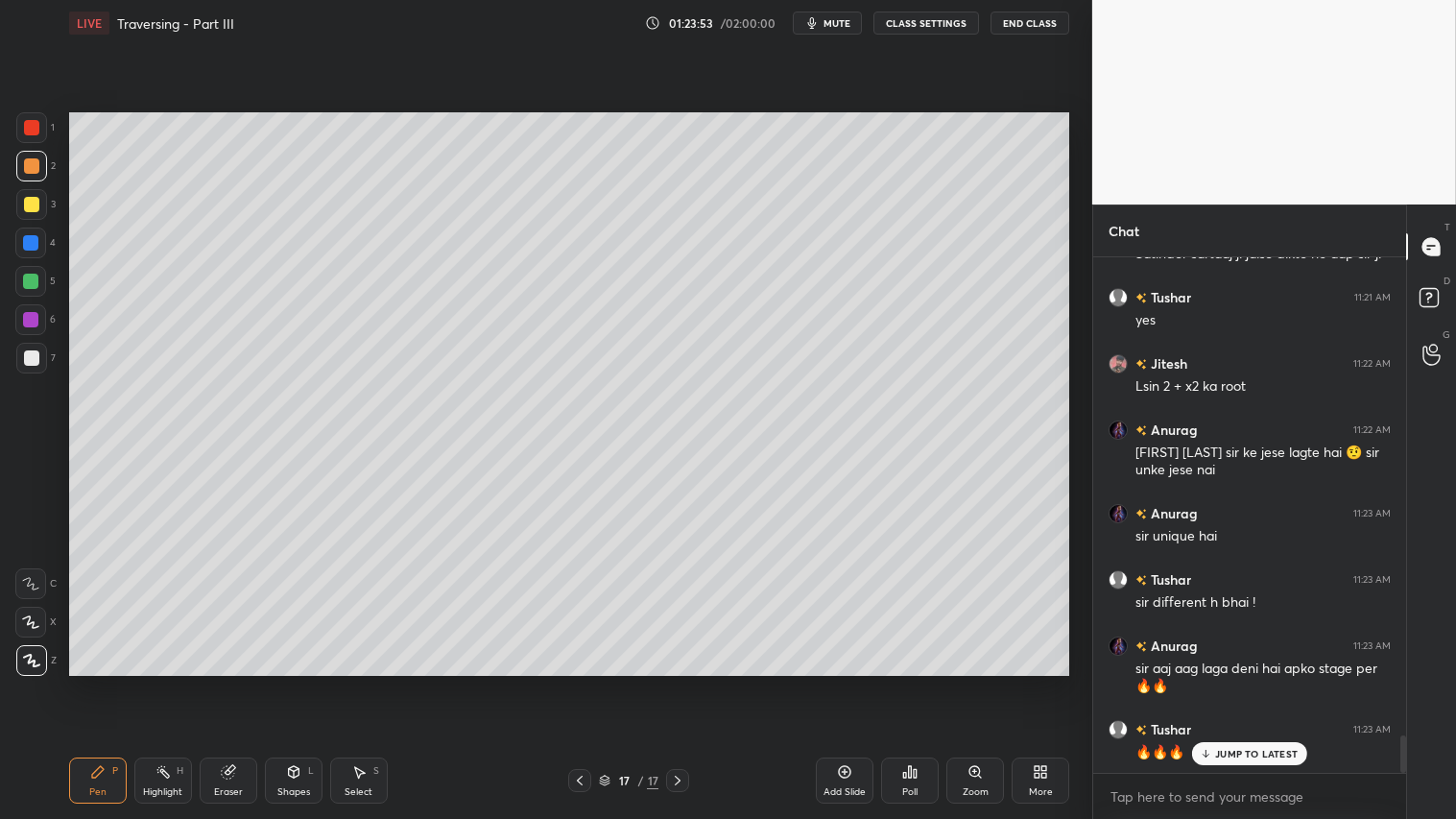 drag, startPoint x: 216, startPoint y: 787, endPoint x: 222, endPoint y: 766, distance: 21.84033 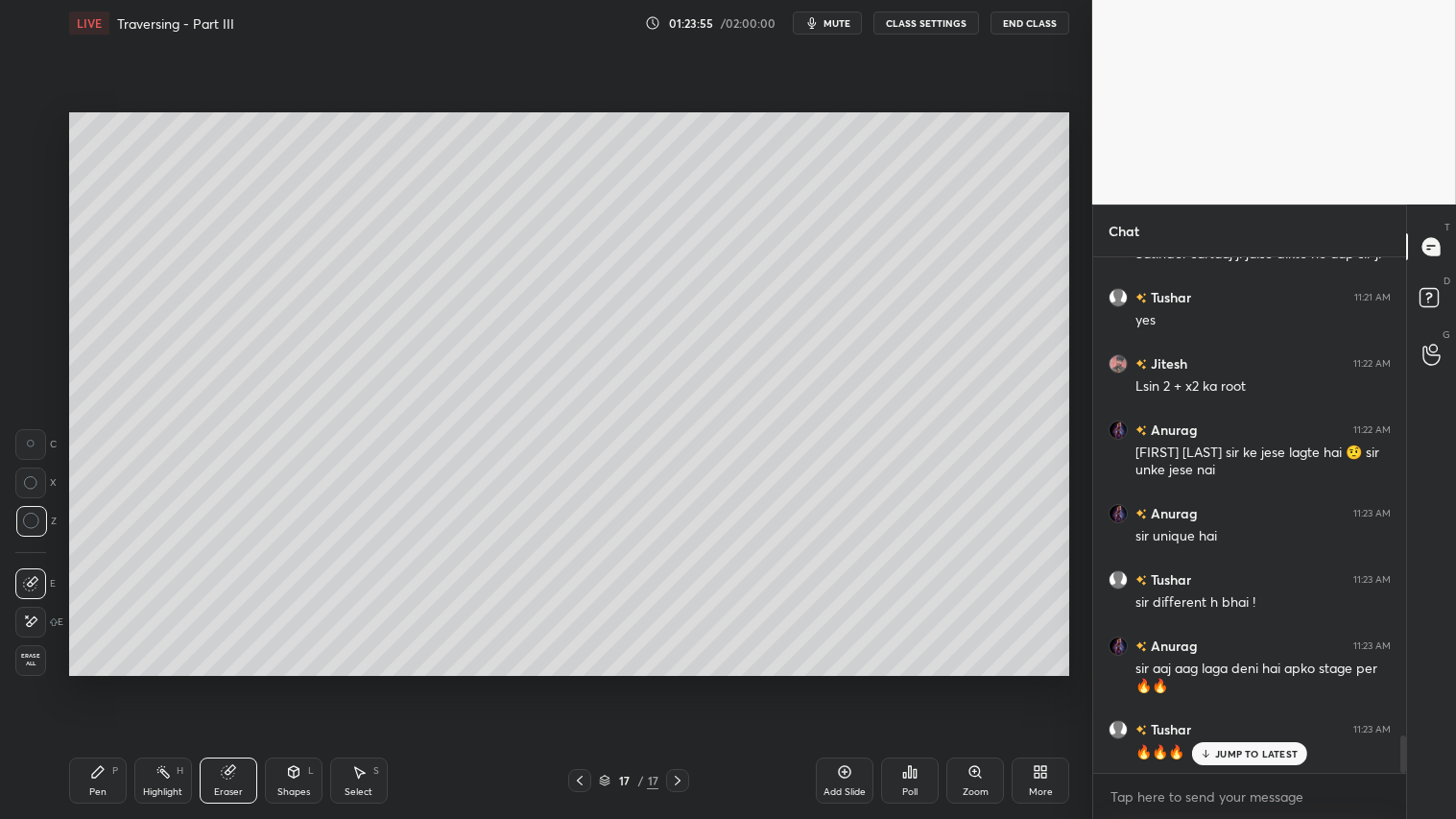 click on "Pen P" at bounding box center [98, 781] 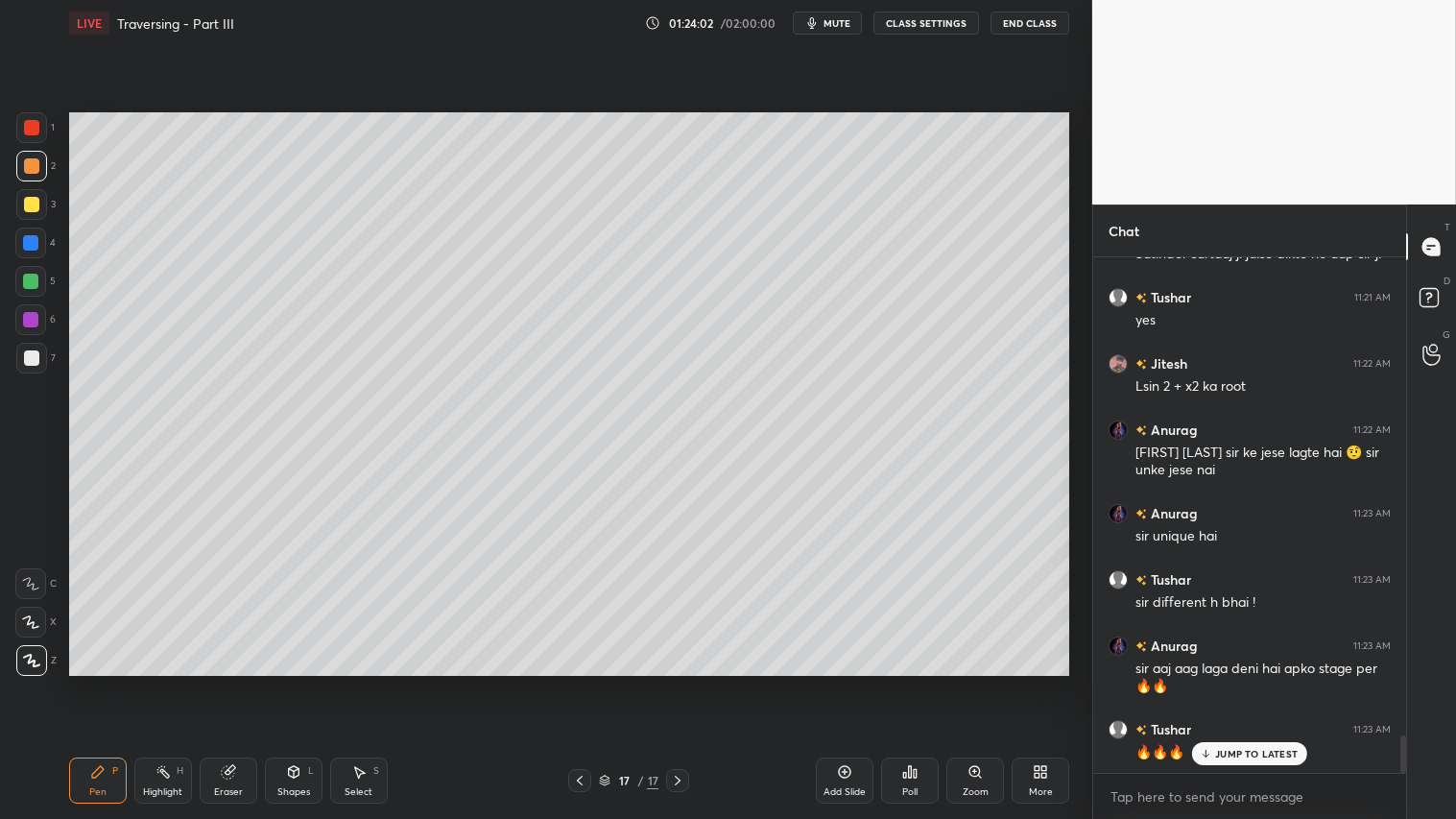 click 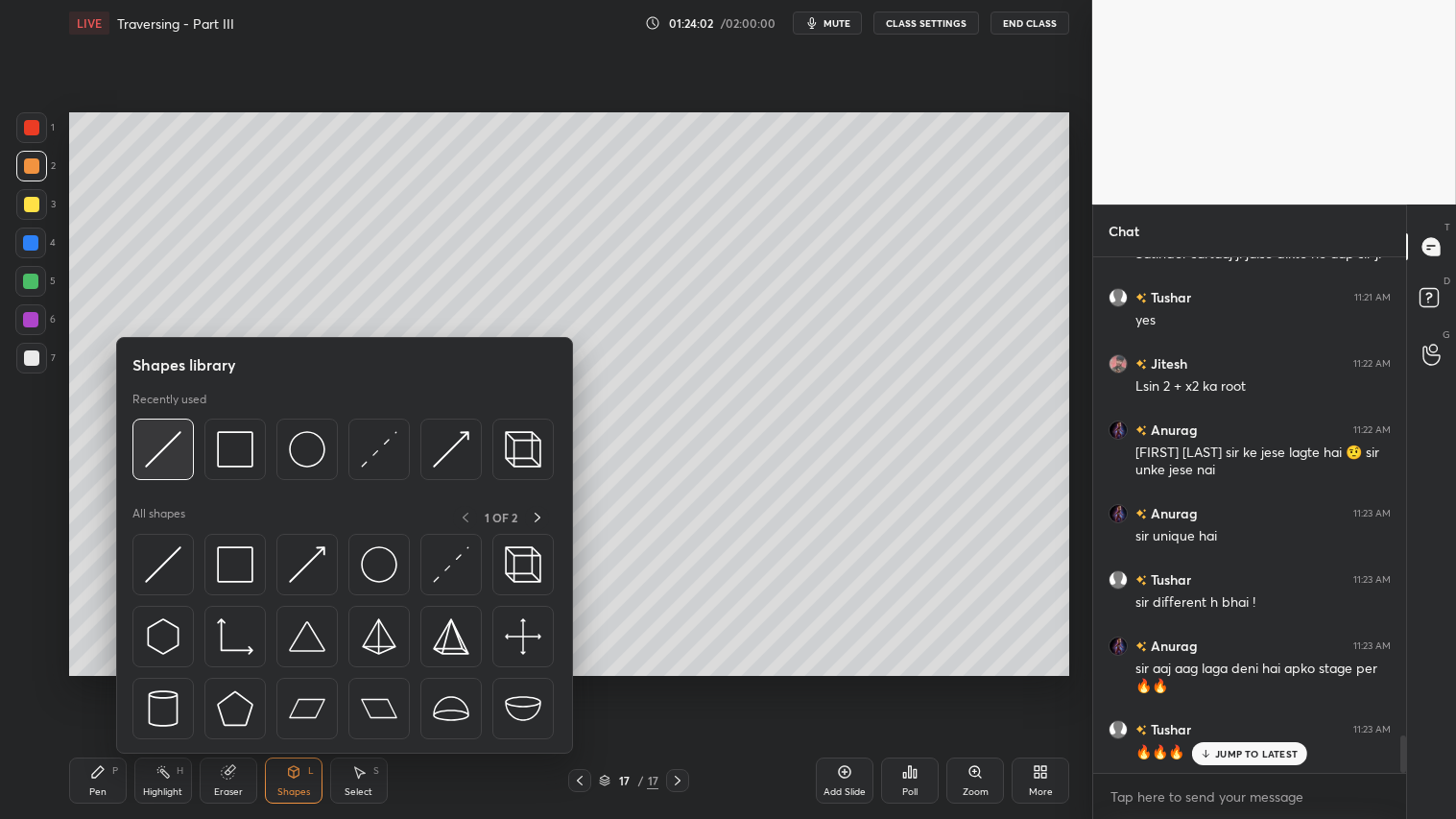 click at bounding box center (163, 449) 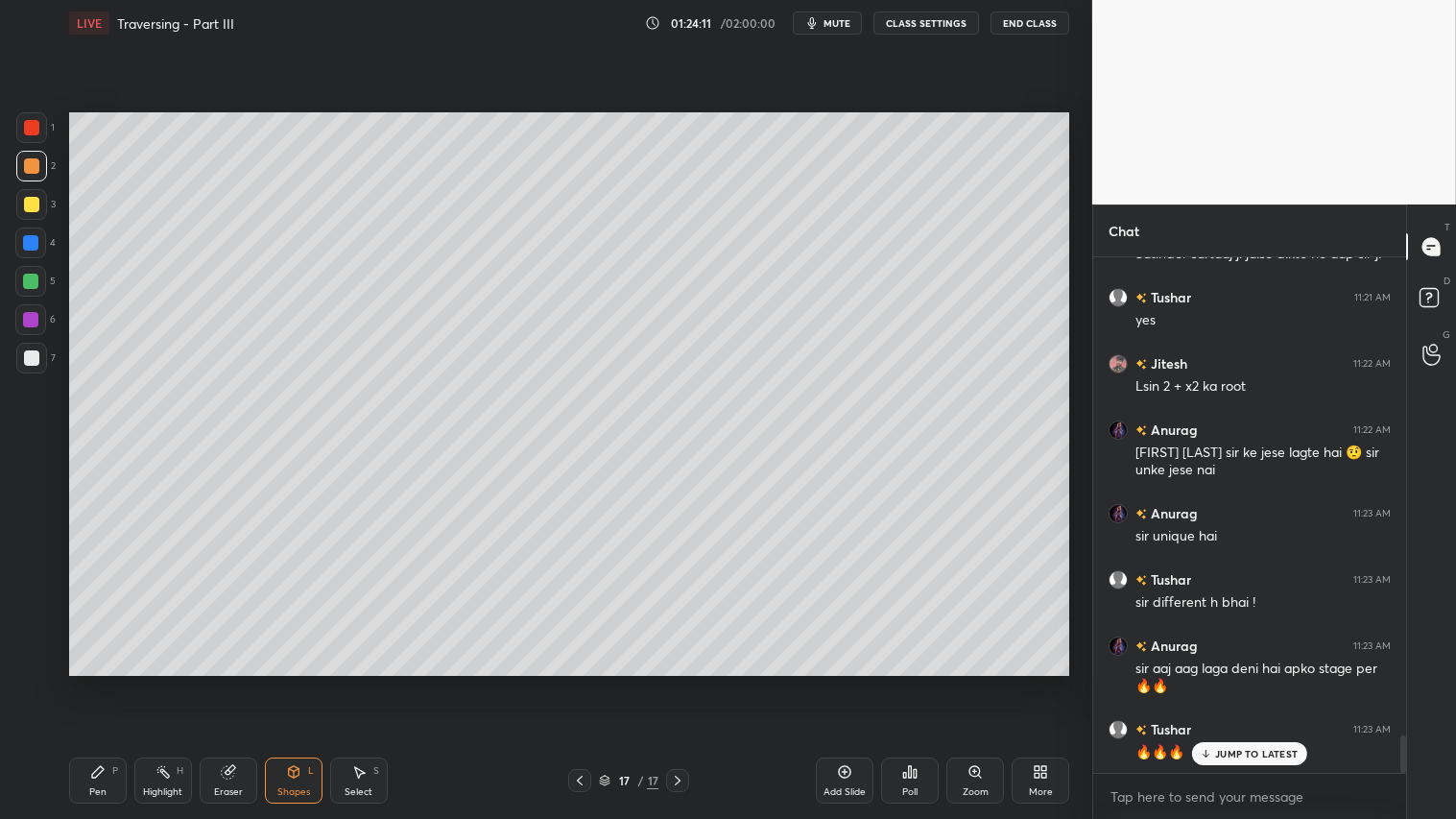 click on "Pen P" at bounding box center (98, 781) 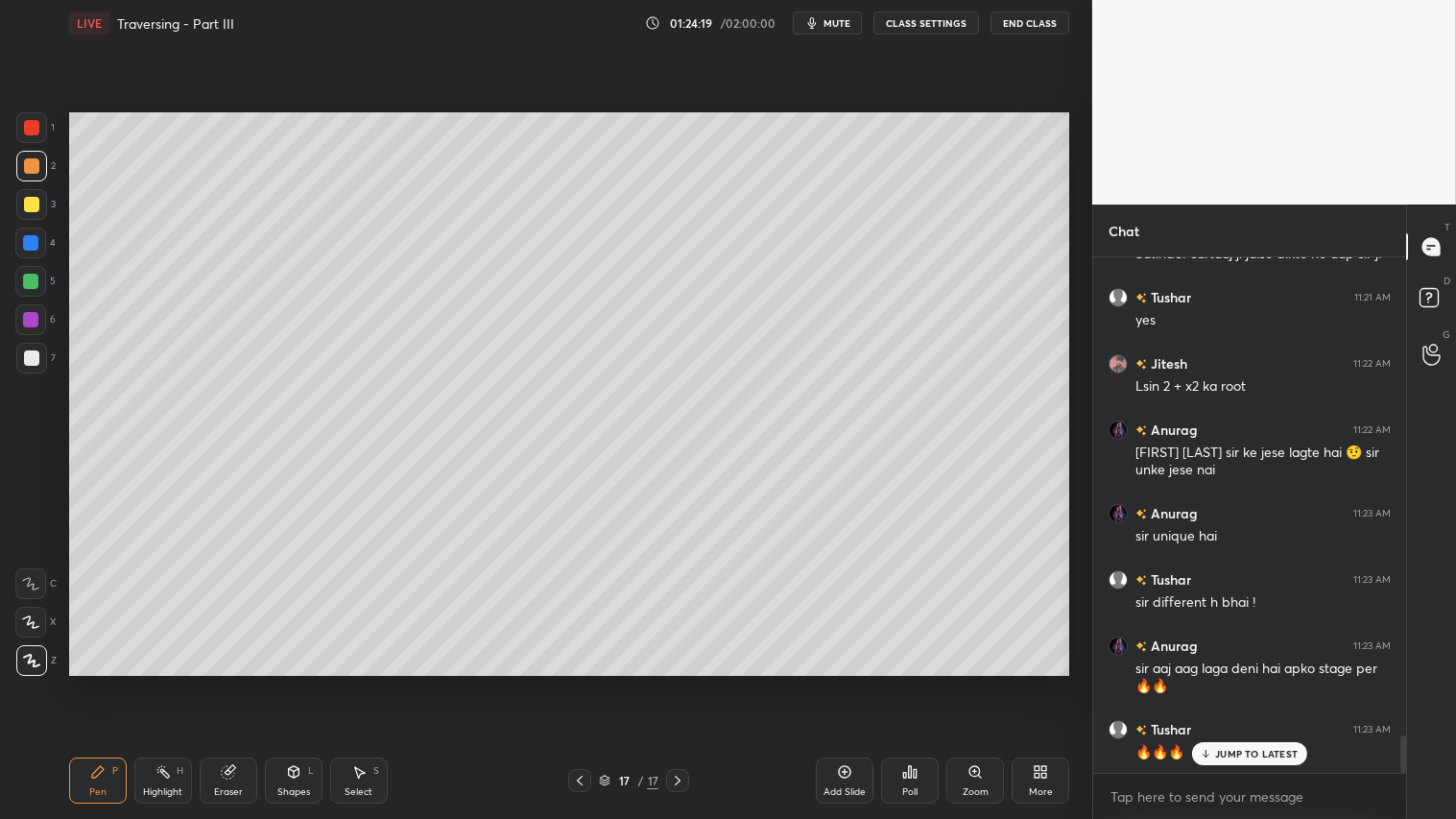 click on "Shapes L" at bounding box center (294, 781) 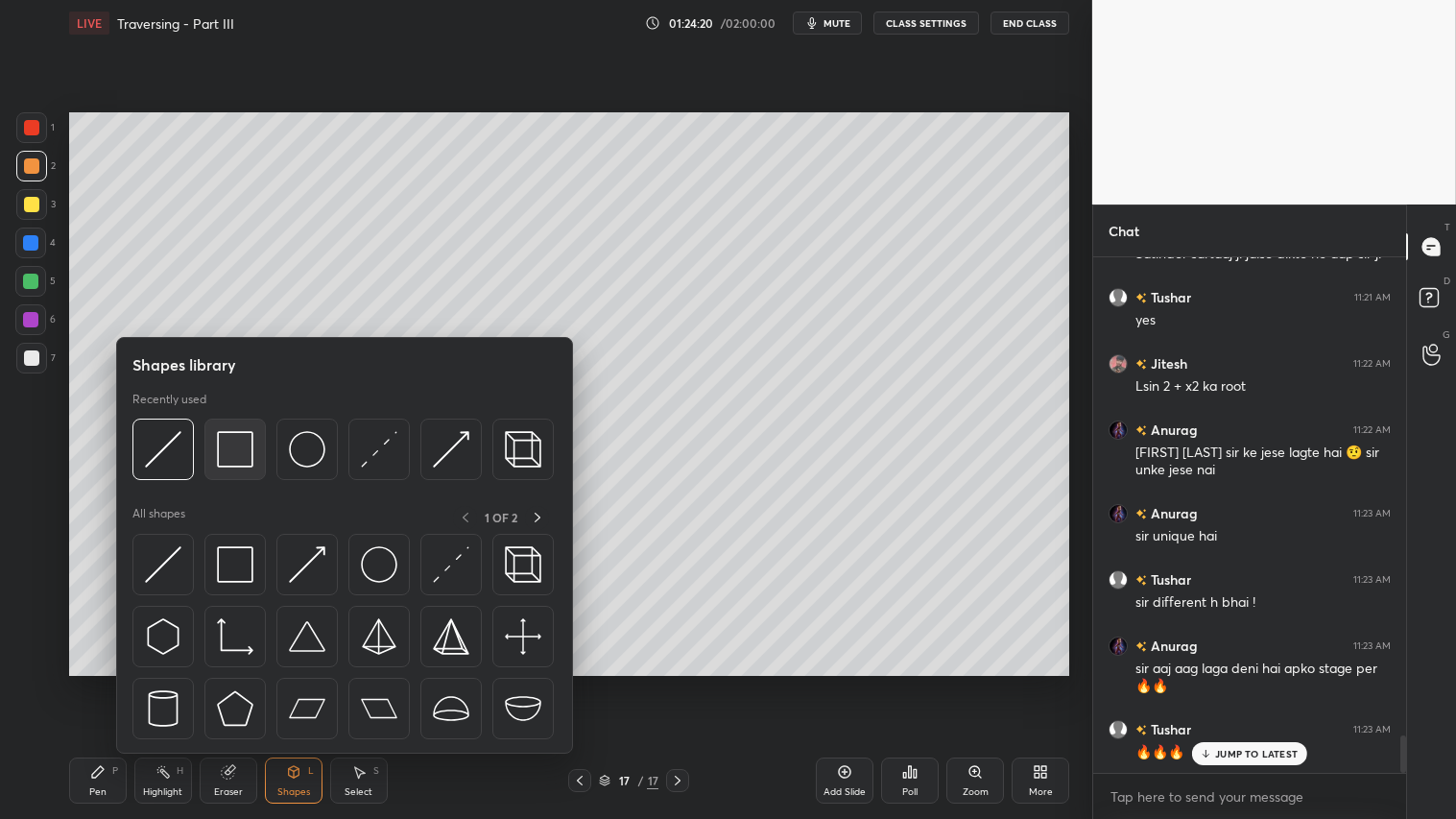 click at bounding box center [235, 449] 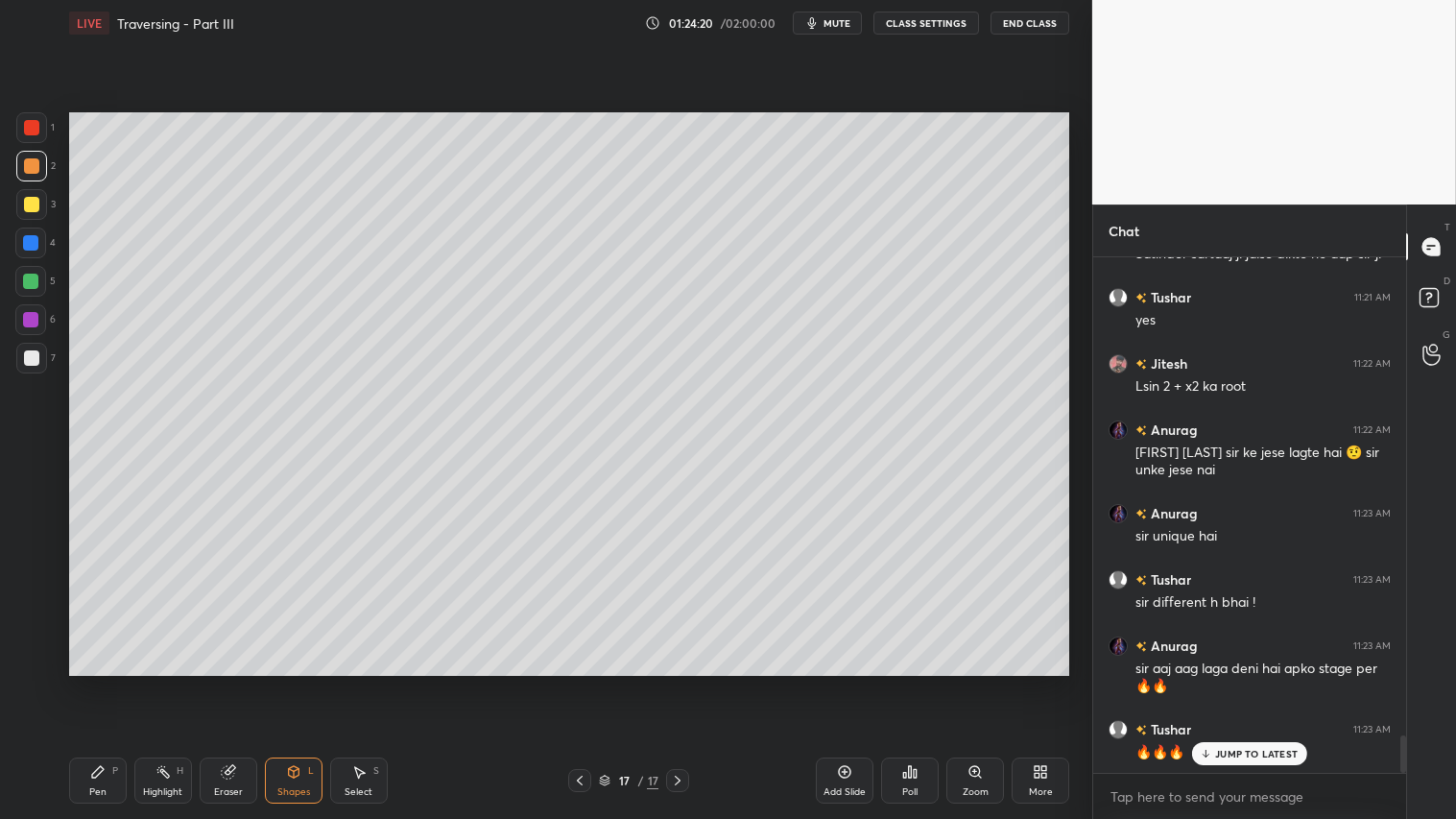 click at bounding box center (32, 358) 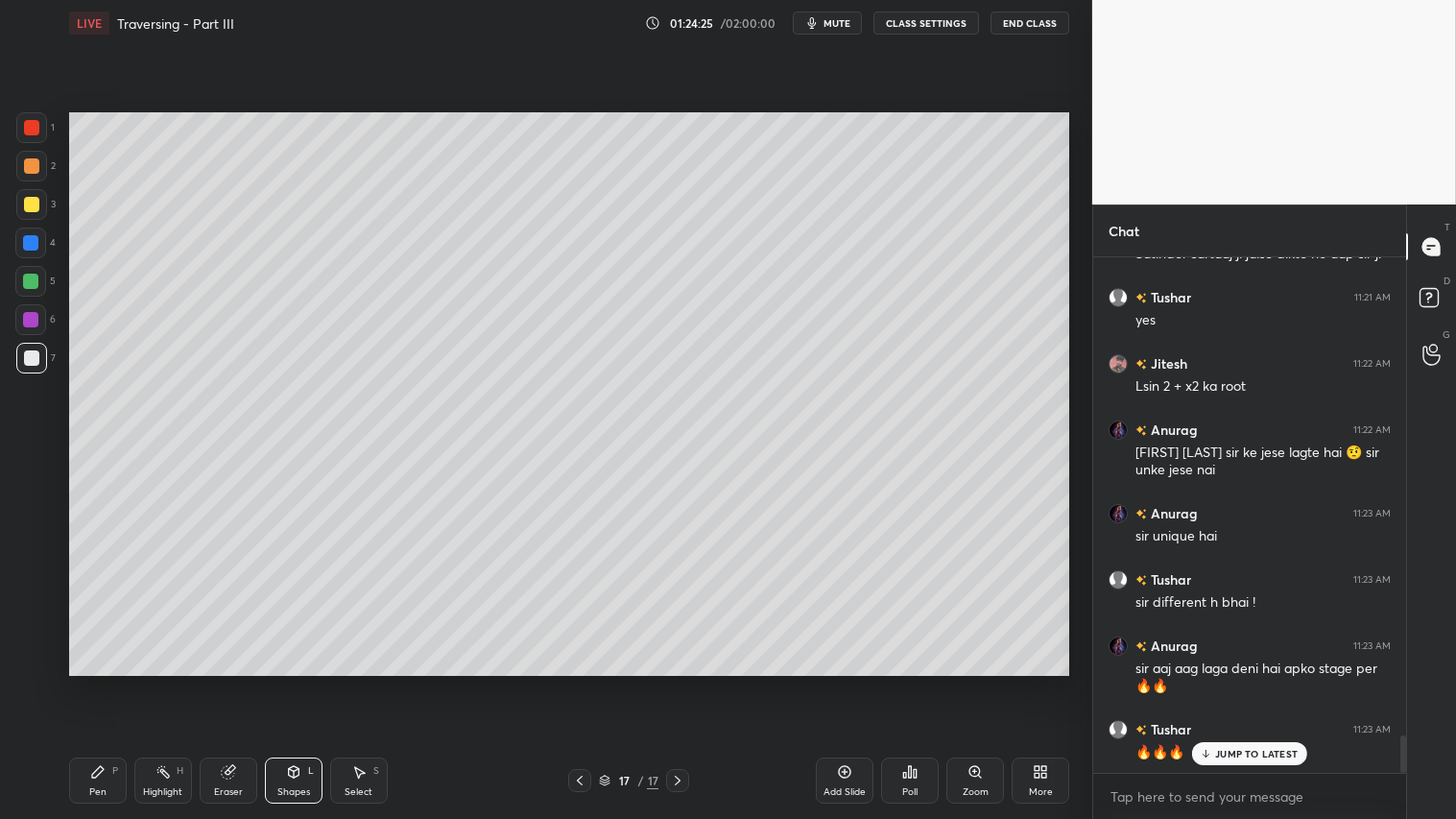click at bounding box center (32, 166) 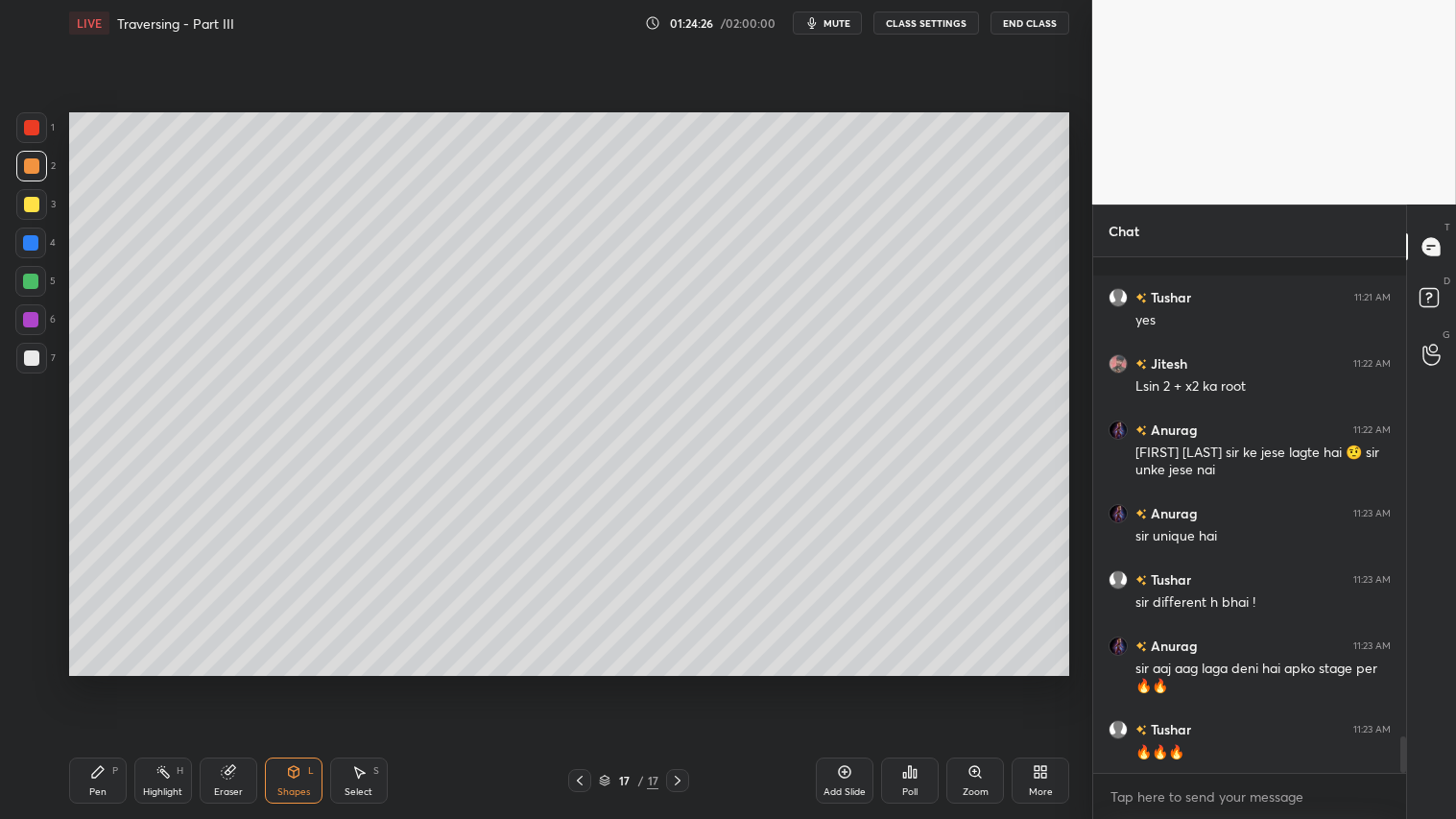 scroll, scrollTop: 6668, scrollLeft: 0, axis: vertical 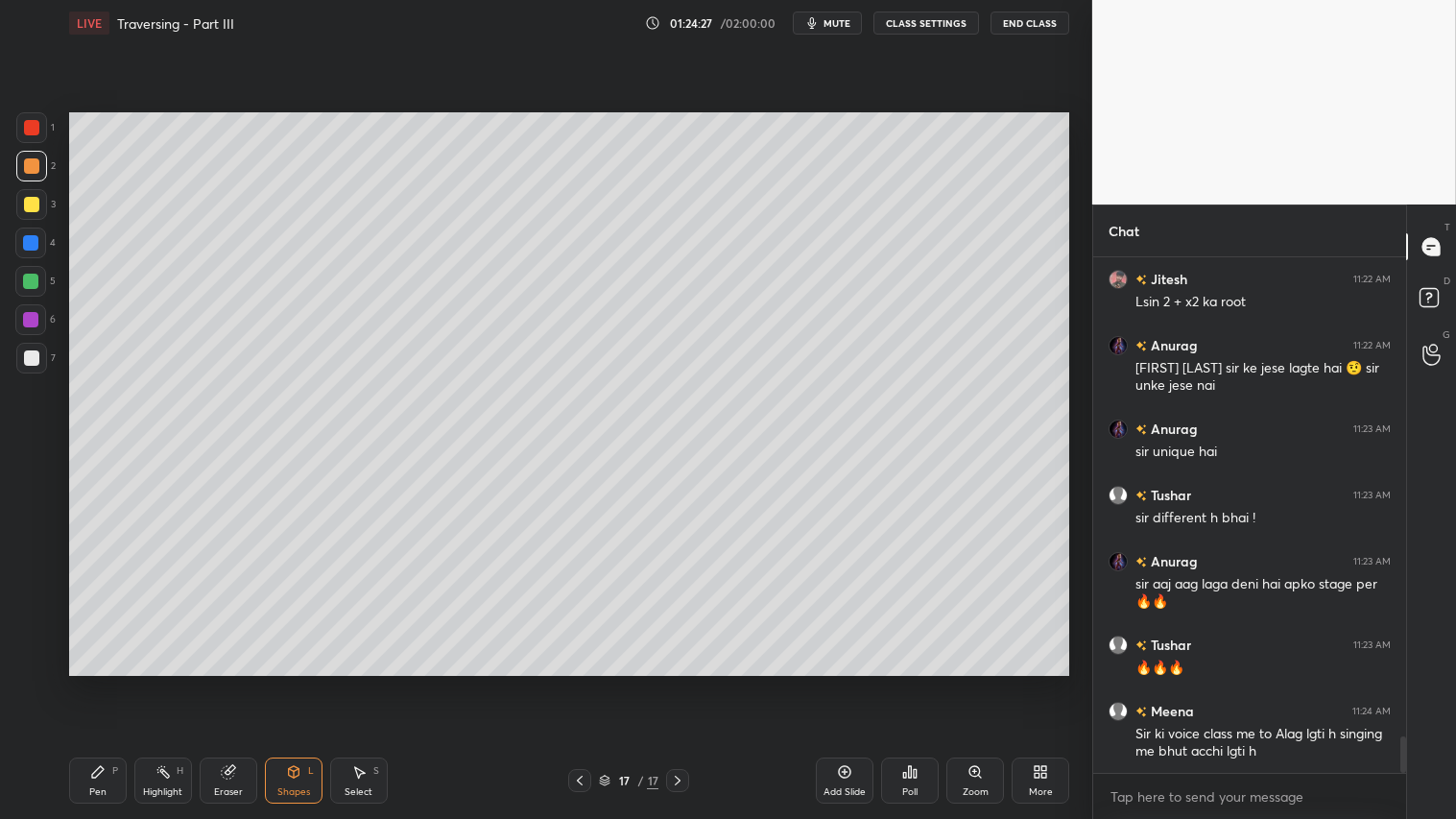 click on "Shapes L" at bounding box center [294, 781] 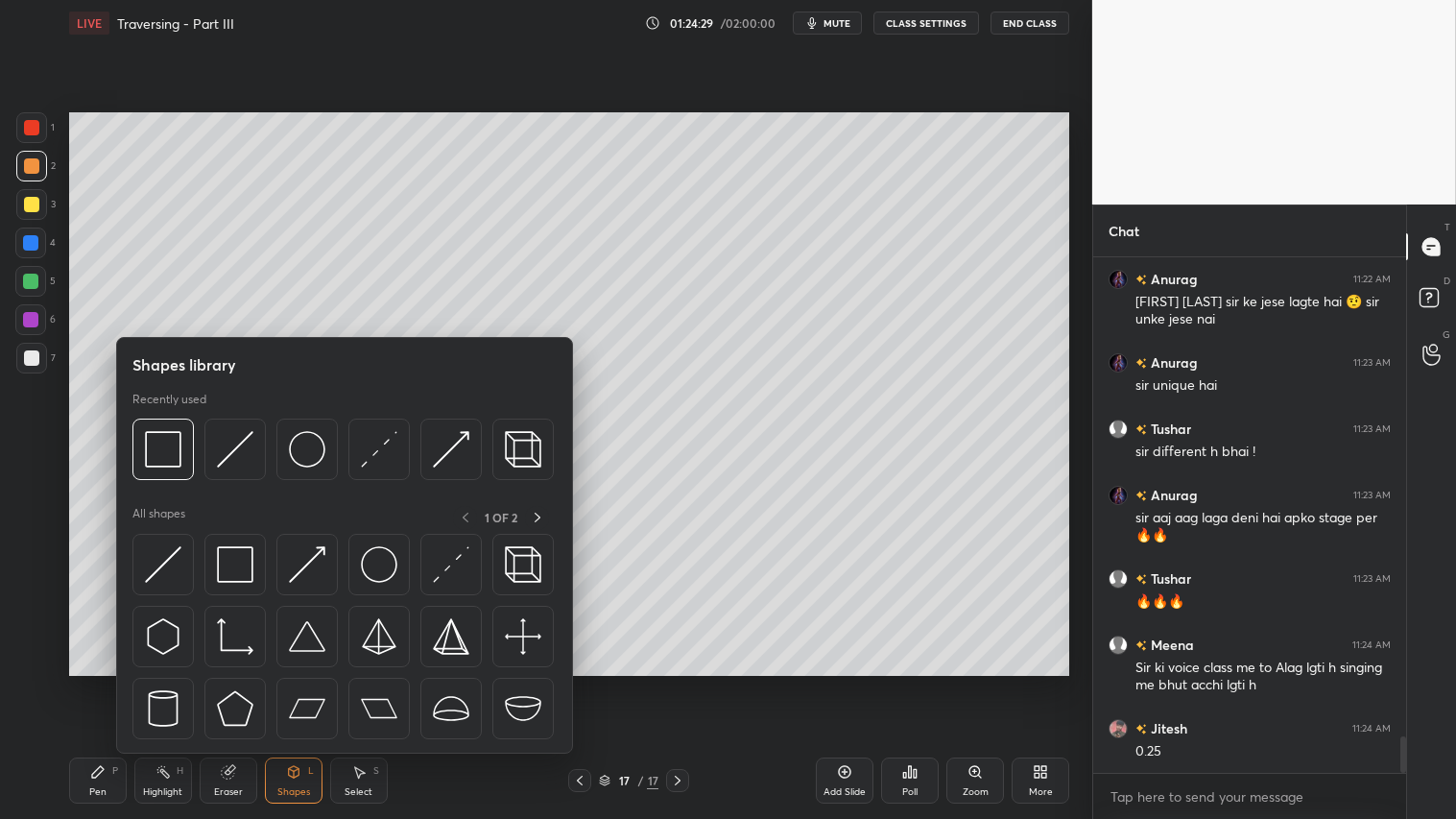scroll, scrollTop: 6801, scrollLeft: 0, axis: vertical 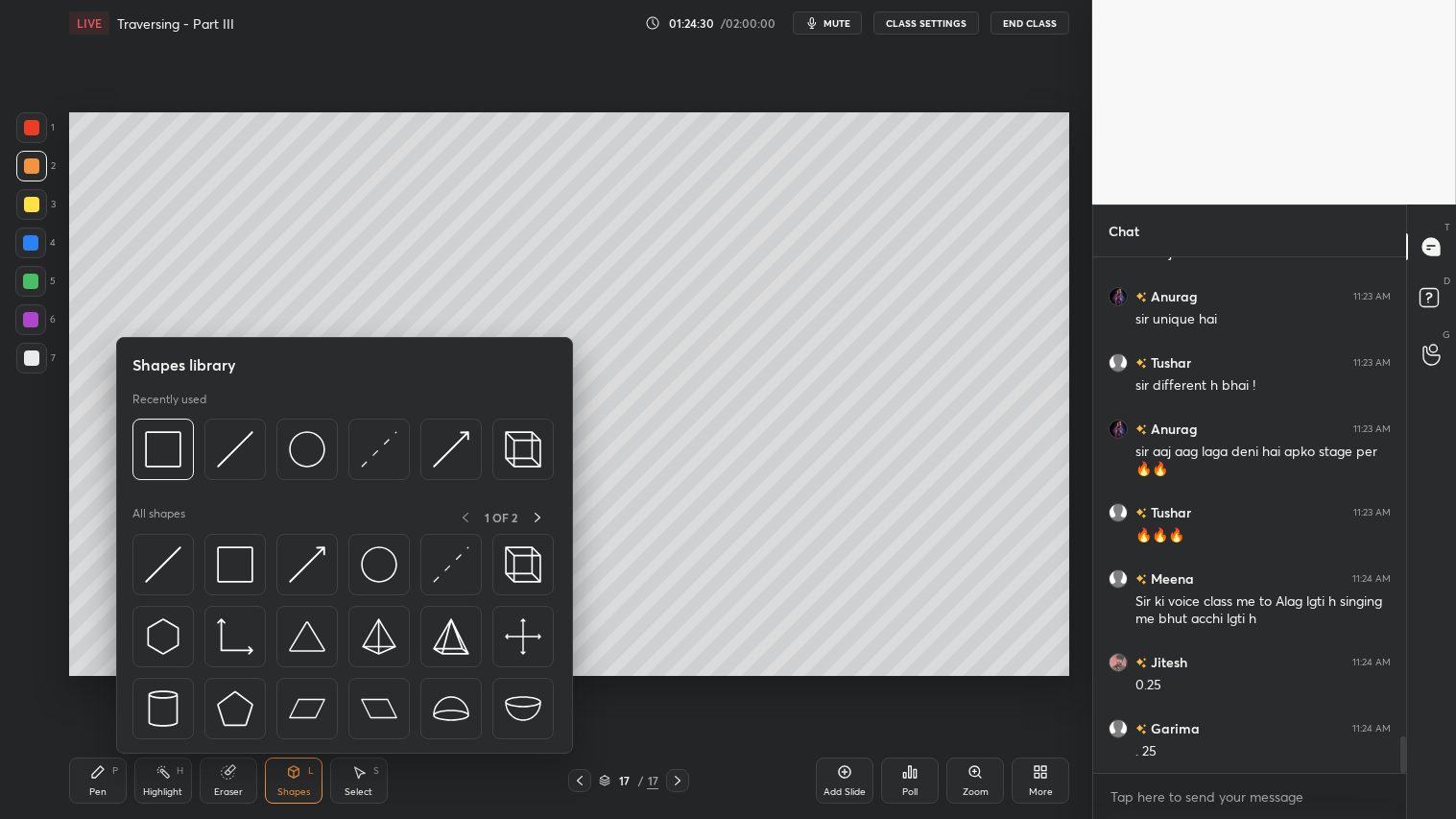 click on "Pen P" at bounding box center (98, 781) 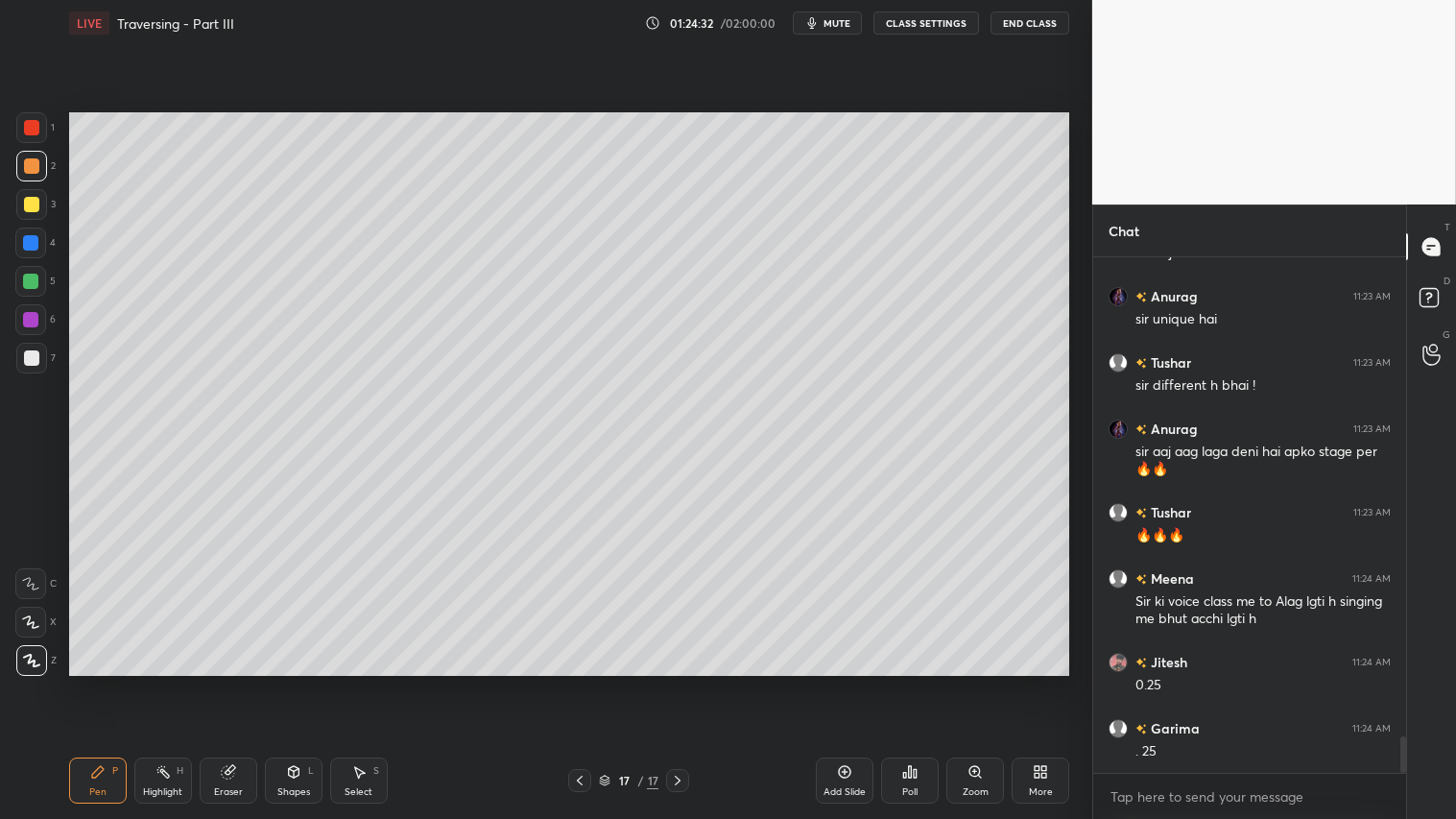 drag, startPoint x: 579, startPoint y: 784, endPoint x: 675, endPoint y: 774, distance: 96.51943 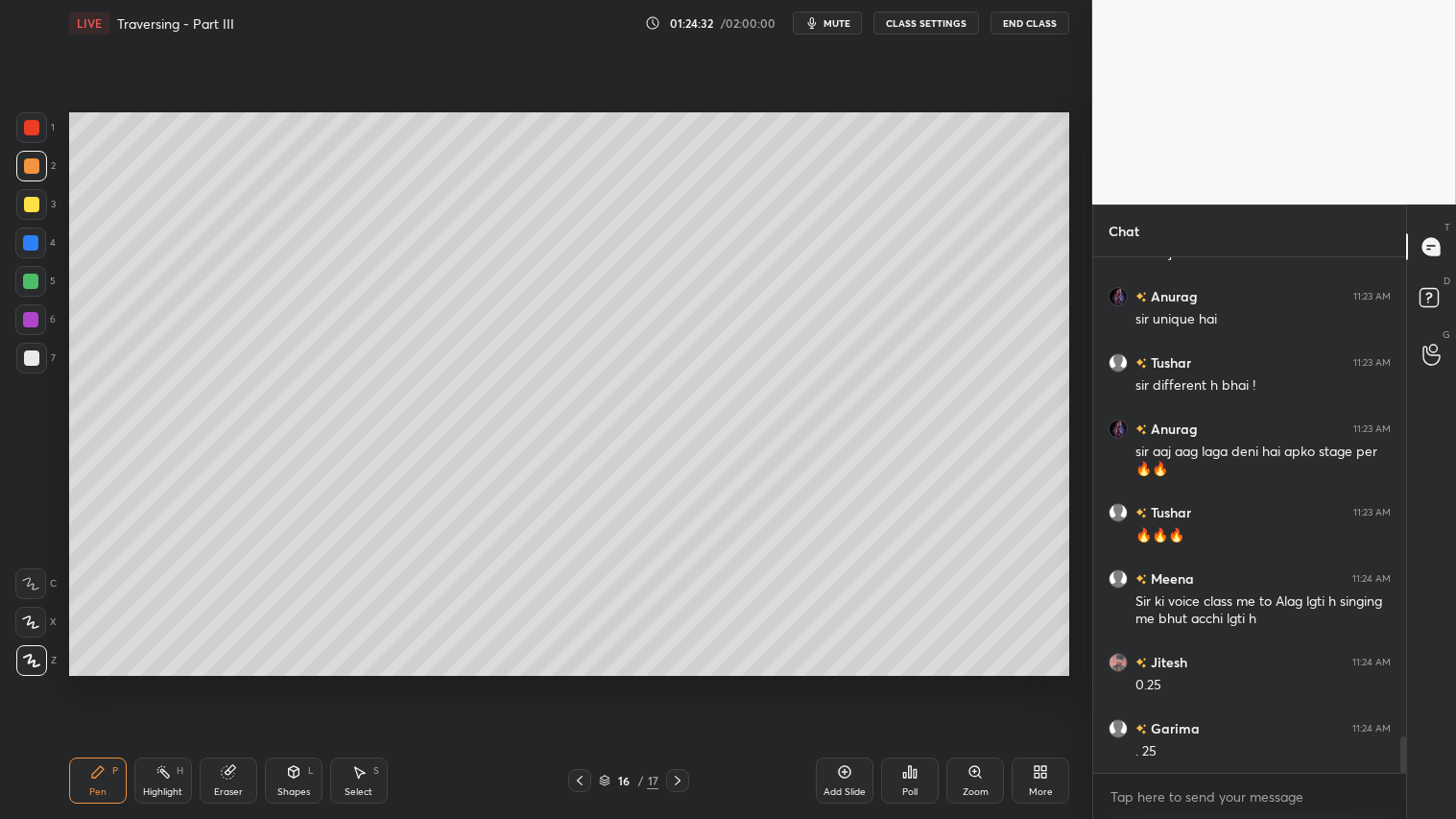 click 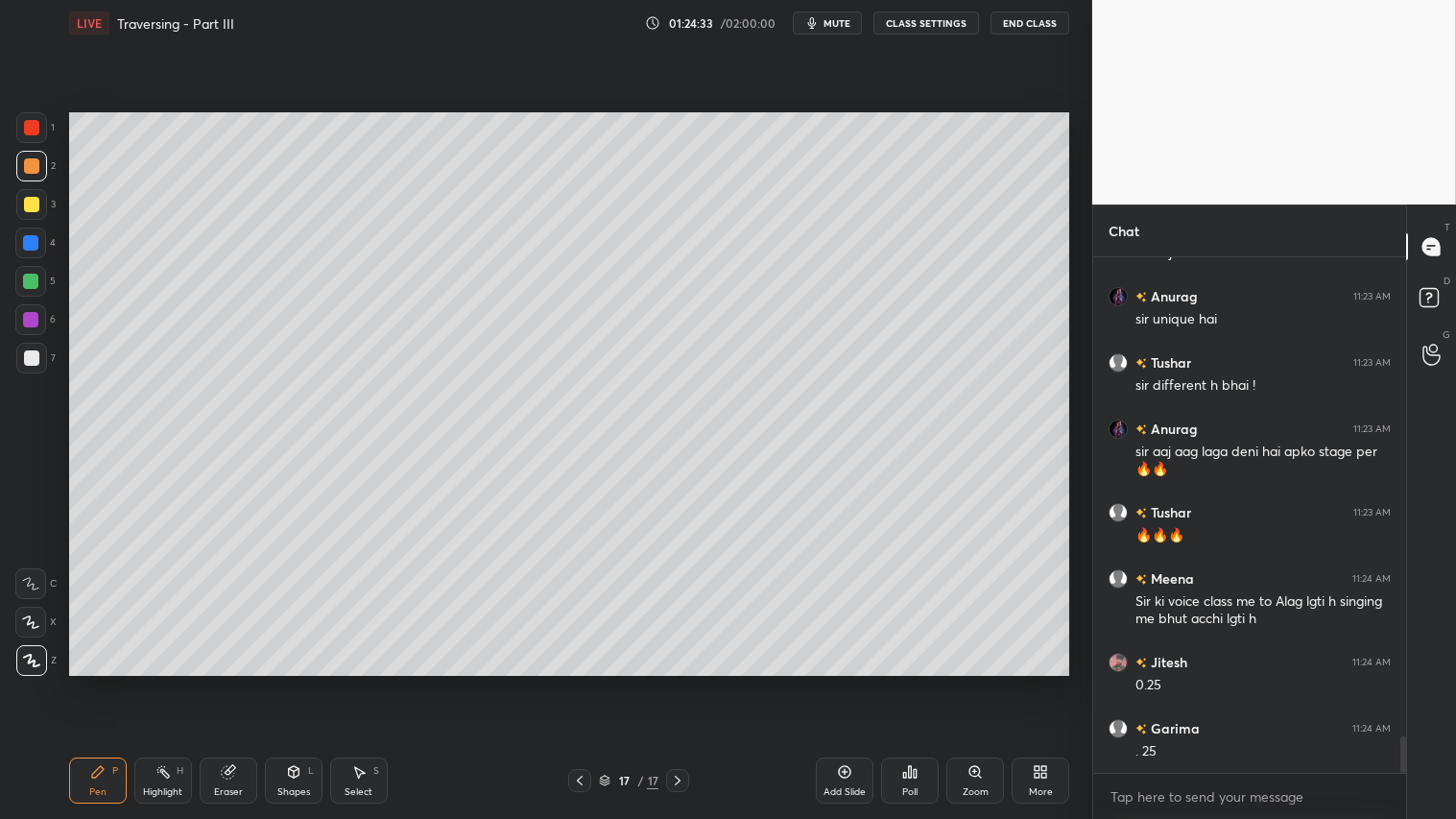 click on "Shapes L" at bounding box center (294, 781) 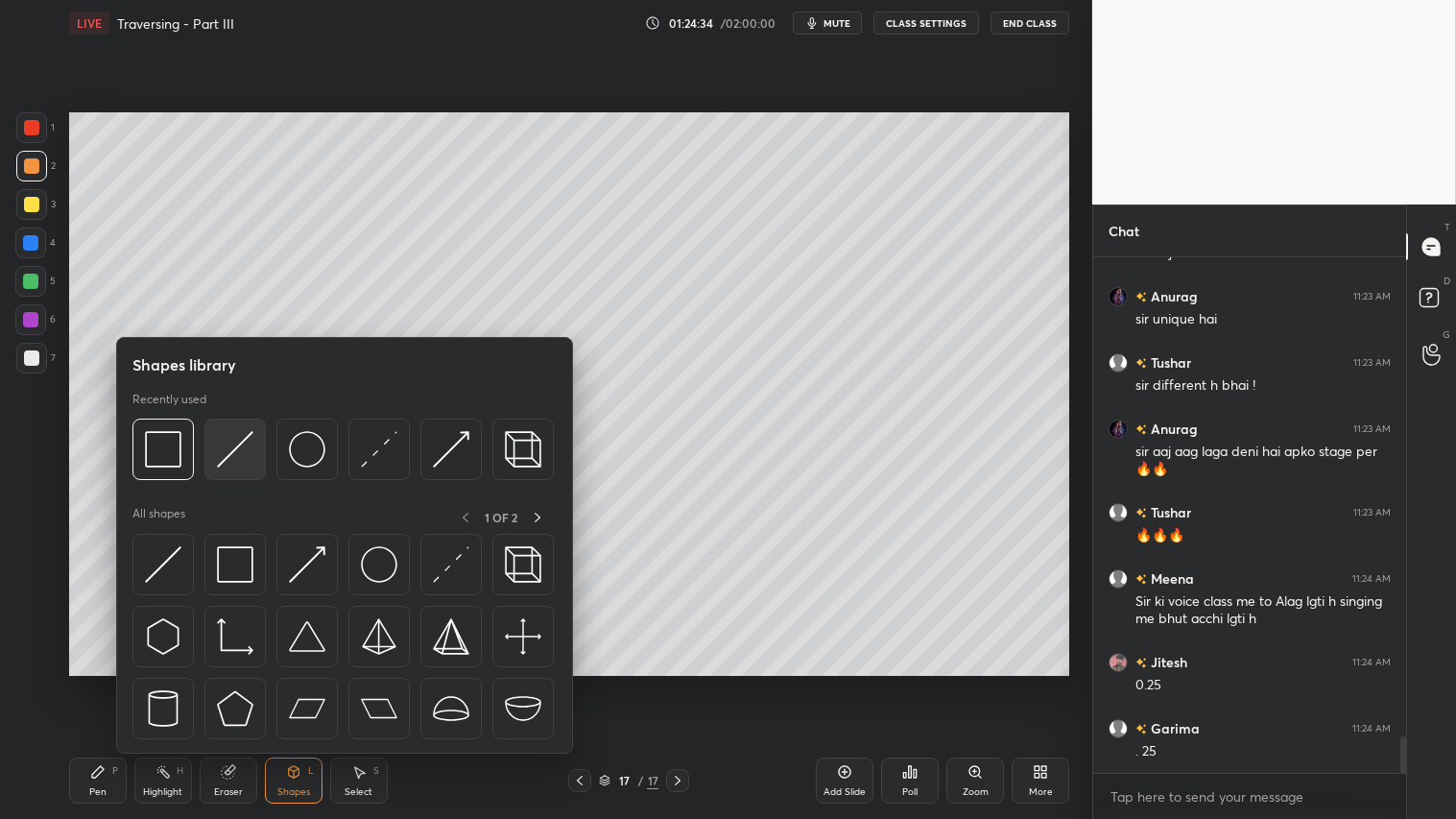 click at bounding box center [235, 449] 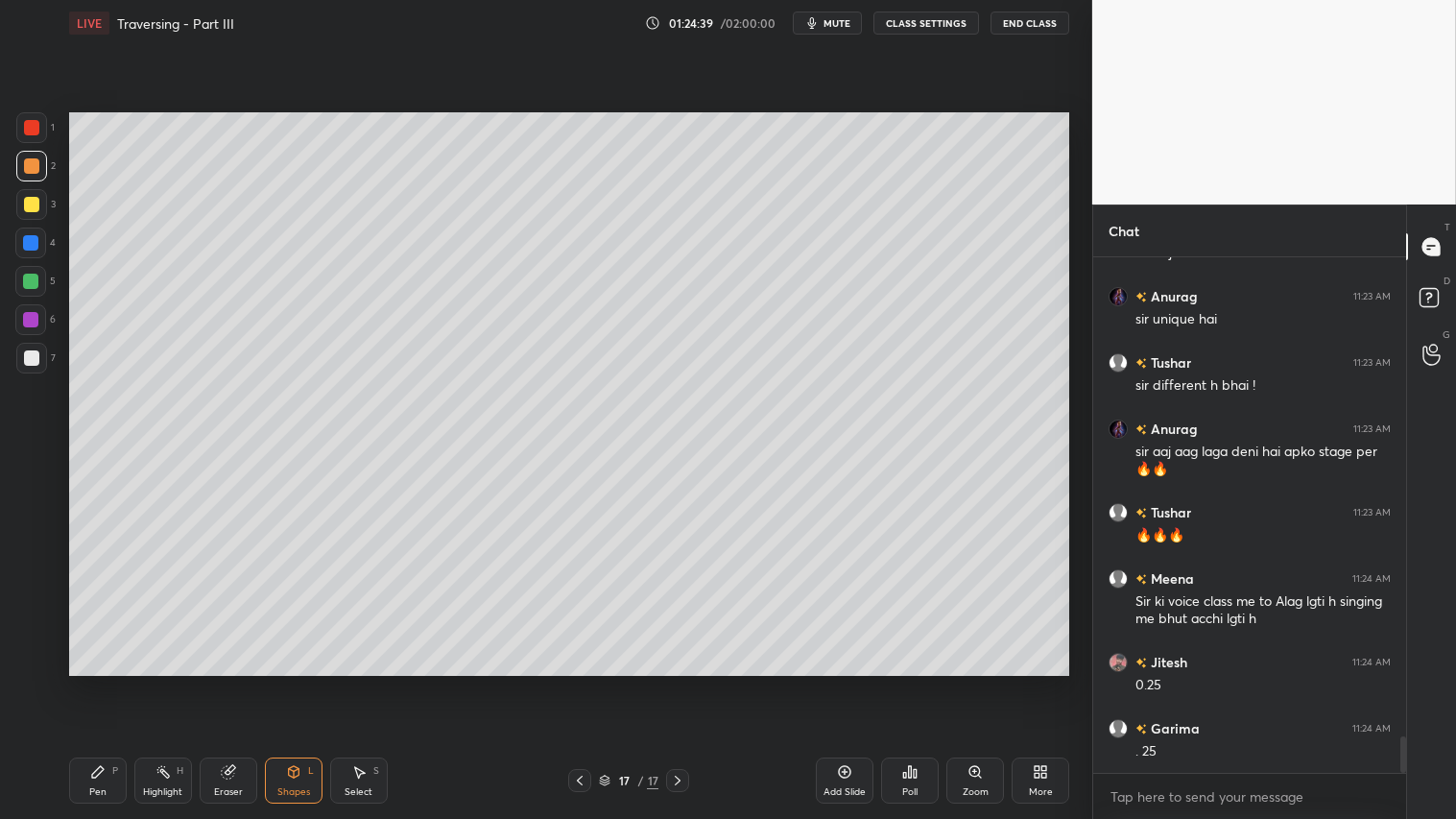 click on "Pen P" at bounding box center [98, 781] 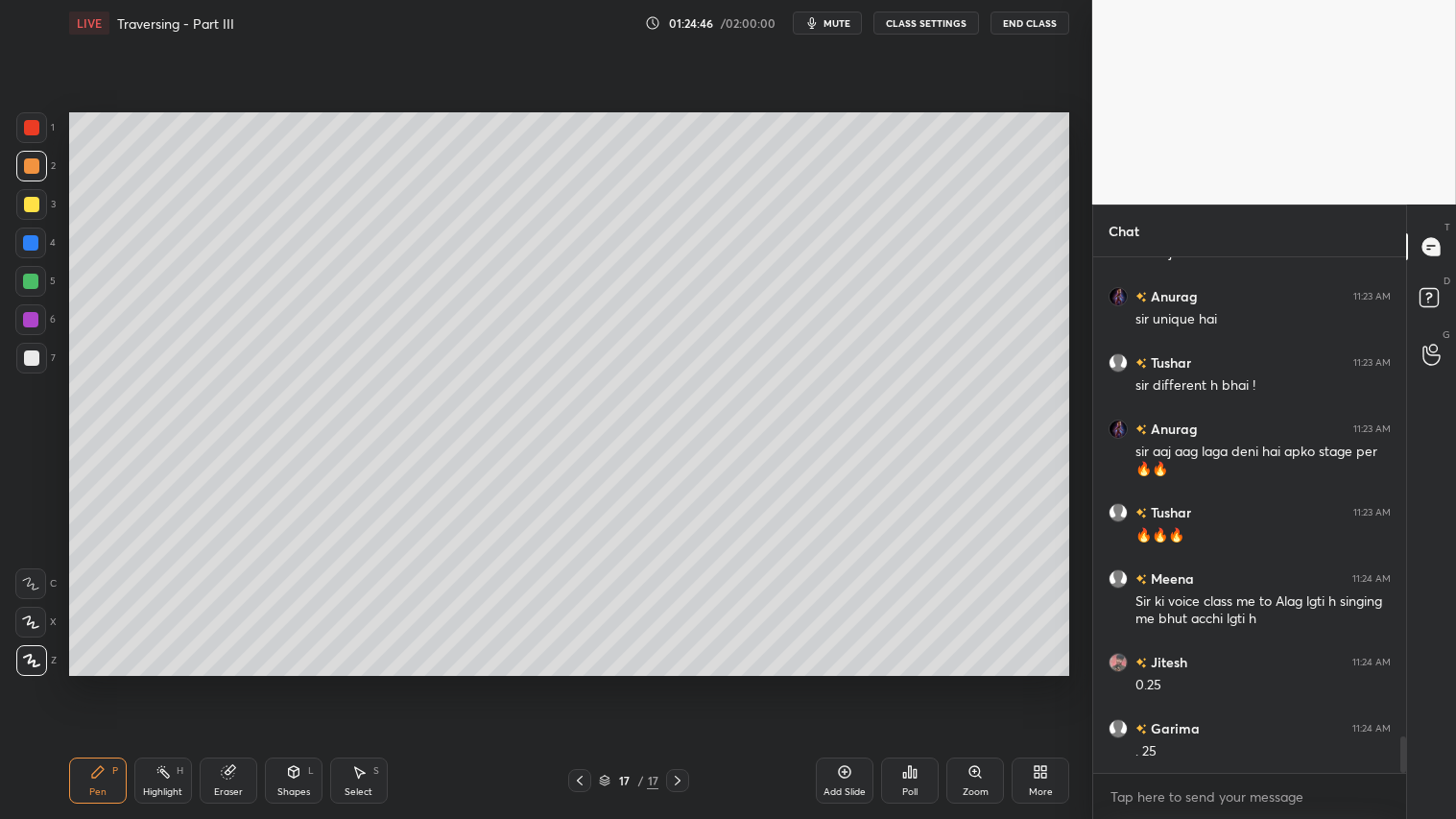 click on "Pen P" at bounding box center (98, 781) 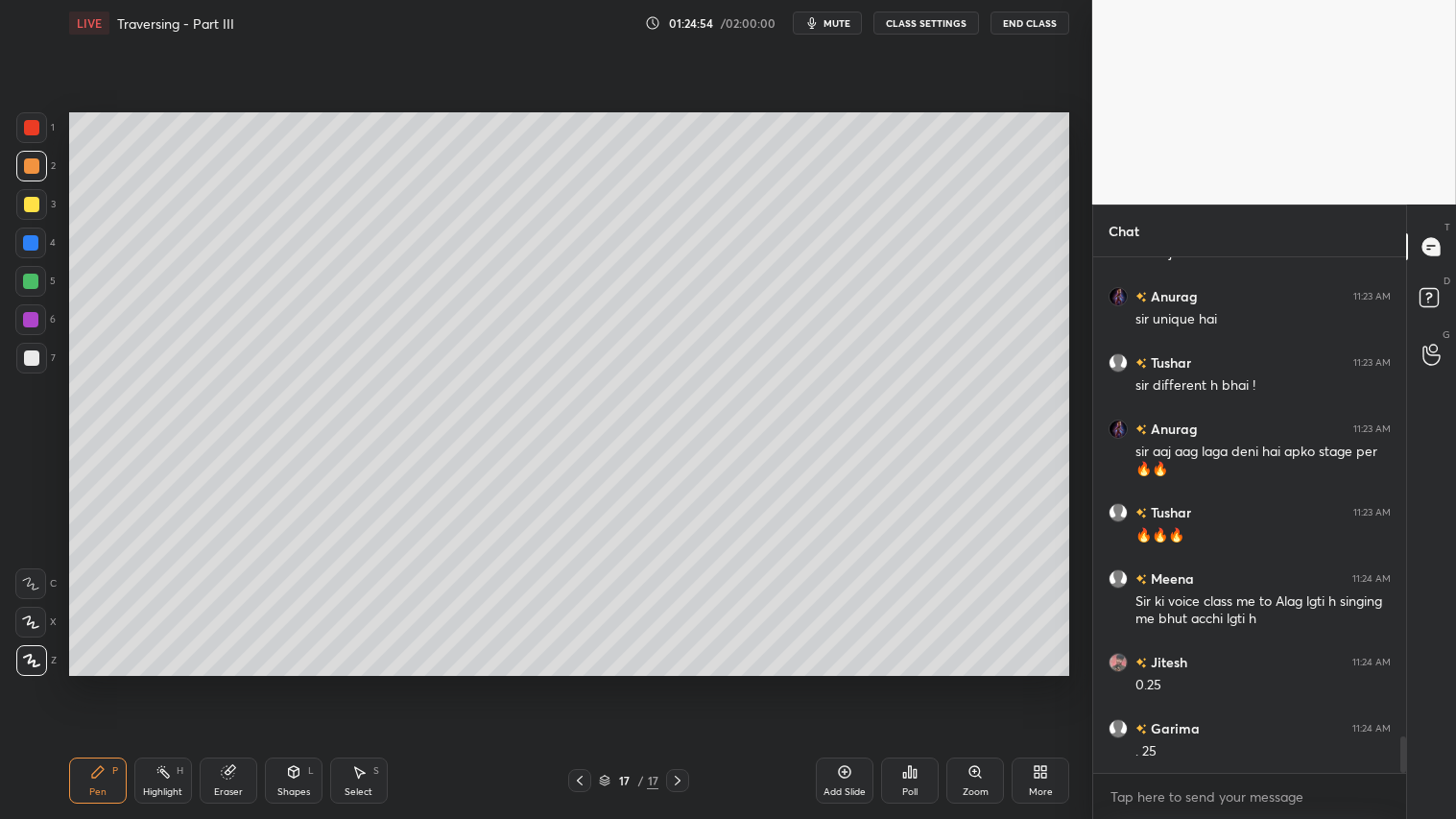 click on "Shapes L" at bounding box center [294, 781] 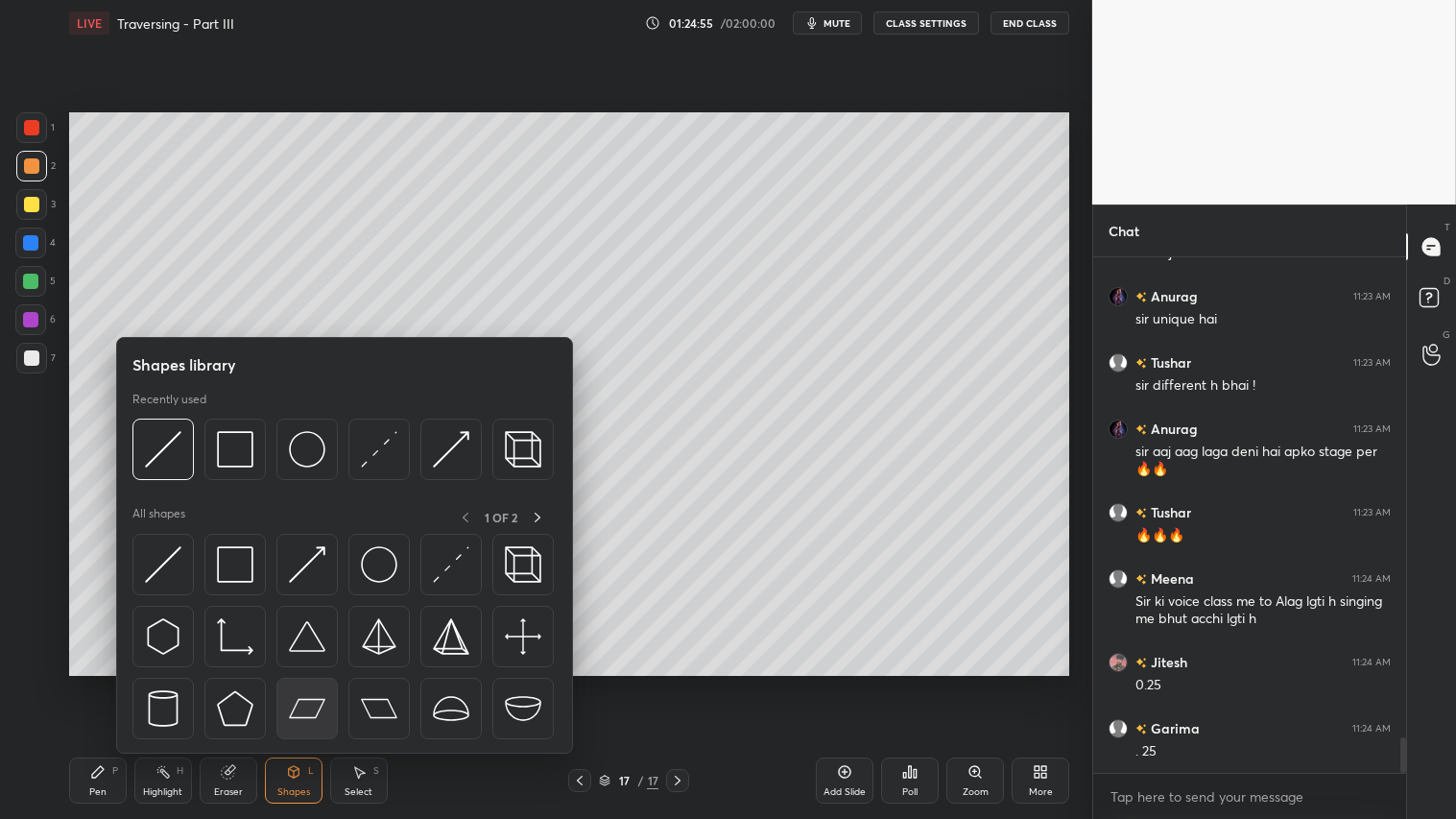 scroll, scrollTop: 6867, scrollLeft: 0, axis: vertical 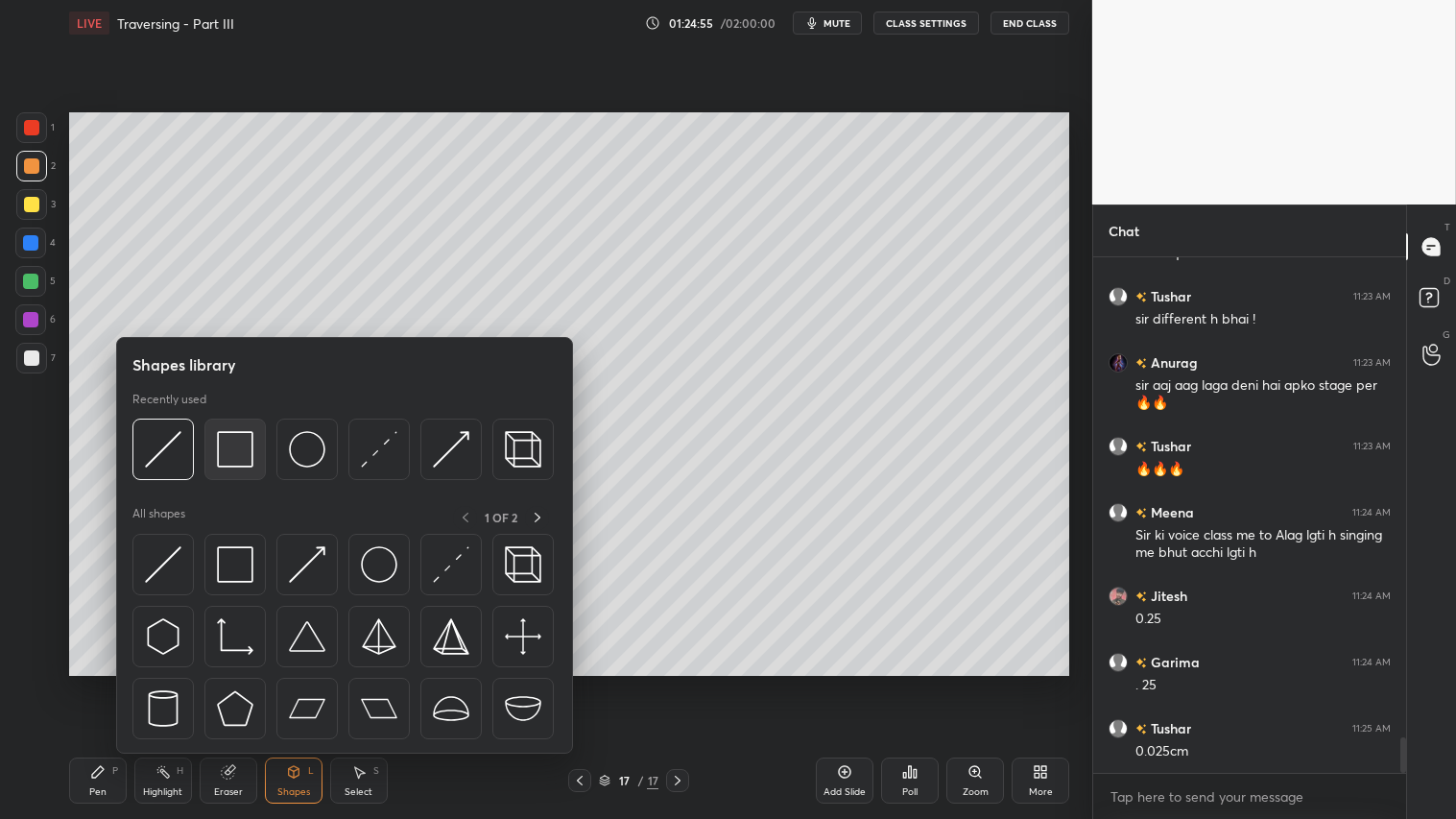 click at bounding box center (235, 449) 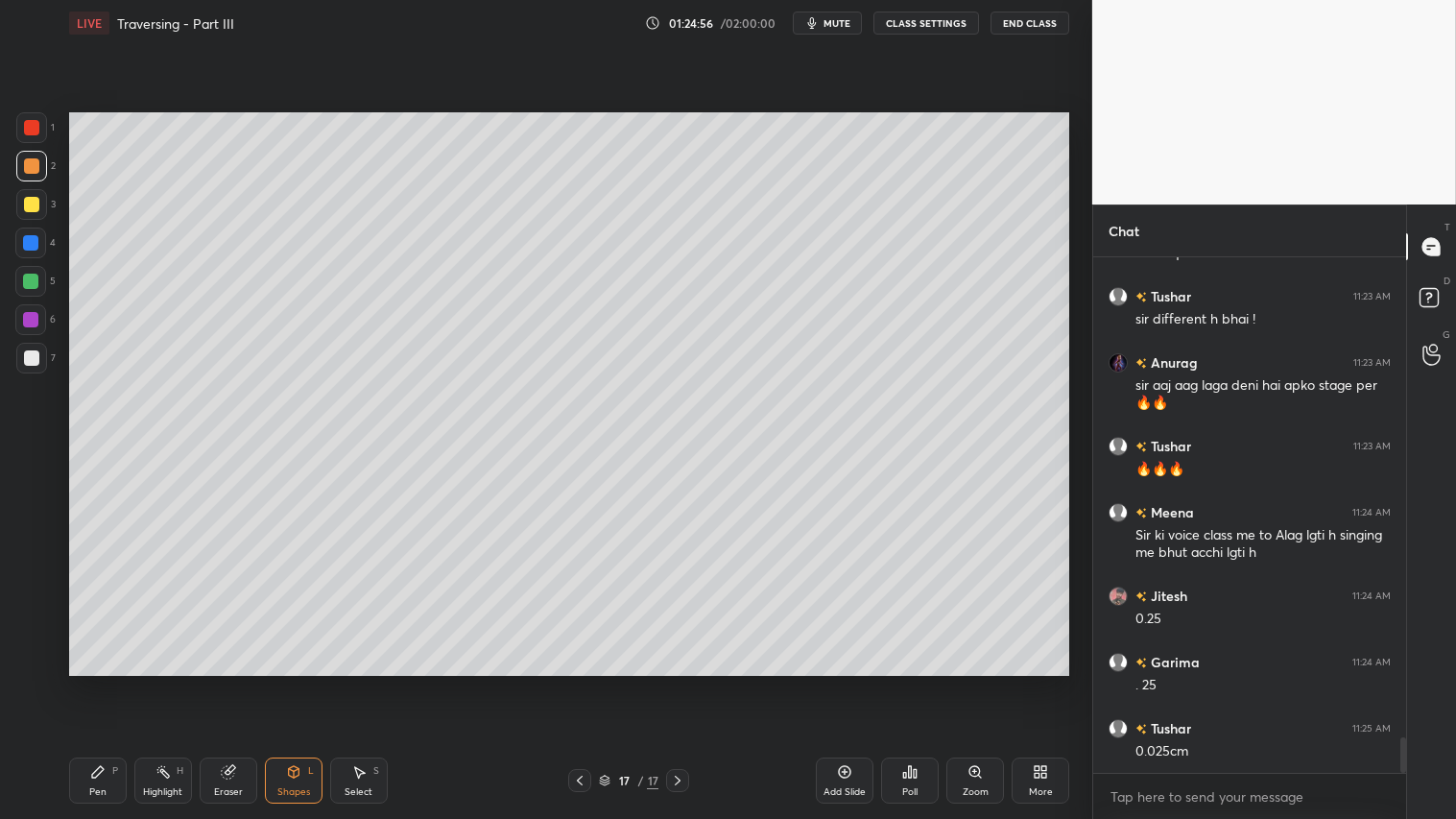 click at bounding box center (32, 358) 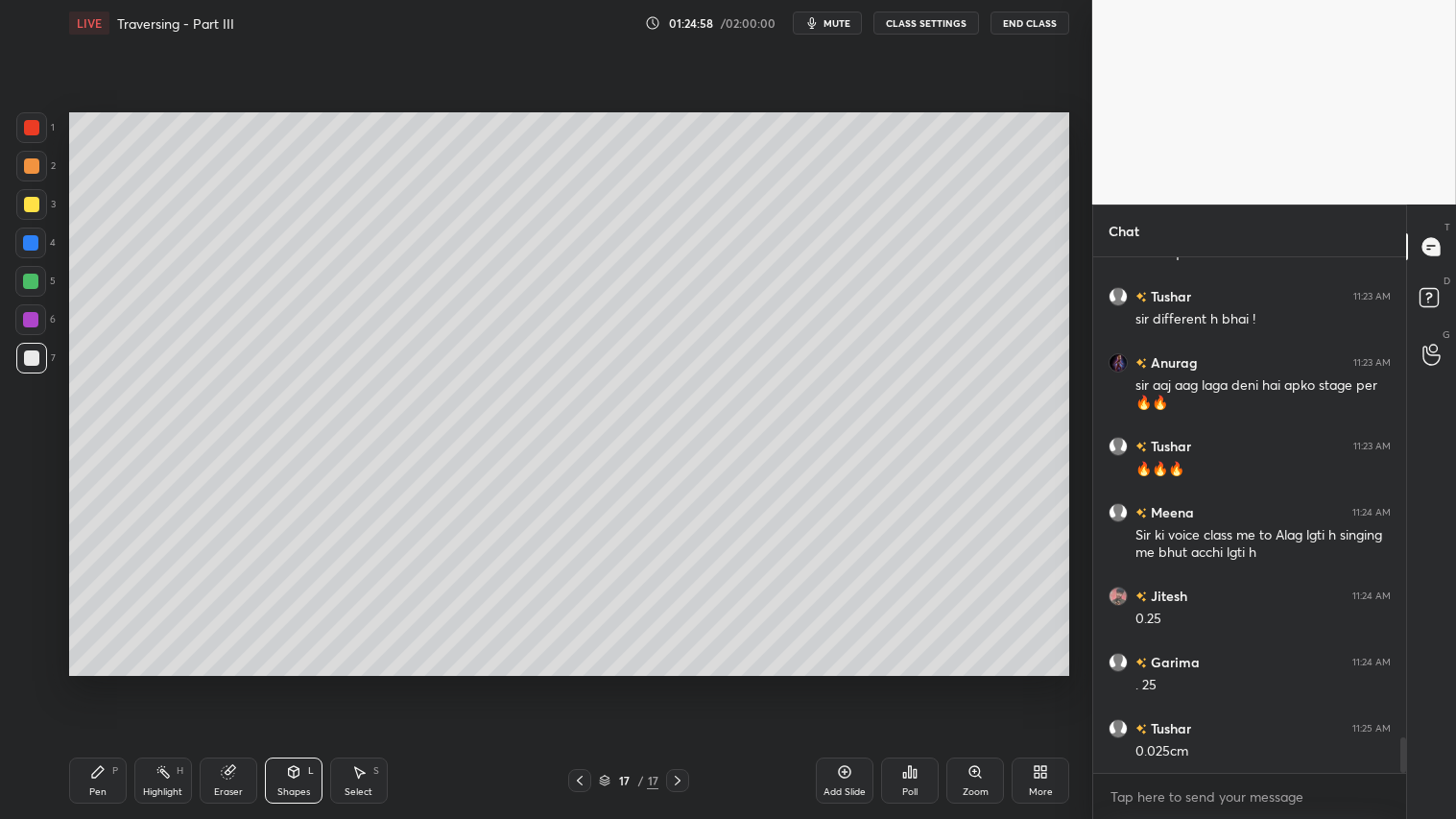 click at bounding box center (32, 166) 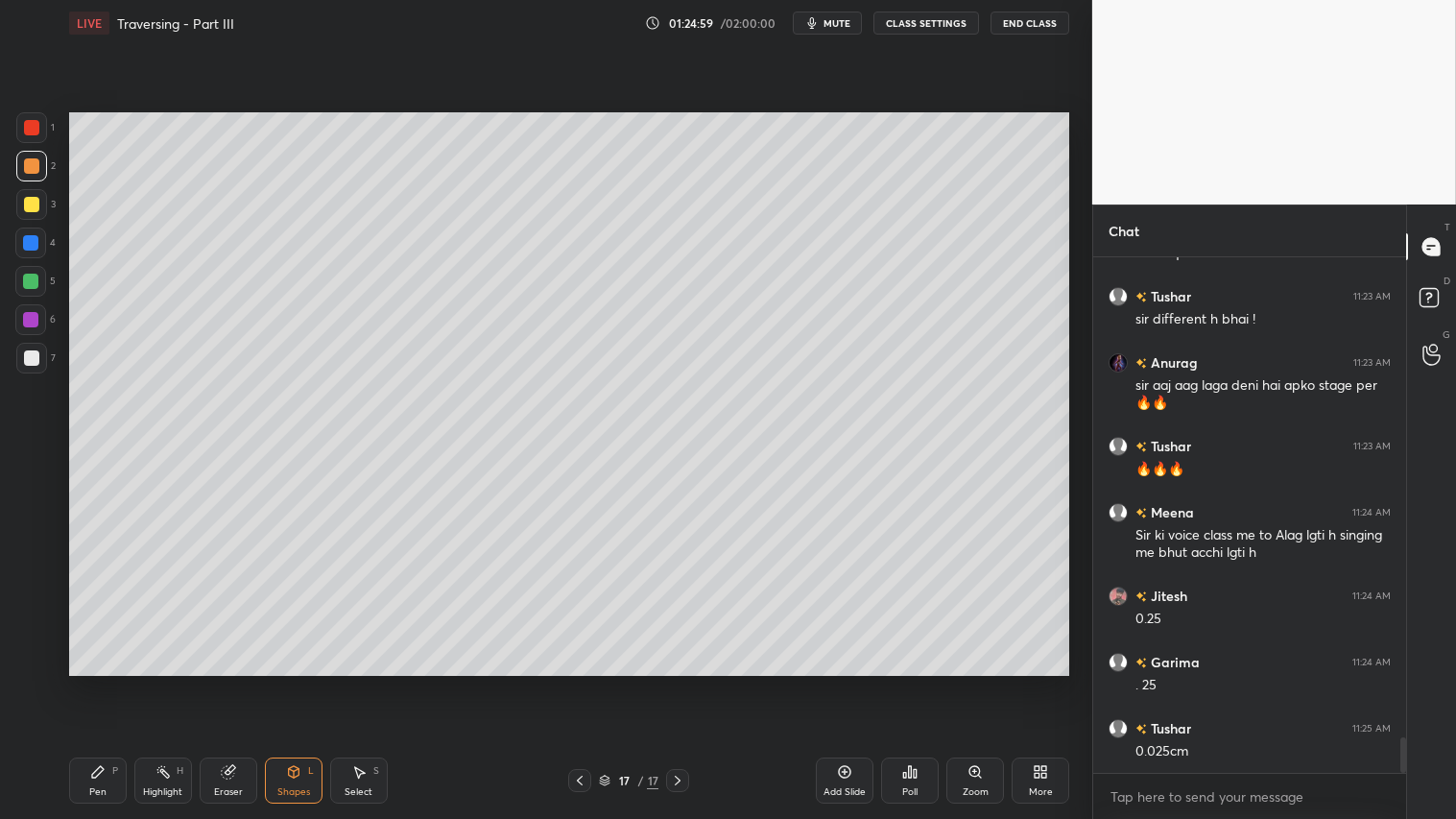 click on "Pen P" at bounding box center (98, 781) 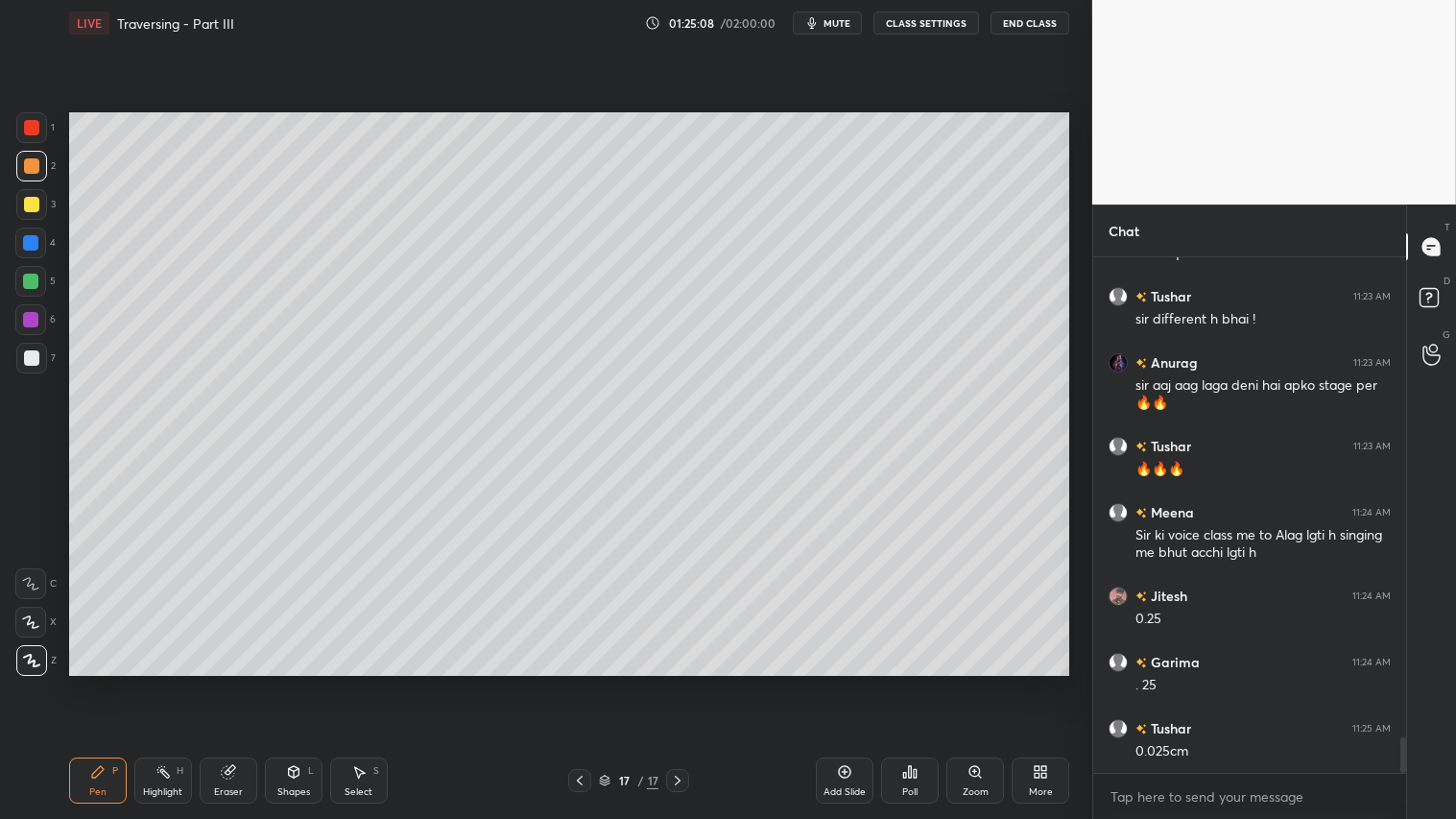 click 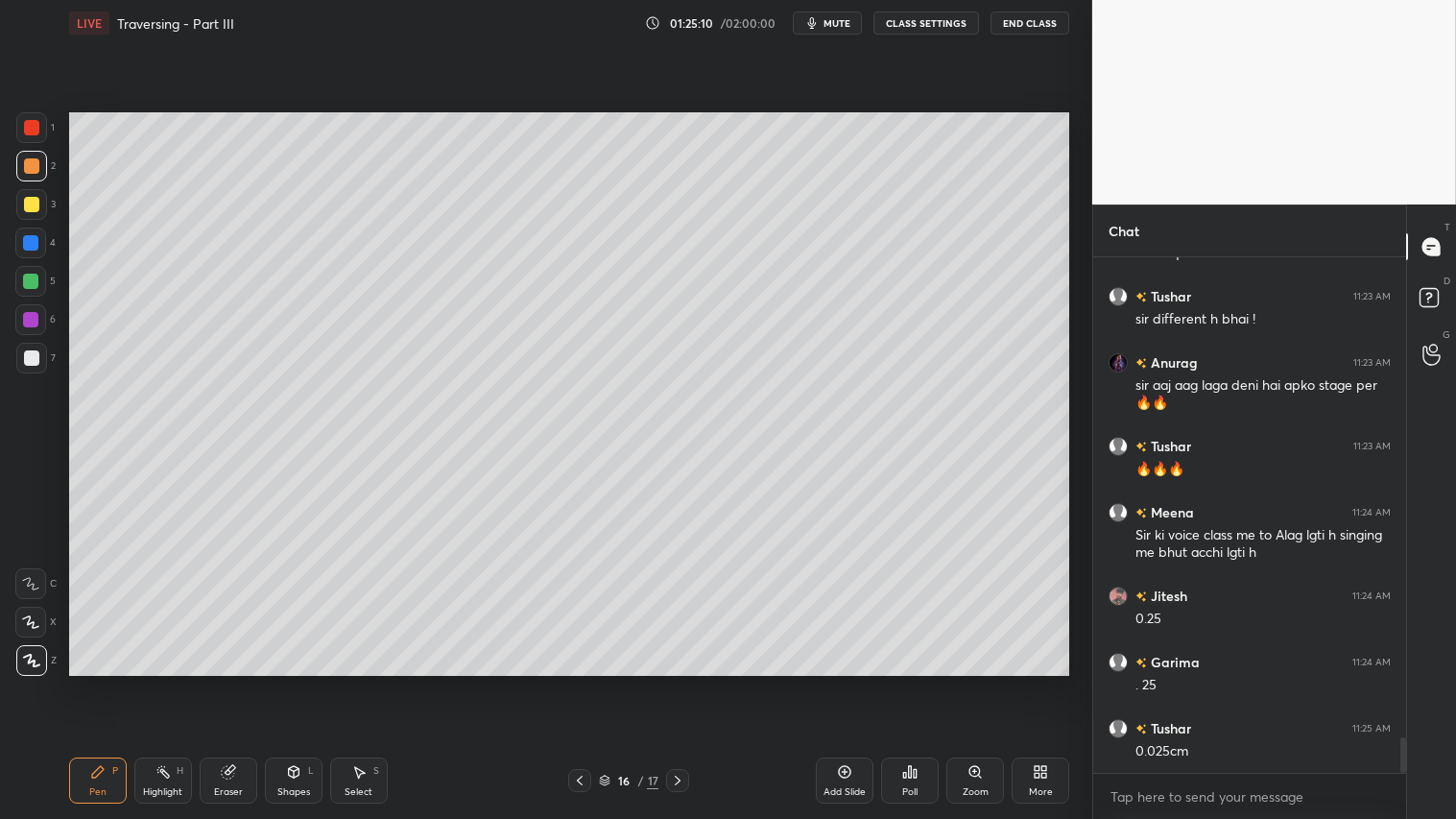 click 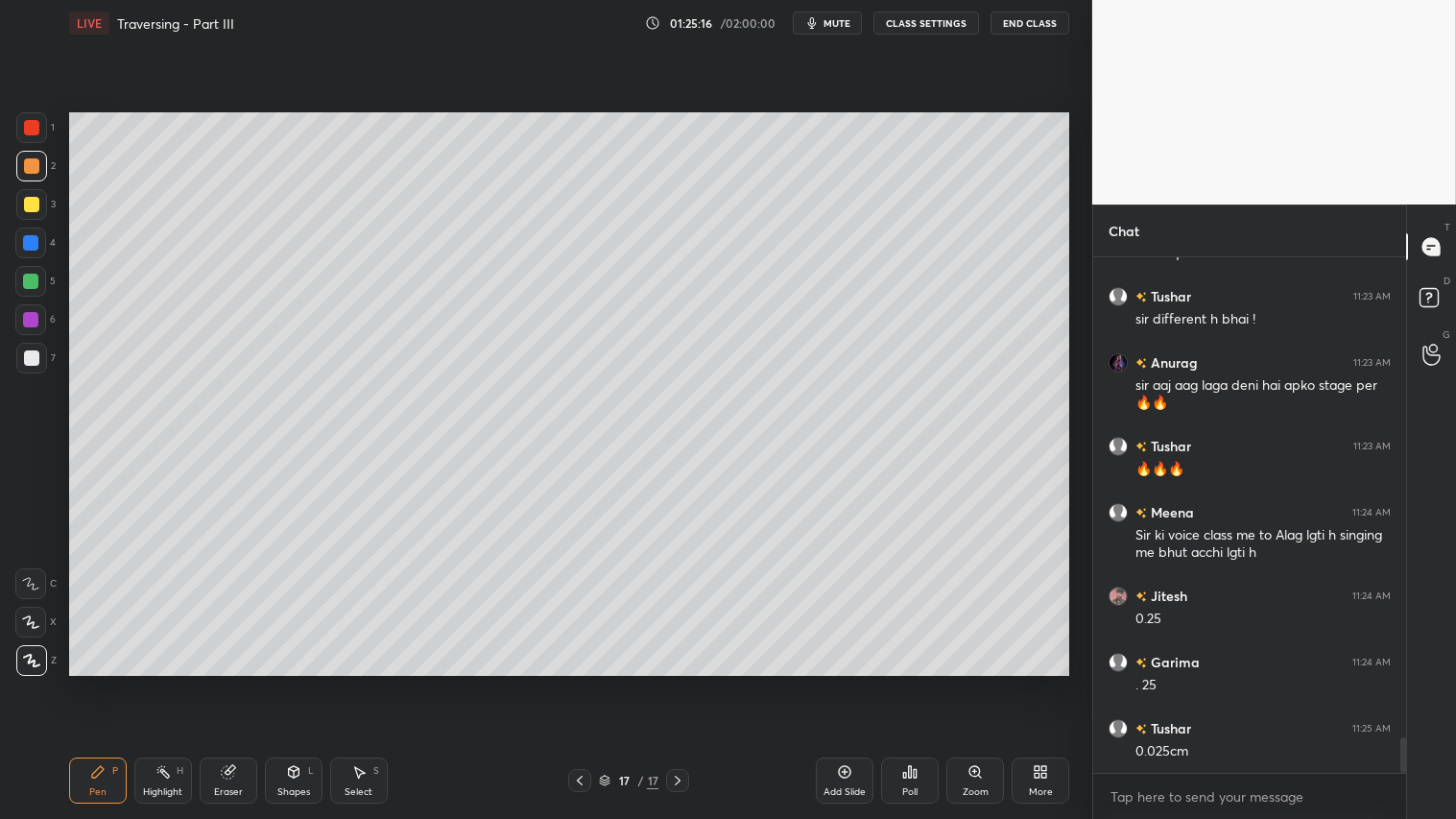 click on "Shapes L" at bounding box center [294, 781] 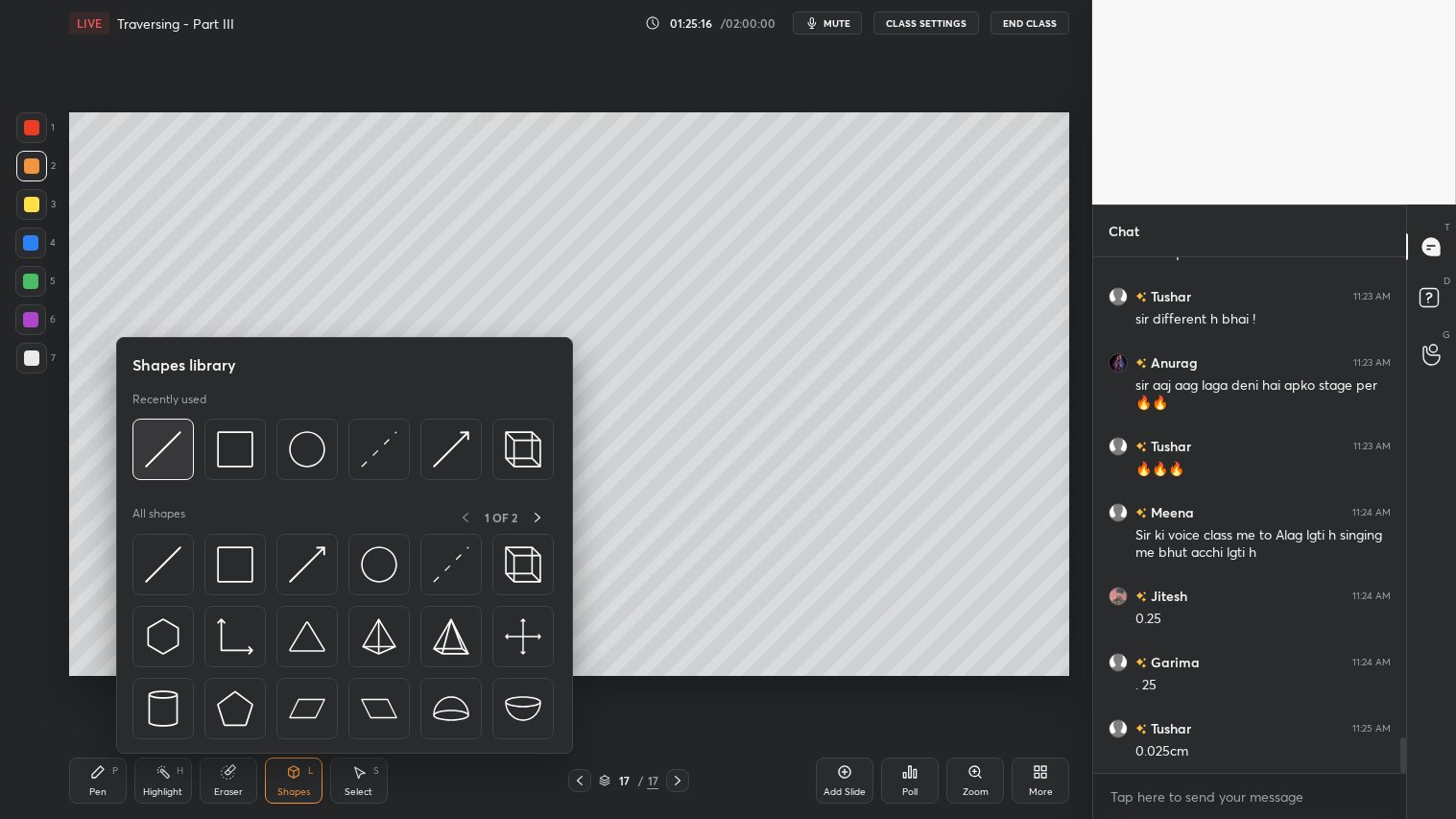 click at bounding box center [163, 449] 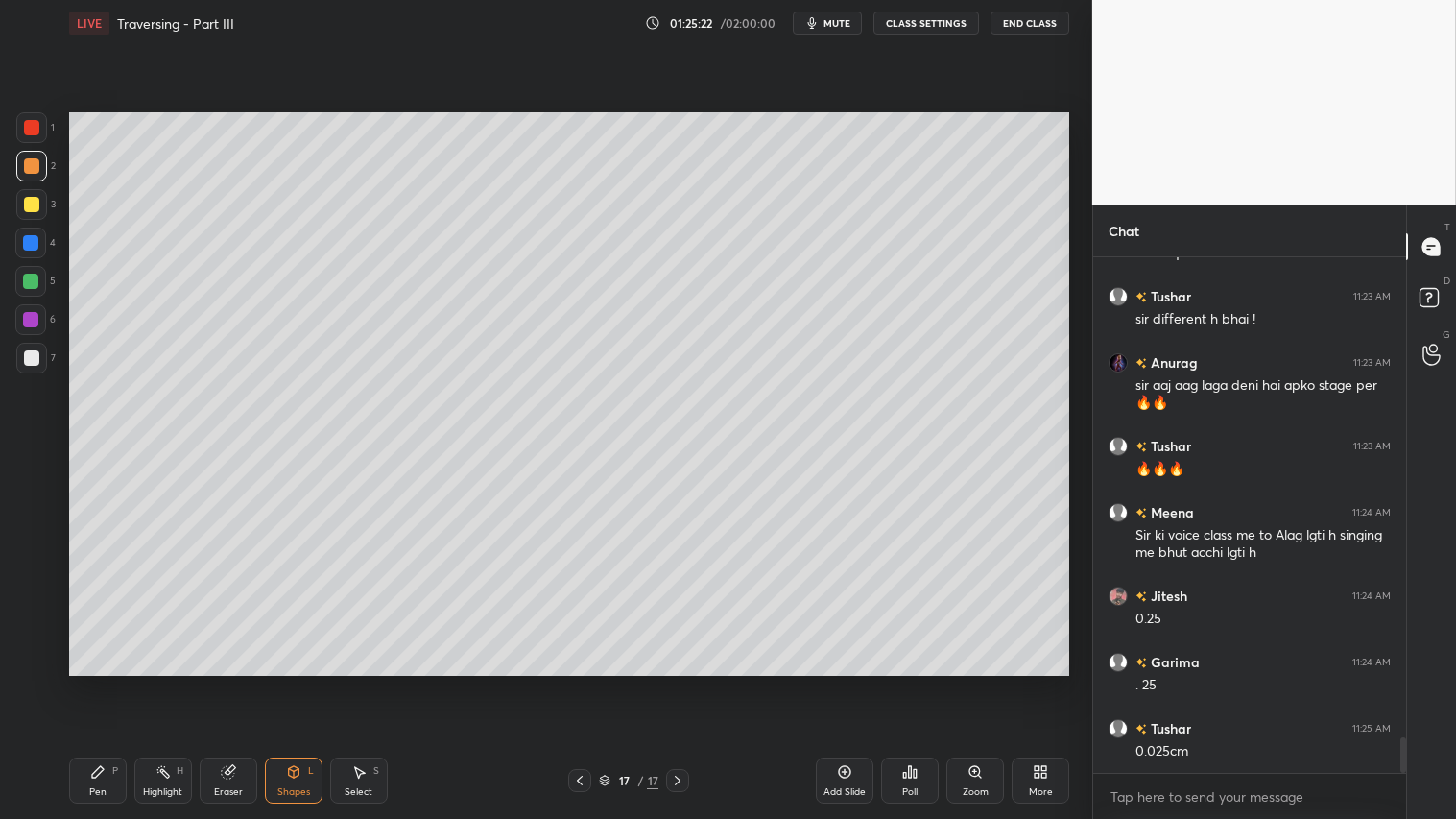 drag, startPoint x: 99, startPoint y: 784, endPoint x: 300, endPoint y: 711, distance: 213.84574 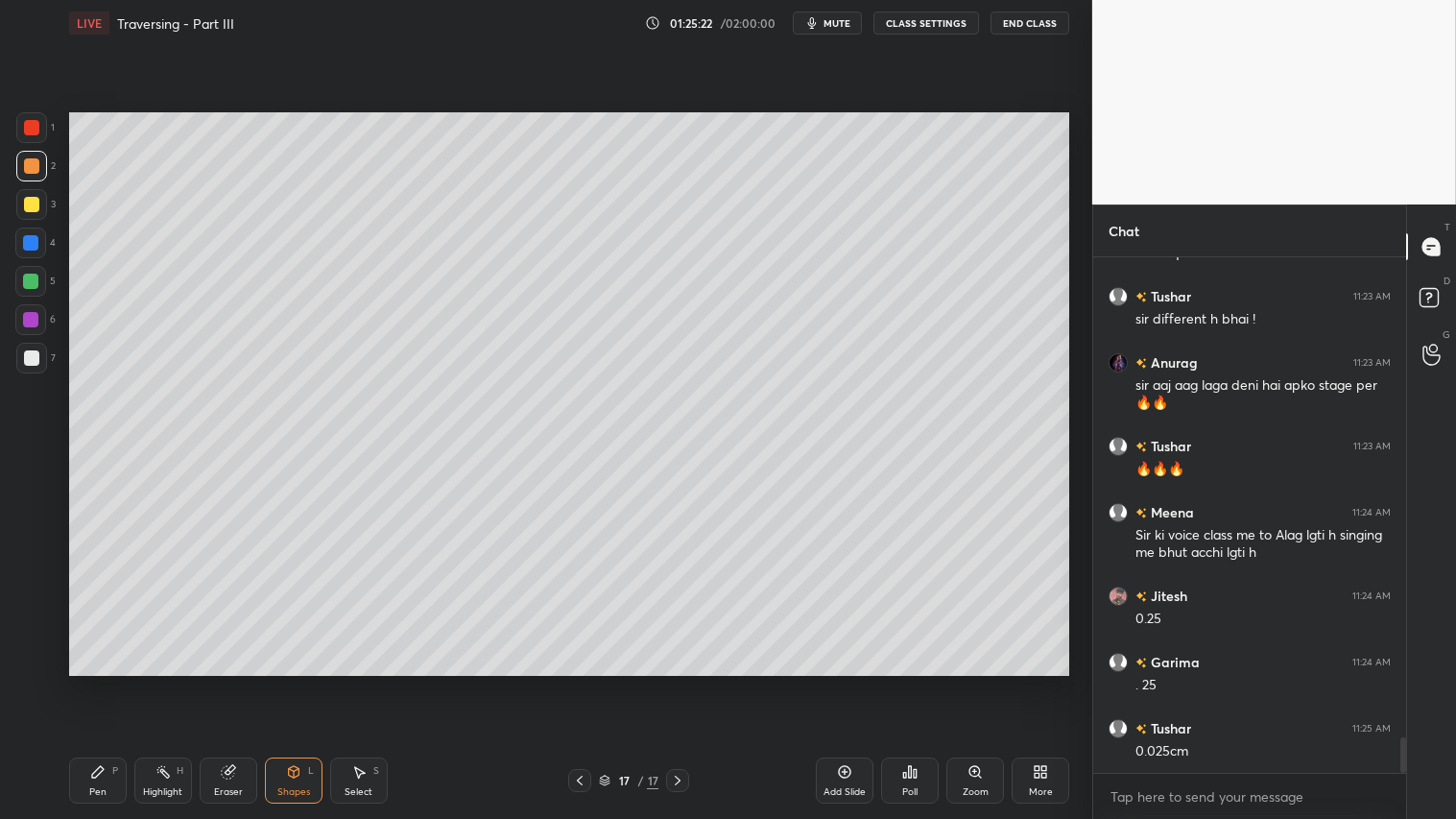 click on "Pen P" at bounding box center (98, 781) 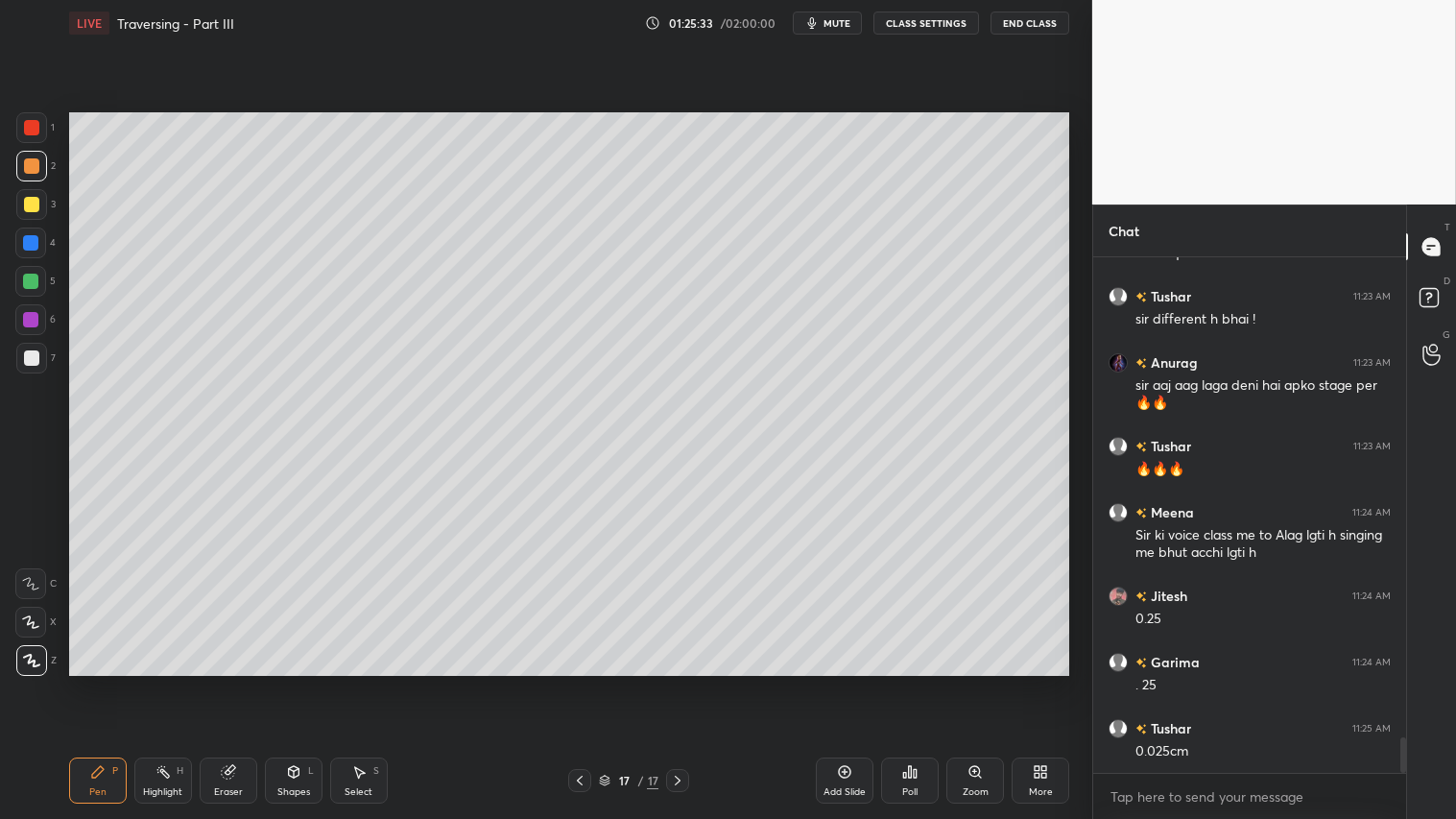 drag, startPoint x: 296, startPoint y: 785, endPoint x: 296, endPoint y: 773, distance: 12 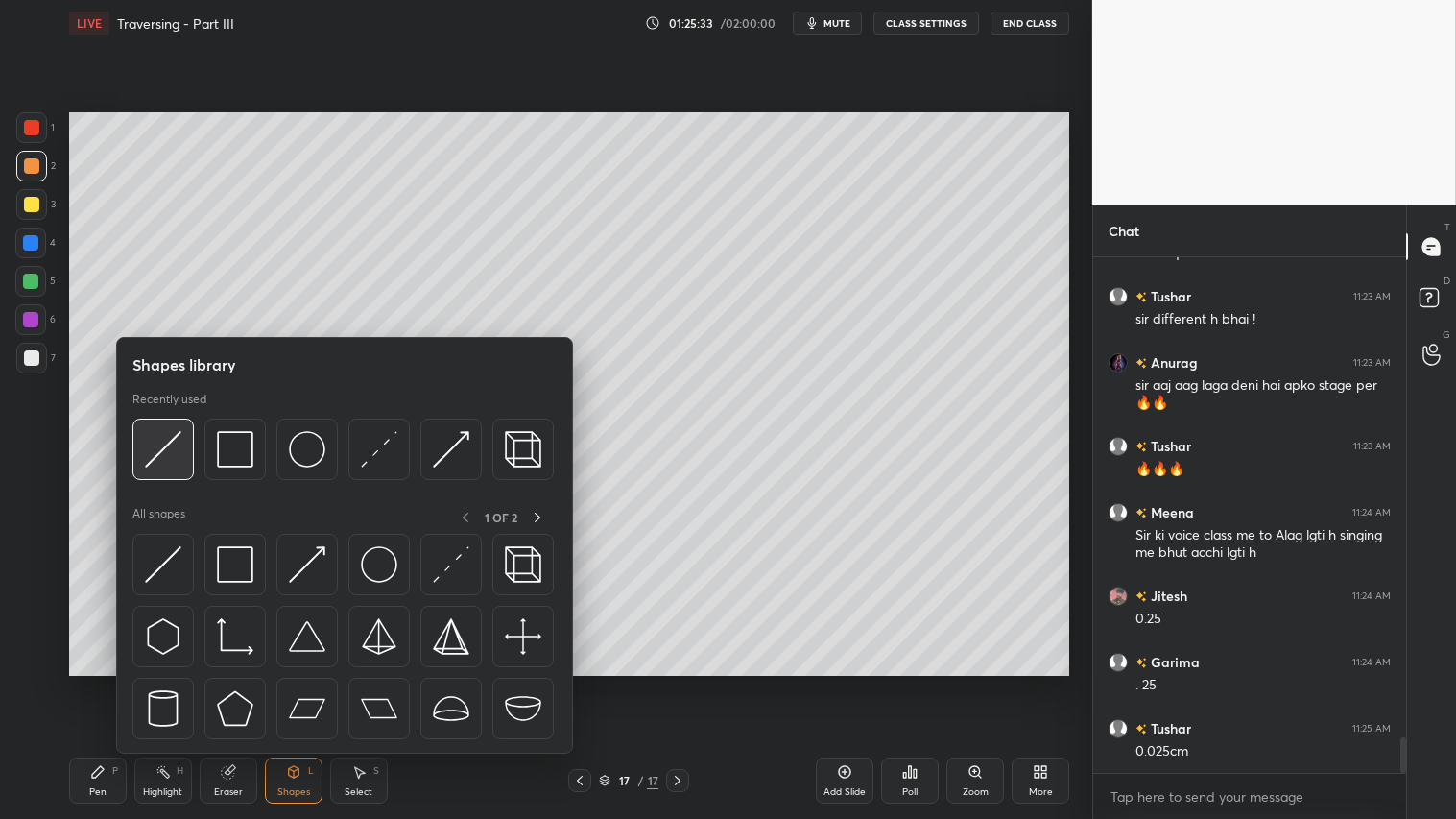 click at bounding box center [163, 449] 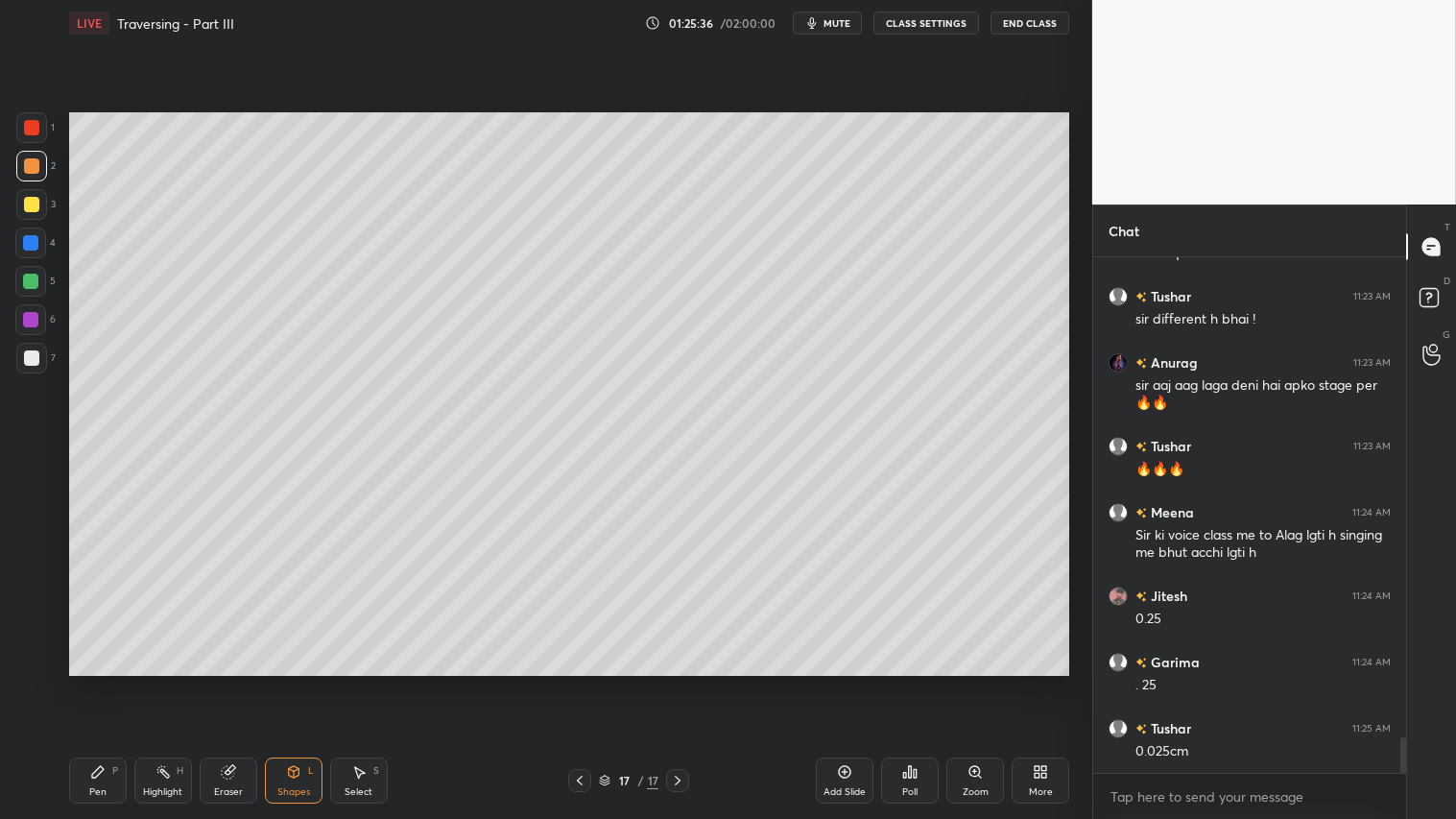 drag, startPoint x: 94, startPoint y: 790, endPoint x: 161, endPoint y: 772, distance: 69.37579 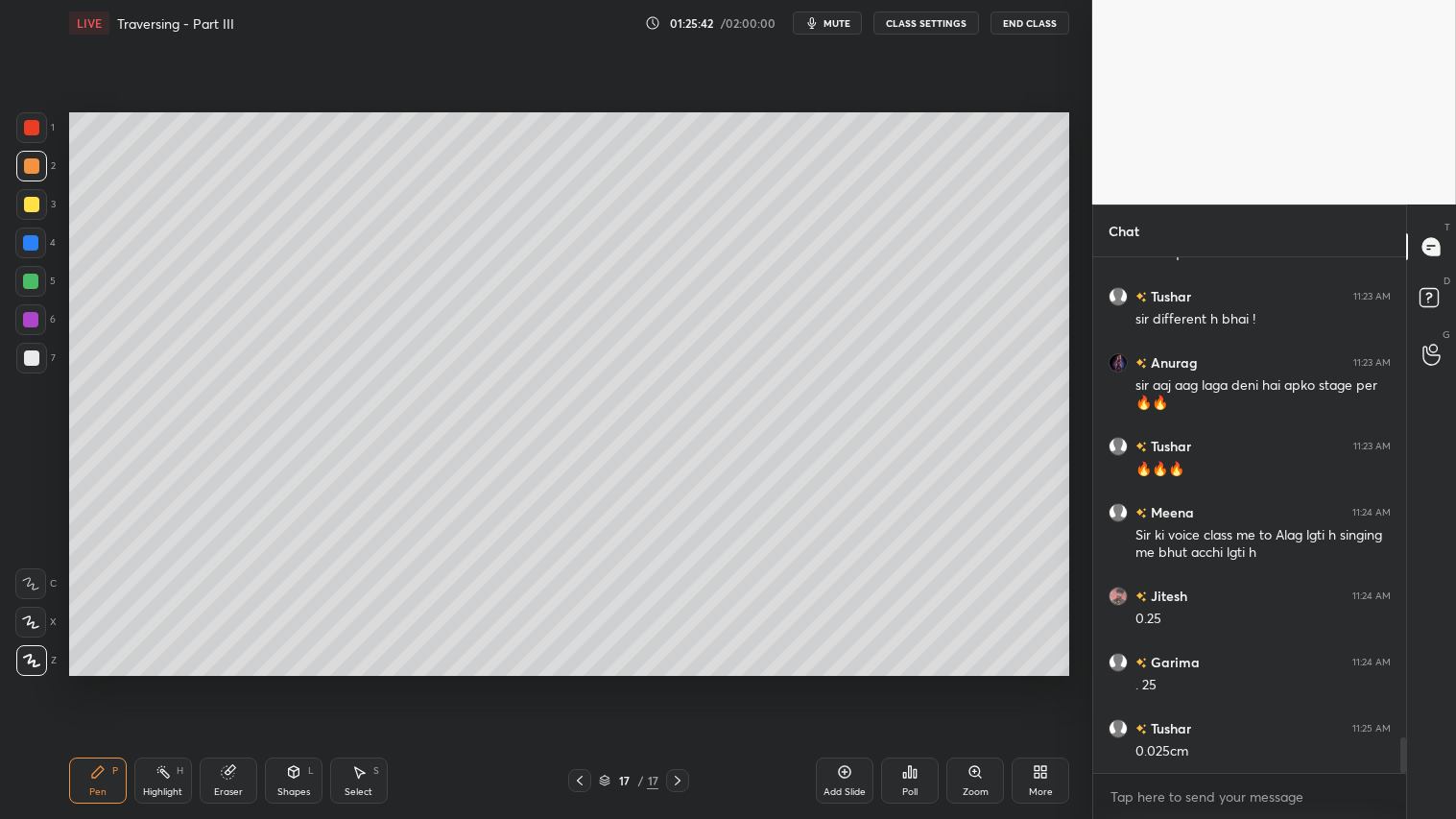 click on "Shapes L" at bounding box center (294, 781) 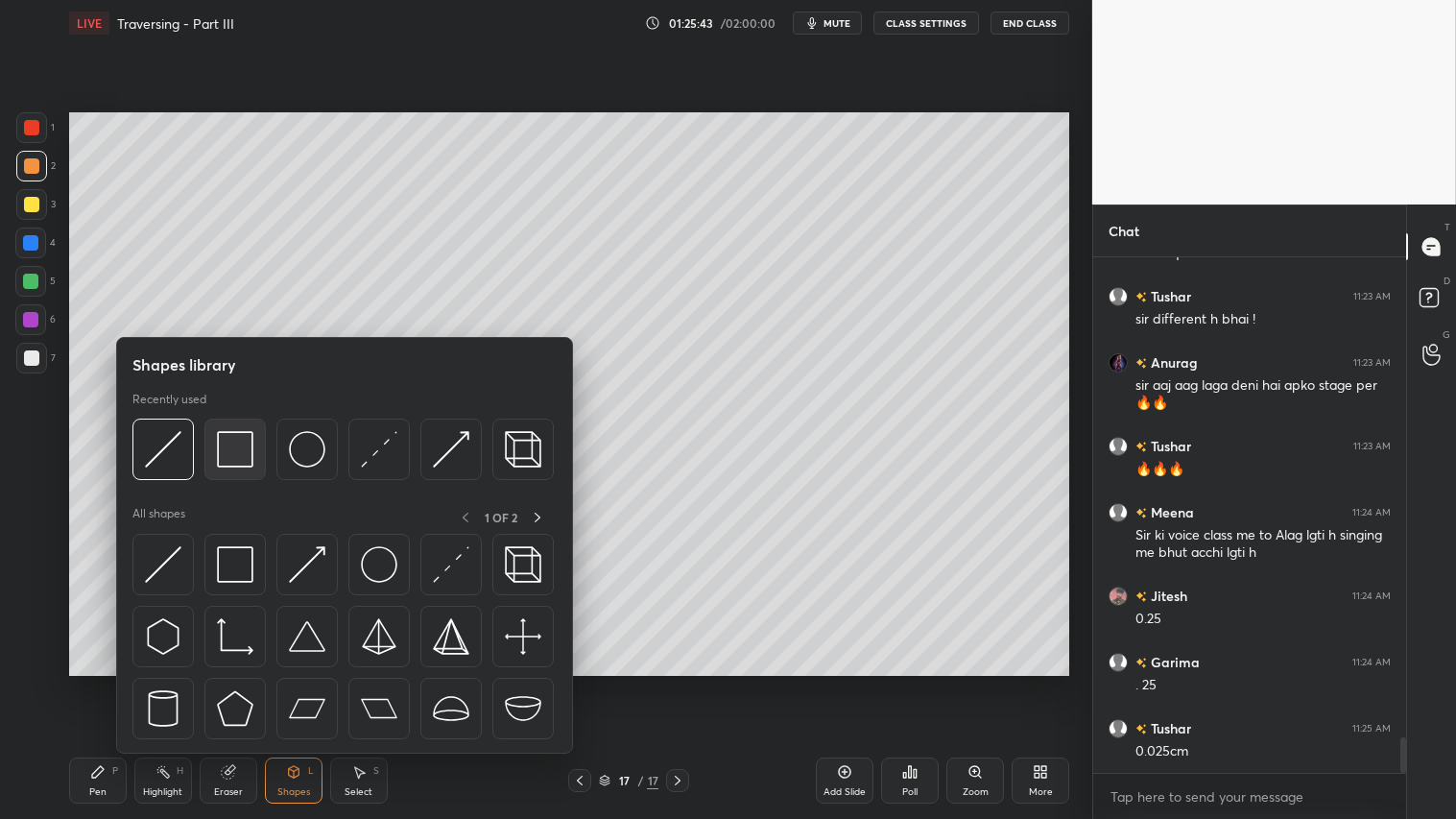 click at bounding box center (235, 449) 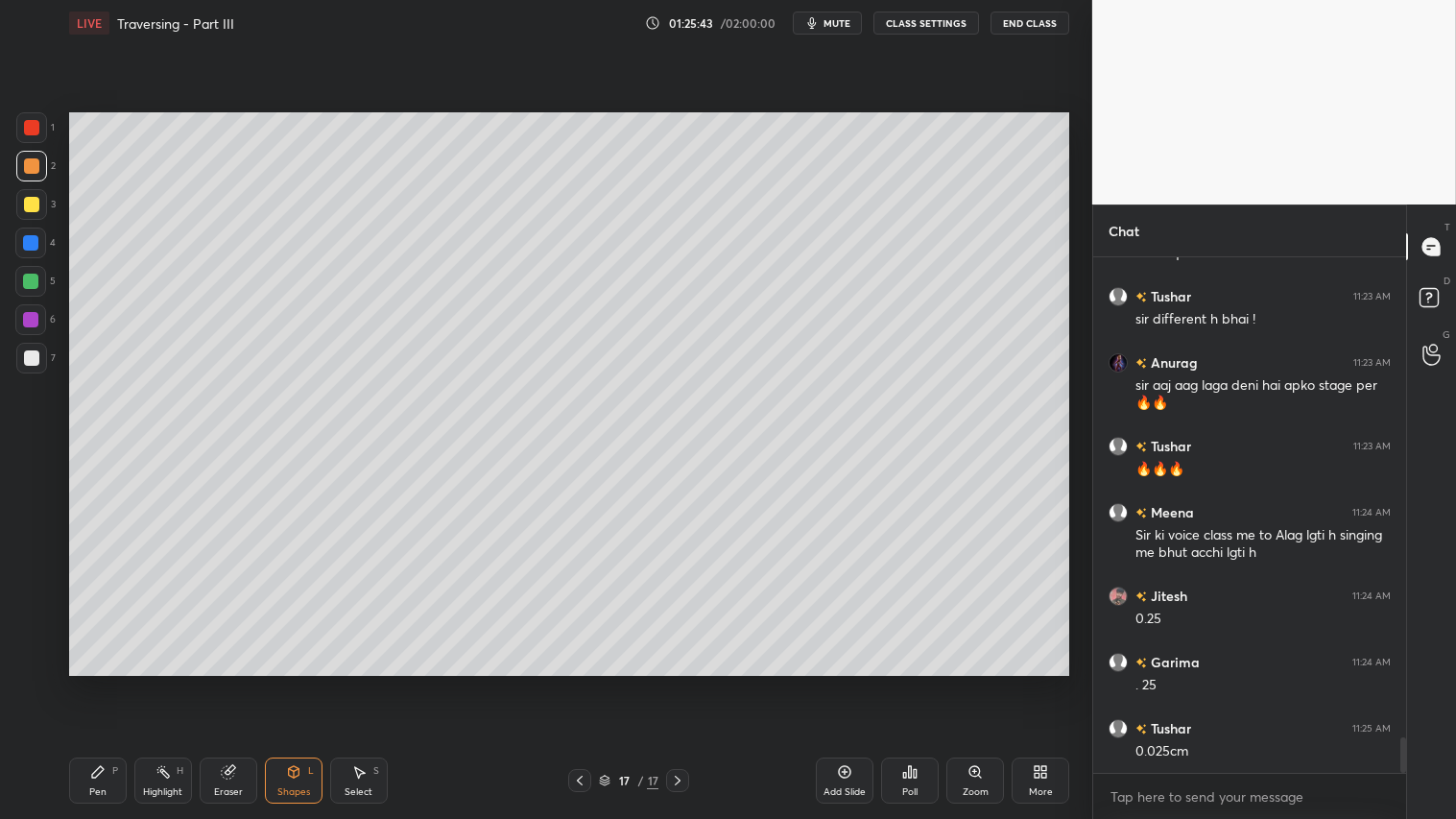 drag, startPoint x: 27, startPoint y: 200, endPoint x: 43, endPoint y: 206, distance: 17.088007 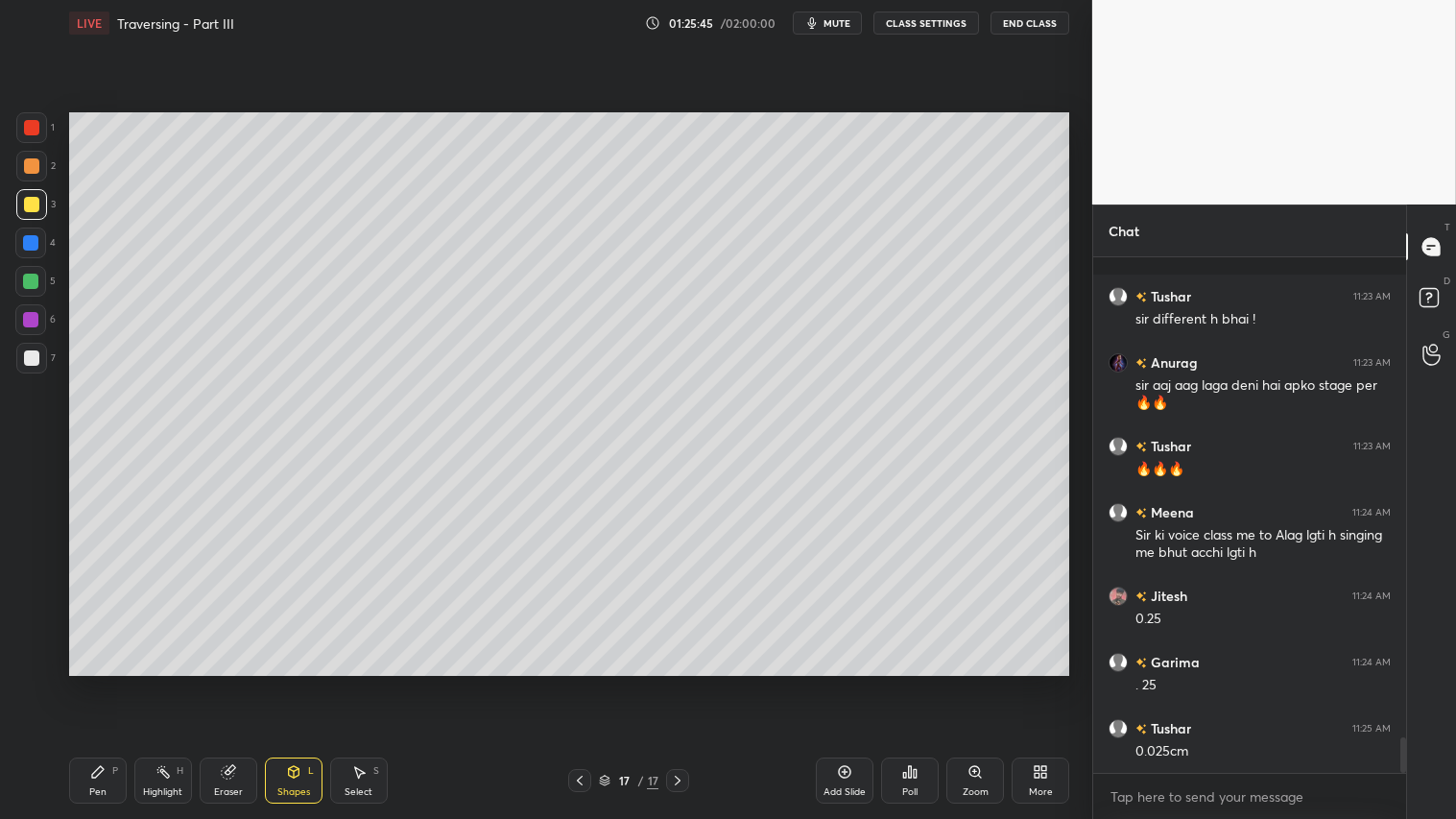 scroll, scrollTop: 6949, scrollLeft: 0, axis: vertical 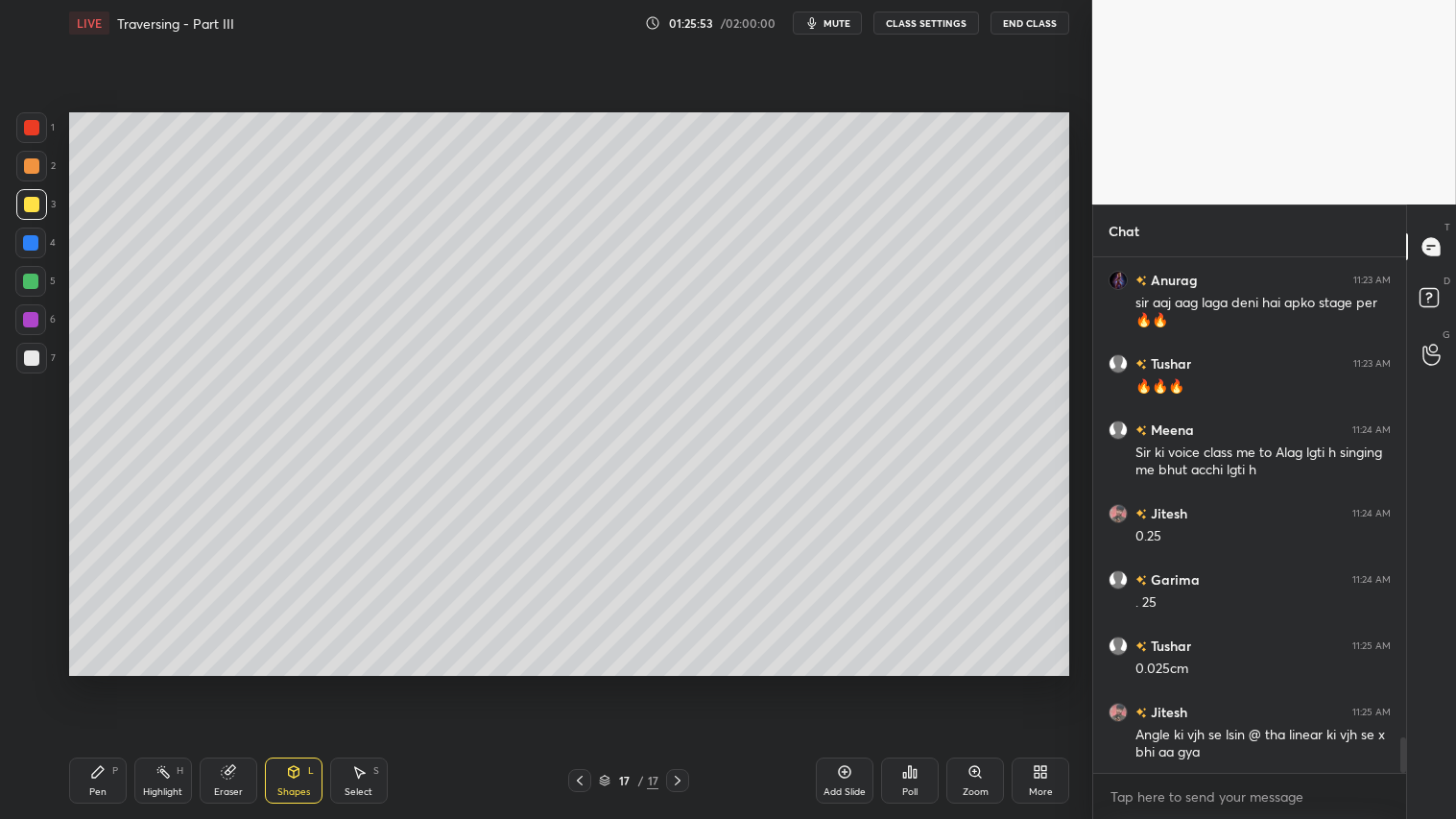 click at bounding box center (32, 166) 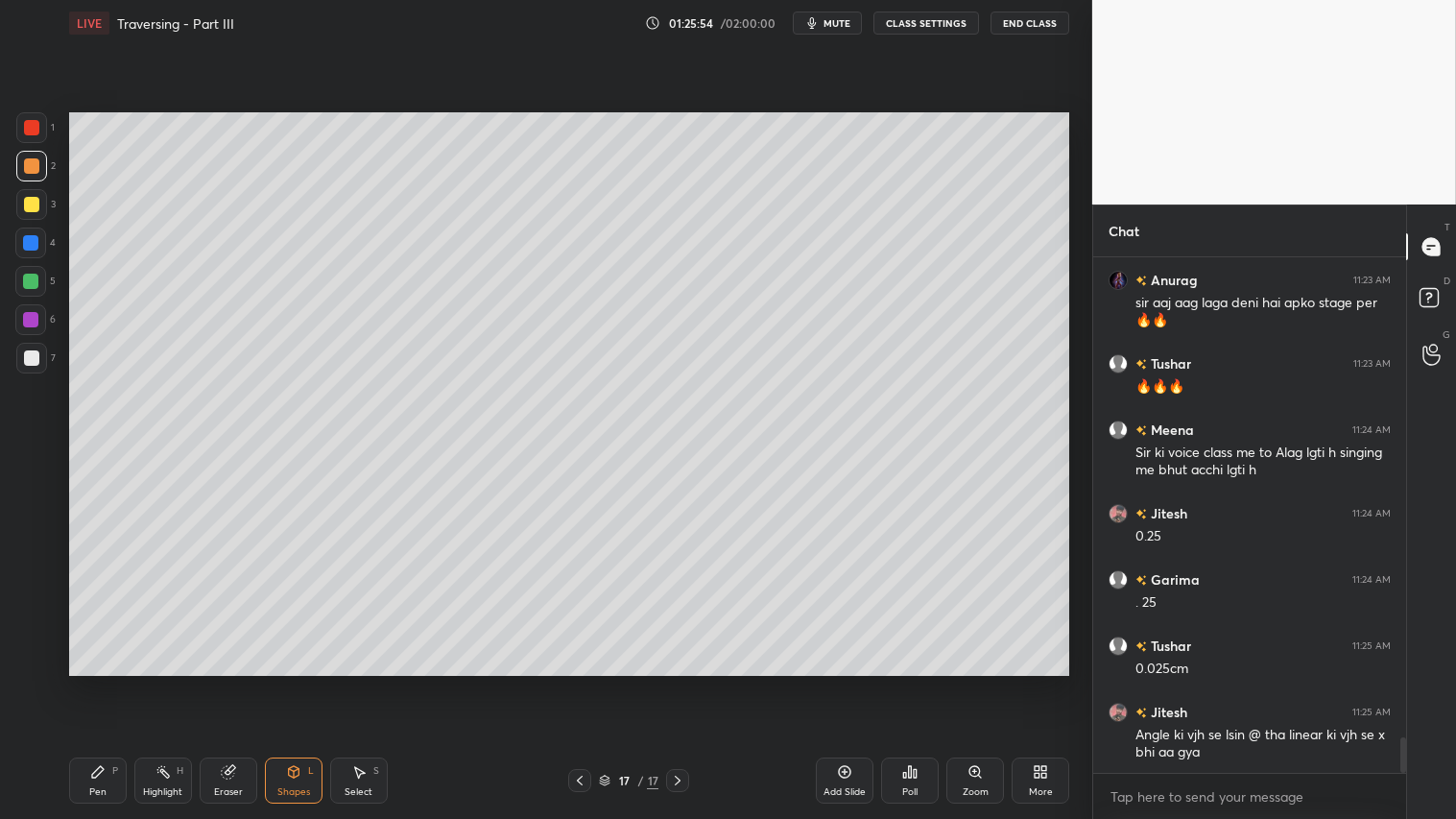 click 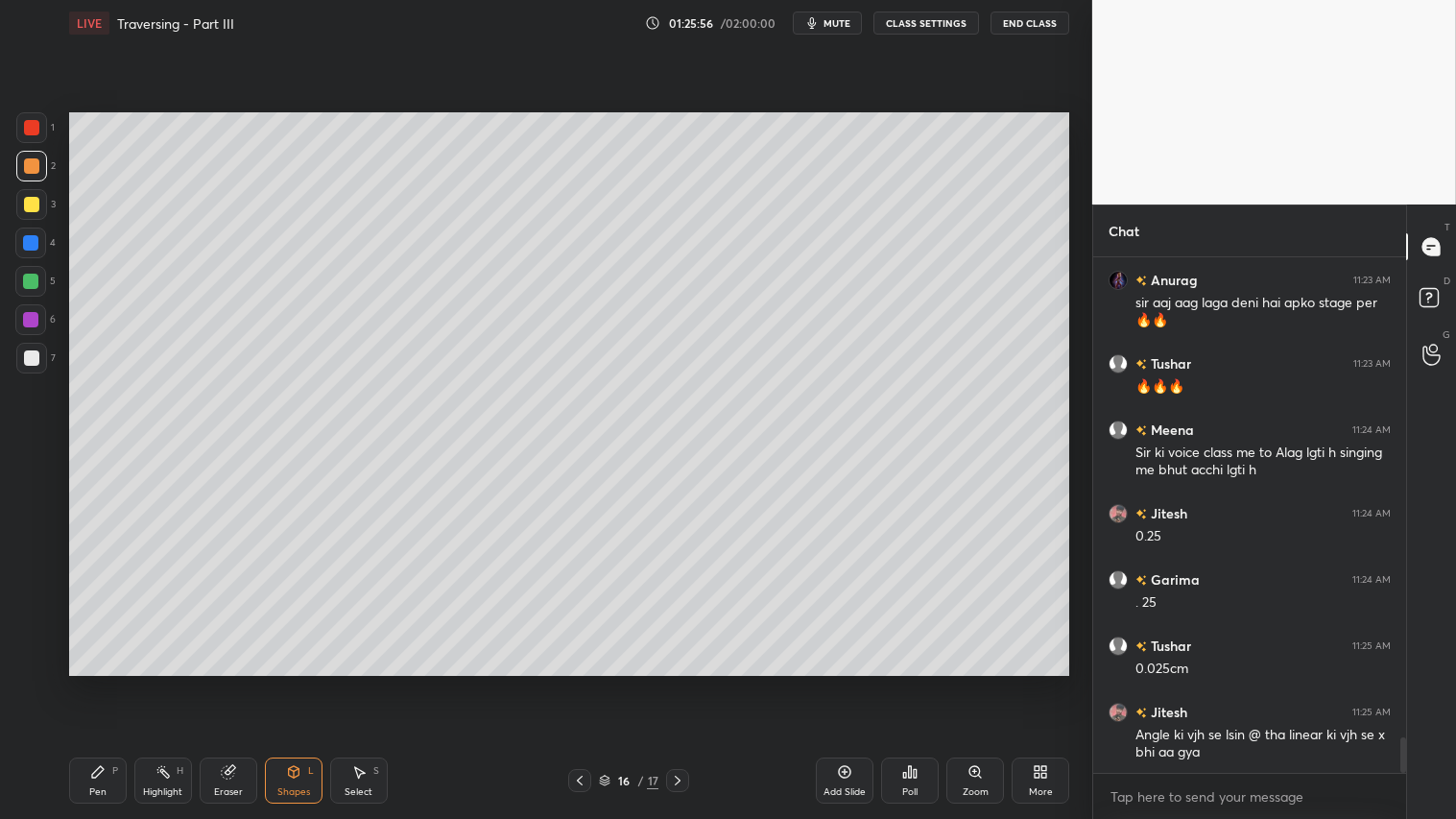 click 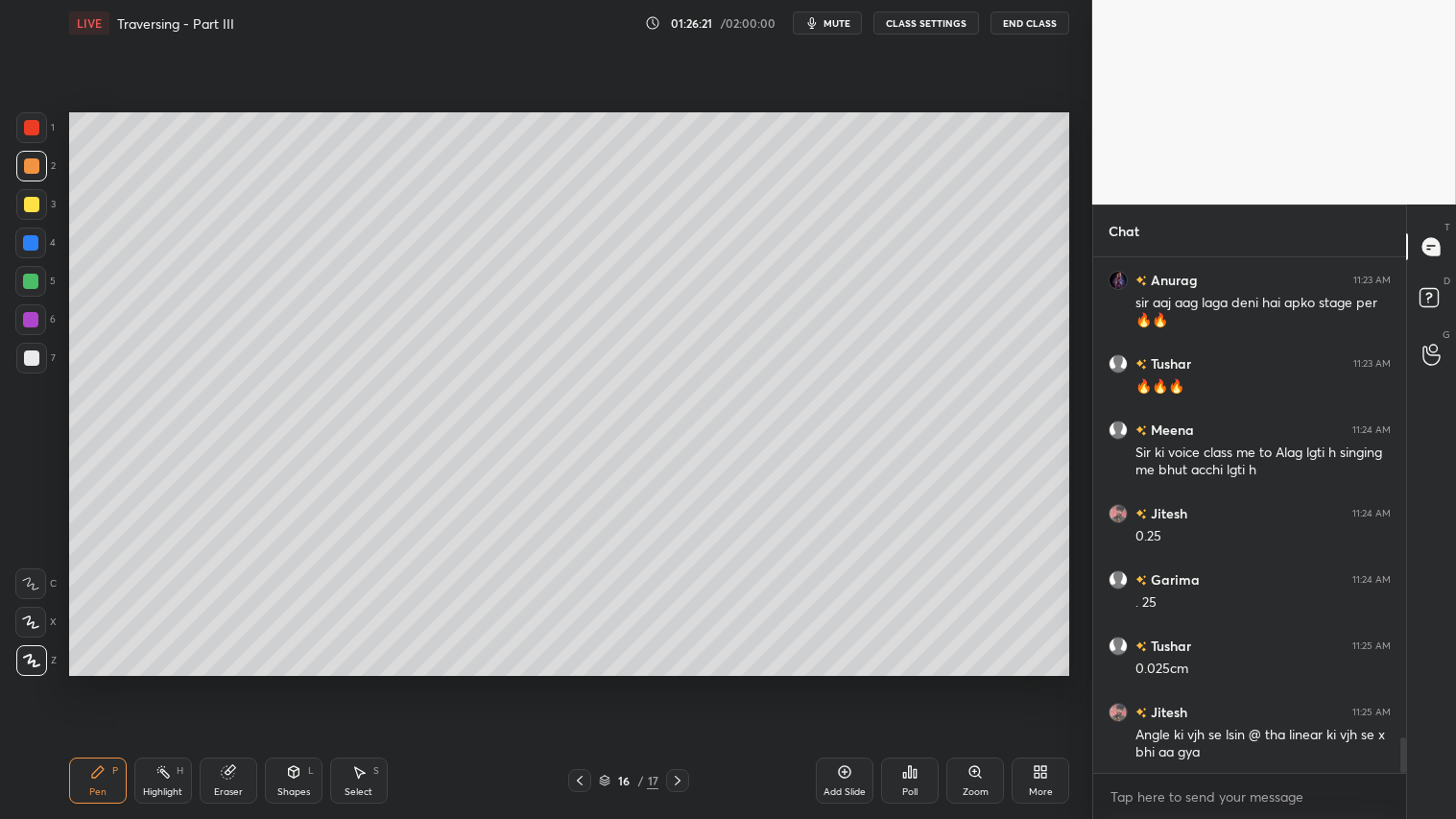 click on "mute" at bounding box center [837, 23] 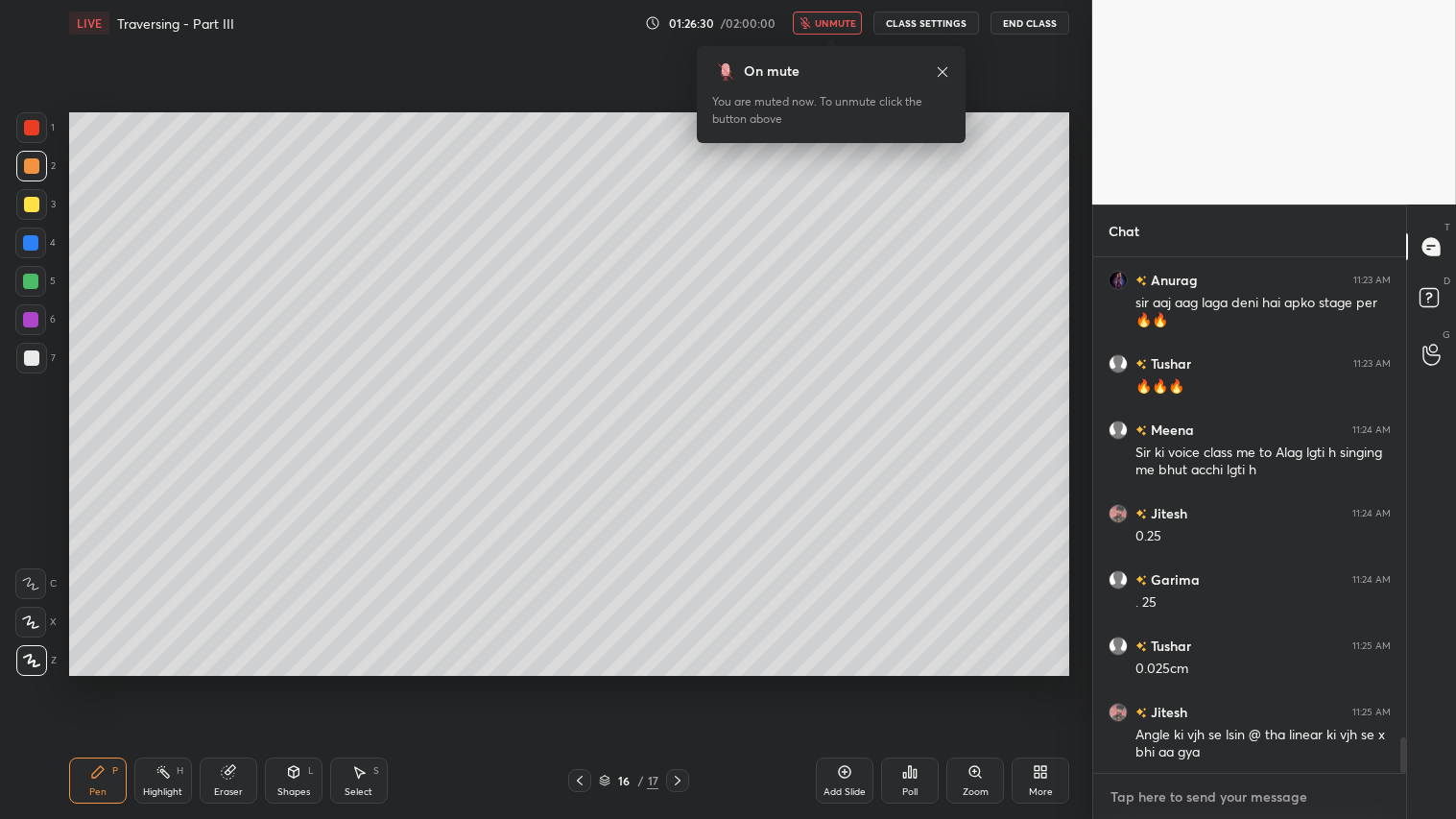type on "x" 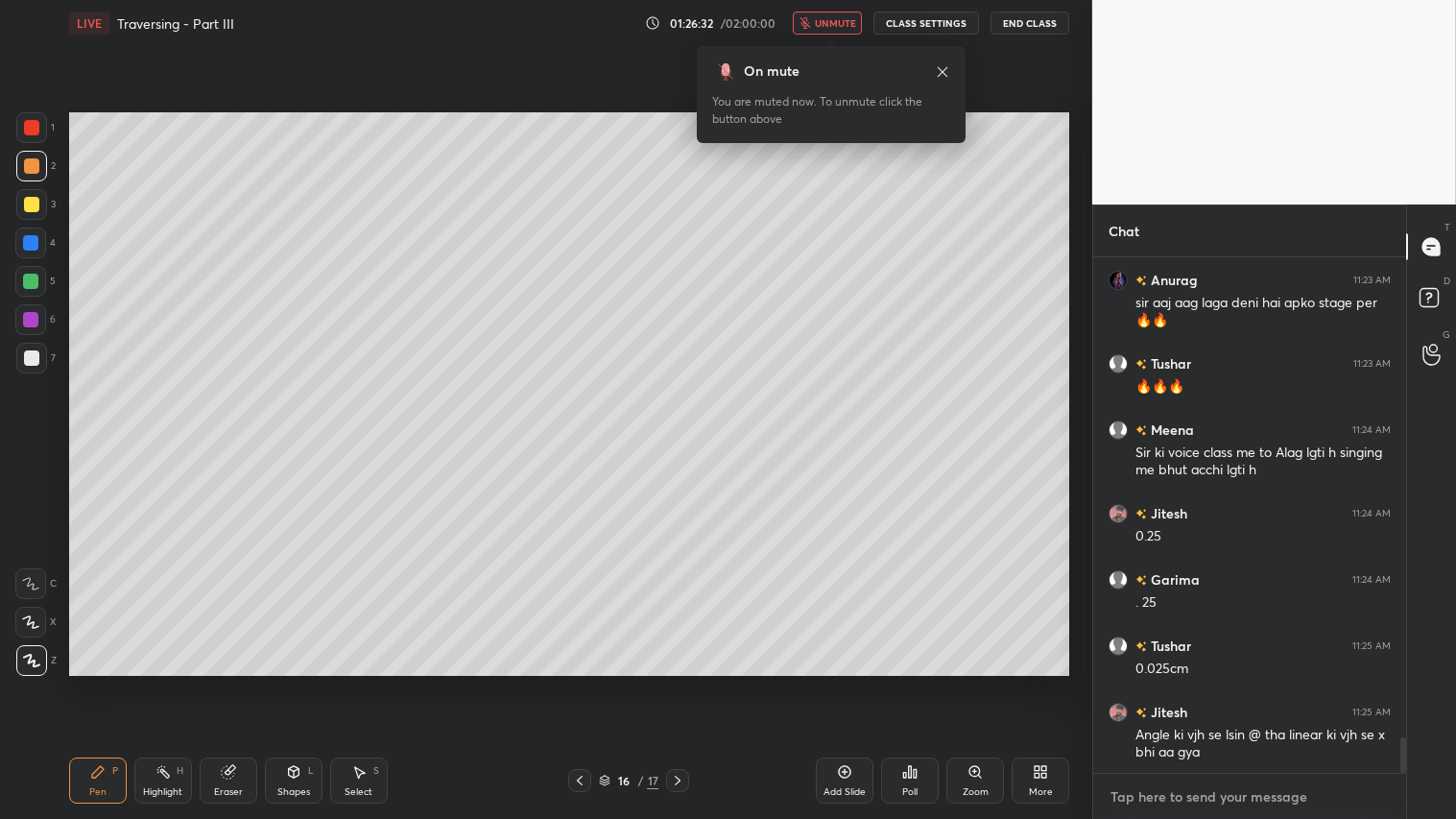 type on "T" 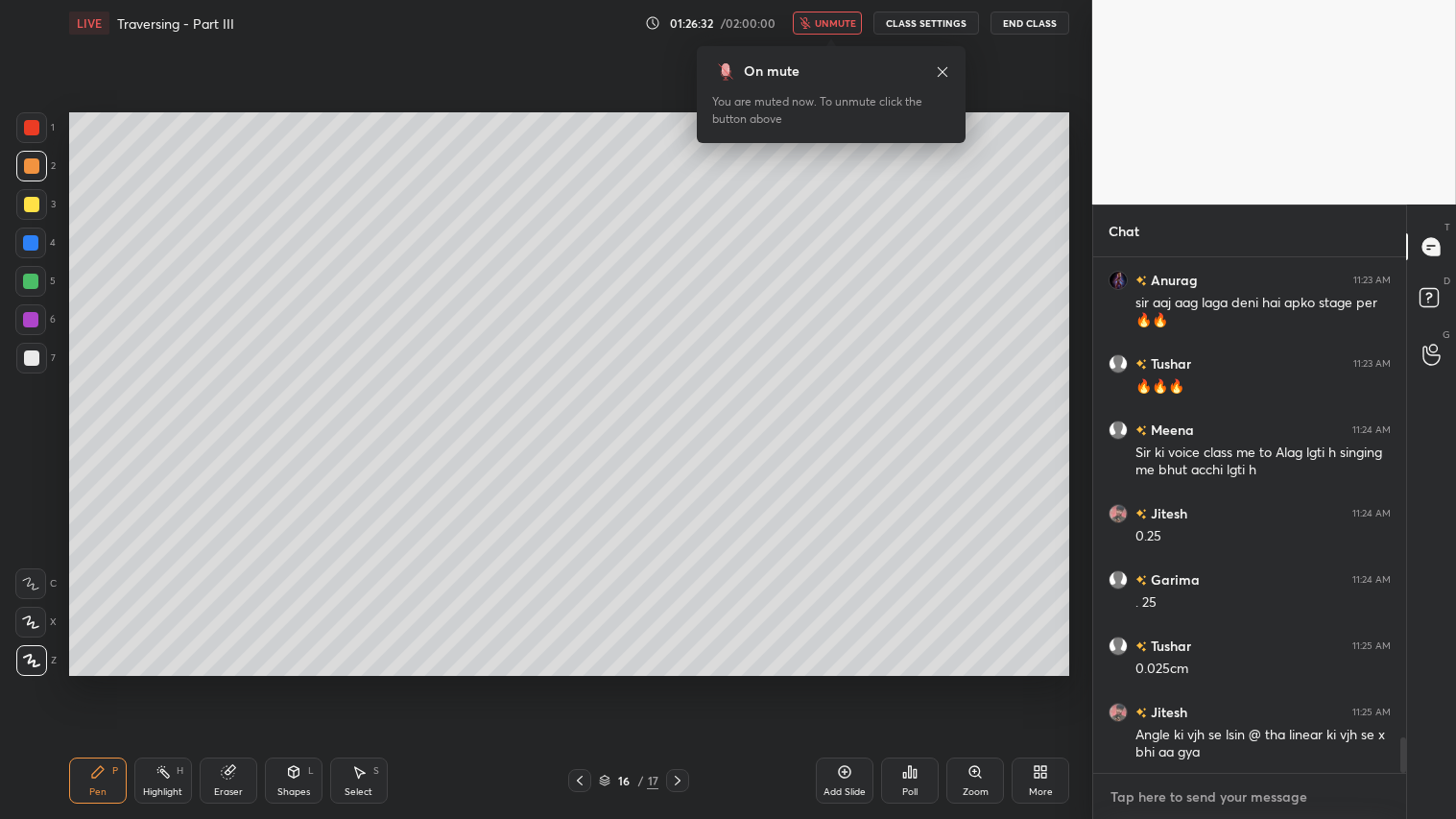 type on "x" 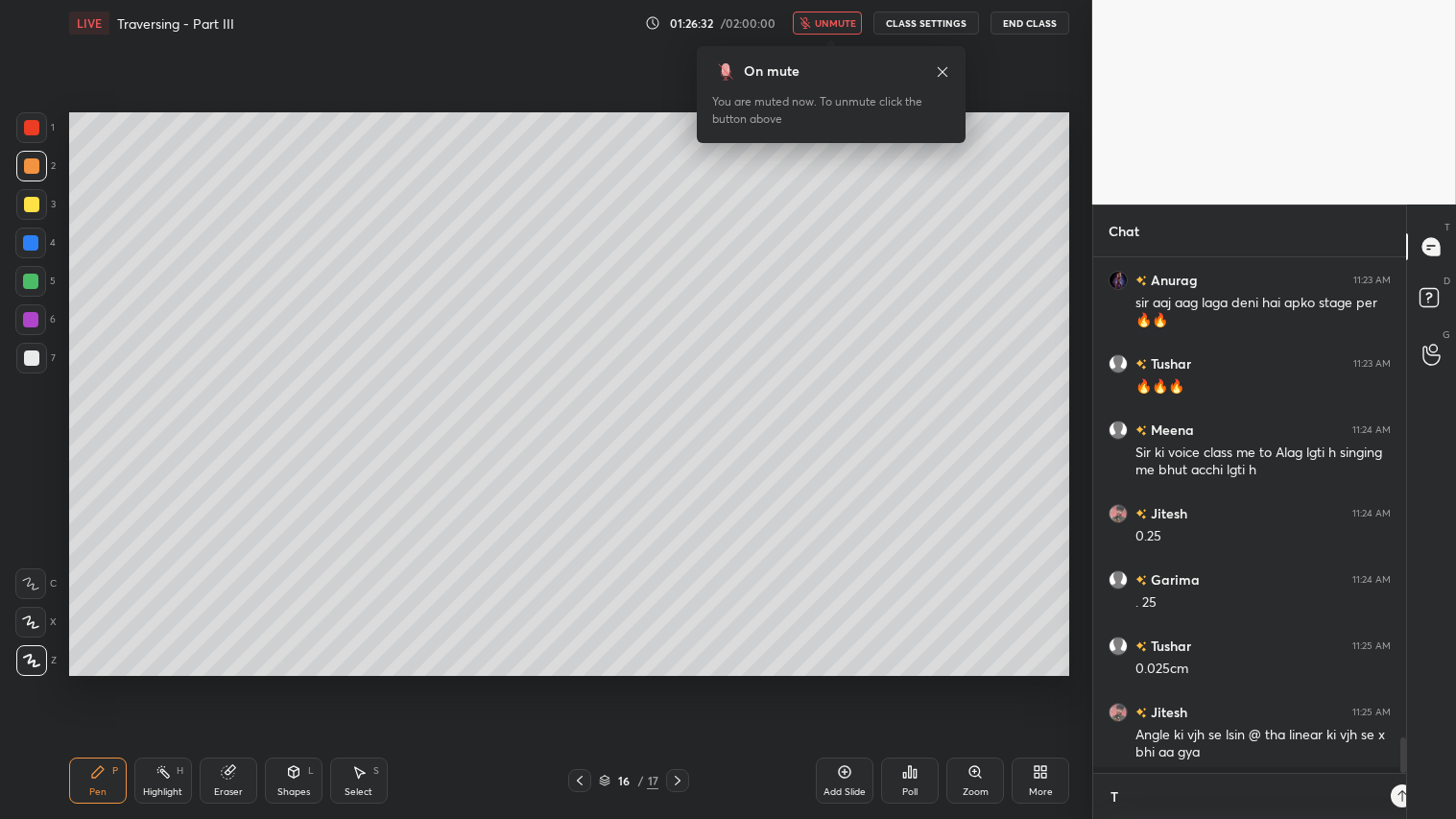 scroll, scrollTop: 504, scrollLeft: 307, axis: both 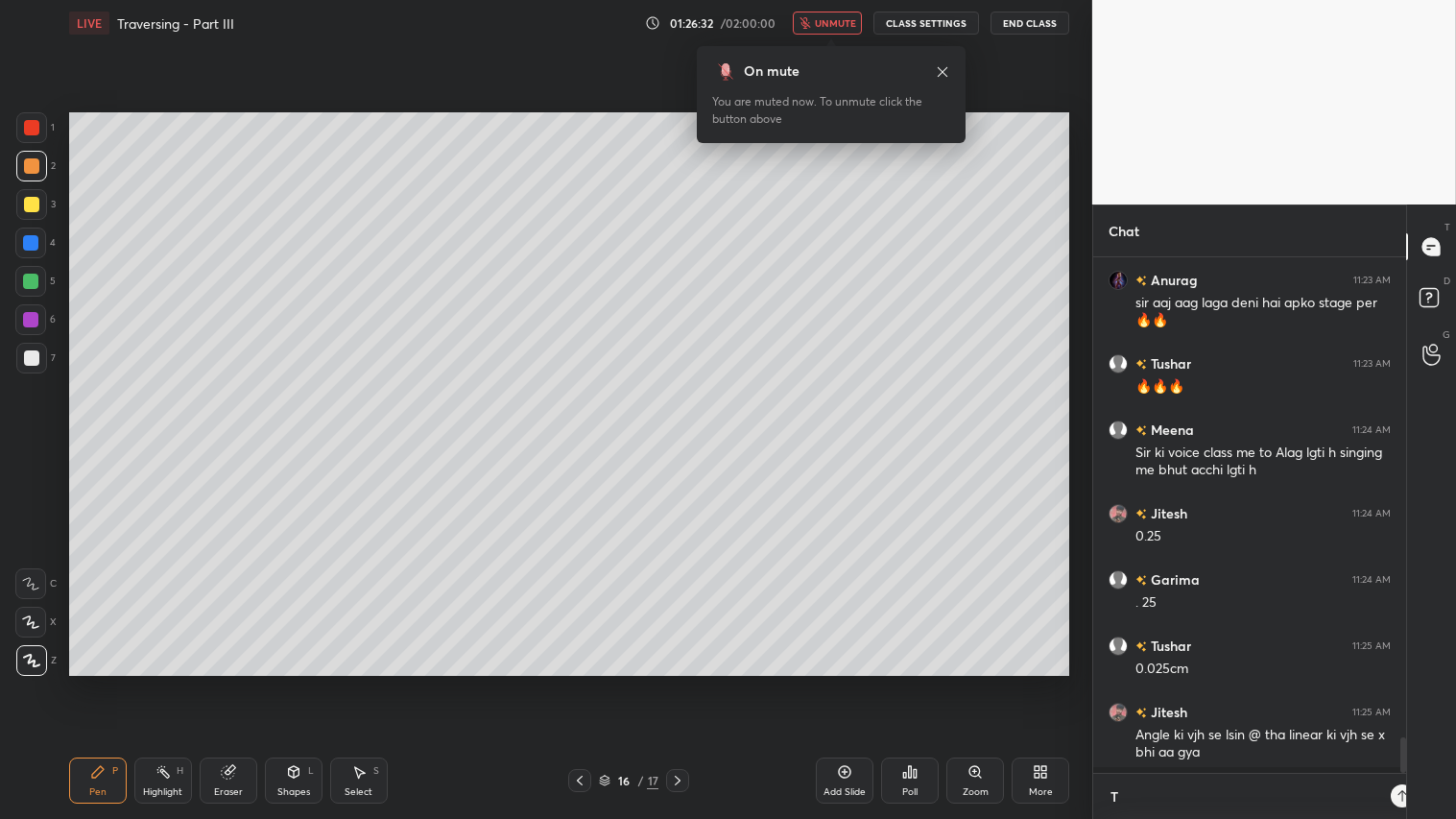 type on "Th" 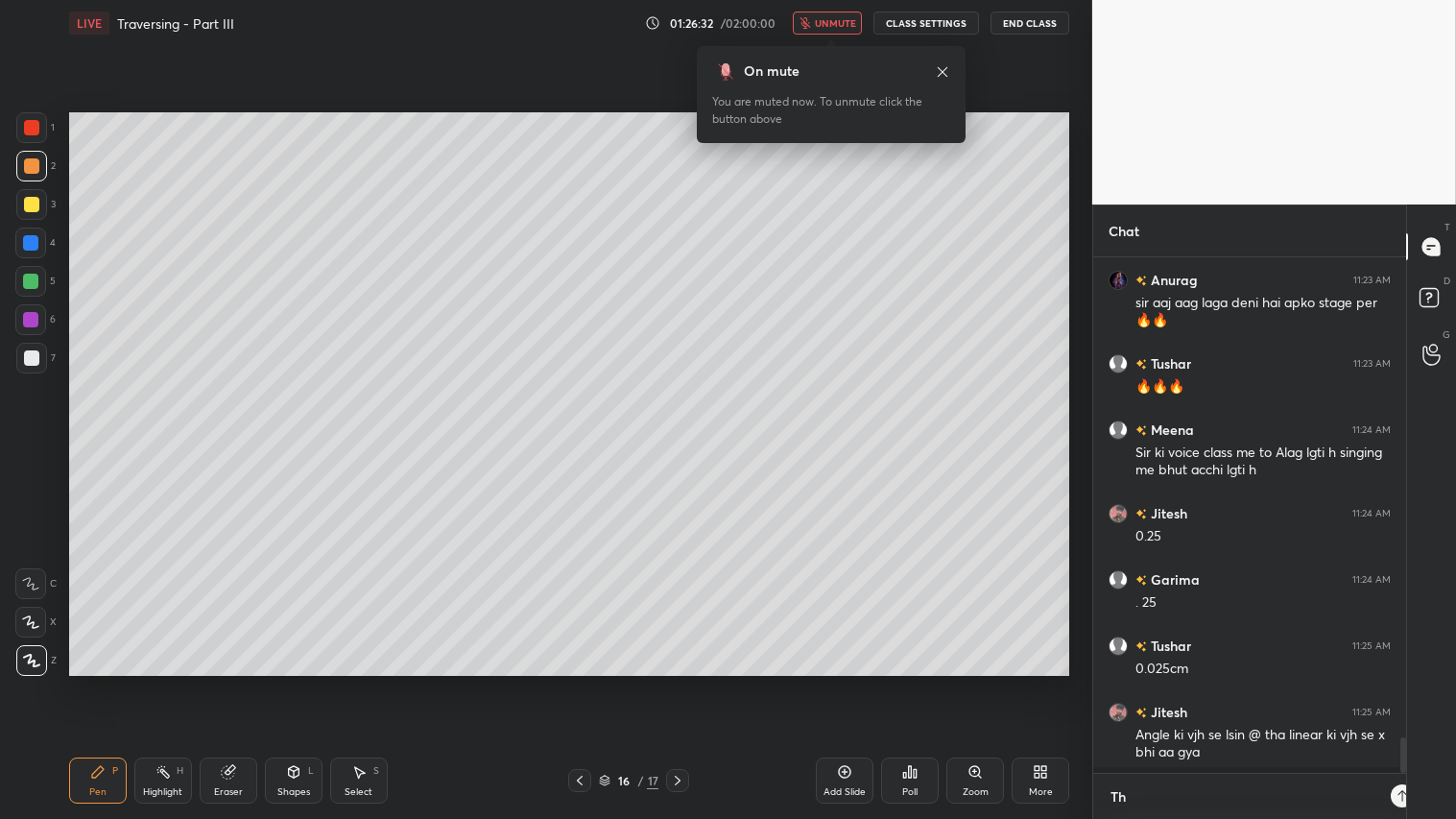 scroll, scrollTop: 6, scrollLeft: 5, axis: both 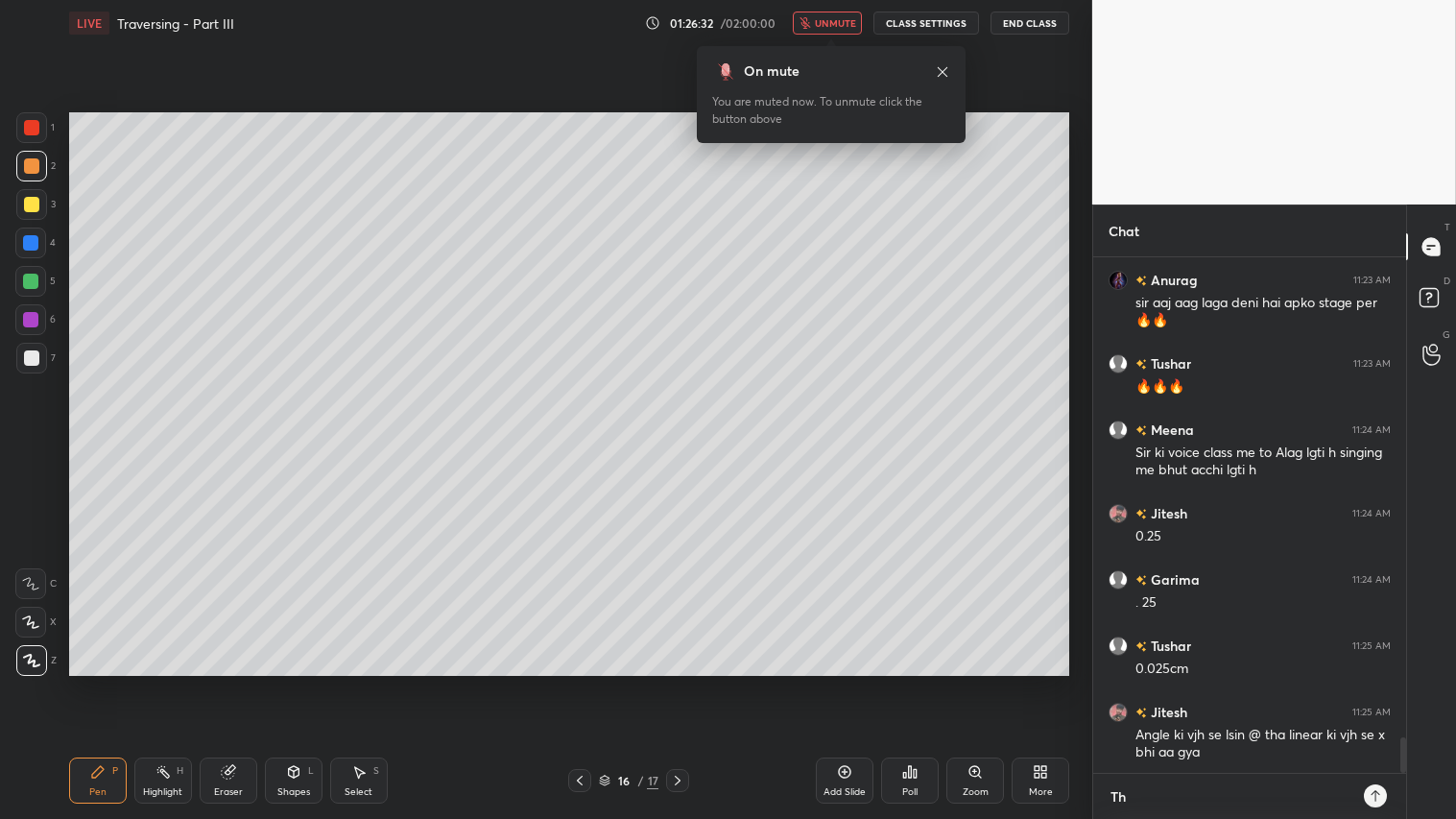 type on "Tha" 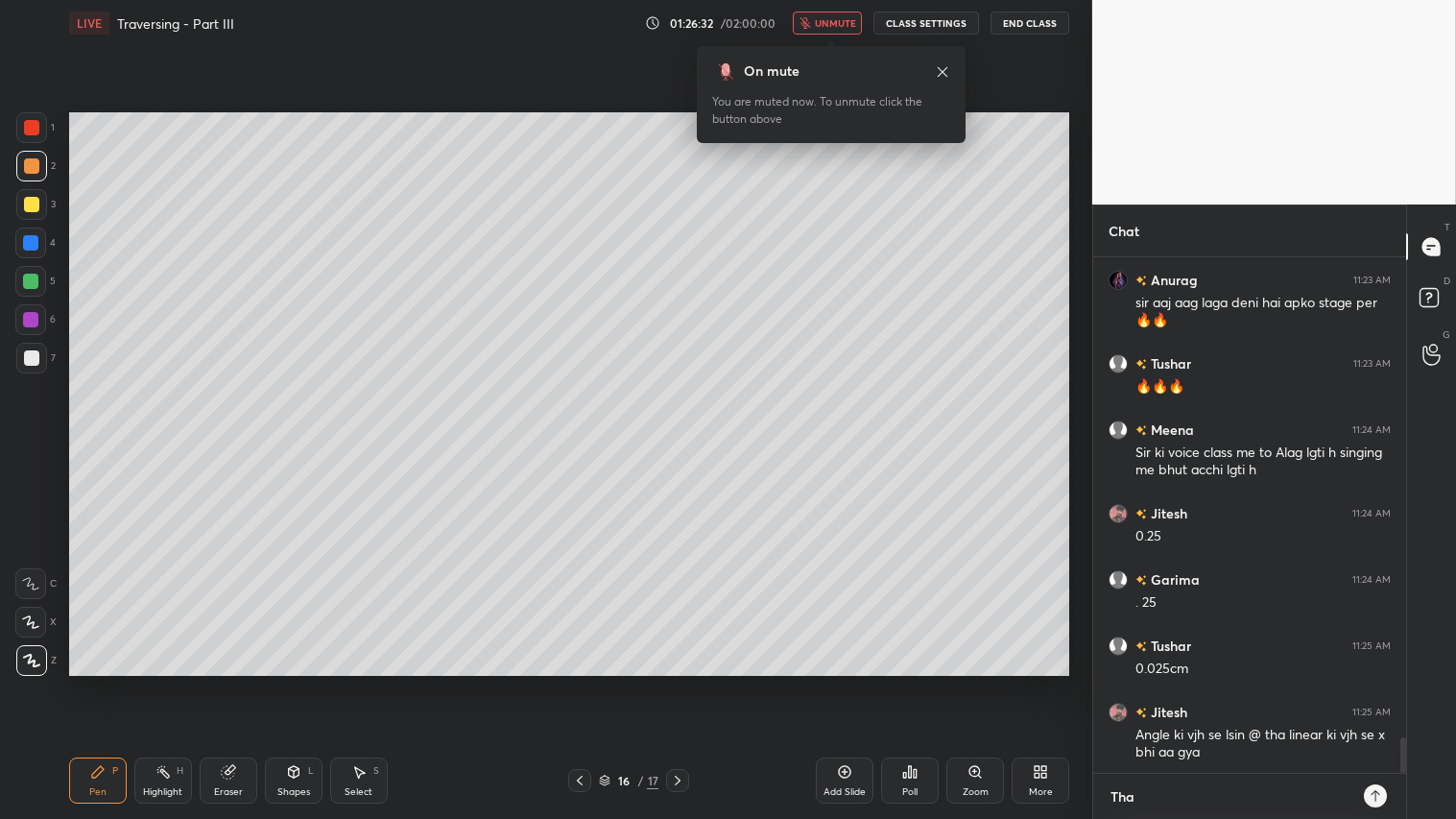 type on "x" 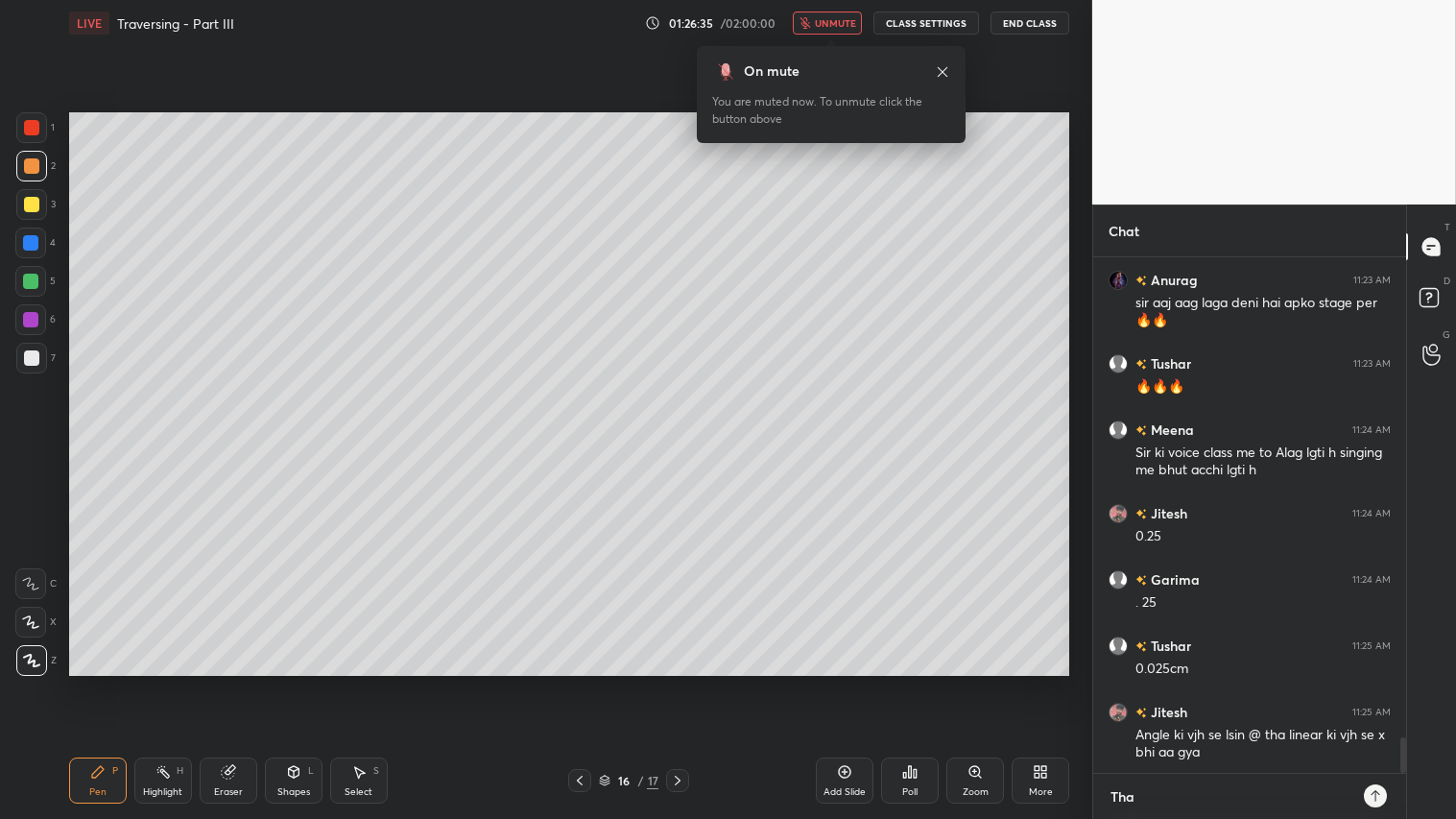 type on "Tha n" 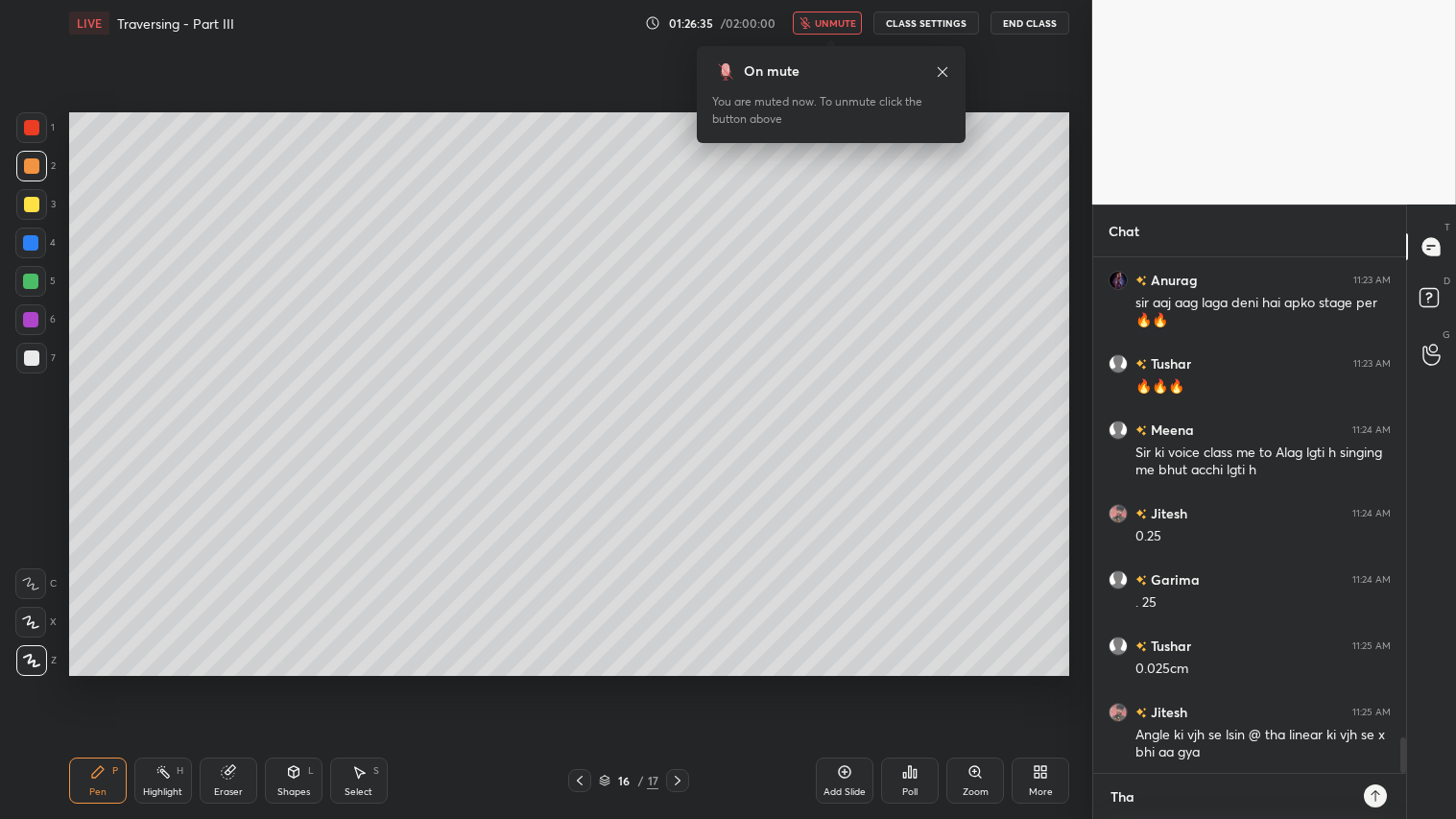 type on "x" 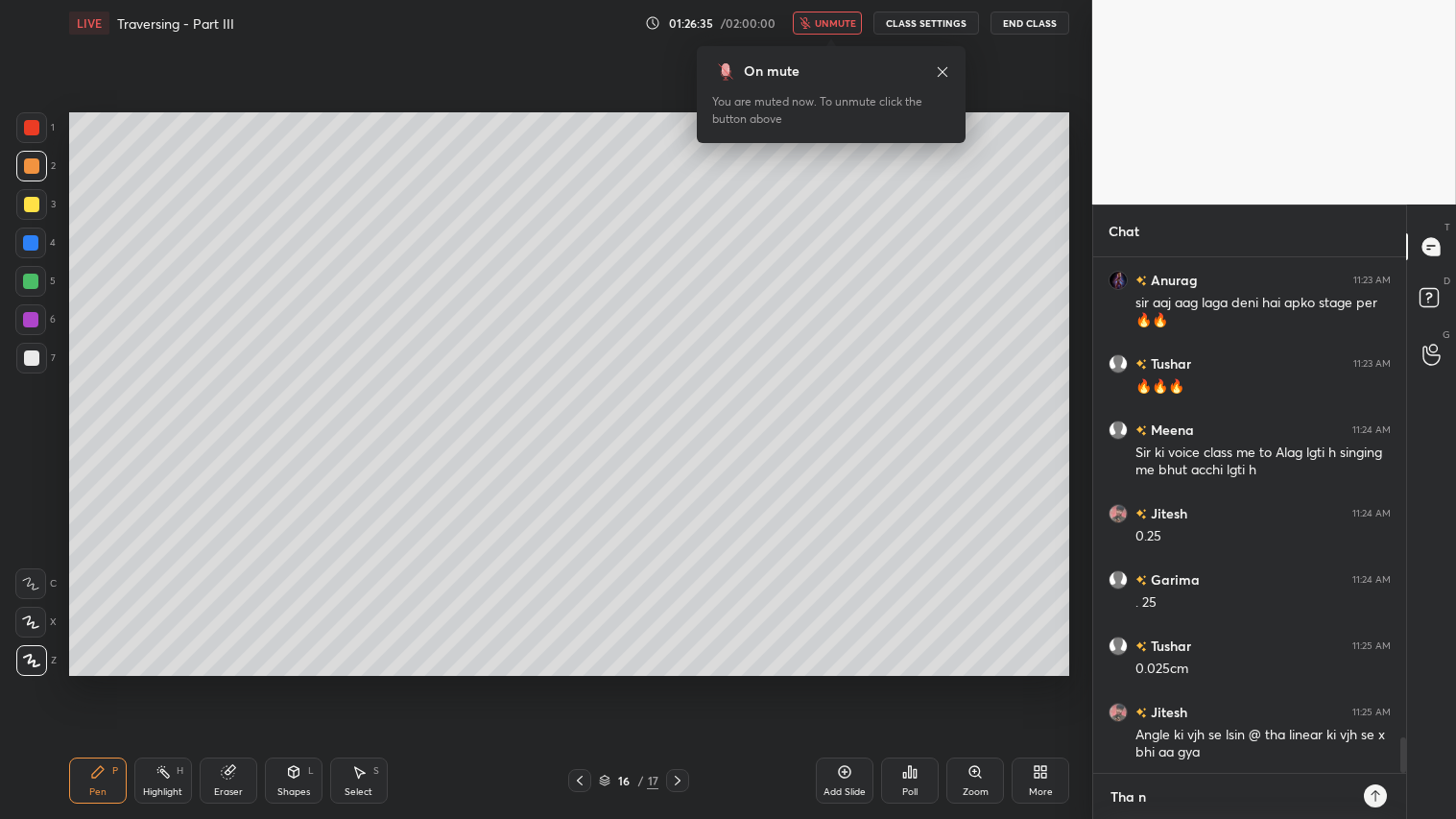 type on "Tha nk" 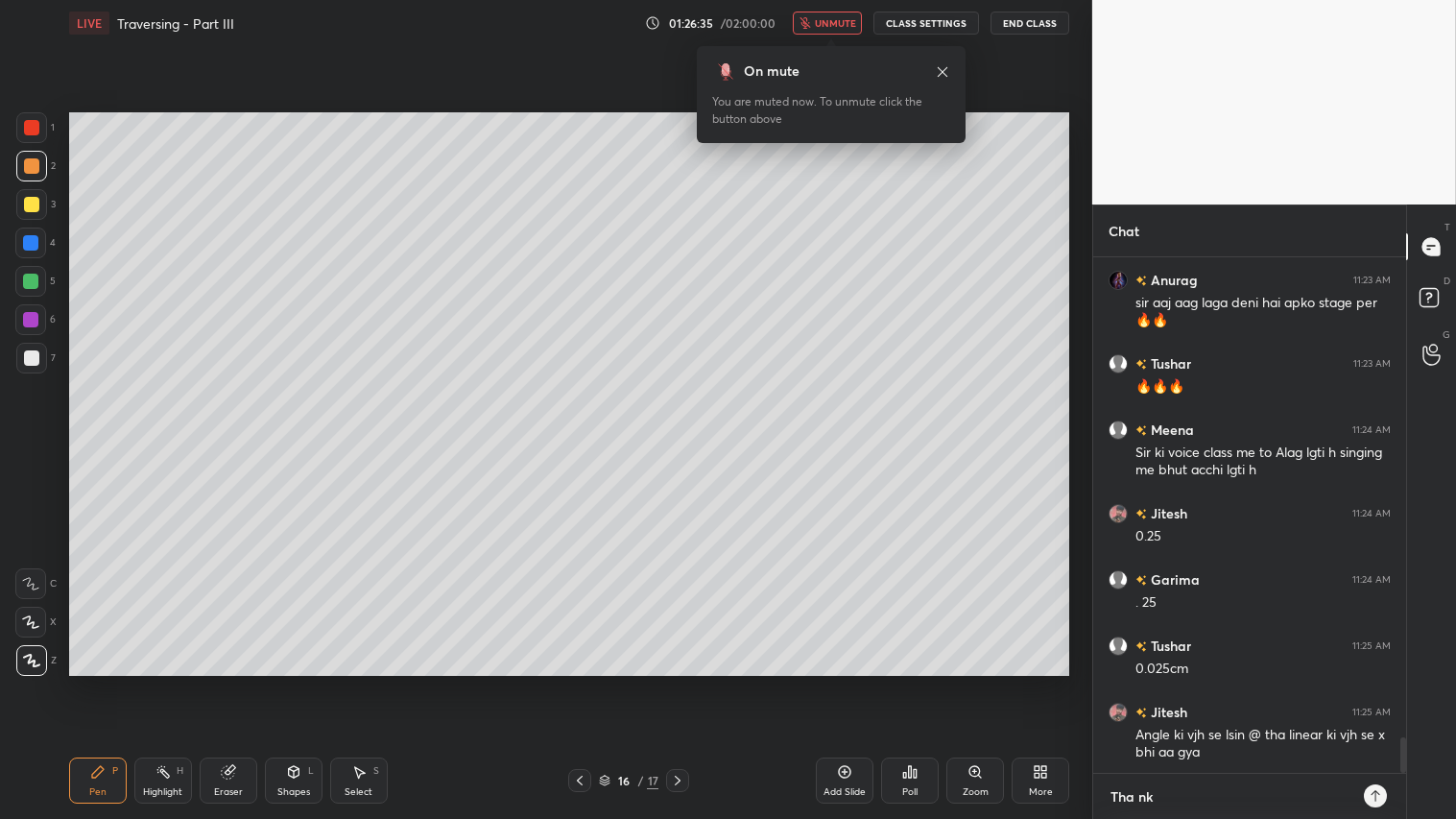 type on "Tha nk" 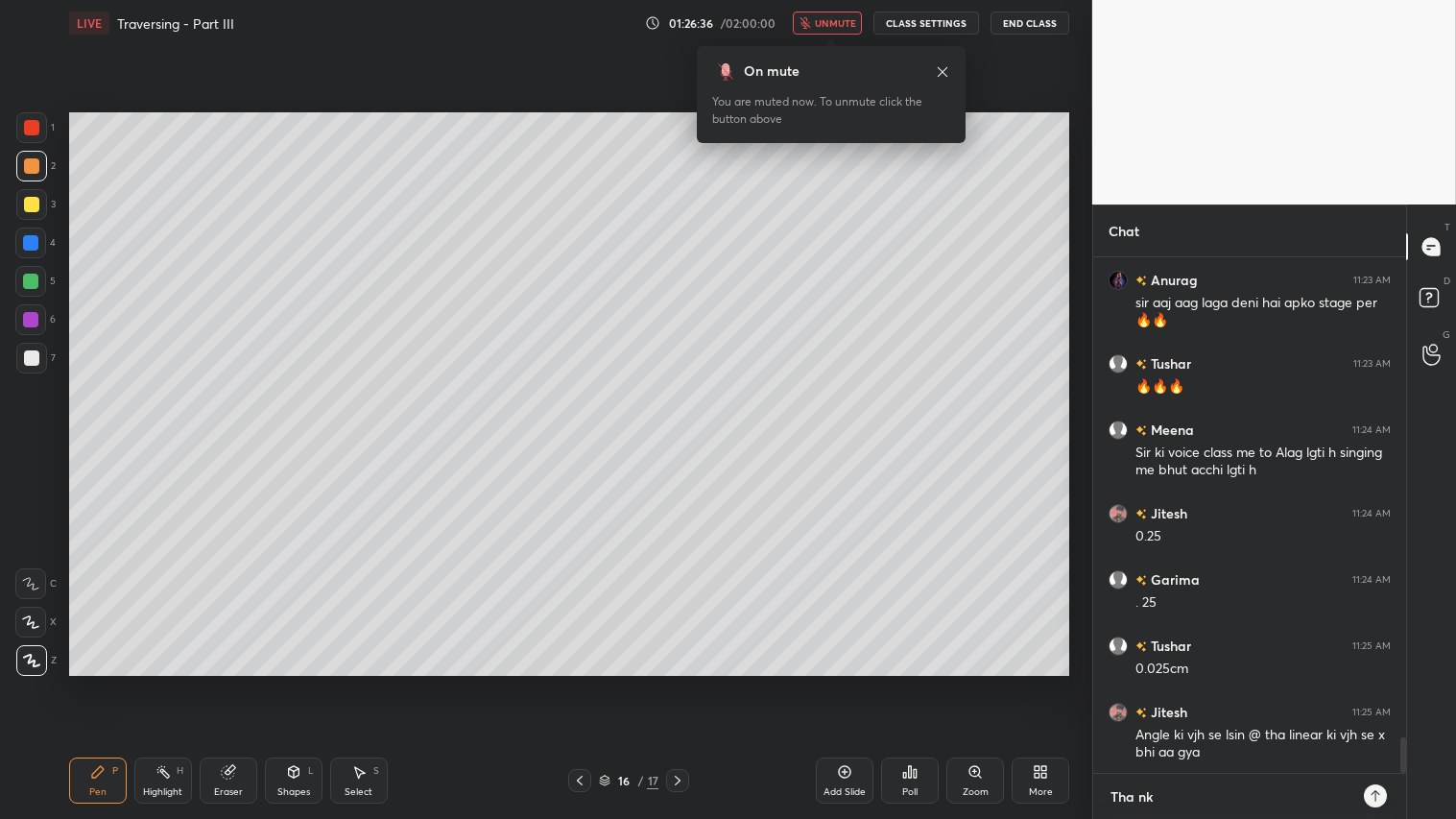 type on "Tha nk y" 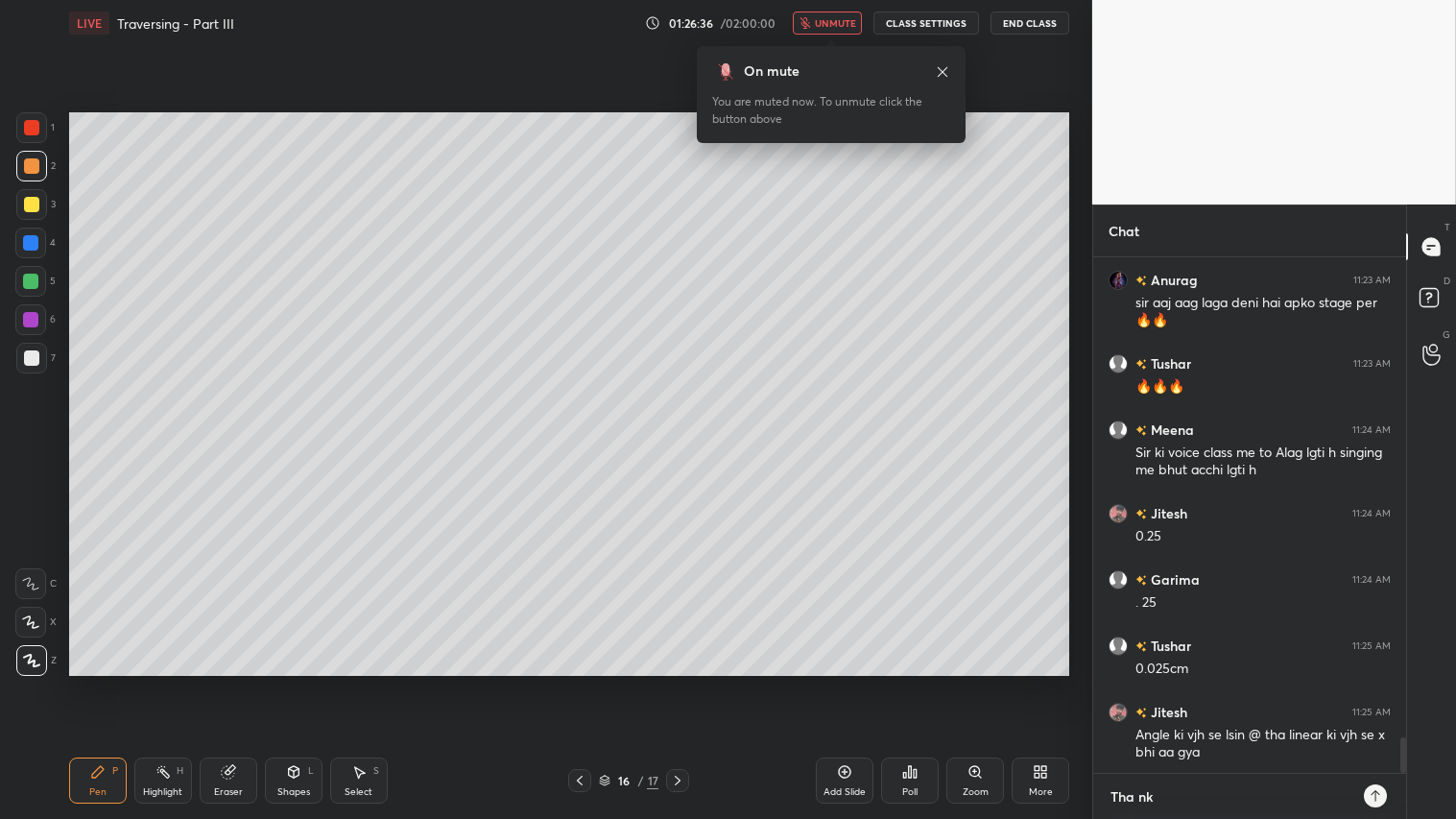 type on "x" 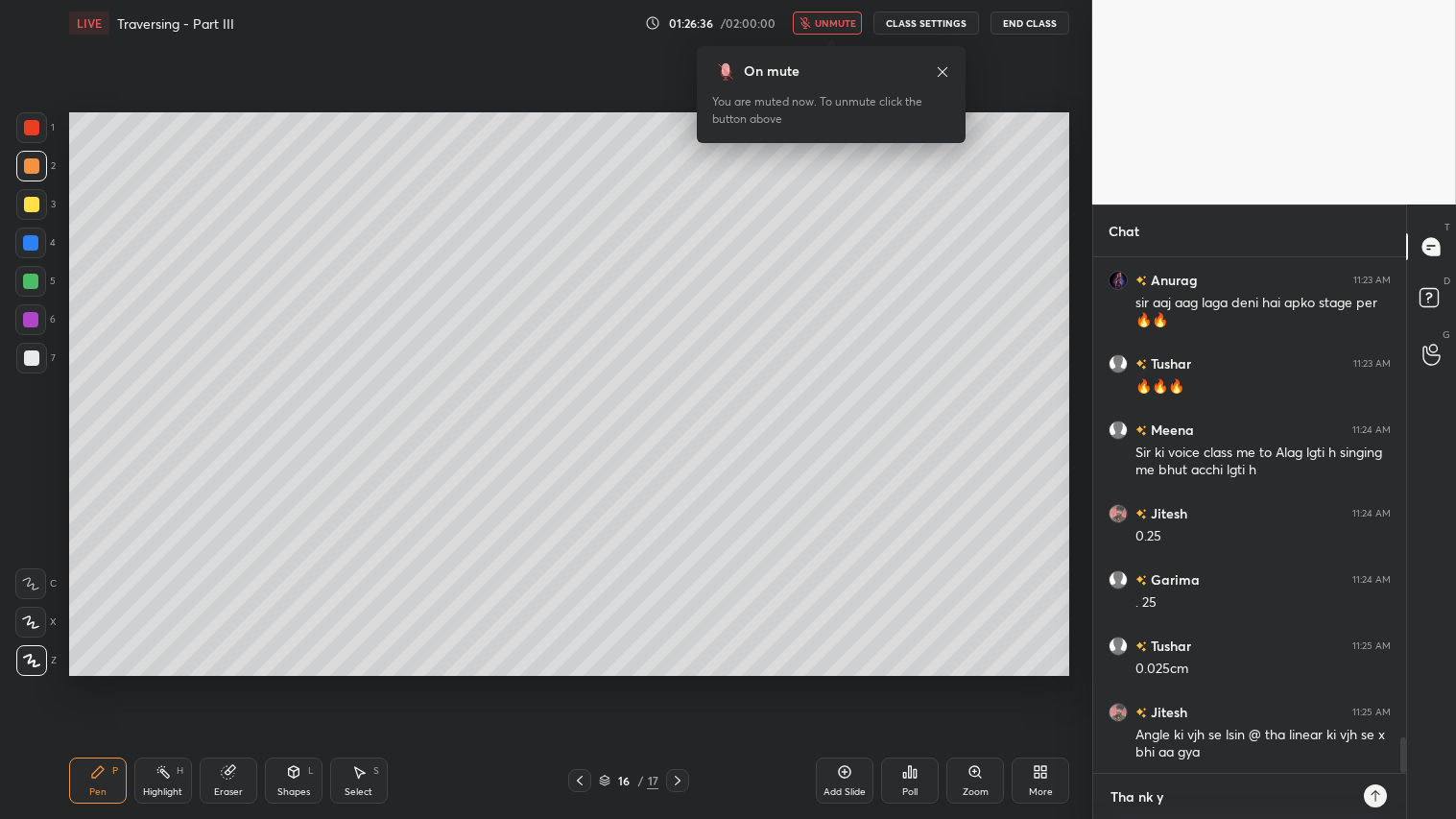 type on "Tha nk yo" 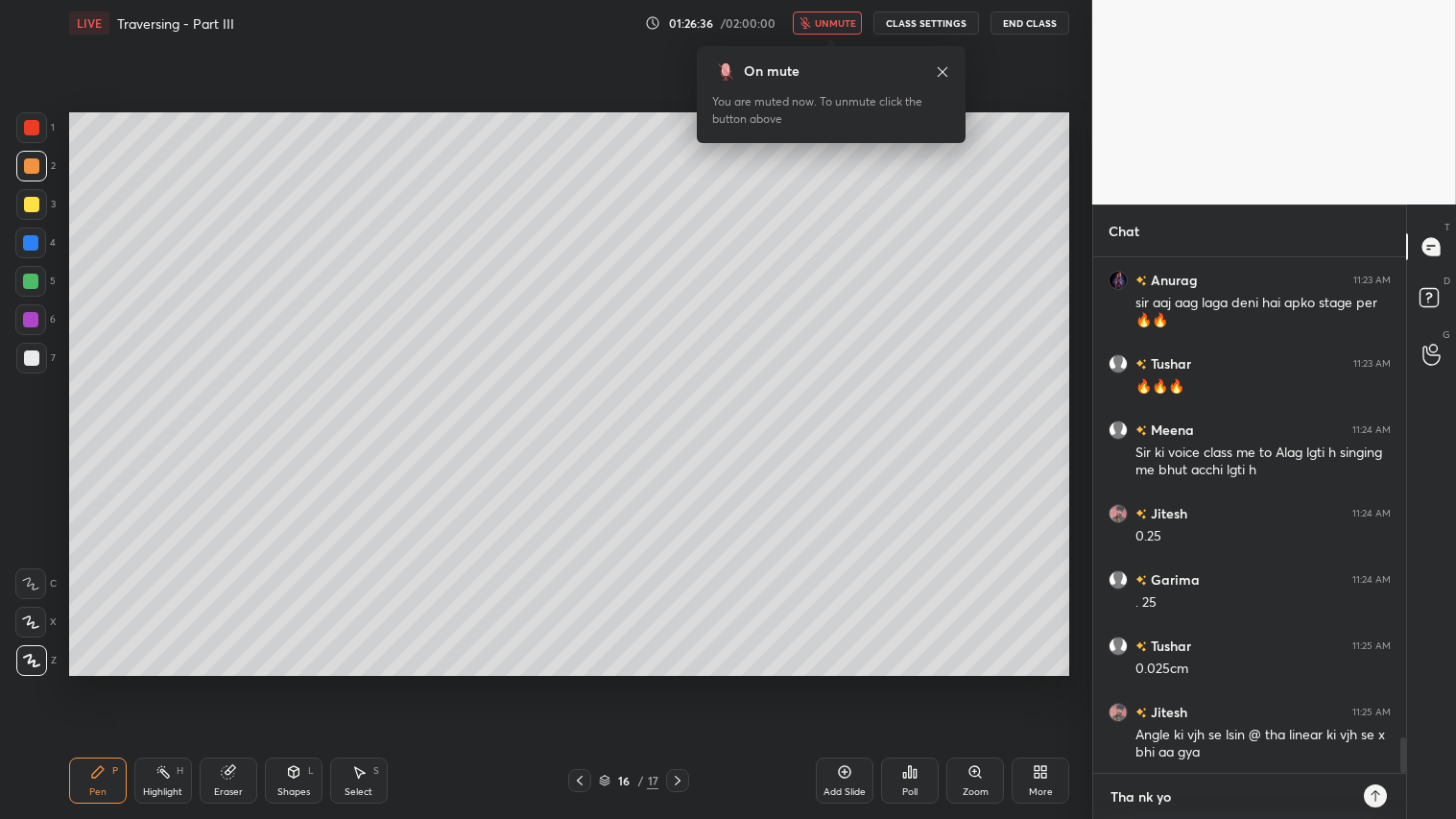 type on "x" 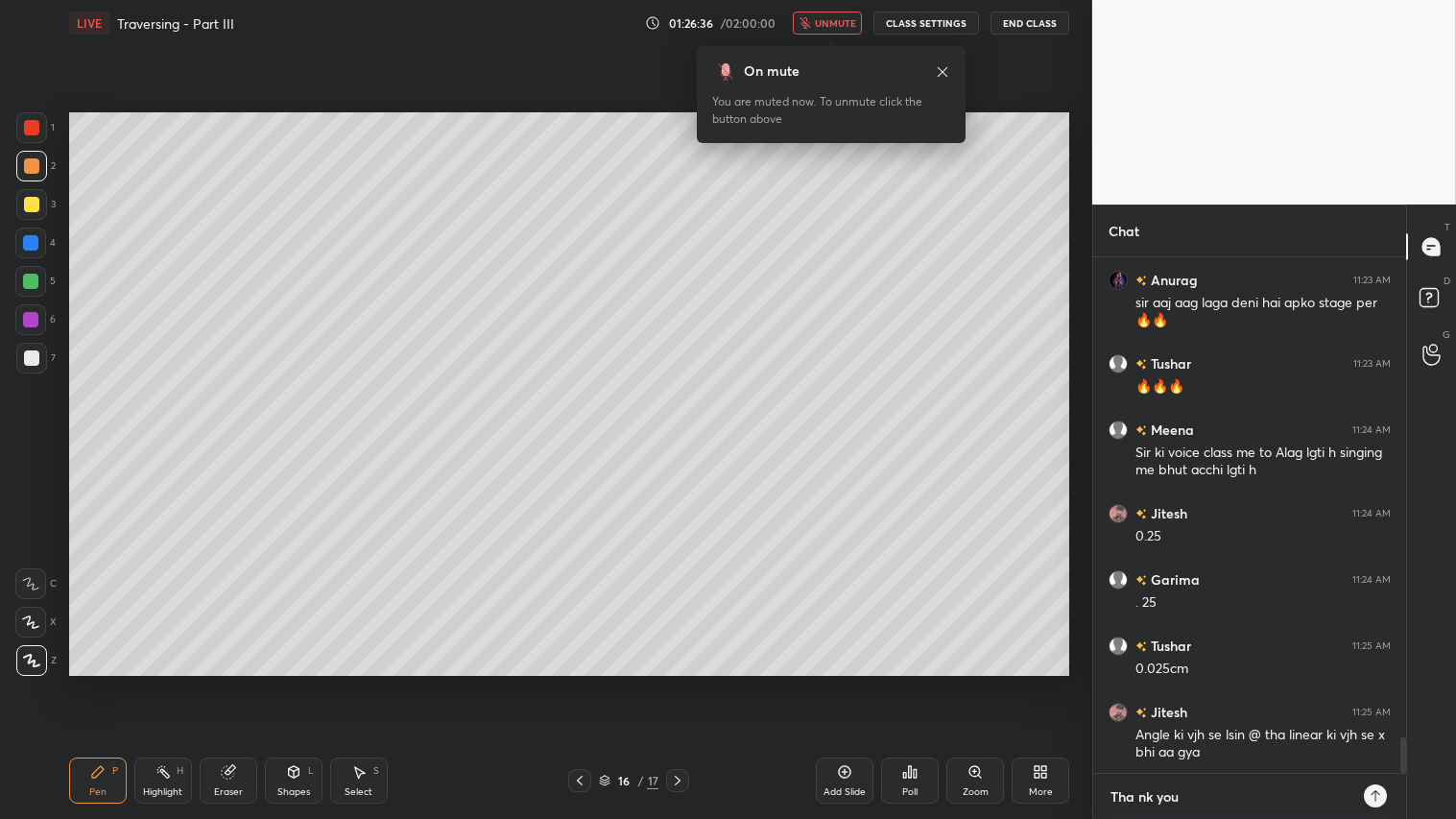 type on "x" 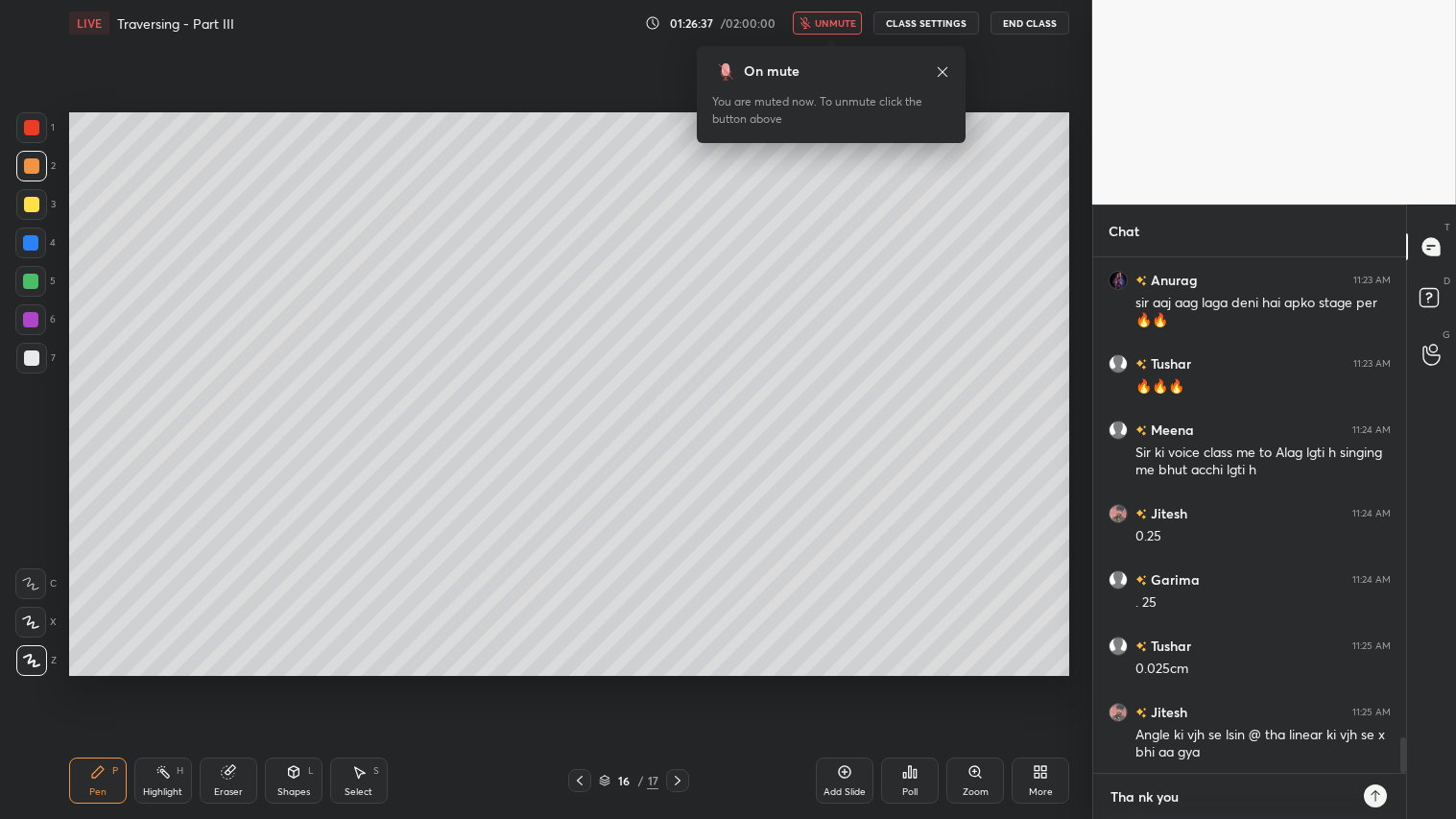 type on "Tha nk you" 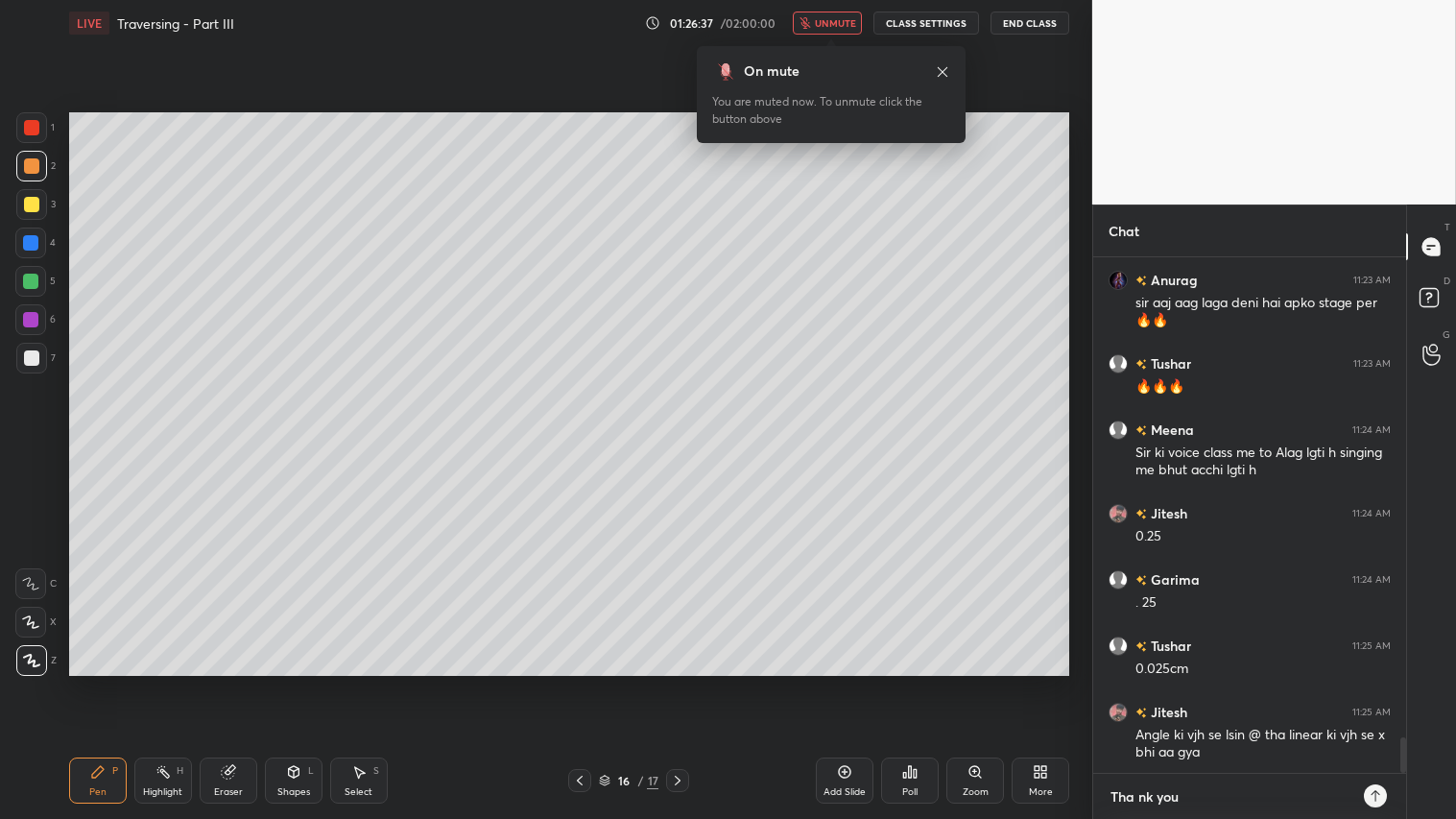 type on "x" 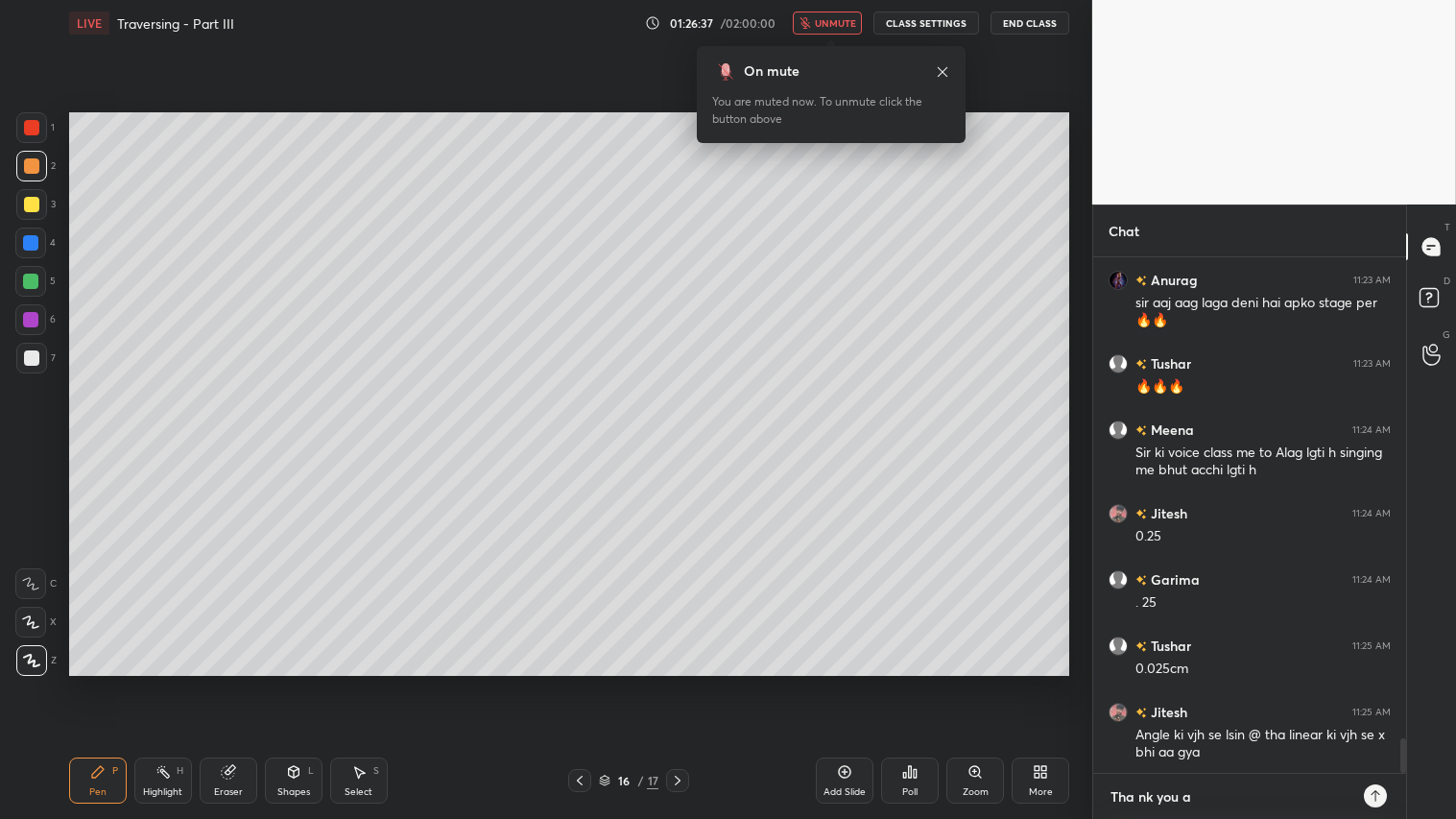 scroll, scrollTop: 7069, scrollLeft: 0, axis: vertical 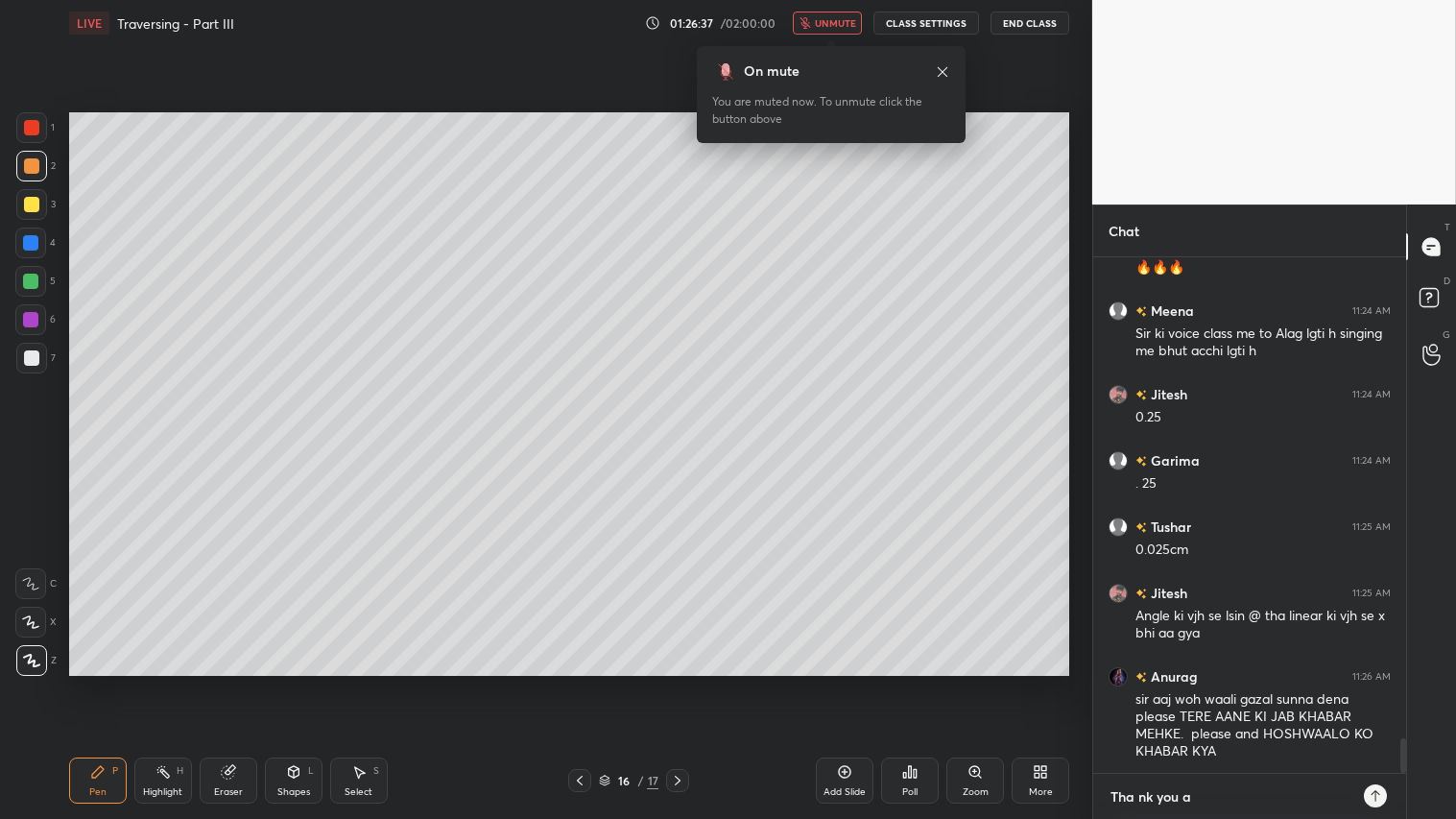 type on "Tha nk you al" 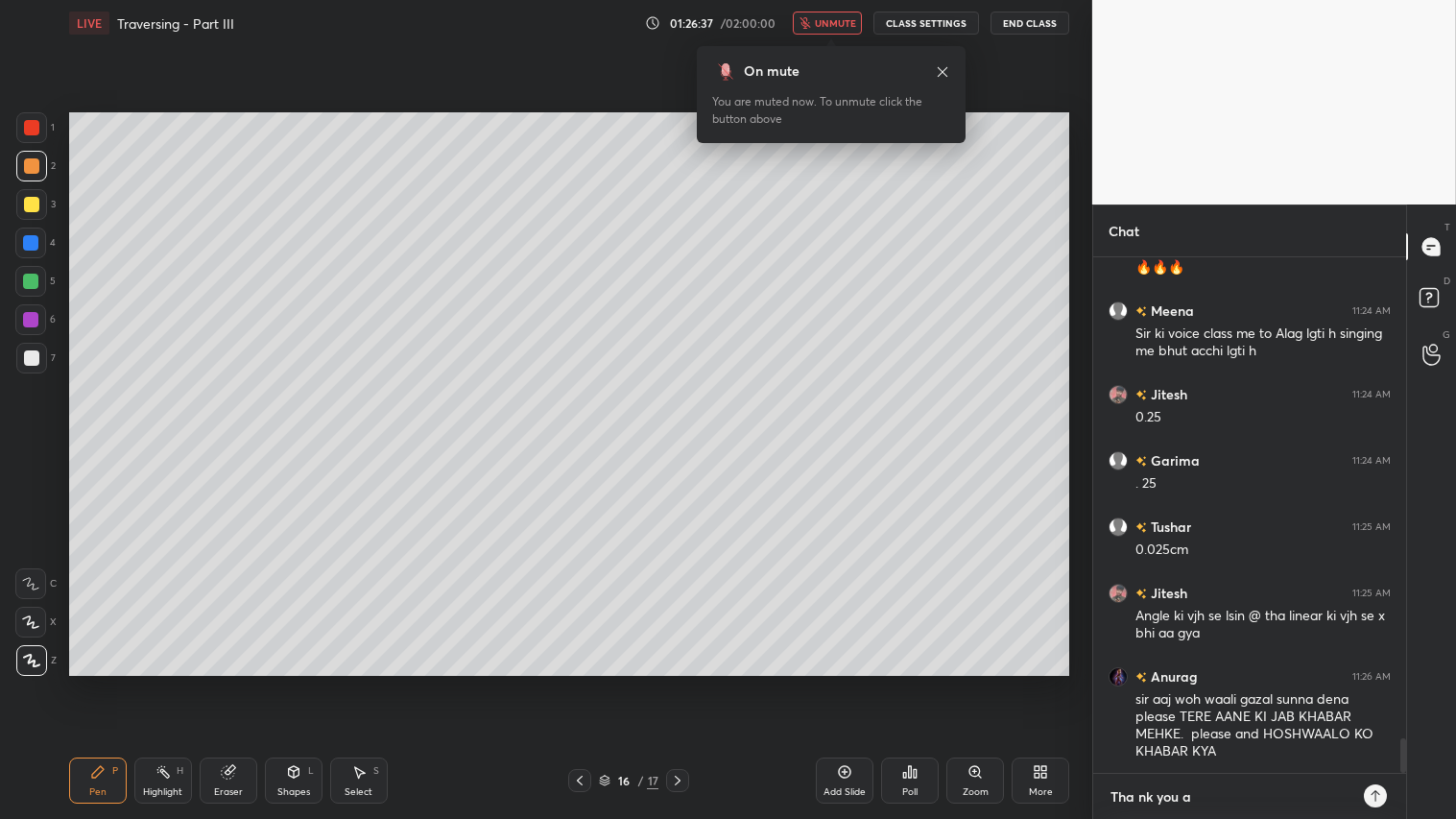 type on "x" 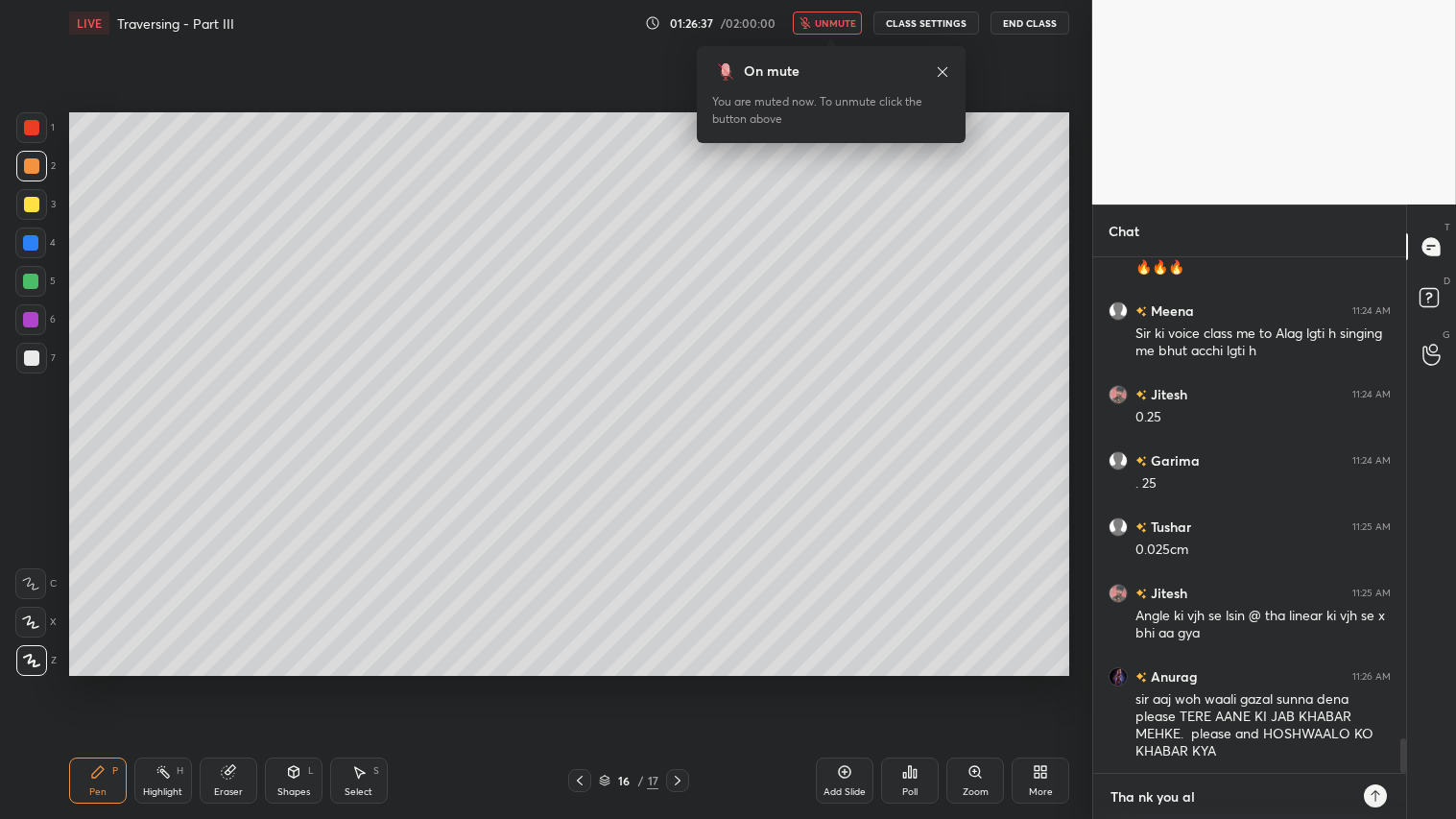 type on "Tha nk you all" 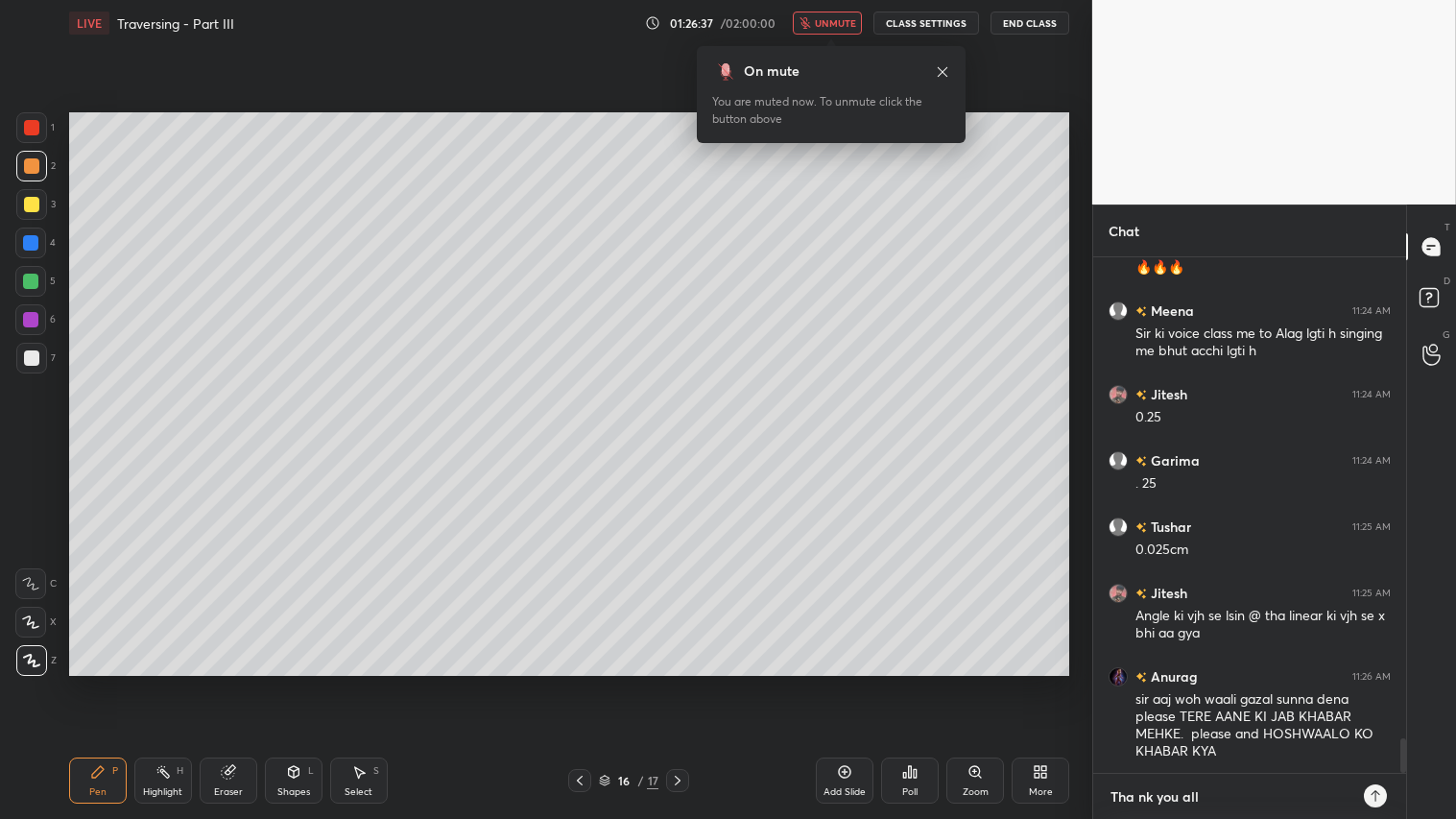 type on "Tha nk you all" 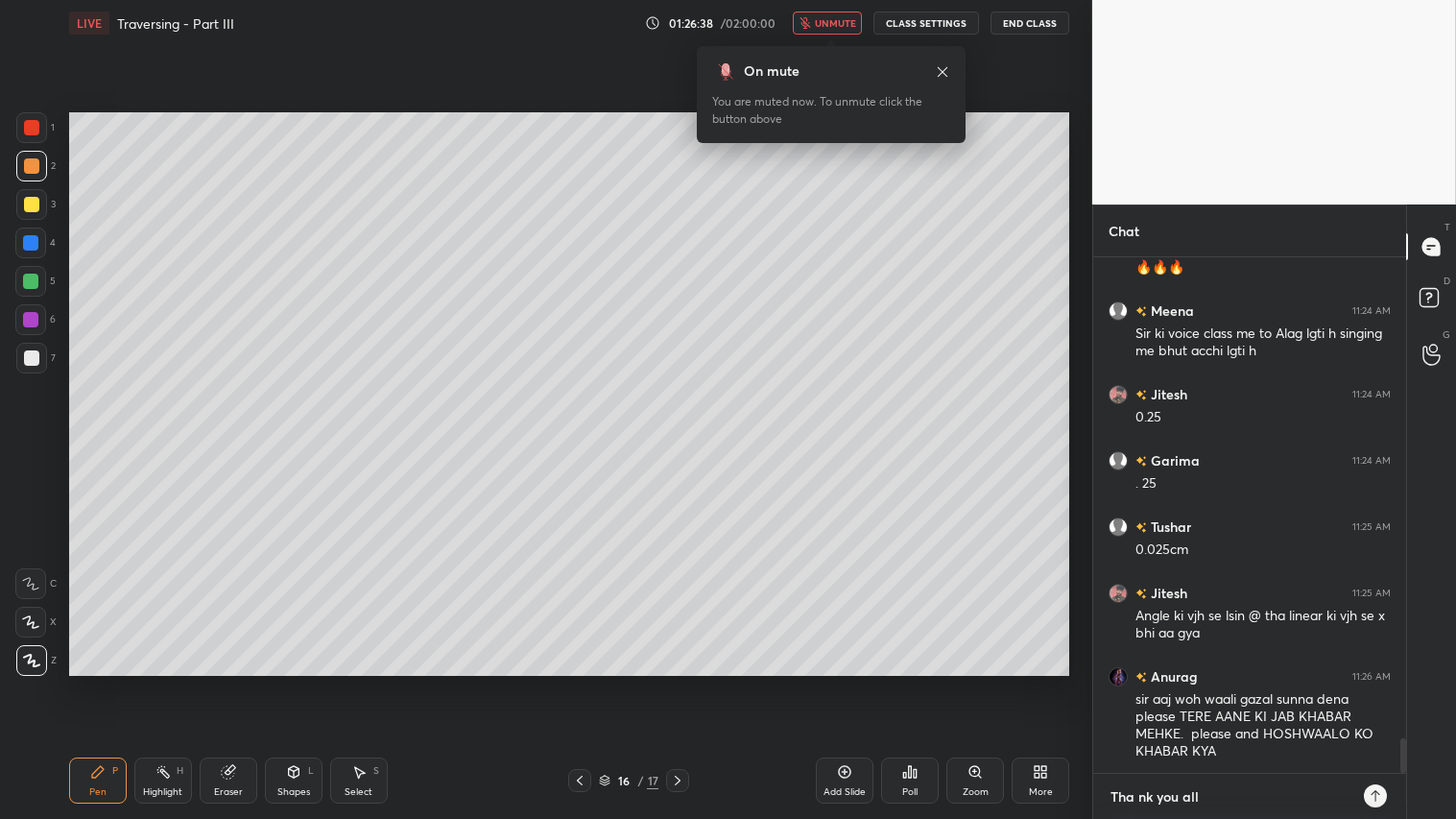 type on "Tha nk you all b" 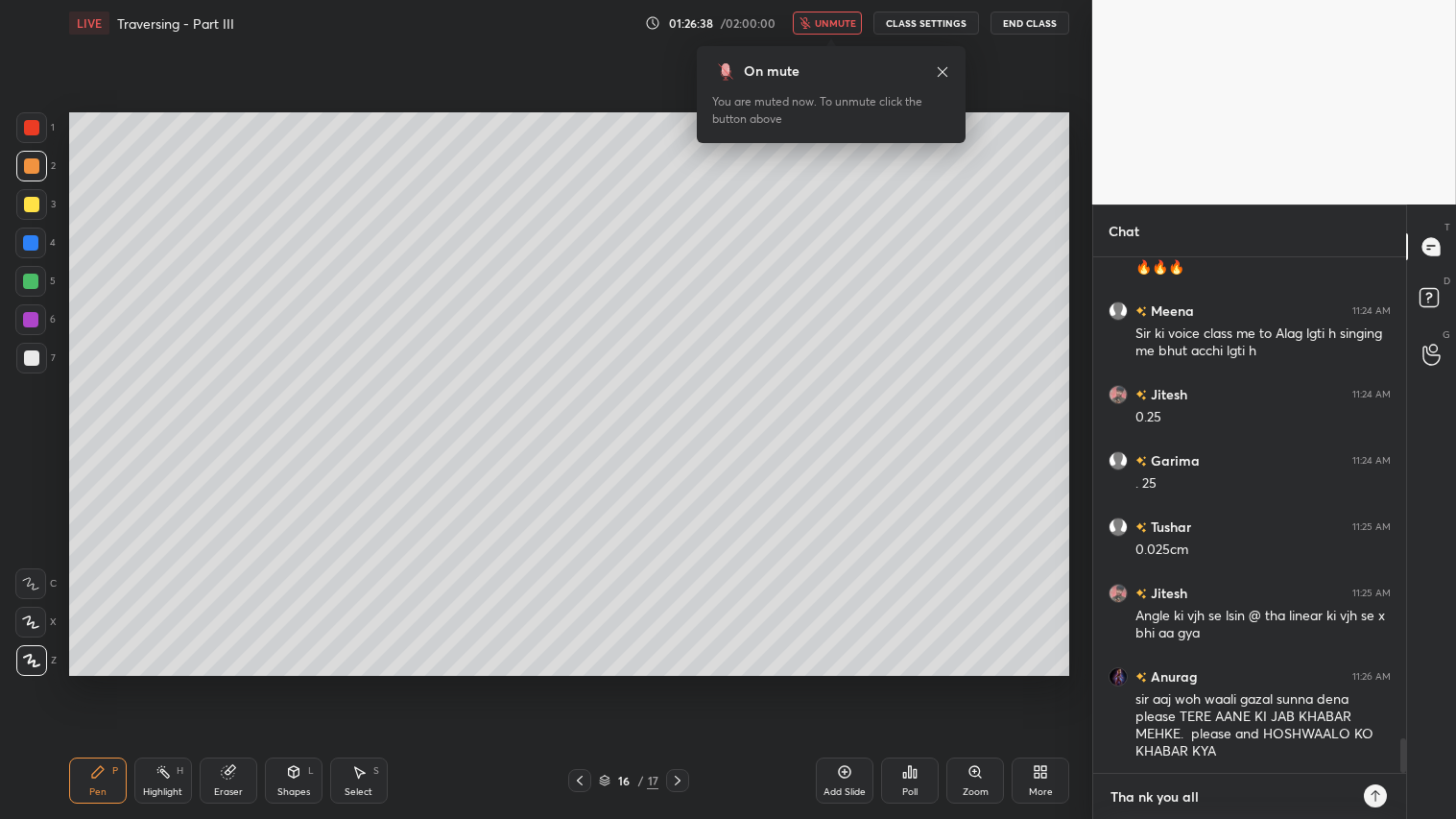 type on "x" 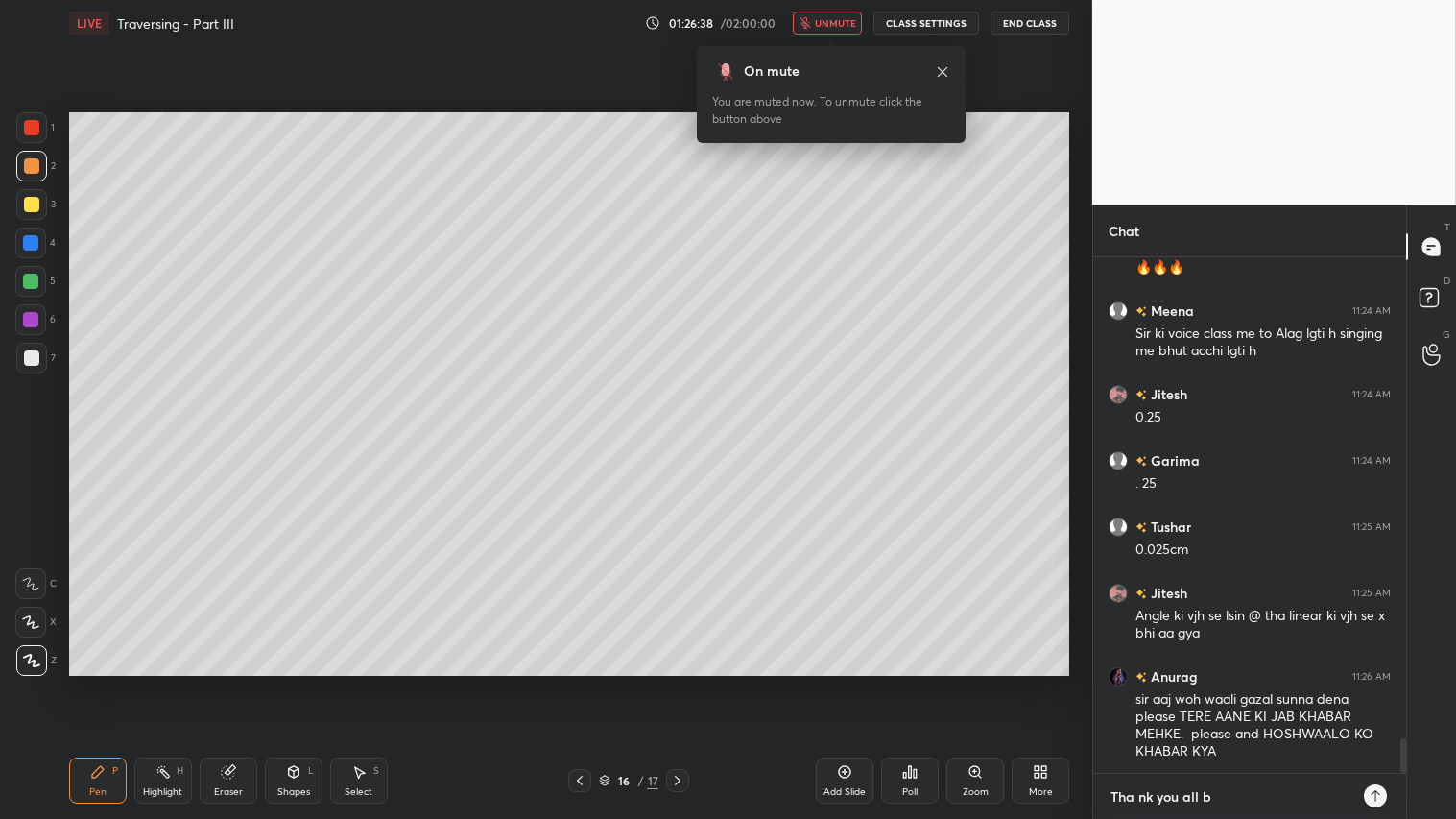 type on "Tha nk you all ba" 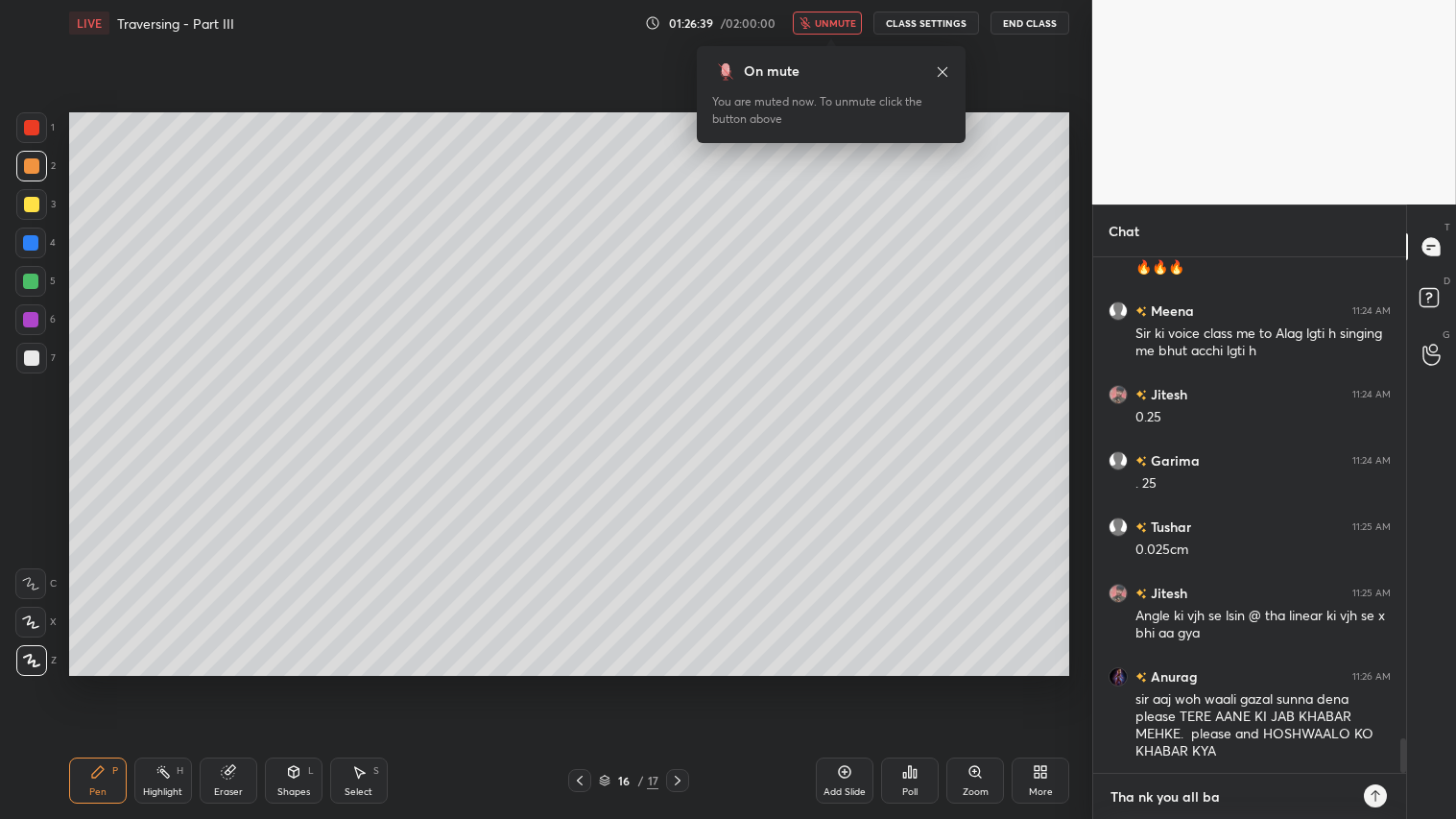 type on "Tha nk you all bak" 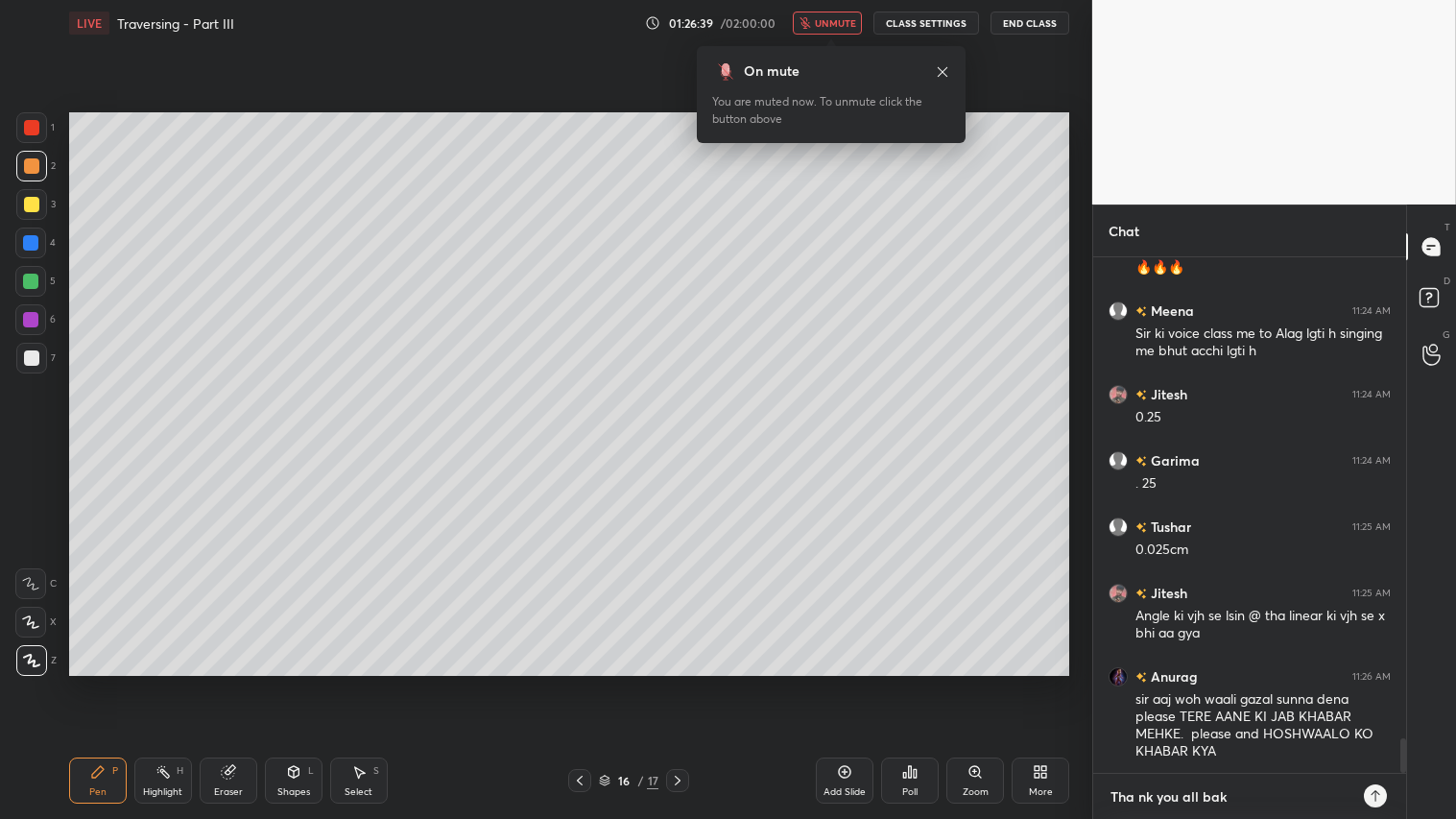 type on "Tha nk you all baki" 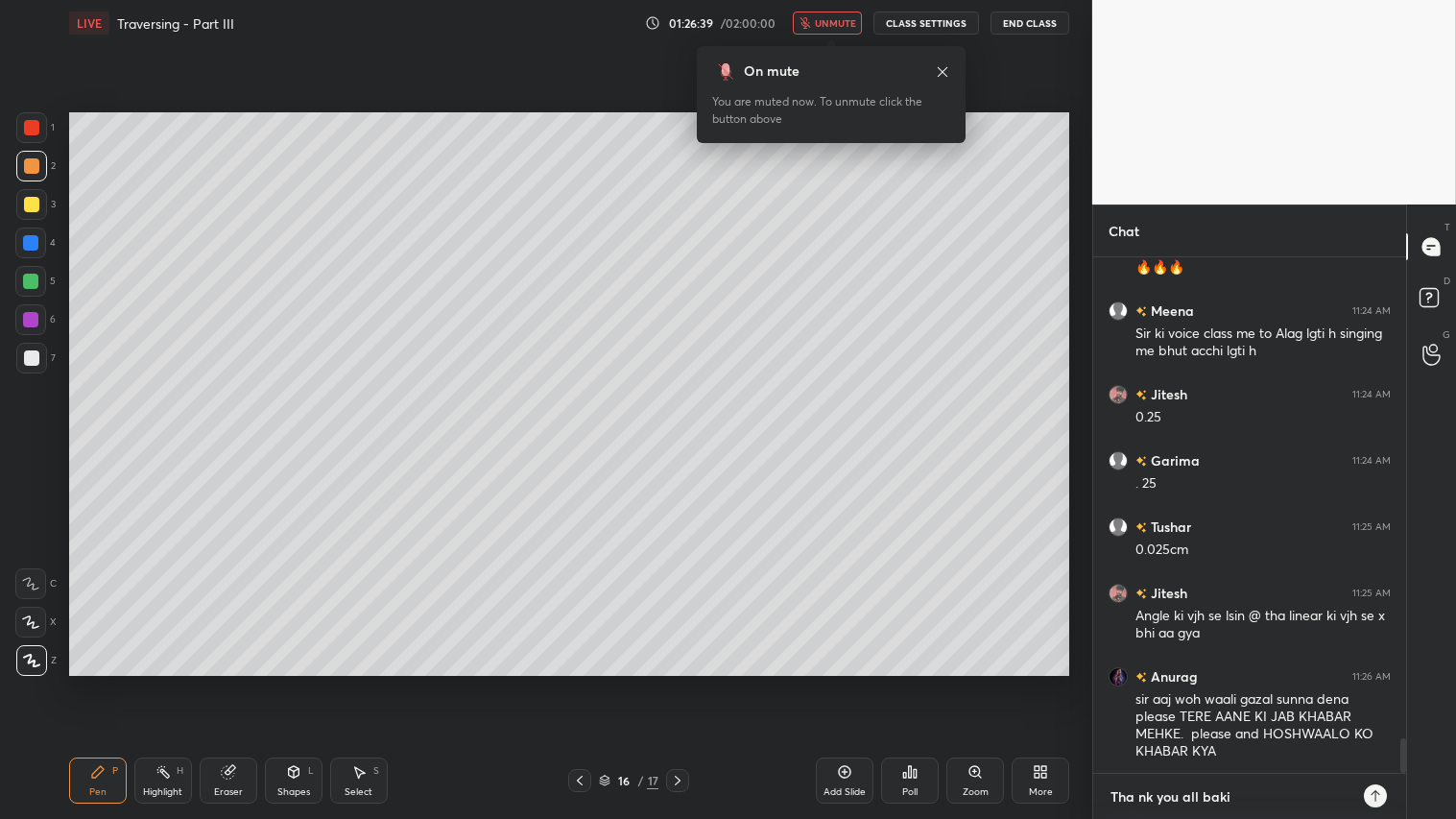 type on "Tha nk you all baki" 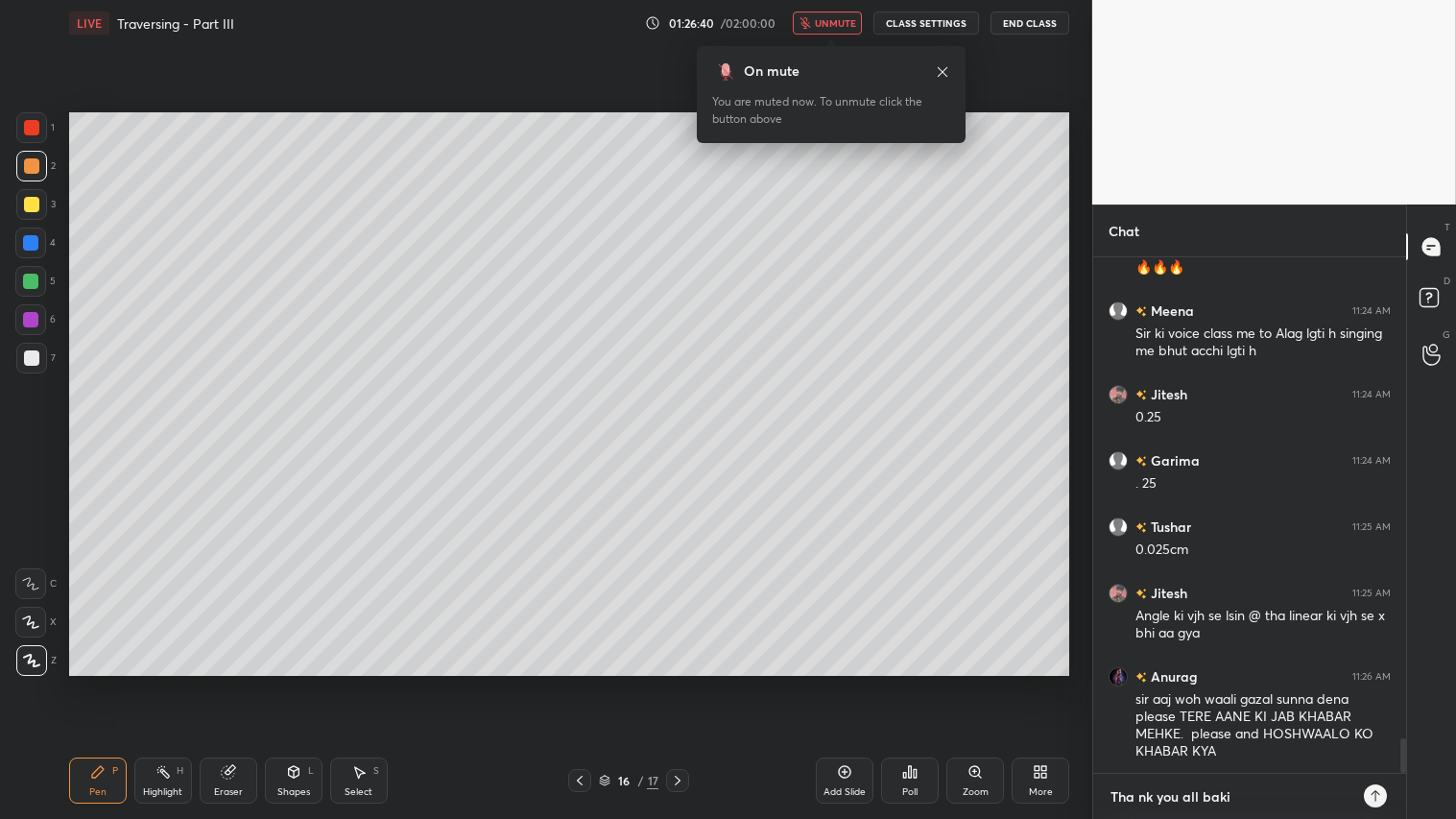 type on "Tha nk you all baki k" 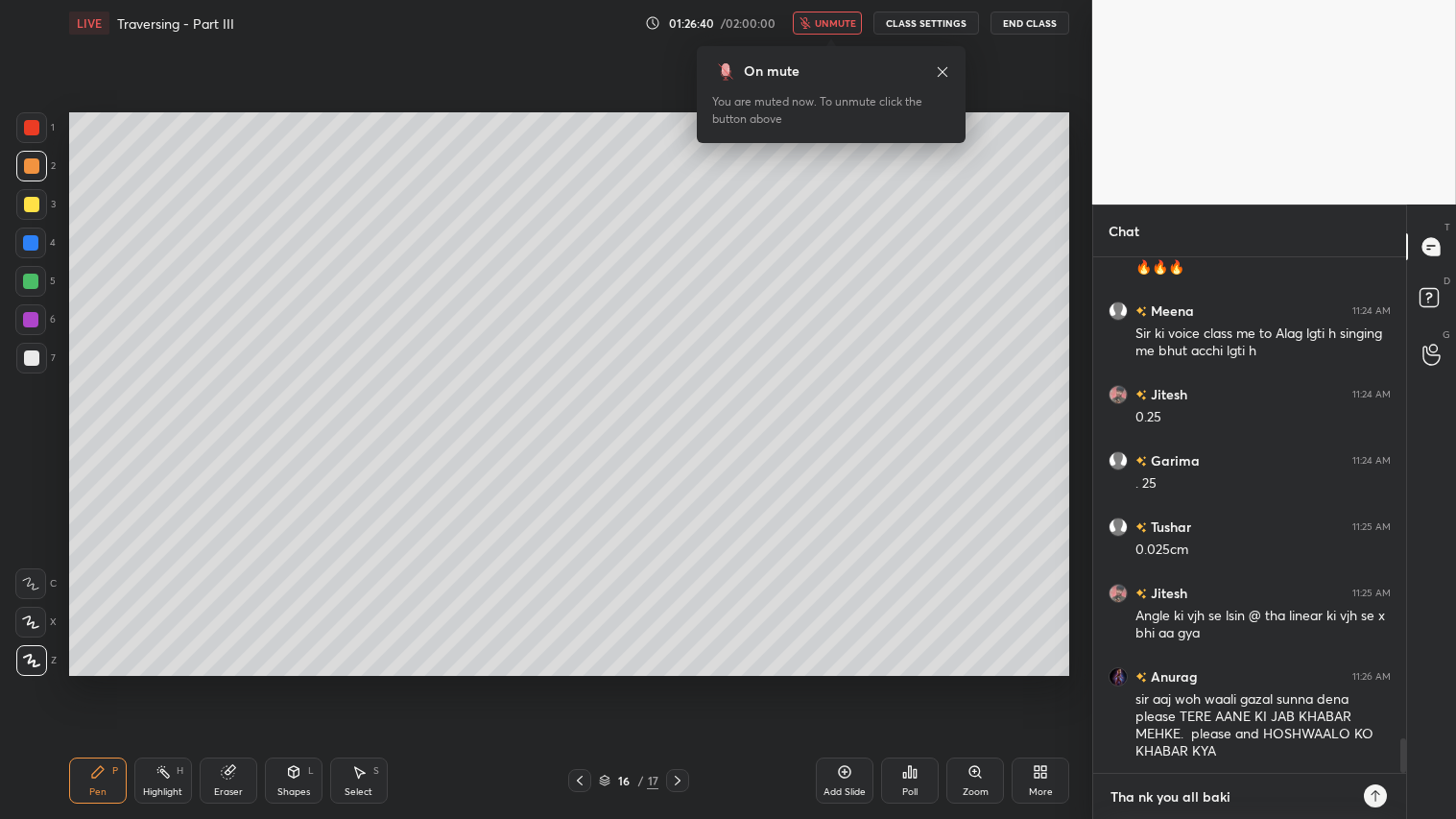 type on "x" 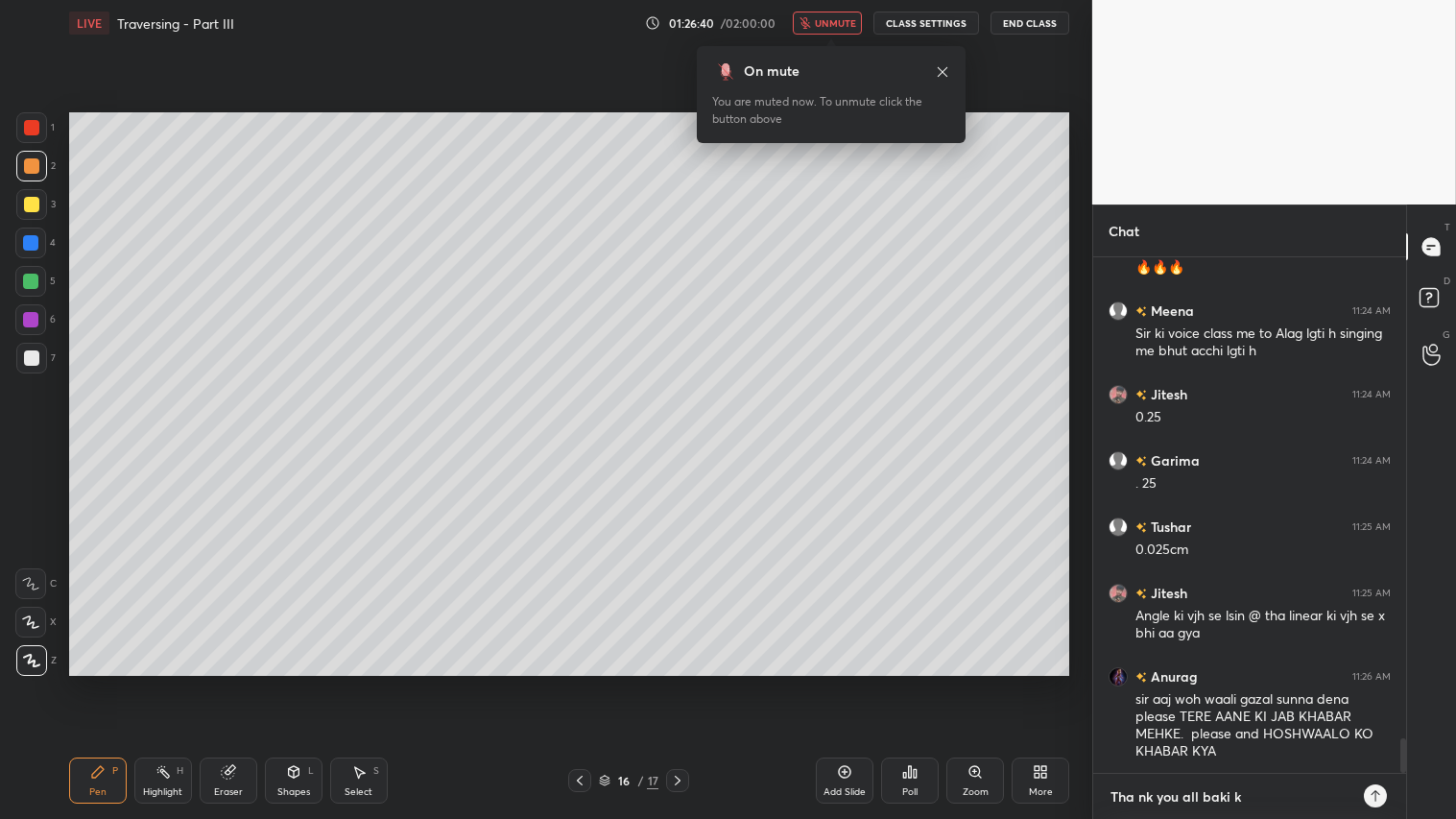 type on "Tha nk you all baki ka" 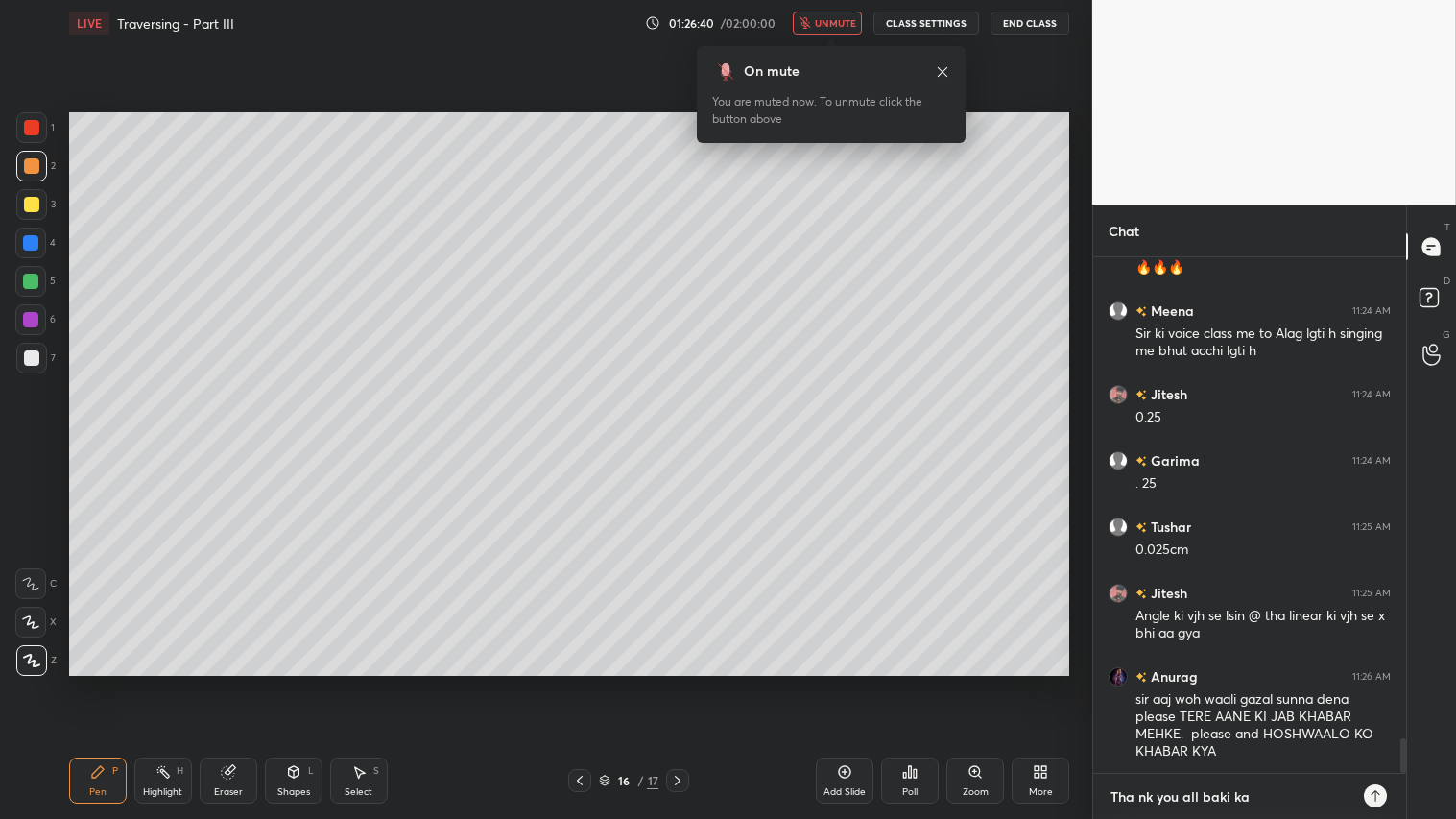 type on "Tha nk you all baki kal" 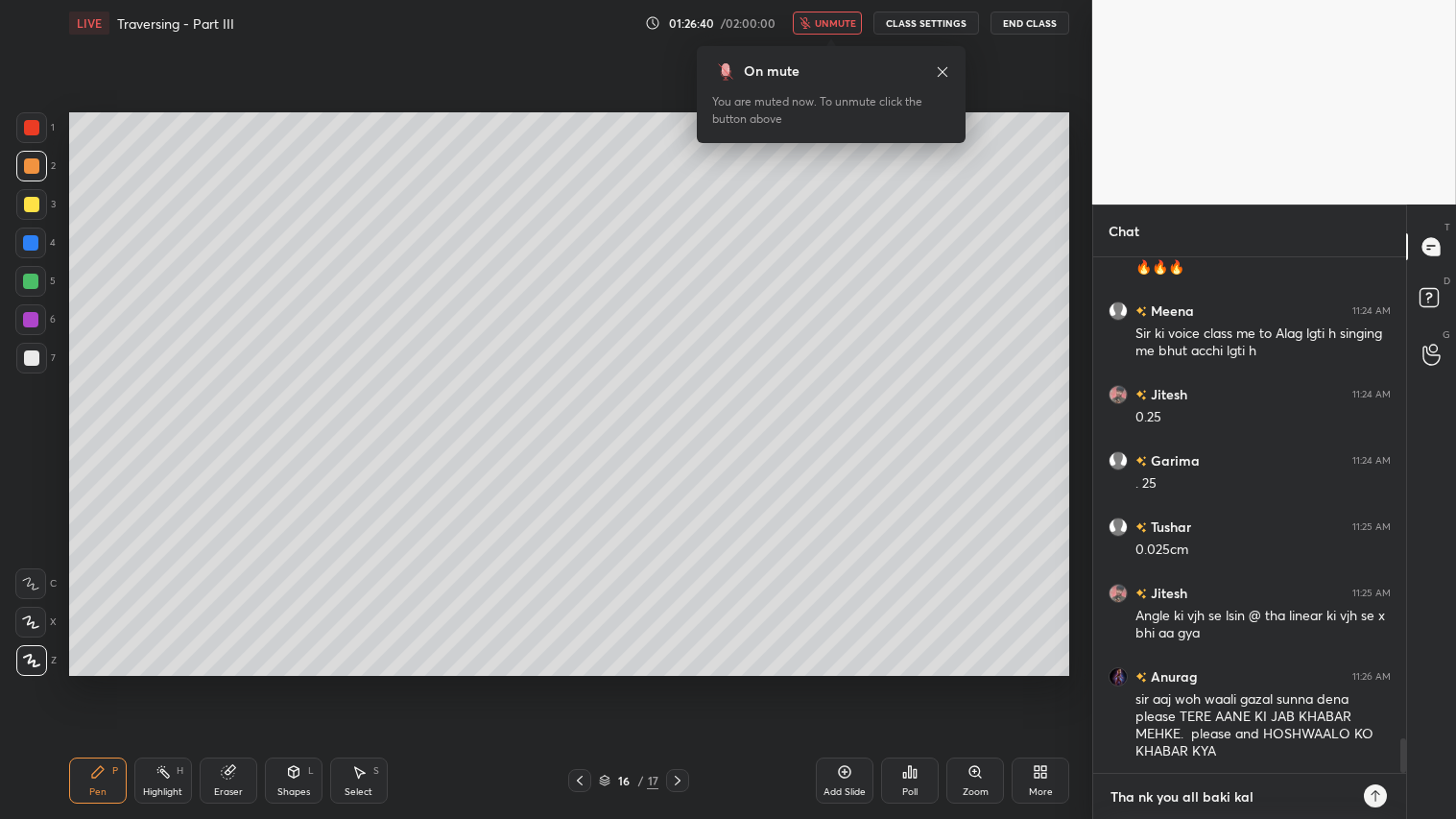 type on "x" 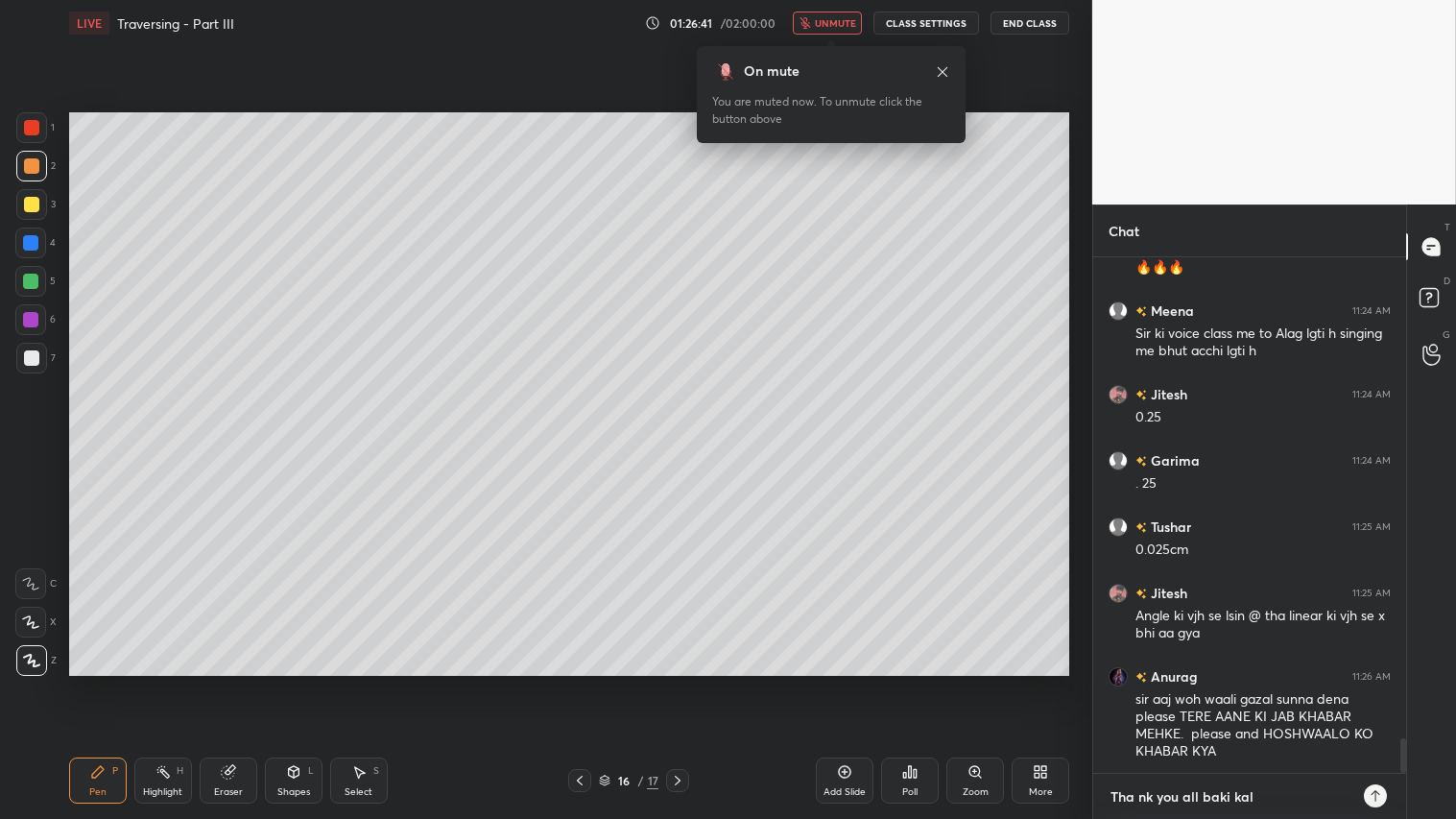 type on "Tha nk you all baki kal k" 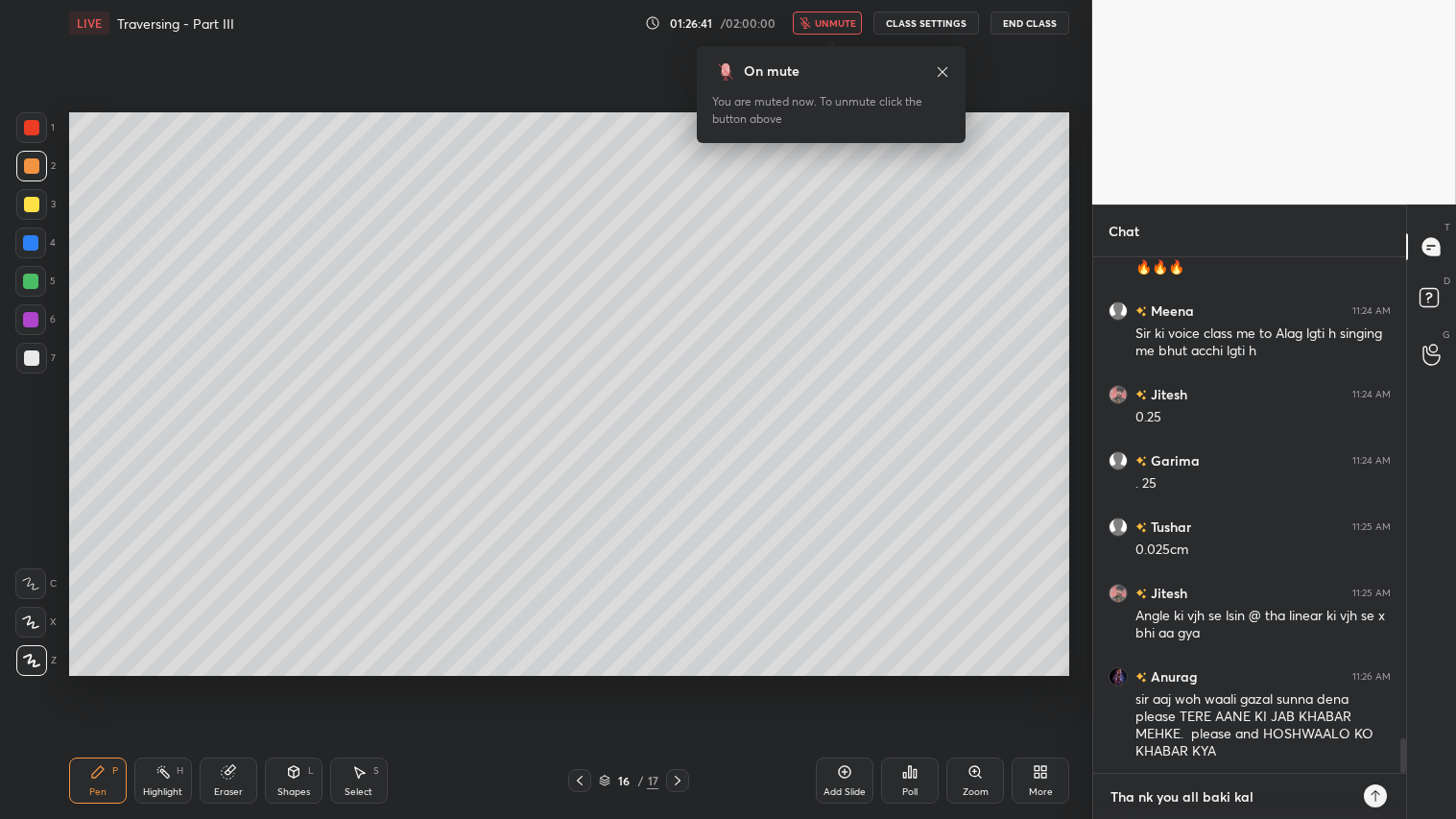 type on "x" 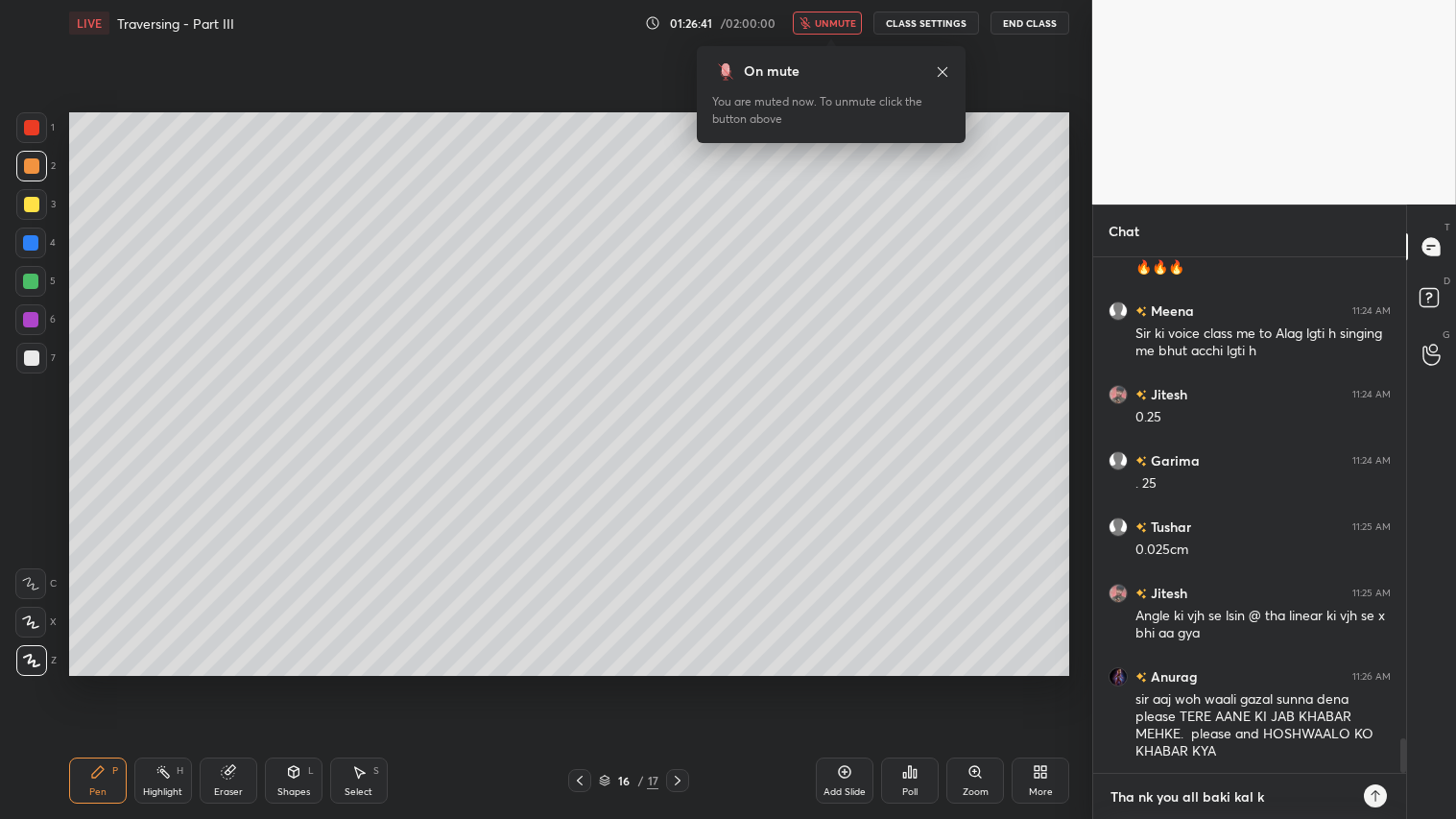 type on "Tha nk you all baki kal ka" 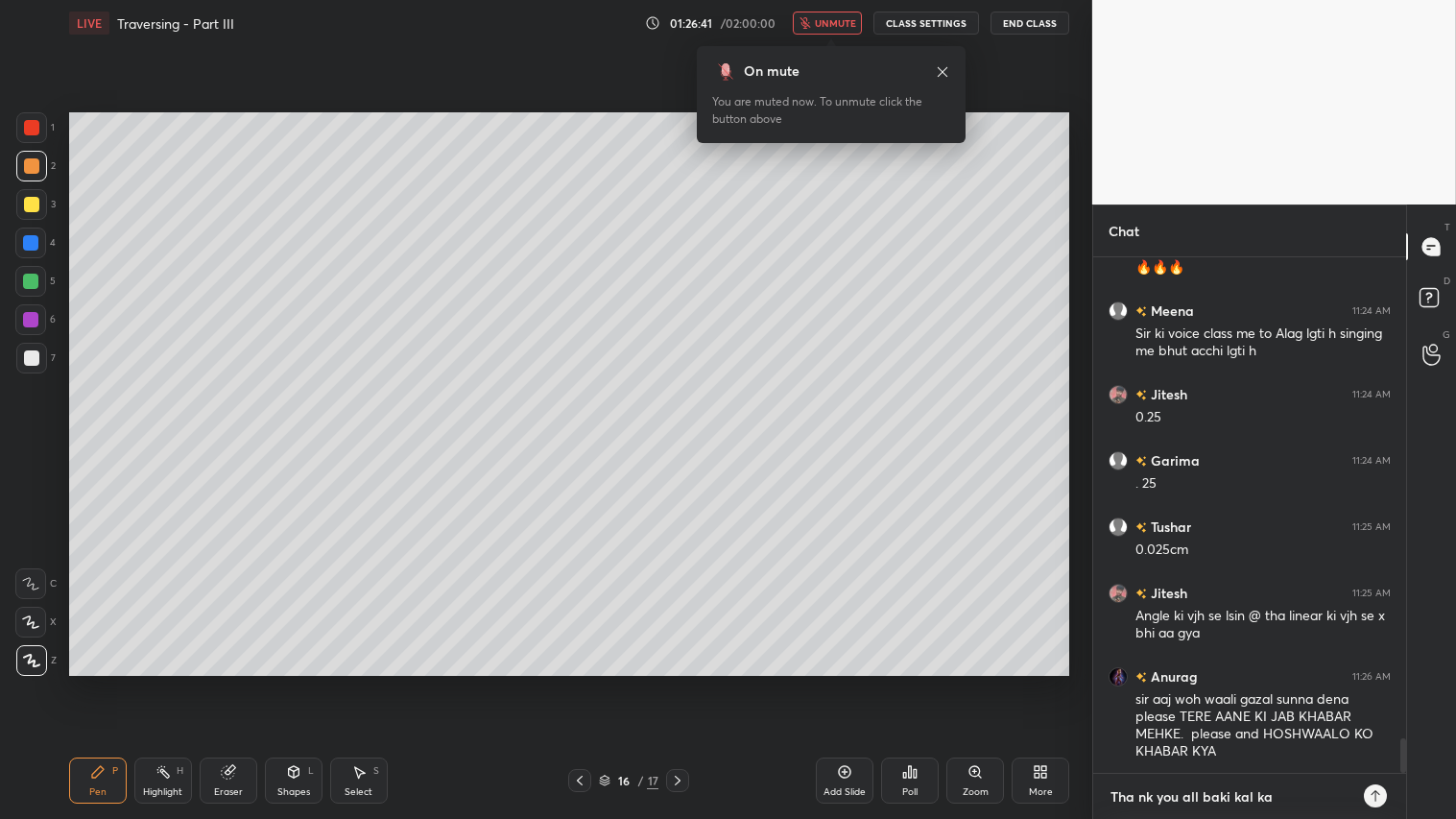type on "Tha nk you all baki kal kar" 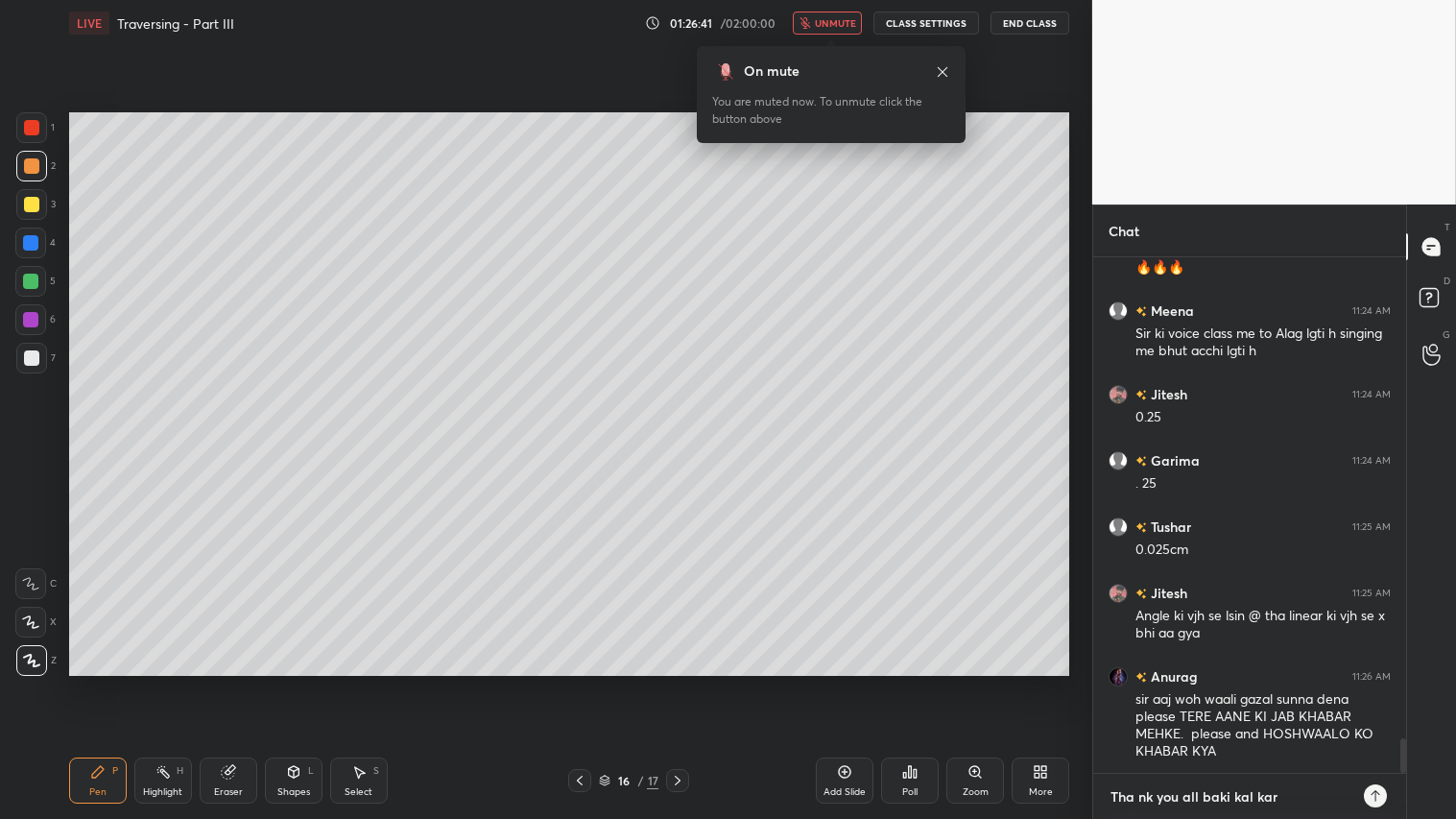 type on "x" 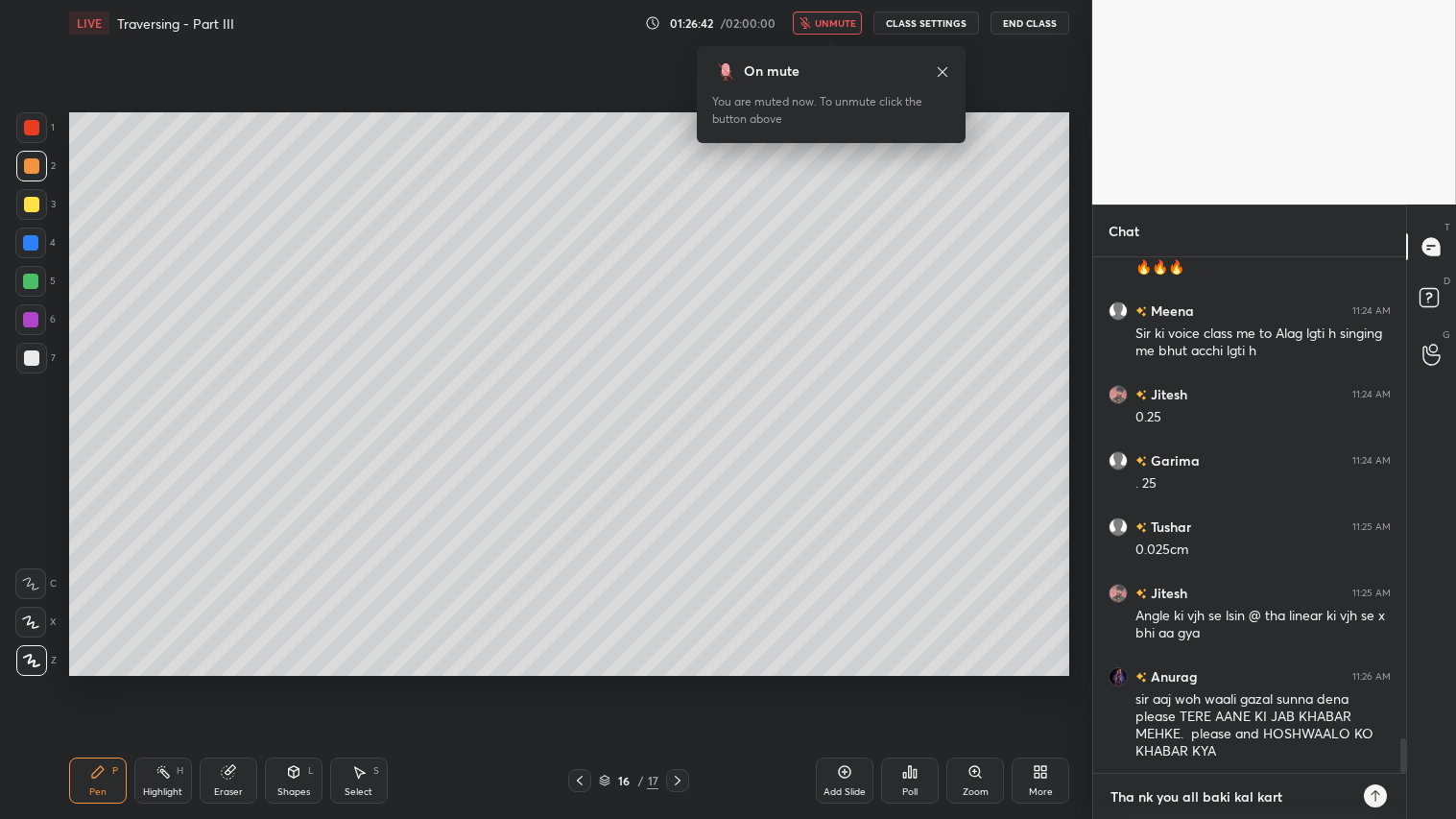type on "Tha nk you all baki kal karte" 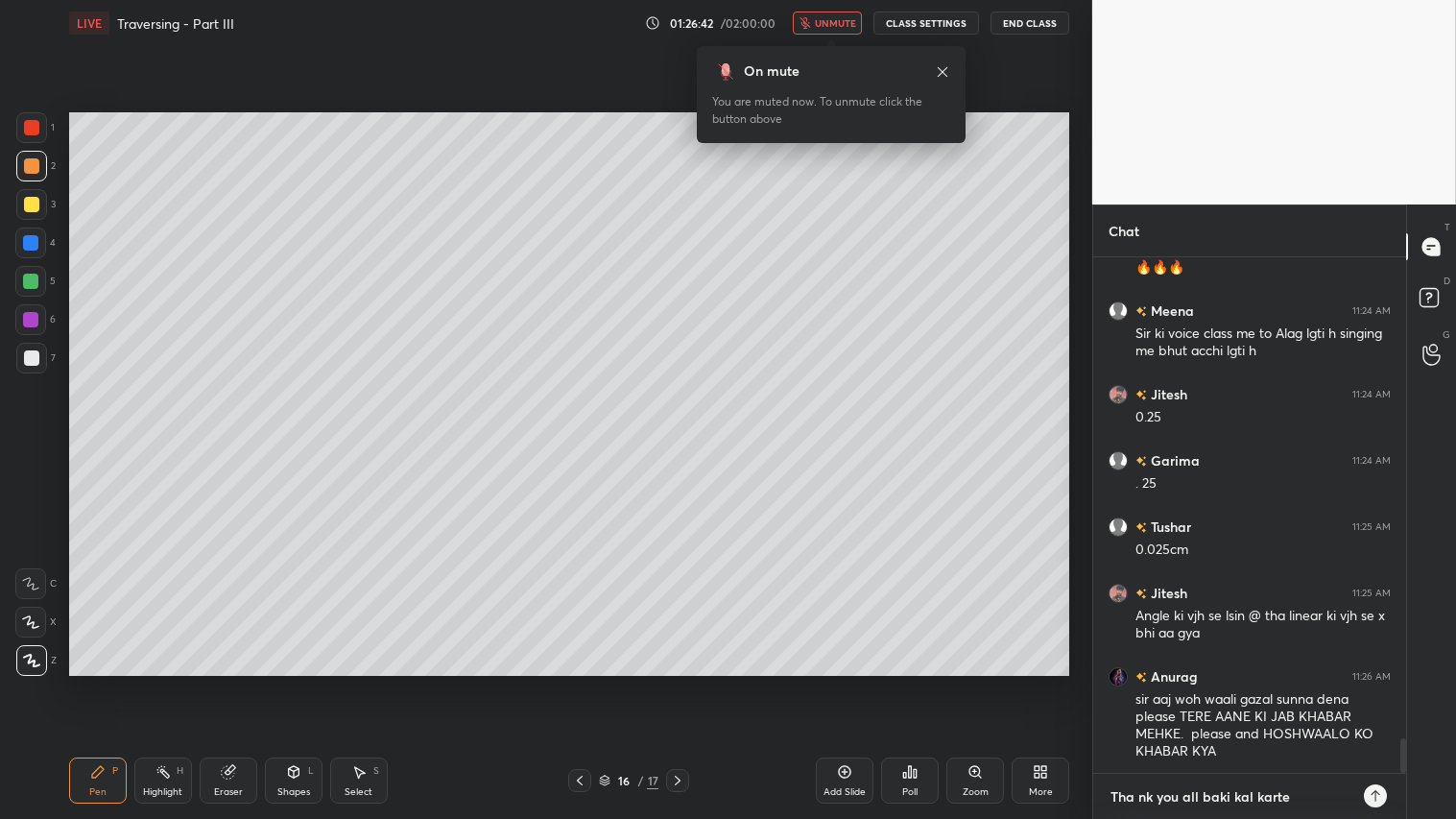 type on "x" 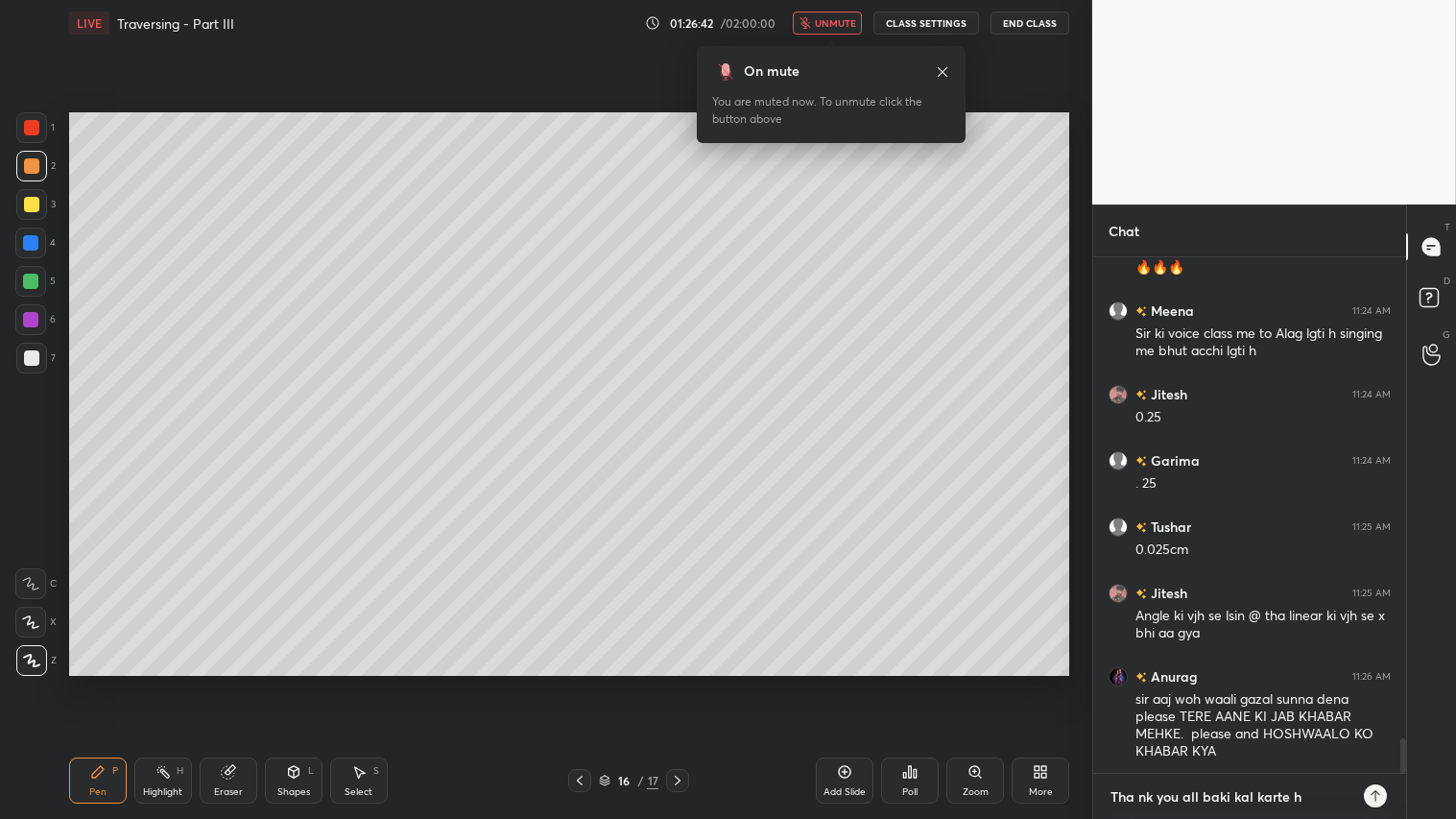 type on "Tha nk you all baki kal karte ha" 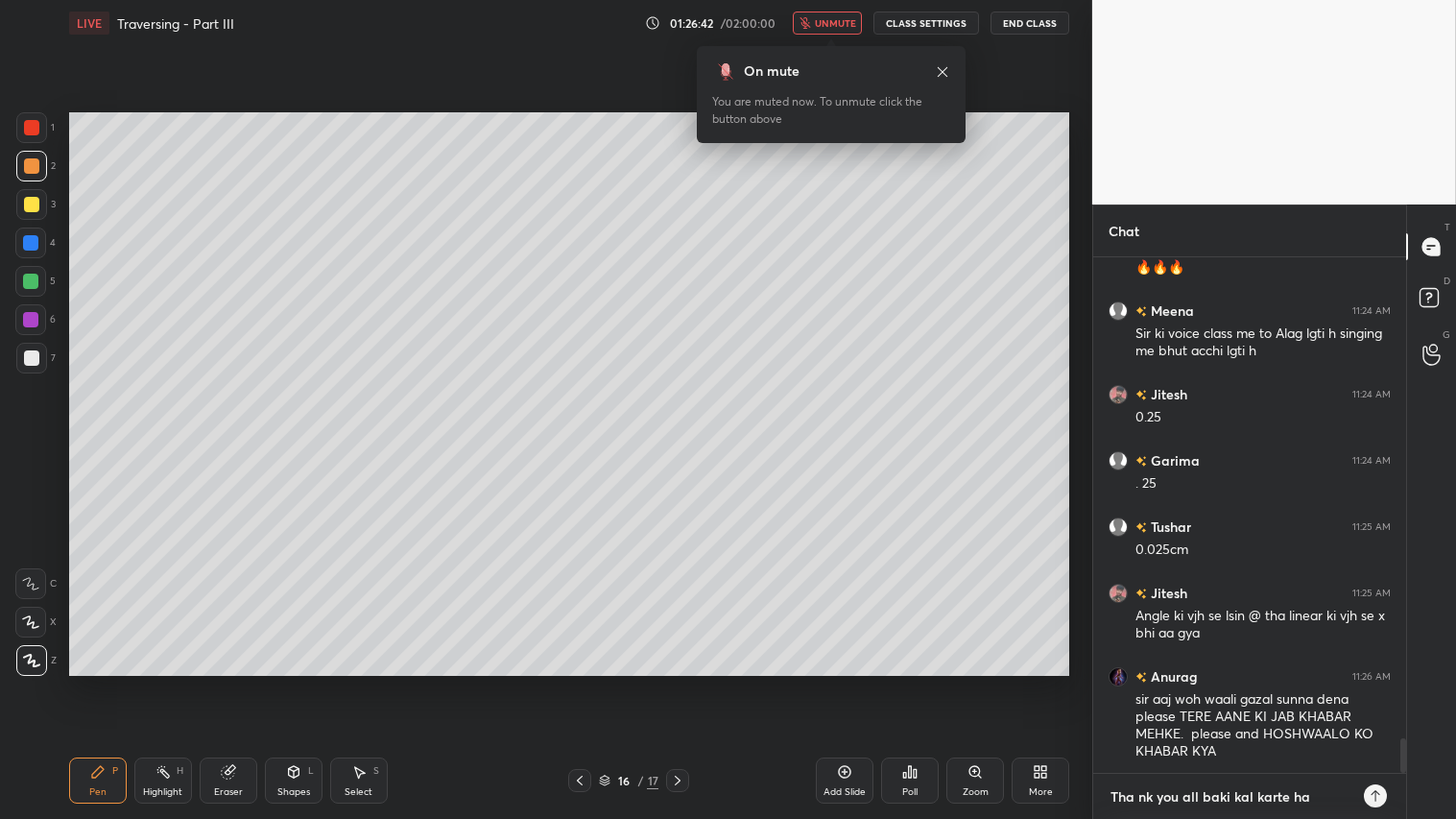 type on "Tha nk you all baki kal karte hai" 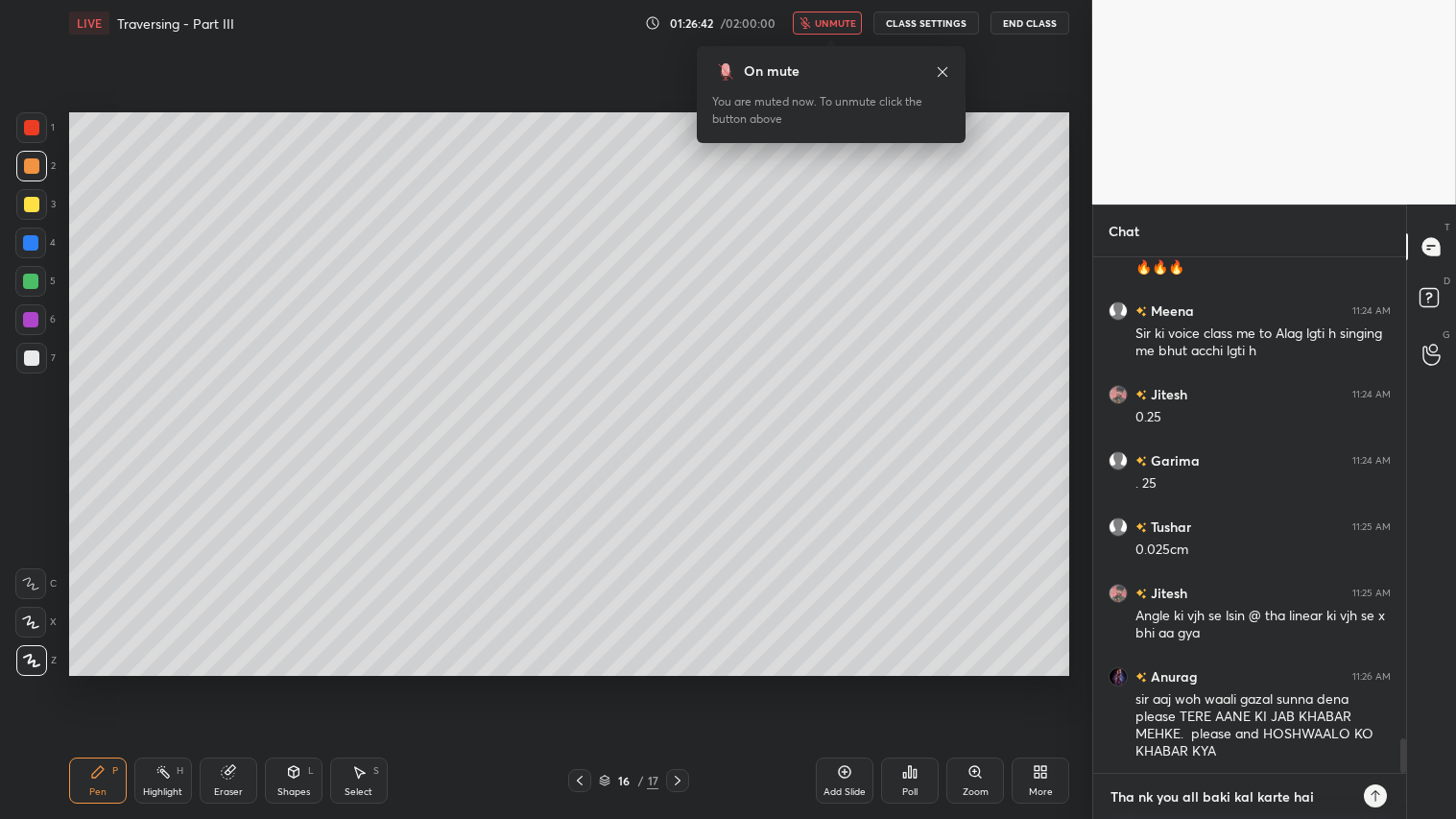 type on "Tha nk you all baki kal karte hain" 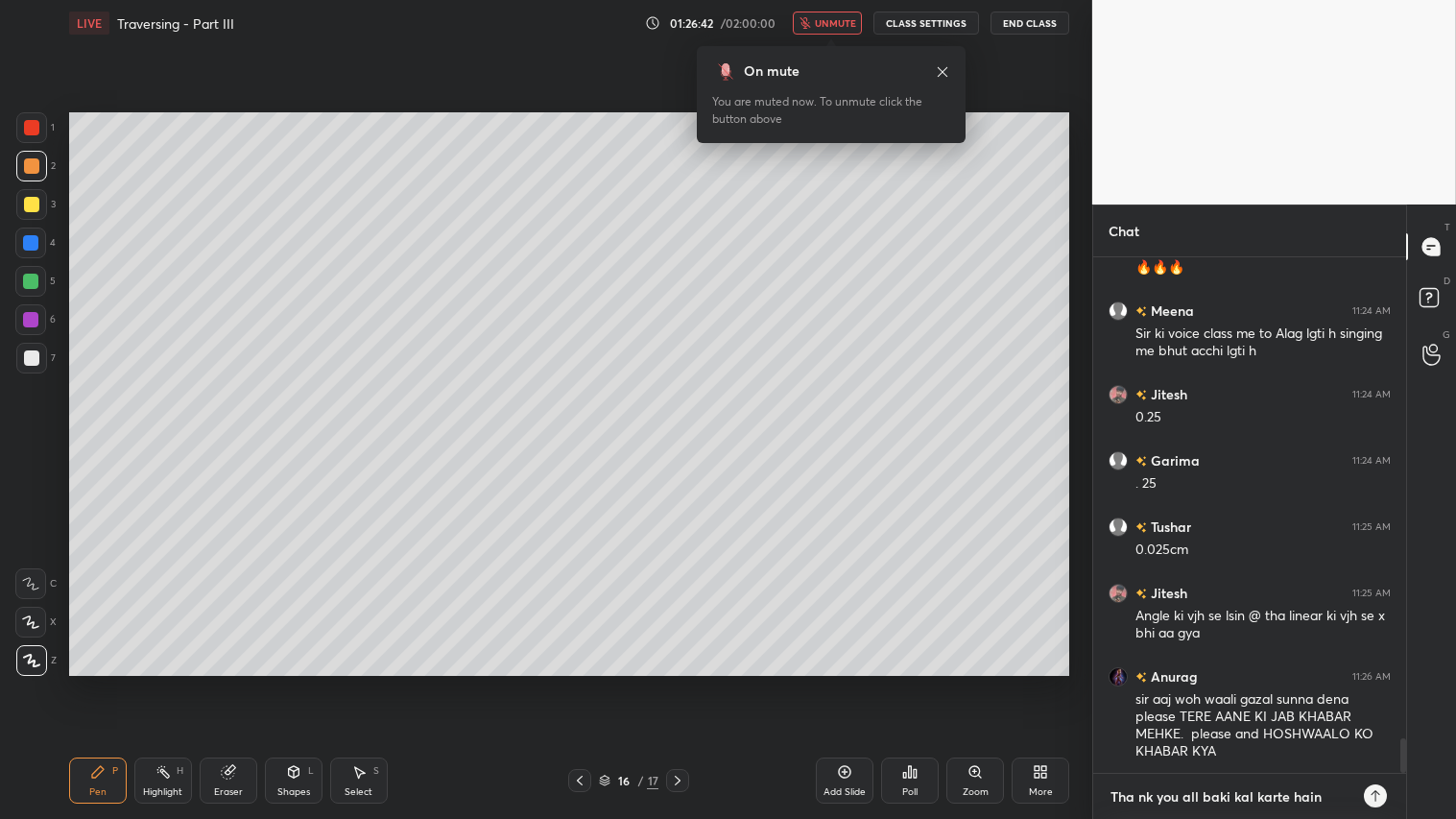type on "x" 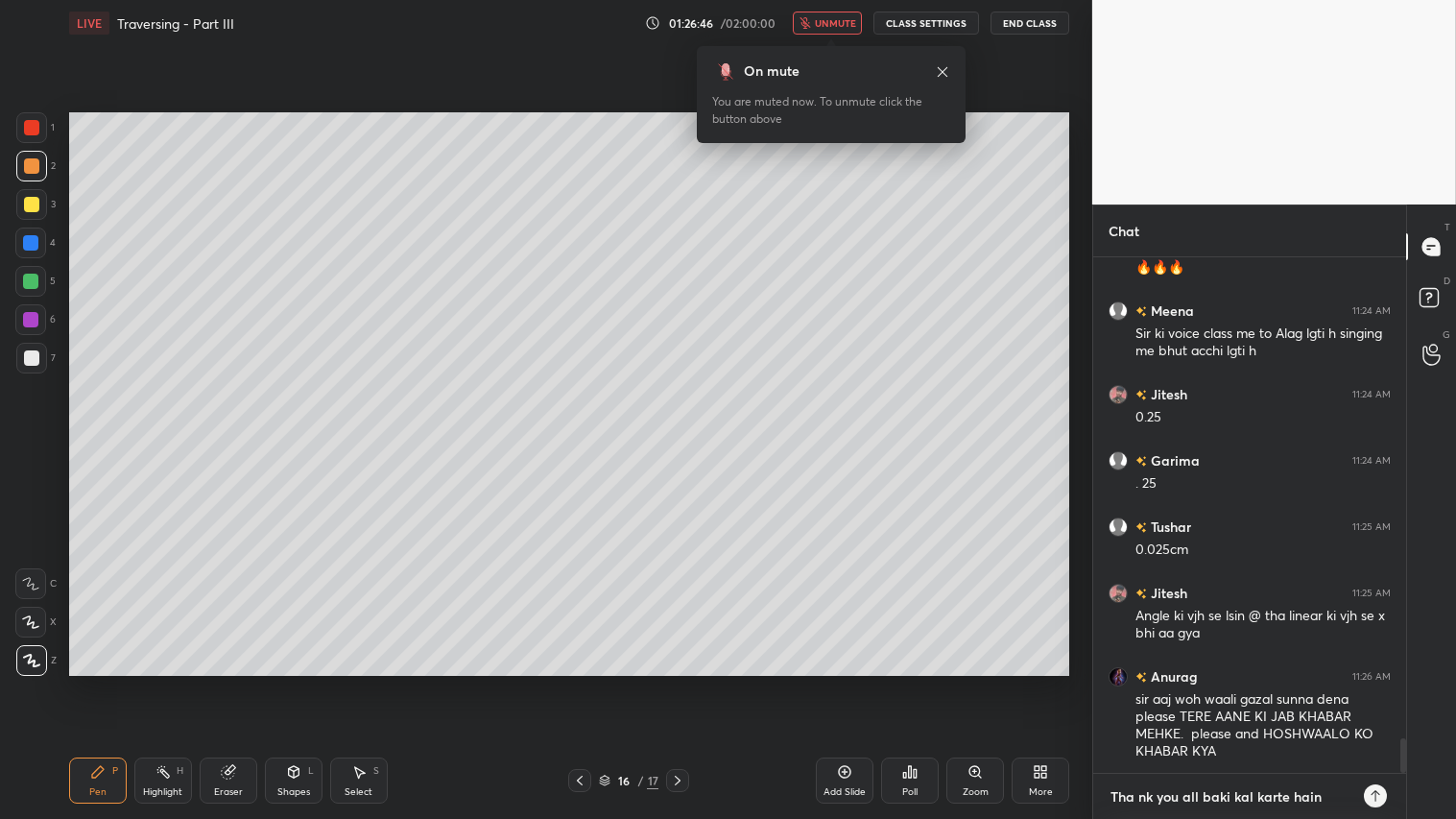 type on "Tha nk you all baki kal karte hain" 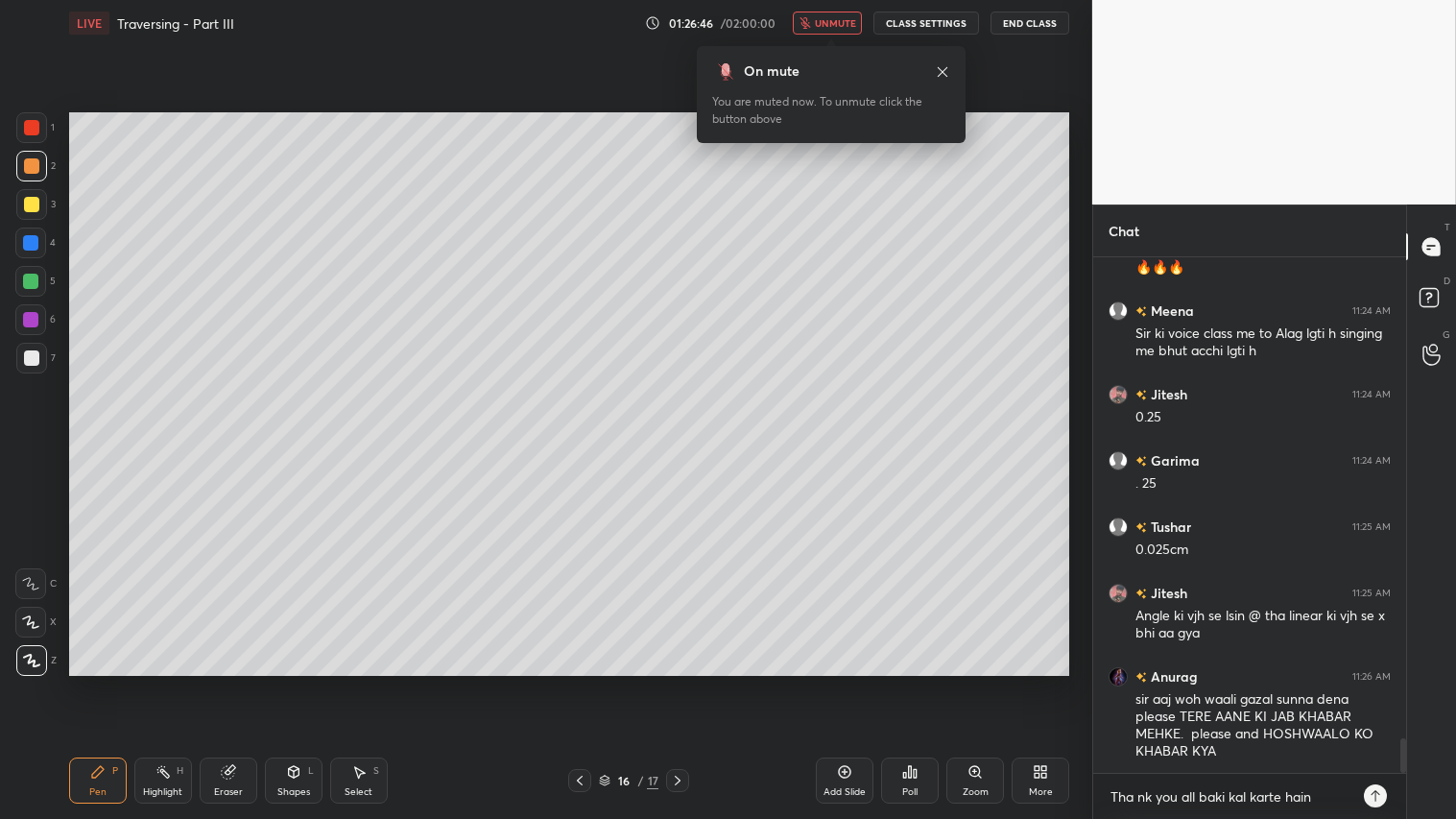 click at bounding box center (1375, 796) 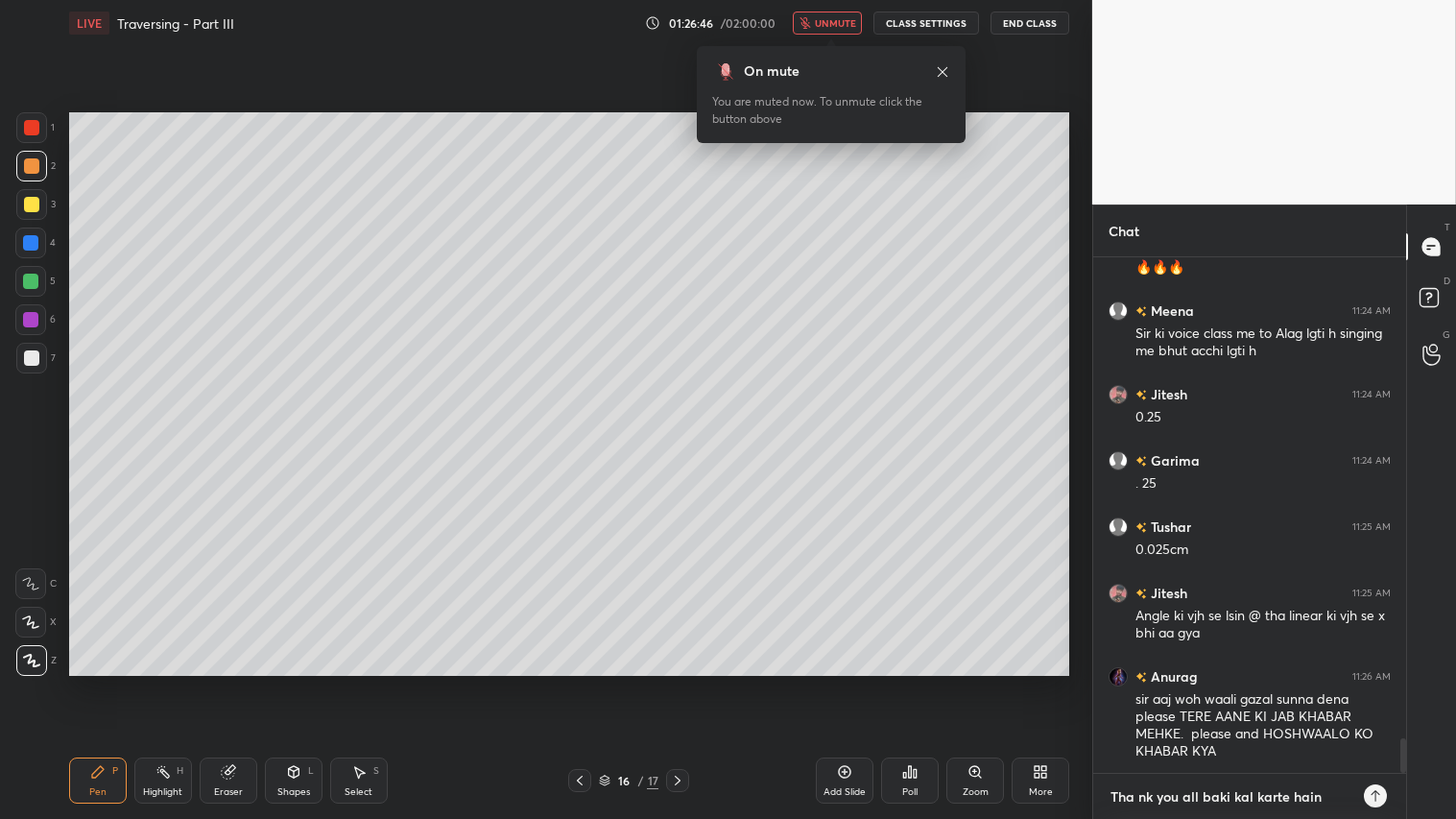 type 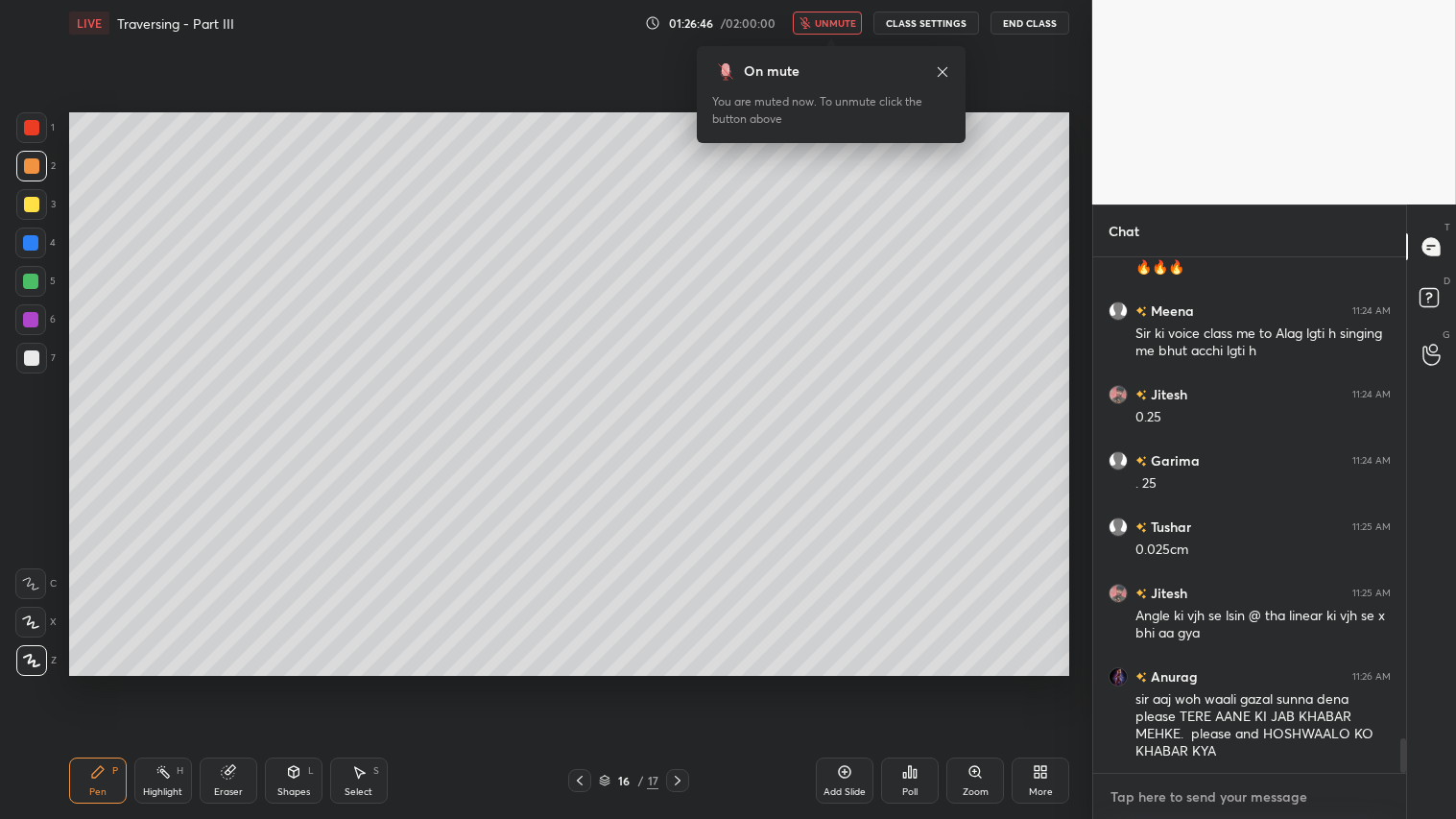 scroll, scrollTop: 7176, scrollLeft: 0, axis: vertical 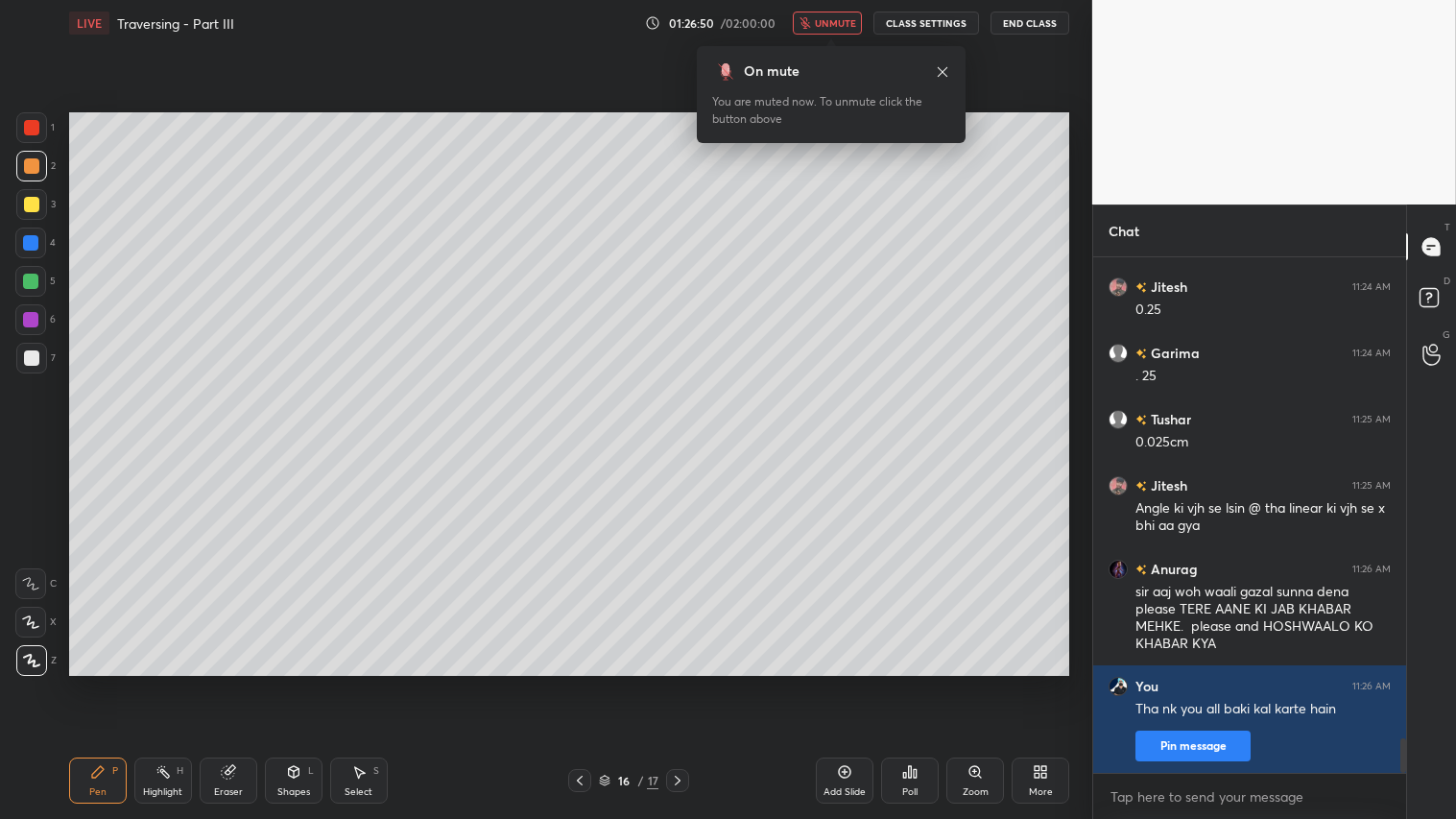 type on "x" 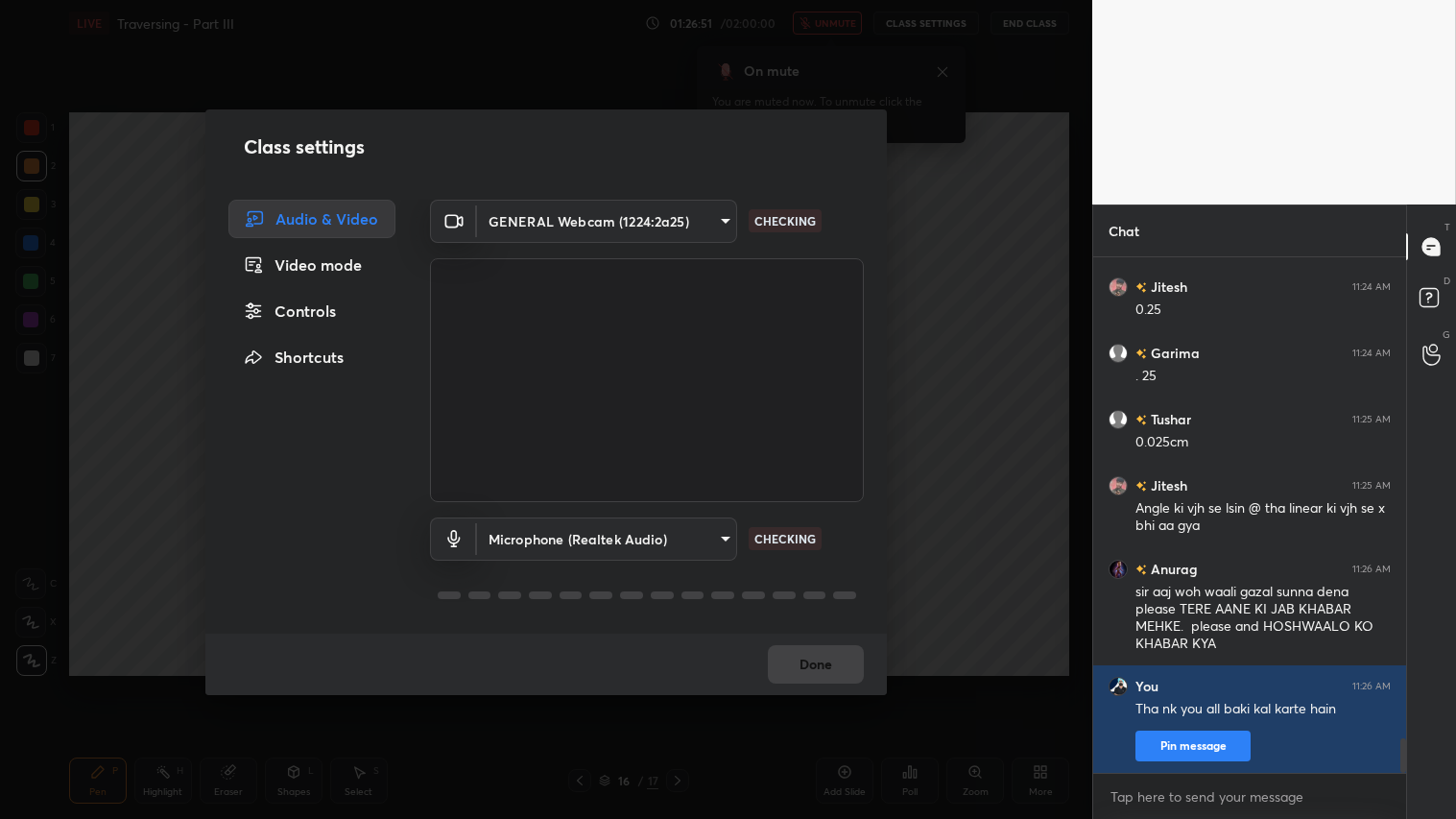 scroll, scrollTop: 7242, scrollLeft: 0, axis: vertical 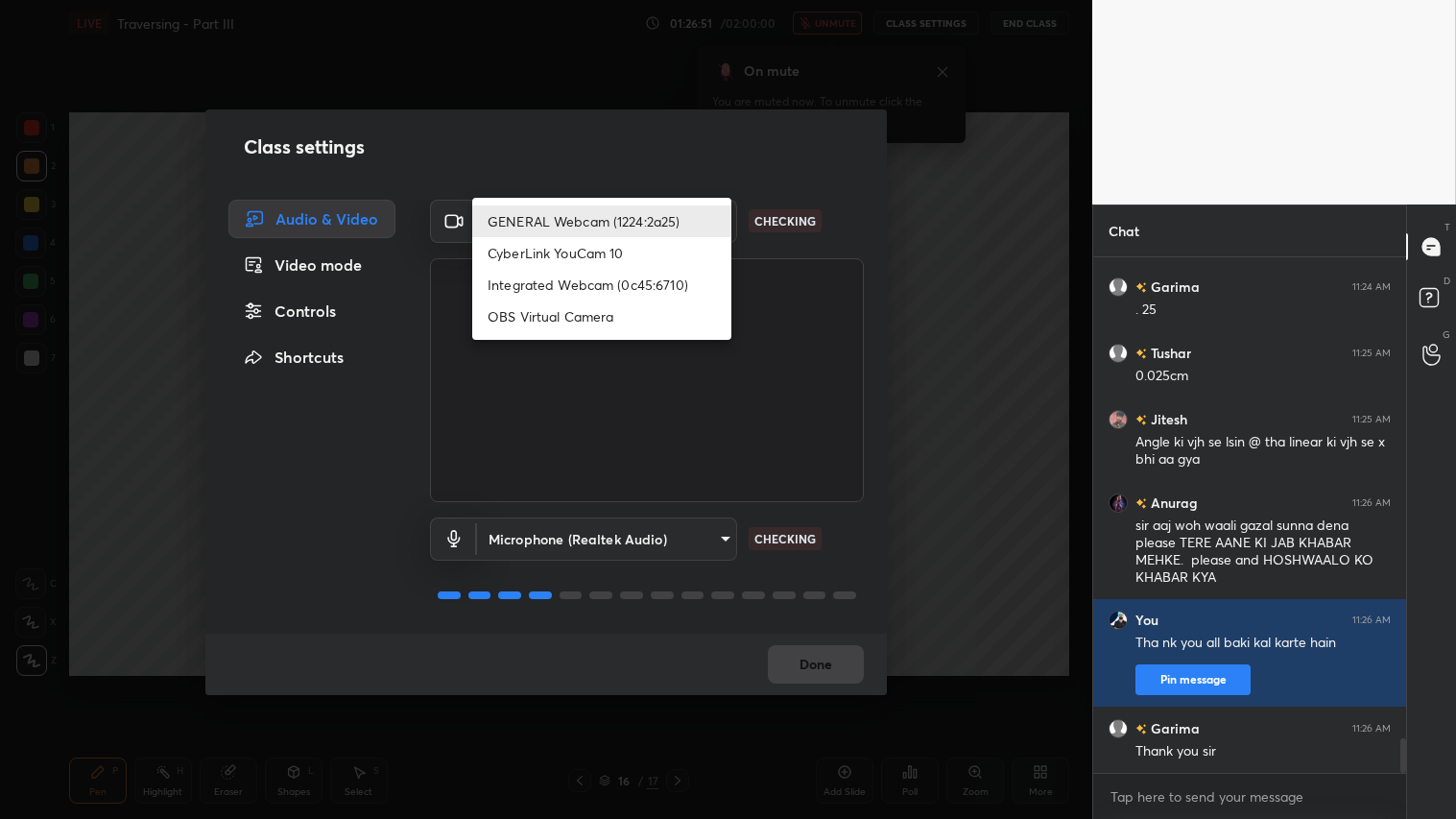 click on "1 2 3 4 5 6 7 C X Z C X Z E E Erase all   H H LIVE Traversing - Part III 01:26:51 /  02:00:00 unmute CLASS SETTINGS End Class Setting up your live class Poll for   secs No correct answer Start poll Back Traversing - Part III • L13 of Comprehensive Course On Surveying [FIRST] [LAST] Pen P Highlight H Eraser Shapes L Select S 16 / 17 Add Slide Poll Zoom More Chat [NAME] 11:24 AM Sir ki voice class me to Alag lgti h singing me bhut acchi lgti h [NAME] 11:24 AM 0.25 [NAME] 11:24 AM . 25 [NAME] 11:25 AM 0.025cm [NAME] 11:25 AM Angle ki vjh se lsin @ tha linear ki vjh se x bhi aa gya [NAME] 11:26 AM sir aaj woh waali gazal sunna dena please TERE AANE KI JAB KHABAR MEHKE.  please and HOSHWAALO KO KHABAR KYA You 11:26 AM Tha nk you all baki kal karte hain Pin message [NAME] 11:26 AM Thank you sir JUMP TO LATEST Enable hand raising Enable raise hand to speak to learners. Once enabled, chat will be turned off temporarily. Enable x   introducing Raise a hand with a doubt How it works? NEW DOUBTS ASKED Got it T D G" at bounding box center [728, 409] 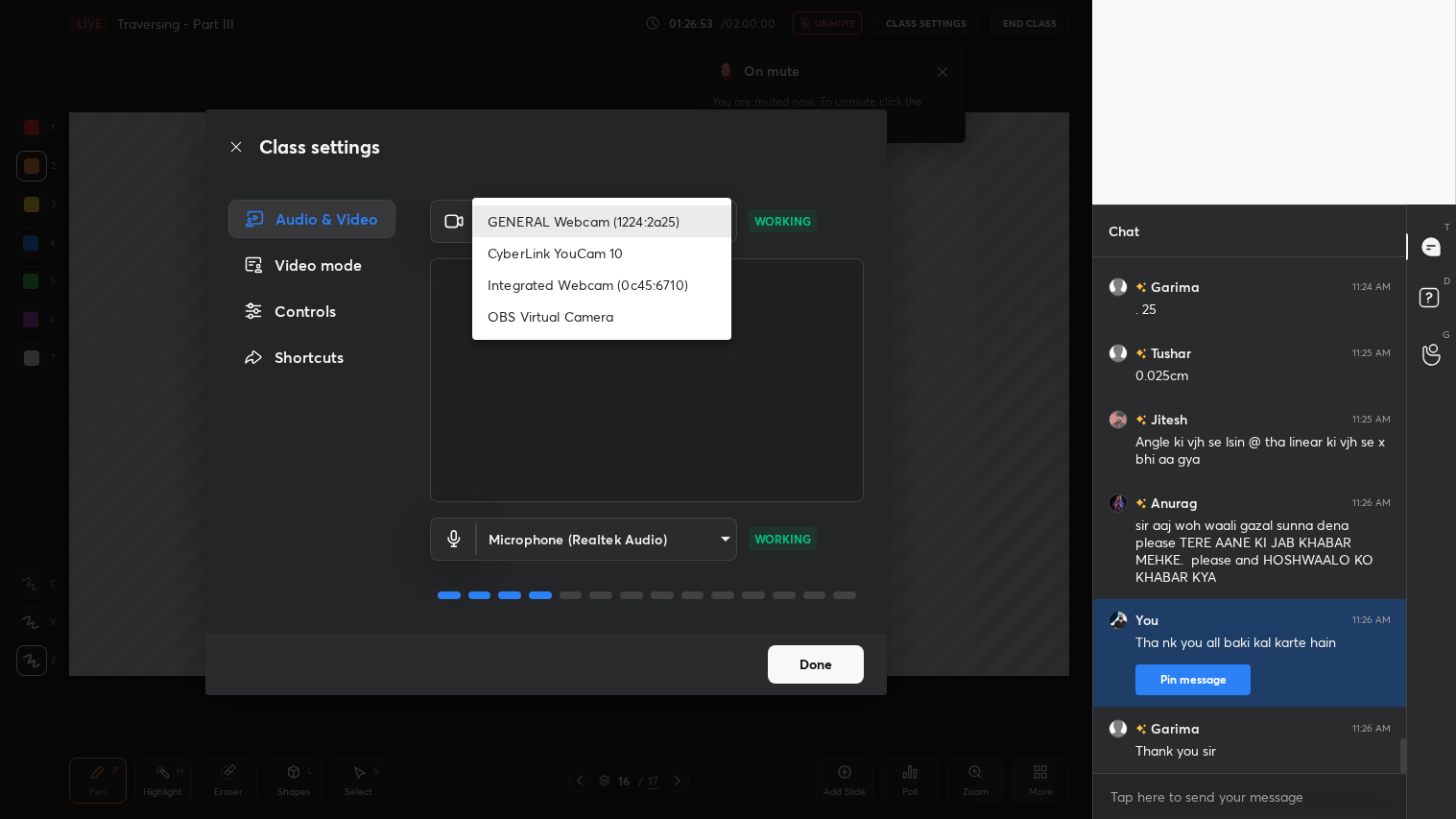 click on "Integrated Webcam (0c45:6710)" at bounding box center (602, 284) 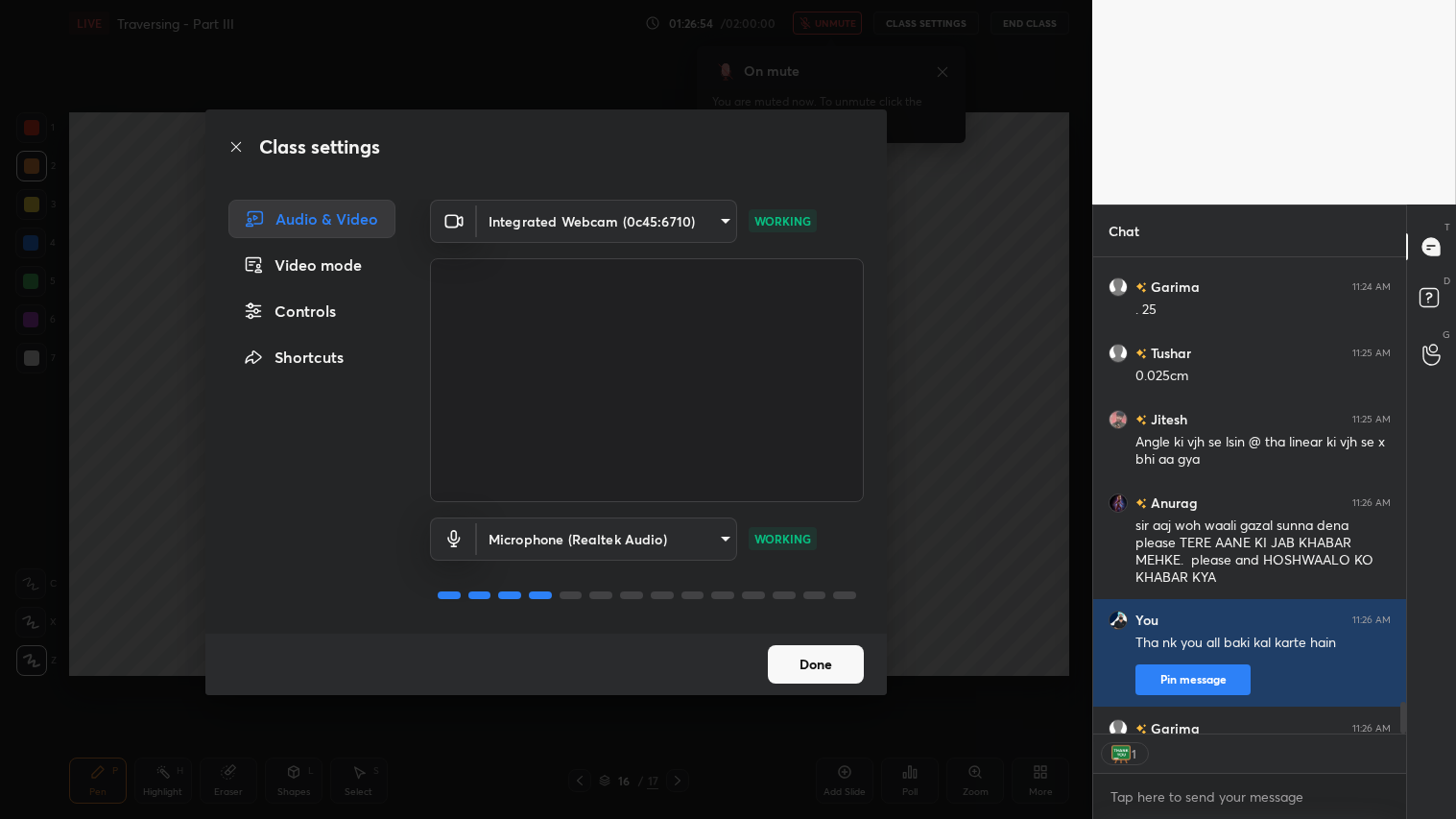 scroll, scrollTop: 471, scrollLeft: 307, axis: both 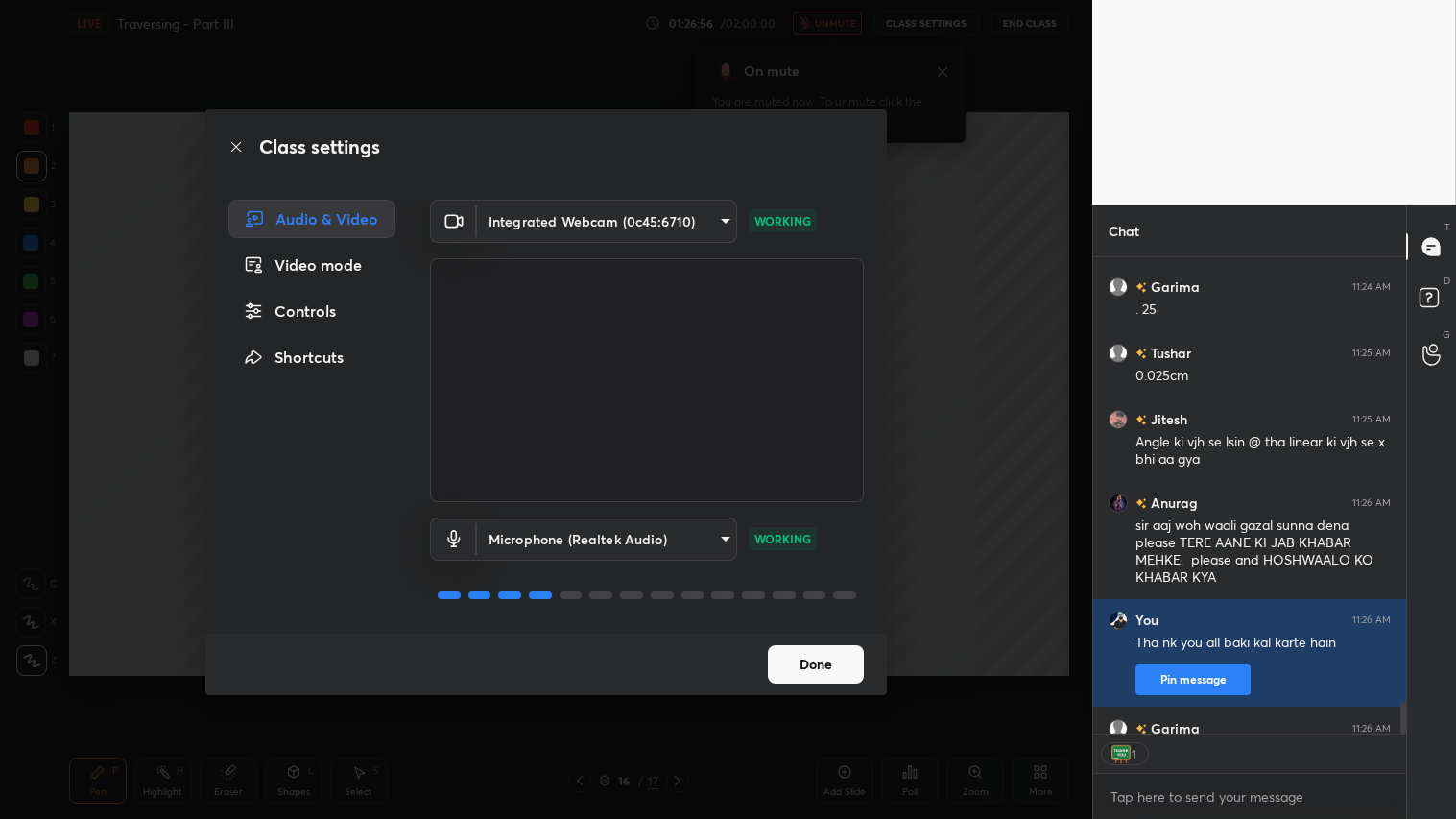 click on "Done" at bounding box center (816, 664) 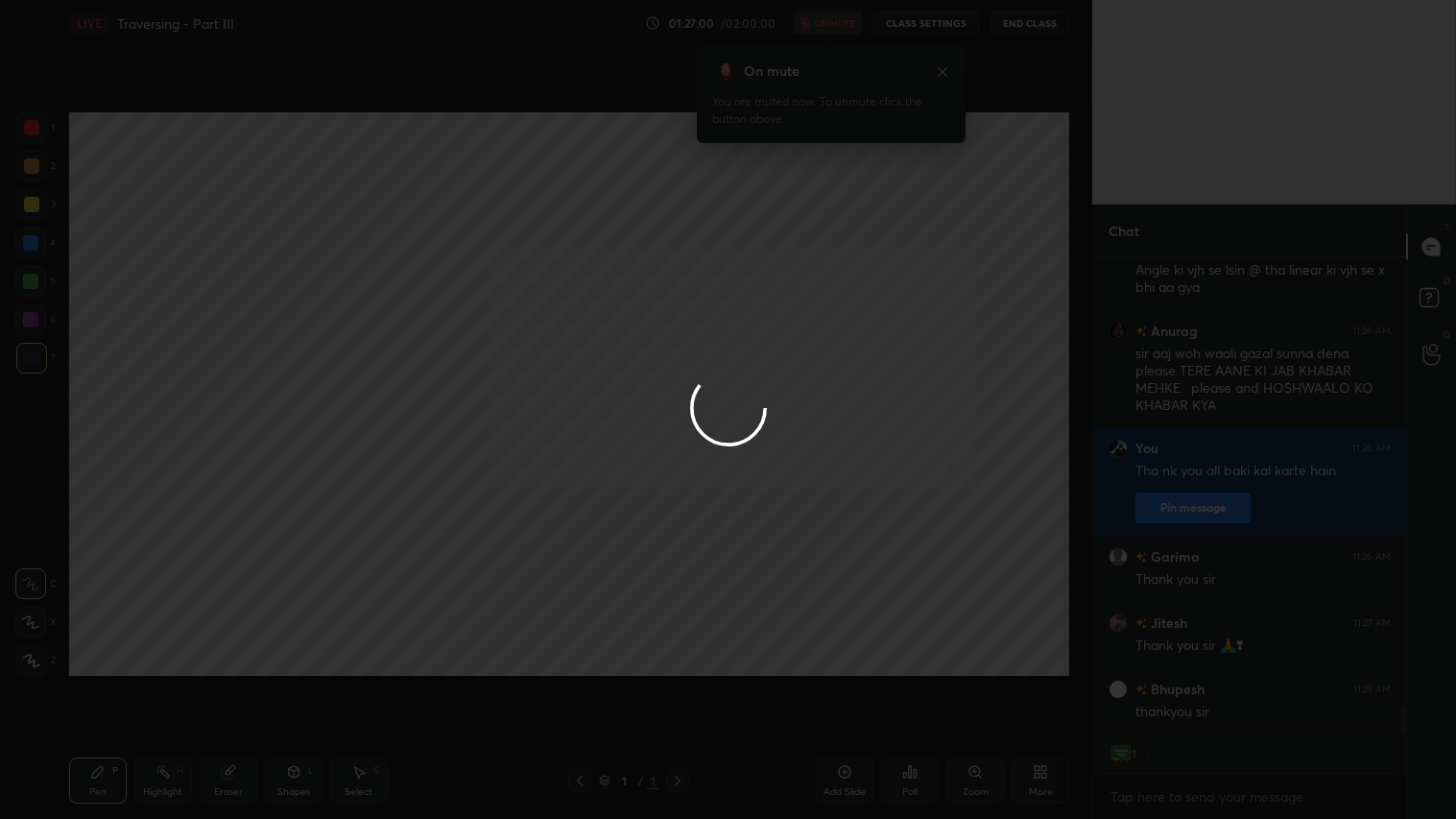 scroll, scrollTop: 7480, scrollLeft: 0, axis: vertical 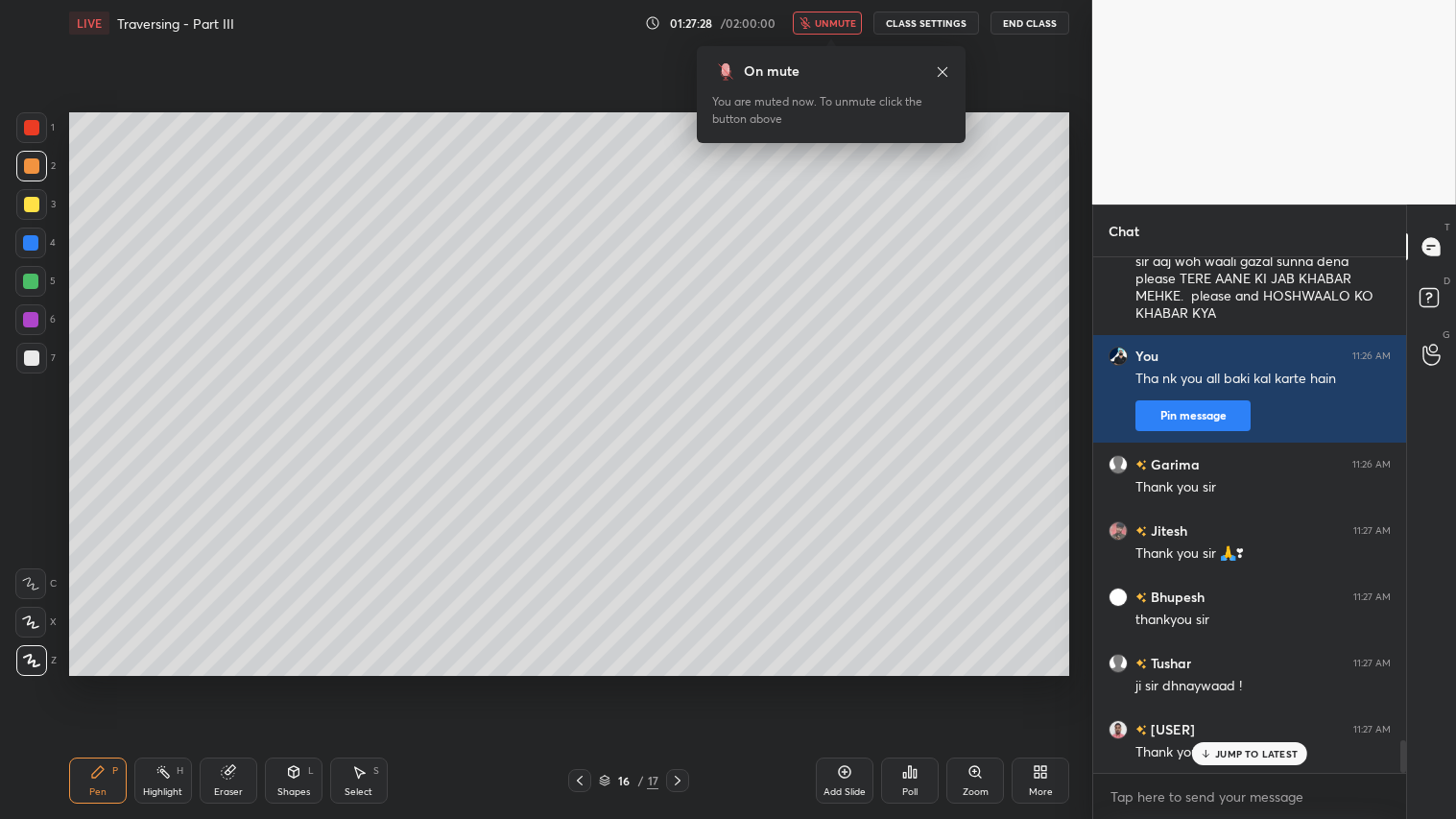 click on "End Class" at bounding box center [1030, 23] 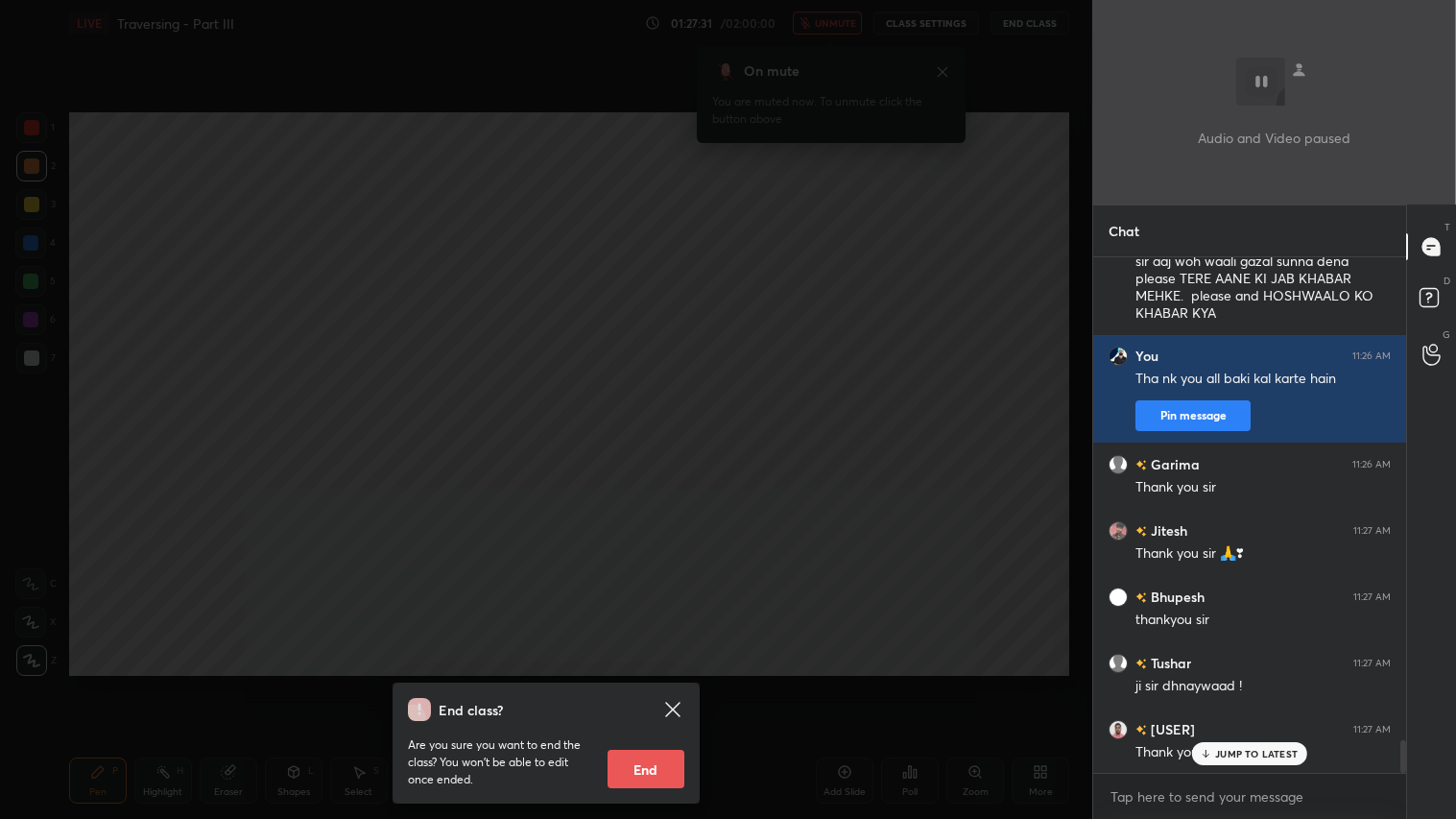 click on "End" at bounding box center (646, 769) 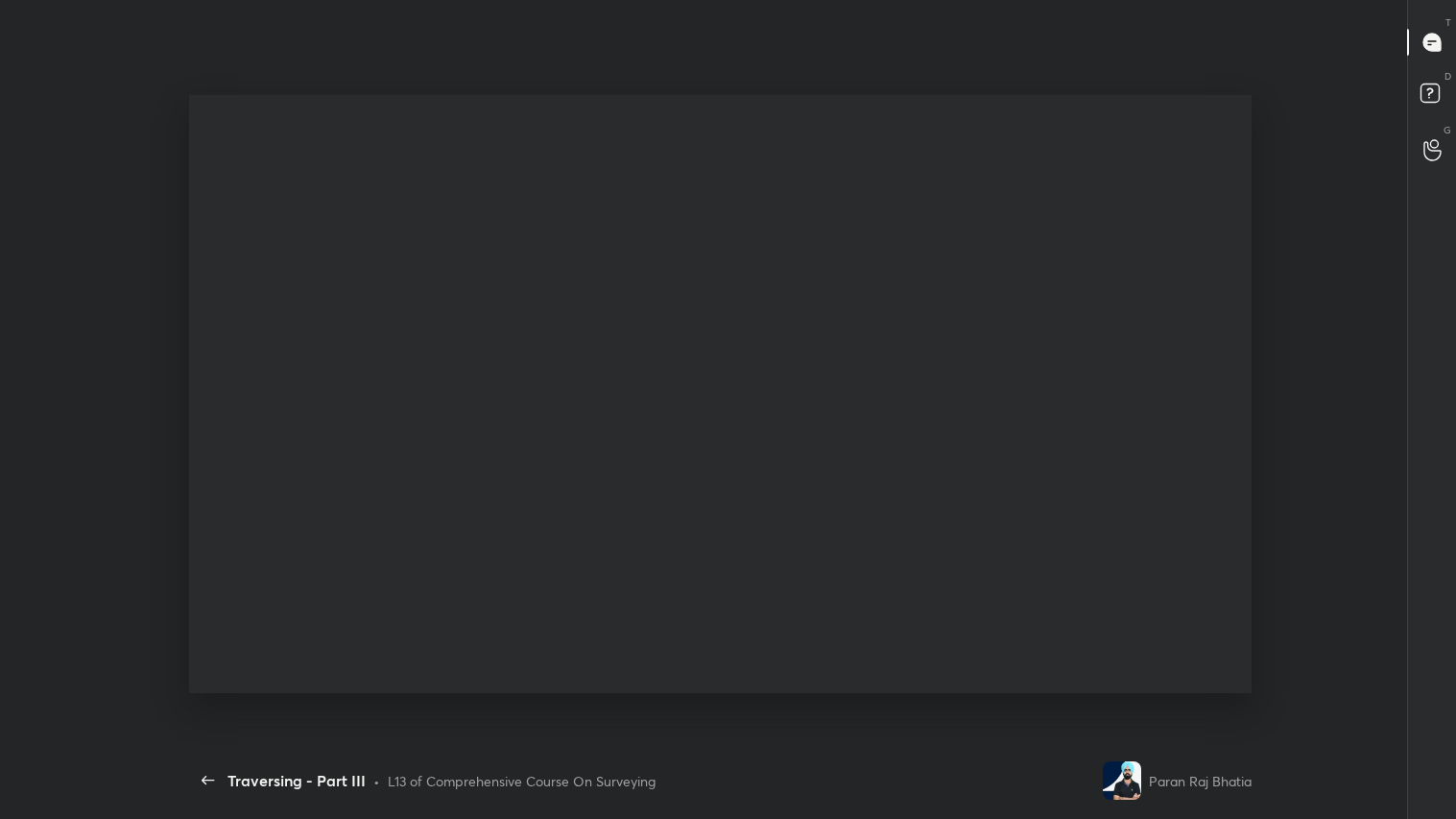 scroll, scrollTop: 95317, scrollLeft: 94550, axis: both 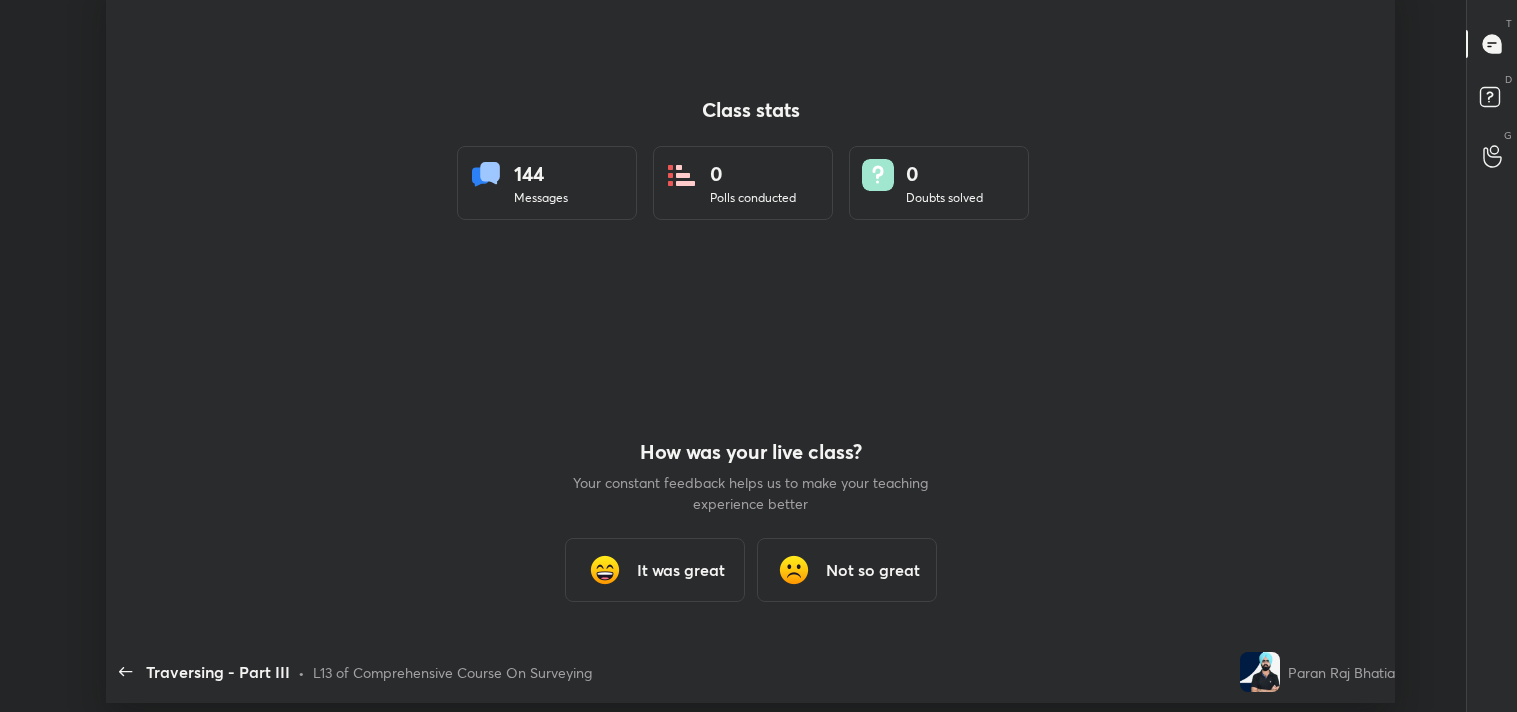 type on "x" 